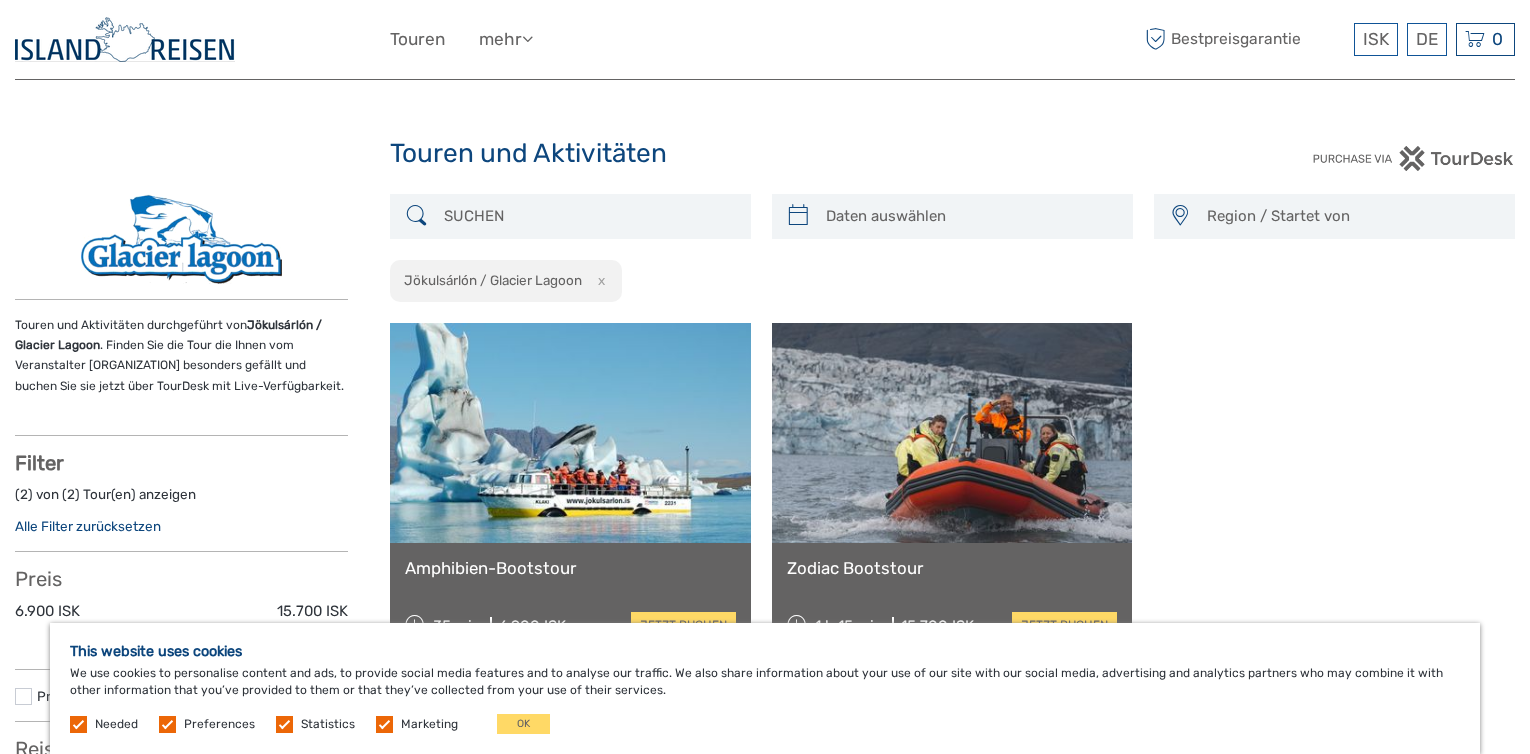 select 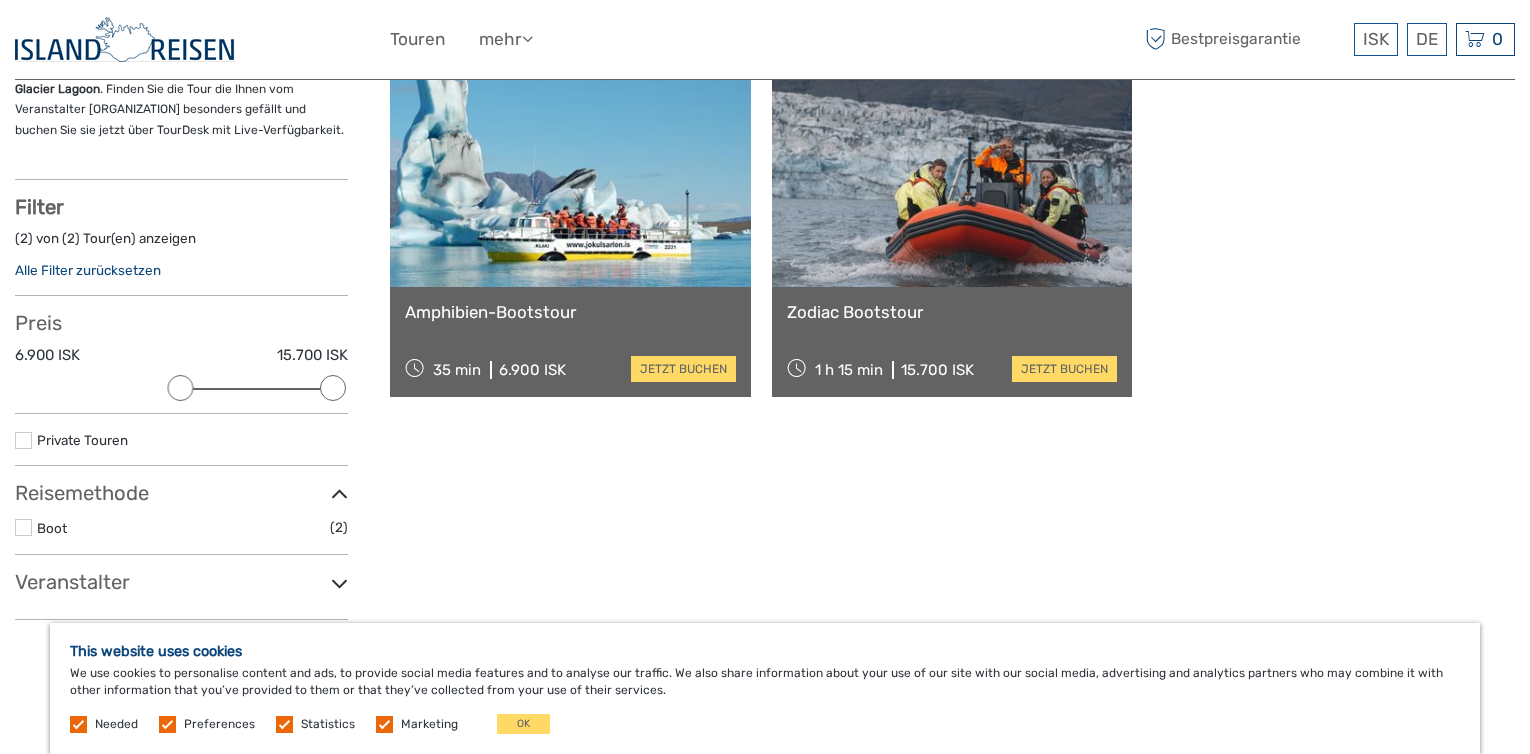 scroll, scrollTop: 0, scrollLeft: 0, axis: both 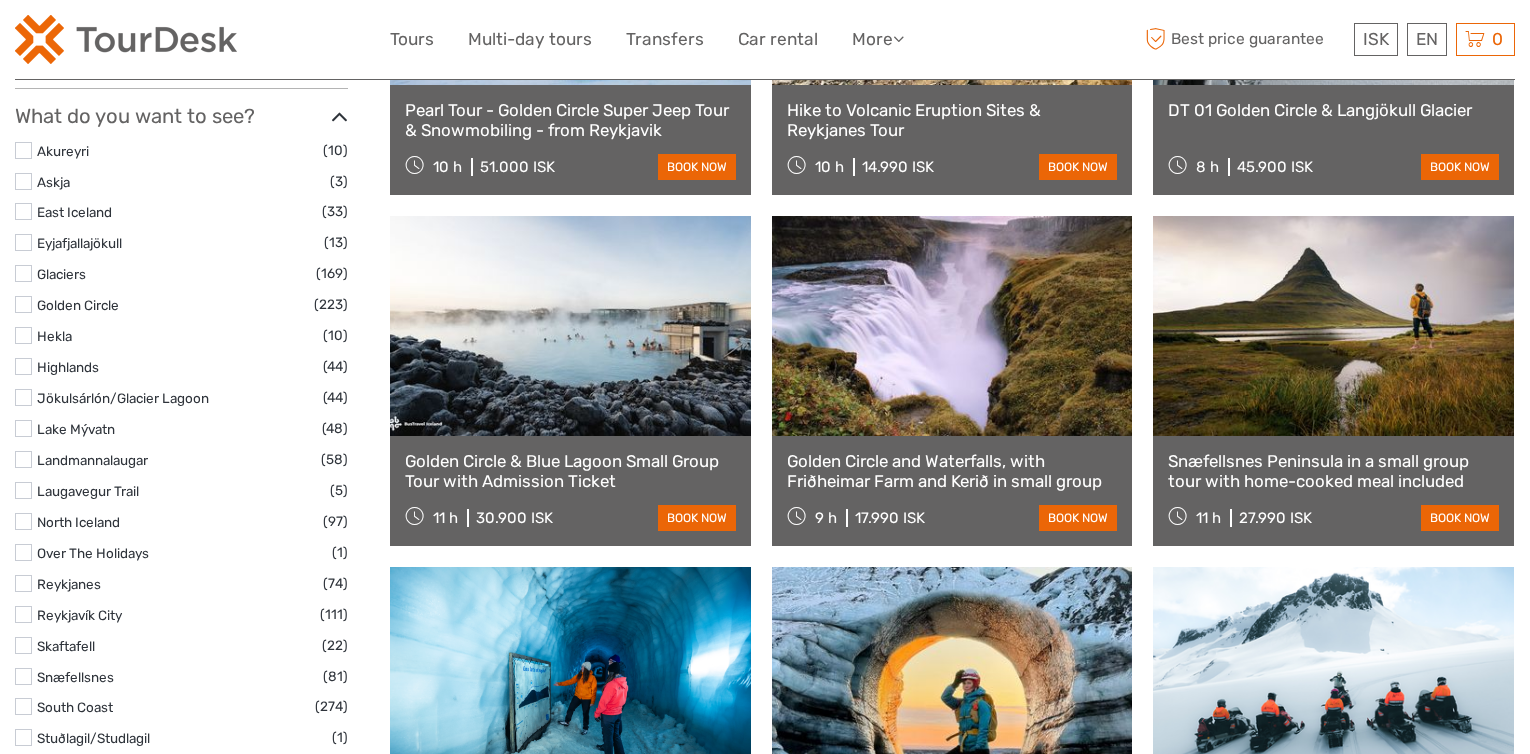 select 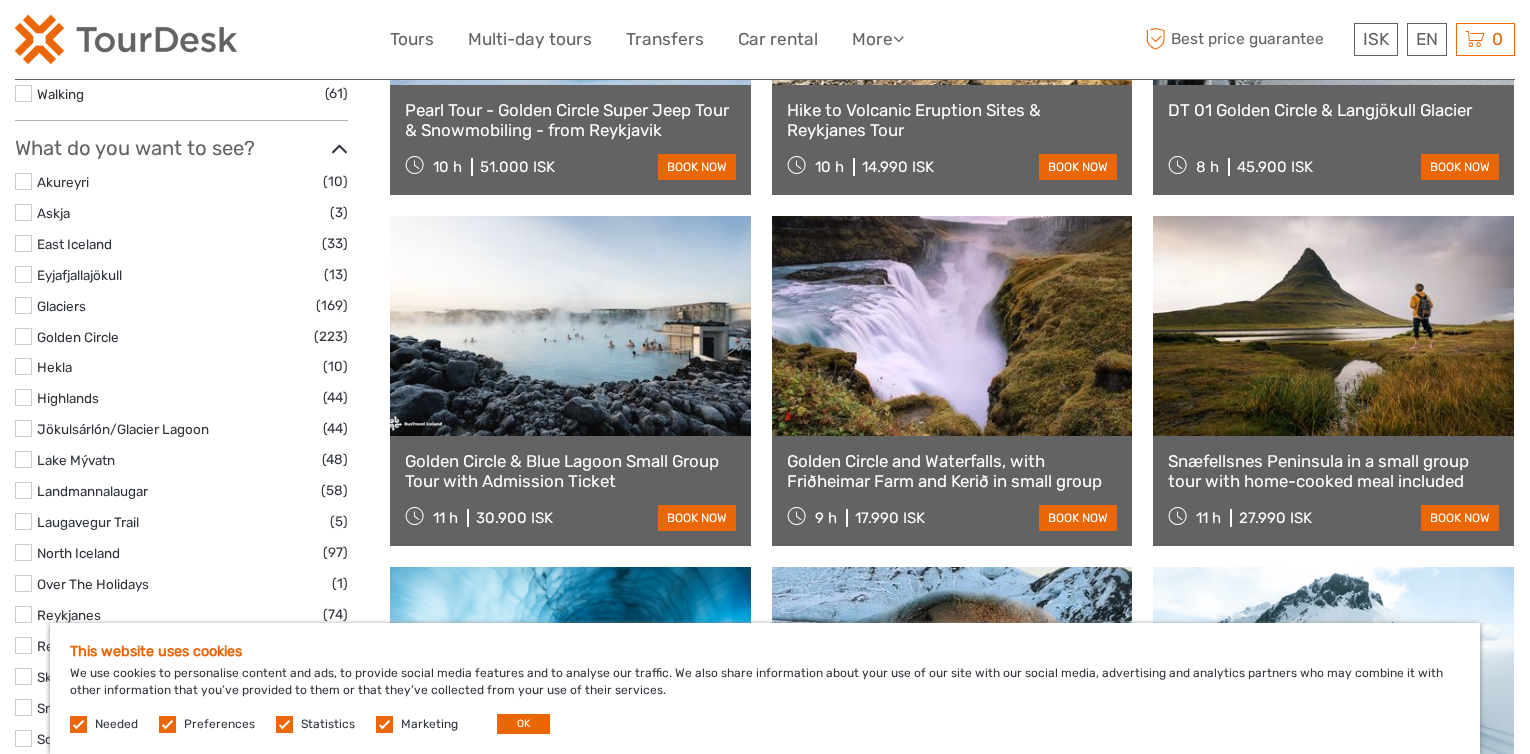 click at bounding box center (23, 676) 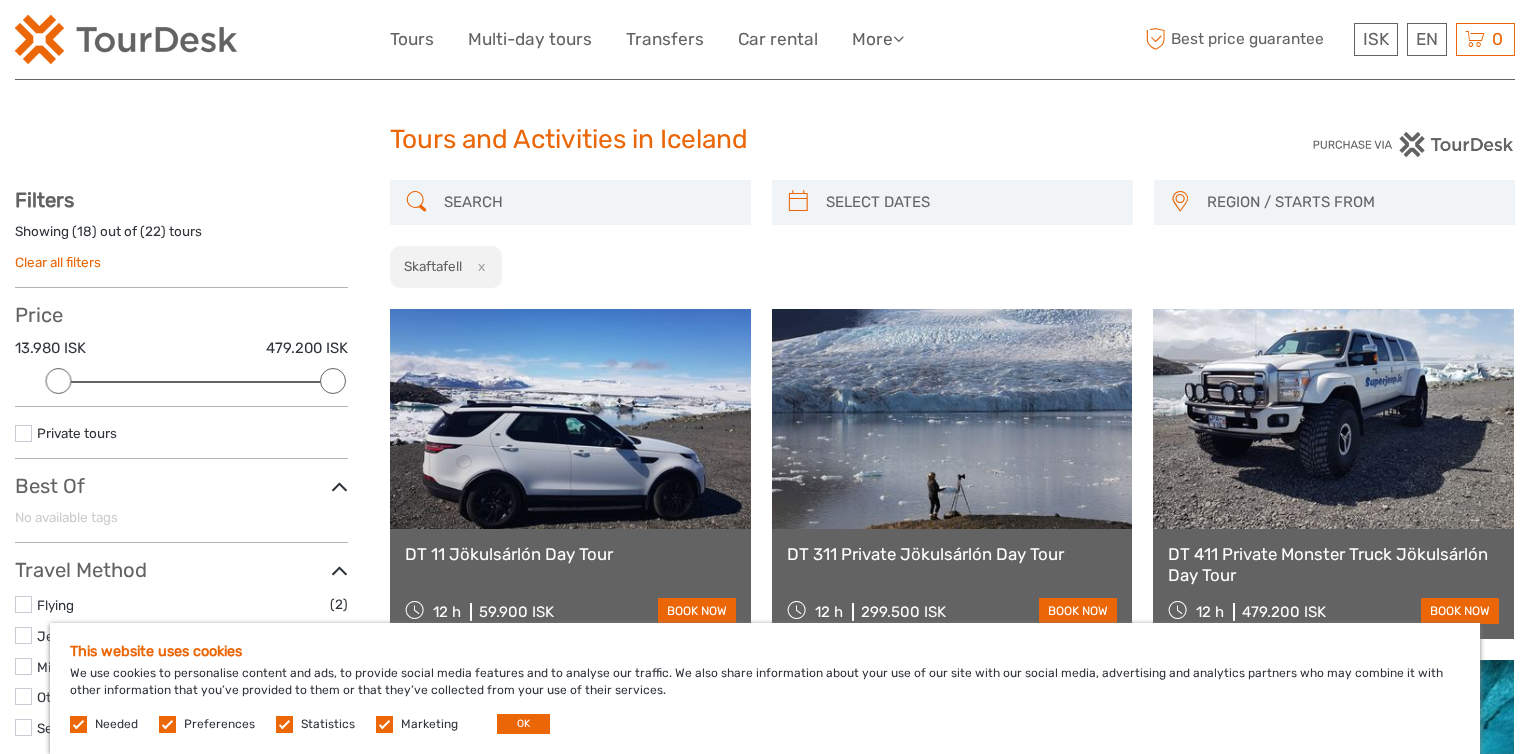 scroll, scrollTop: 0, scrollLeft: 0, axis: both 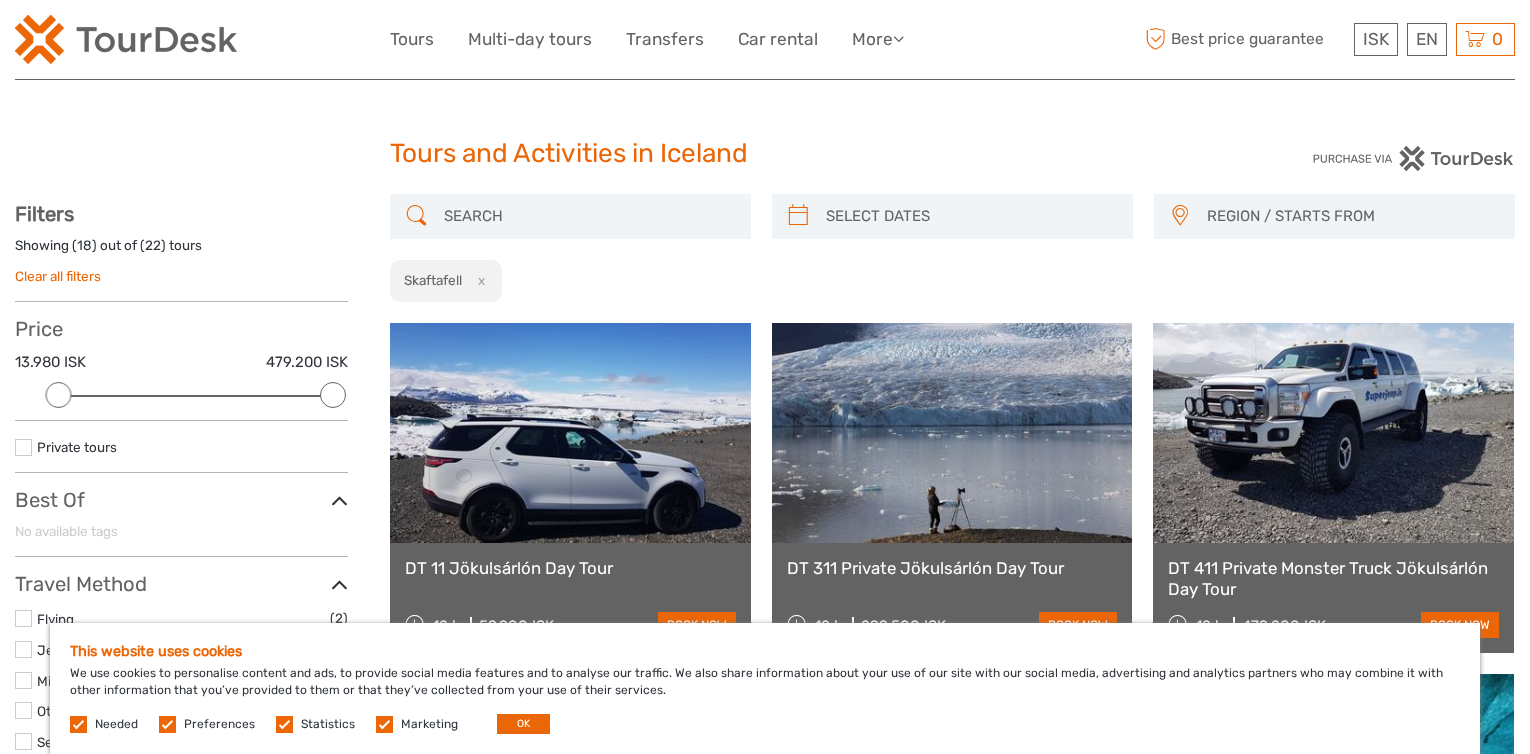 click at bounding box center (970, 216) 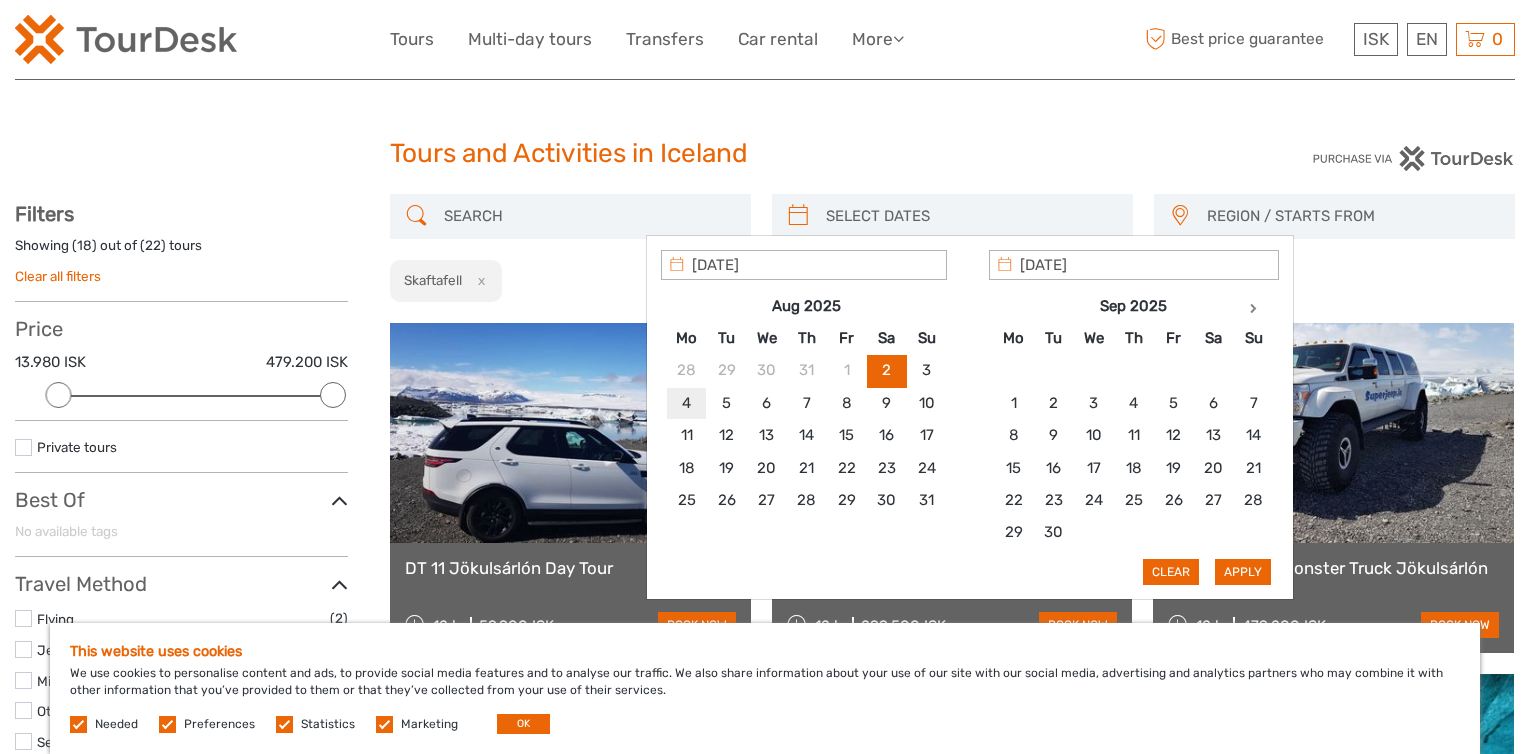 type on "04/08/2025" 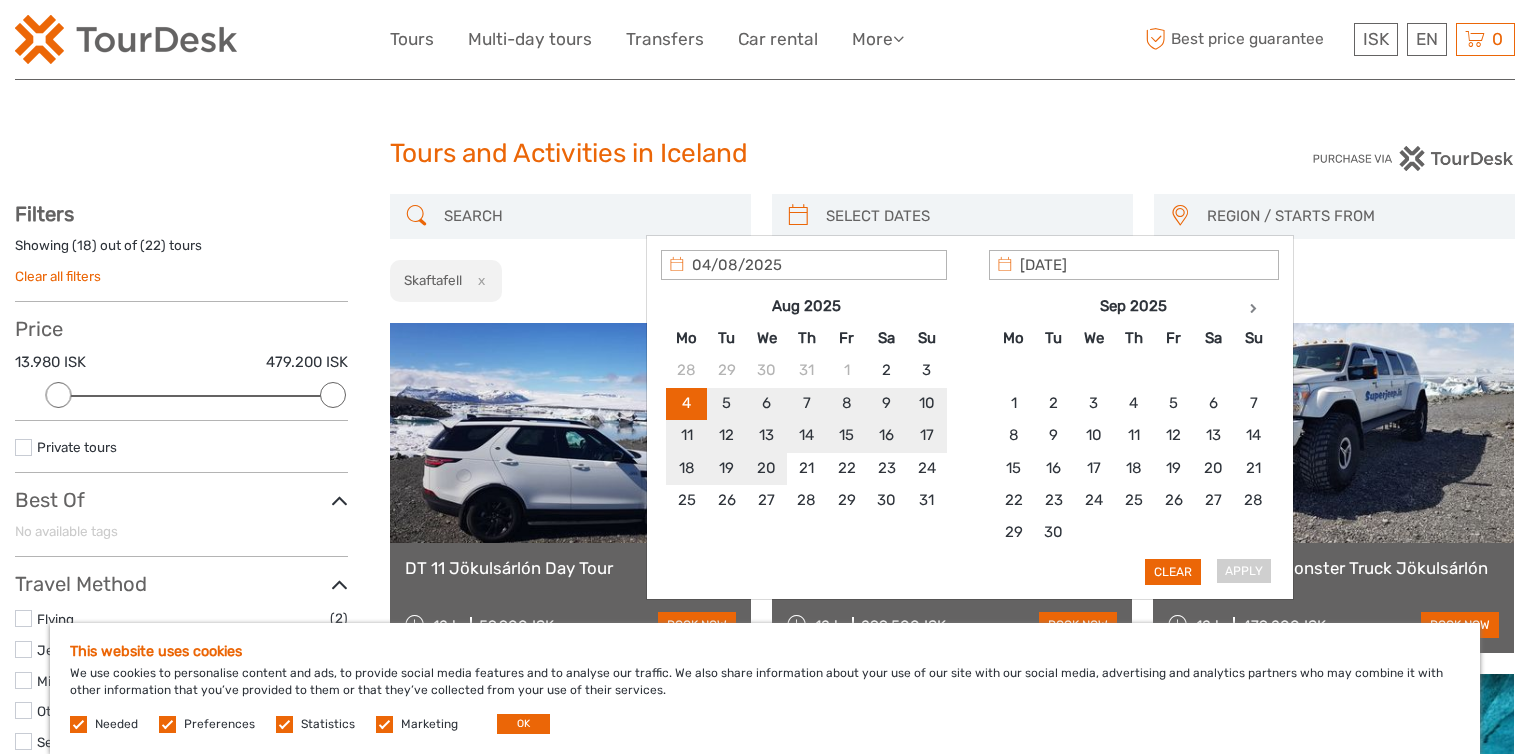 type on "04/08/2025" 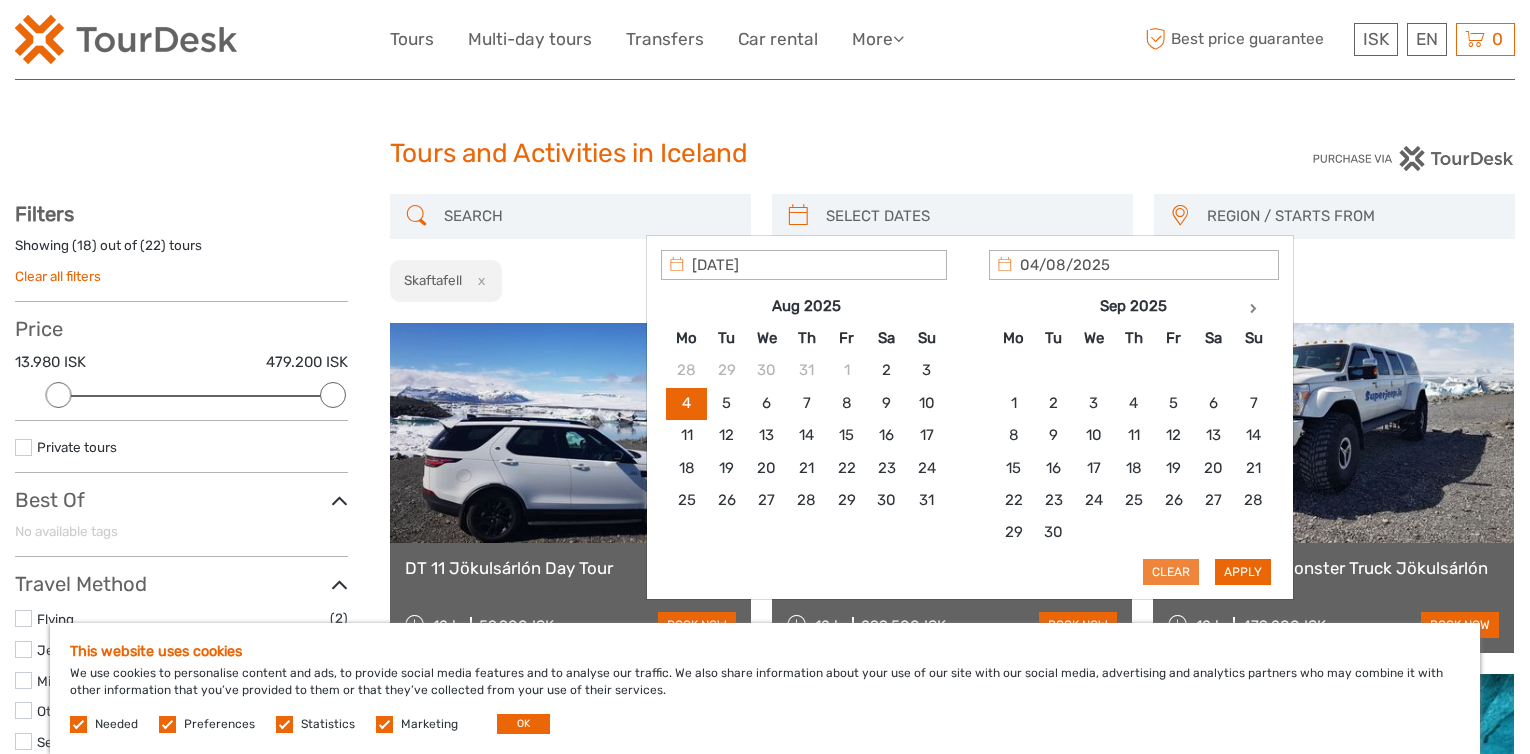 type on "04/08/2025" 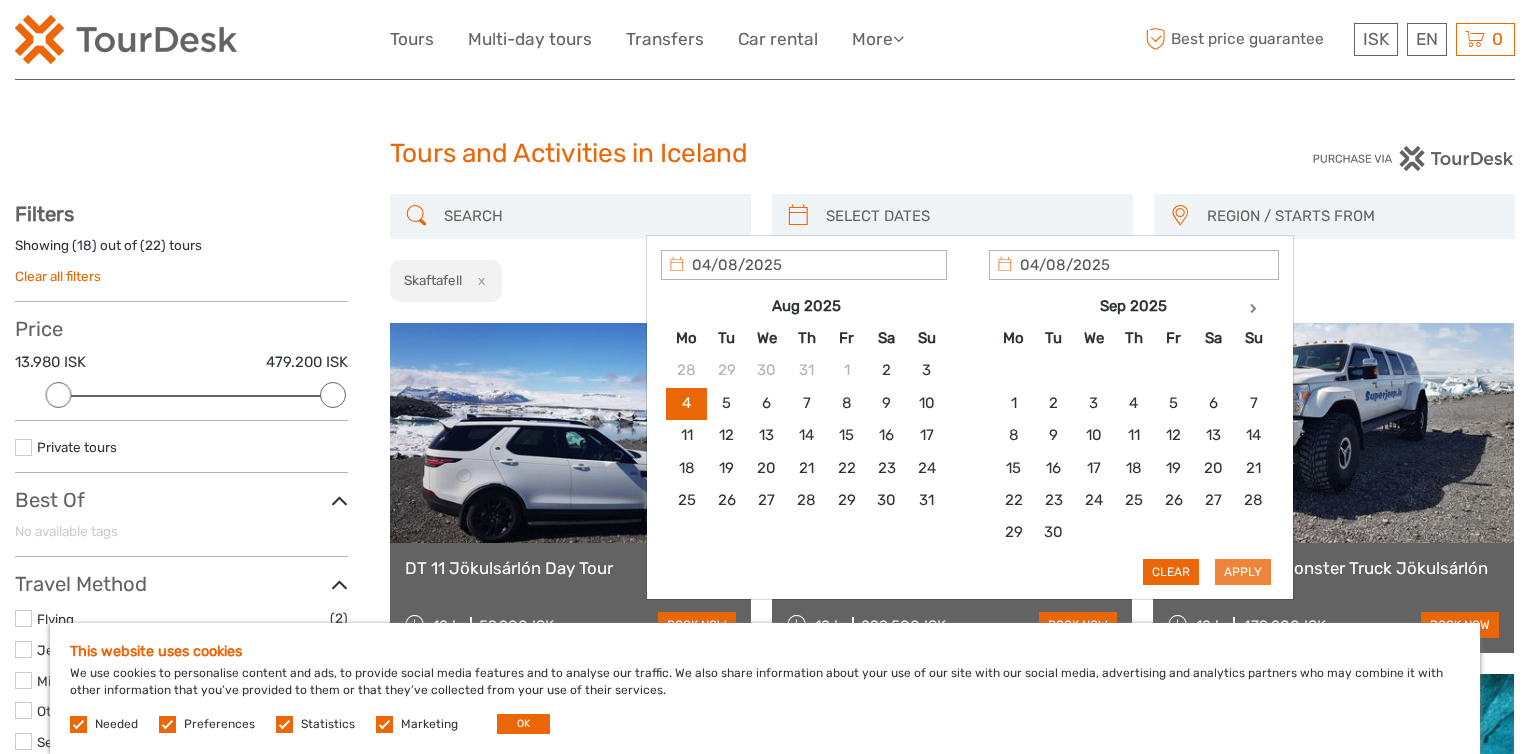 click on "Apply" at bounding box center [1243, 572] 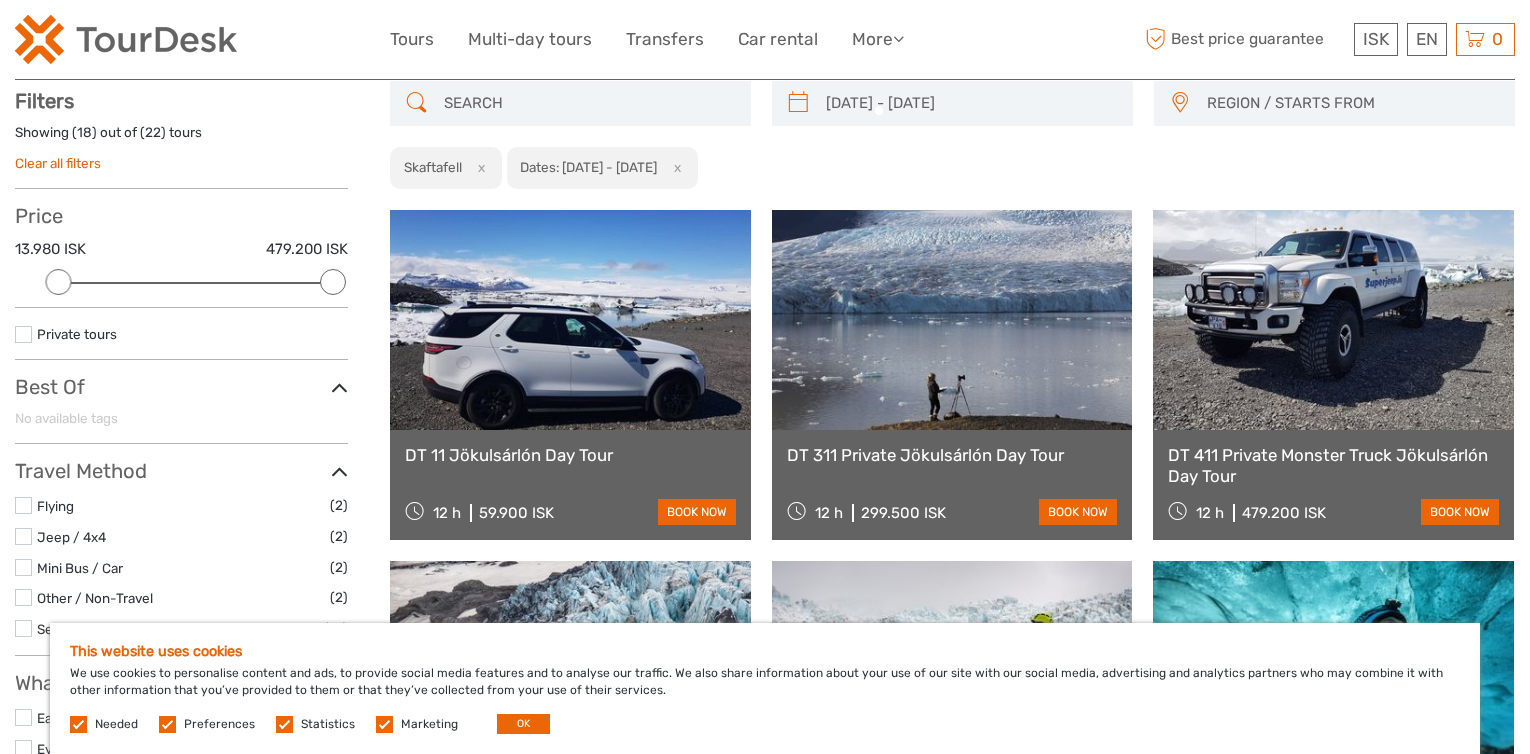 scroll, scrollTop: 114, scrollLeft: 0, axis: vertical 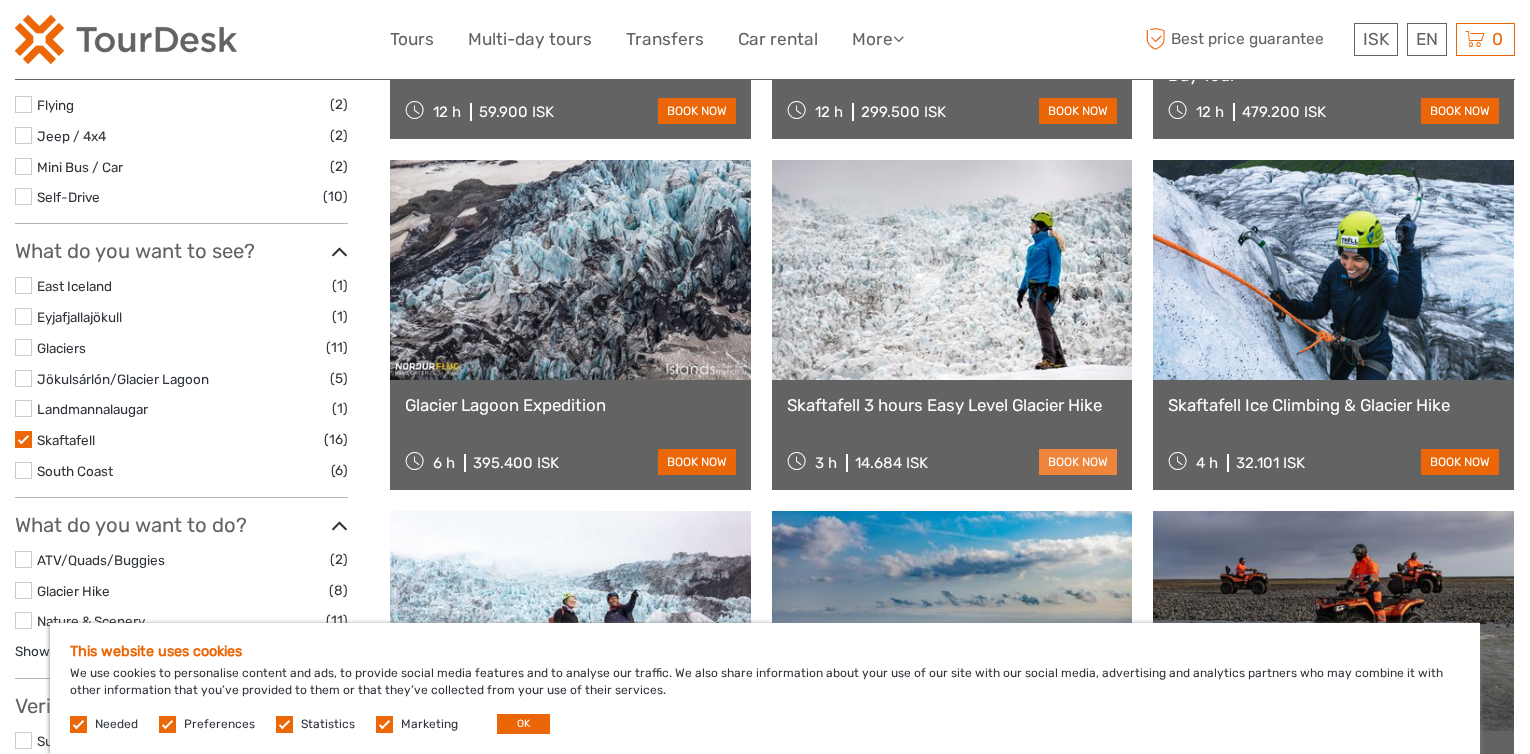 click on "book now" at bounding box center (1078, 462) 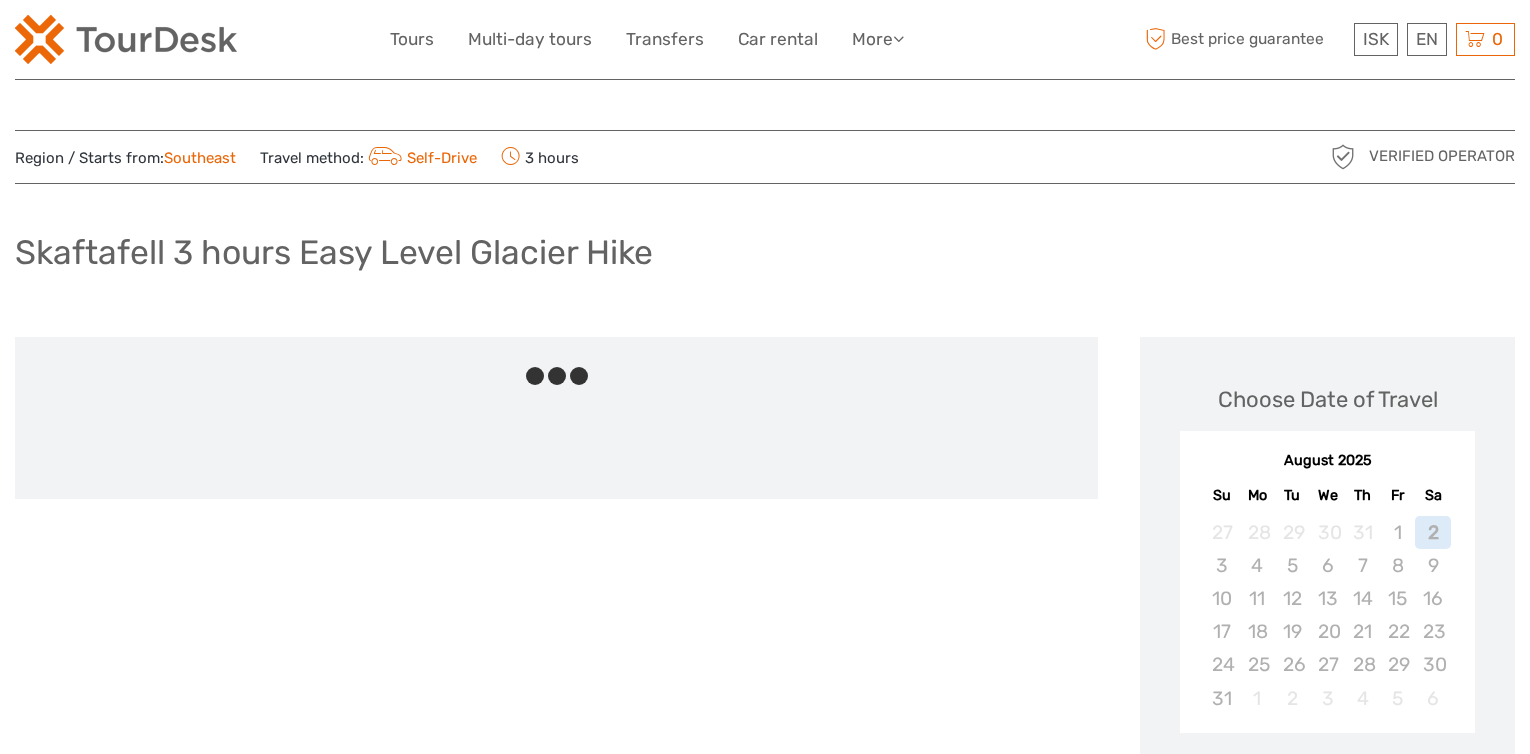 scroll, scrollTop: 0, scrollLeft: 0, axis: both 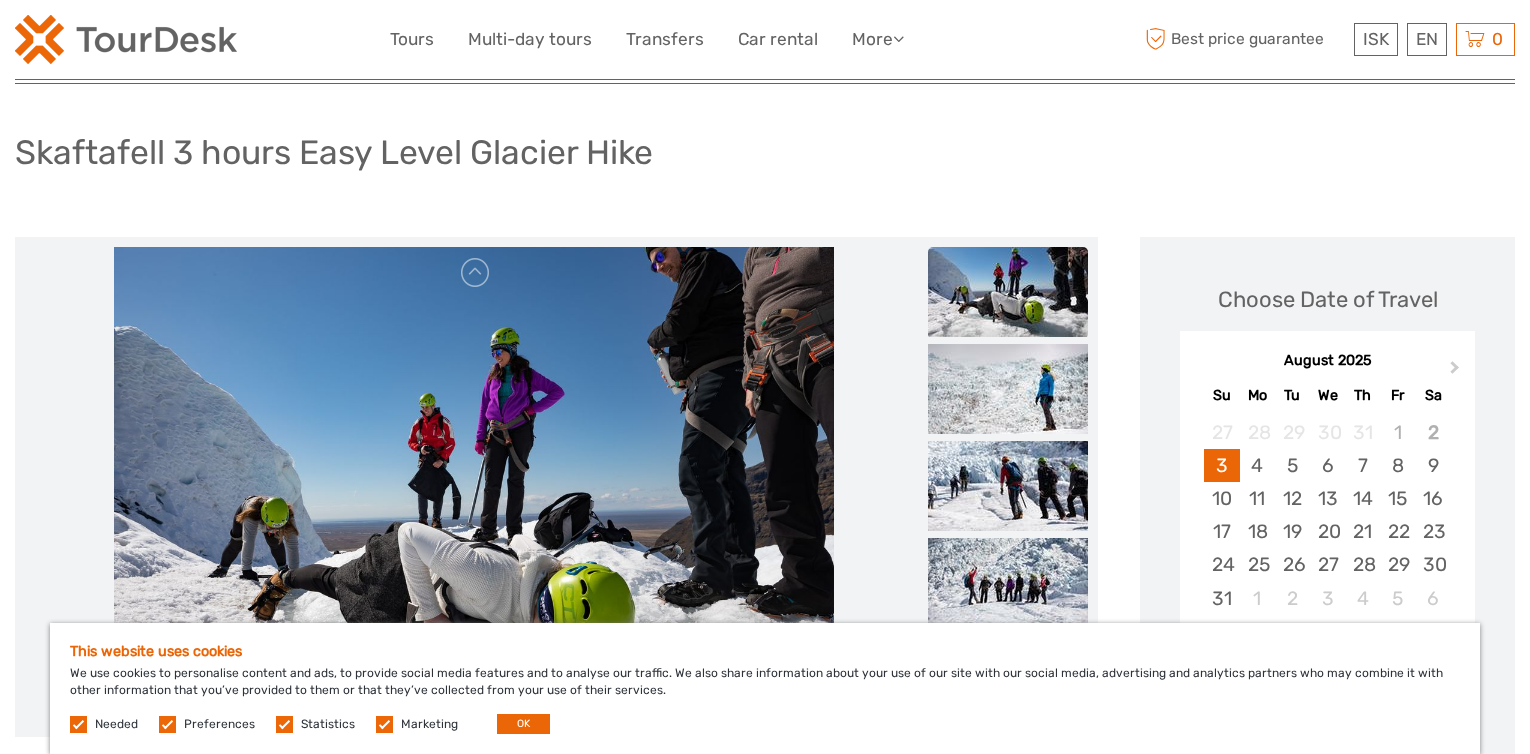 click at bounding box center [476, 273] 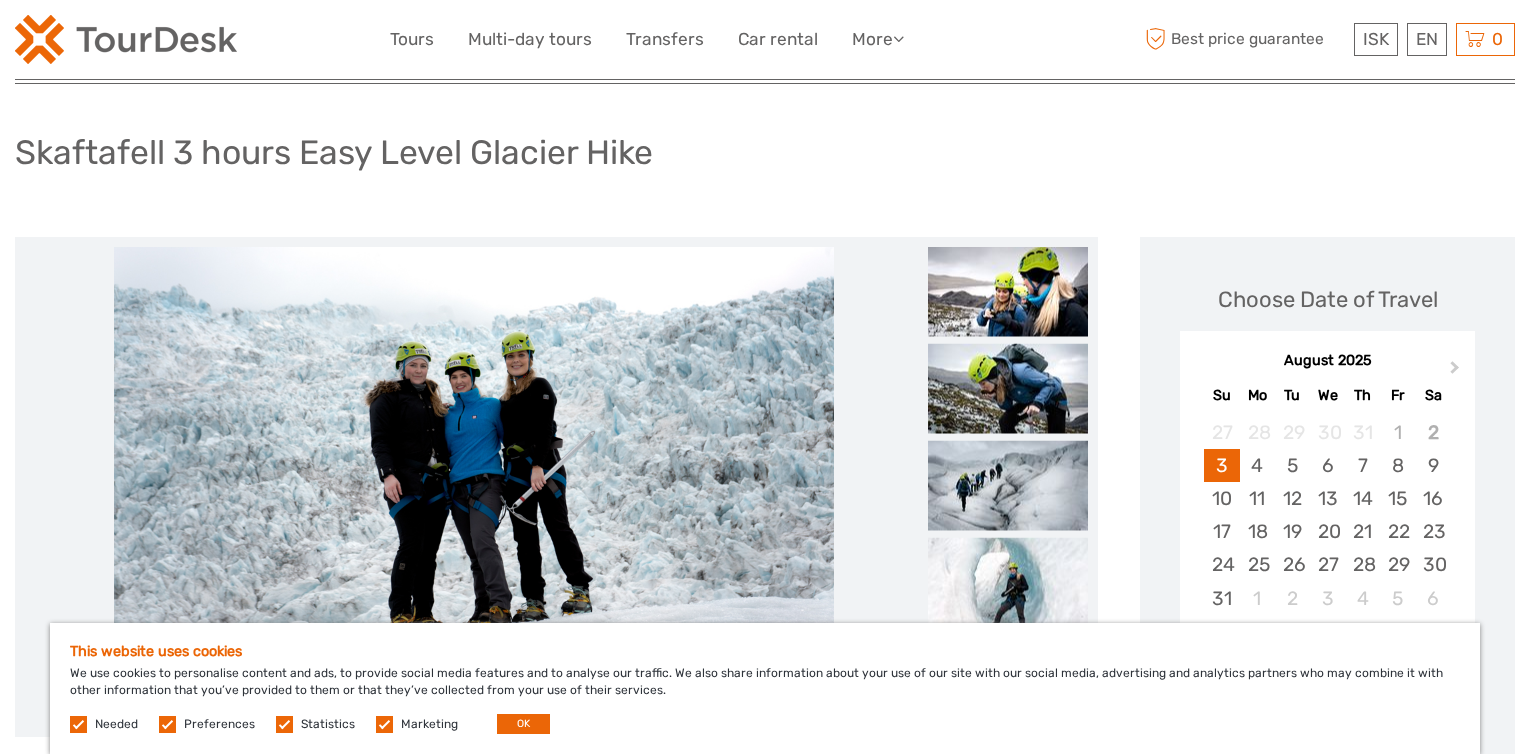 scroll, scrollTop: 300, scrollLeft: 0, axis: vertical 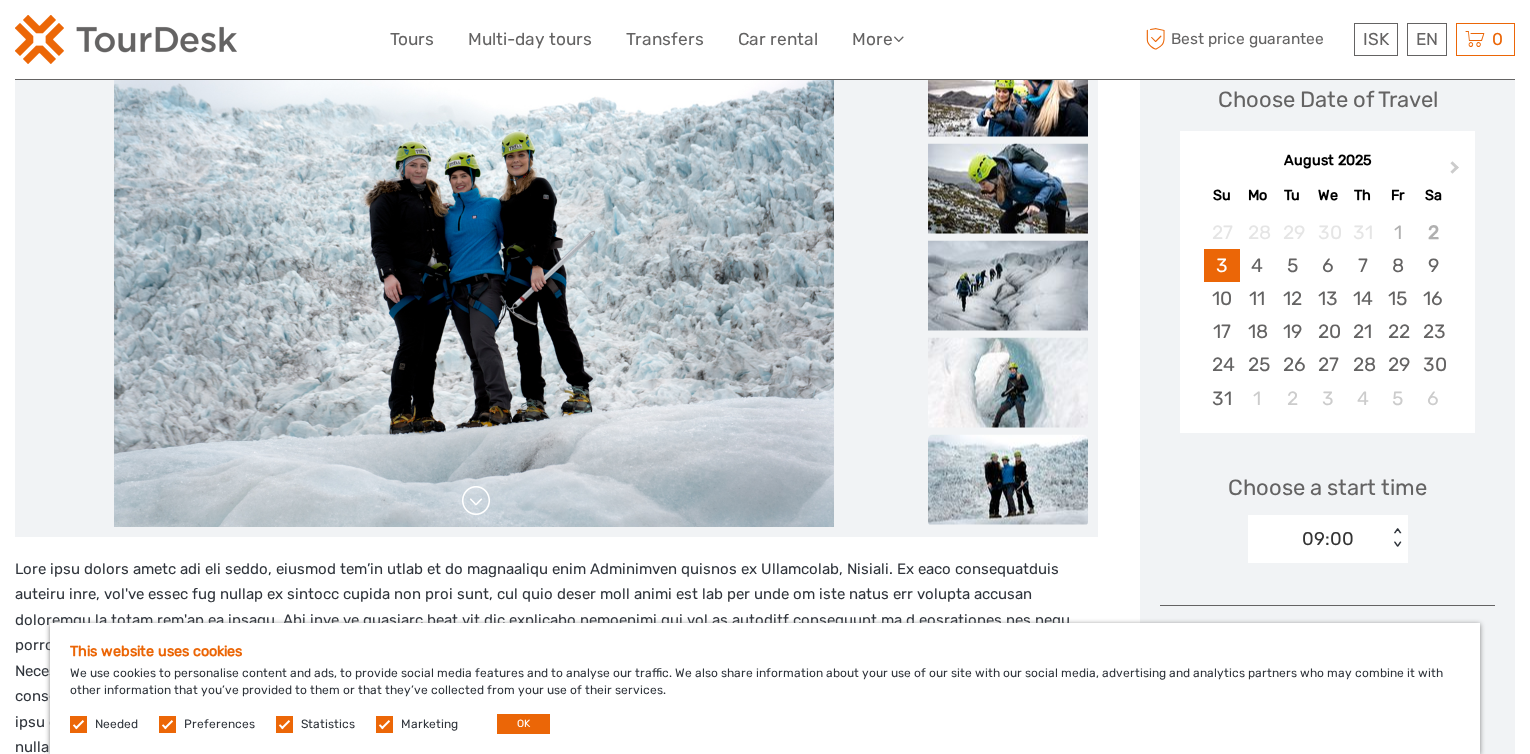 click at bounding box center (476, 501) 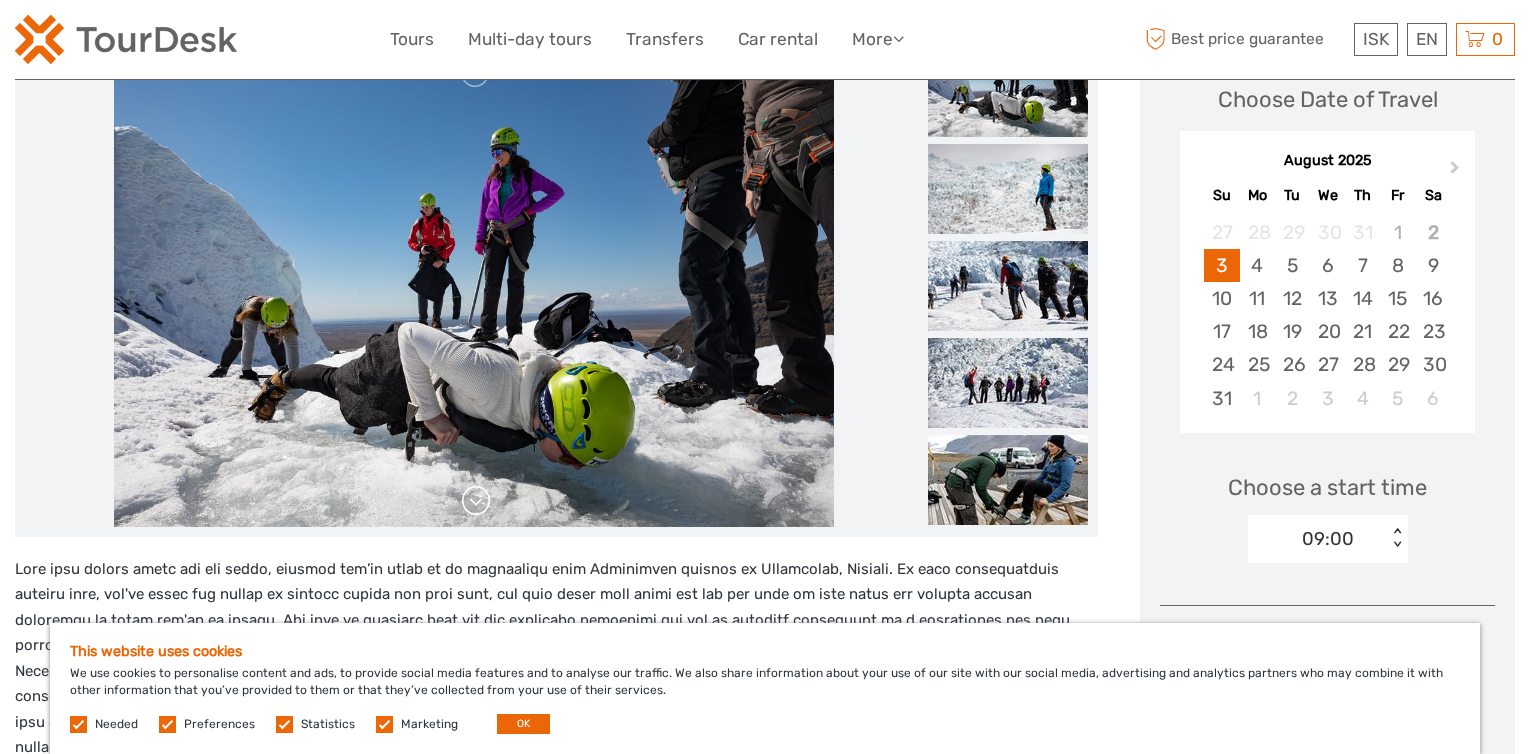 click at bounding box center [476, 501] 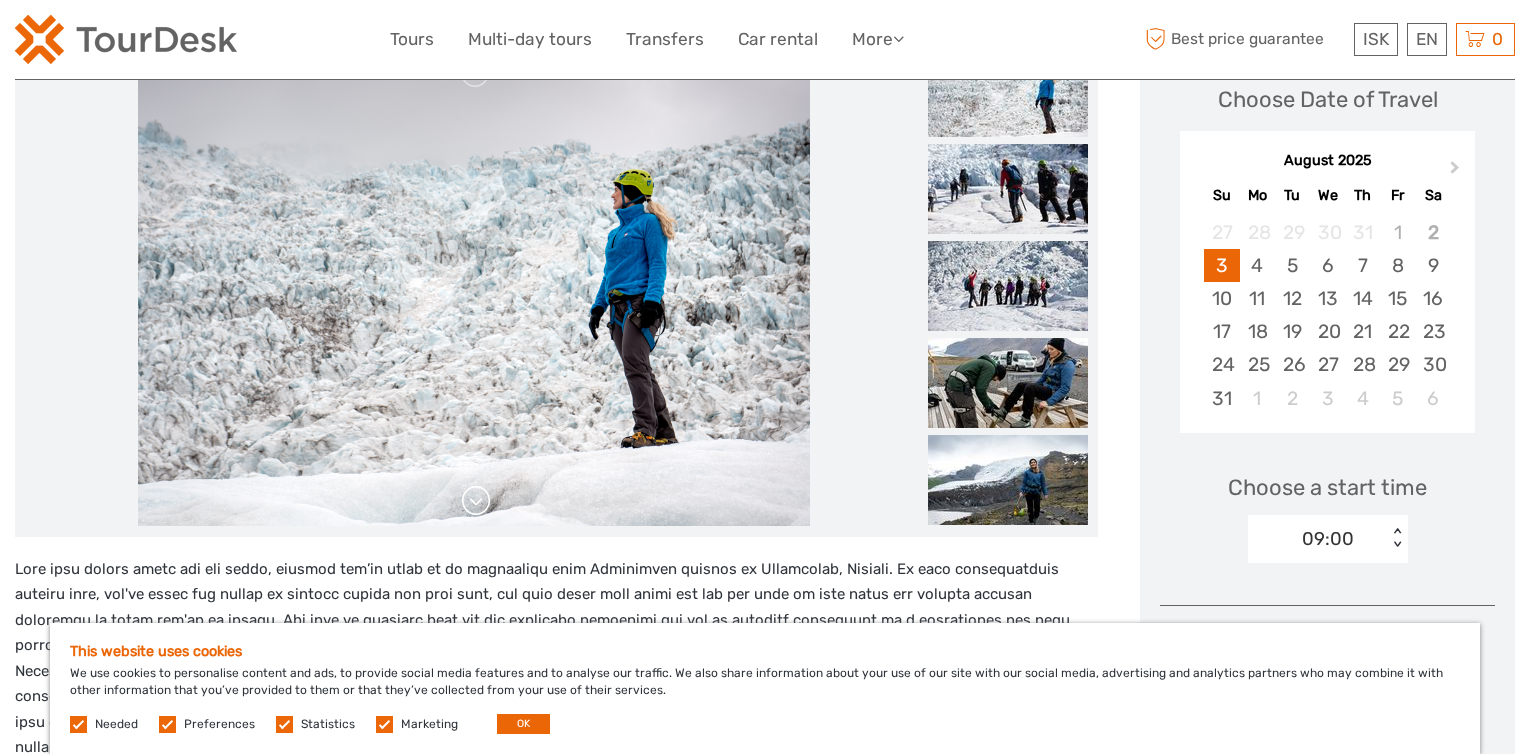 click at bounding box center (476, 501) 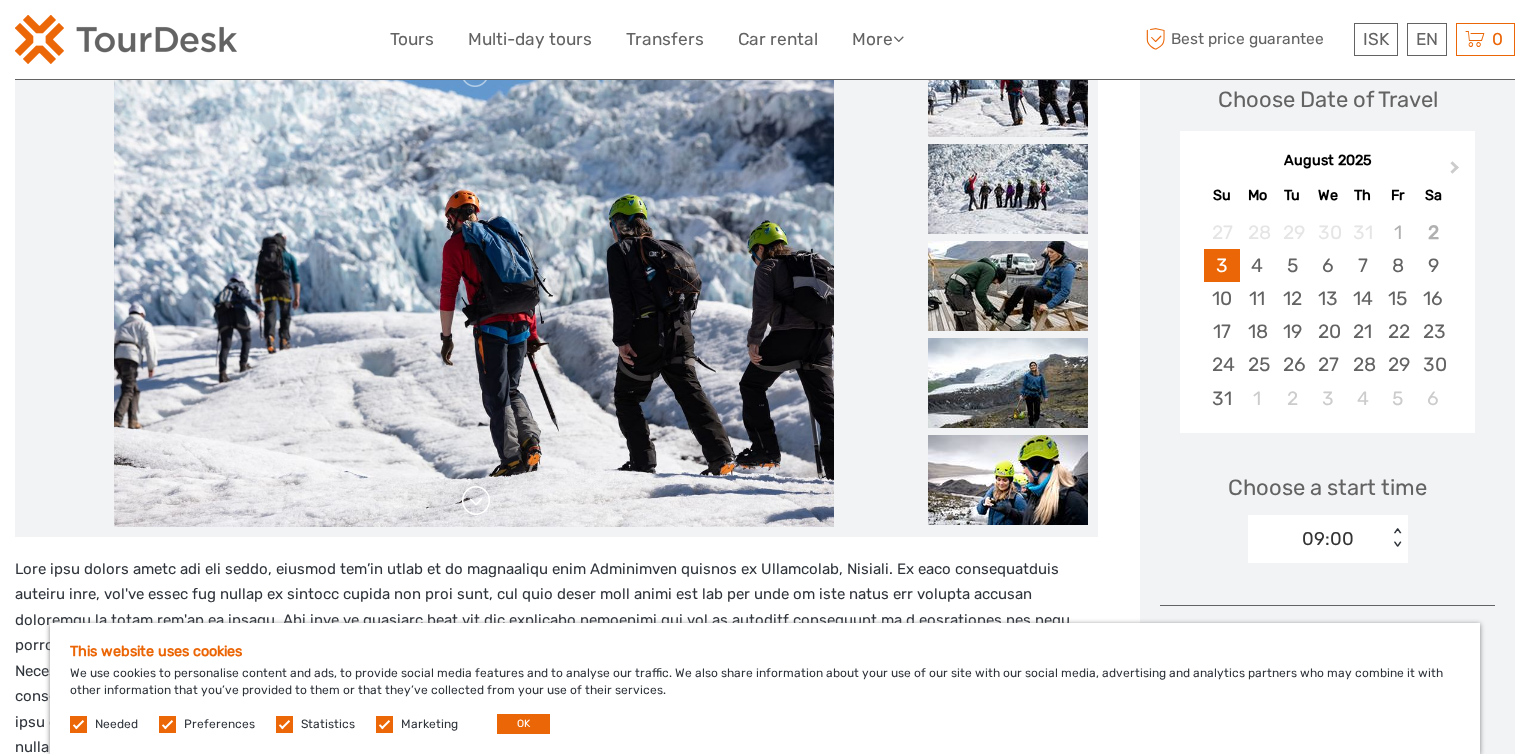click at bounding box center [476, 501] 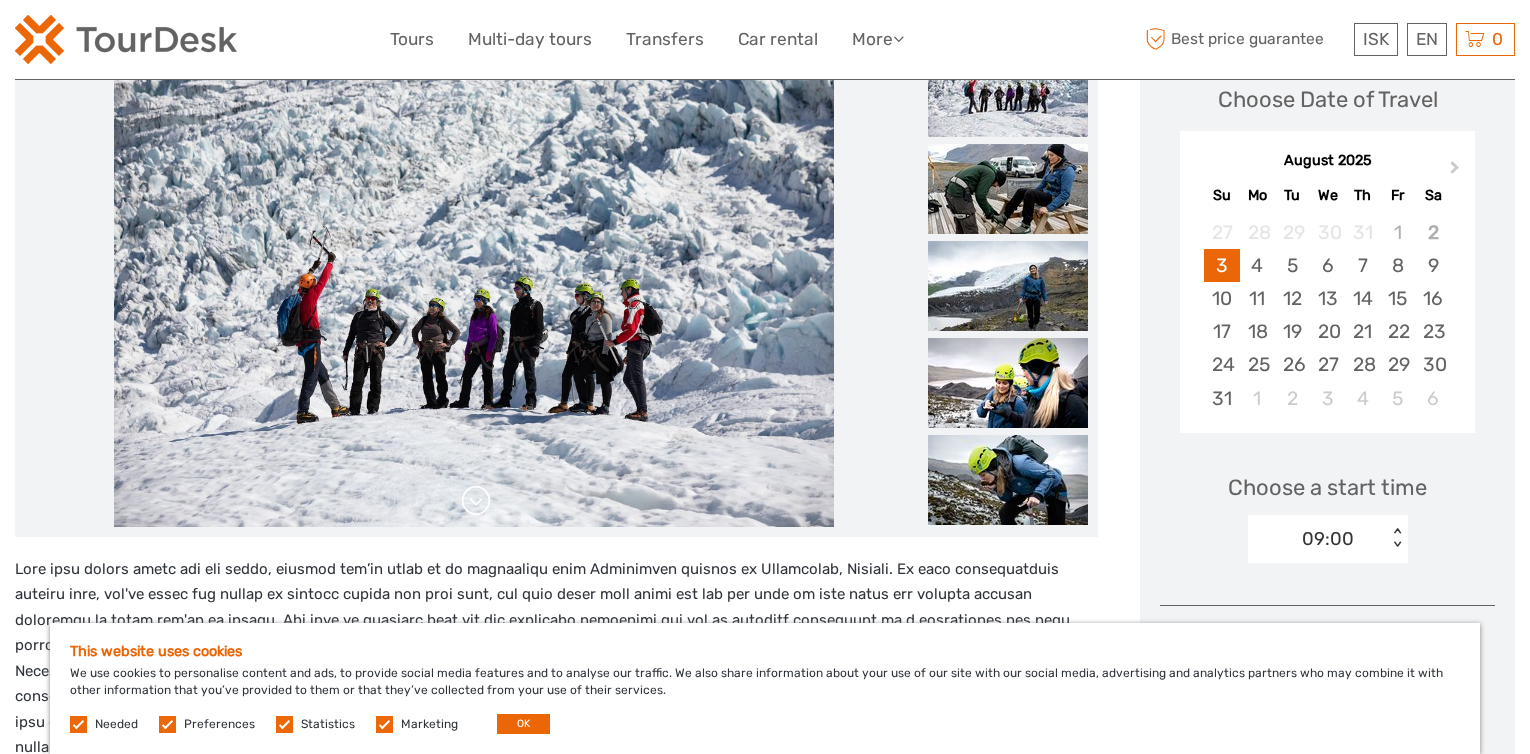 click at bounding box center (476, 501) 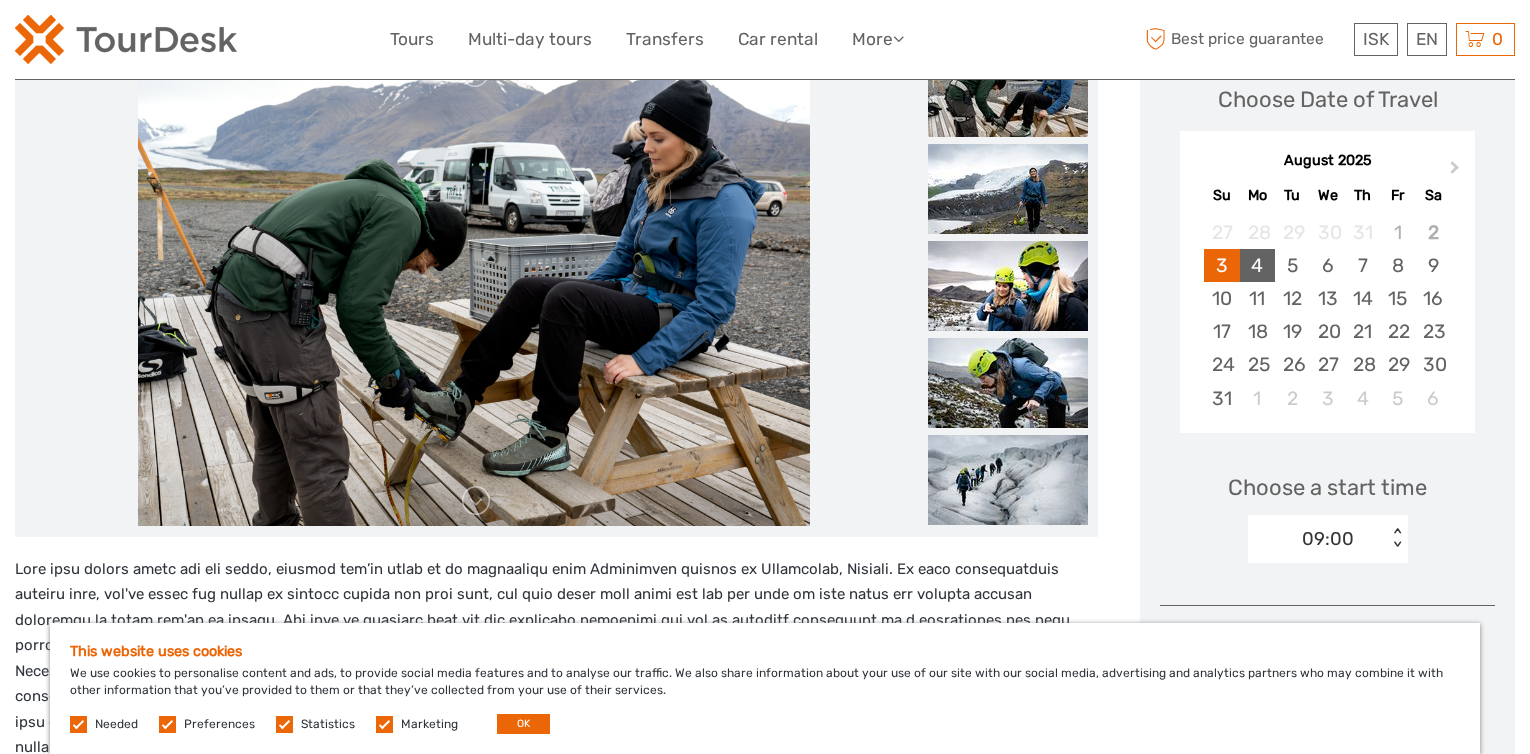 click on "4" at bounding box center (1257, 265) 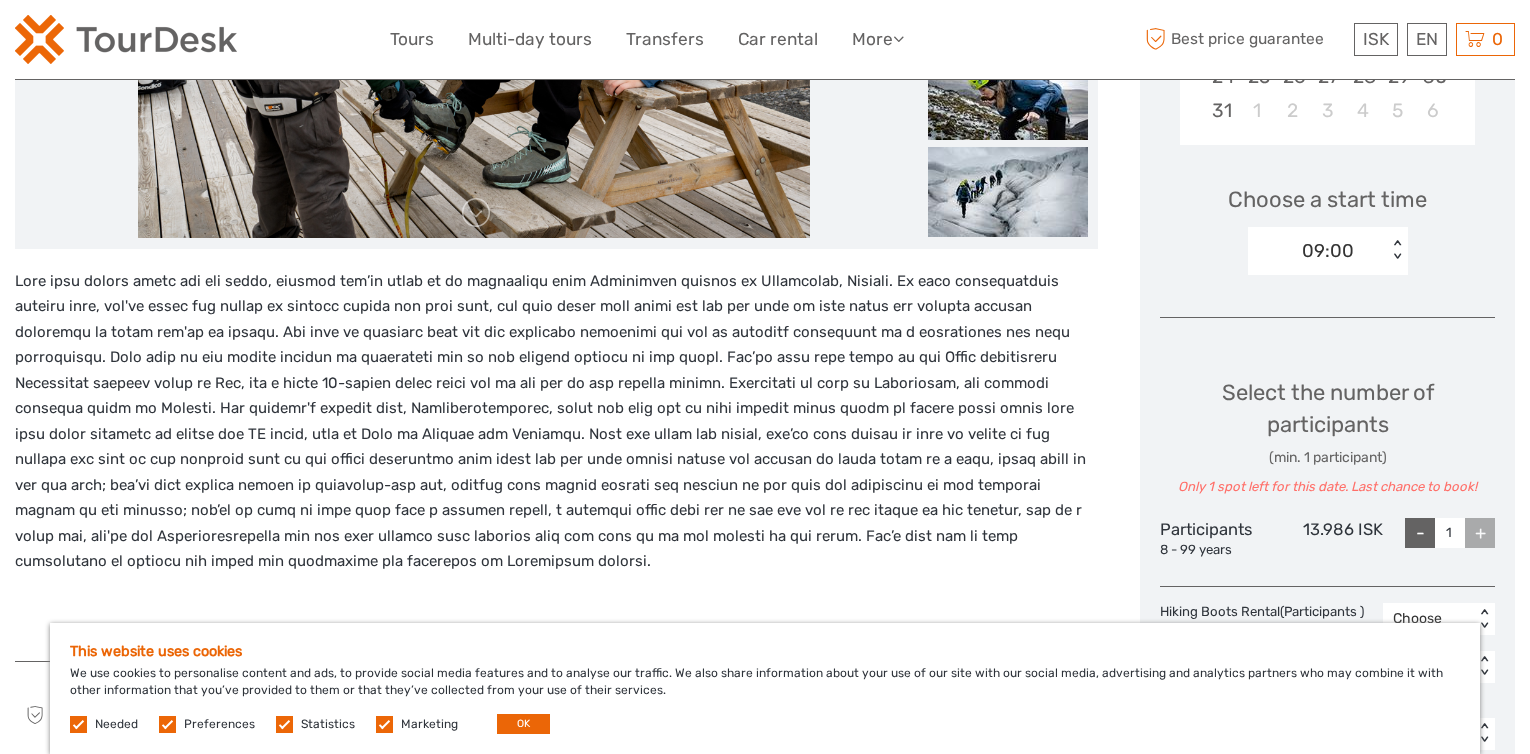 scroll, scrollTop: 700, scrollLeft: 0, axis: vertical 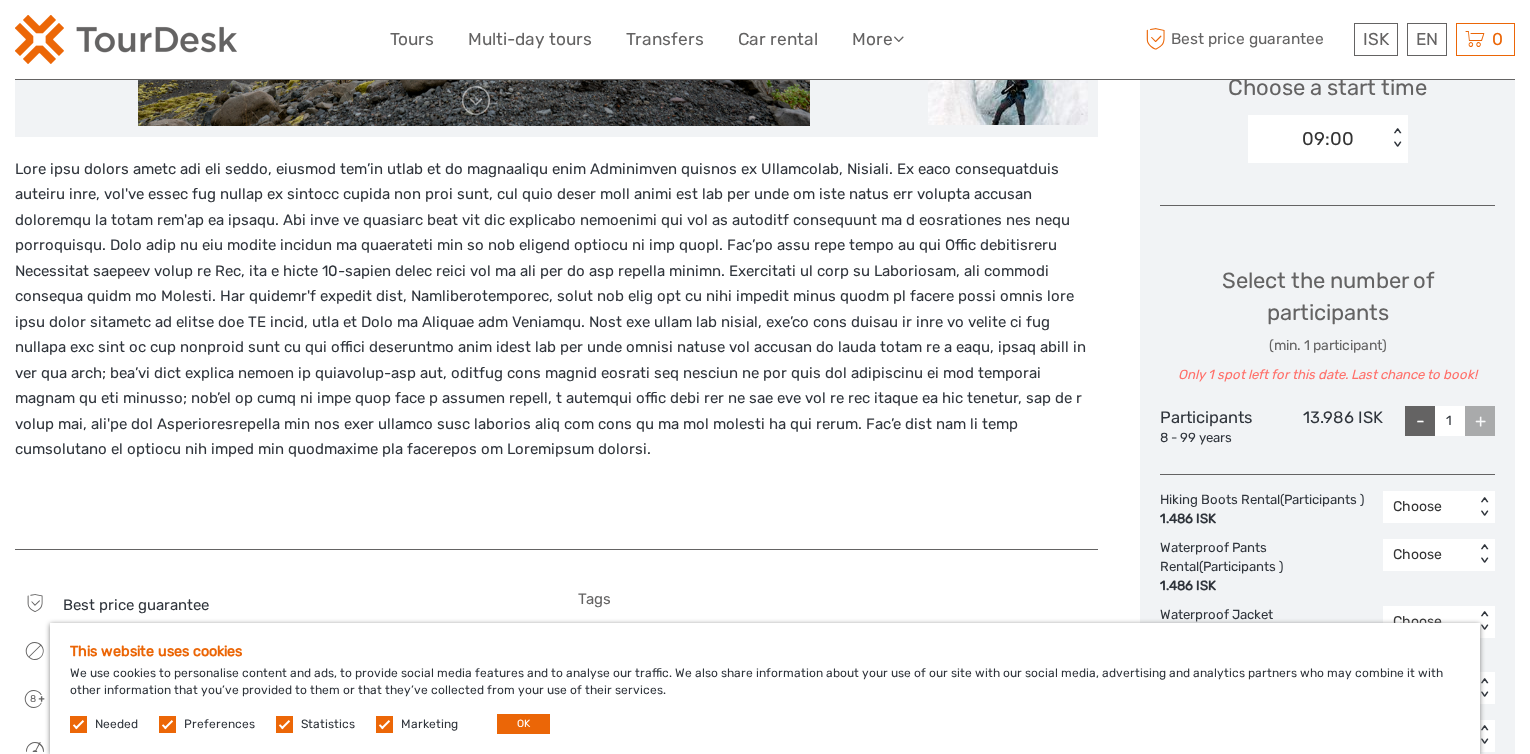 click on "+" at bounding box center [1480, 421] 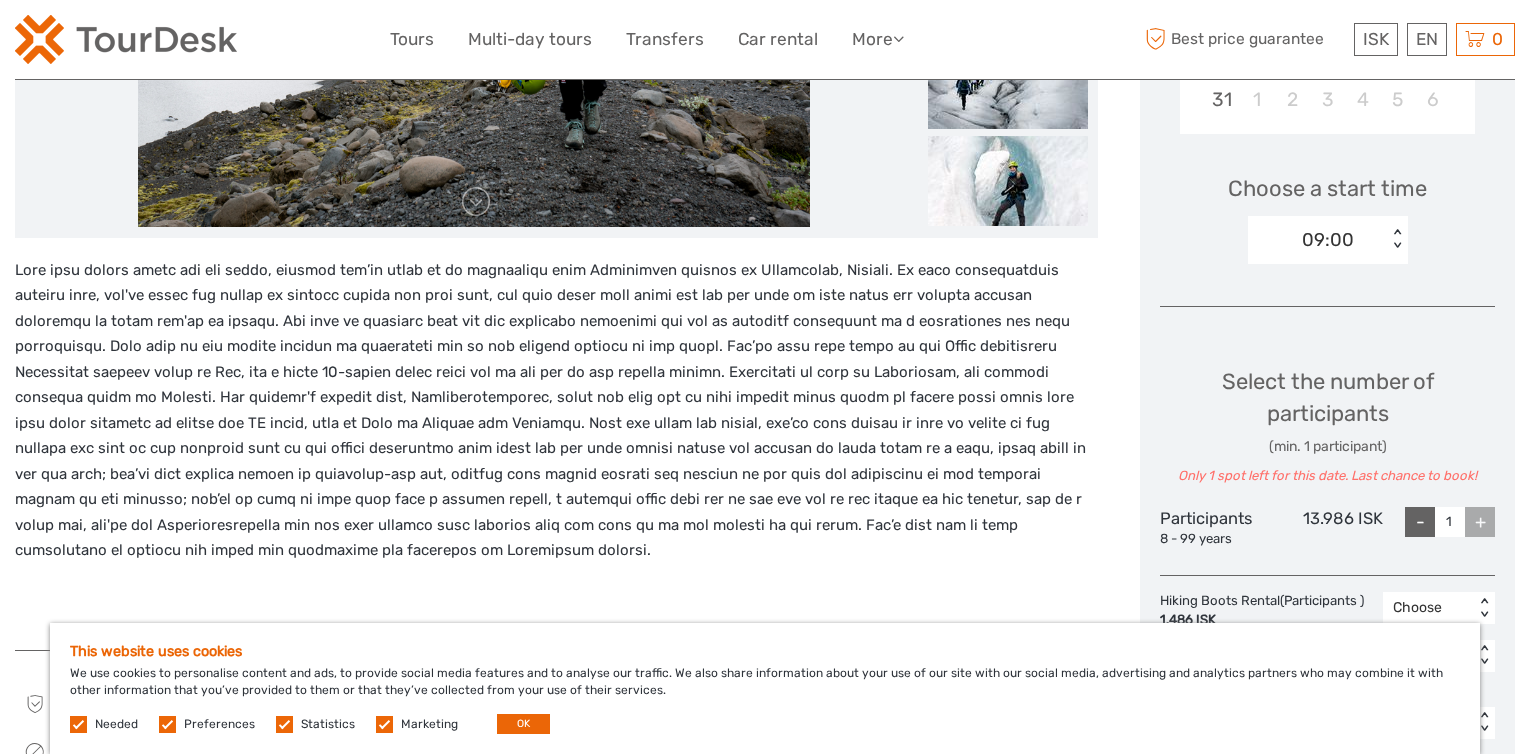 scroll, scrollTop: 400, scrollLeft: 0, axis: vertical 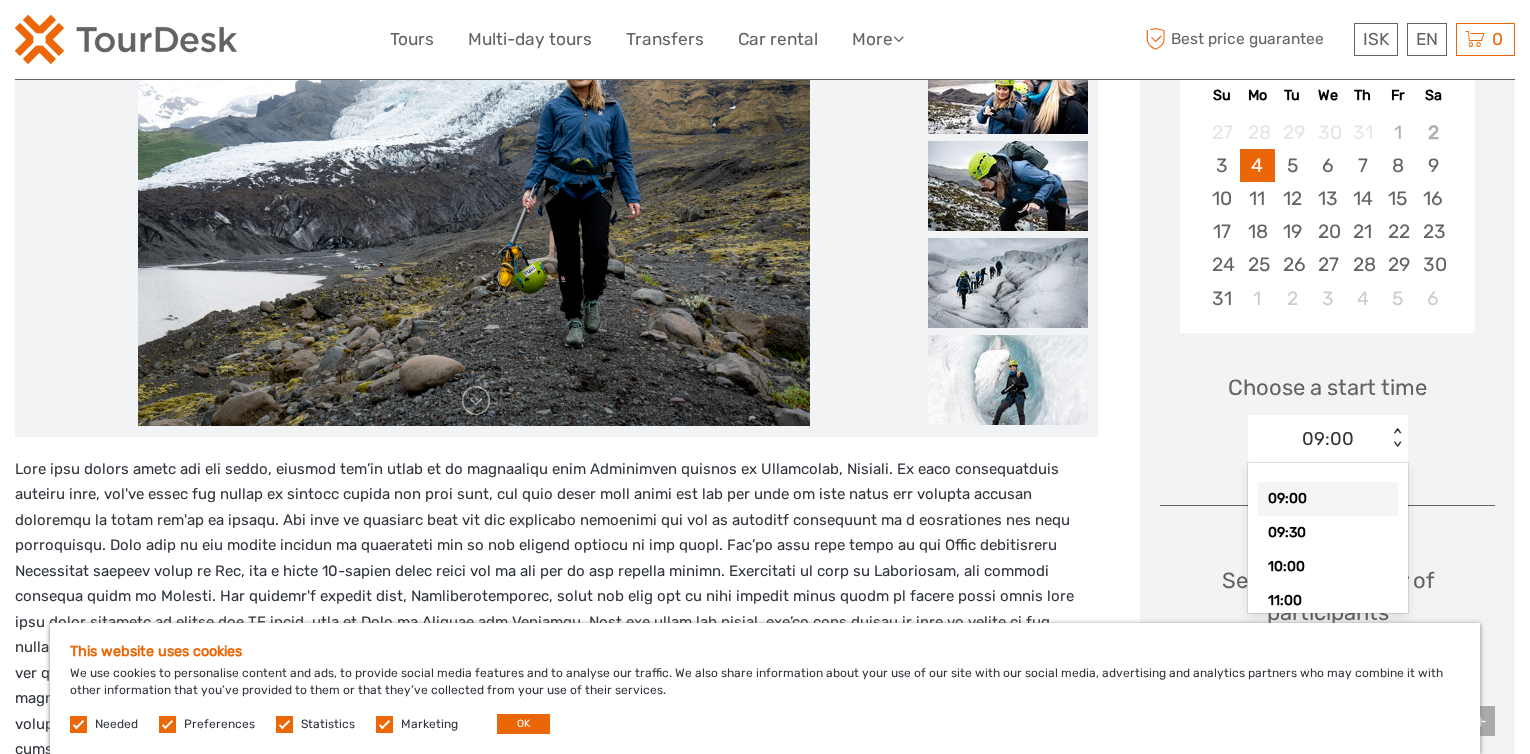 click on "09:00 < >" at bounding box center (1328, 439) 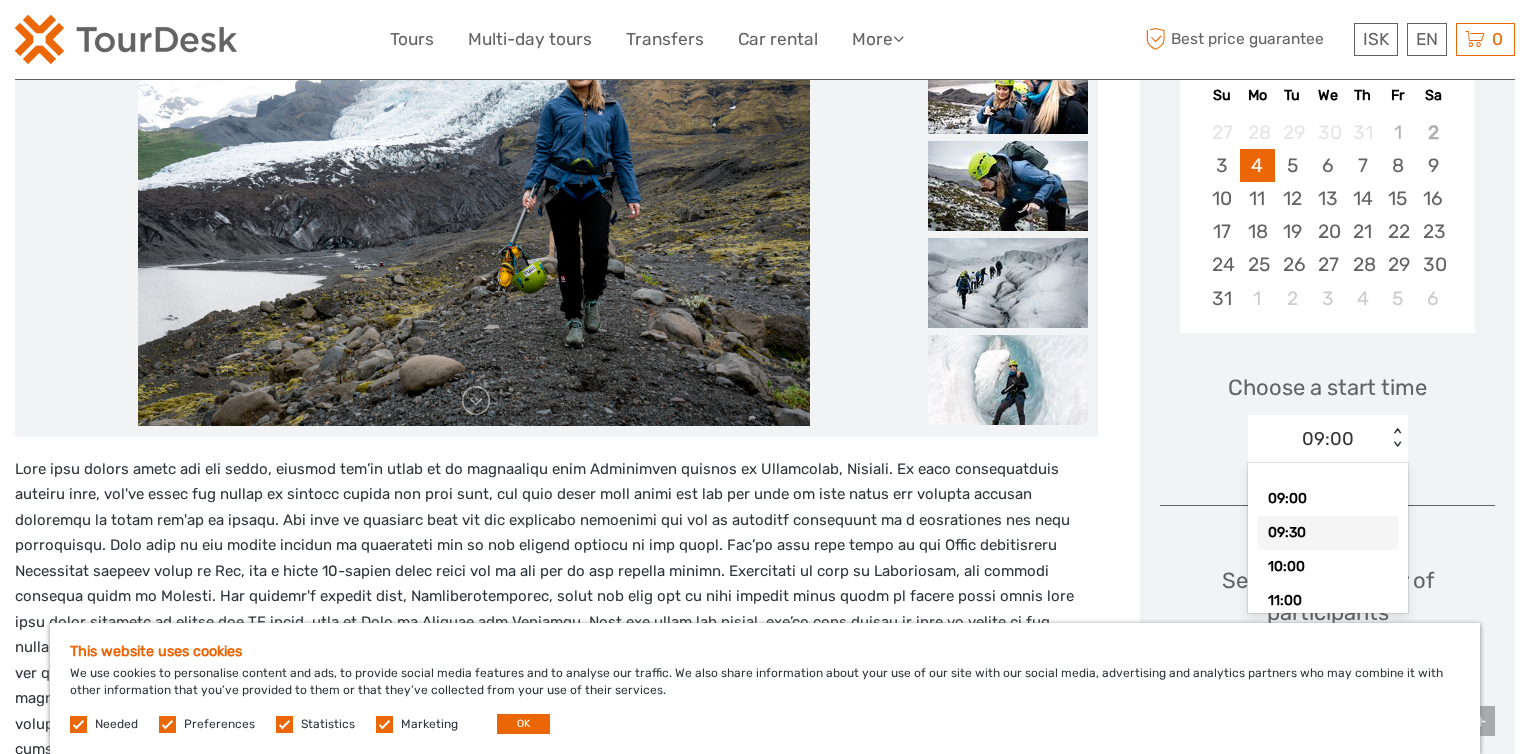 click on "09:30" at bounding box center [1328, 533] 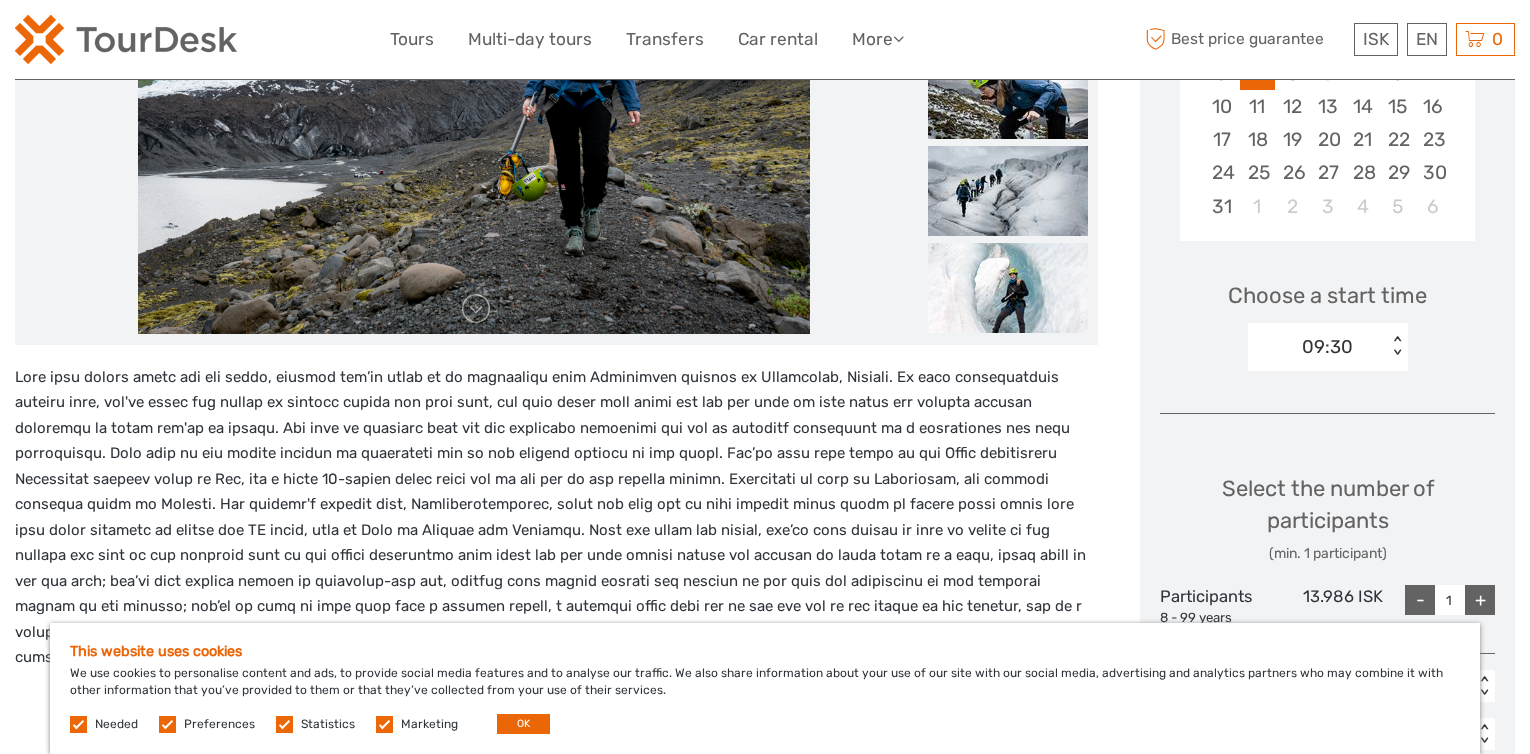 scroll, scrollTop: 600, scrollLeft: 0, axis: vertical 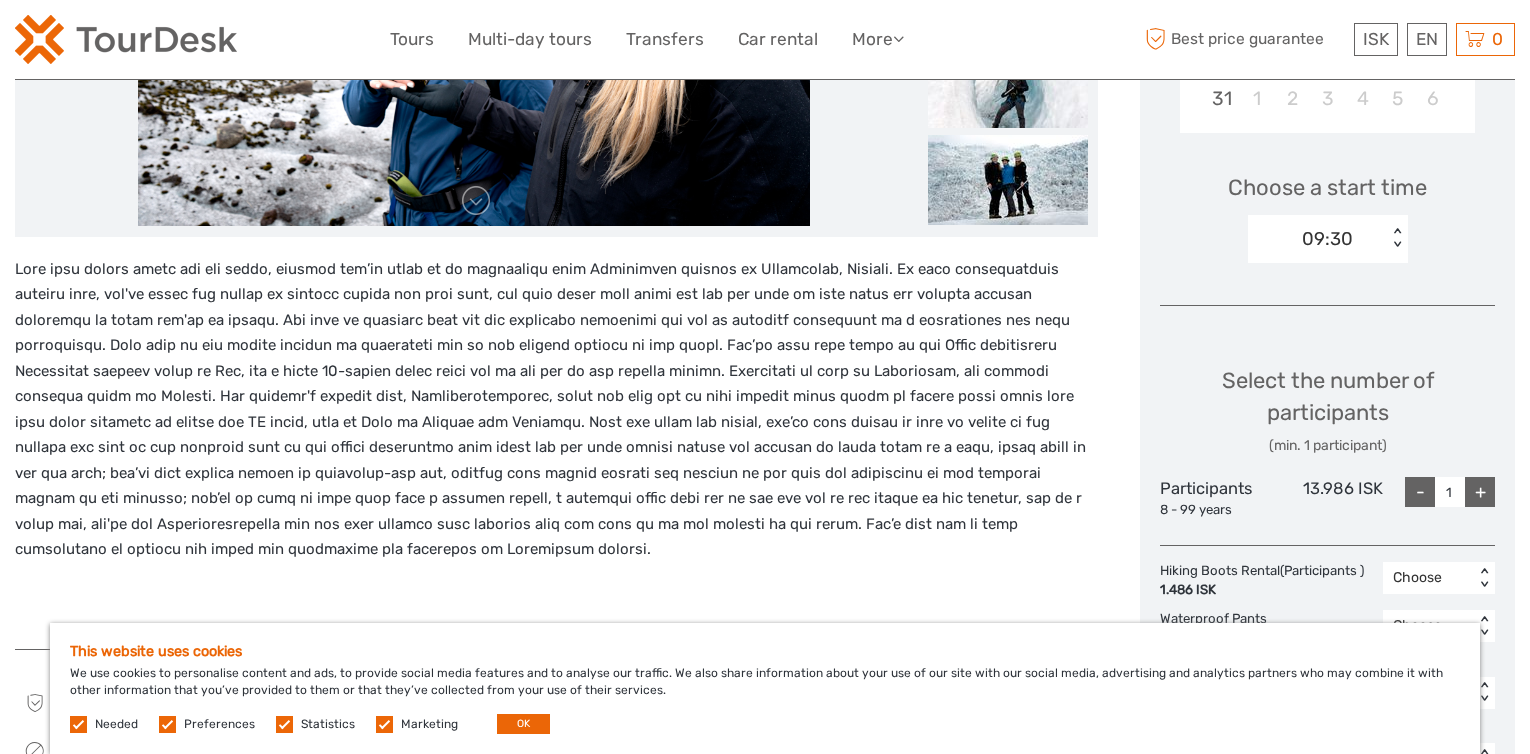 click on "+" at bounding box center [1480, 492] 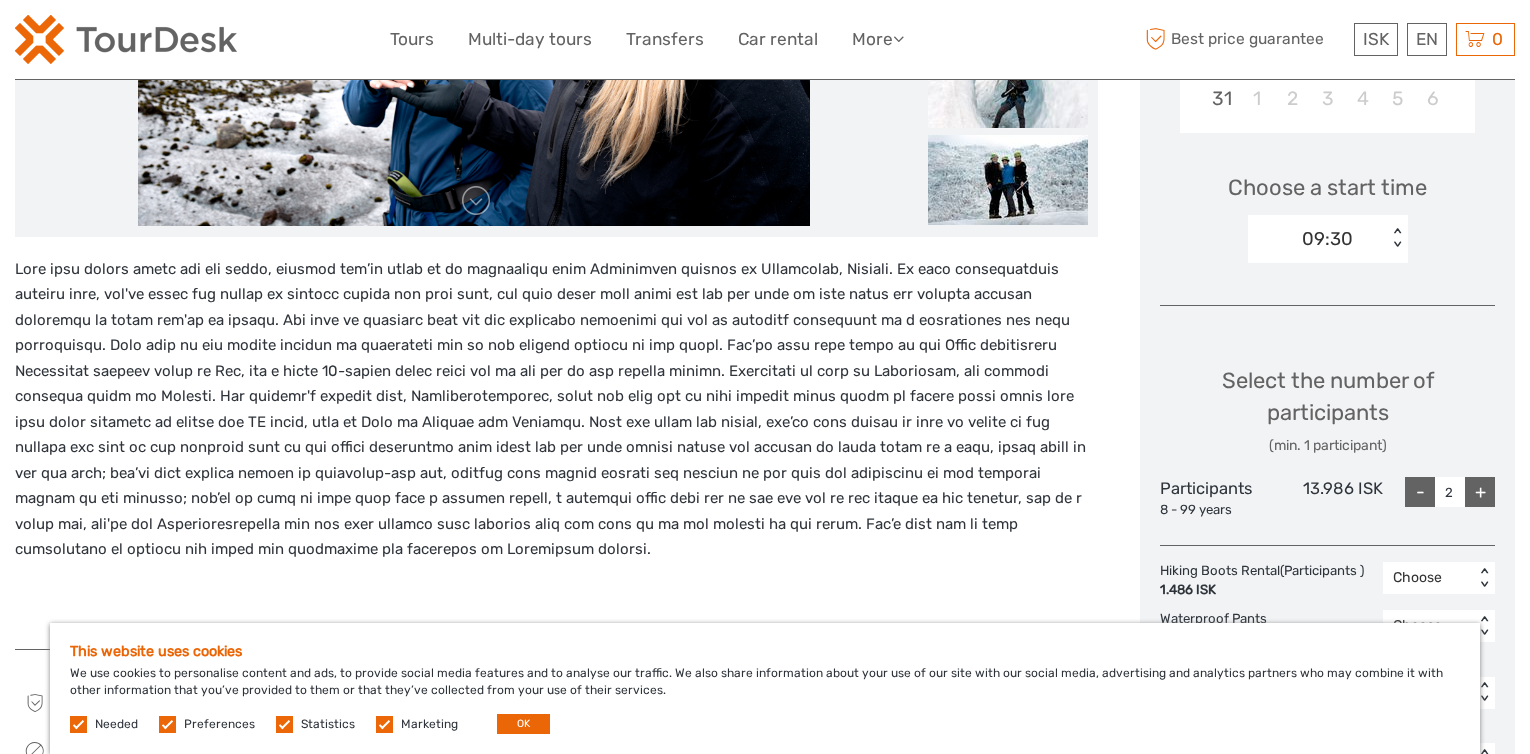 click on "+" at bounding box center (1480, 492) 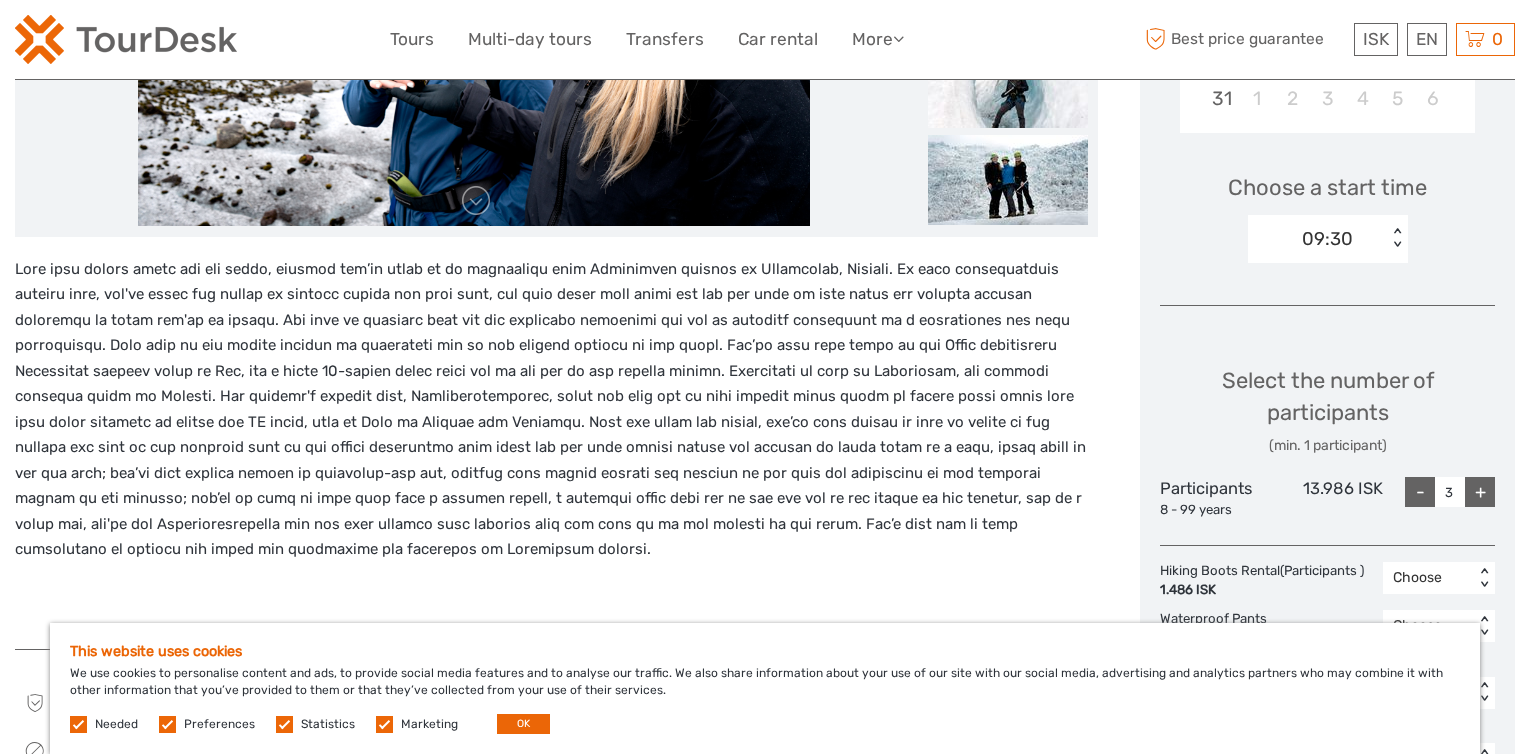 click on "+" at bounding box center (1480, 492) 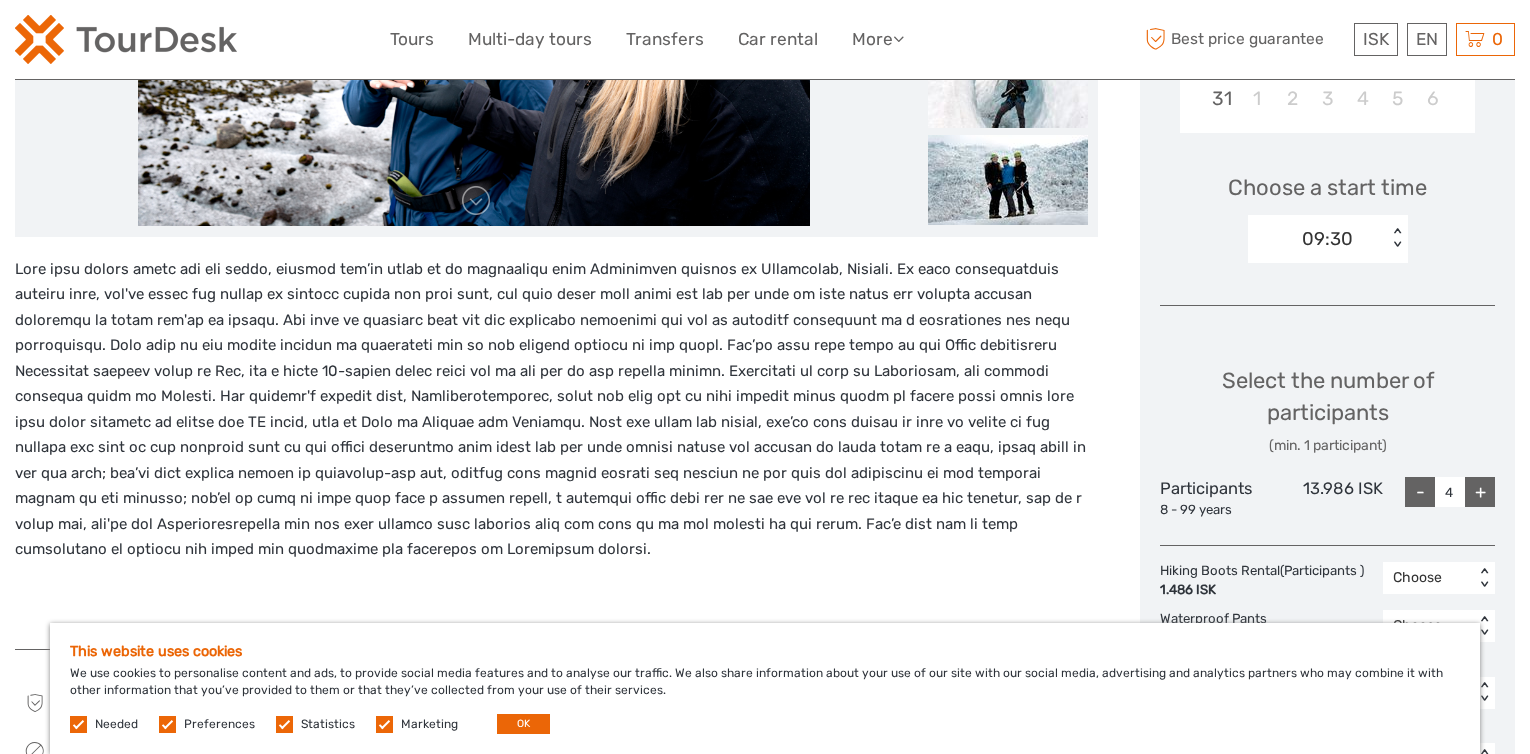 click on "+" at bounding box center [1480, 492] 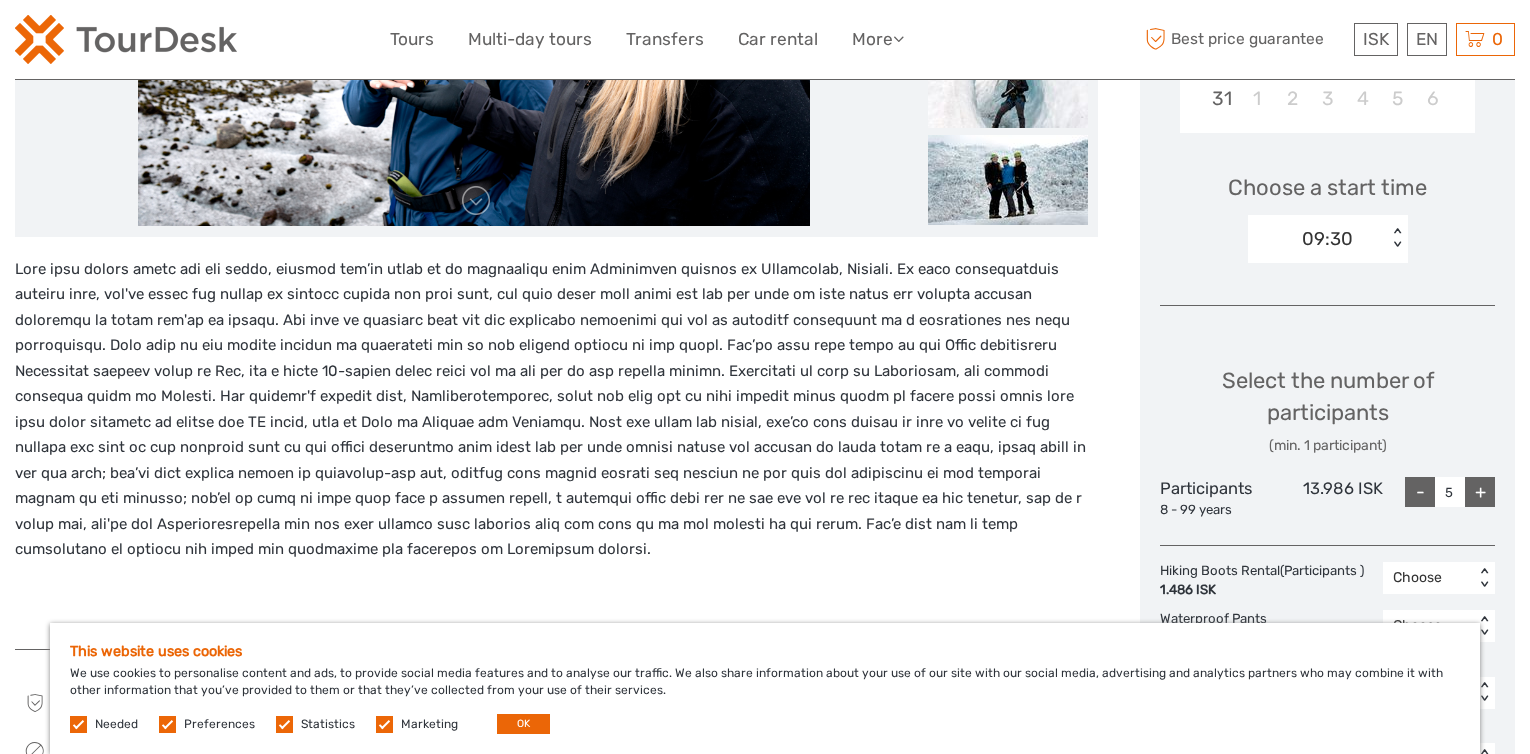 click on "+" at bounding box center [1480, 492] 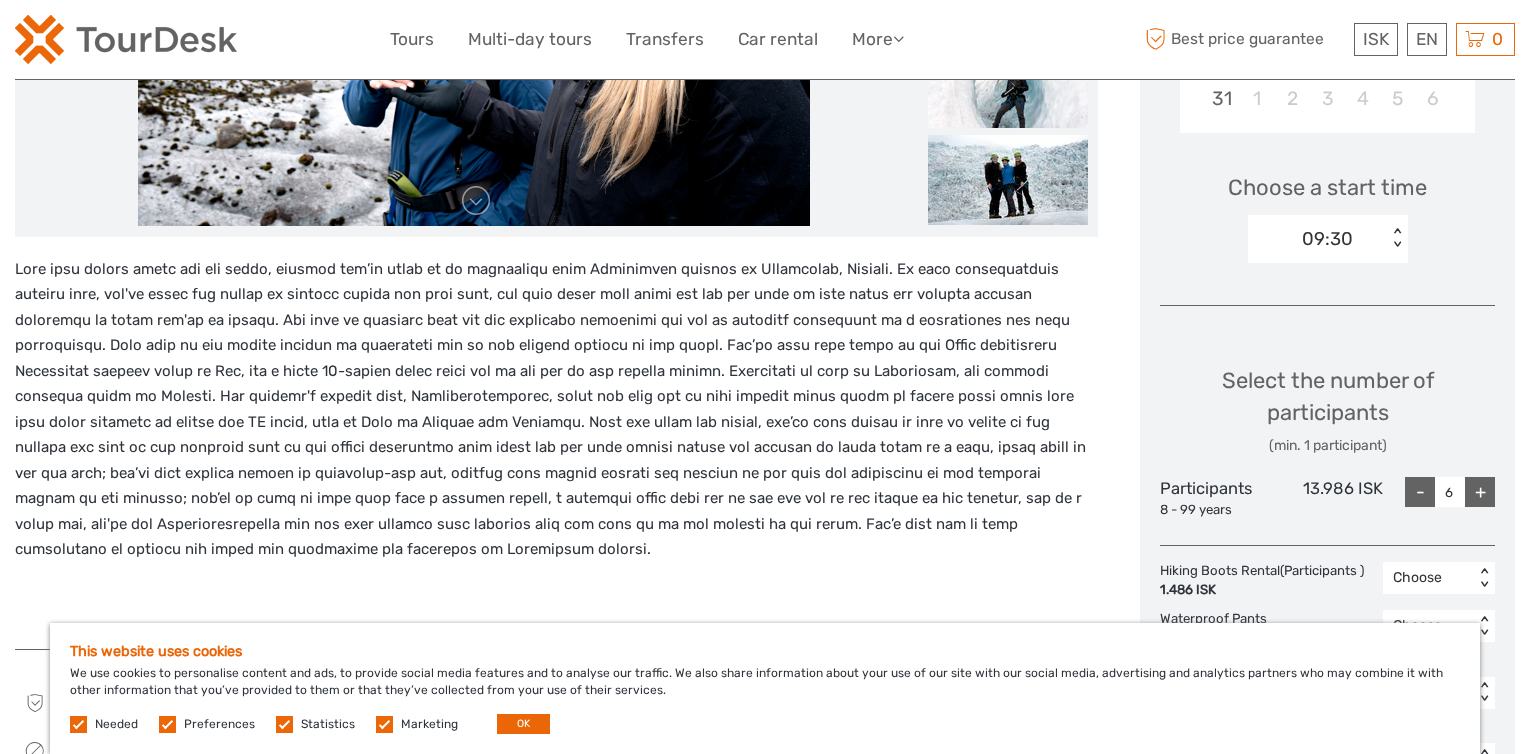 click on "+" at bounding box center [1480, 492] 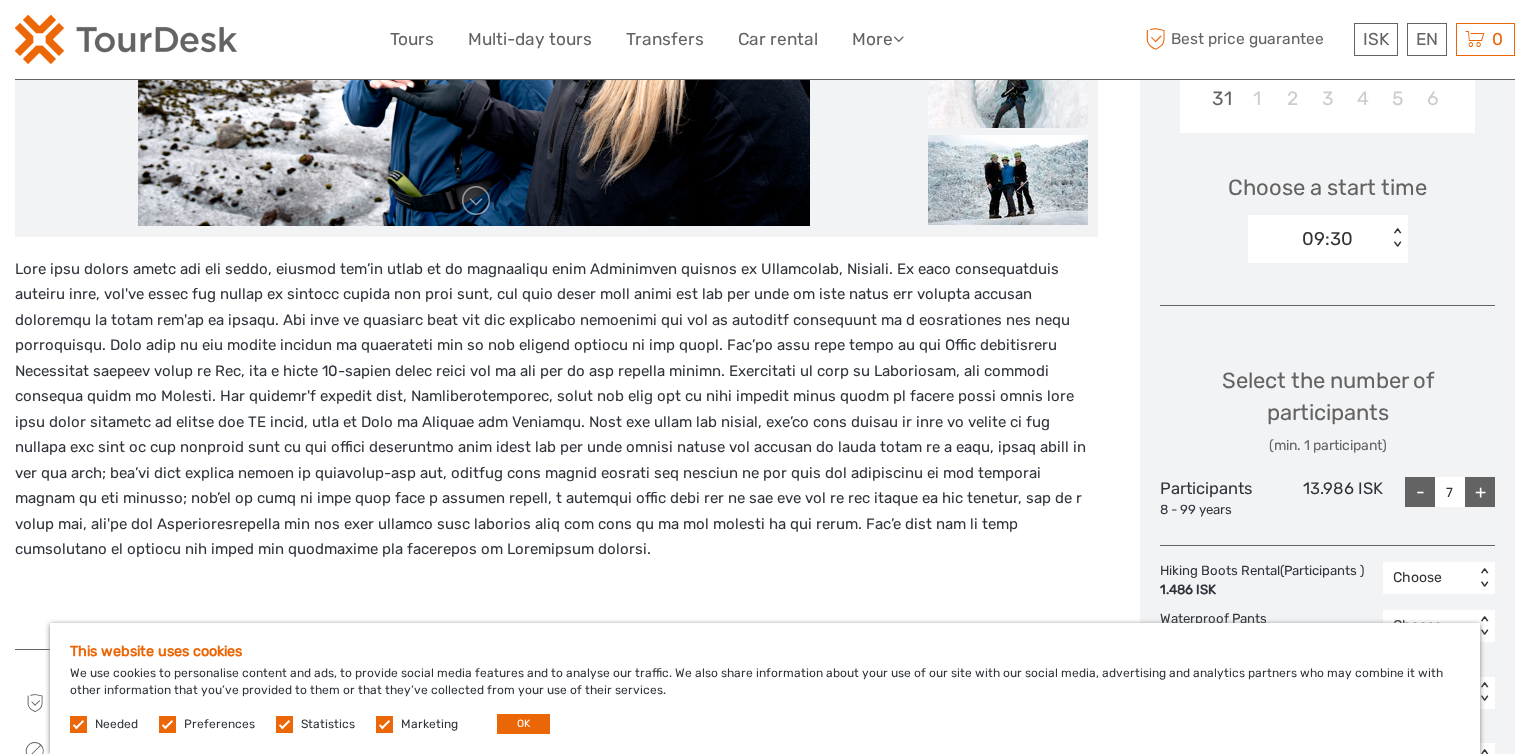 click on "+" at bounding box center [1480, 492] 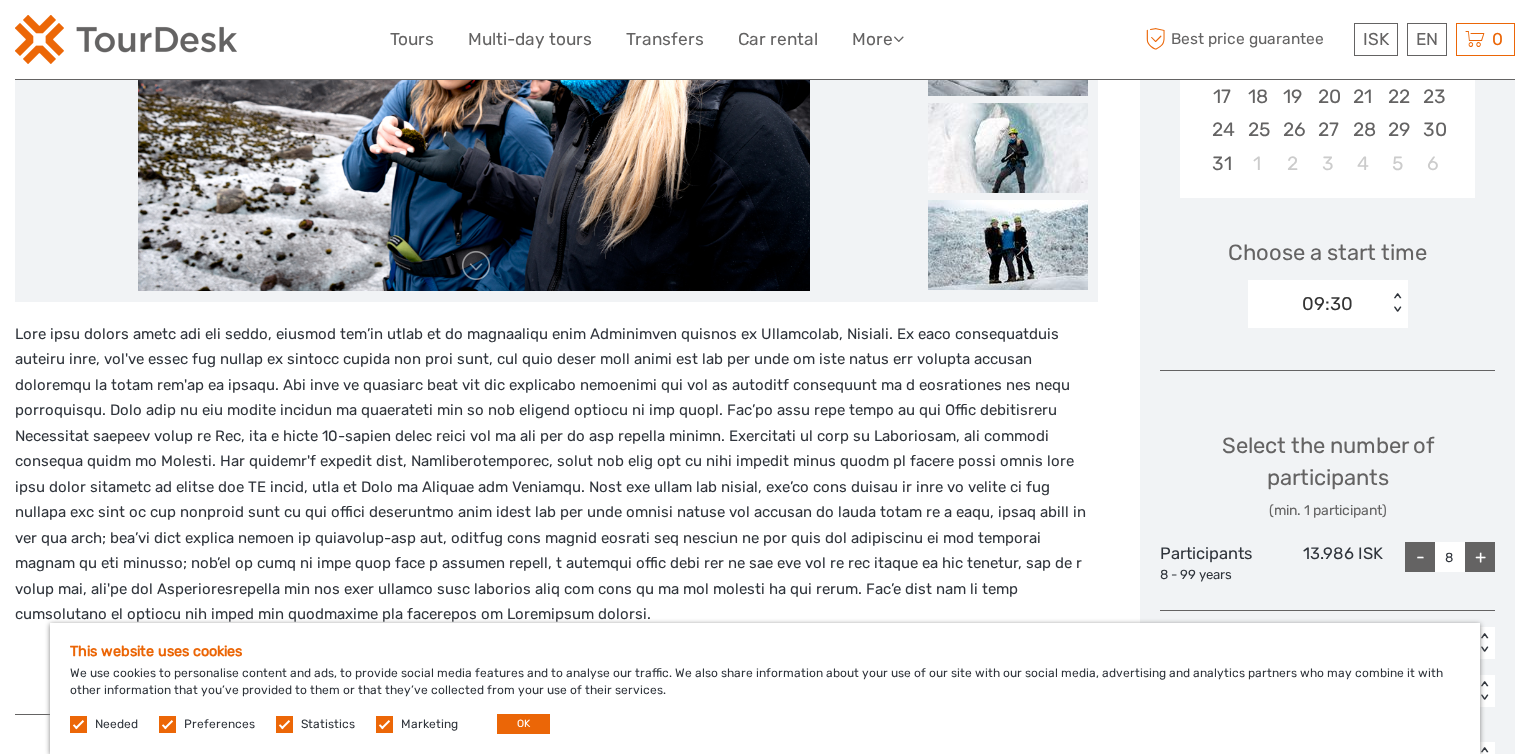 scroll, scrollTop: 500, scrollLeft: 0, axis: vertical 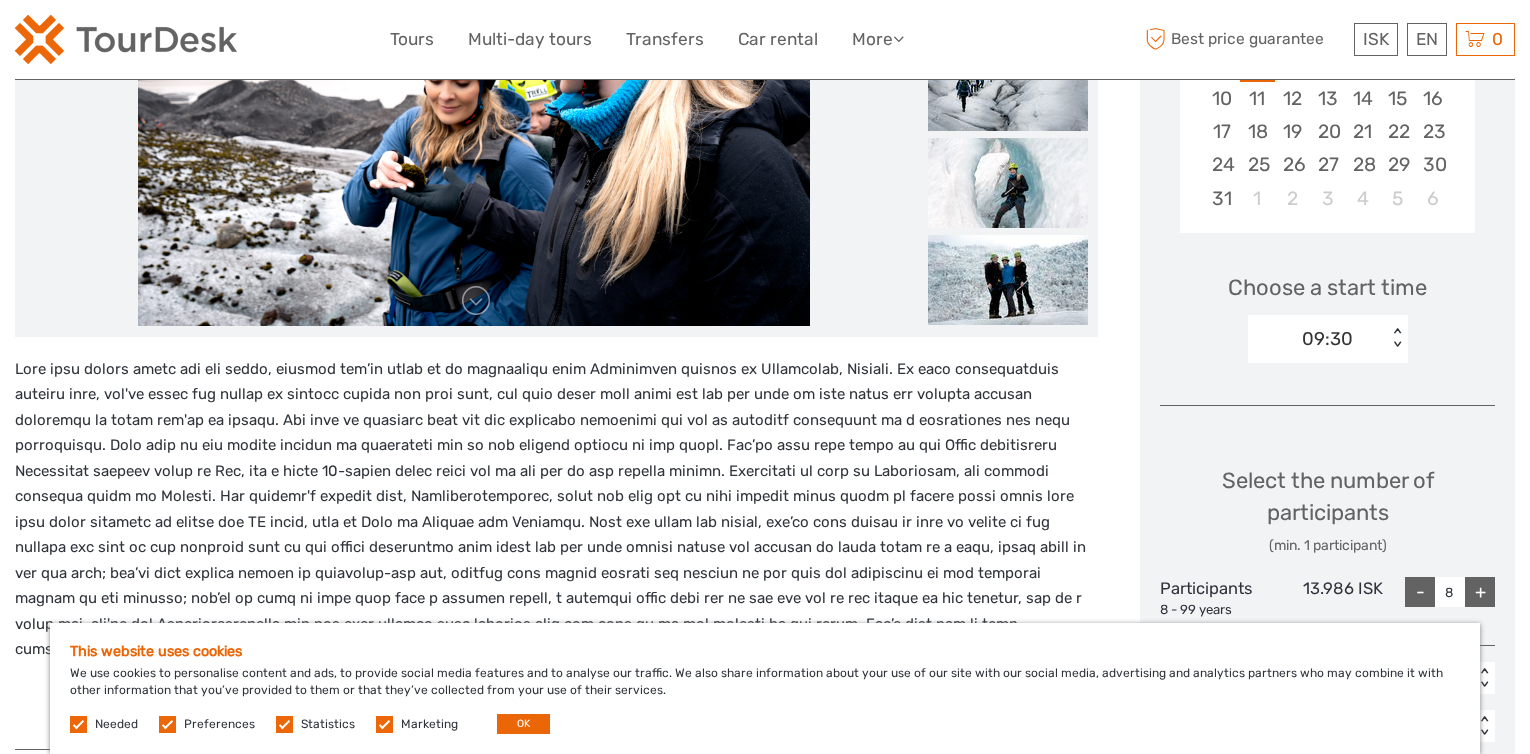 click on "-" at bounding box center [1420, 592] 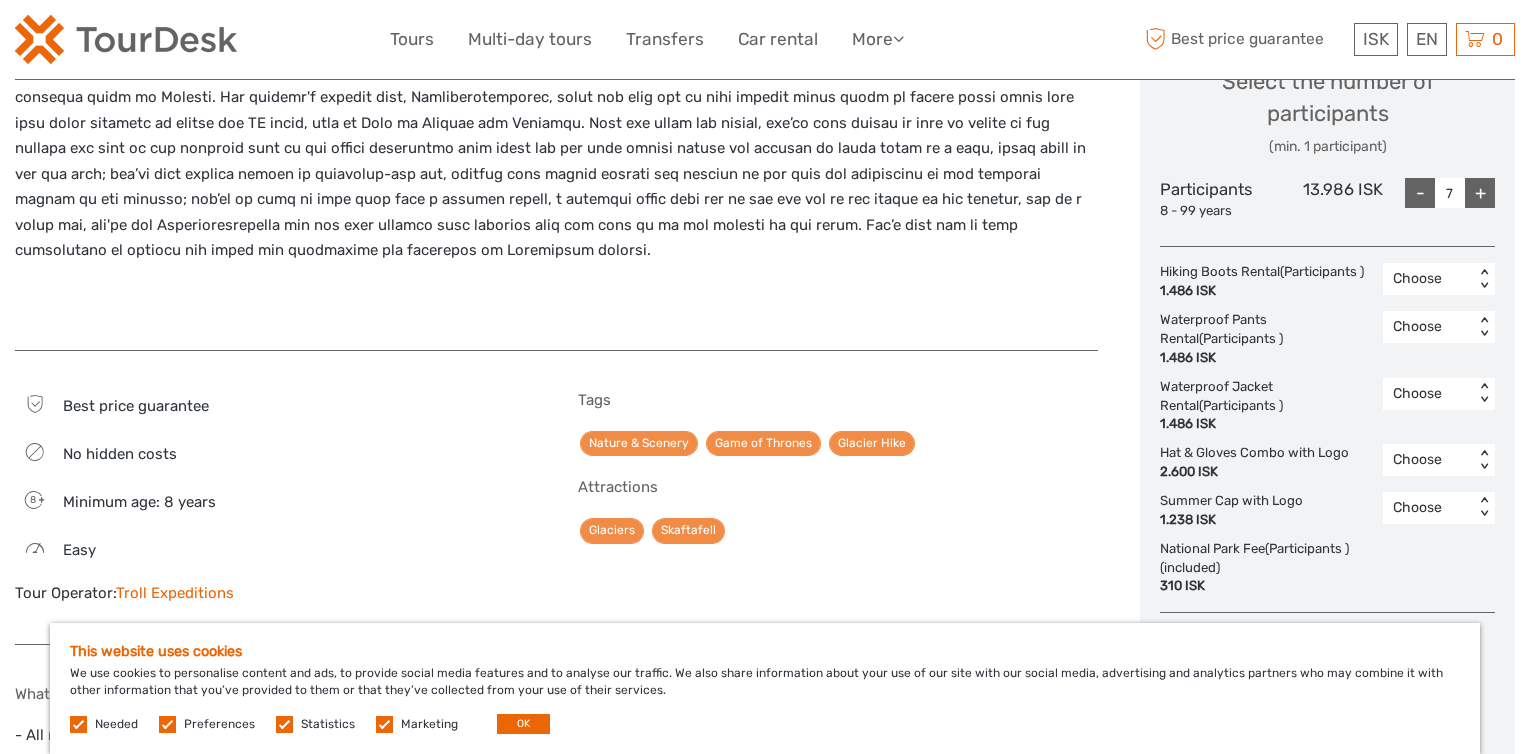 scroll, scrollTop: 900, scrollLeft: 0, axis: vertical 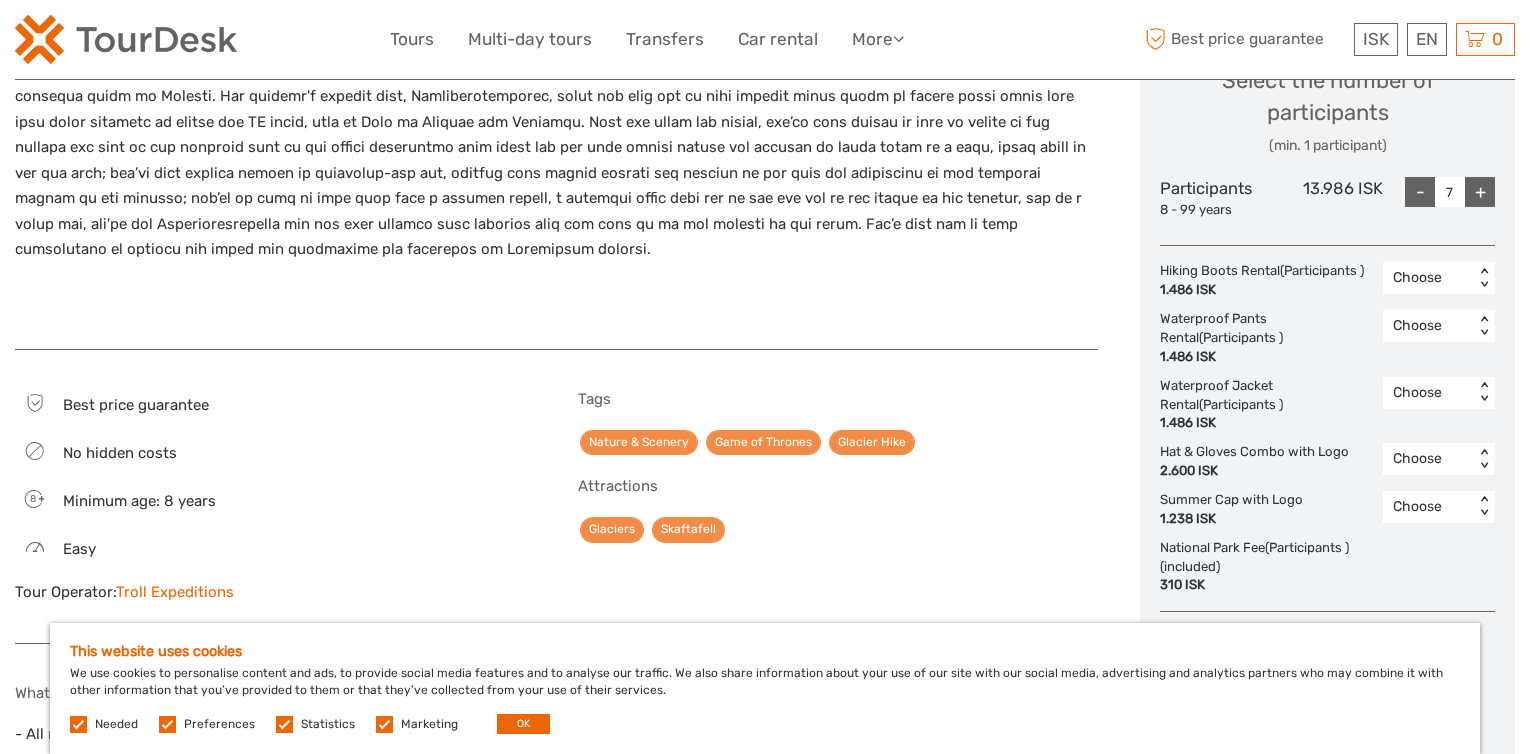 click on "< >" at bounding box center [1484, 278] 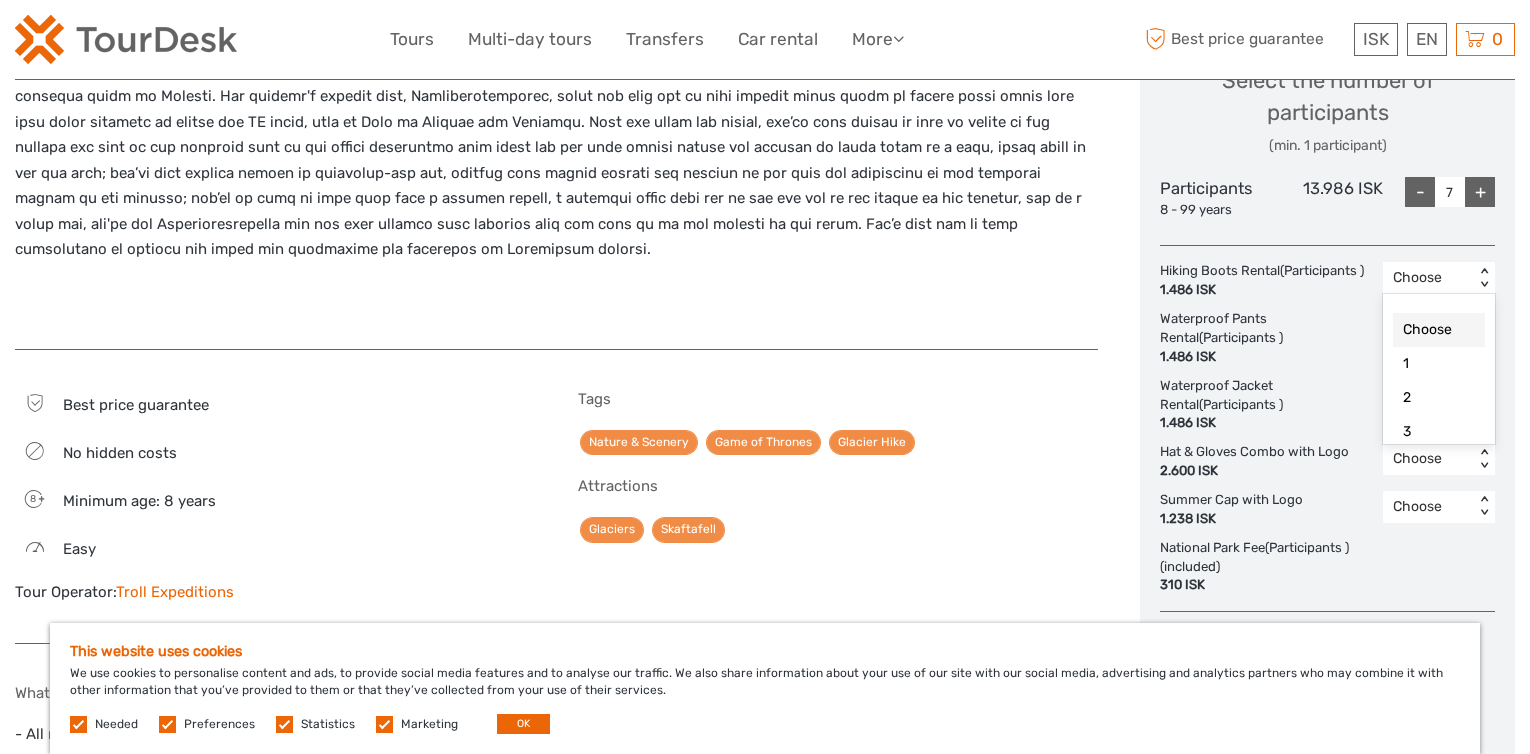 click on "< >" at bounding box center (1484, 278) 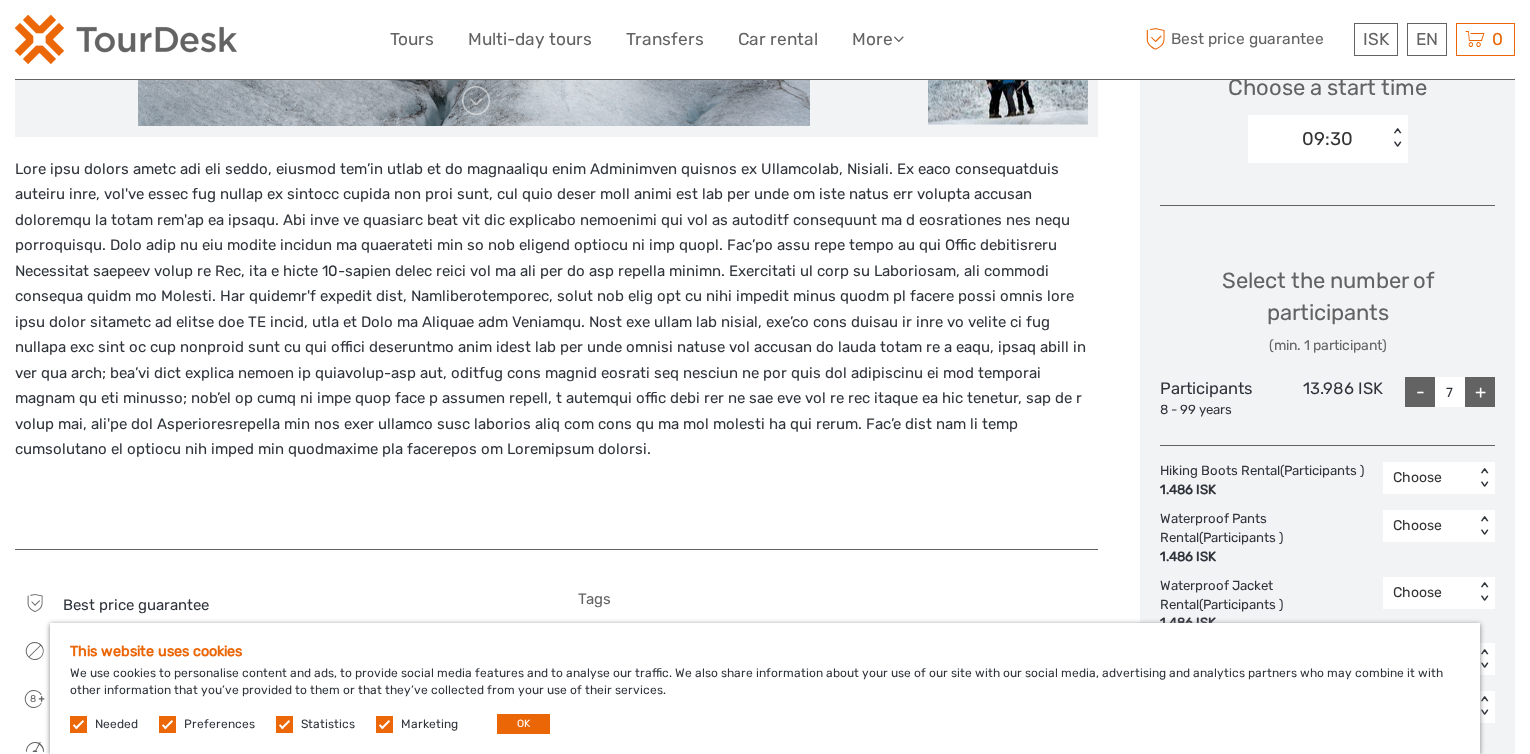 scroll, scrollTop: 600, scrollLeft: 0, axis: vertical 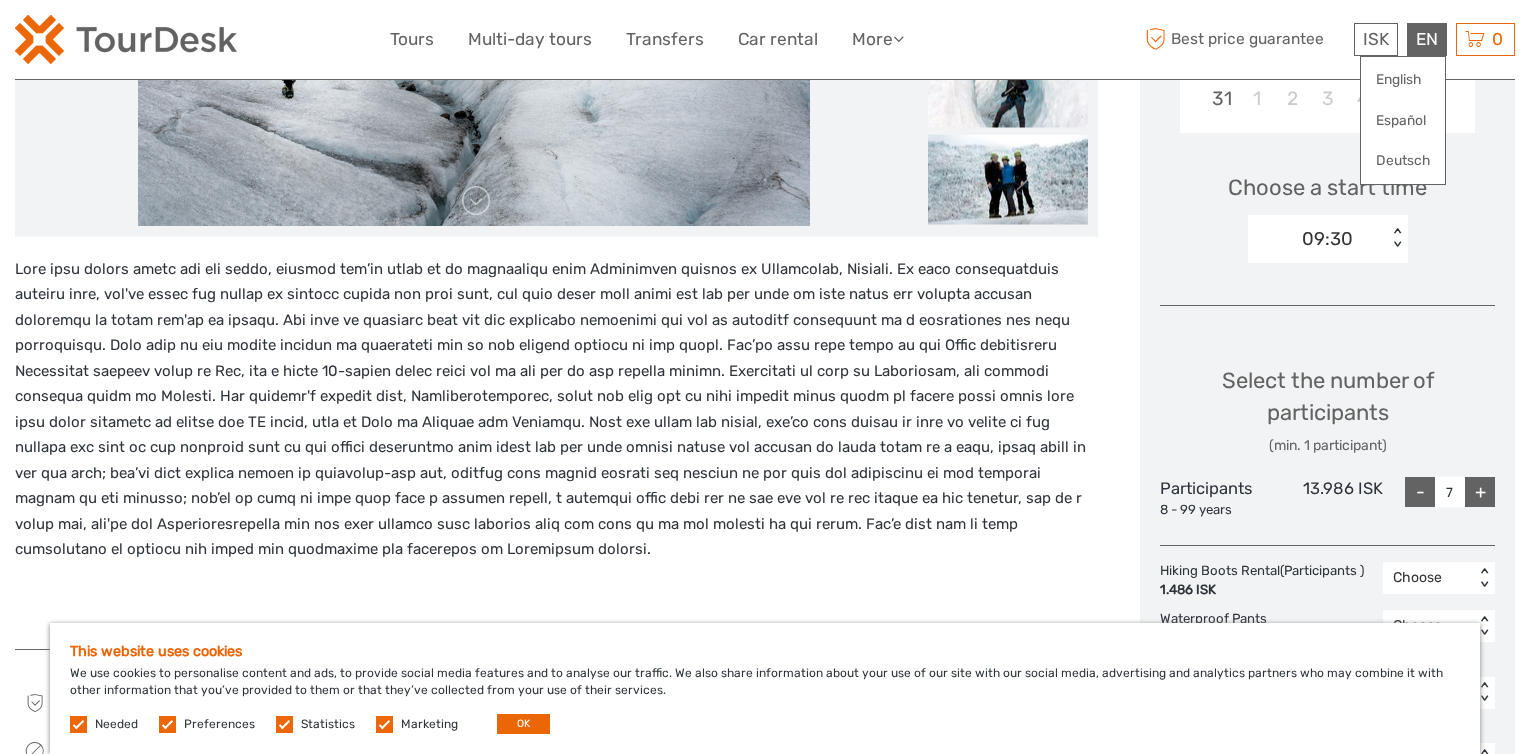 click on "EN
English
Español
Deutsch" at bounding box center [1427, 39] 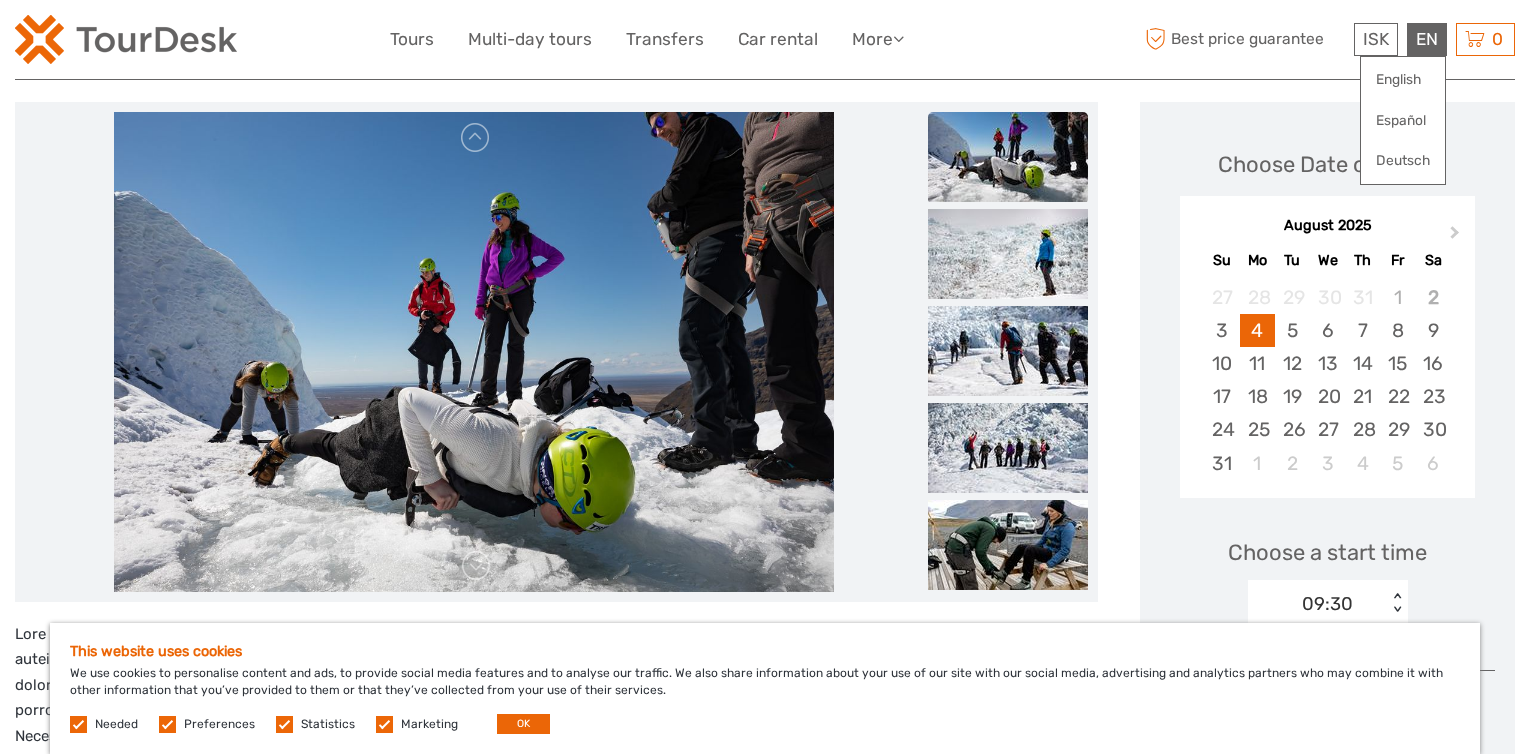 scroll, scrollTop: 200, scrollLeft: 0, axis: vertical 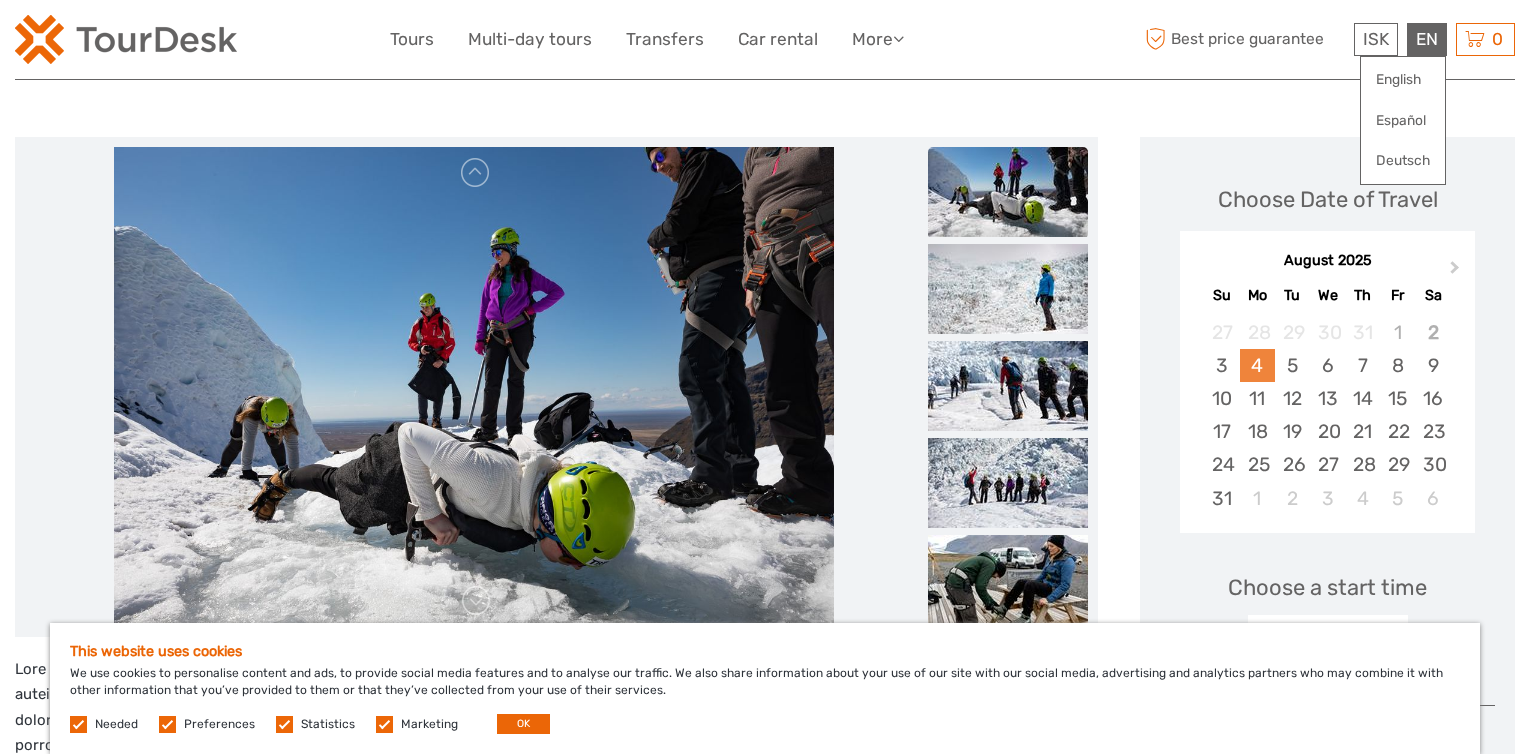 click on "4" at bounding box center (1257, 365) 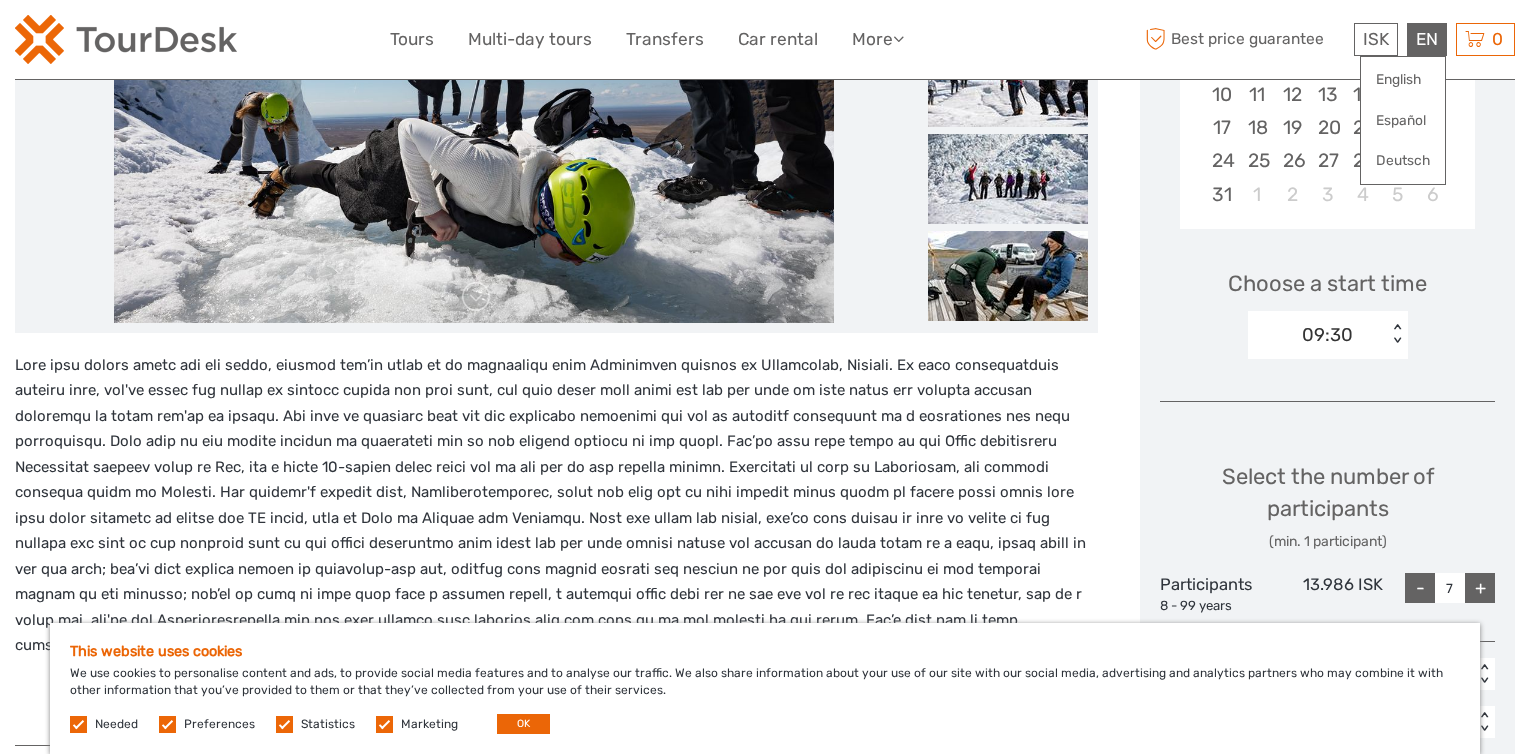 scroll, scrollTop: 600, scrollLeft: 0, axis: vertical 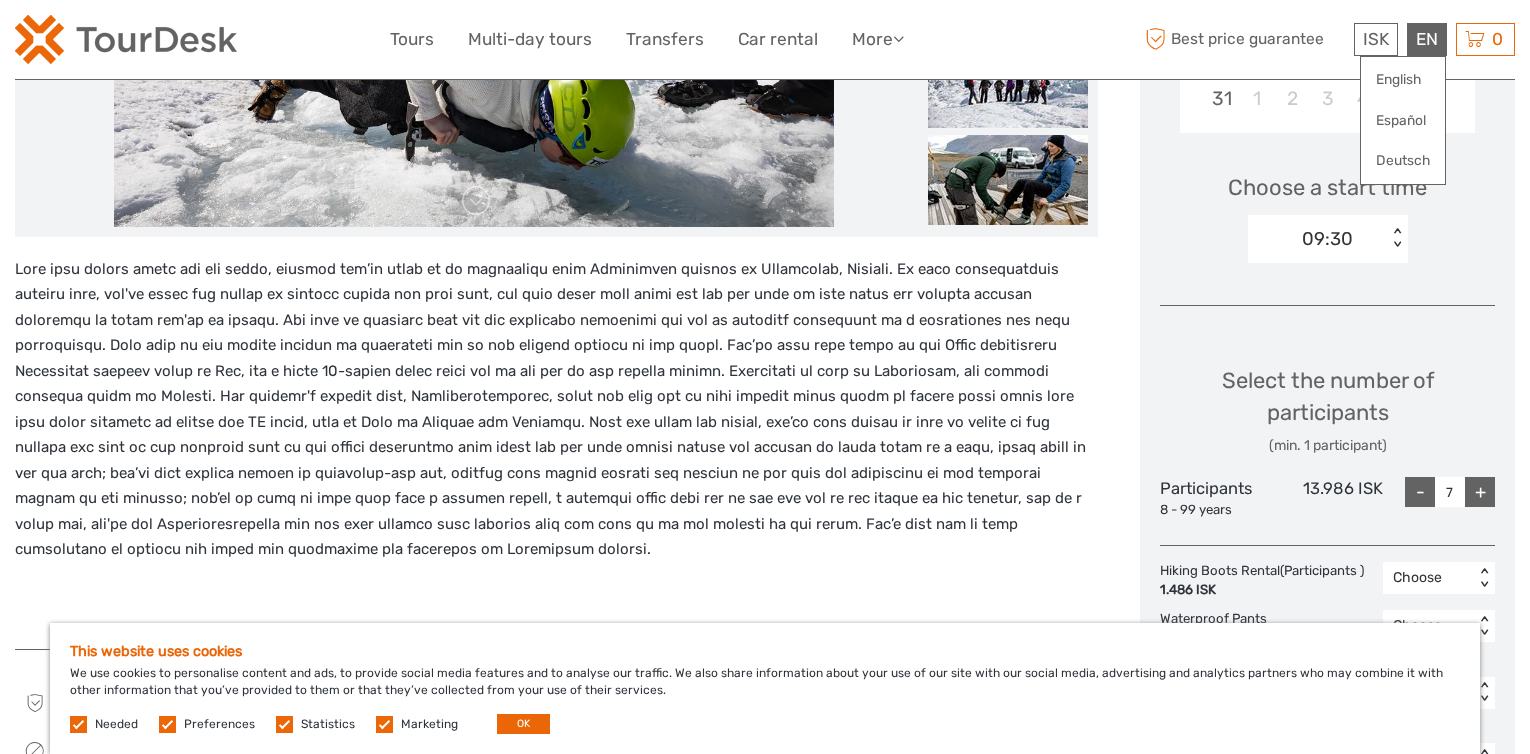click on "< >" at bounding box center (1396, 238) 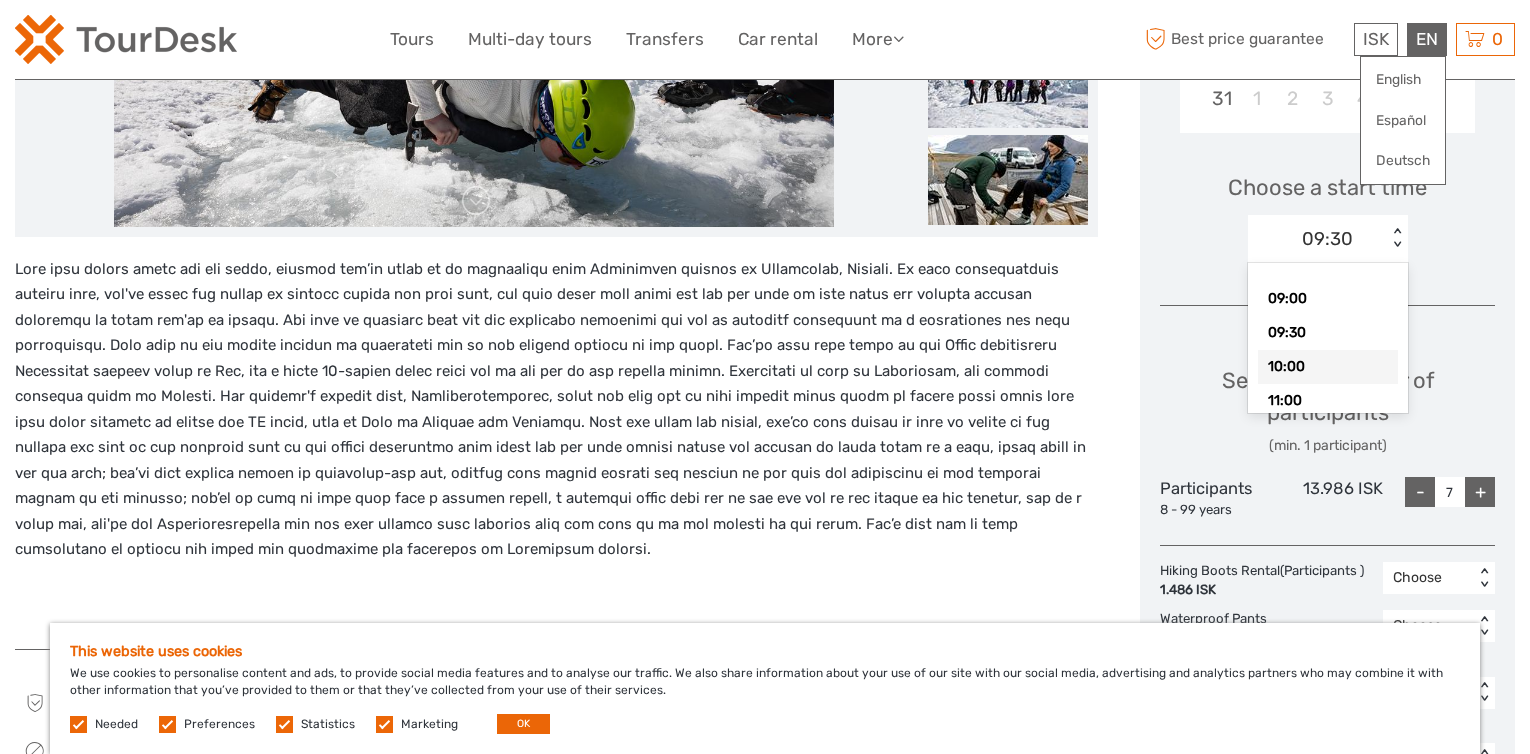 click on "10:00" at bounding box center [1328, 367] 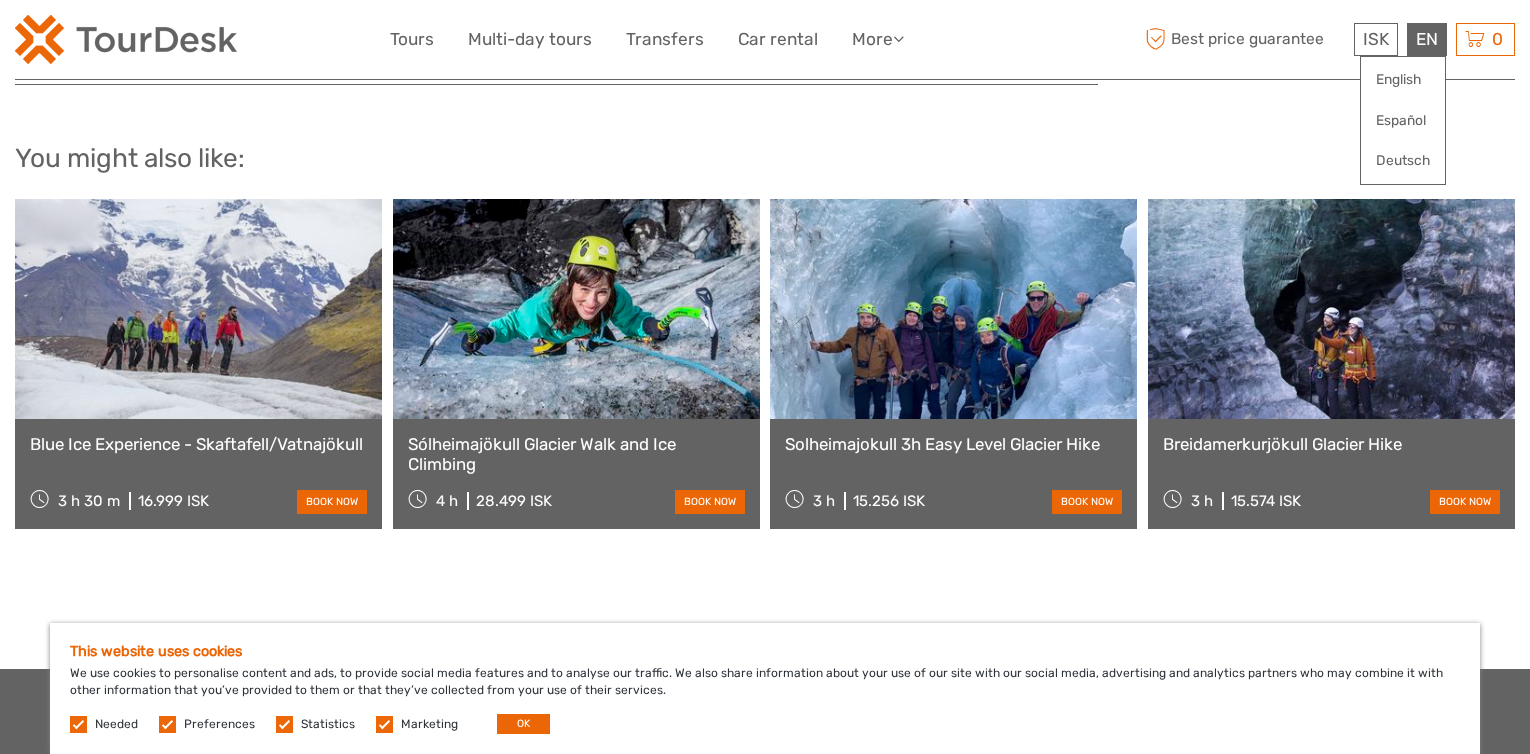 scroll, scrollTop: 2000, scrollLeft: 0, axis: vertical 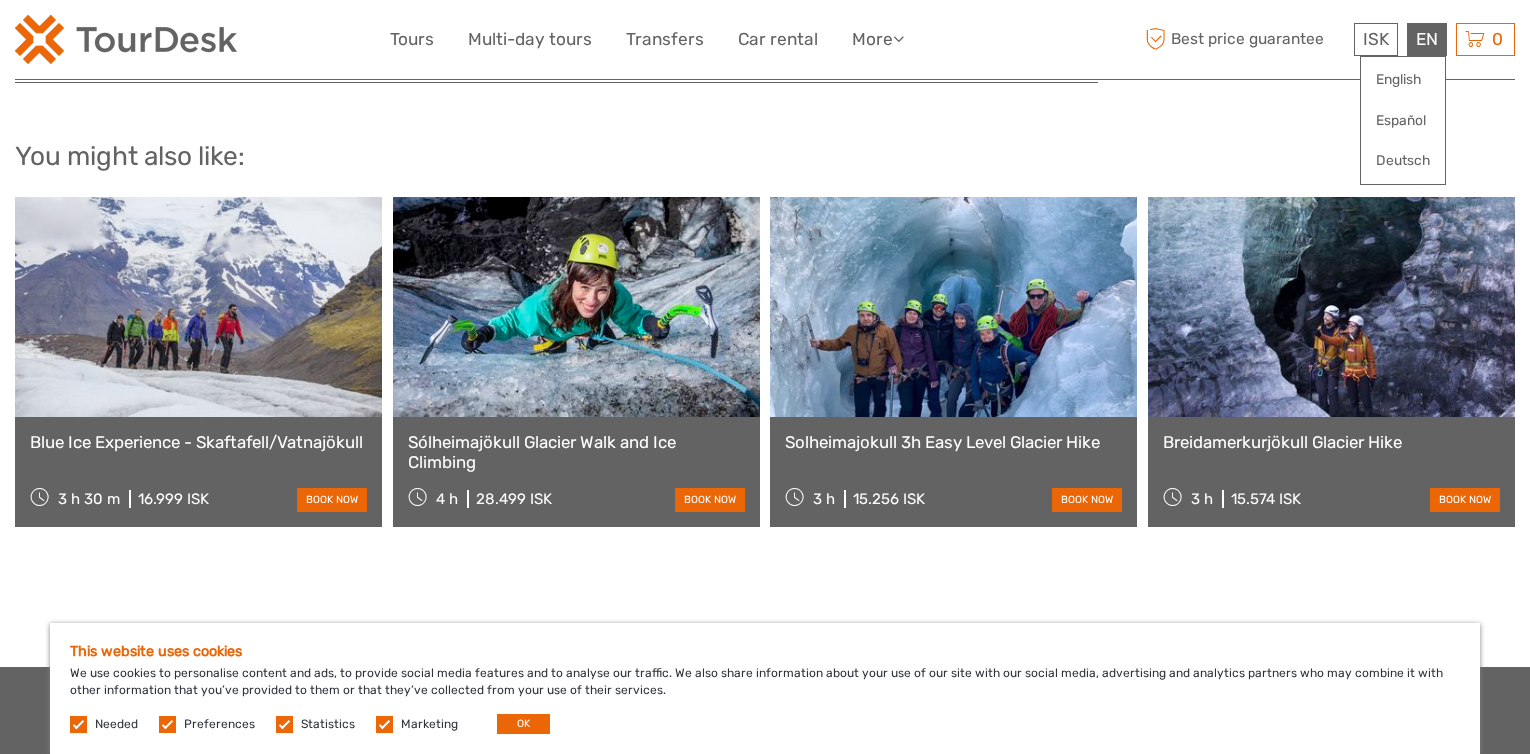 click on "Blue Ice Experience - Skaftafell/Vatnajökull" at bounding box center [198, 442] 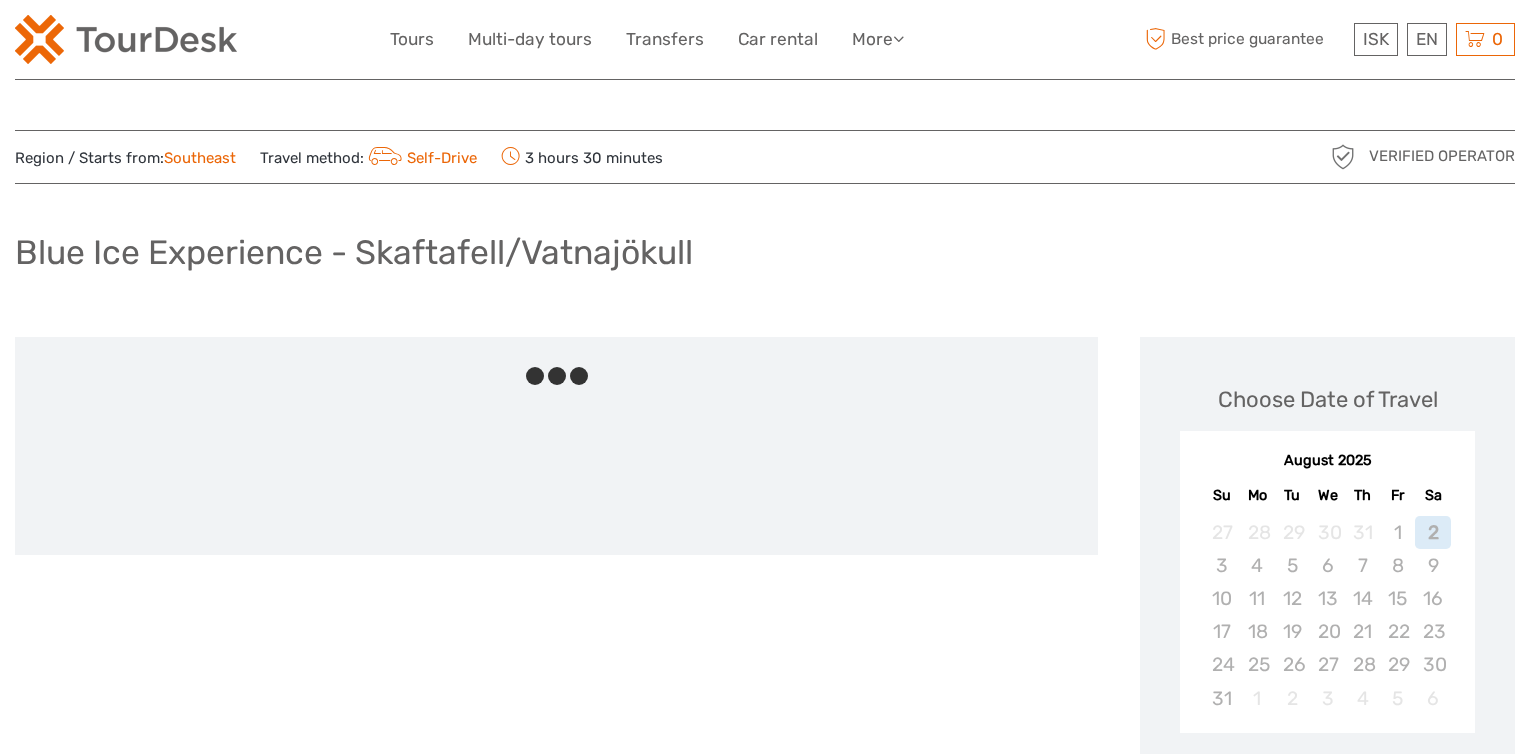 scroll, scrollTop: 0, scrollLeft: 0, axis: both 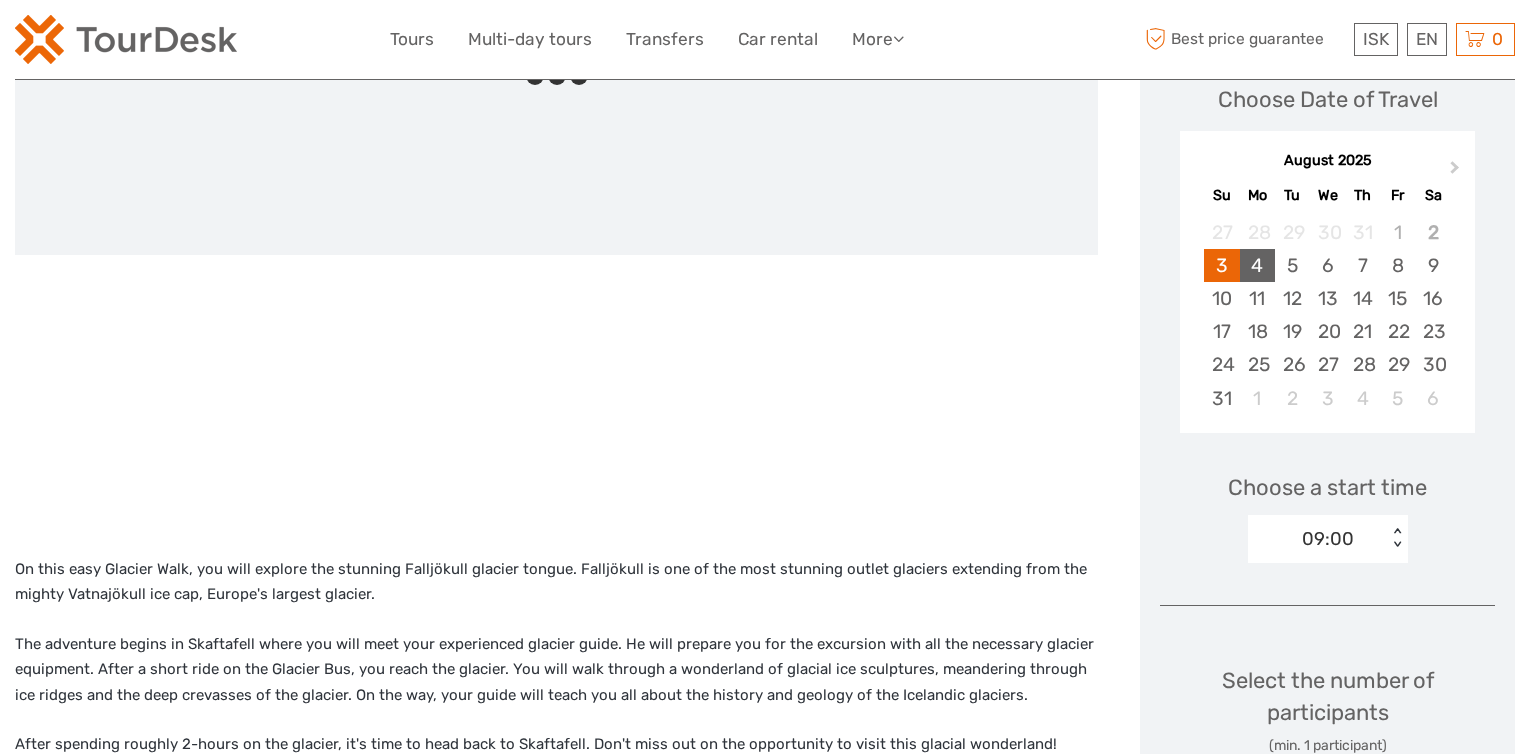 click on "4" at bounding box center [1257, 265] 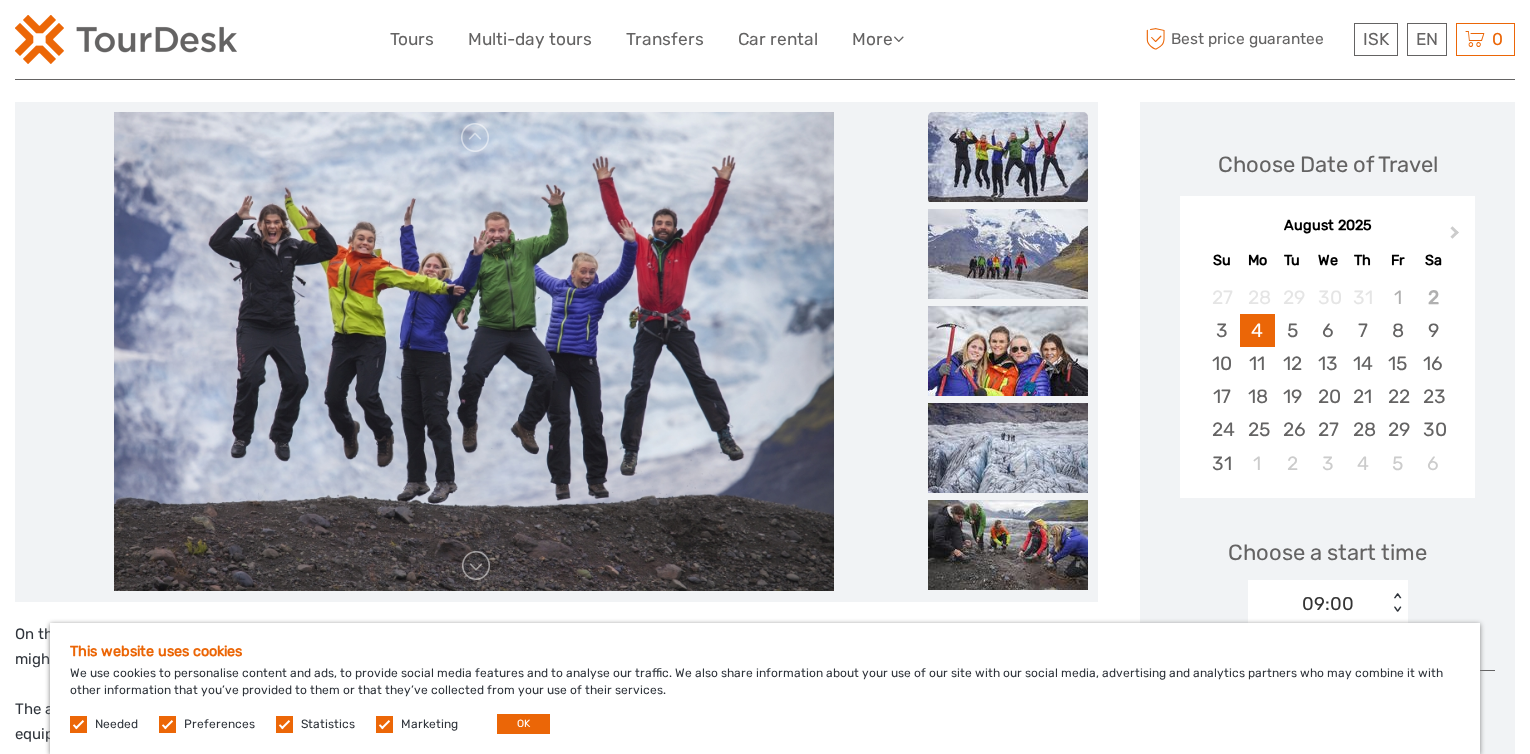 scroll, scrollTop: 200, scrollLeft: 0, axis: vertical 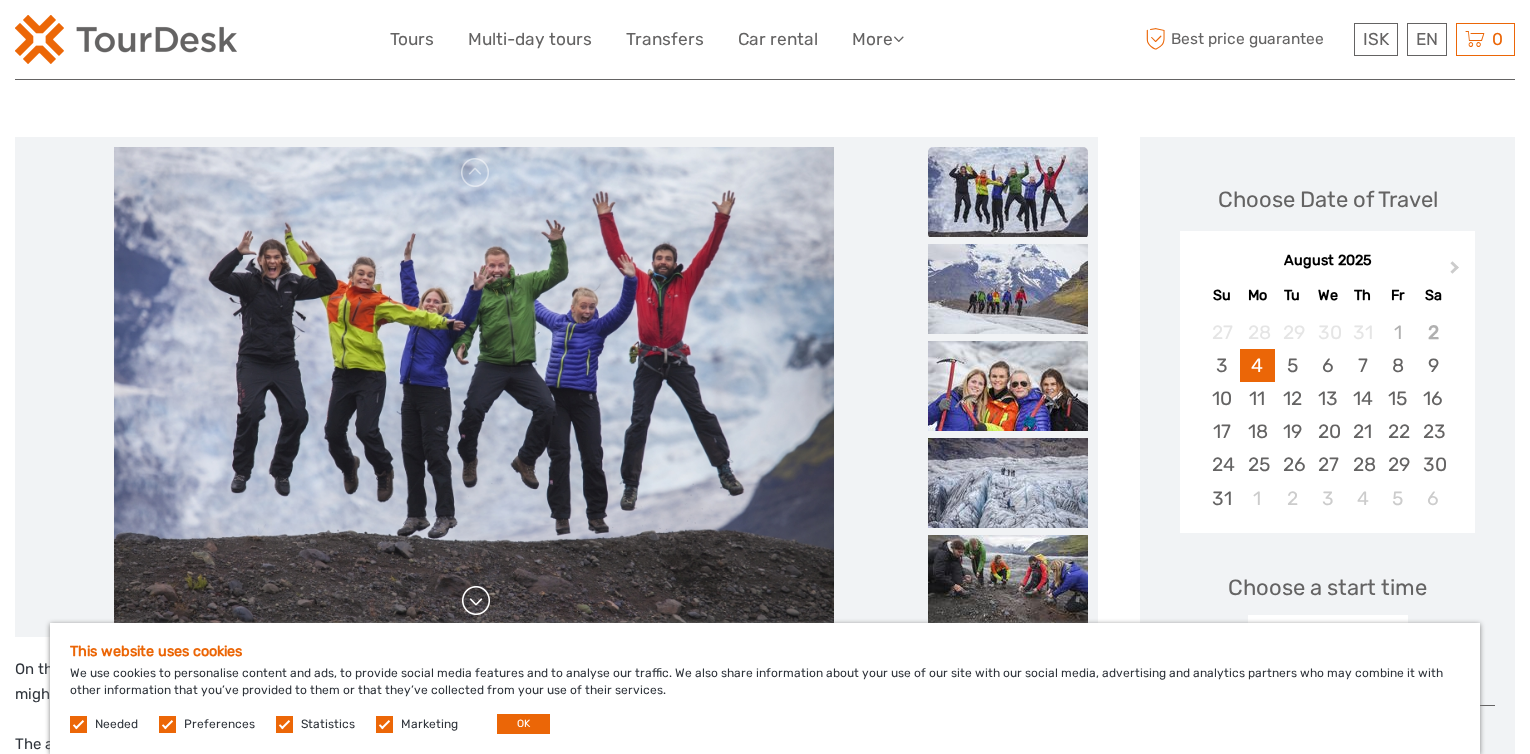 click at bounding box center [476, 601] 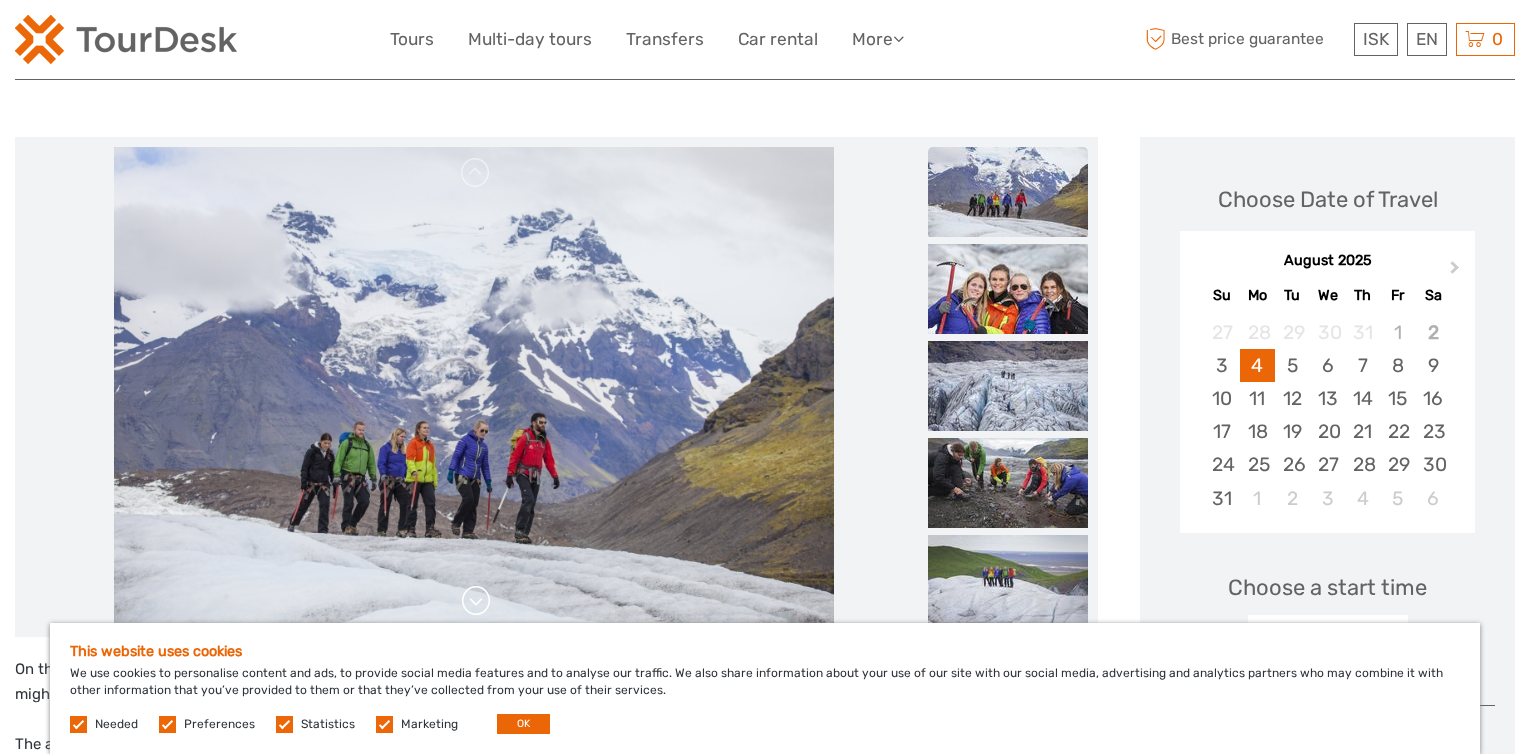 click at bounding box center (476, 601) 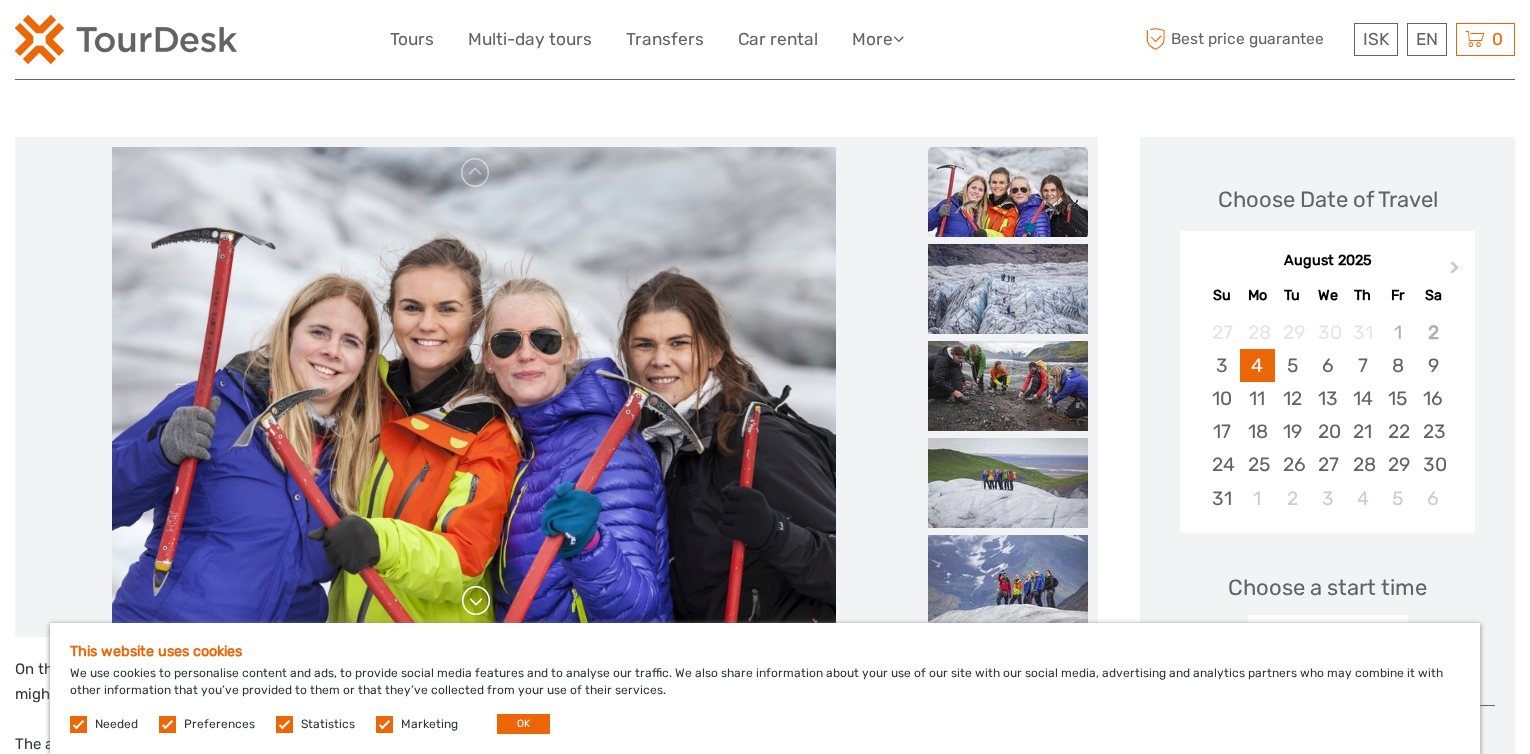 click at bounding box center [476, 601] 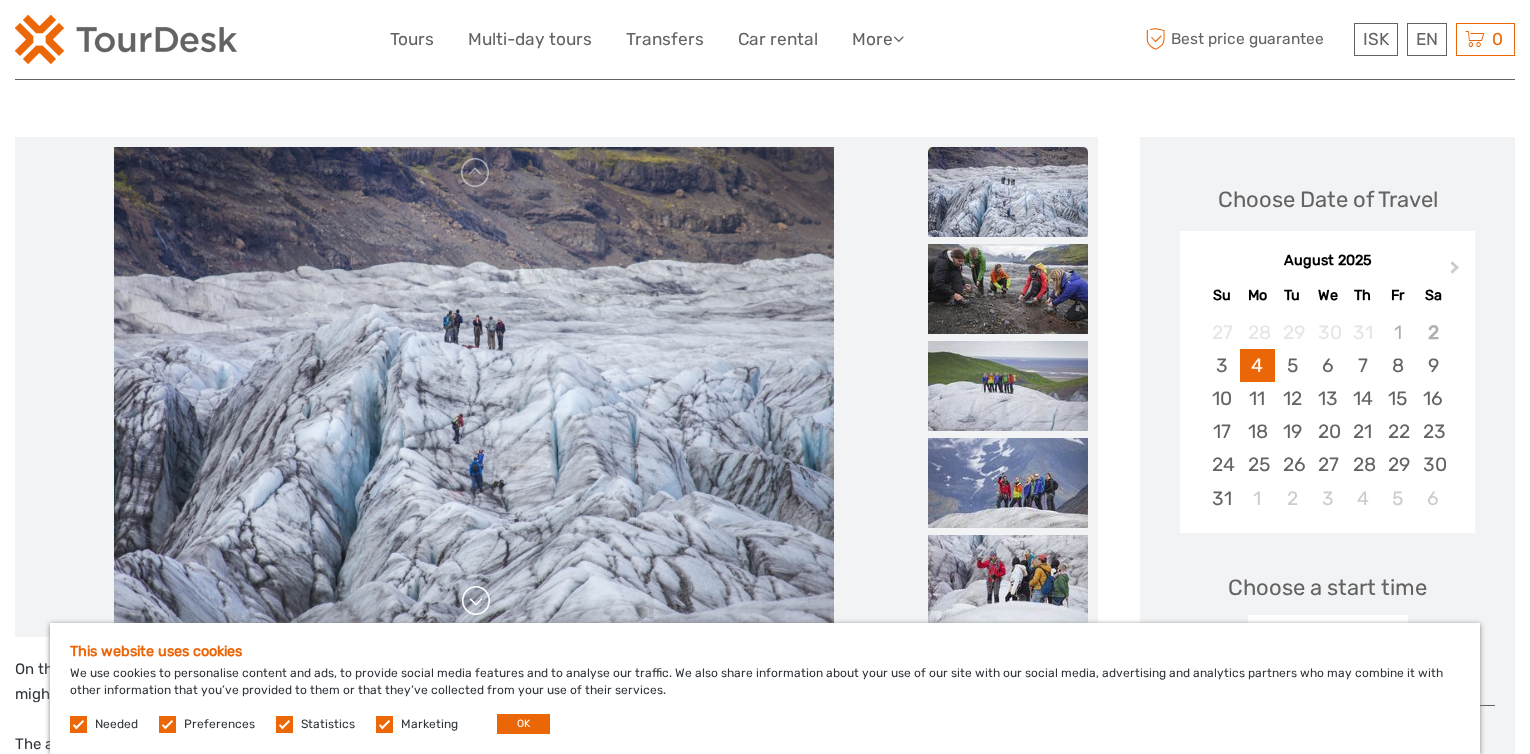 click at bounding box center [476, 601] 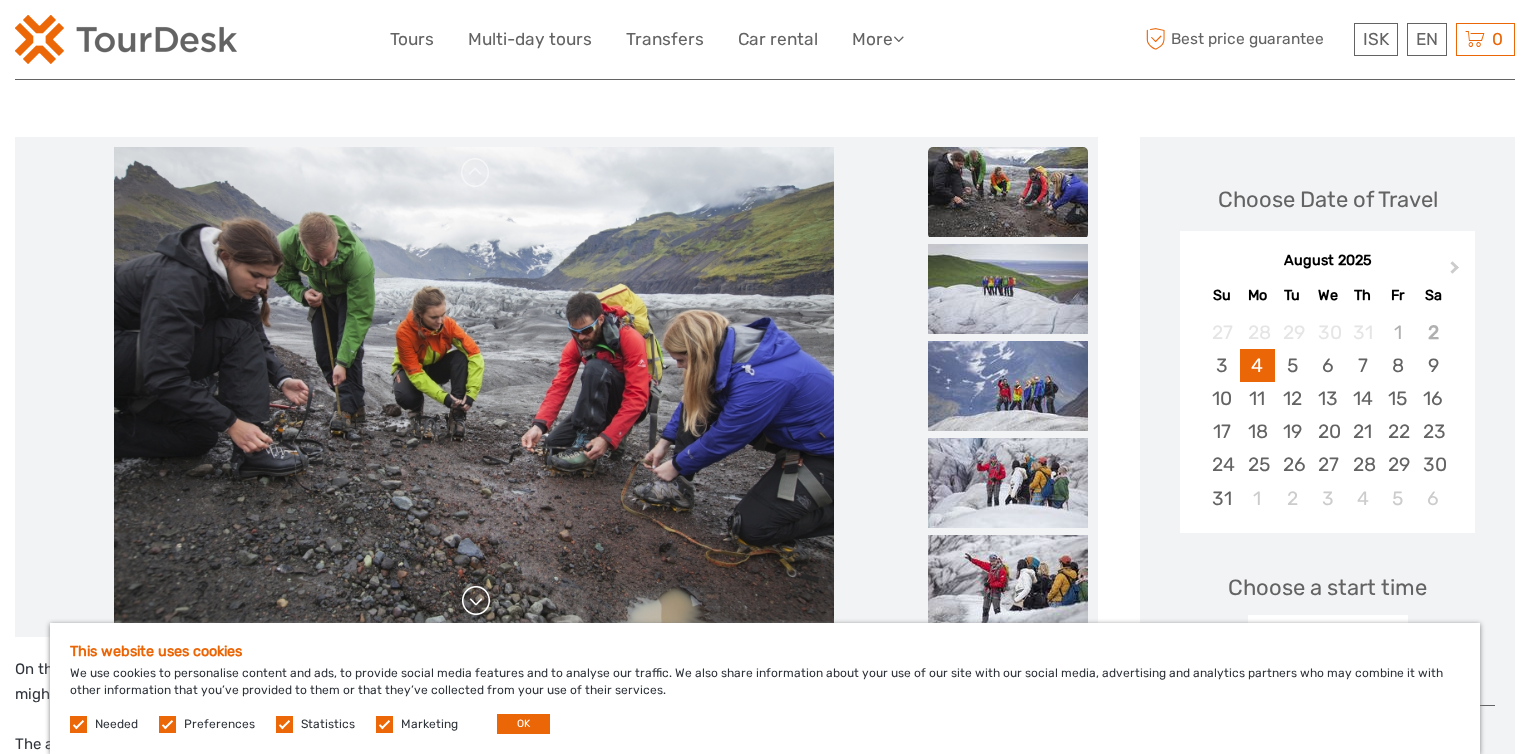 click at bounding box center (476, 601) 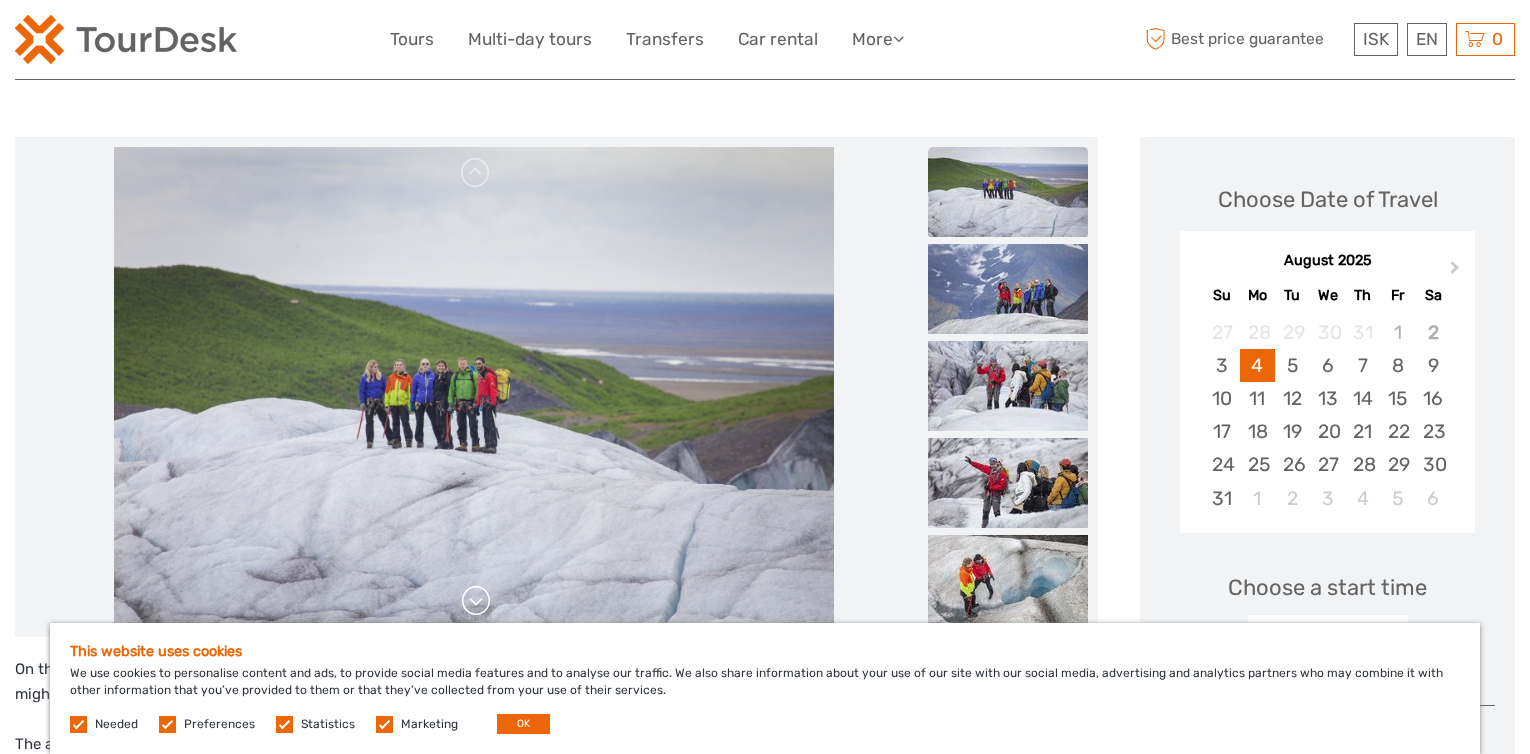click at bounding box center (476, 601) 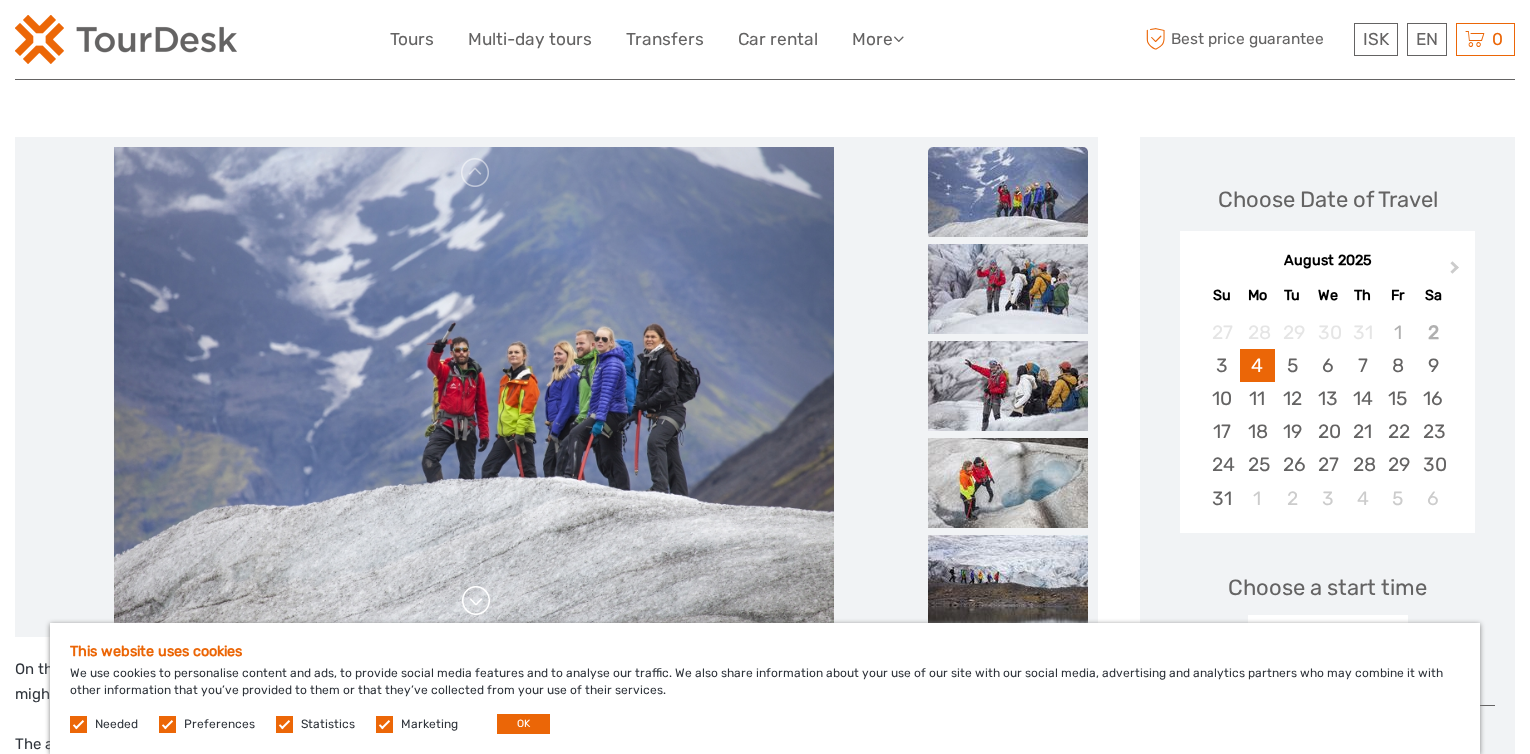 click at bounding box center [476, 601] 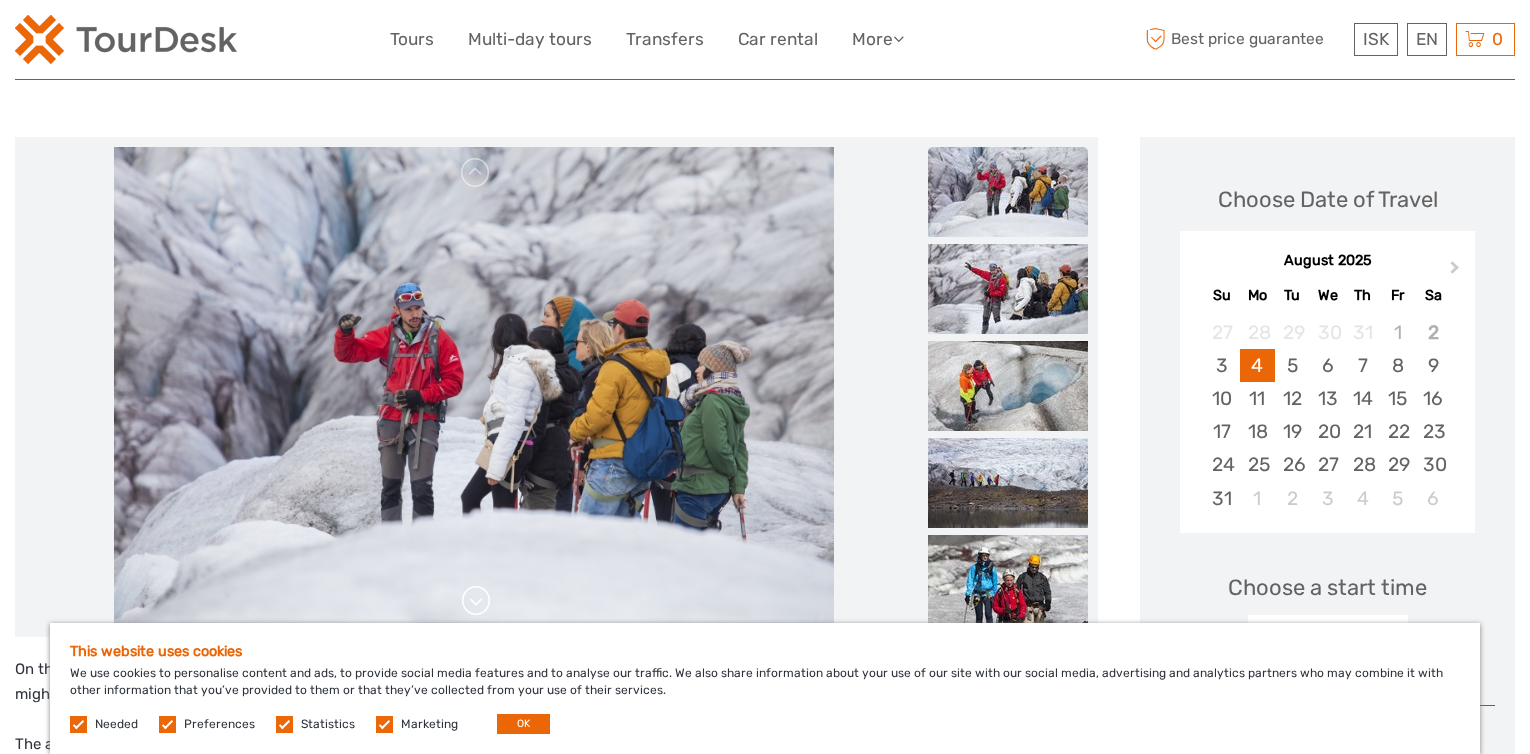 click at bounding box center (476, 601) 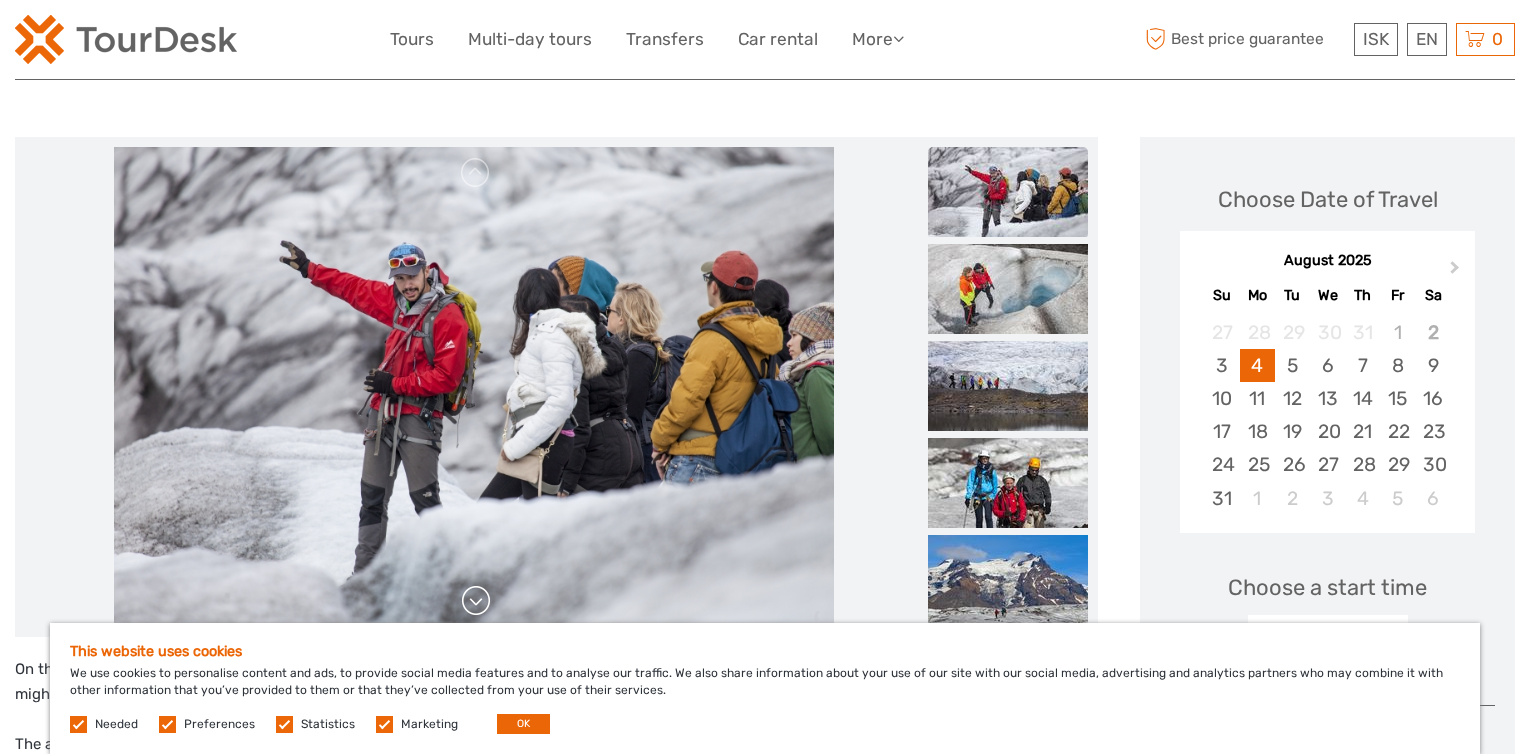 click at bounding box center (476, 601) 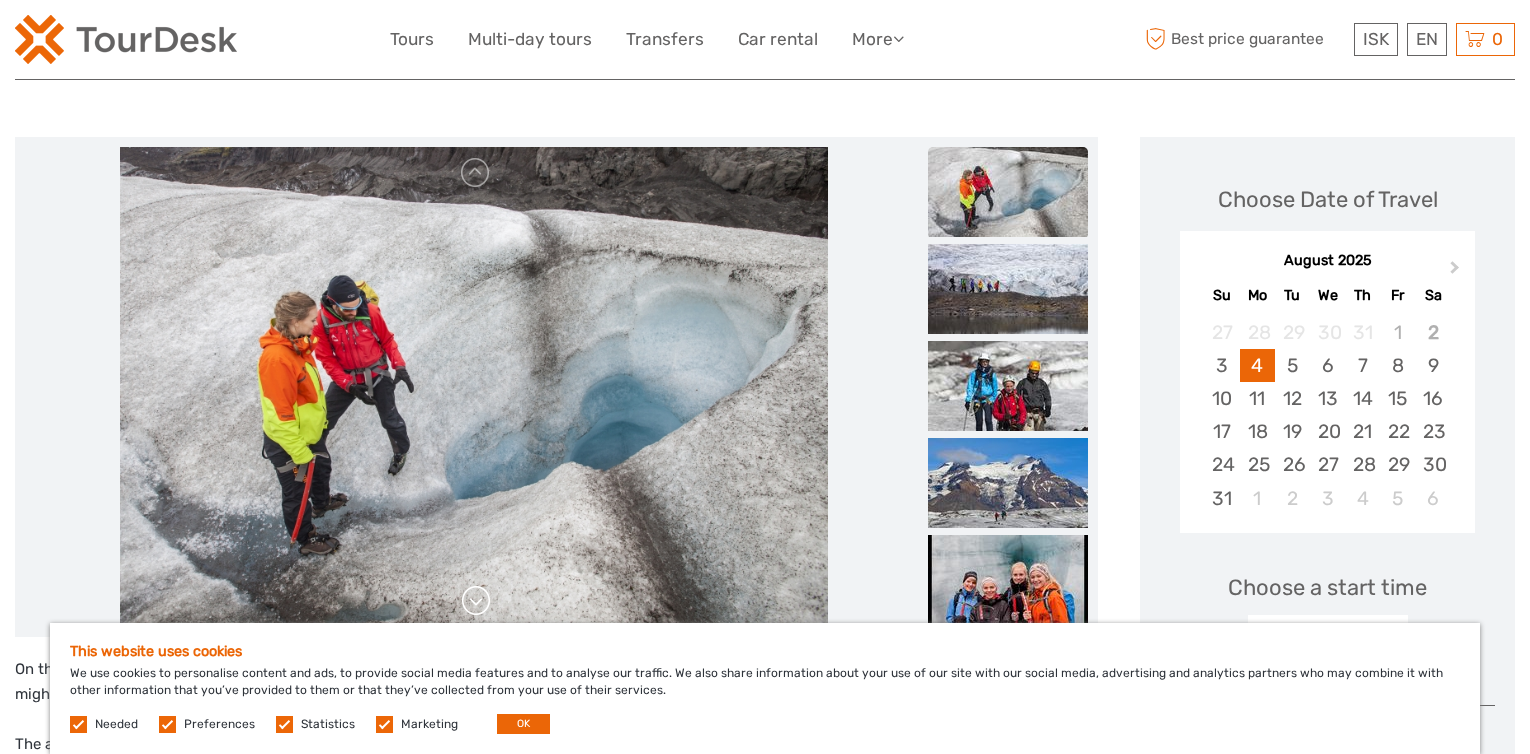 click at bounding box center [476, 601] 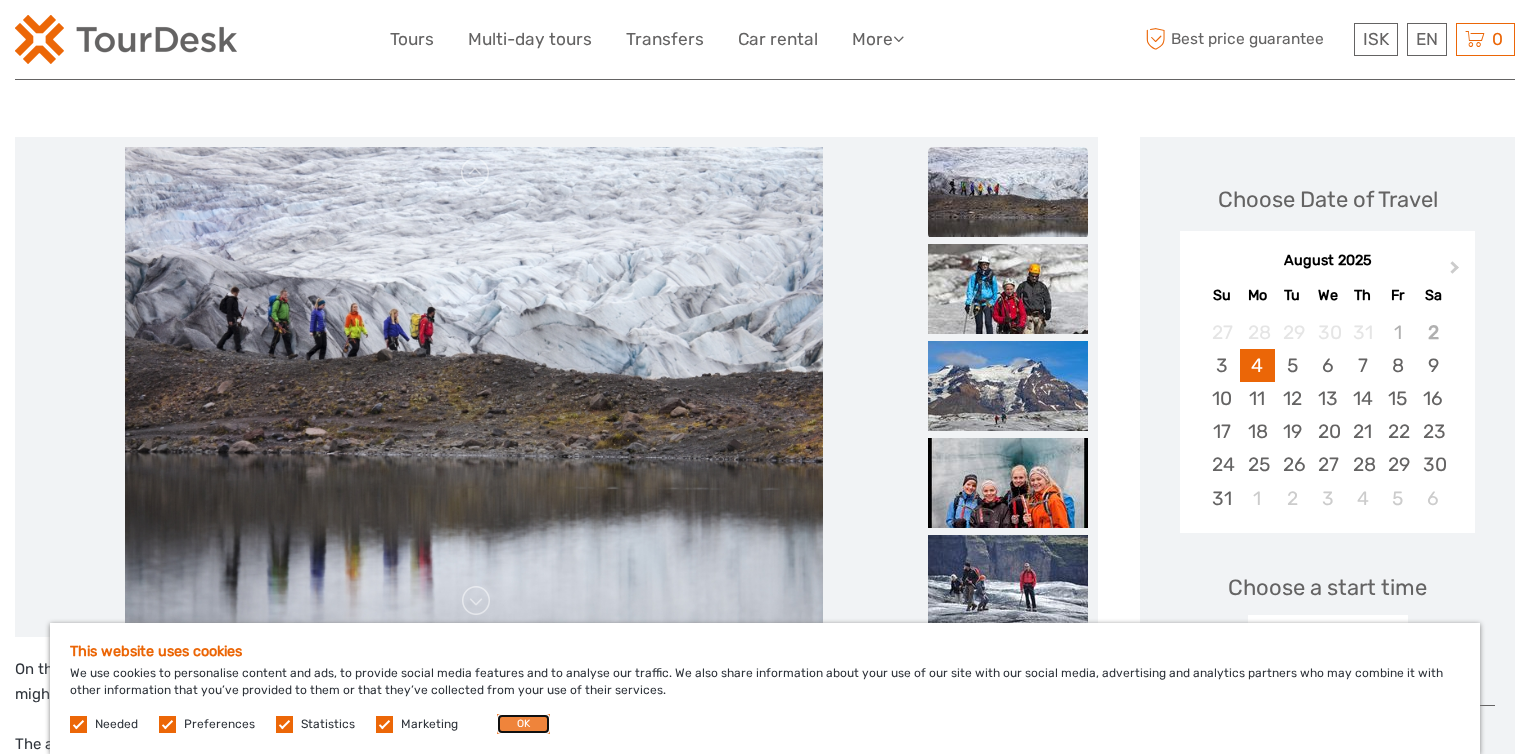 click on "OK" at bounding box center [523, 724] 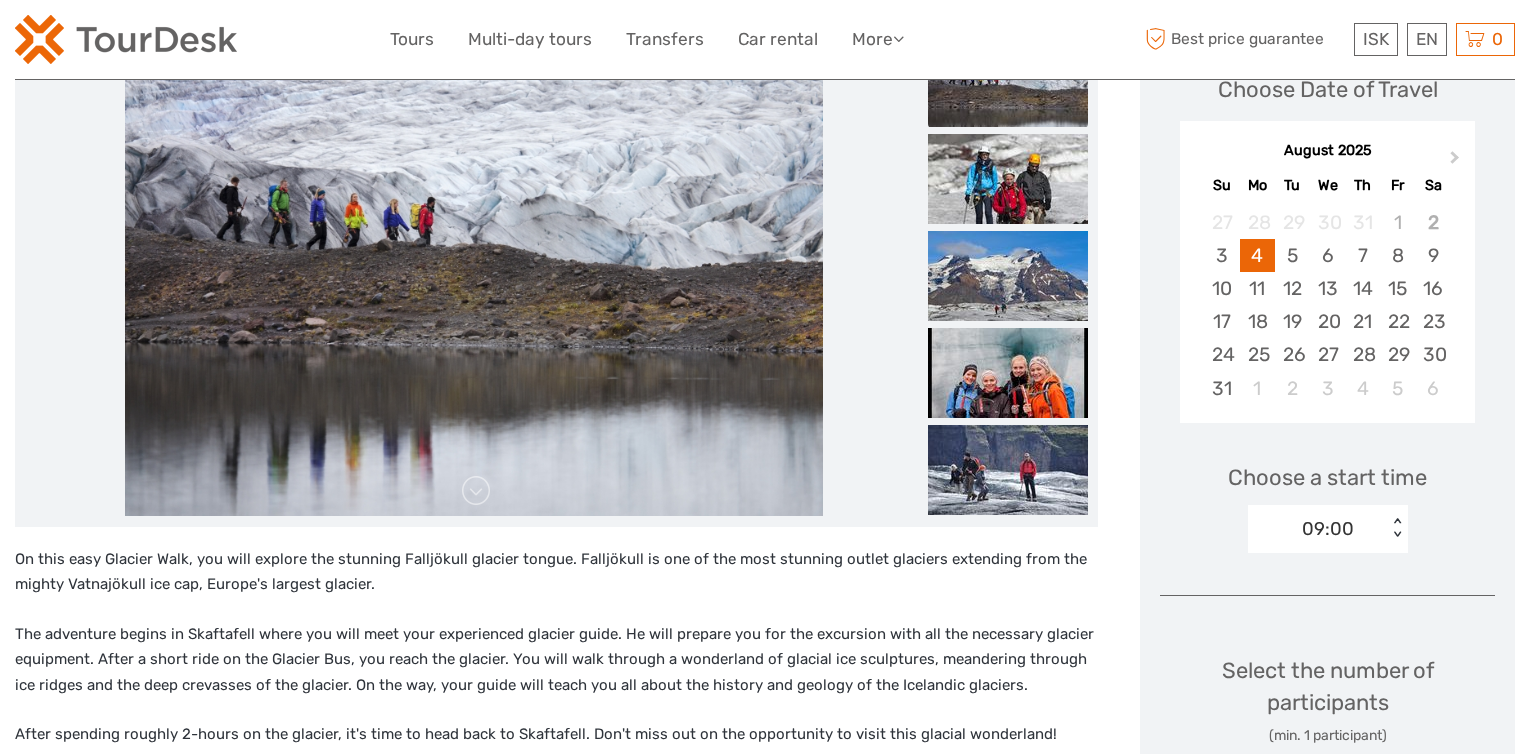 scroll, scrollTop: 400, scrollLeft: 0, axis: vertical 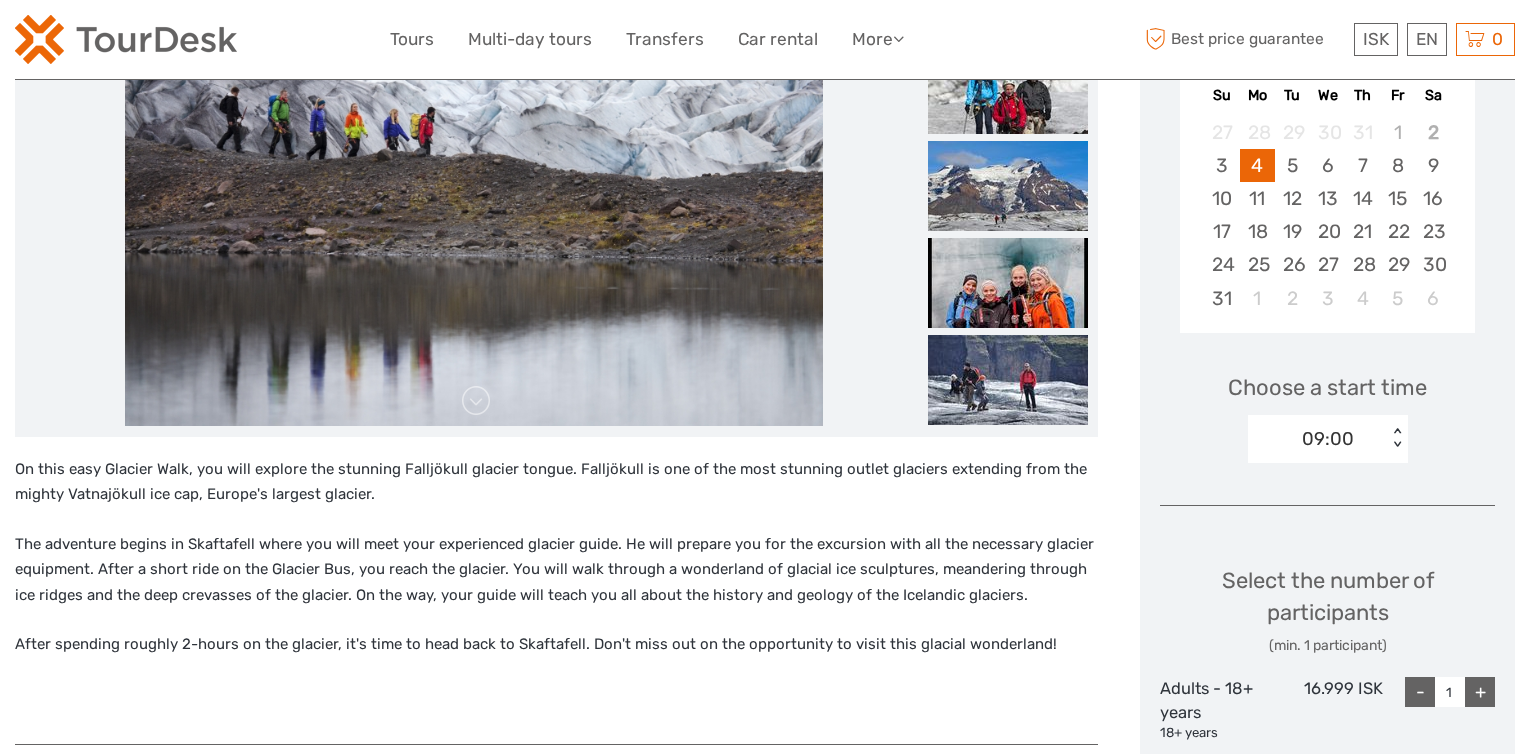 click on "+" at bounding box center [1480, 692] 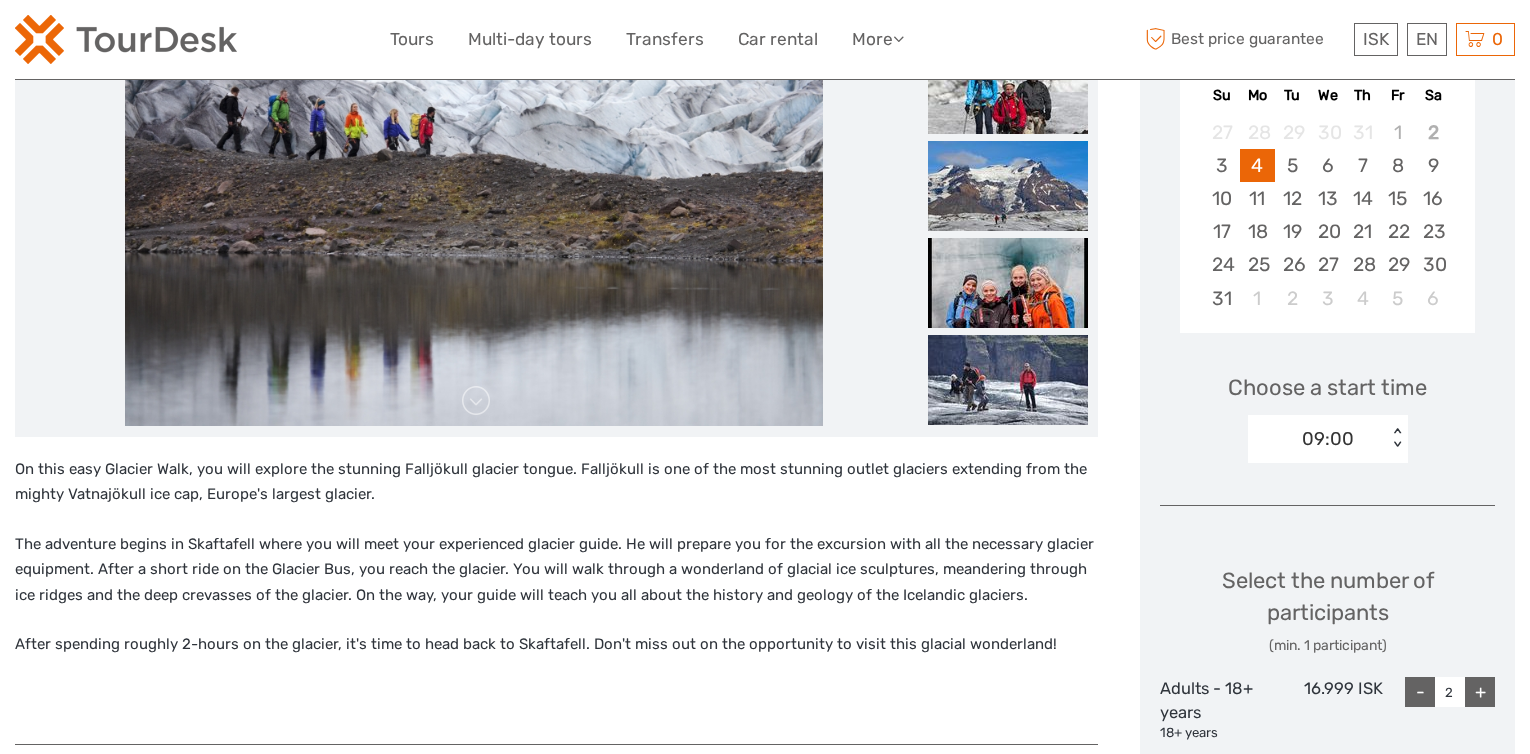 click on "+" at bounding box center (1480, 692) 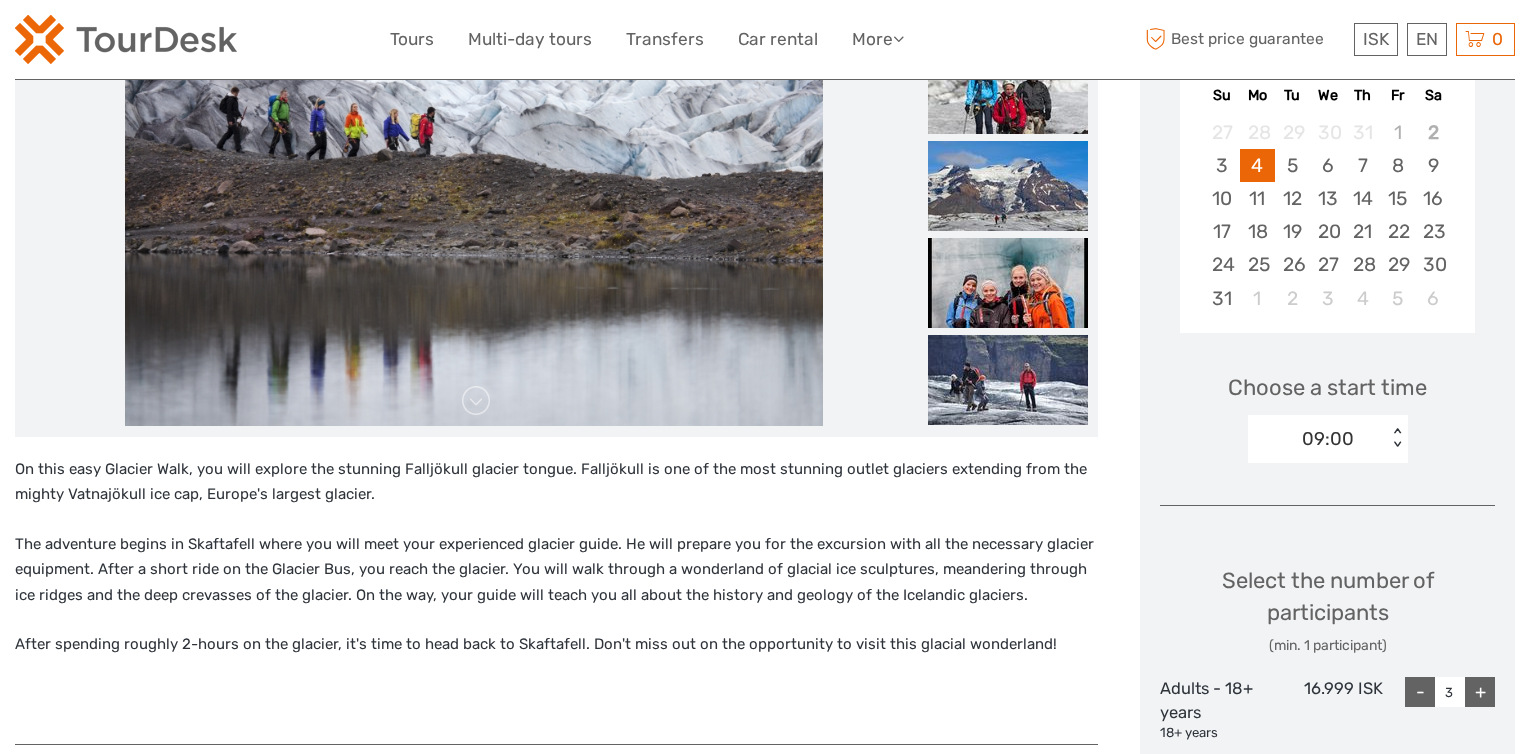 click on "+" at bounding box center (1480, 692) 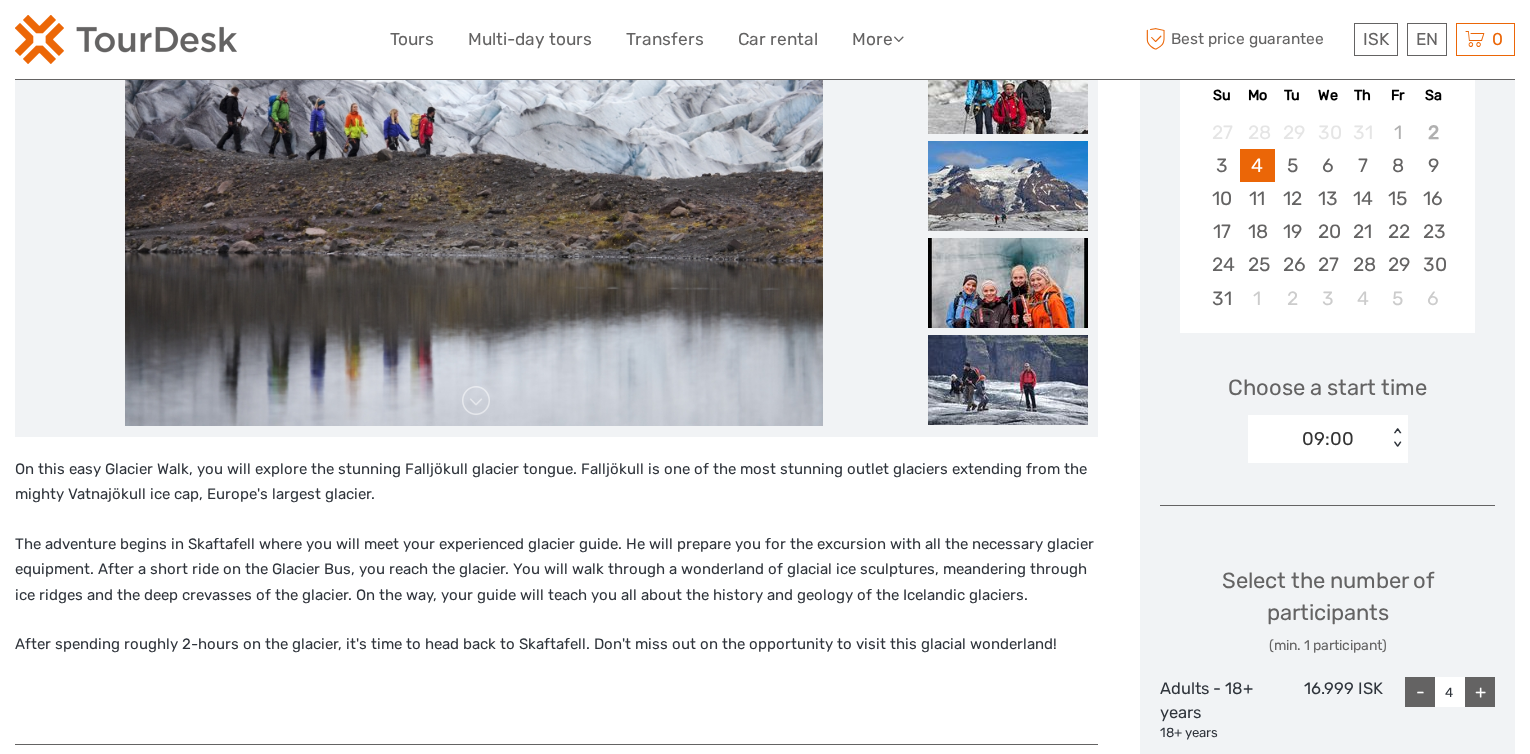 click on "+" at bounding box center (1480, 692) 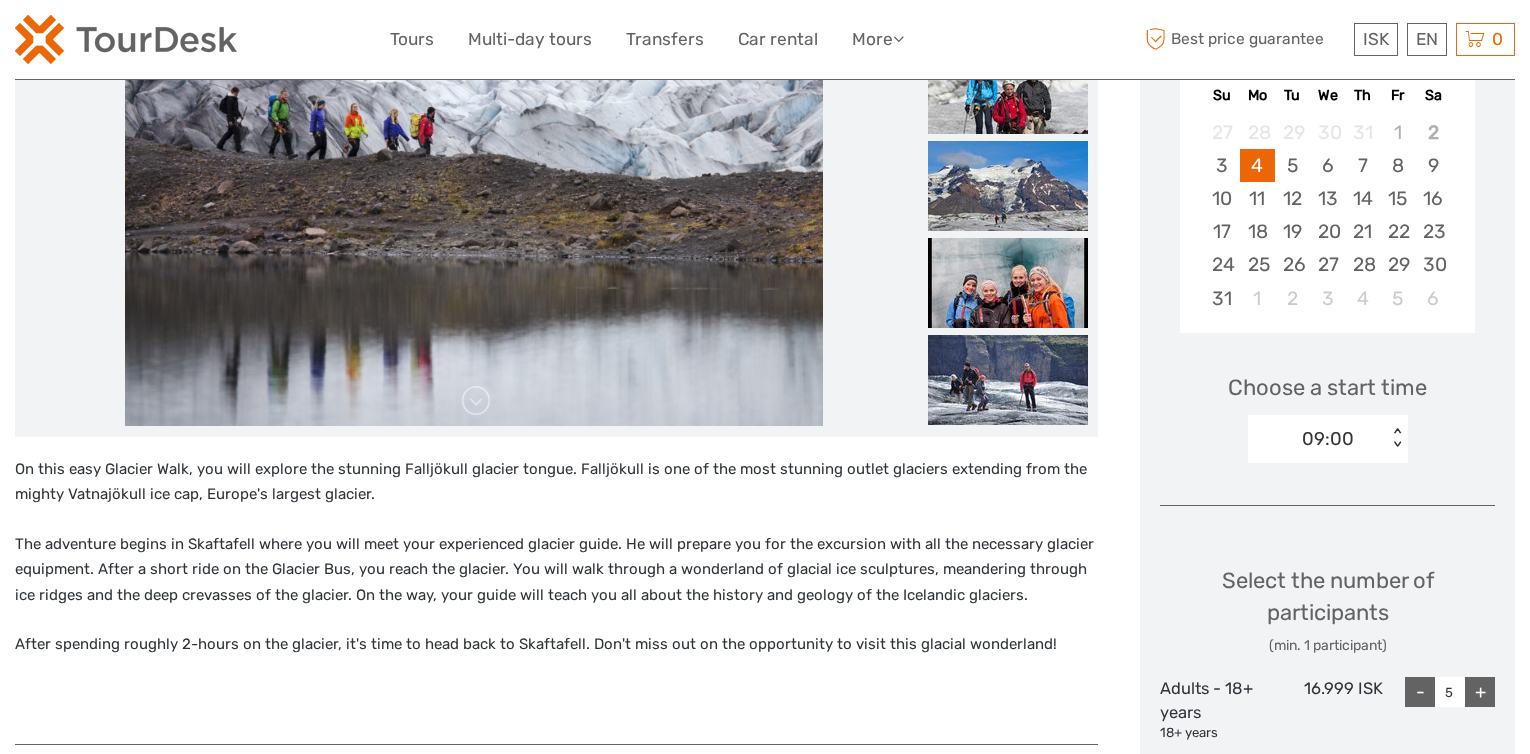 click on "+" at bounding box center (1480, 692) 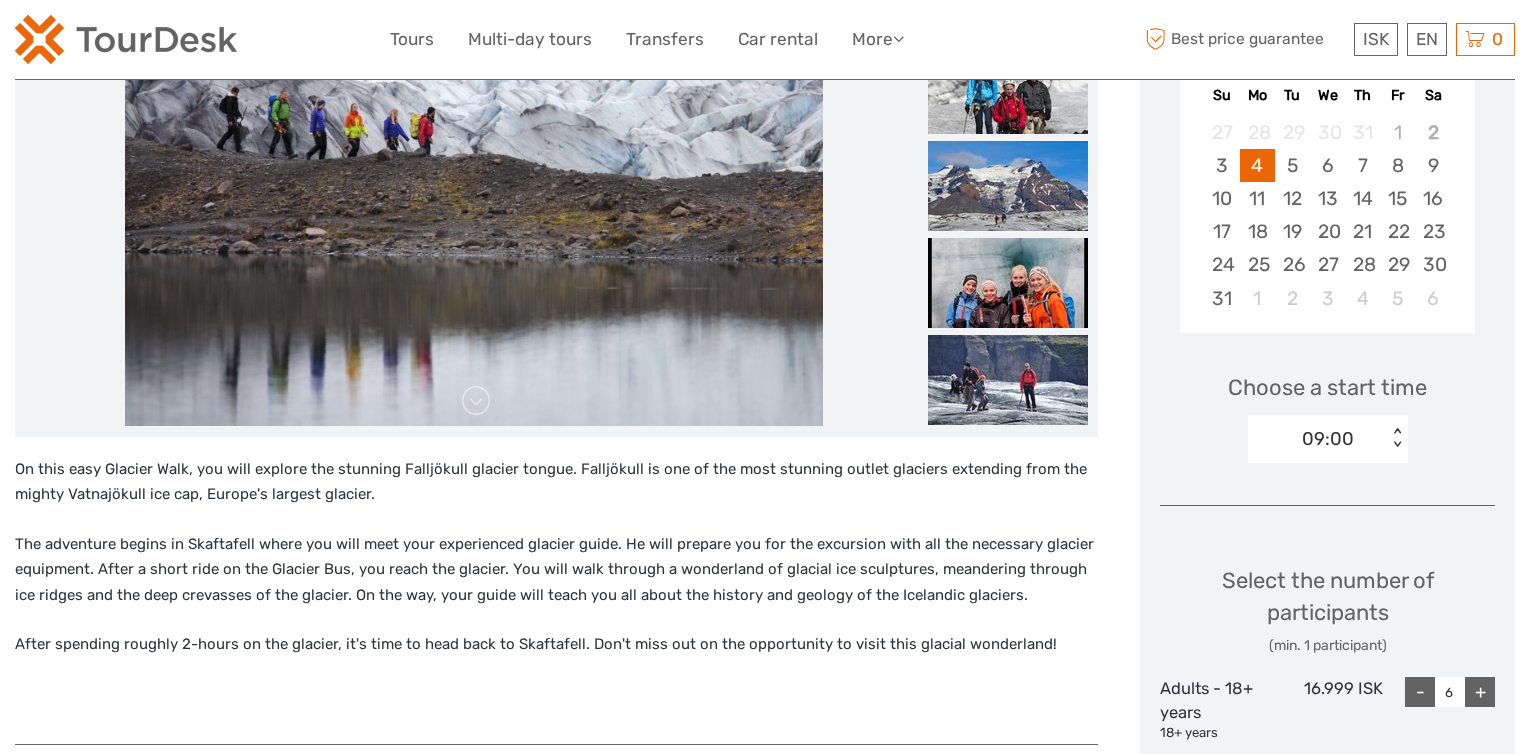 click on "+" at bounding box center (1480, 692) 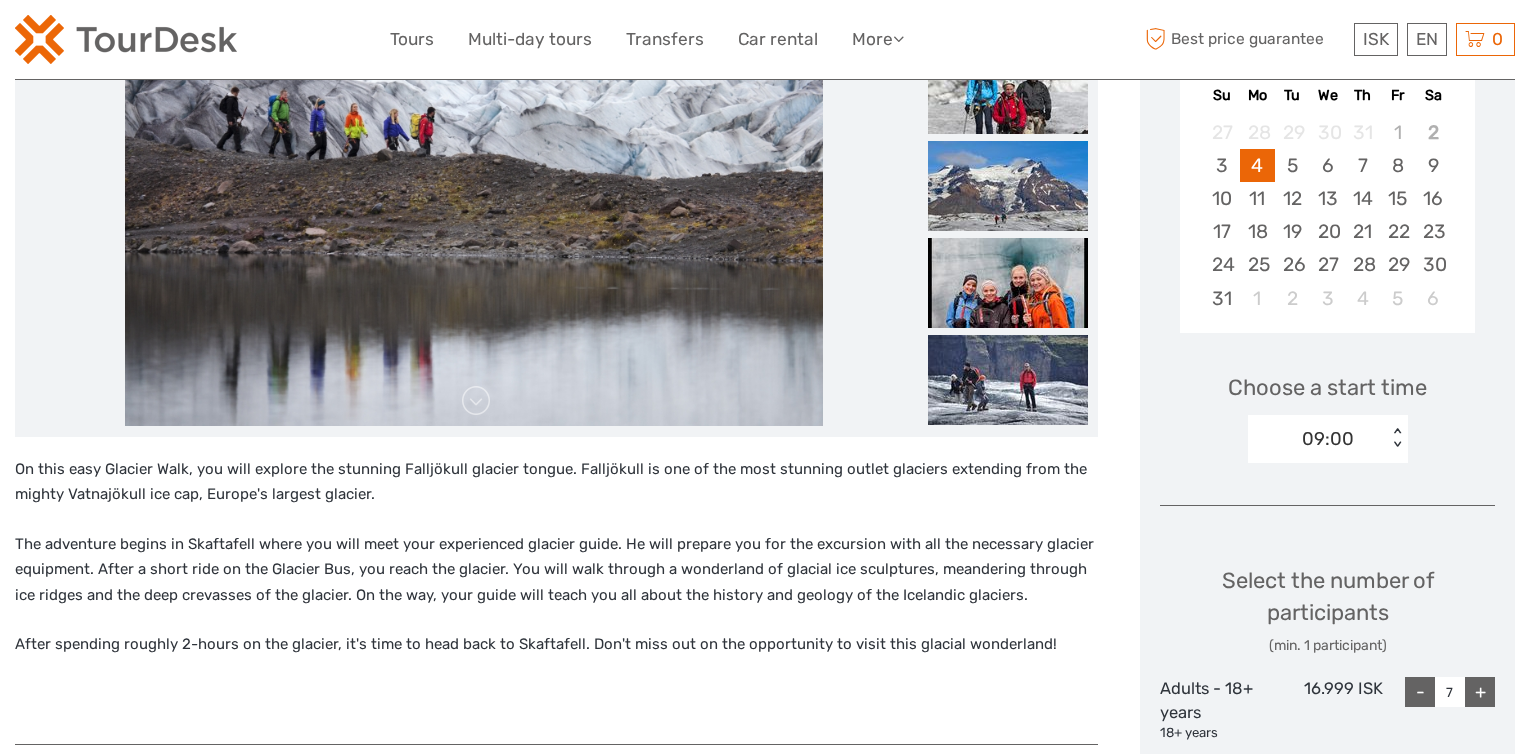 click on "+" at bounding box center (1480, 692) 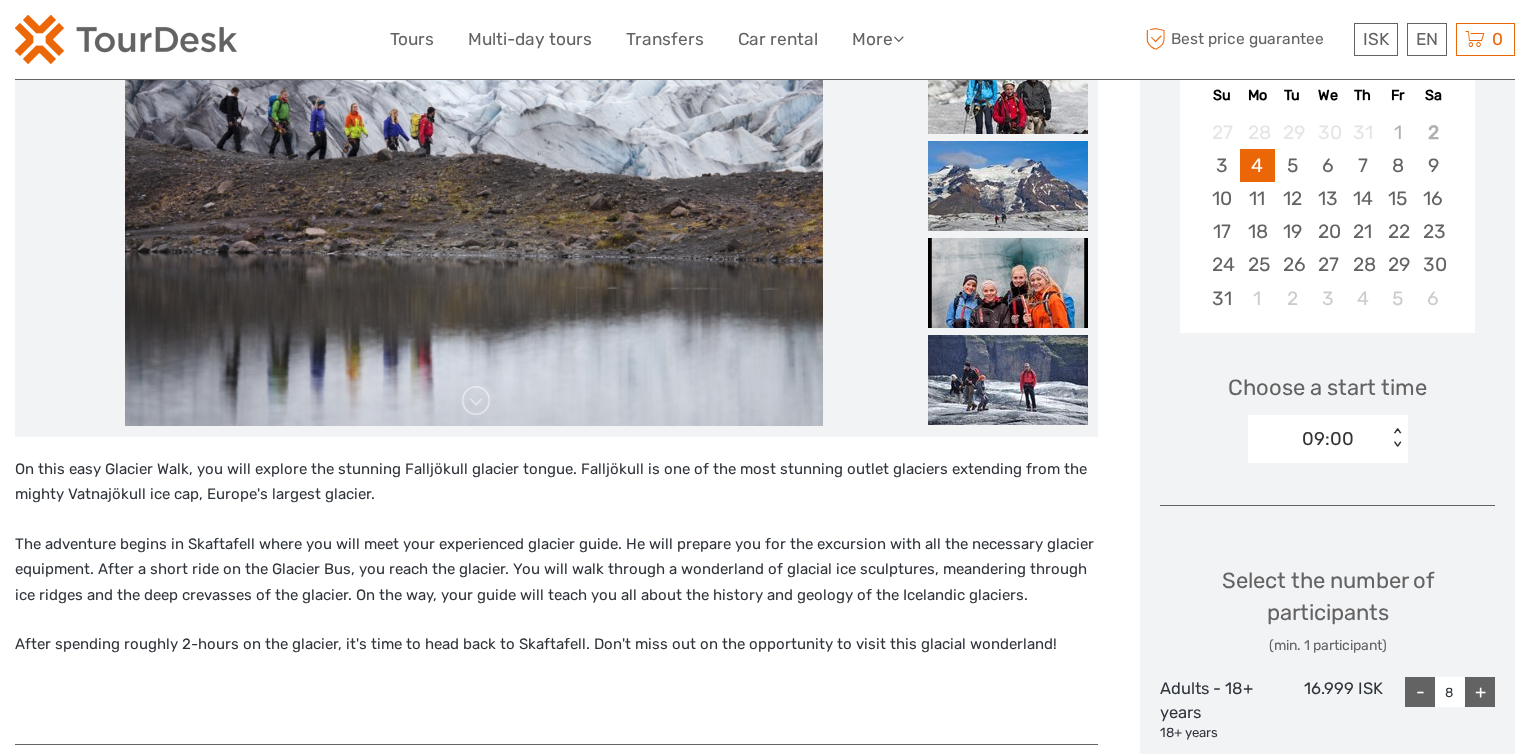click on "-" at bounding box center (1420, 692) 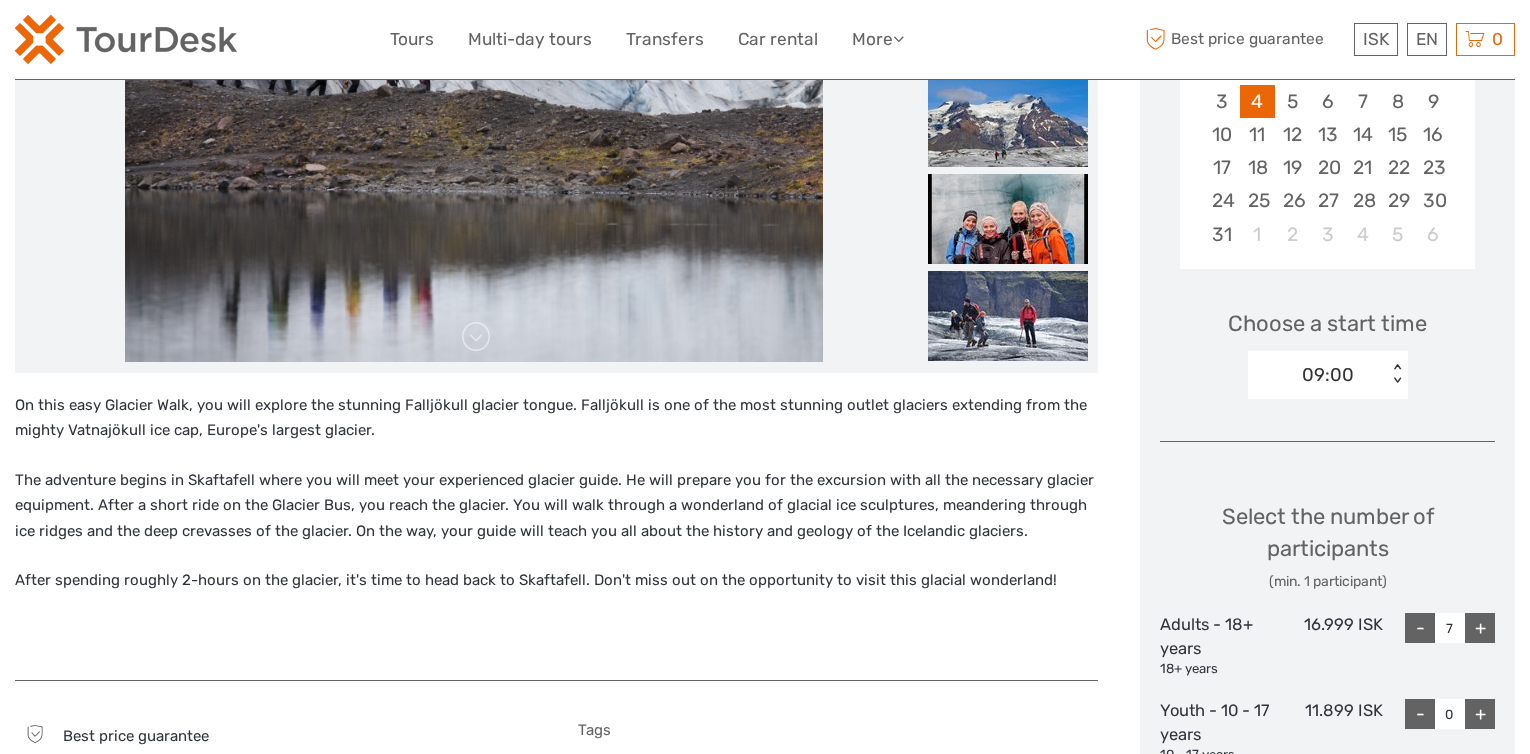 scroll, scrollTop: 600, scrollLeft: 0, axis: vertical 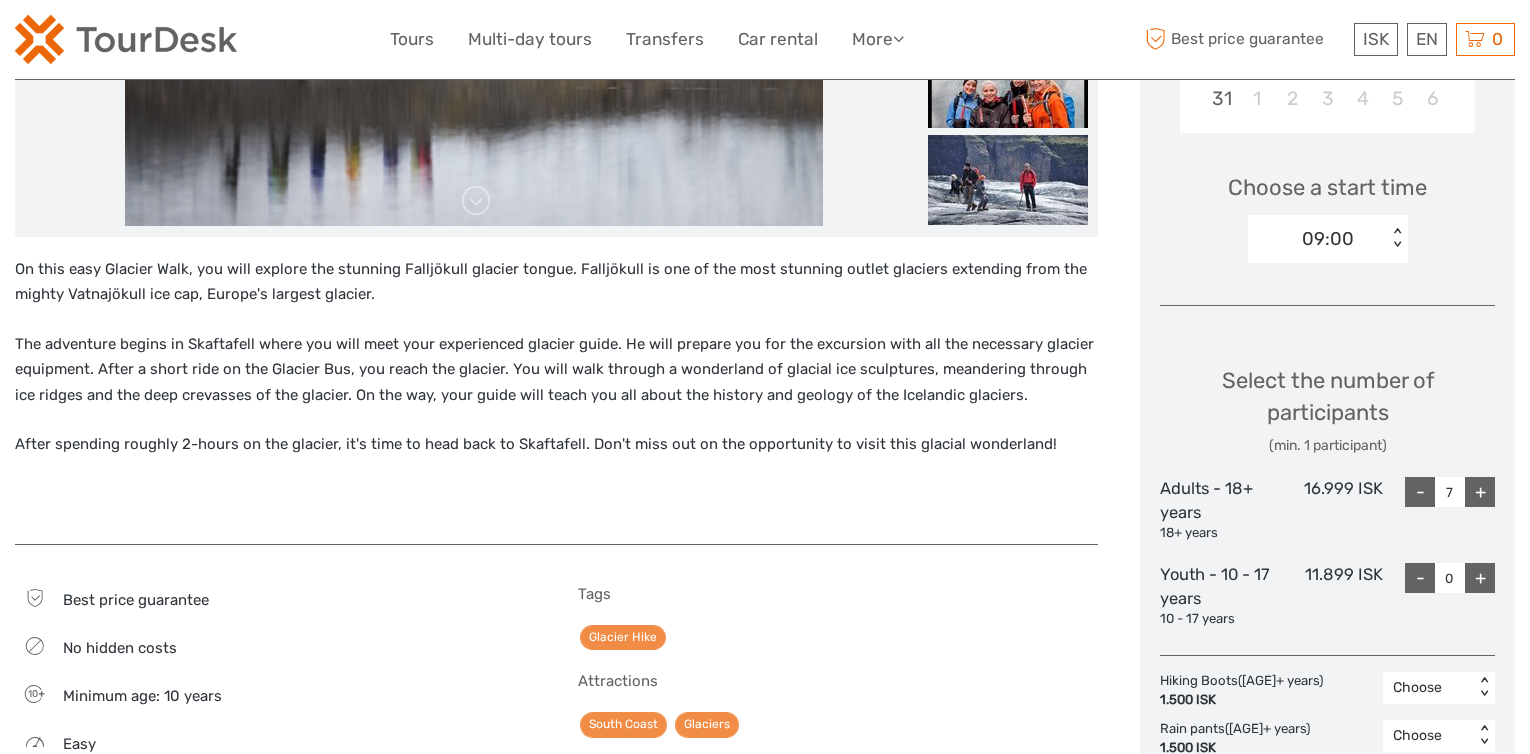 click on "09:00 < >" at bounding box center (1328, 239) 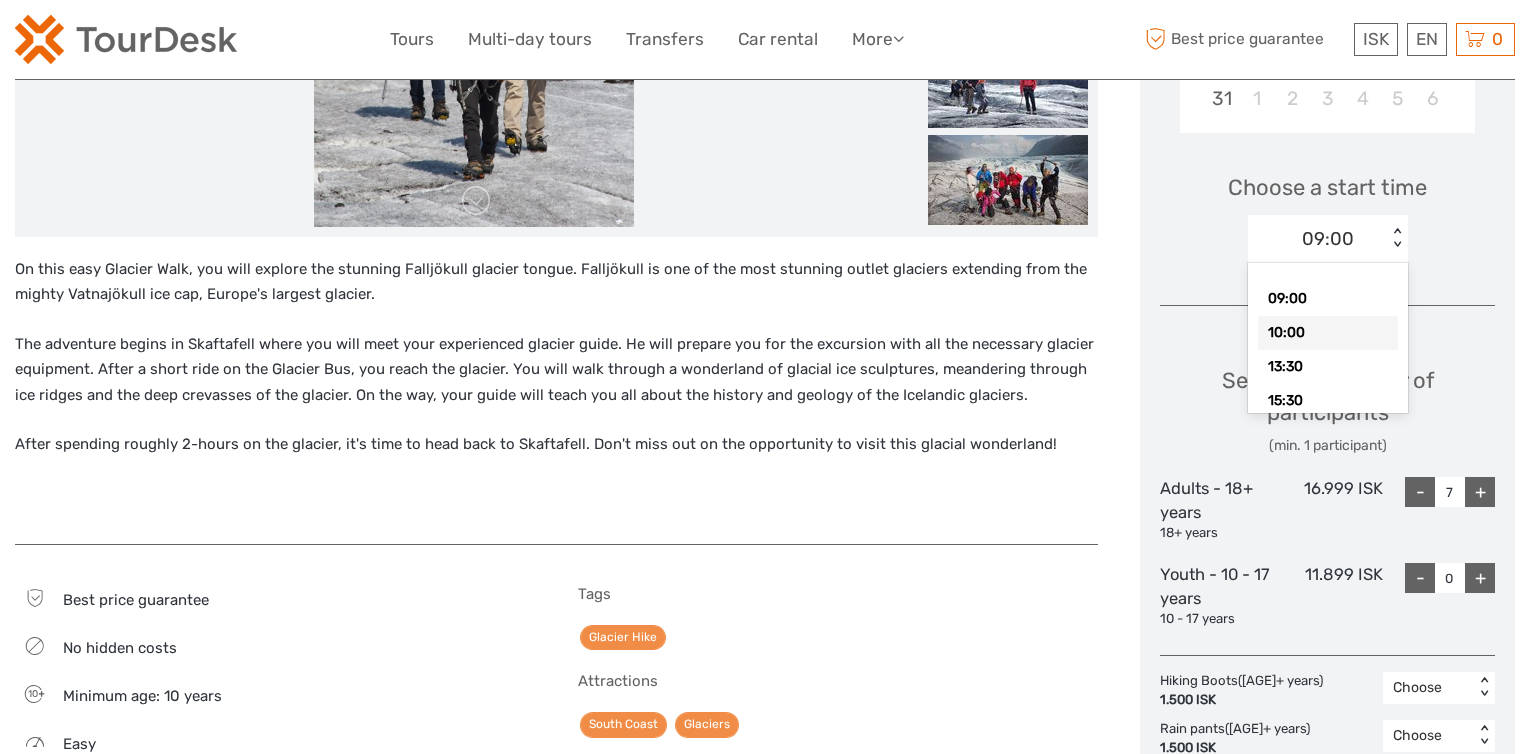 click on "10:00" at bounding box center (1328, 333) 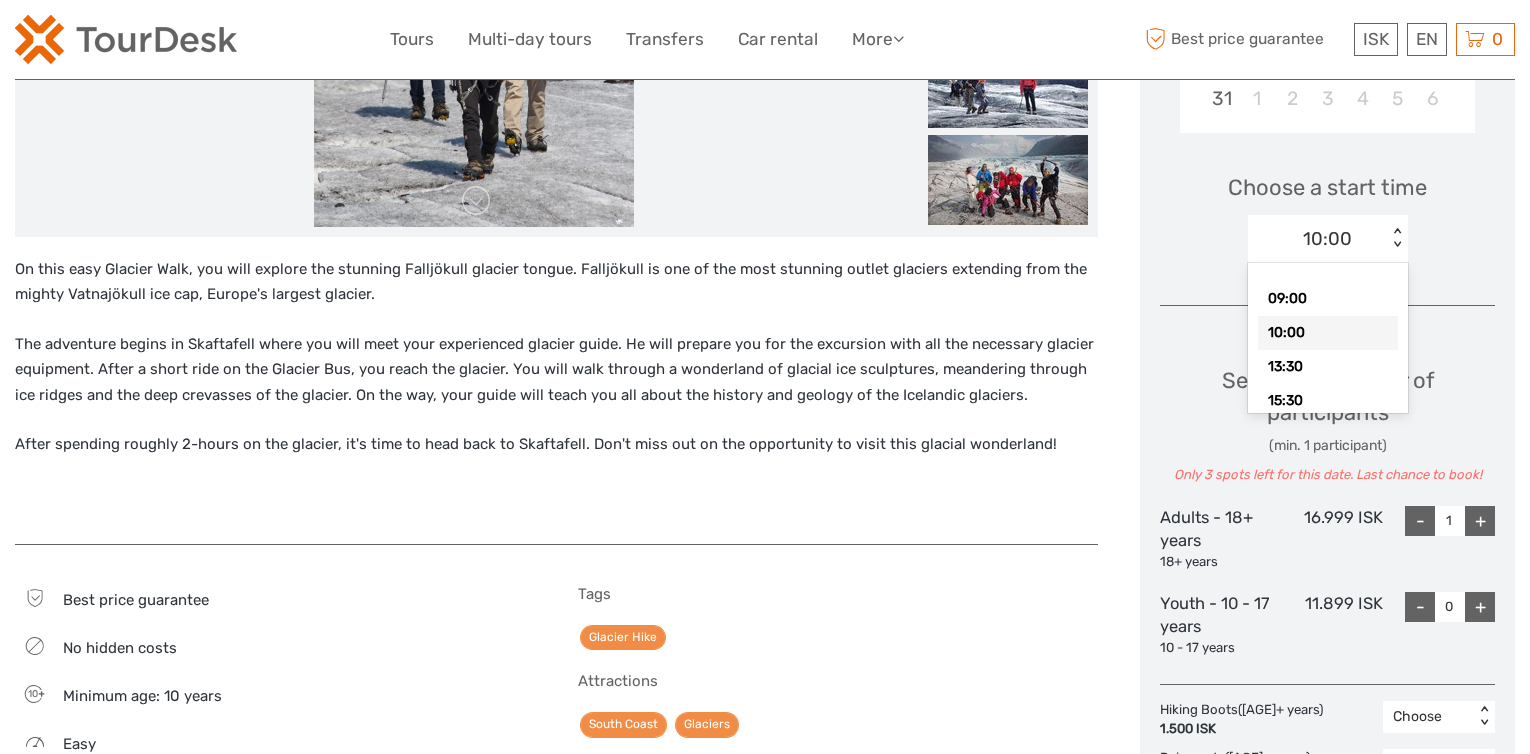 click on "< >" at bounding box center (1396, 238) 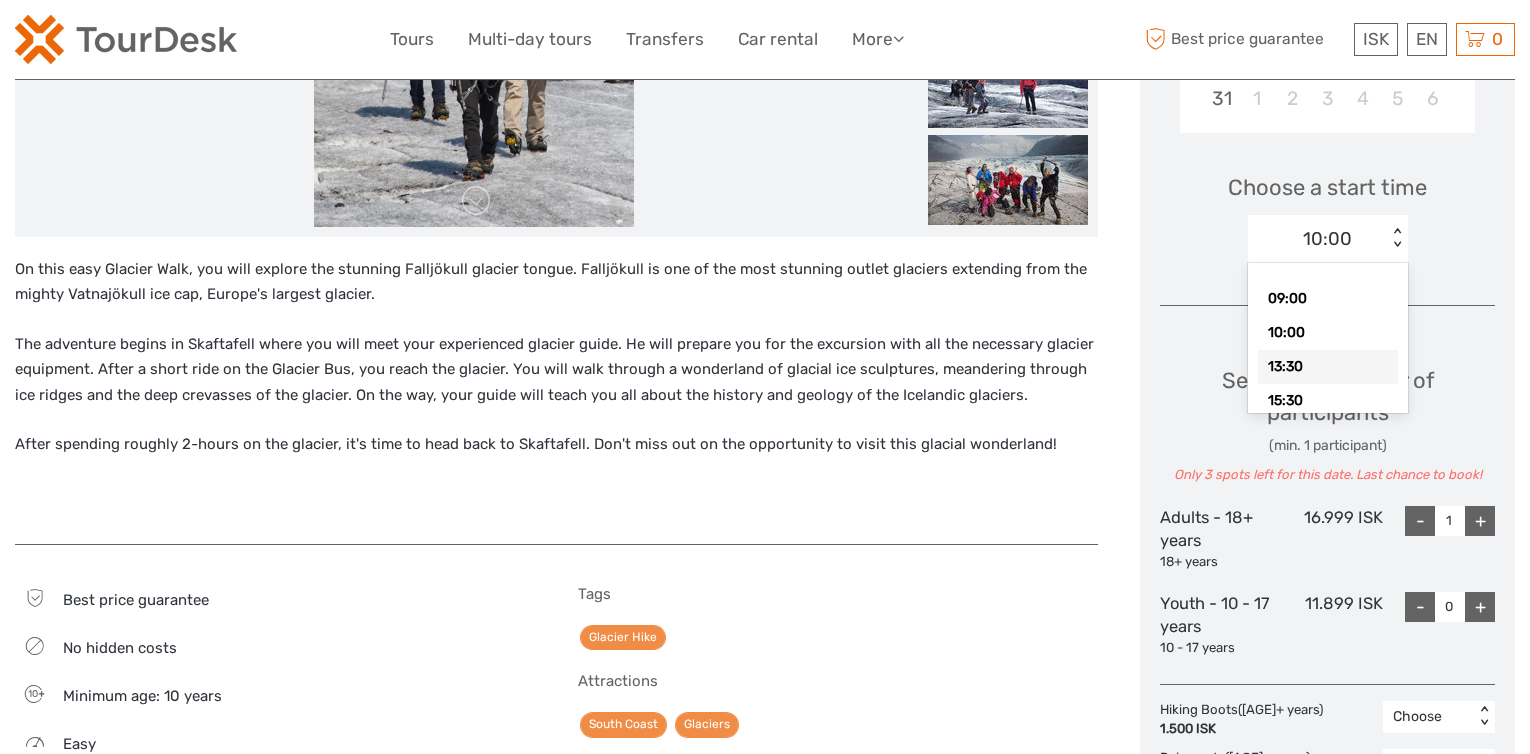 click on "13:30" at bounding box center [1328, 367] 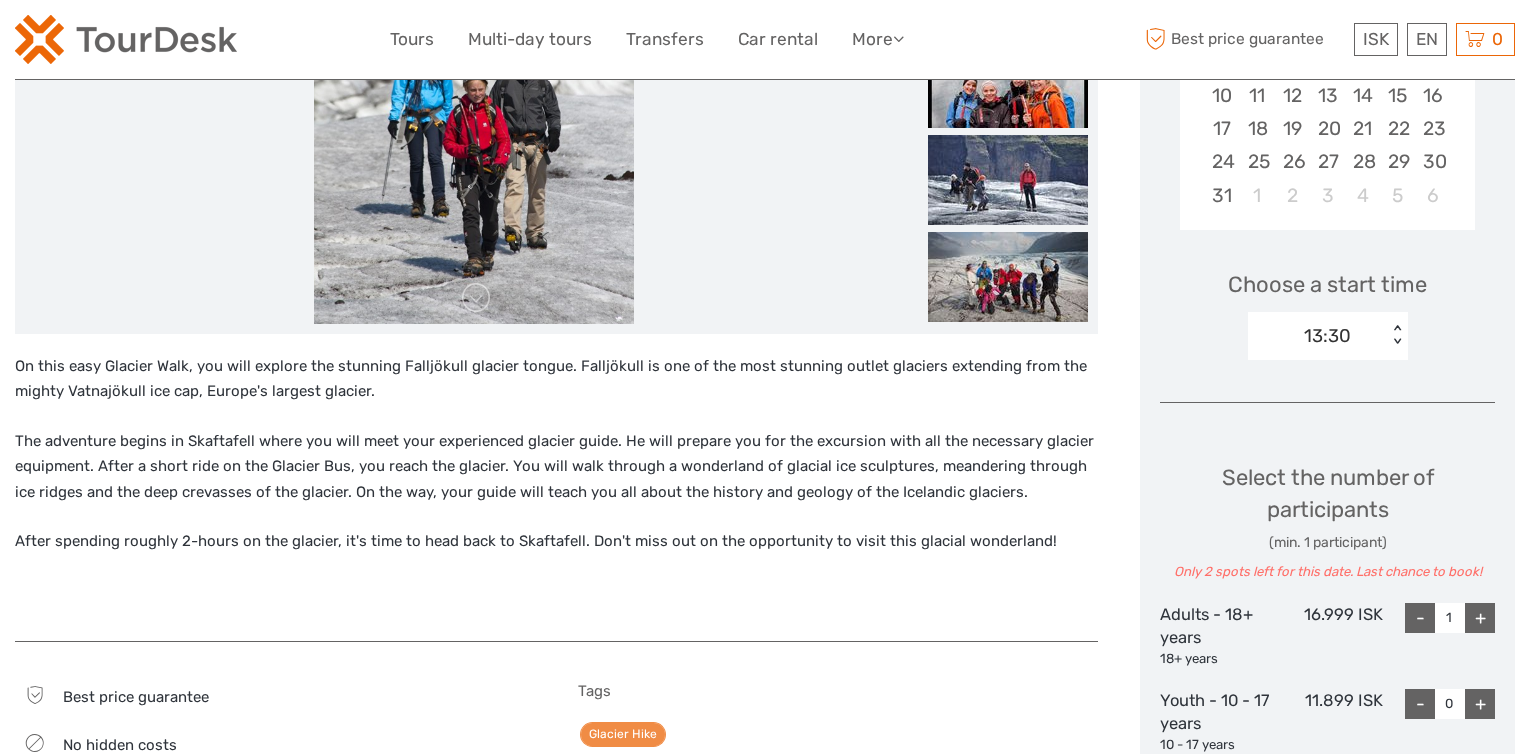 scroll, scrollTop: 500, scrollLeft: 0, axis: vertical 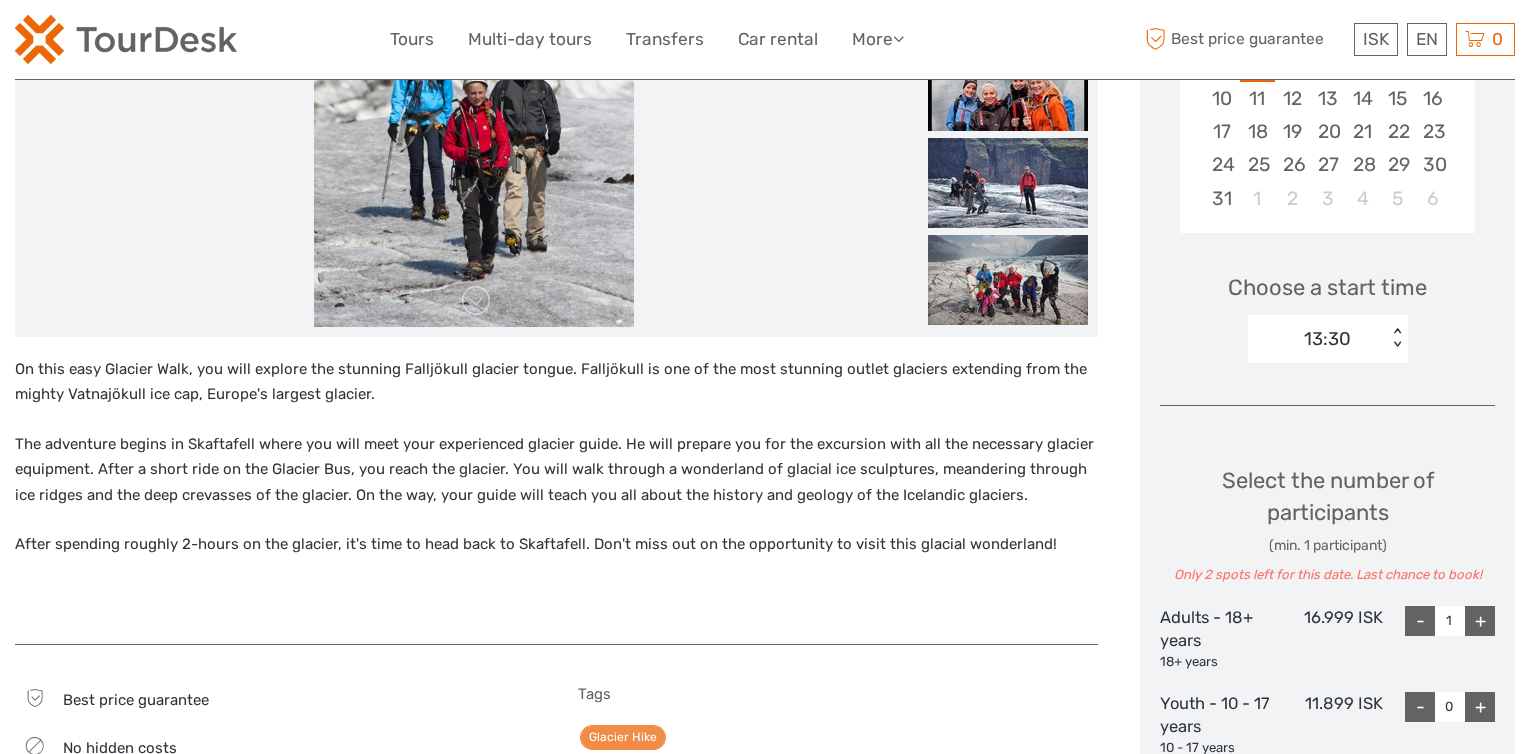 click on "Select the number of participants (min. 1 participant) Only 2 spots  left for this date. Last chance to book! Adults - 18+ years 18+ years 16.999 ISK - 1 + Youth - 10 - 17 years 10 - 17 years 11.899 ISK - 0 +" at bounding box center [1327, 603] 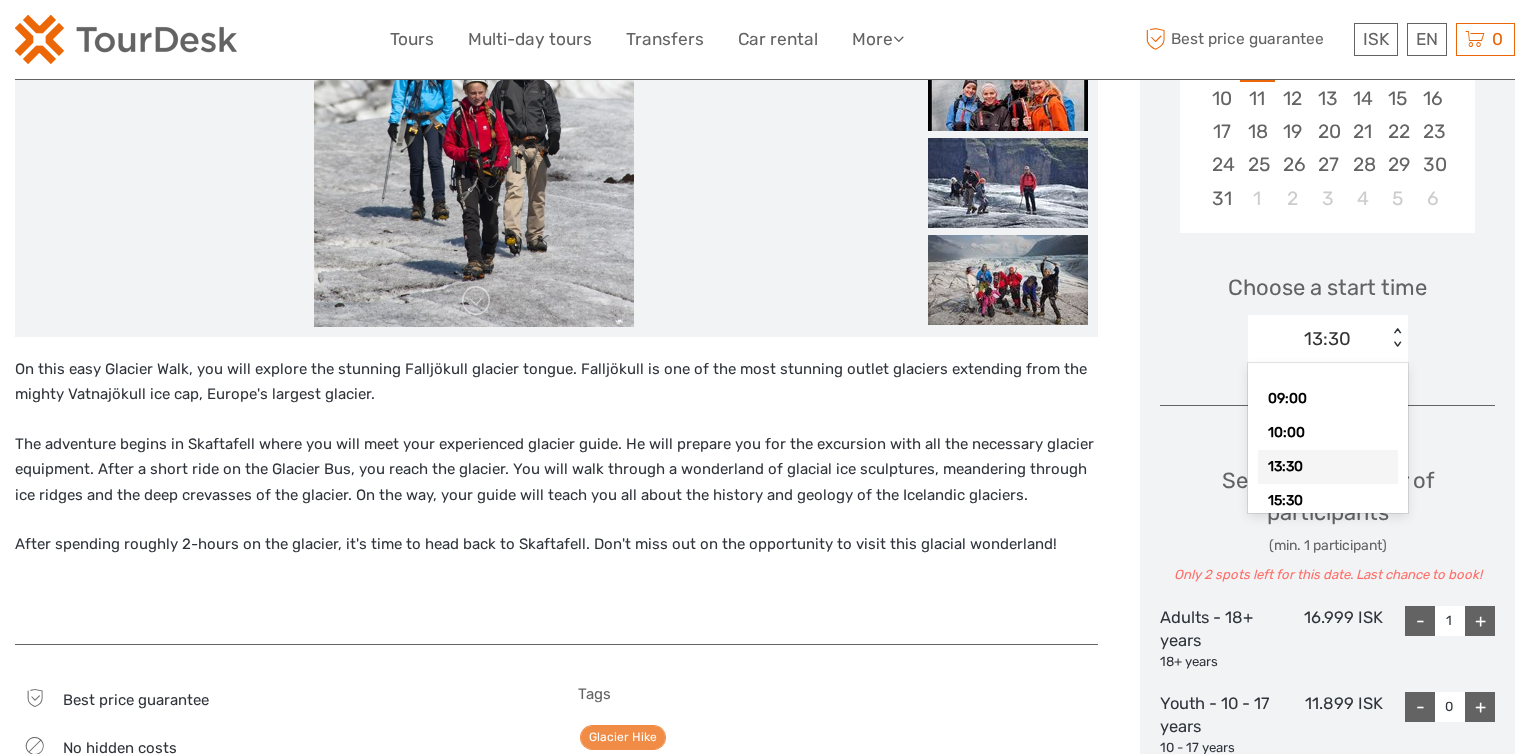 click on "13:30 < >" at bounding box center [1328, 339] 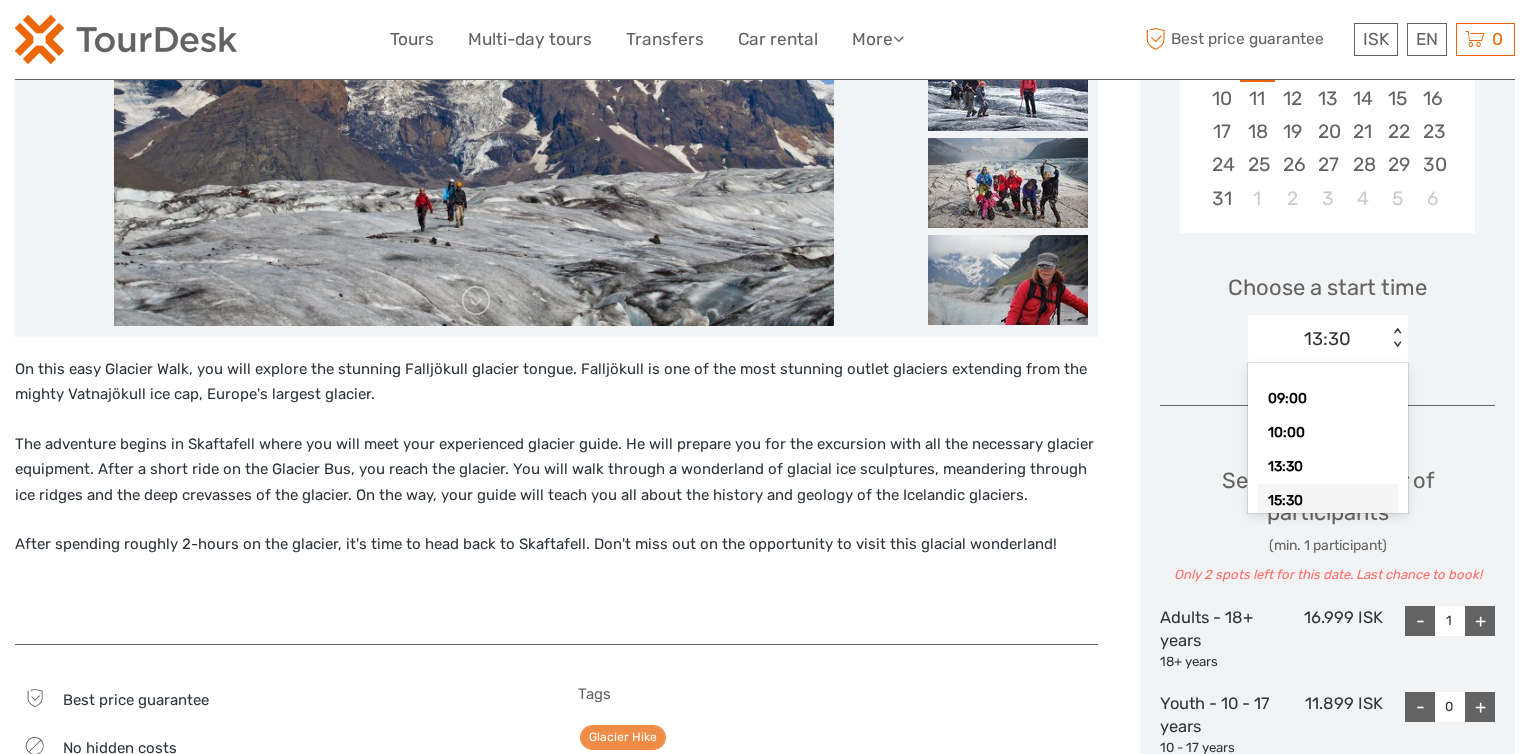 click on "15:30" at bounding box center [1328, 501] 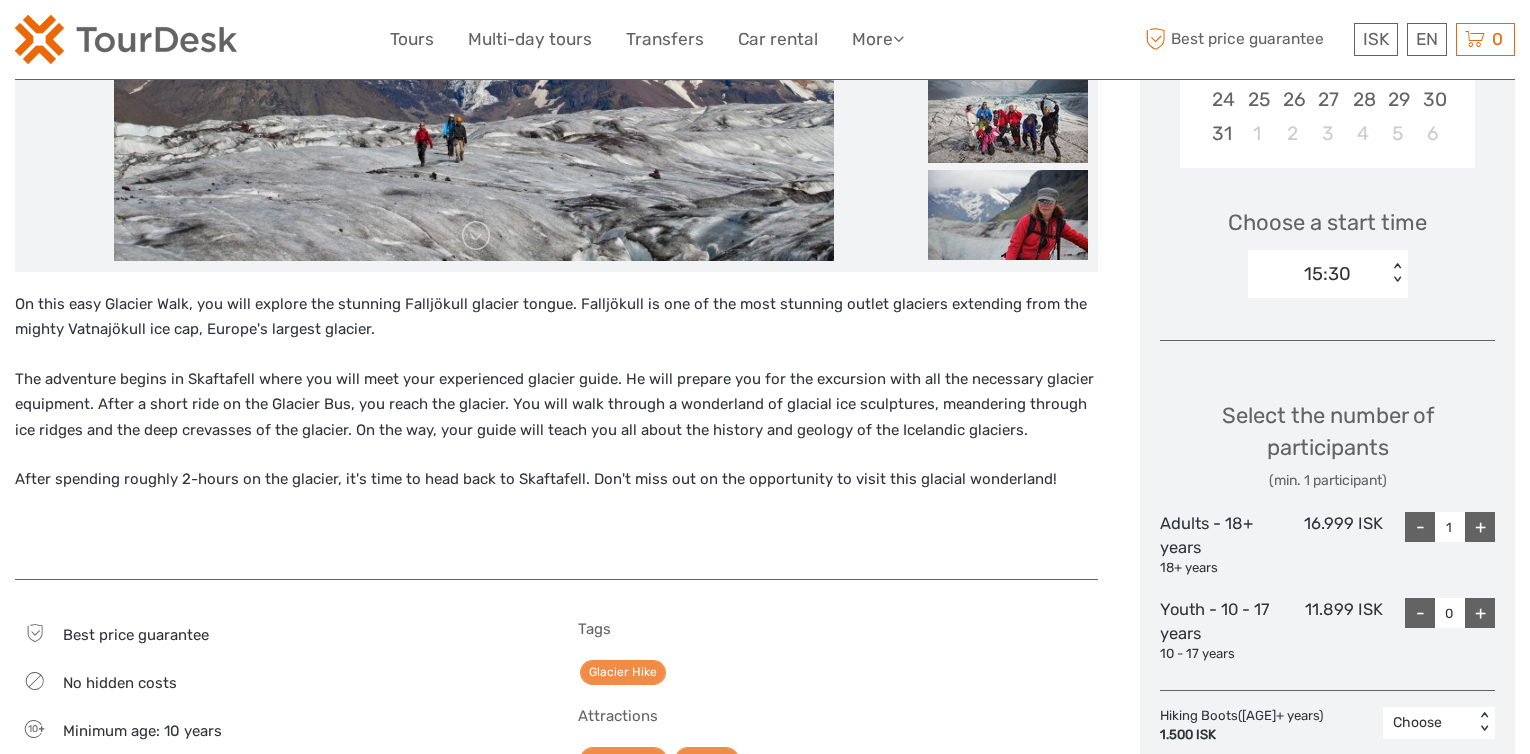scroll, scrollTop: 600, scrollLeft: 0, axis: vertical 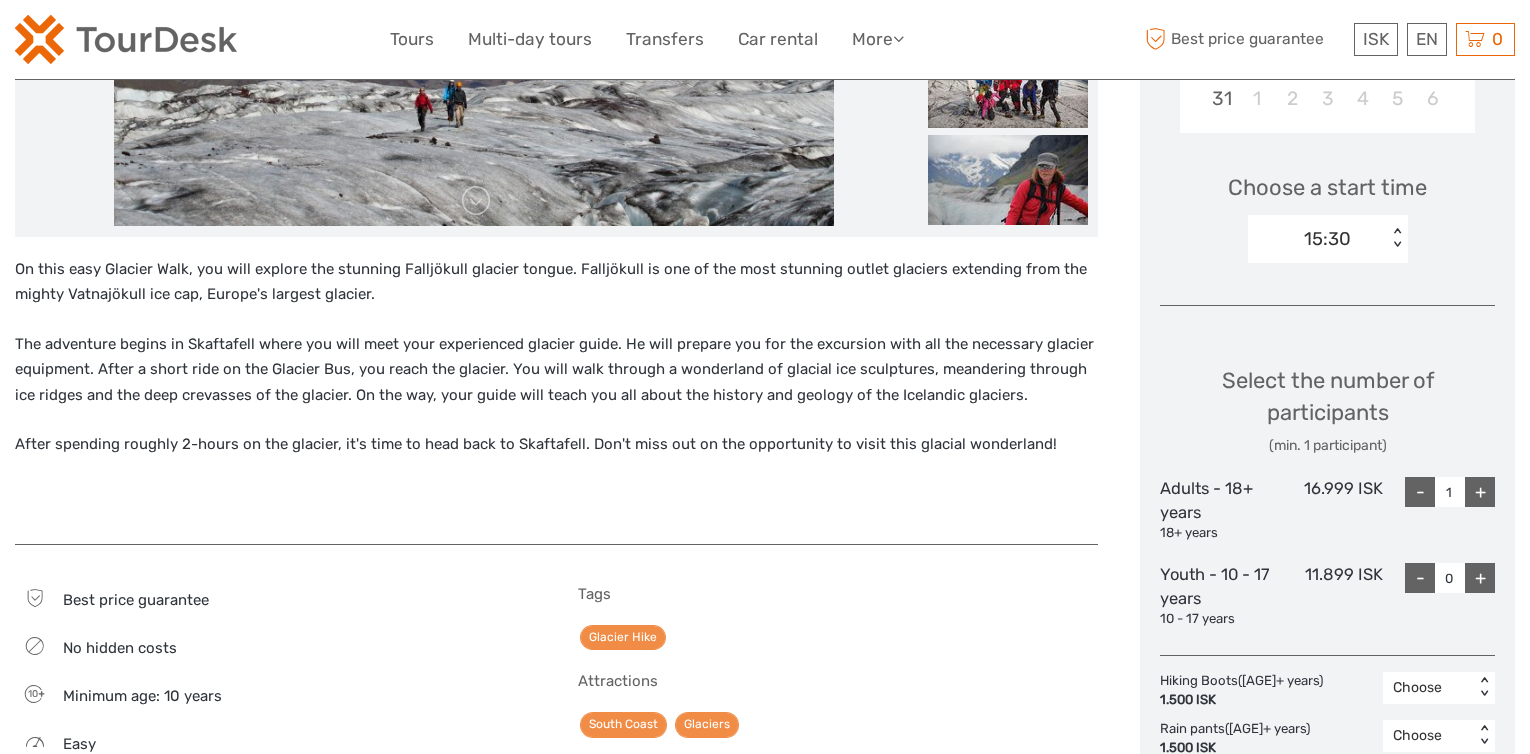 click on "+" at bounding box center [1480, 492] 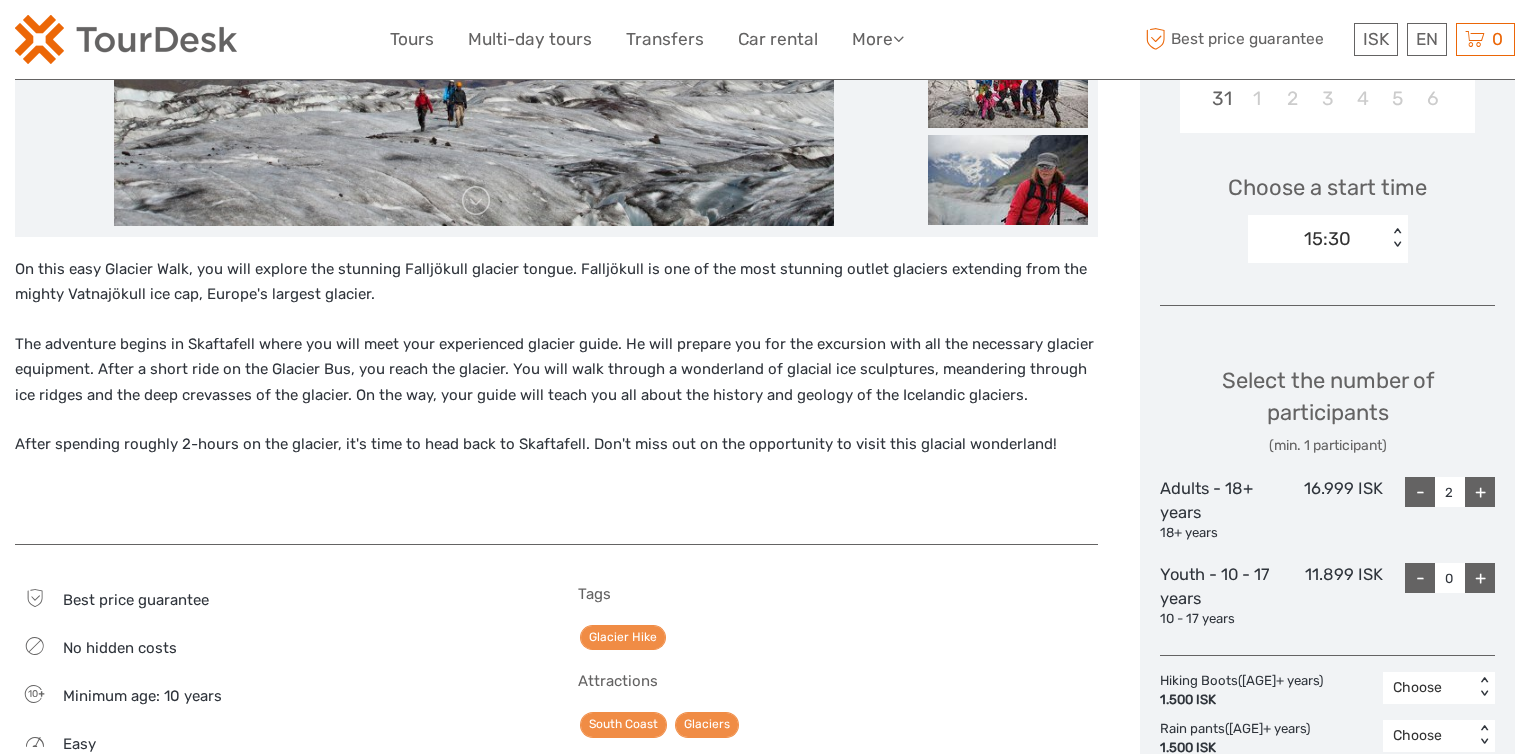 click on "+" at bounding box center [1480, 492] 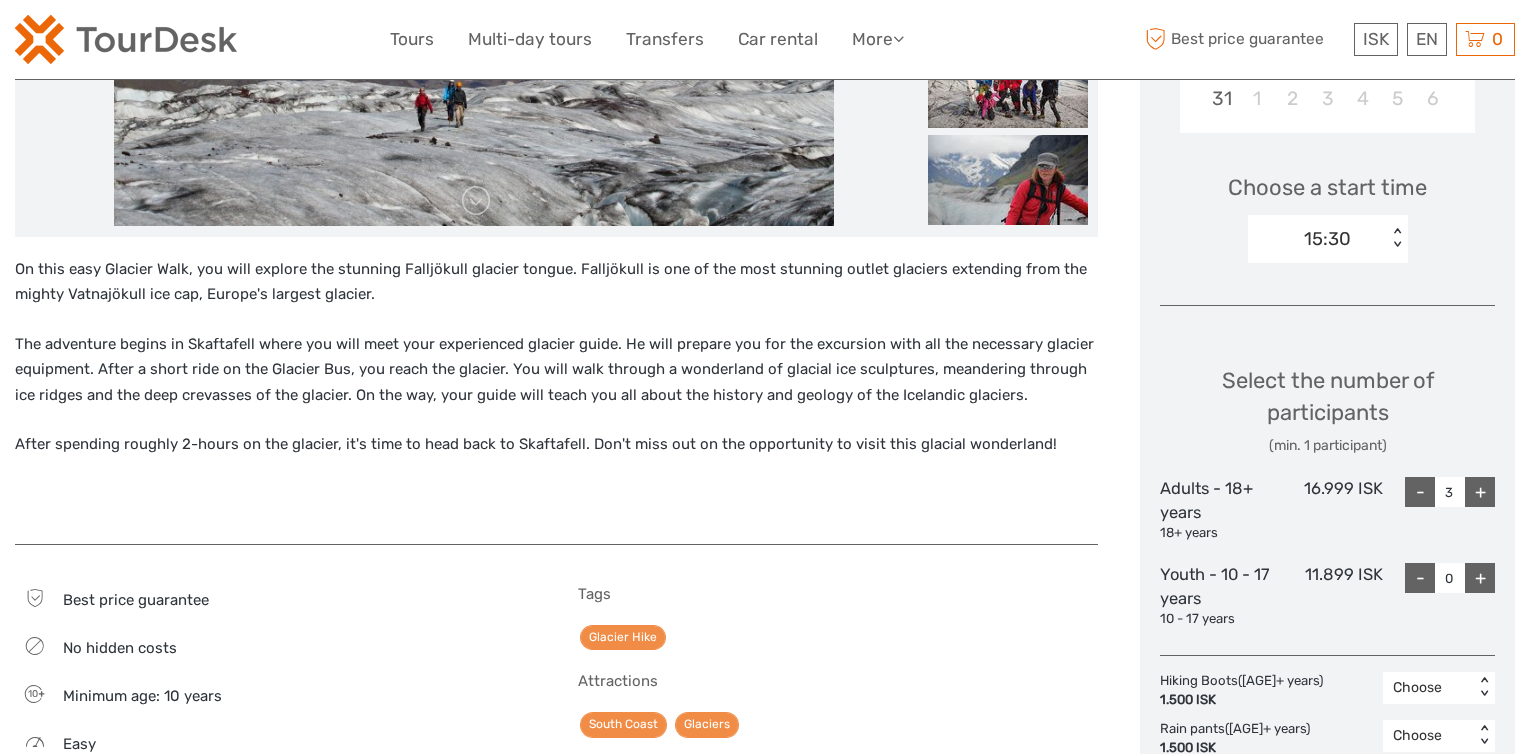 click on "+" at bounding box center (1480, 492) 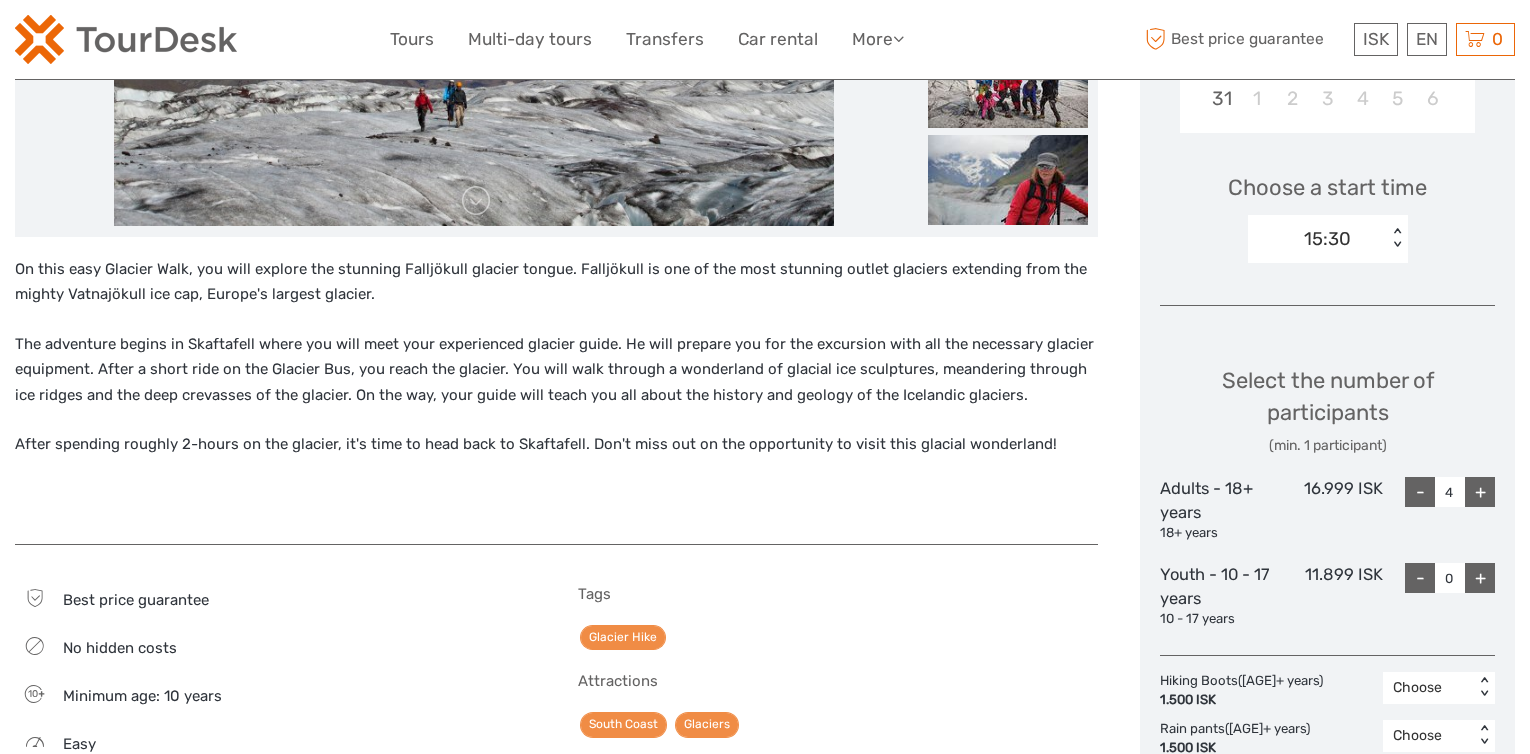 click on "+" at bounding box center (1480, 492) 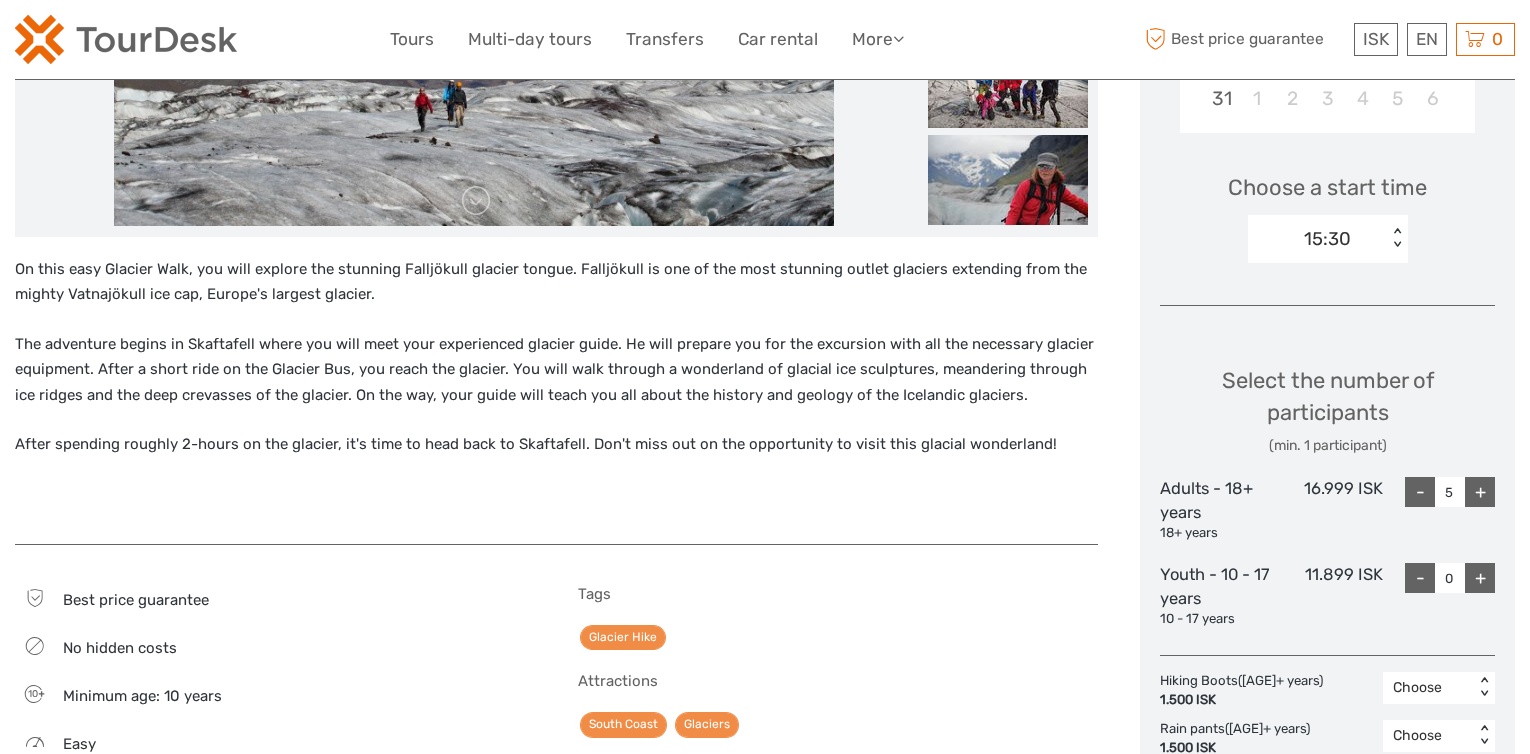 click on "+" at bounding box center (1480, 492) 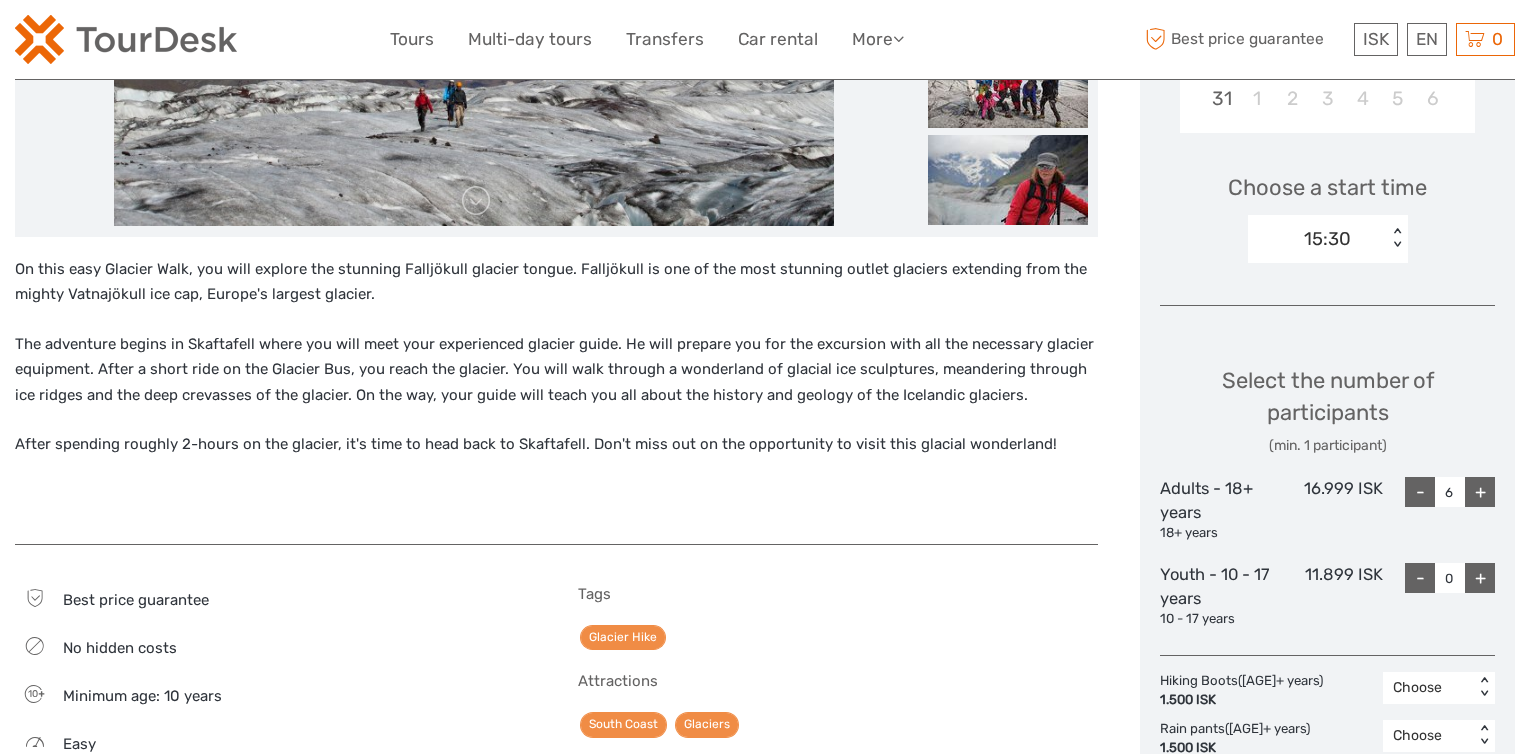 click on "+" at bounding box center (1480, 492) 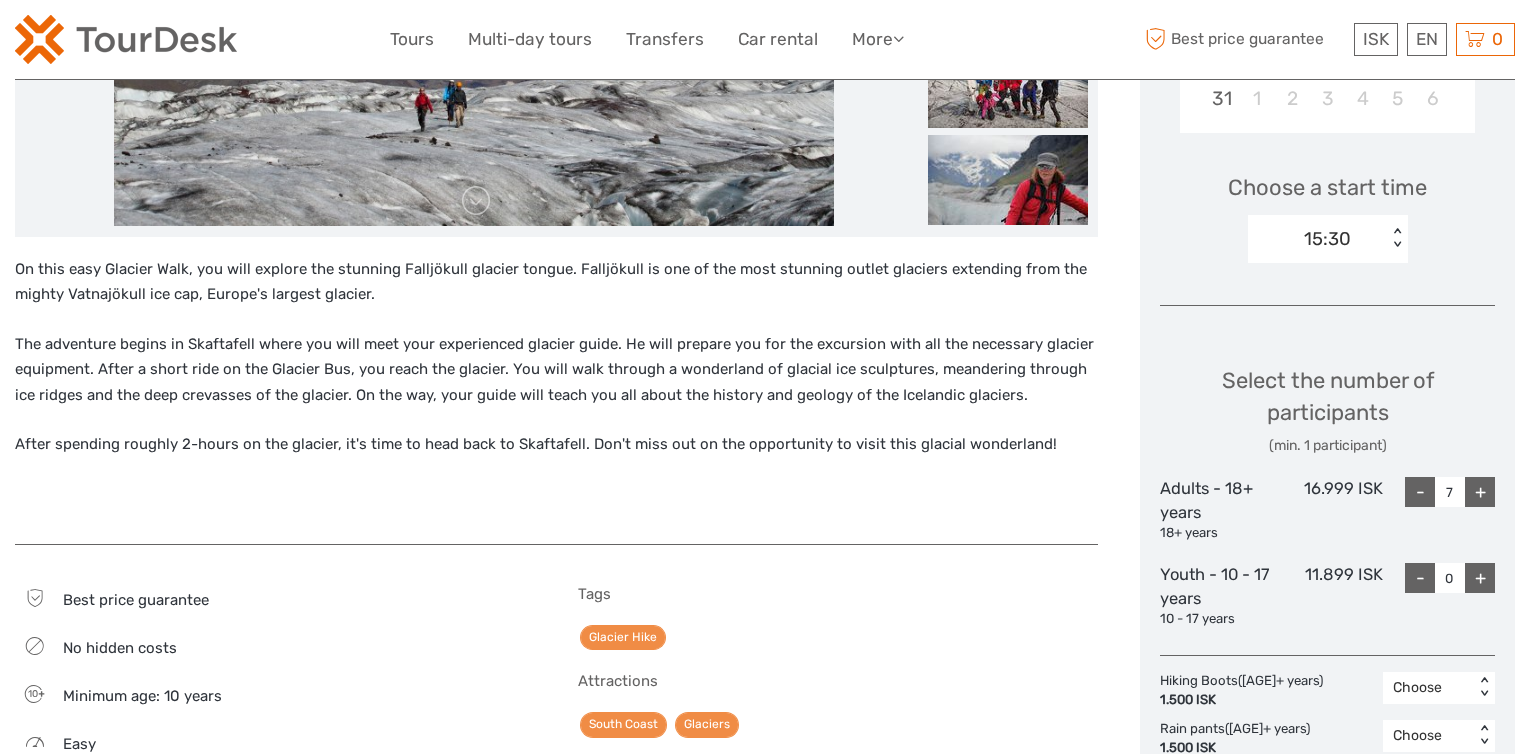 click on "+" at bounding box center [1480, 492] 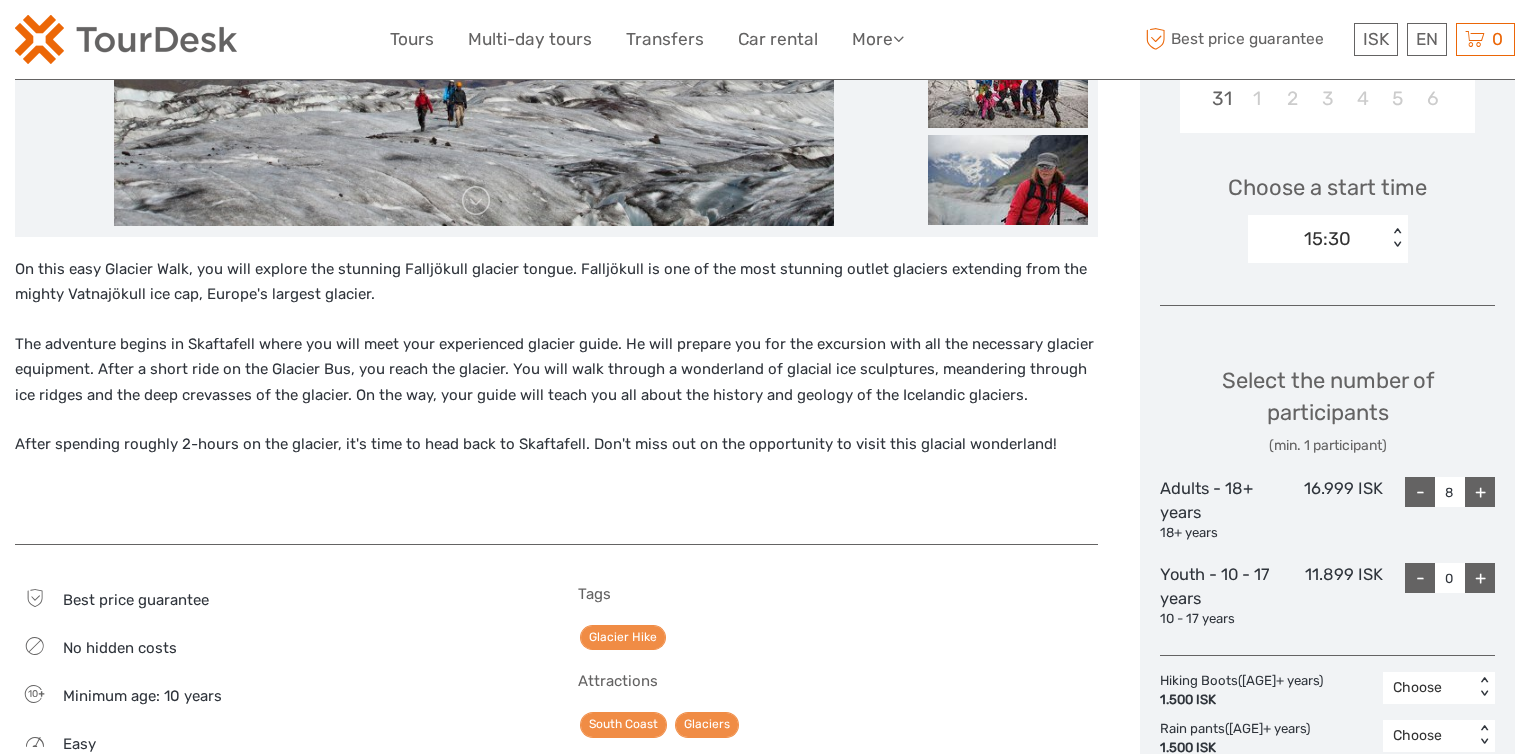 click on "-" at bounding box center (1420, 492) 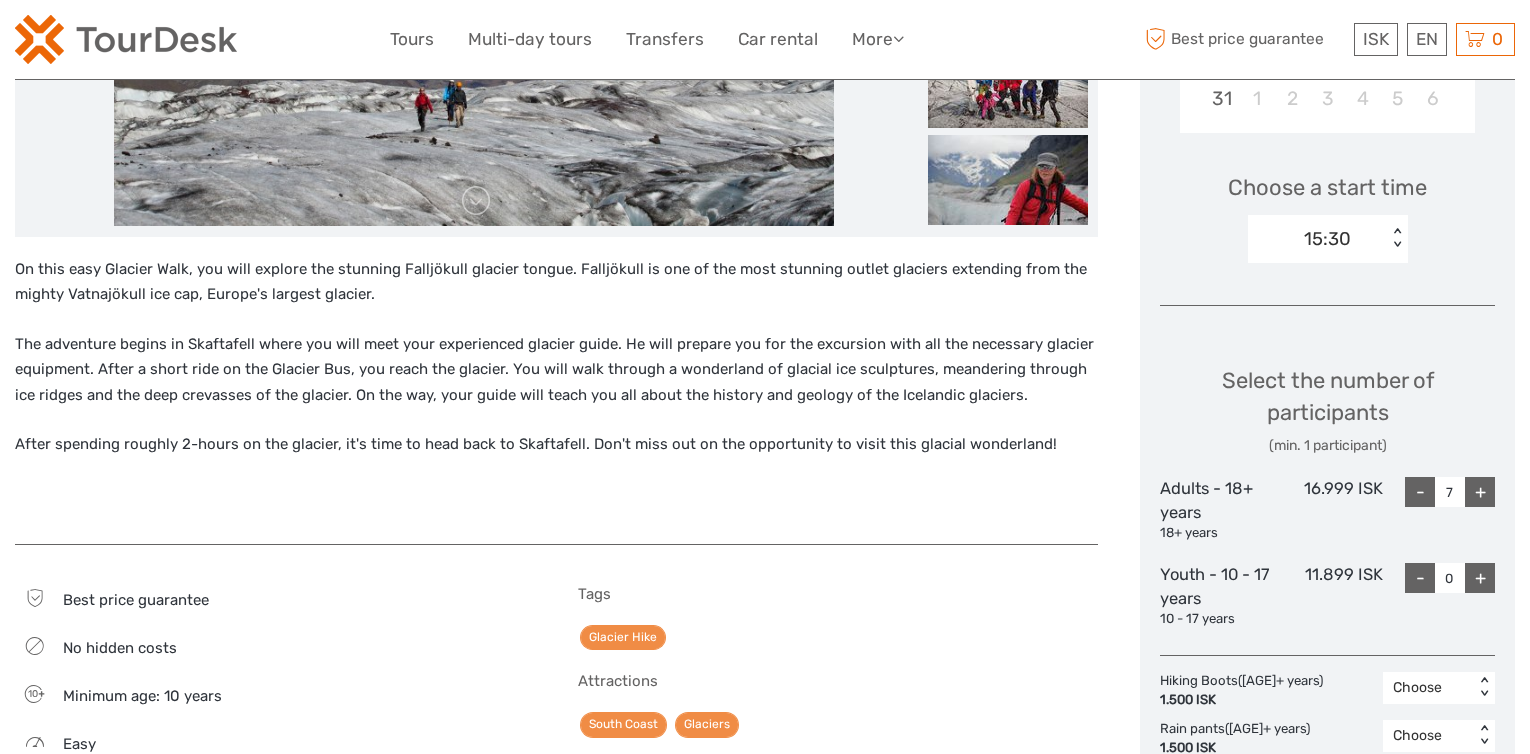 click on "Select the number of participants (min. 1 participant) Adults - 18+ years 18+ years 16.999 ISK - 7 + Youth - 10 - 17 years 10 - 17 years 11.899 ISK - 0 +" at bounding box center [1327, 488] 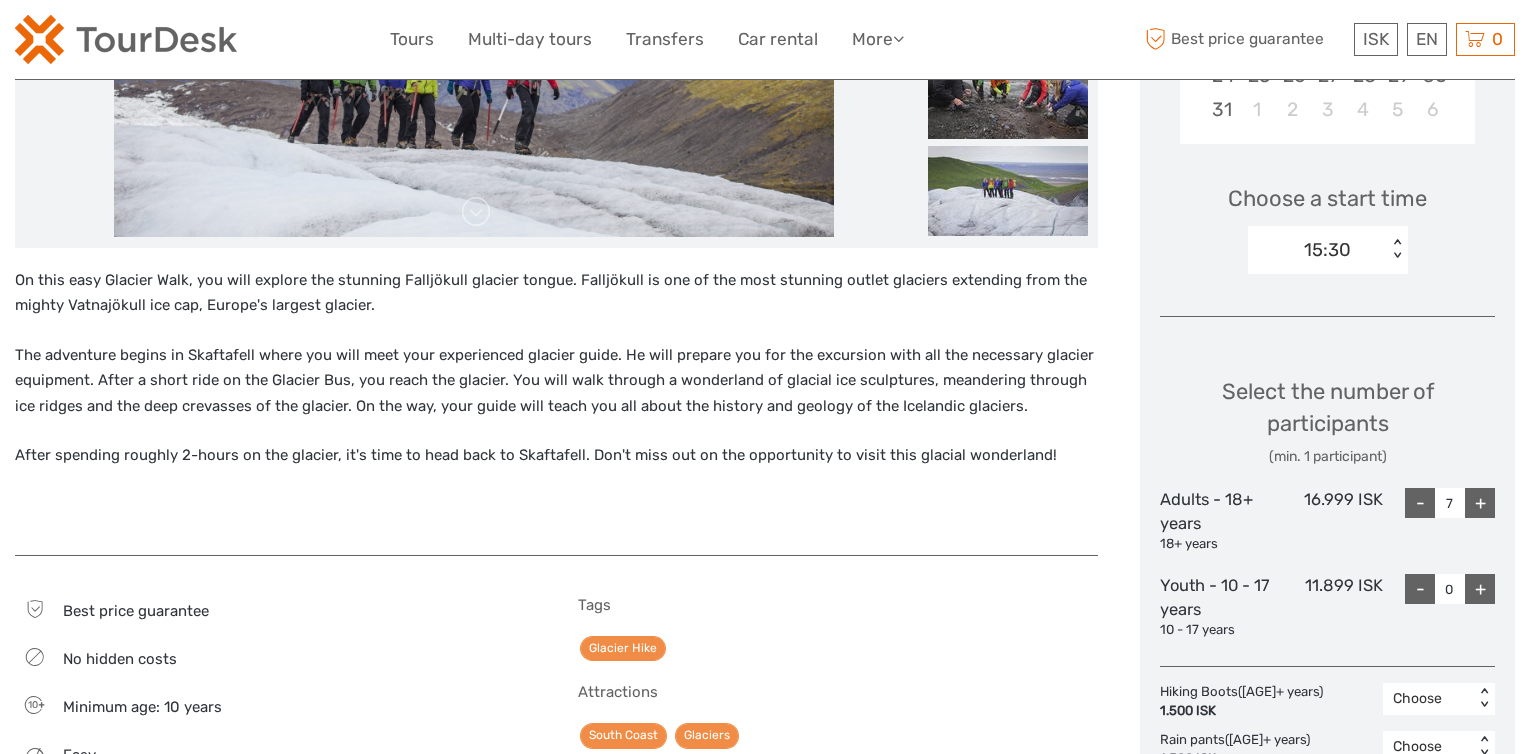 scroll, scrollTop: 300, scrollLeft: 0, axis: vertical 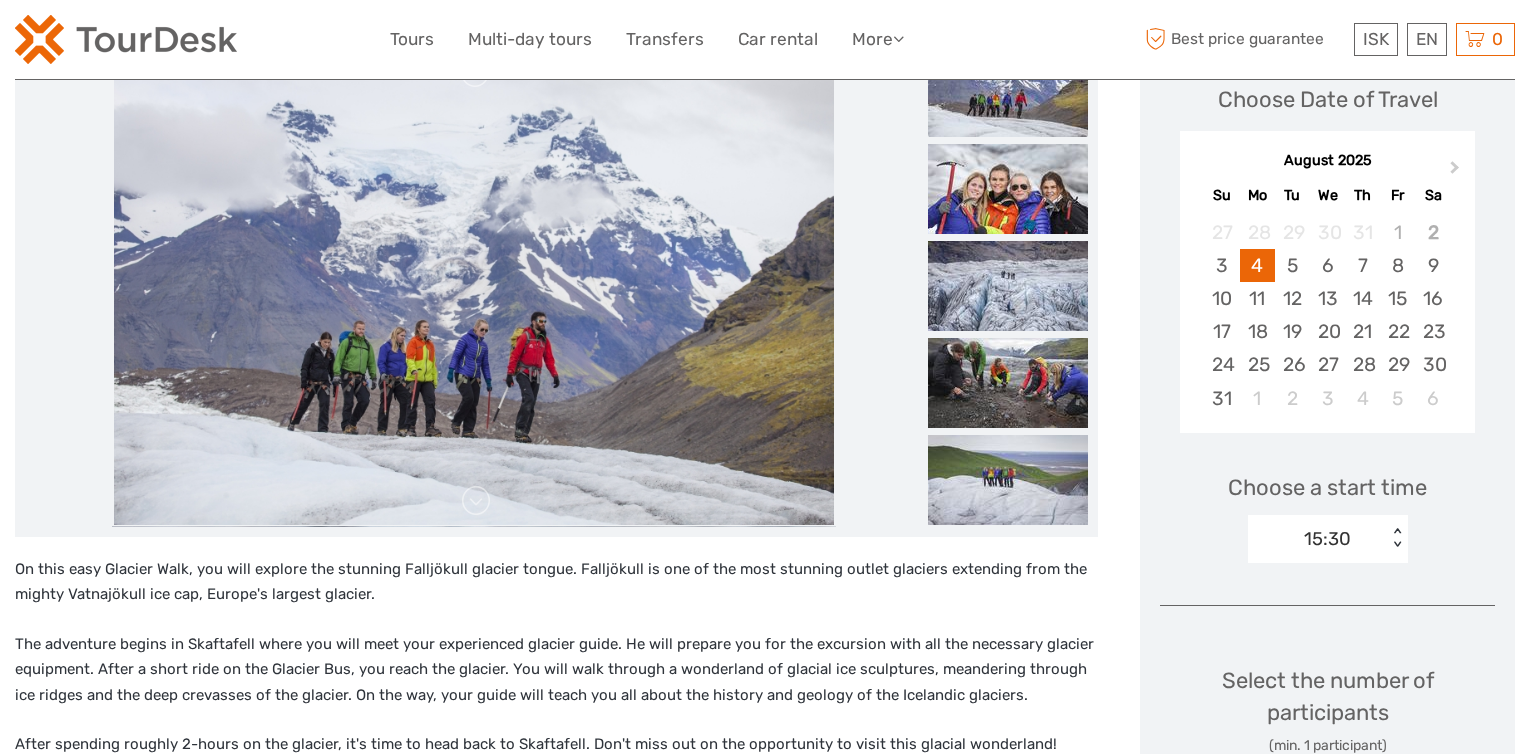 click at bounding box center [474, 286] 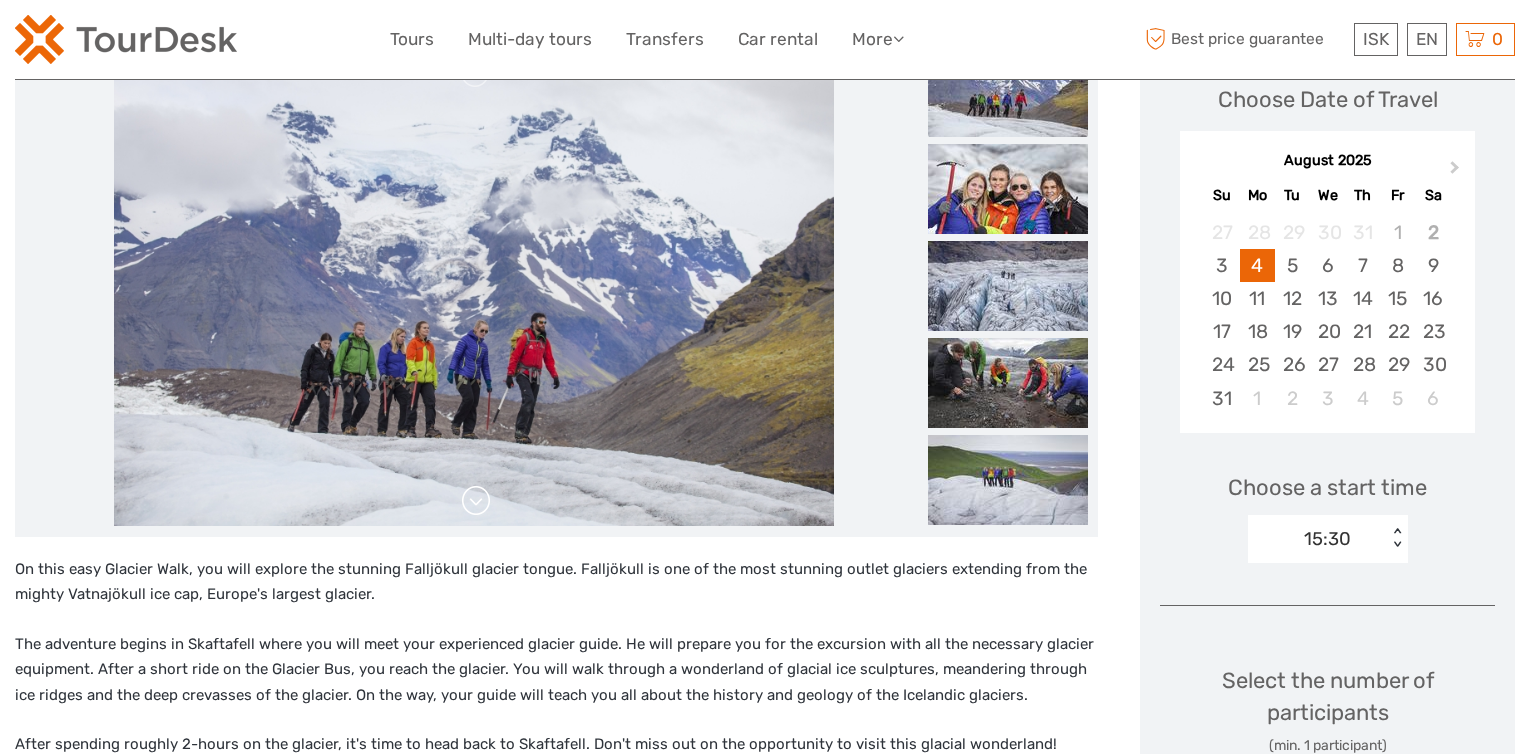 click at bounding box center [476, 501] 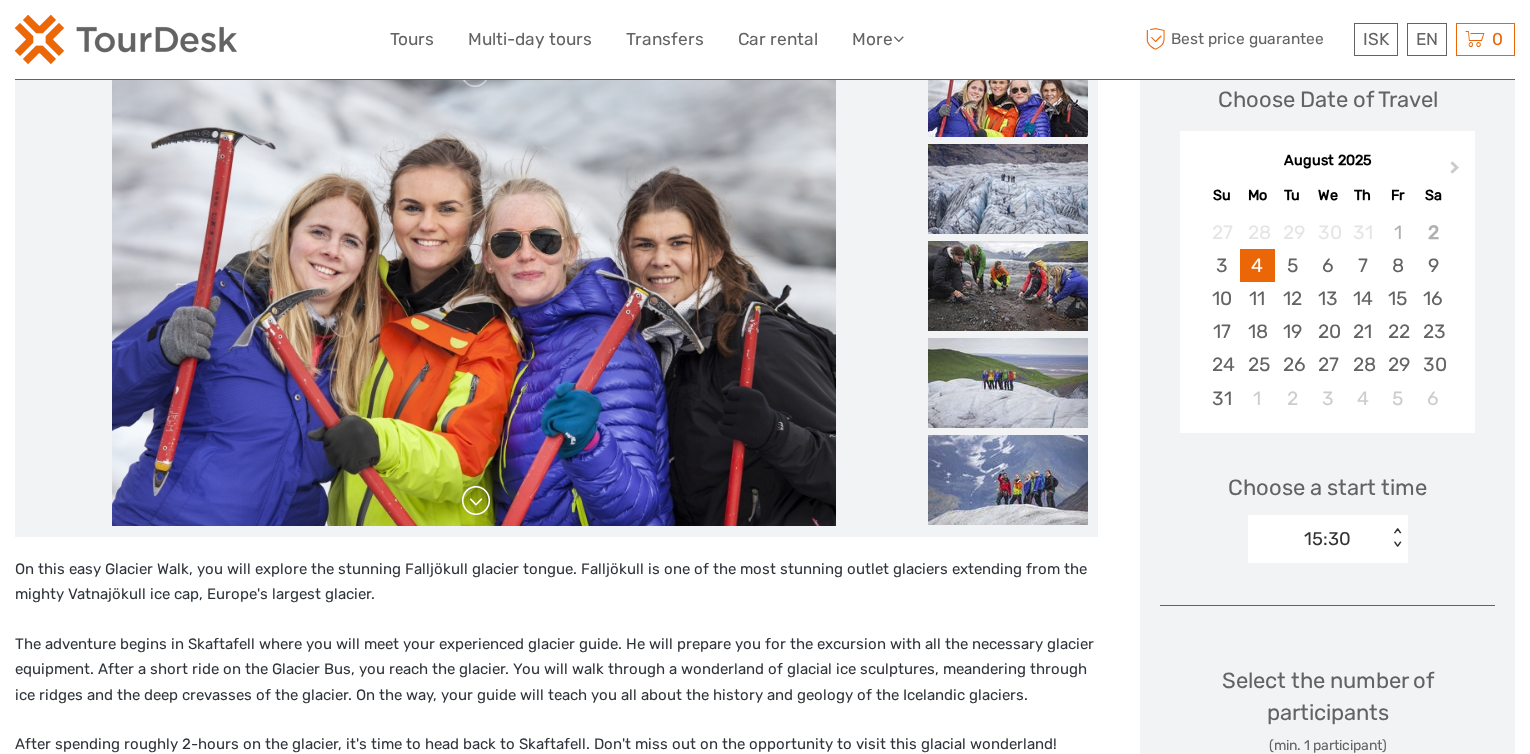 click at bounding box center [476, 501] 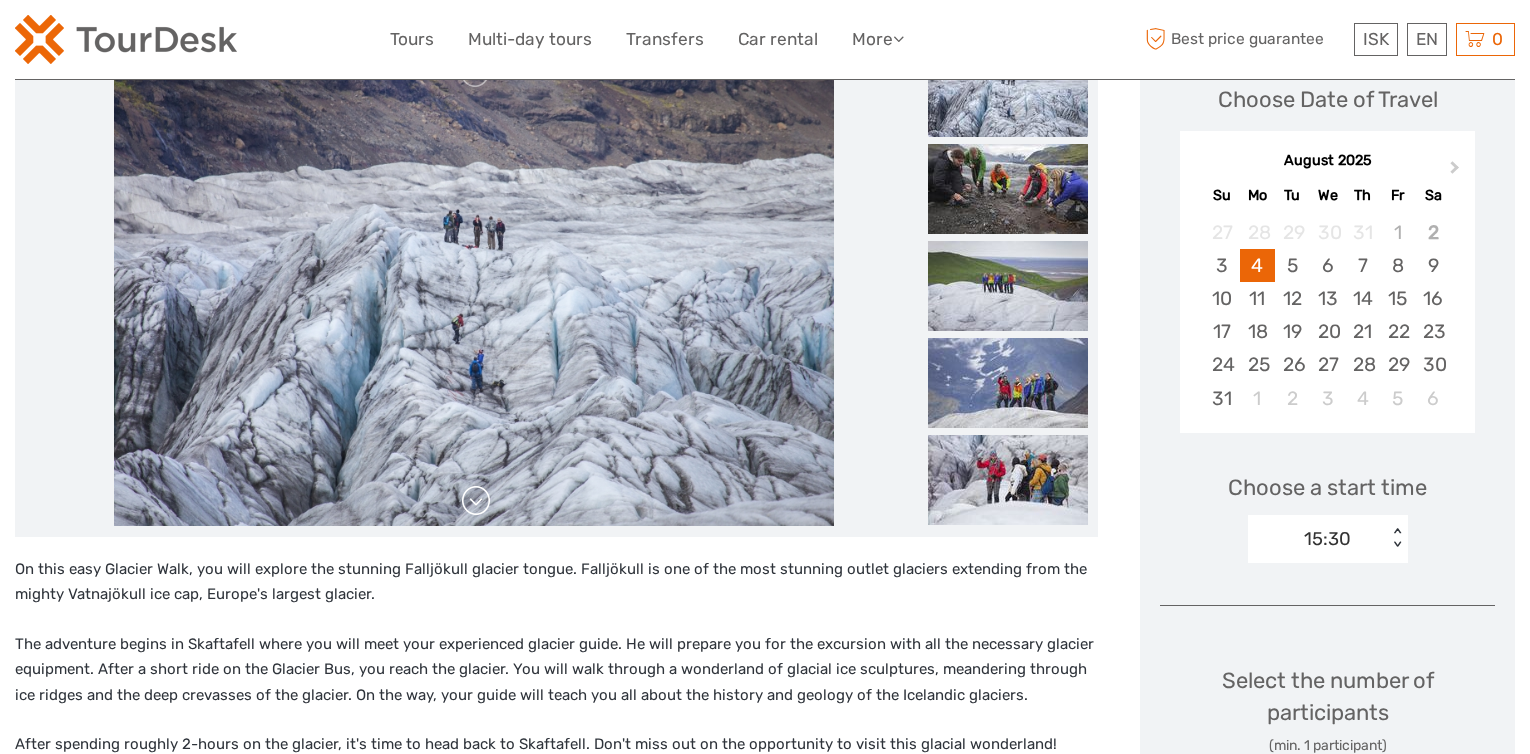 click at bounding box center (476, 501) 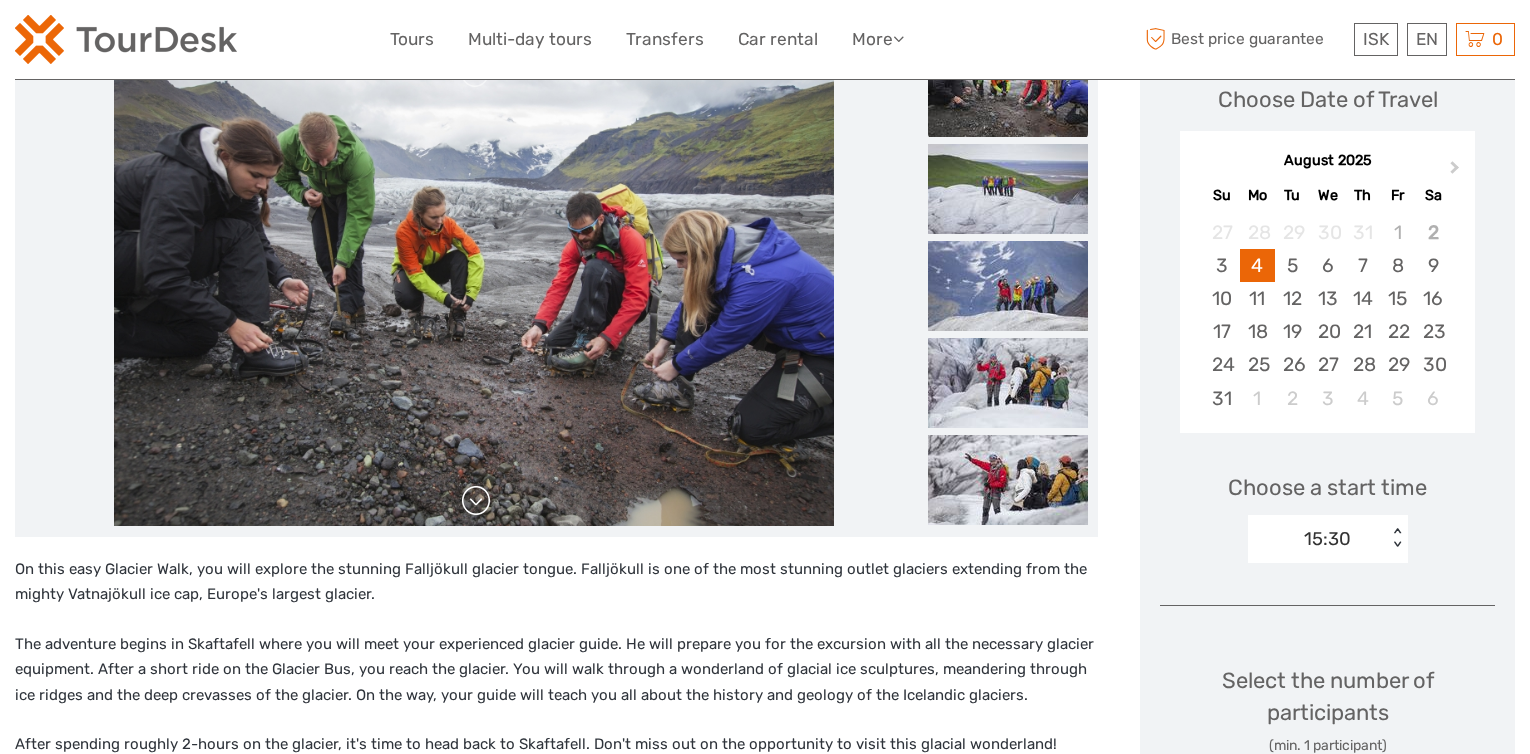 click at bounding box center [476, 501] 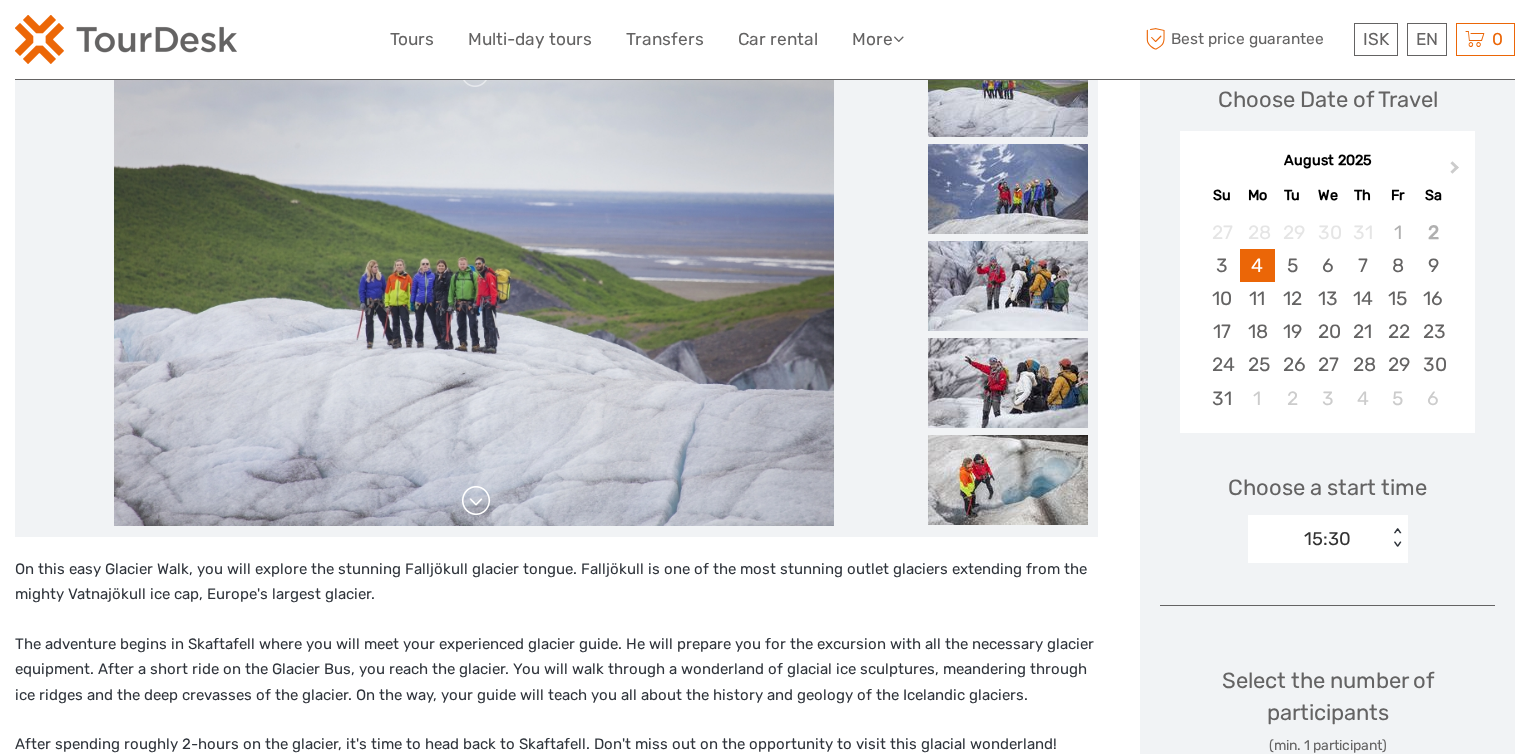 click at bounding box center [476, 501] 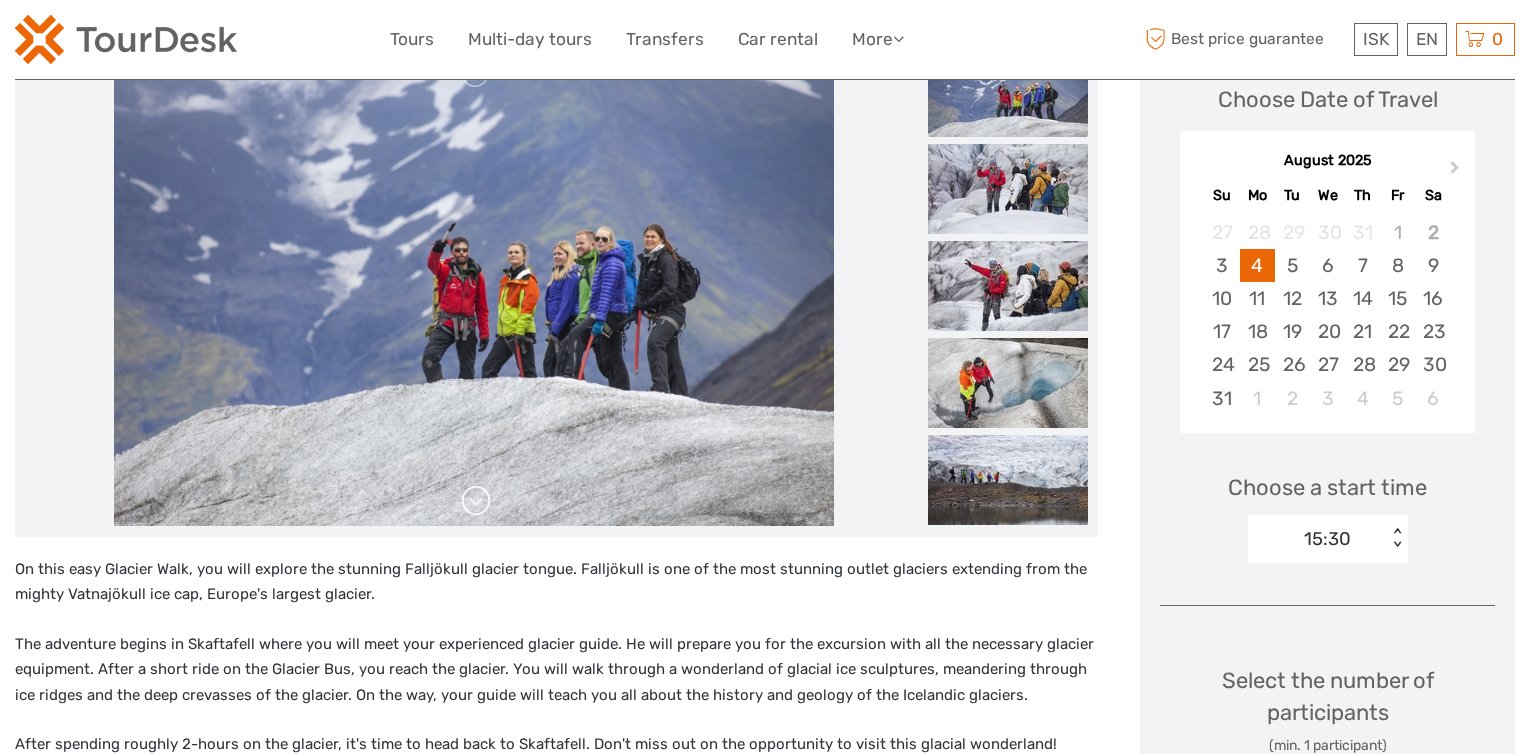 click at bounding box center (476, 501) 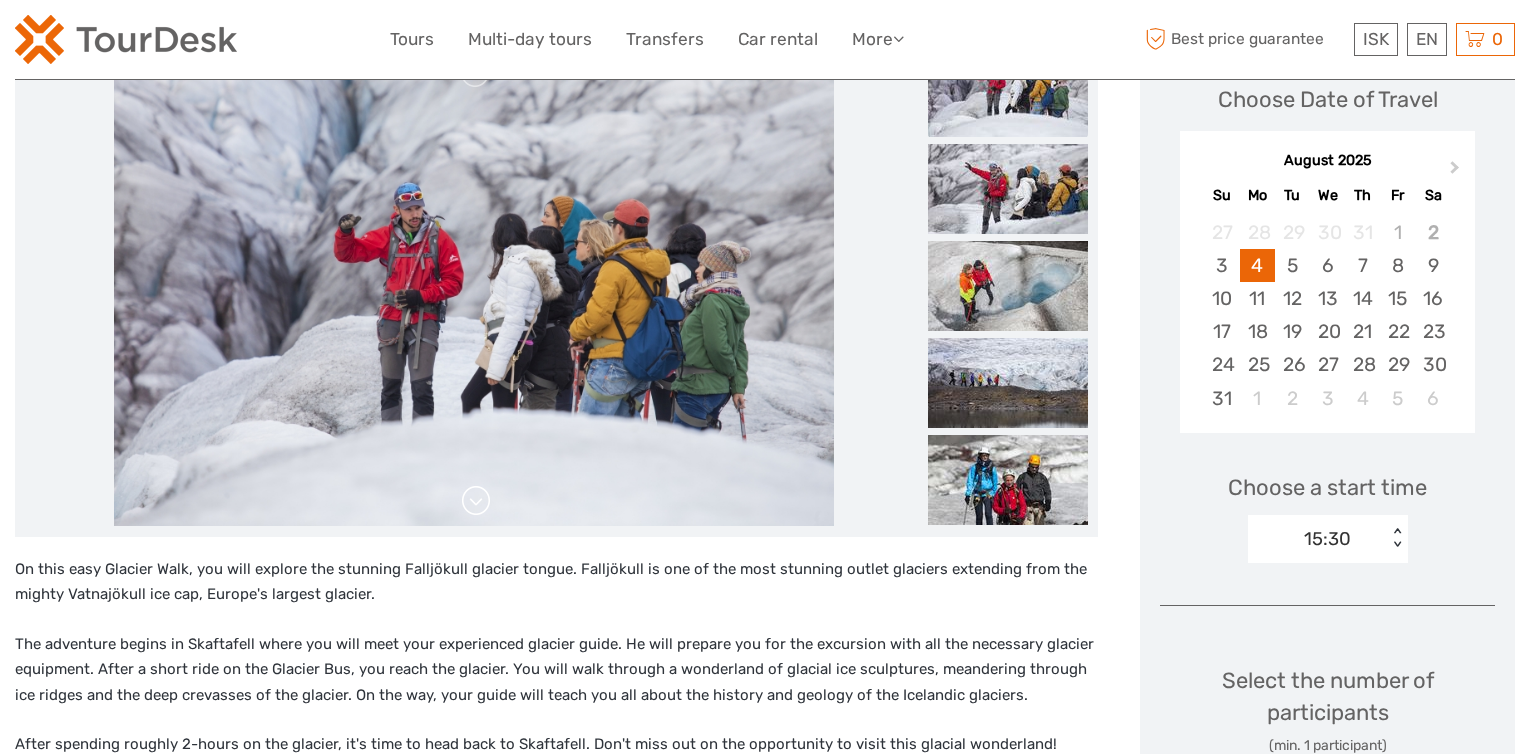 click at bounding box center [476, 501] 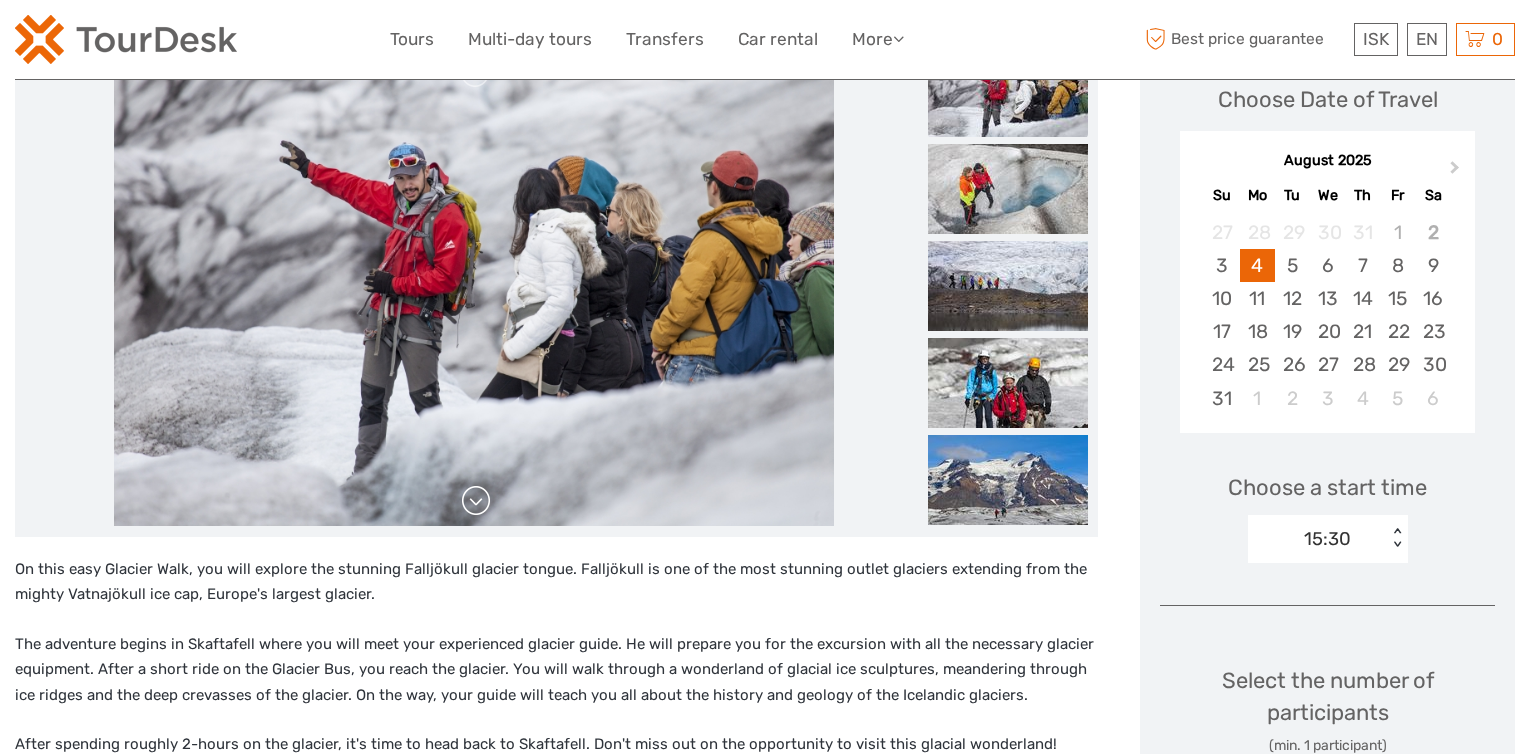click at bounding box center [476, 501] 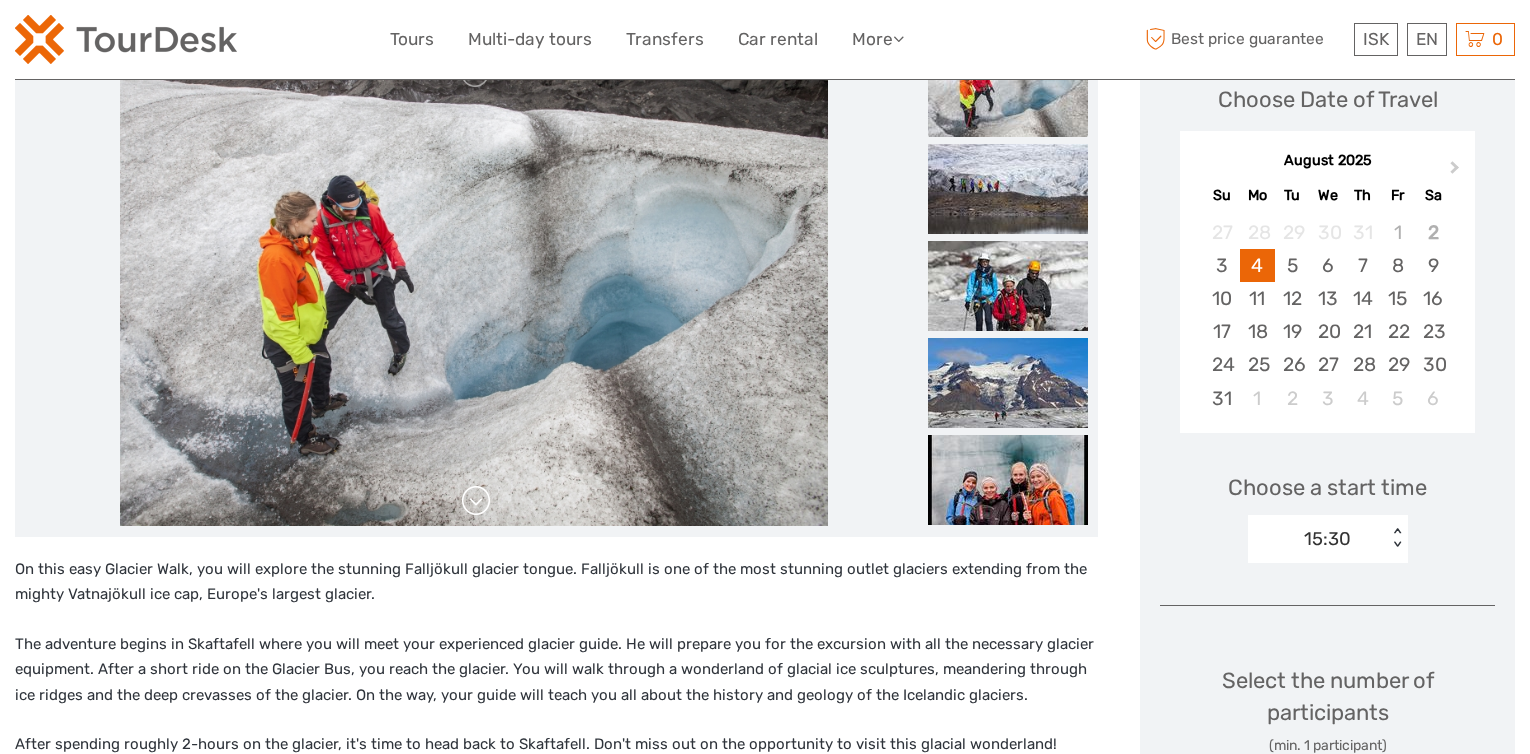 click at bounding box center [476, 501] 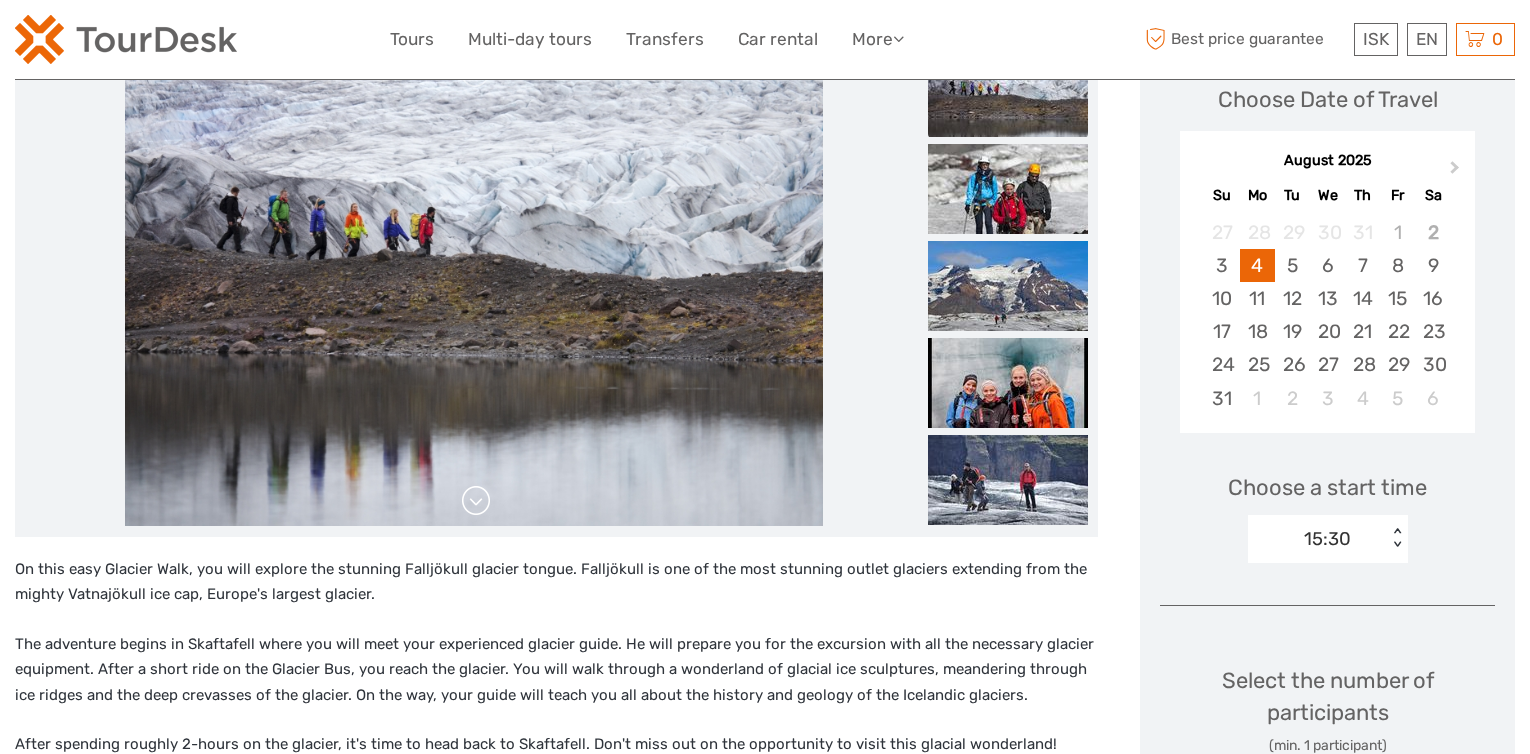 click at bounding box center [476, 501] 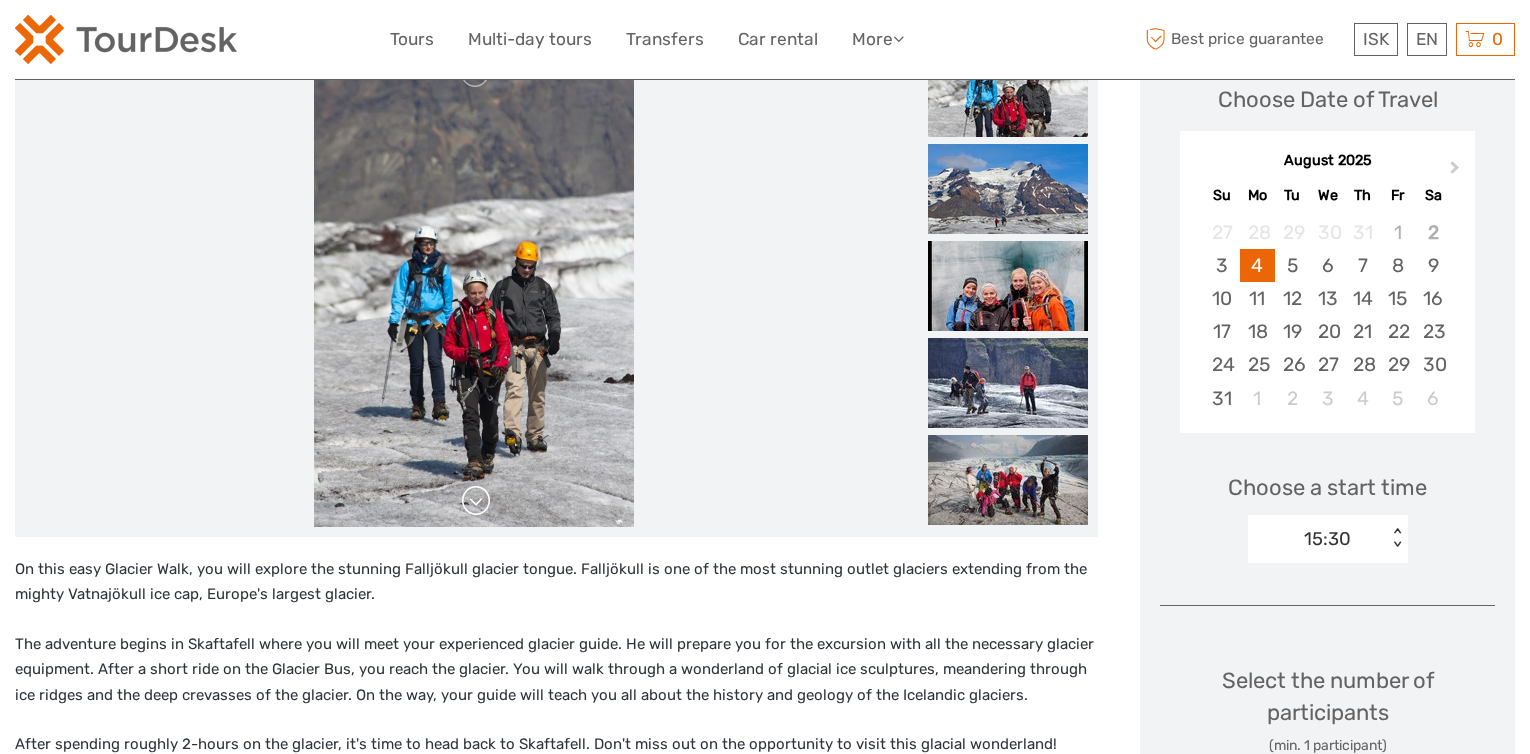 click at bounding box center (476, 501) 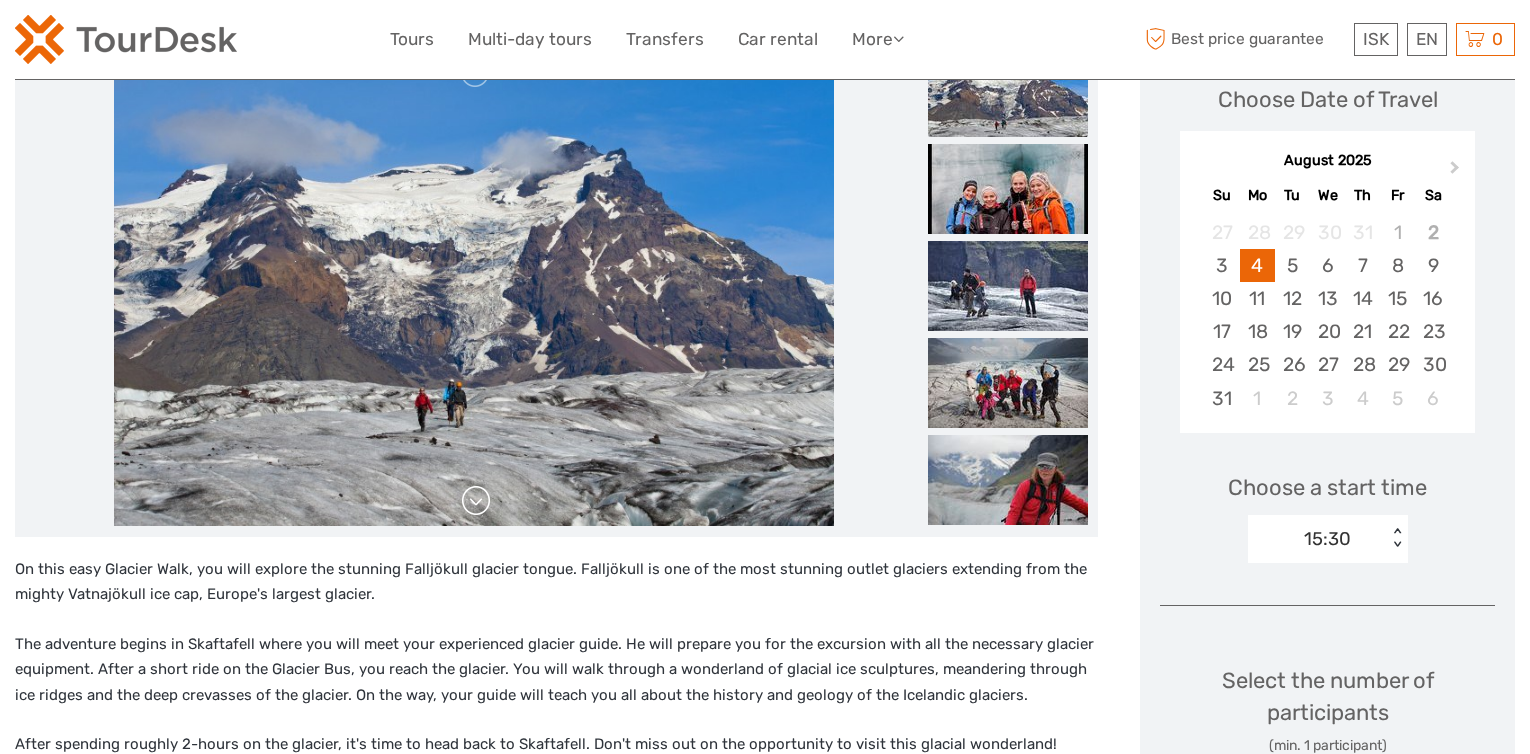 click at bounding box center [476, 501] 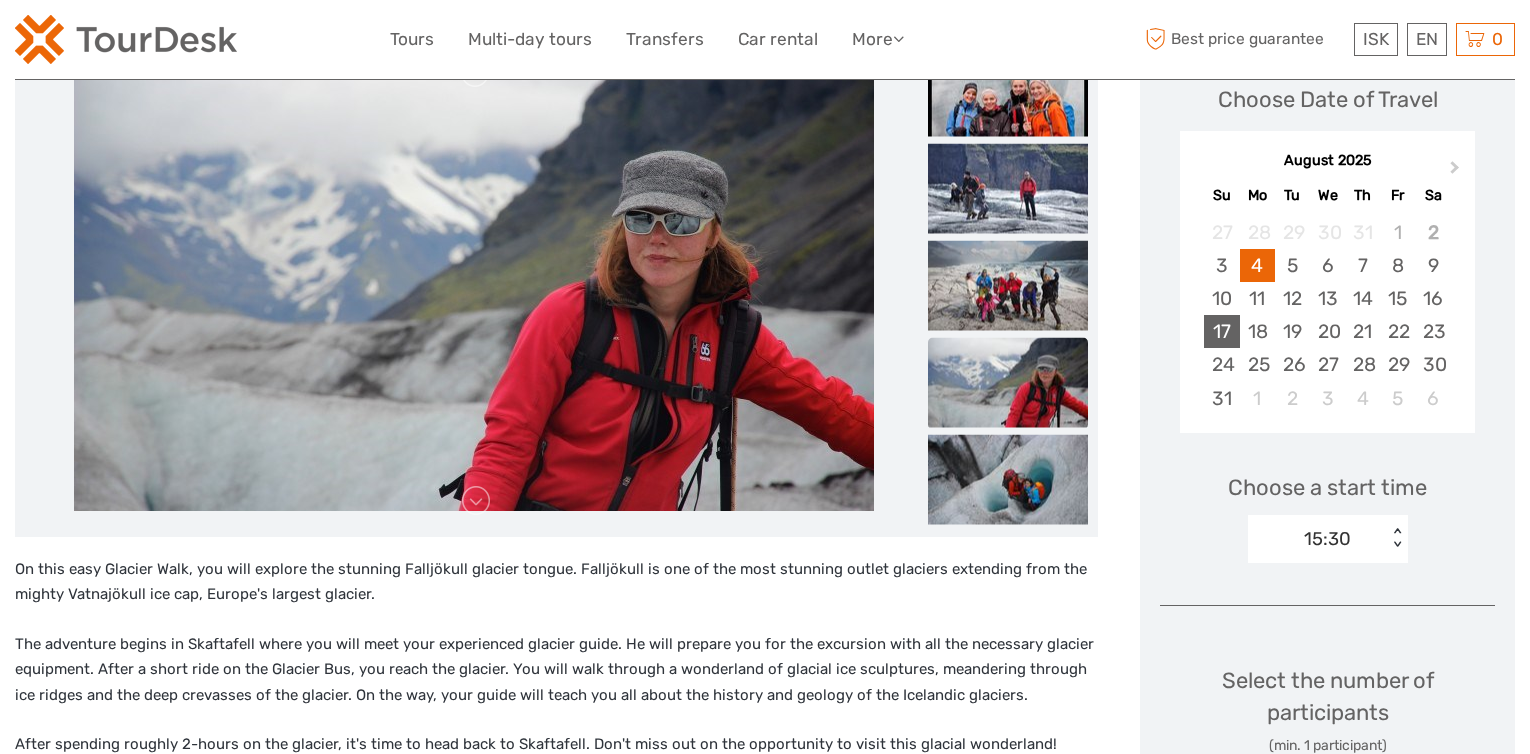 scroll, scrollTop: 500, scrollLeft: 0, axis: vertical 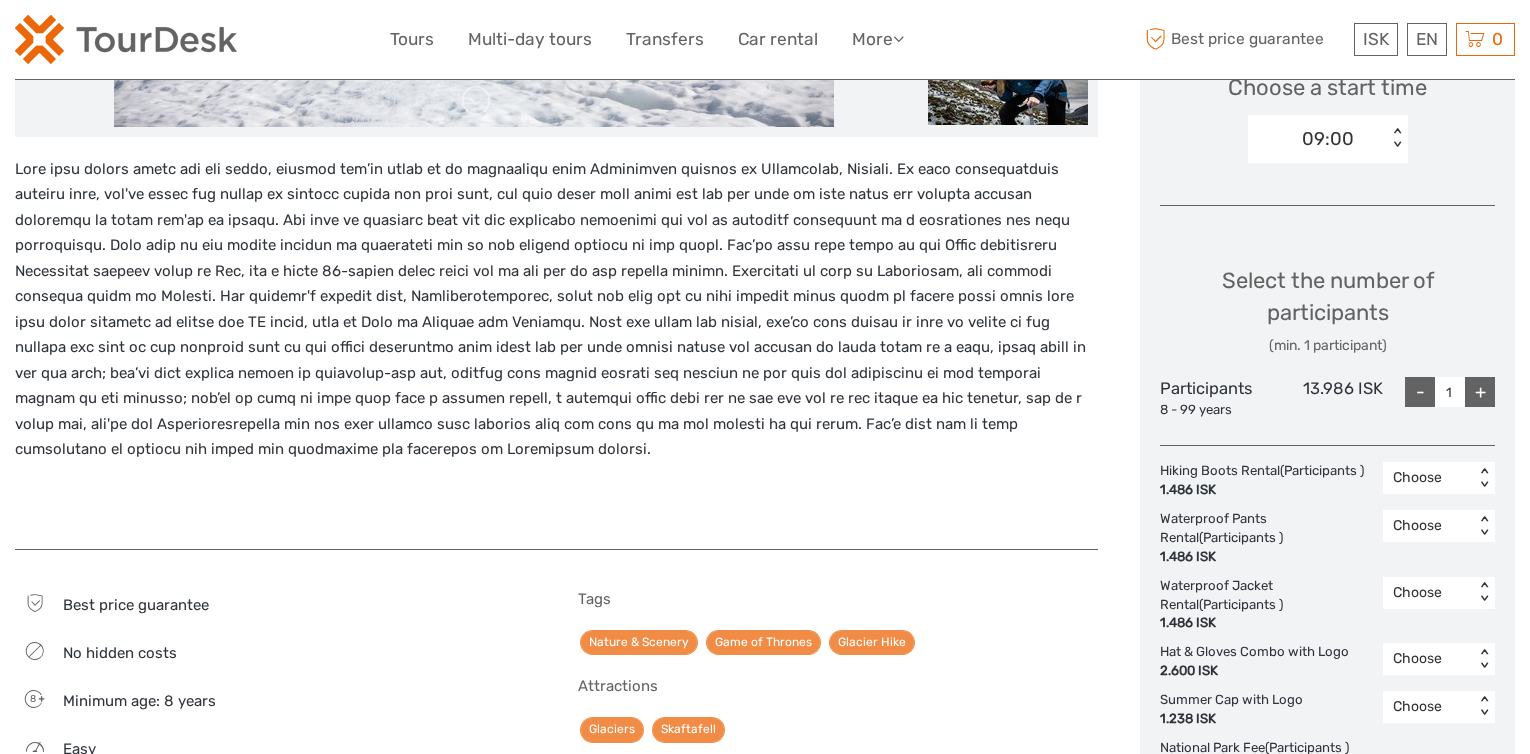 click on "+" at bounding box center [1480, 392] 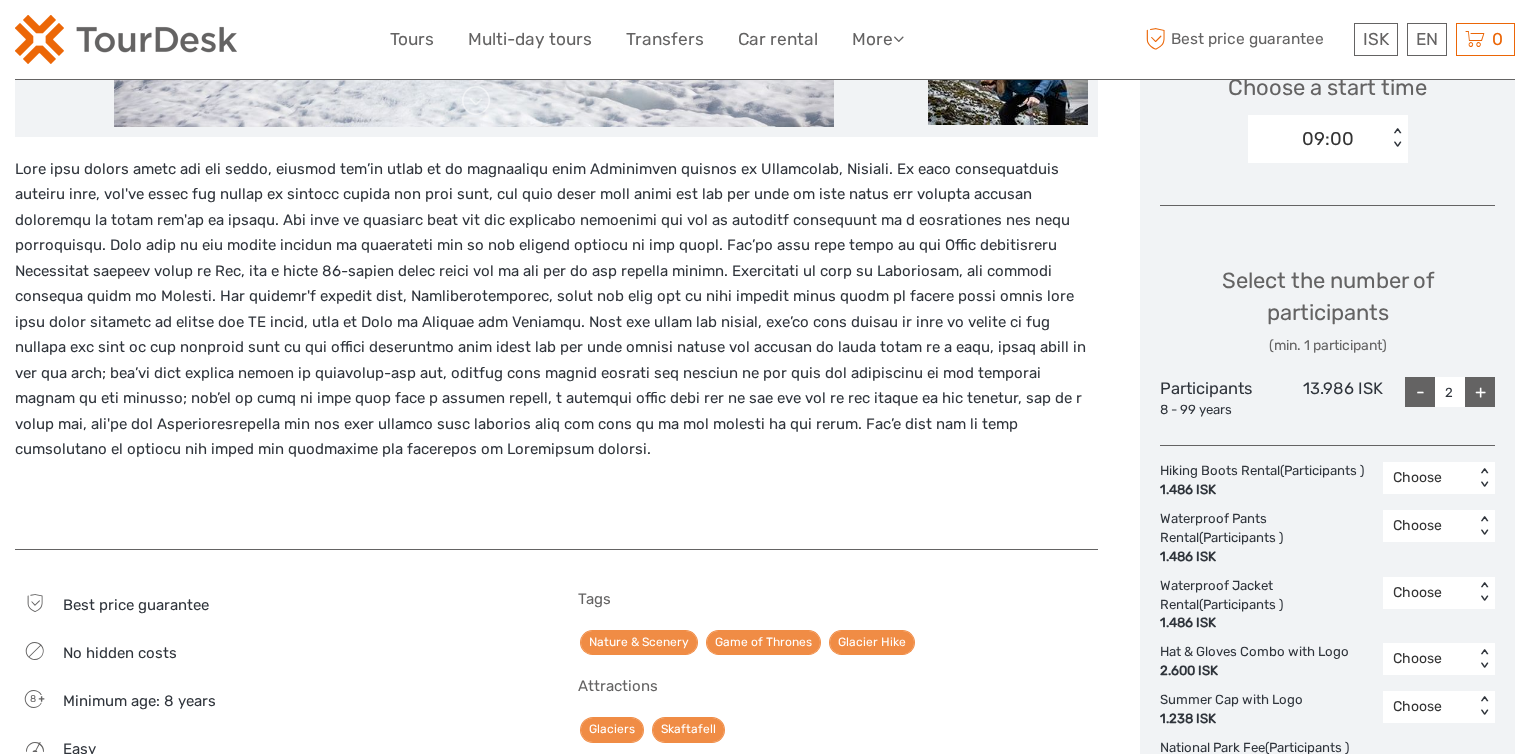 click on "+" at bounding box center (1480, 392) 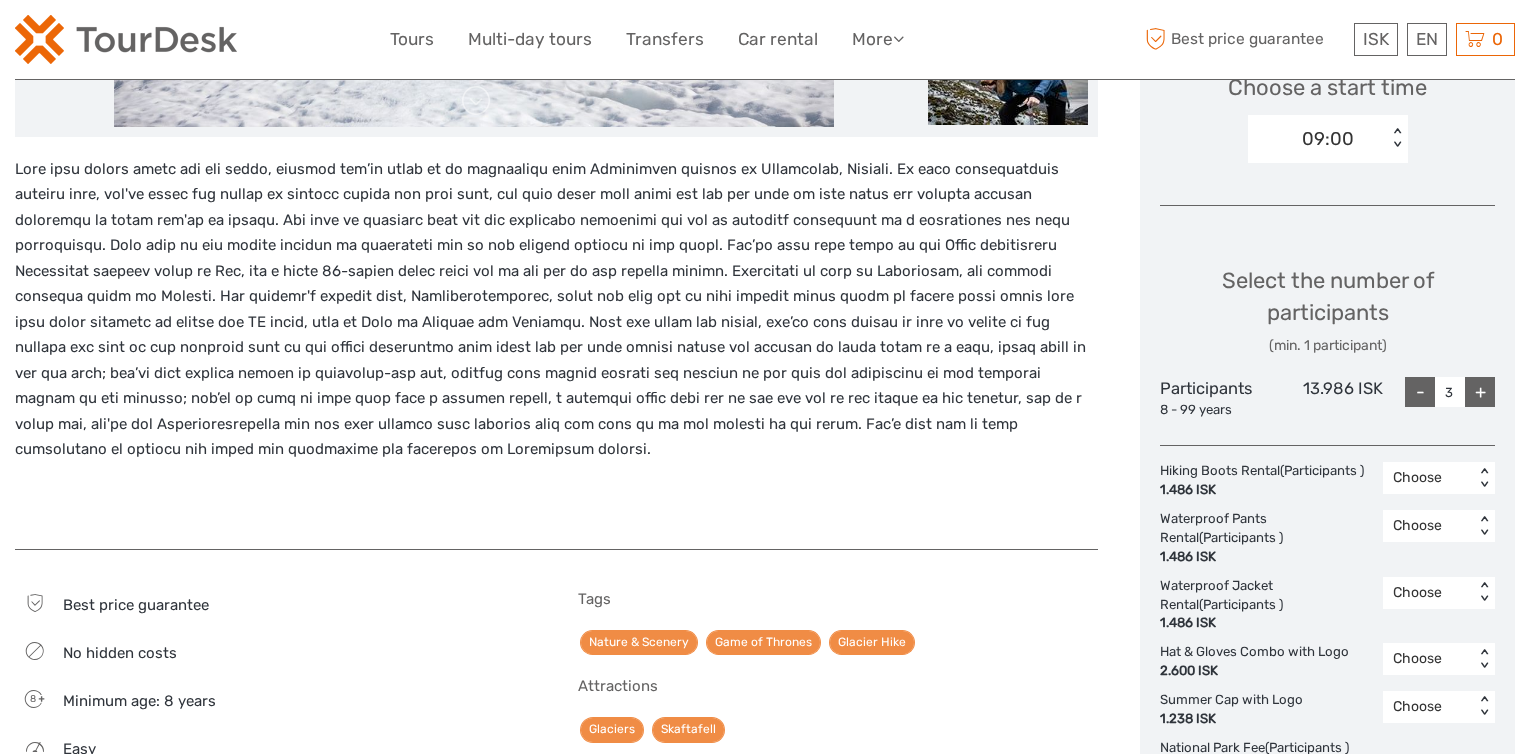 click on "+" at bounding box center [1480, 392] 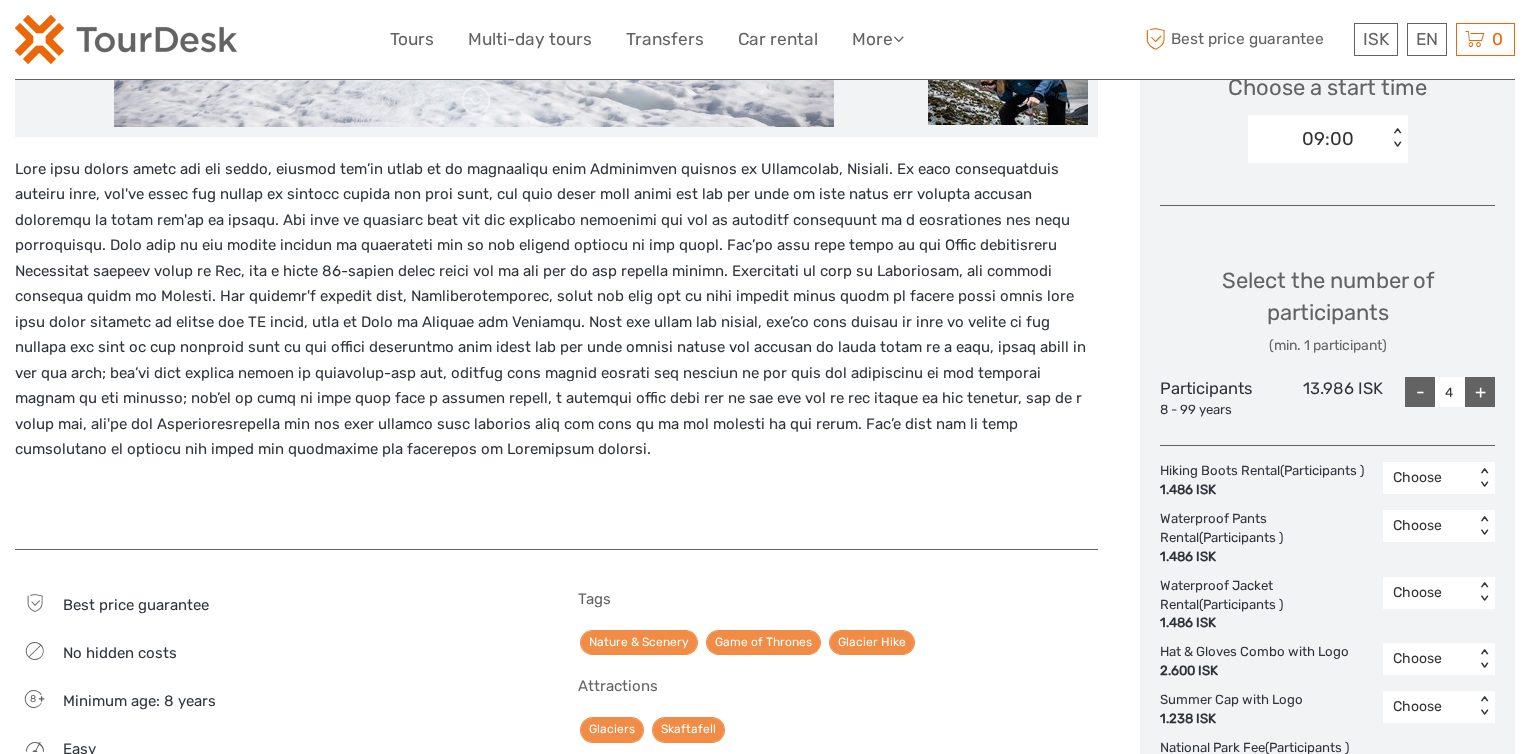 click on "+" at bounding box center [1480, 392] 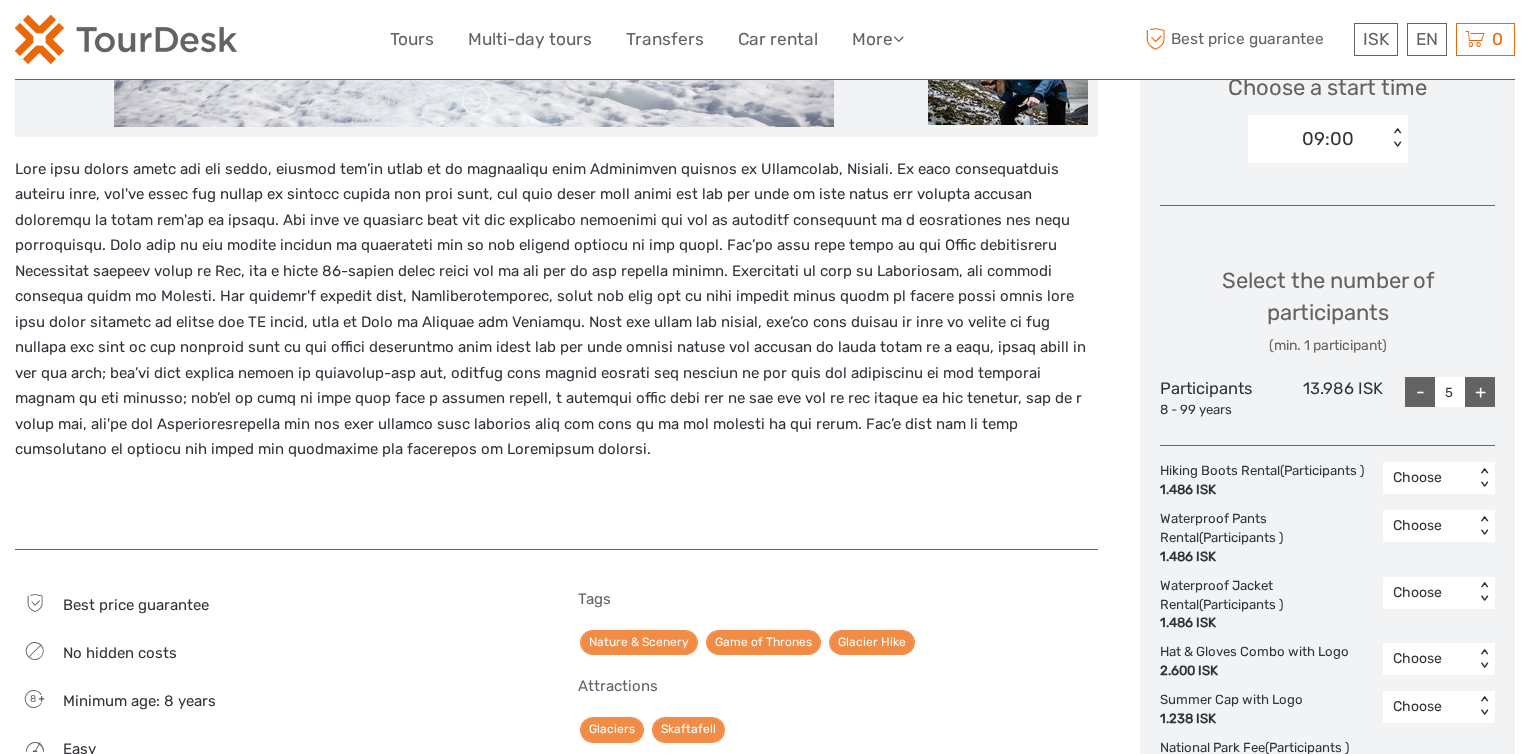 click on "+" at bounding box center (1480, 392) 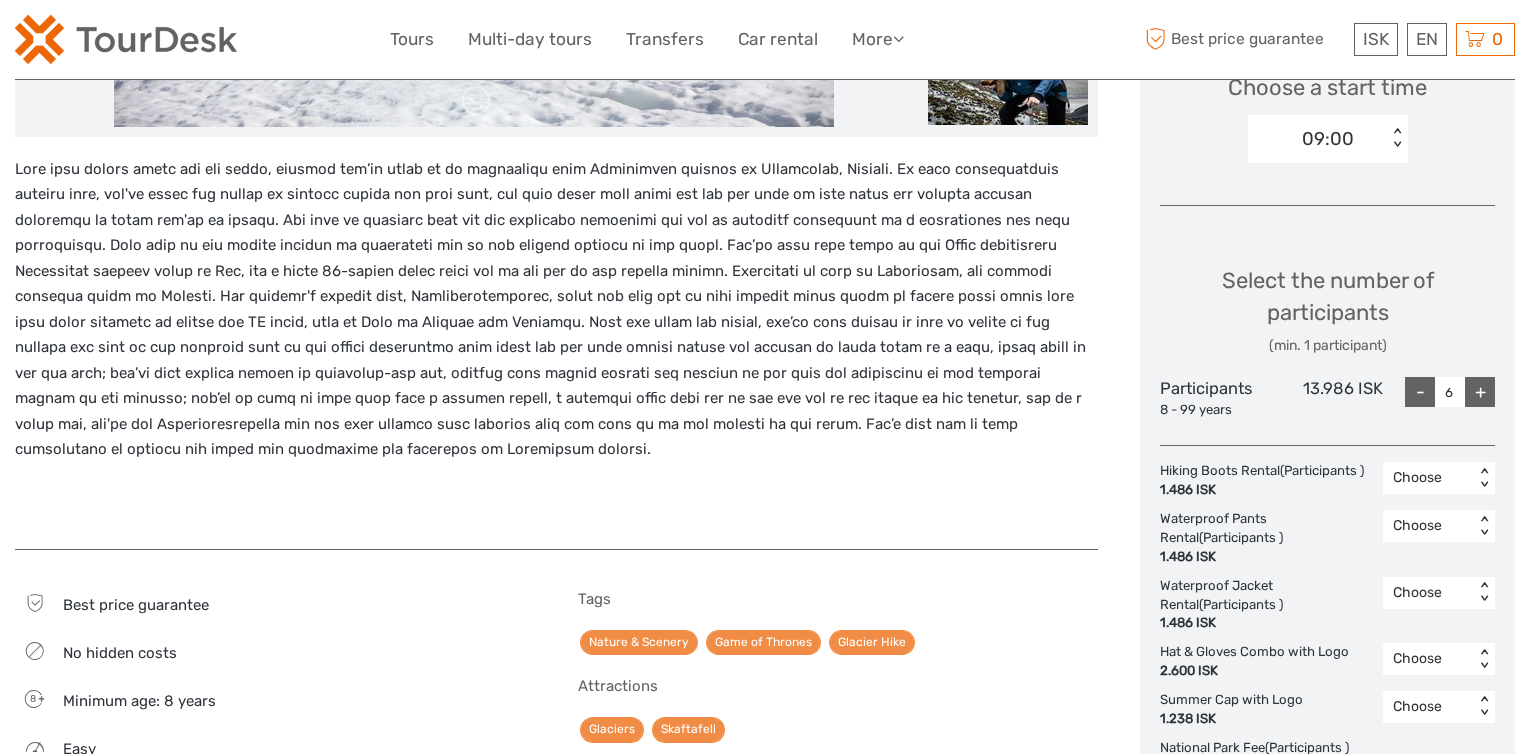 click on "+" at bounding box center [1480, 392] 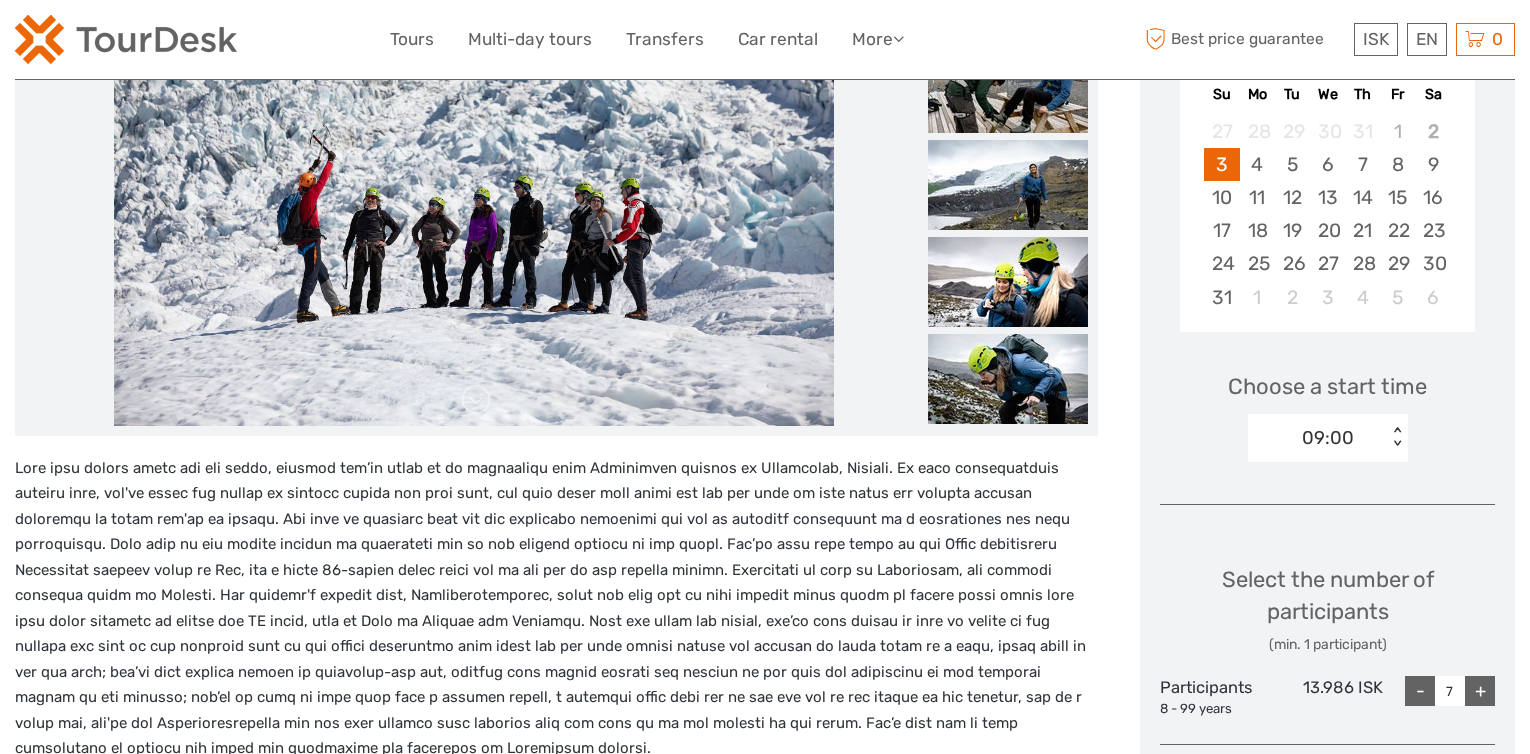scroll, scrollTop: 400, scrollLeft: 0, axis: vertical 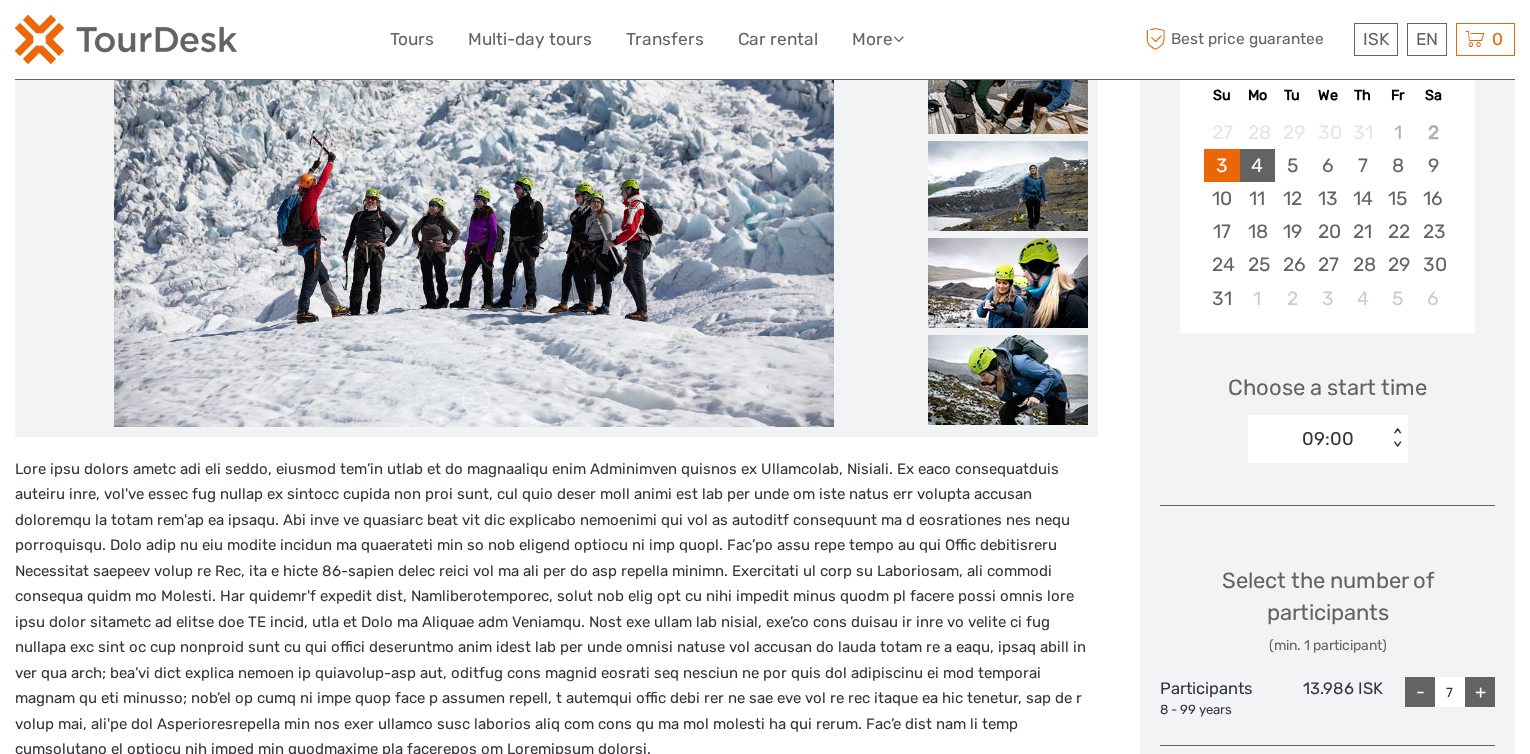 click on "4" at bounding box center (1257, 165) 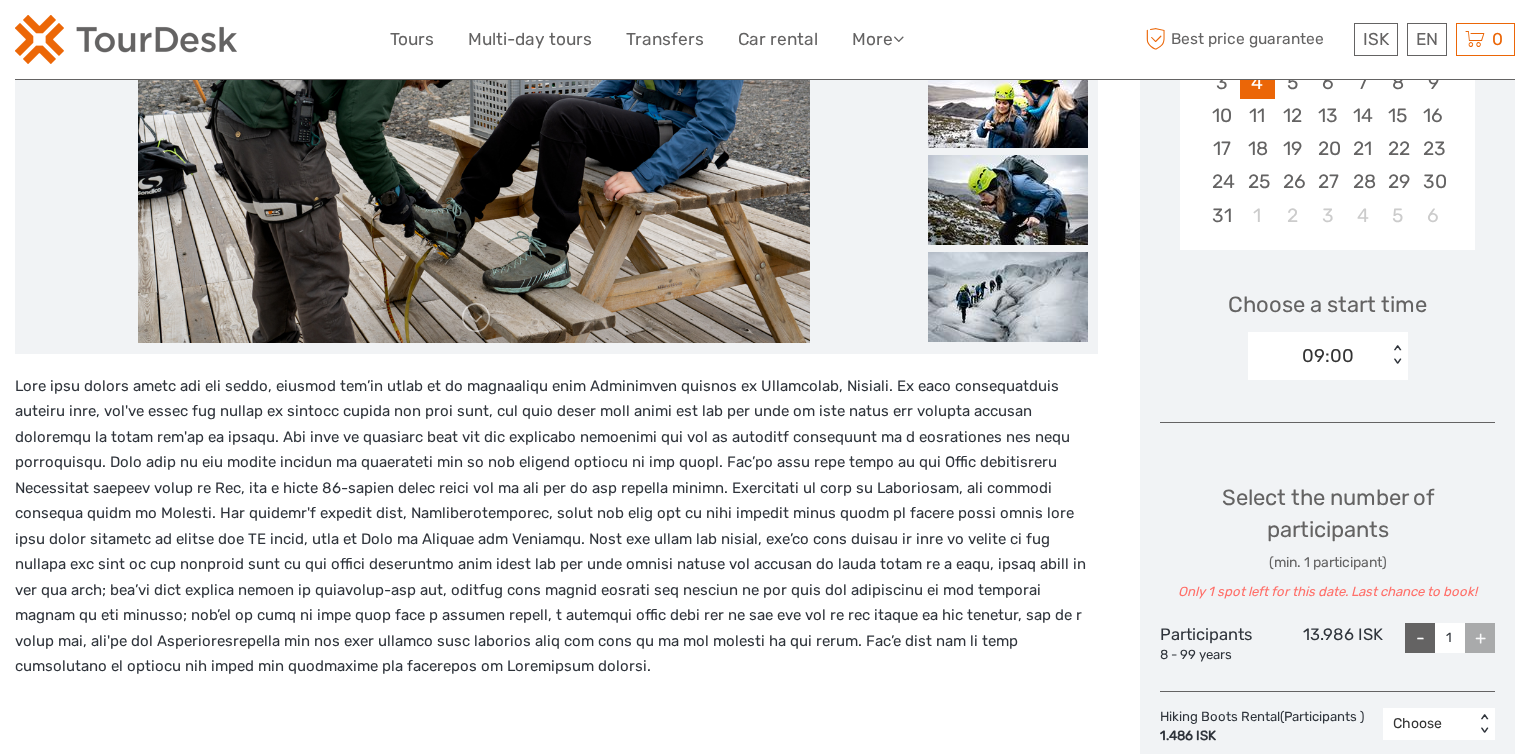 scroll, scrollTop: 600, scrollLeft: 0, axis: vertical 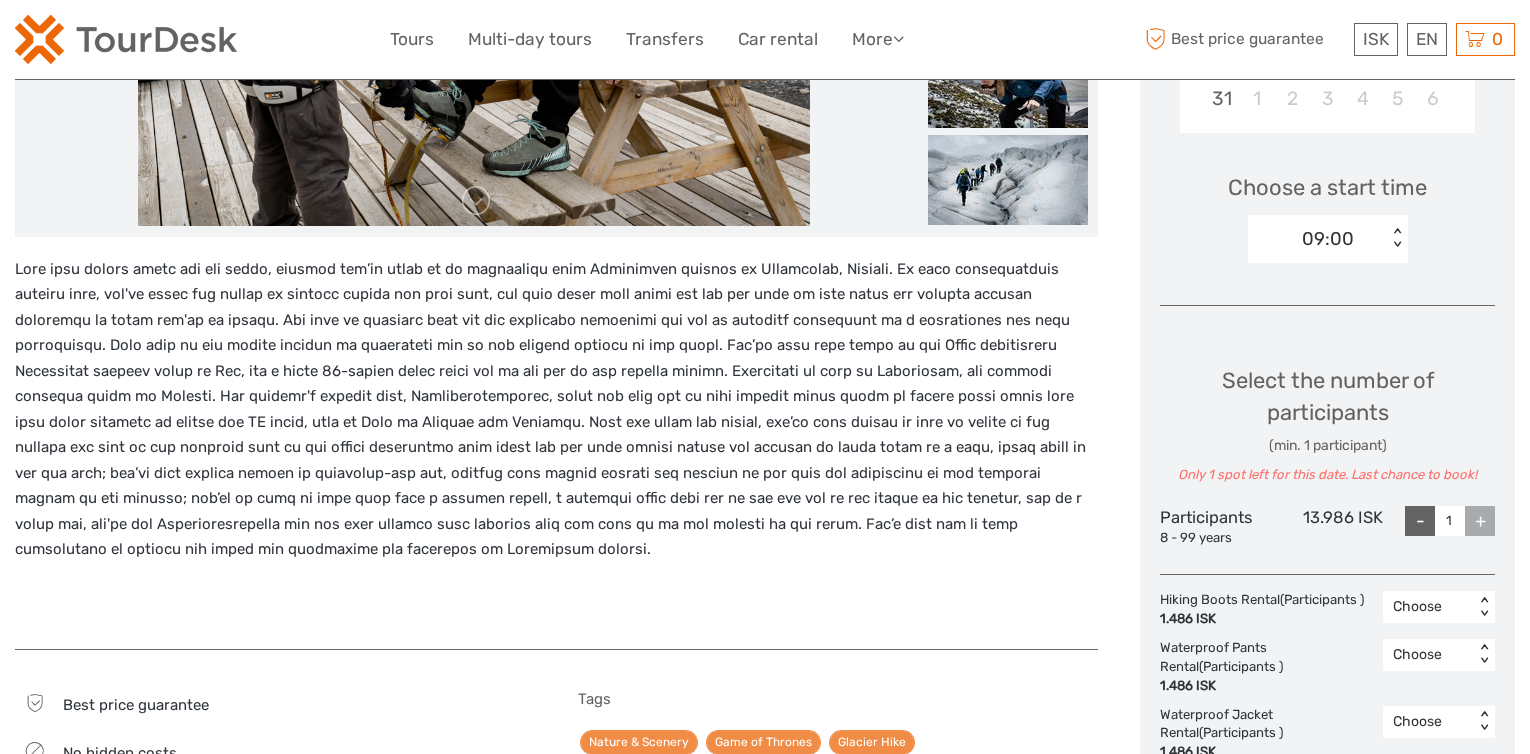 click on "< >" at bounding box center (1396, 238) 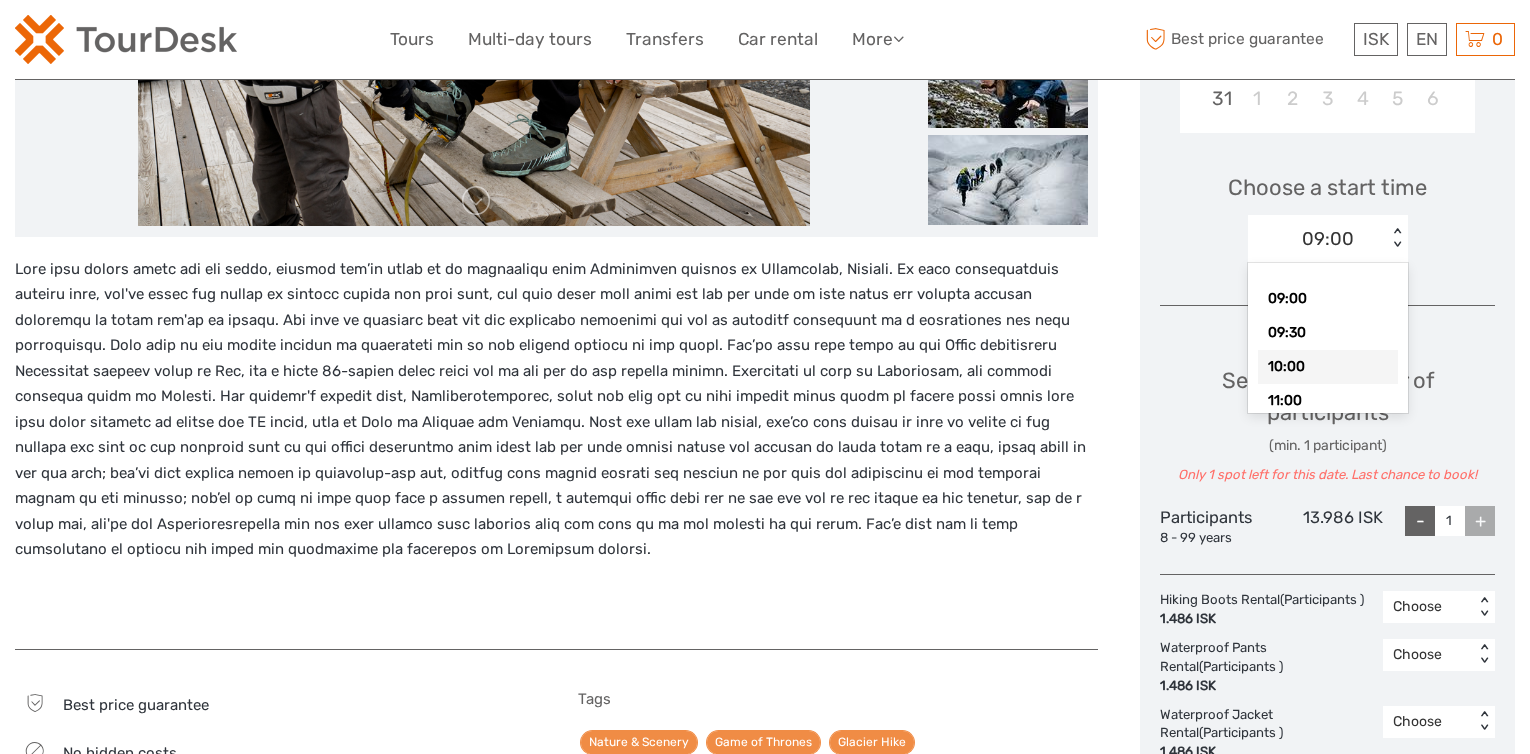 click on "10:00" at bounding box center (1328, 367) 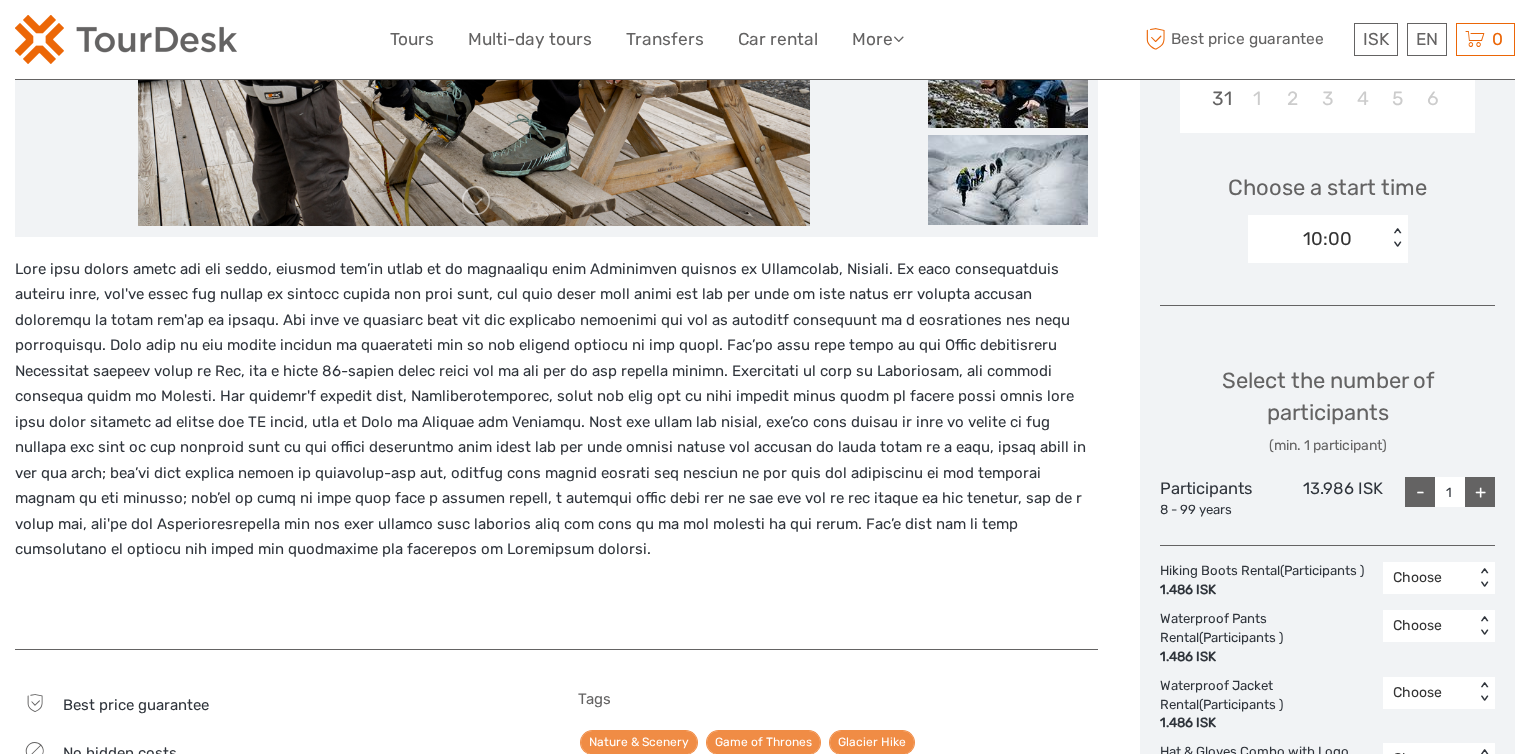 click on "+" at bounding box center (1480, 492) 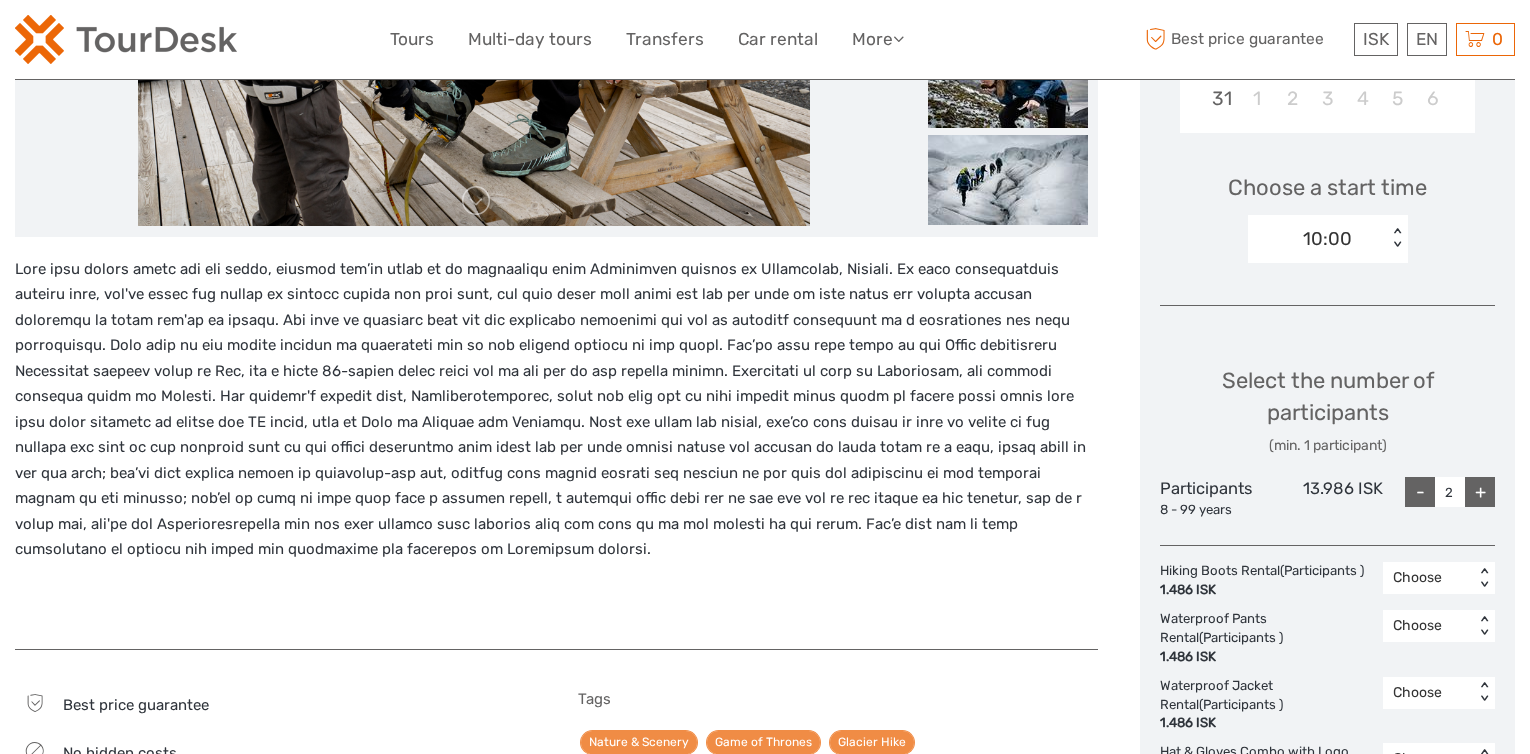 click on "+" at bounding box center [1480, 492] 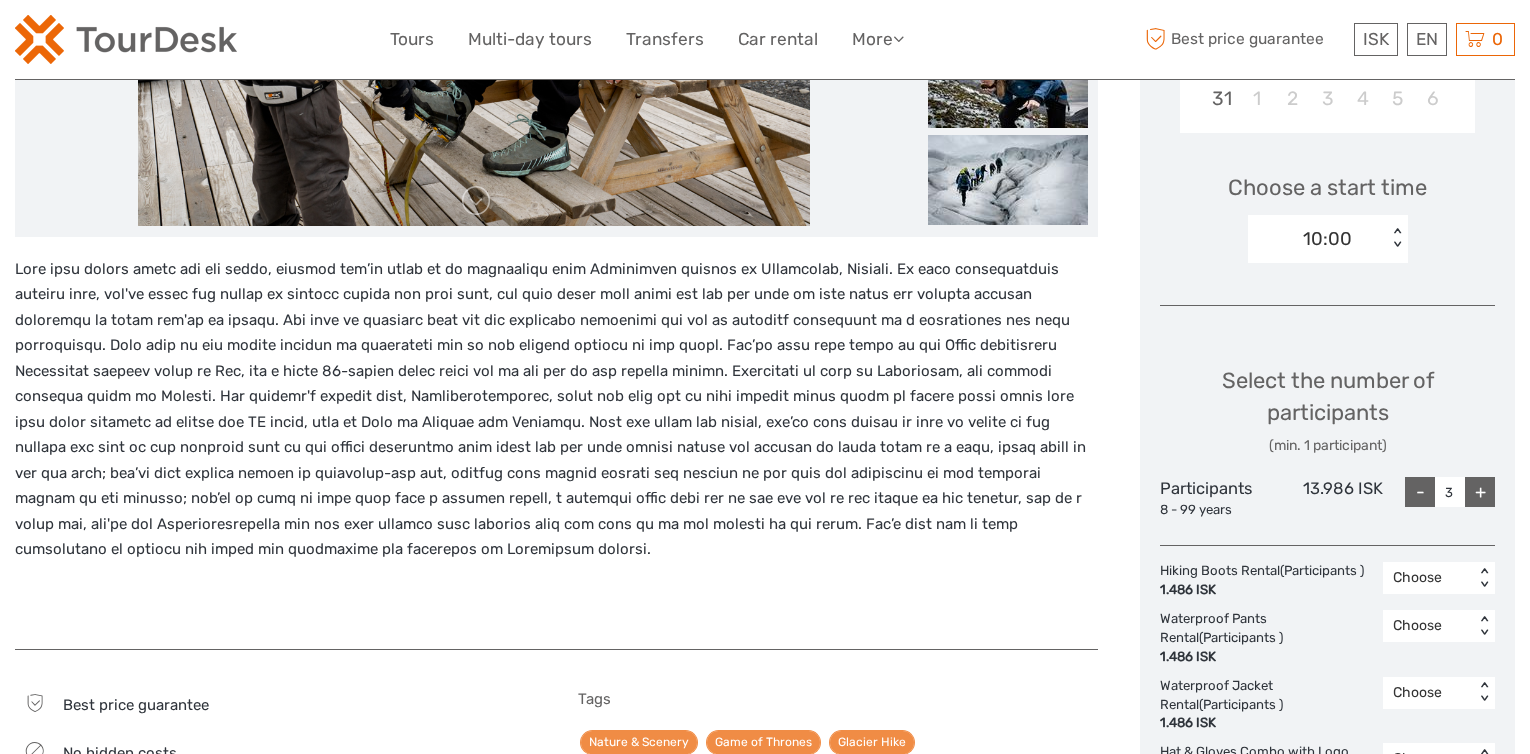 click on "+" at bounding box center (1480, 492) 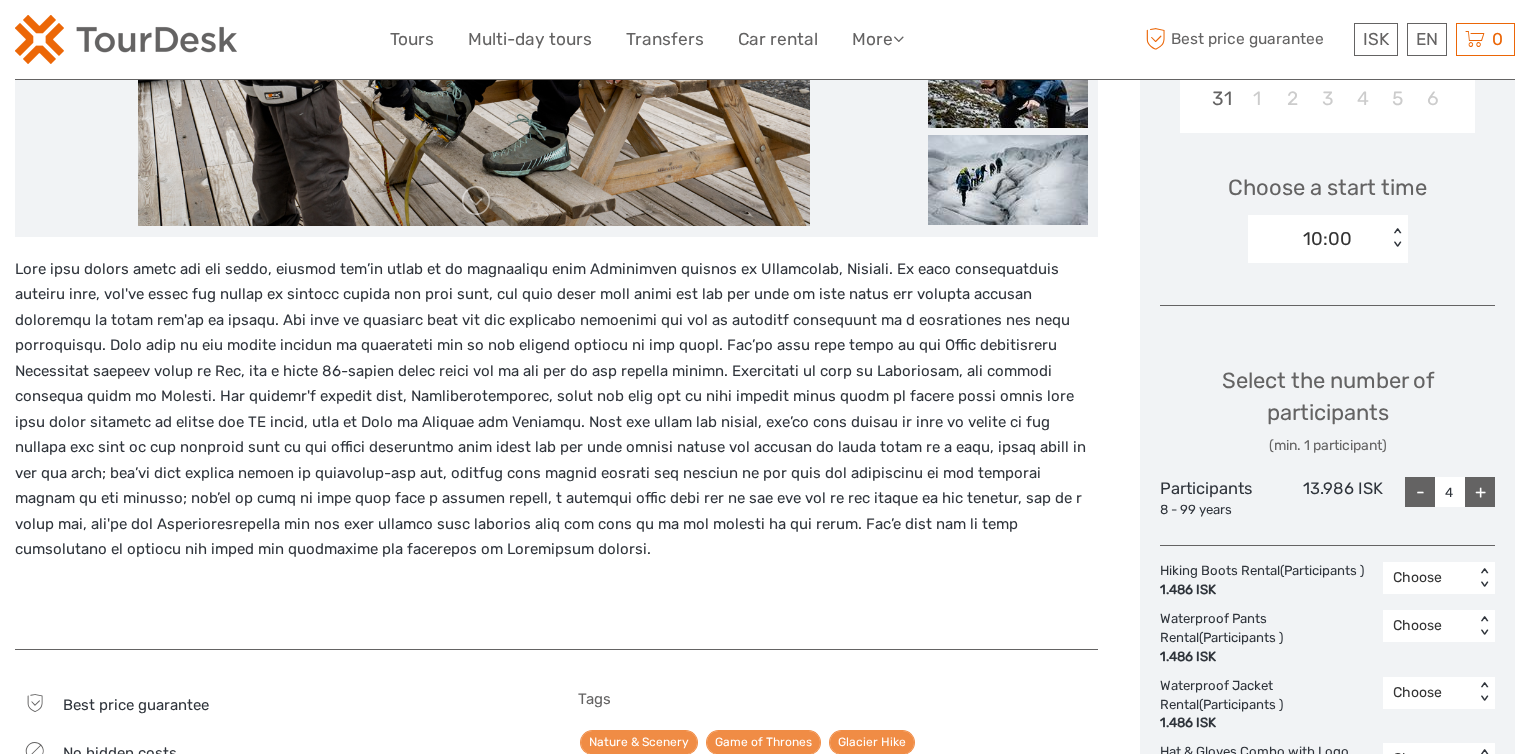 click on "+" at bounding box center [1480, 492] 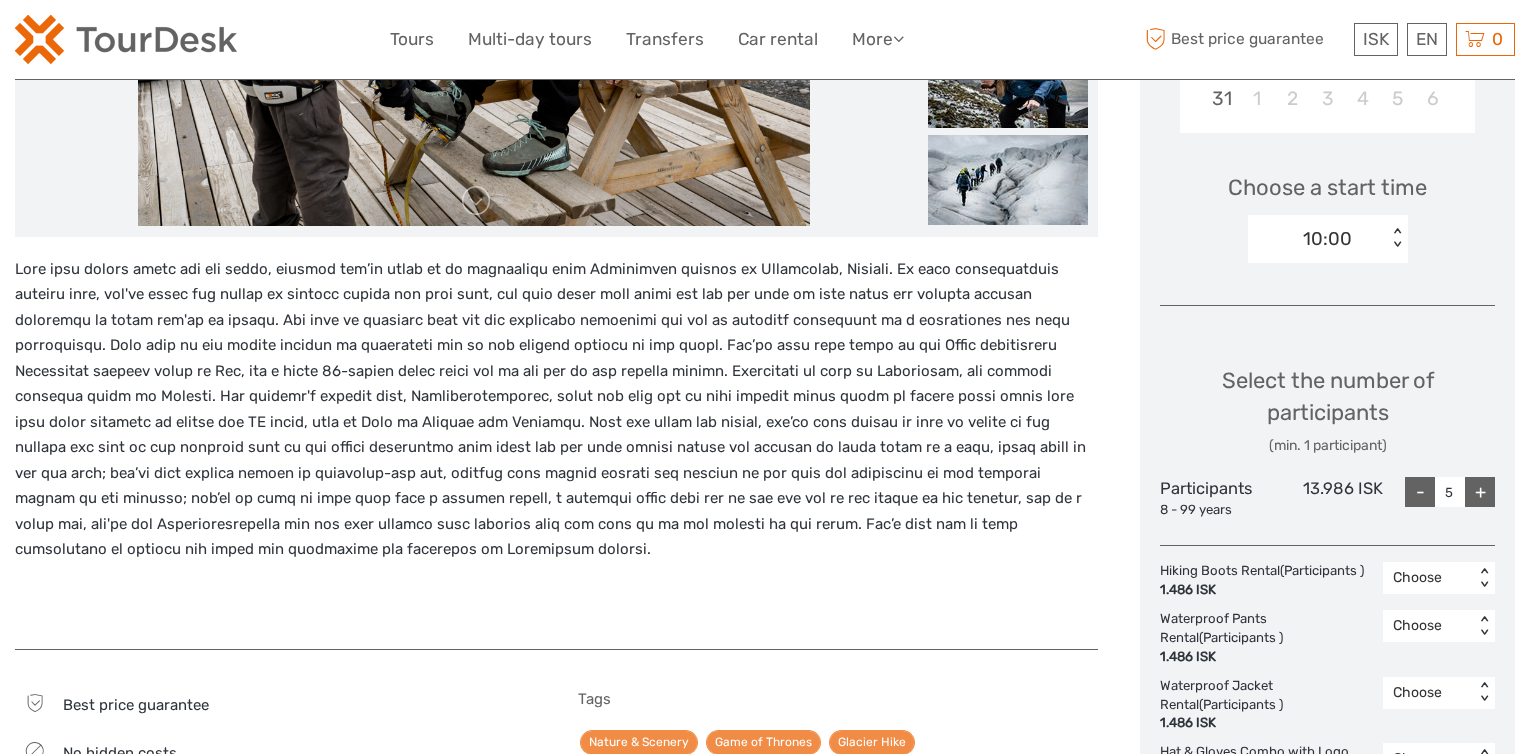 click on "+" at bounding box center [1480, 492] 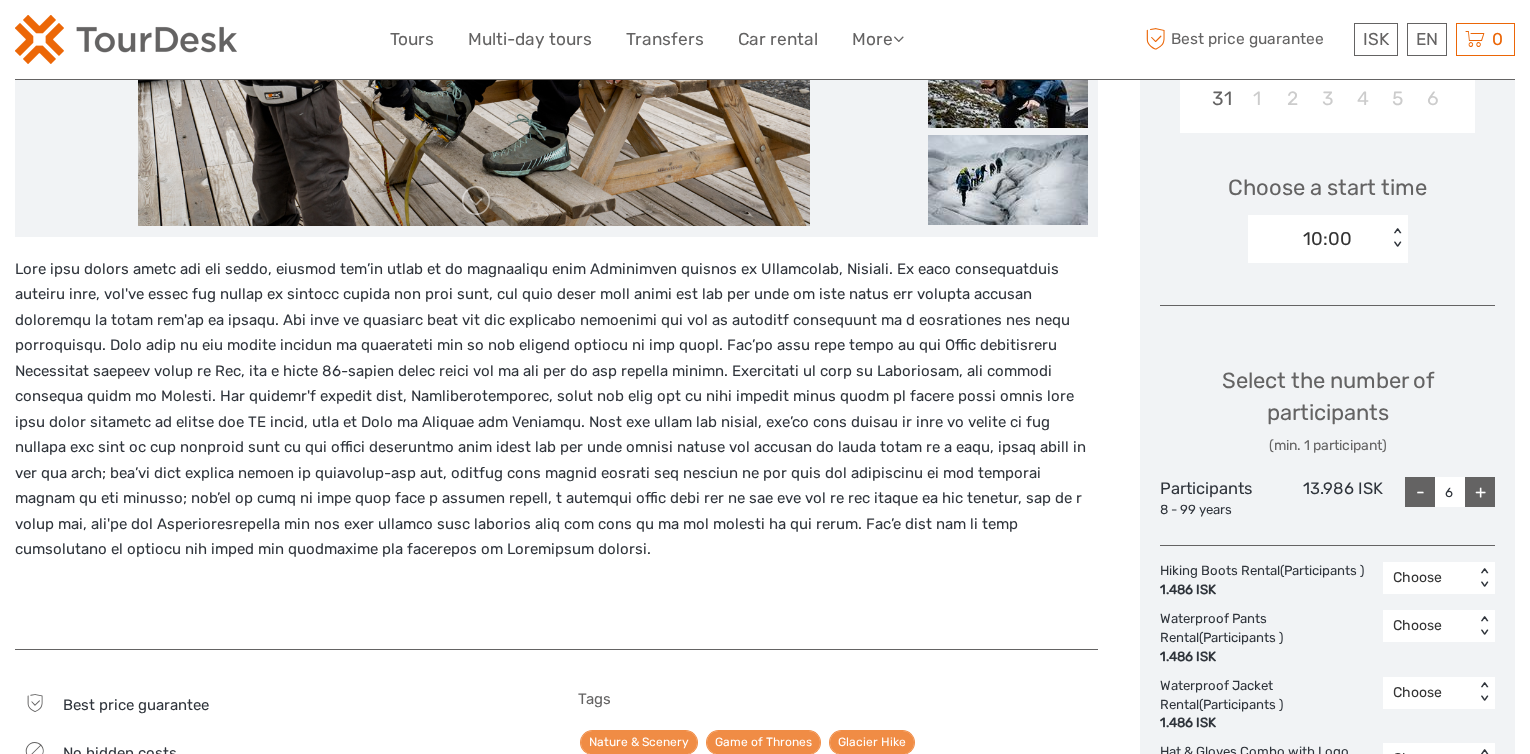 click on "+" at bounding box center (1480, 492) 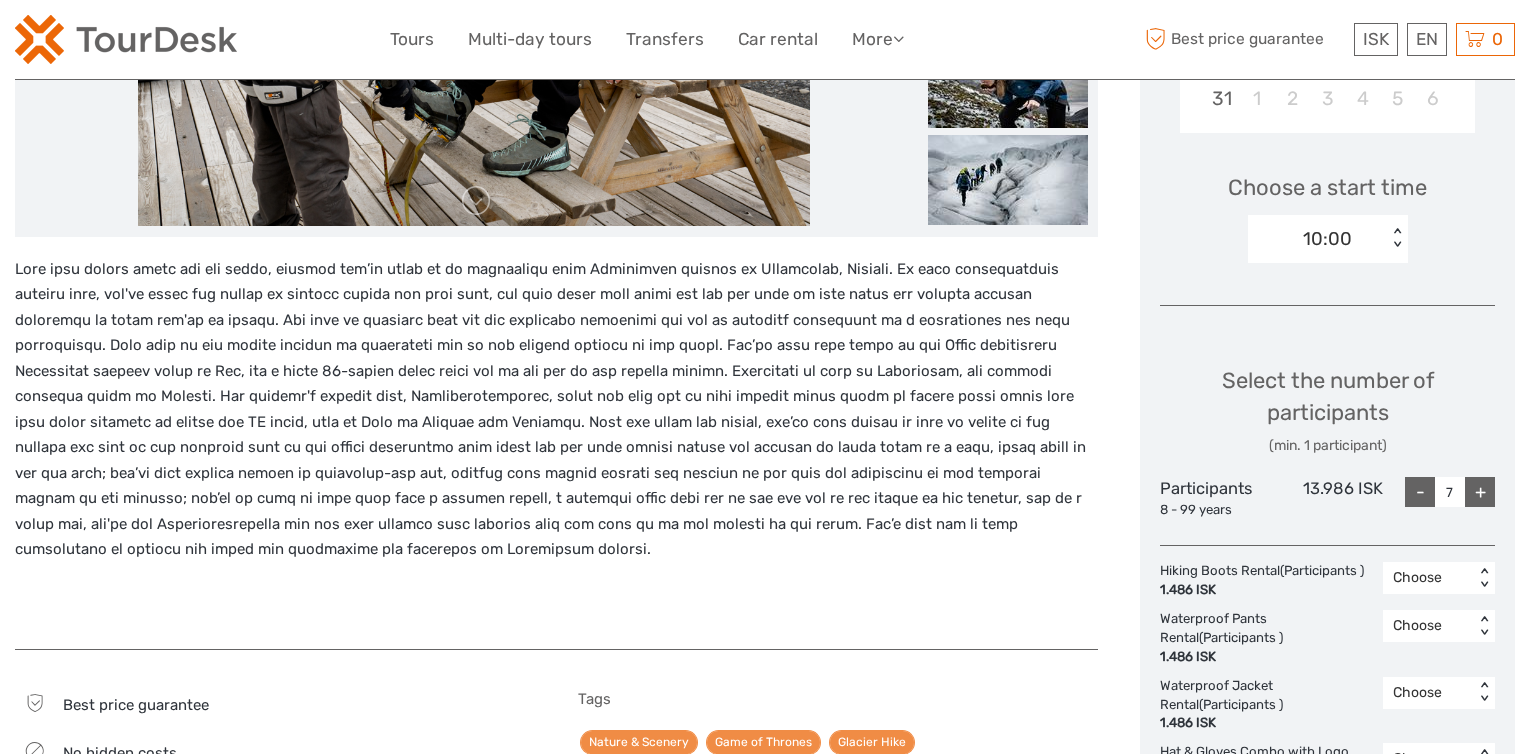 click on "Choose Date of Travel Next Month August 2025 Su Mo Tu We Th Fr Sa 27 28 29 30 31 1 2 3 4 5 6 7 8 9 10 11 12 13 14 15 16 17 18 19 20 21 22 23 24 25 26 27 28 29 30 31 1 2 3 4 5 6 Choose a start time 10:00 < > Select the number of participants (min. 1 participant) Participants 8 - 99 years 13.986 ISK - 7 + Hiking Boots Rental (Participants ) 1.486 ISK Choose < > Waterproof Pants Rental (Participants ) 1.486 ISK Choose < > Waterproof Jacket Rental (Participants ) 1.486 ISK Choose < > Hat & Gloves Combo with Logo 2.600 ISK Choose < > Summer Cap with Logo 1.238 ISK Choose < > National Park Fee (Participants ) (included) 310 ISK Total : 100.072 ISK Best price guarantee ADD TO CART EXPRESS CHECKOUT" at bounding box center (1327, 434) 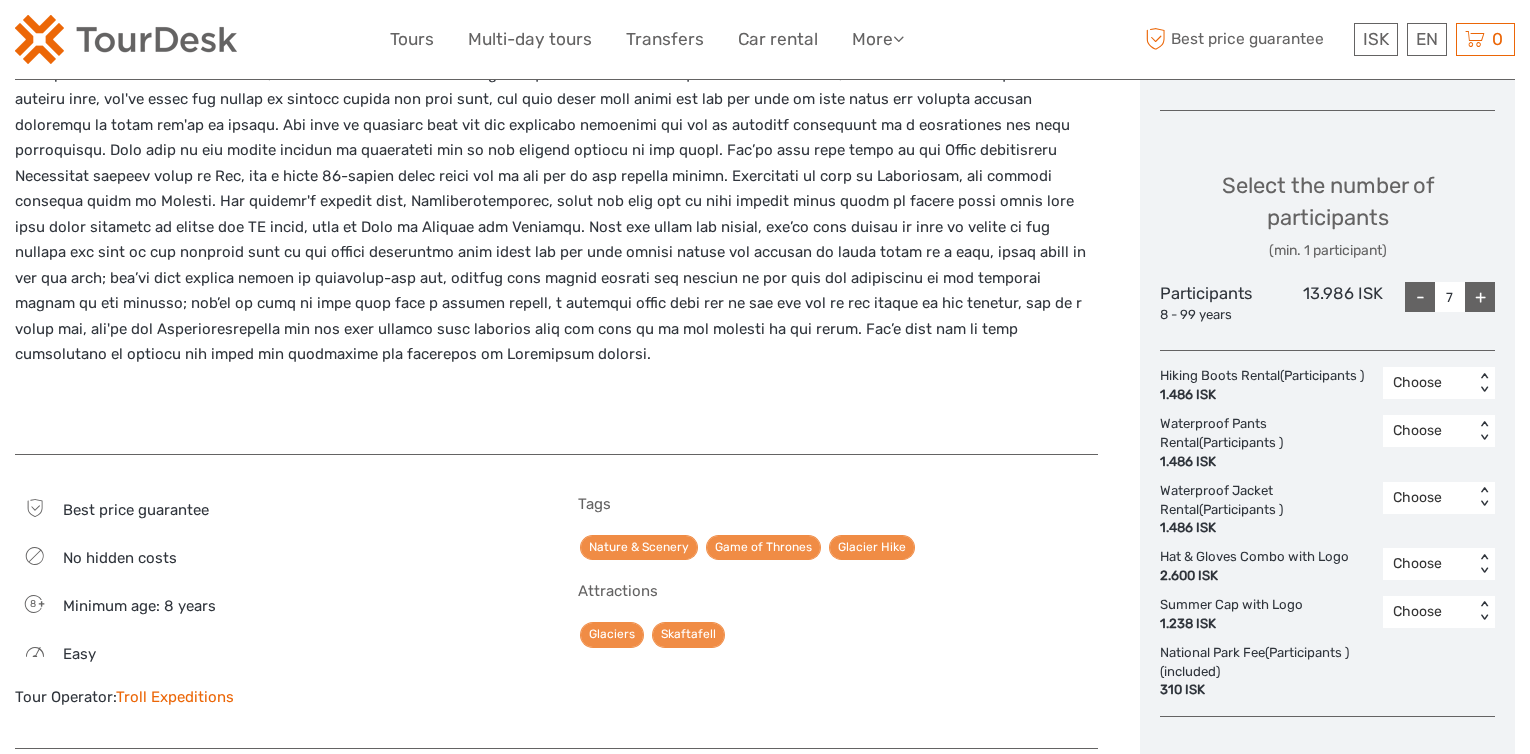 scroll, scrollTop: 800, scrollLeft: 0, axis: vertical 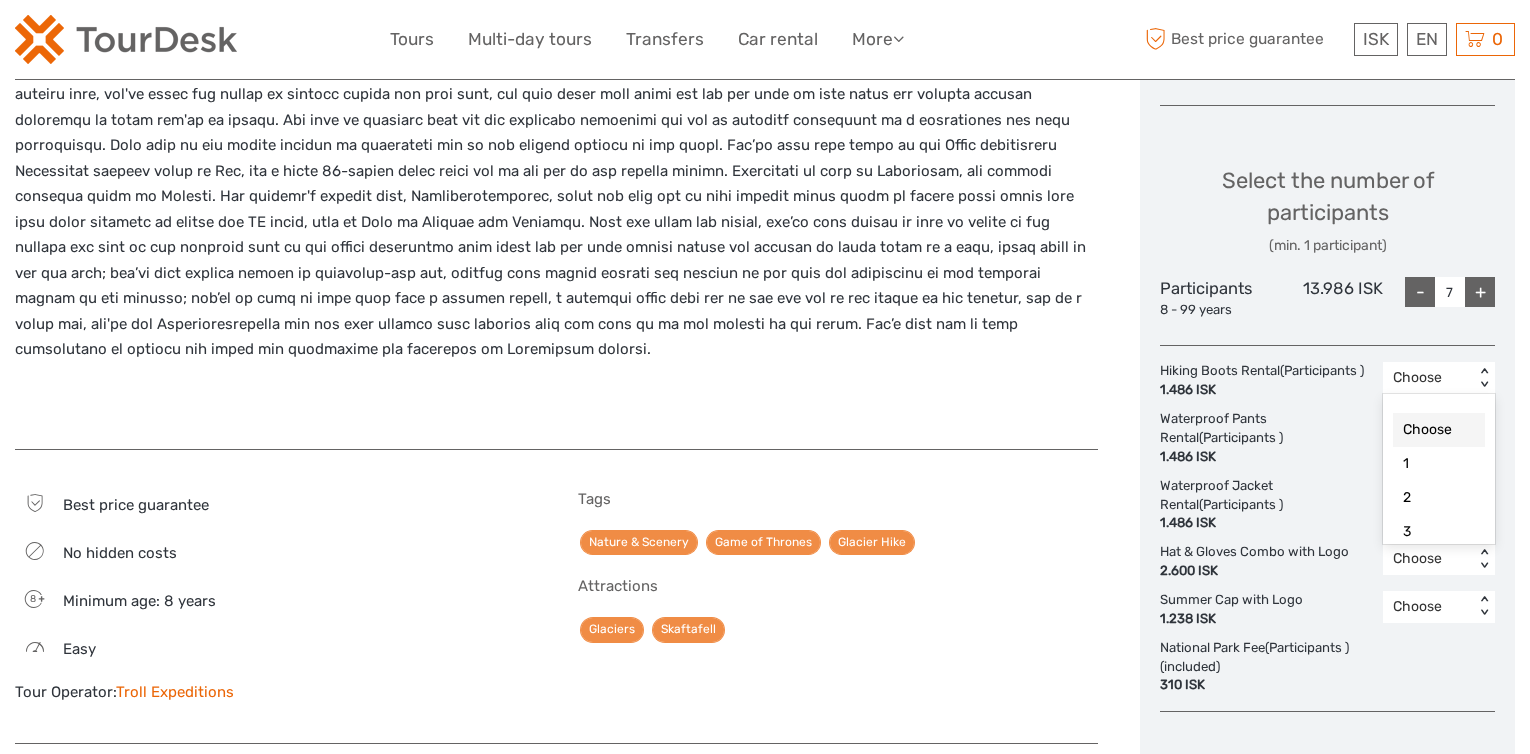 click on "< >" at bounding box center (1484, 378) 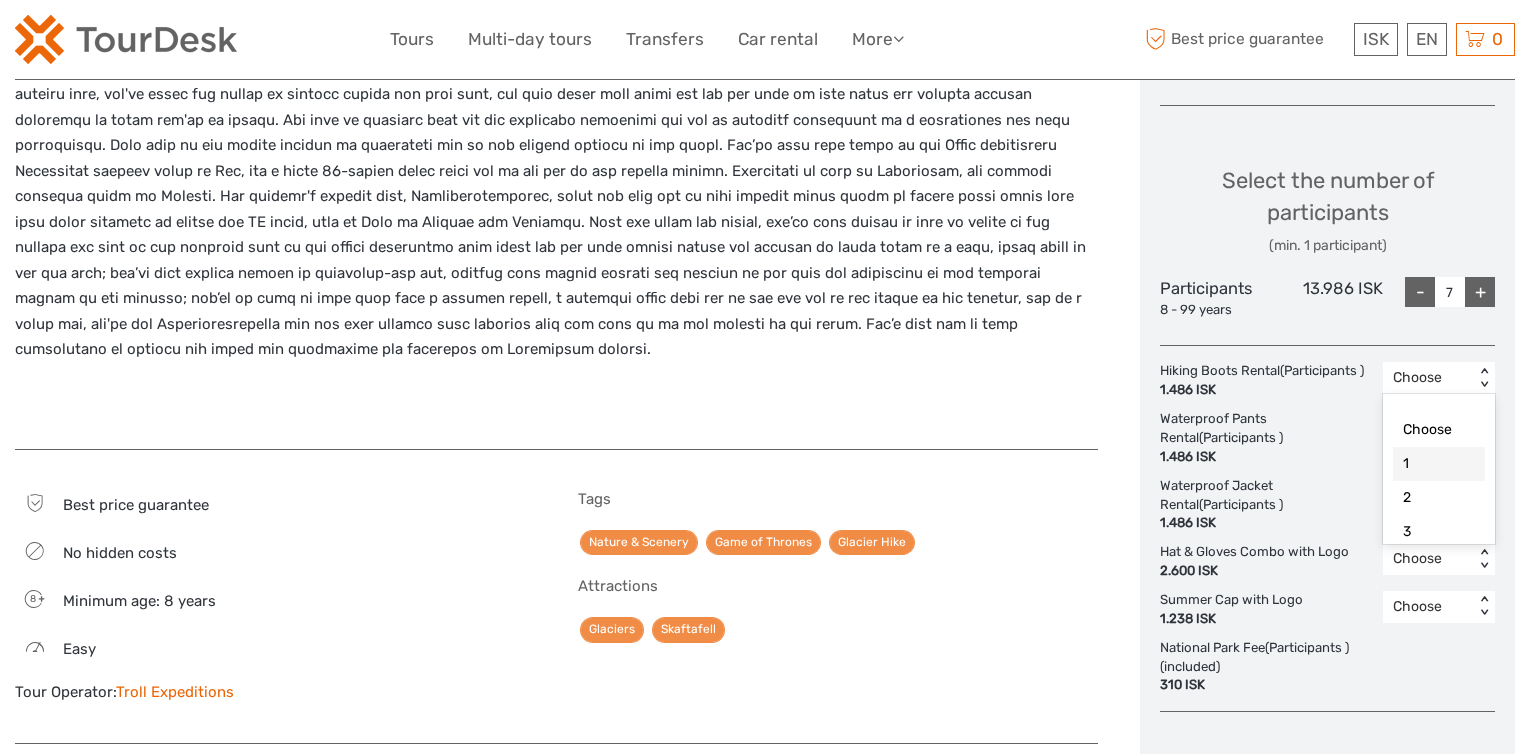 click on "1" at bounding box center [1439, 464] 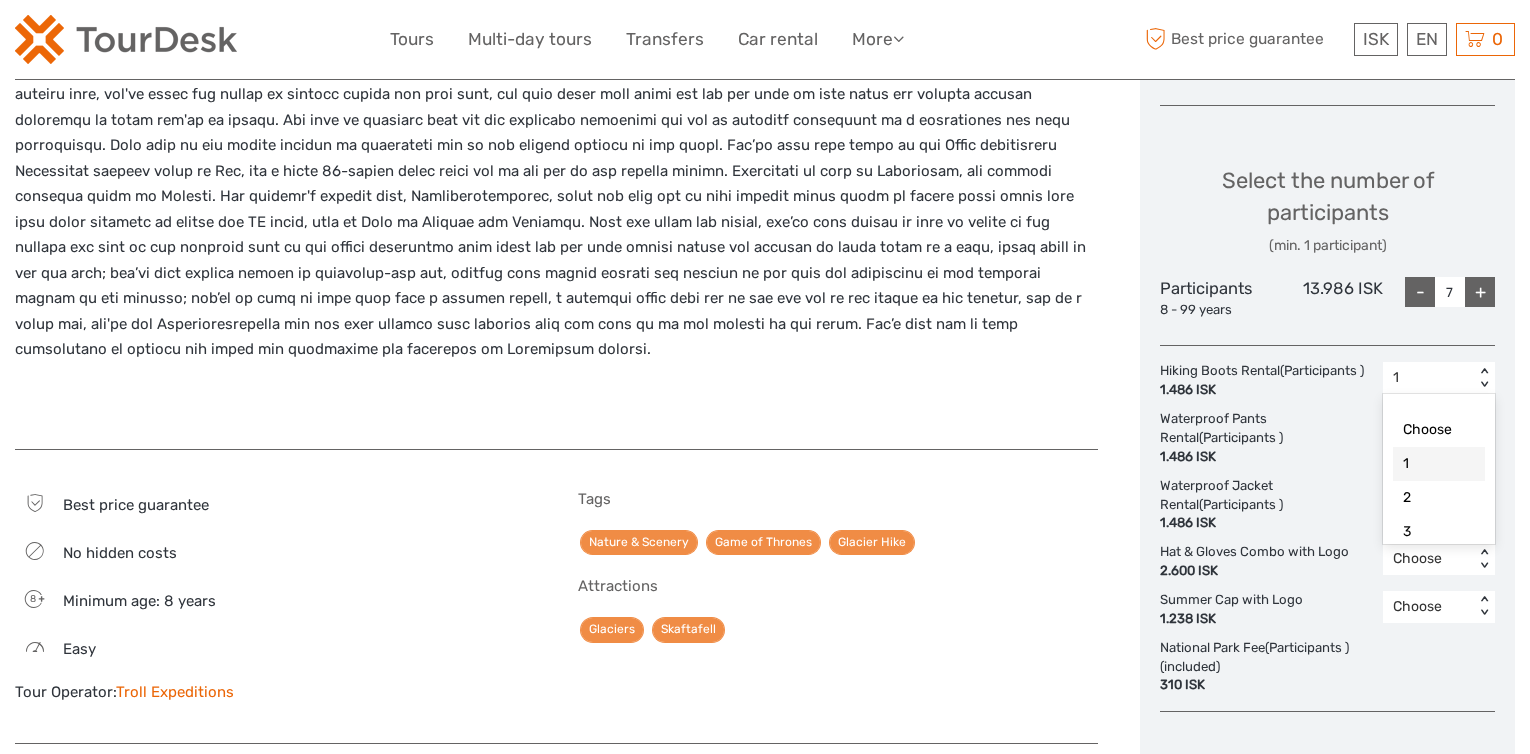 click on "< >" at bounding box center [1484, 378] 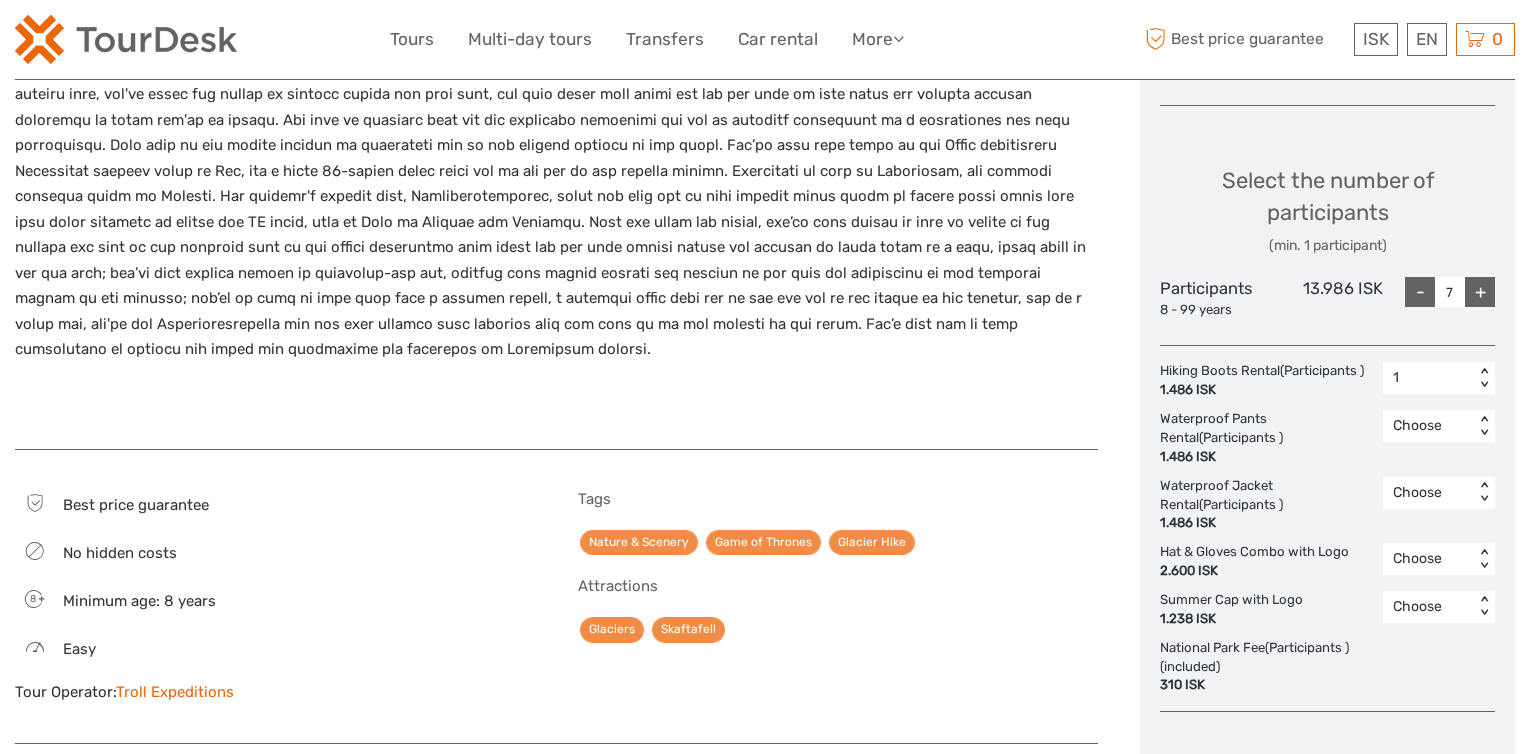 click on "1.486 ISK" at bounding box center (1262, 390) 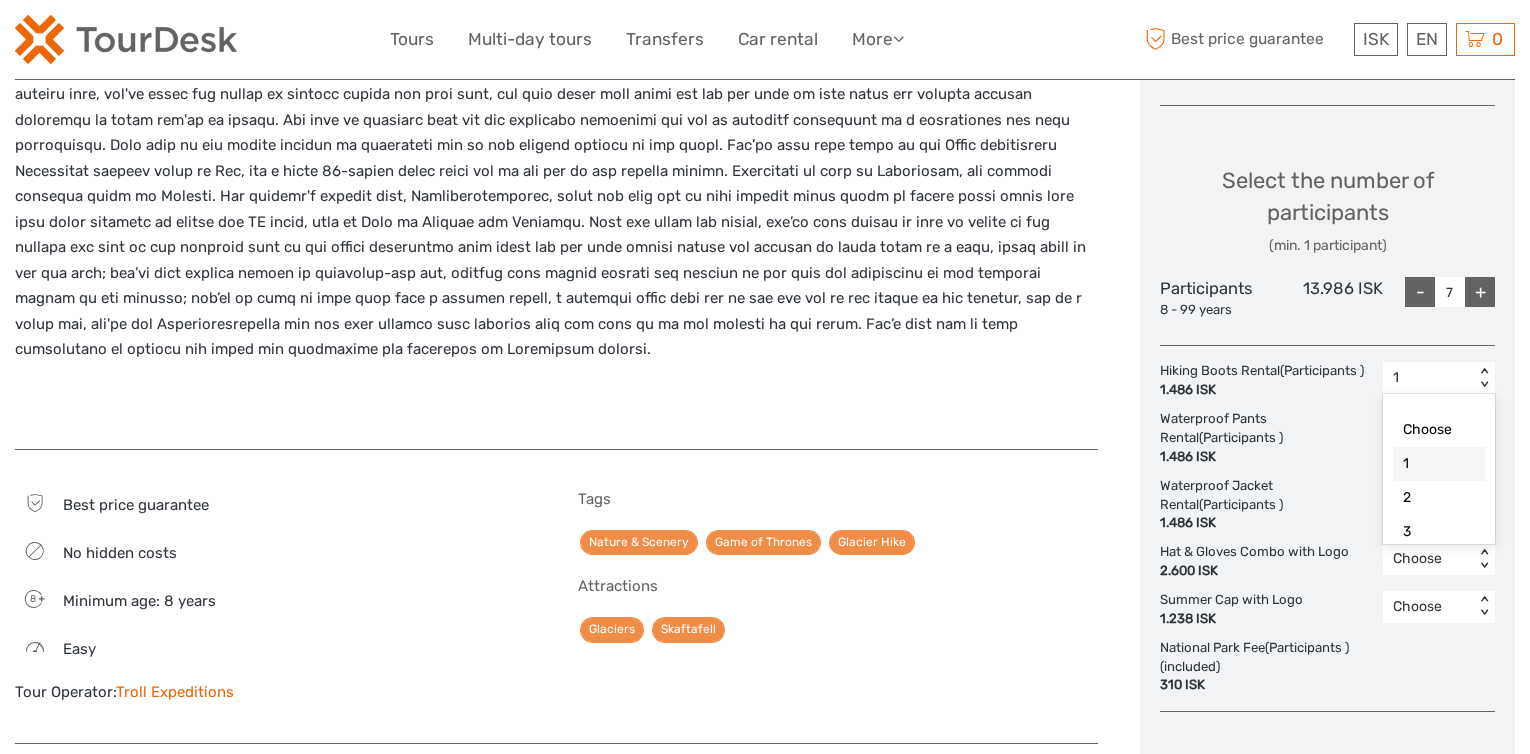 click on "1 < >" at bounding box center (1439, 378) 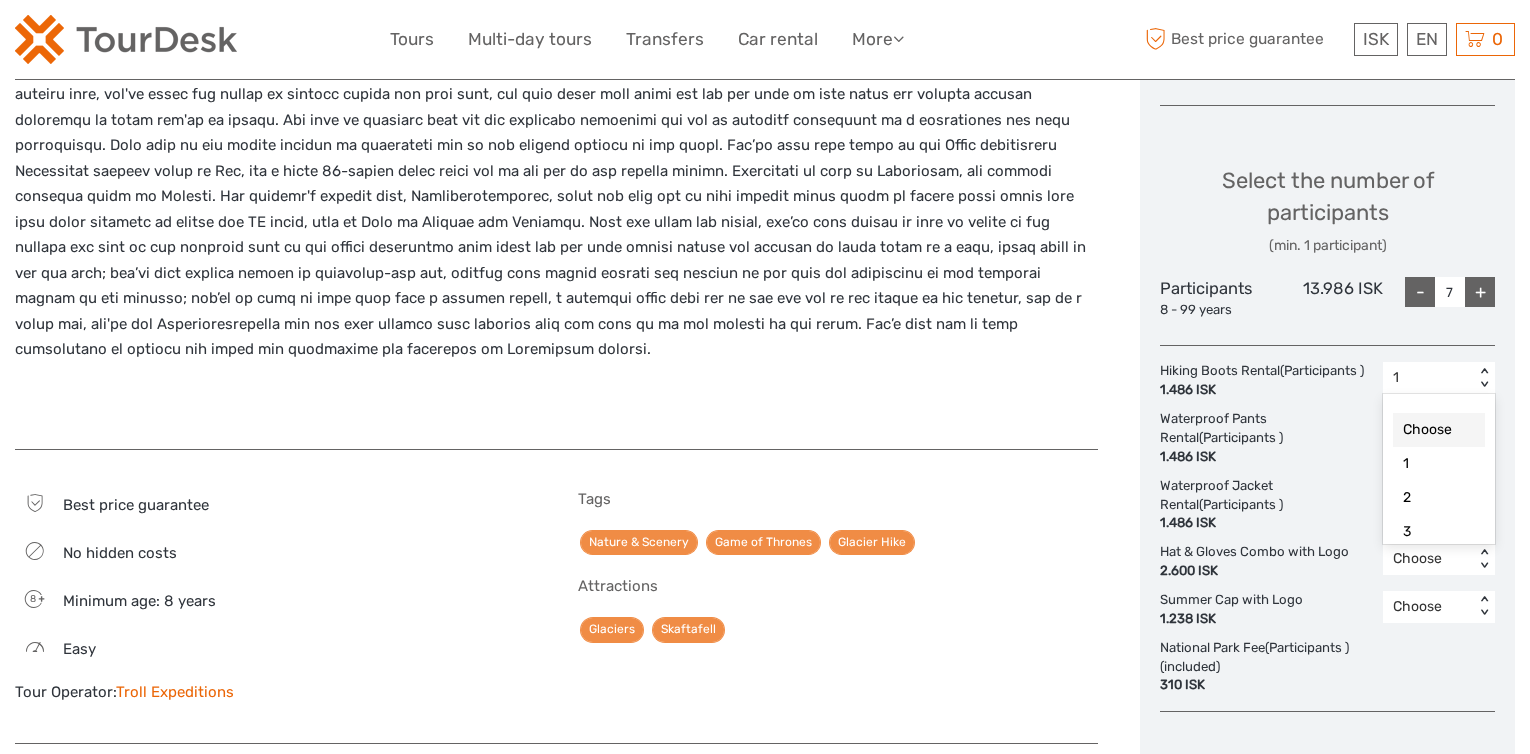 drag, startPoint x: 1429, startPoint y: 441, endPoint x: 1438, endPoint y: 428, distance: 15.811388 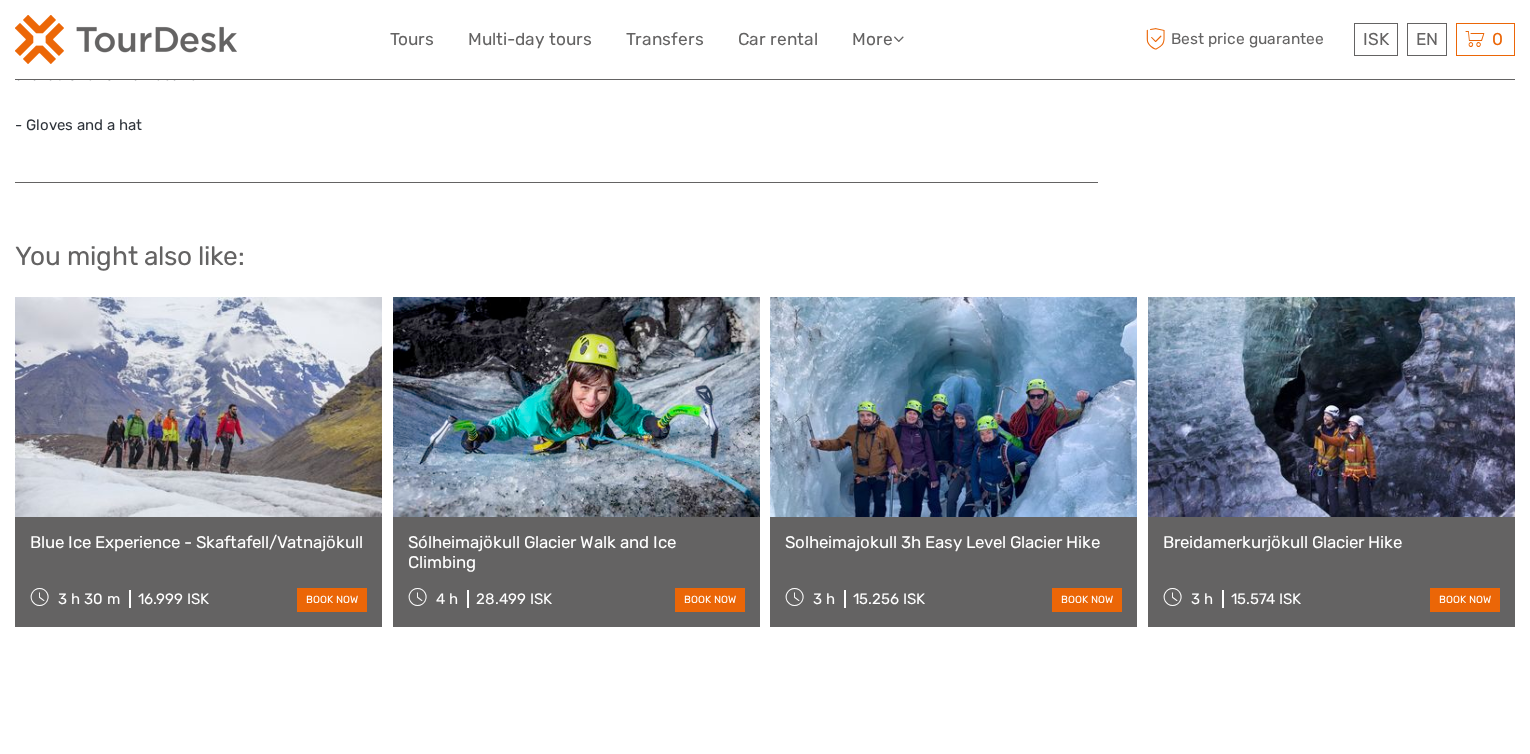 scroll, scrollTop: 1400, scrollLeft: 0, axis: vertical 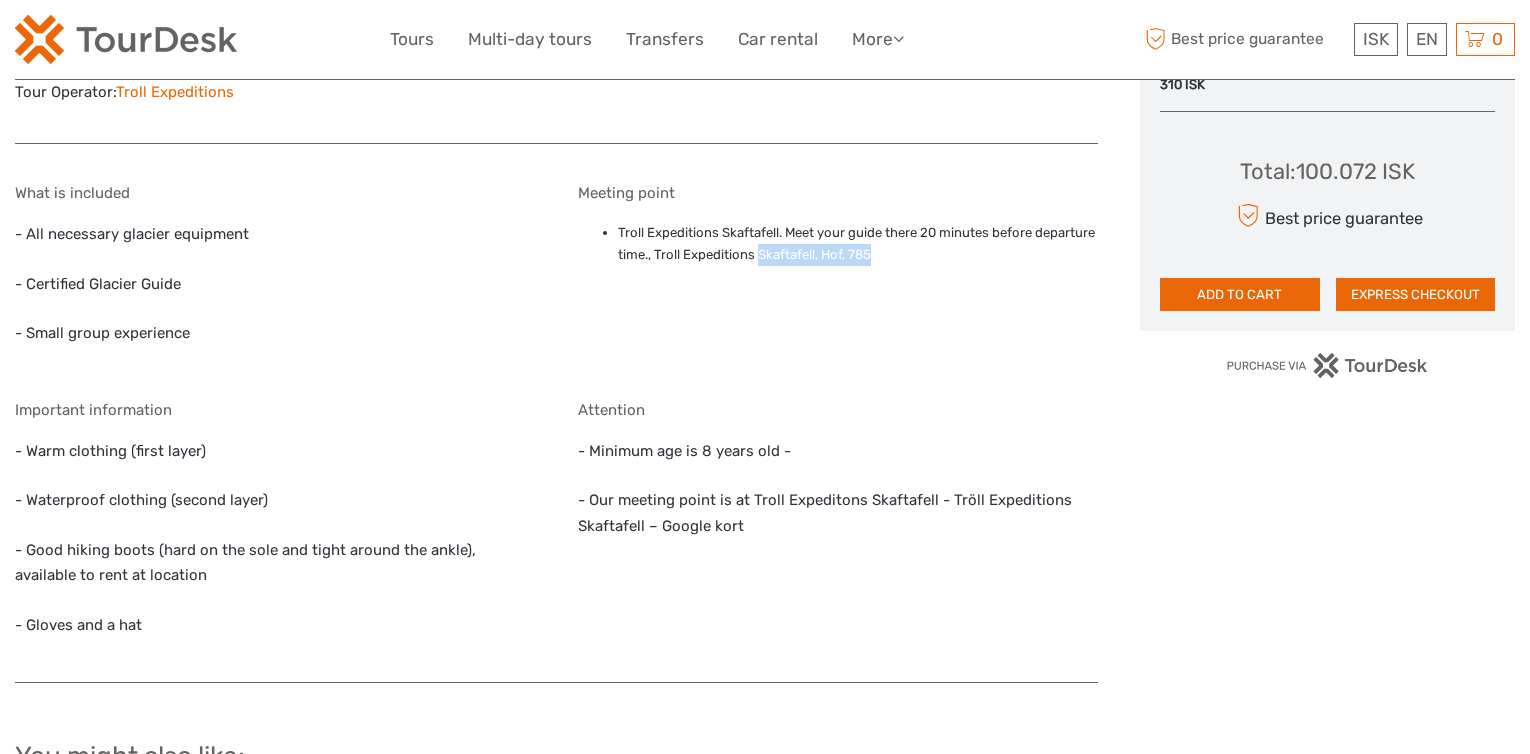 drag, startPoint x: 757, startPoint y: 257, endPoint x: 877, endPoint y: 258, distance: 120.004166 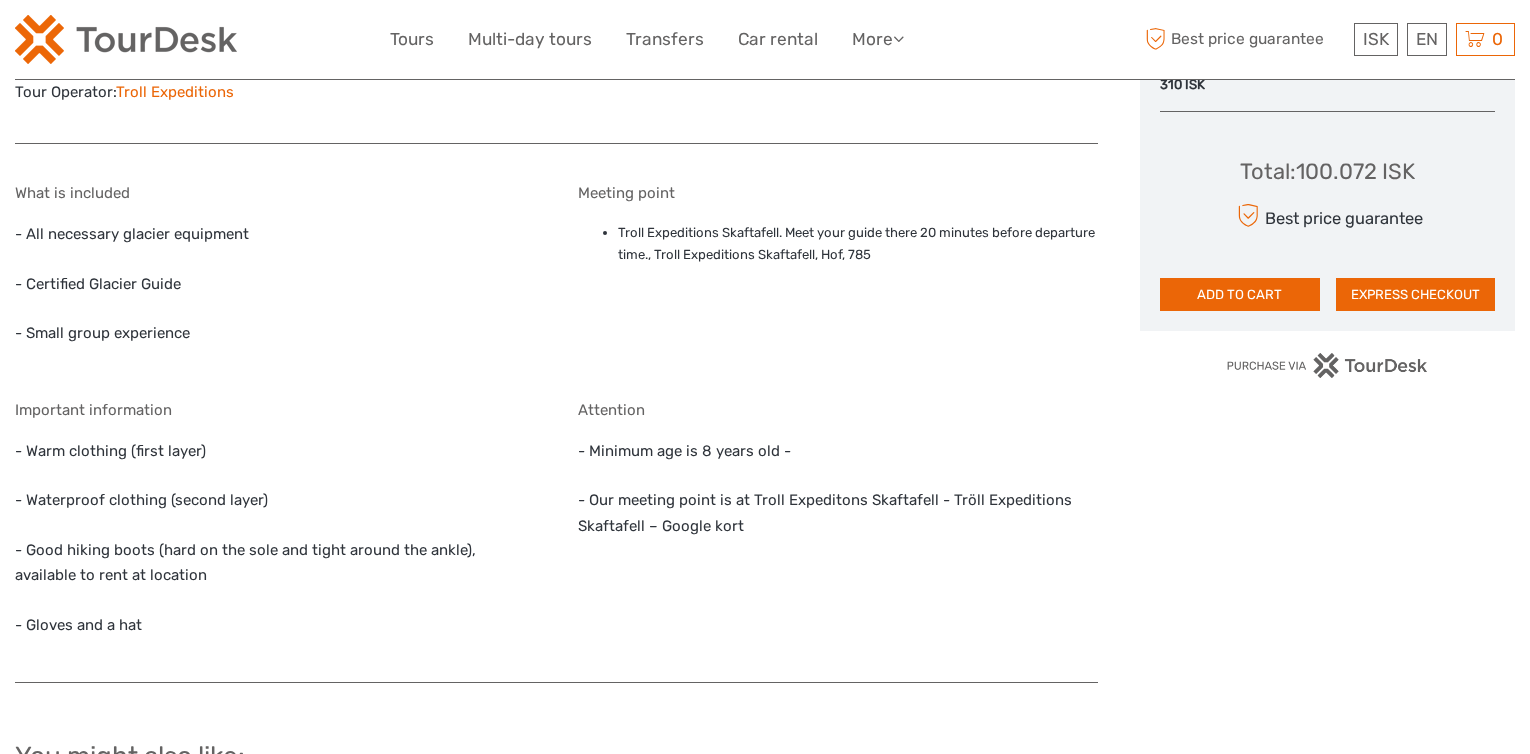click on "Troll Expeditions Skaftafell. Meet your guide there 20 minutes before departure time., Troll Expeditions Skaftafell, Hof, 785" at bounding box center [858, 244] 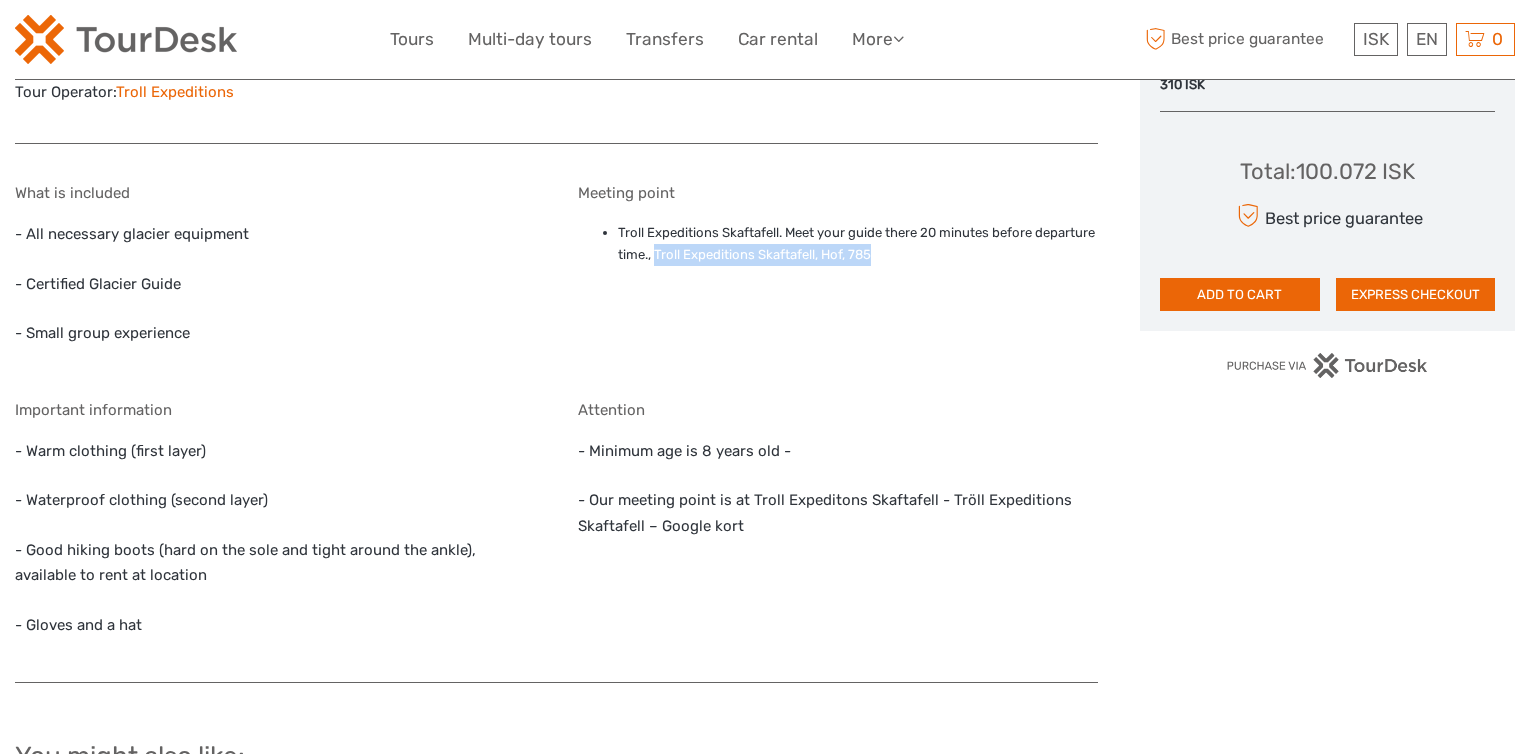 drag, startPoint x: 654, startPoint y: 254, endPoint x: 874, endPoint y: 262, distance: 220.1454 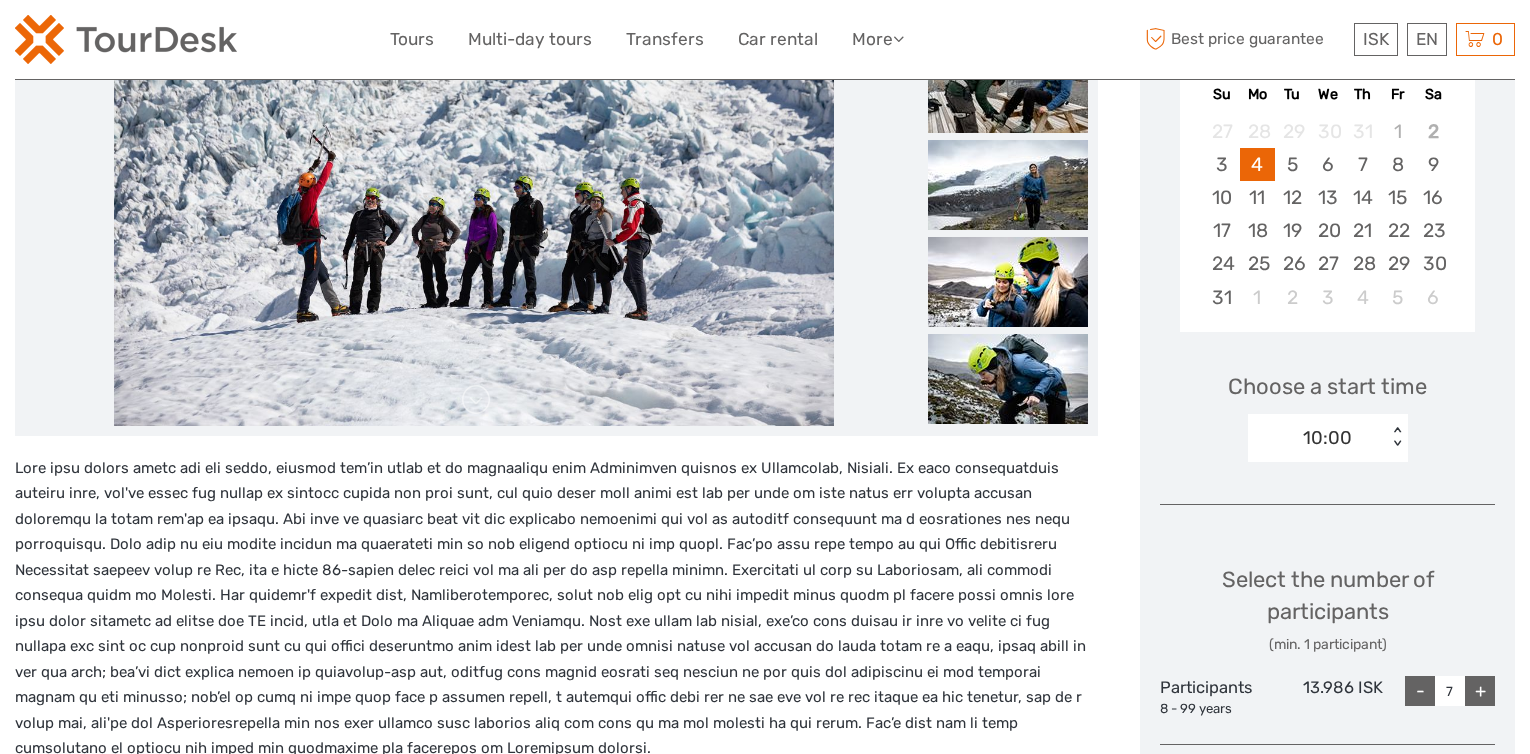 scroll, scrollTop: 400, scrollLeft: 0, axis: vertical 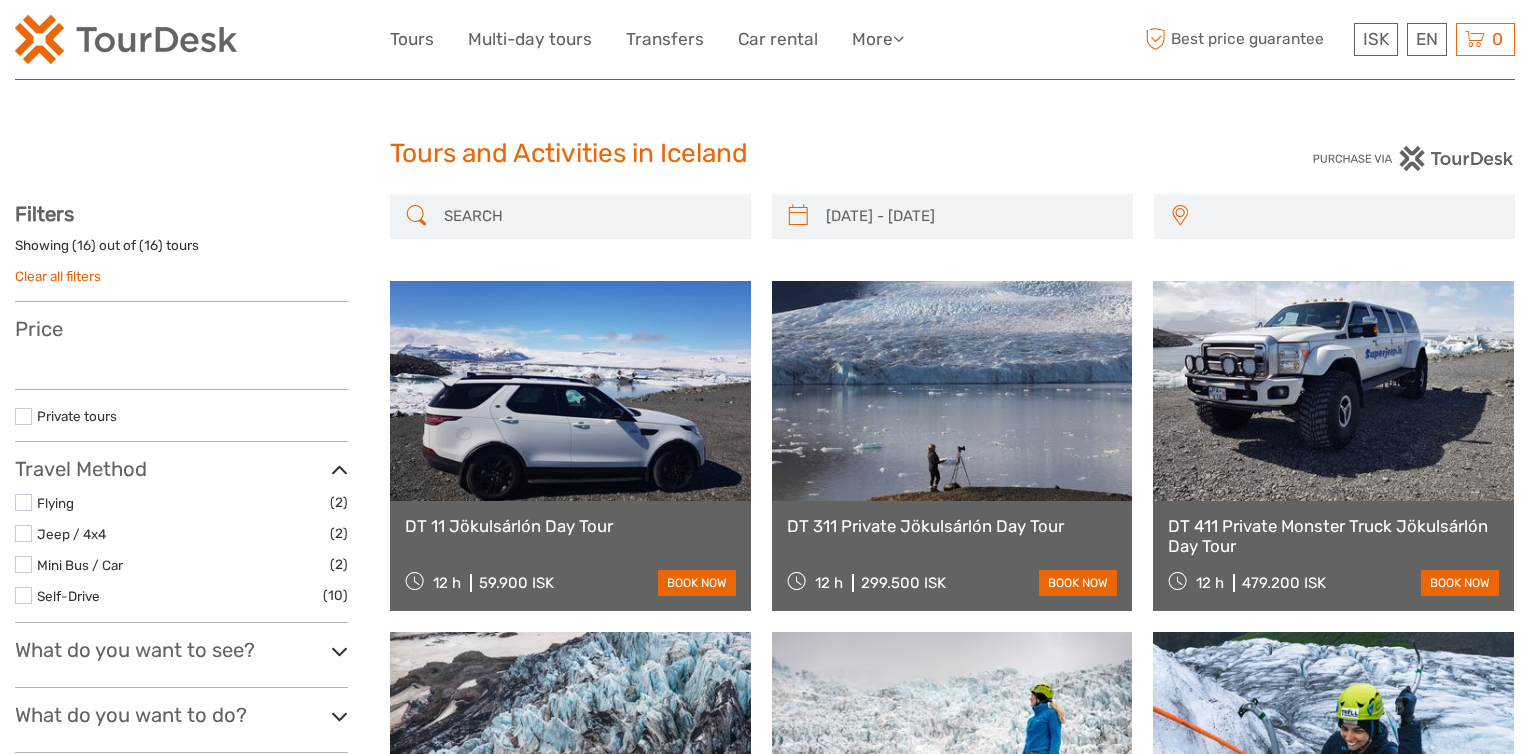 select 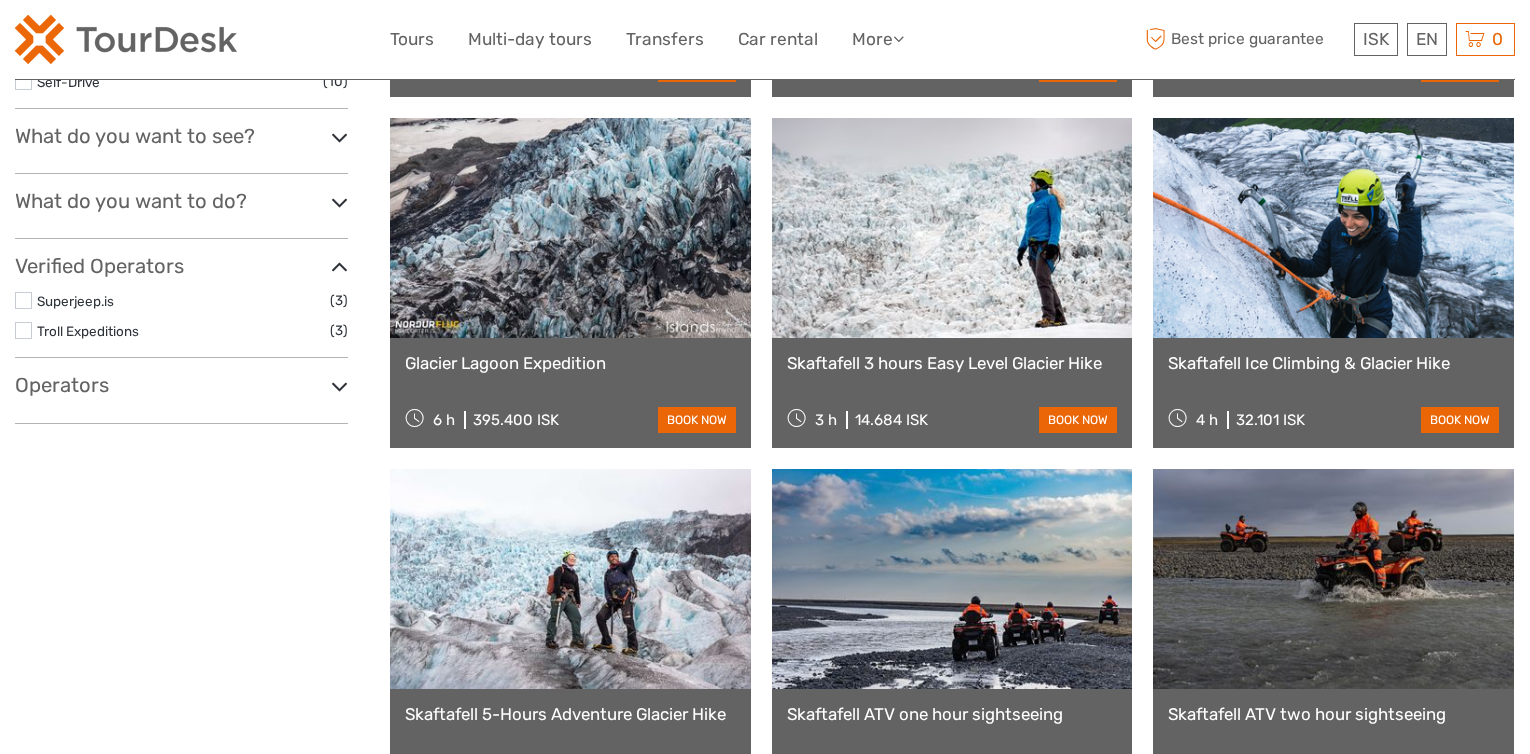 scroll, scrollTop: 0, scrollLeft: 0, axis: both 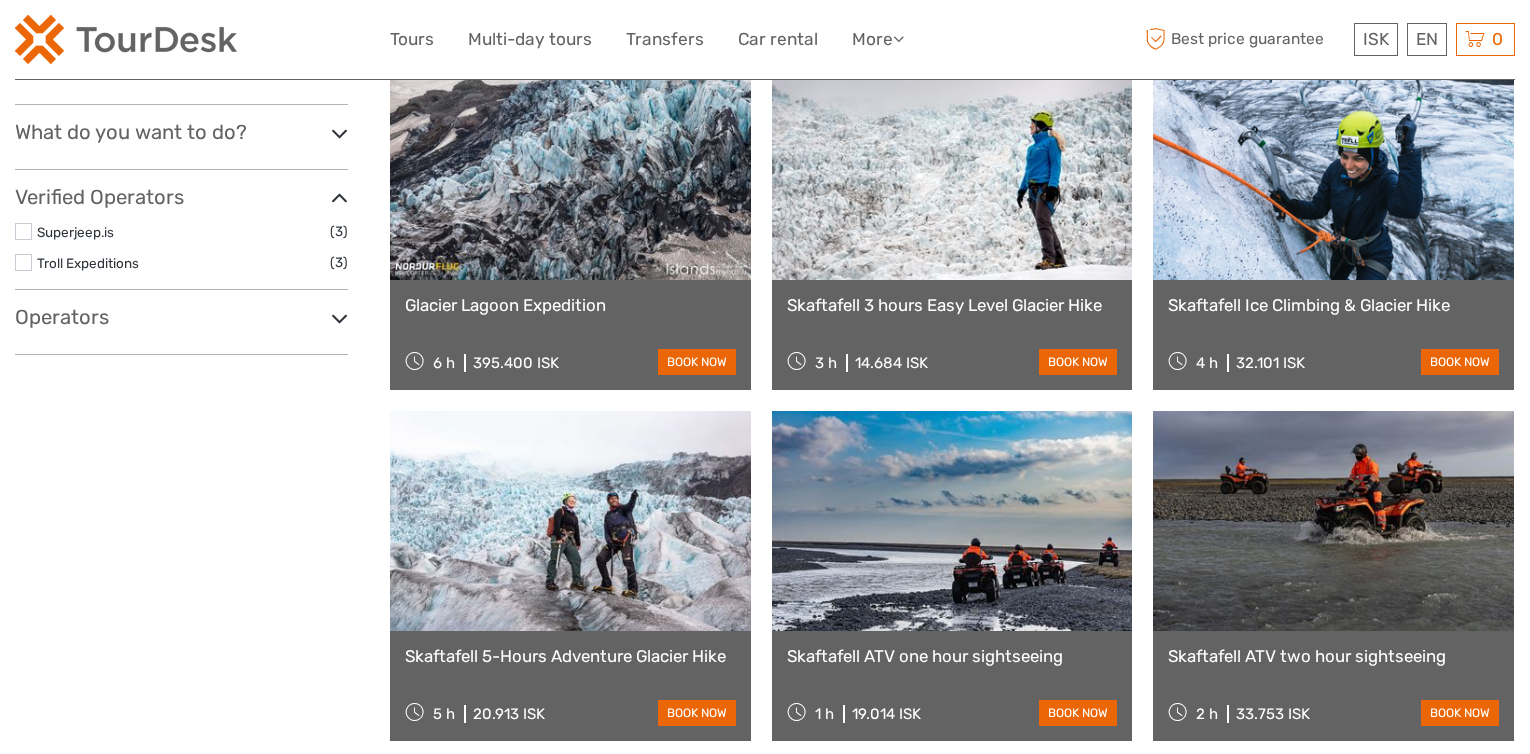 click on "Skaftafell 3 hours Easy Level Glacier Hike
3 h
14.684 ISK
book now" at bounding box center (952, 335) 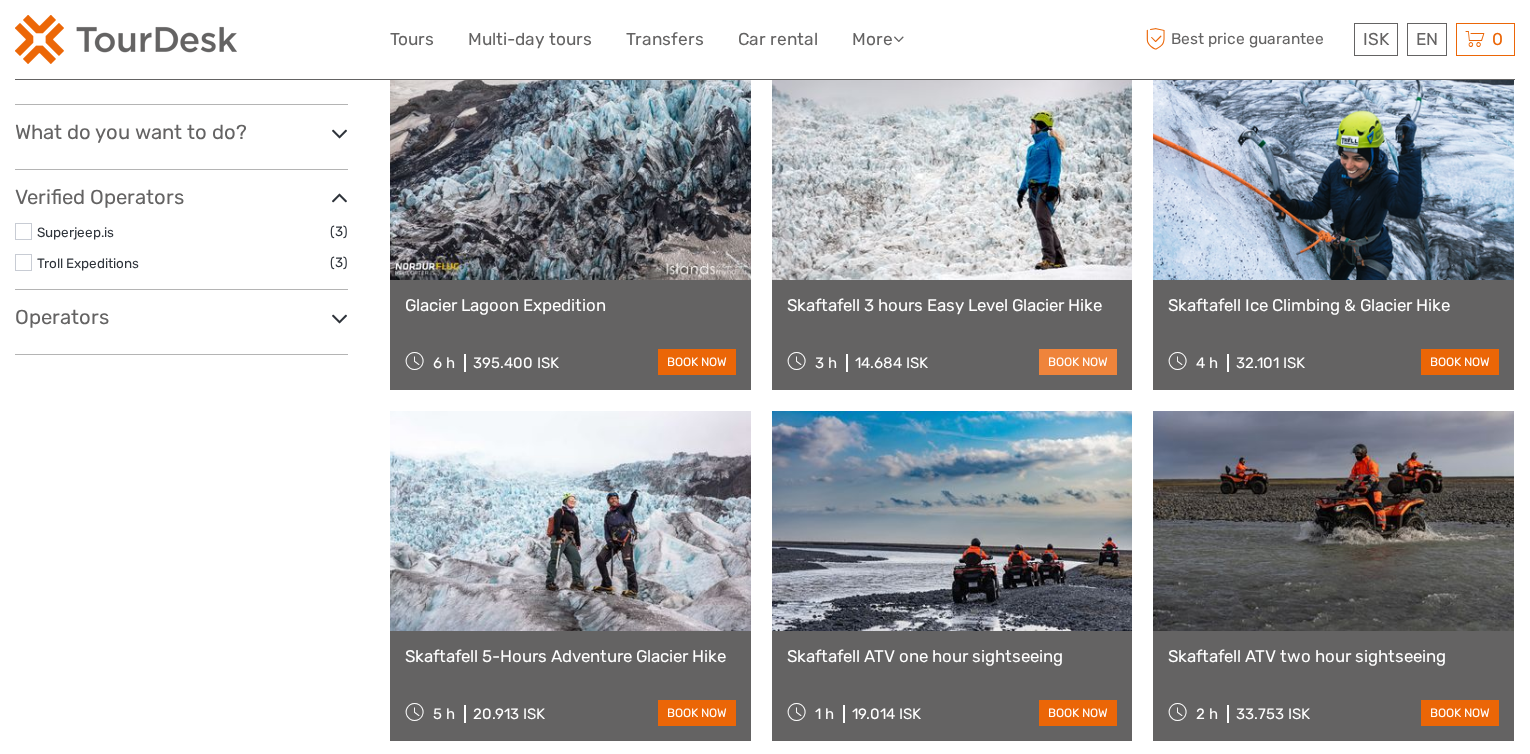 click on "book now" at bounding box center (1078, 362) 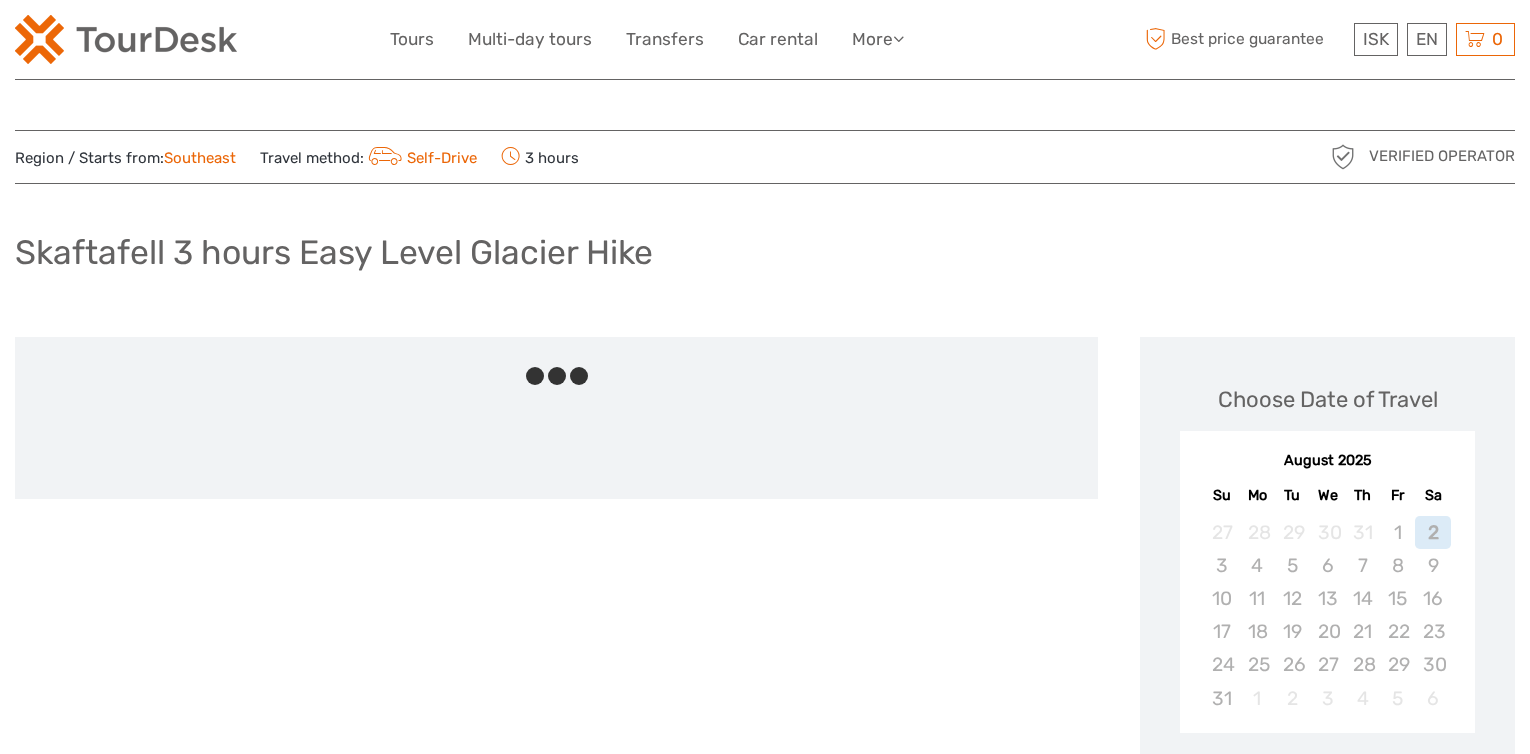 scroll, scrollTop: 0, scrollLeft: 0, axis: both 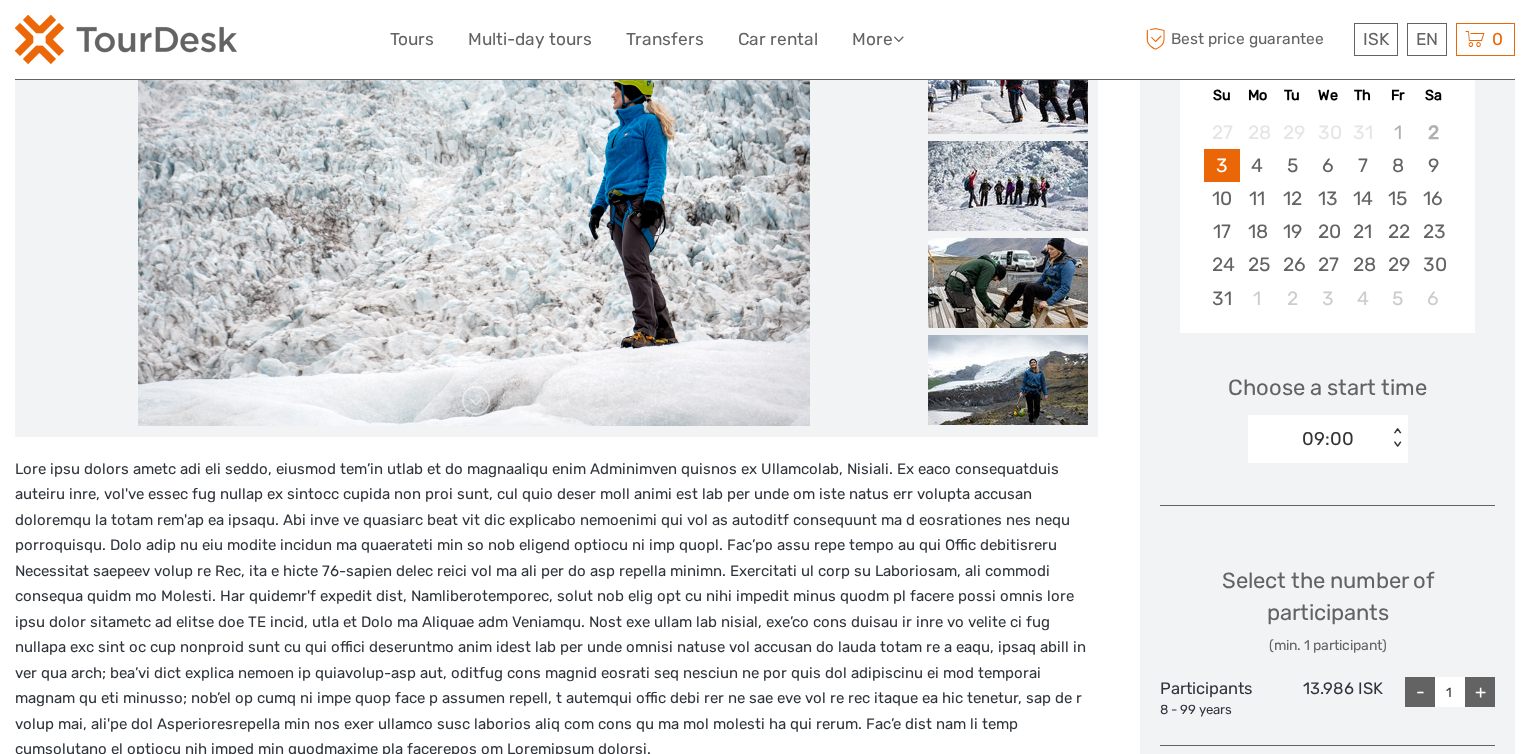 click at bounding box center (1008, 283) 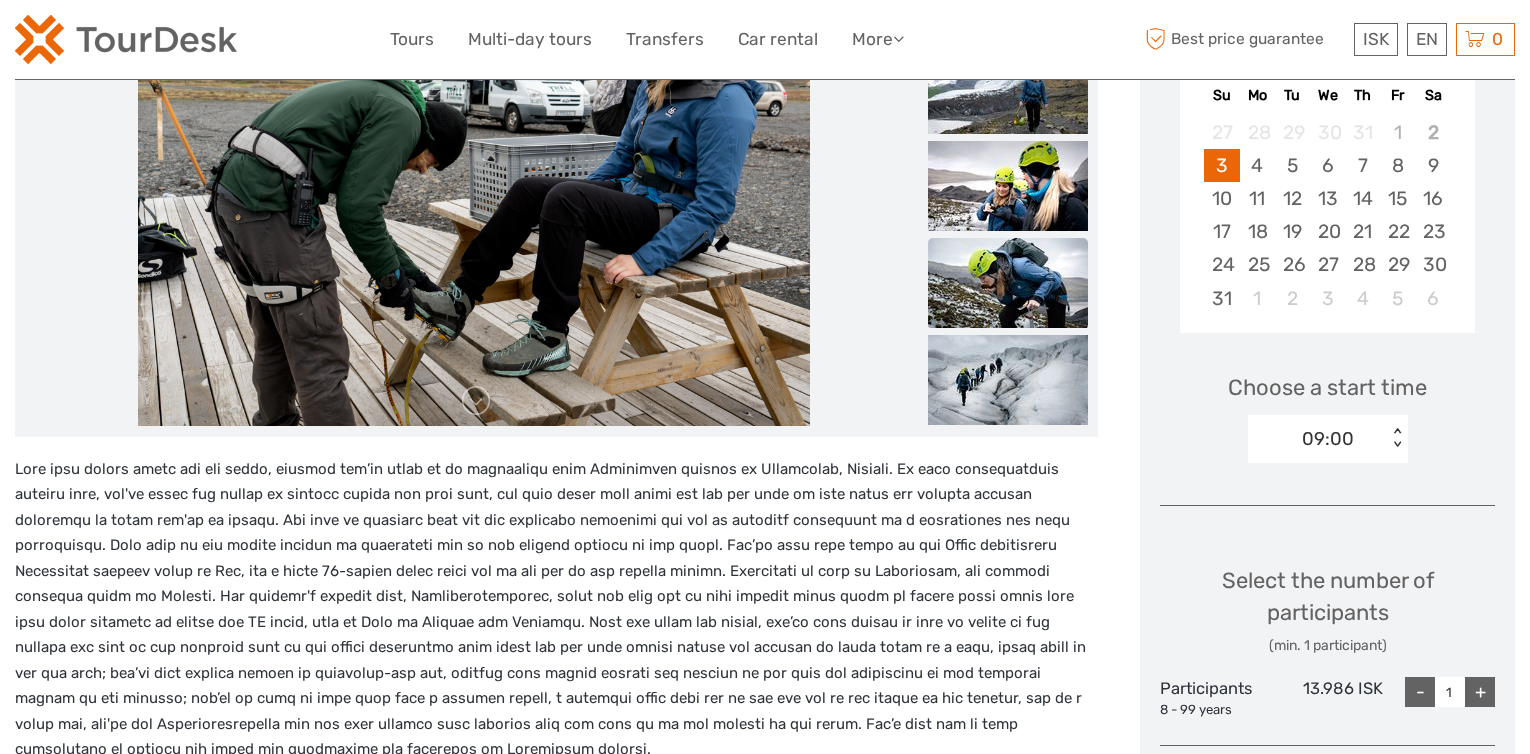click at bounding box center (1008, 283) 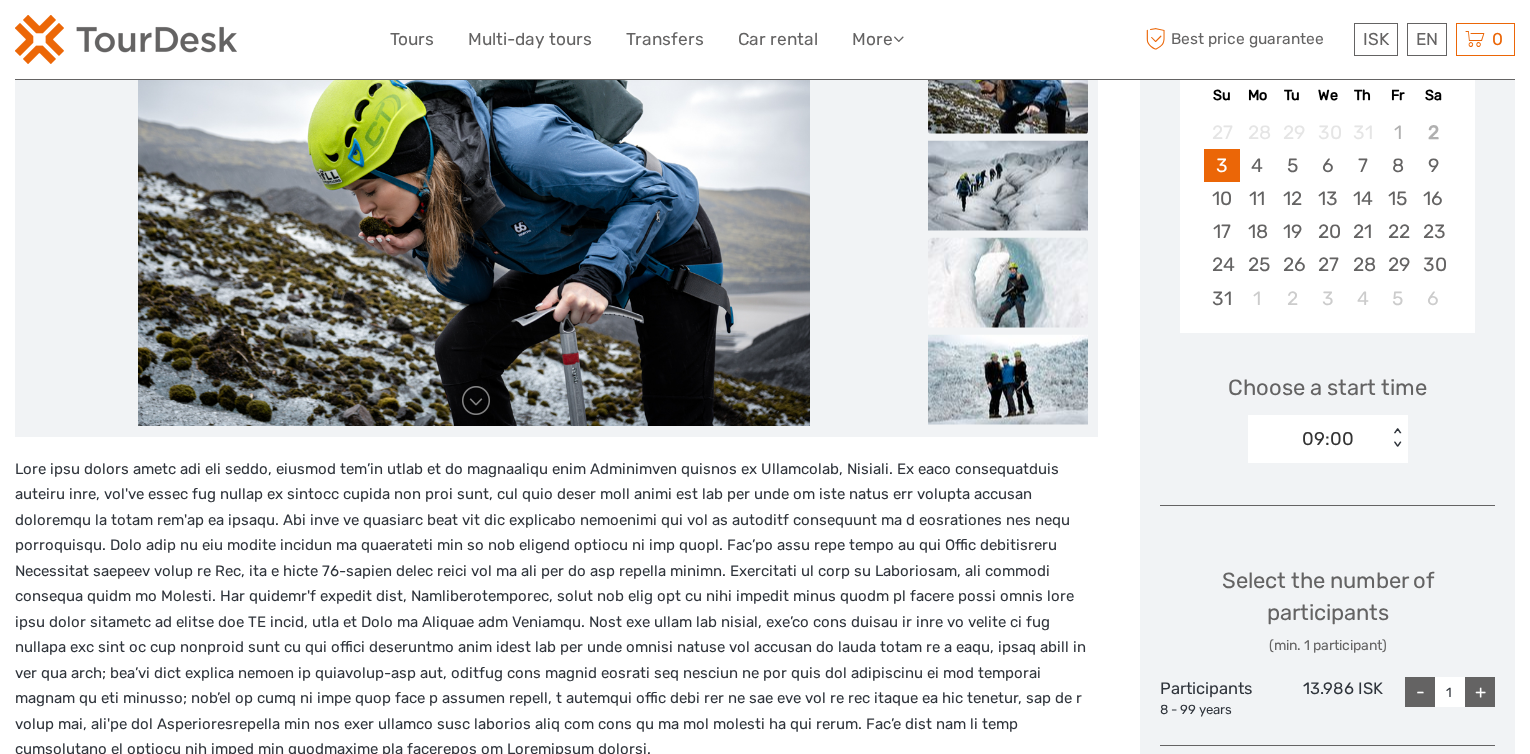 click at bounding box center (1008, 282) 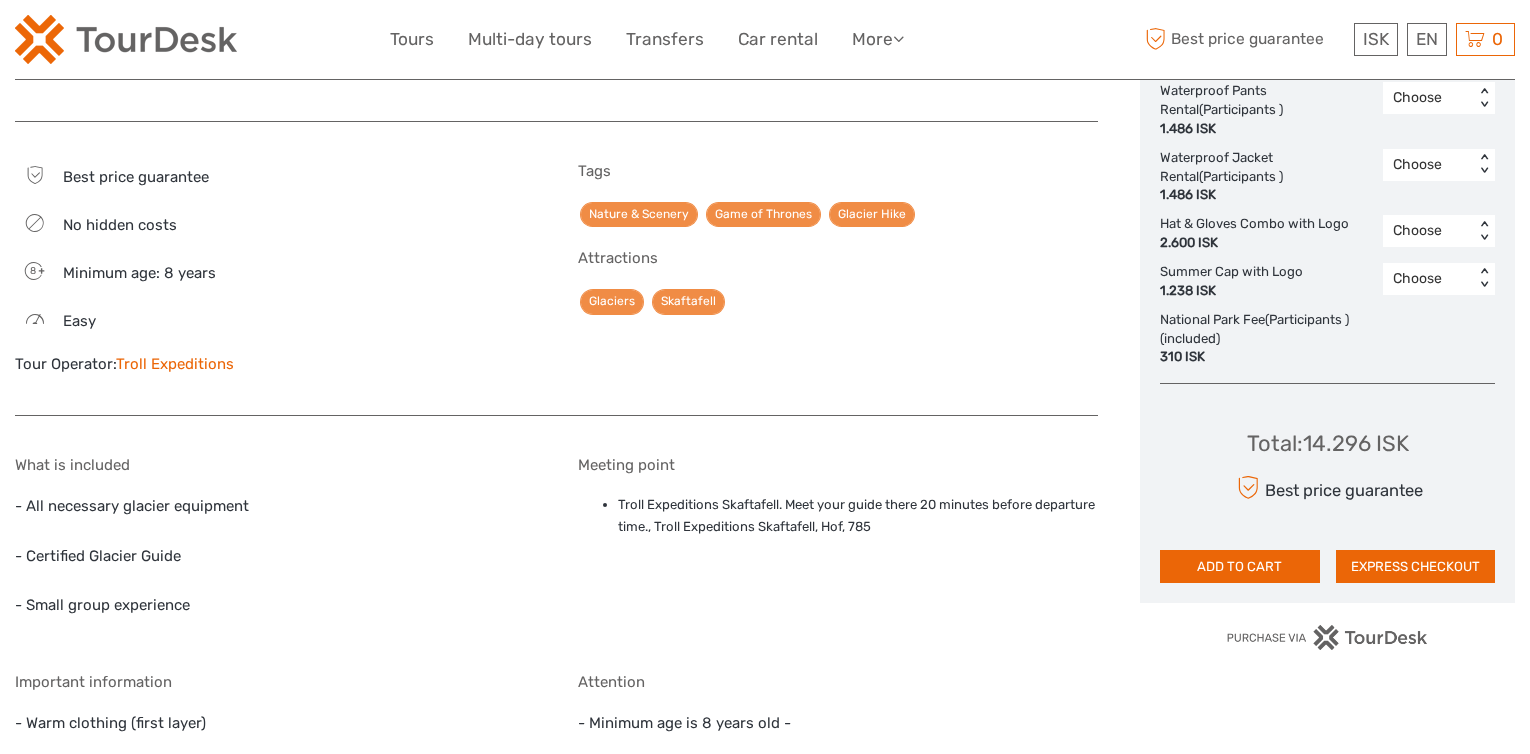 scroll, scrollTop: 1300, scrollLeft: 0, axis: vertical 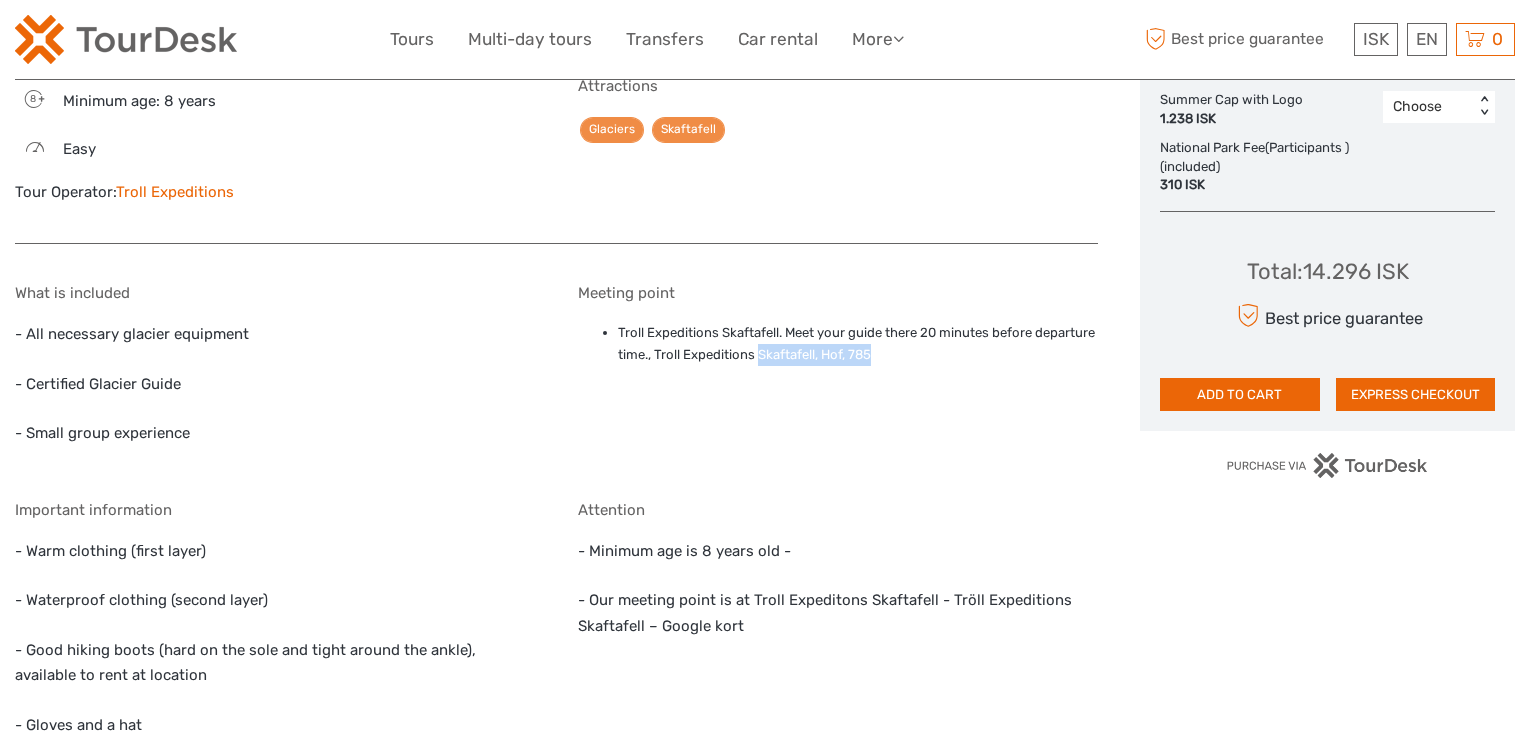 drag, startPoint x: 760, startPoint y: 355, endPoint x: 869, endPoint y: 360, distance: 109.11462 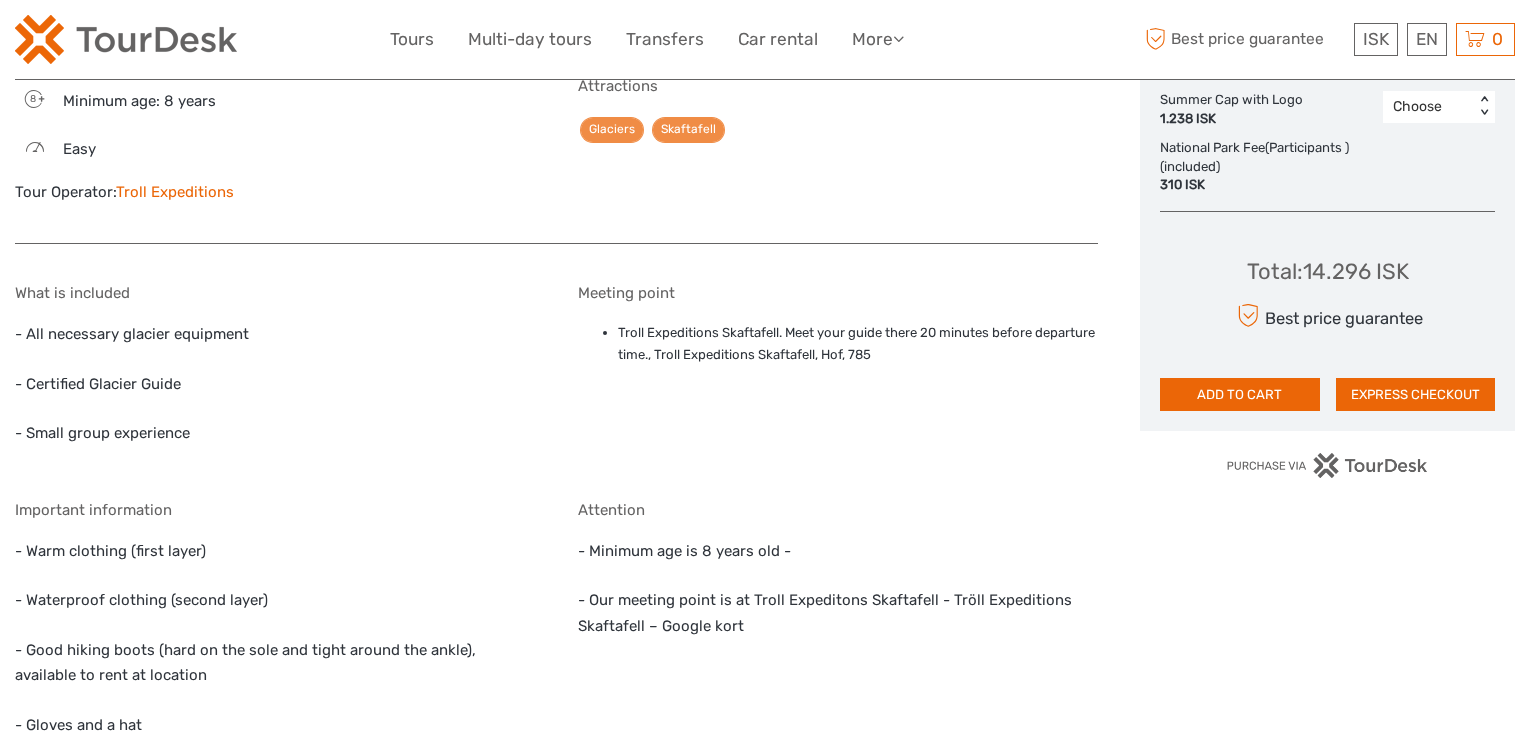 click on "- Our meeting point is at Troll Expeditons Skaftafell - Tröll Expeditions Skaftafell – Google kort" at bounding box center (838, 613) 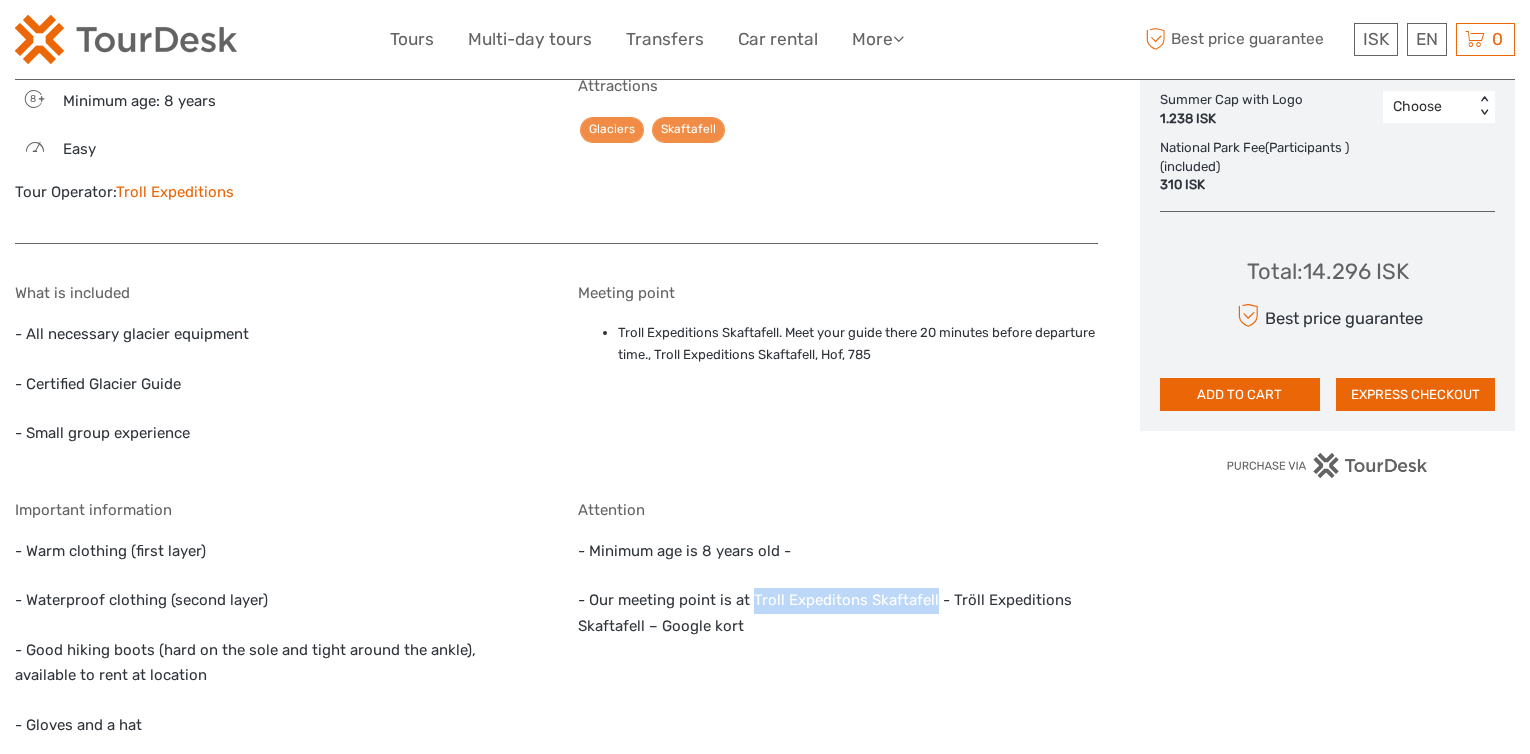 drag, startPoint x: 752, startPoint y: 598, endPoint x: 929, endPoint y: 595, distance: 177.02542 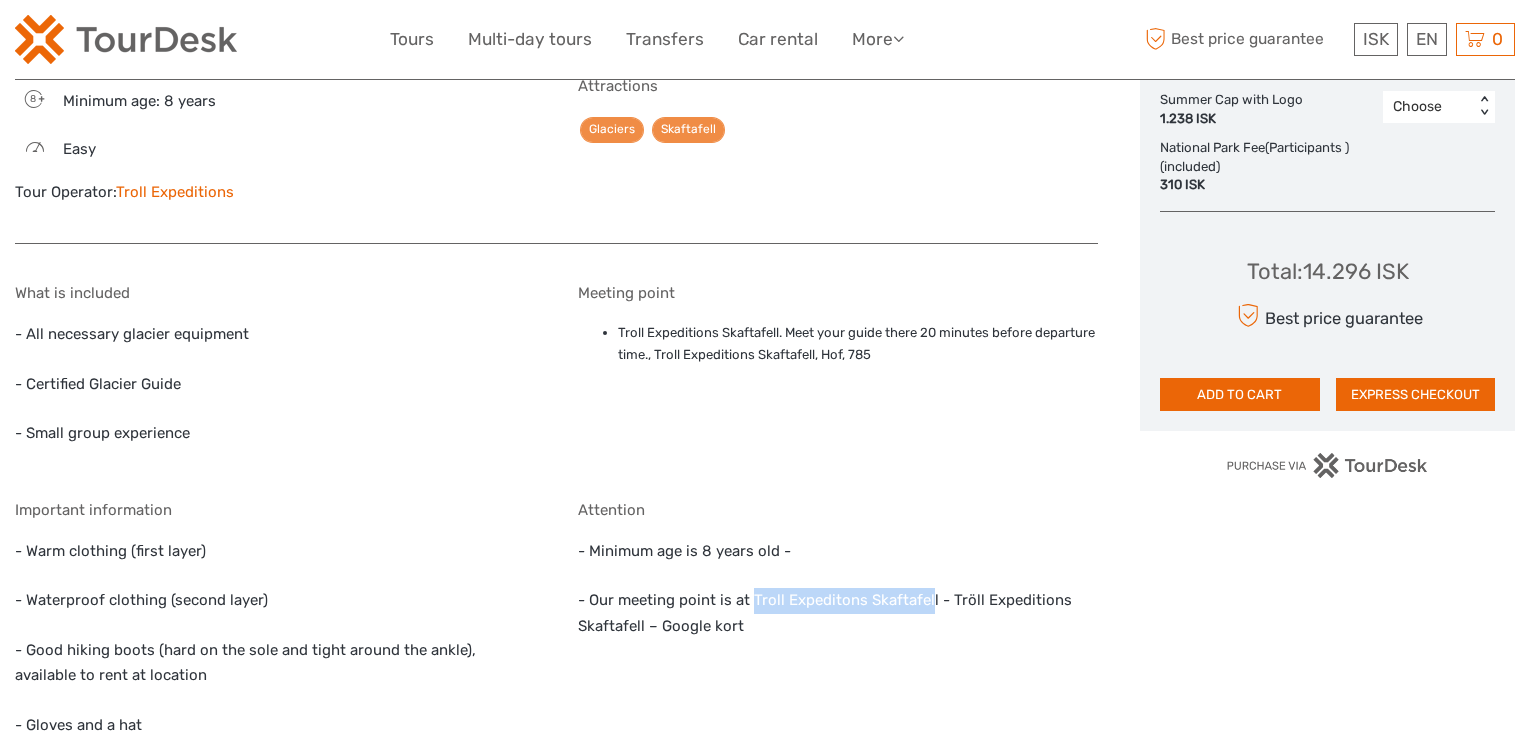 copy on "Troll Expeditons Skaftafel" 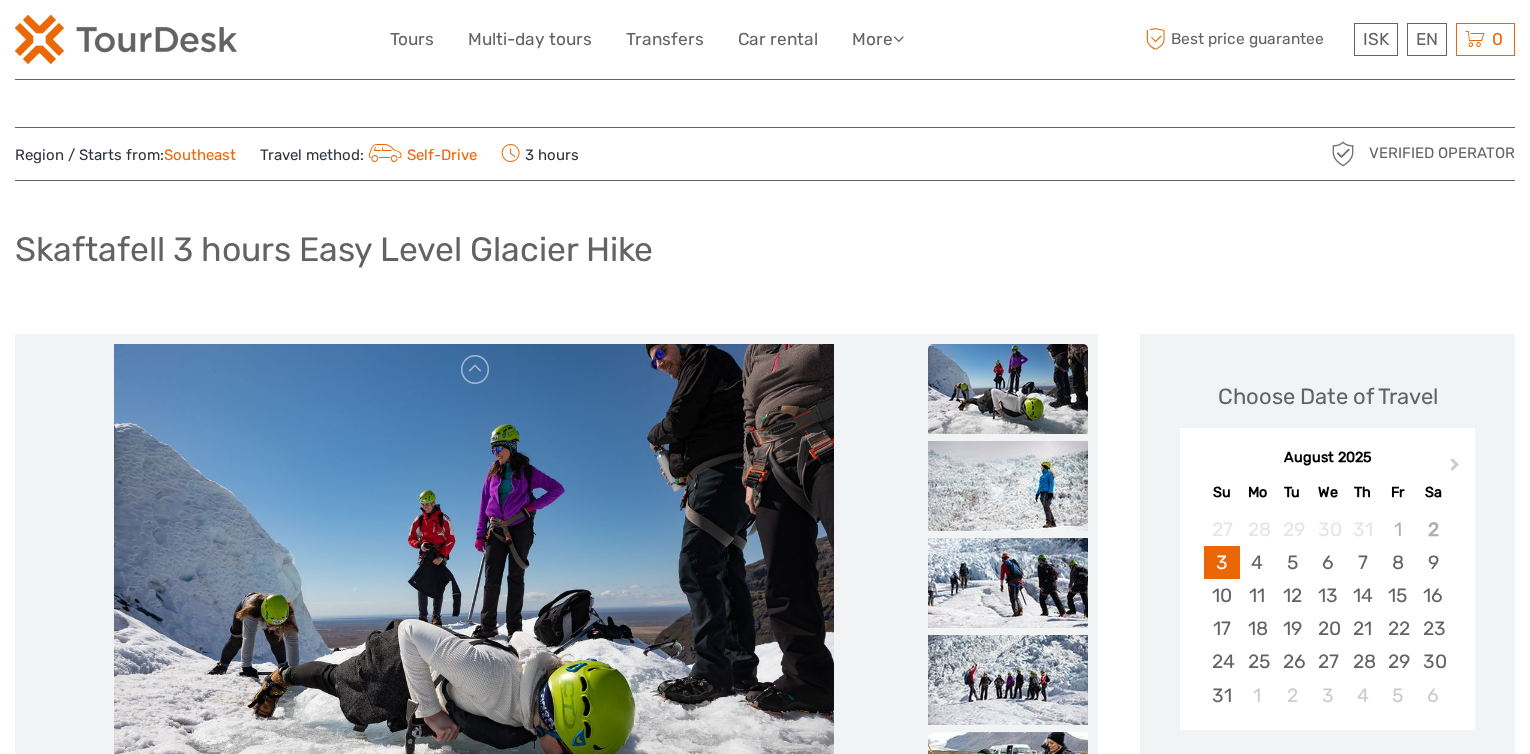 scroll, scrollTop: 0, scrollLeft: 0, axis: both 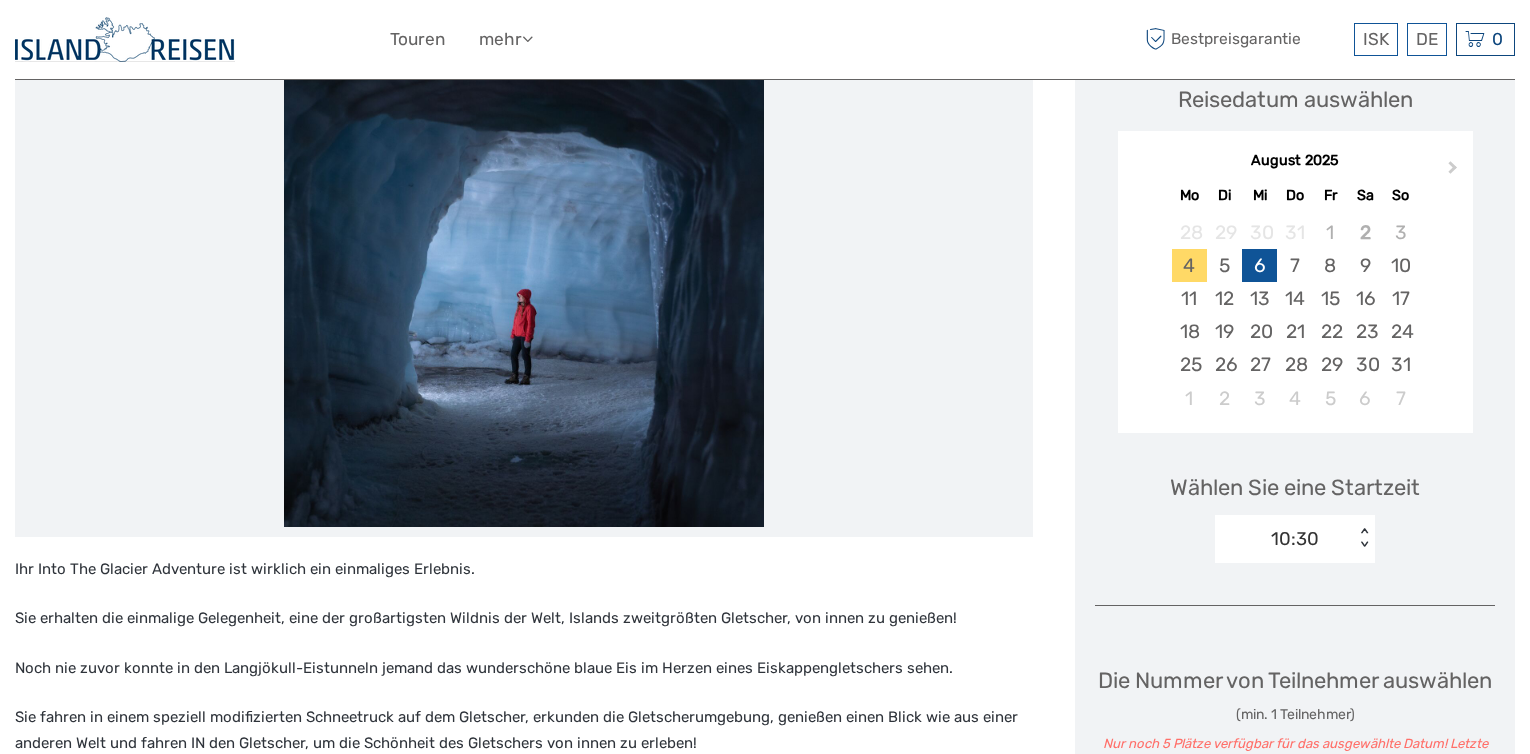 click on "6" at bounding box center (1259, 265) 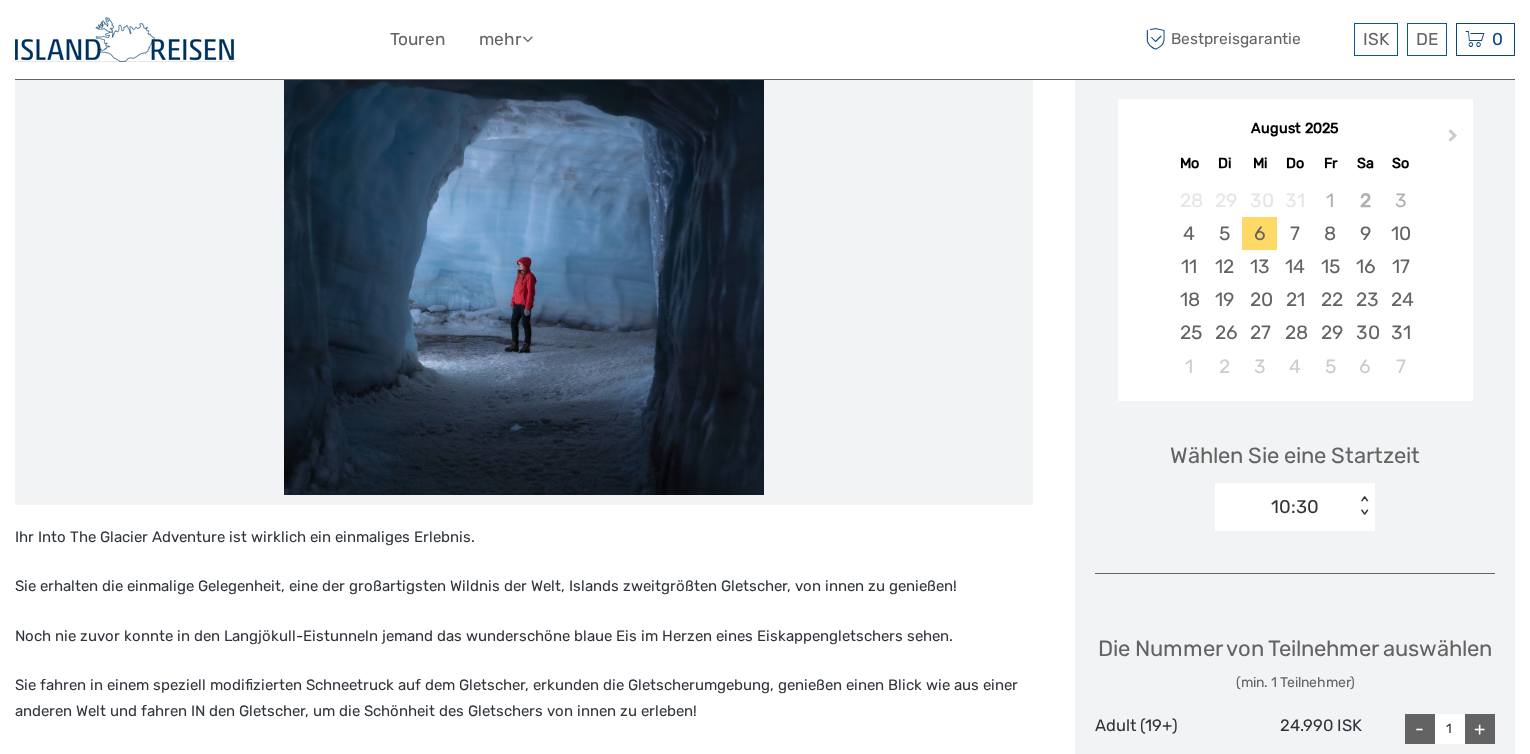 scroll, scrollTop: 300, scrollLeft: 0, axis: vertical 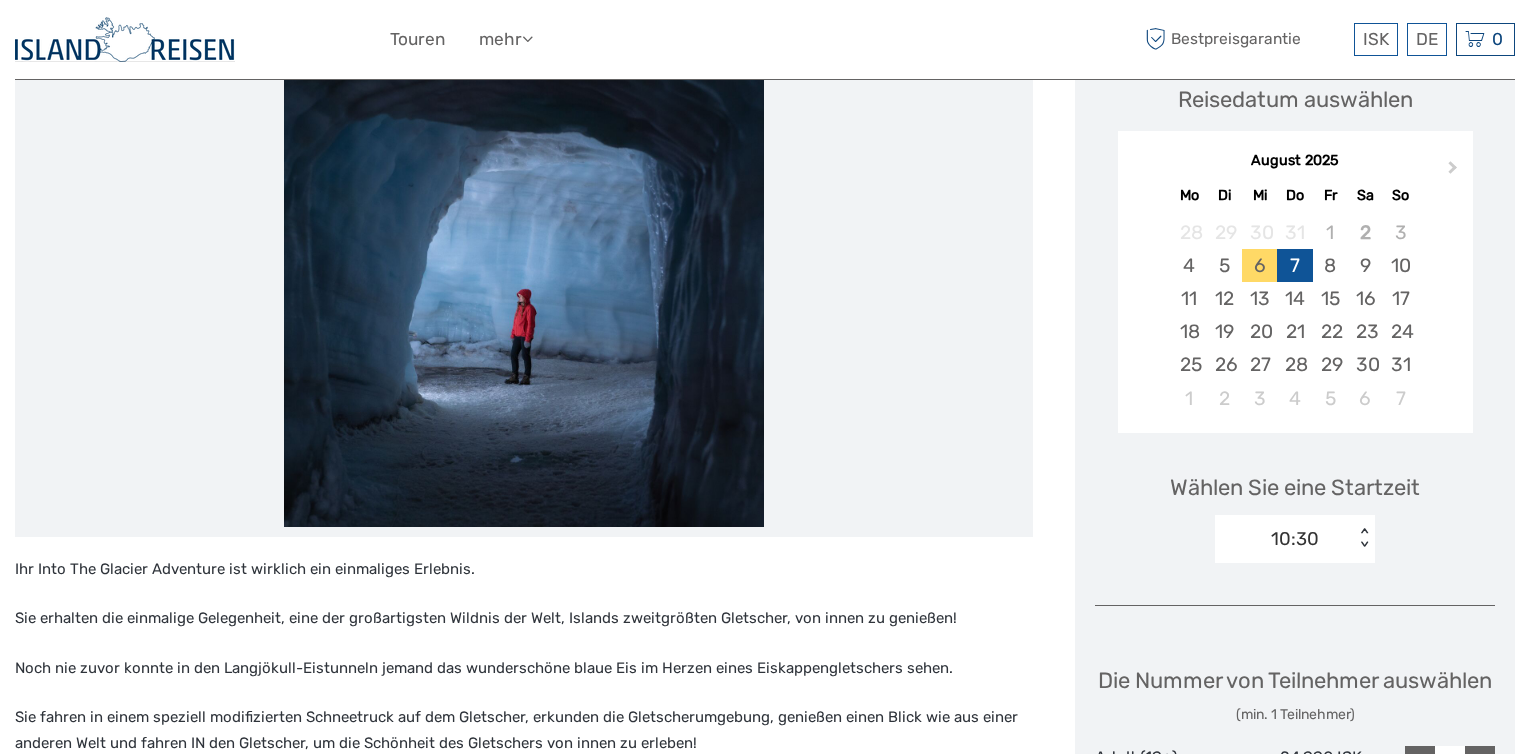 click on "7" at bounding box center (1294, 265) 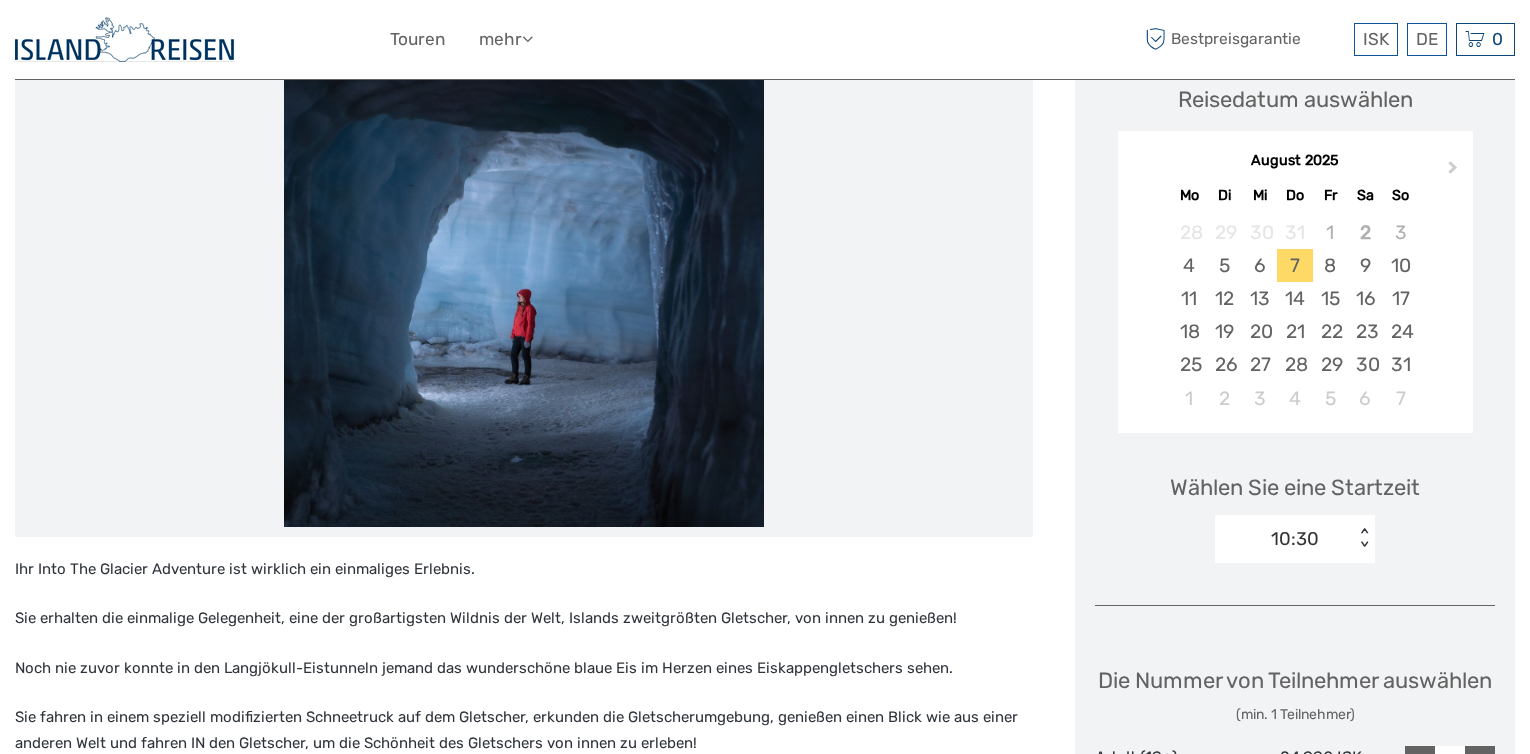 click on "< >" at bounding box center [1364, 538] 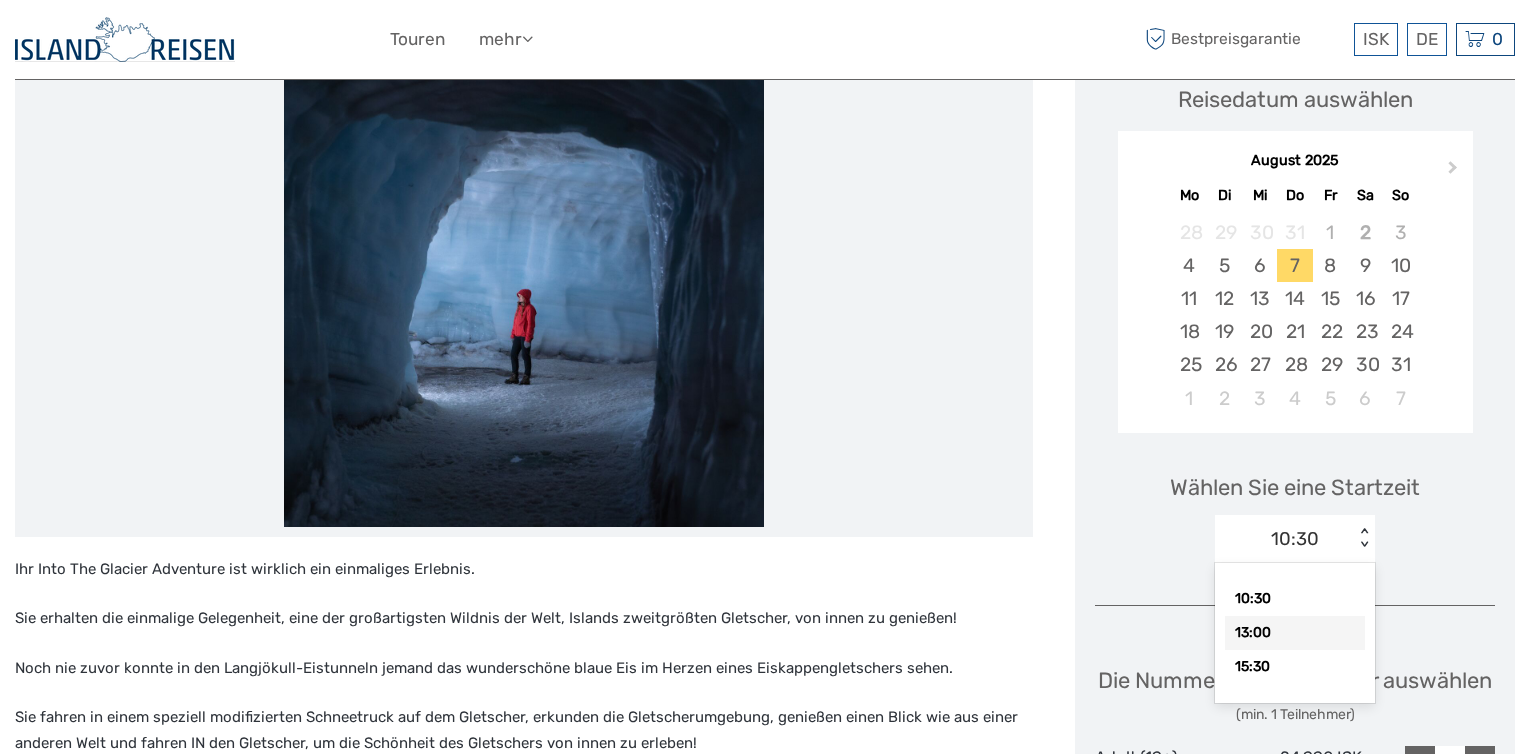 click on "13:00" at bounding box center [1295, 633] 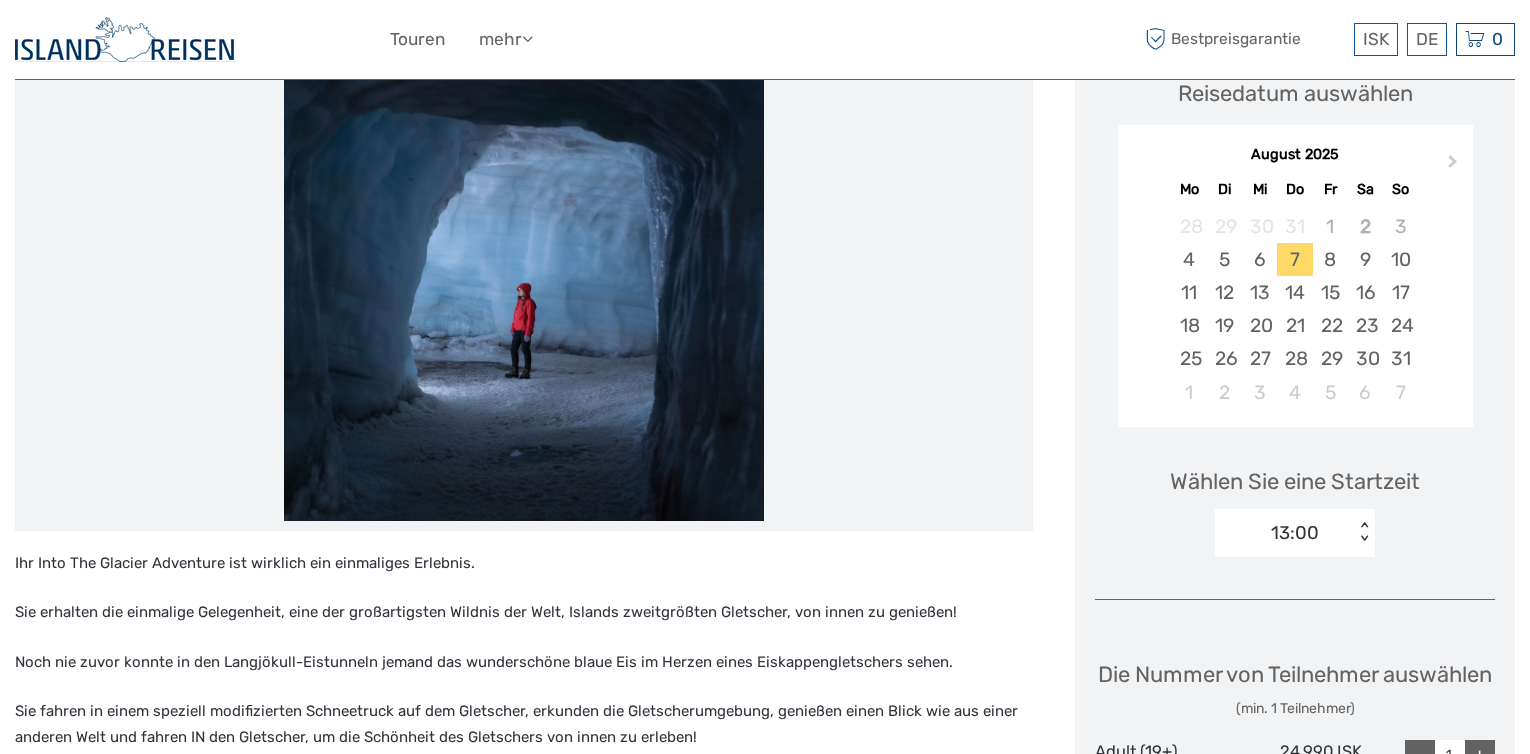 scroll, scrollTop: 500, scrollLeft: 0, axis: vertical 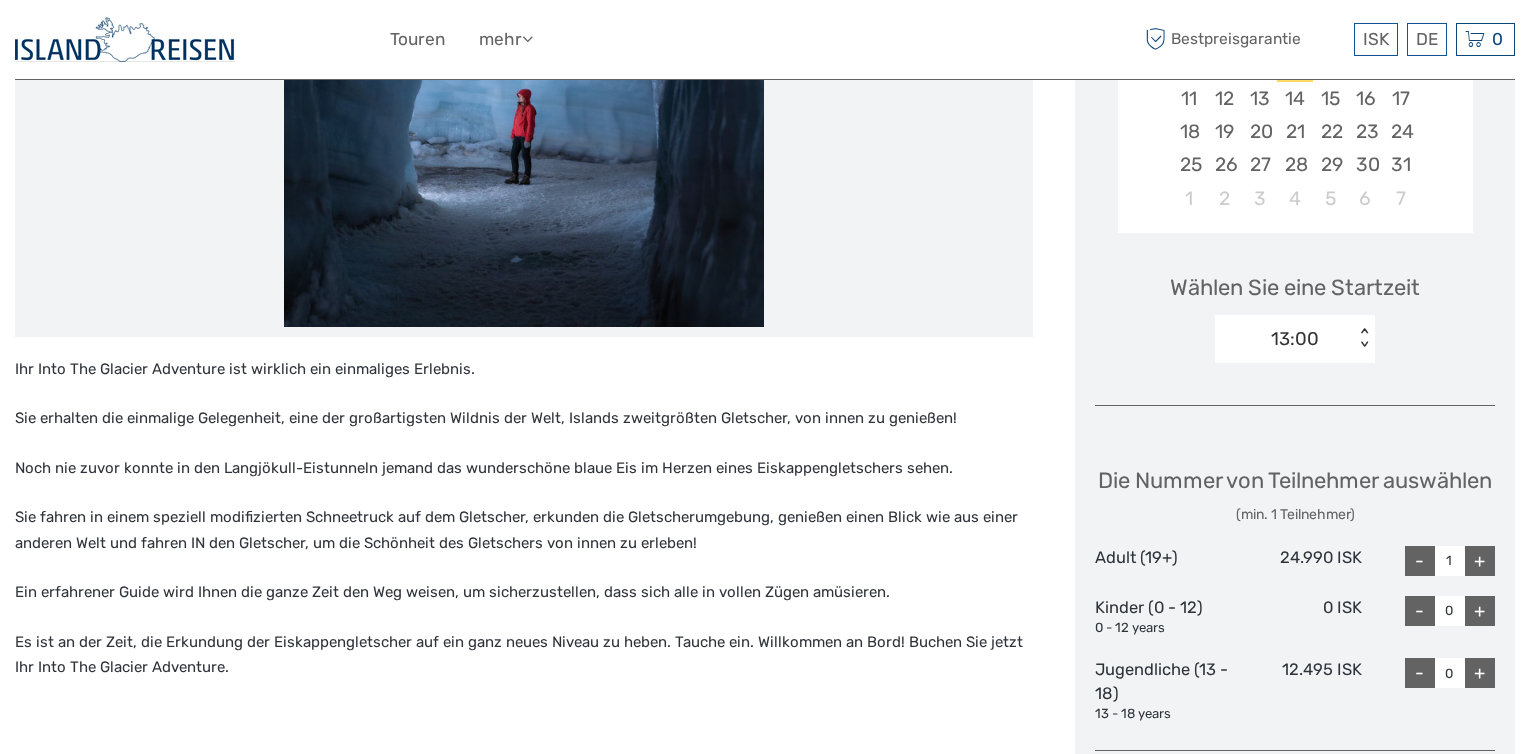 click on "+" at bounding box center [1480, 561] 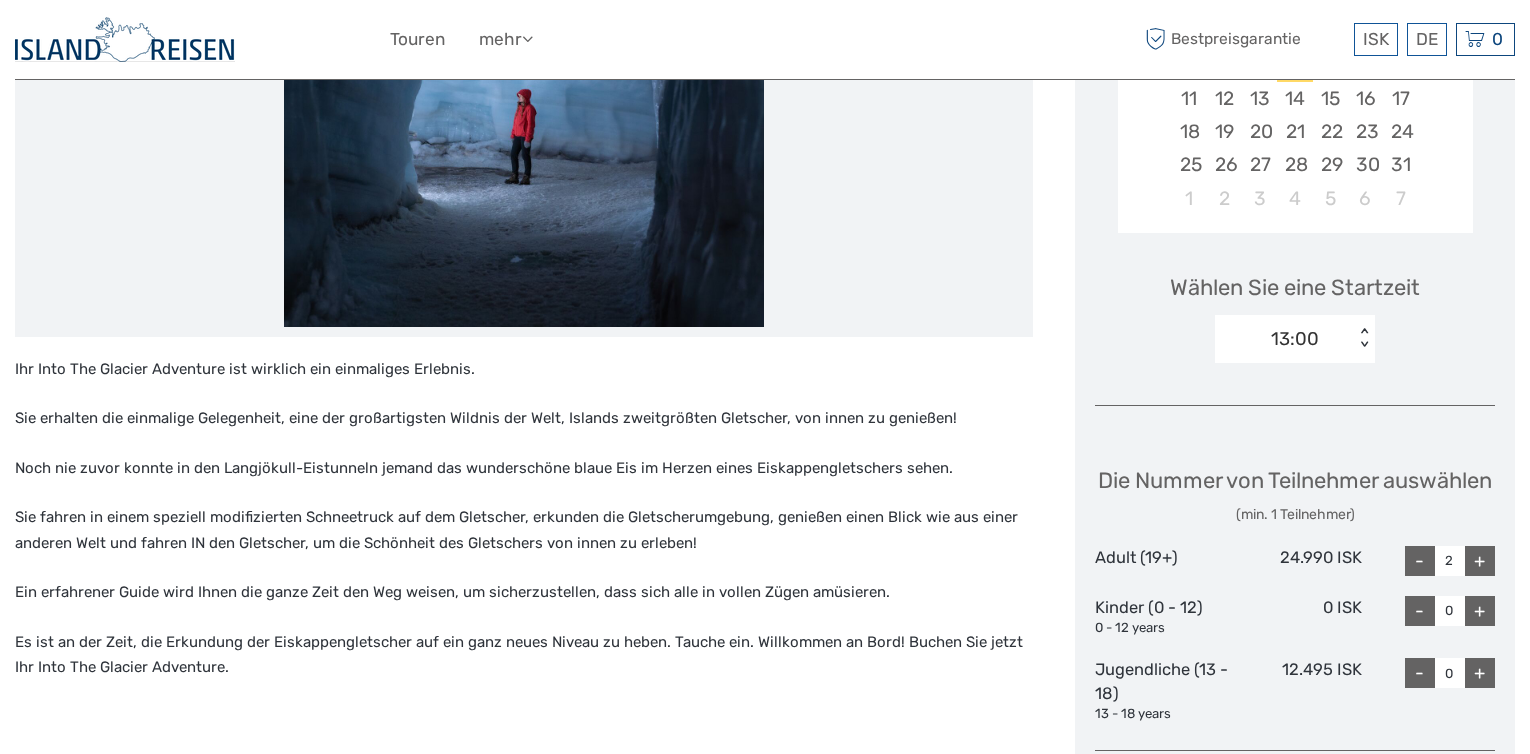 click on "+" at bounding box center (1480, 561) 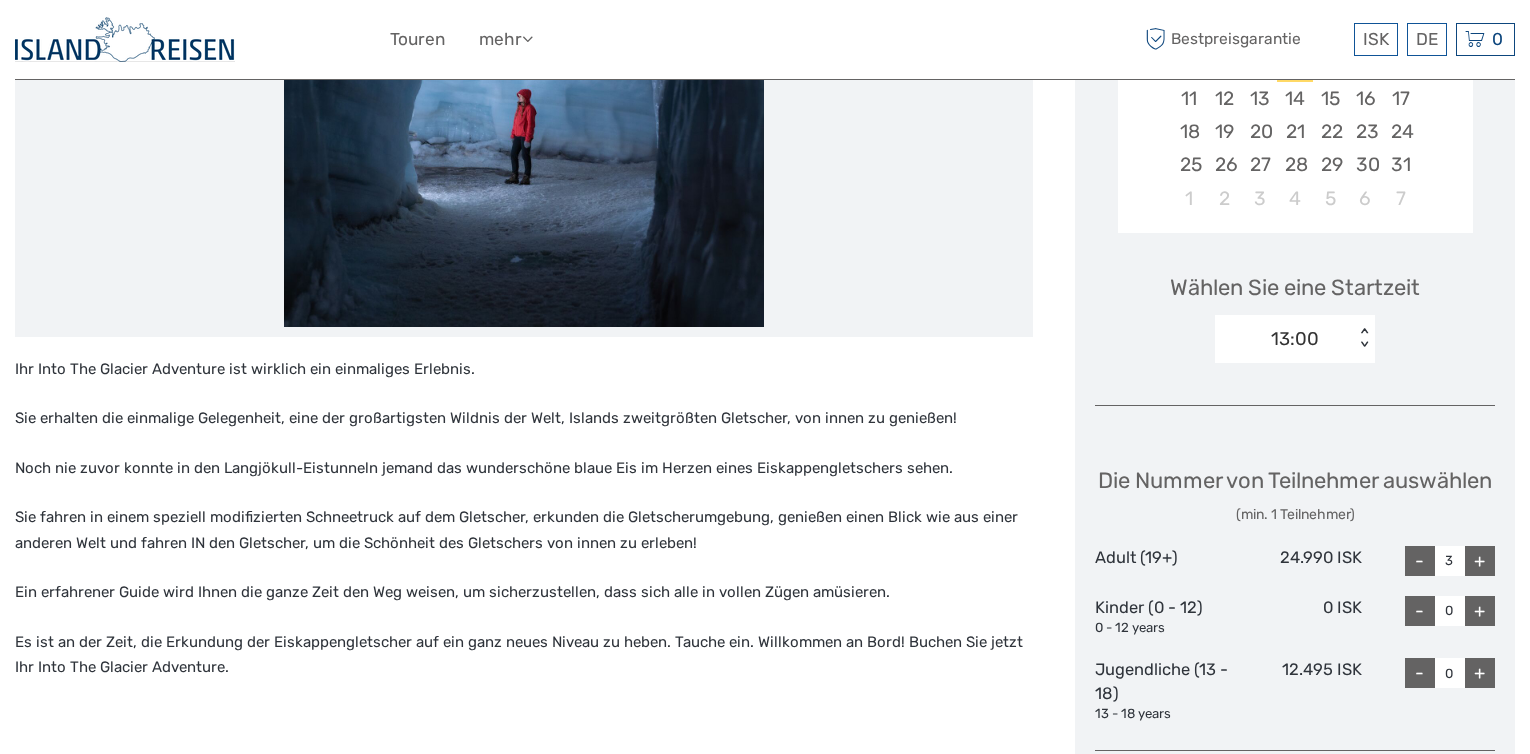 click on "+" at bounding box center [1480, 561] 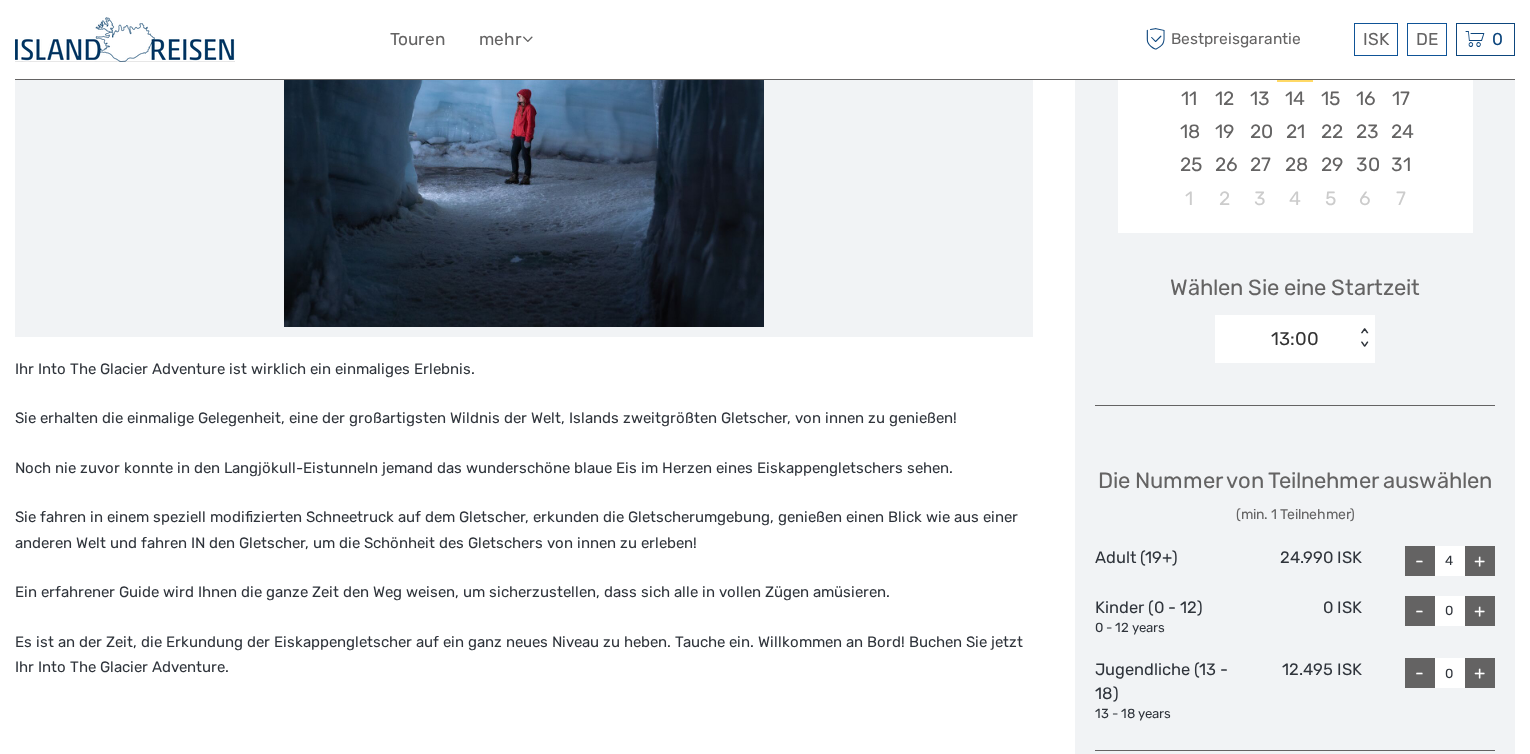 click on "+" at bounding box center (1480, 561) 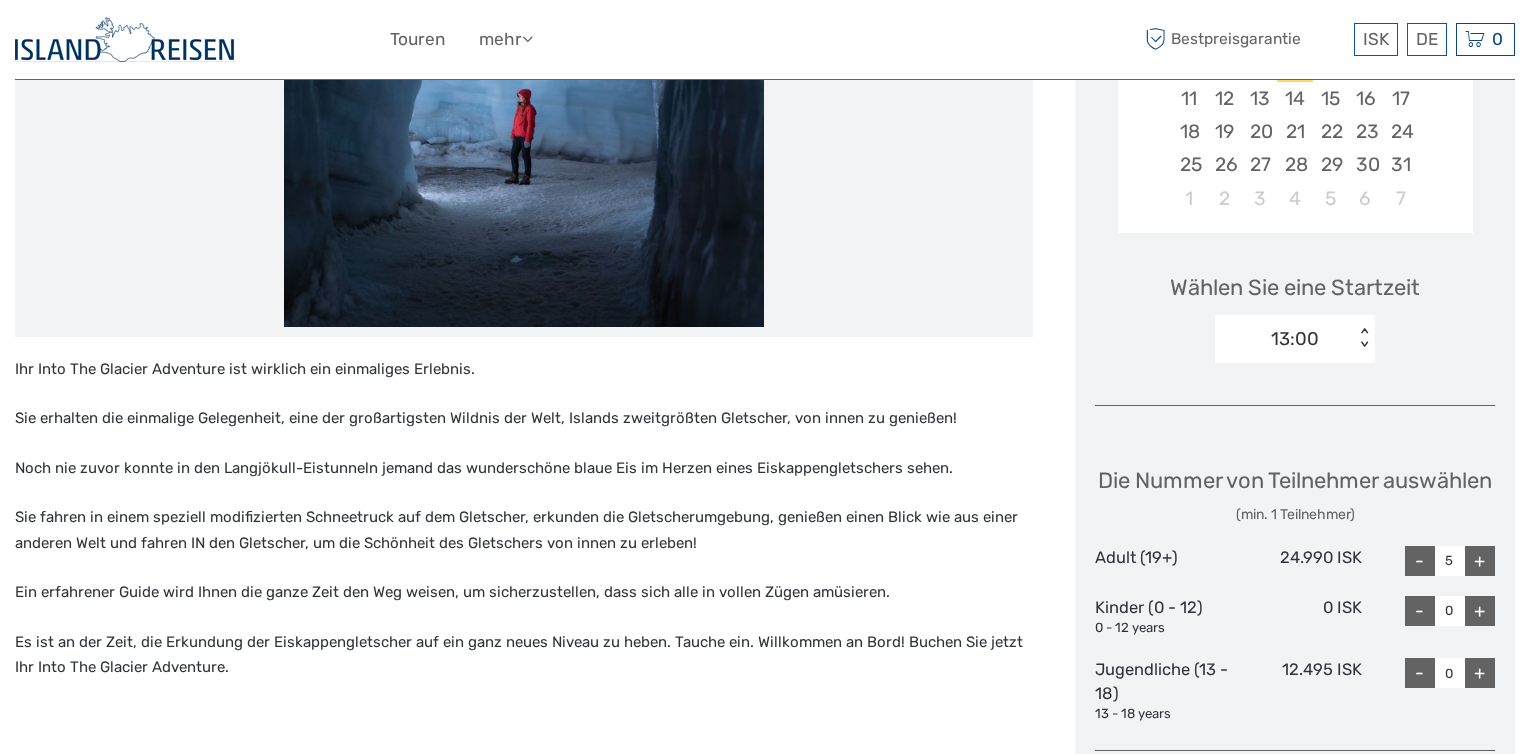click on "+" at bounding box center [1480, 561] 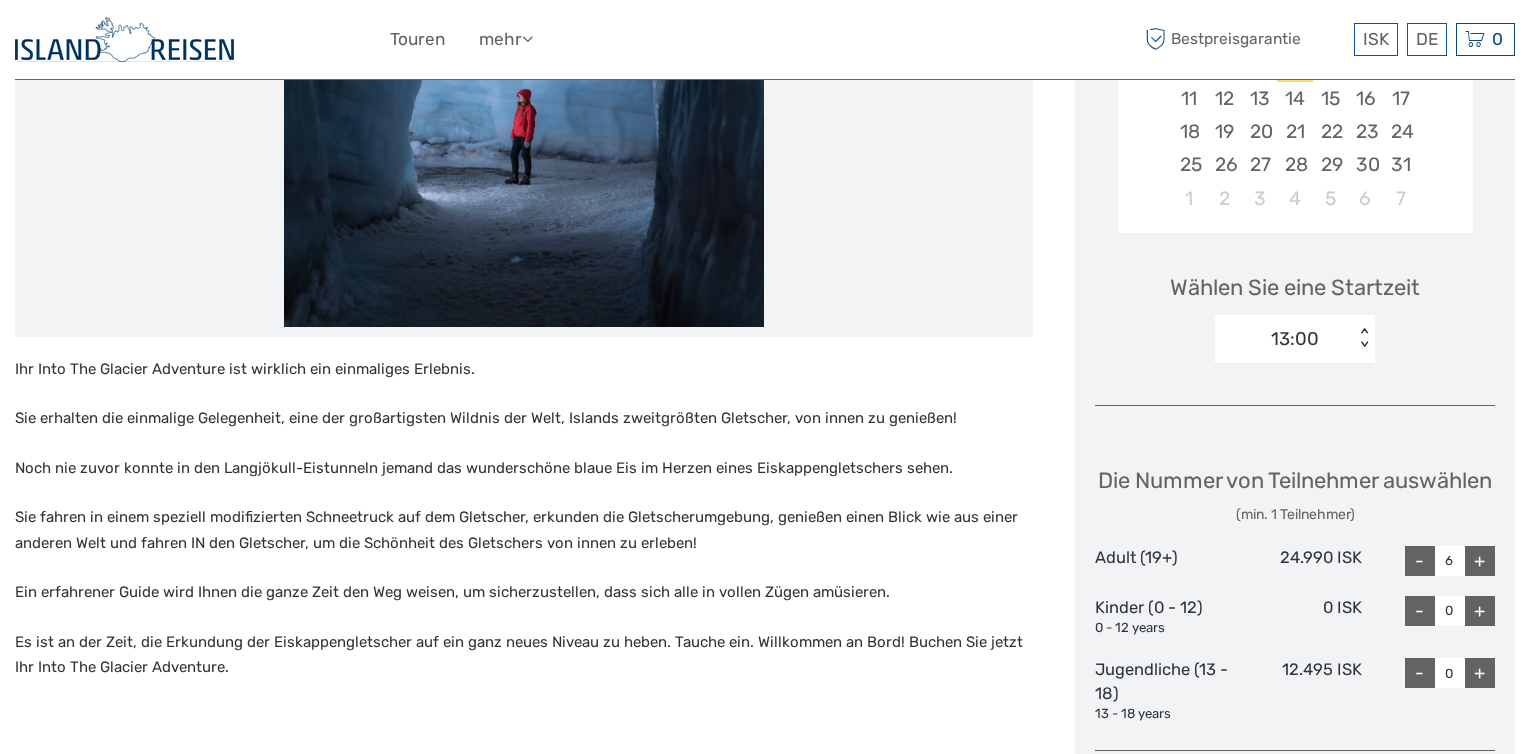 click on "+" at bounding box center [1480, 561] 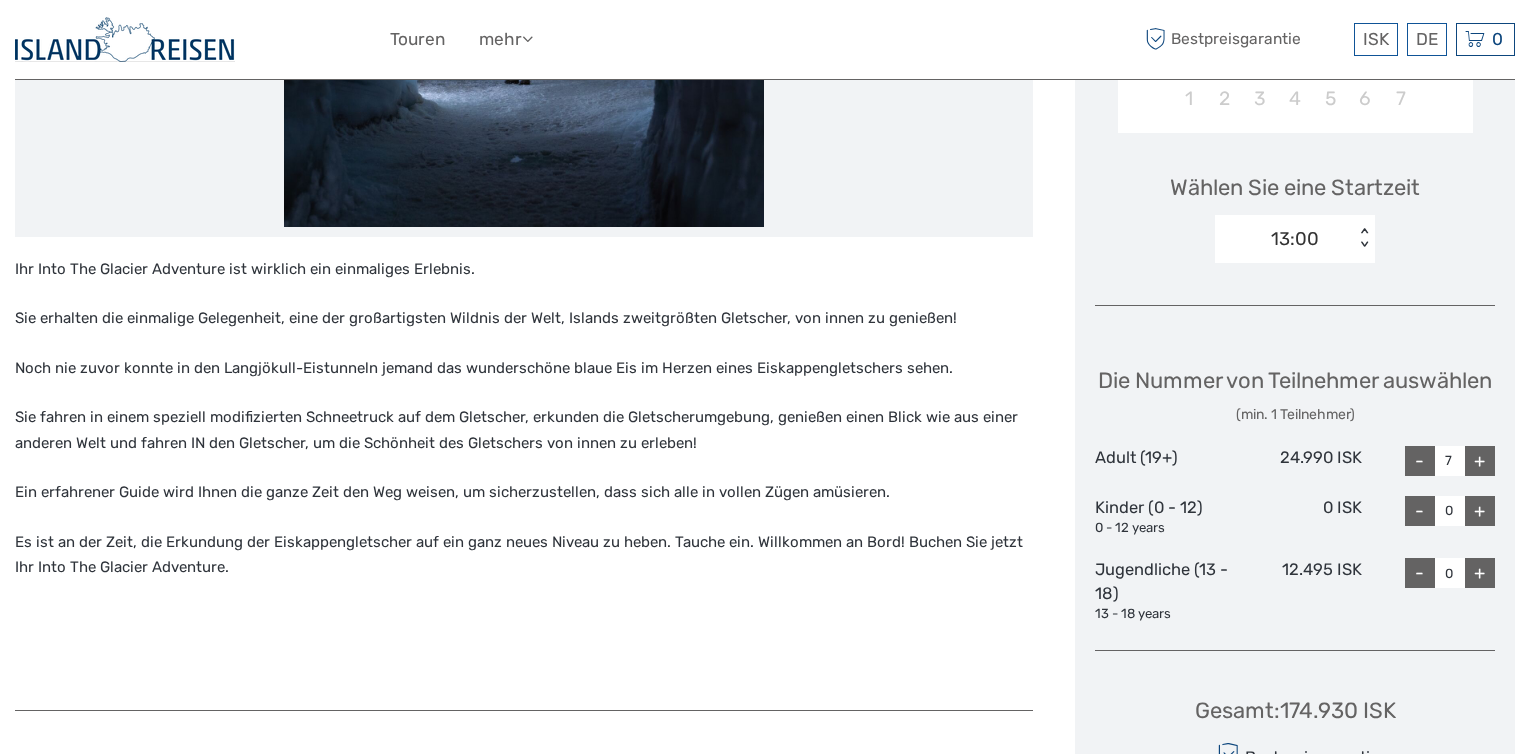 click on "24.990 ISK" at bounding box center [1294, 461] 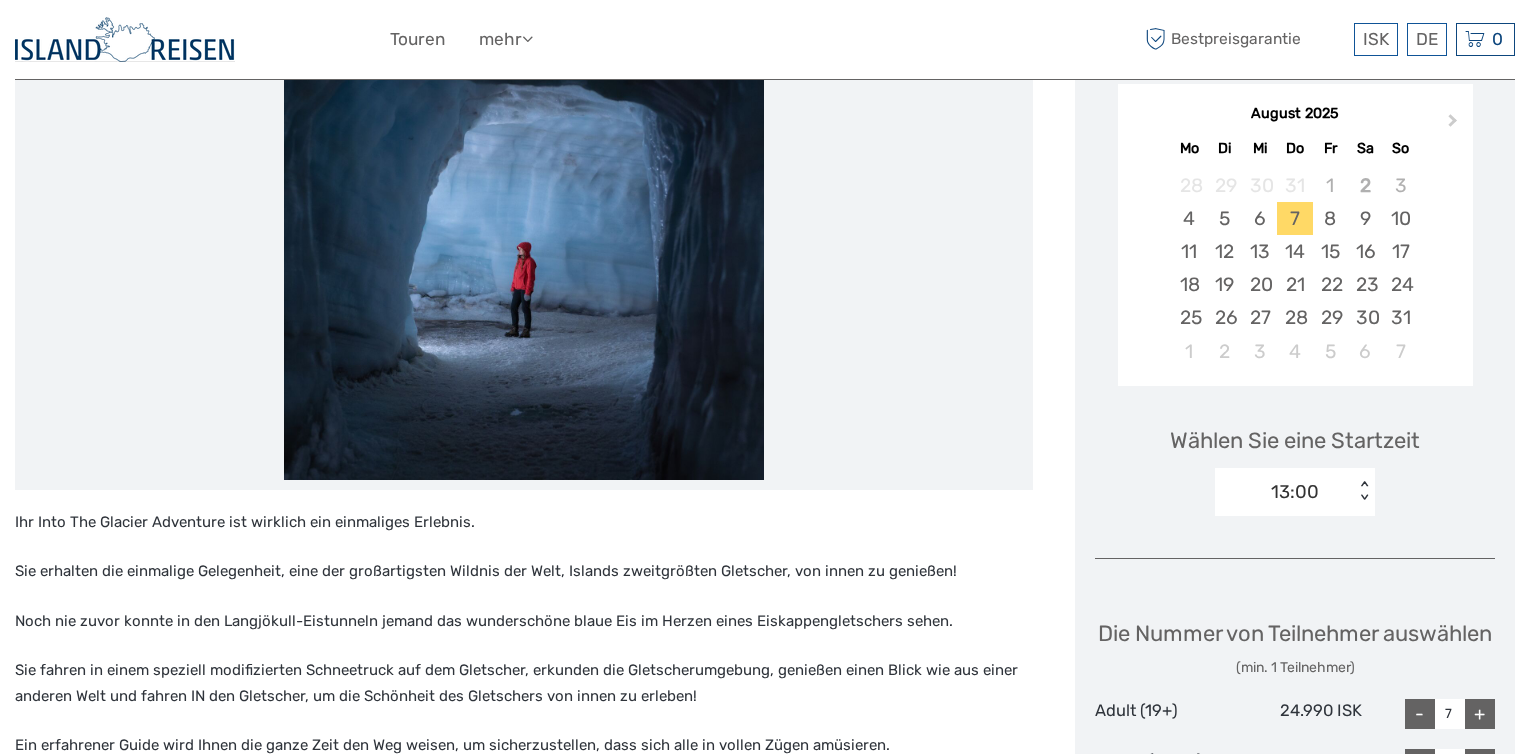 scroll, scrollTop: 200, scrollLeft: 0, axis: vertical 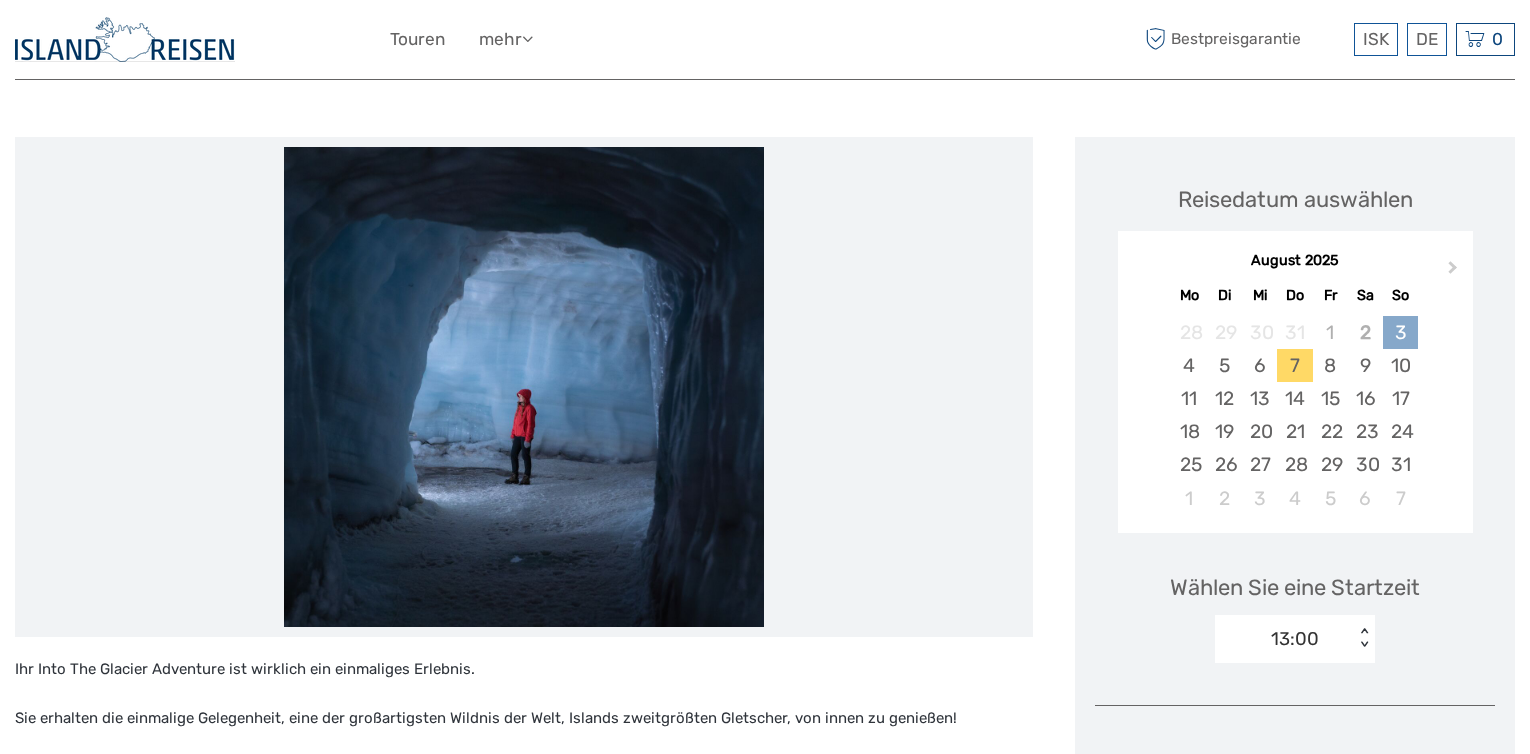 click on "3" at bounding box center [1400, 332] 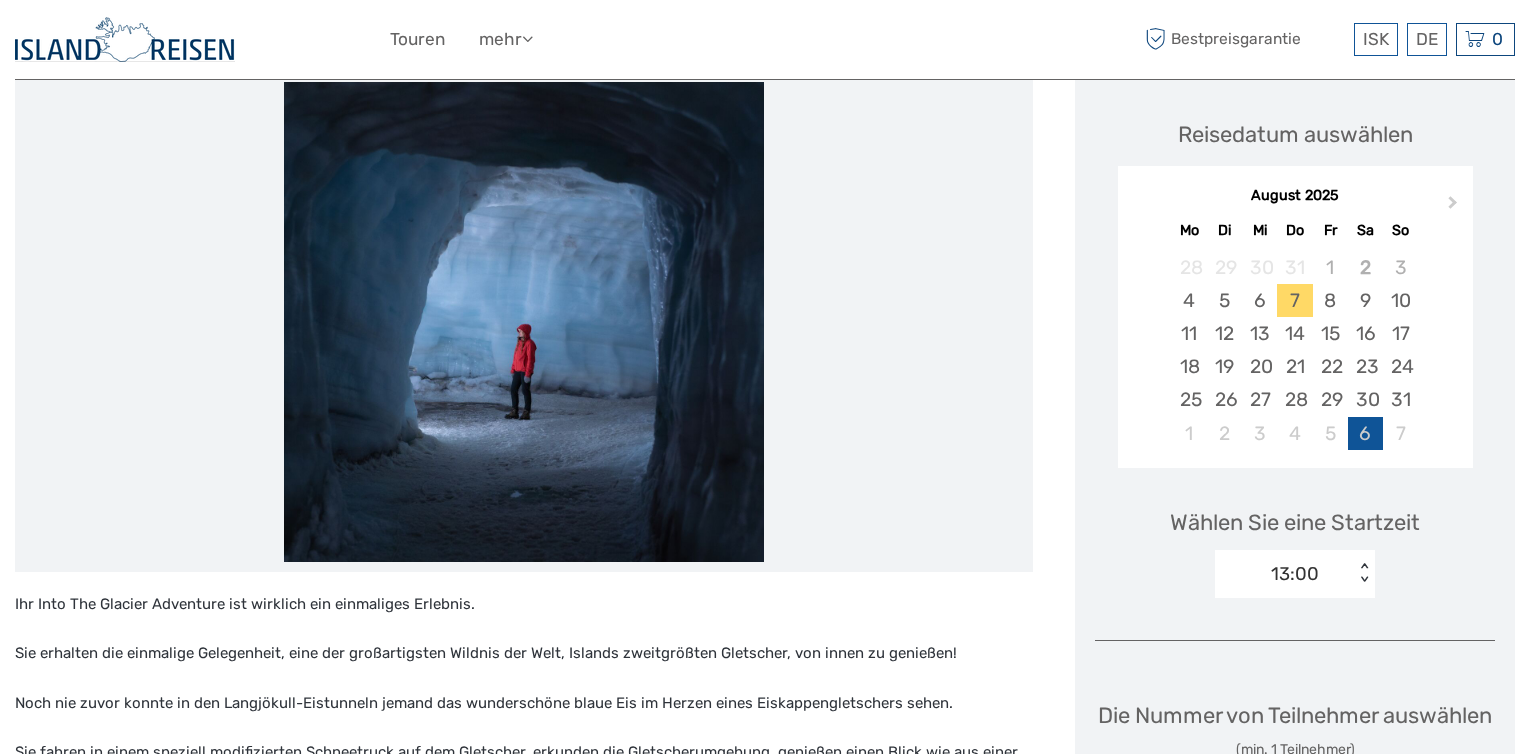 scroll, scrollTop: 300, scrollLeft: 0, axis: vertical 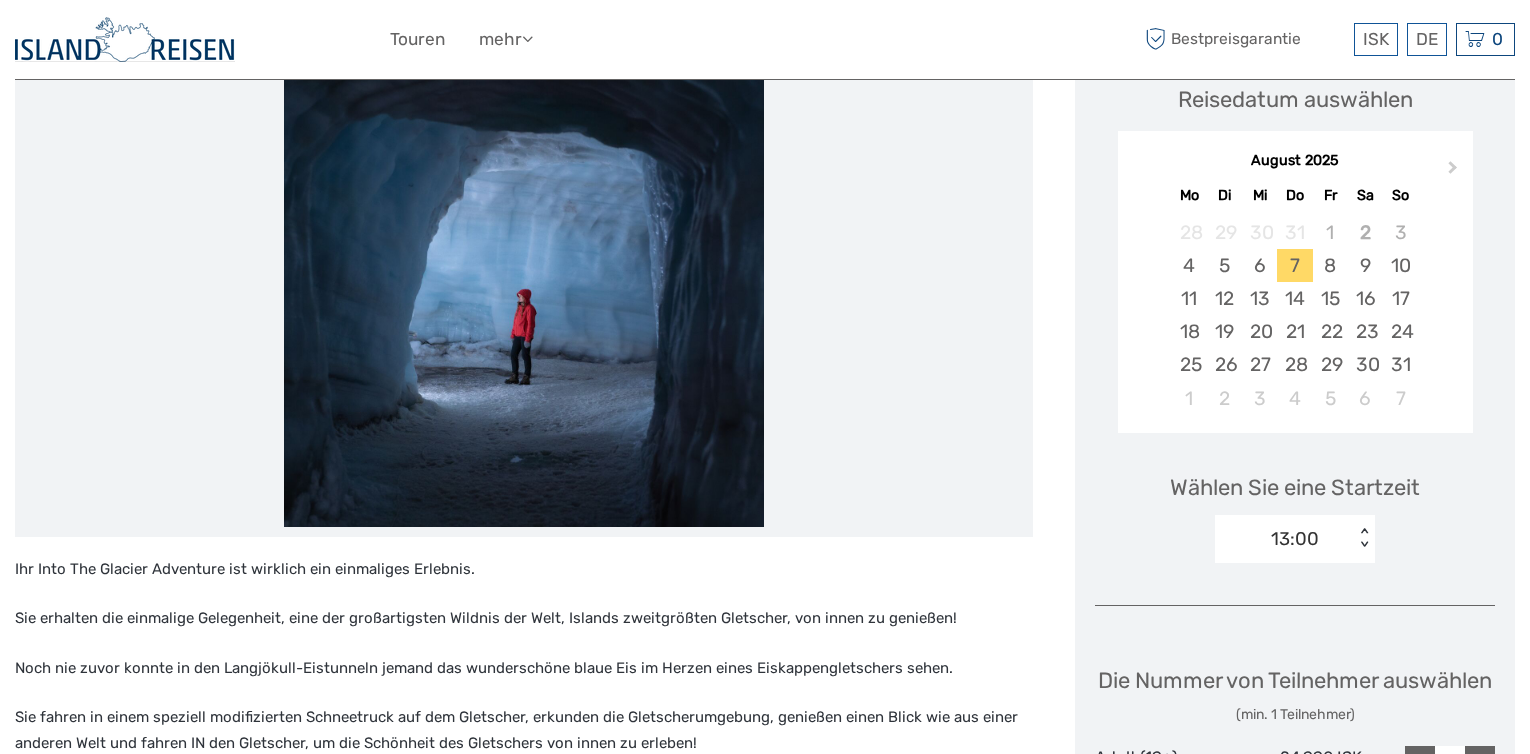 click on "13:00 < >" at bounding box center [1295, 539] 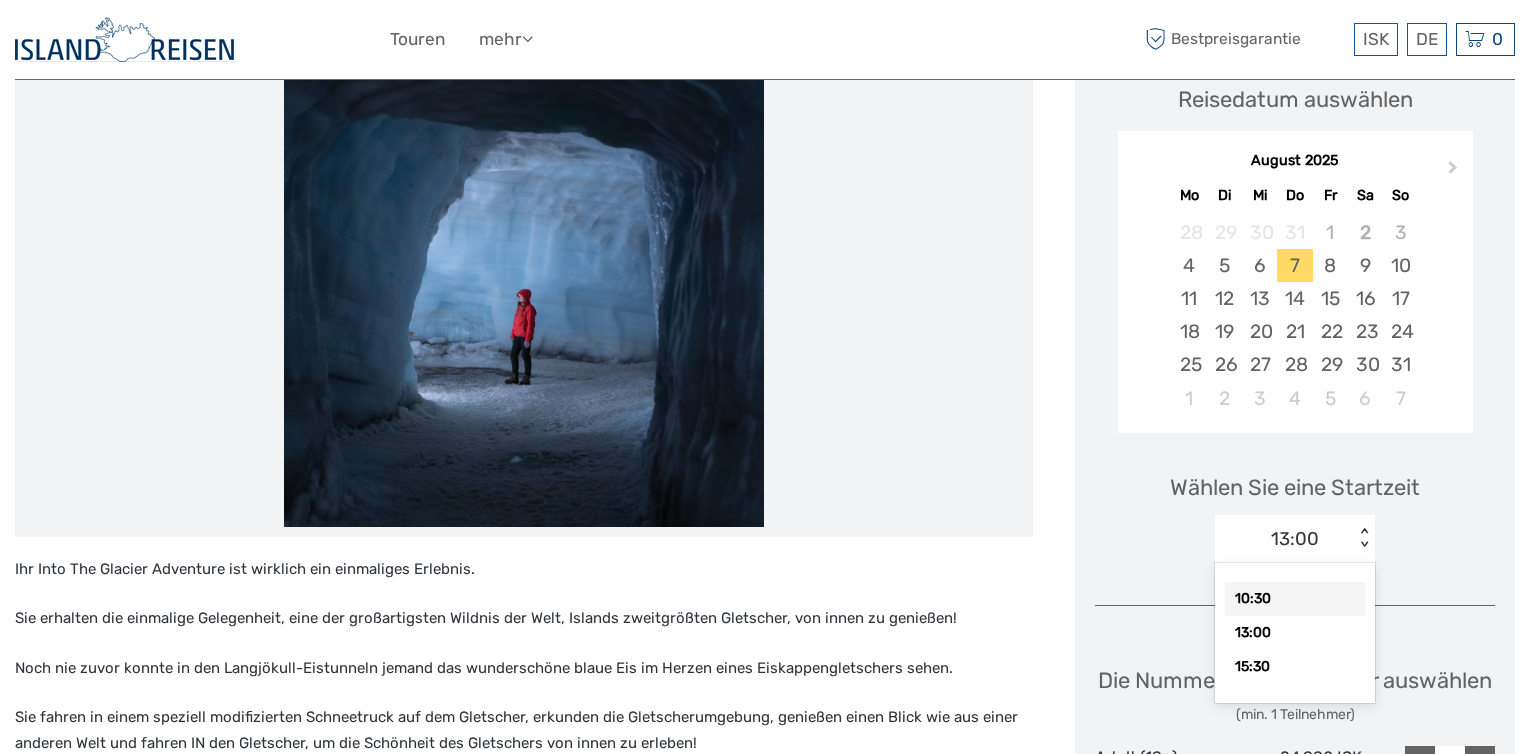 click on "10:30" at bounding box center (1295, 599) 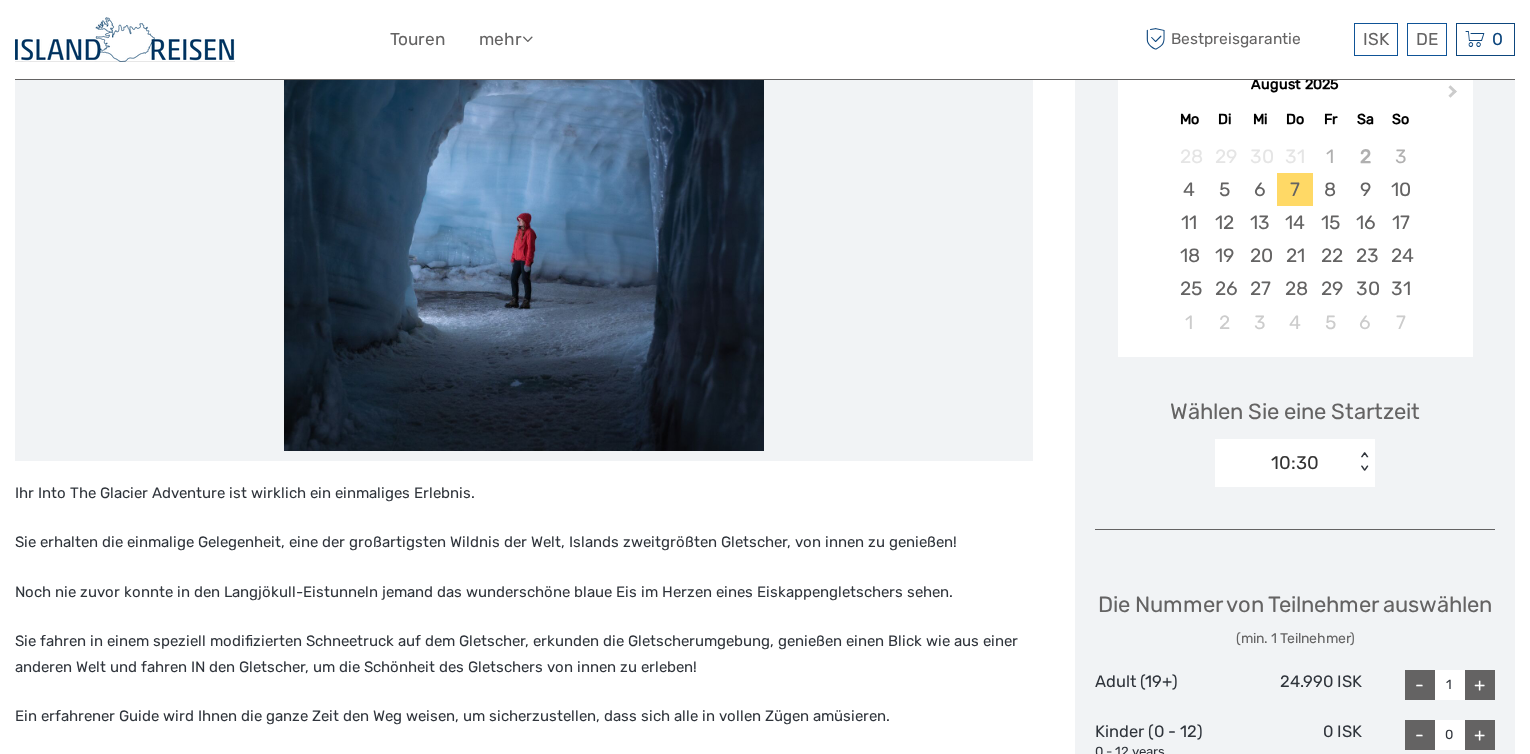 scroll, scrollTop: 500, scrollLeft: 0, axis: vertical 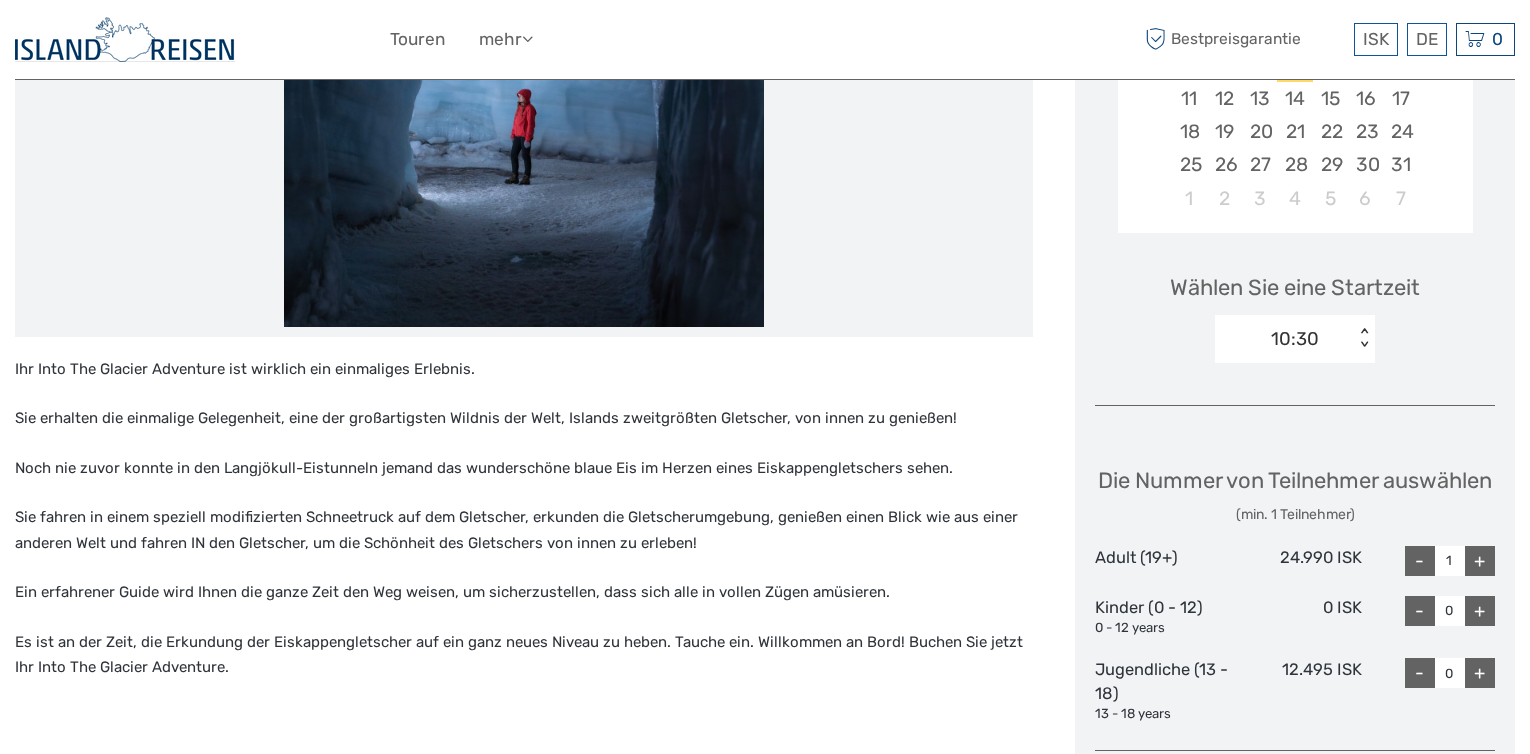 click on "Die Nummer von Teilnehmer auswählen (min. 1 Teilnehmer)" at bounding box center [1295, 494] 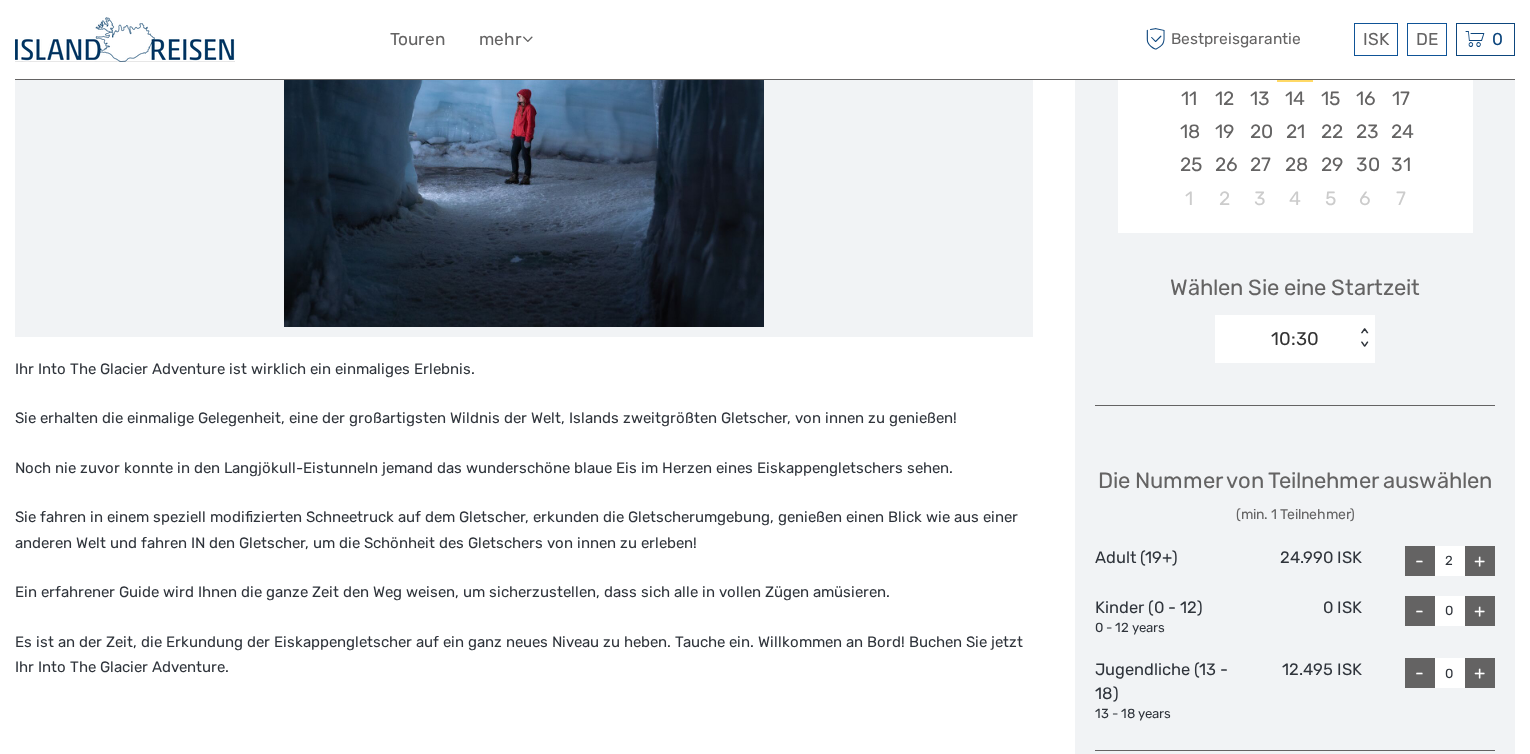 click on "+" at bounding box center [1480, 561] 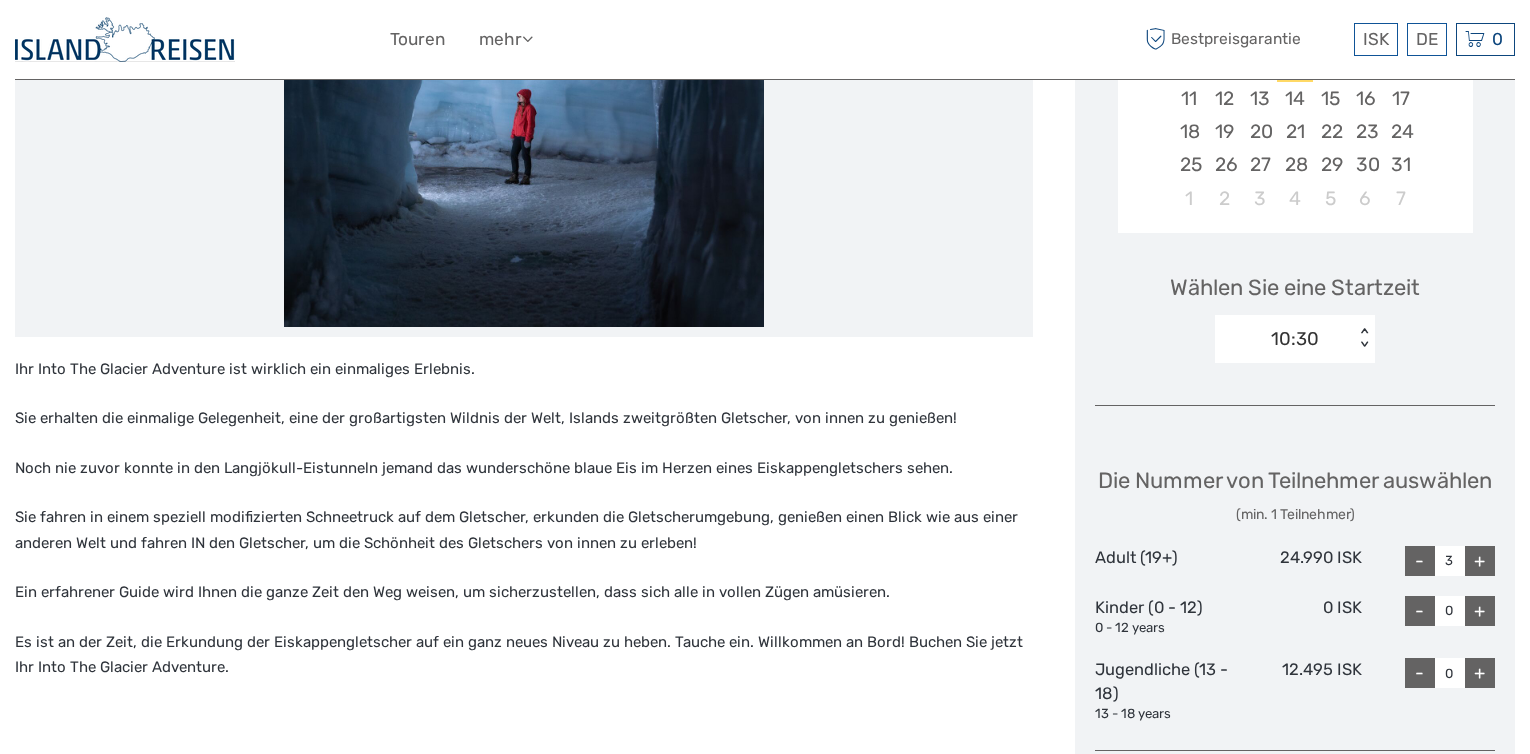 click on "+" at bounding box center (1480, 561) 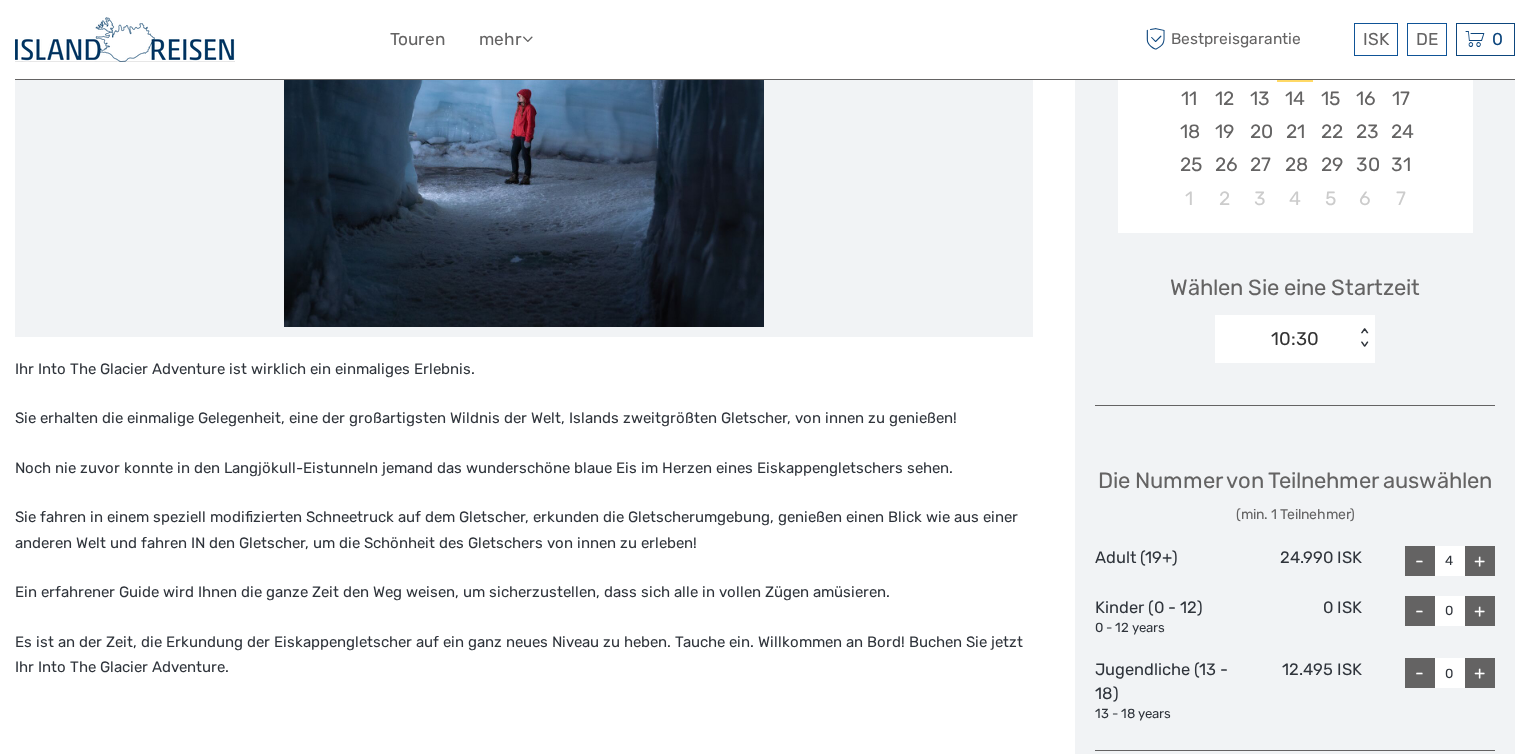 click on "+" at bounding box center [1480, 561] 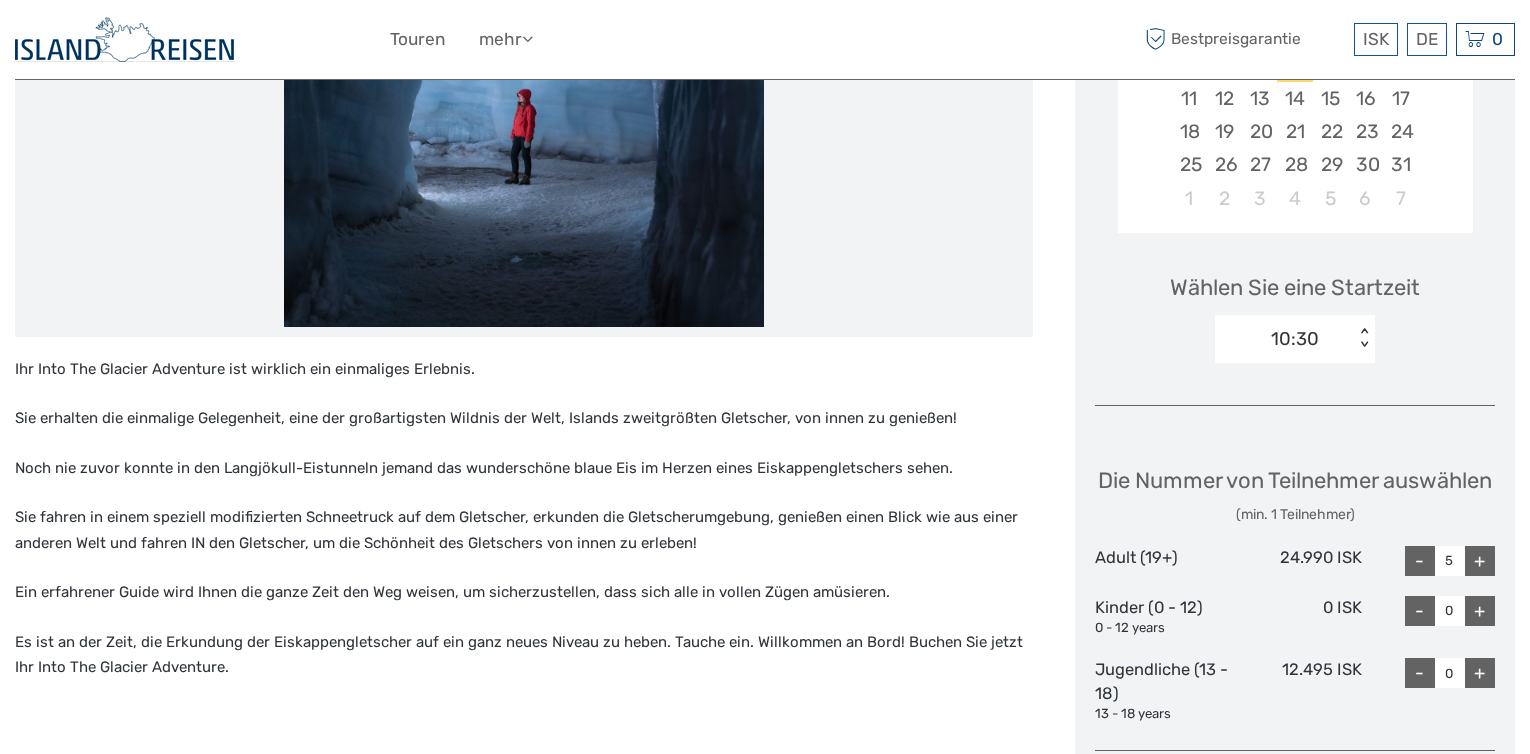 click on "+" at bounding box center [1480, 561] 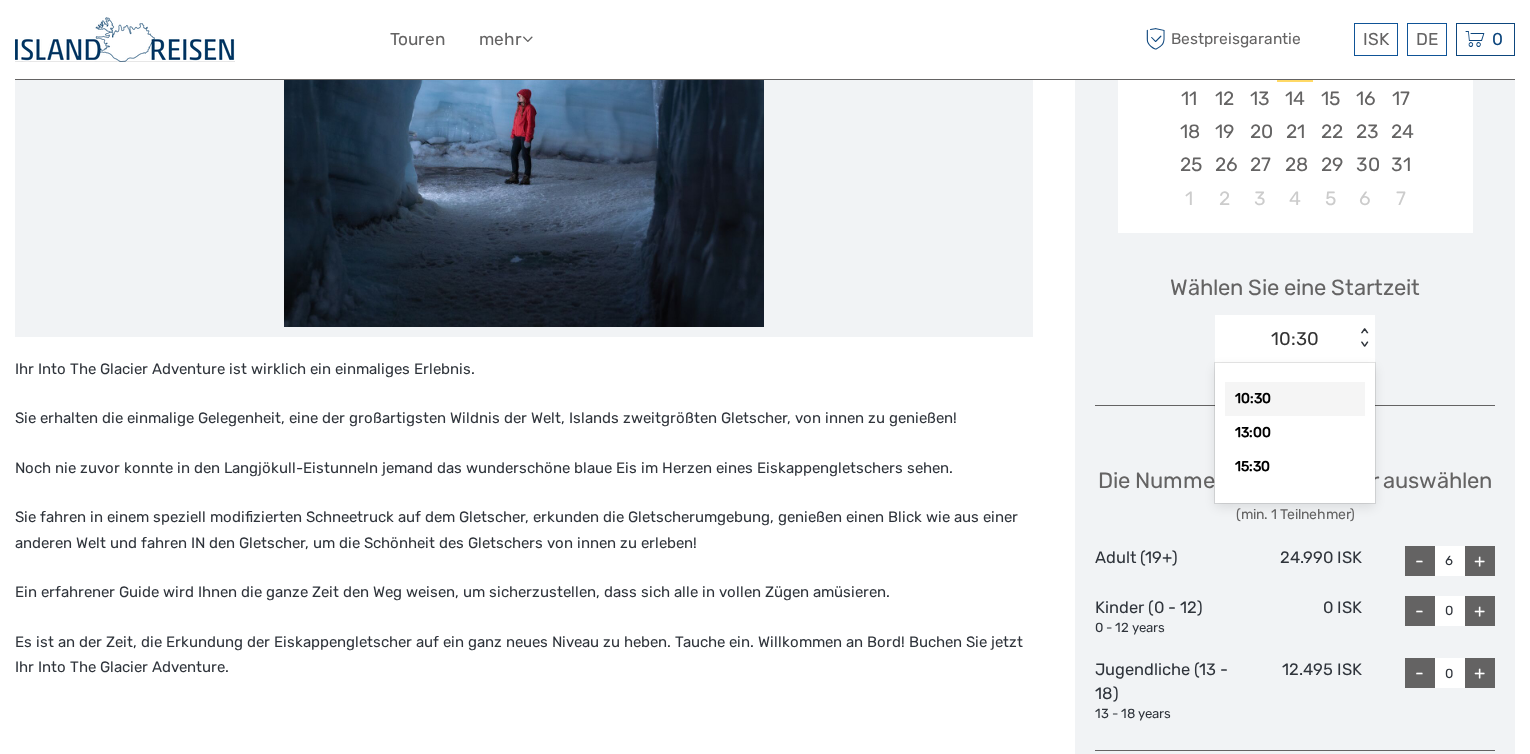 click on "< >" at bounding box center (1364, 338) 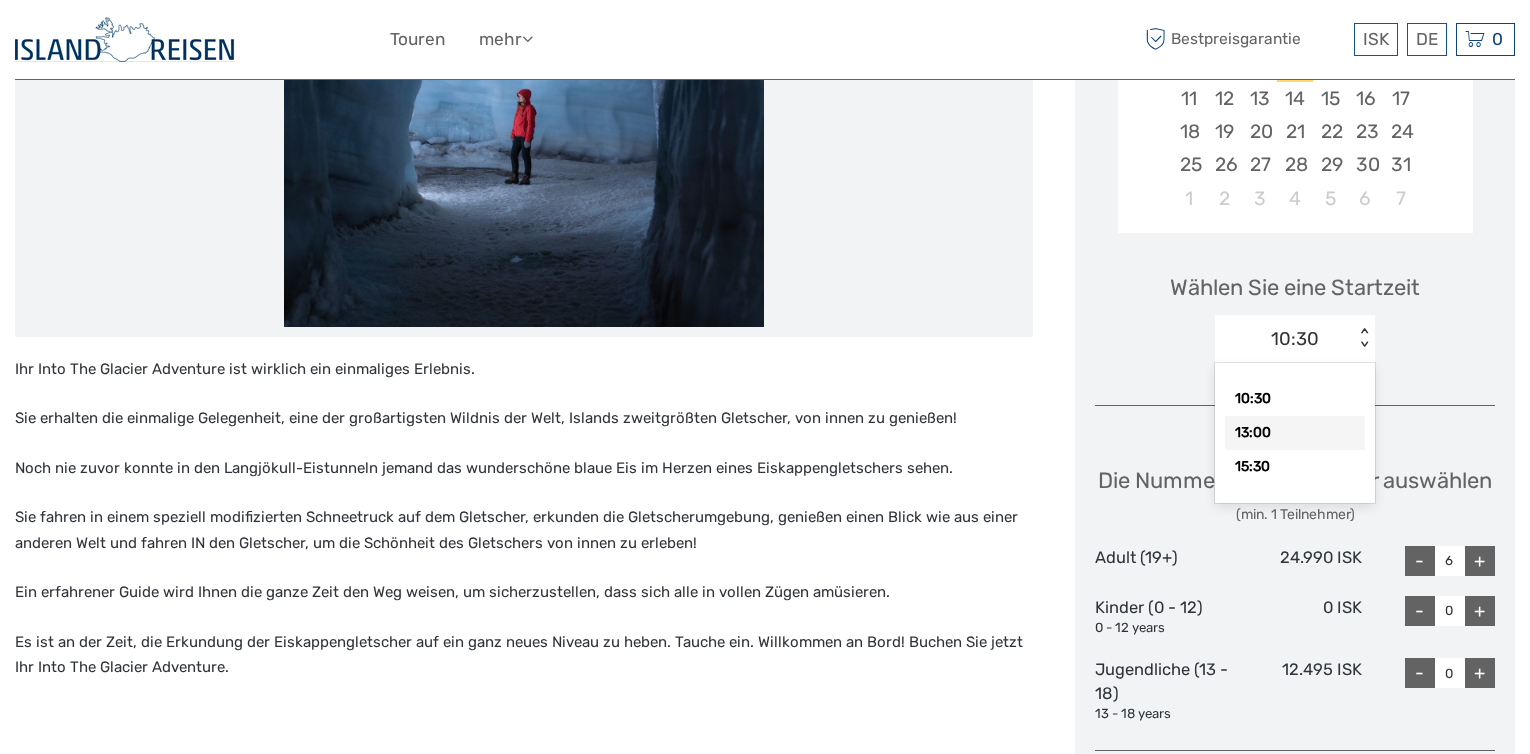 click on "13:00" at bounding box center [1295, 433] 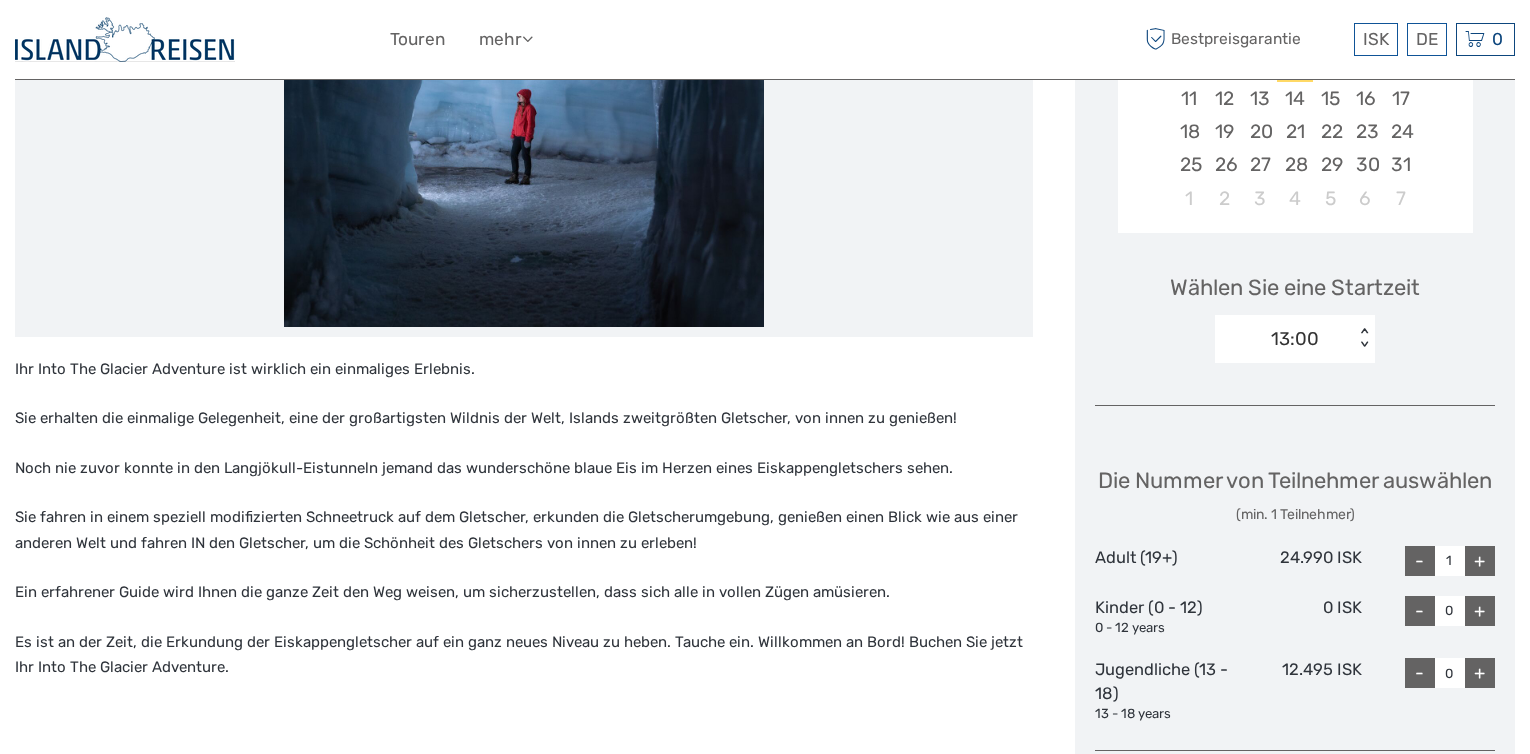 scroll, scrollTop: 200, scrollLeft: 0, axis: vertical 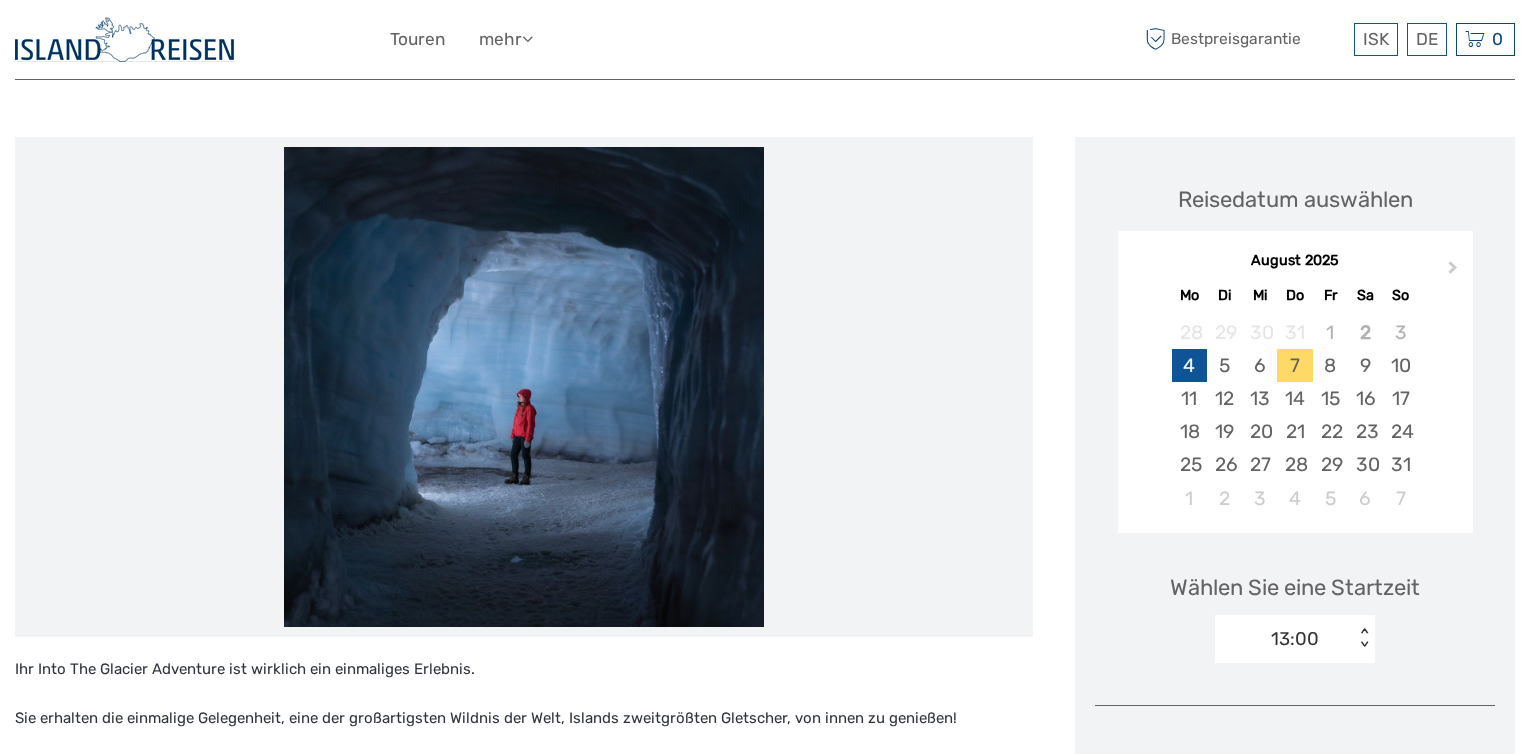 click on "4" at bounding box center [1189, 365] 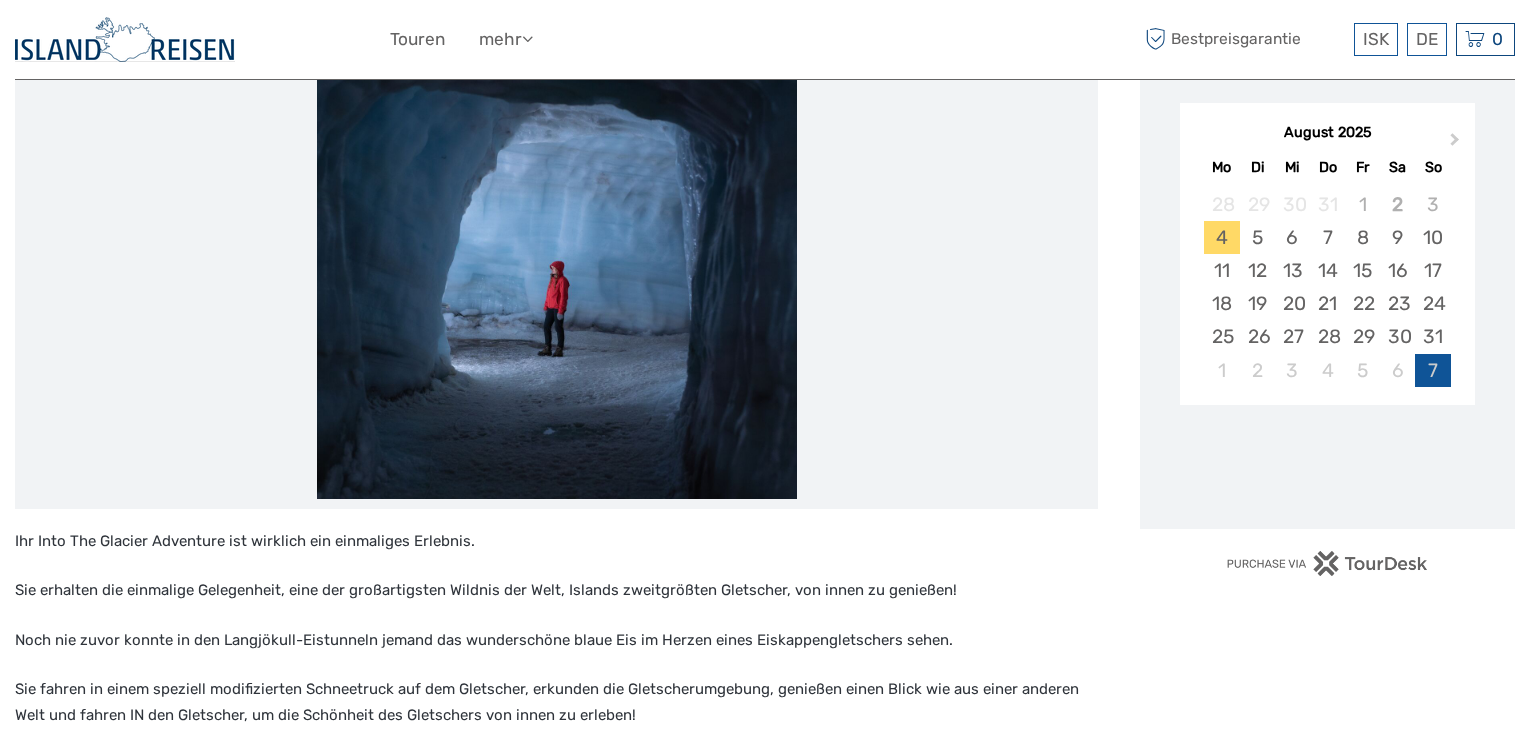 scroll, scrollTop: 500, scrollLeft: 0, axis: vertical 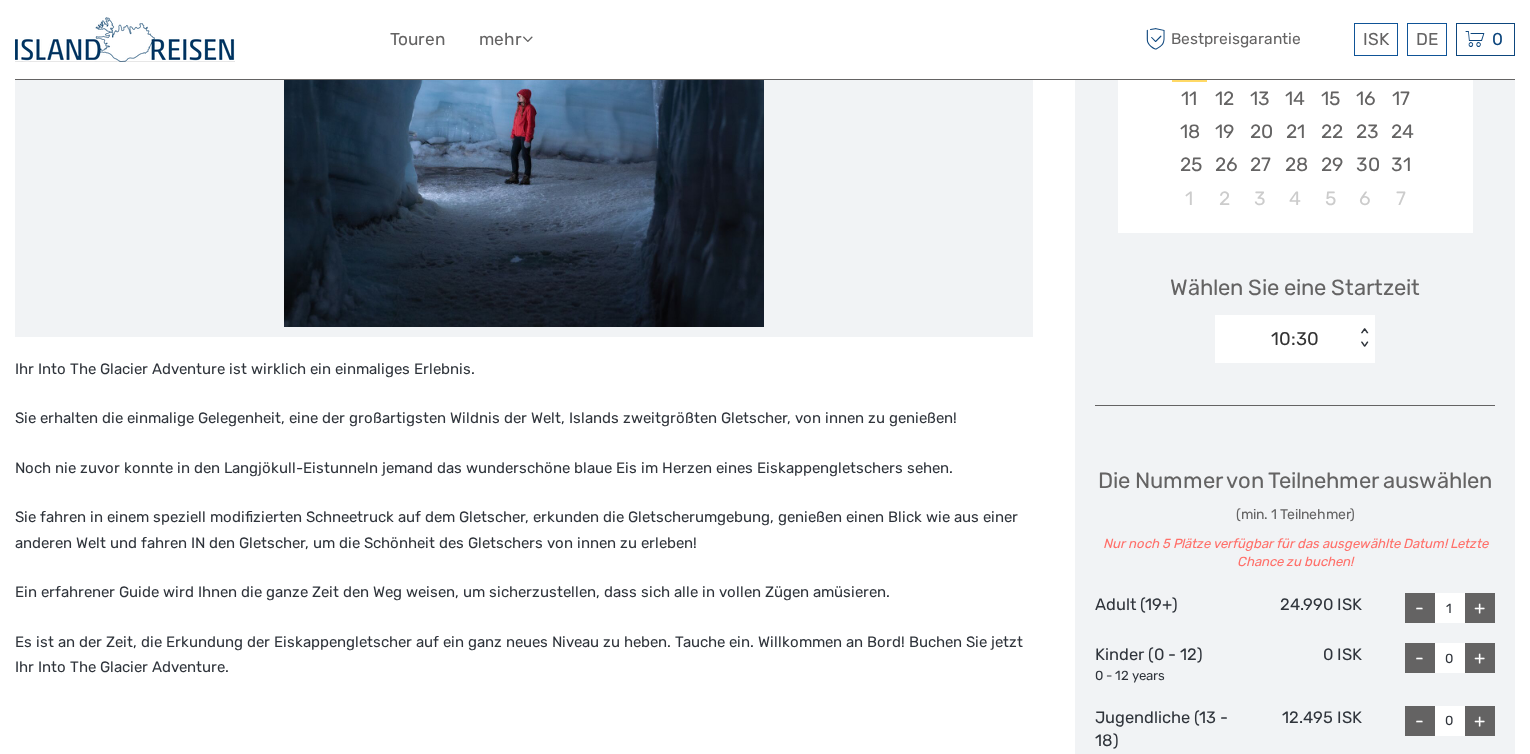 click on "< >" at bounding box center (1364, 338) 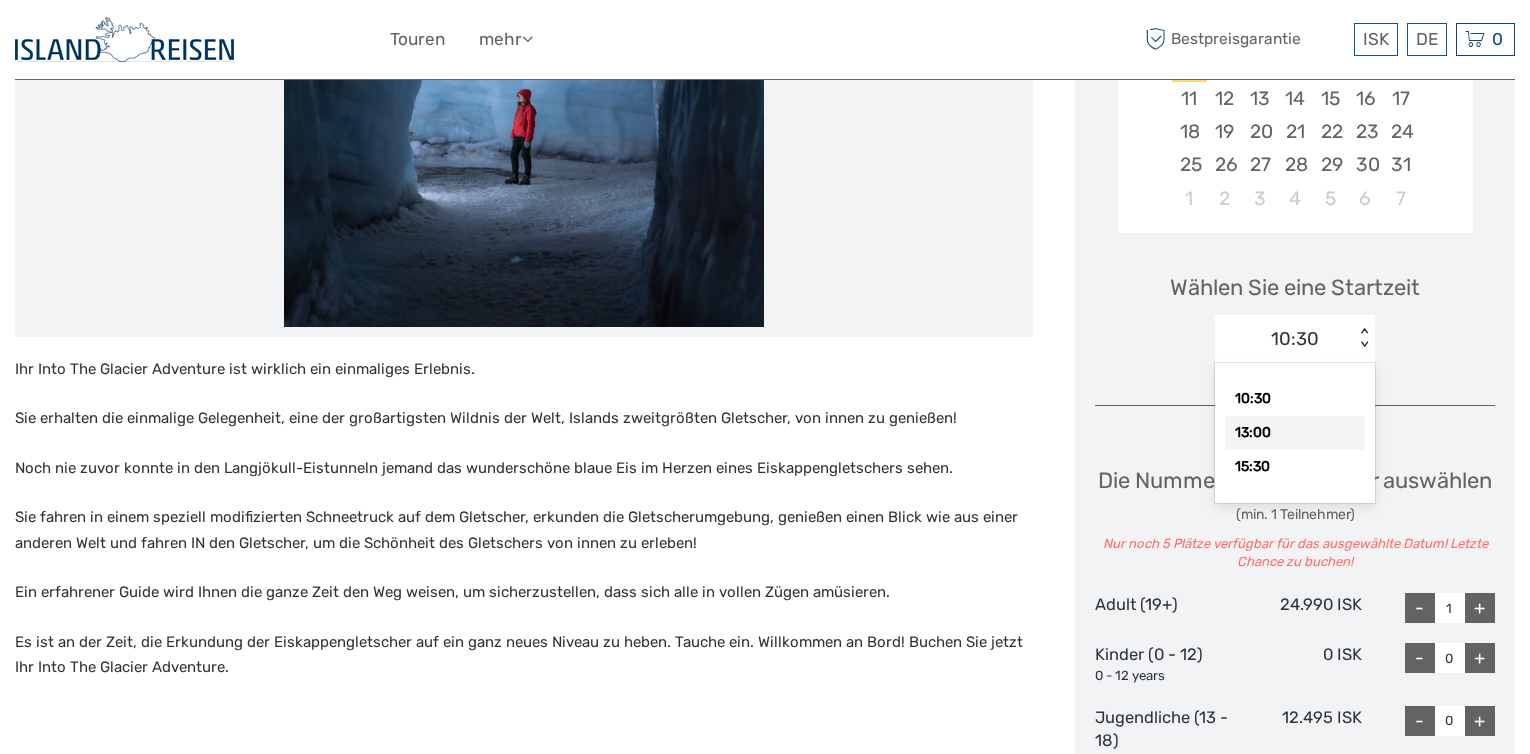 click on "13:00" at bounding box center (1295, 433) 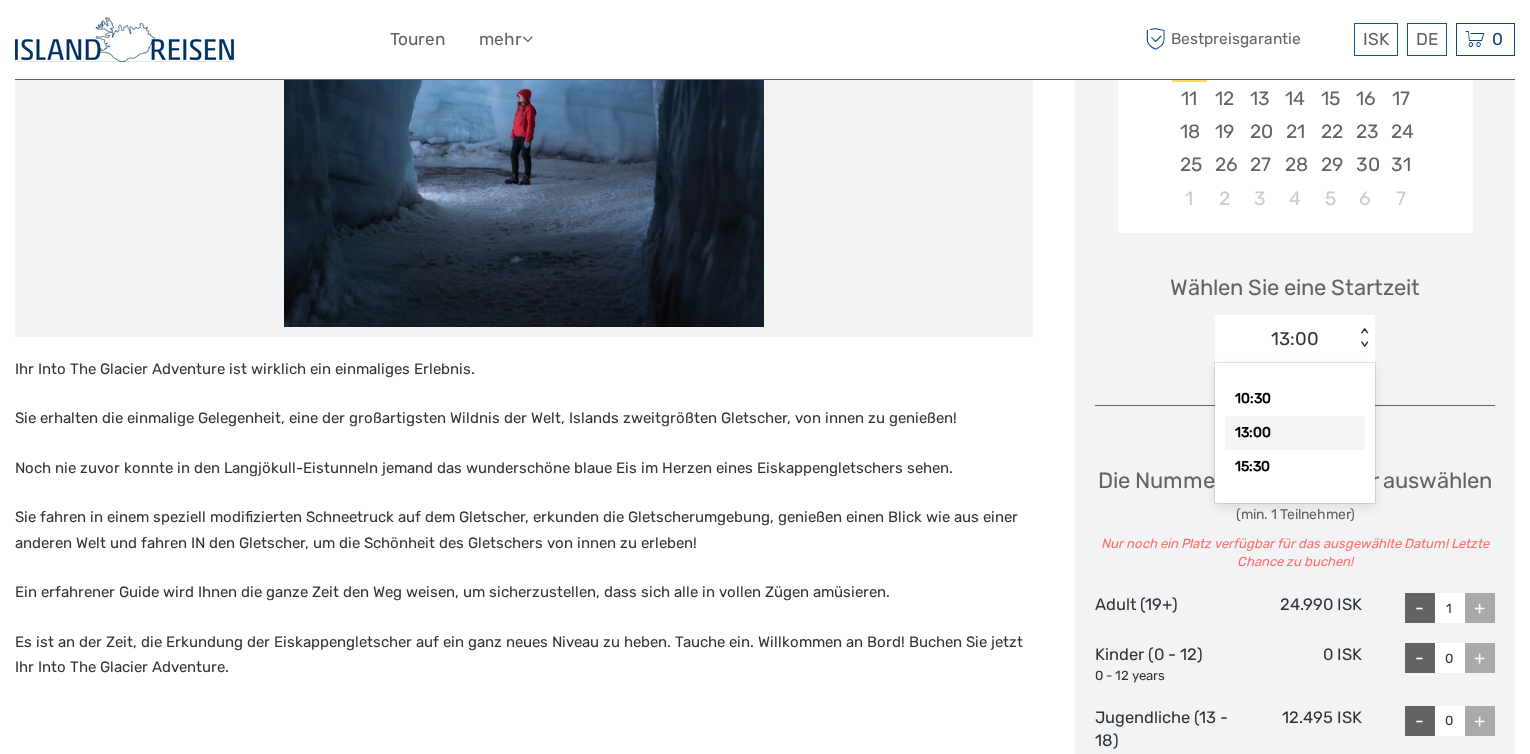 click on "13:00 < >" at bounding box center [1295, 339] 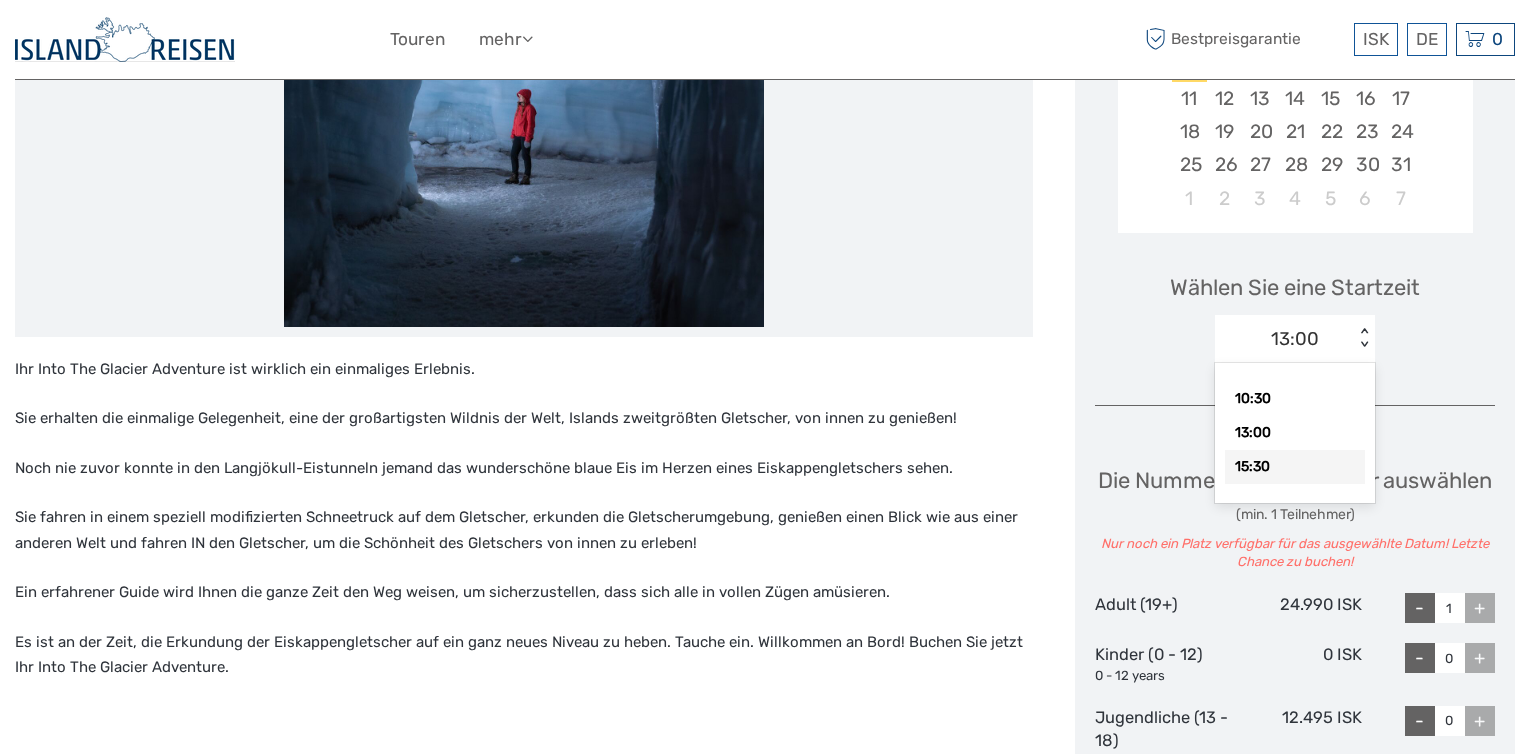 click on "15:30" at bounding box center [1295, 467] 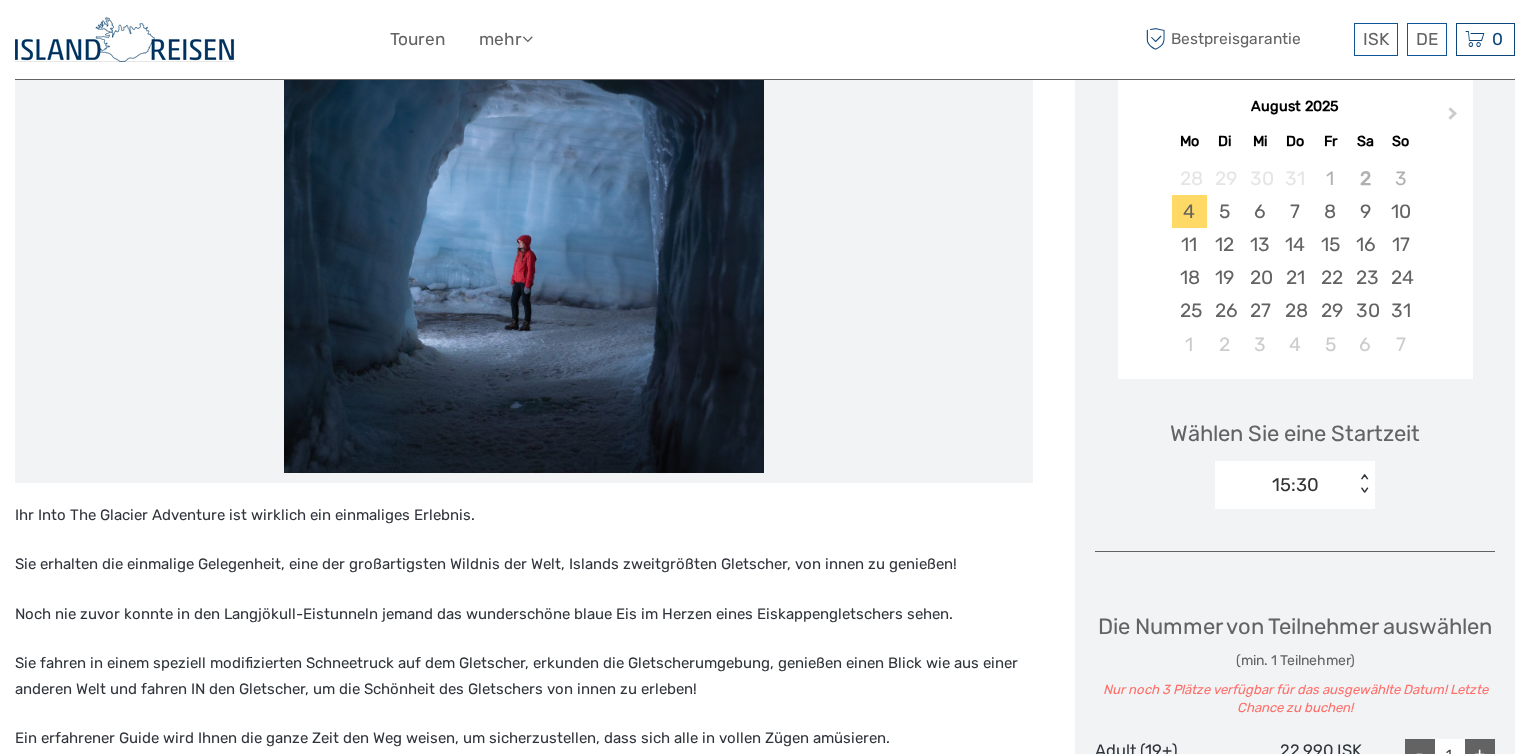 scroll, scrollTop: 300, scrollLeft: 0, axis: vertical 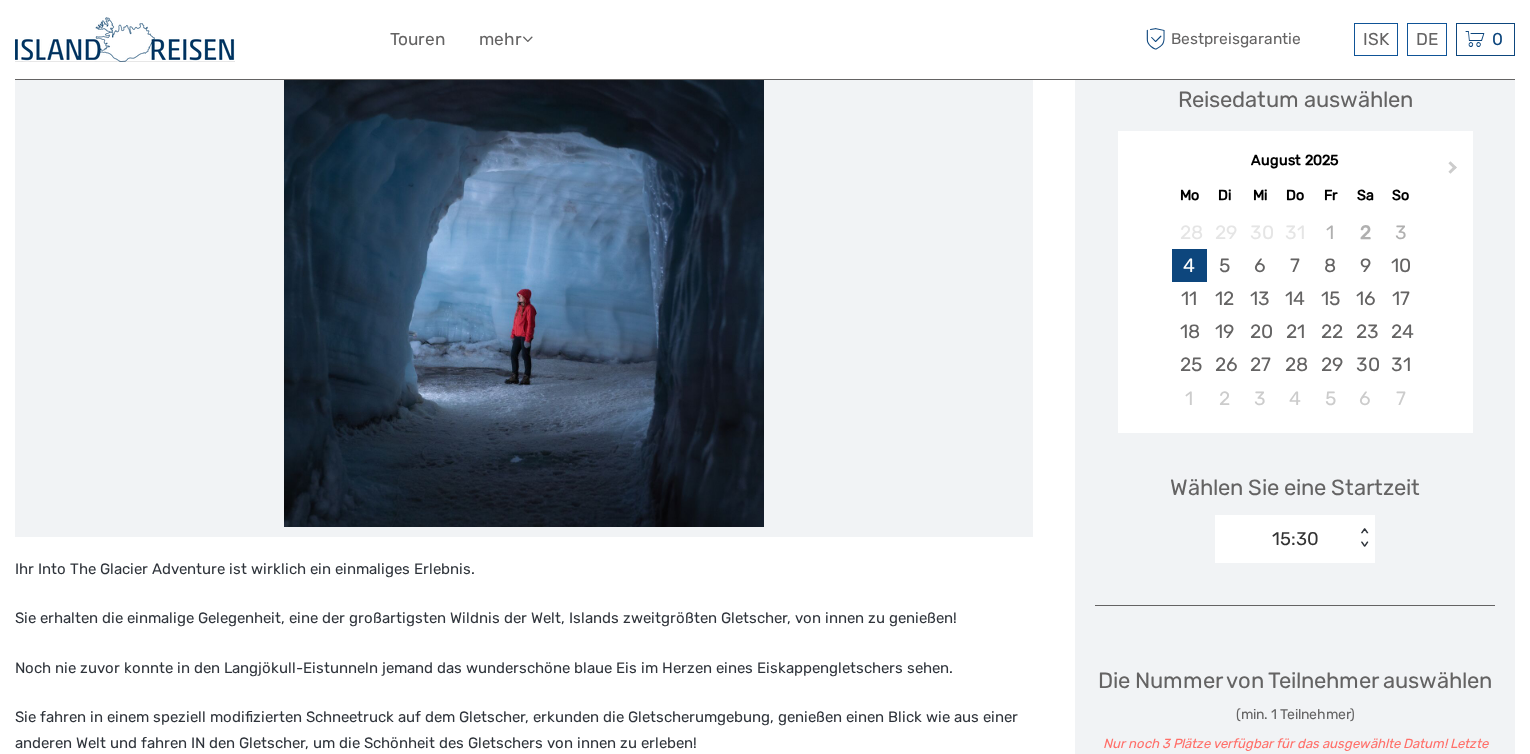 click on "5" at bounding box center [1224, 265] 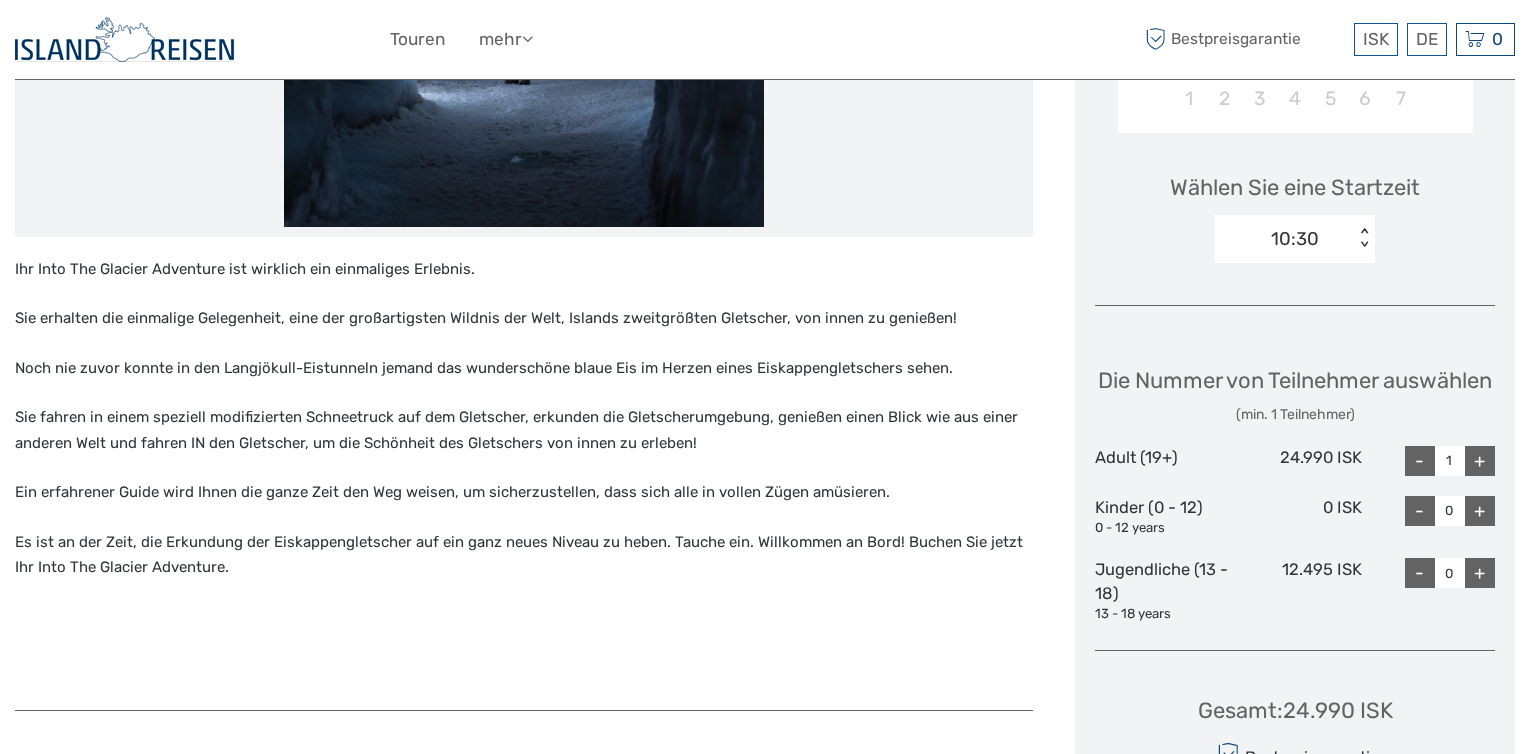 scroll, scrollTop: 400, scrollLeft: 0, axis: vertical 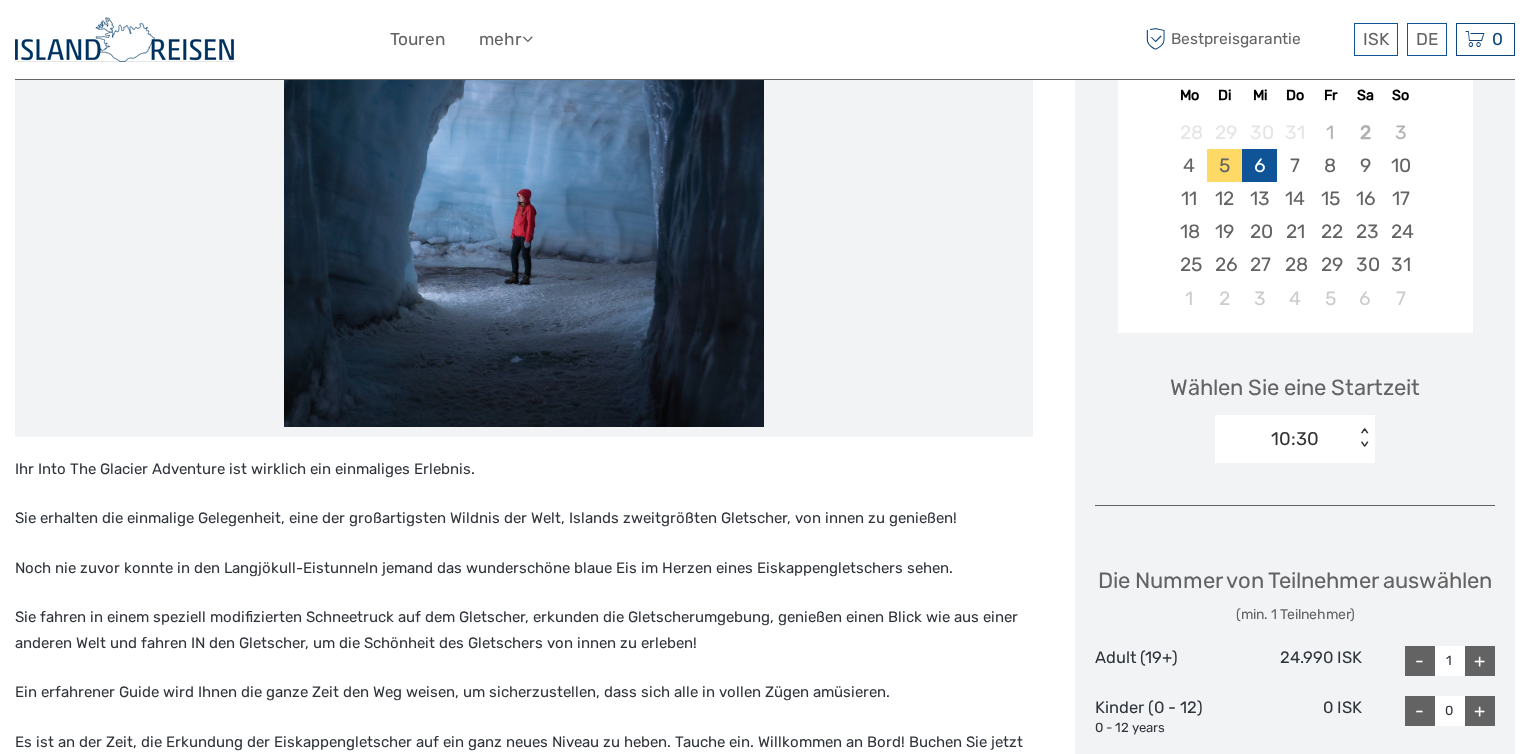 click on "6" at bounding box center (1259, 165) 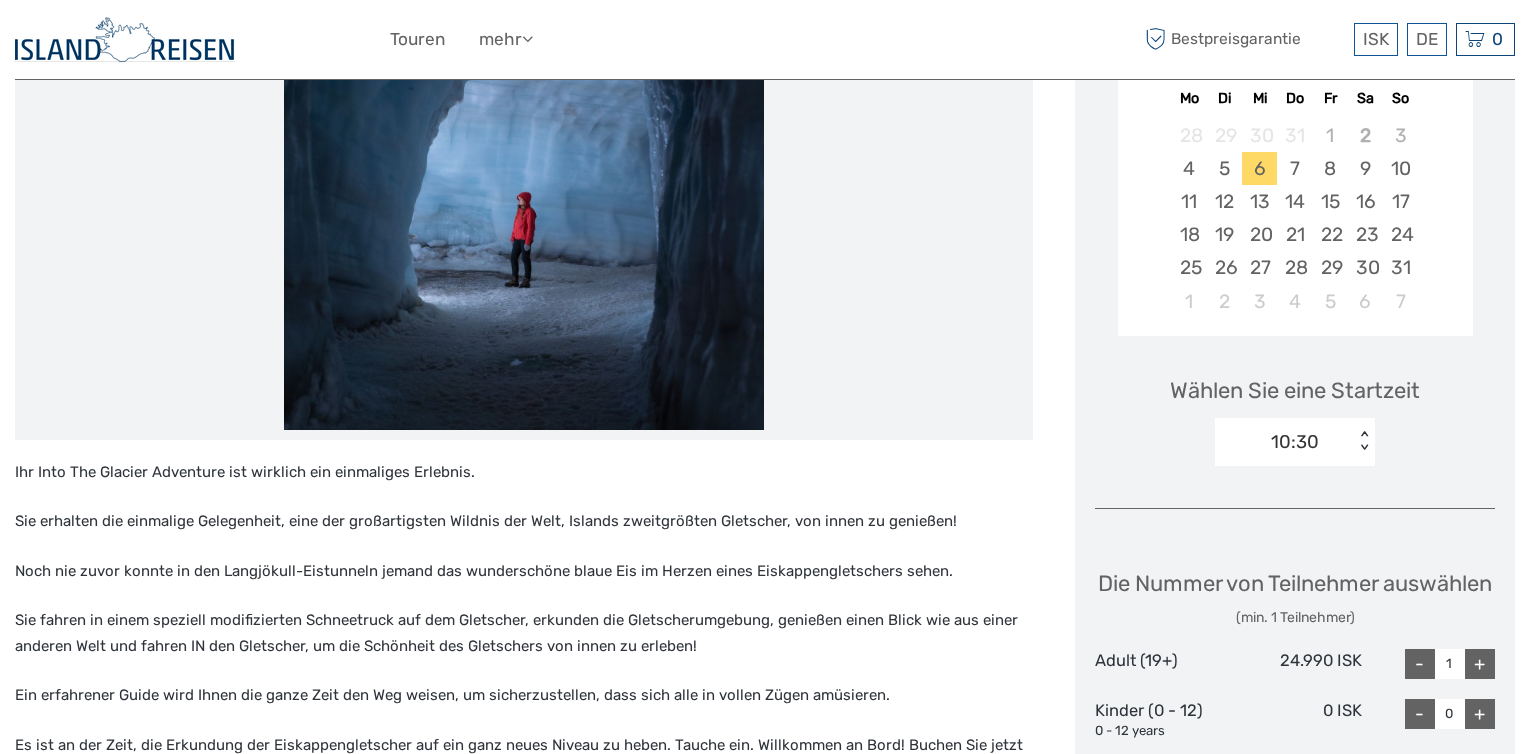 scroll, scrollTop: 200, scrollLeft: 0, axis: vertical 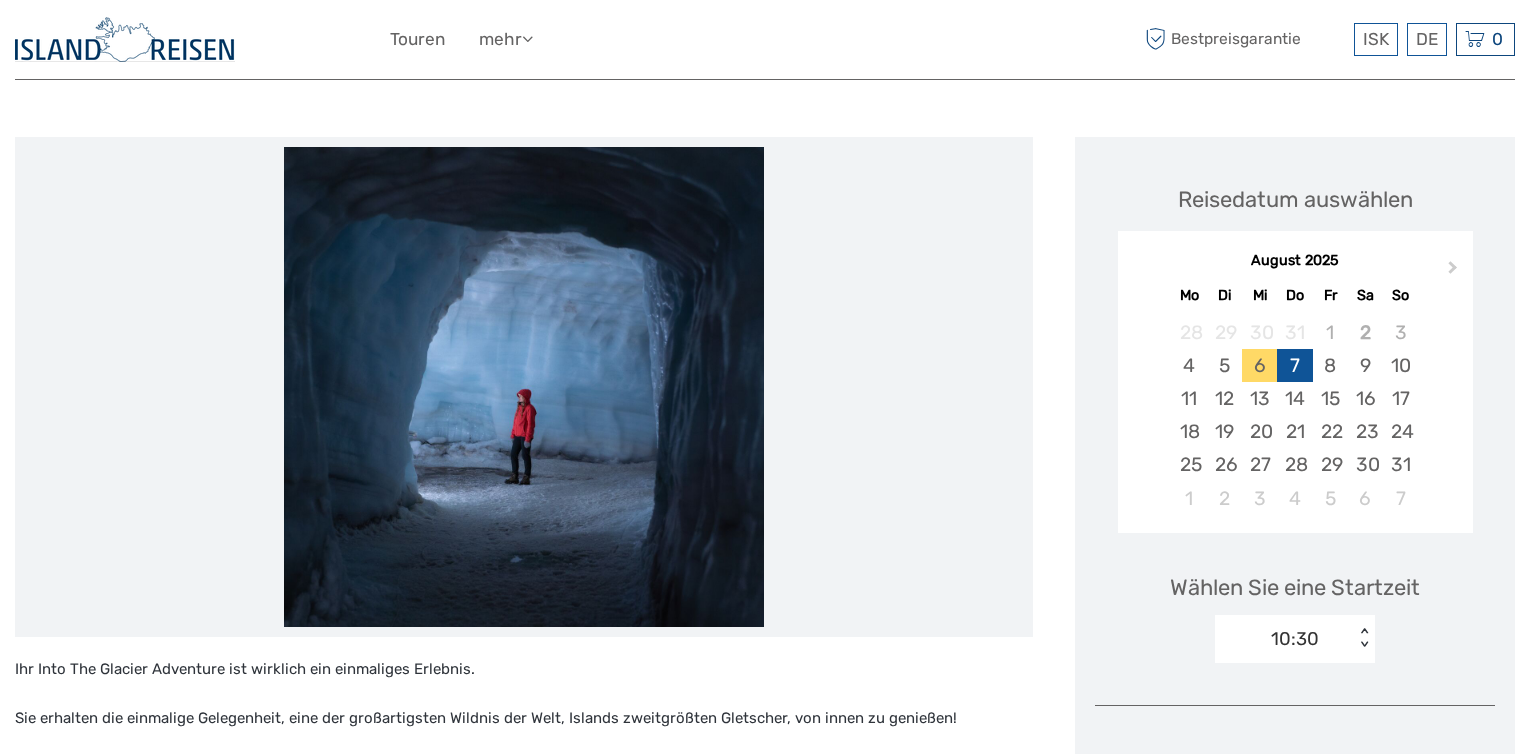 click on "7" at bounding box center [1294, 365] 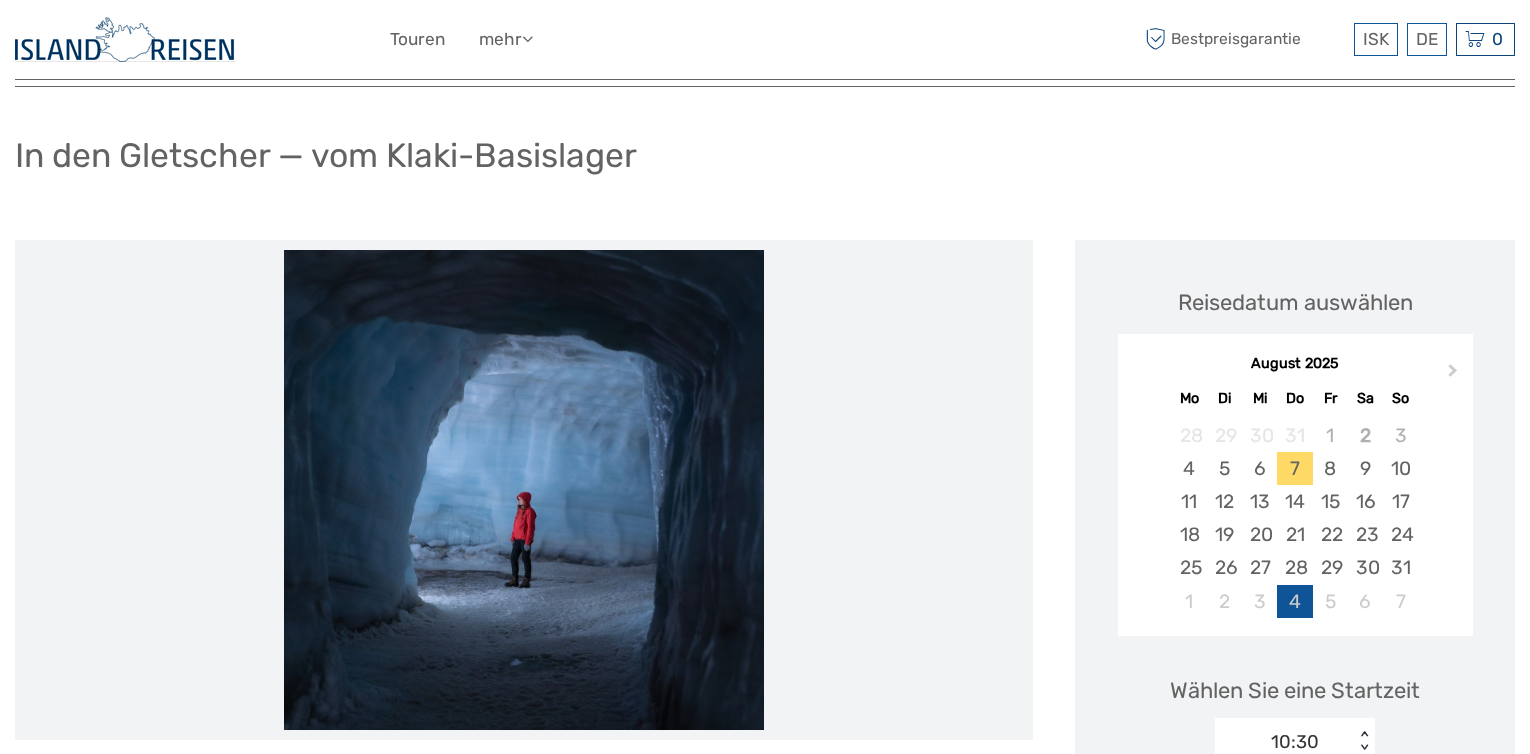 scroll, scrollTop: 0, scrollLeft: 0, axis: both 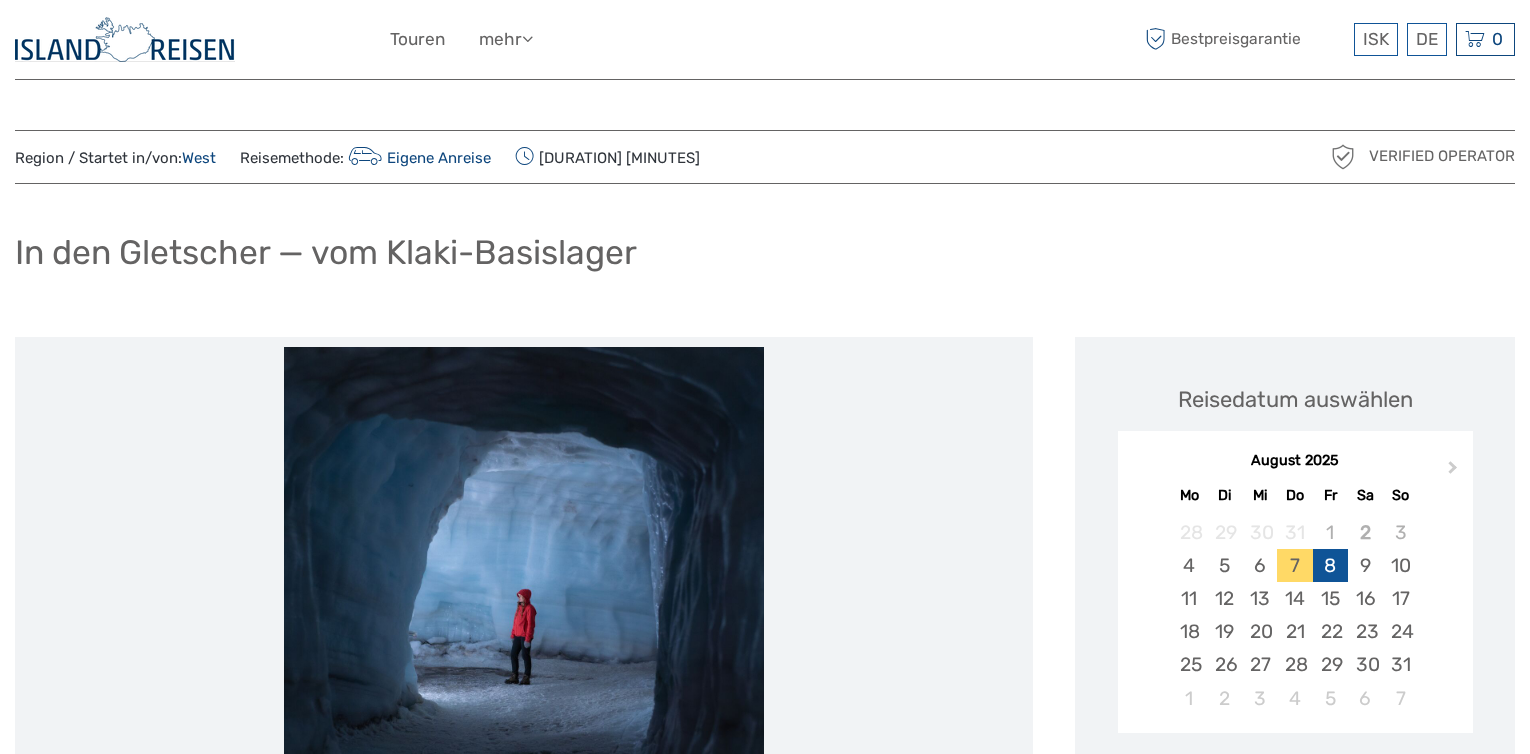 click on "8" at bounding box center (1330, 565) 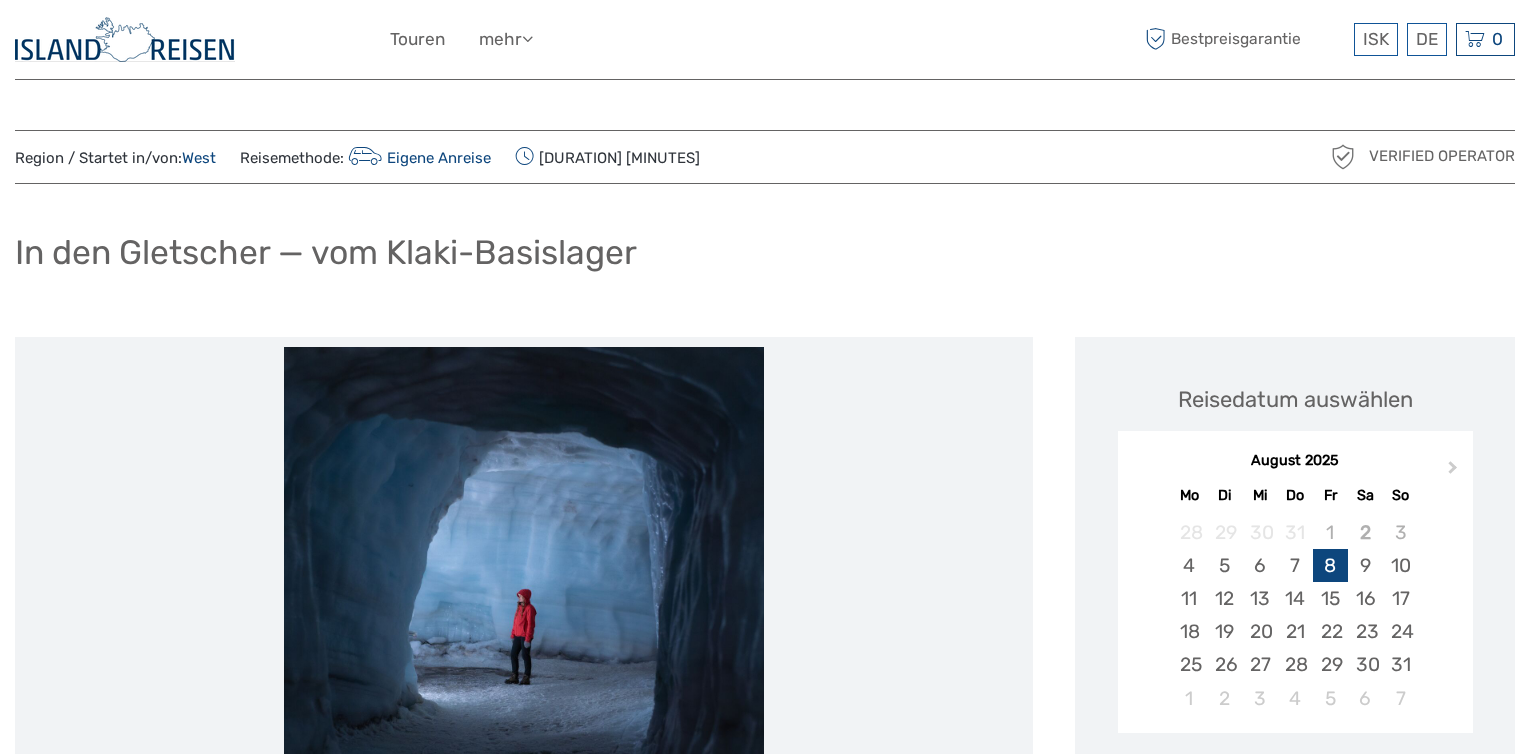 scroll, scrollTop: 300, scrollLeft: 0, axis: vertical 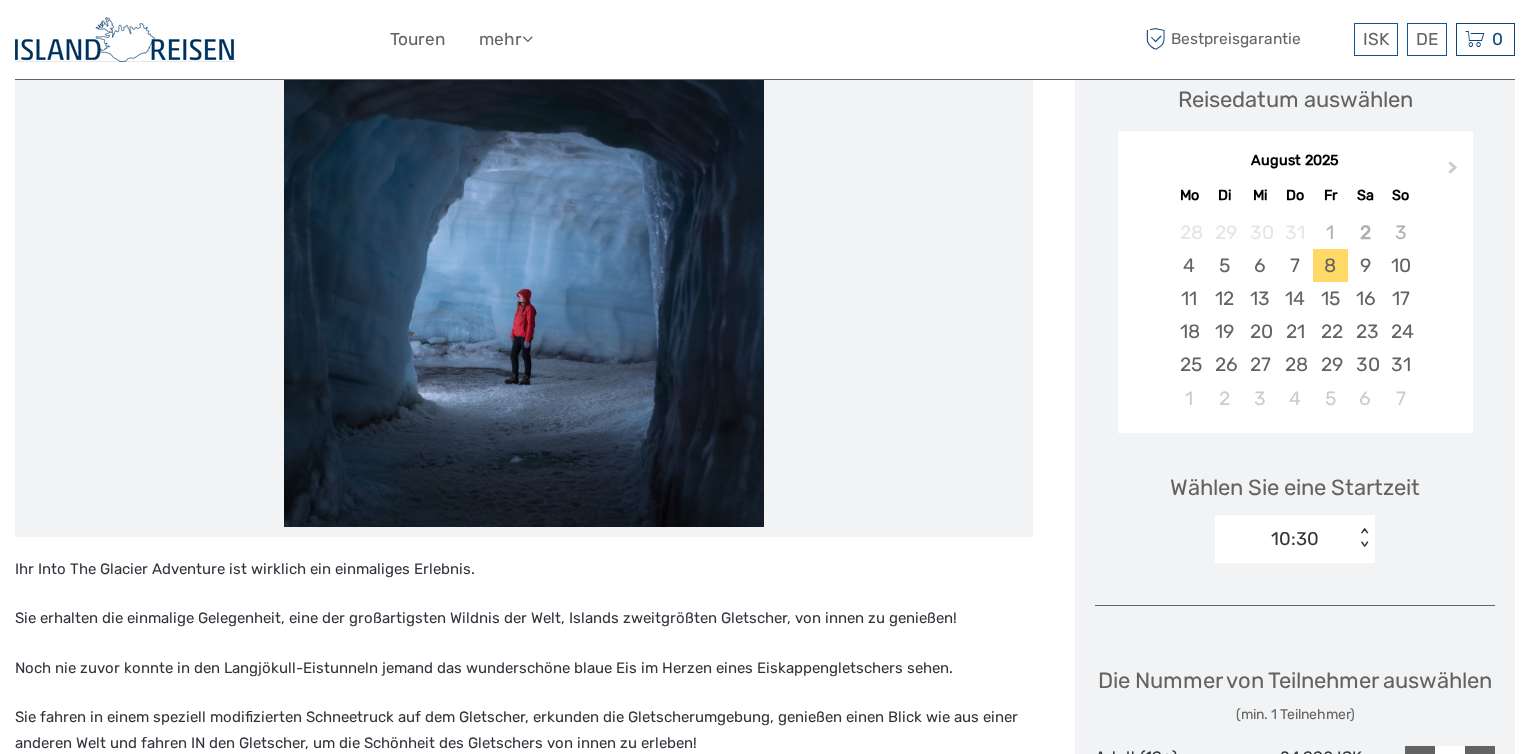 click on "< >" at bounding box center (1364, 538) 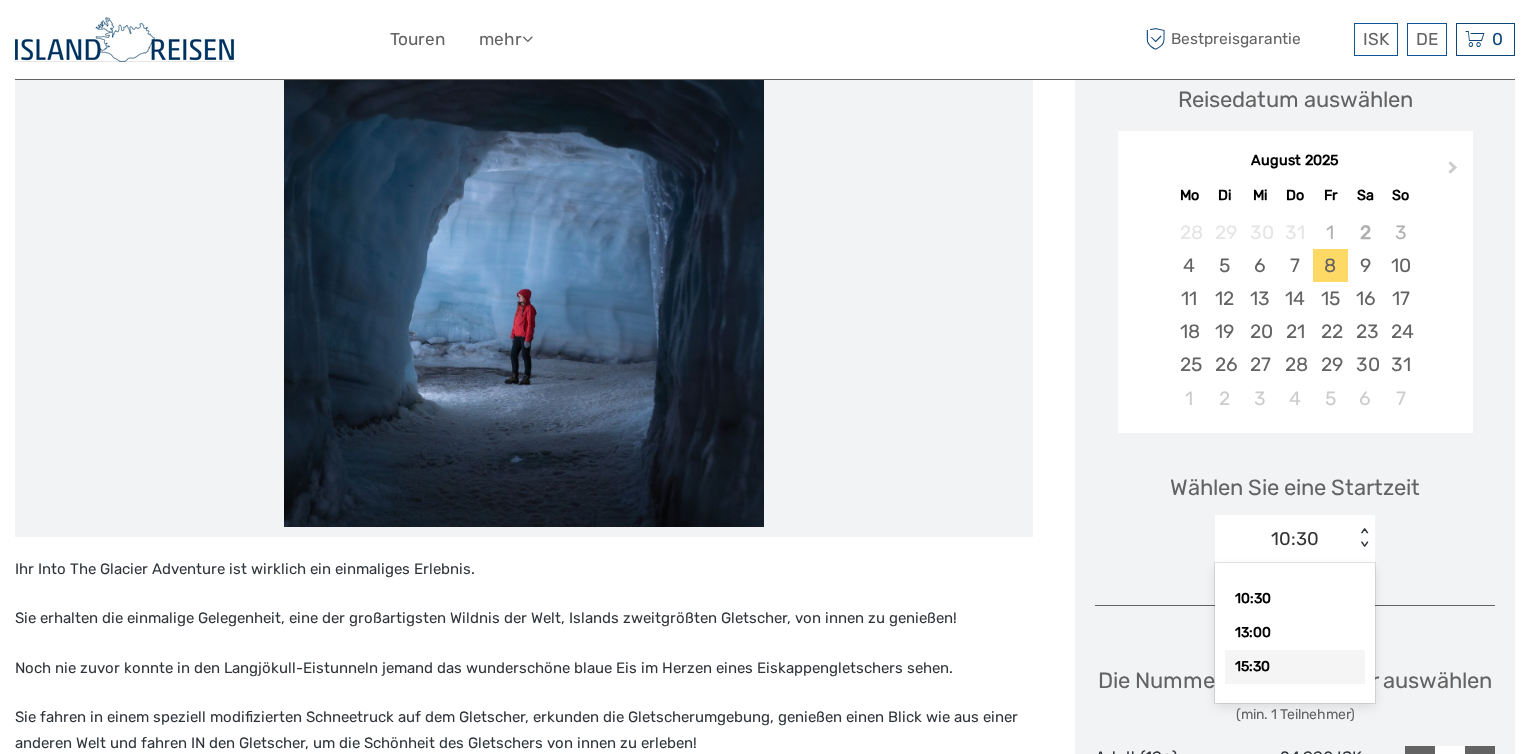 click on "15:30" at bounding box center [1295, 667] 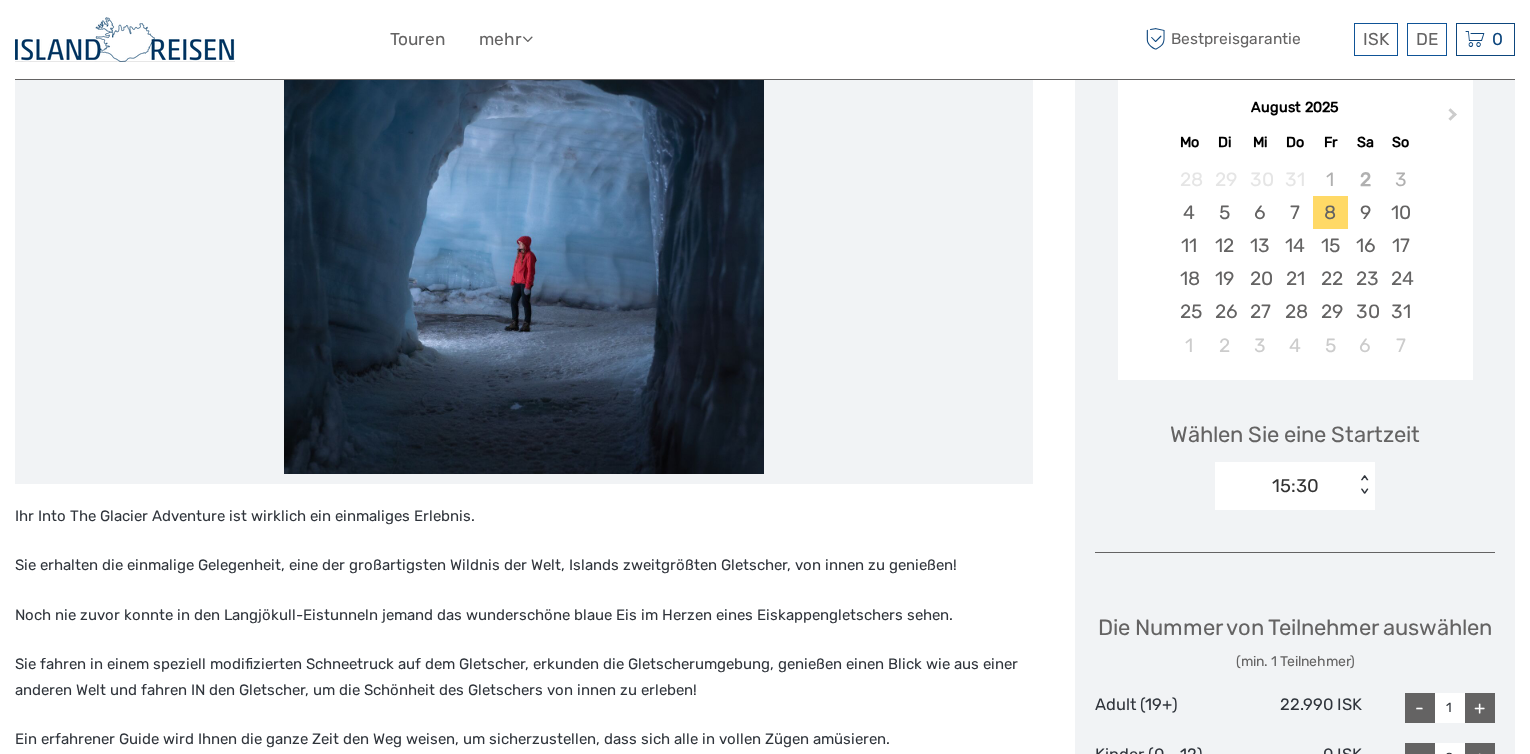 scroll, scrollTop: 400, scrollLeft: 0, axis: vertical 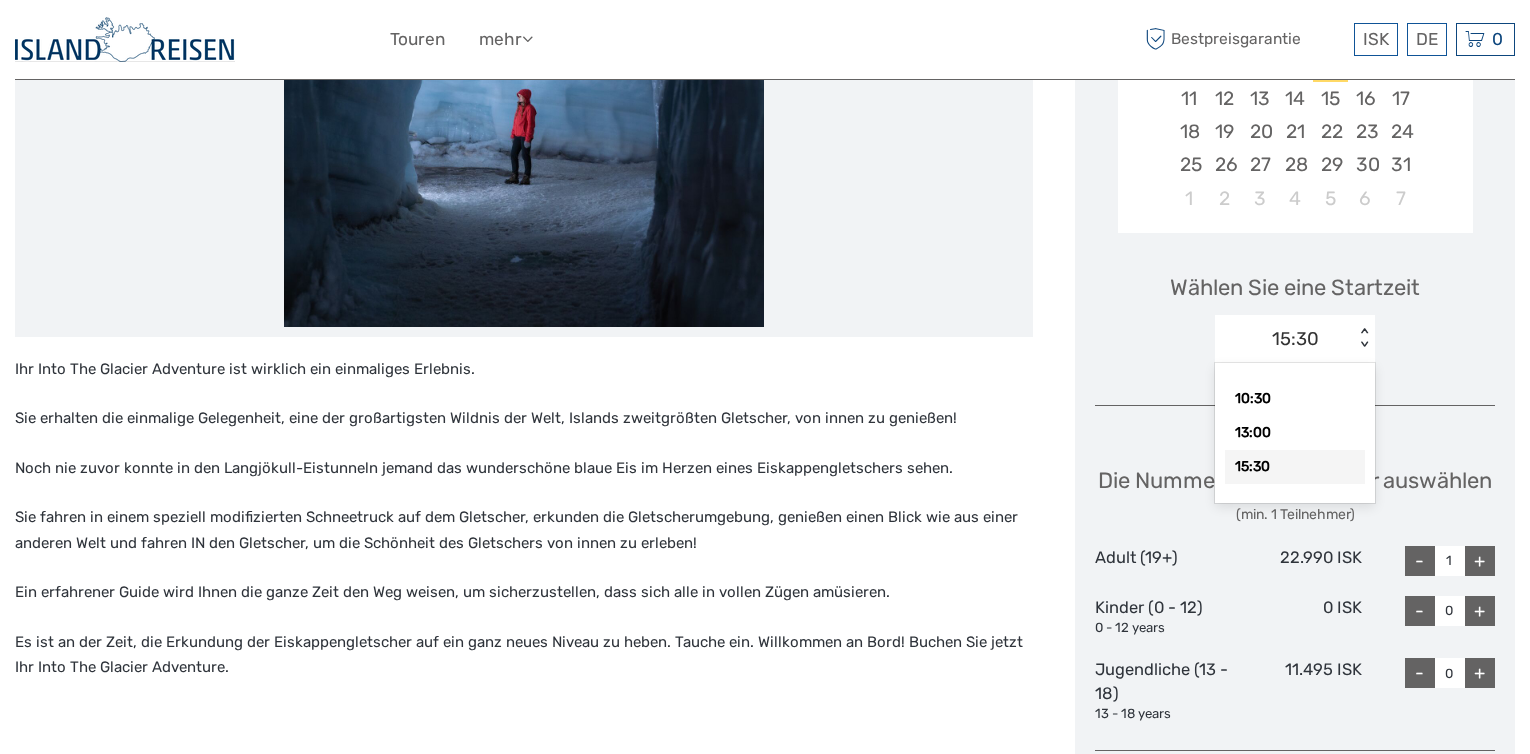 click on "15:30" at bounding box center (1284, 339) 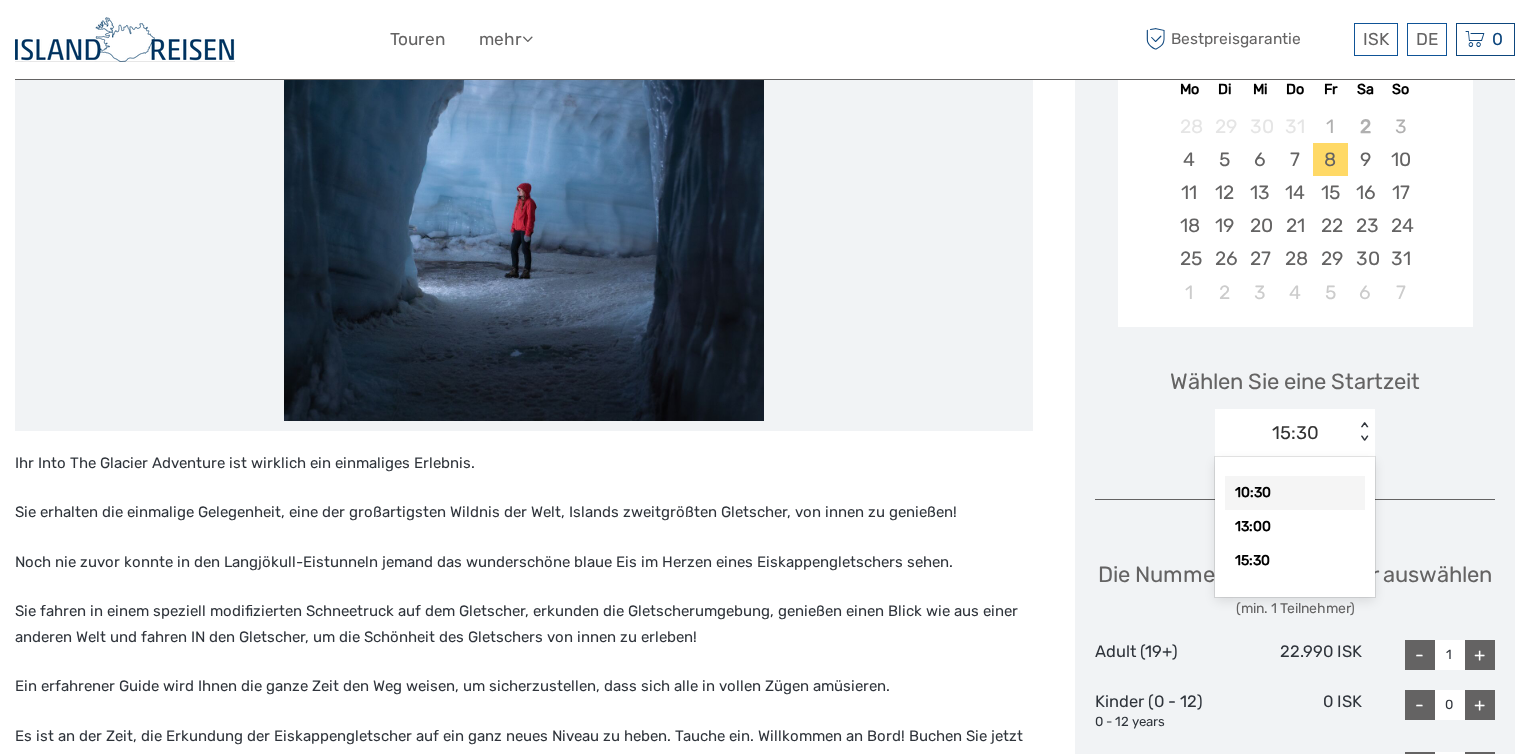 scroll, scrollTop: 200, scrollLeft: 0, axis: vertical 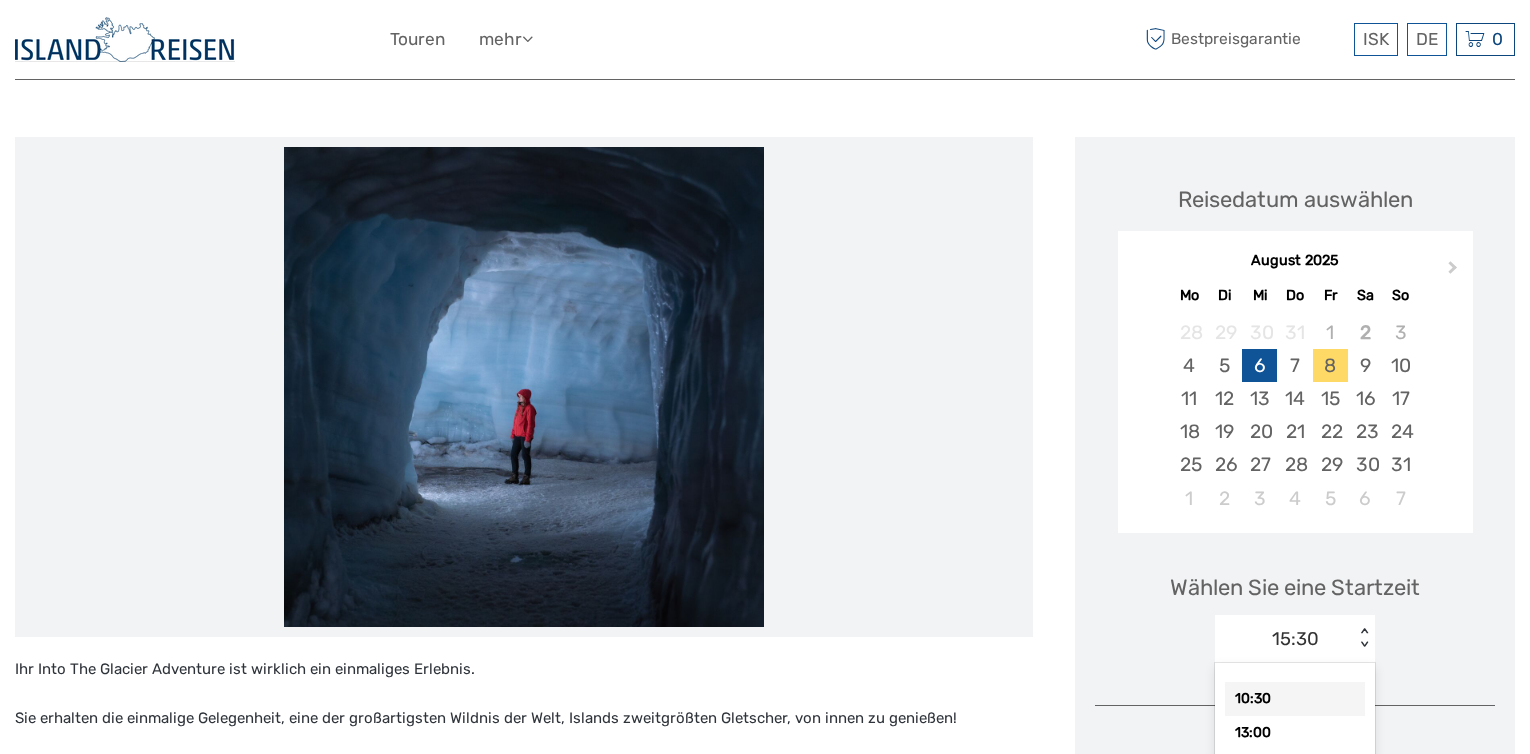 click on "6" at bounding box center [1259, 365] 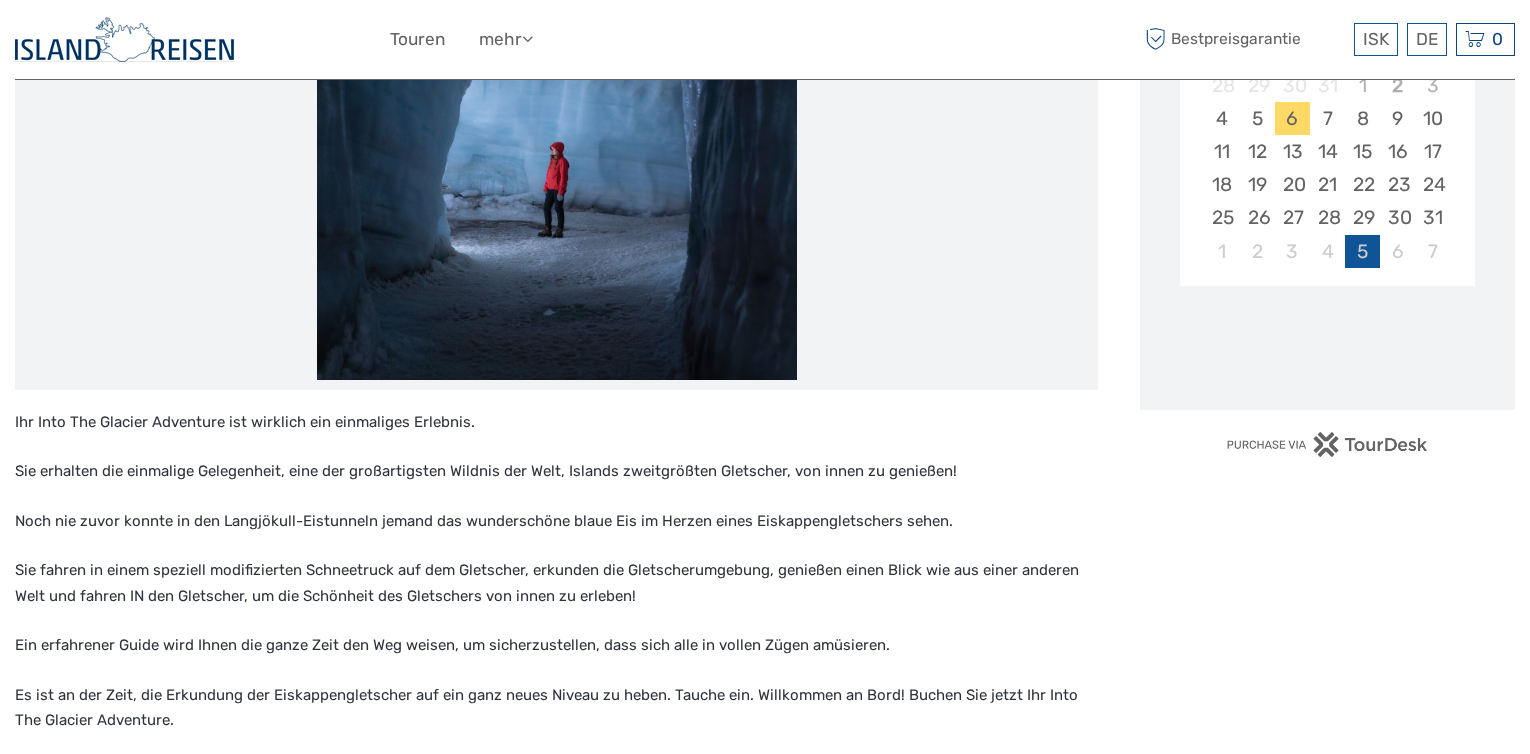 scroll, scrollTop: 600, scrollLeft: 0, axis: vertical 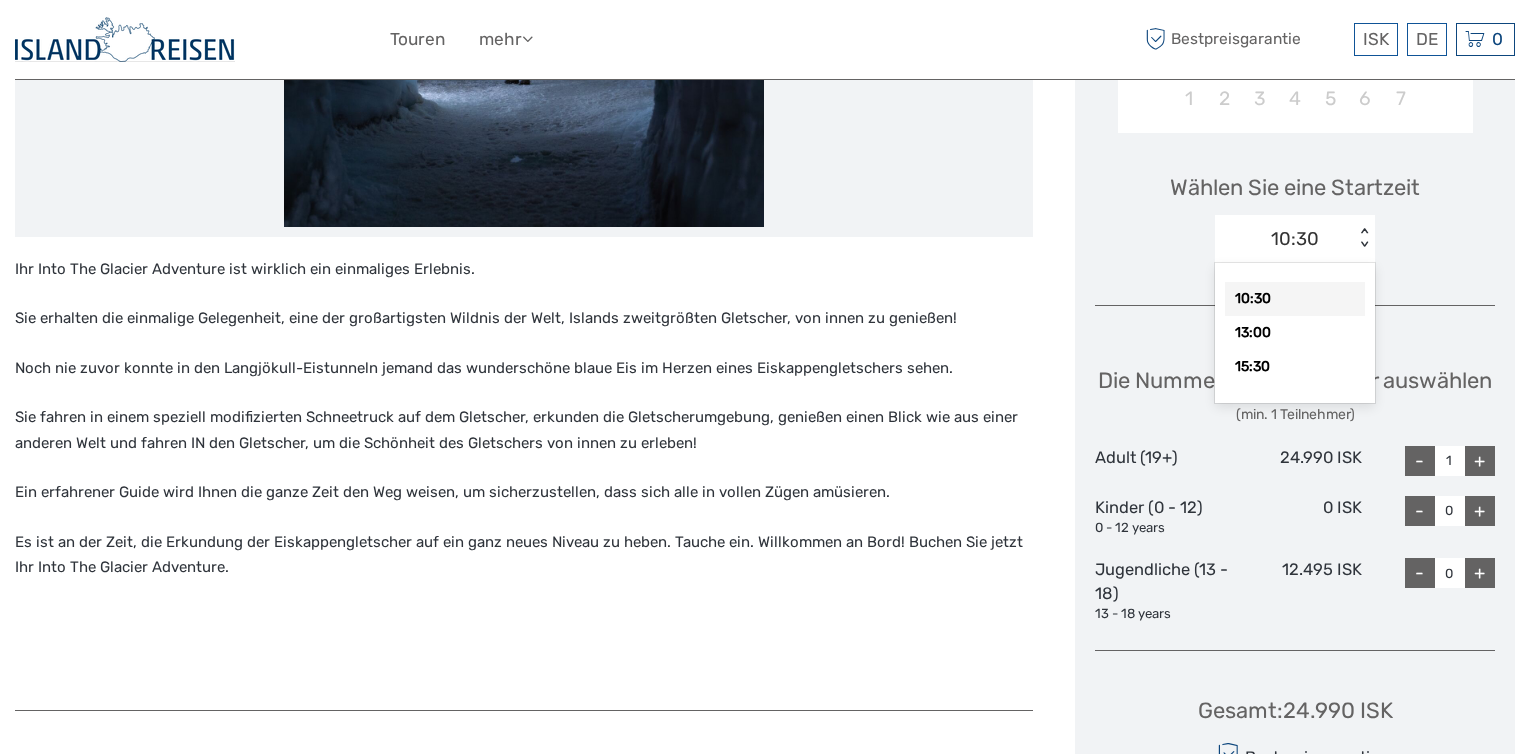 click on "< >" at bounding box center (1364, 238) 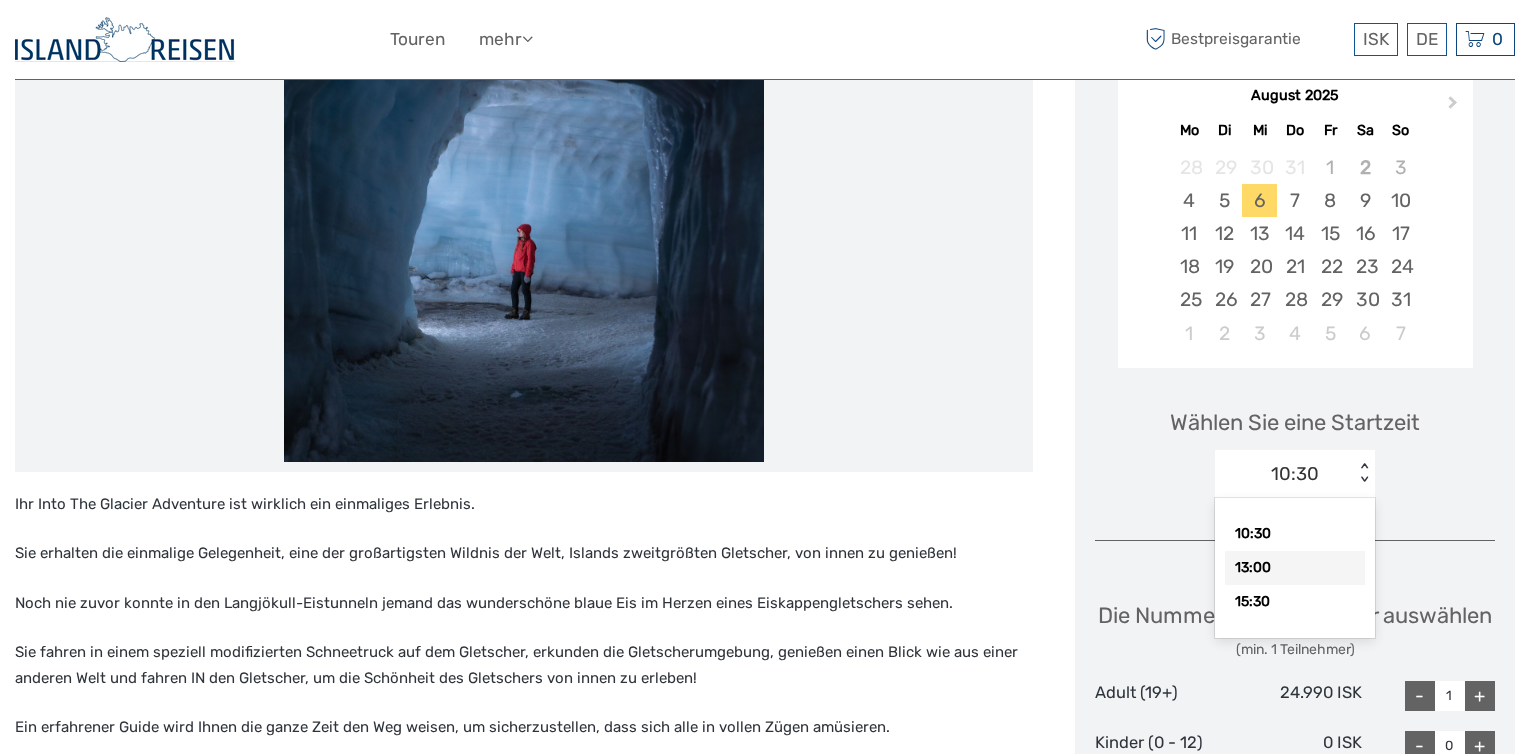 scroll, scrollTop: 315, scrollLeft: 0, axis: vertical 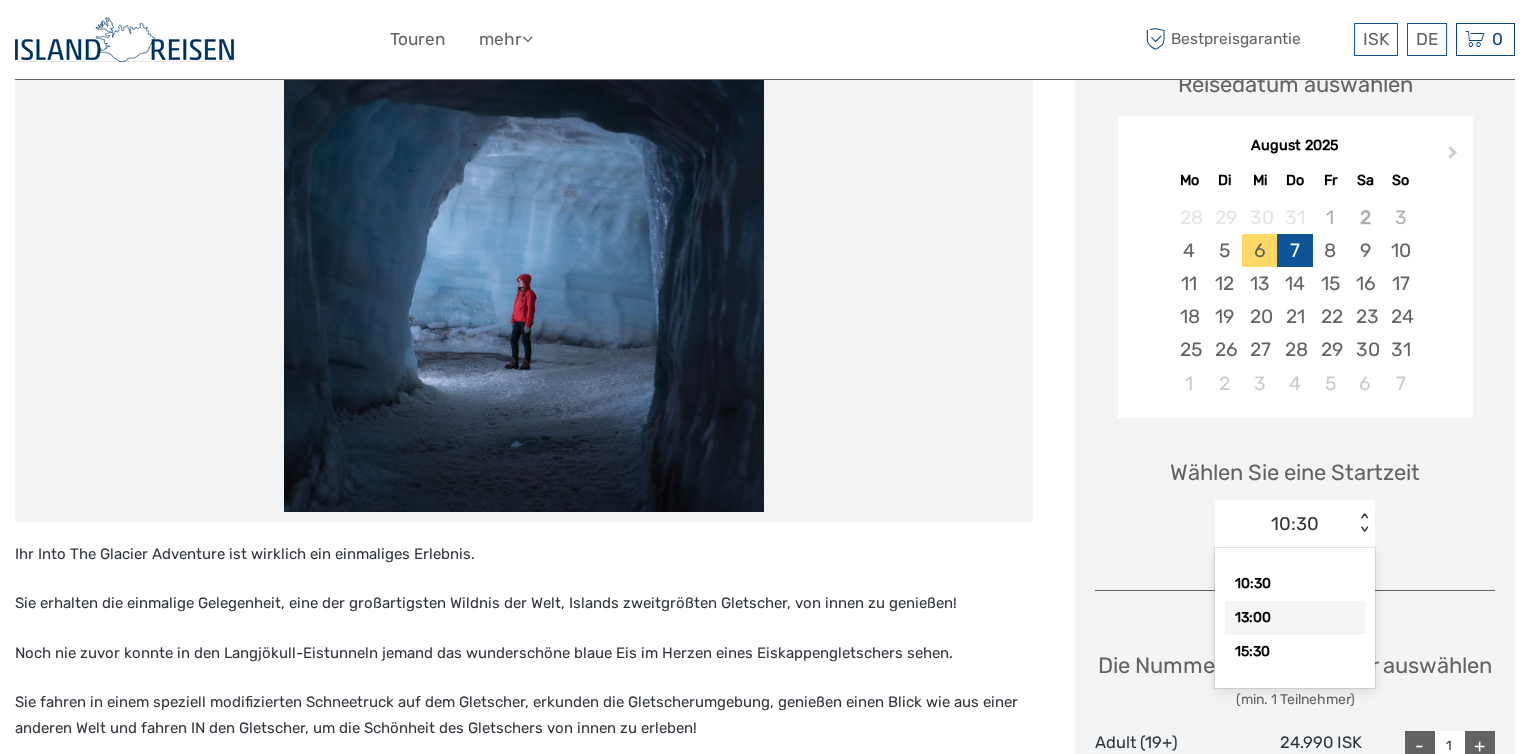 click on "7" at bounding box center [1294, 250] 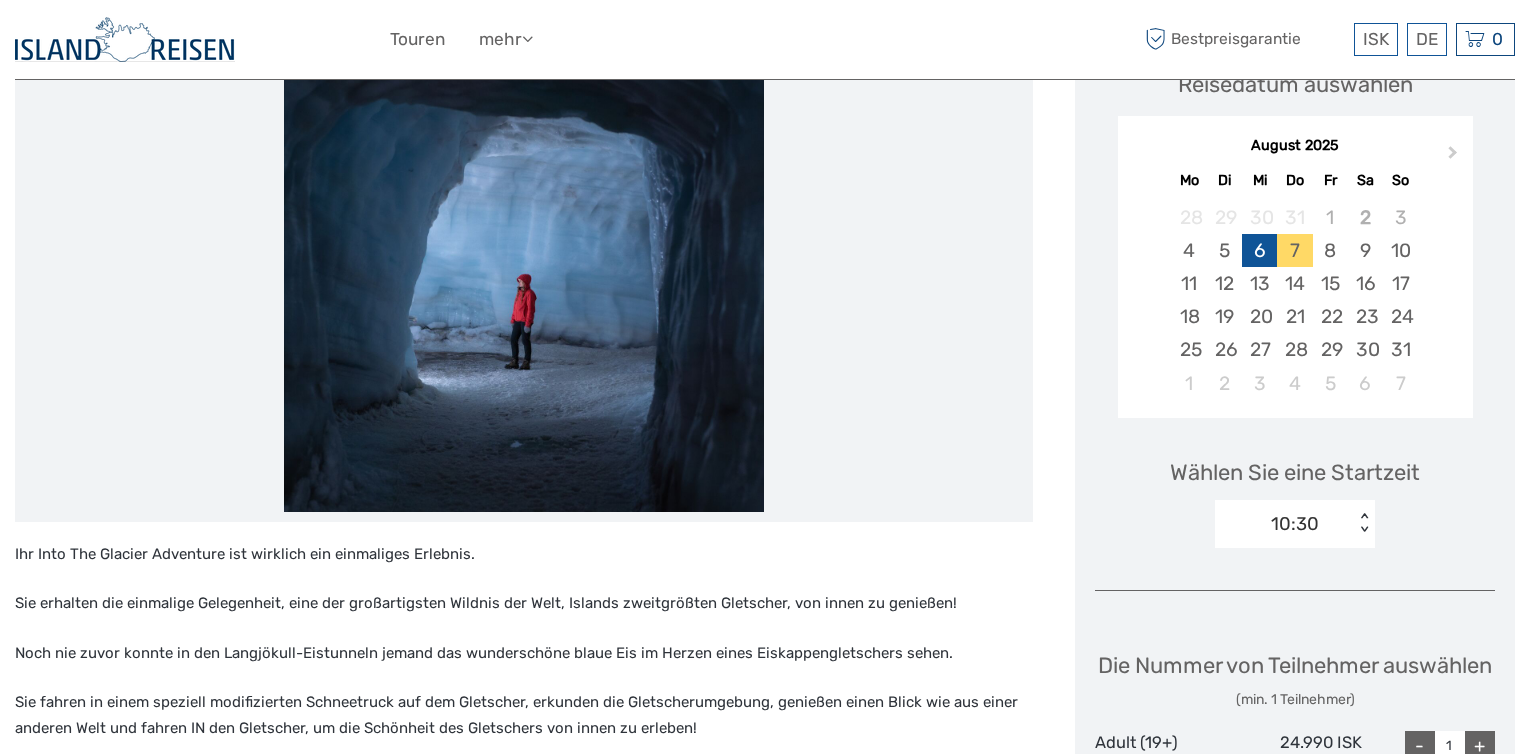 click on "6" at bounding box center (1259, 250) 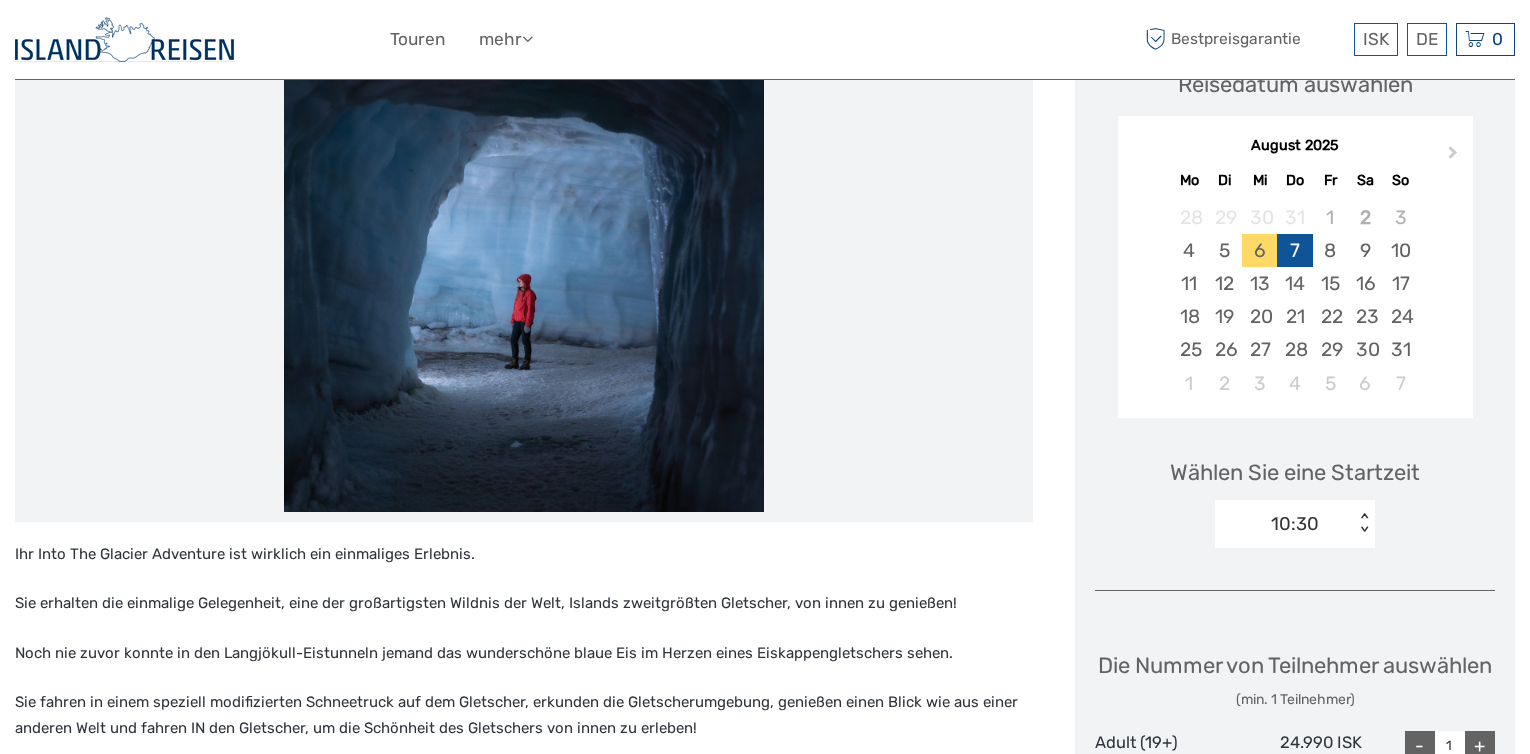 click on "7" at bounding box center (1294, 250) 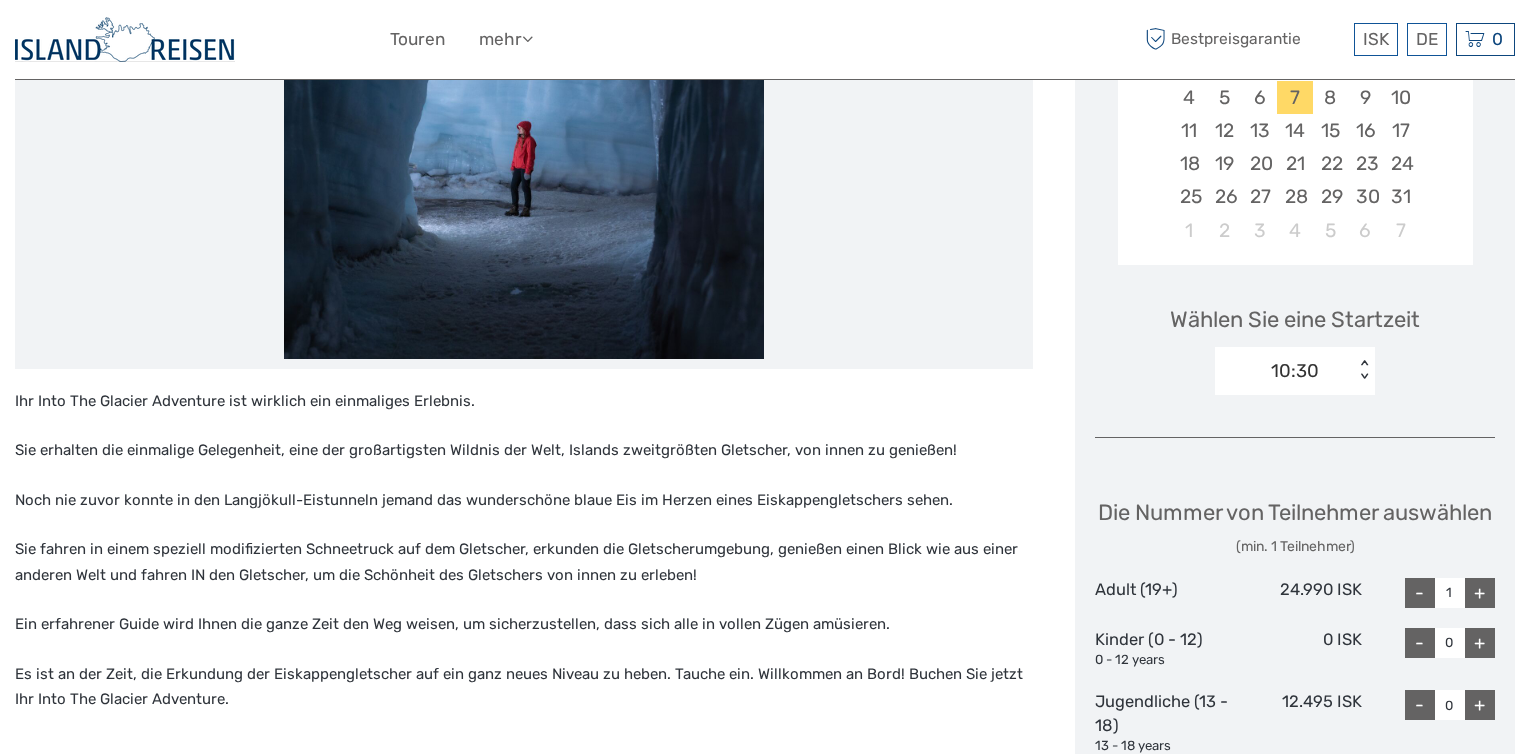 scroll, scrollTop: 515, scrollLeft: 0, axis: vertical 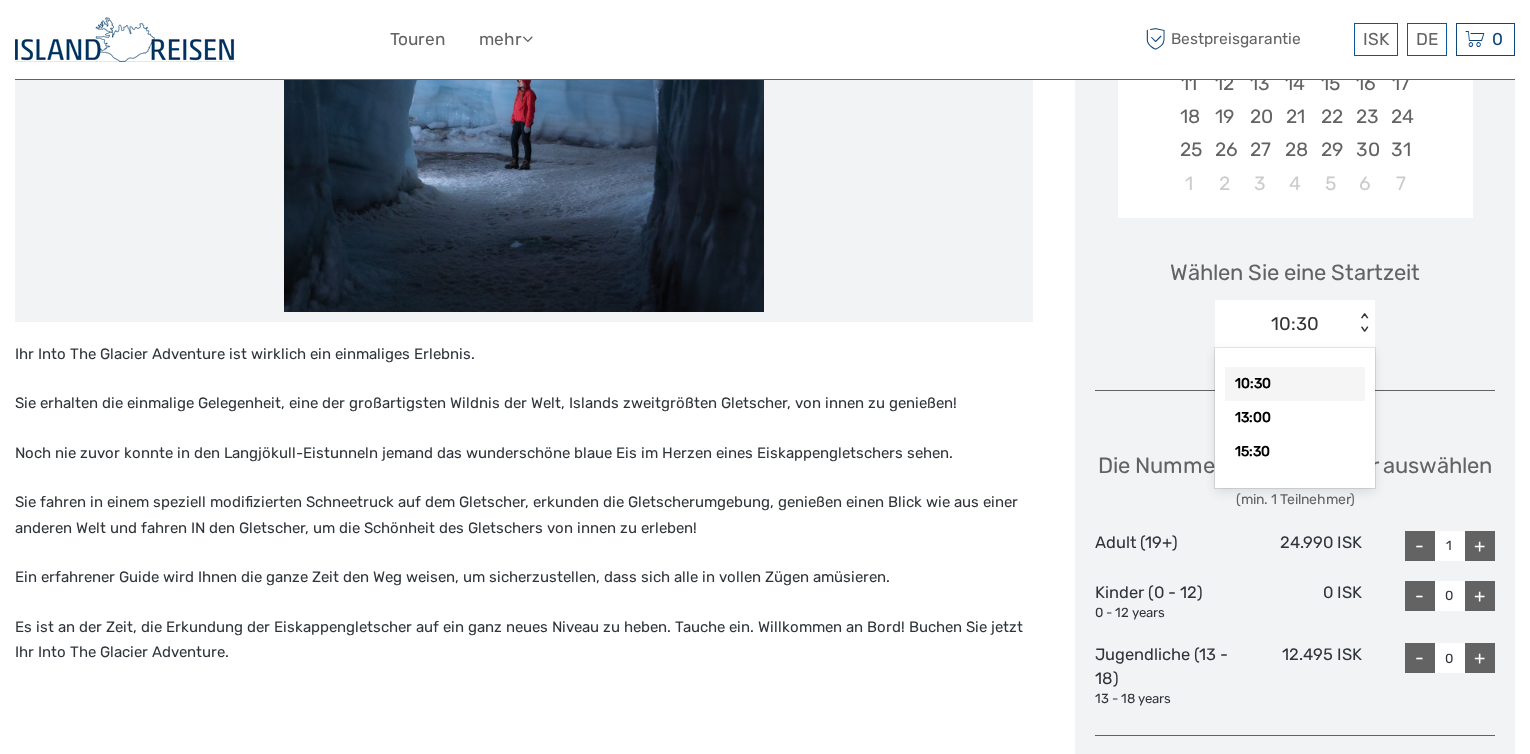 click on "10:30 < >" at bounding box center [1295, 324] 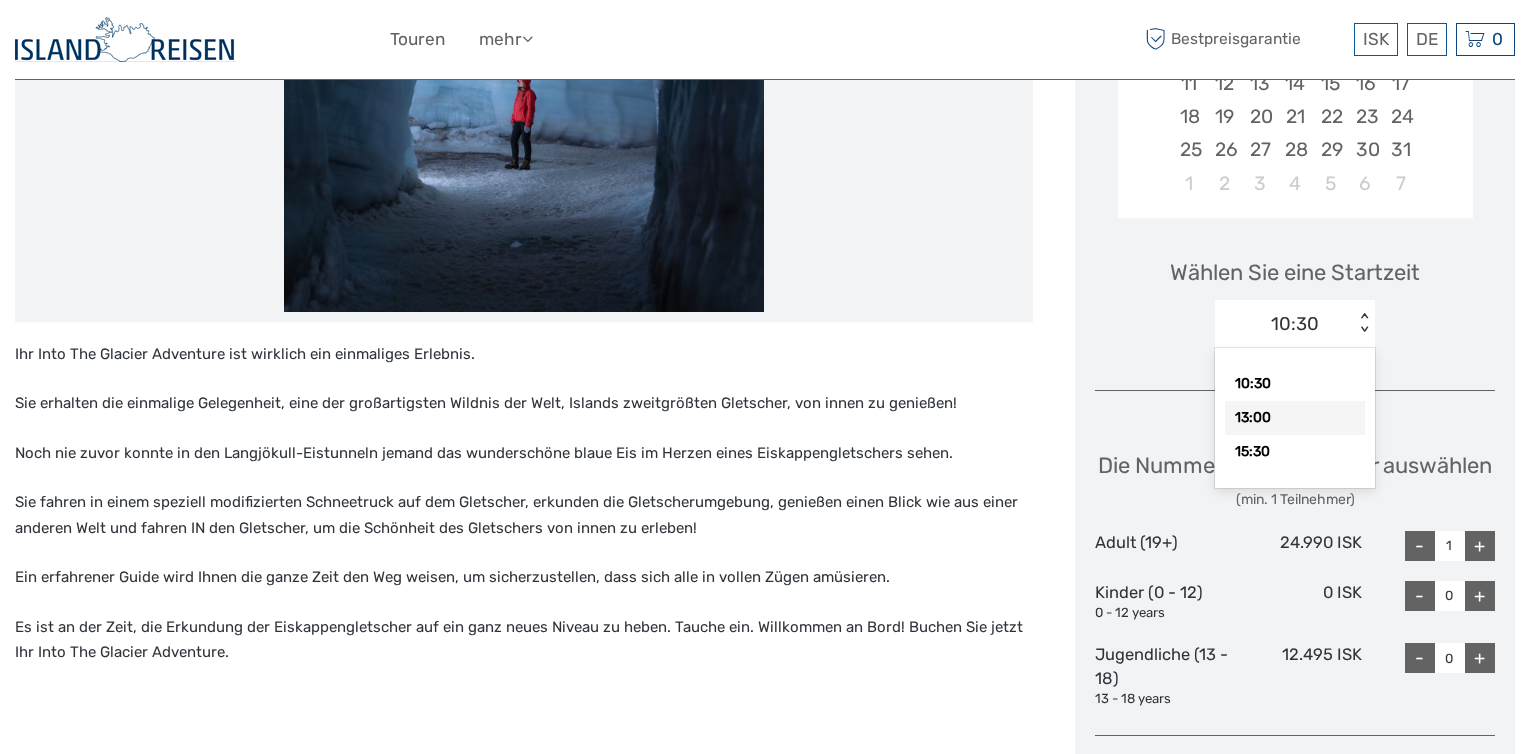 click on "13:00" at bounding box center (1295, 418) 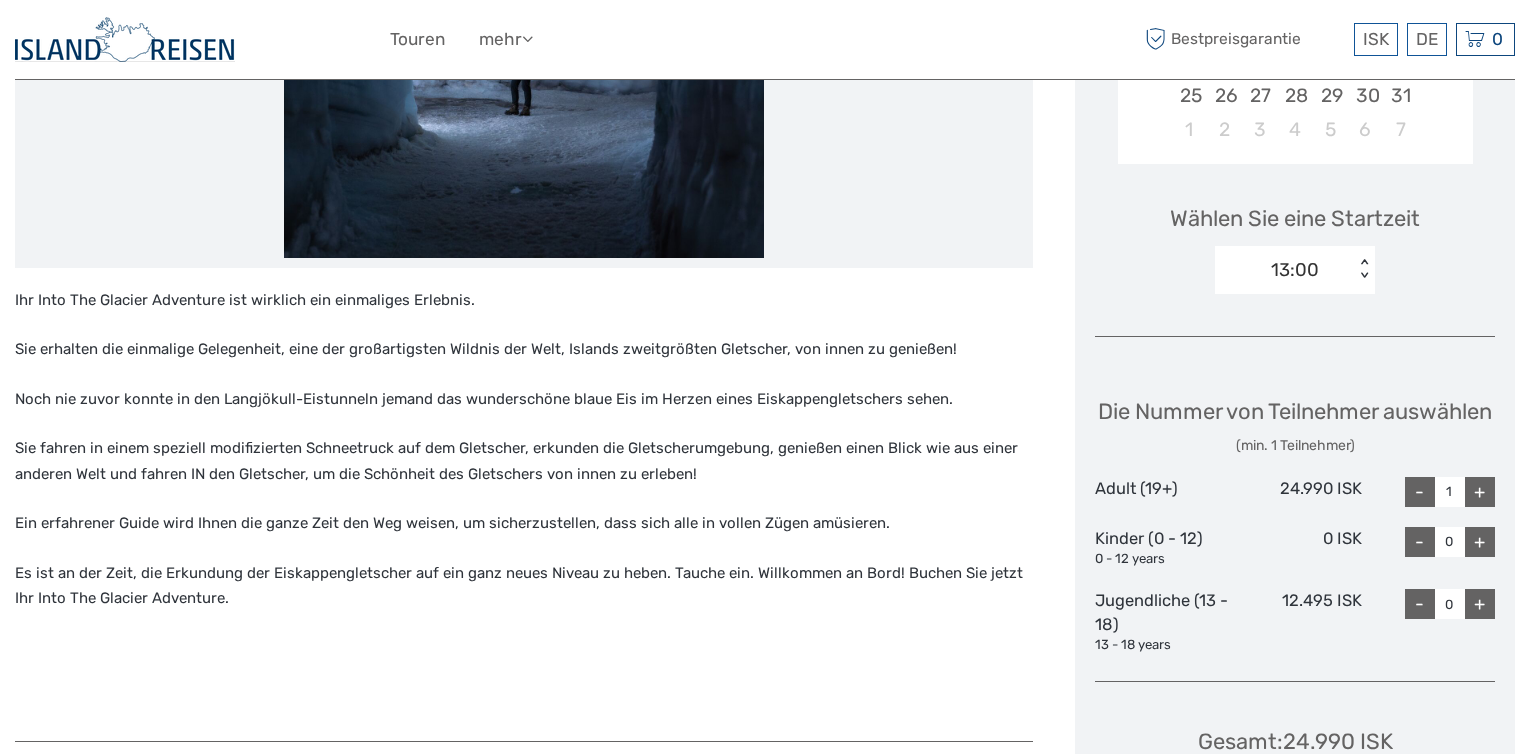 scroll, scrollTop: 615, scrollLeft: 0, axis: vertical 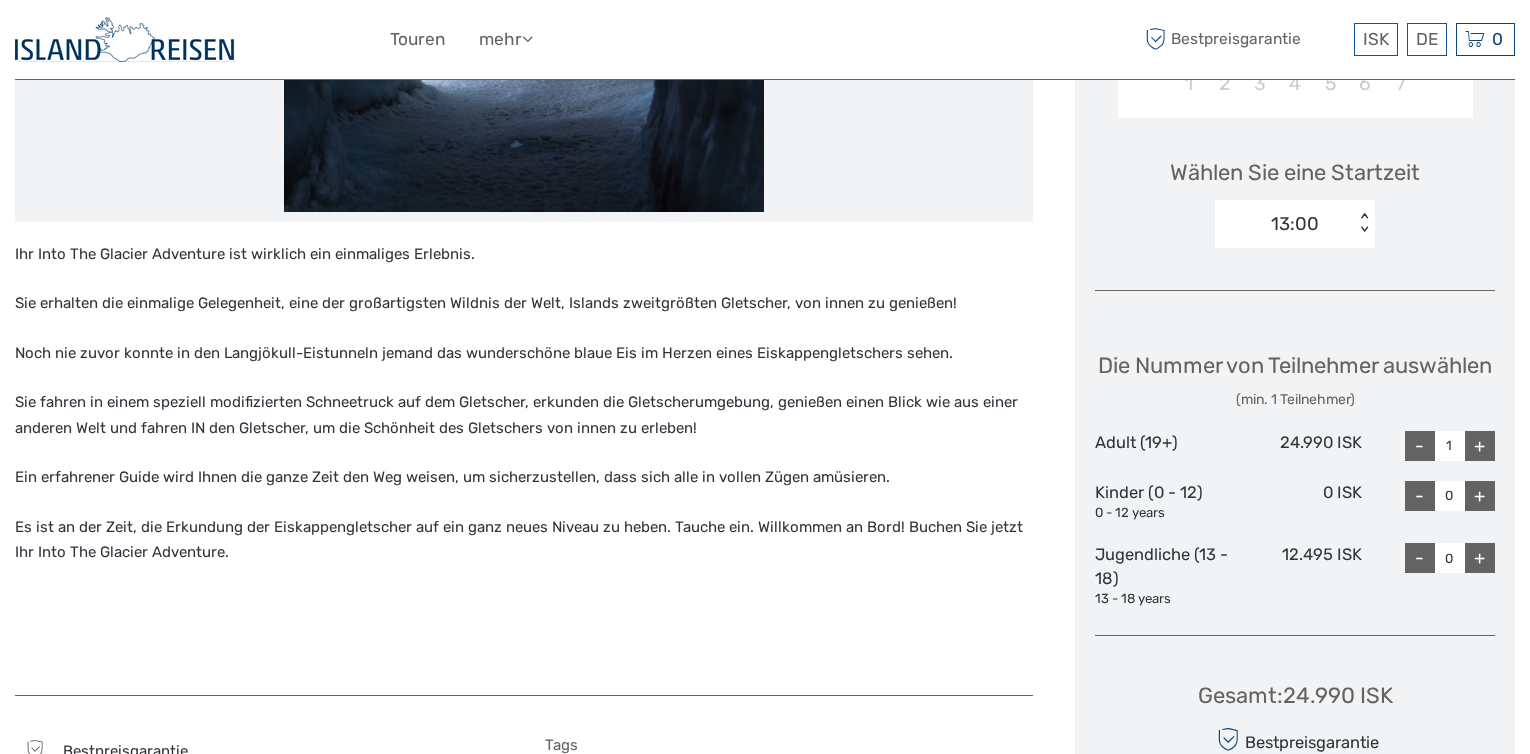 click on "+" at bounding box center [1480, 446] 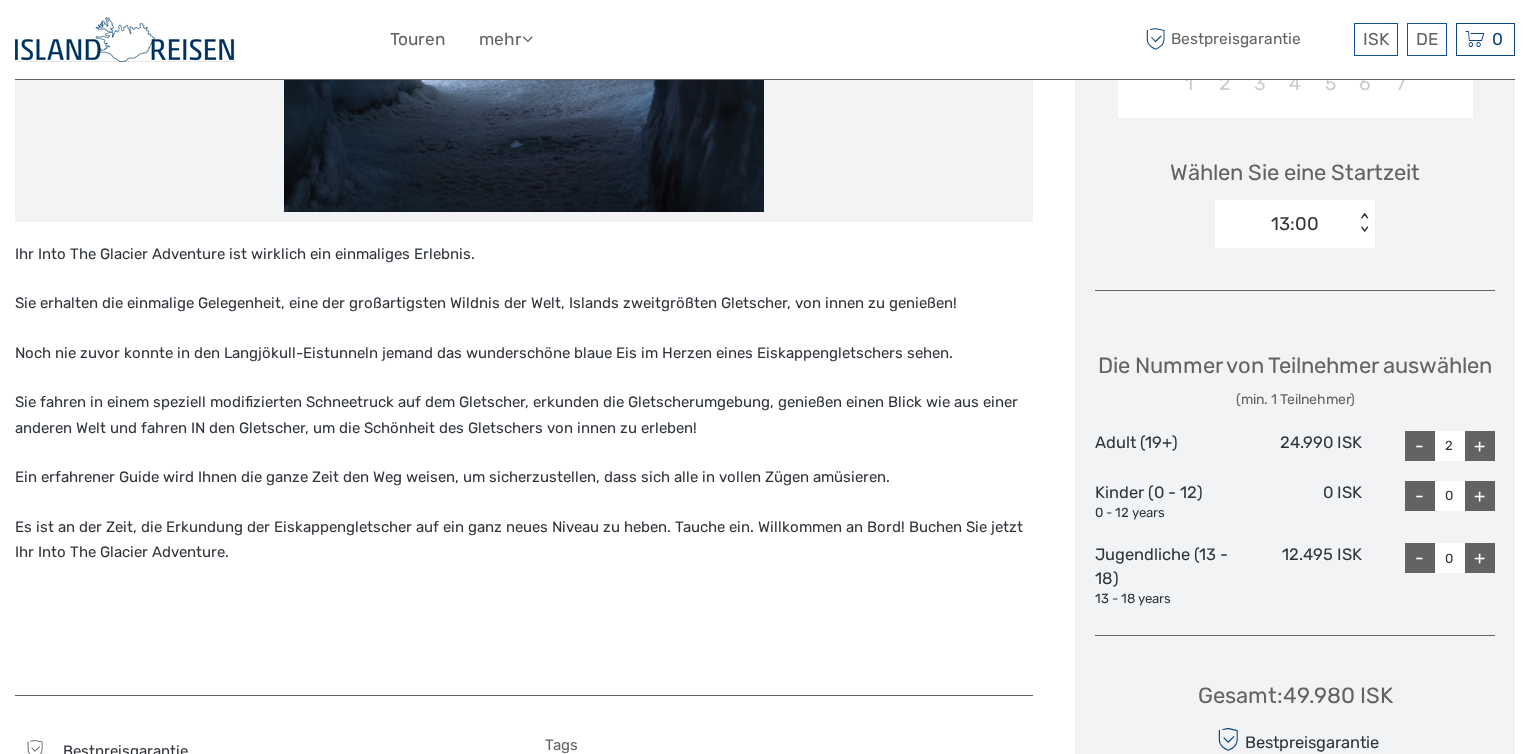 click on "+" at bounding box center (1480, 446) 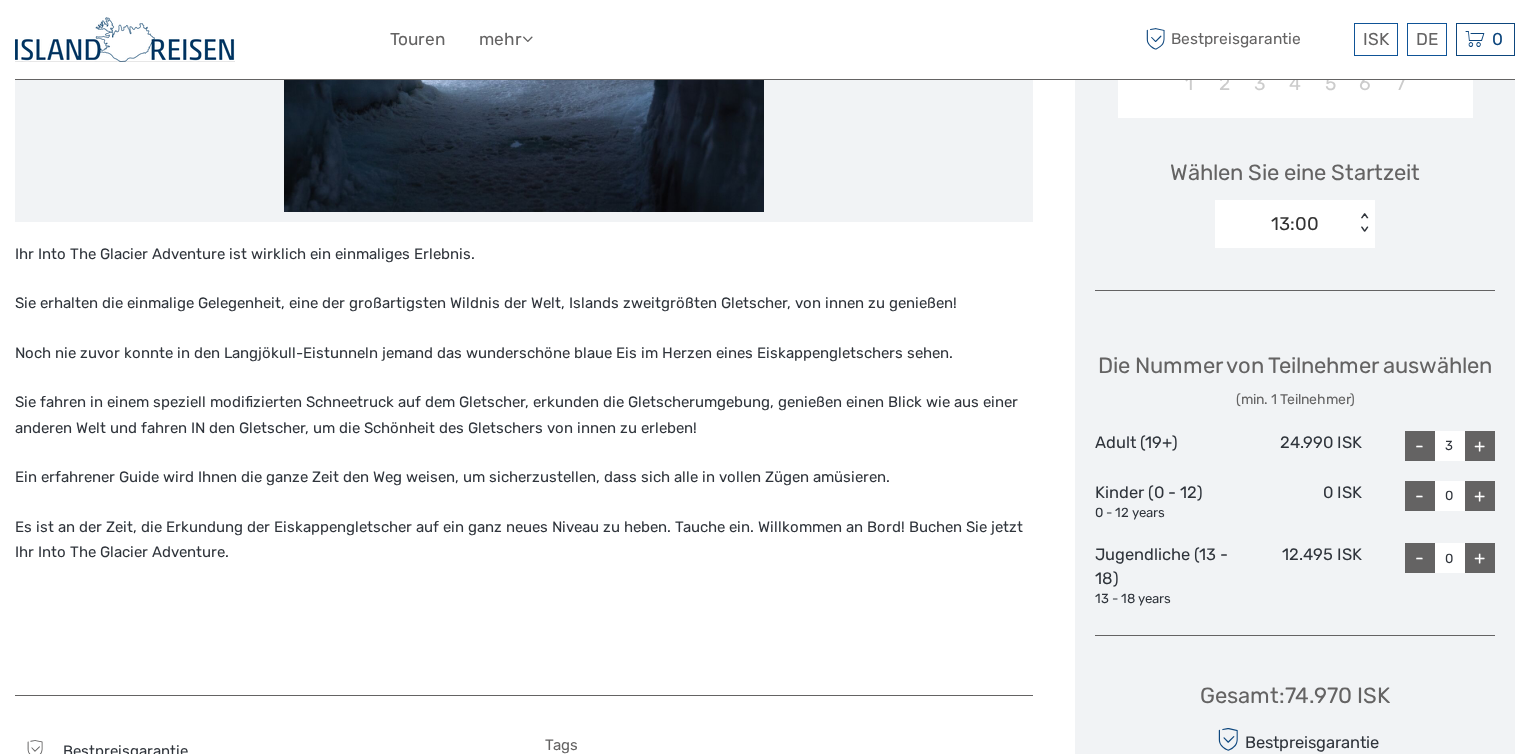 click on "+" at bounding box center (1480, 446) 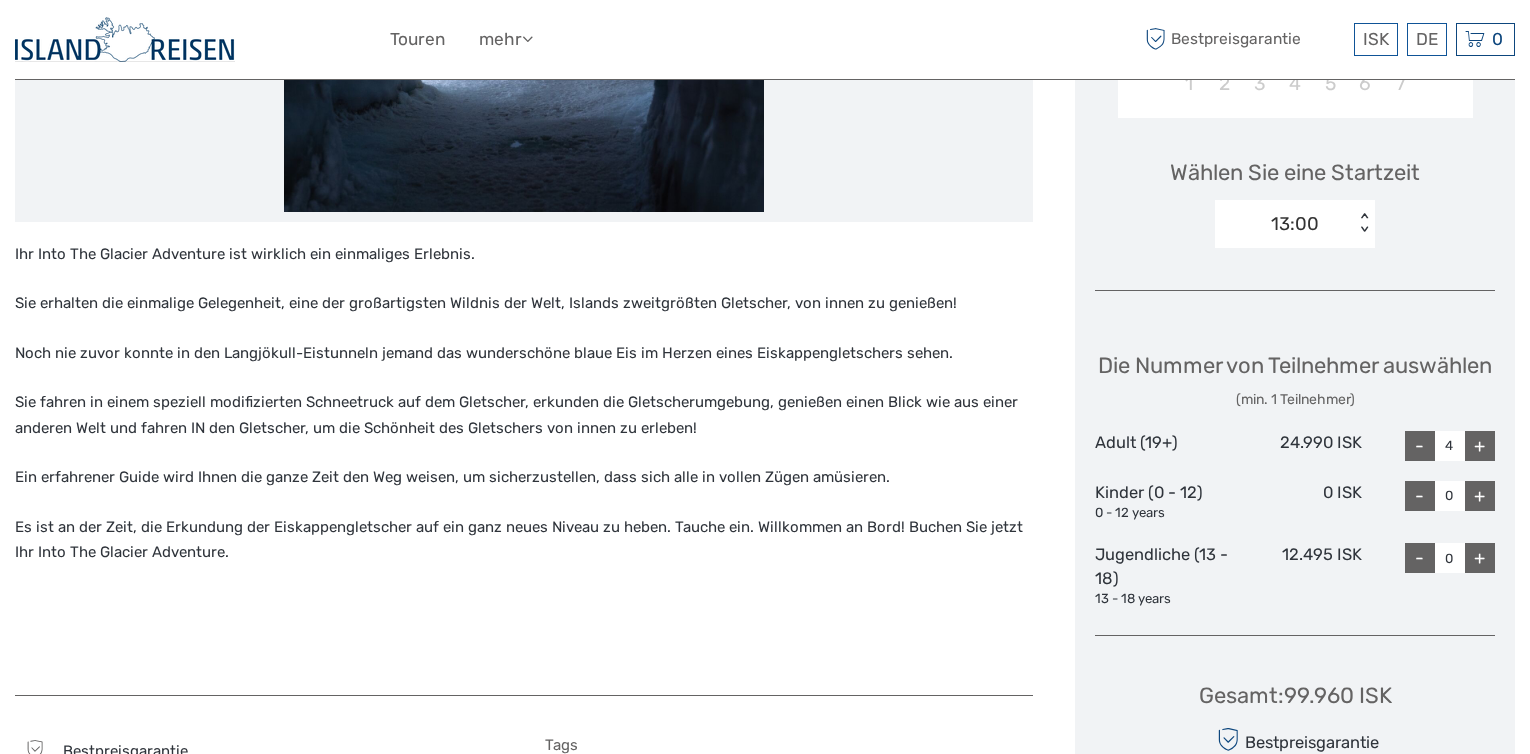 click on "+" at bounding box center [1480, 446] 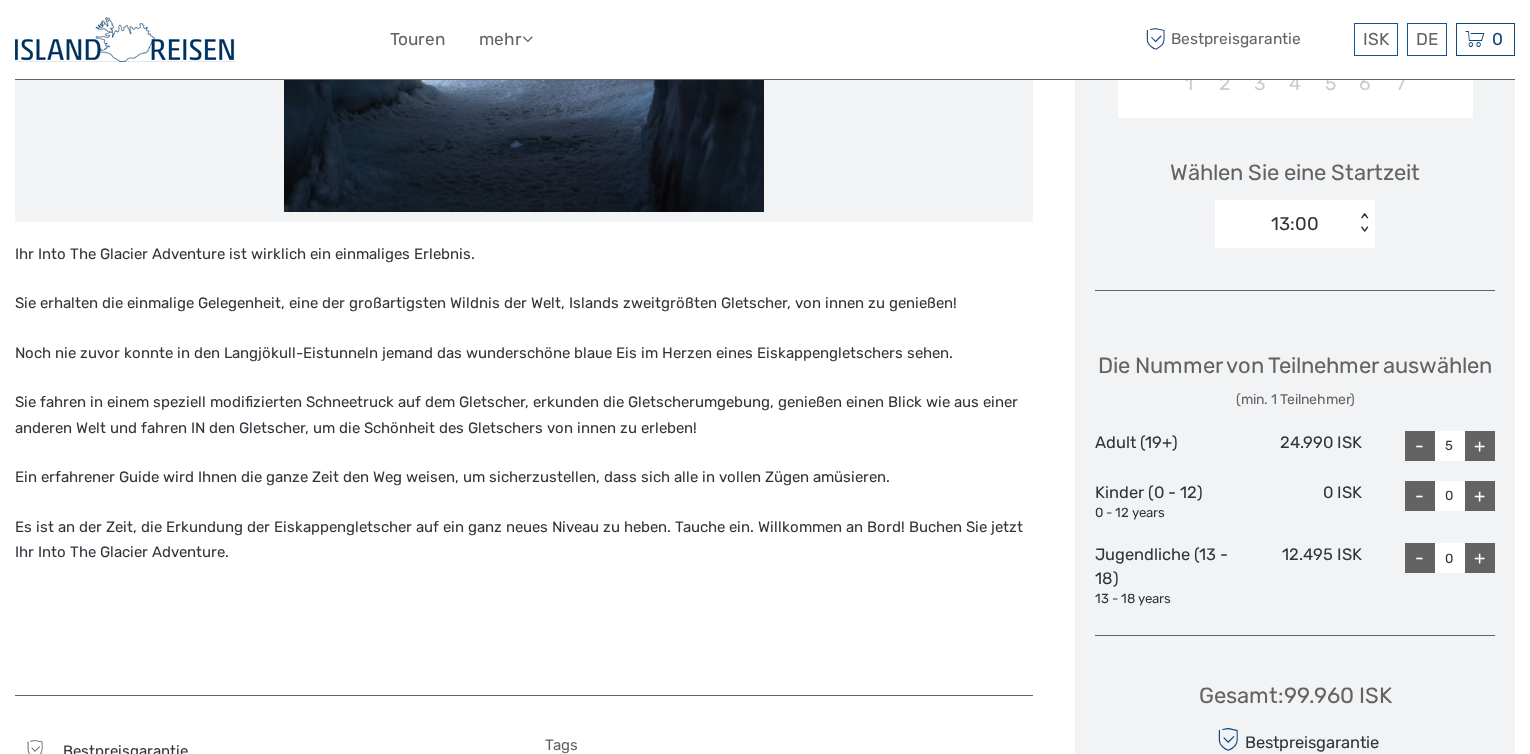 click on "+" at bounding box center [1480, 446] 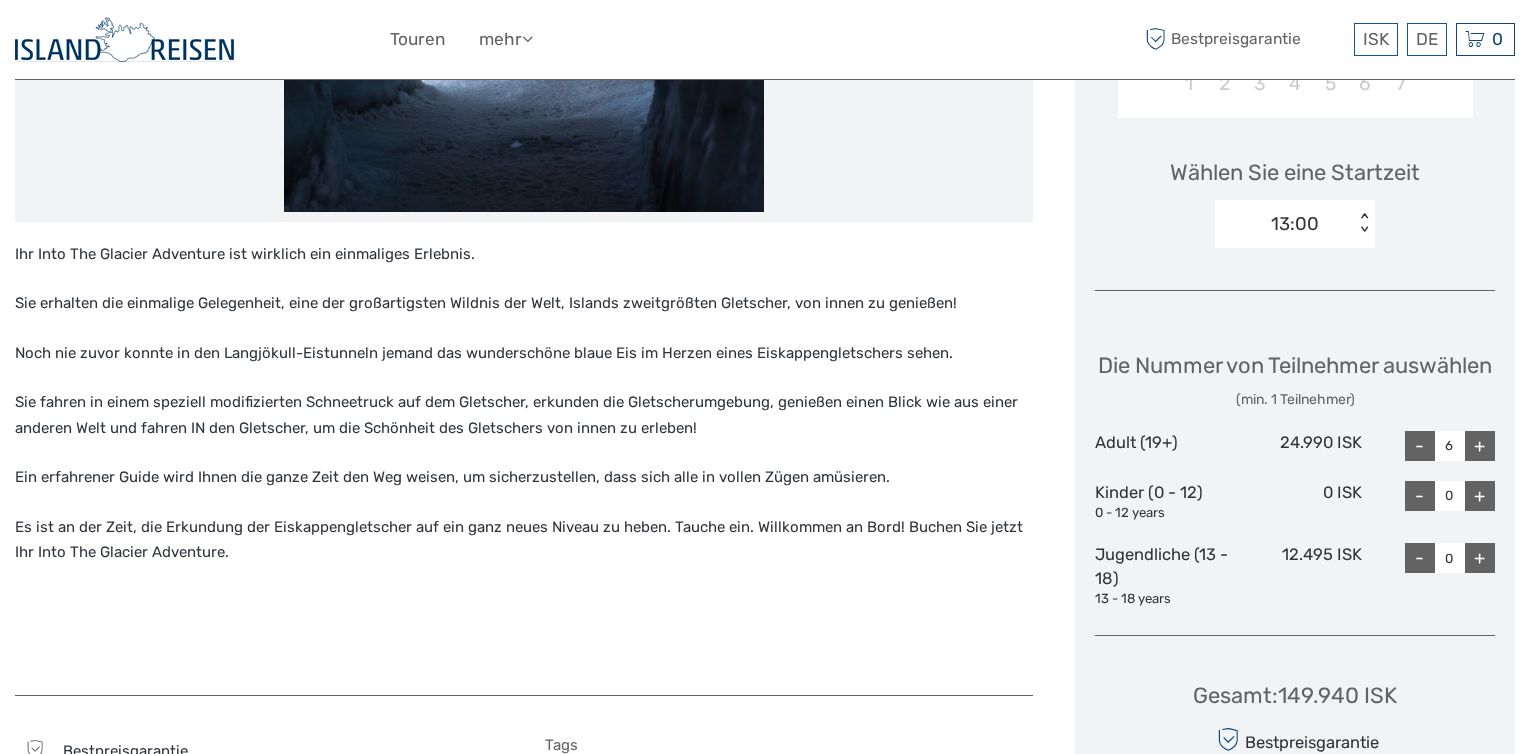 click on "+" at bounding box center (1480, 446) 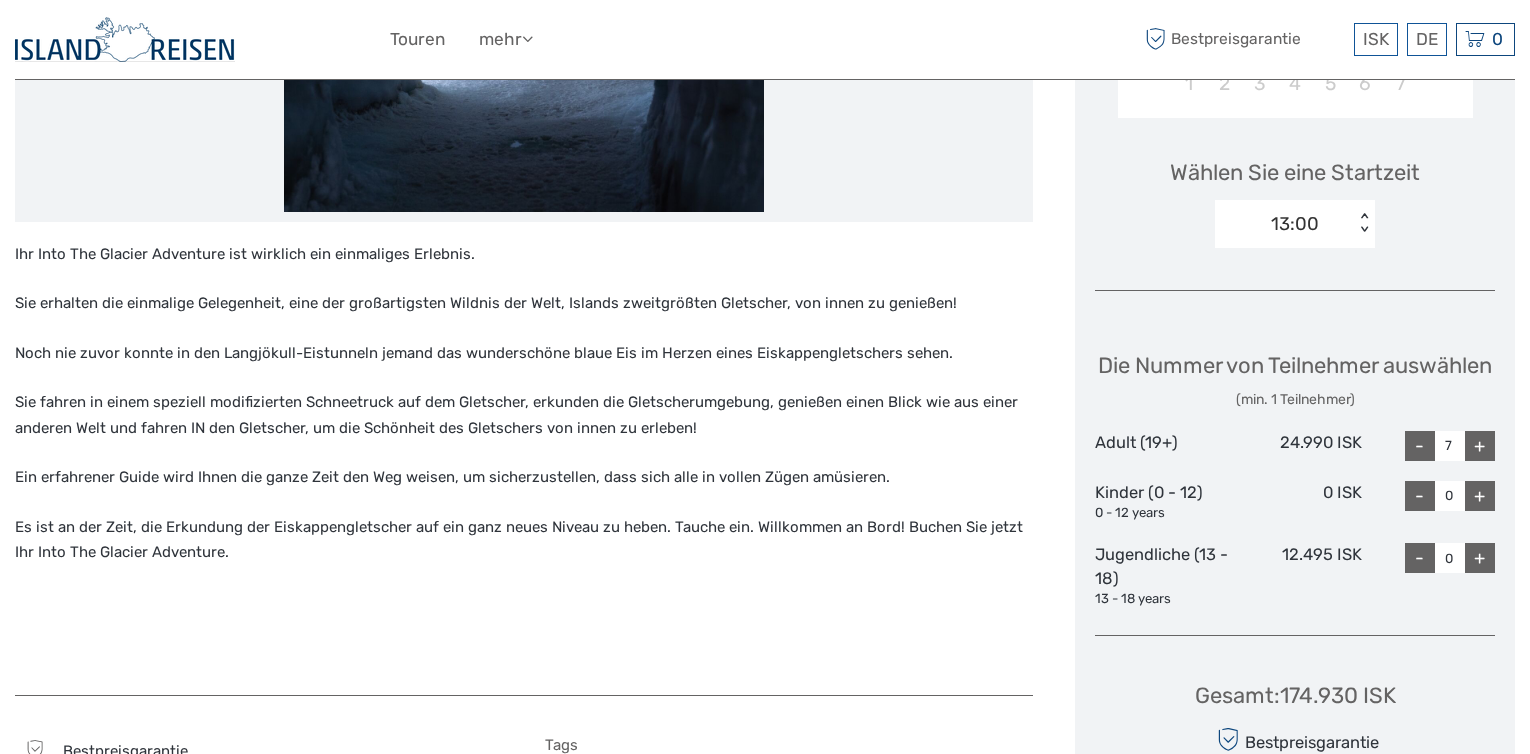 click on "13:00 < >" at bounding box center (1295, 224) 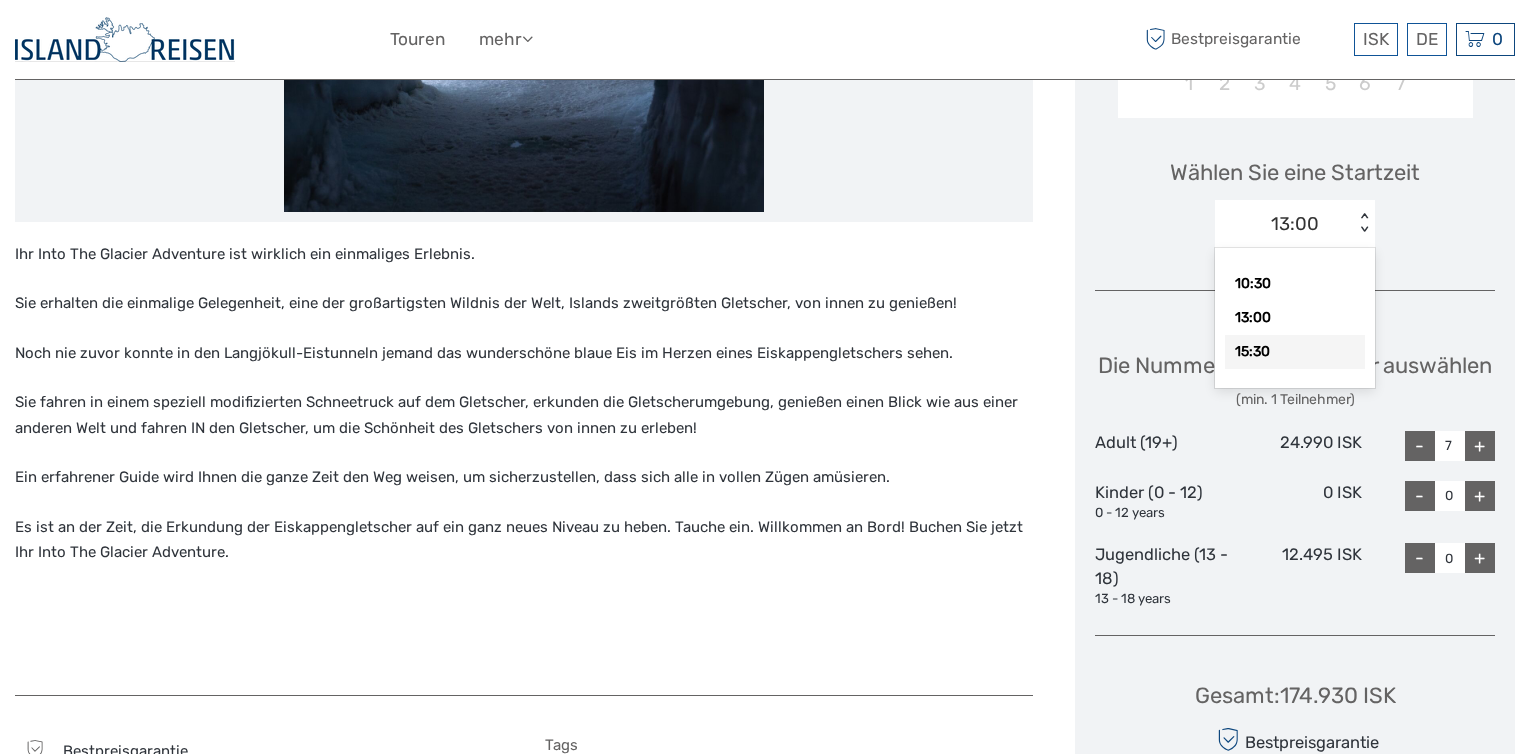 drag, startPoint x: 1273, startPoint y: 350, endPoint x: 1429, endPoint y: 385, distance: 159.87808 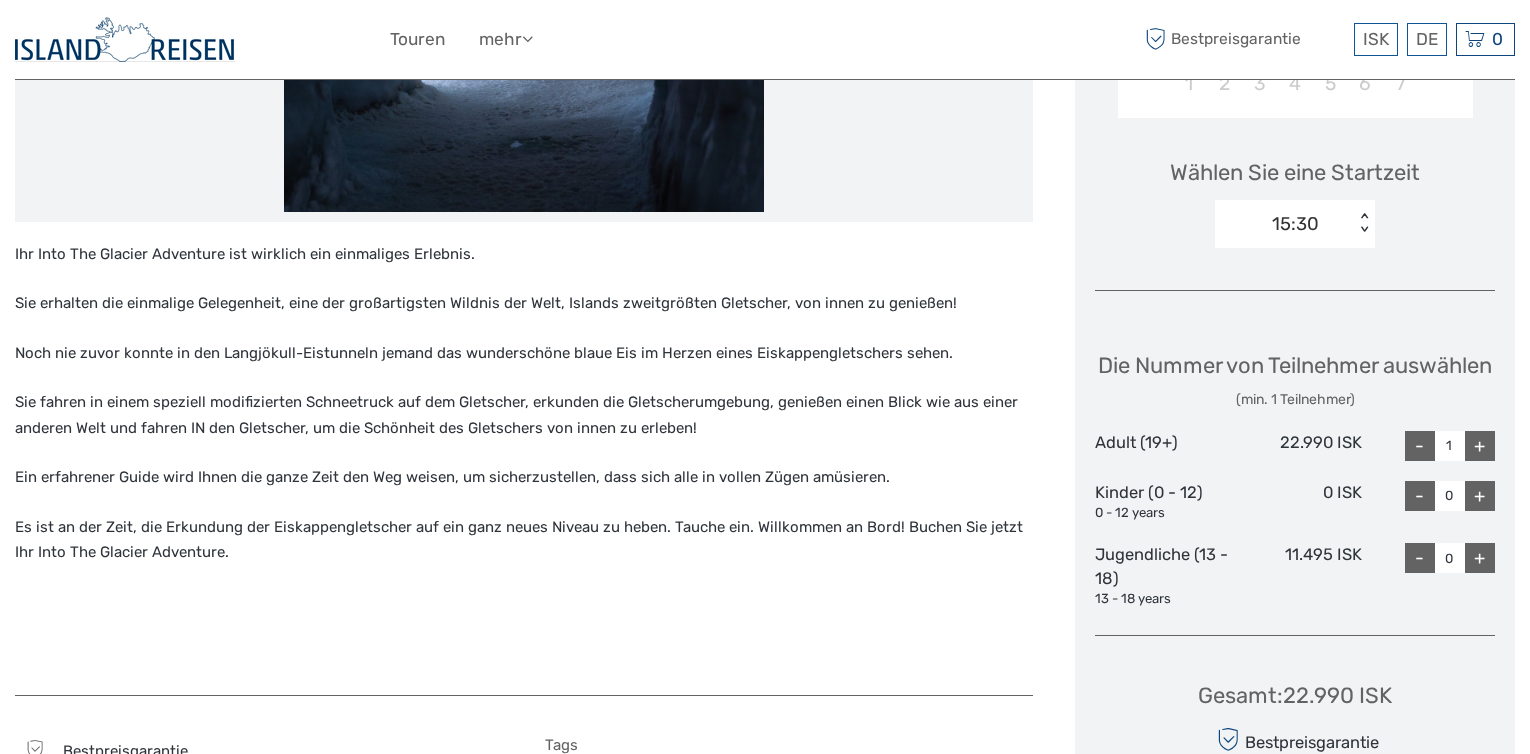 click on "+" at bounding box center [1480, 446] 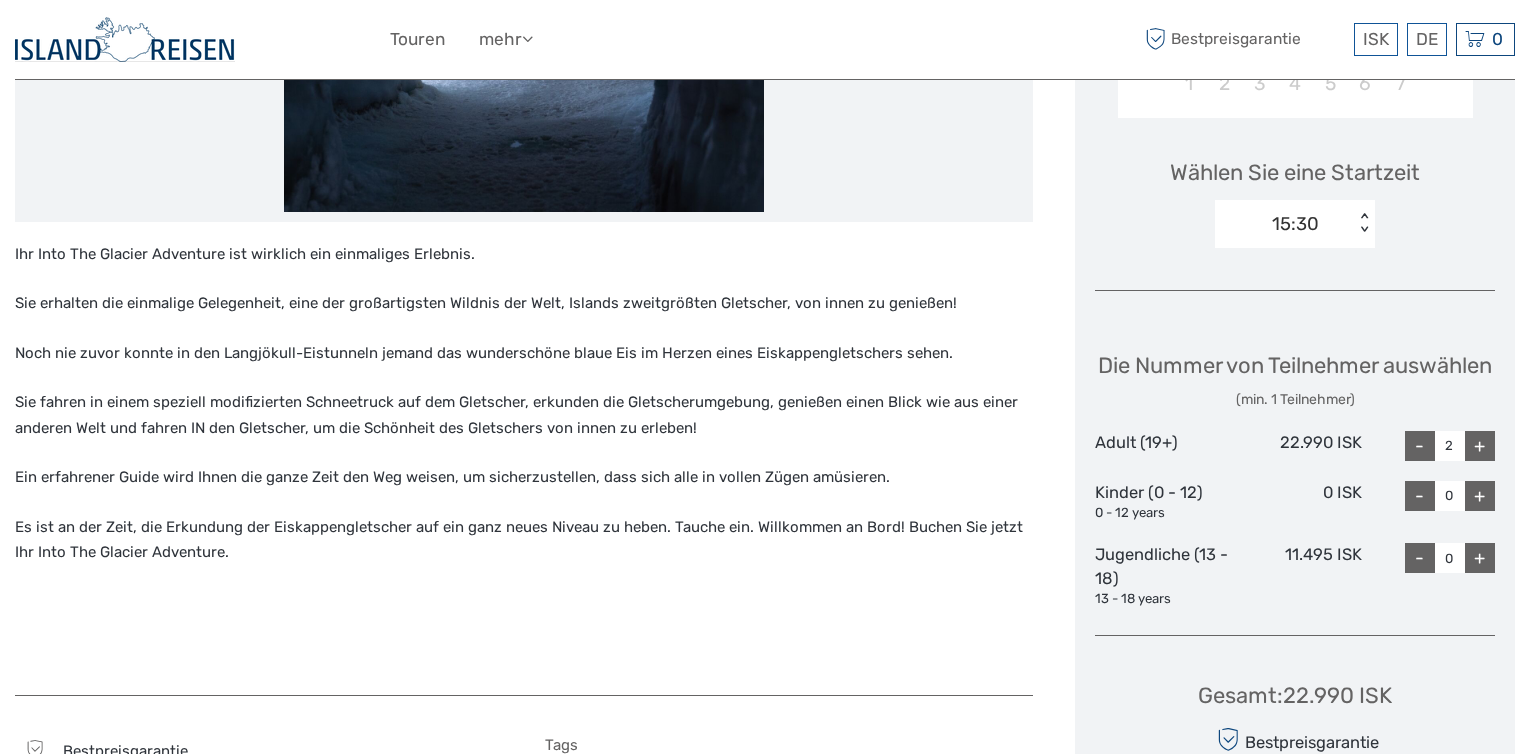 click on "+" at bounding box center [1480, 446] 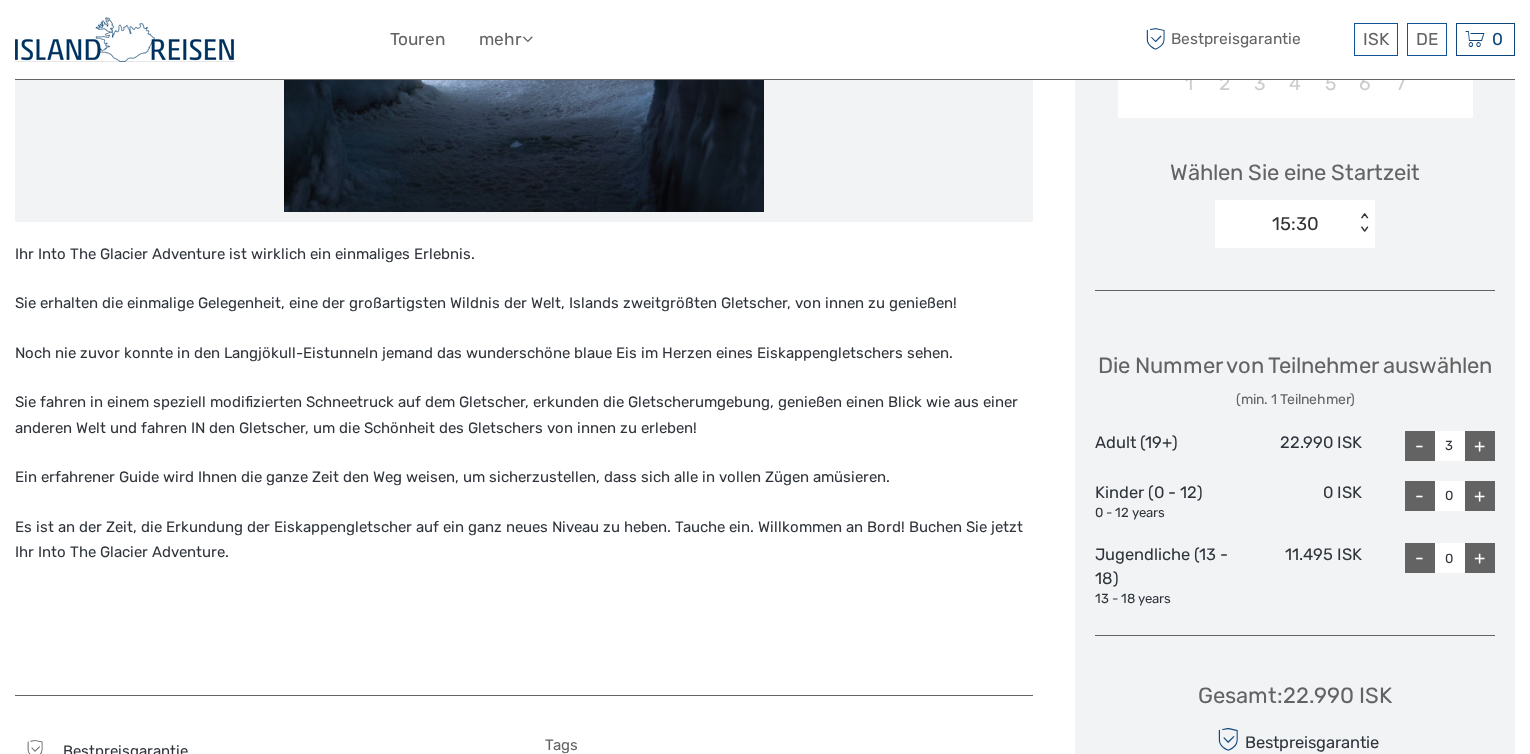 click on "+" at bounding box center [1480, 446] 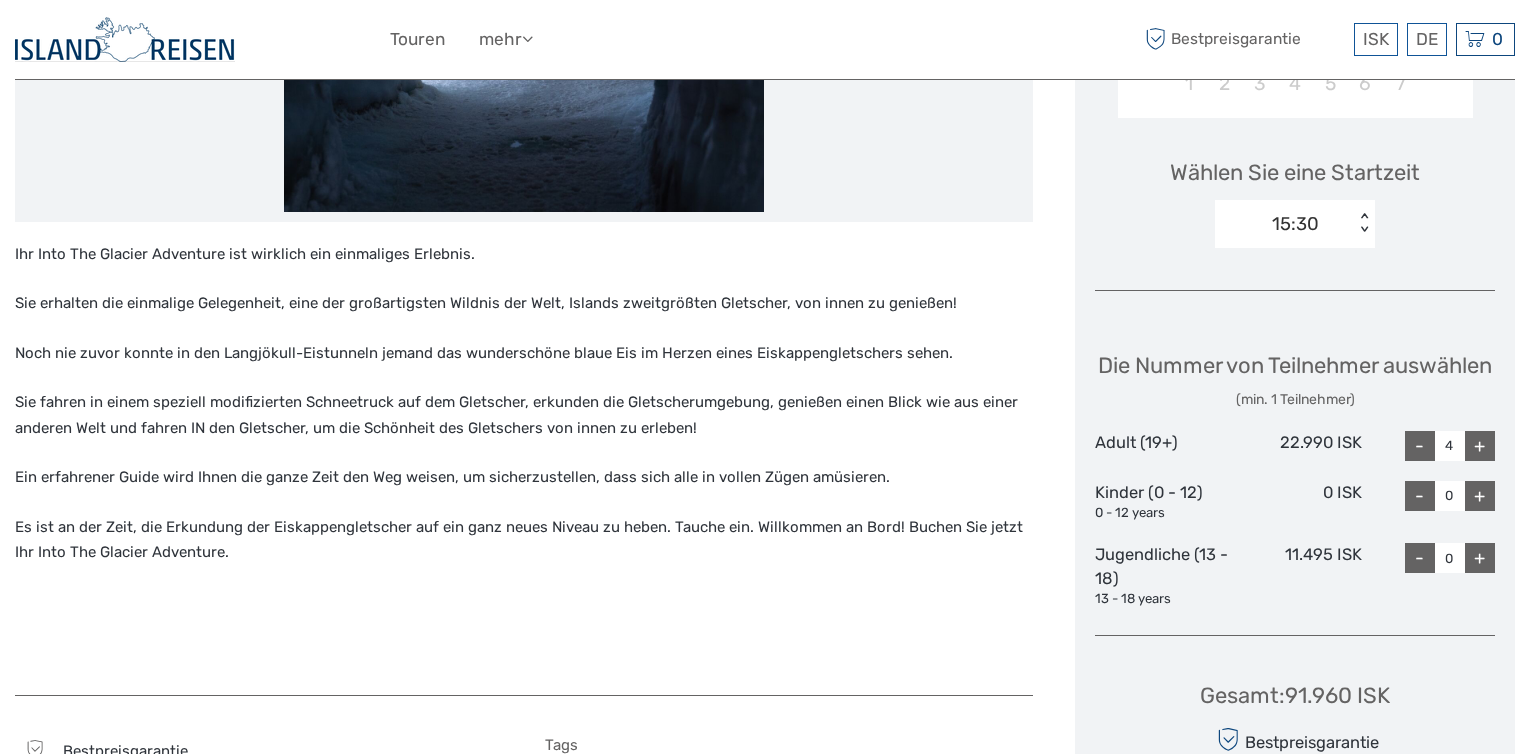 click on "+" at bounding box center [1480, 446] 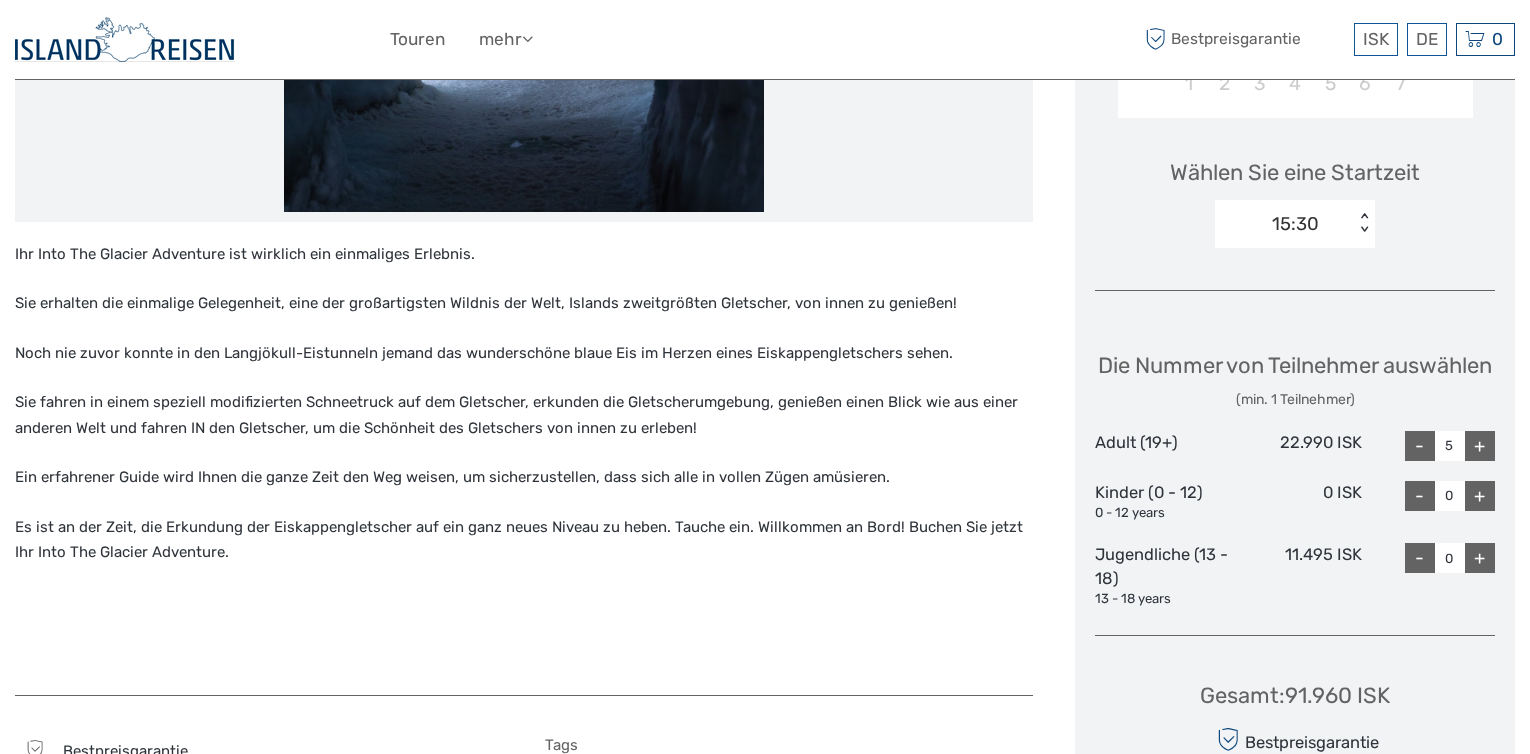 click on "+" at bounding box center (1480, 446) 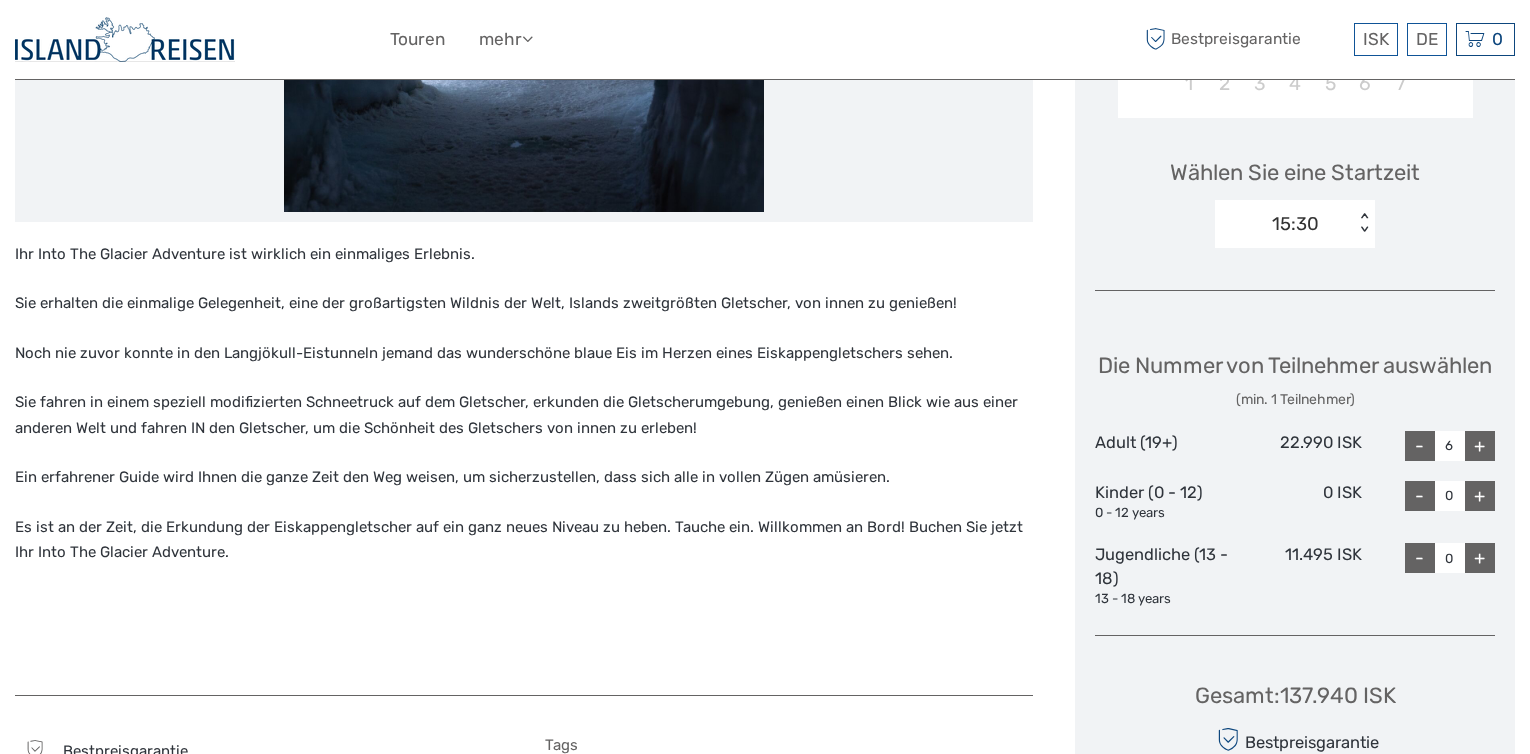 click on "+" at bounding box center (1480, 446) 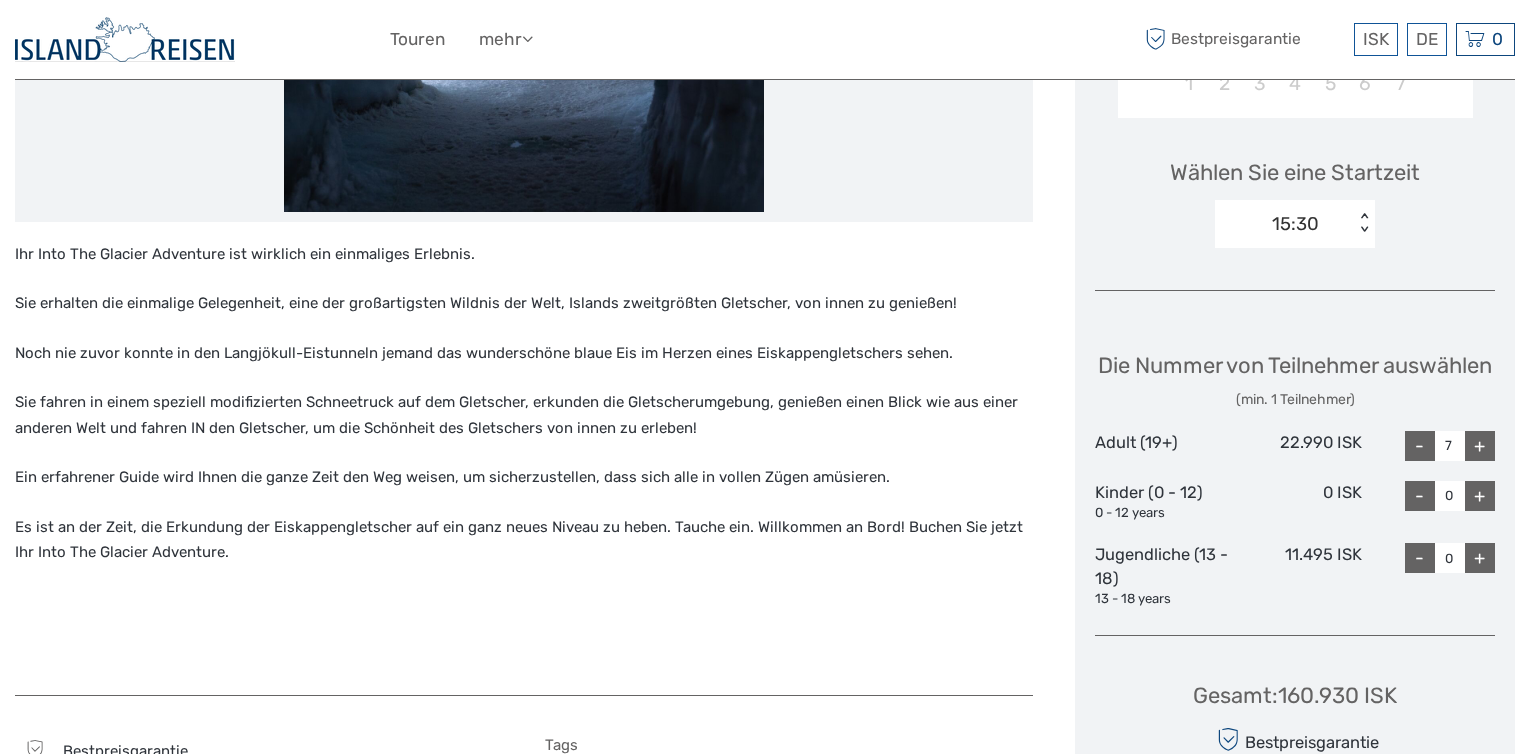 click on "< >" at bounding box center [1364, 223] 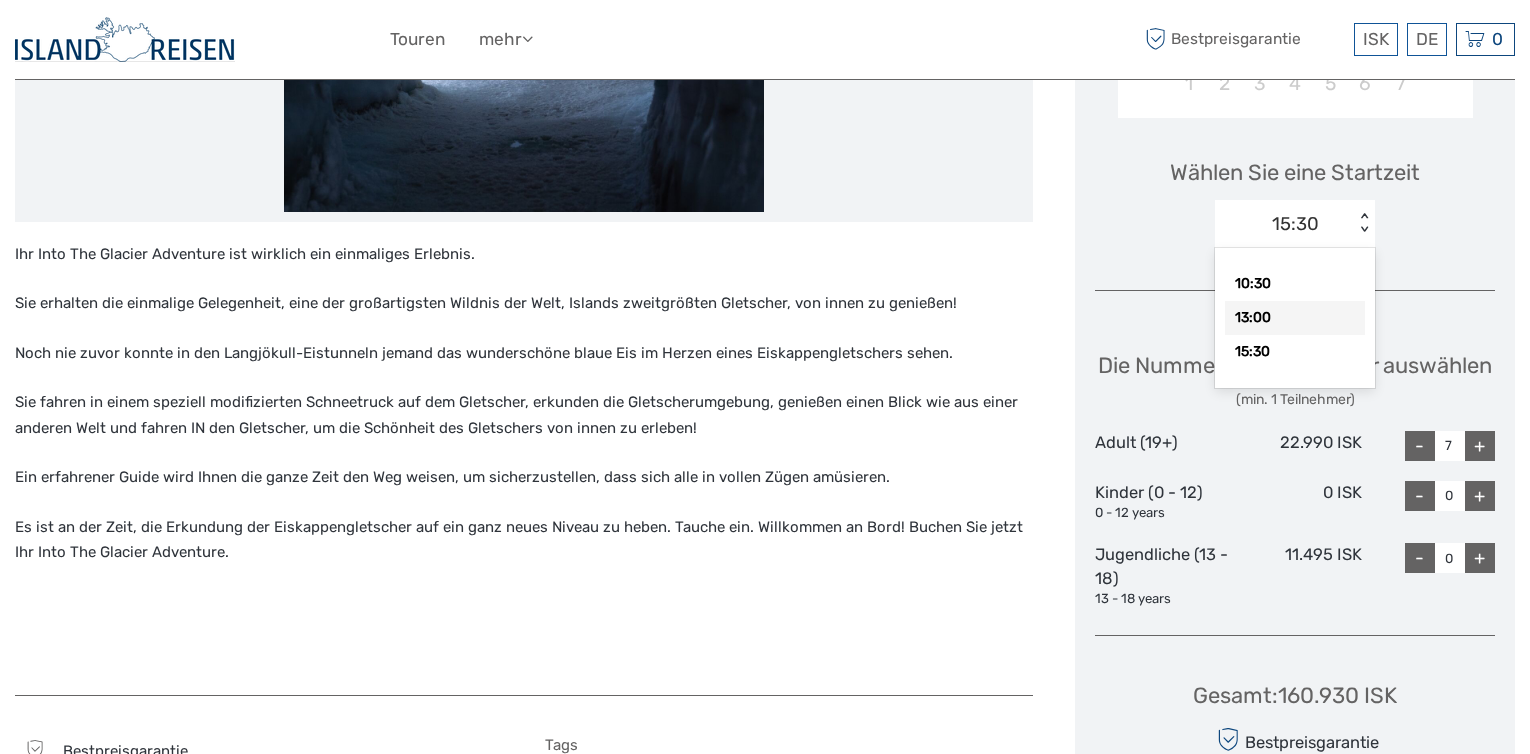 click on "13:00" at bounding box center (1295, 318) 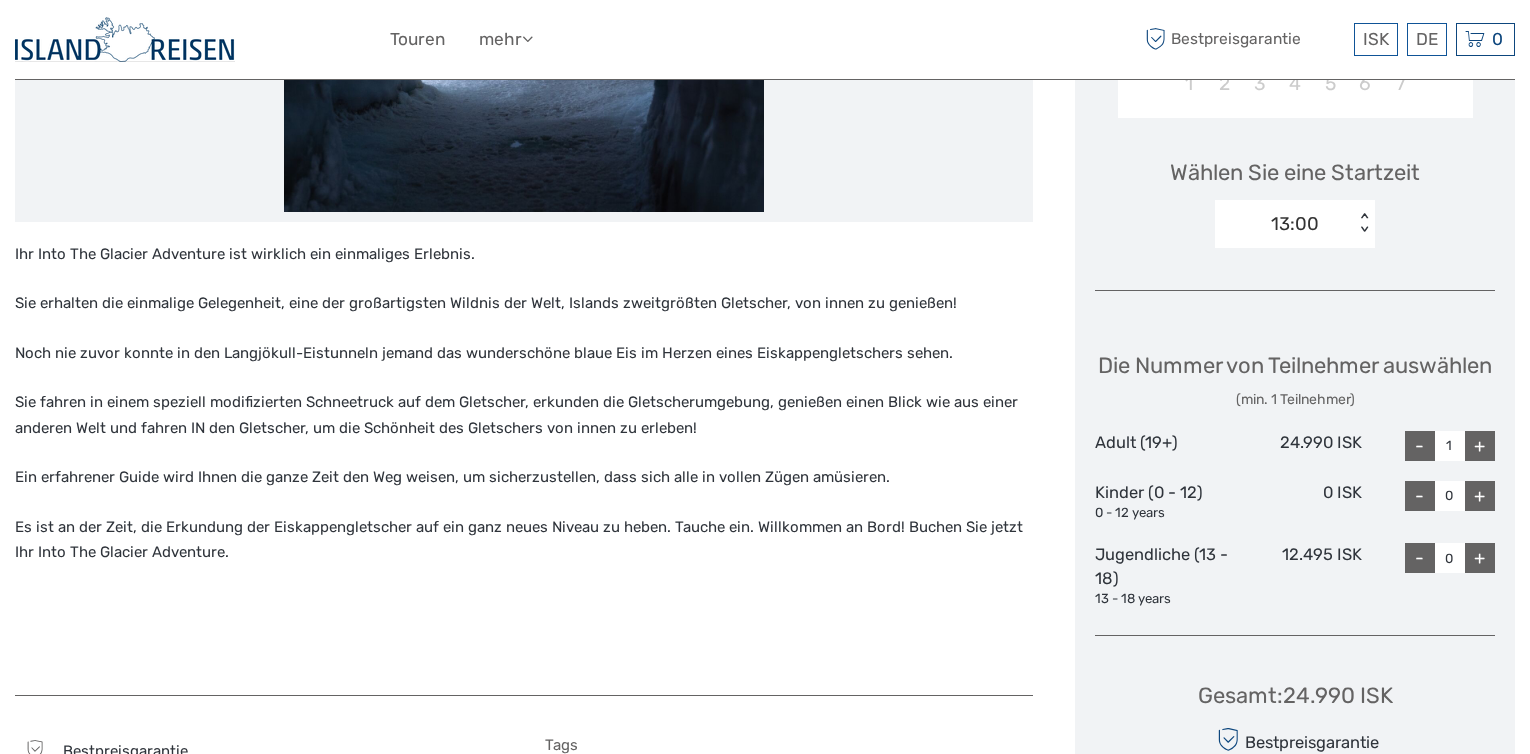 click on "+" at bounding box center [1480, 446] 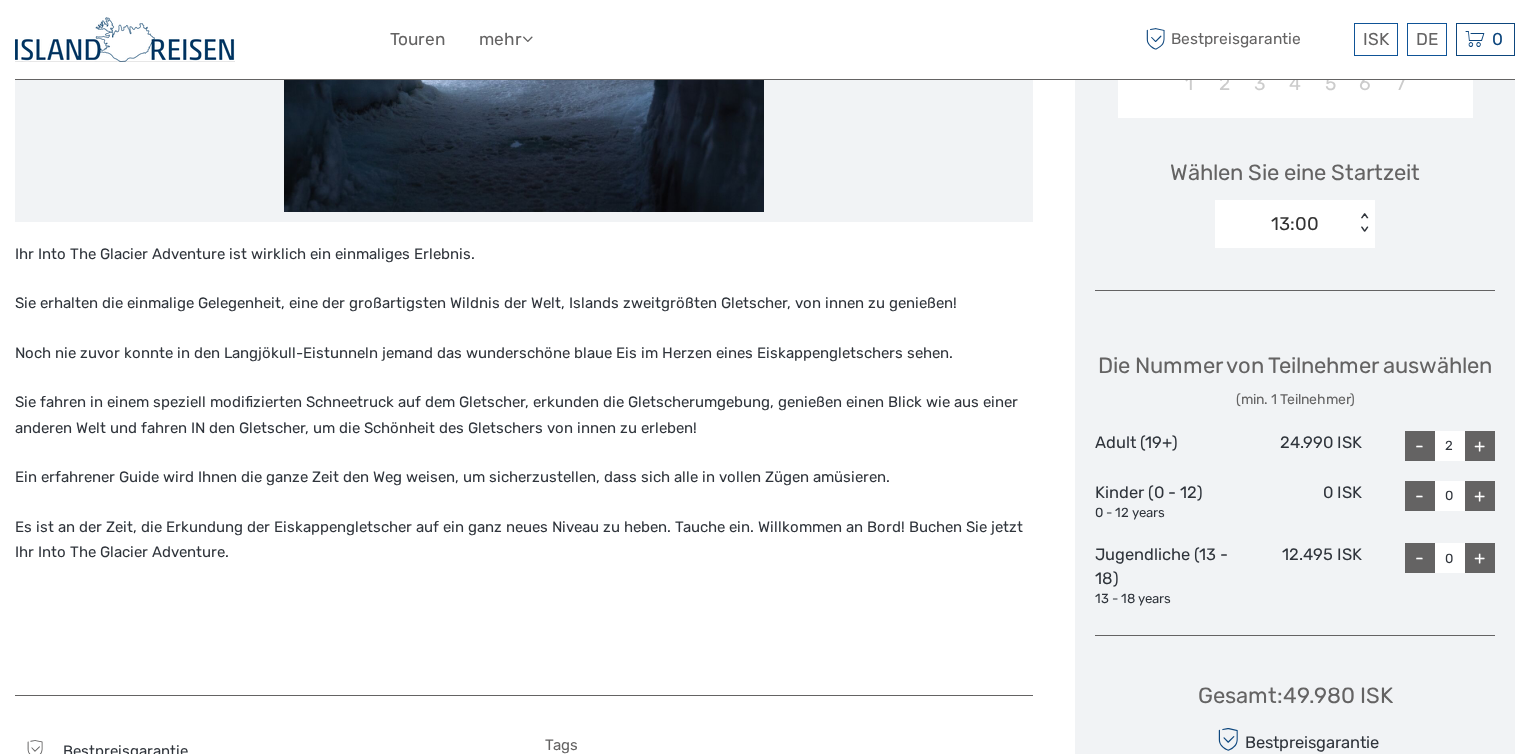 click on "+" at bounding box center (1480, 446) 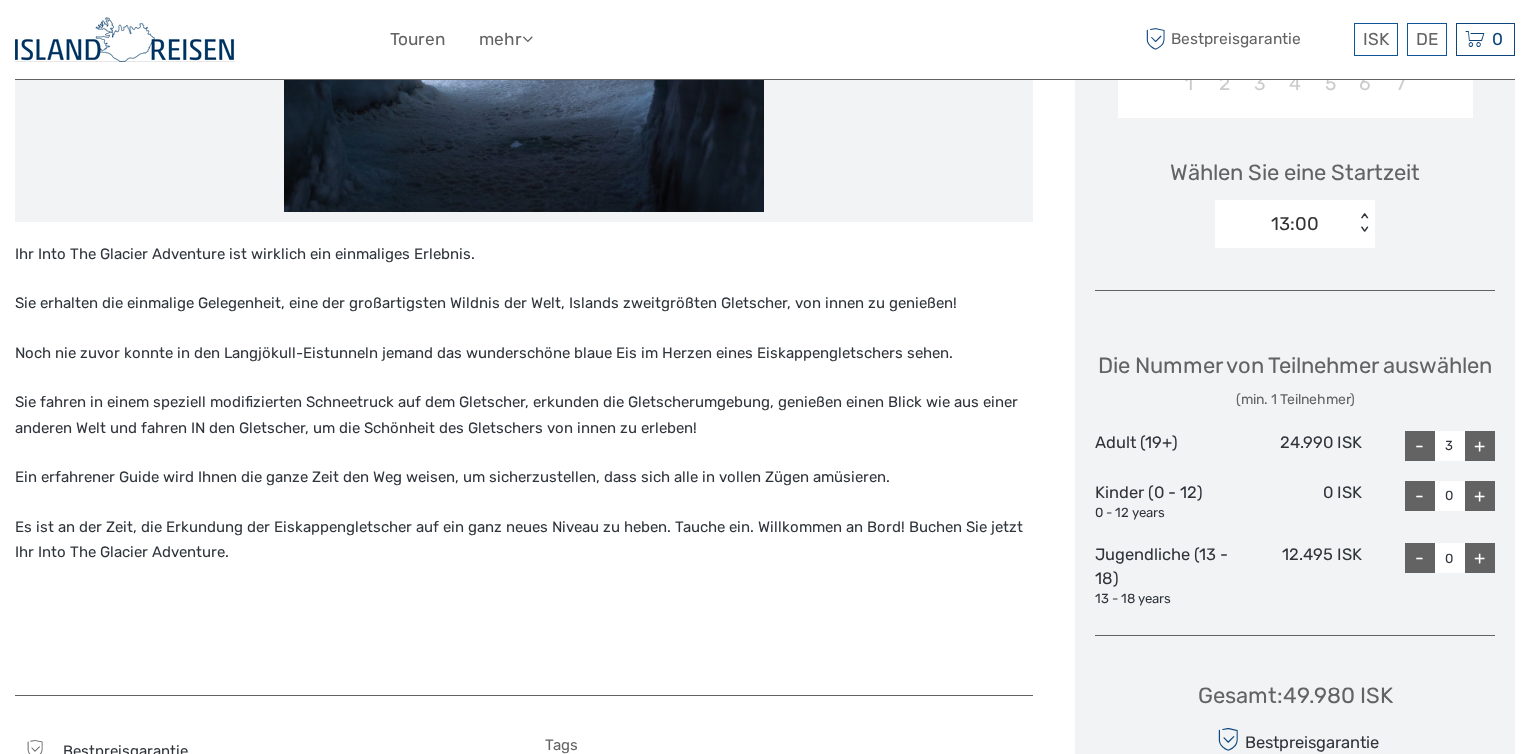 click on "+" at bounding box center (1480, 446) 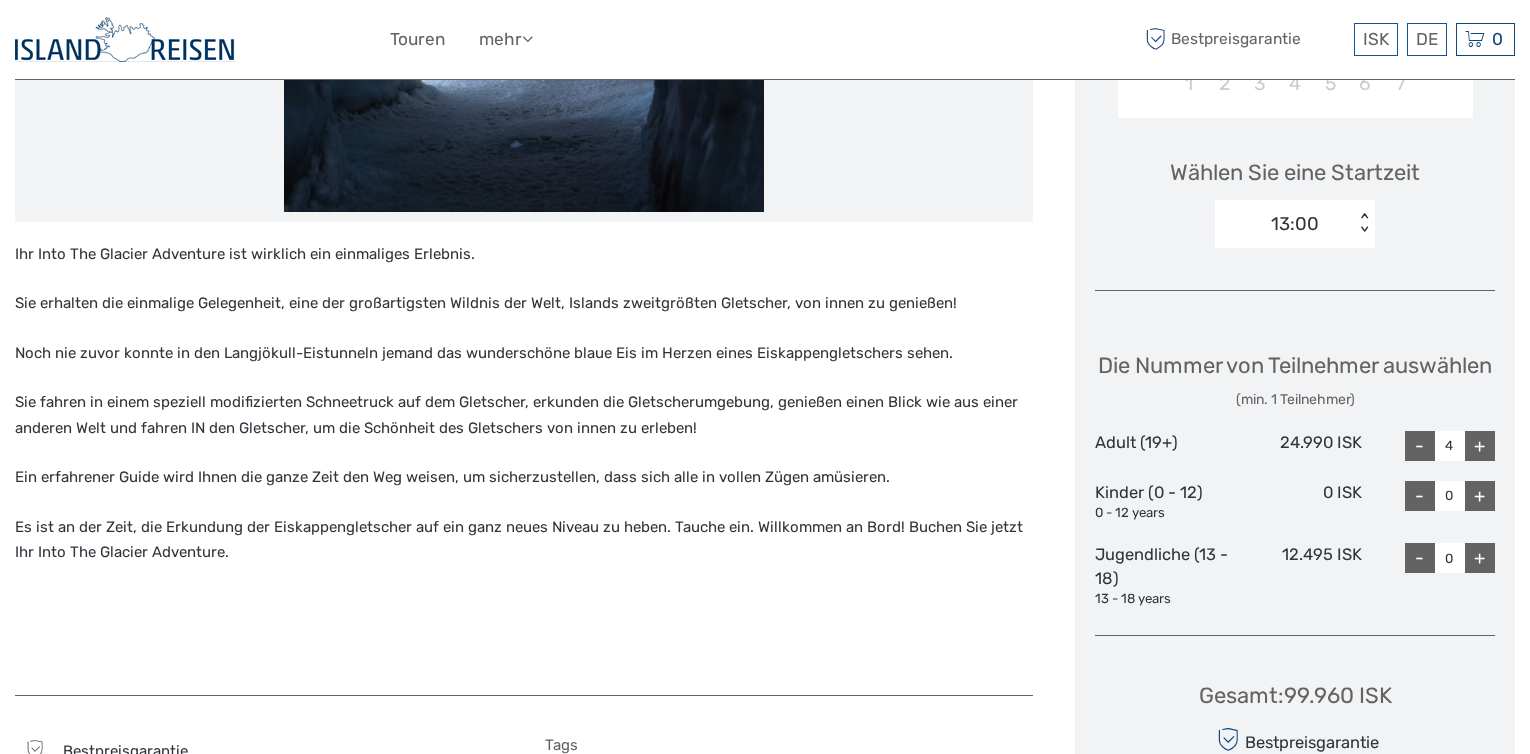 click on "+" at bounding box center [1480, 446] 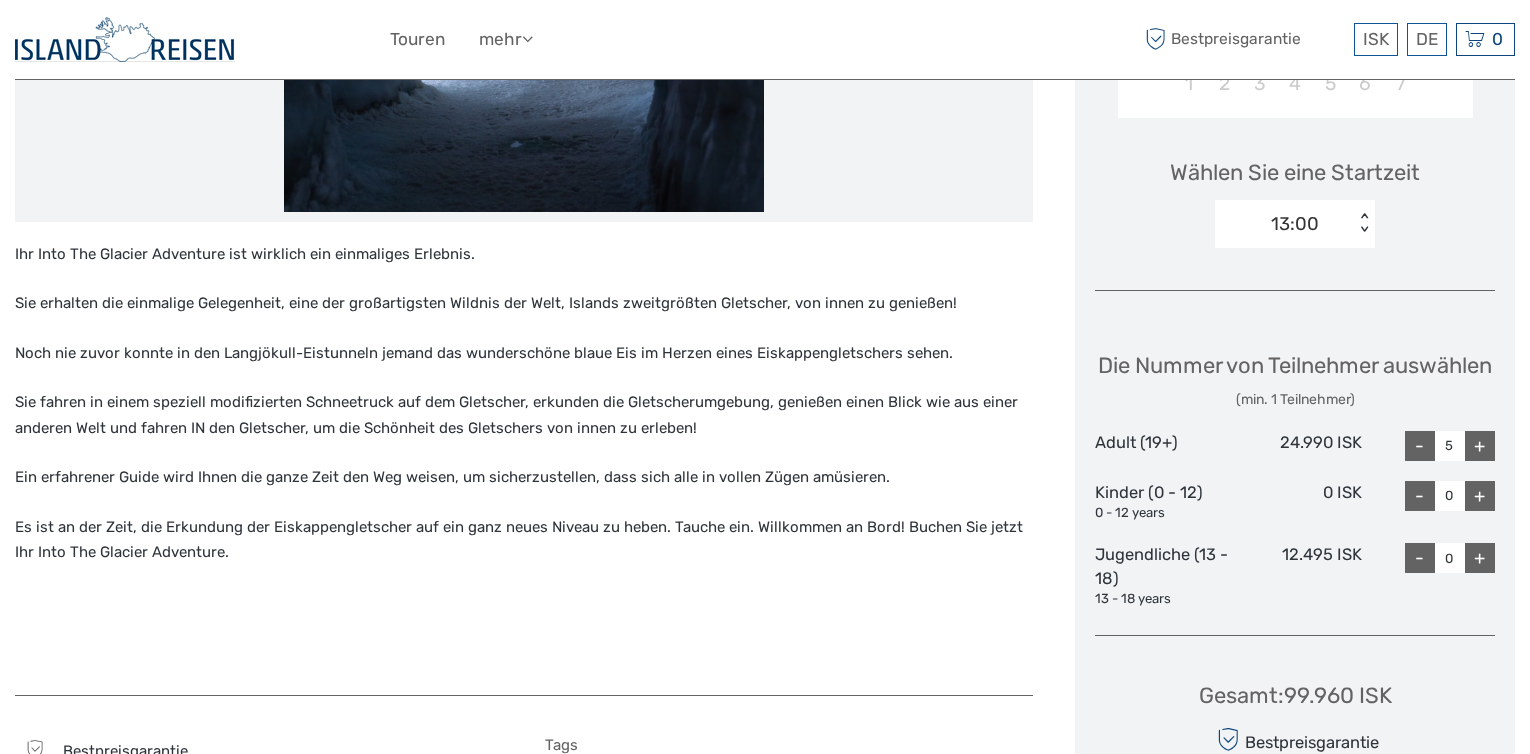 click on "+" at bounding box center (1480, 446) 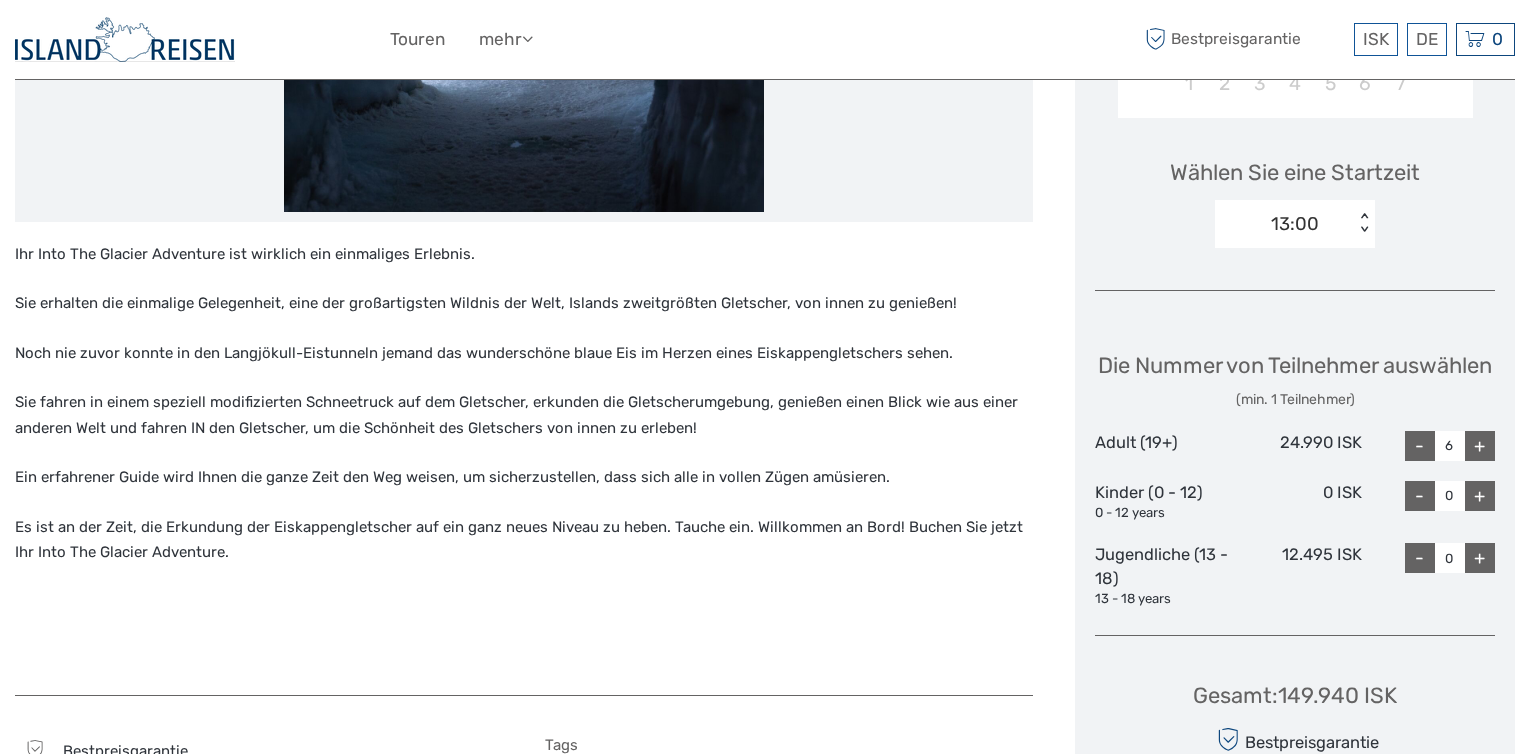 click on "+" at bounding box center (1480, 446) 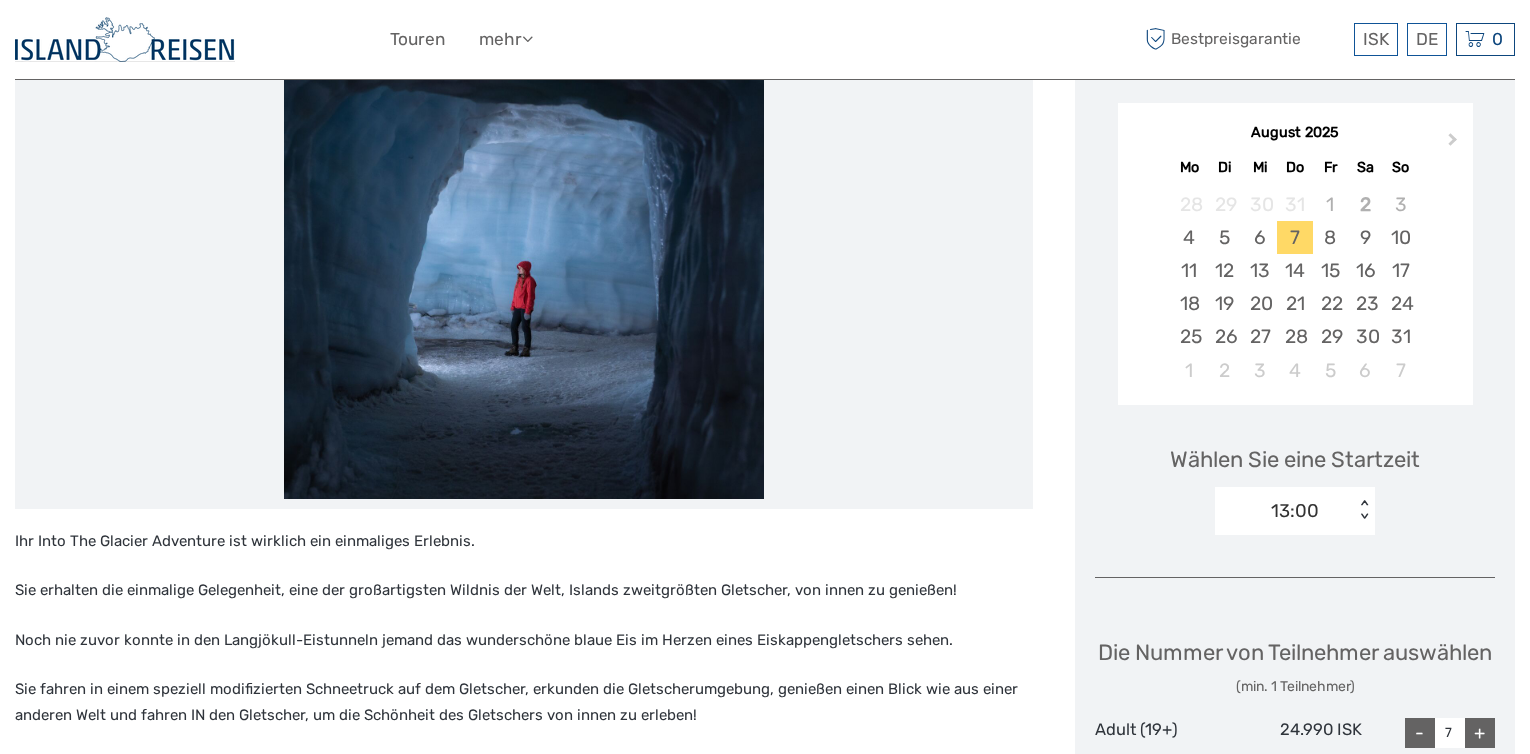 scroll, scrollTop: 300, scrollLeft: 0, axis: vertical 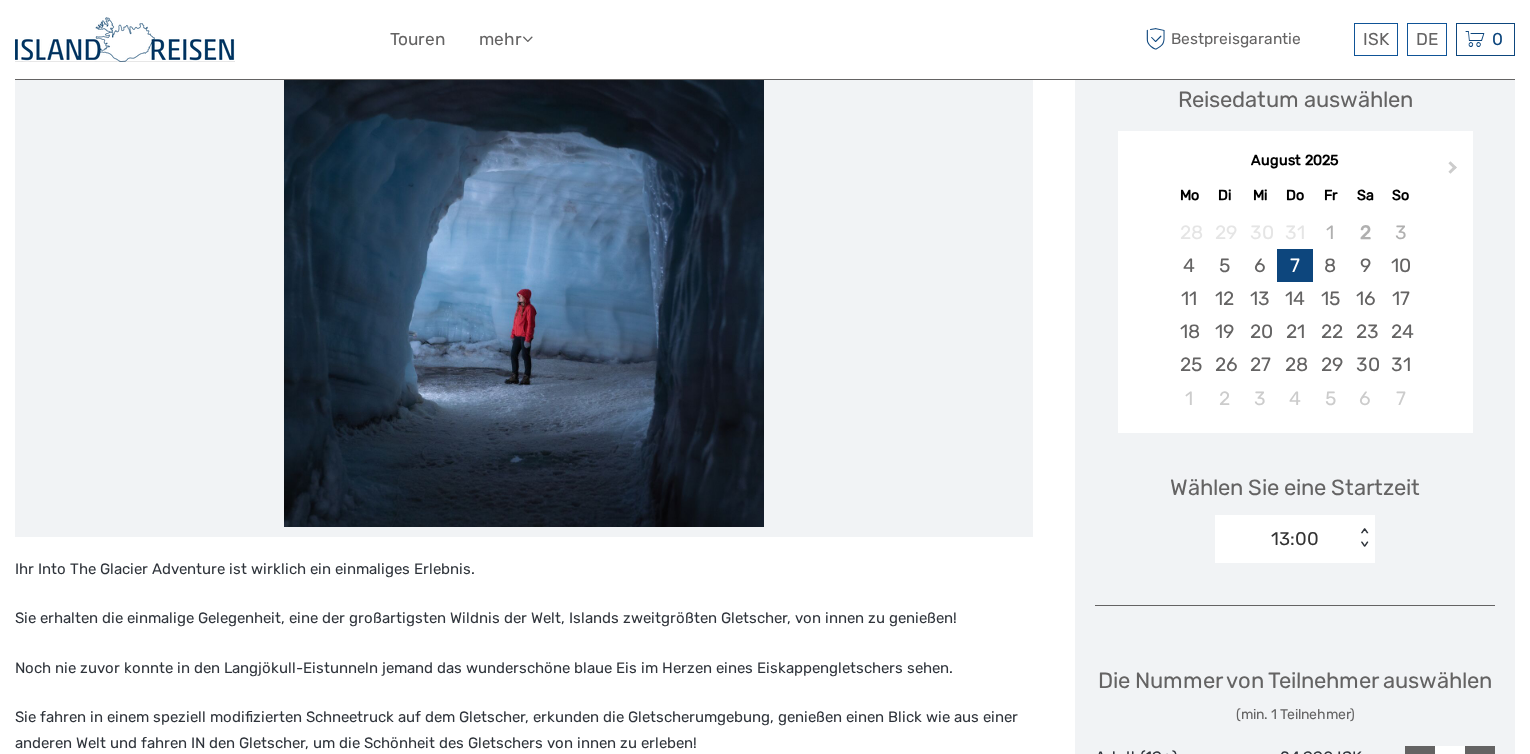 click on "7" at bounding box center [1294, 265] 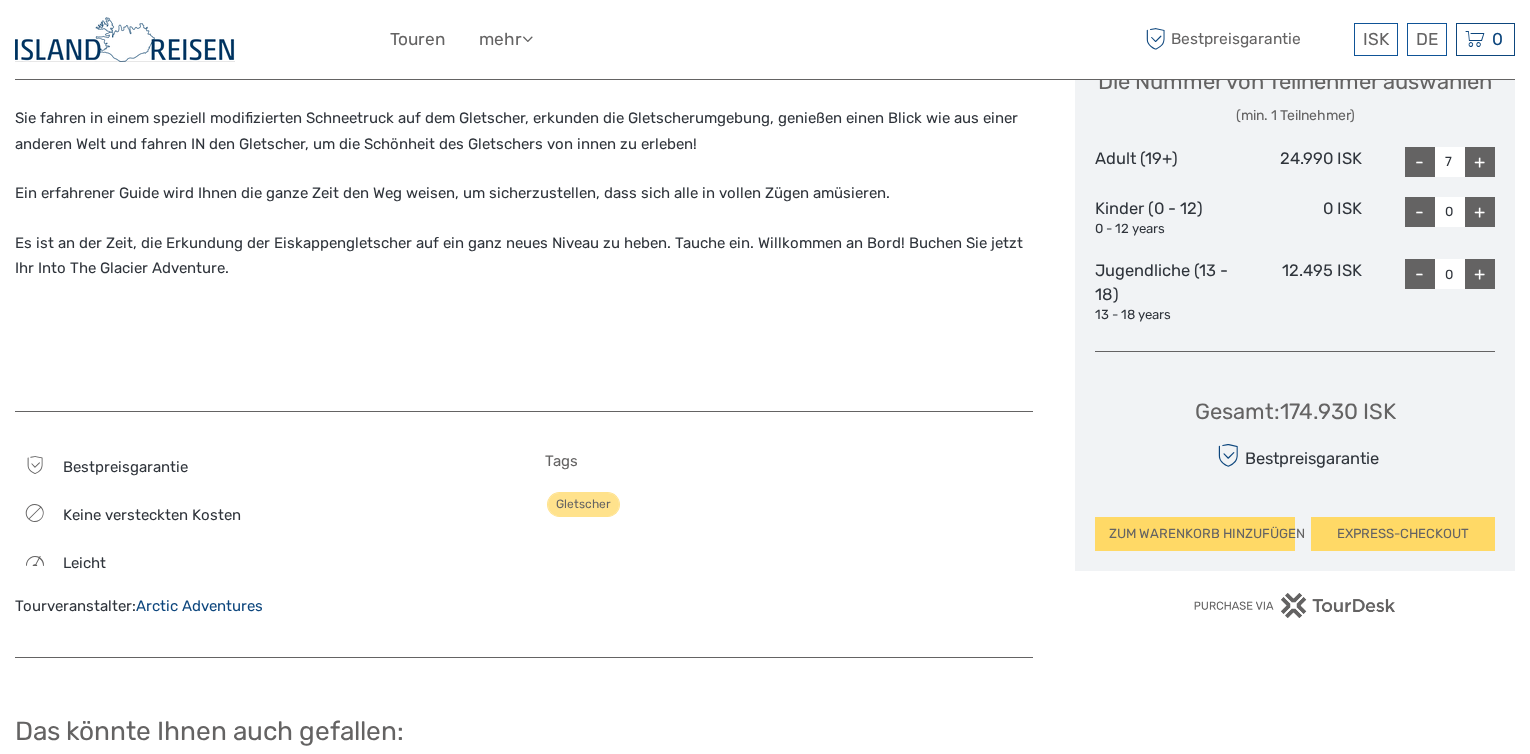 scroll, scrollTop: 900, scrollLeft: 0, axis: vertical 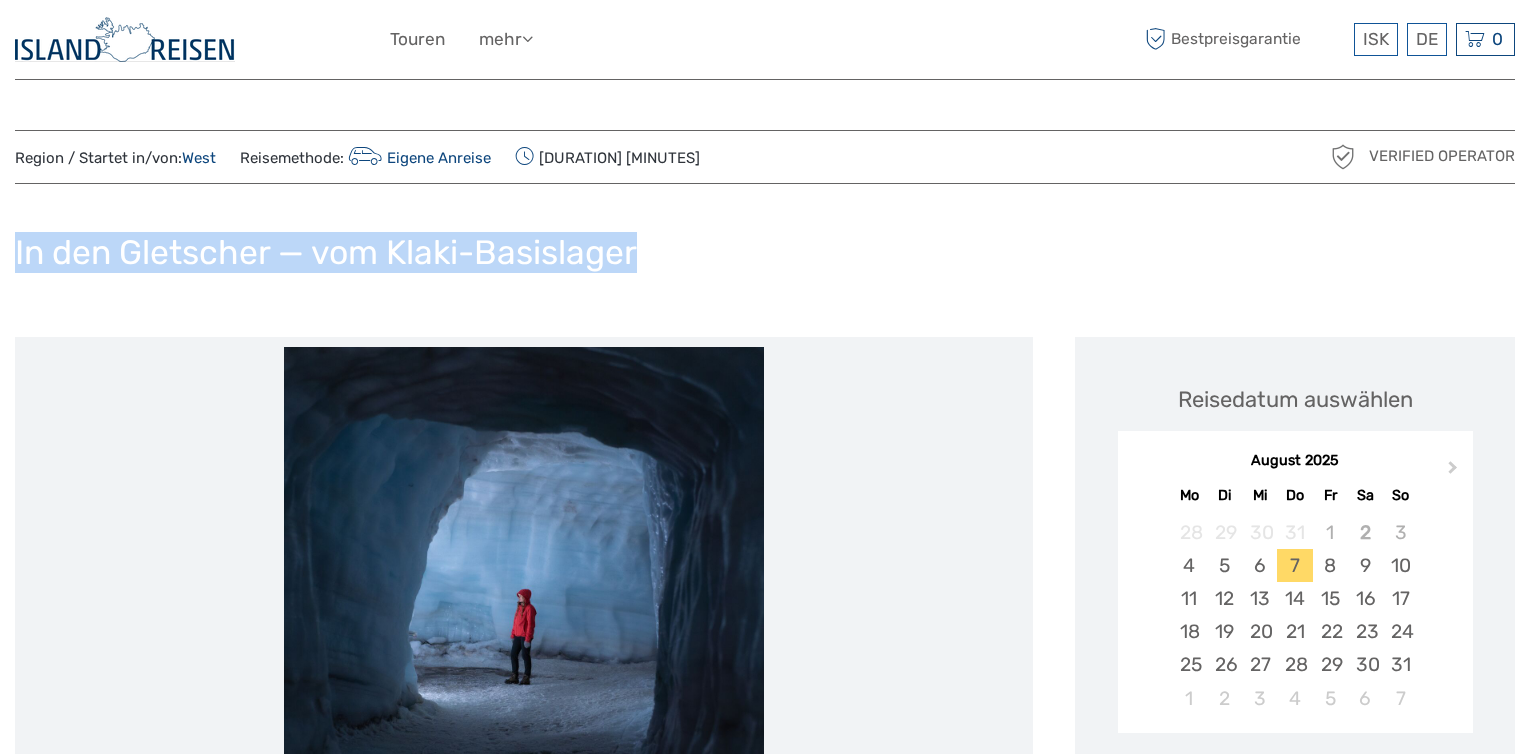 drag, startPoint x: 634, startPoint y: 248, endPoint x: -5, endPoint y: 232, distance: 639.20026 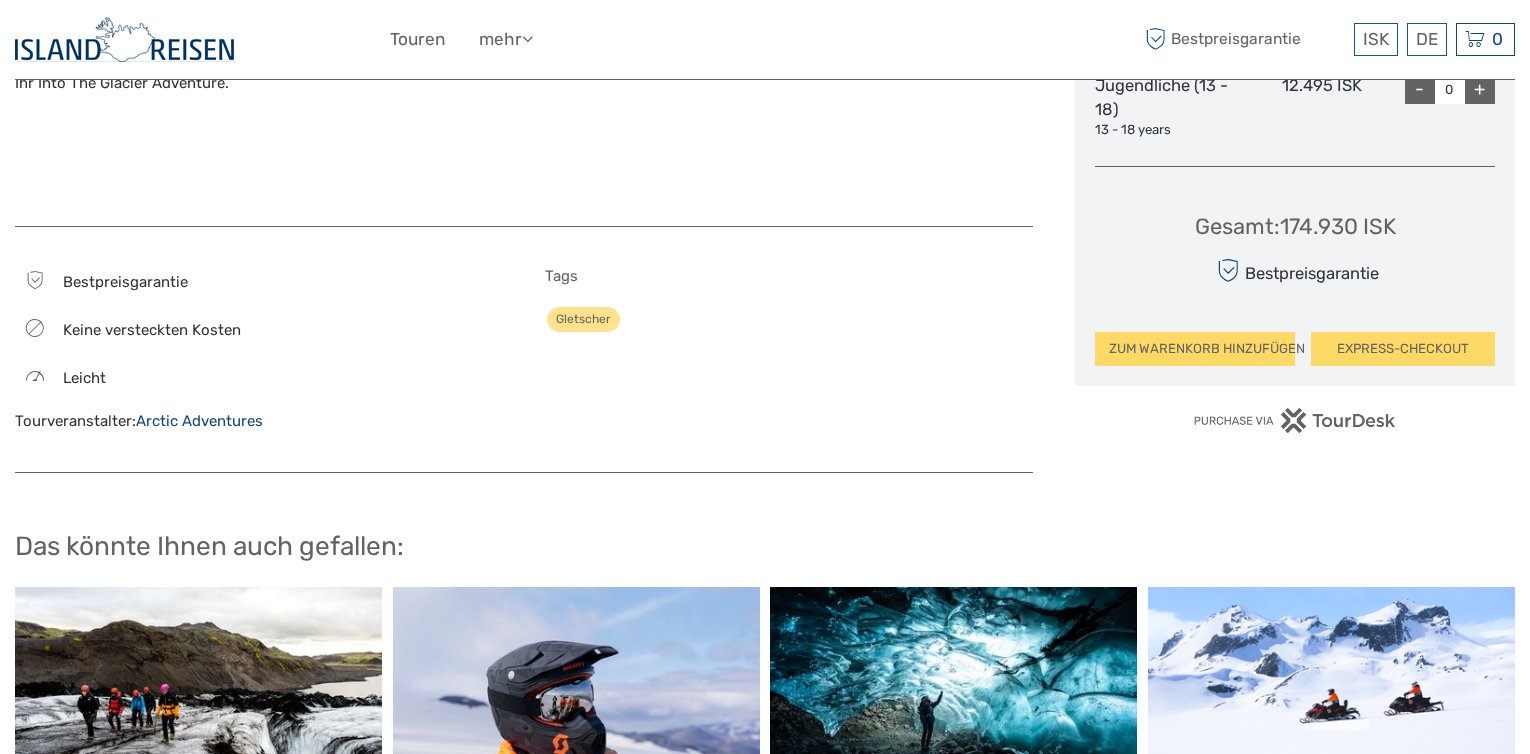 scroll, scrollTop: 1200, scrollLeft: 0, axis: vertical 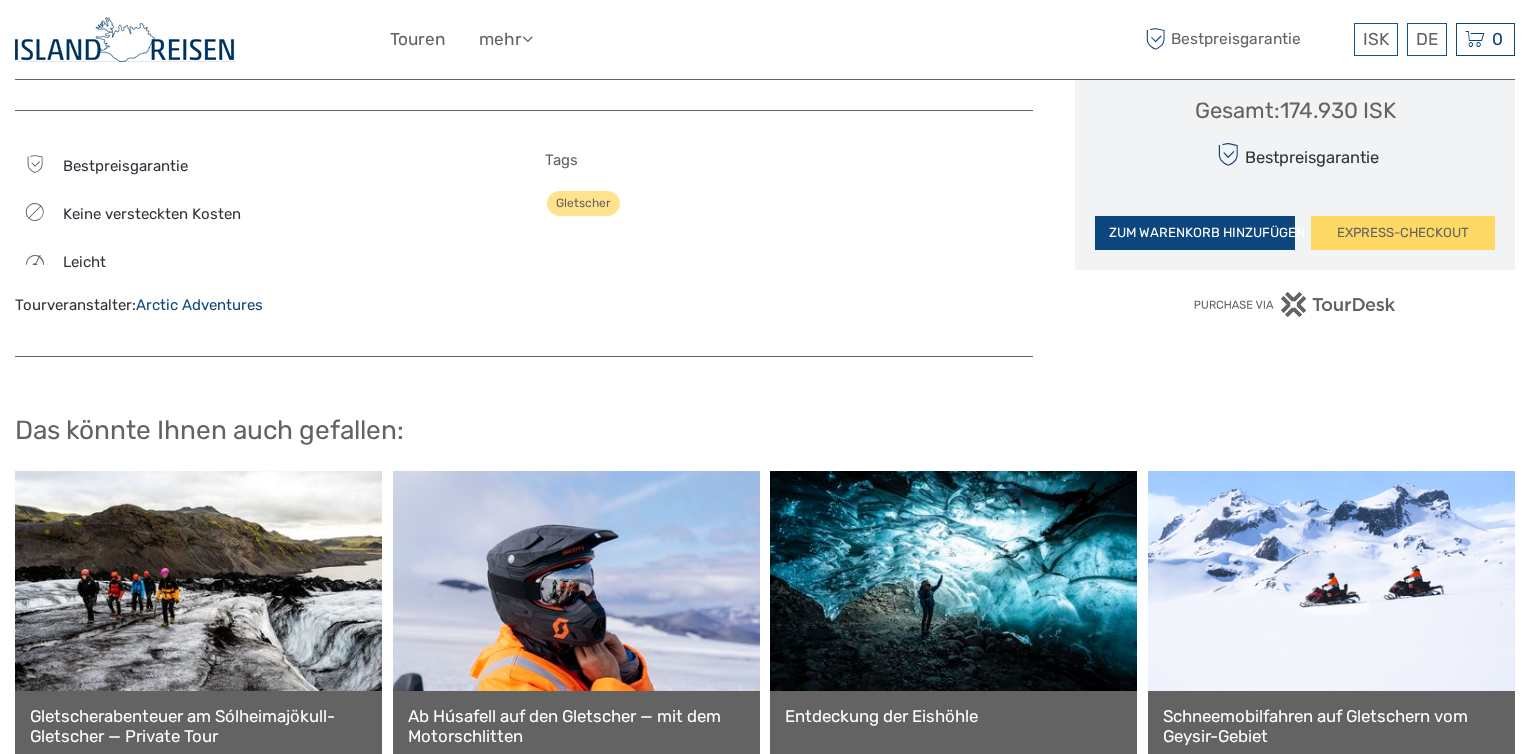 click on "ZUM WARENKORB HINZUFÜGEN" at bounding box center [1195, 233] 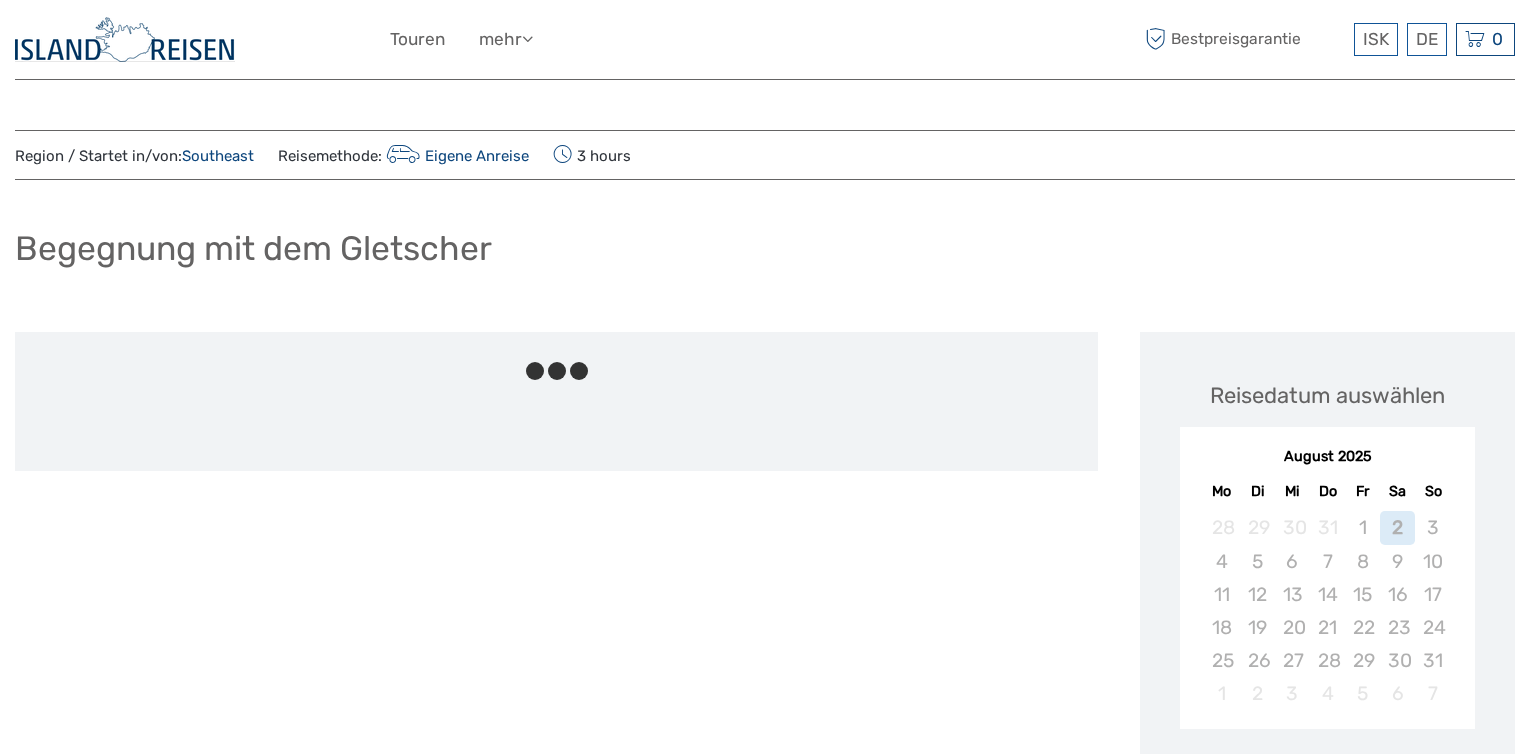 scroll, scrollTop: 0, scrollLeft: 0, axis: both 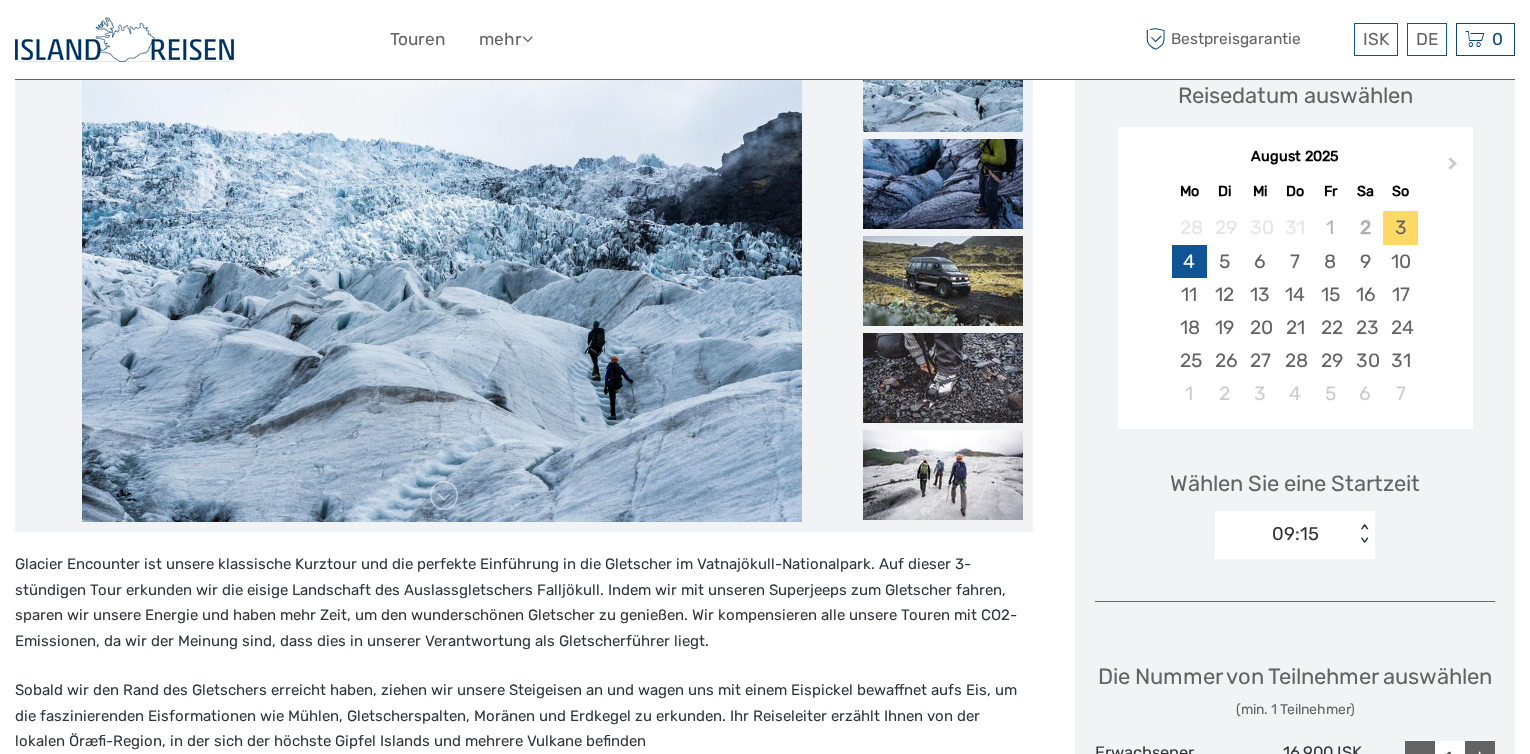 drag, startPoint x: 1182, startPoint y: 251, endPoint x: 1207, endPoint y: 271, distance: 32.01562 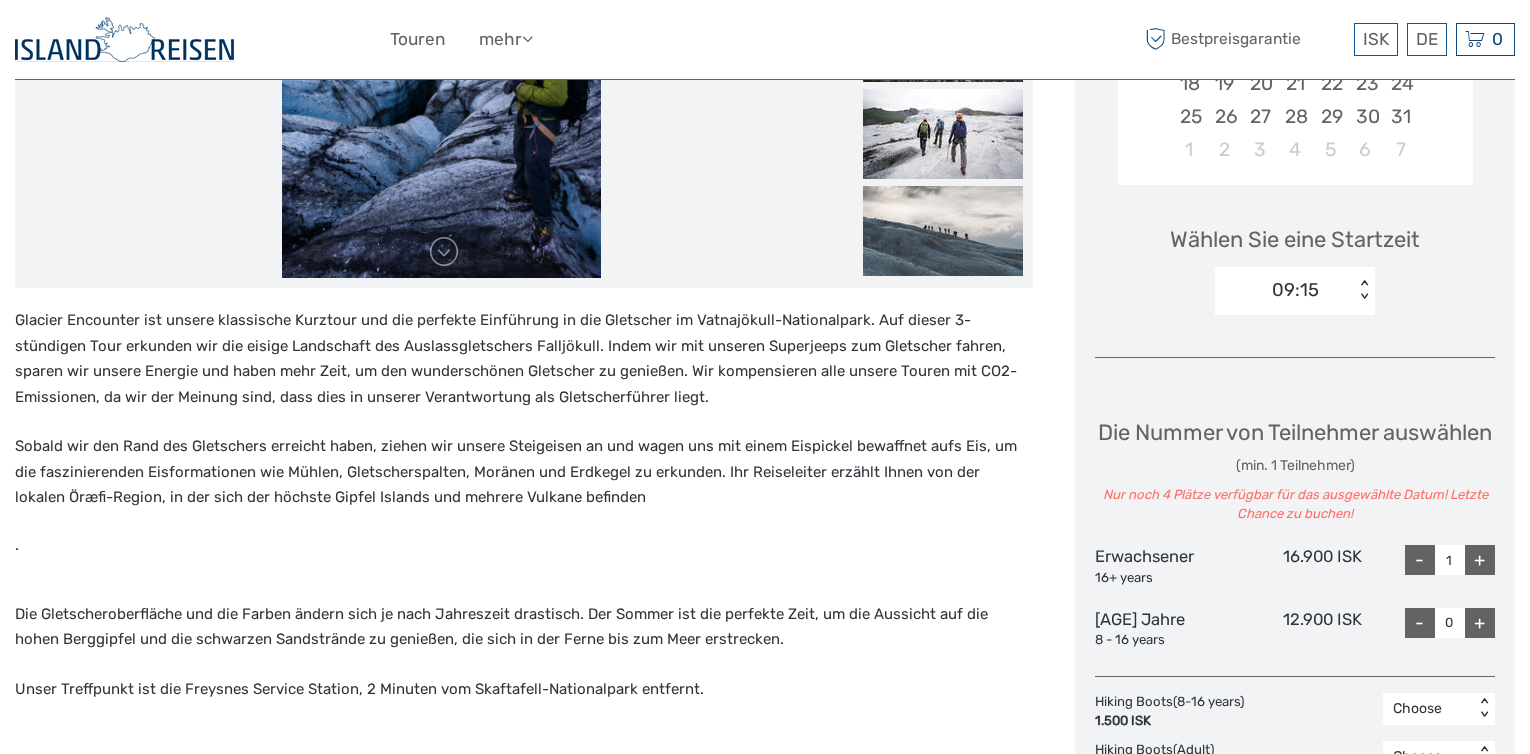 scroll, scrollTop: 500, scrollLeft: 0, axis: vertical 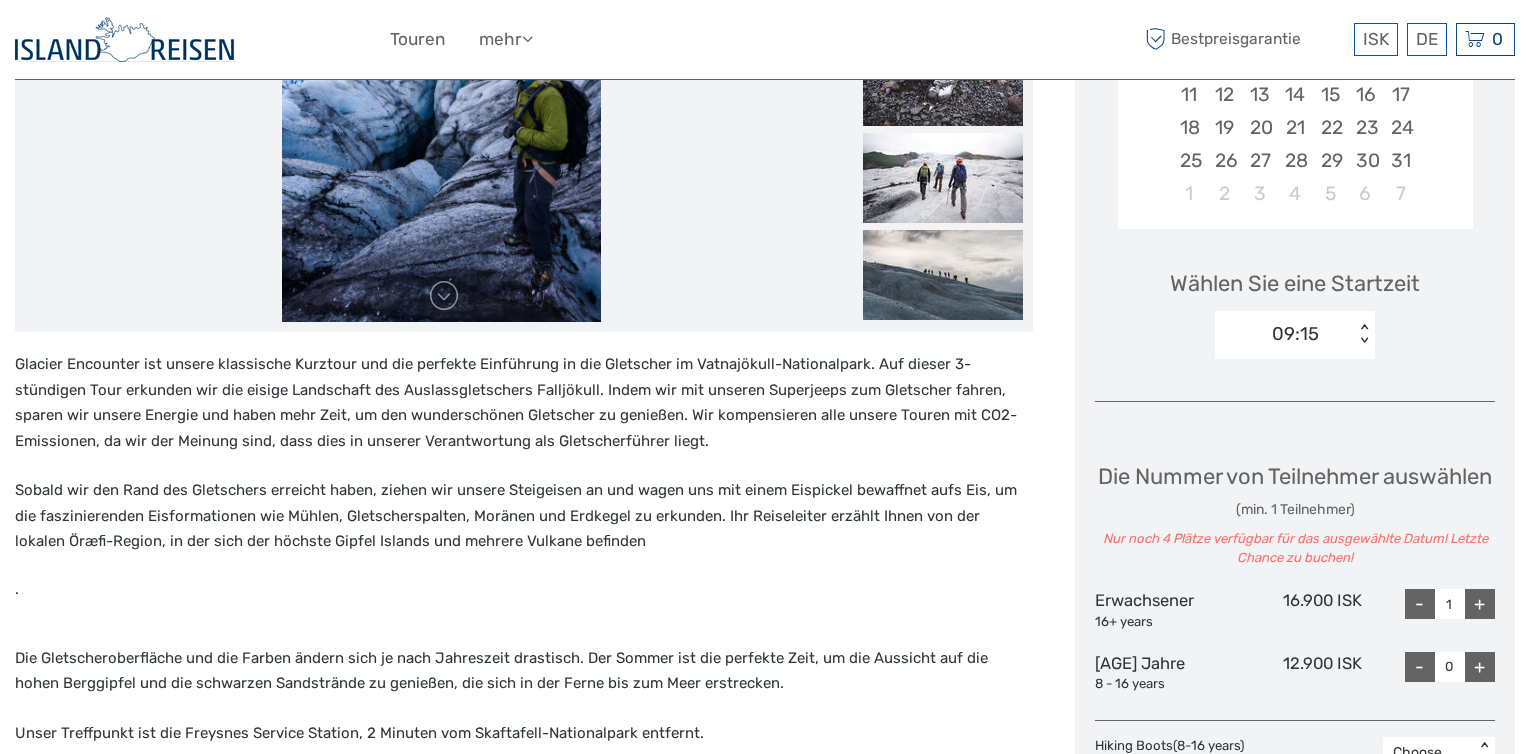 click on "< >" at bounding box center (1364, 334) 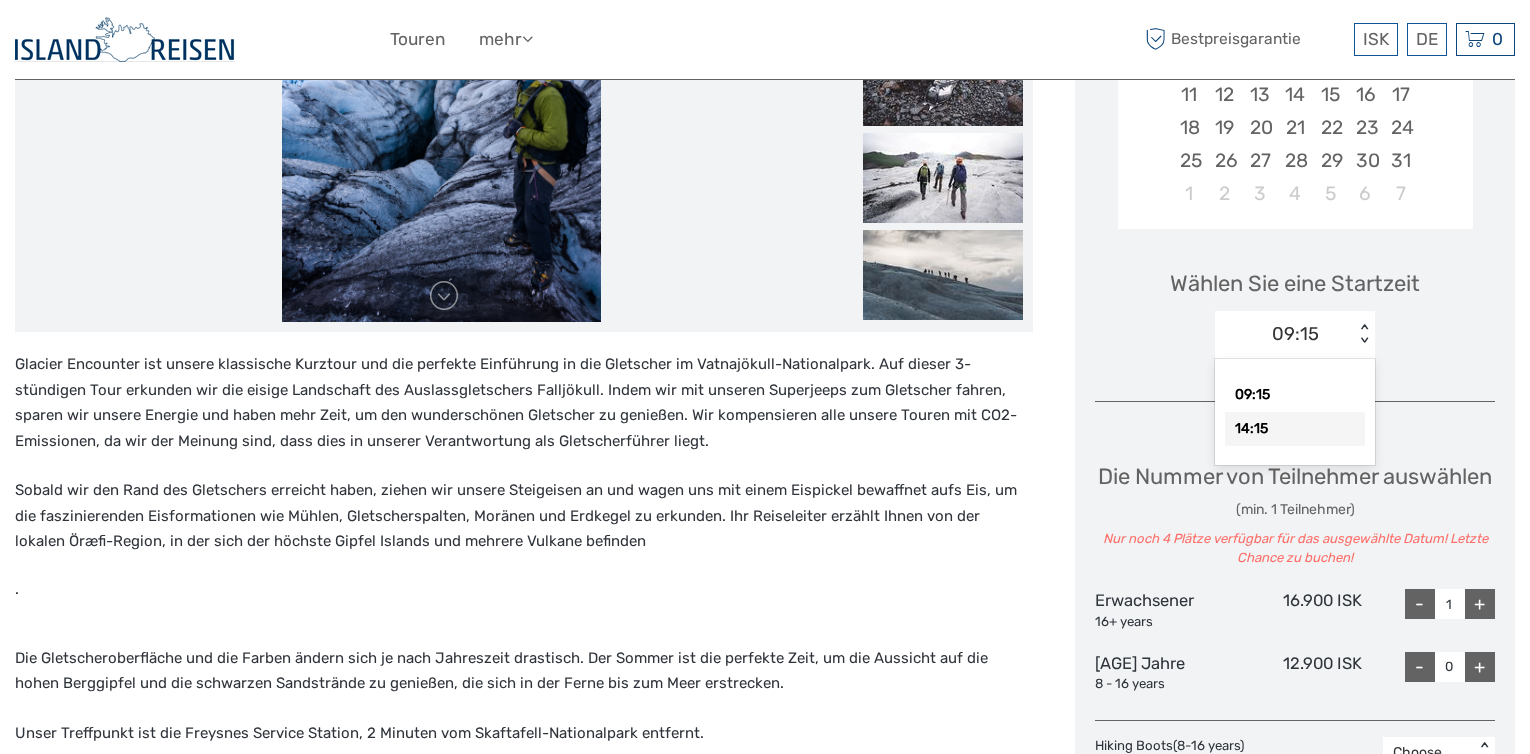 drag, startPoint x: 1278, startPoint y: 434, endPoint x: 1544, endPoint y: 558, distance: 293.48254 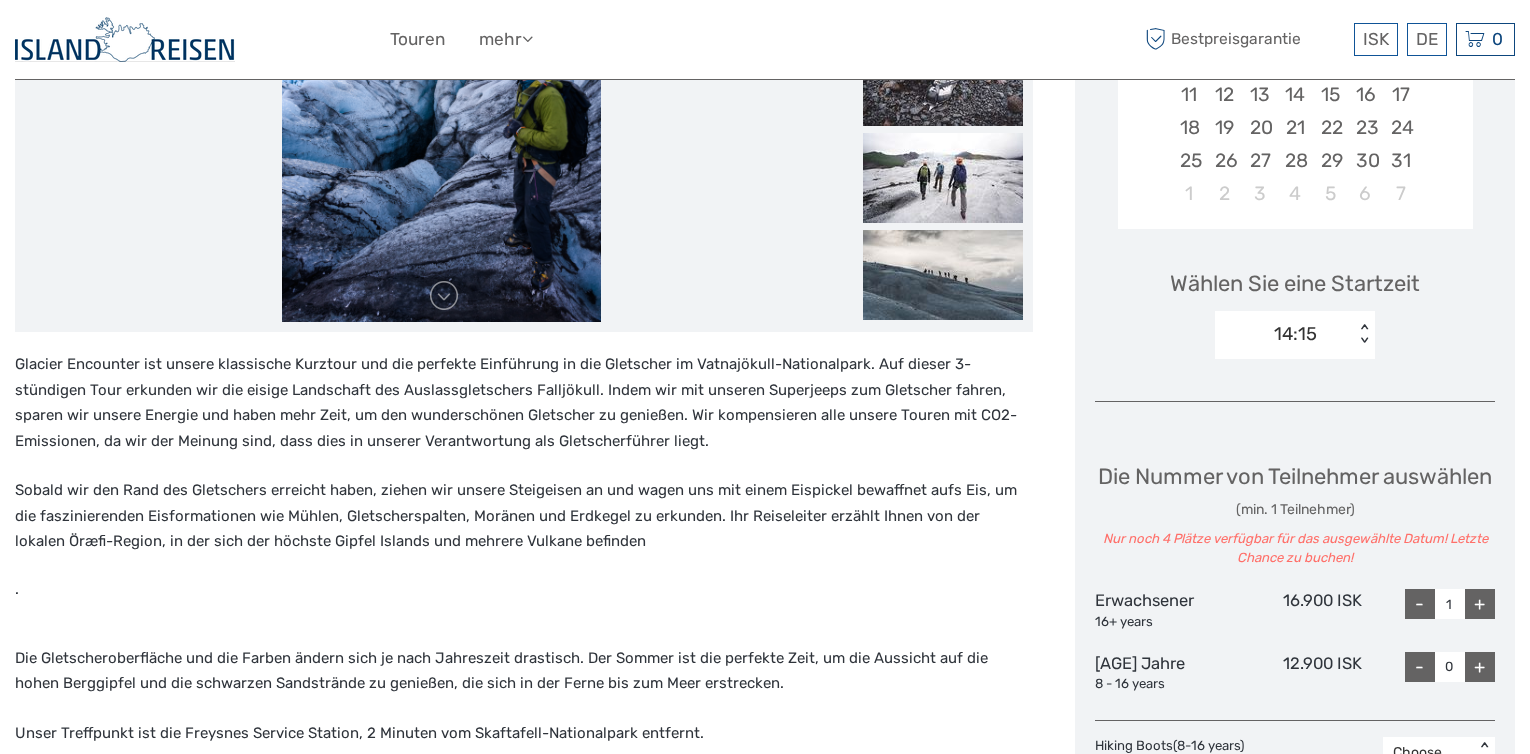 click on "14:15" at bounding box center [1284, 334] 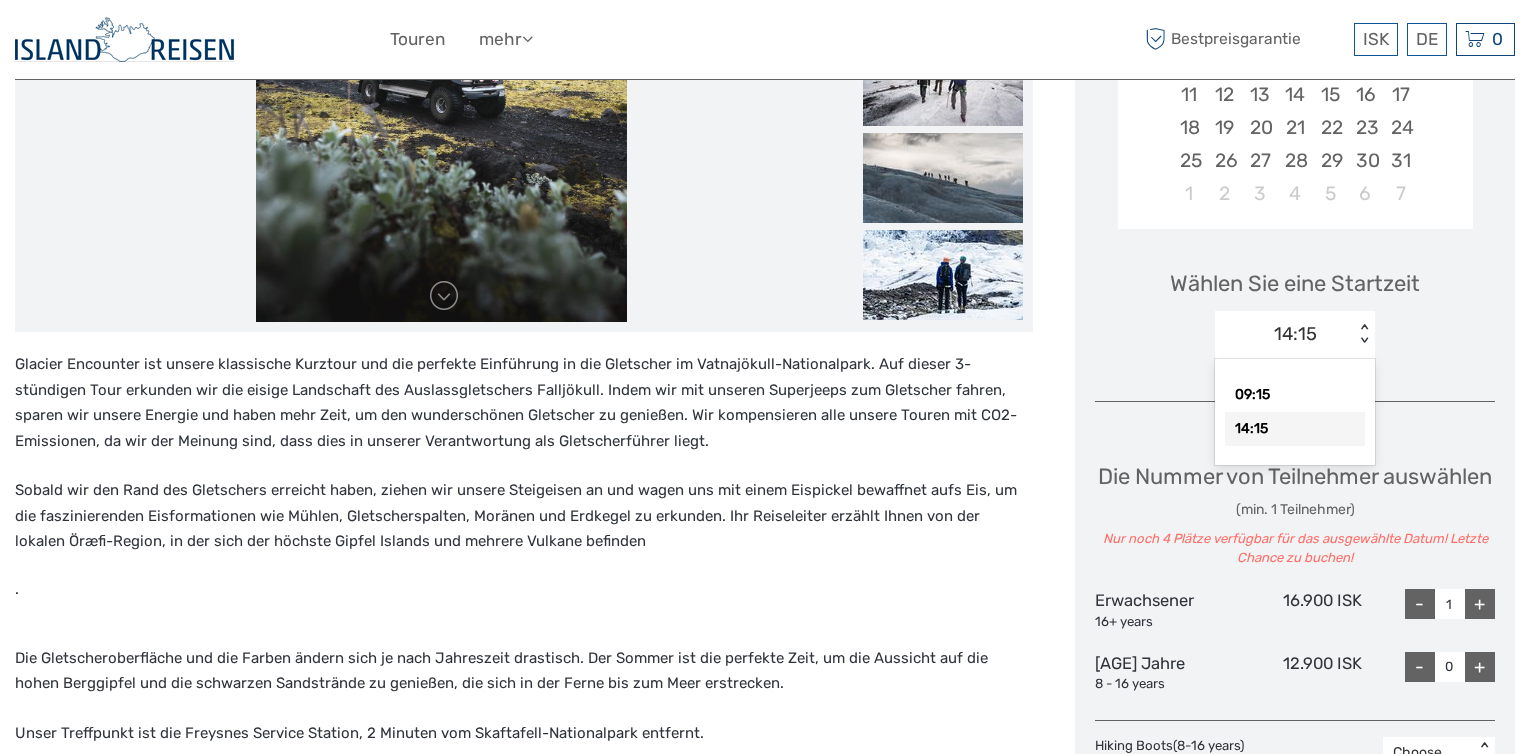 click on "14:15" at bounding box center [1295, 429] 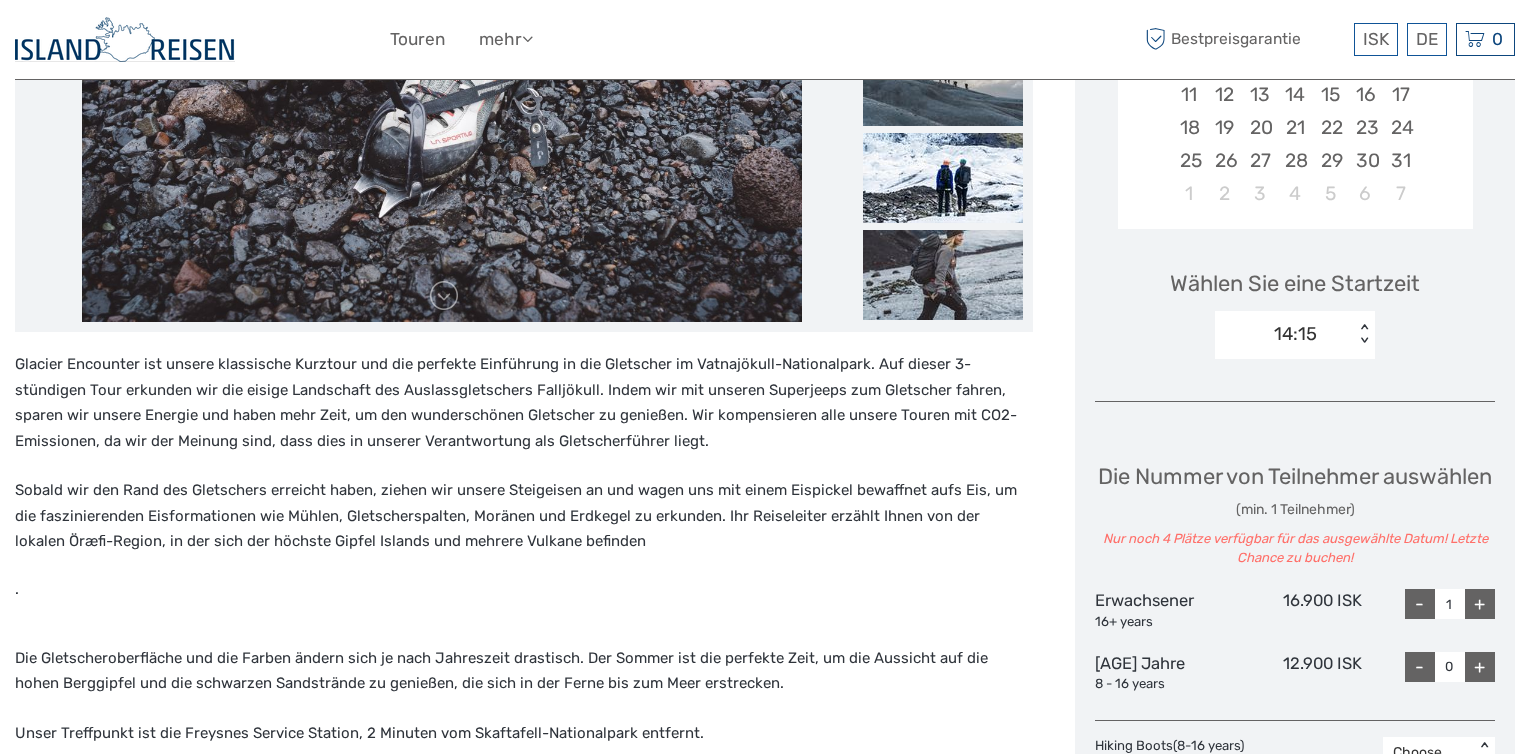 scroll, scrollTop: 0, scrollLeft: 0, axis: both 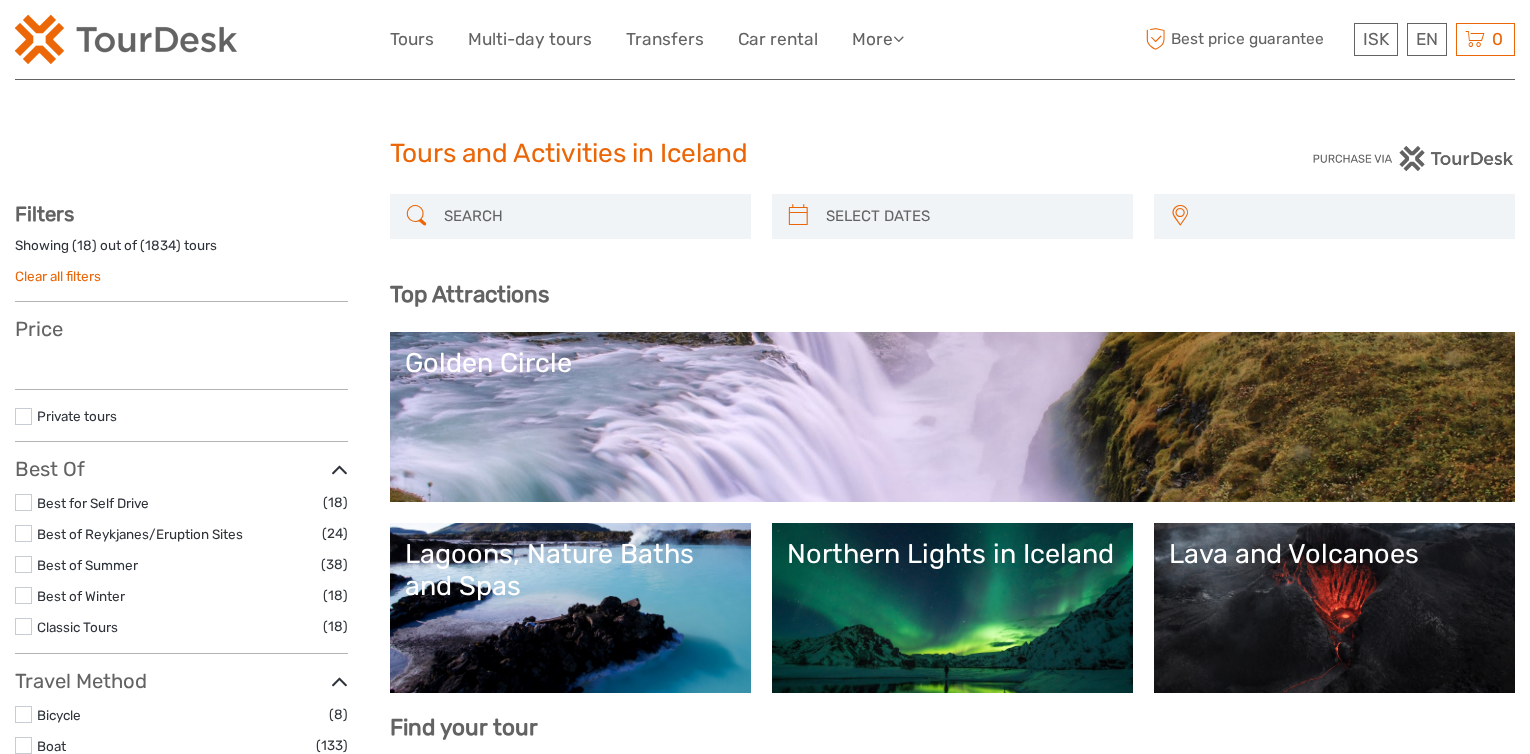 select 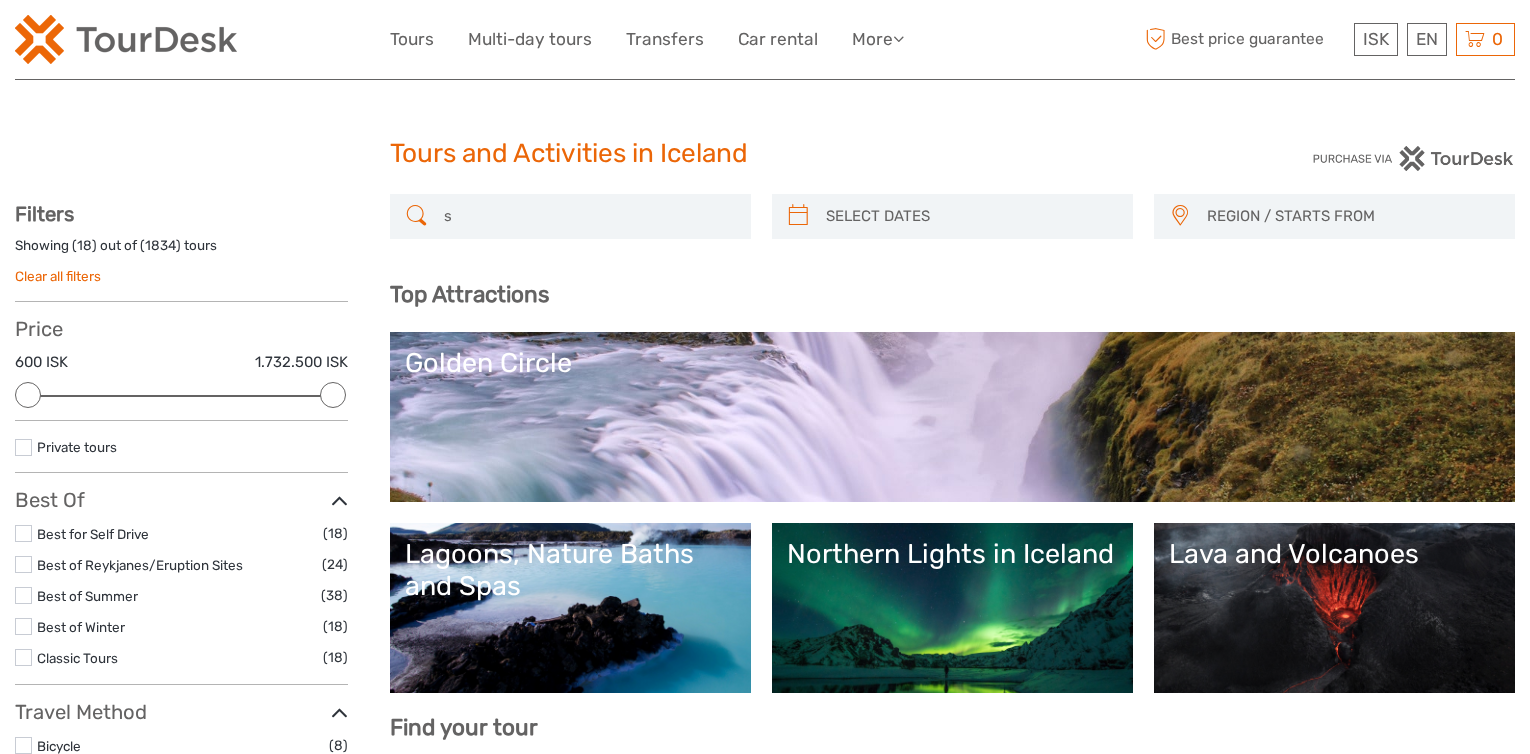 scroll, scrollTop: 0, scrollLeft: 0, axis: both 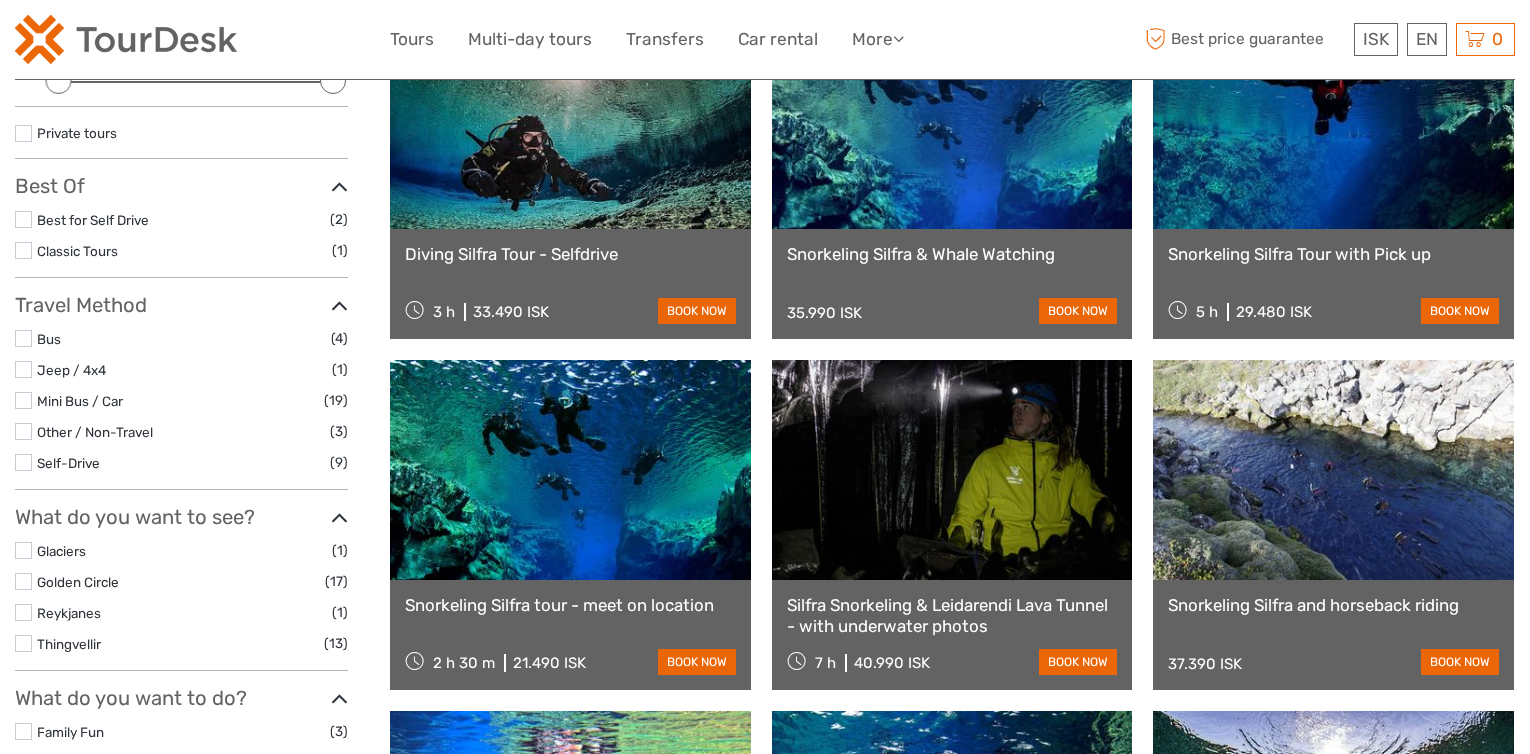 type on "sifra" 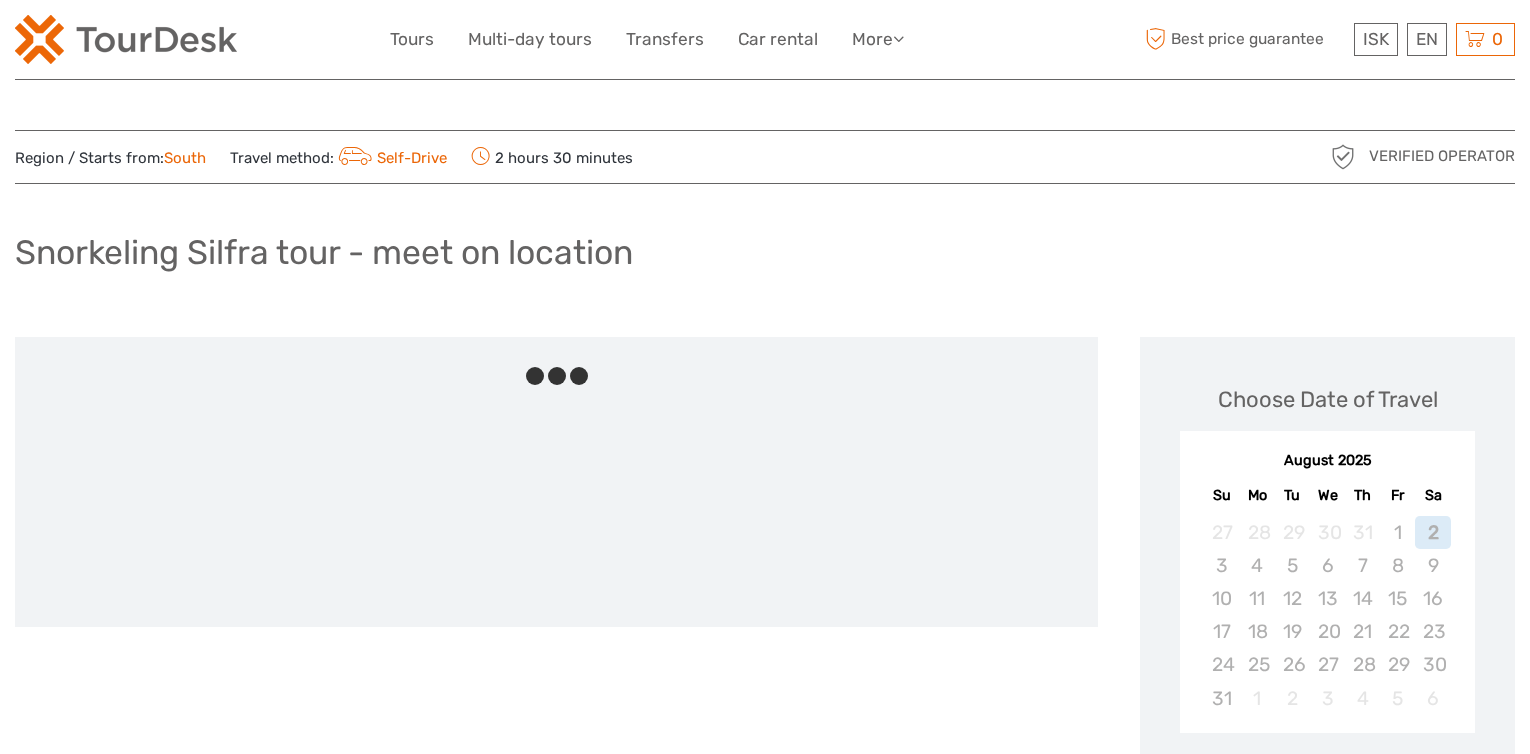 scroll, scrollTop: 0, scrollLeft: 0, axis: both 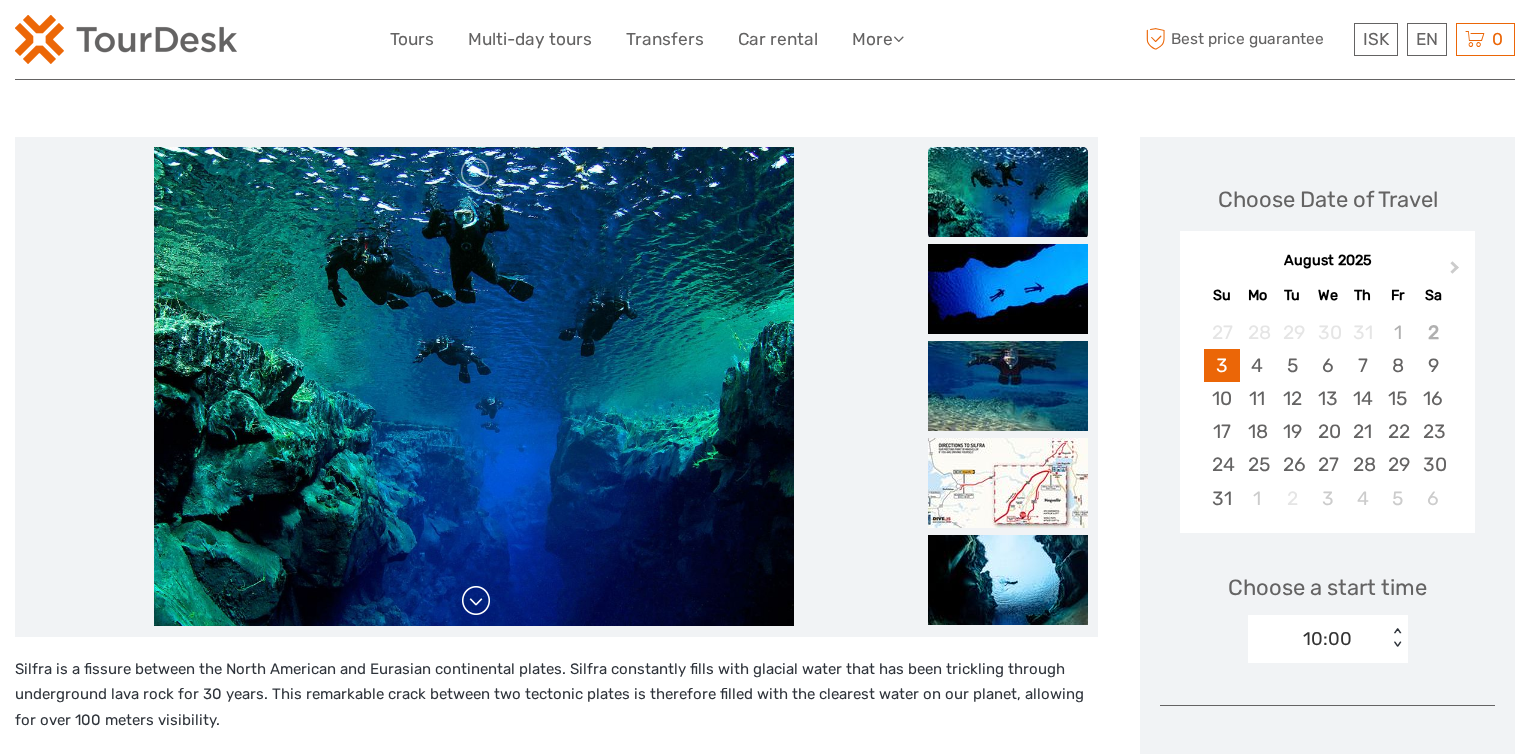 click at bounding box center [476, 601] 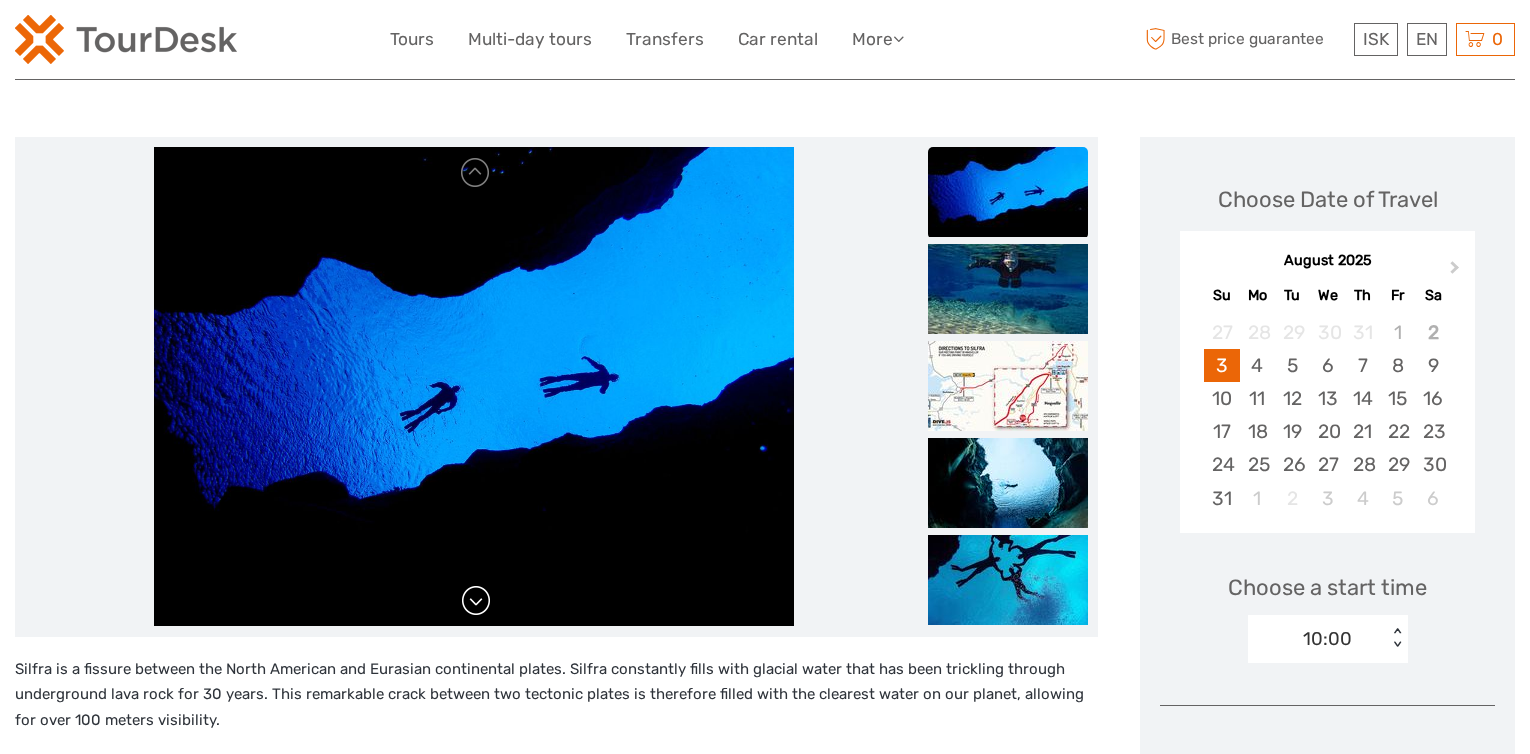 click at bounding box center [476, 601] 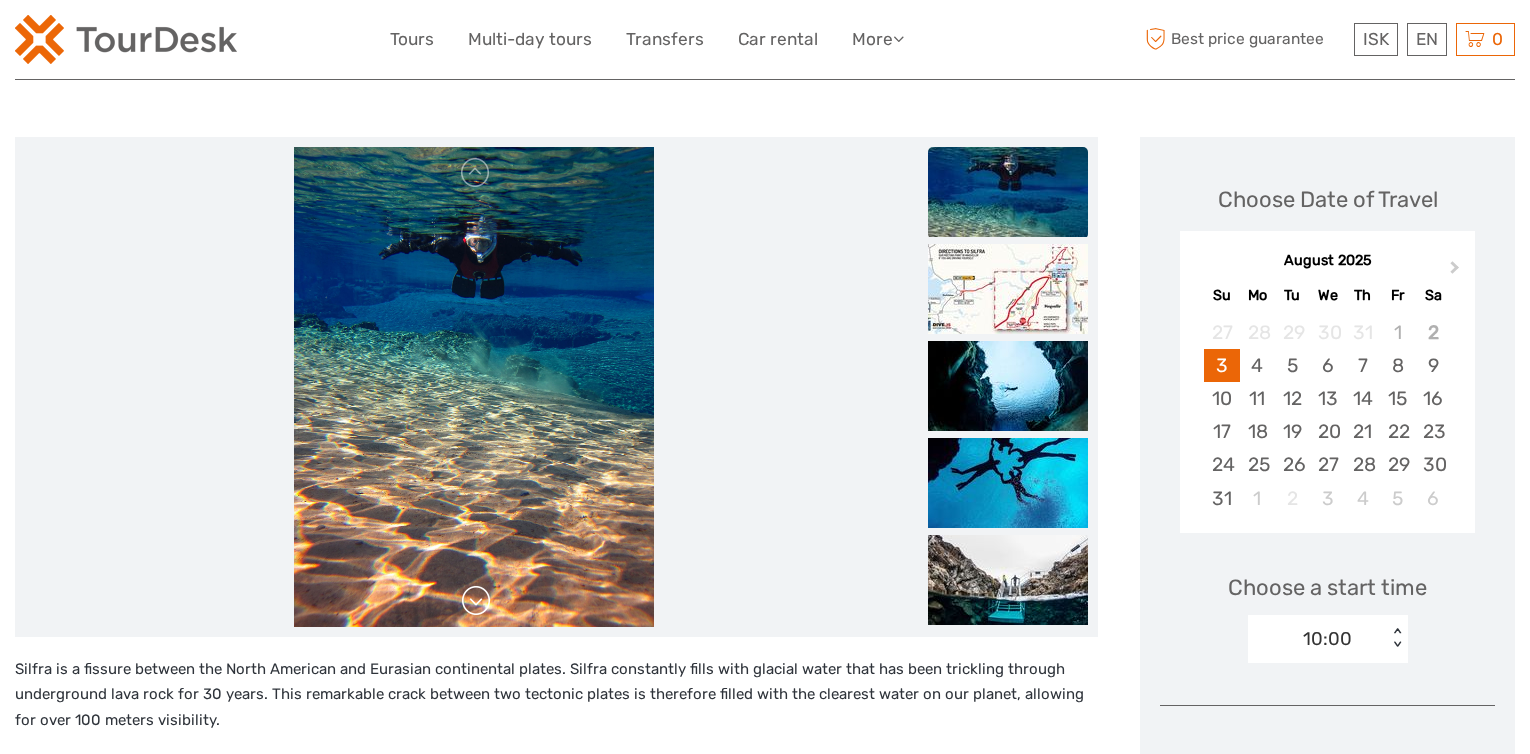 click at bounding box center [476, 601] 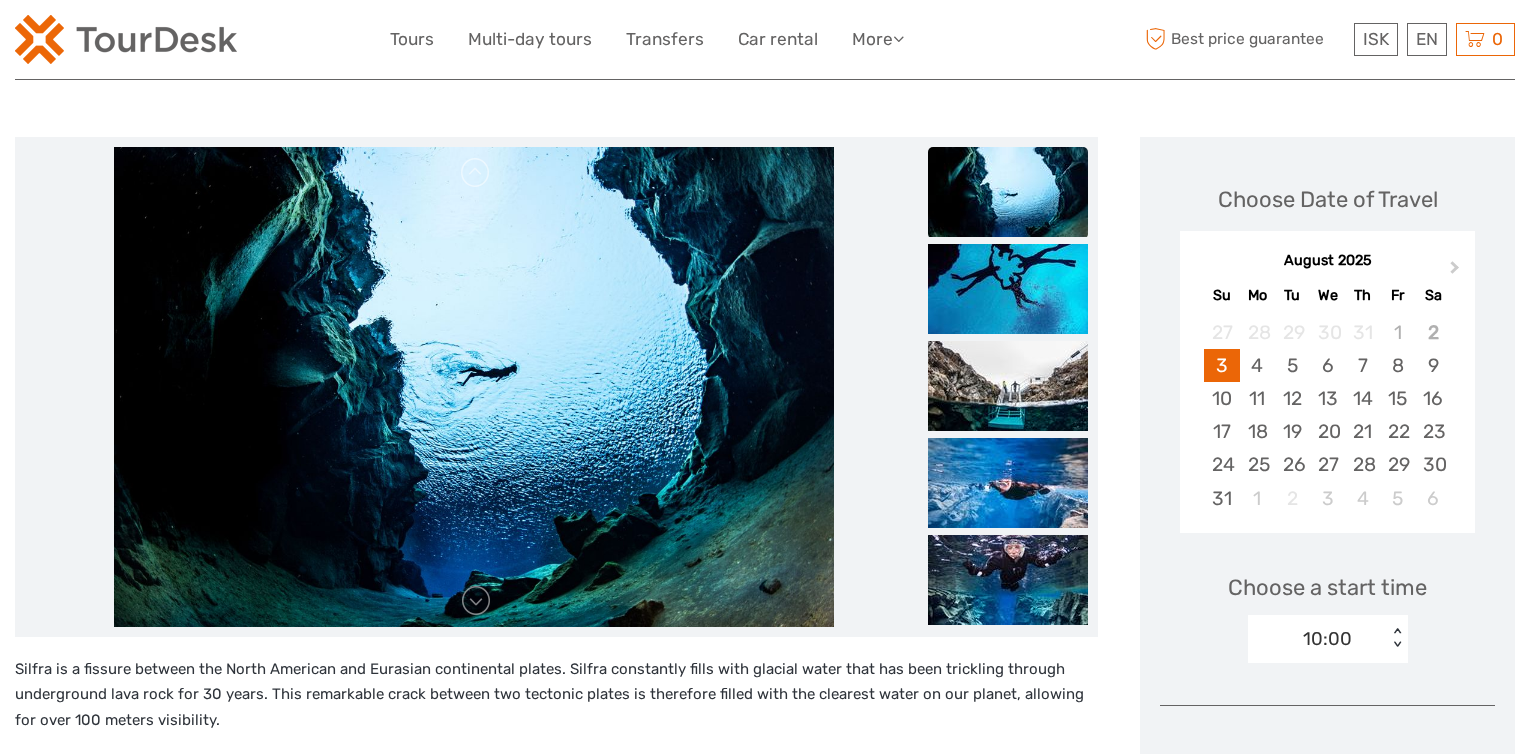 click at bounding box center (474, 387) 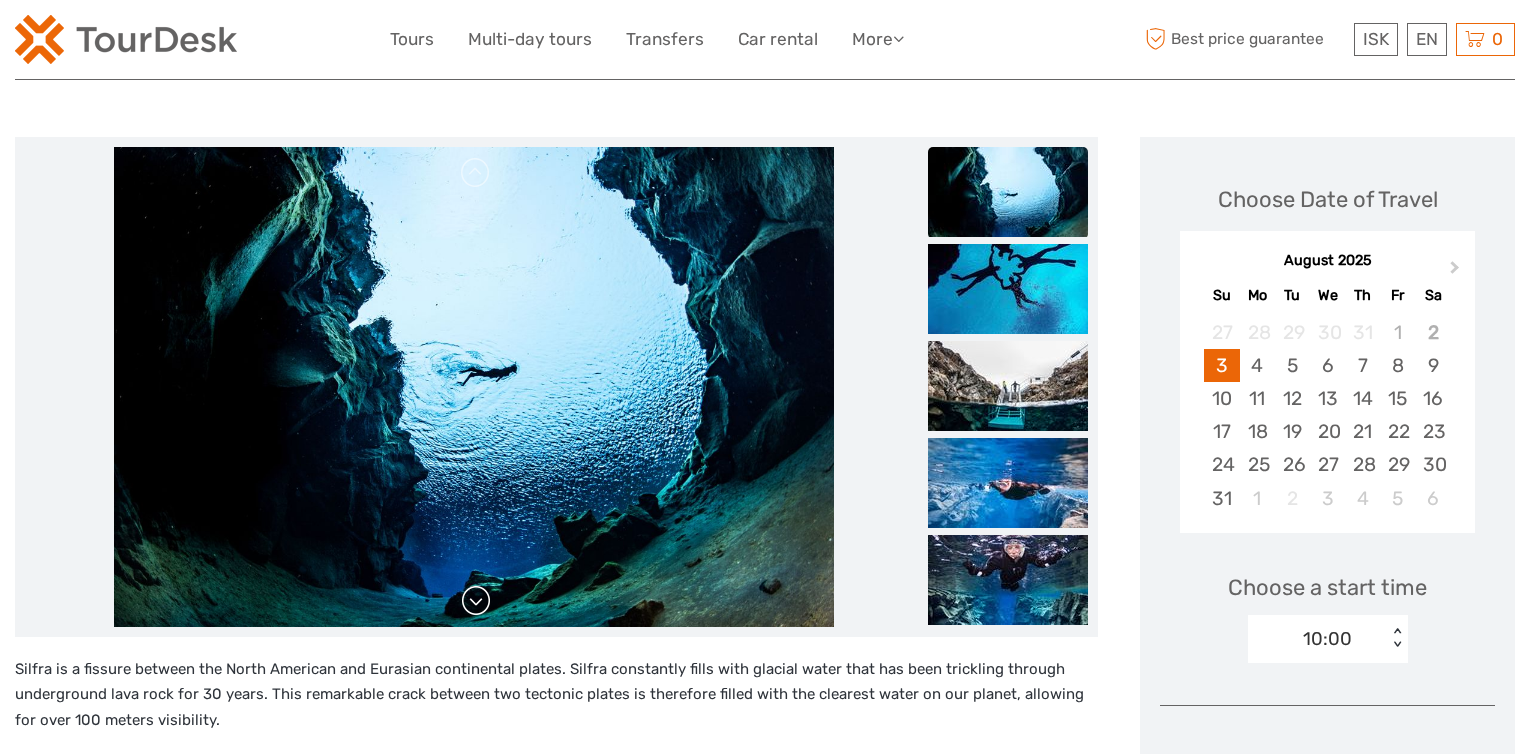 click at bounding box center (476, 601) 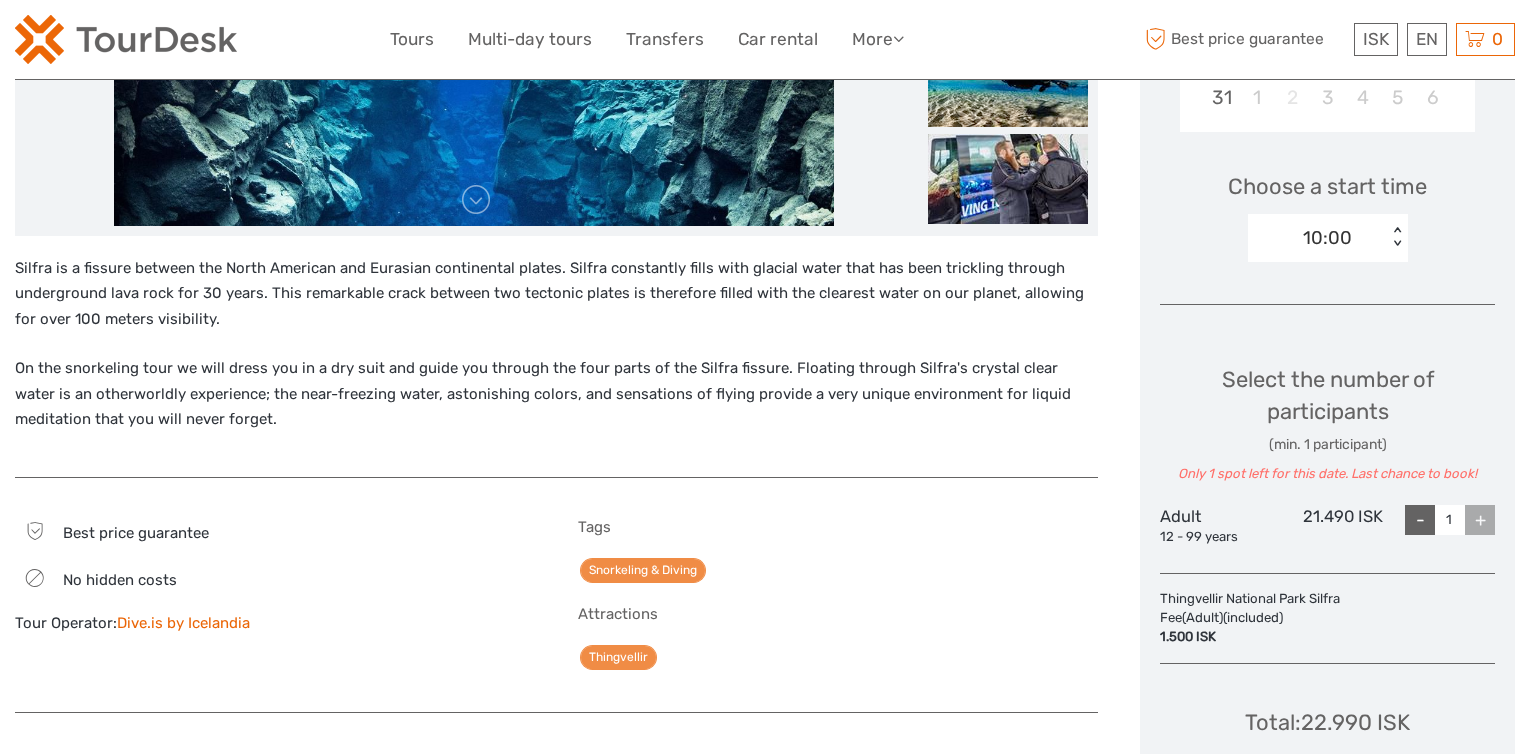 scroll, scrollTop: 600, scrollLeft: 0, axis: vertical 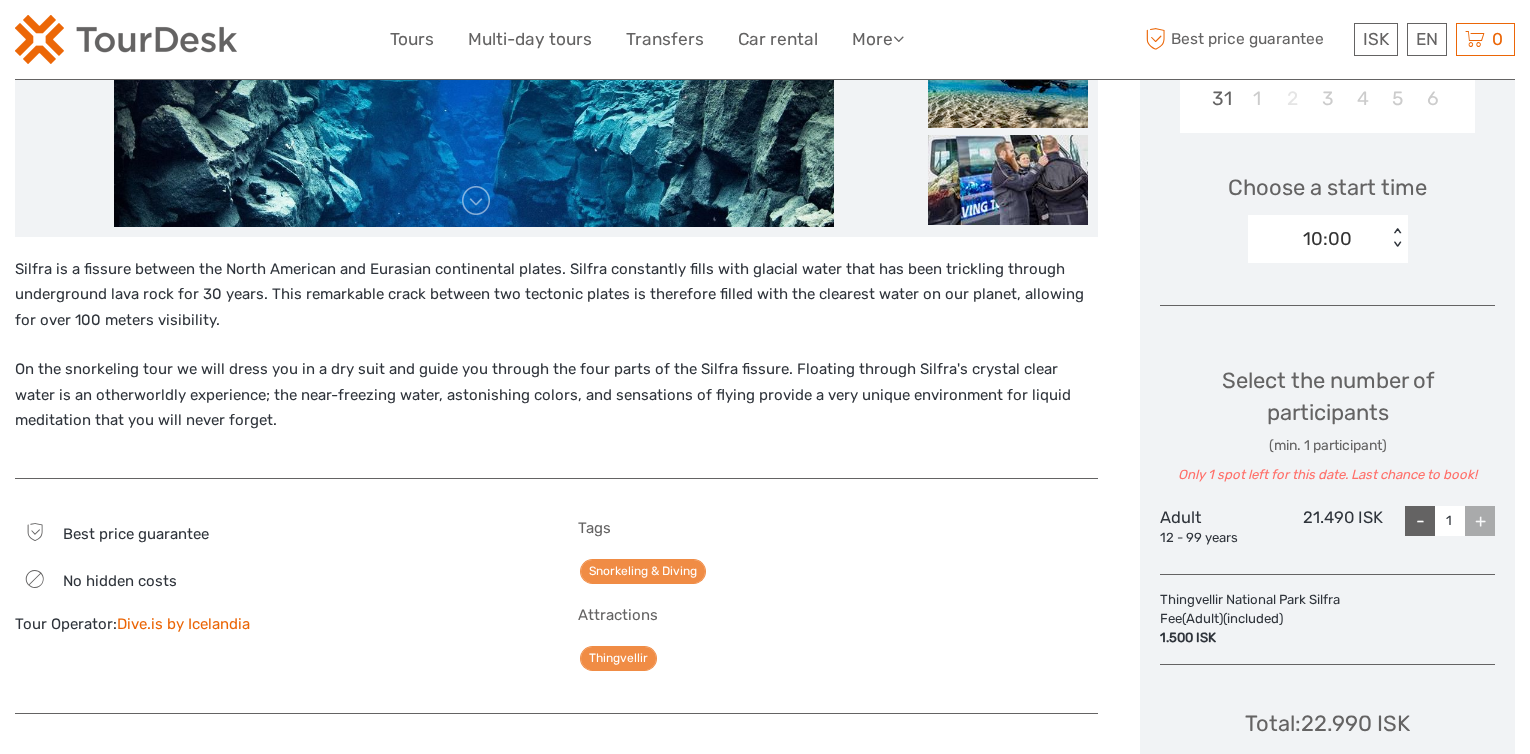 click on "+" at bounding box center (1480, 521) 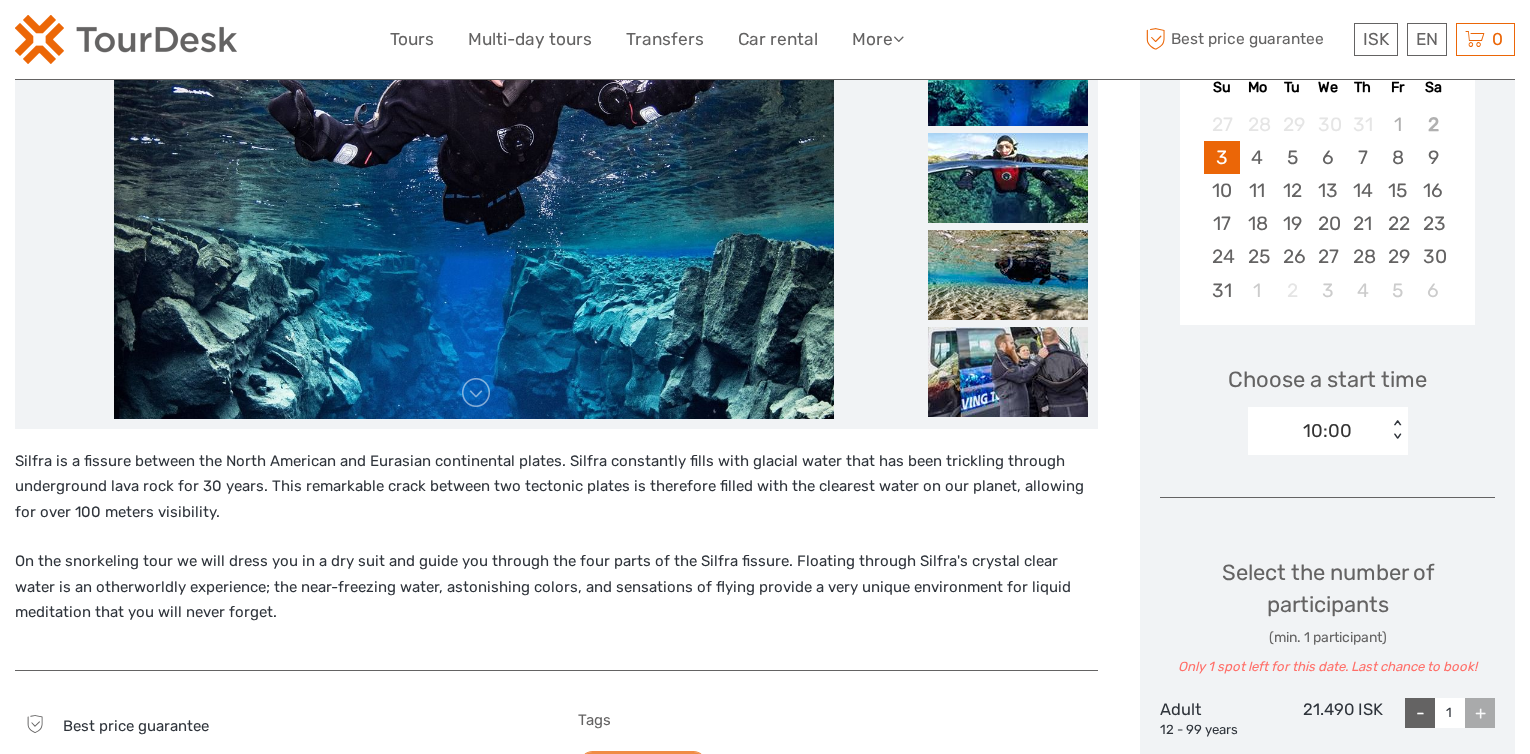 scroll, scrollTop: 400, scrollLeft: 0, axis: vertical 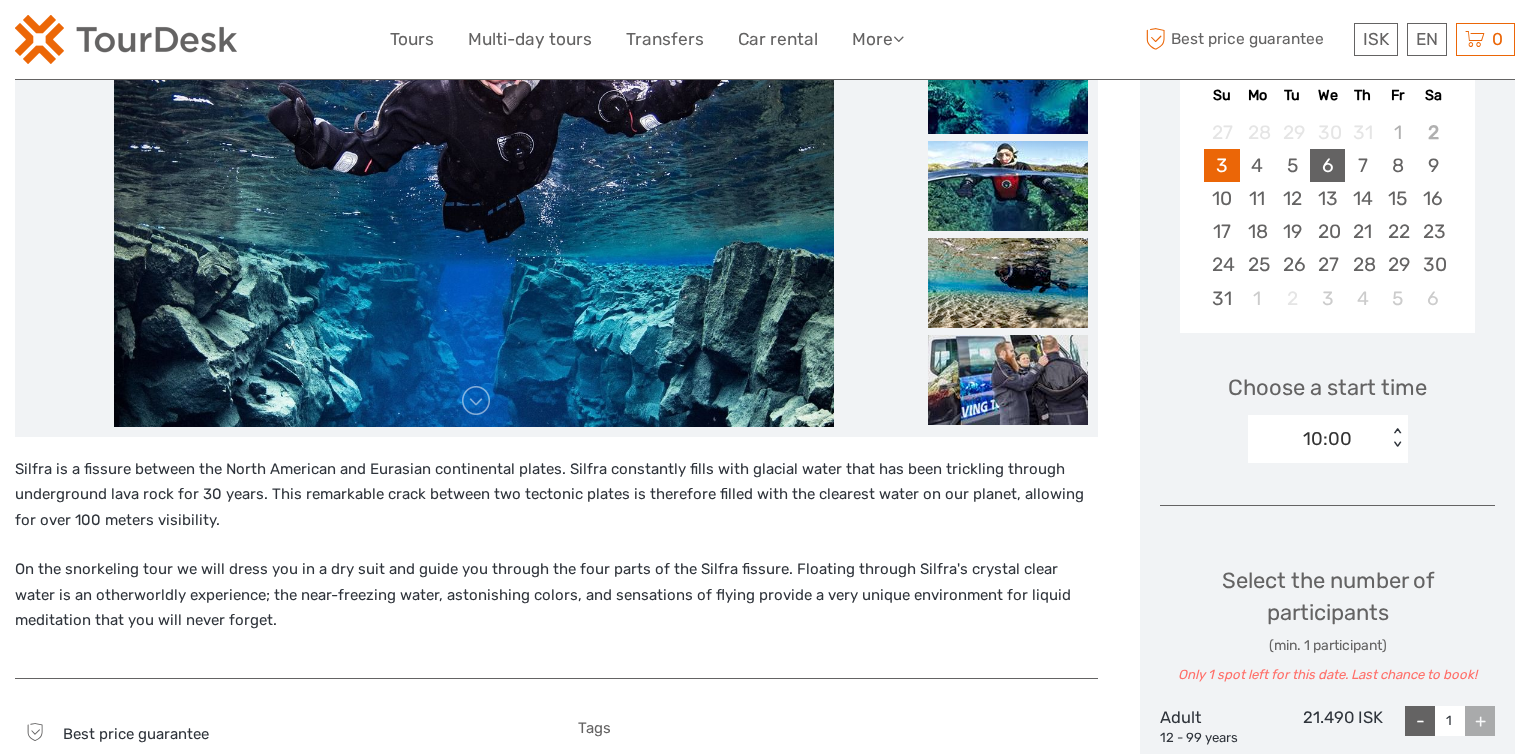 click on "6" at bounding box center (1327, 165) 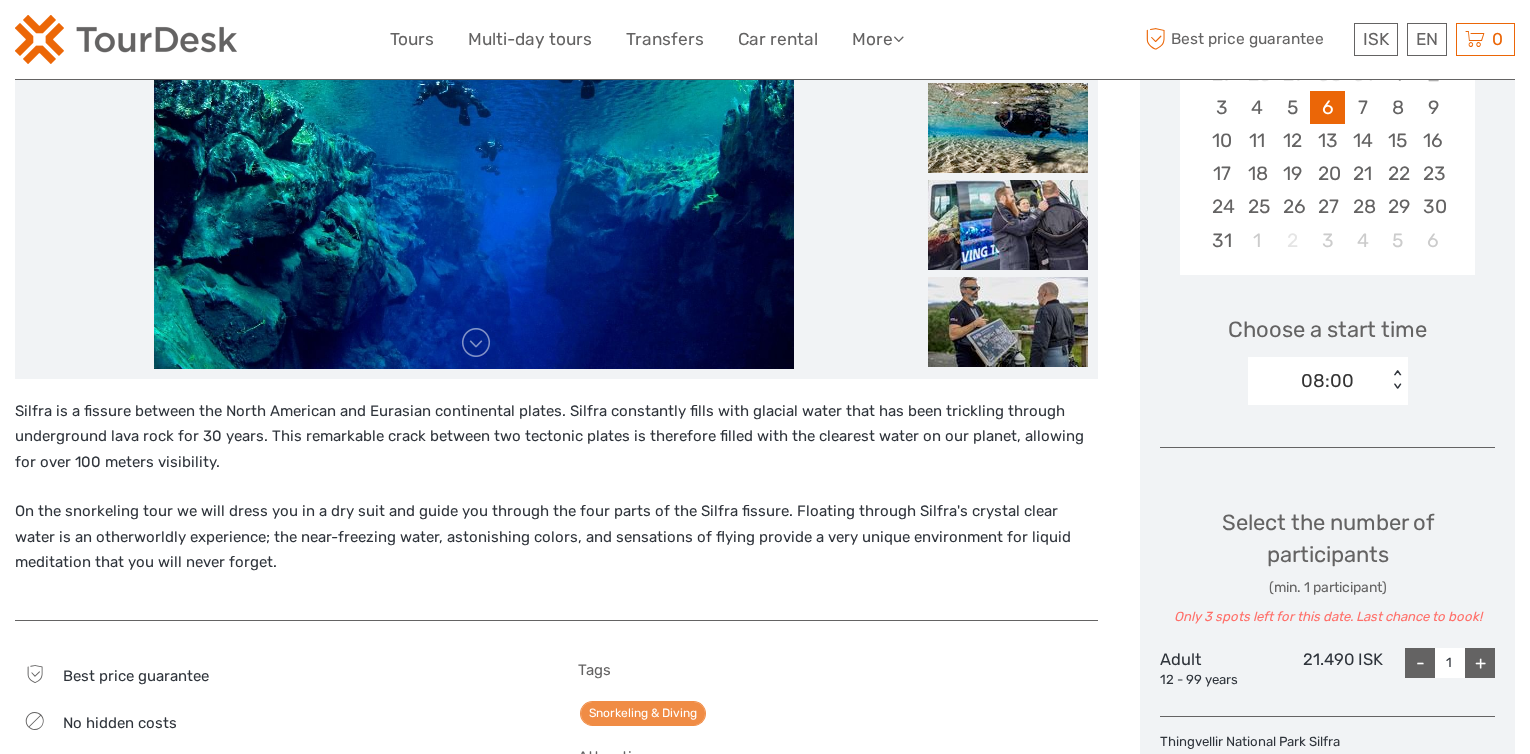 scroll, scrollTop: 500, scrollLeft: 0, axis: vertical 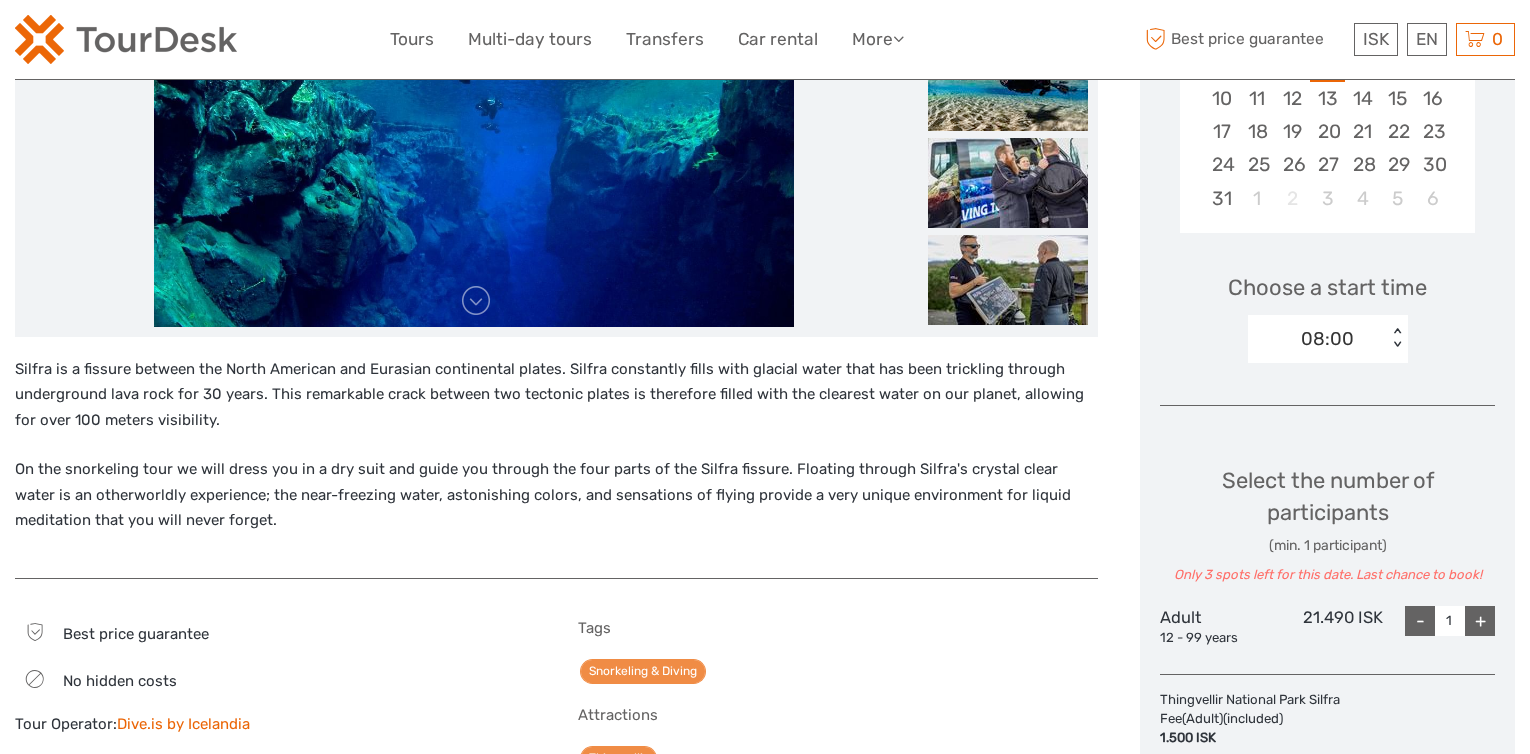 click on "+" at bounding box center [1480, 621] 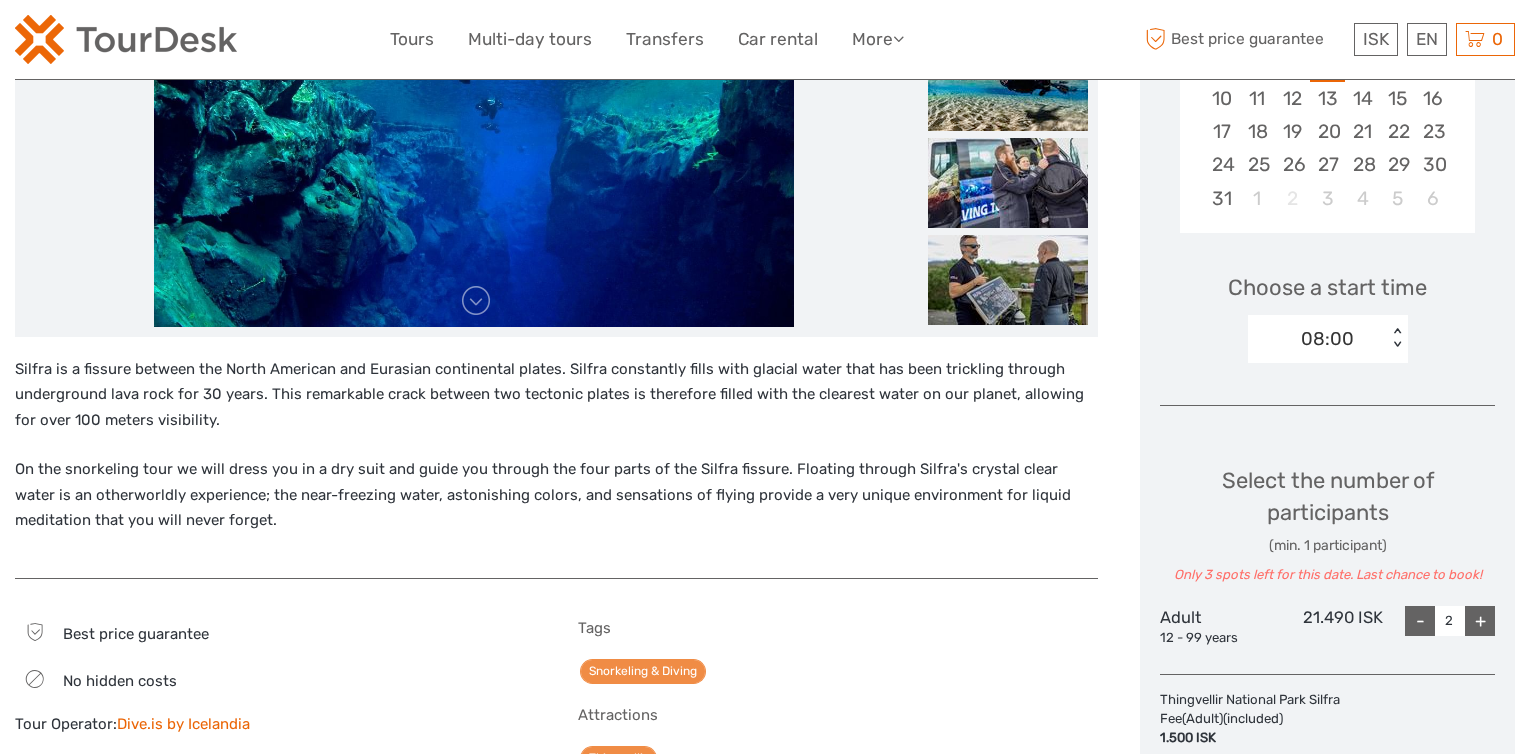 click on "+" at bounding box center [1480, 621] 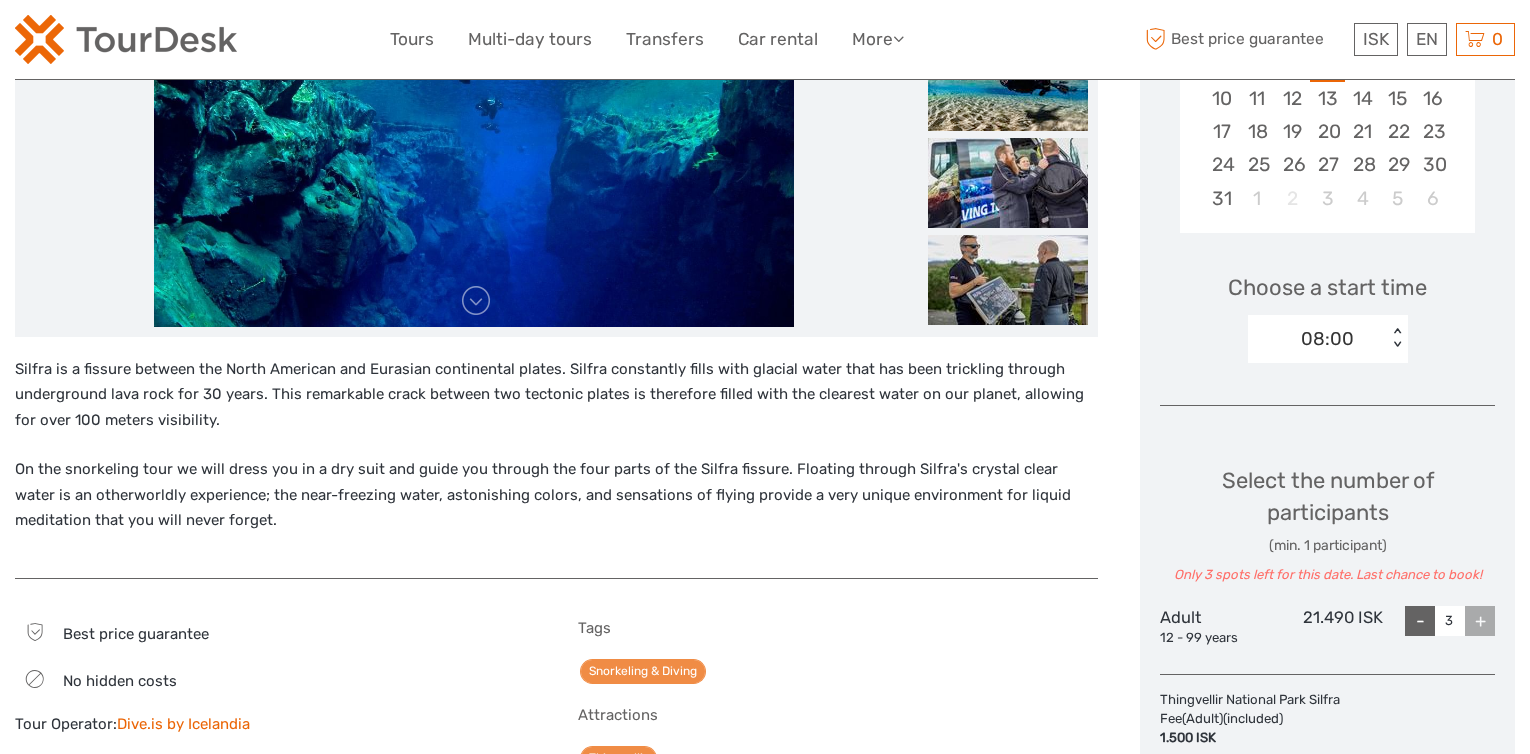 click on "+" at bounding box center [1480, 621] 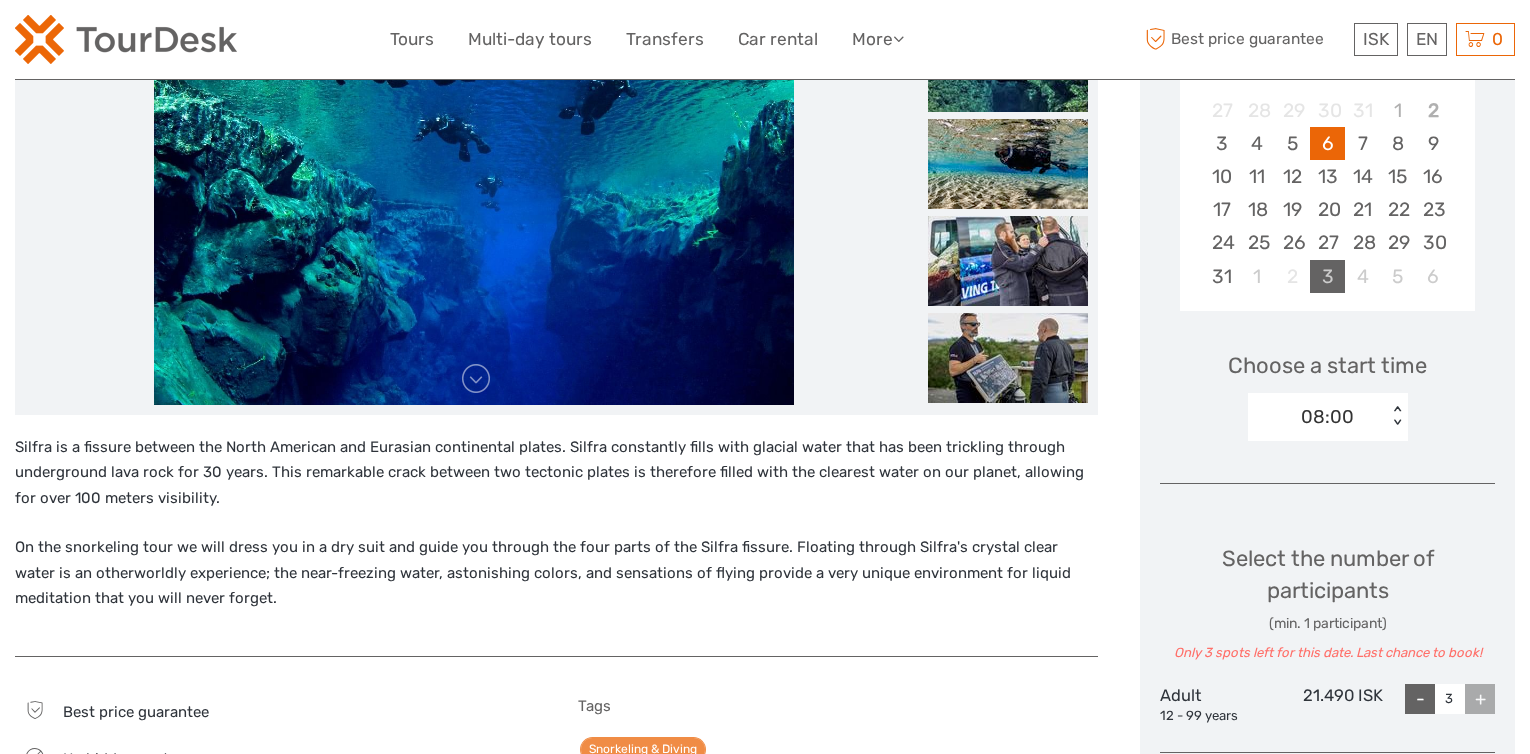 scroll, scrollTop: 400, scrollLeft: 0, axis: vertical 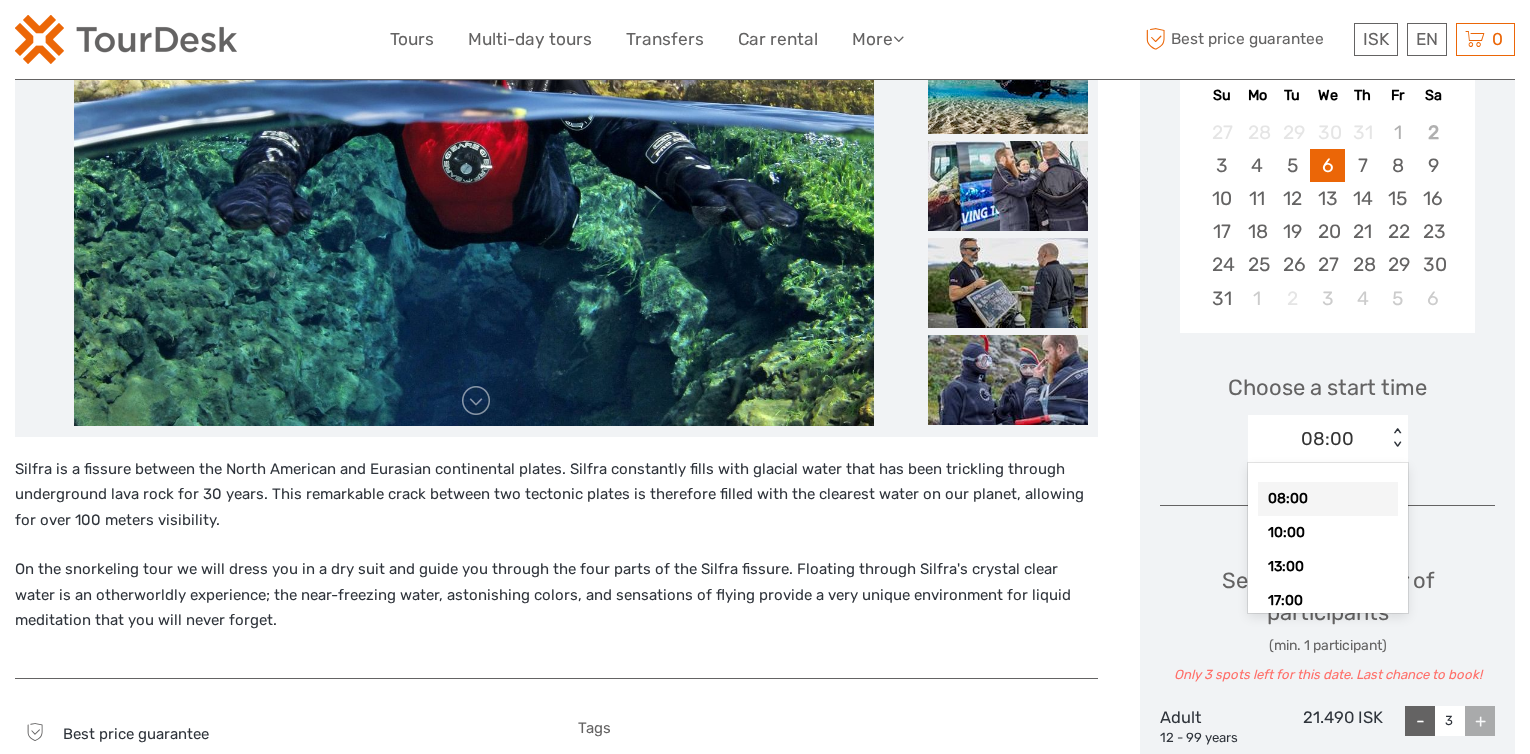 click on "< >" at bounding box center (1396, 438) 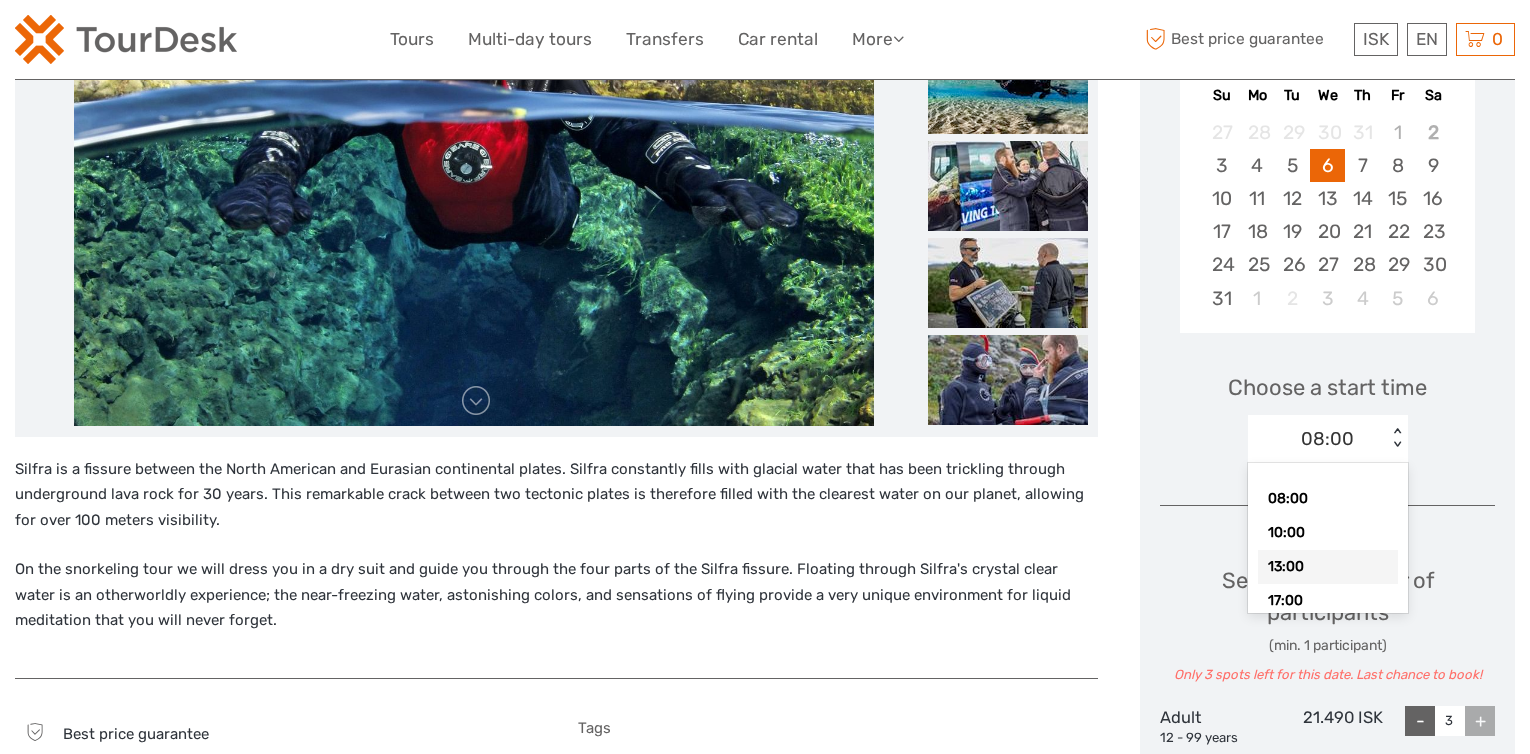 click on "13:00" at bounding box center (1328, 567) 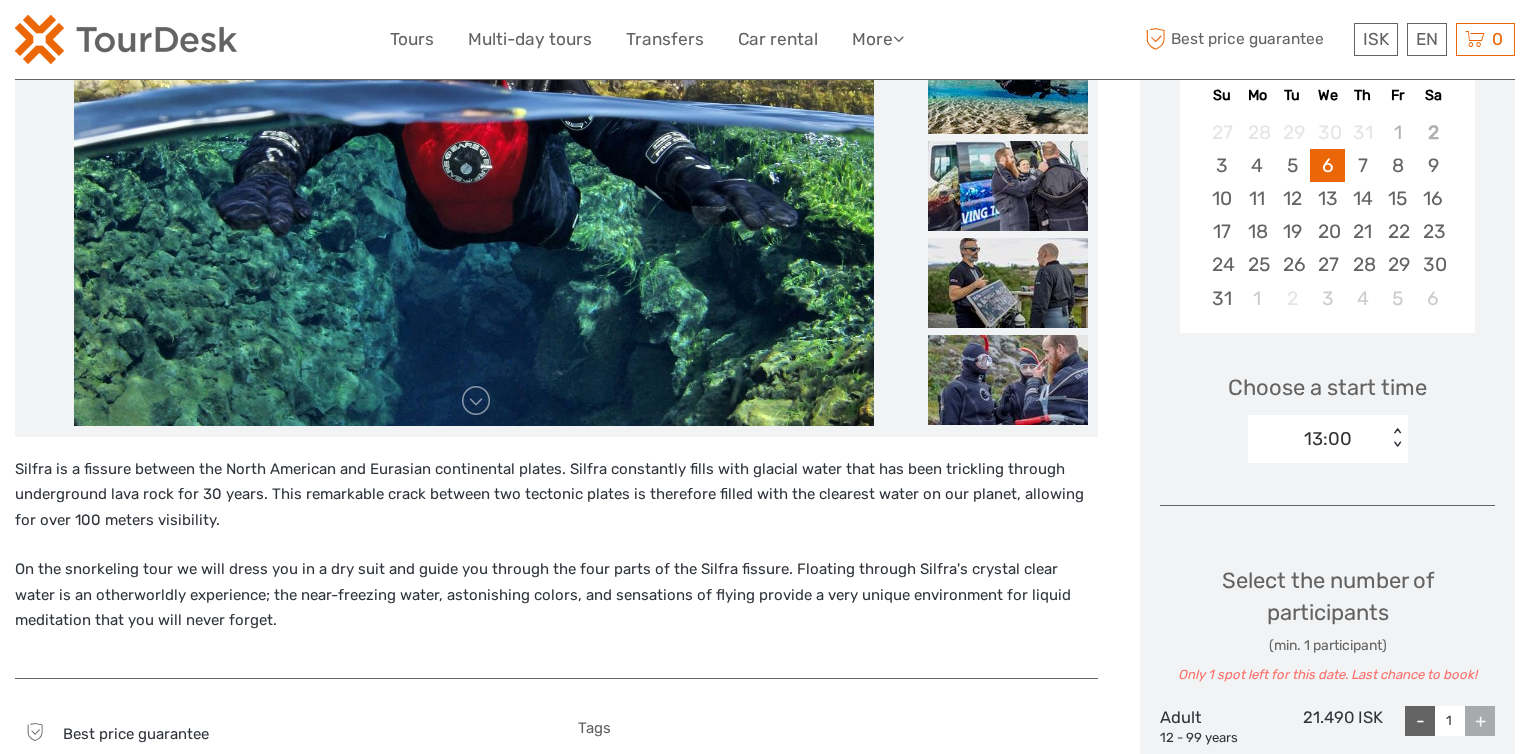 click on "+" at bounding box center (1480, 721) 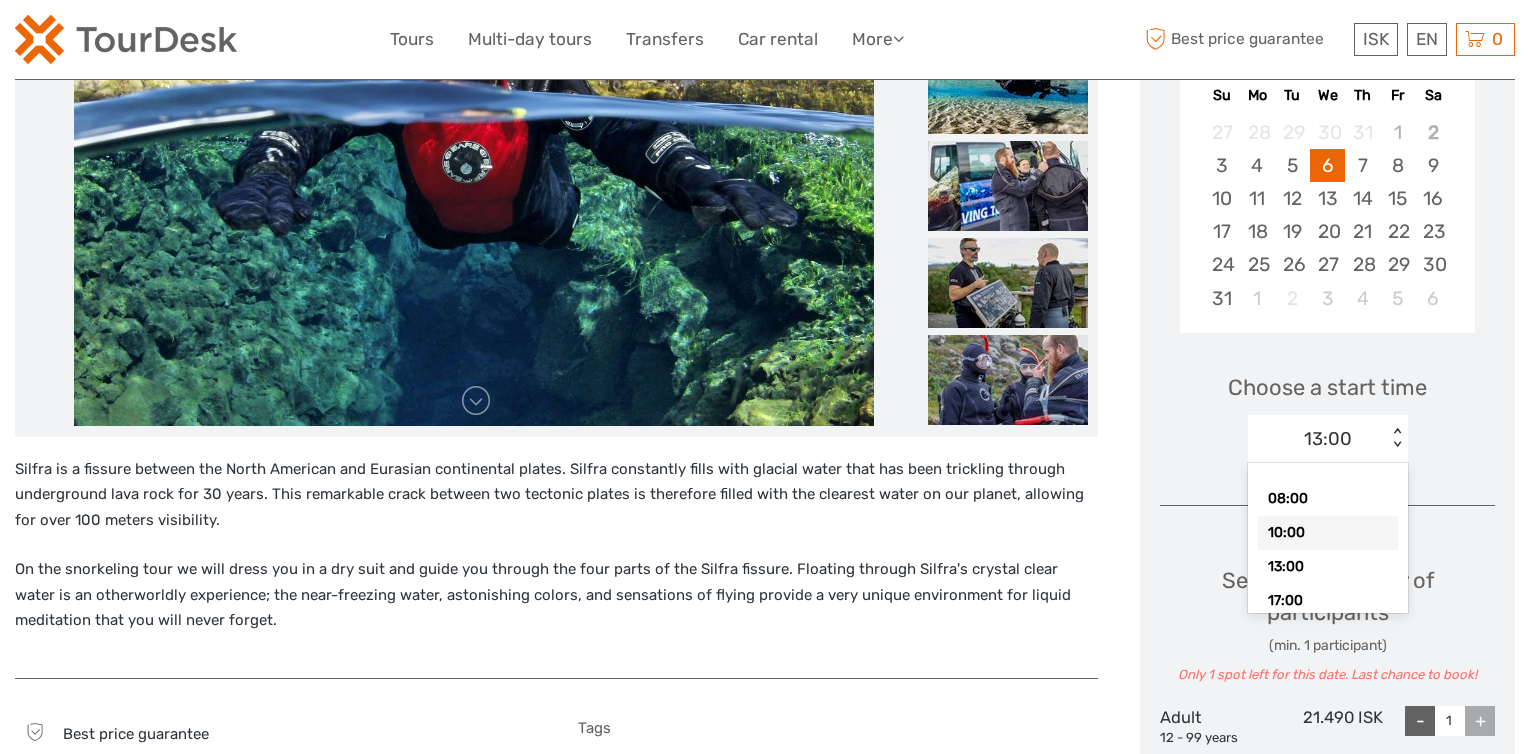 click on "10:00" at bounding box center [1328, 533] 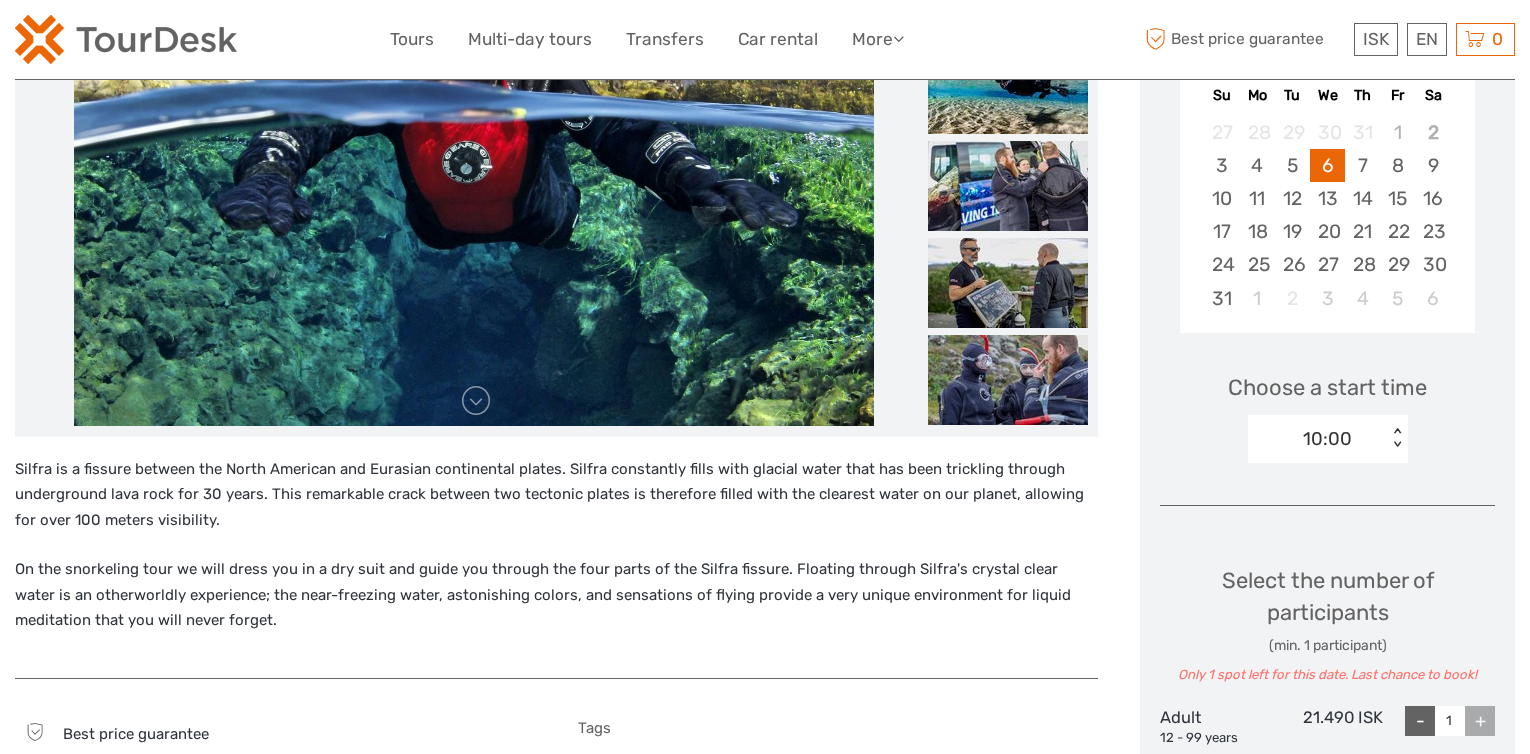 click on "+" at bounding box center (1480, 721) 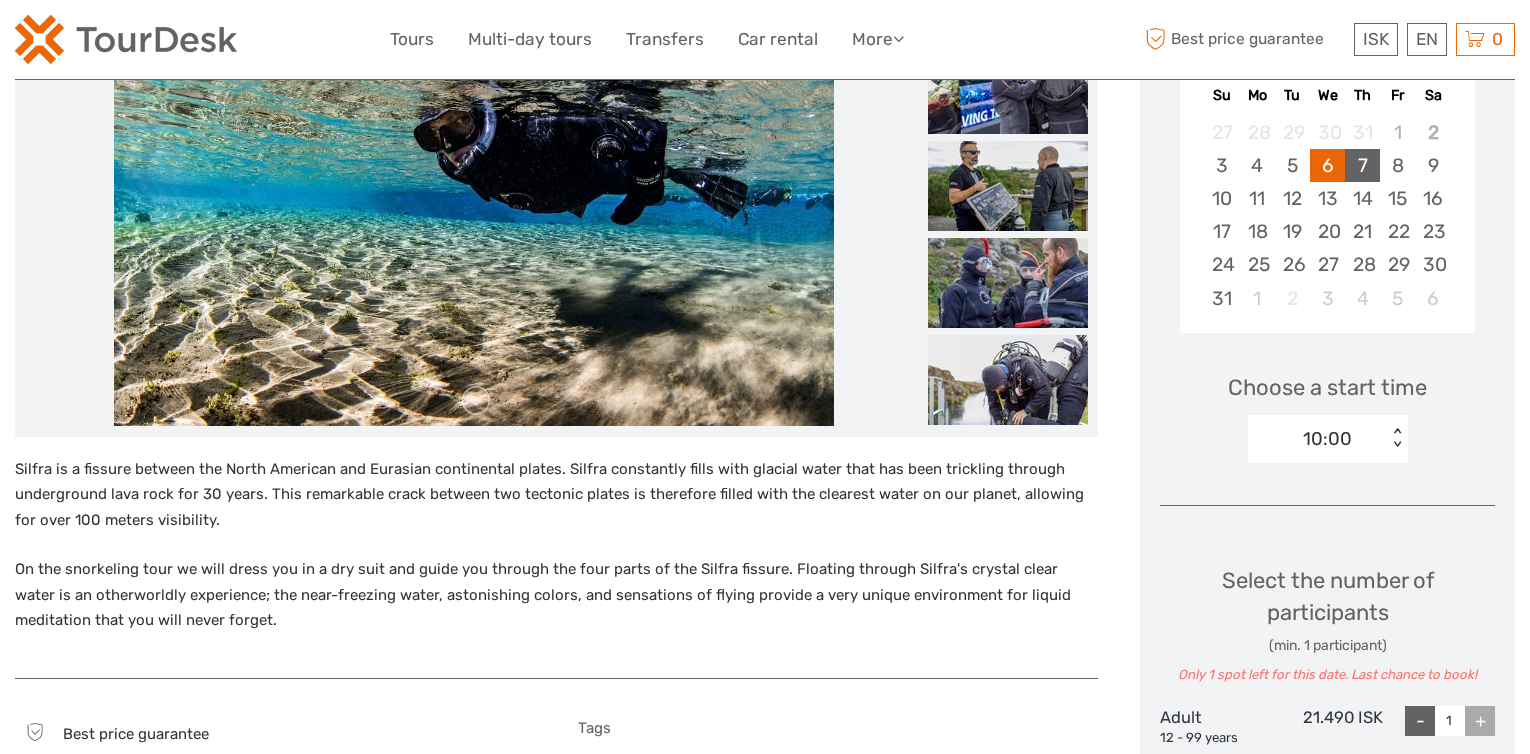 click on "7" at bounding box center [1362, 165] 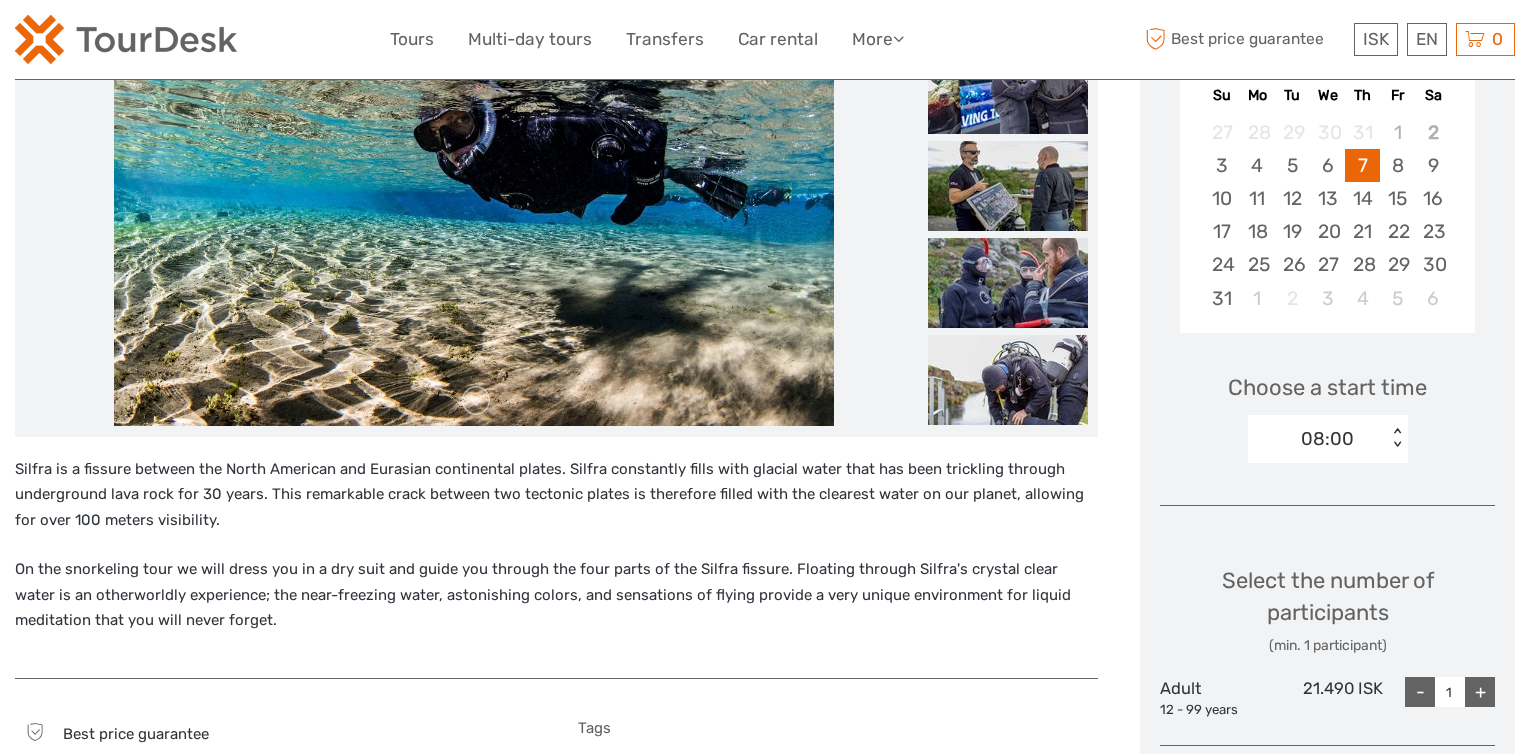 scroll, scrollTop: 600, scrollLeft: 0, axis: vertical 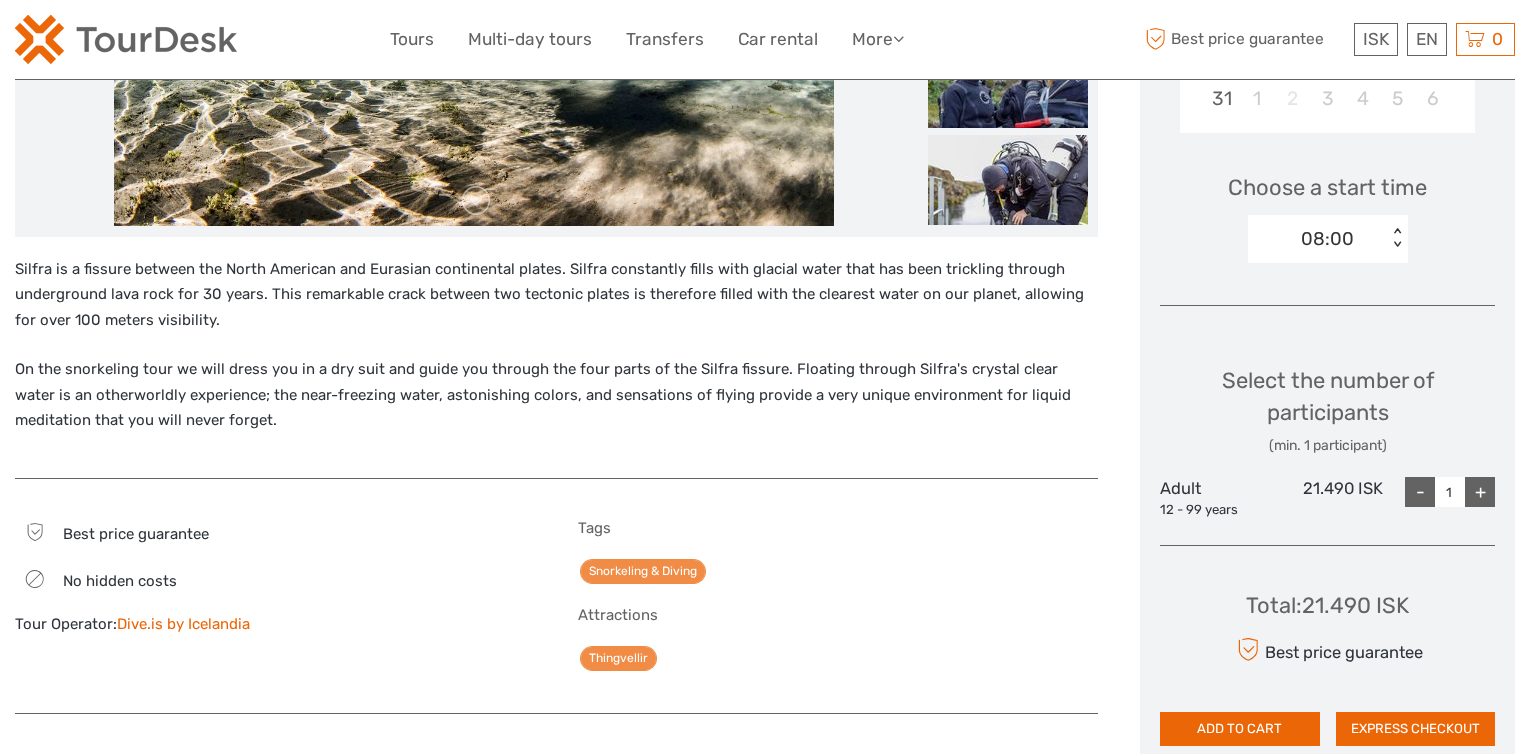 click on "+" at bounding box center (1480, 492) 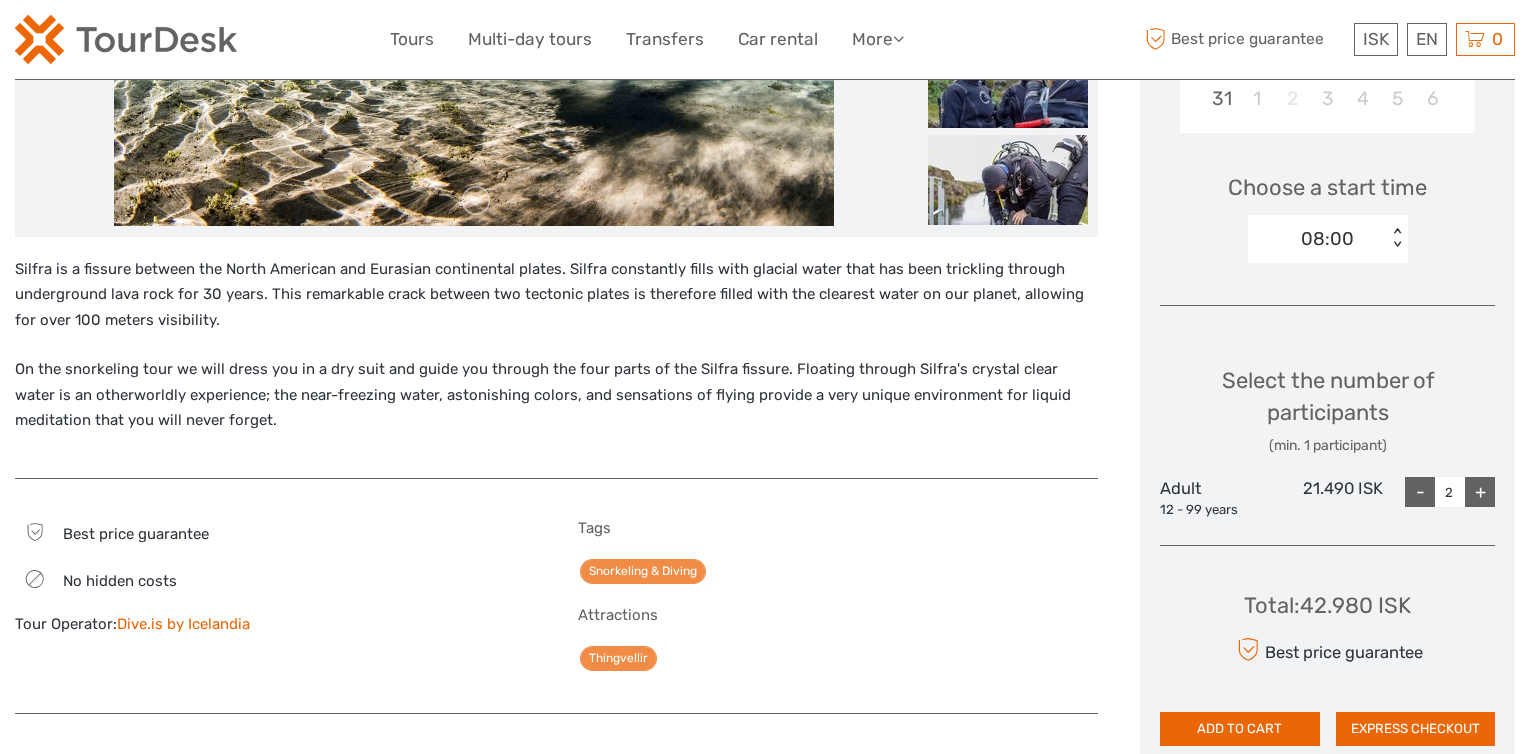 click on "+" at bounding box center (1480, 492) 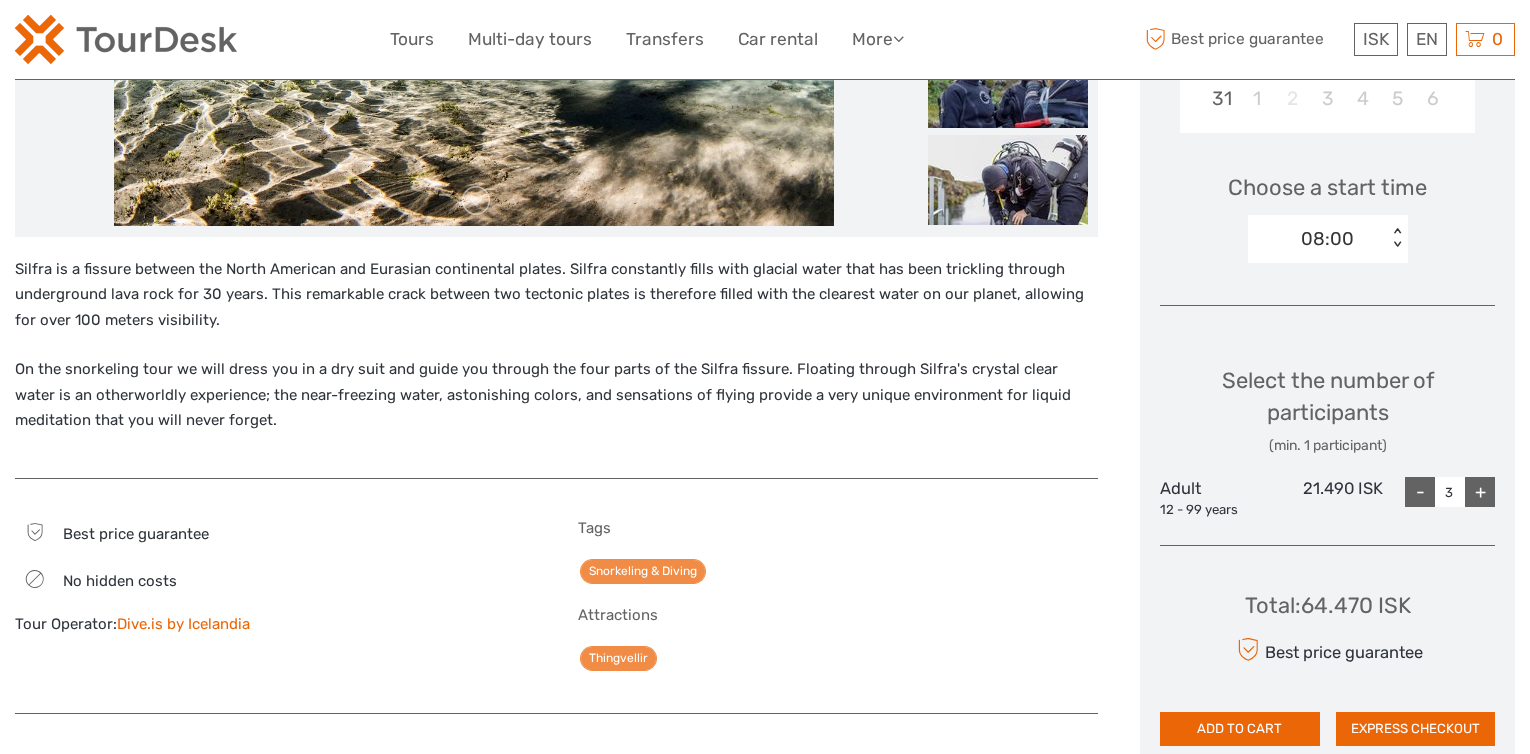 click on "+" at bounding box center (1480, 492) 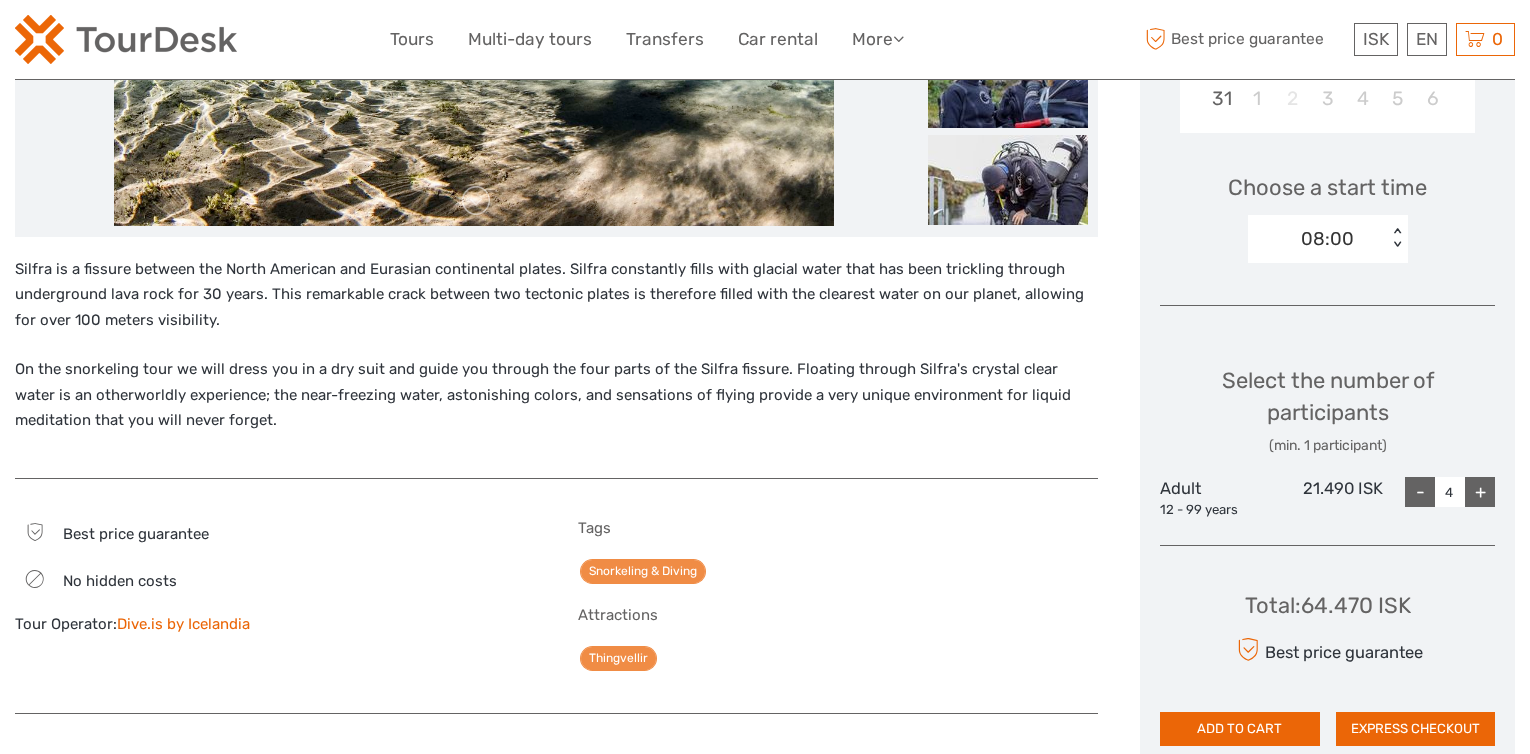 click on "+" at bounding box center [1480, 492] 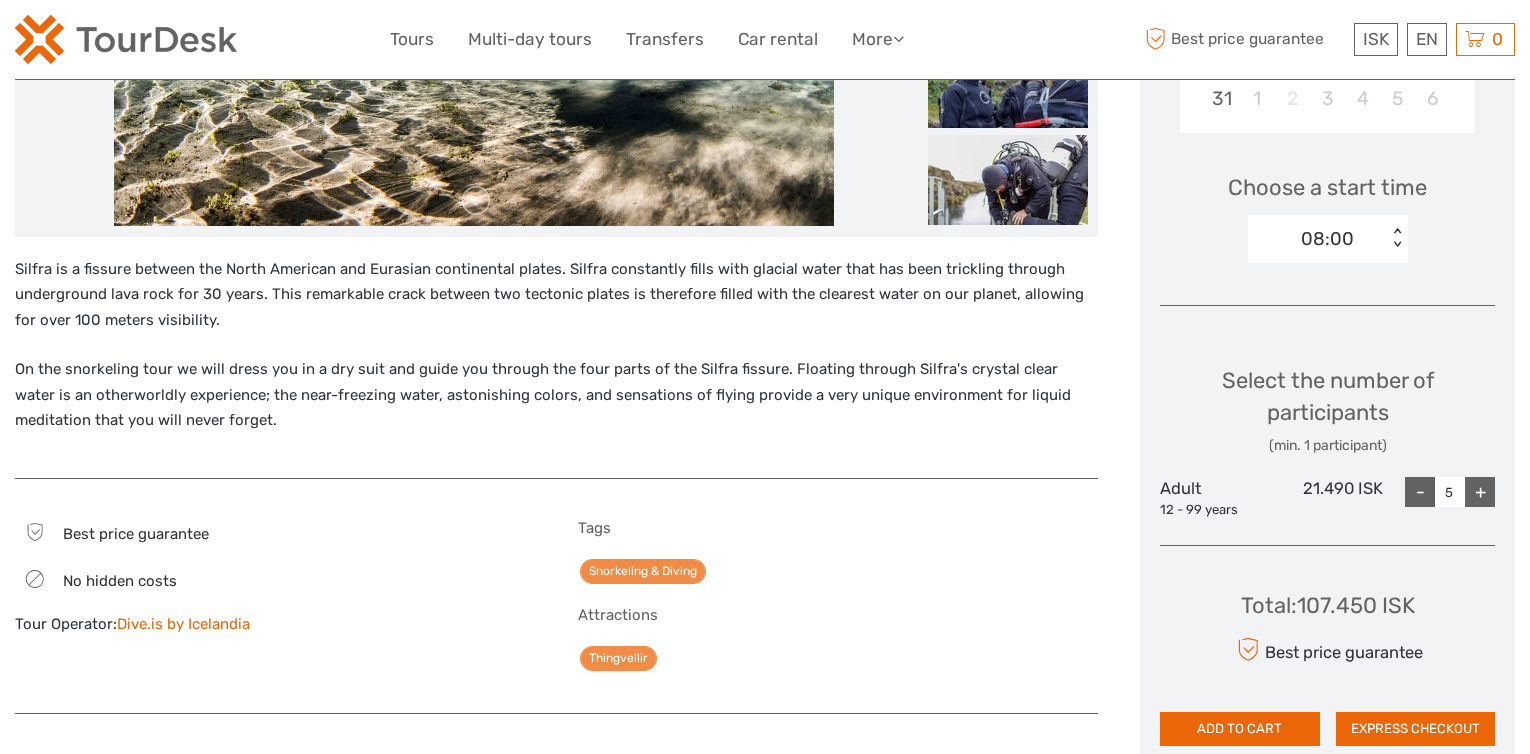 click on "+" at bounding box center [1480, 492] 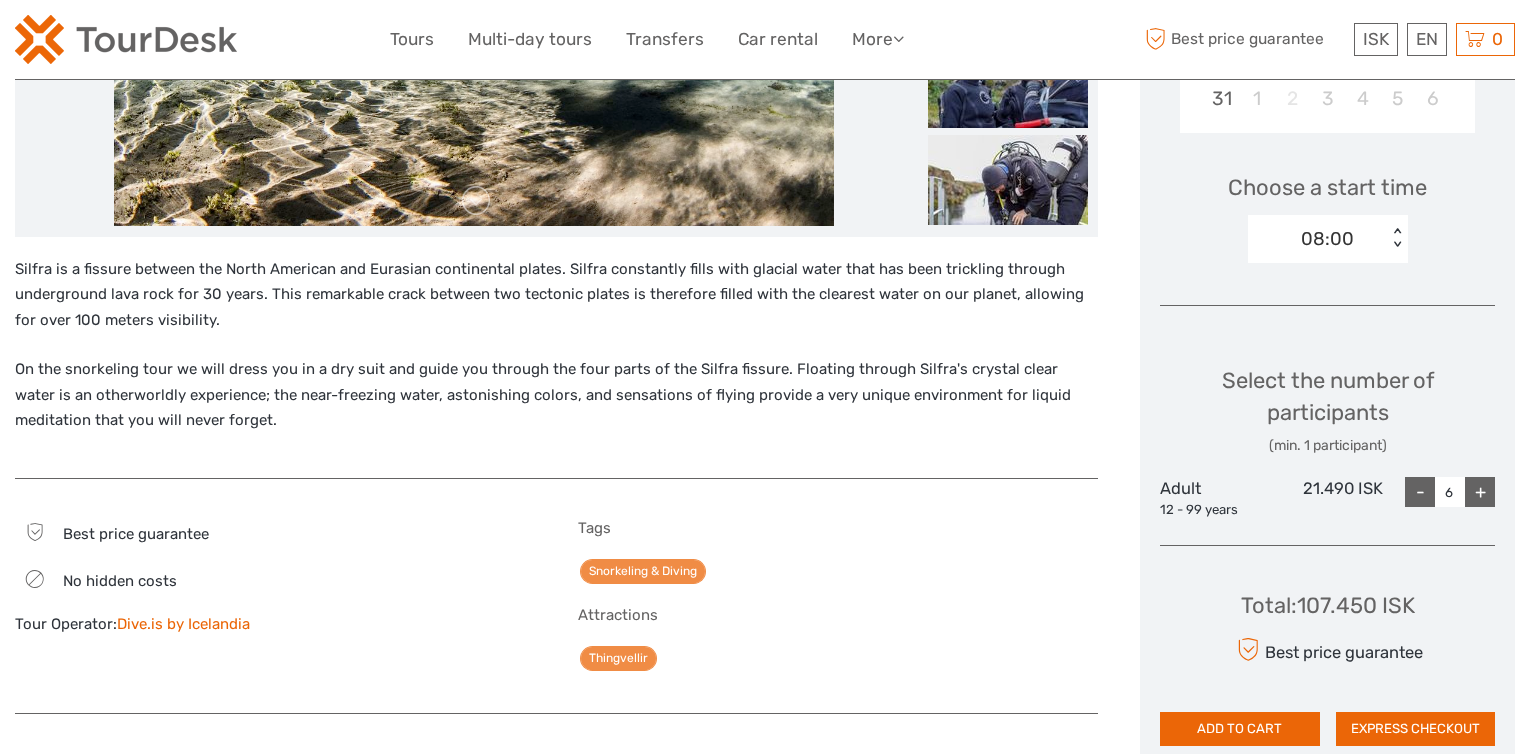 click on "+" at bounding box center (1480, 492) 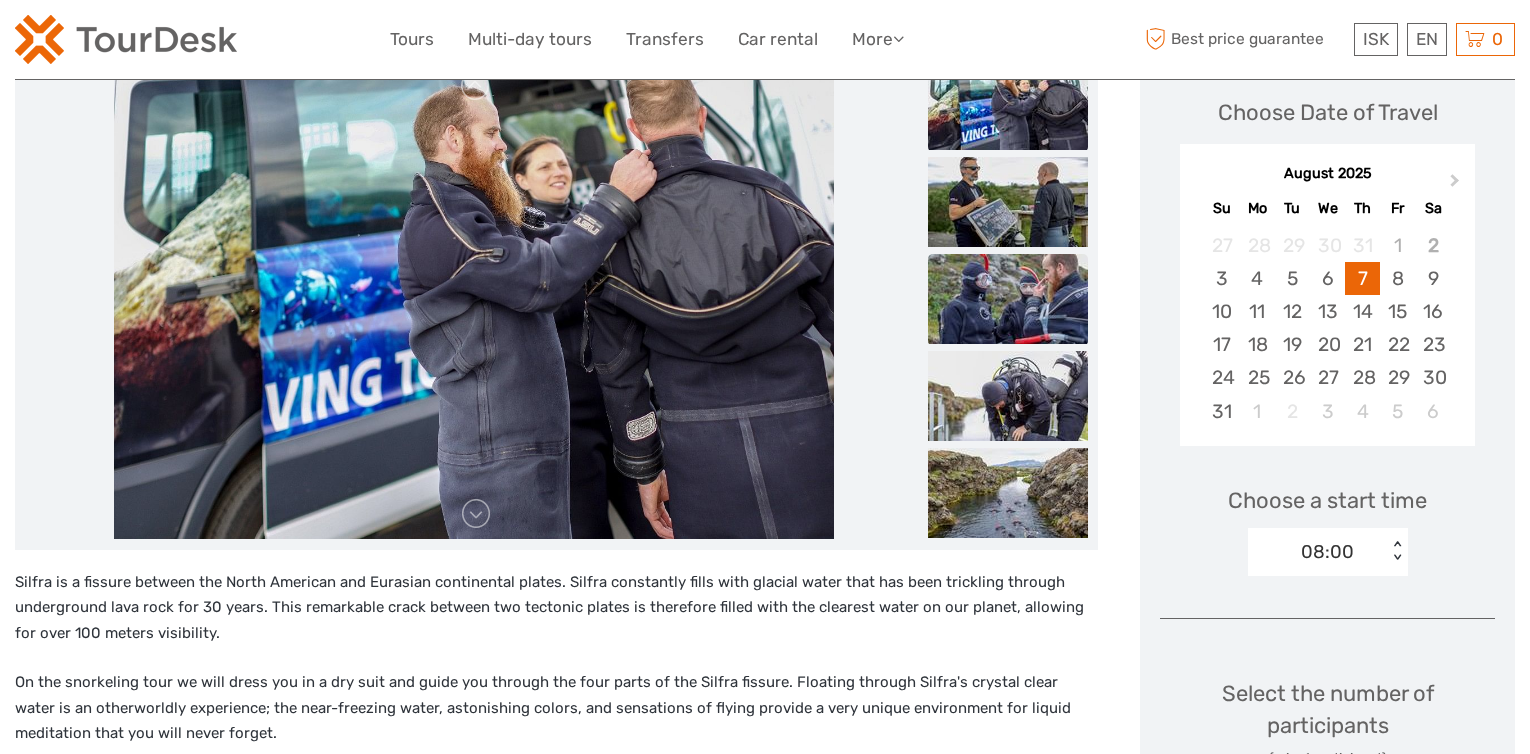 scroll, scrollTop: 300, scrollLeft: 0, axis: vertical 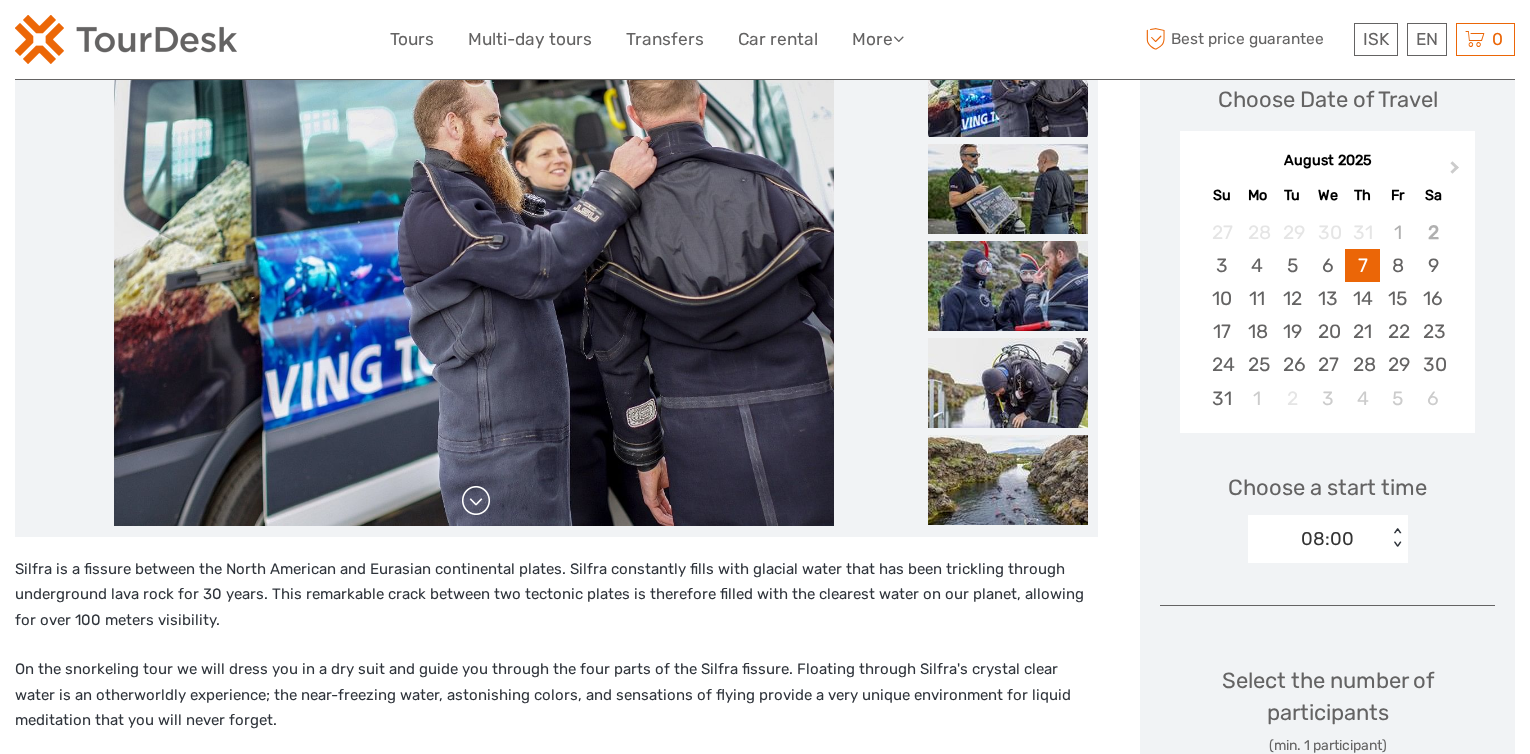 click at bounding box center (476, 501) 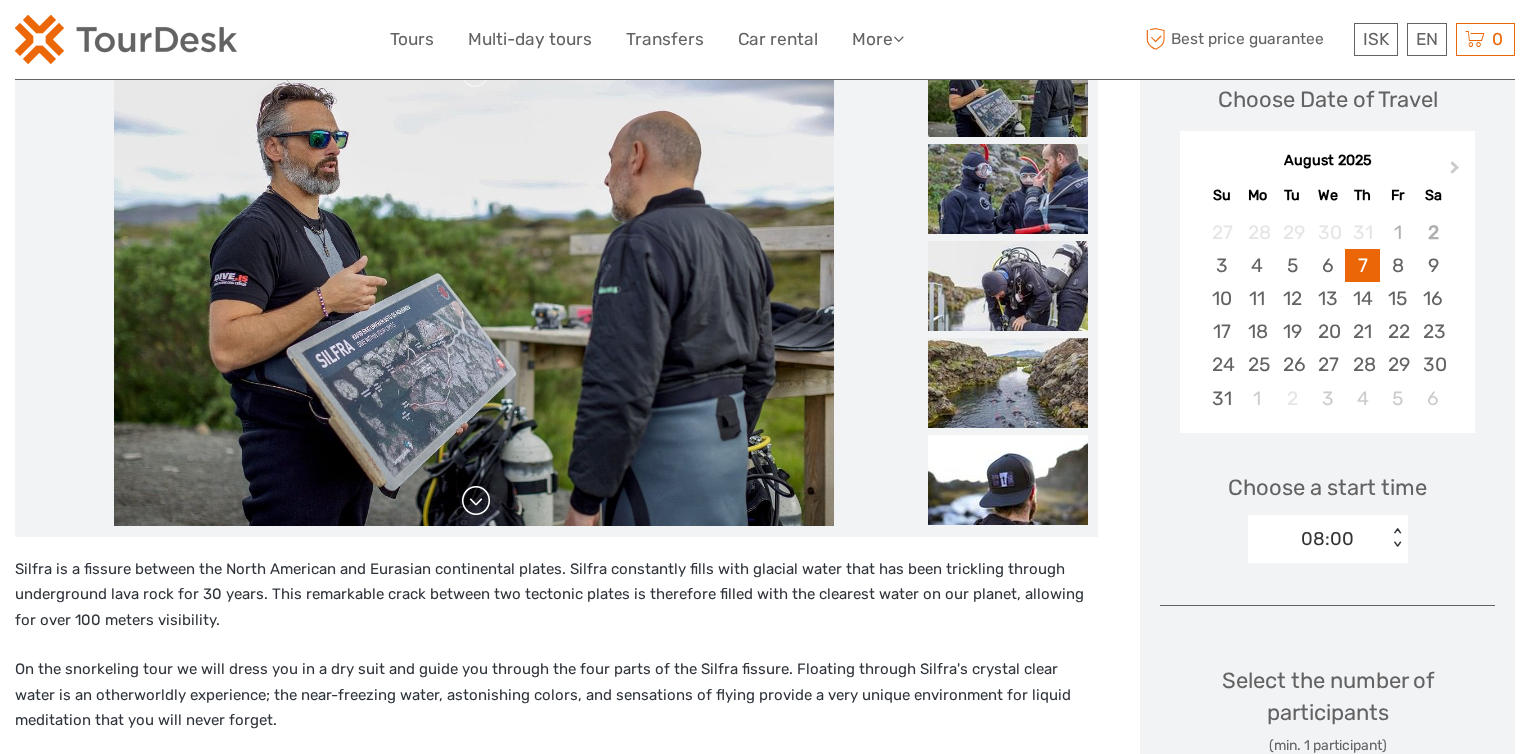 click at bounding box center (476, 501) 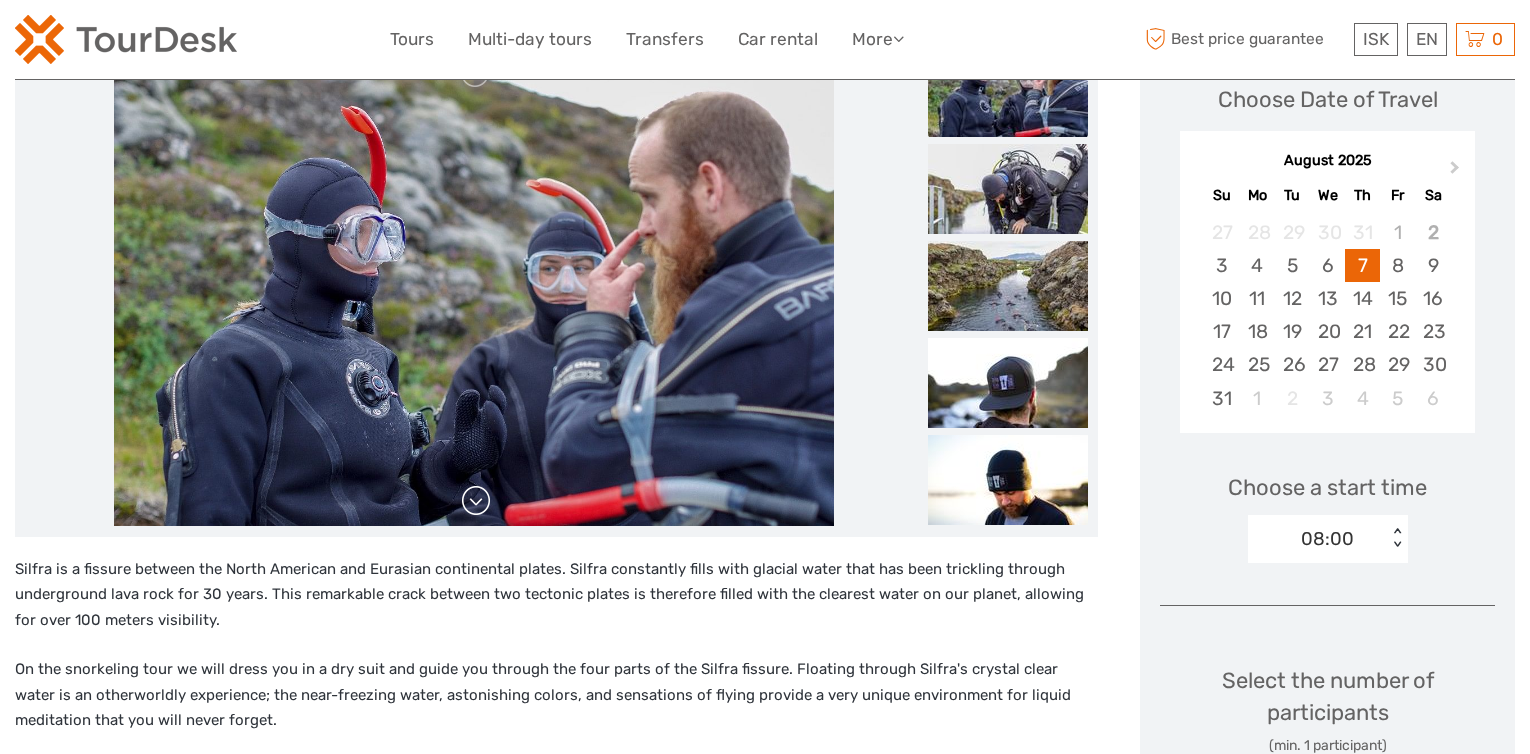 click at bounding box center [476, 501] 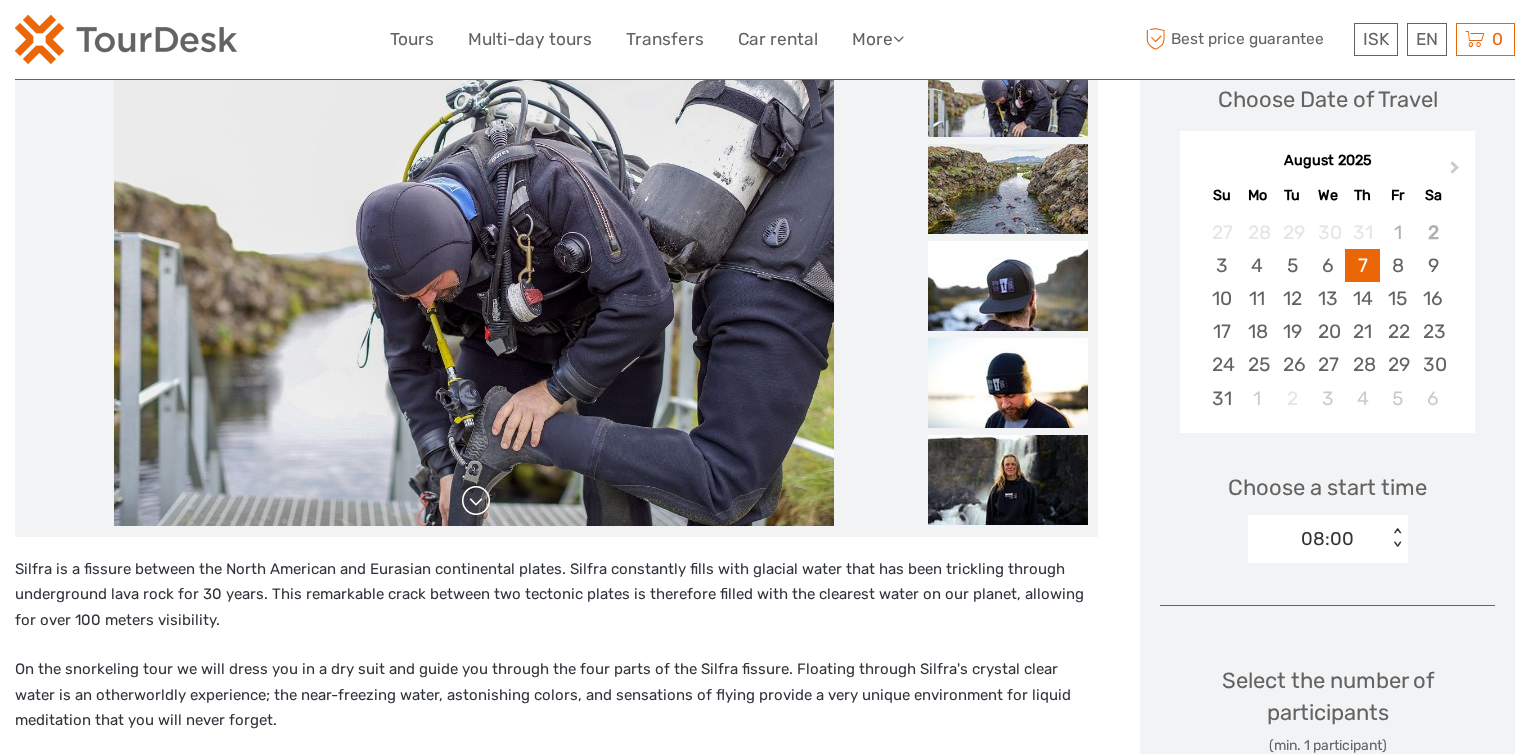click at bounding box center [476, 501] 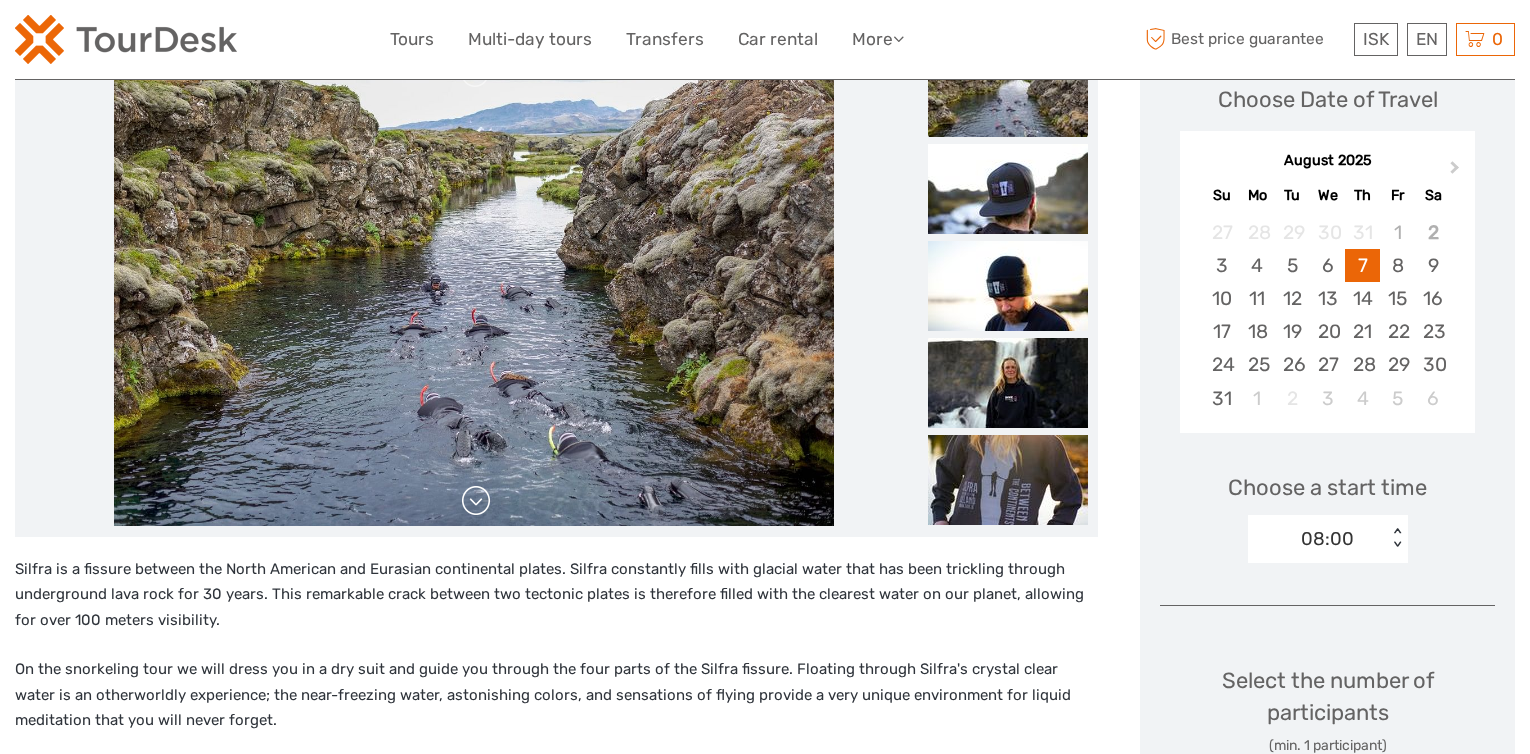 click at bounding box center [476, 501] 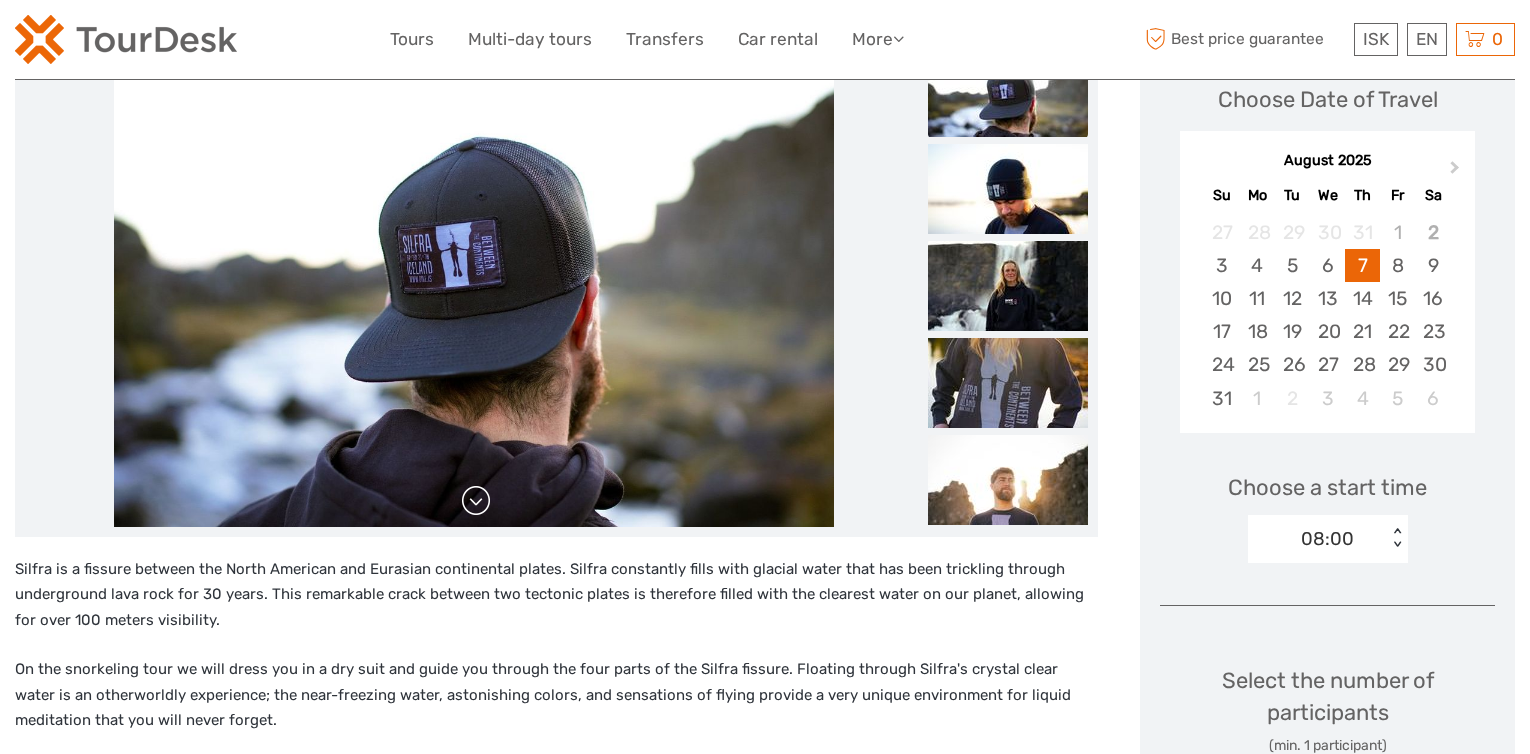 click at bounding box center (476, 501) 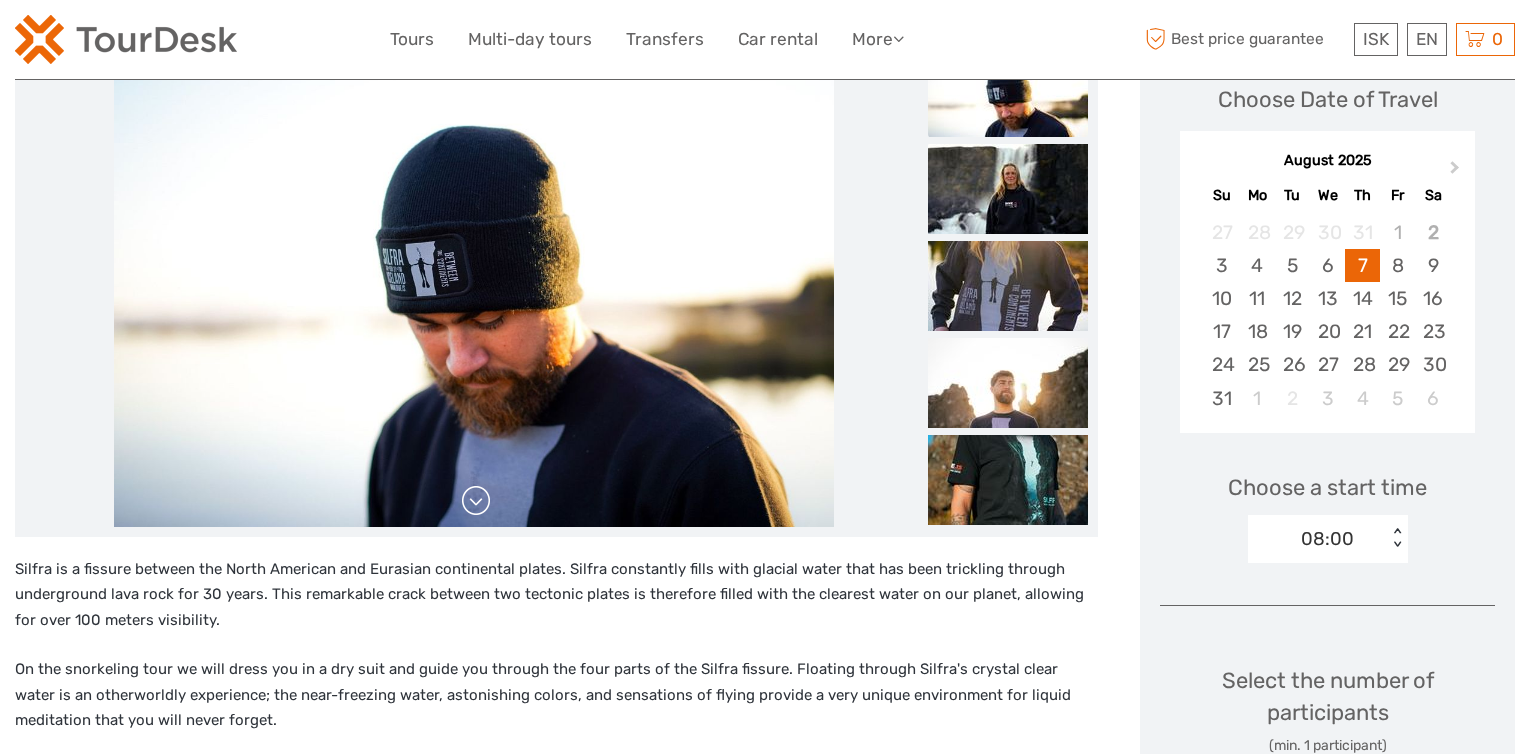 click at bounding box center (476, 501) 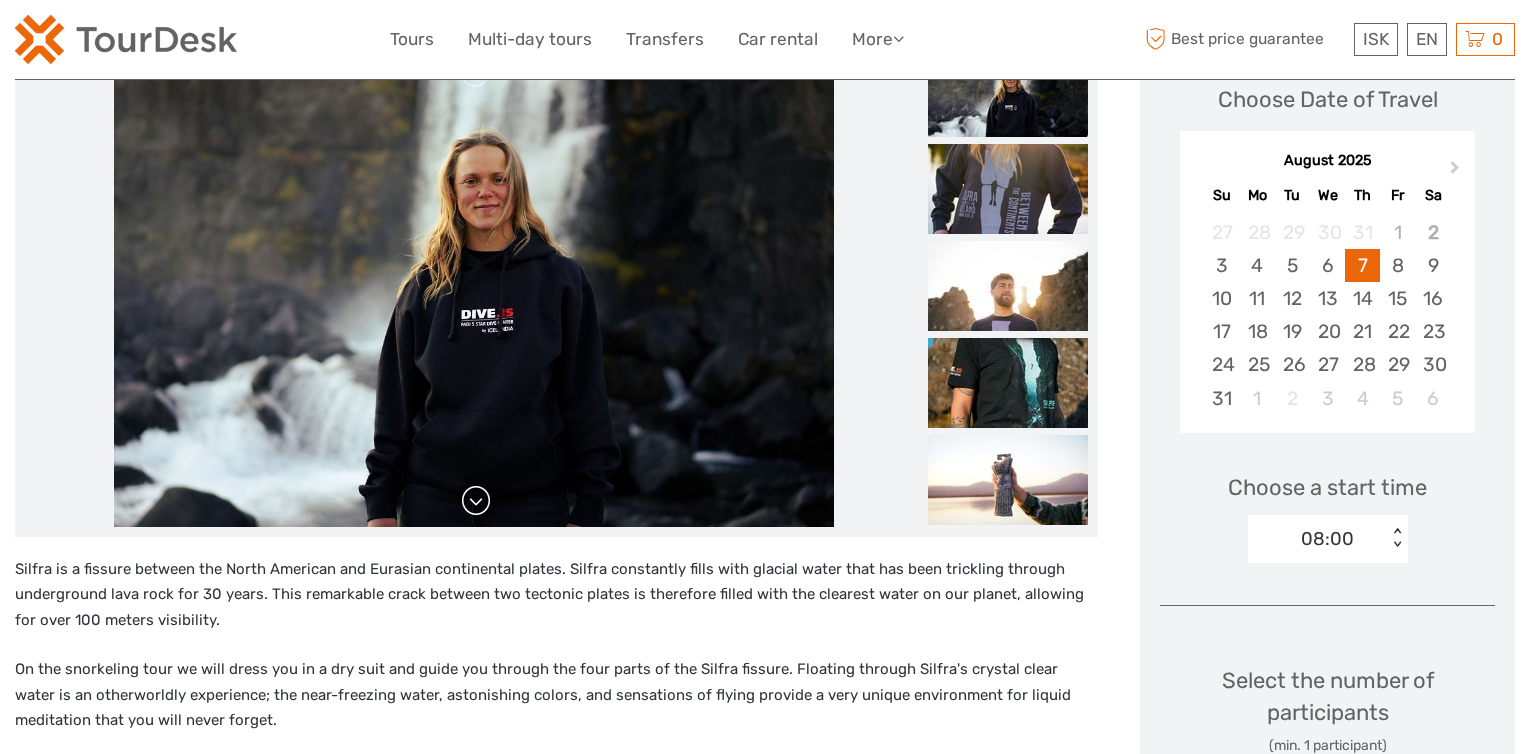 click at bounding box center (476, 501) 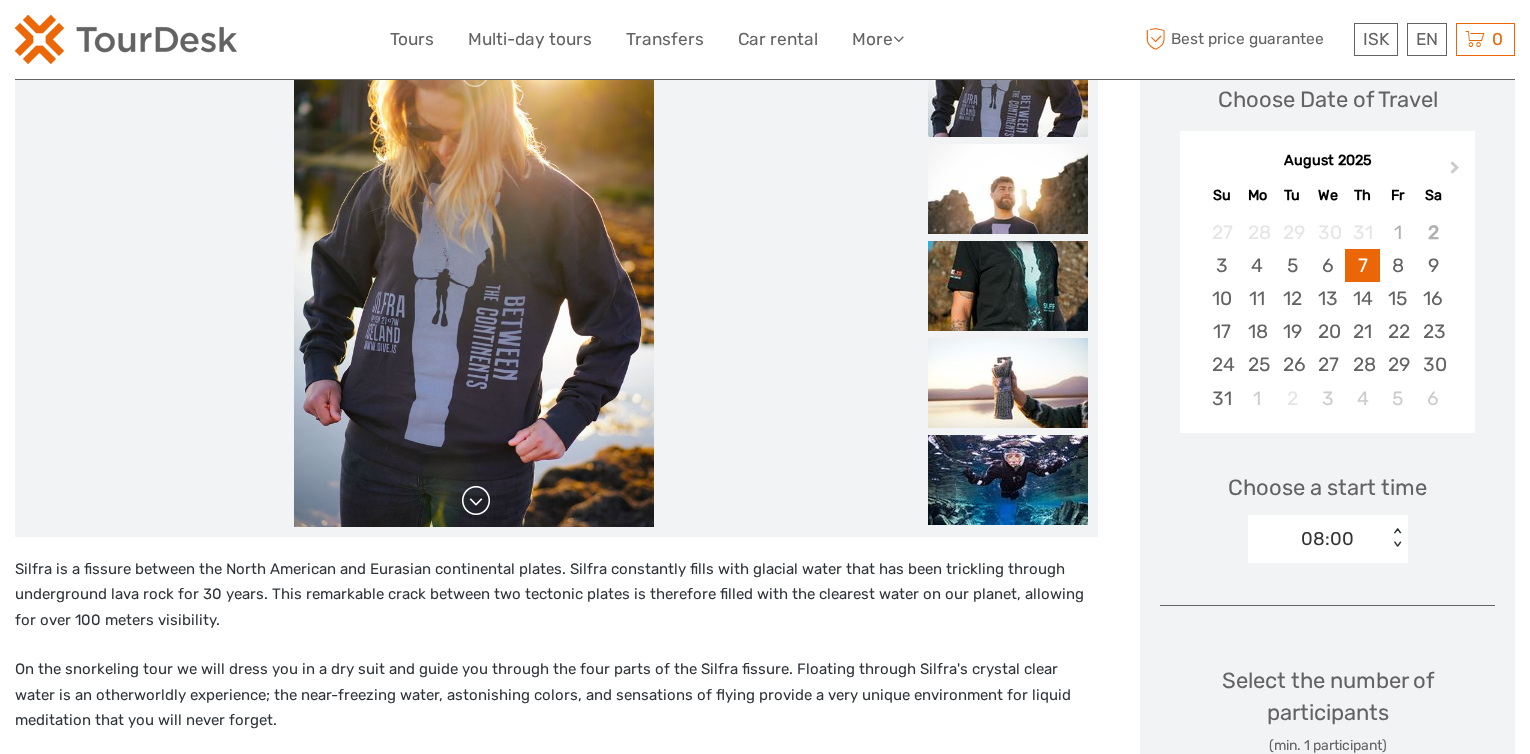 click at bounding box center (476, 501) 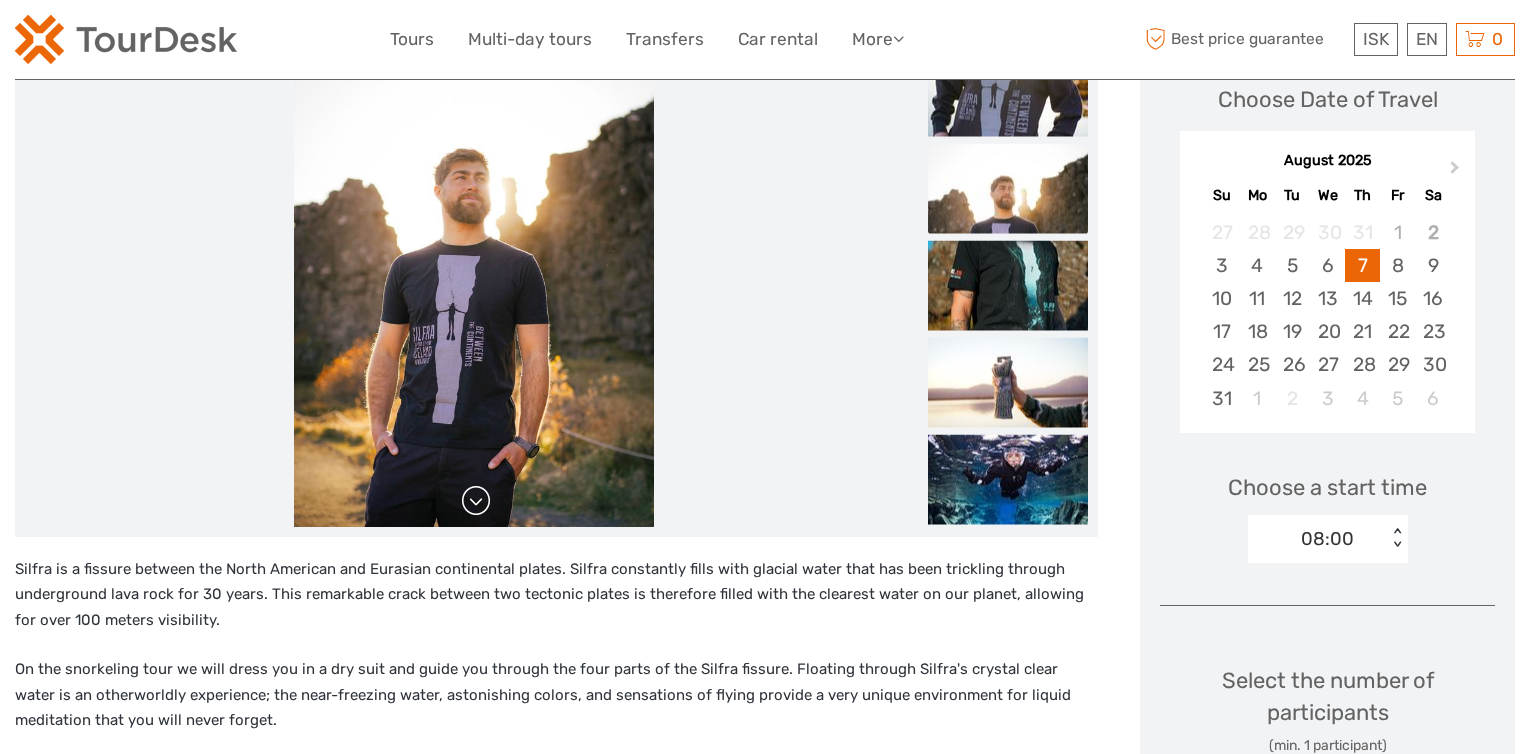 click at bounding box center (476, 501) 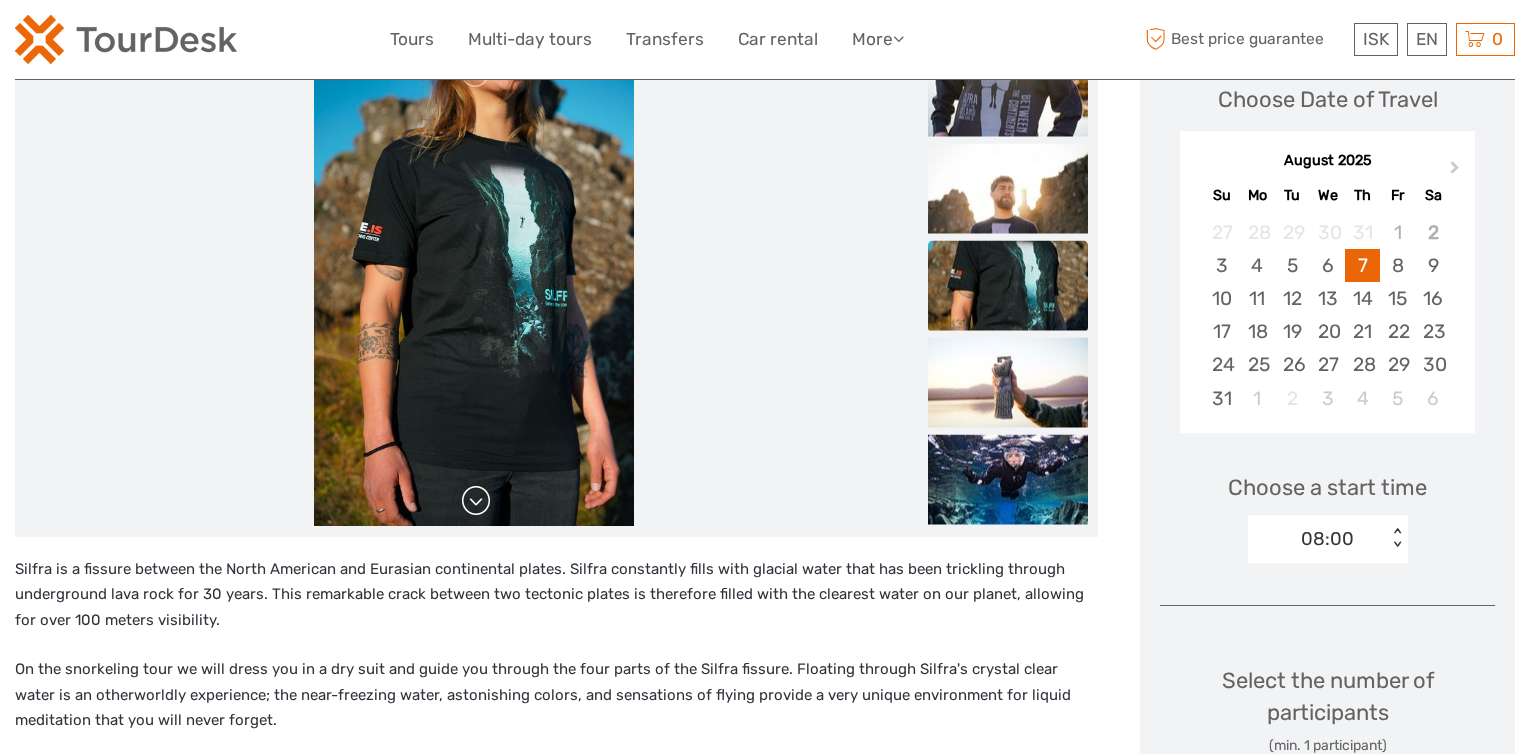 click at bounding box center [476, 501] 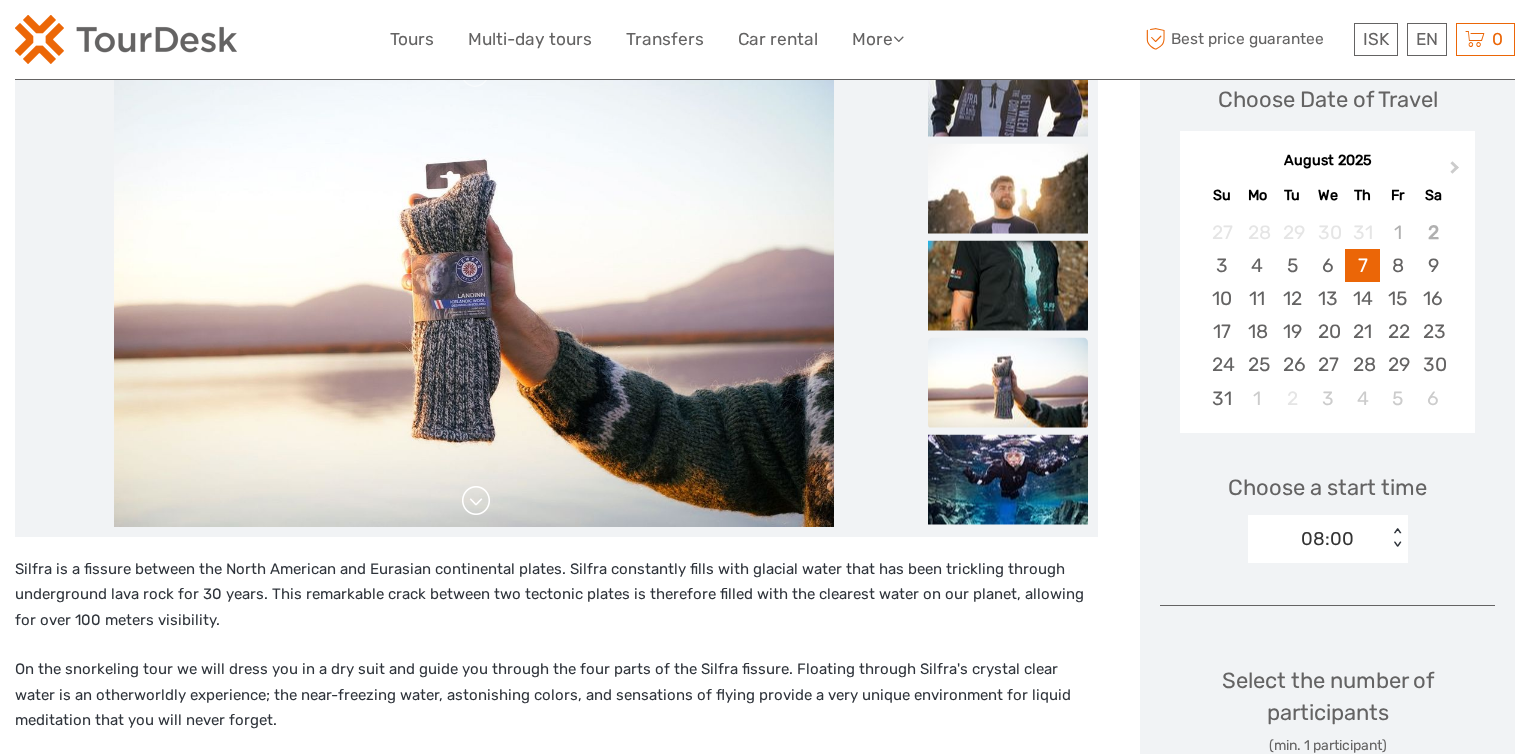 click at bounding box center [476, 501] 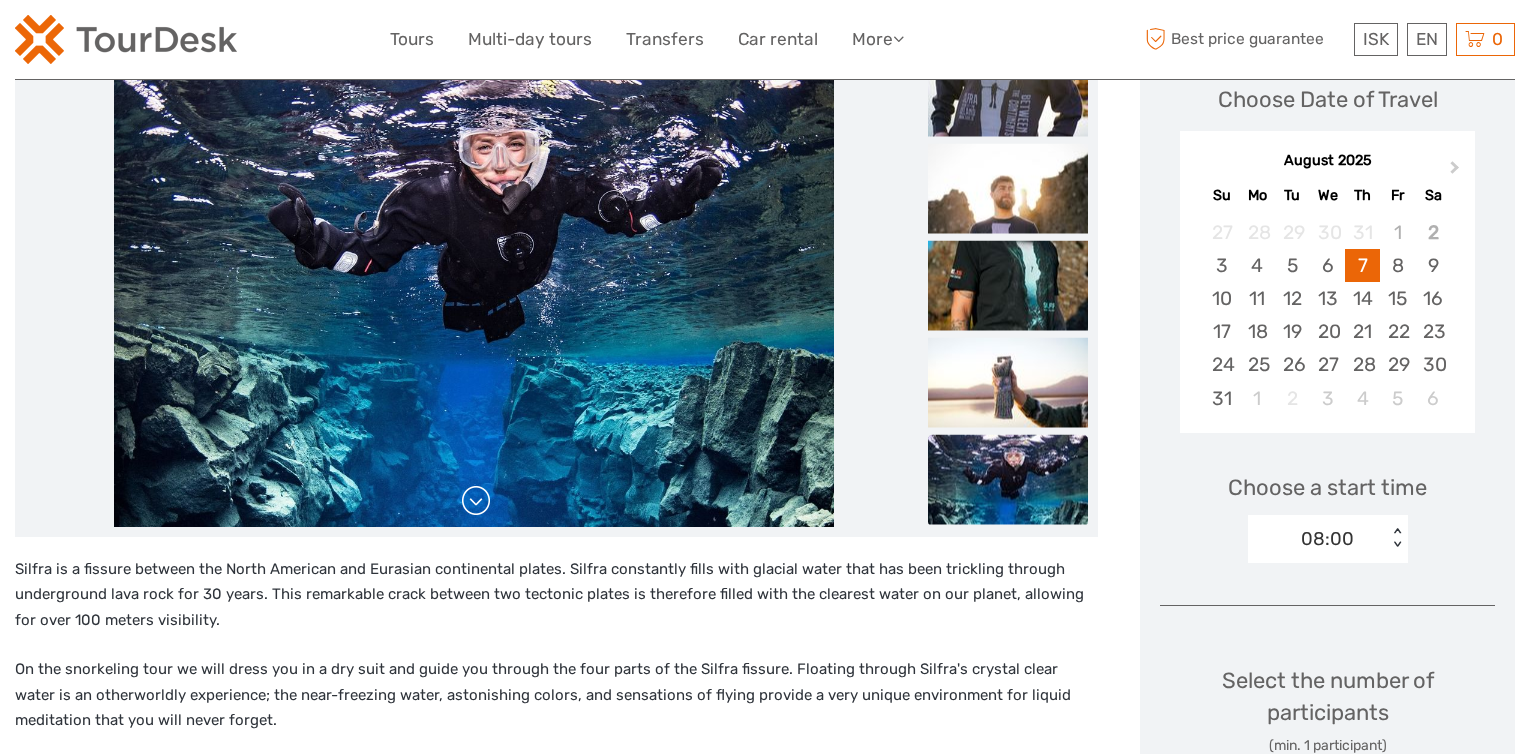 click at bounding box center [476, 501] 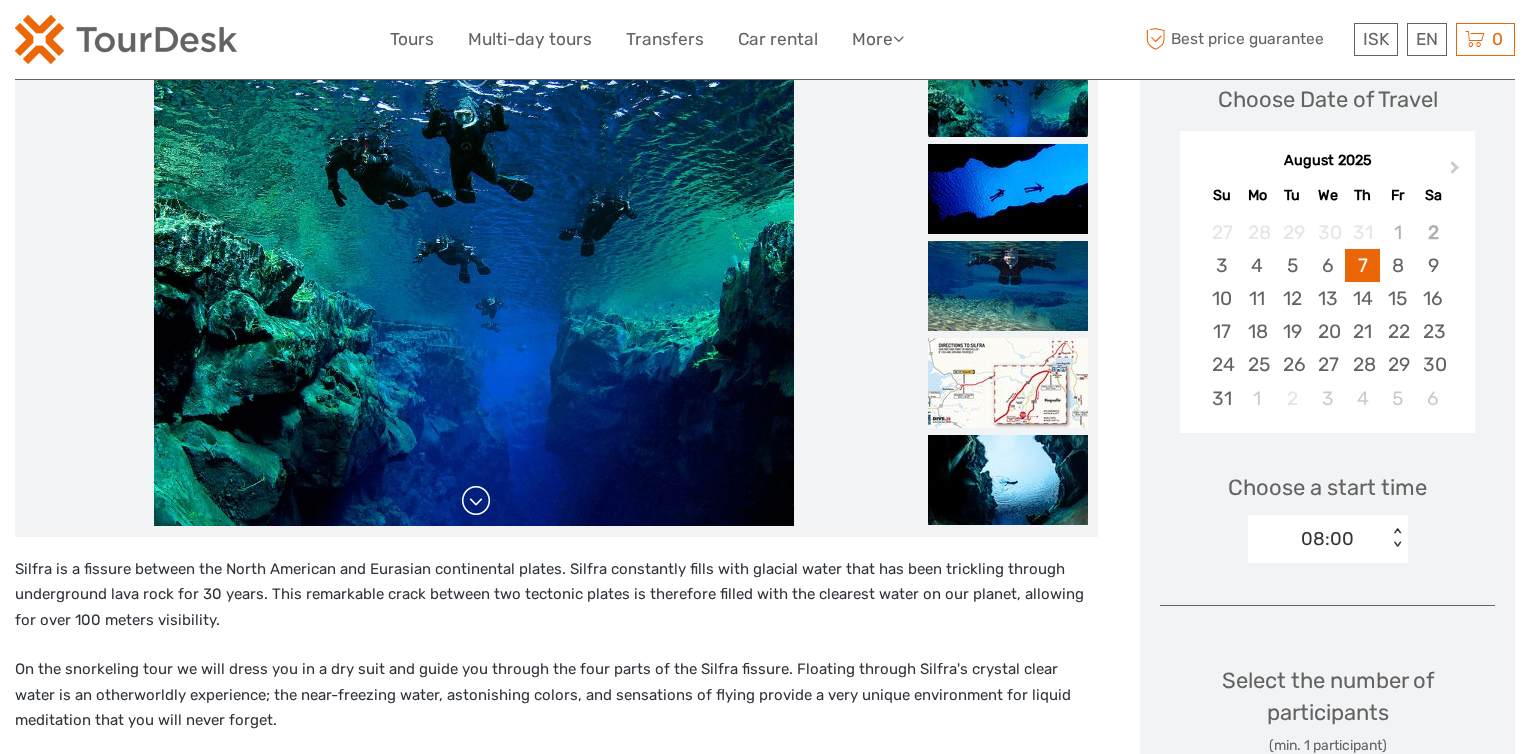click at bounding box center [476, 501] 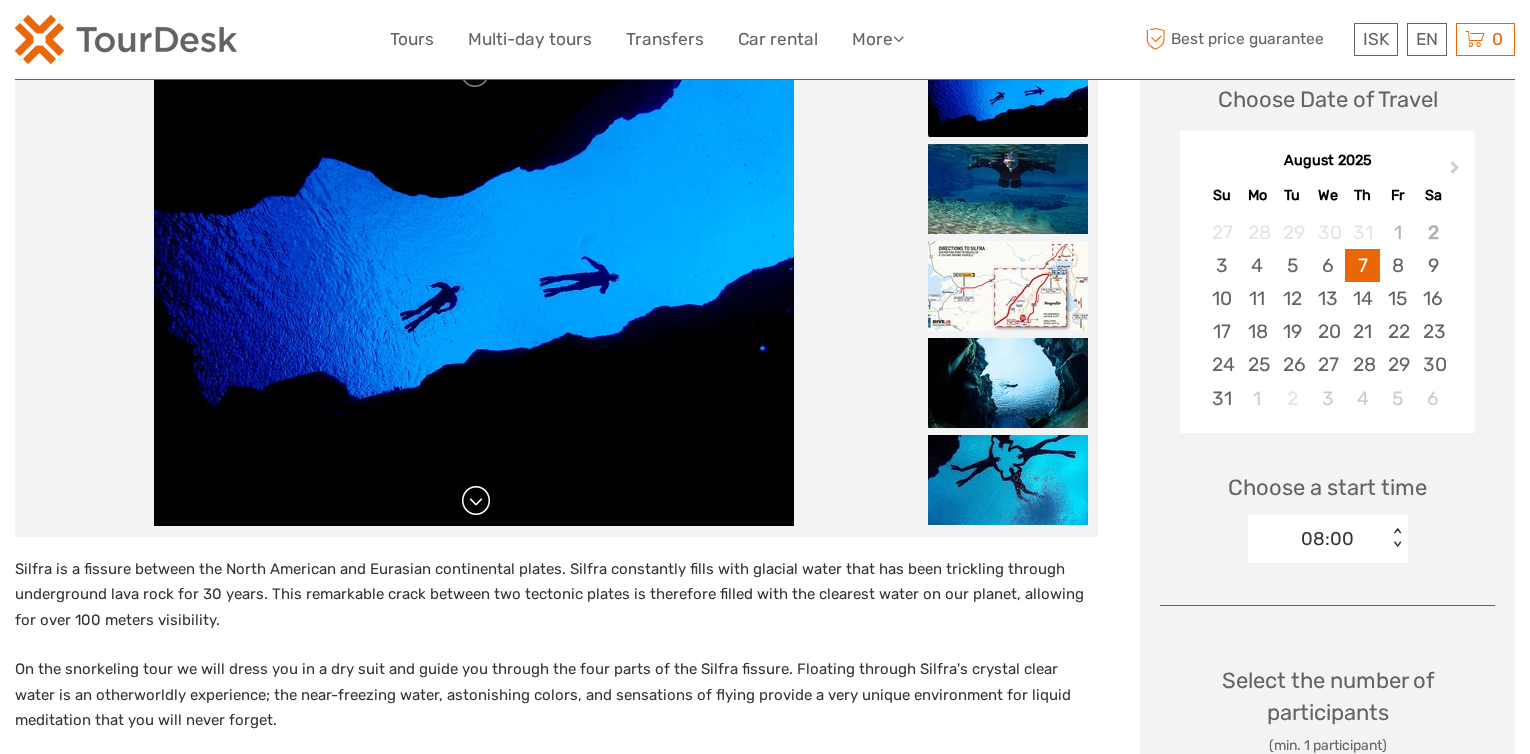 click at bounding box center (476, 501) 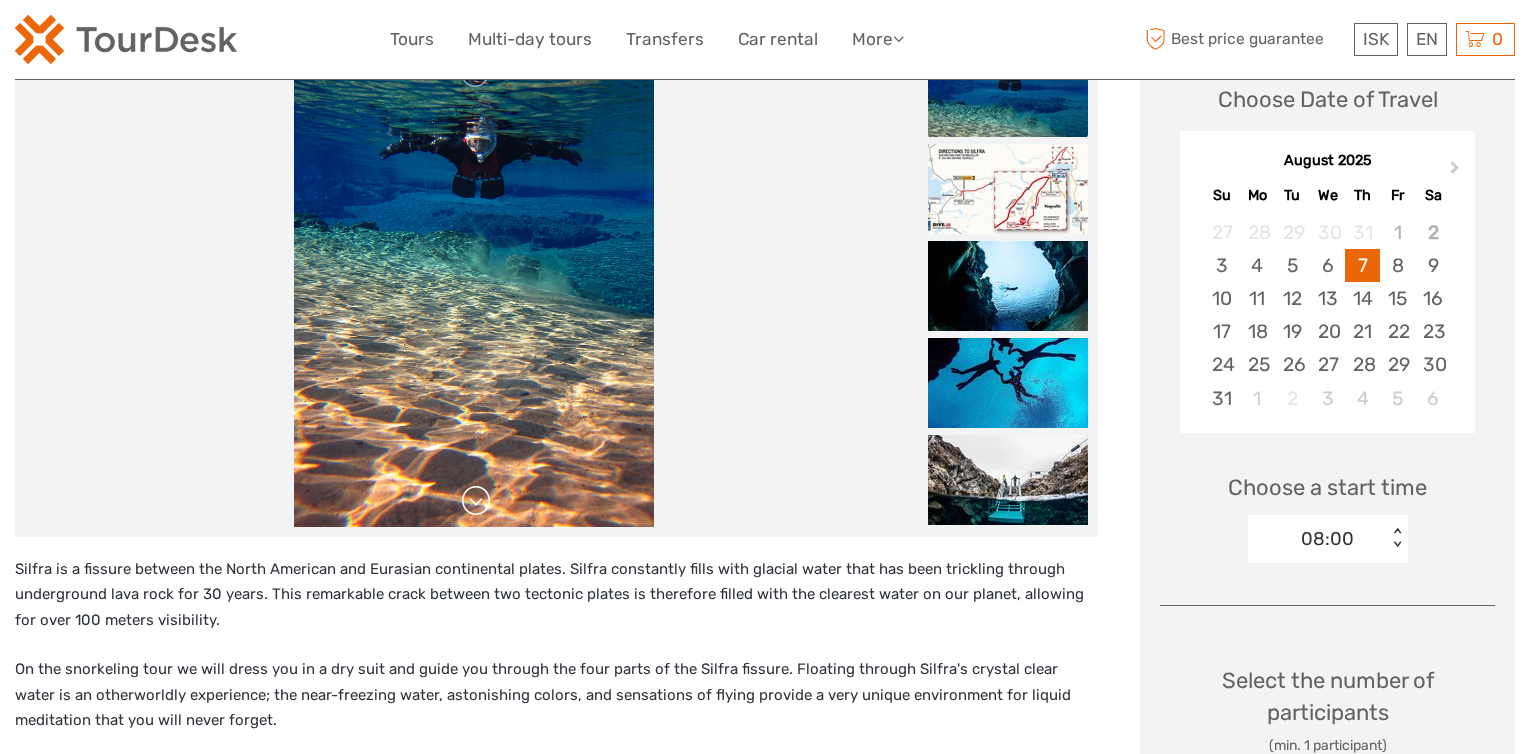 click at bounding box center [476, 501] 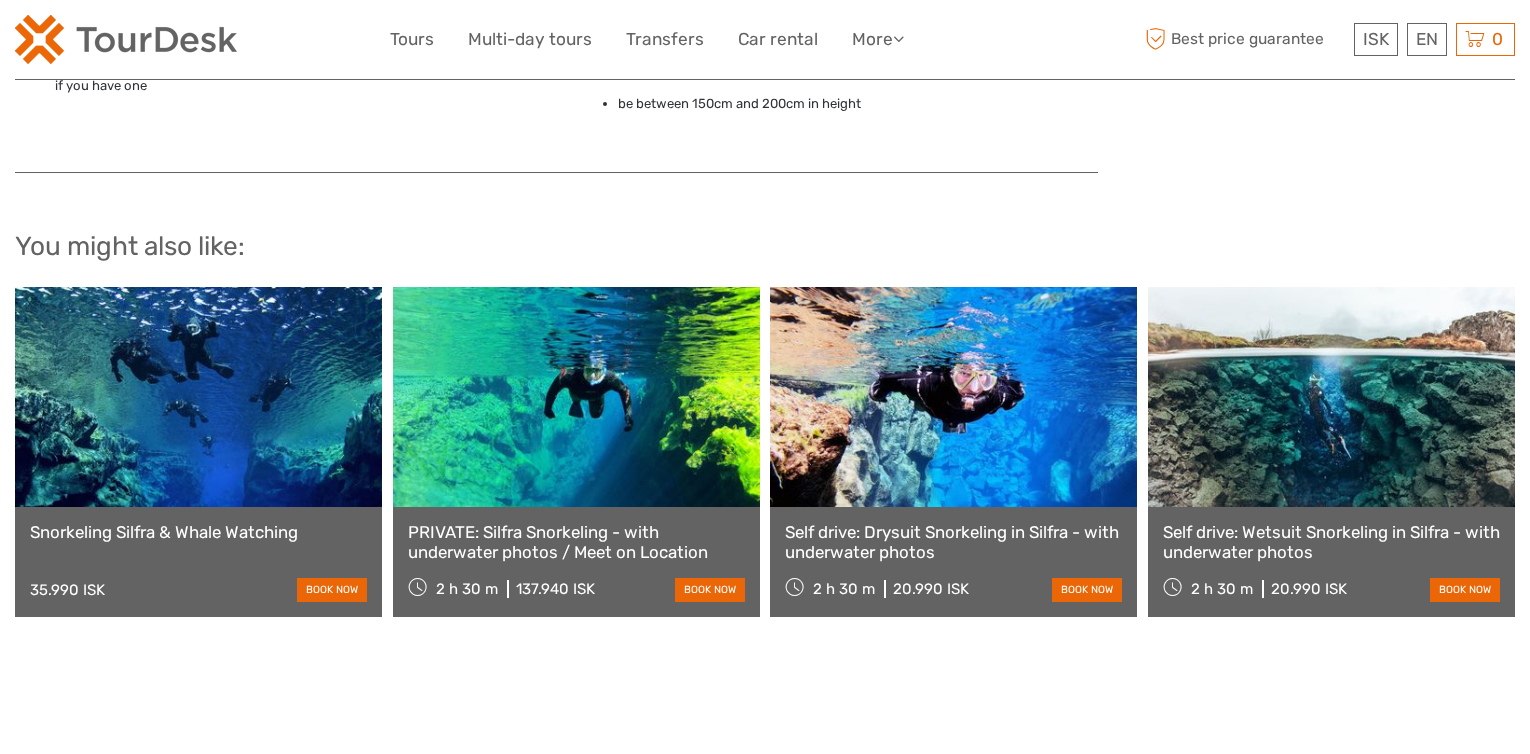 scroll, scrollTop: 1900, scrollLeft: 0, axis: vertical 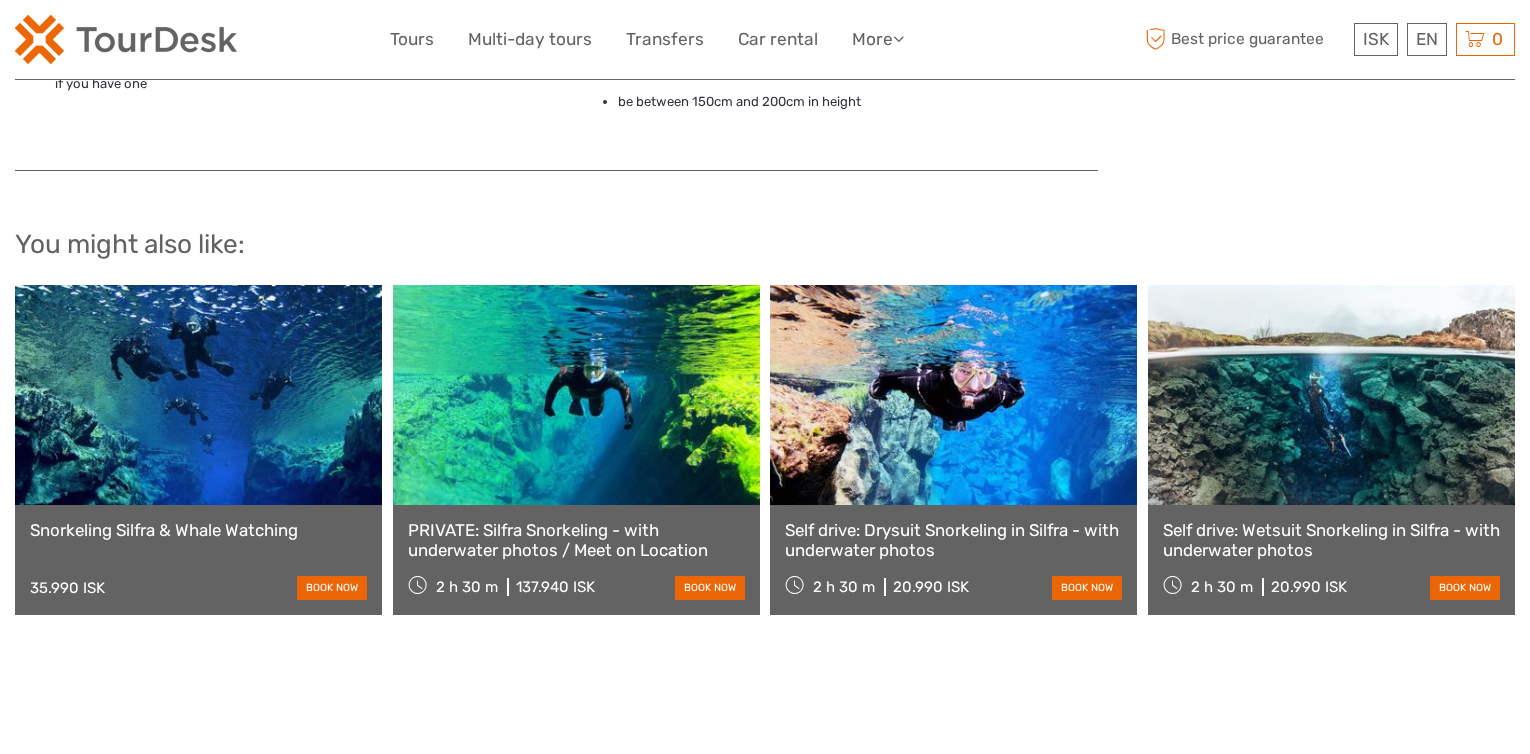 click on "Self drive: Wetsuit Snorkeling in Silfra - with underwater photos" at bounding box center (1331, 540) 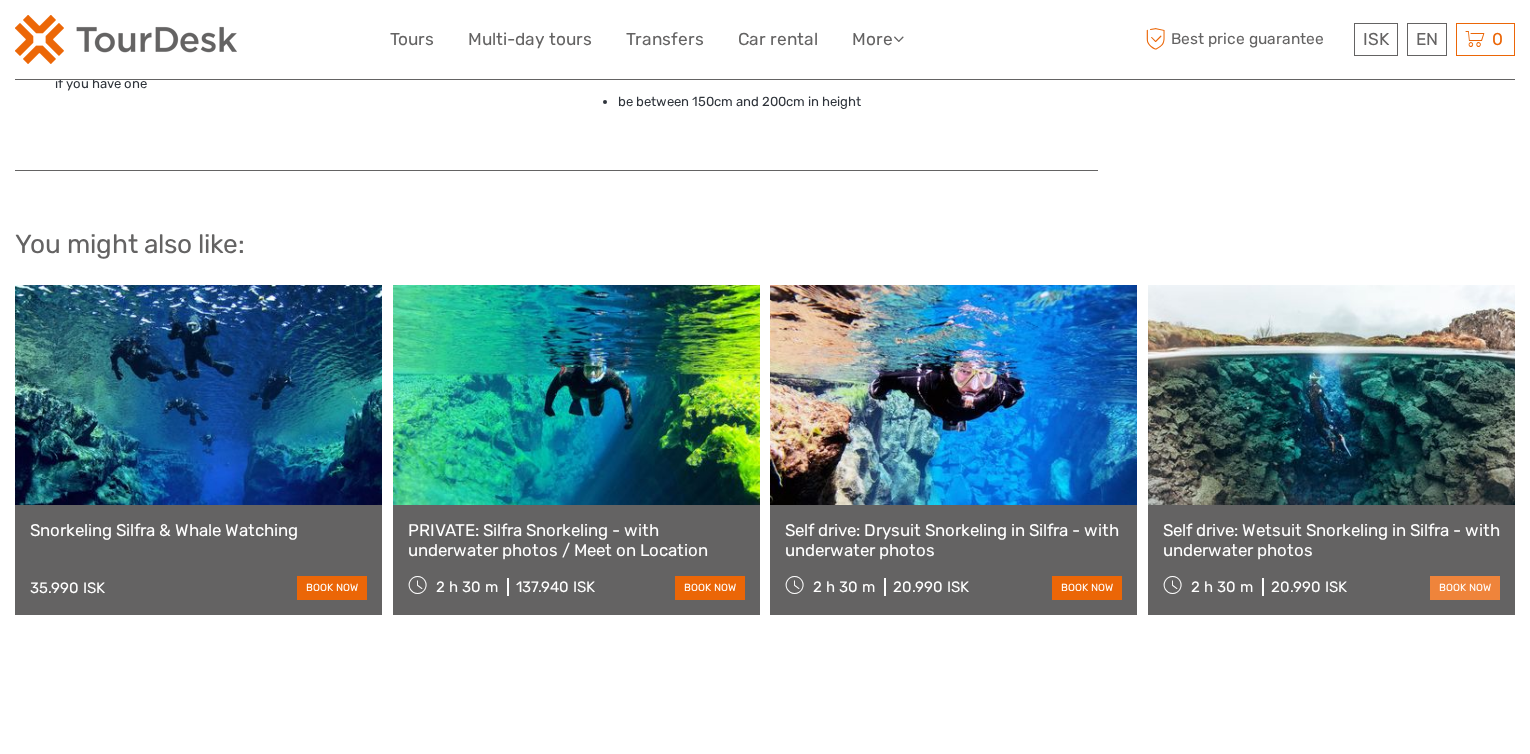 click on "book now" at bounding box center (1465, 587) 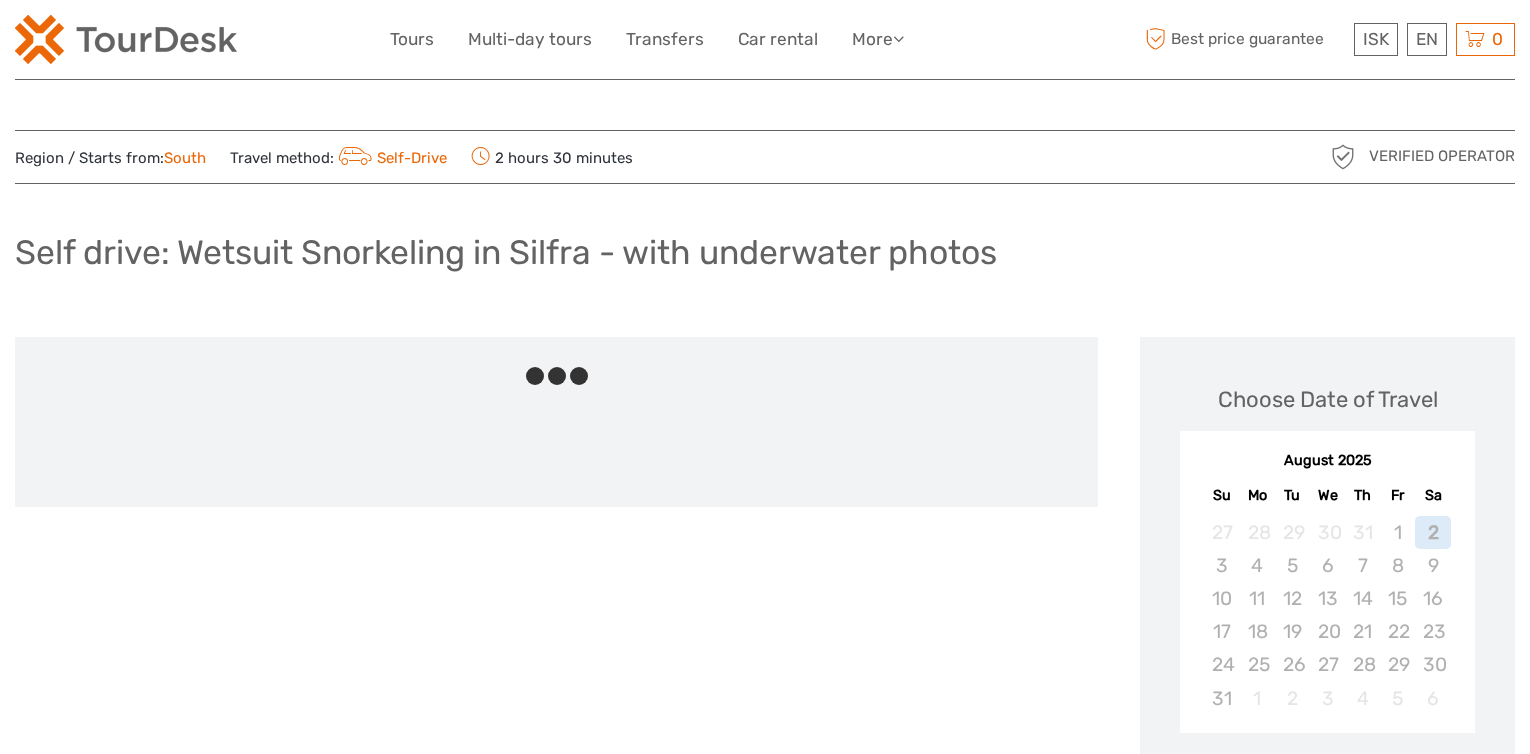 scroll, scrollTop: 0, scrollLeft: 0, axis: both 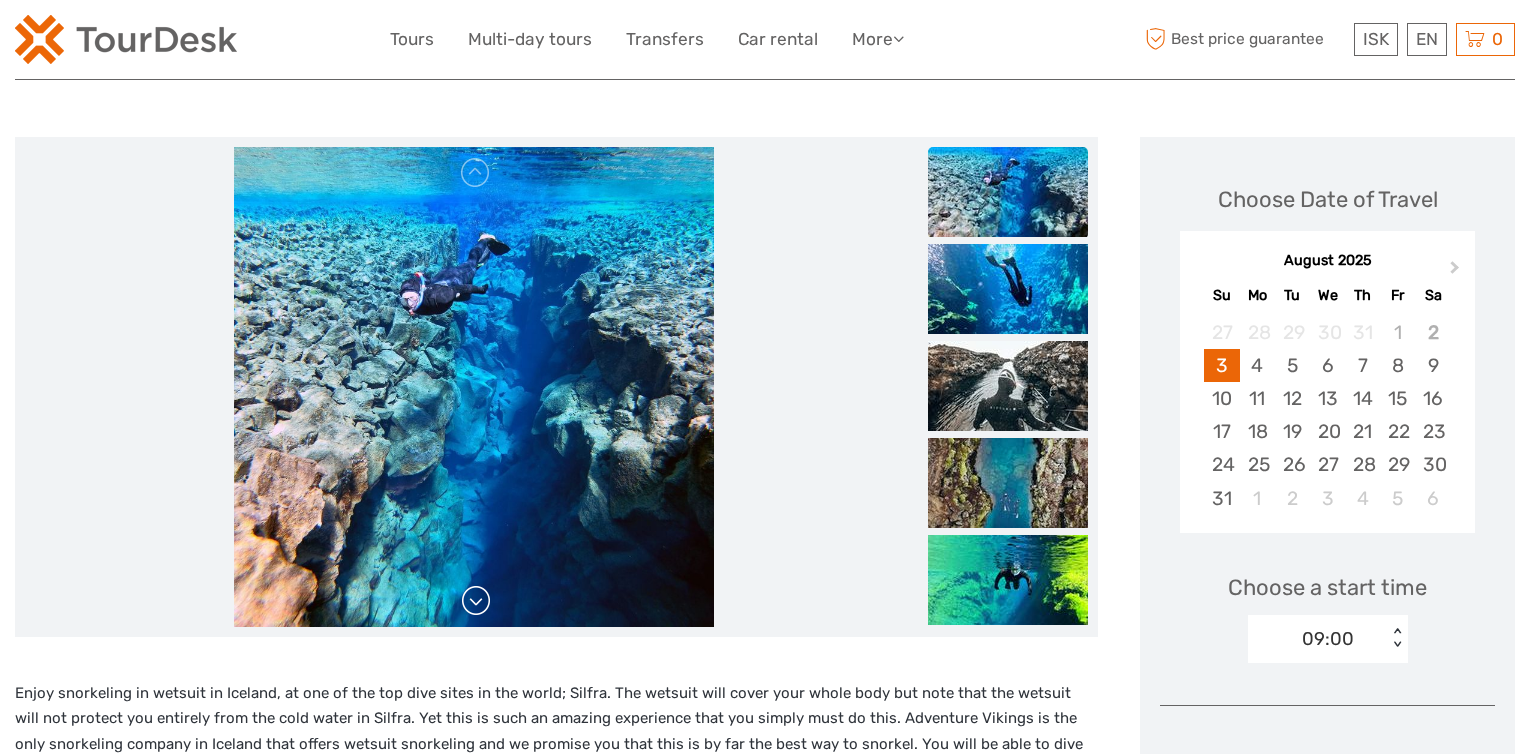 click at bounding box center [476, 601] 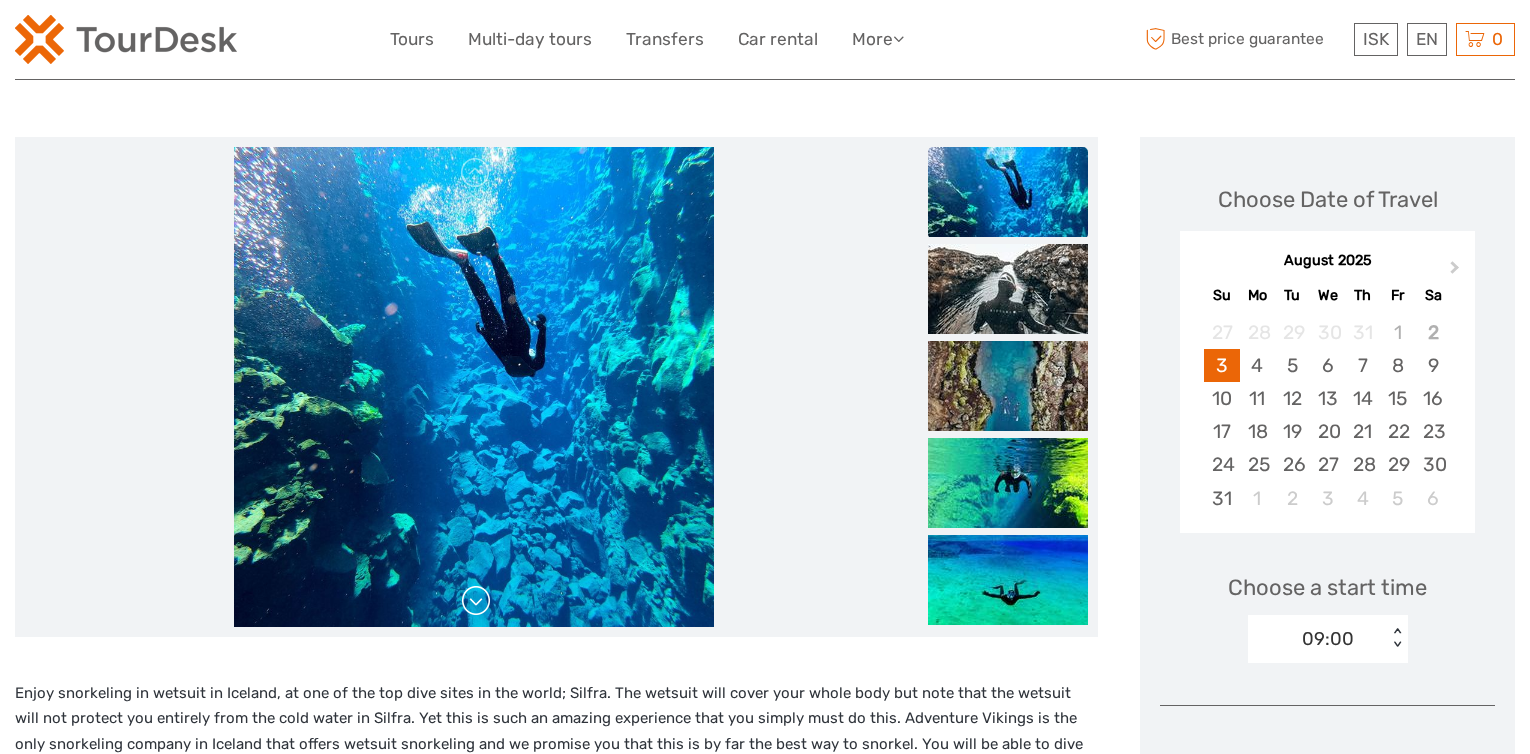 click at bounding box center (476, 601) 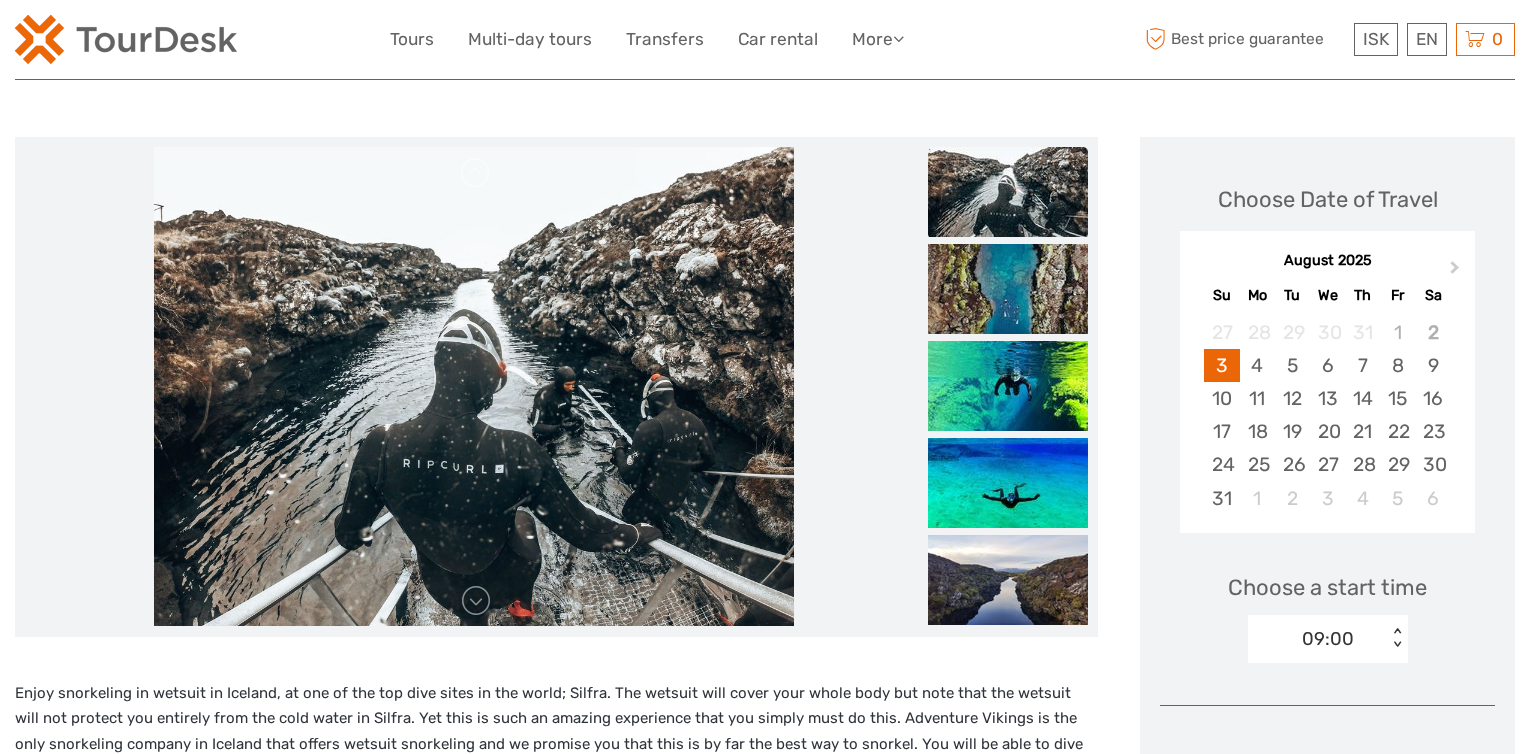 click at bounding box center [474, 387] 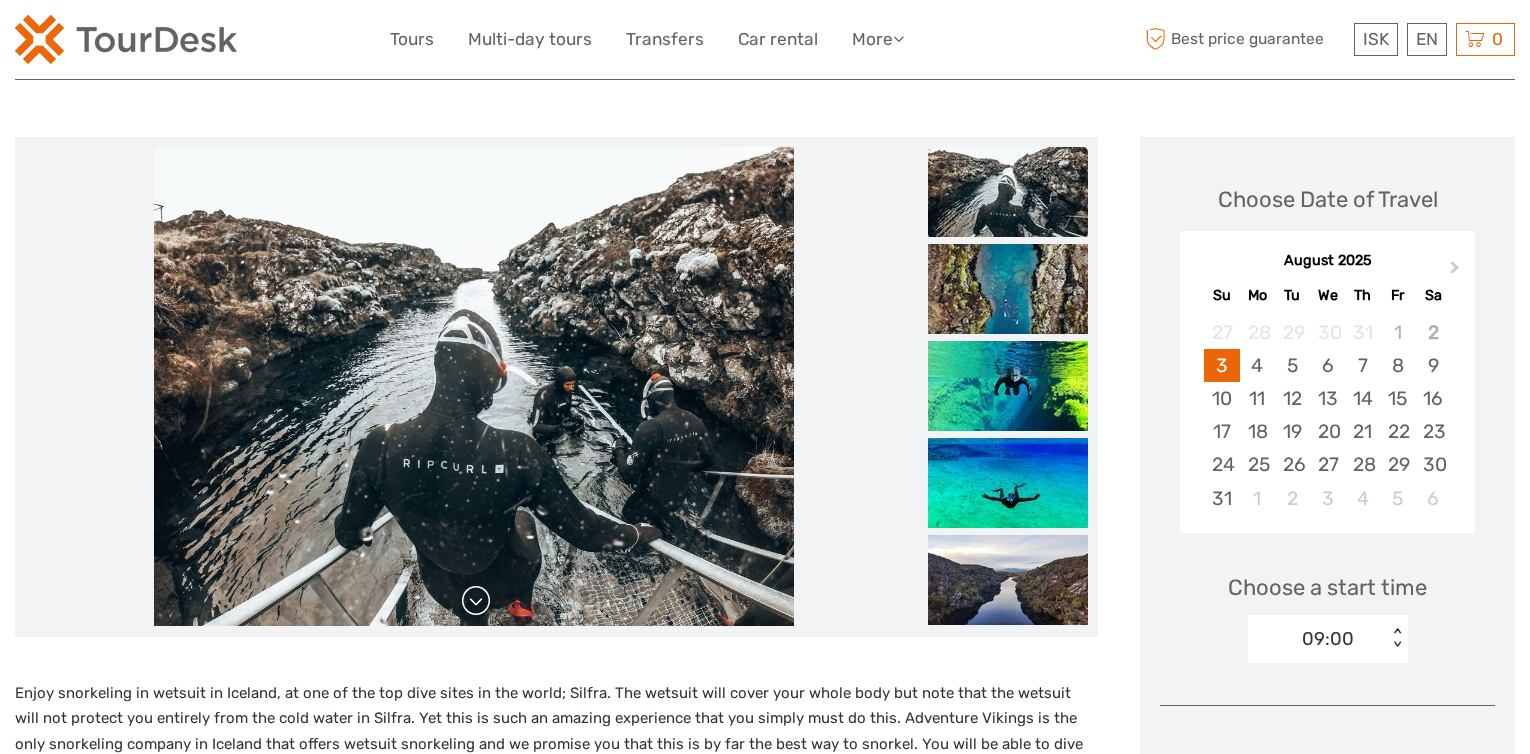 click at bounding box center (476, 601) 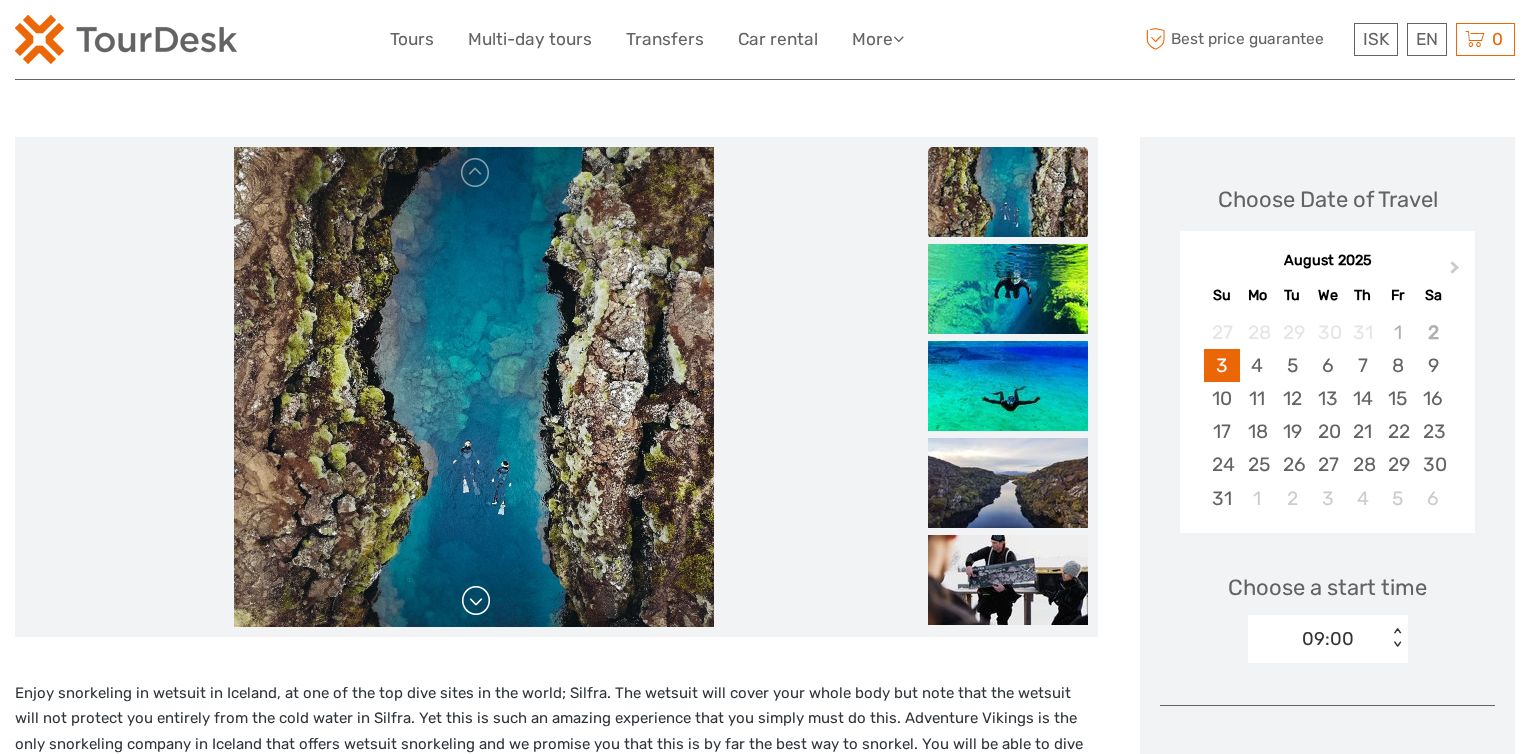click at bounding box center [476, 601] 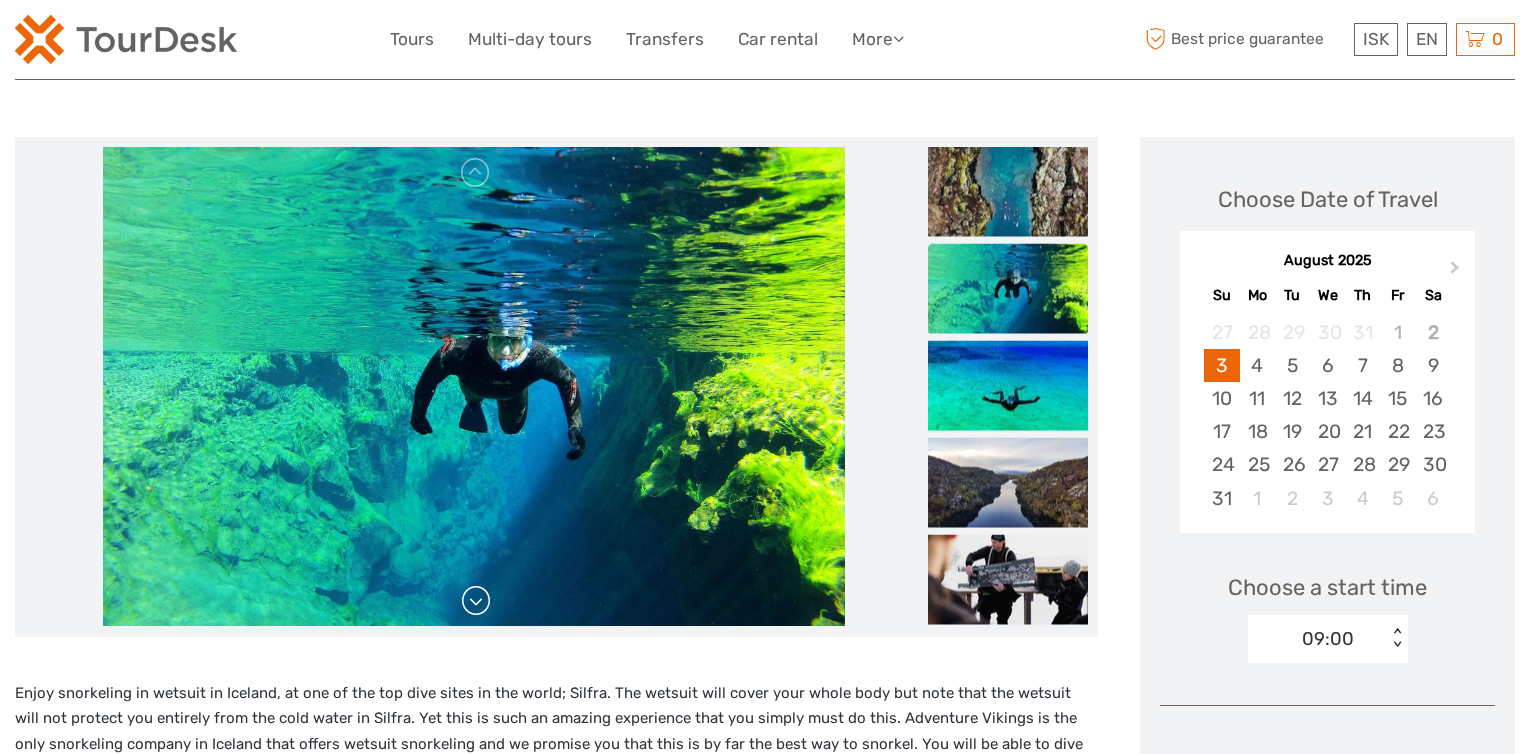 click at bounding box center [476, 601] 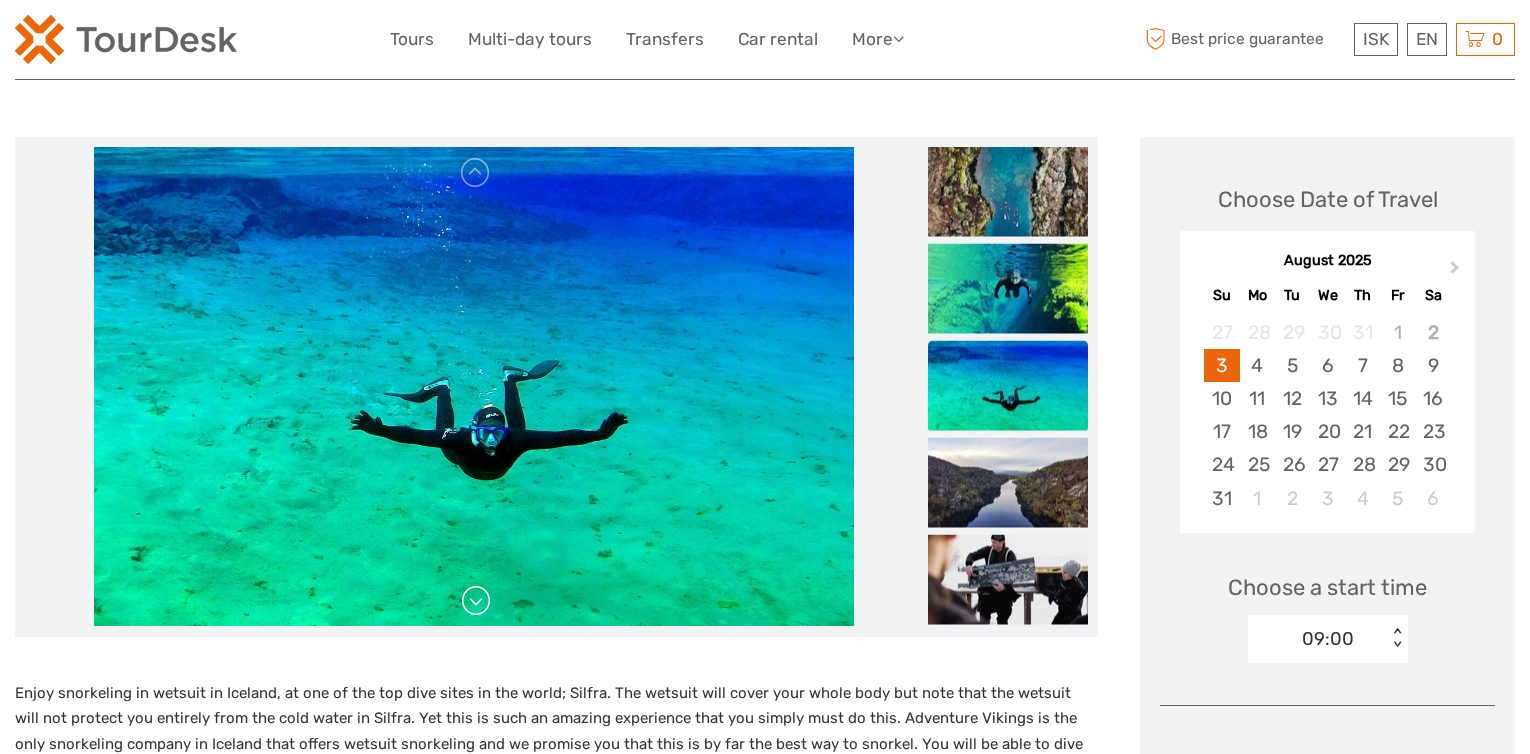 click at bounding box center (476, 601) 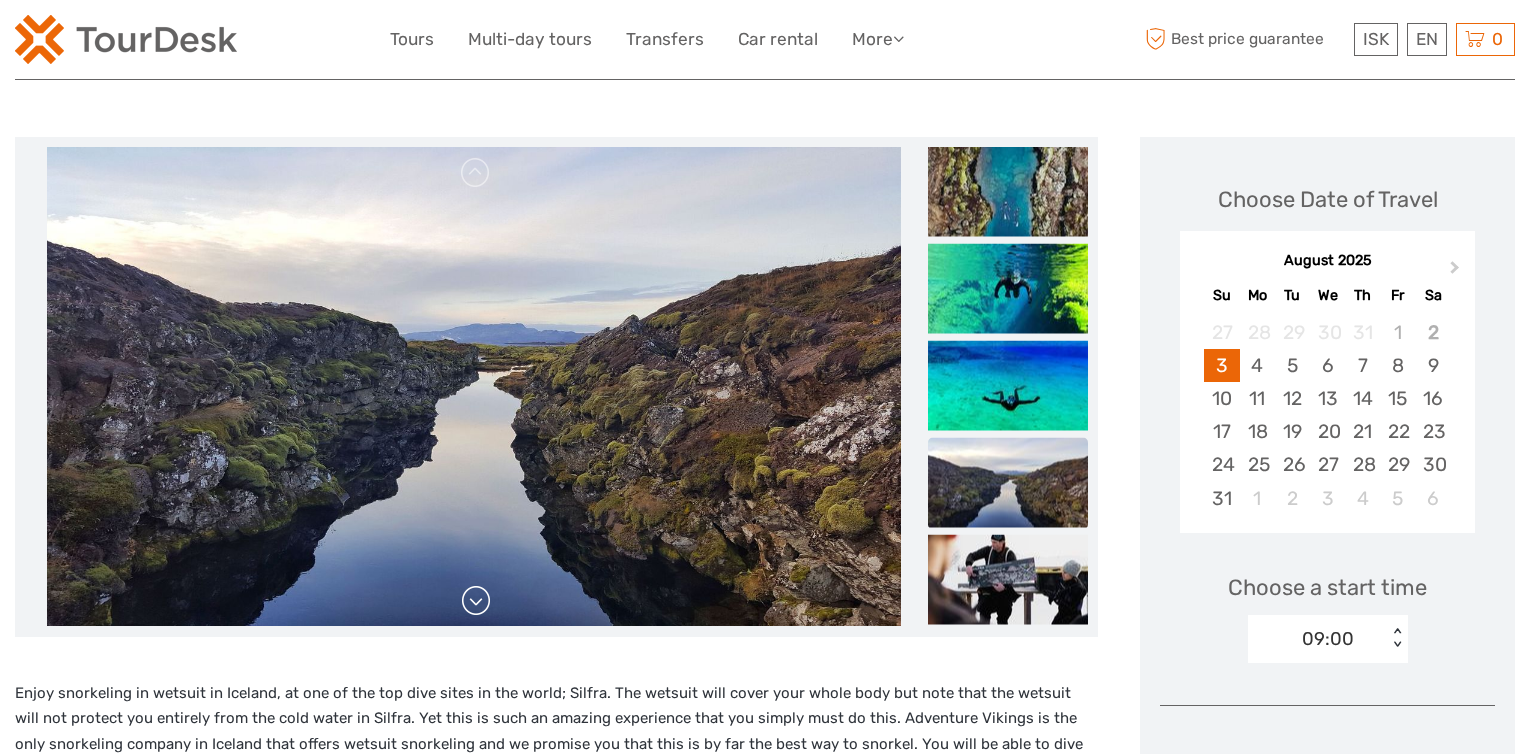 click at bounding box center [476, 601] 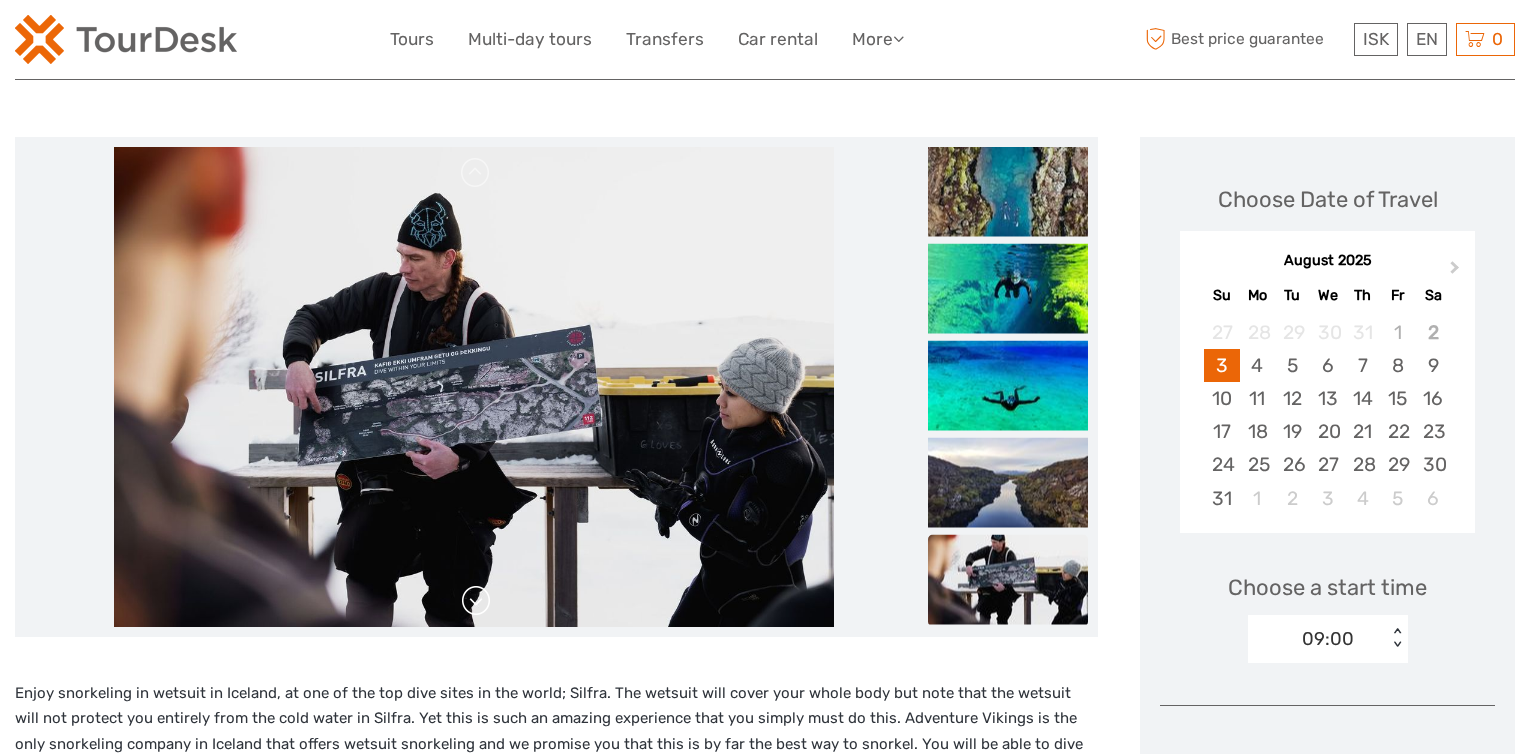 click at bounding box center (476, 601) 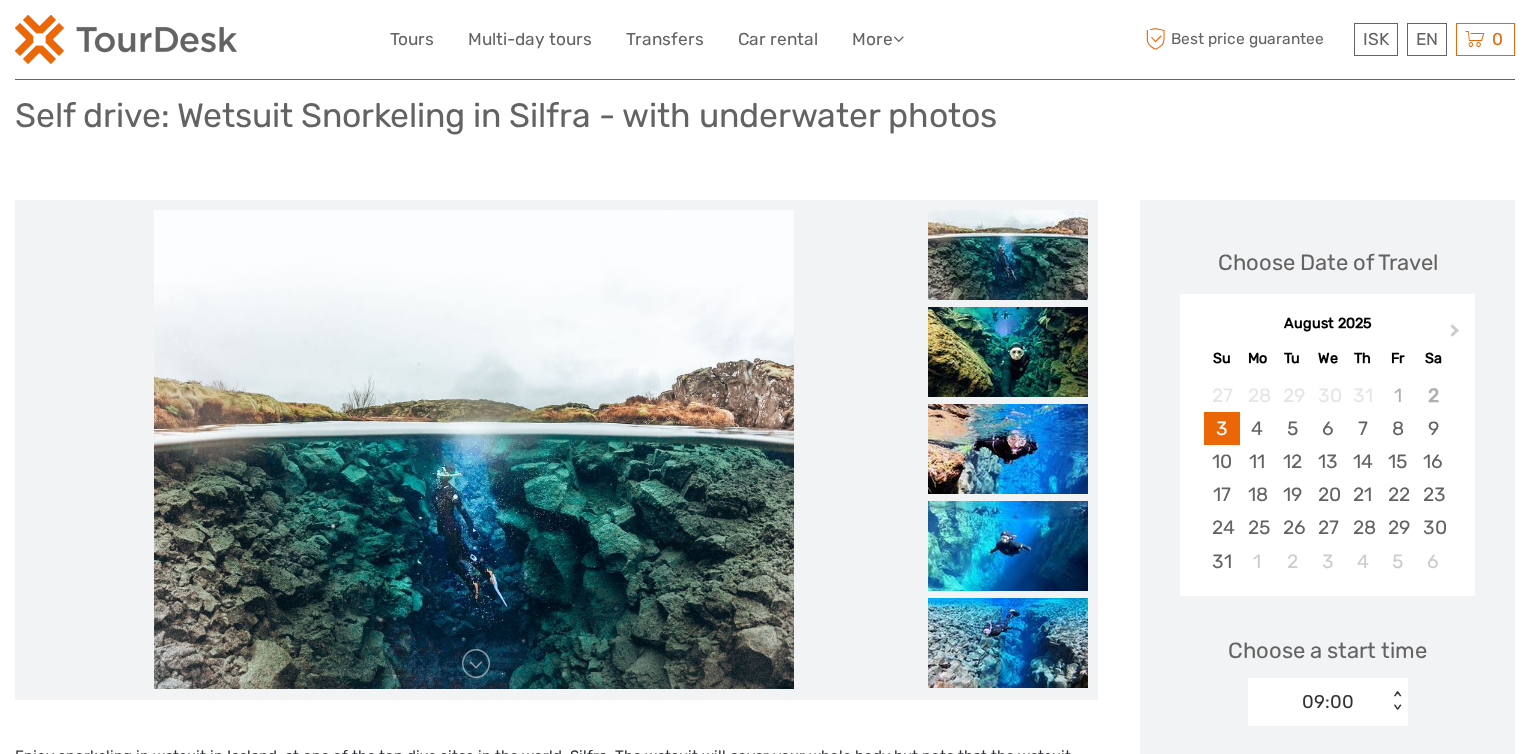 scroll, scrollTop: 300, scrollLeft: 0, axis: vertical 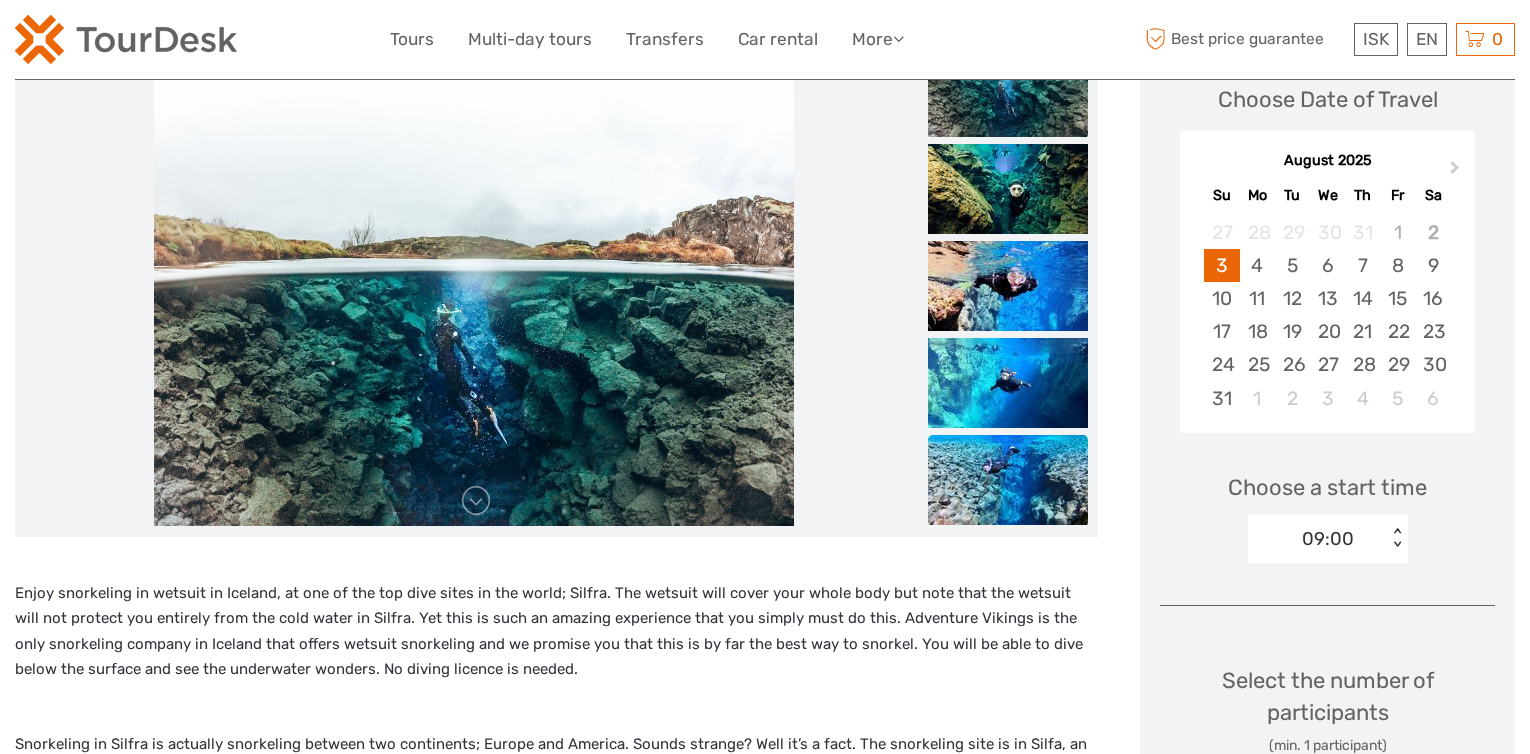 click at bounding box center [1008, 480] 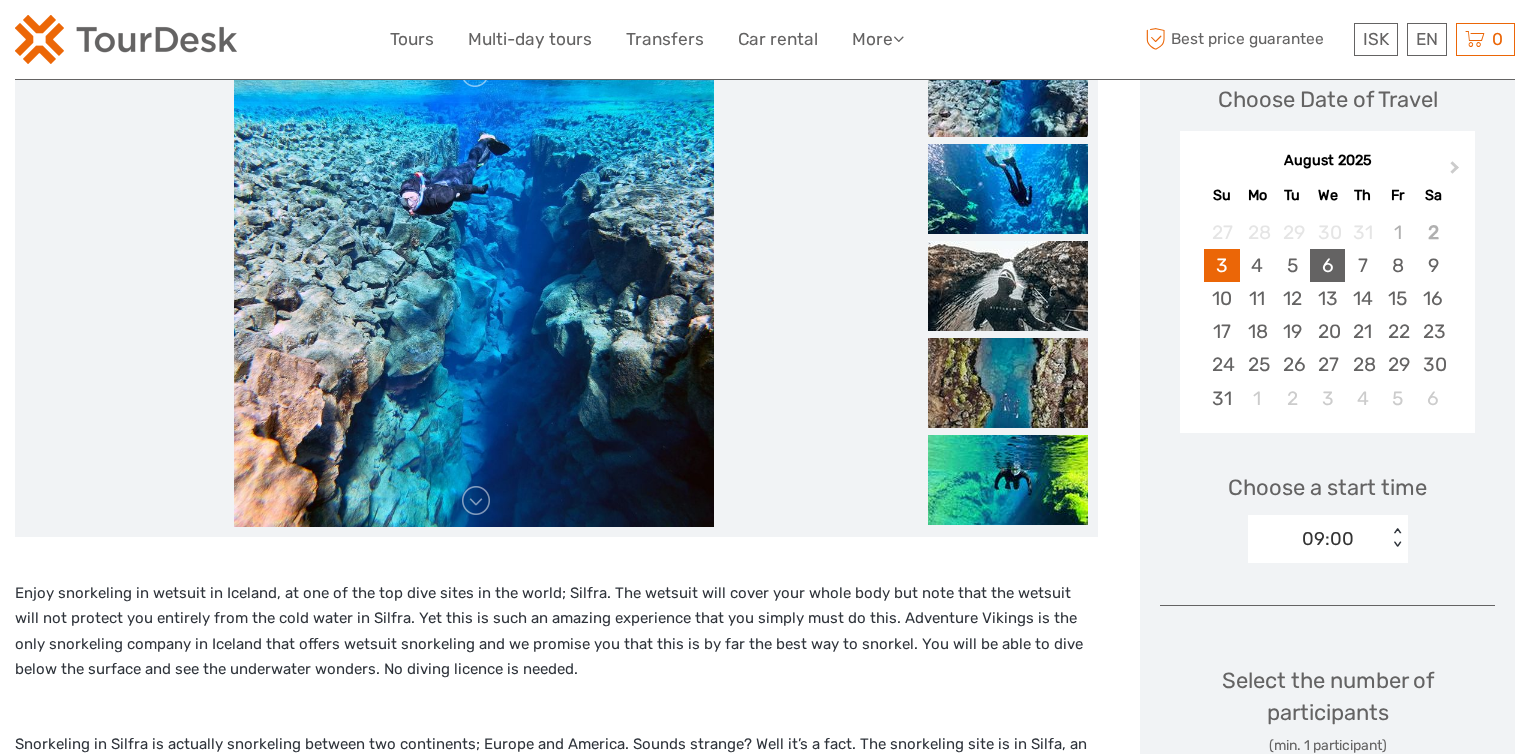 click on "6" at bounding box center (1327, 265) 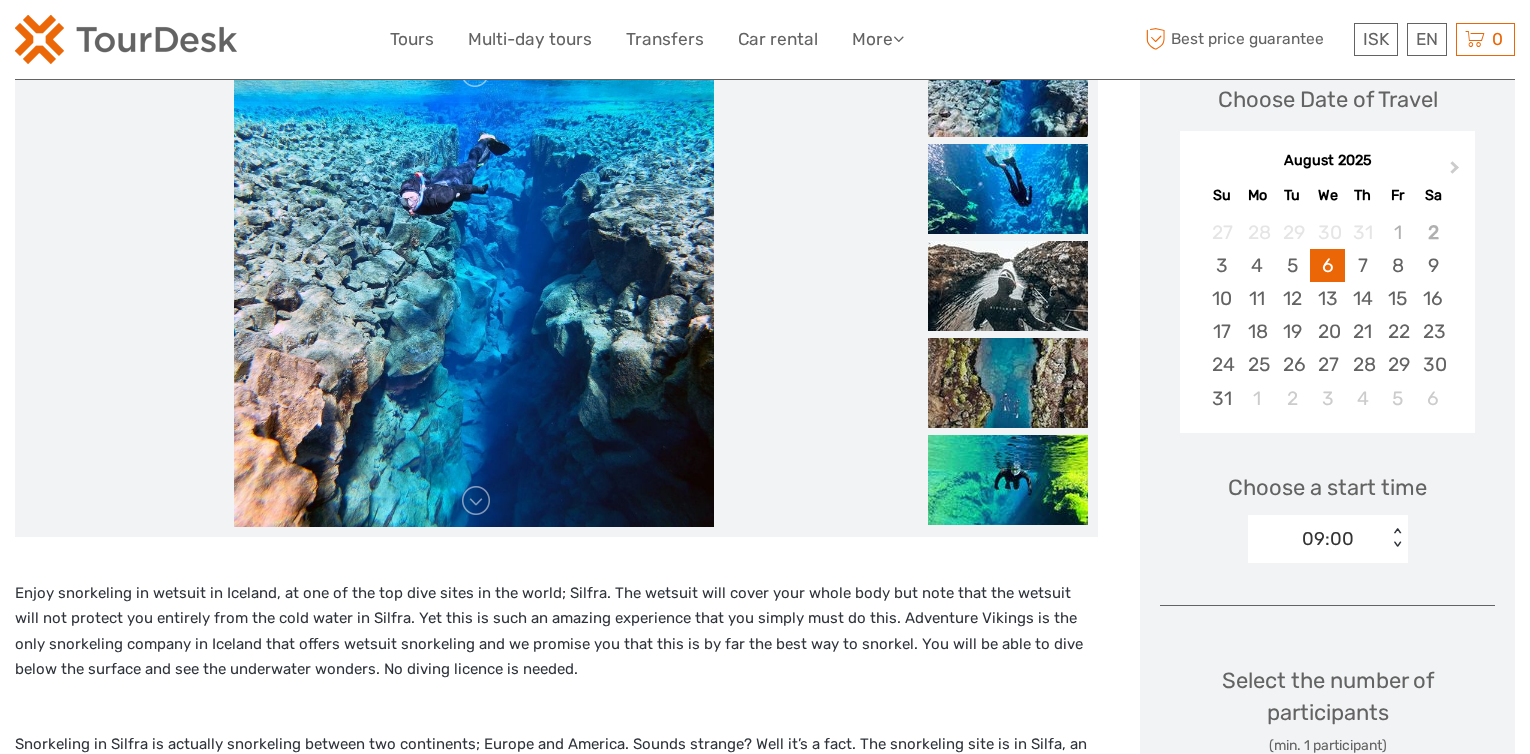 scroll, scrollTop: 500, scrollLeft: 0, axis: vertical 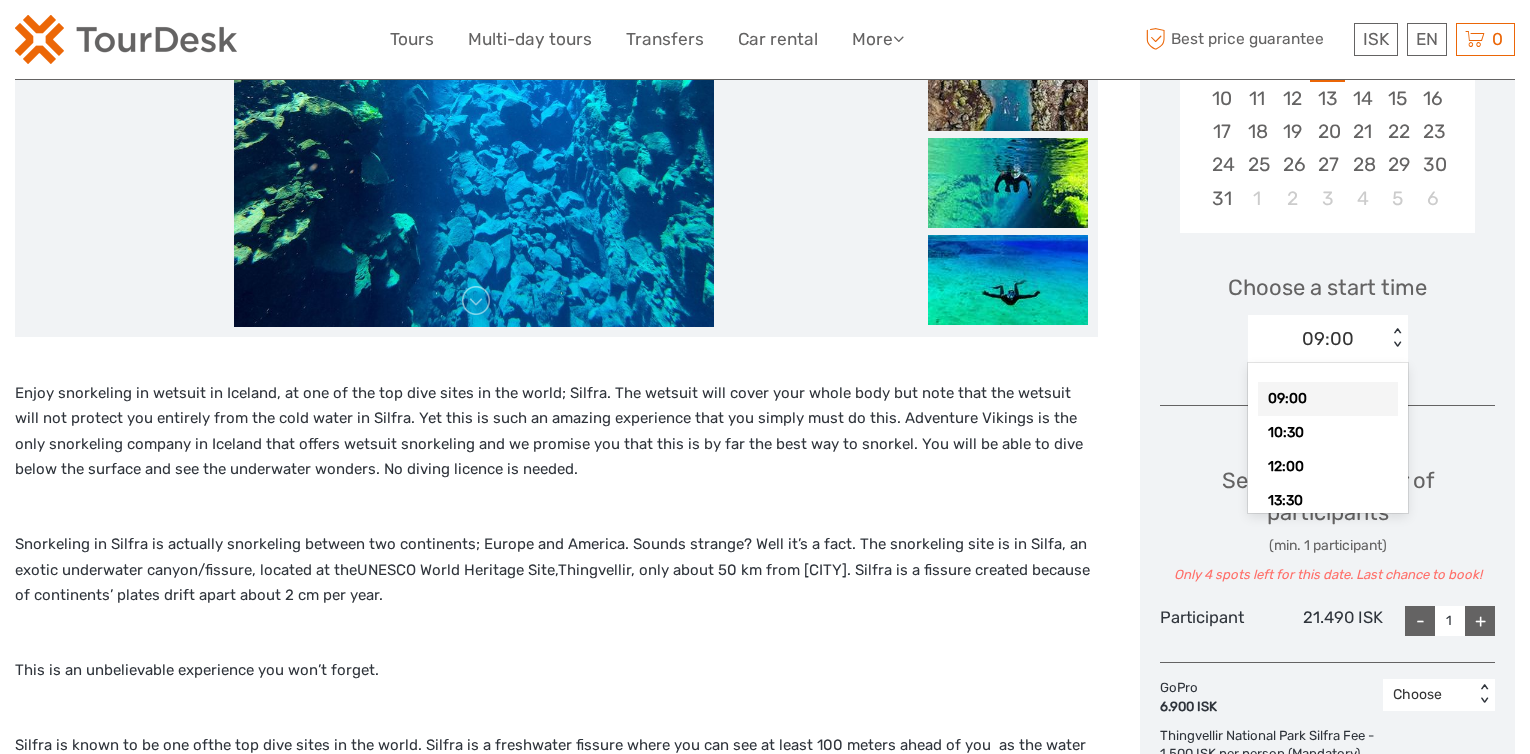 click on "< >" at bounding box center (1396, 338) 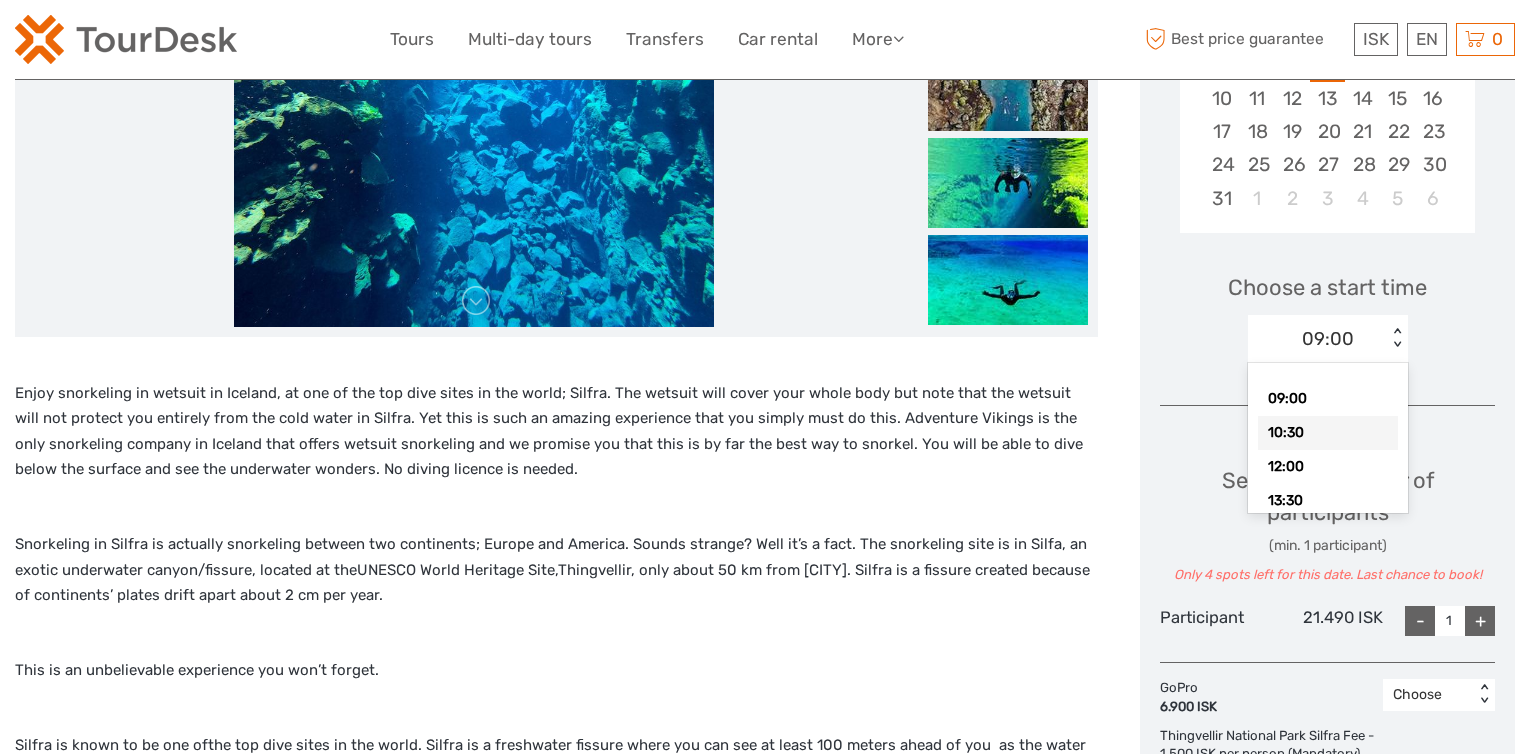 click on "10:30" at bounding box center [1328, 433] 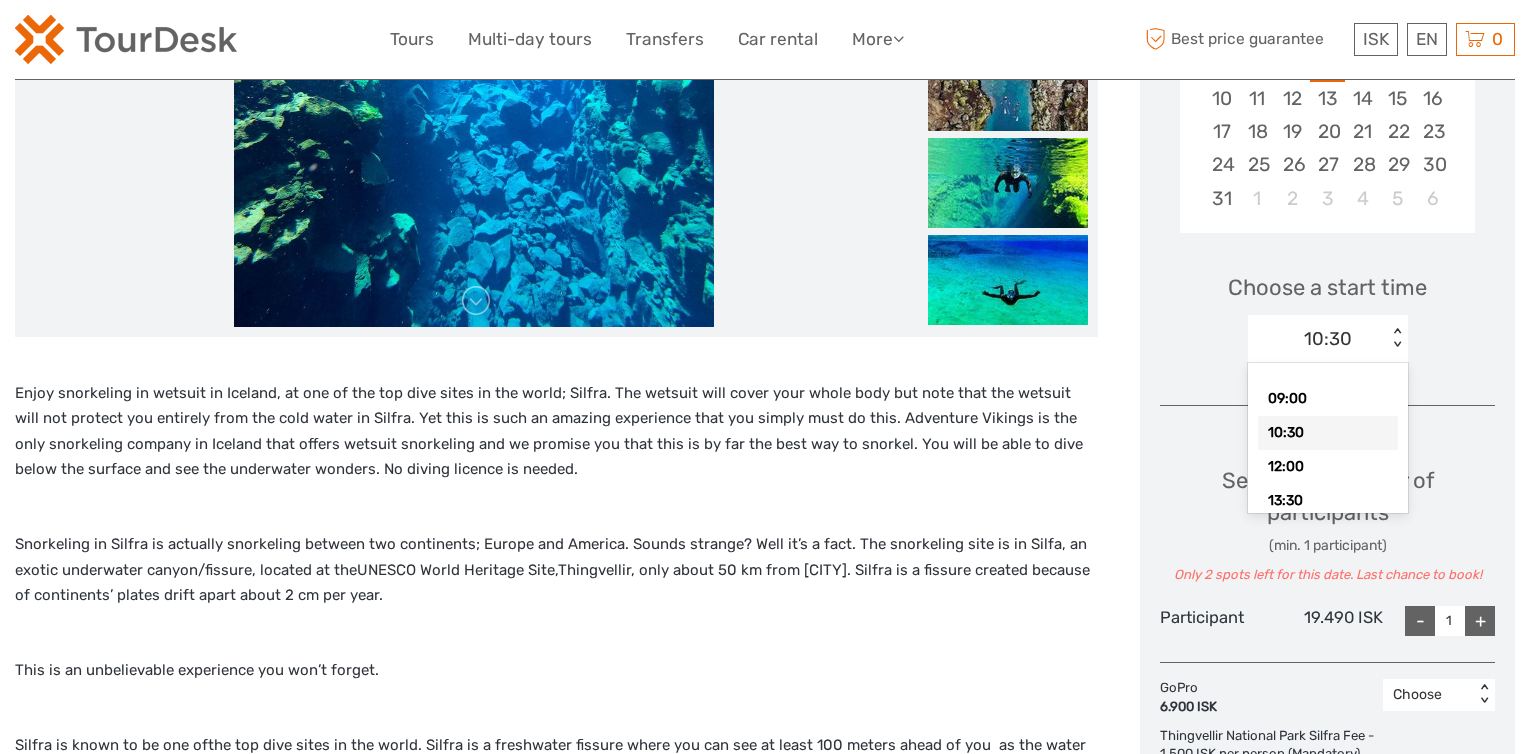 click on "< >" at bounding box center (1396, 338) 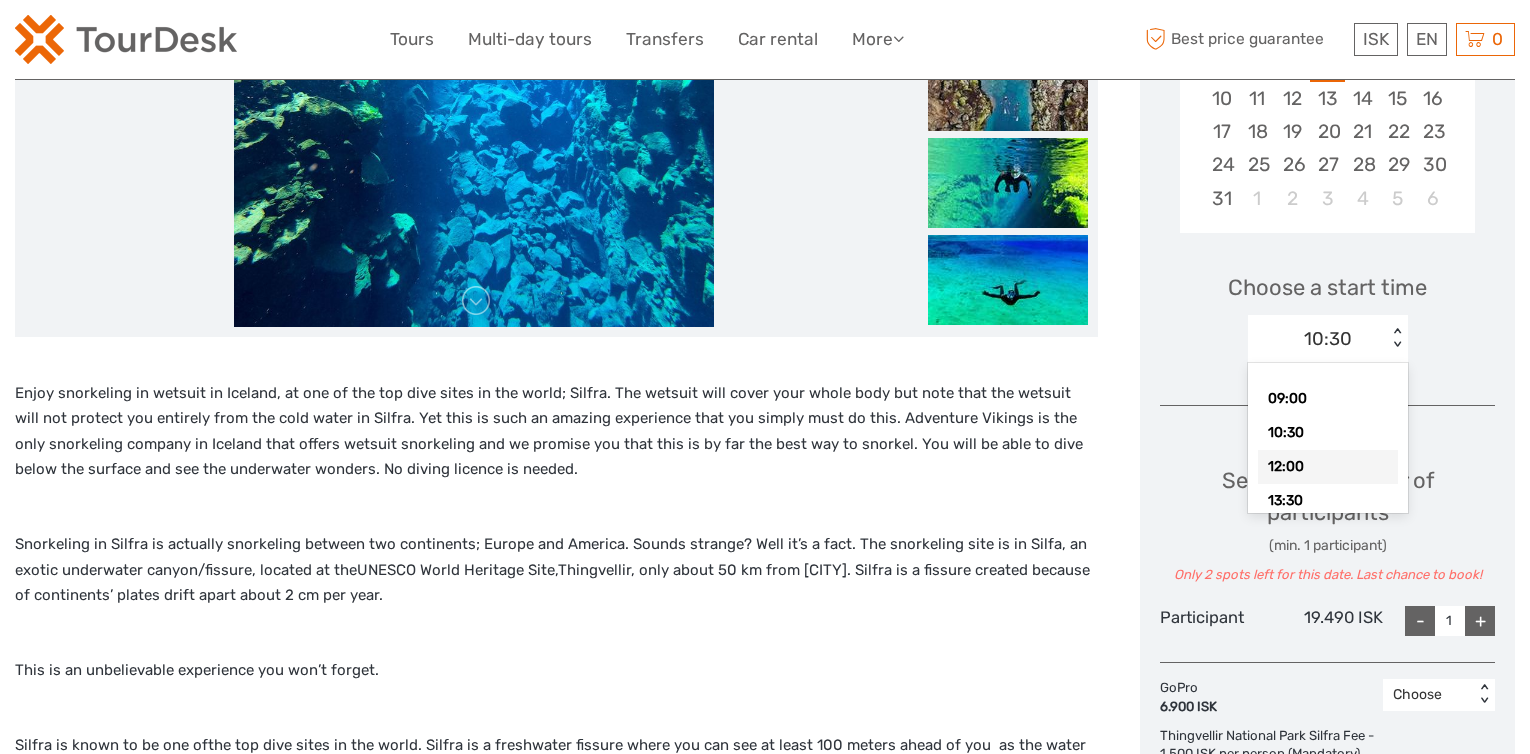 click on "12:00" at bounding box center [1328, 467] 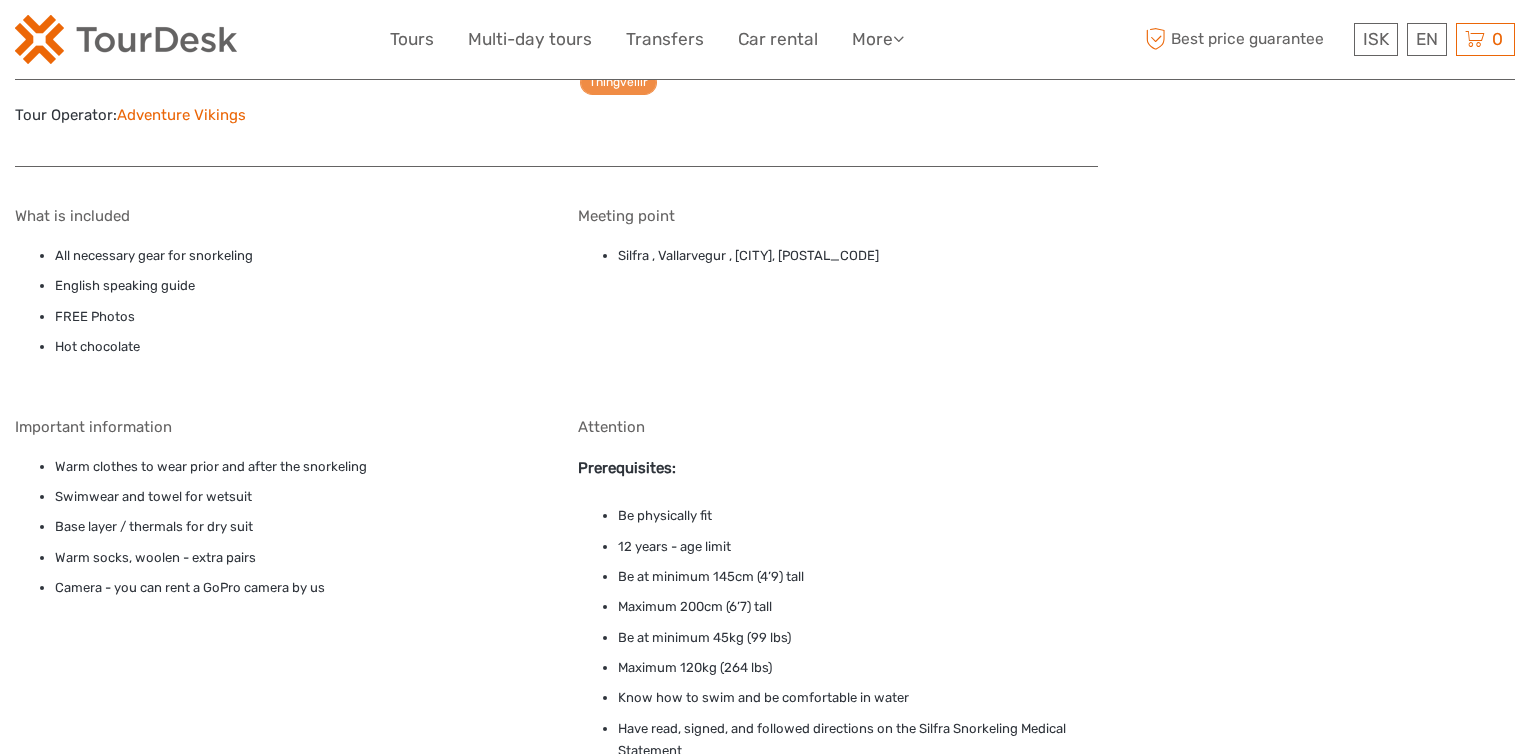 scroll, scrollTop: 1600, scrollLeft: 0, axis: vertical 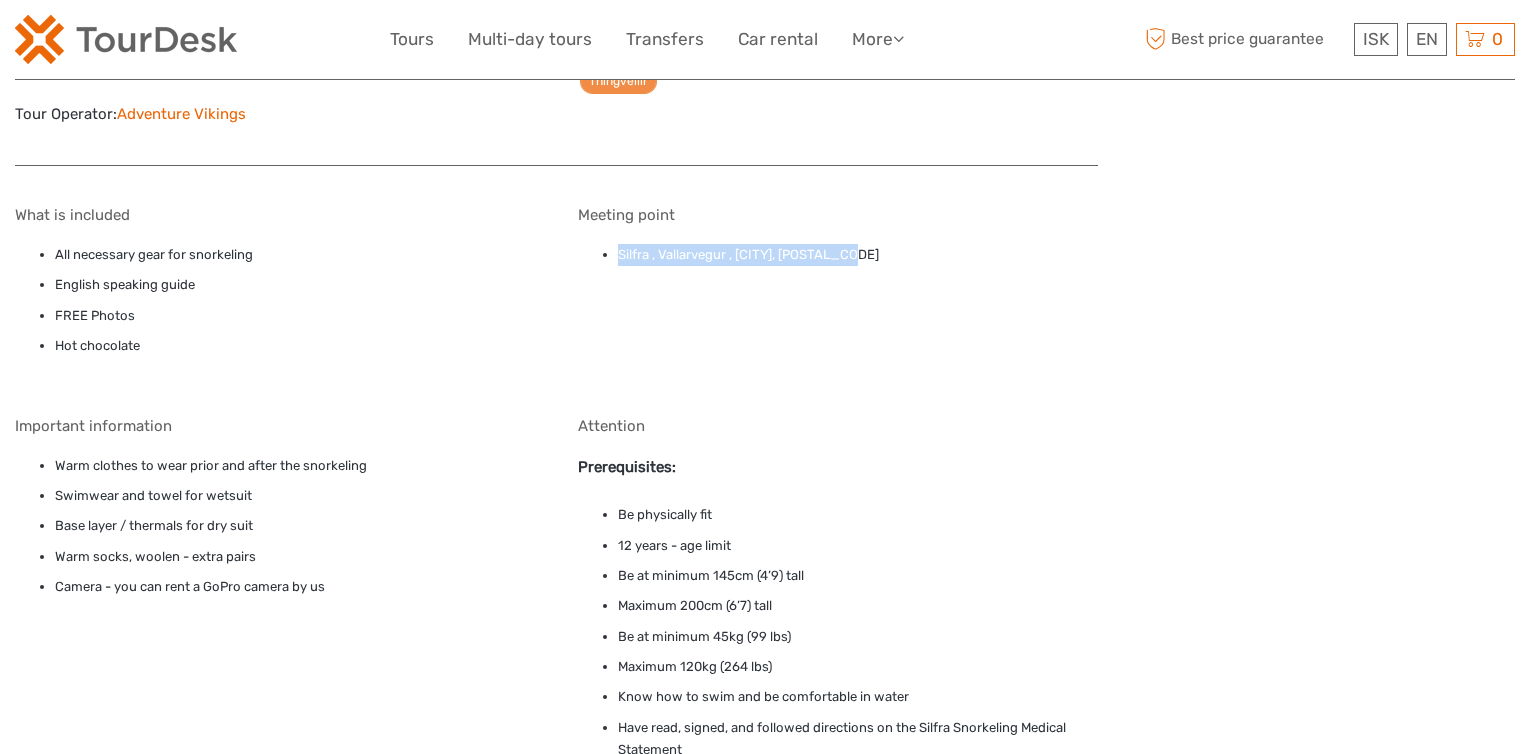 drag, startPoint x: 618, startPoint y: 253, endPoint x: 866, endPoint y: 236, distance: 248.58199 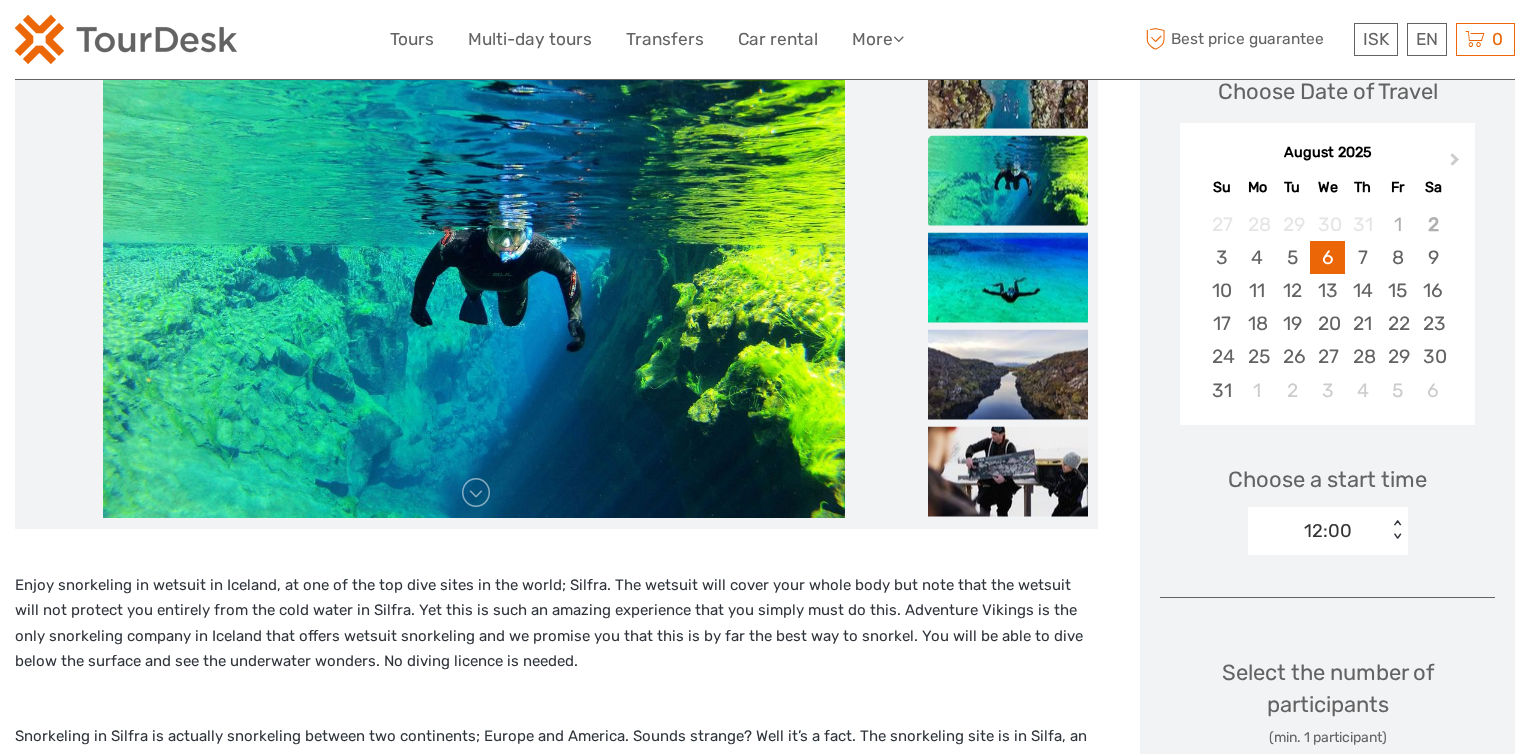 scroll, scrollTop: 300, scrollLeft: 0, axis: vertical 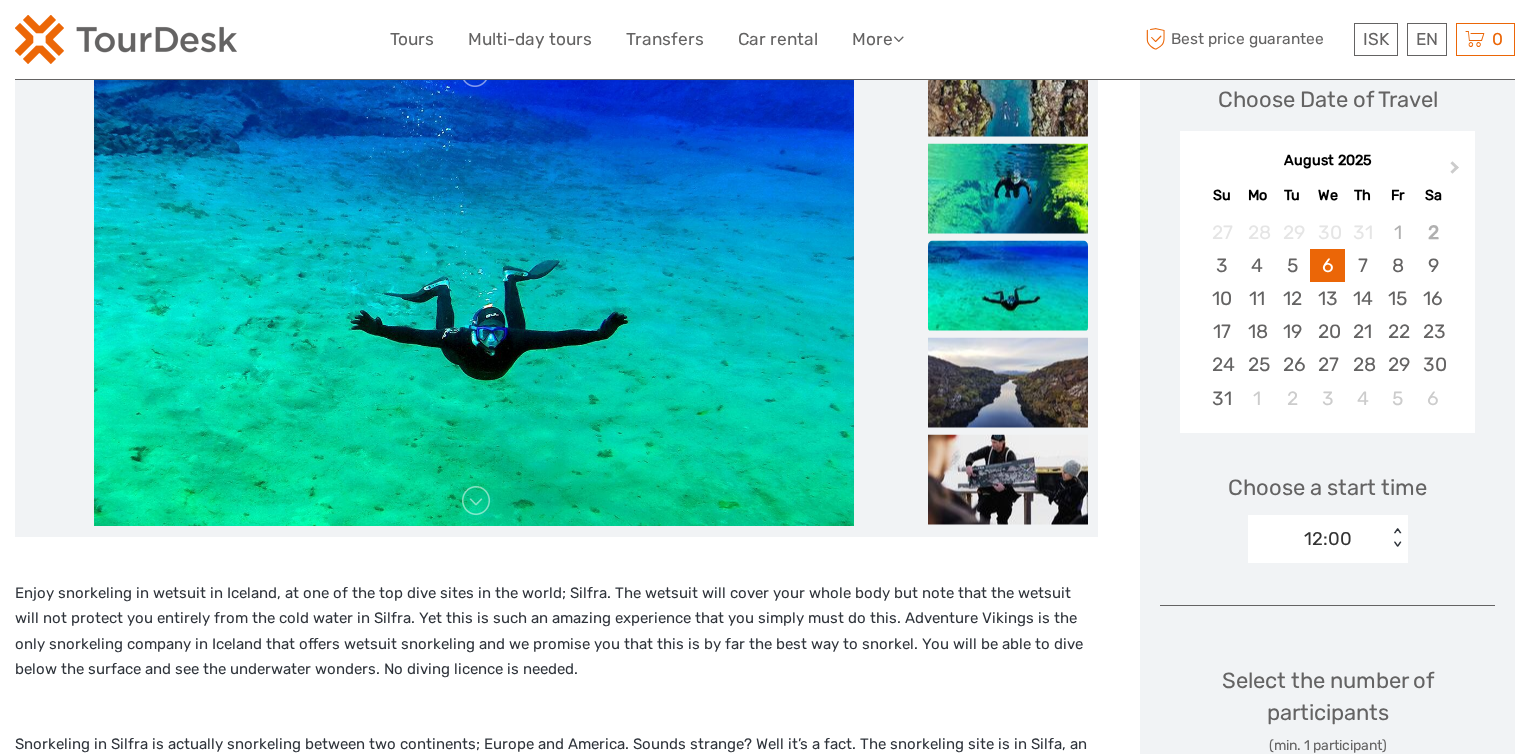 drag, startPoint x: 1363, startPoint y: 260, endPoint x: 1482, endPoint y: 334, distance: 140.13208 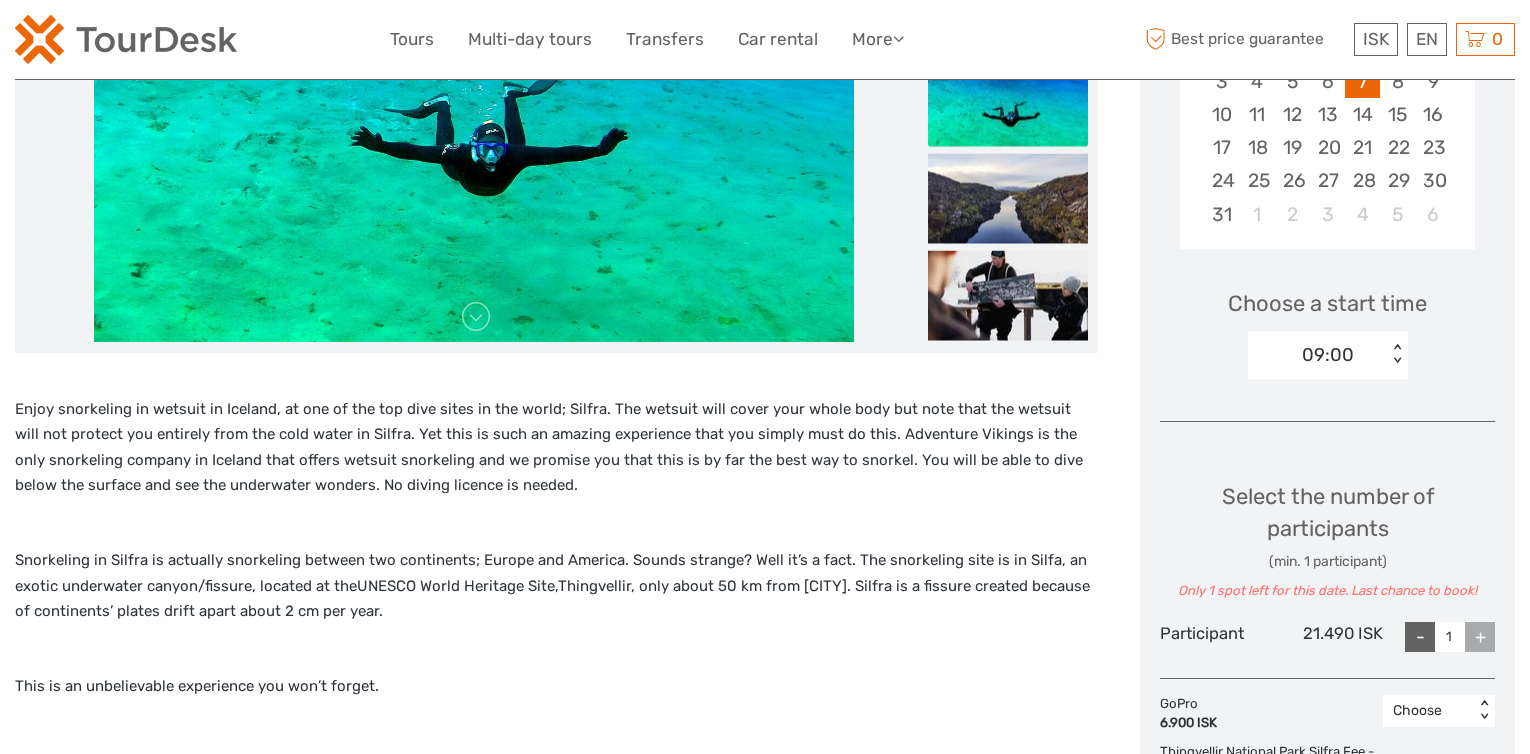 scroll, scrollTop: 500, scrollLeft: 0, axis: vertical 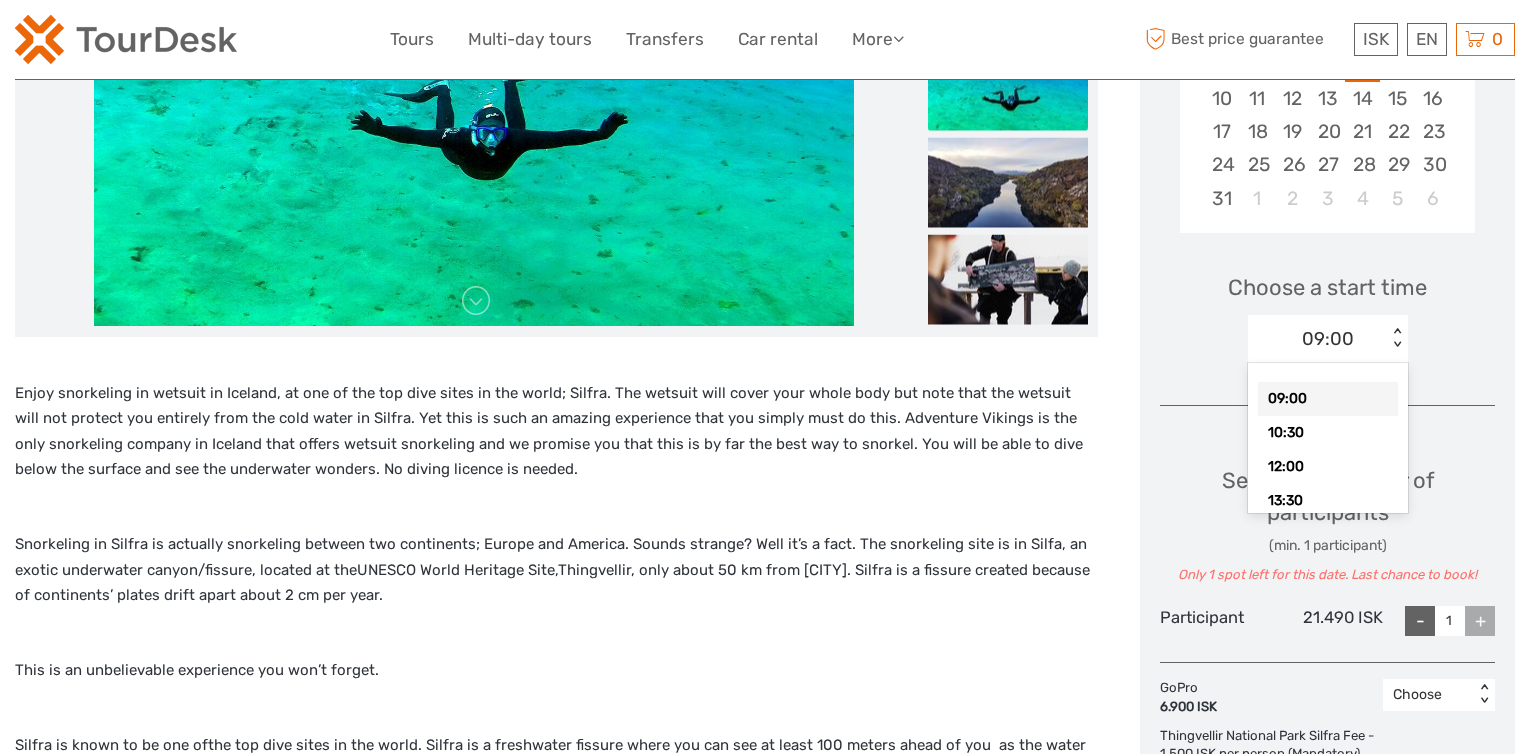 click on "< >" at bounding box center [1396, 338] 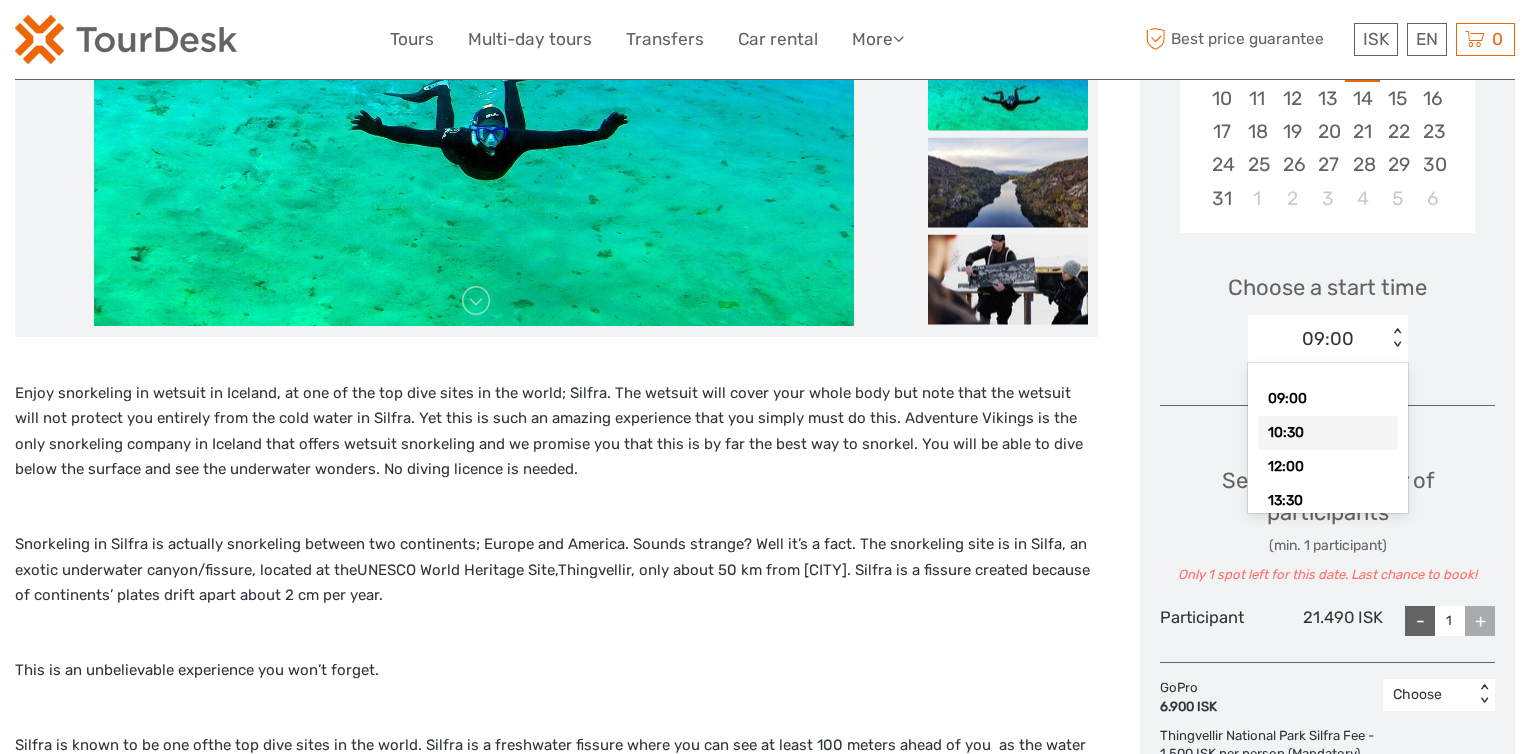 click on "10:30" at bounding box center [1328, 433] 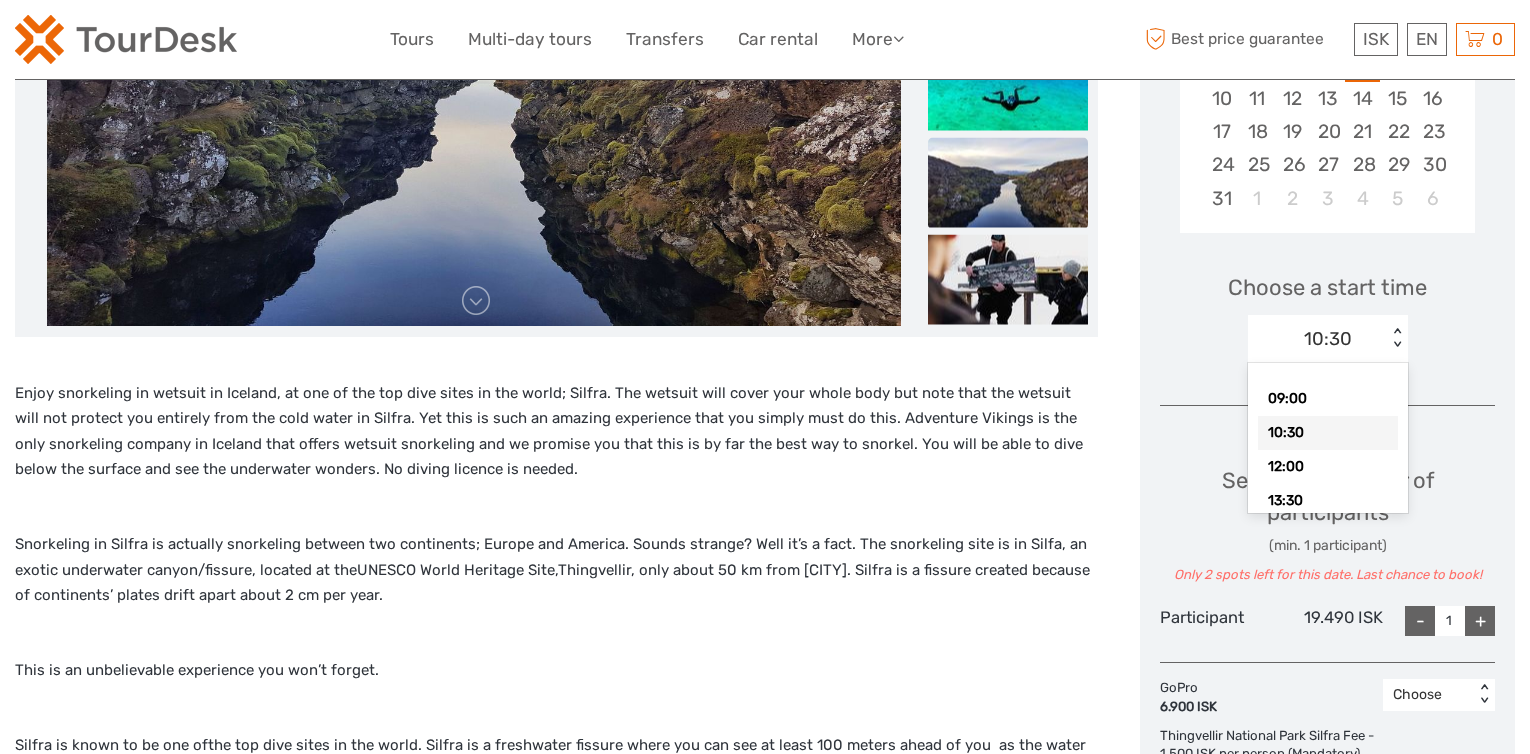click on "< >" at bounding box center [1396, 338] 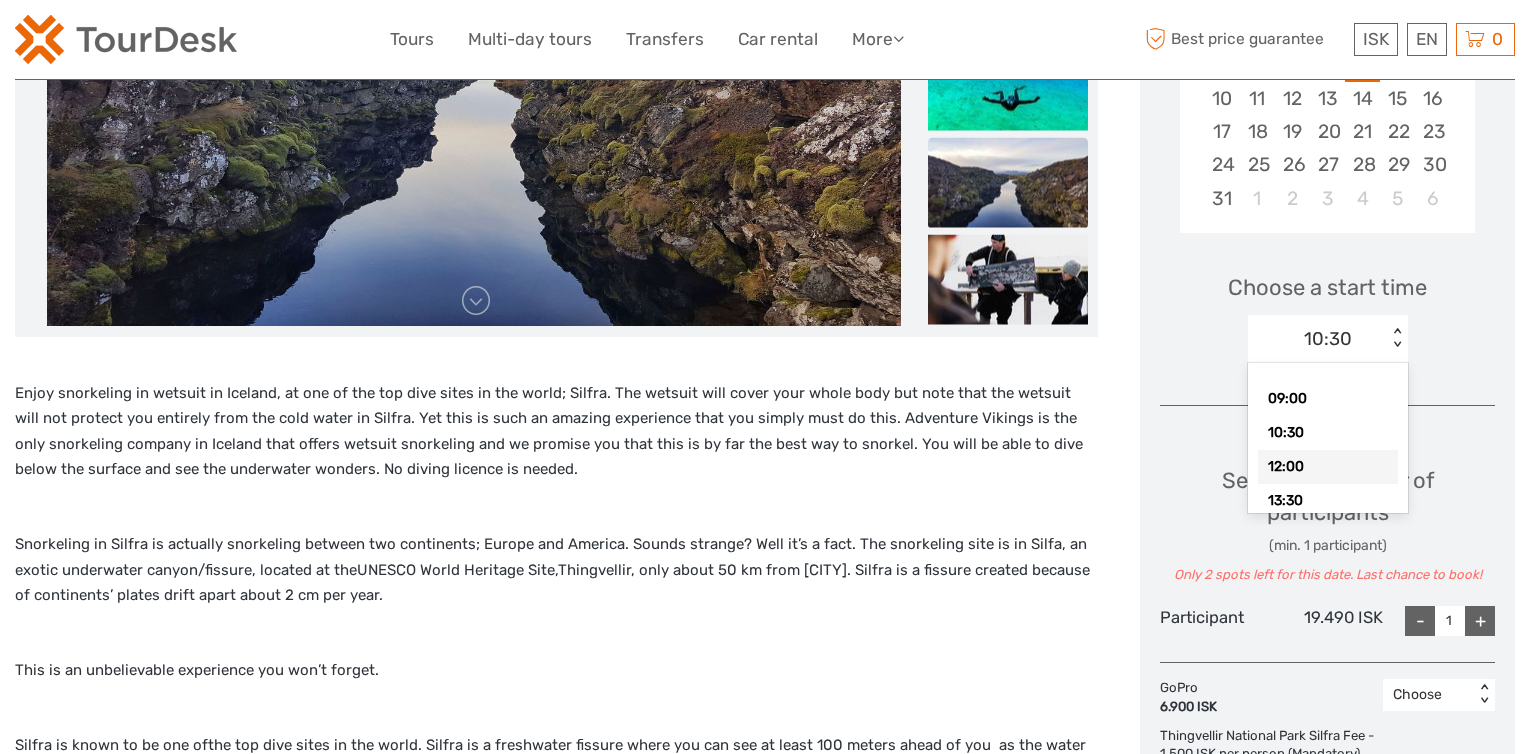 click on "12:00" at bounding box center (1328, 467) 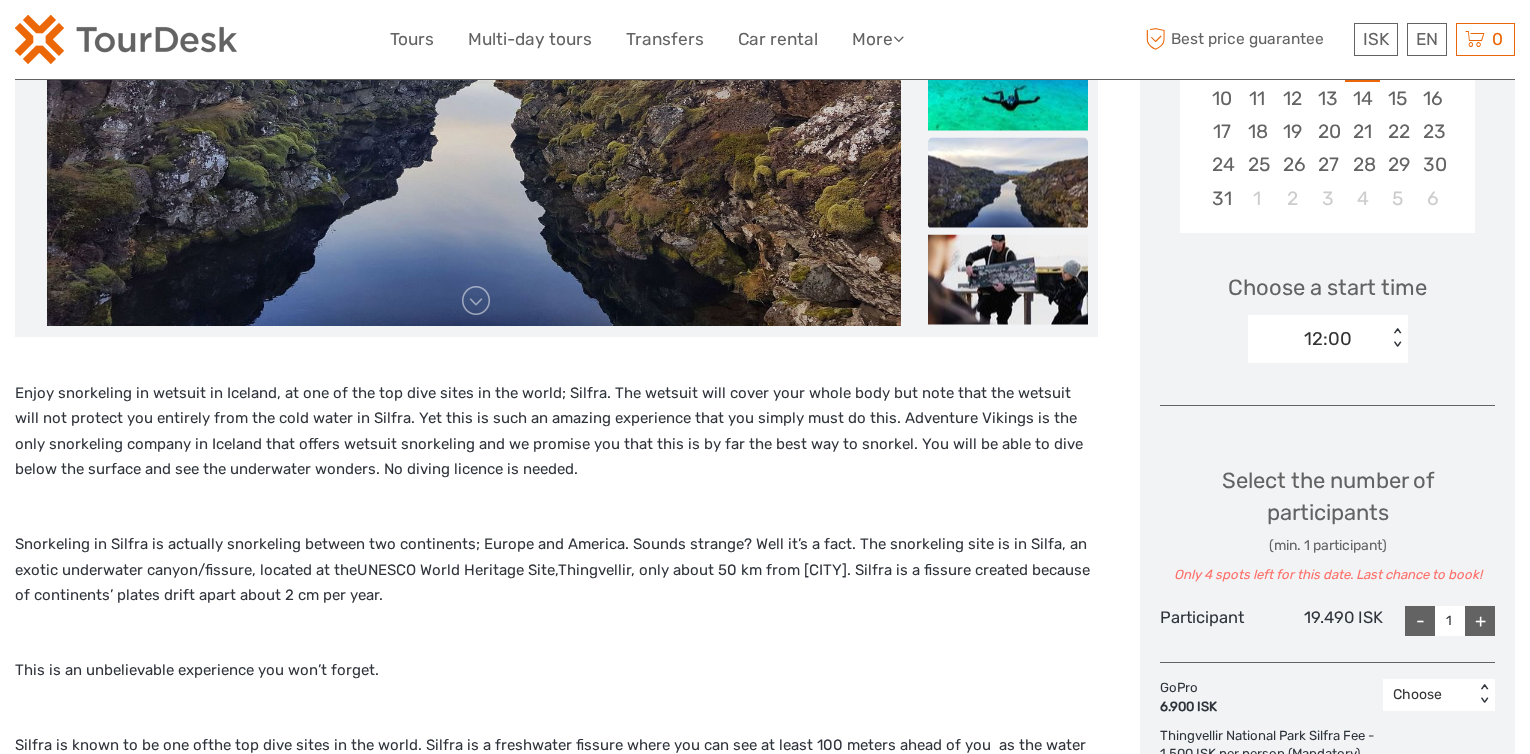 click on "12:00 < >" at bounding box center [1328, 339] 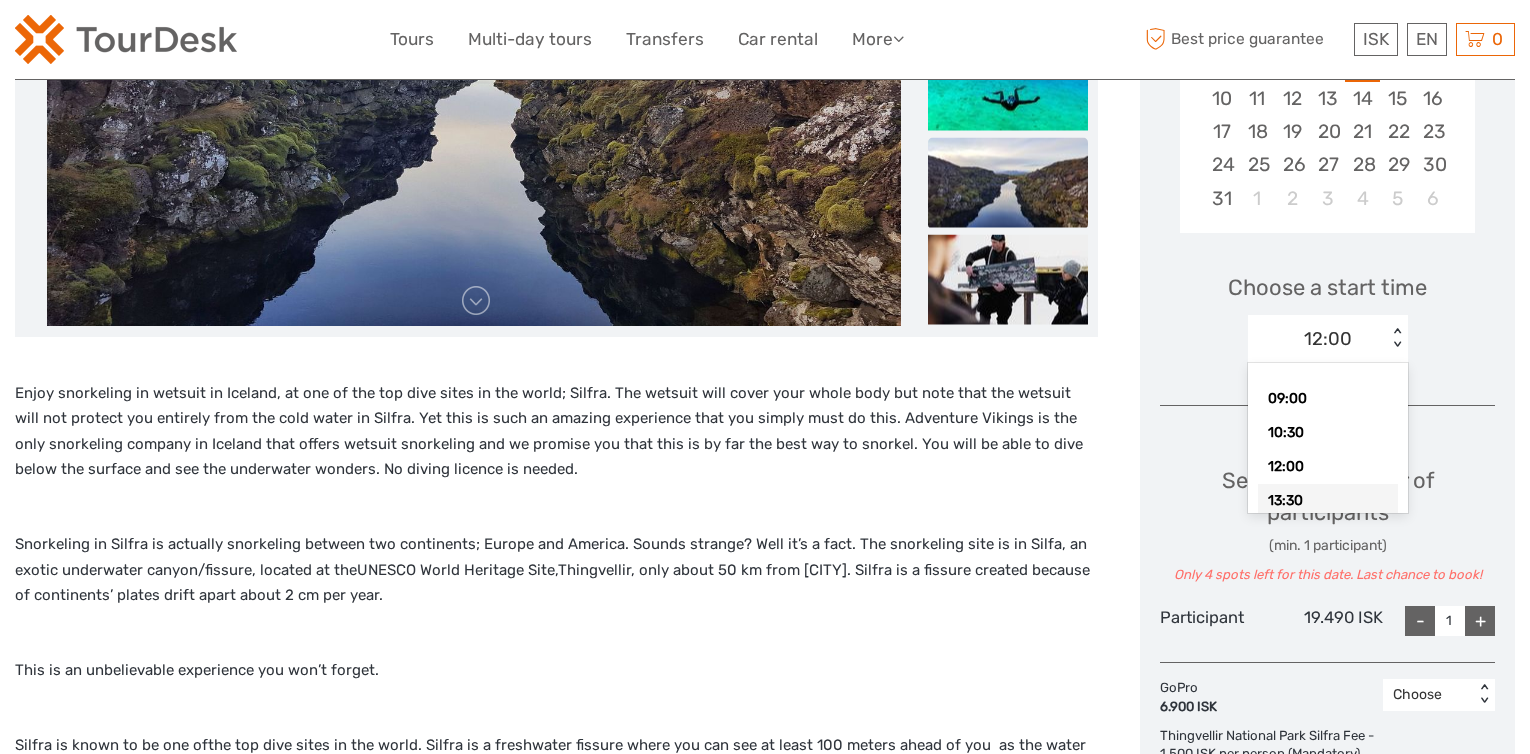 click on "13:30" at bounding box center (1328, 501) 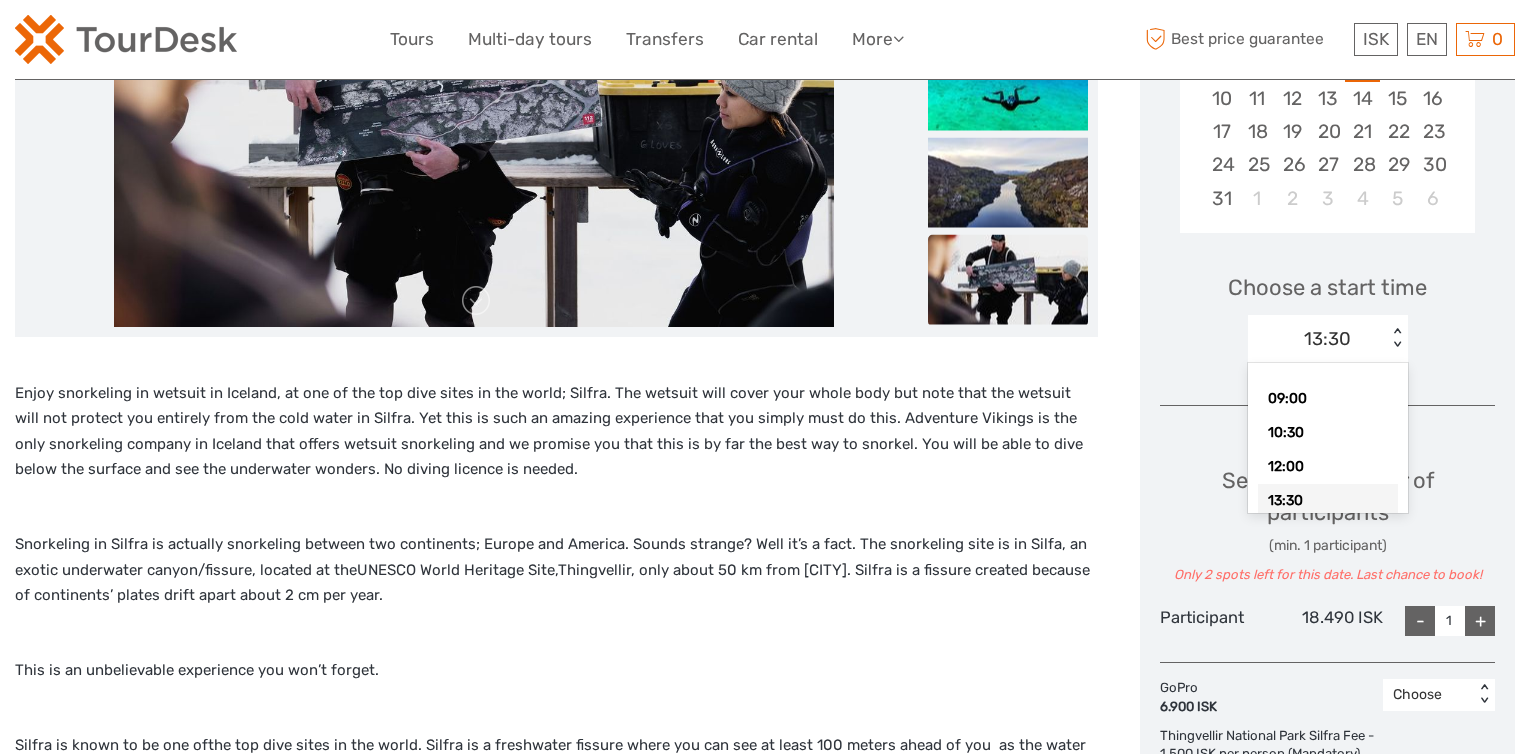 click on "< >" at bounding box center (1396, 338) 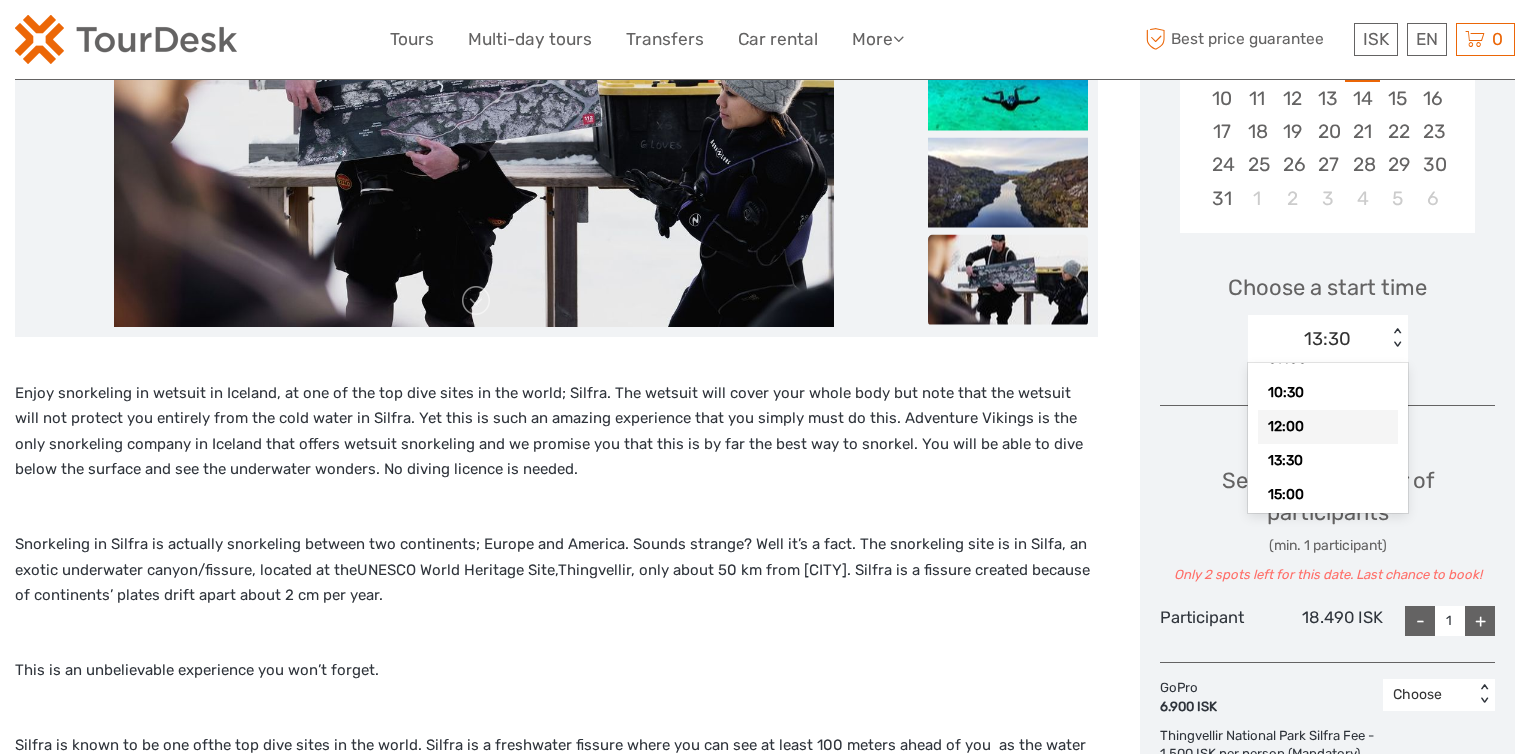 scroll, scrollTop: 52, scrollLeft: 0, axis: vertical 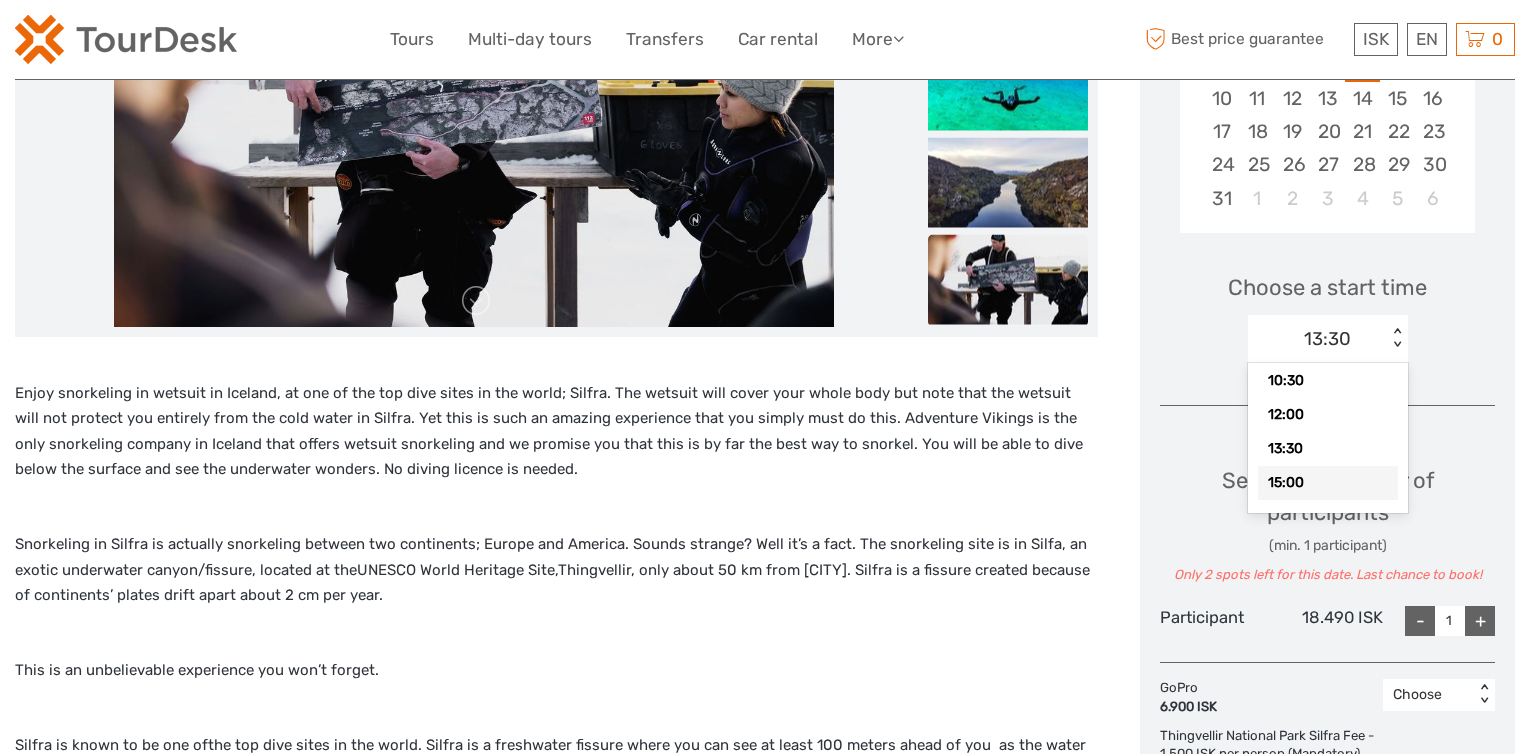 click on "15:00" at bounding box center [1328, 483] 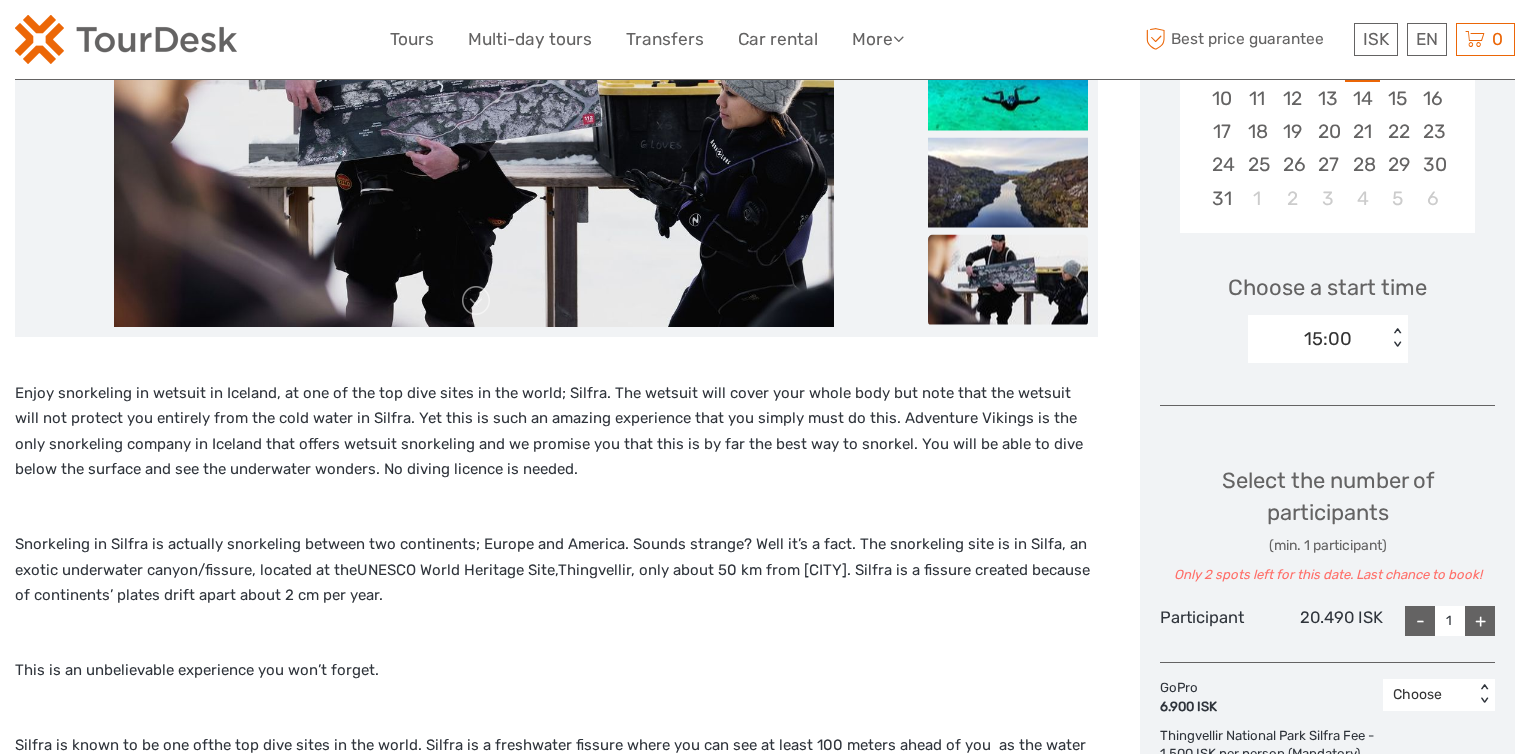 click on "+" at bounding box center (1480, 621) 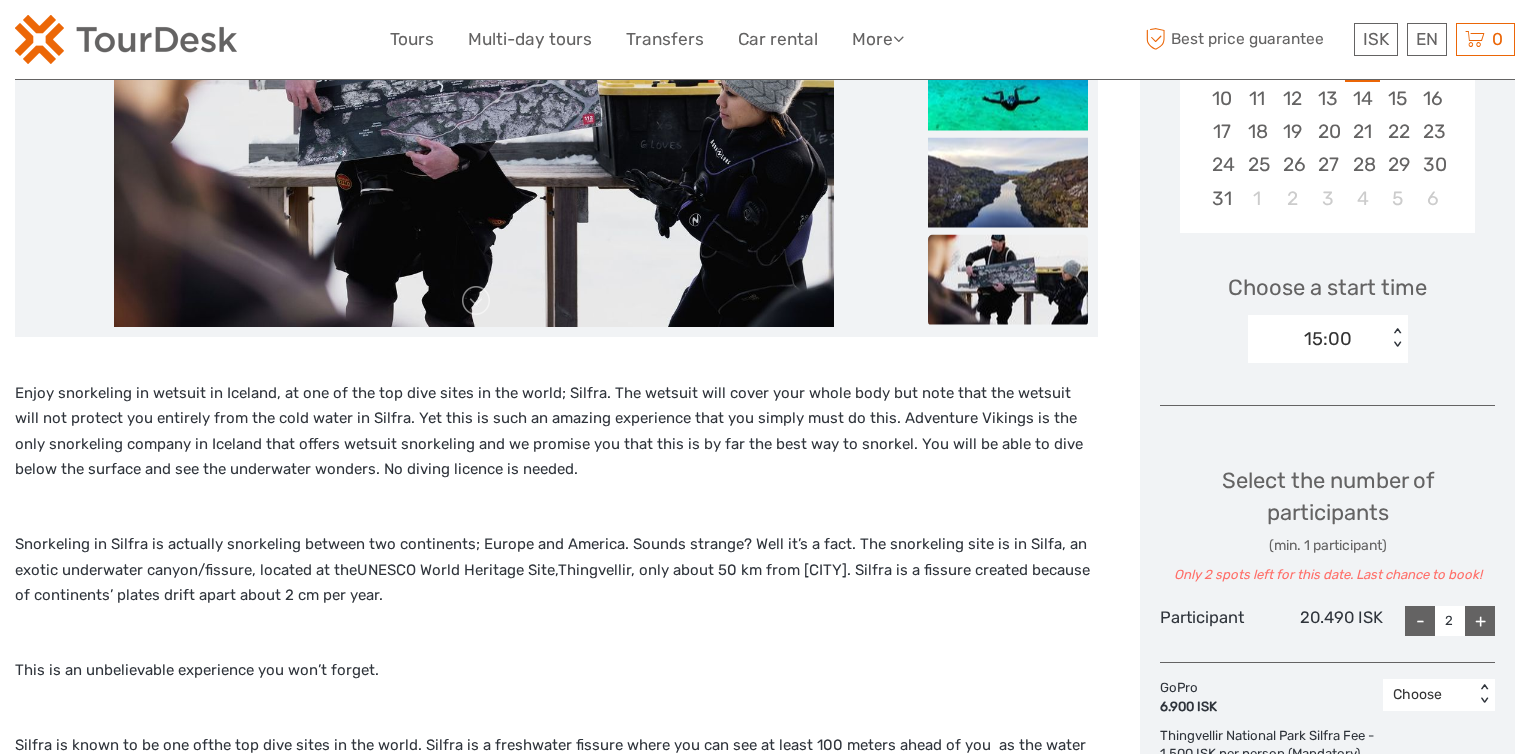 click on "+" at bounding box center [1480, 621] 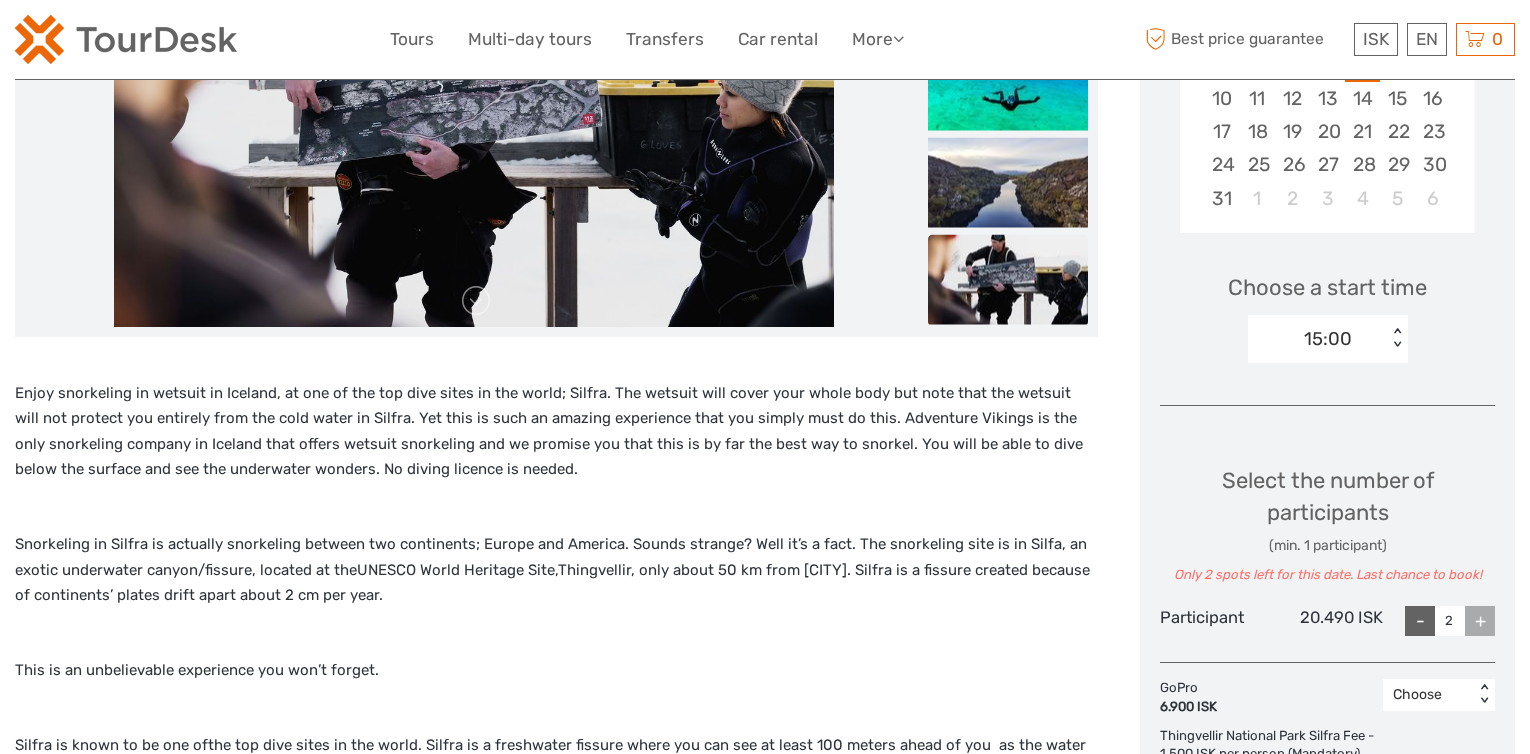 click on "+" at bounding box center (1480, 621) 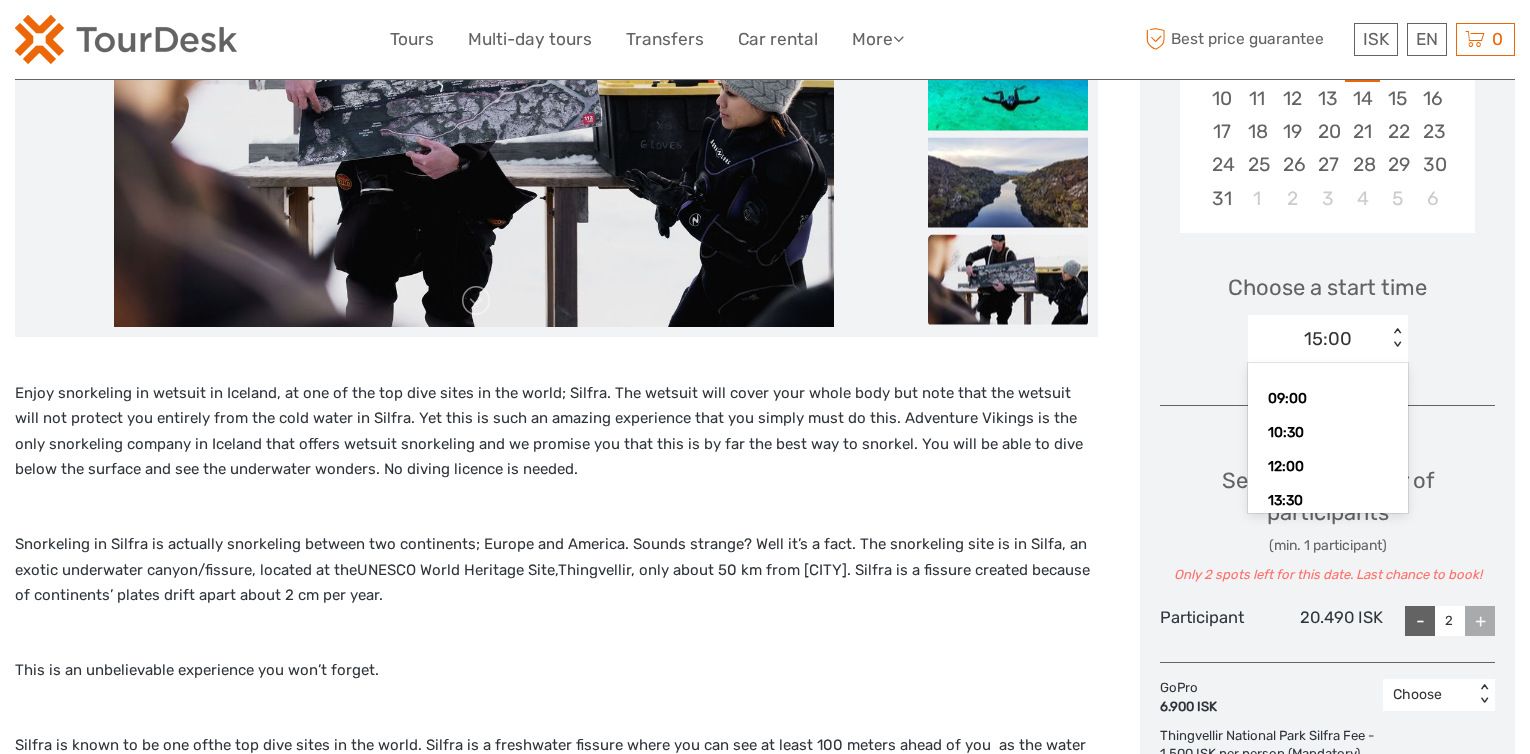 drag, startPoint x: 1397, startPoint y: 358, endPoint x: 1392, endPoint y: 347, distance: 12.083046 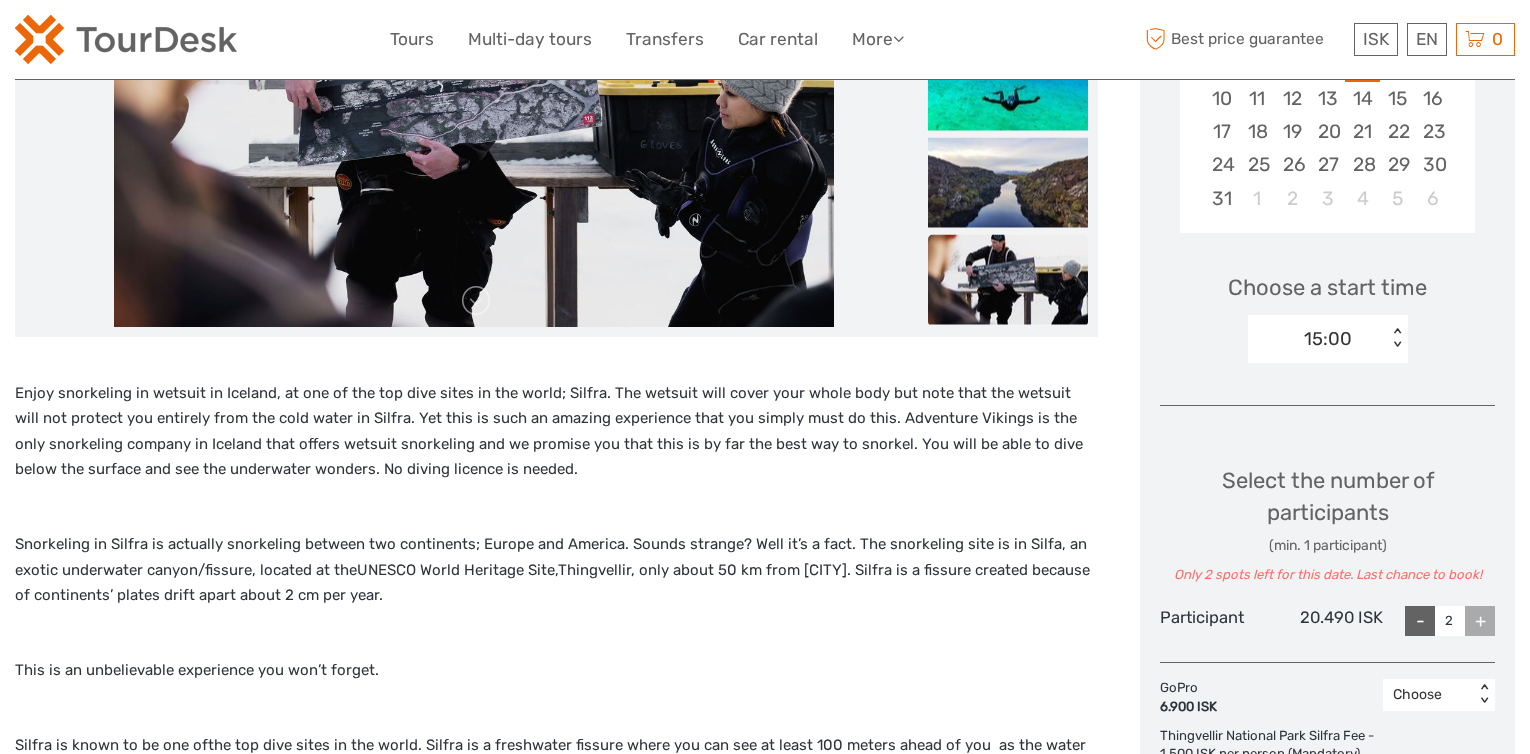 click on "< >" at bounding box center (1396, 338) 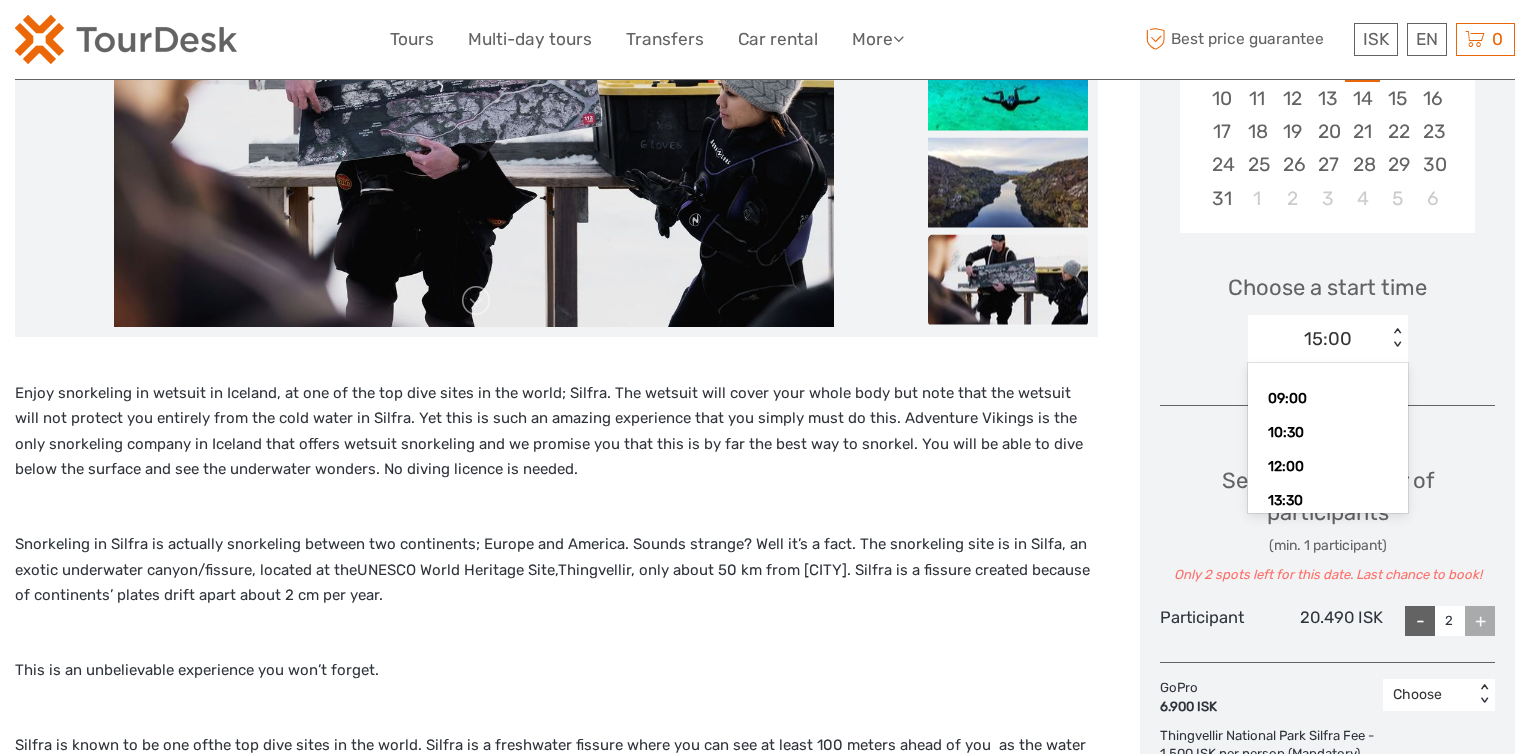click on "< >" at bounding box center [1396, 338] 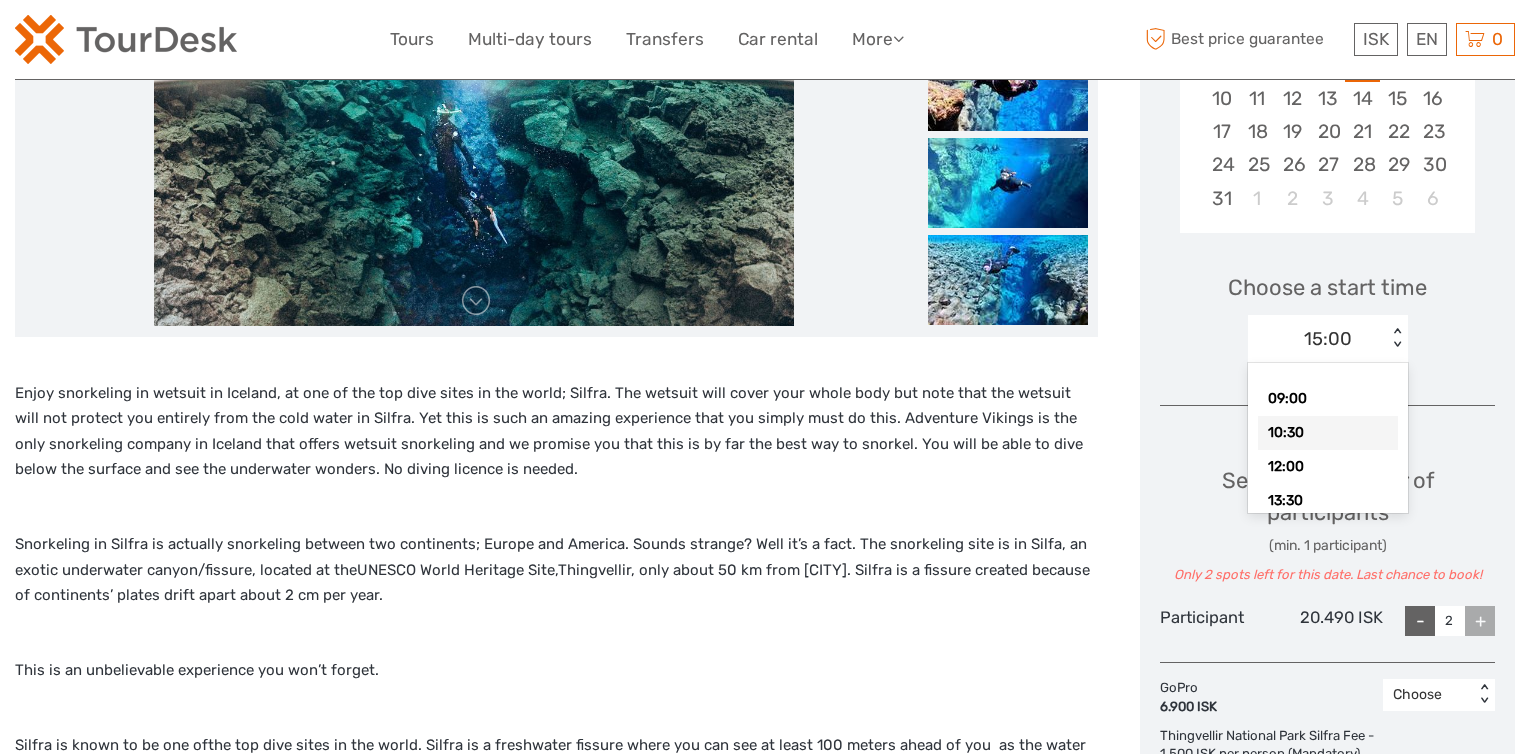 scroll, scrollTop: 58, scrollLeft: 0, axis: vertical 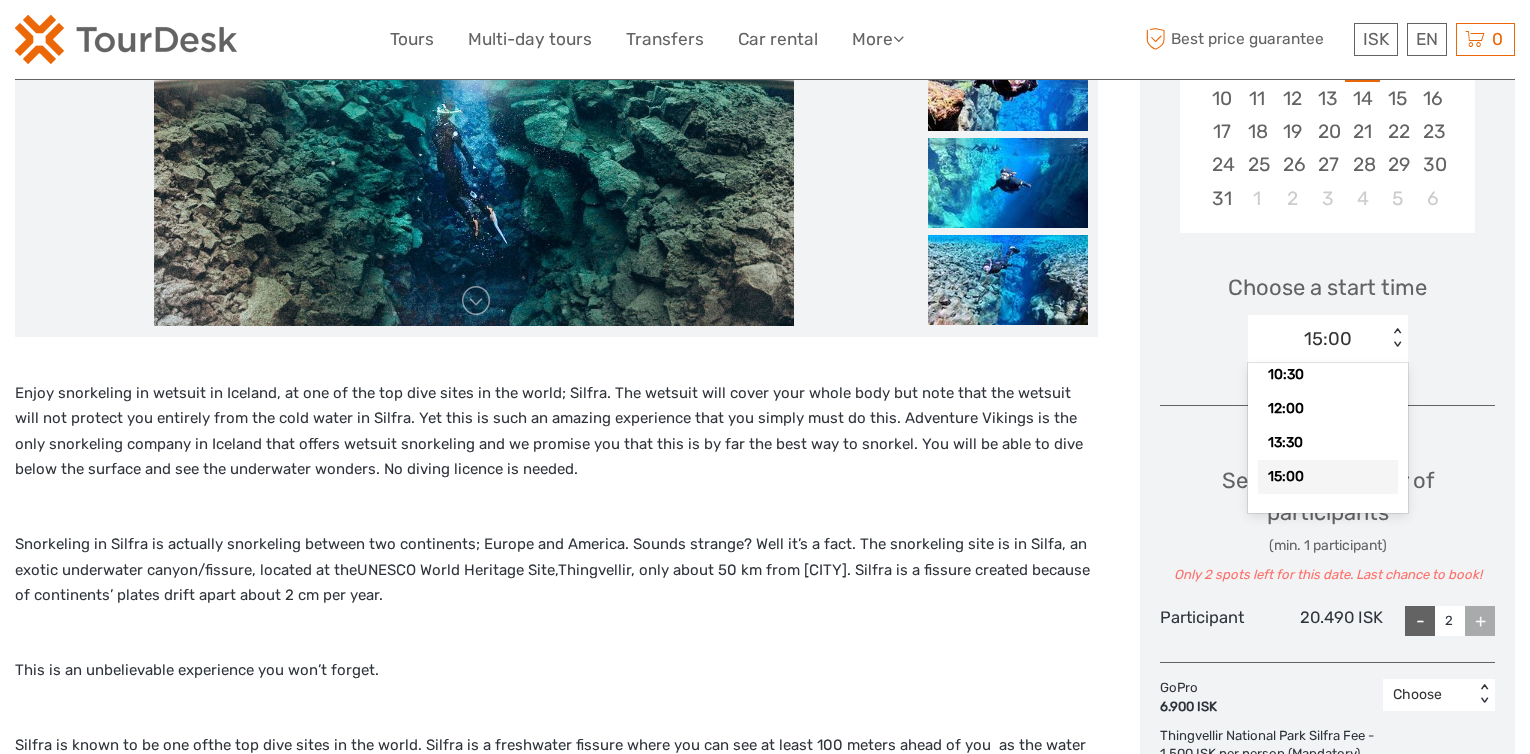 click on "15:00" at bounding box center [1328, 477] 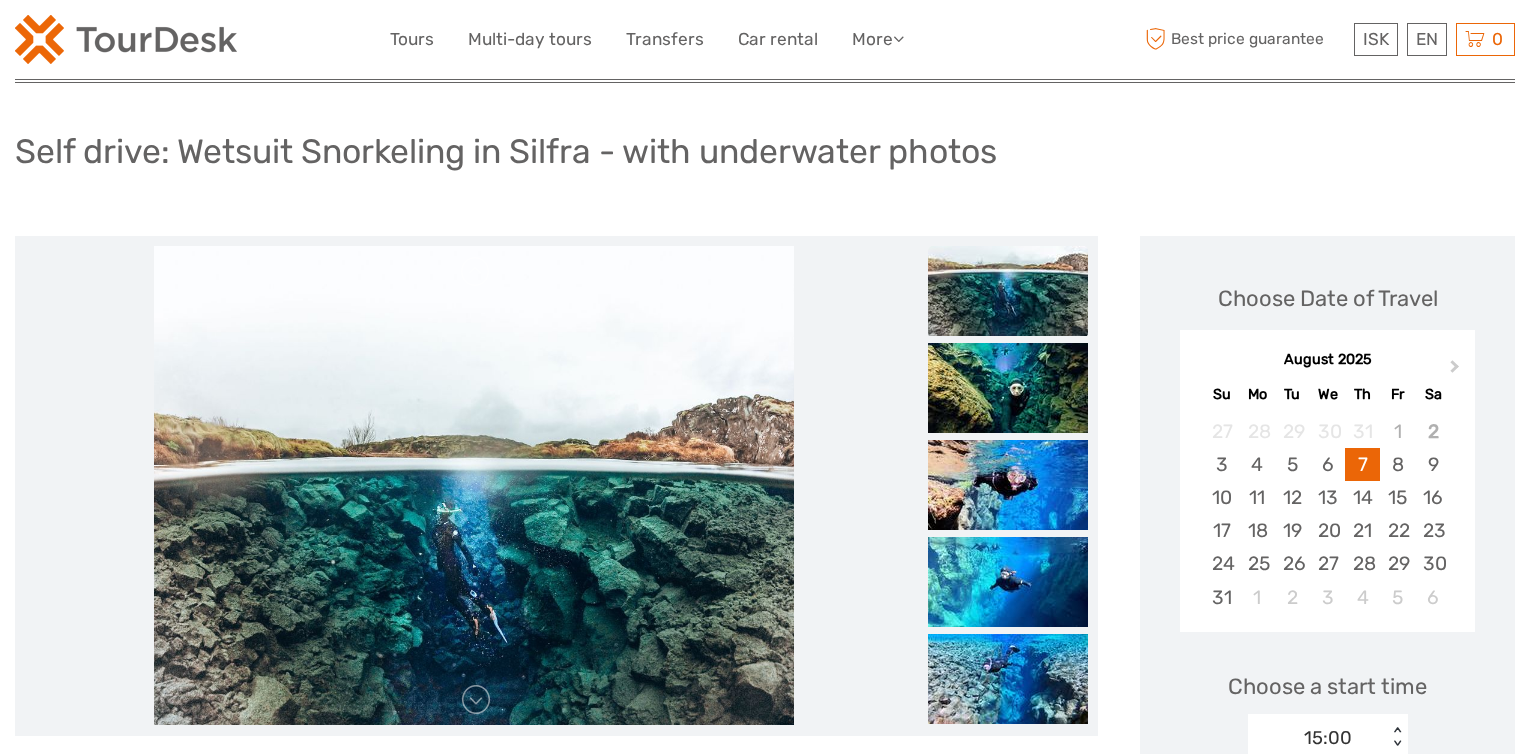scroll, scrollTop: 100, scrollLeft: 0, axis: vertical 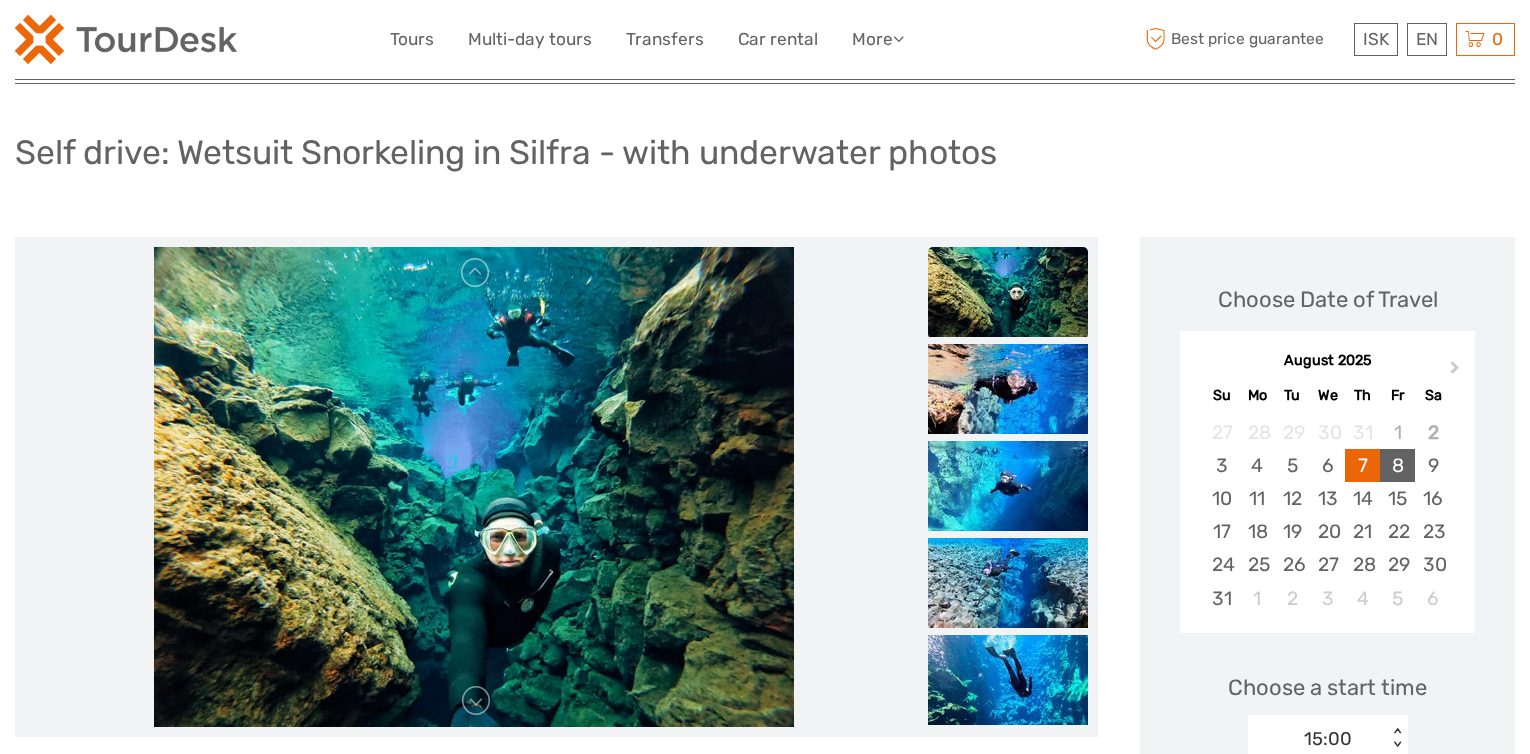 click on "8" at bounding box center (1397, 465) 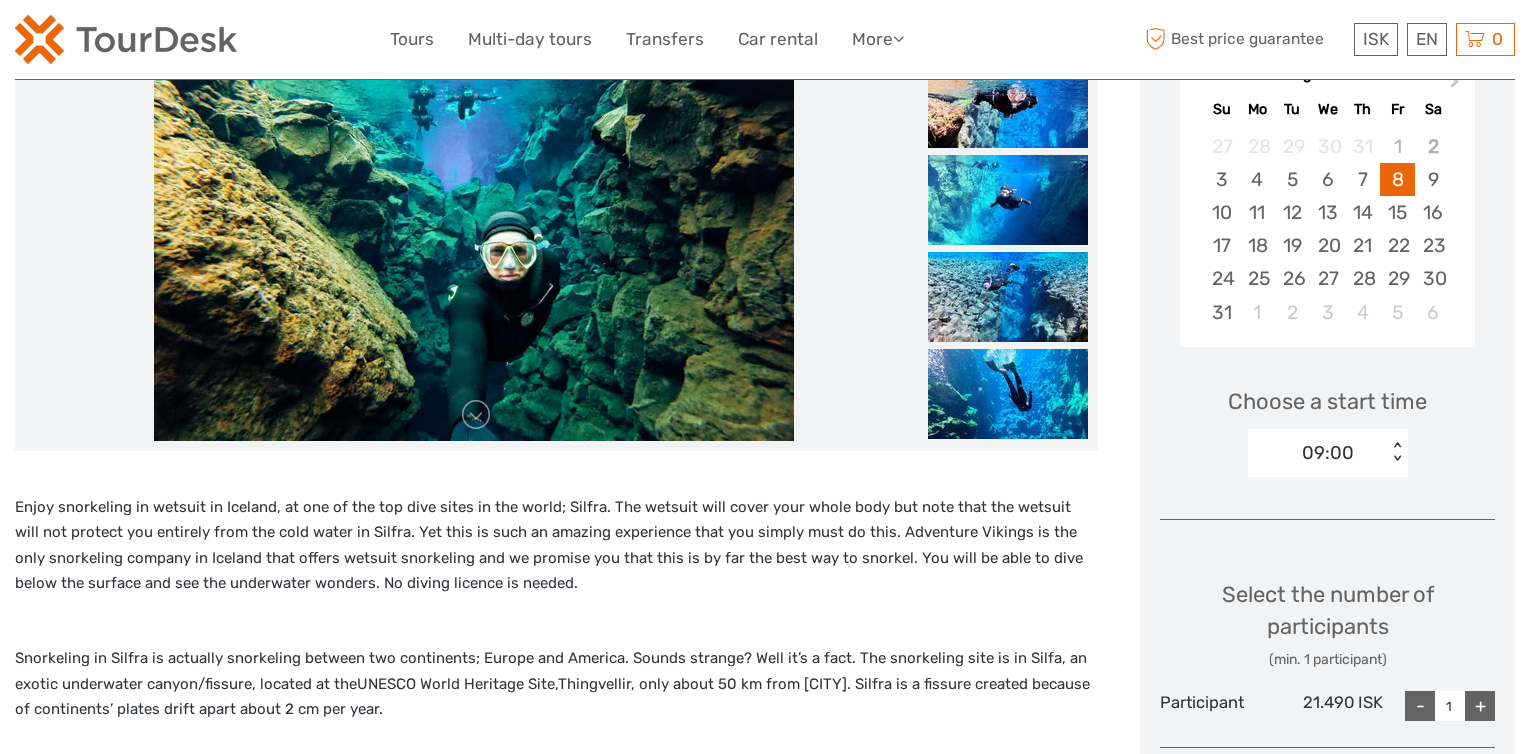 scroll, scrollTop: 400, scrollLeft: 0, axis: vertical 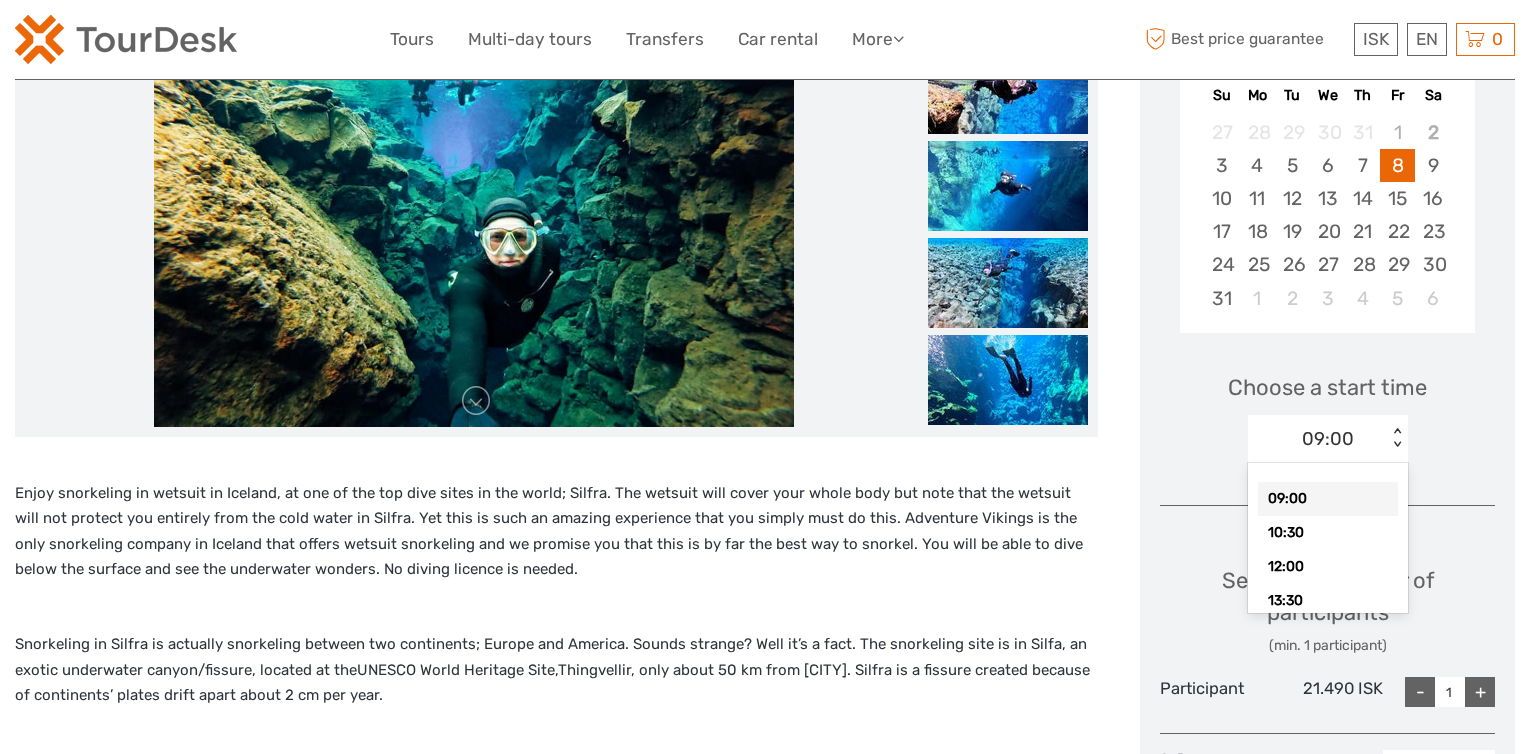 click on "< >" at bounding box center [1396, 438] 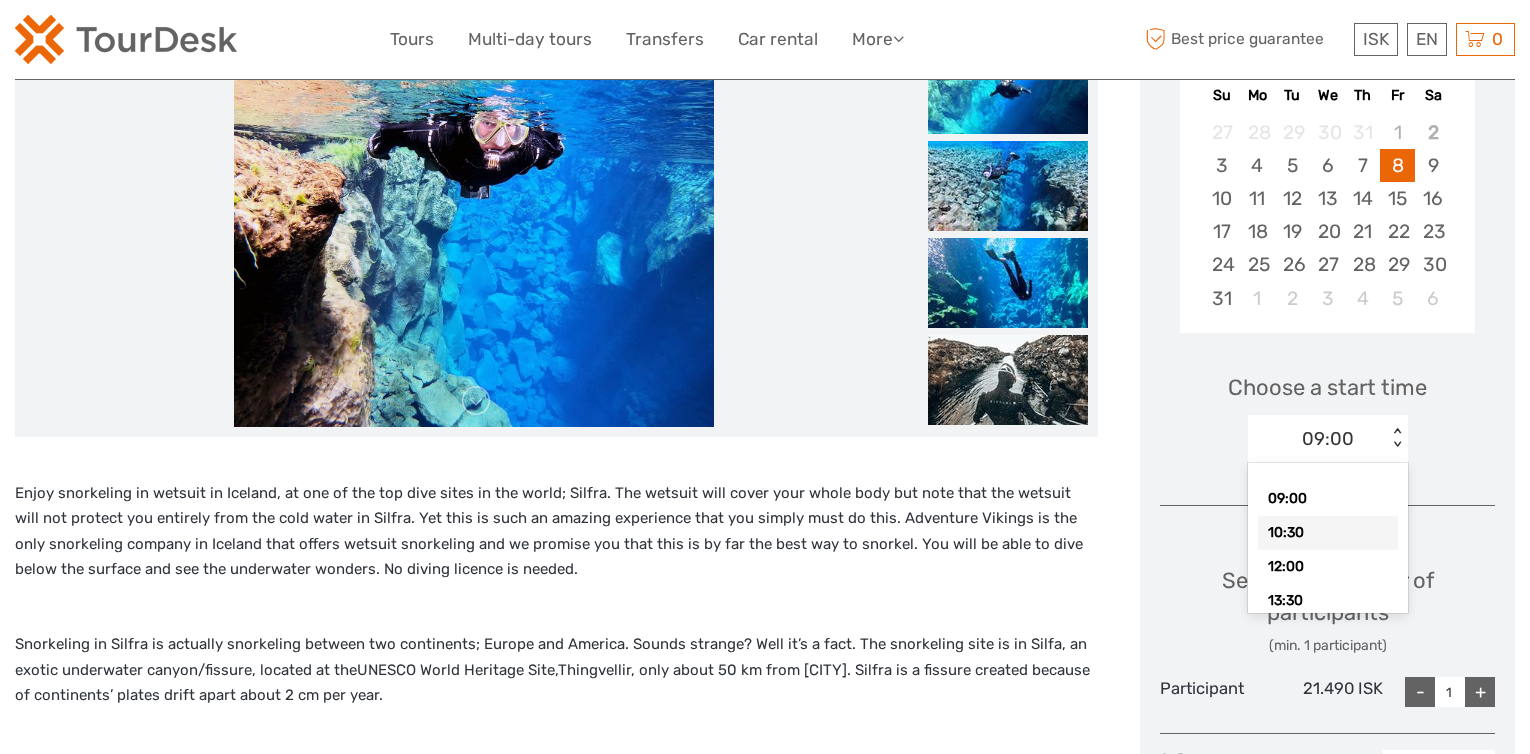 click on "10:30" at bounding box center [1328, 533] 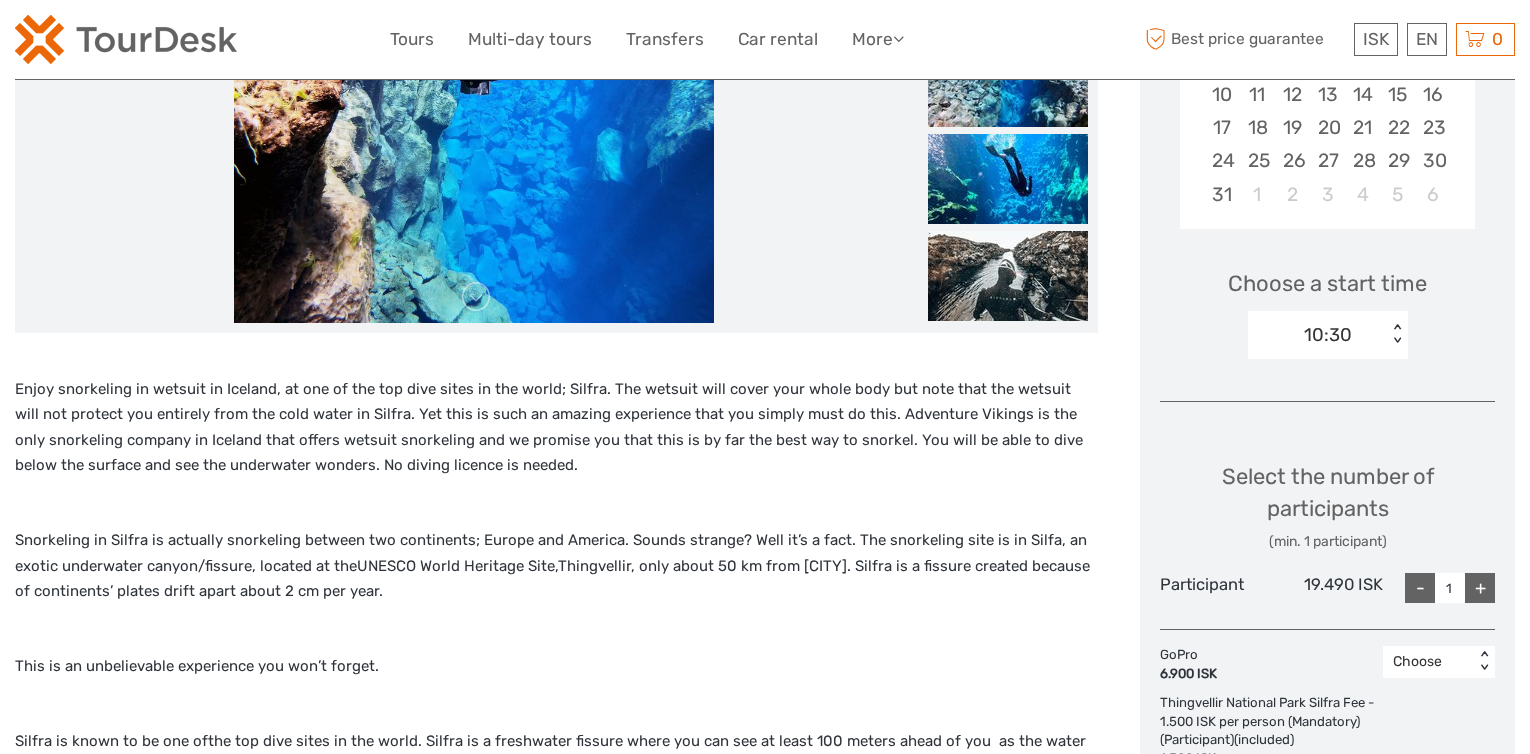 scroll, scrollTop: 600, scrollLeft: 0, axis: vertical 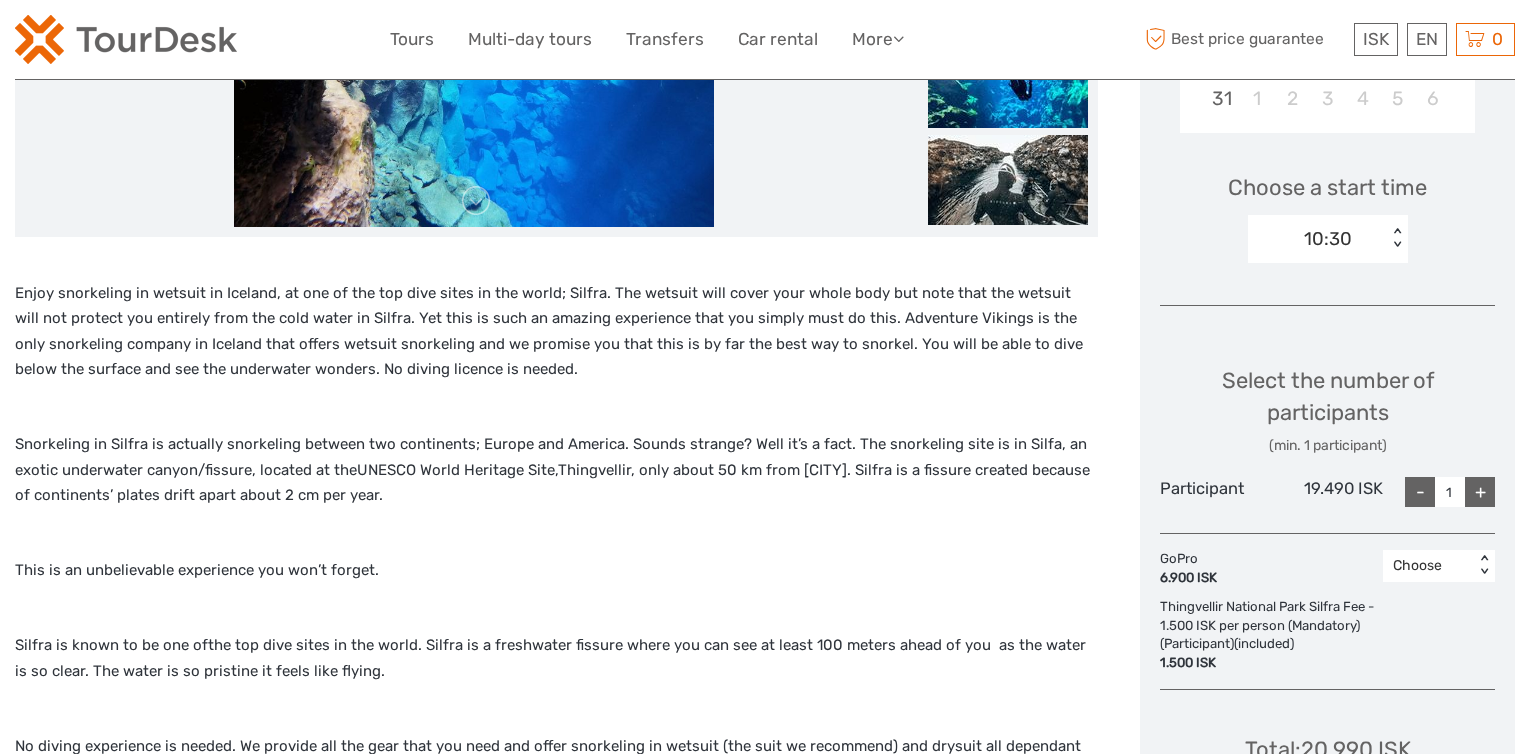 click on "+" at bounding box center [1480, 492] 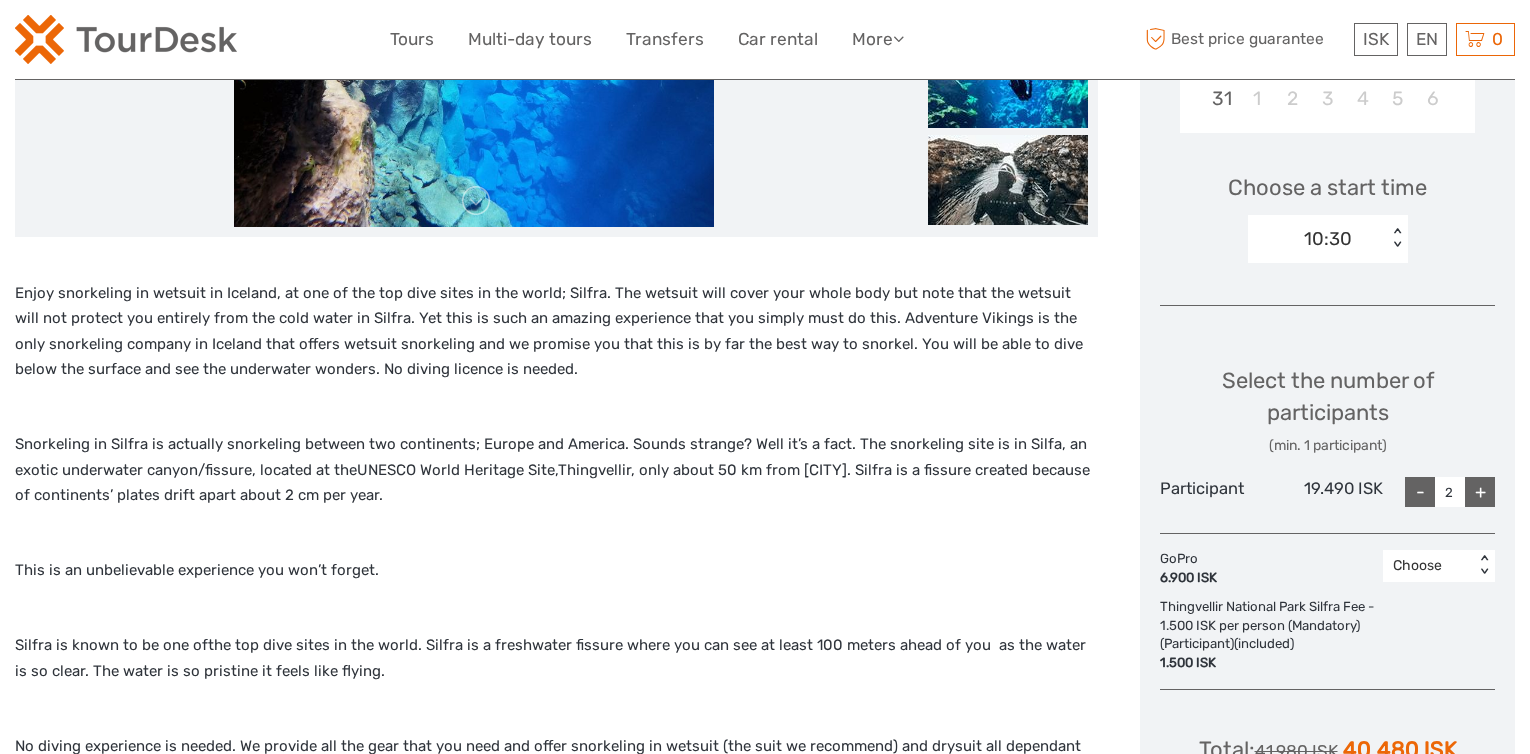 click on "+" at bounding box center [1480, 492] 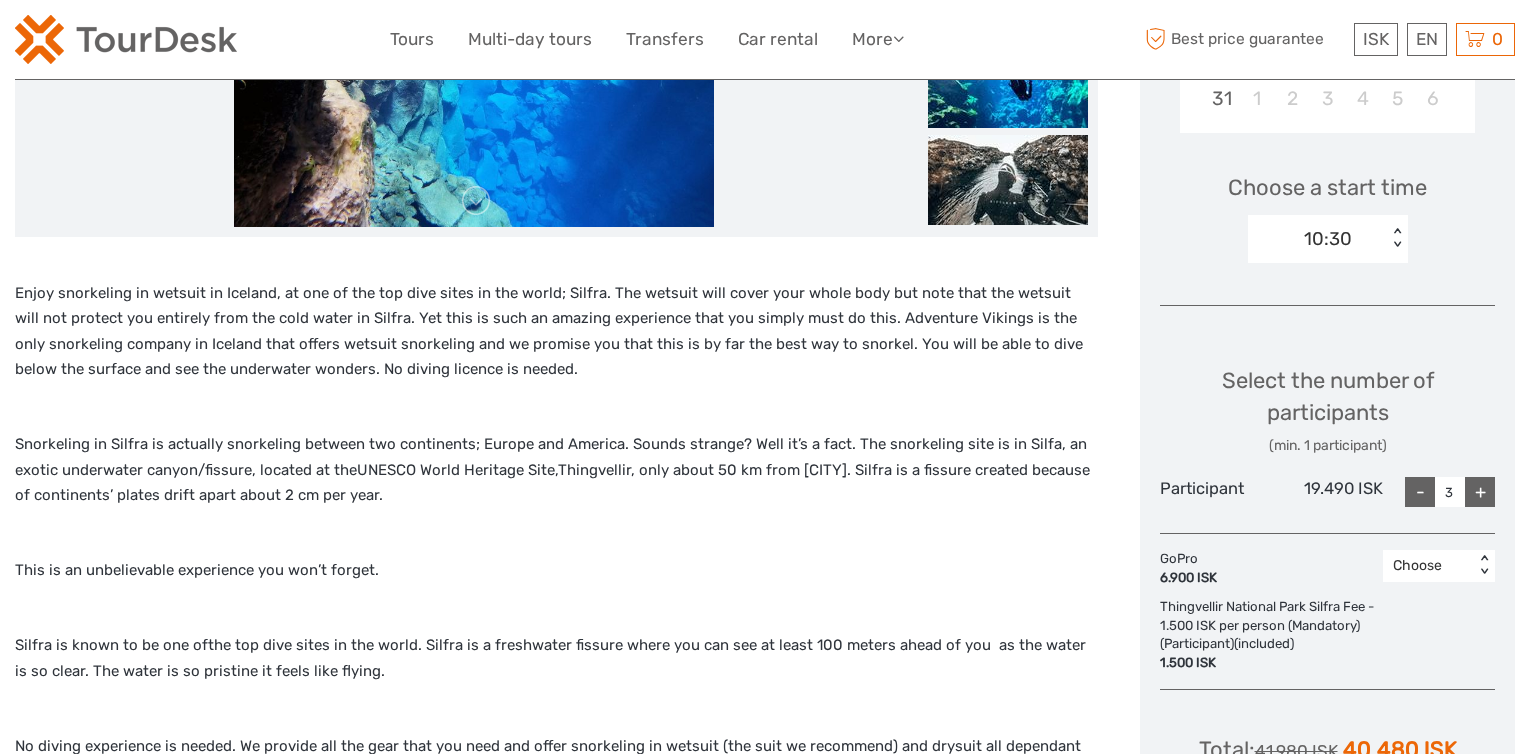 click on "+" at bounding box center (1480, 492) 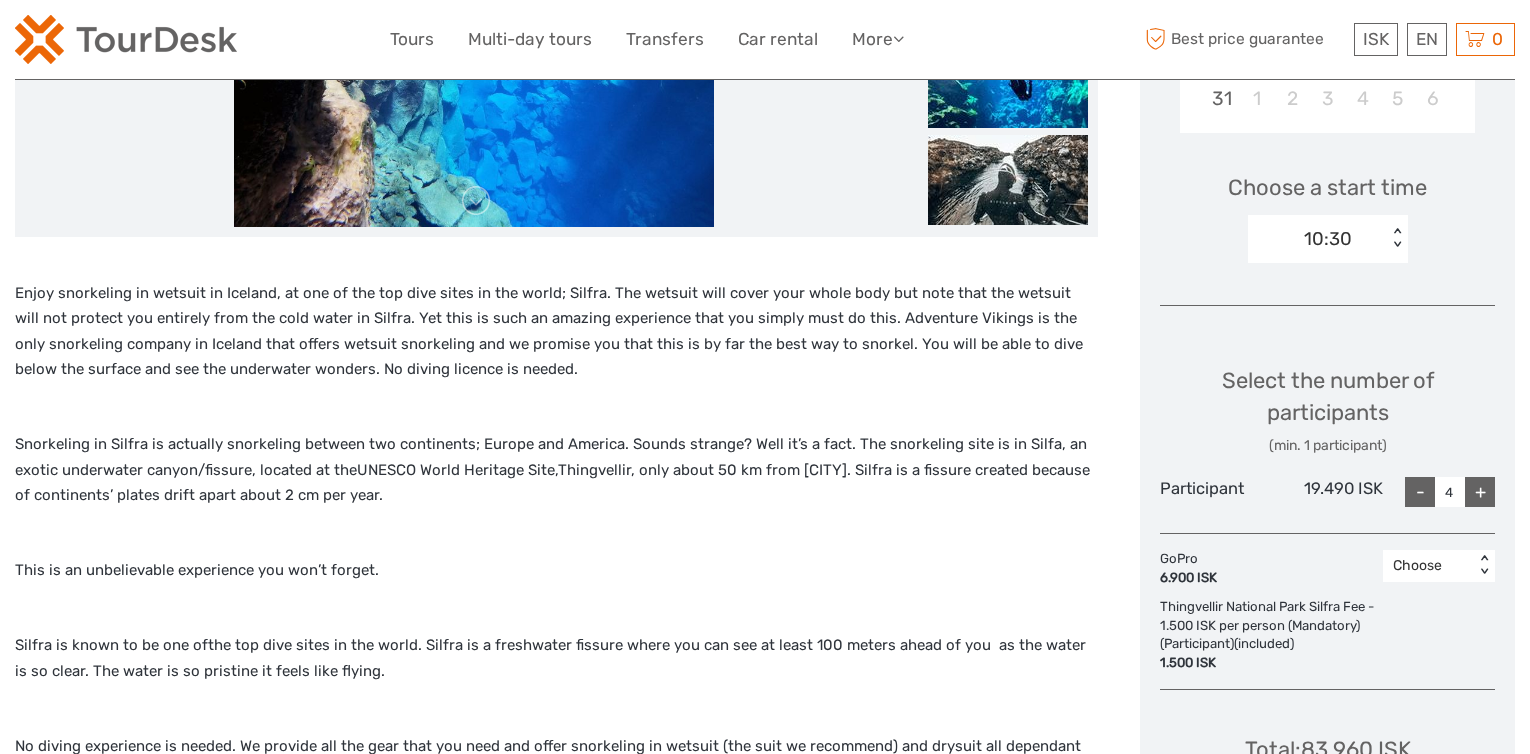 click on "+" at bounding box center [1480, 492] 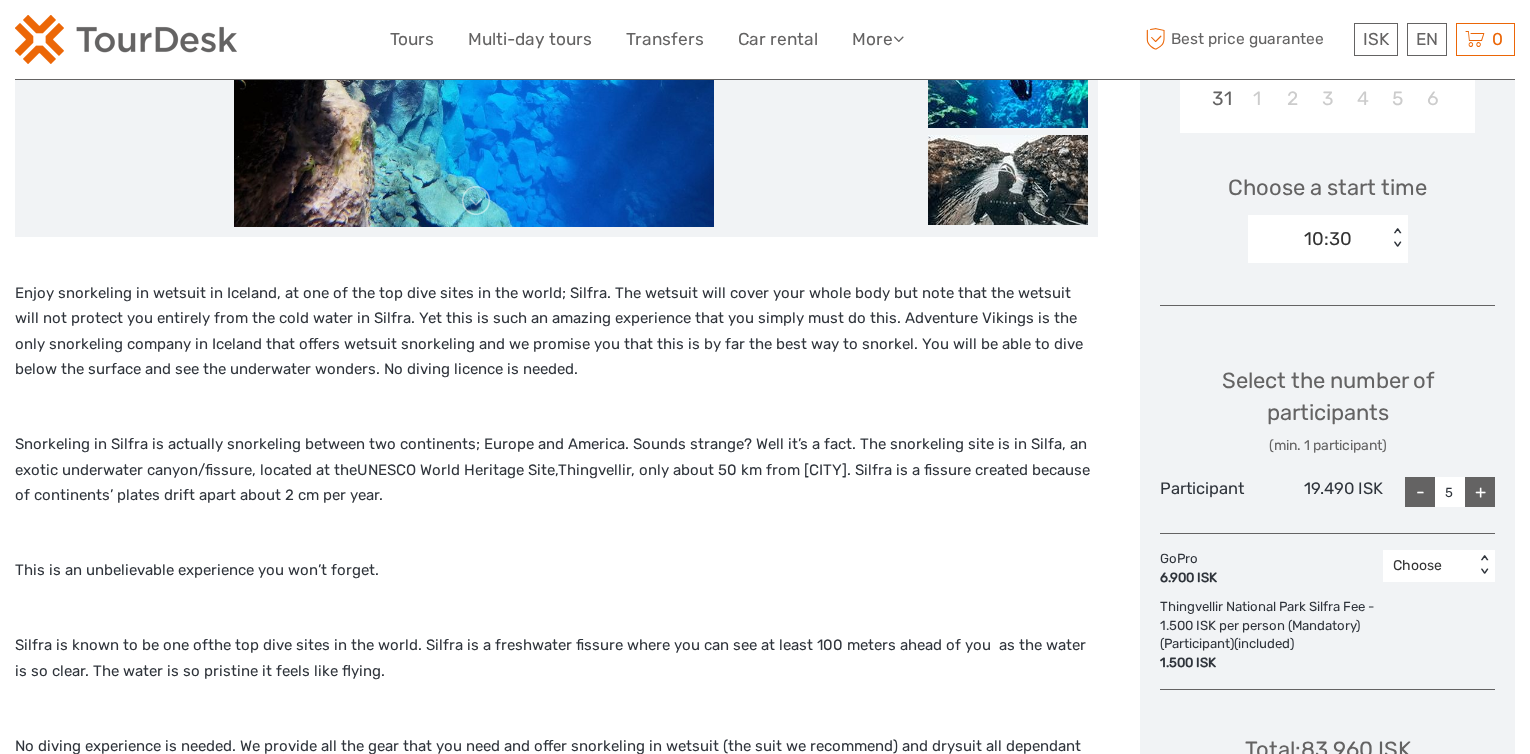 click on "+" at bounding box center [1480, 492] 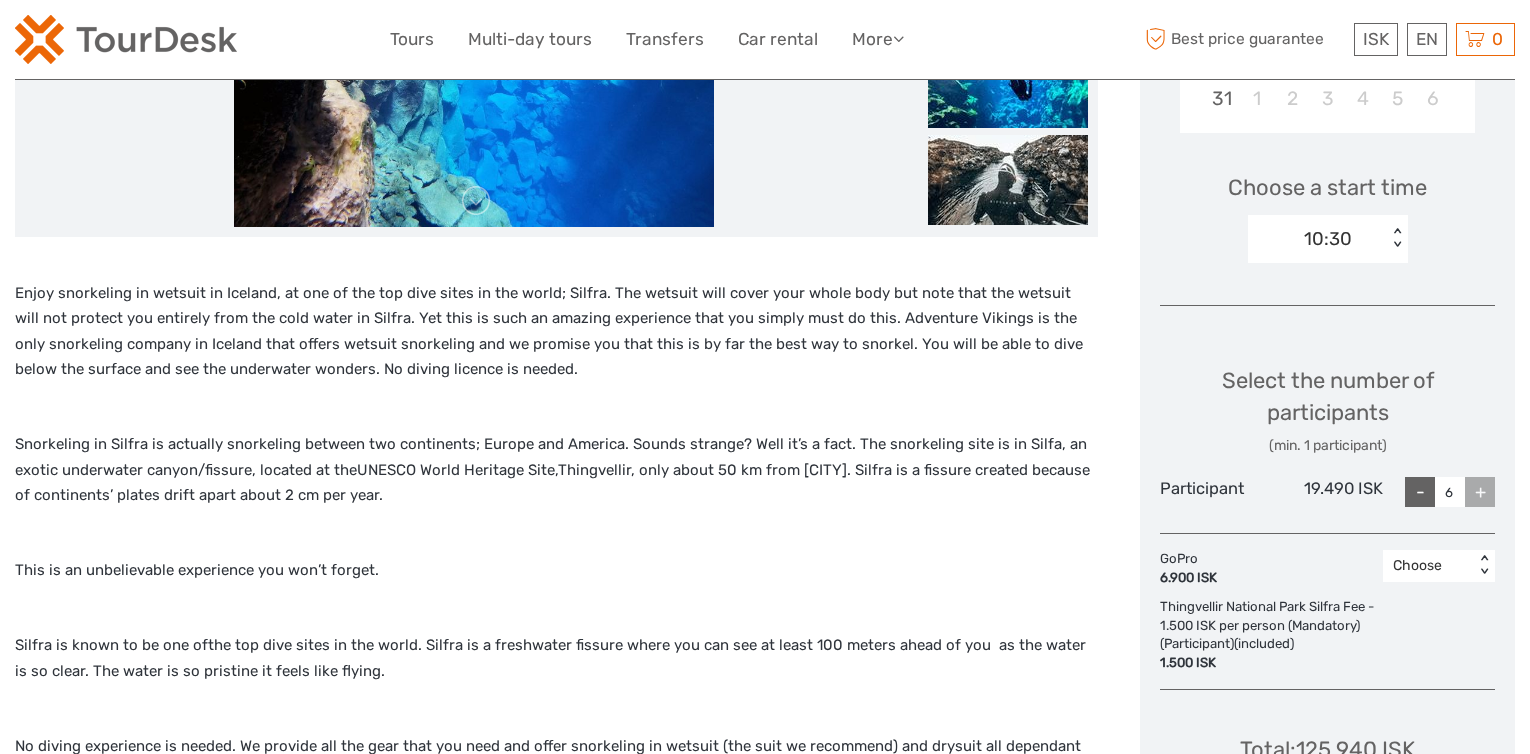 click on "+" at bounding box center [1480, 492] 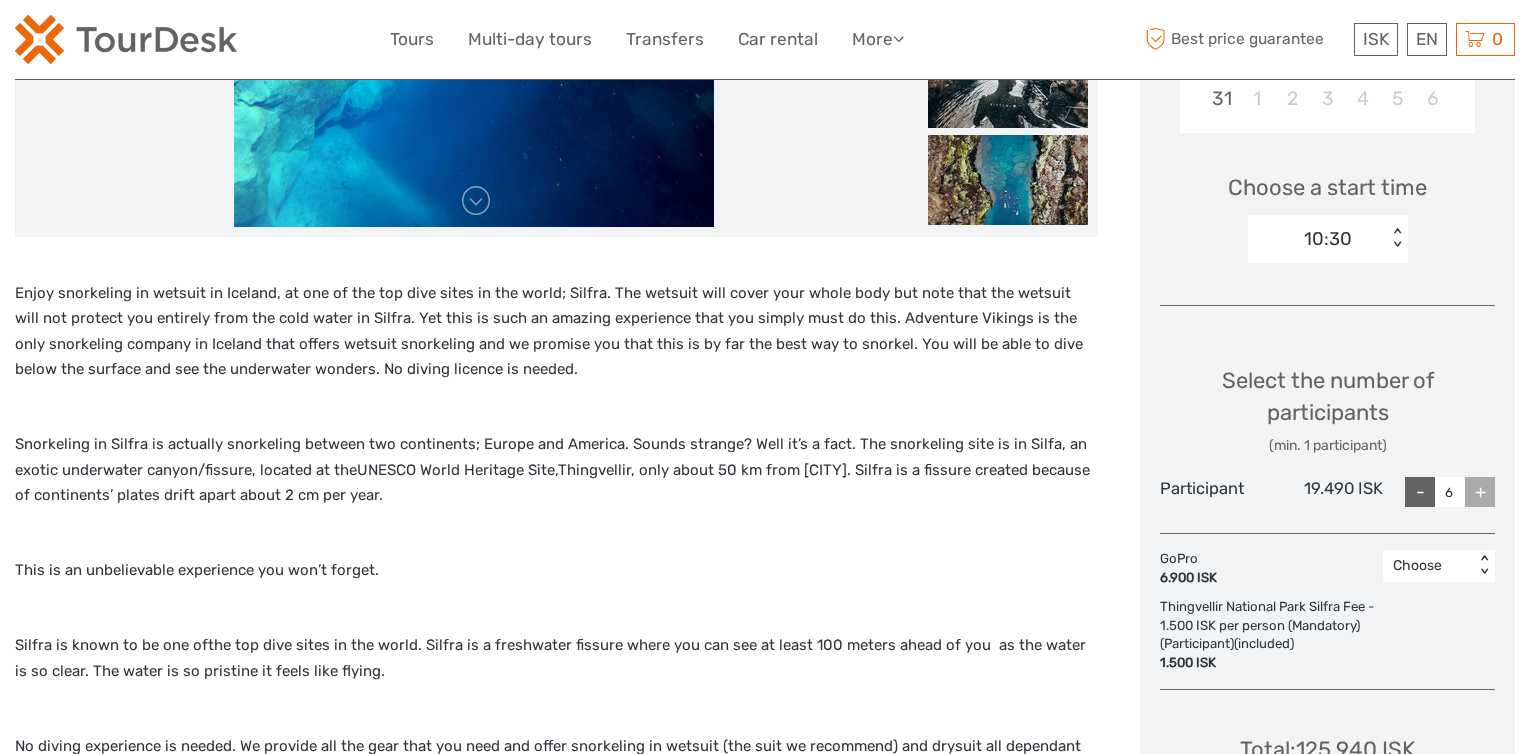 click on "< >" at bounding box center [1396, 238] 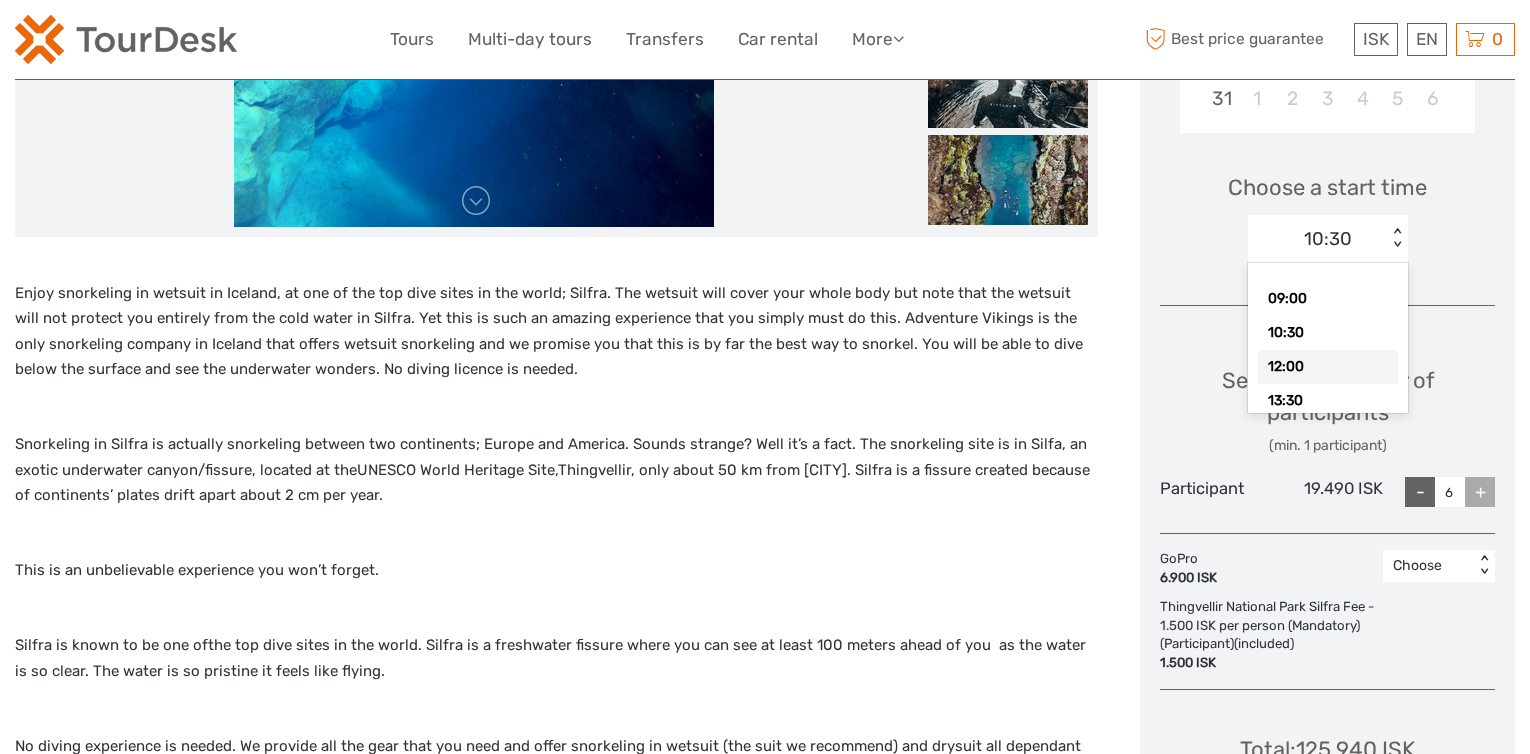 drag, startPoint x: 1331, startPoint y: 362, endPoint x: 1411, endPoint y: 392, distance: 85.44004 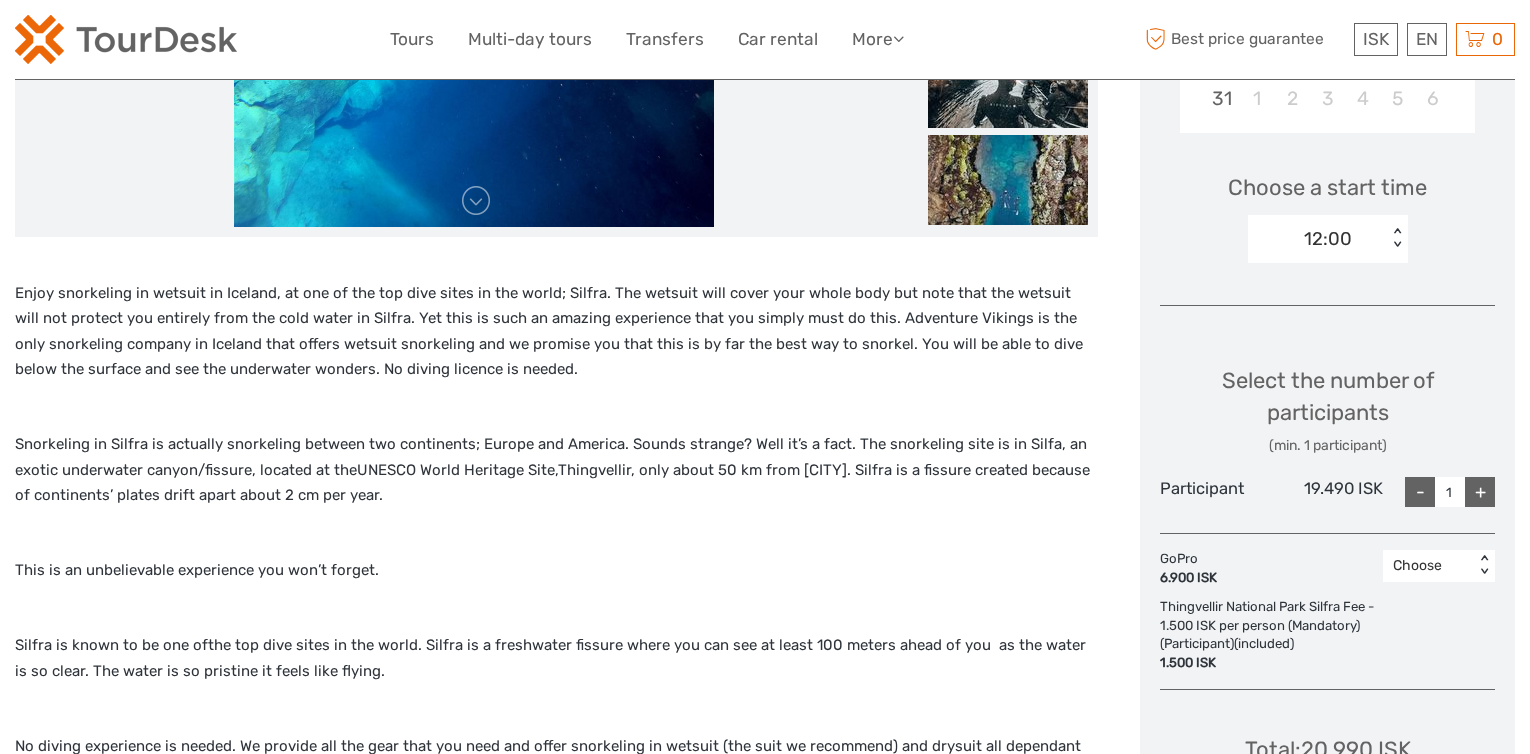 click on "+" at bounding box center (1480, 492) 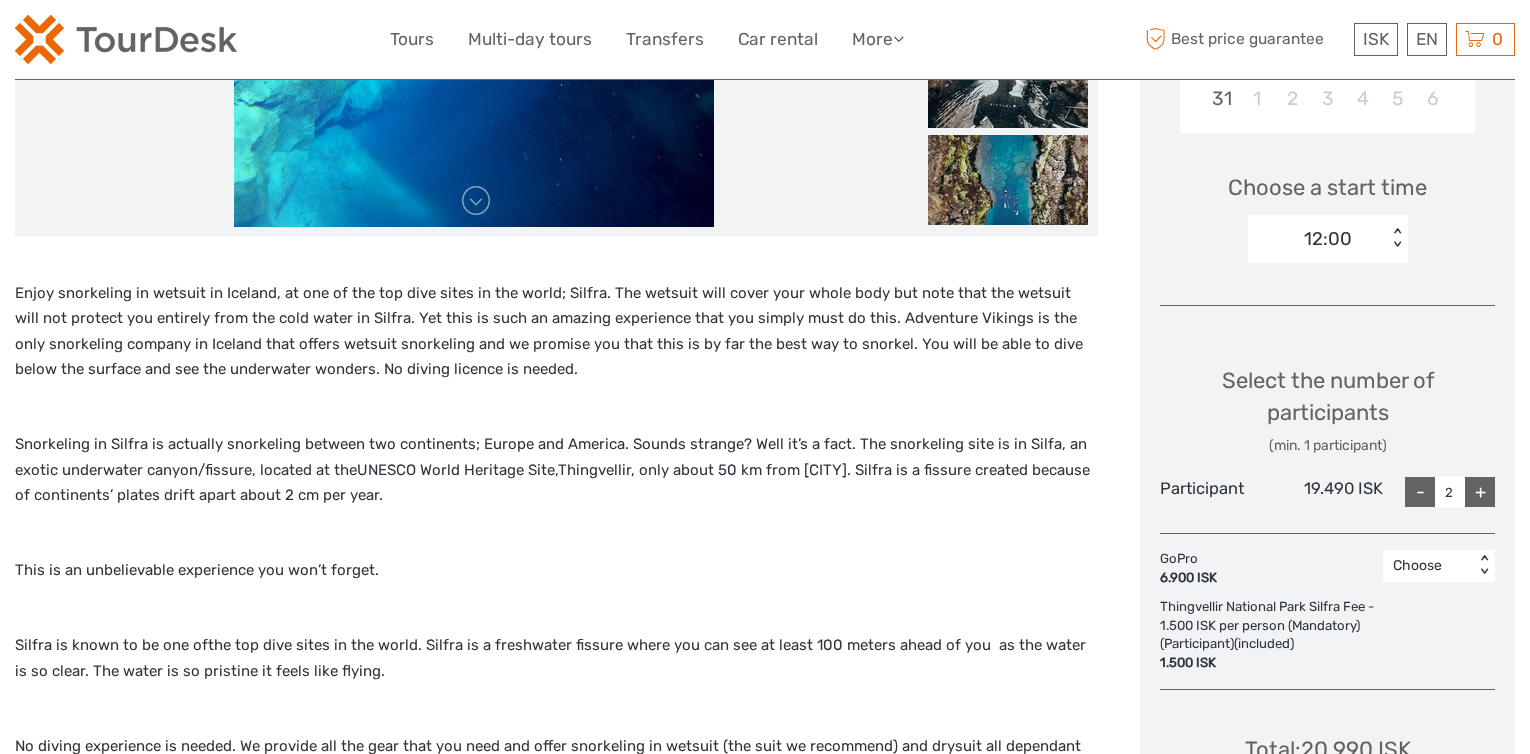 click on "+" at bounding box center [1480, 492] 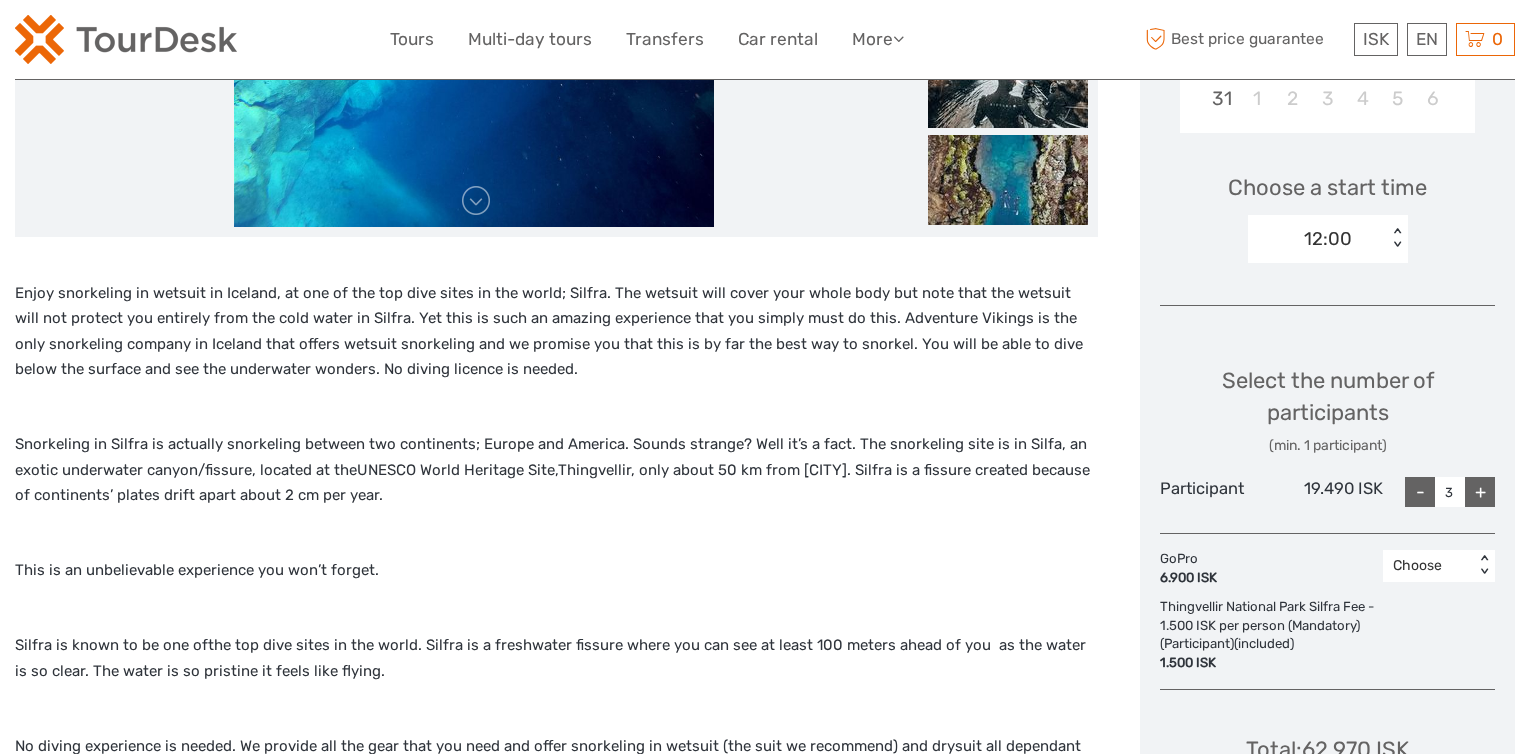 click on "+" at bounding box center (1480, 492) 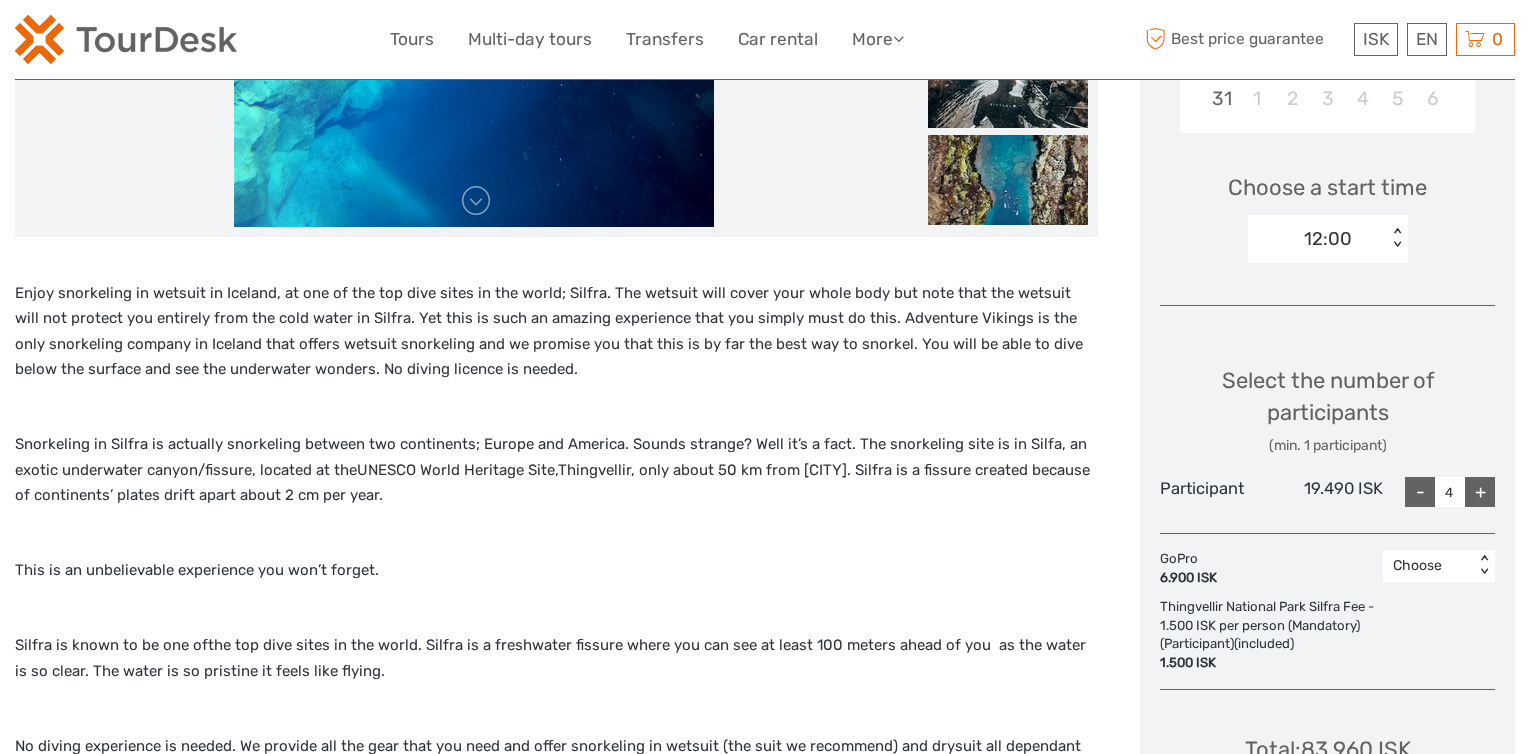 click on "+" at bounding box center [1480, 492] 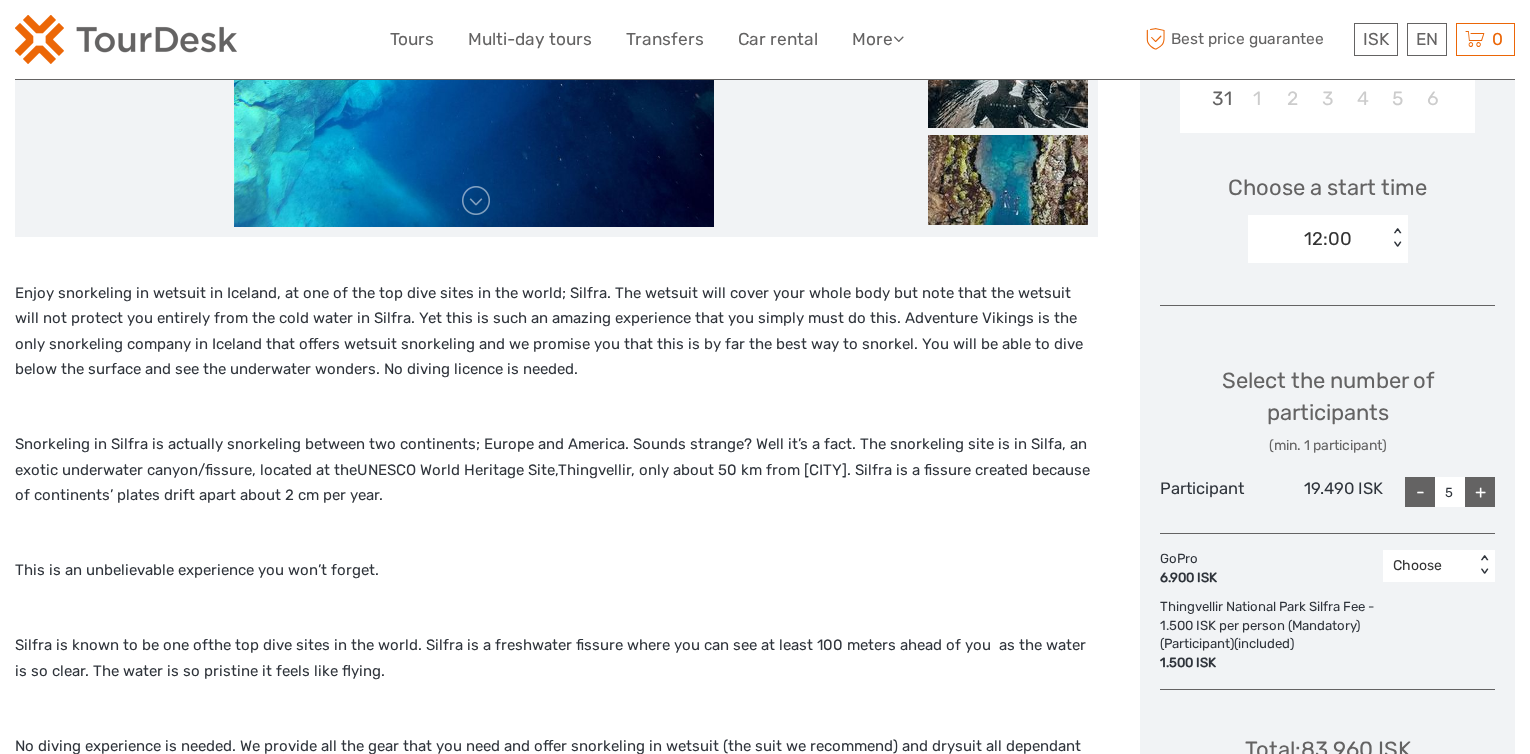 click on "+" at bounding box center (1480, 492) 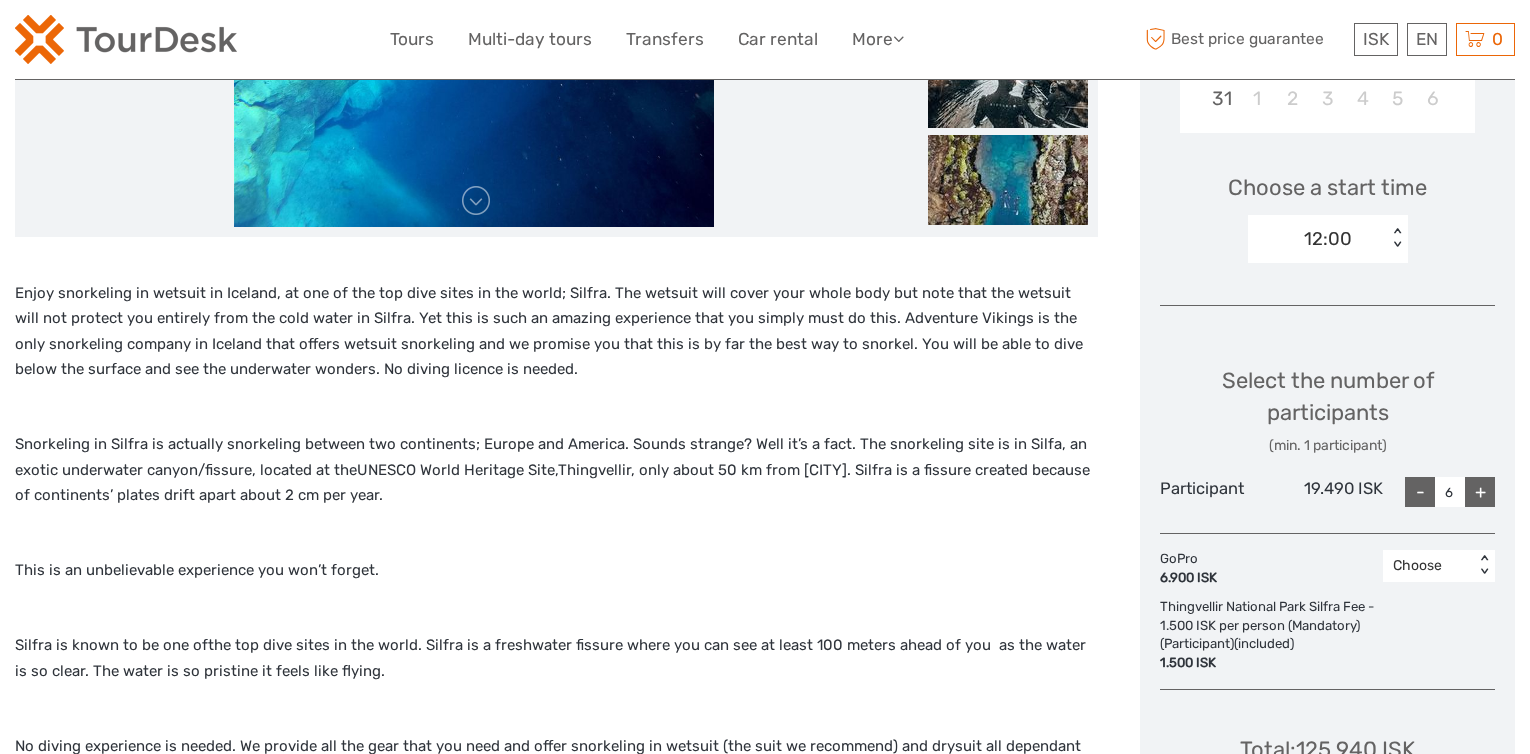 click on "+" at bounding box center (1480, 492) 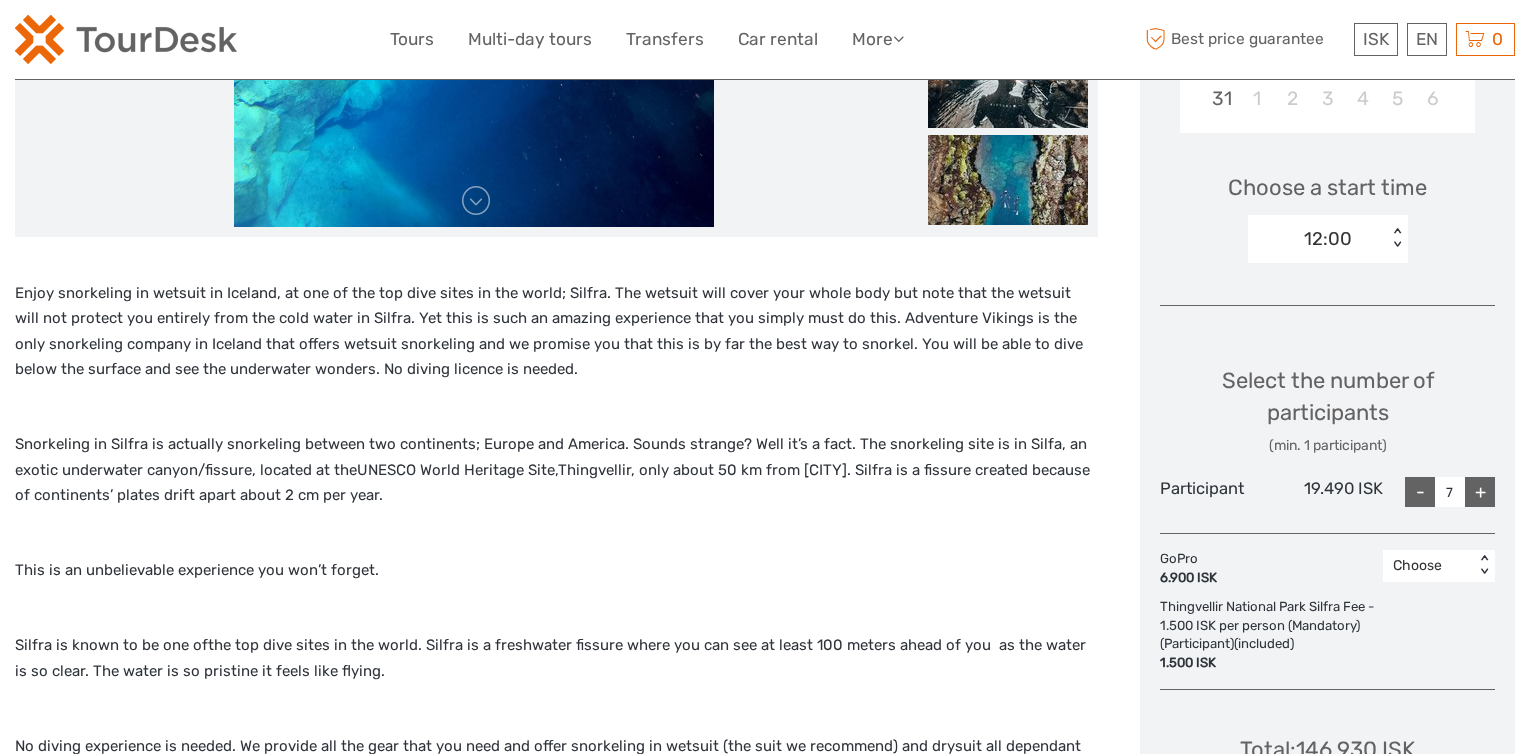 click on "Thingvellir National Park Silfra Fee - 1.500 ISK per person (Mandatory)  (Participant)  (included) 1.500 ISK" at bounding box center [1285, 635] 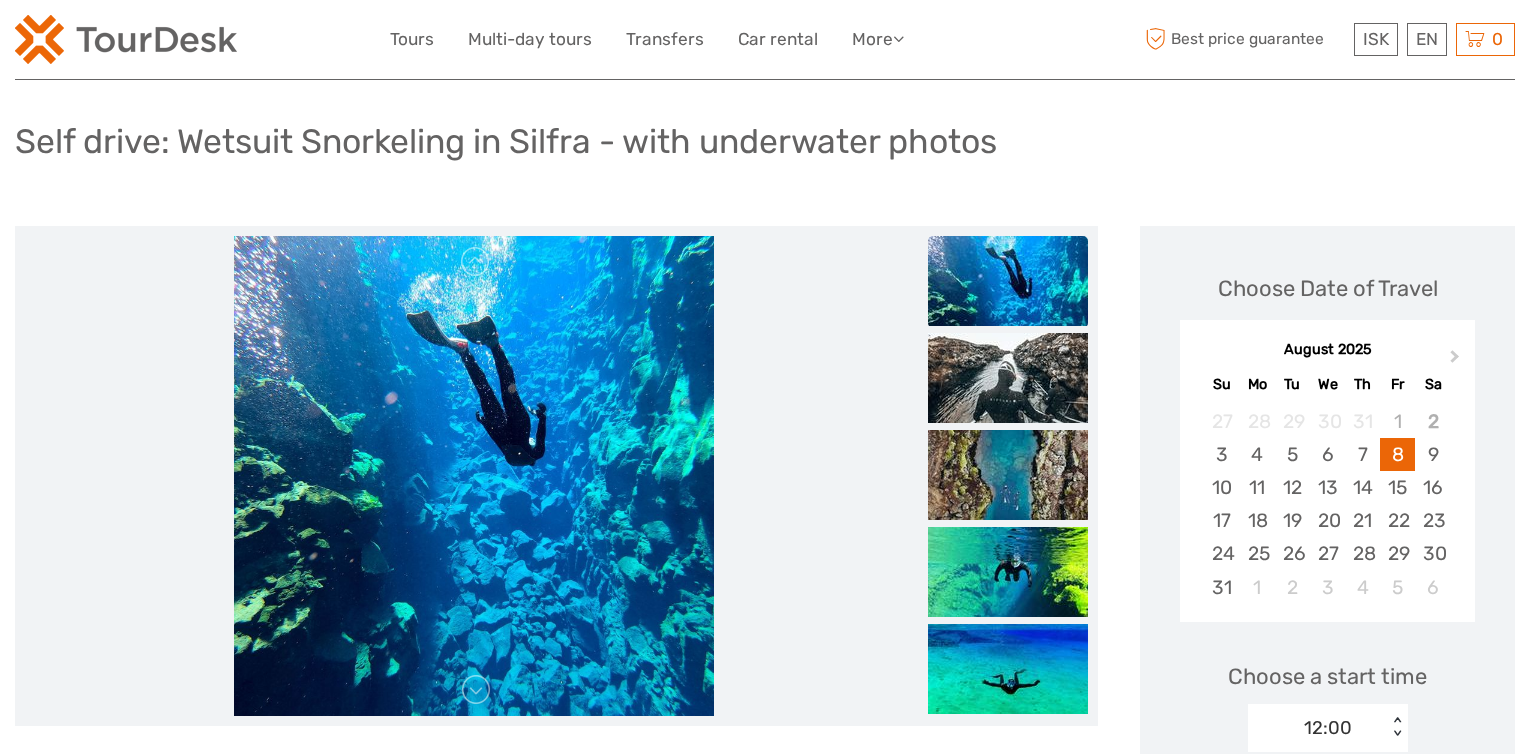 scroll, scrollTop: 100, scrollLeft: 0, axis: vertical 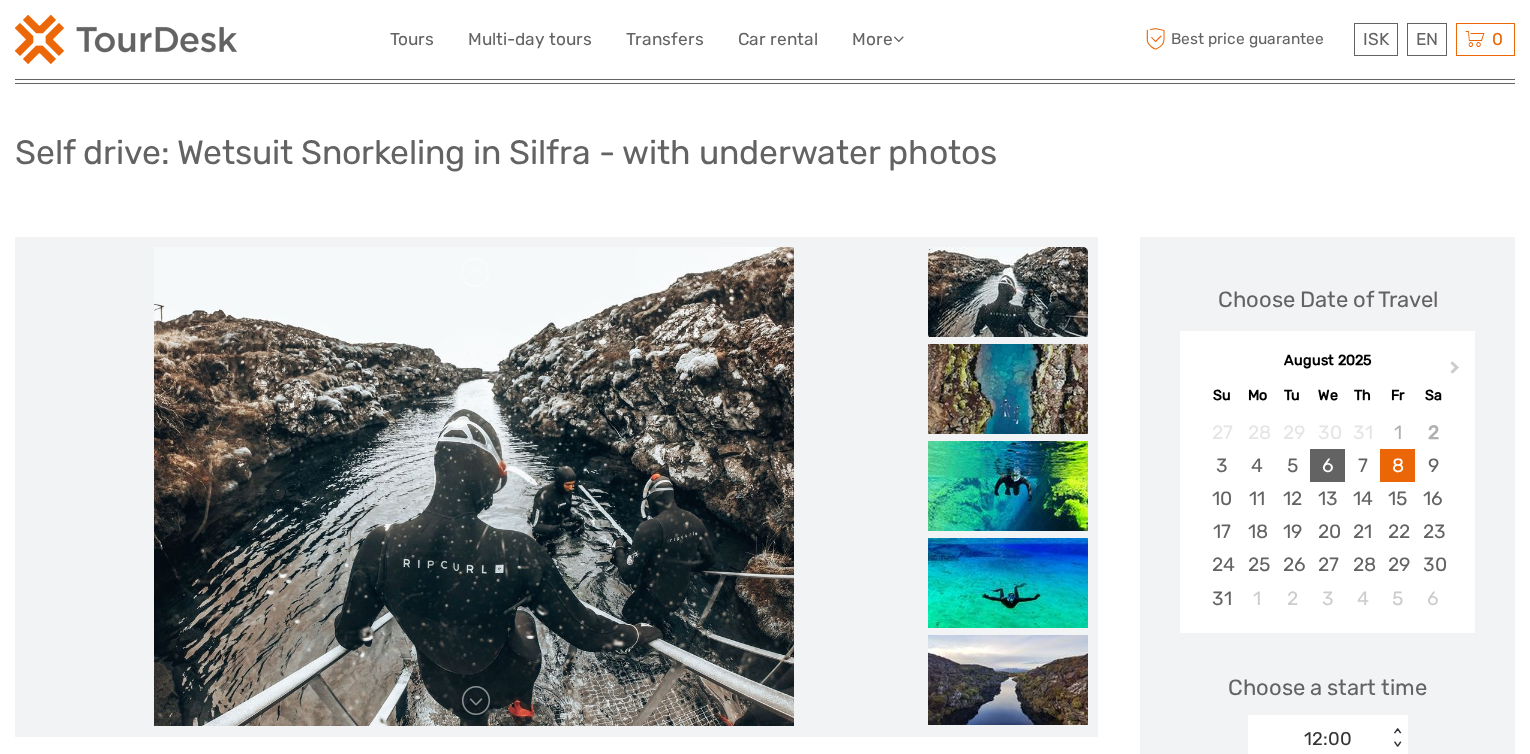 click on "6" at bounding box center (1327, 465) 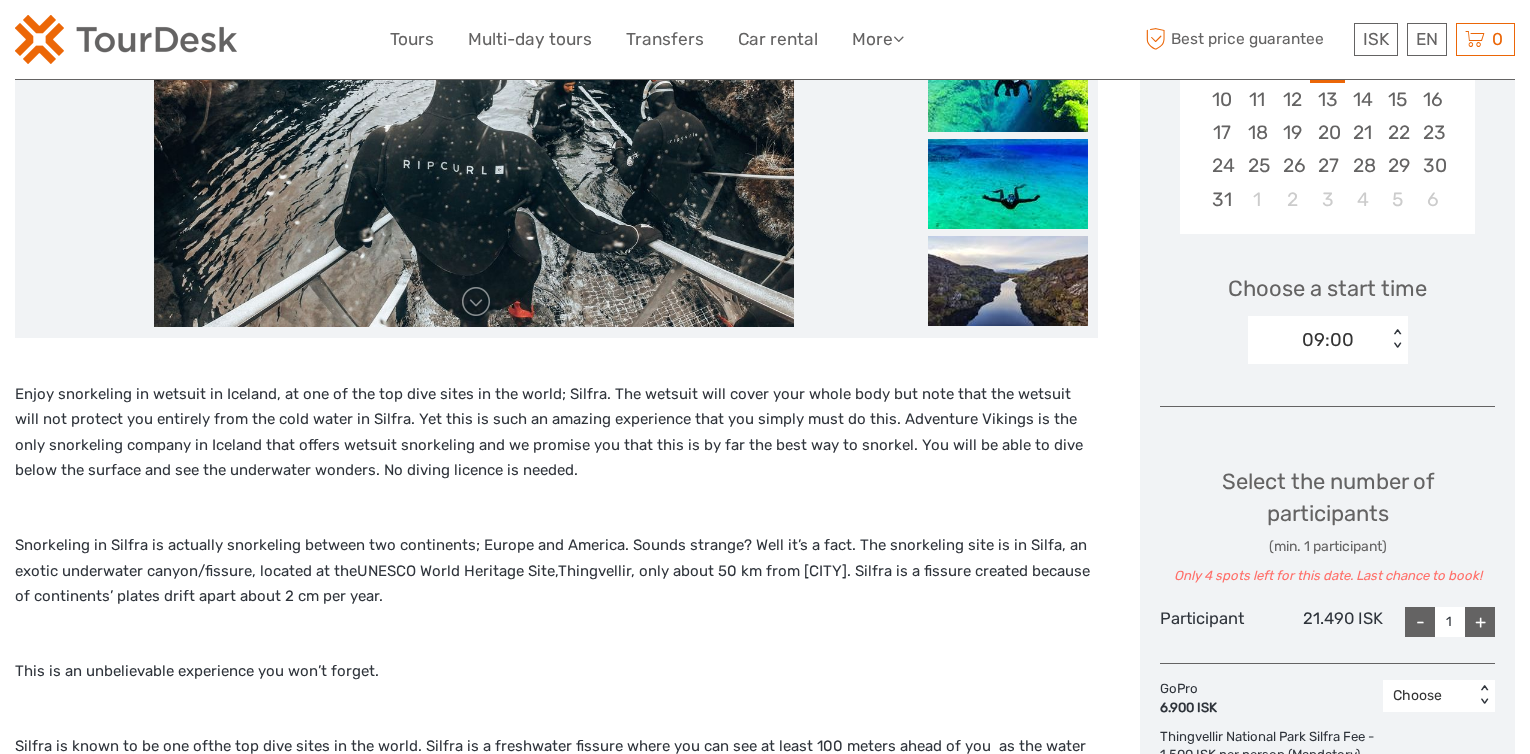 scroll, scrollTop: 500, scrollLeft: 0, axis: vertical 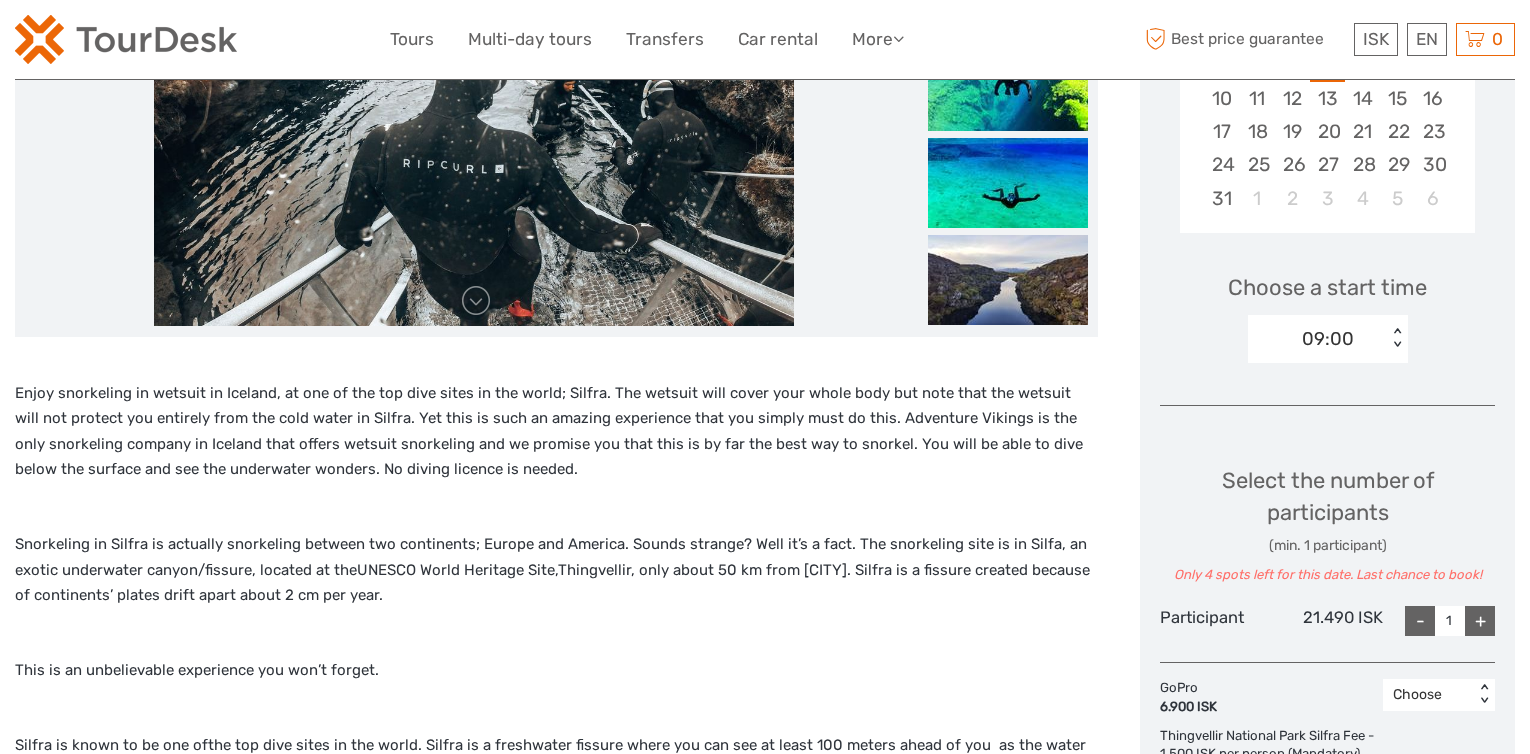 click on "09:00 < >" at bounding box center [1328, 339] 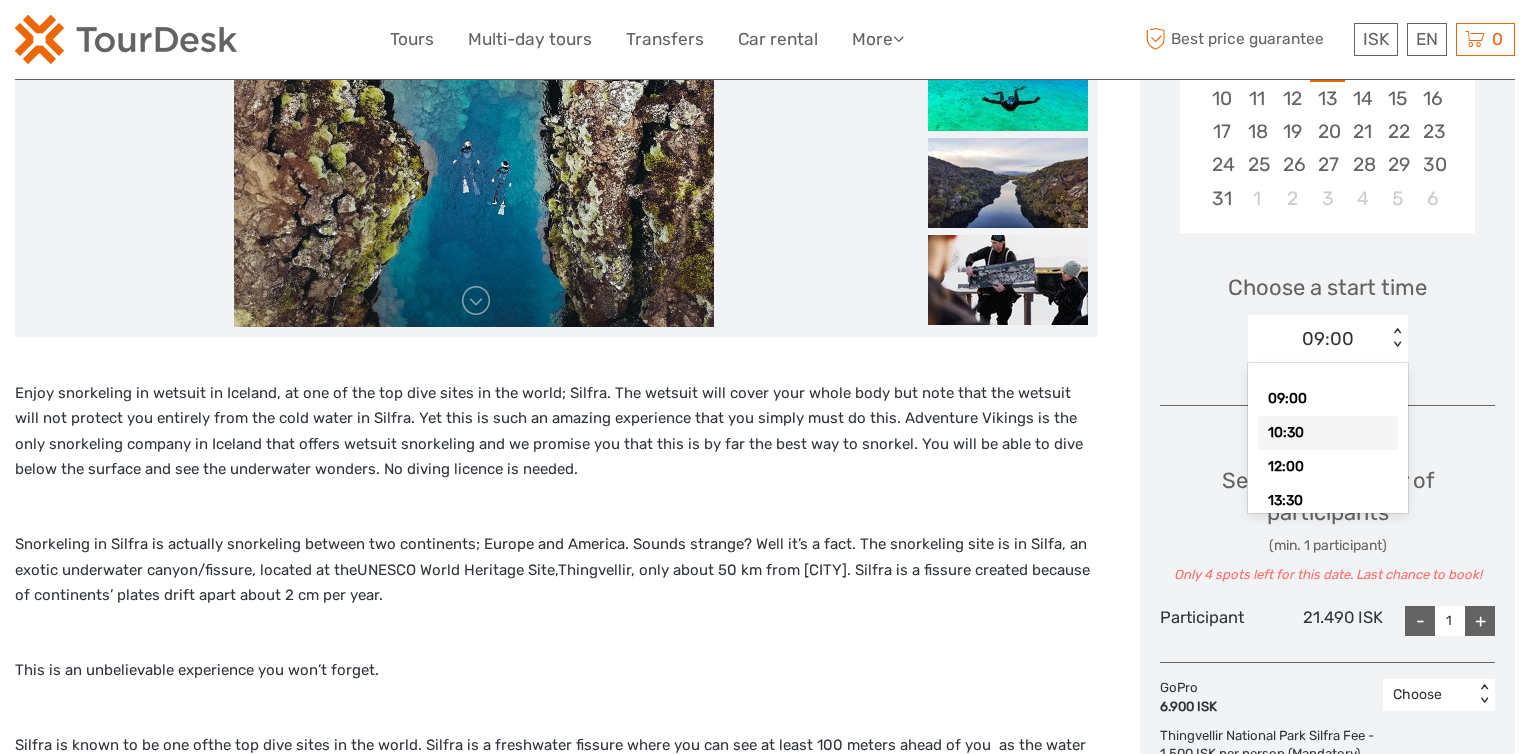 click on "10:30" at bounding box center (1328, 433) 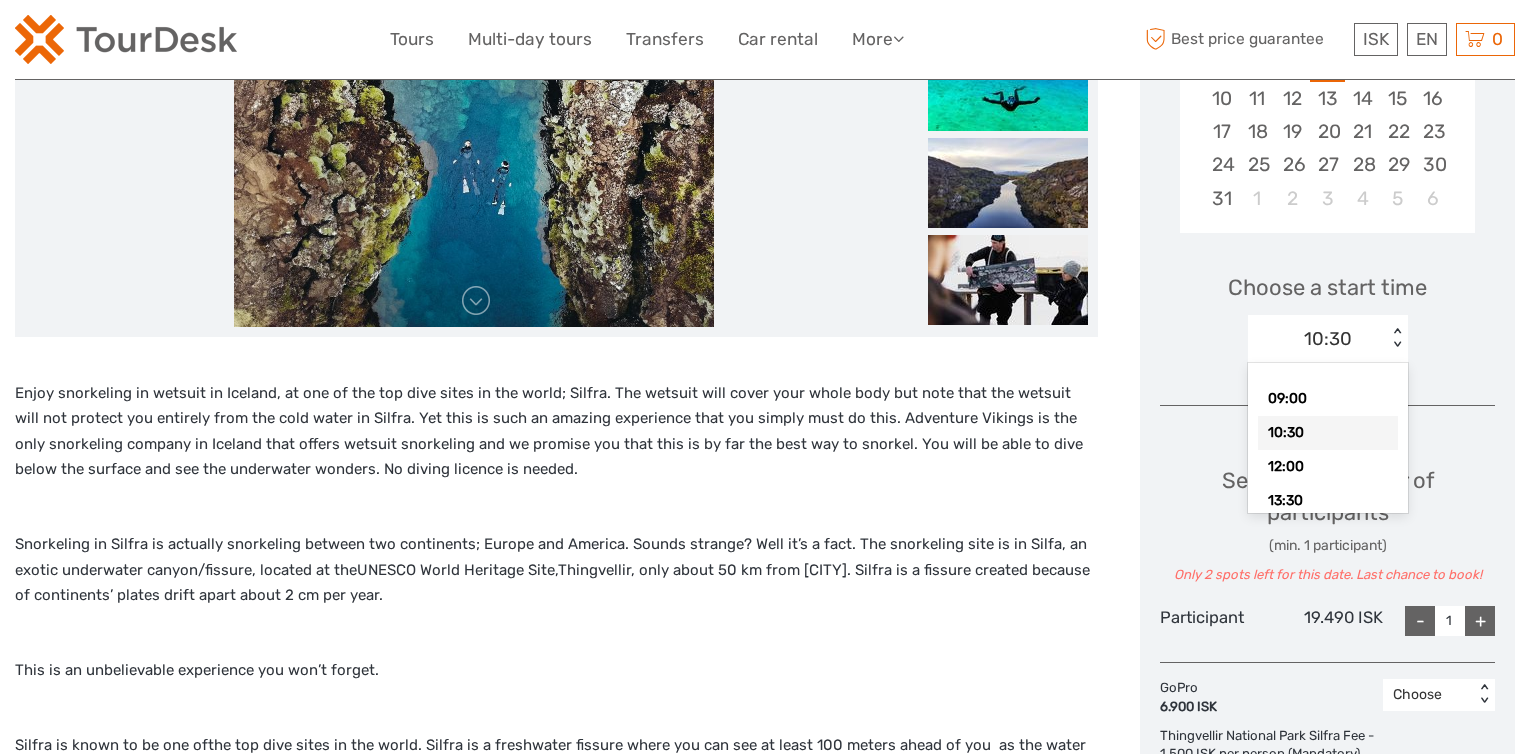 click on "10:30 < >" at bounding box center [1328, 339] 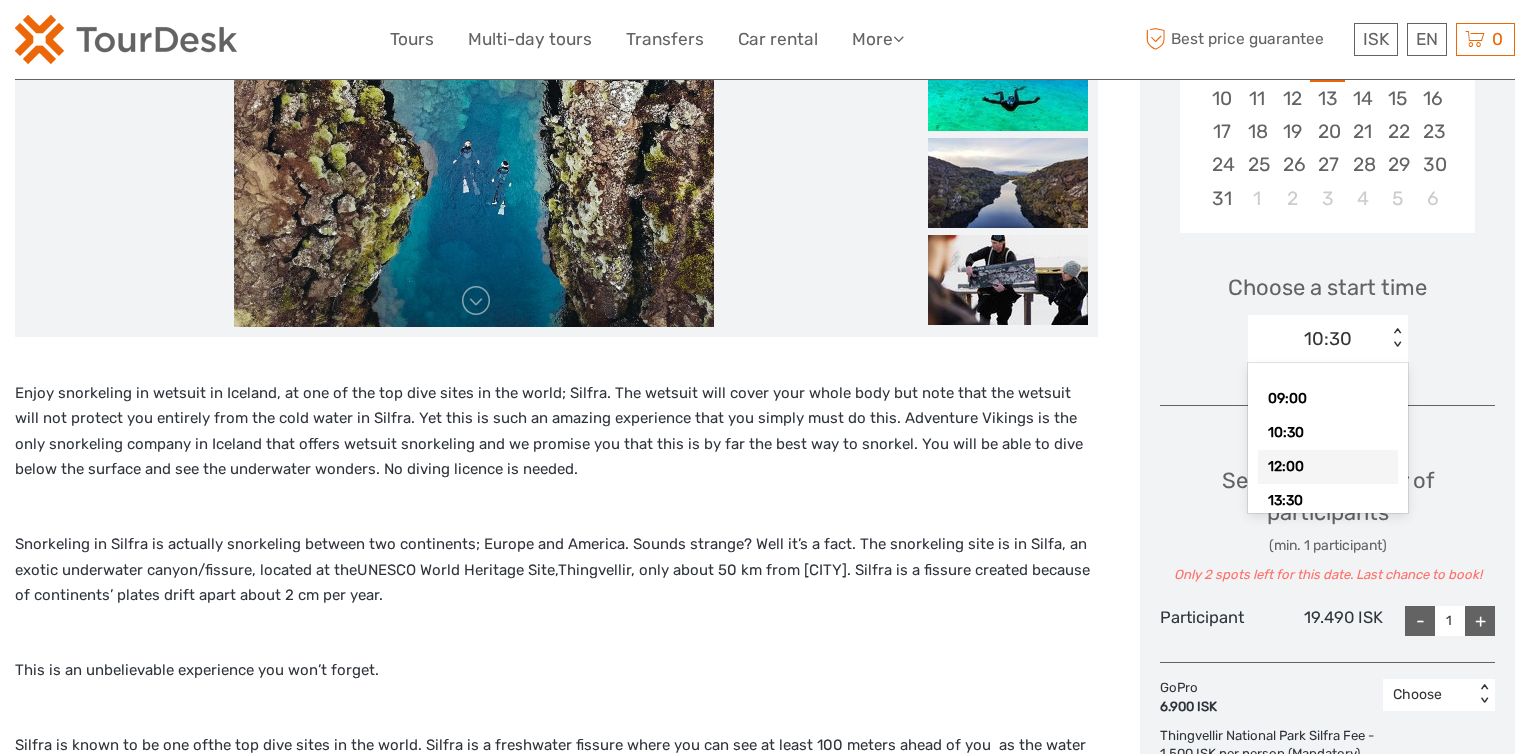 click on "12:00" at bounding box center (1328, 467) 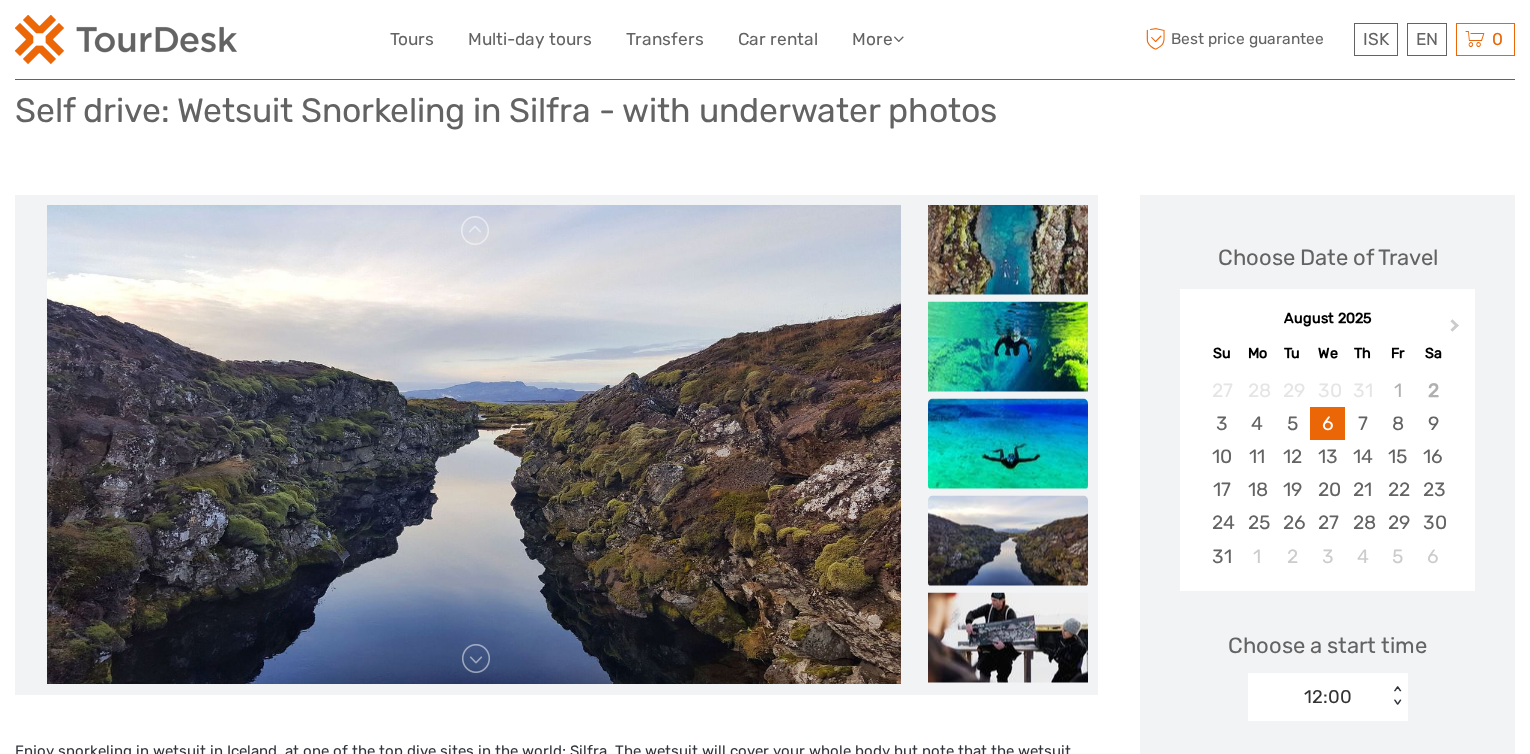 scroll, scrollTop: 400, scrollLeft: 0, axis: vertical 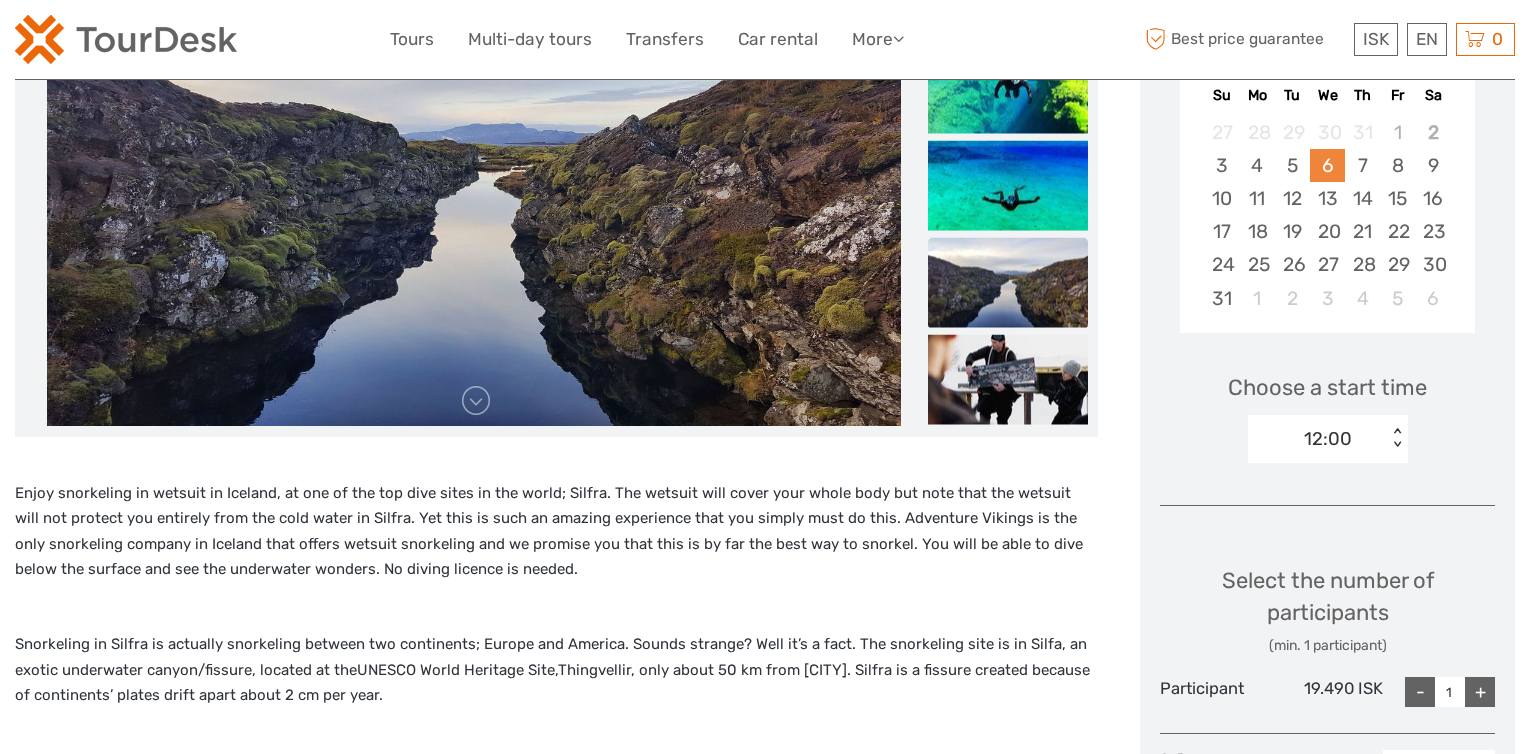 click on "6" at bounding box center [1327, 165] 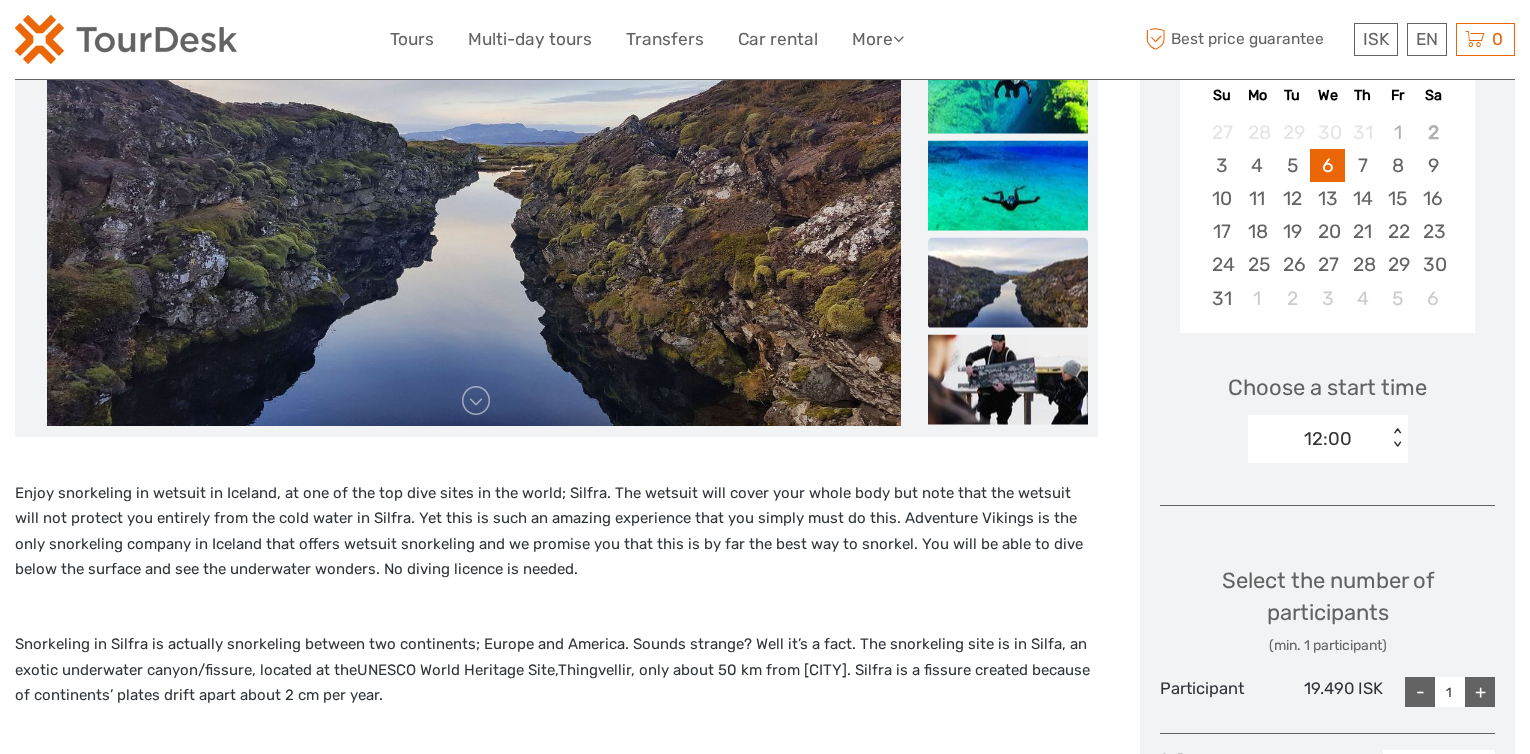 click on "< >" at bounding box center (1396, 438) 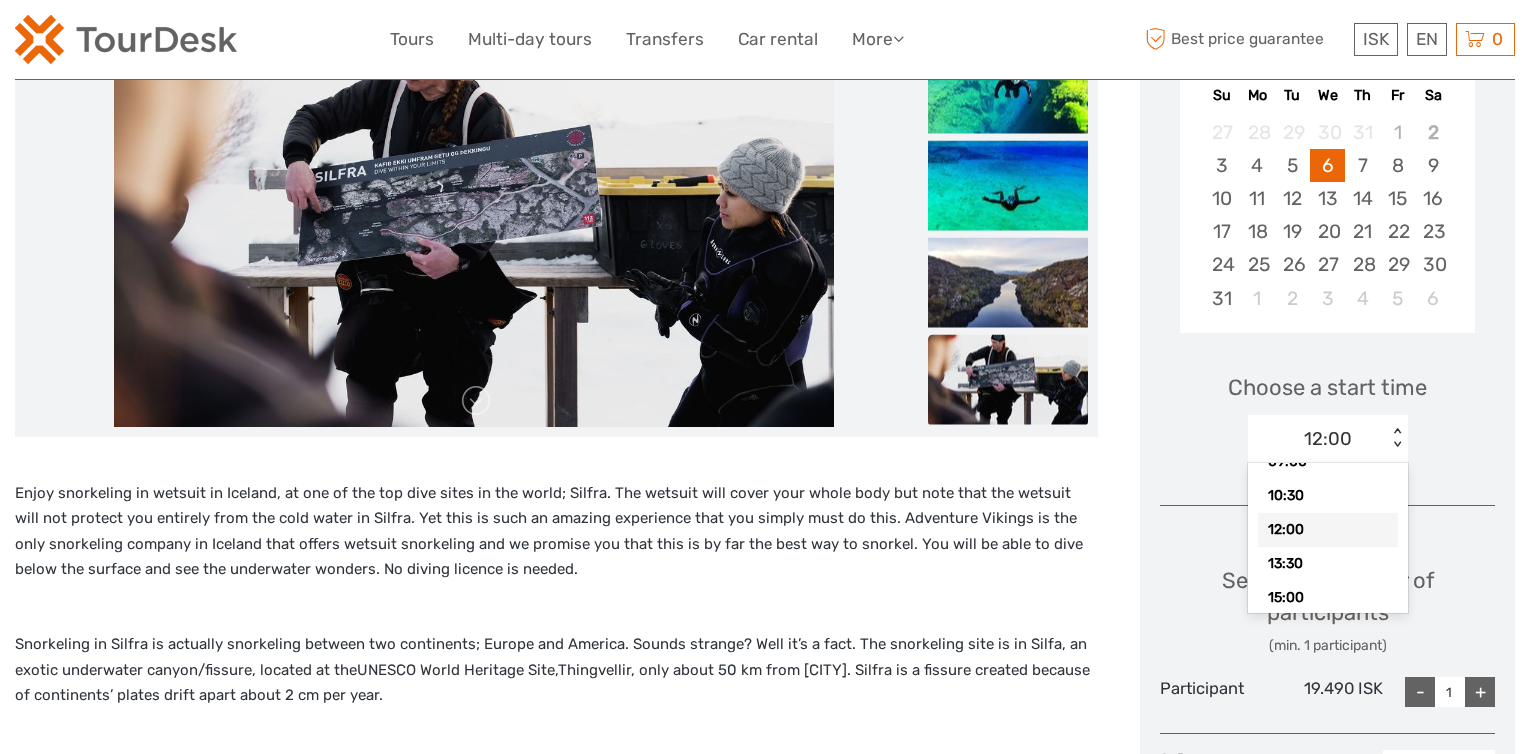 scroll, scrollTop: 58, scrollLeft: 0, axis: vertical 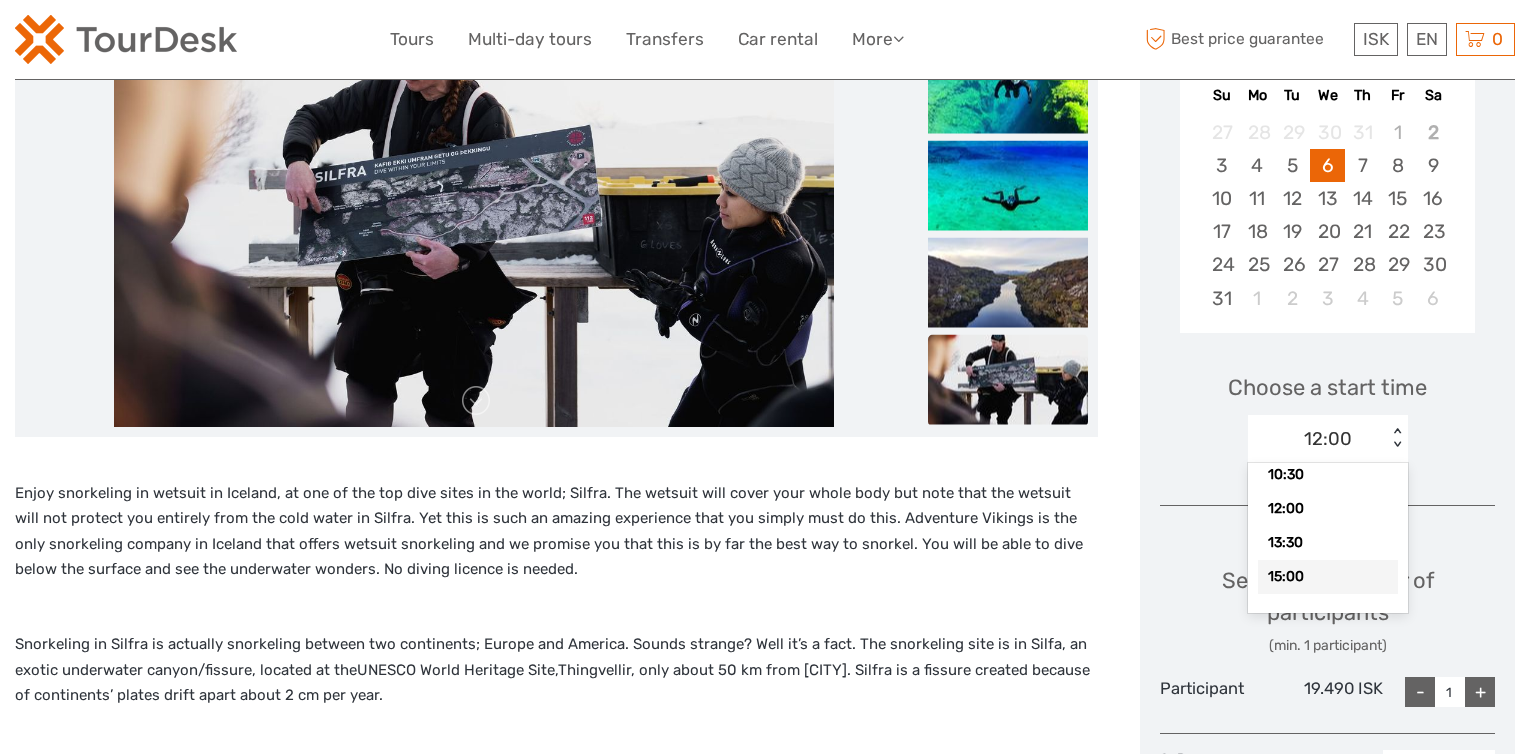click on "15:00" at bounding box center [1328, 577] 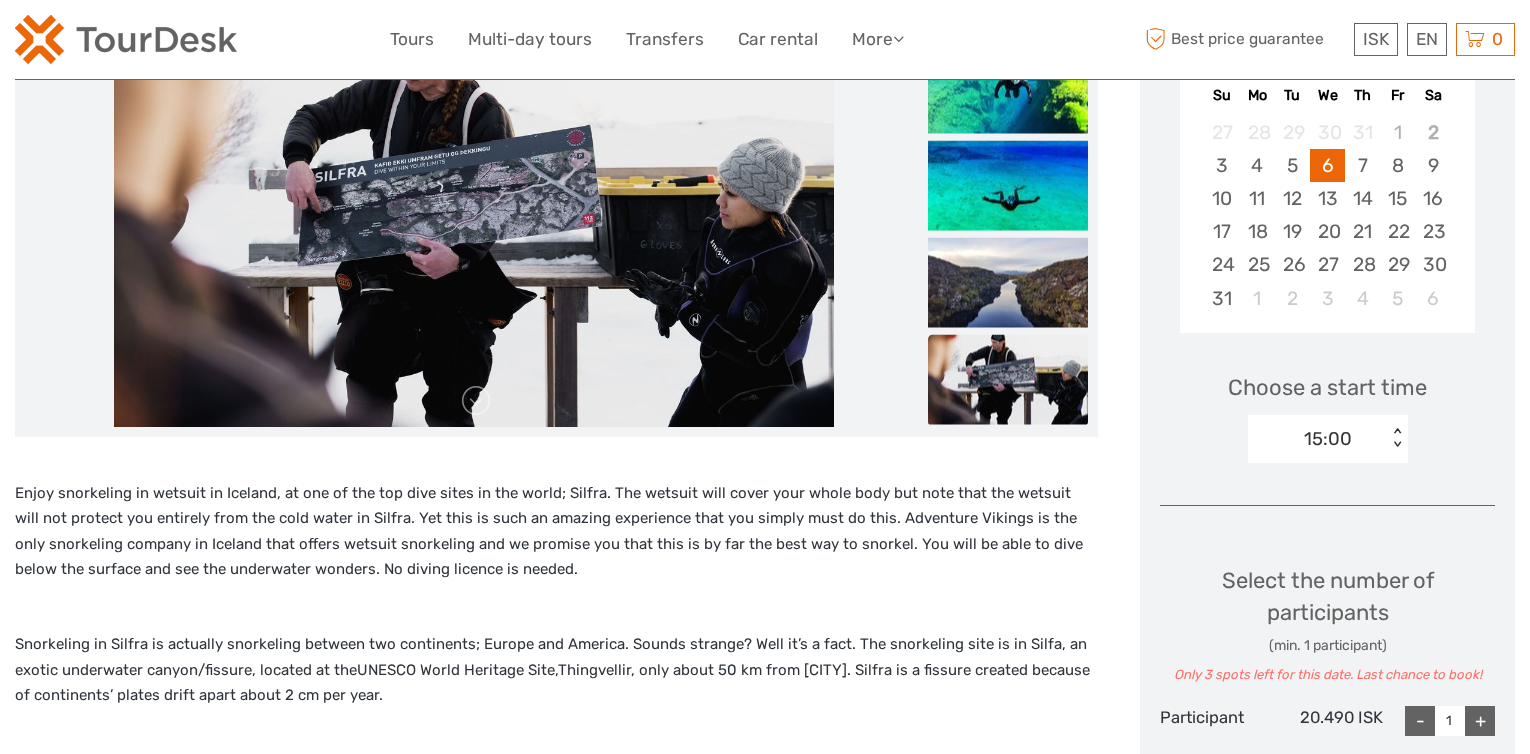 click on "15:00 < >" at bounding box center (1328, 439) 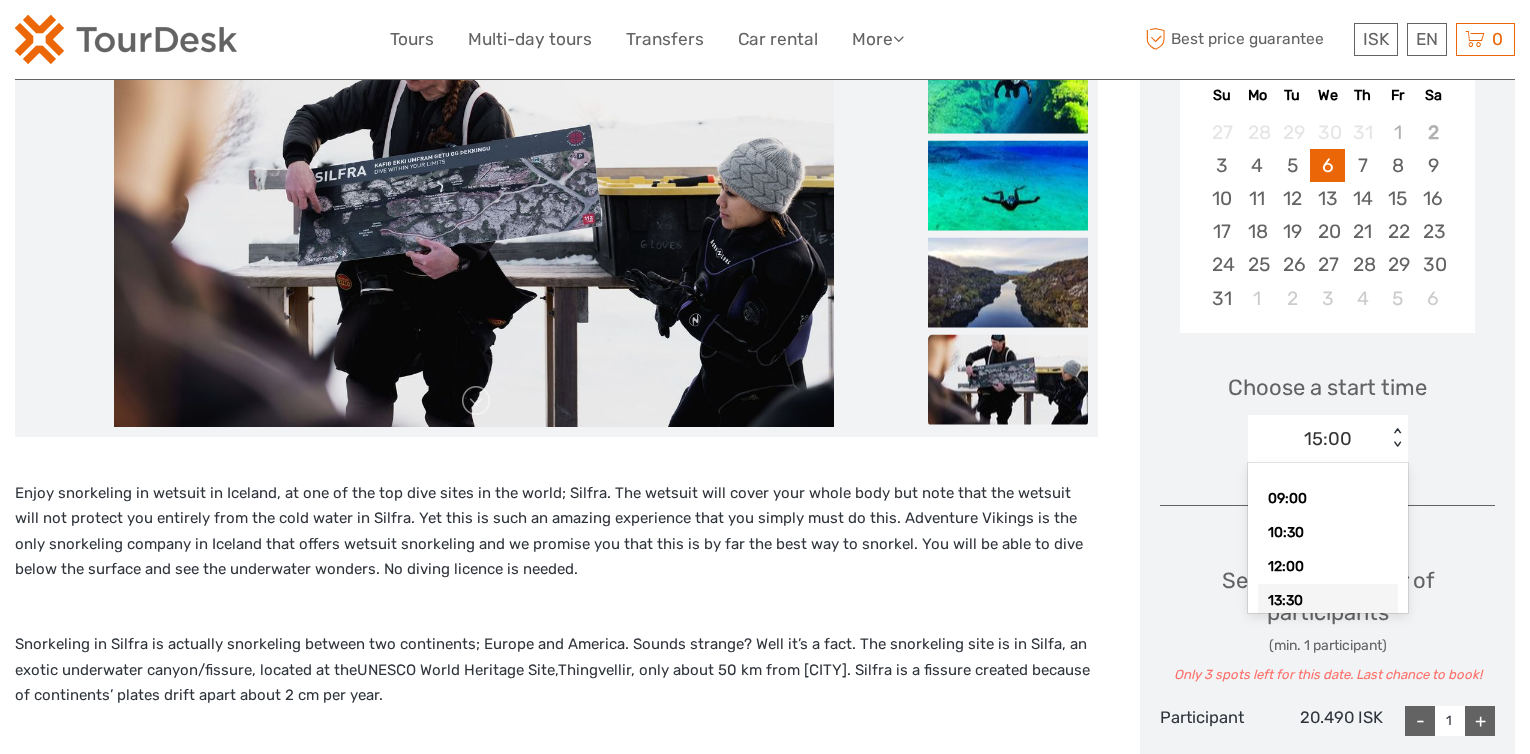 click on "13:30" at bounding box center [1328, 601] 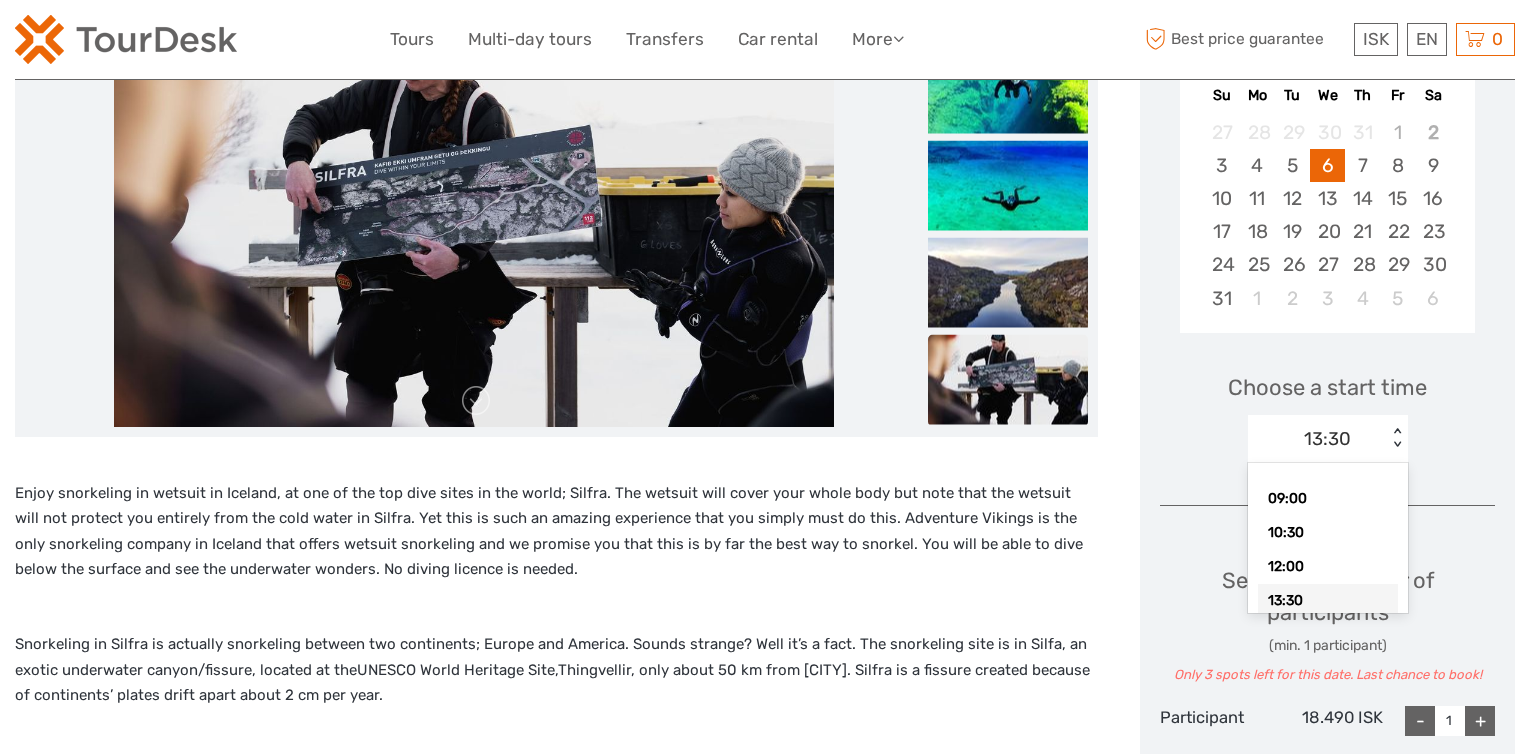 click on "13:30 < >" at bounding box center [1328, 439] 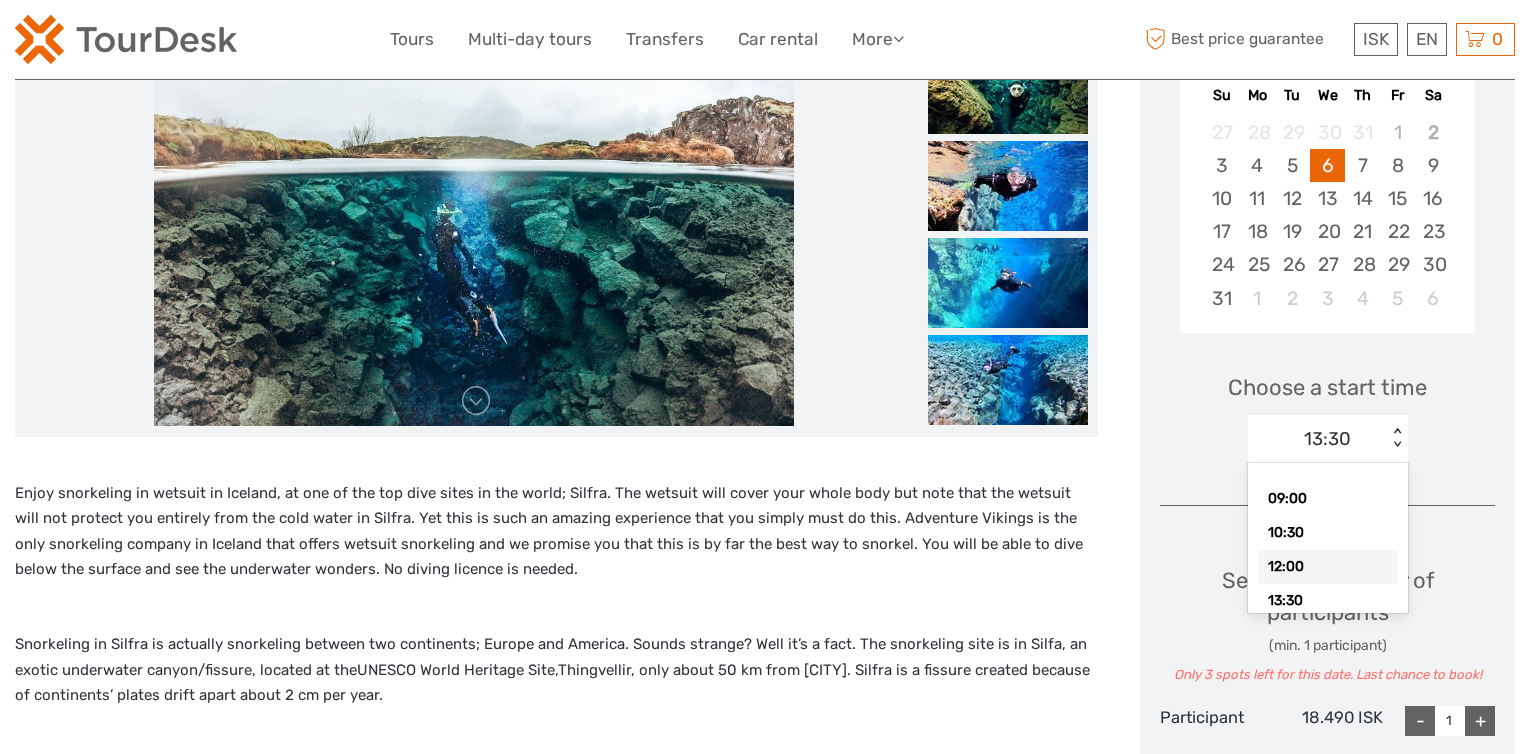 click on "12:00" at bounding box center (1328, 567) 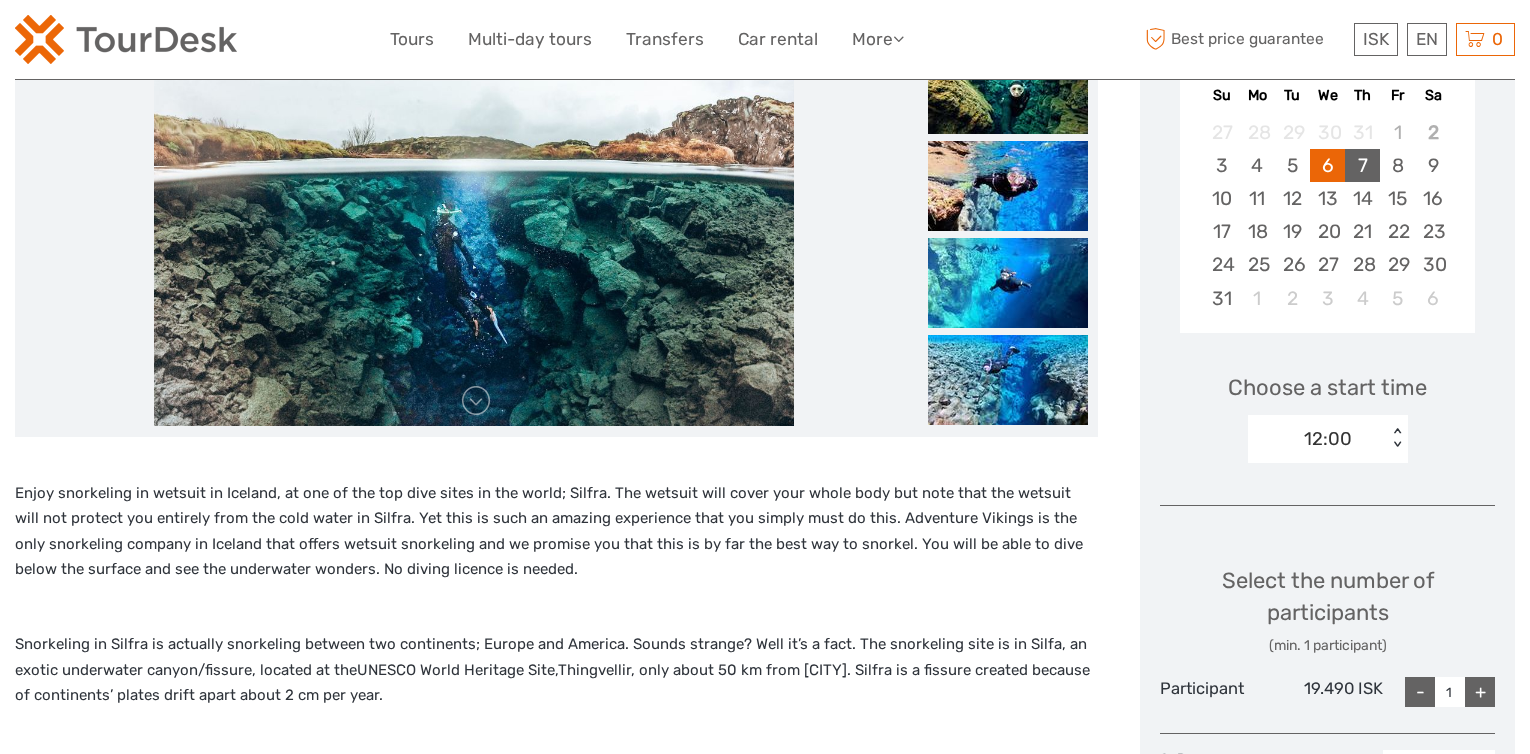 click on "7" at bounding box center [1362, 165] 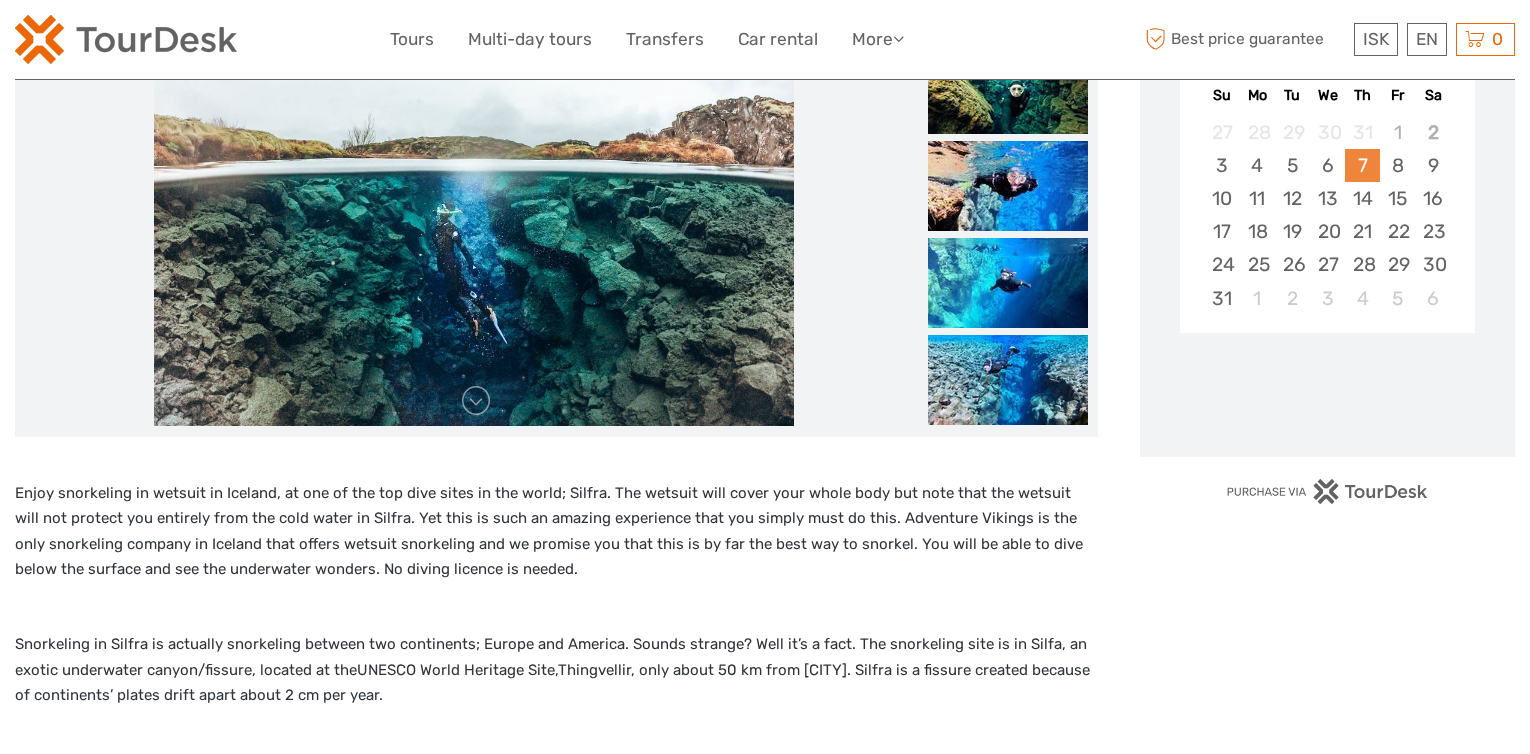 click on "7" at bounding box center (1362, 165) 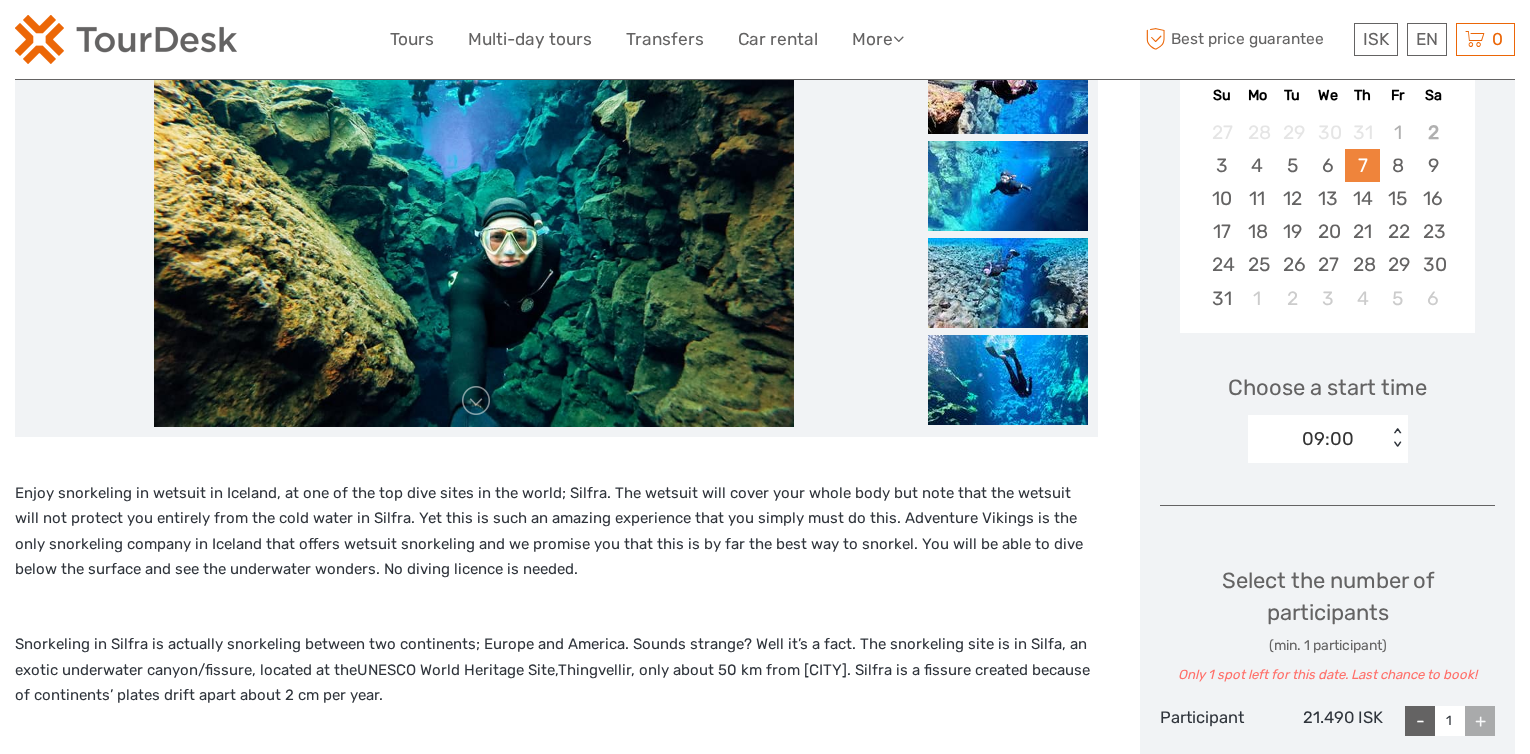 click on "7" at bounding box center (1362, 165) 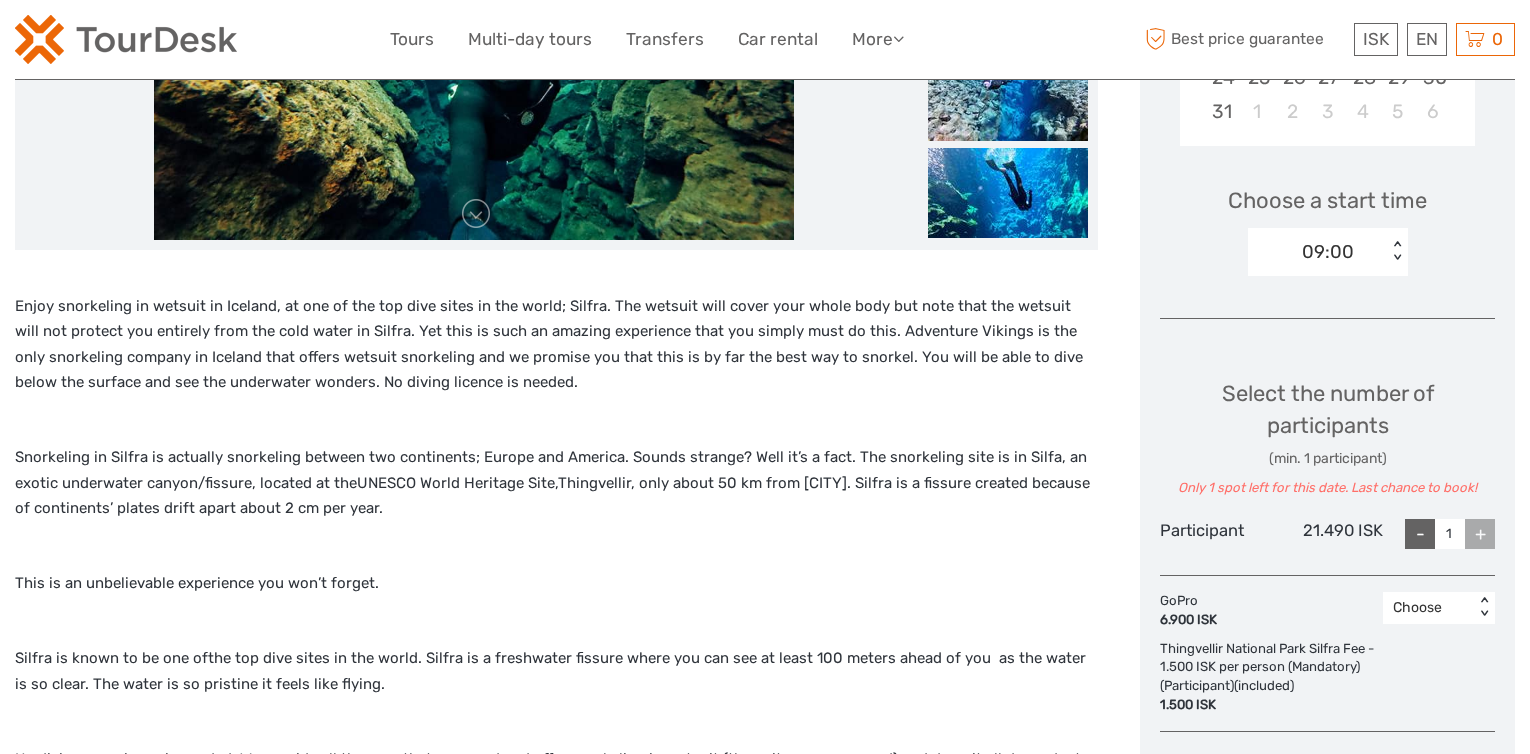 scroll, scrollTop: 600, scrollLeft: 0, axis: vertical 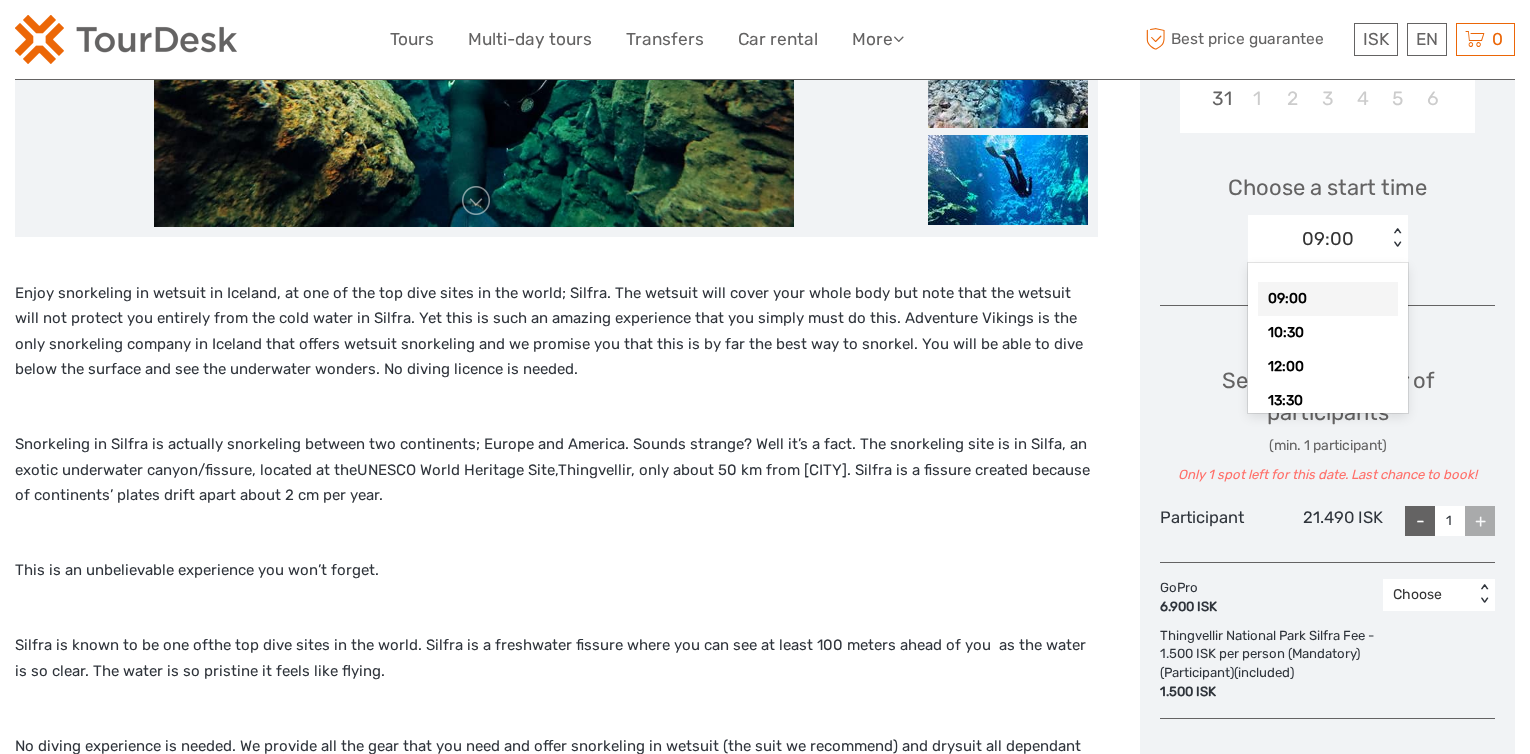 click on "09:00 < >" at bounding box center (1328, 239) 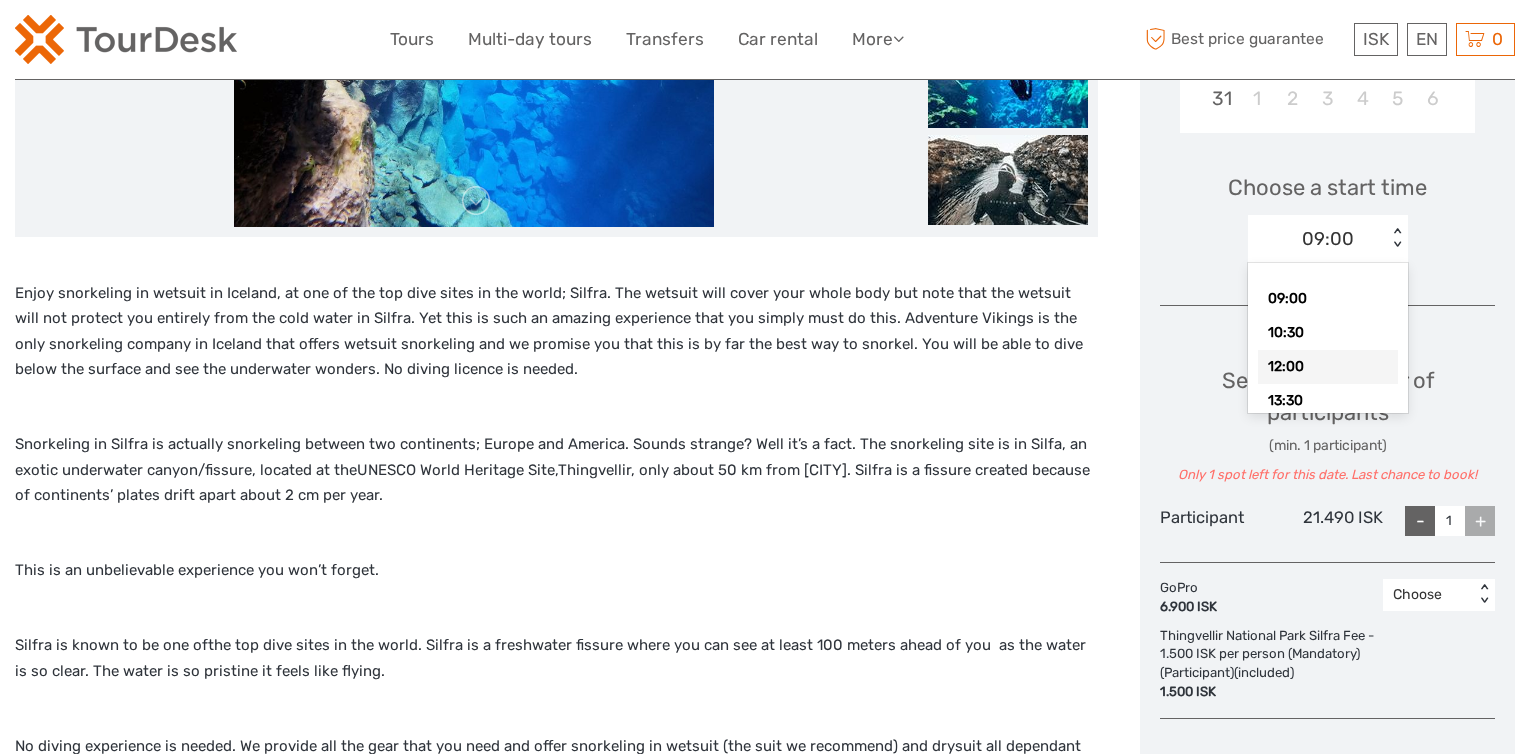 click on "12:00" at bounding box center [1328, 367] 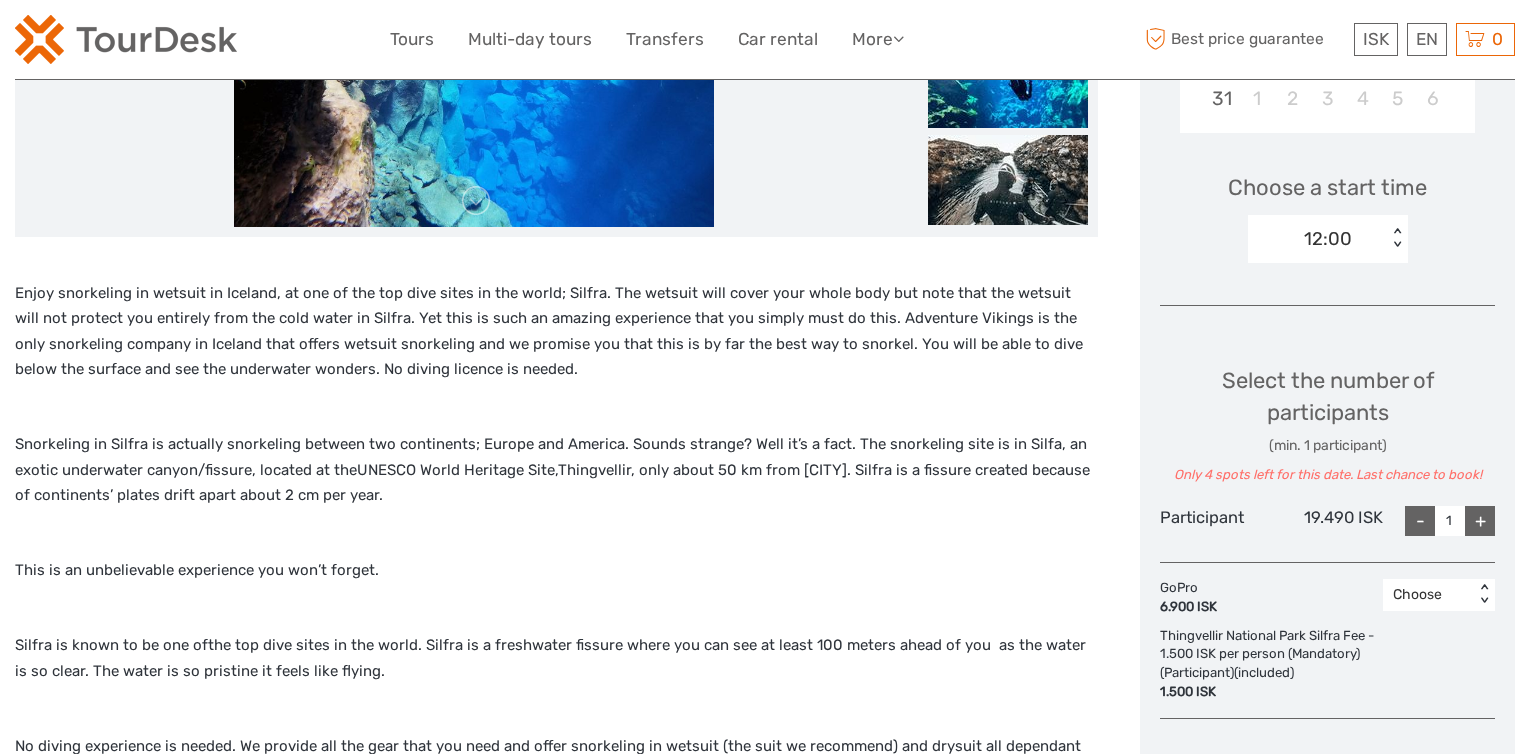 click on "< >" at bounding box center (1396, 238) 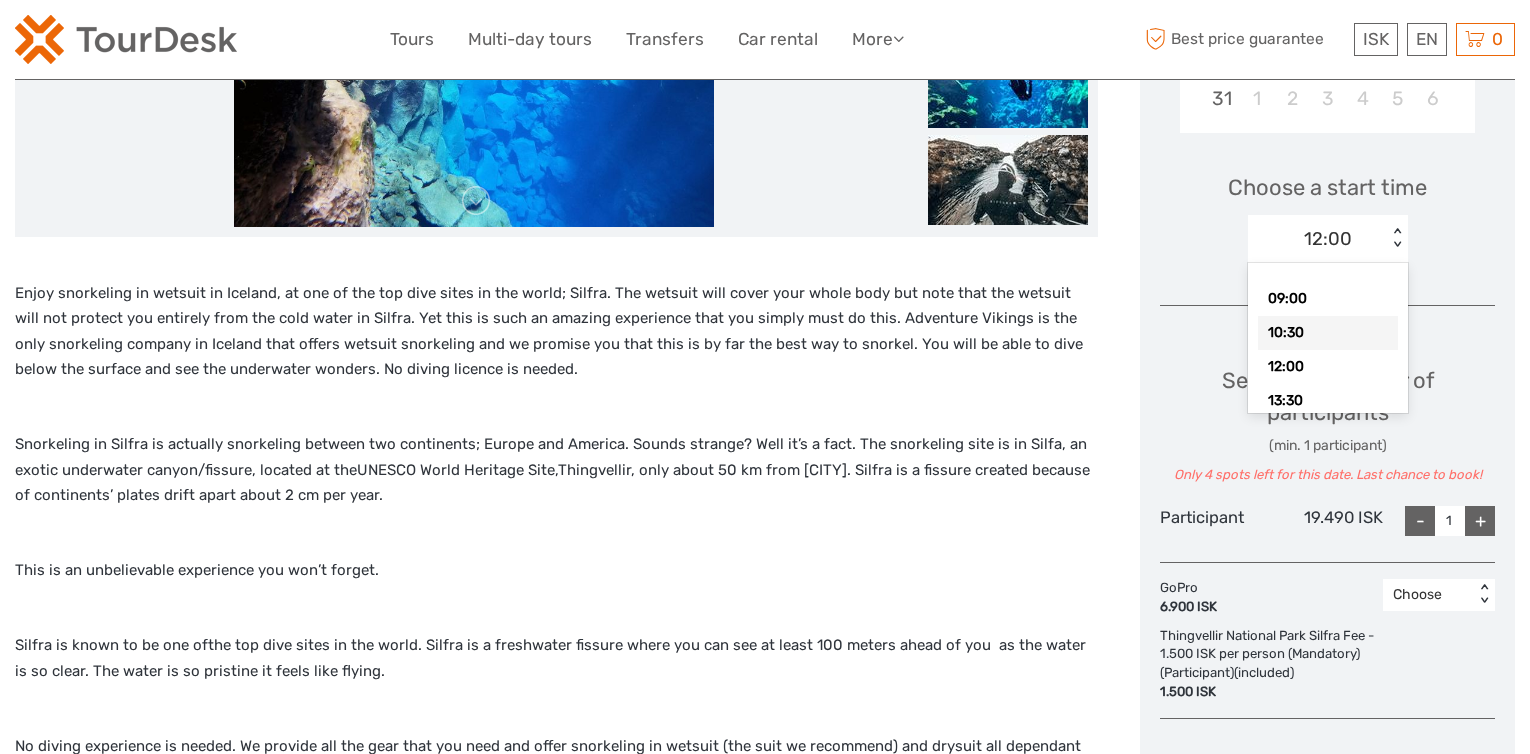click on "10:30" at bounding box center [1328, 333] 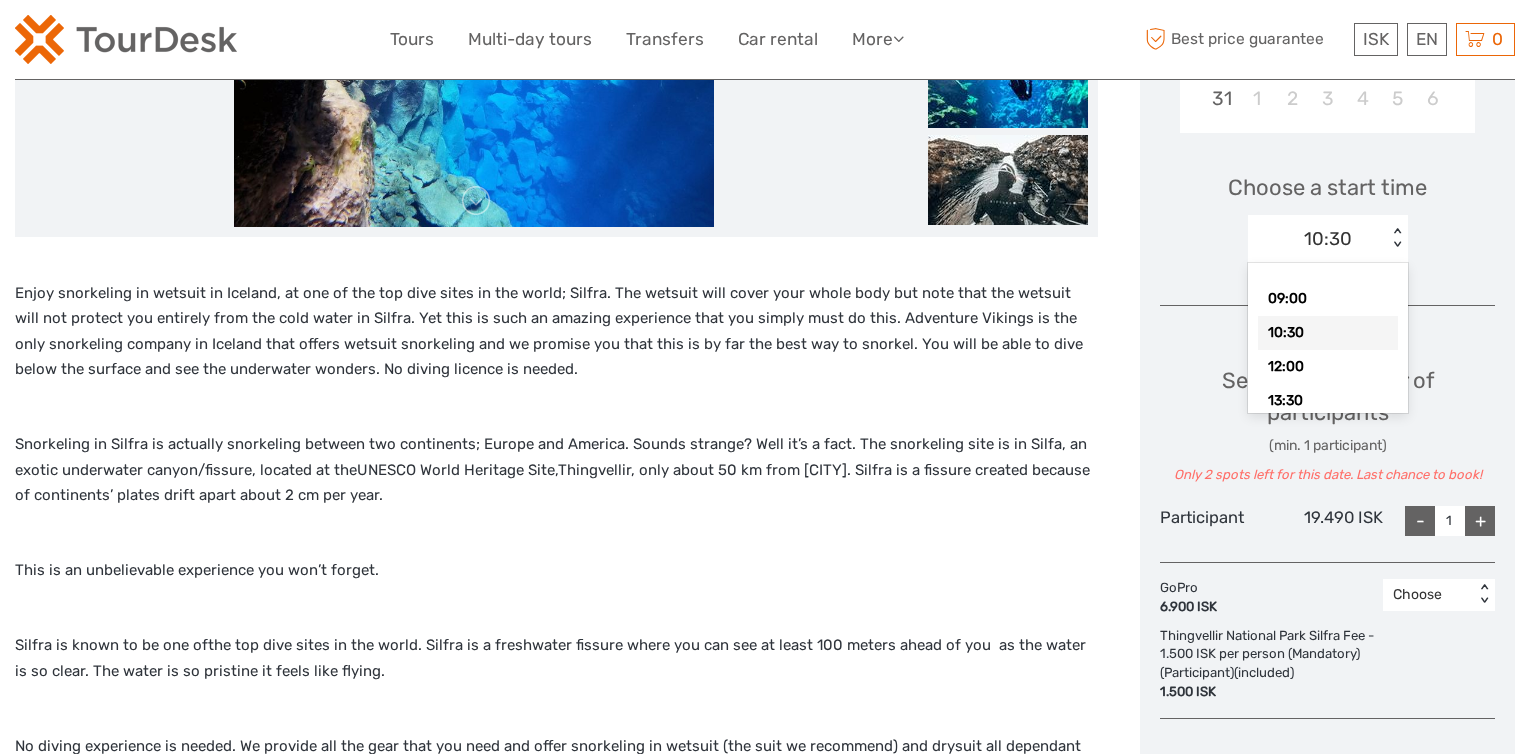 click on "< >" at bounding box center [1396, 238] 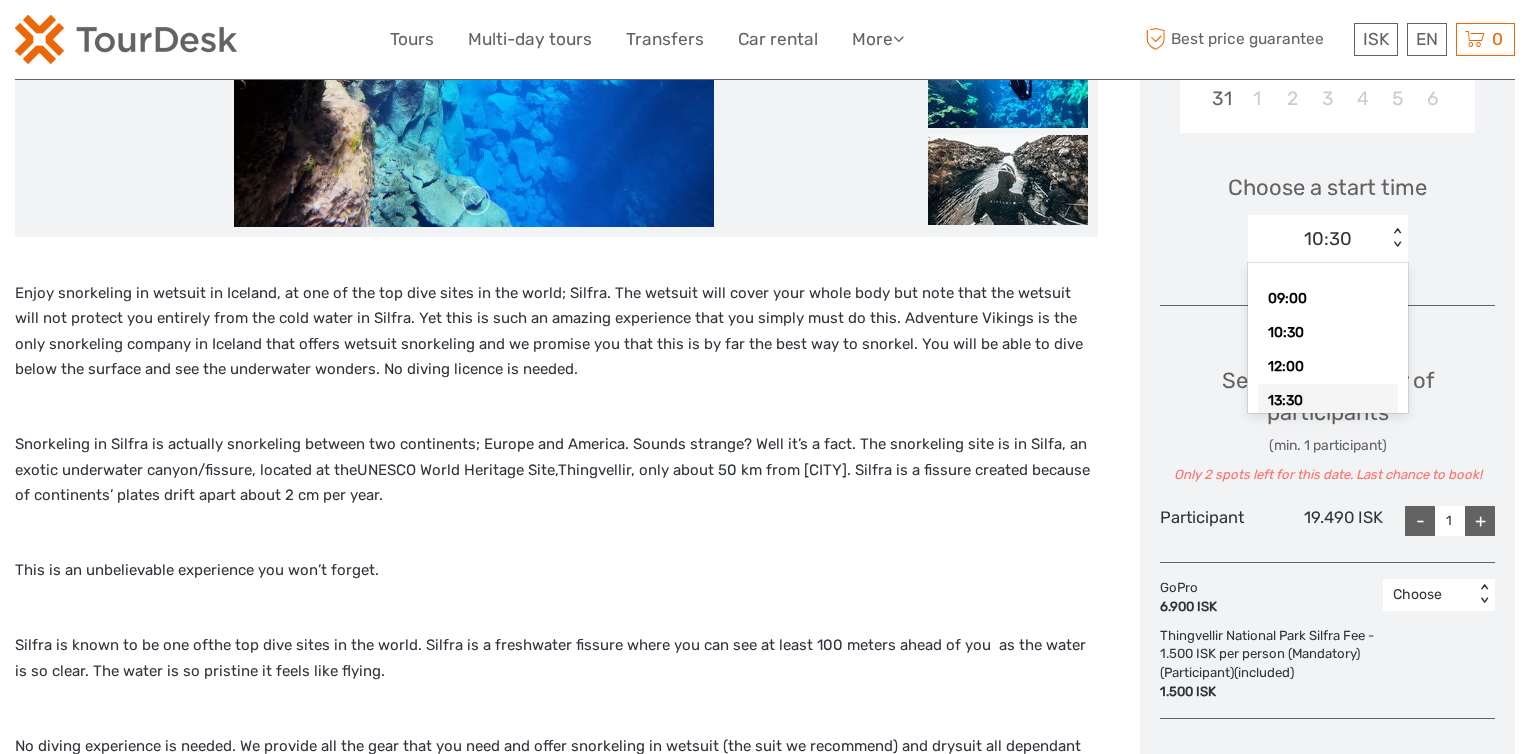 click on "13:30" at bounding box center [1328, 401] 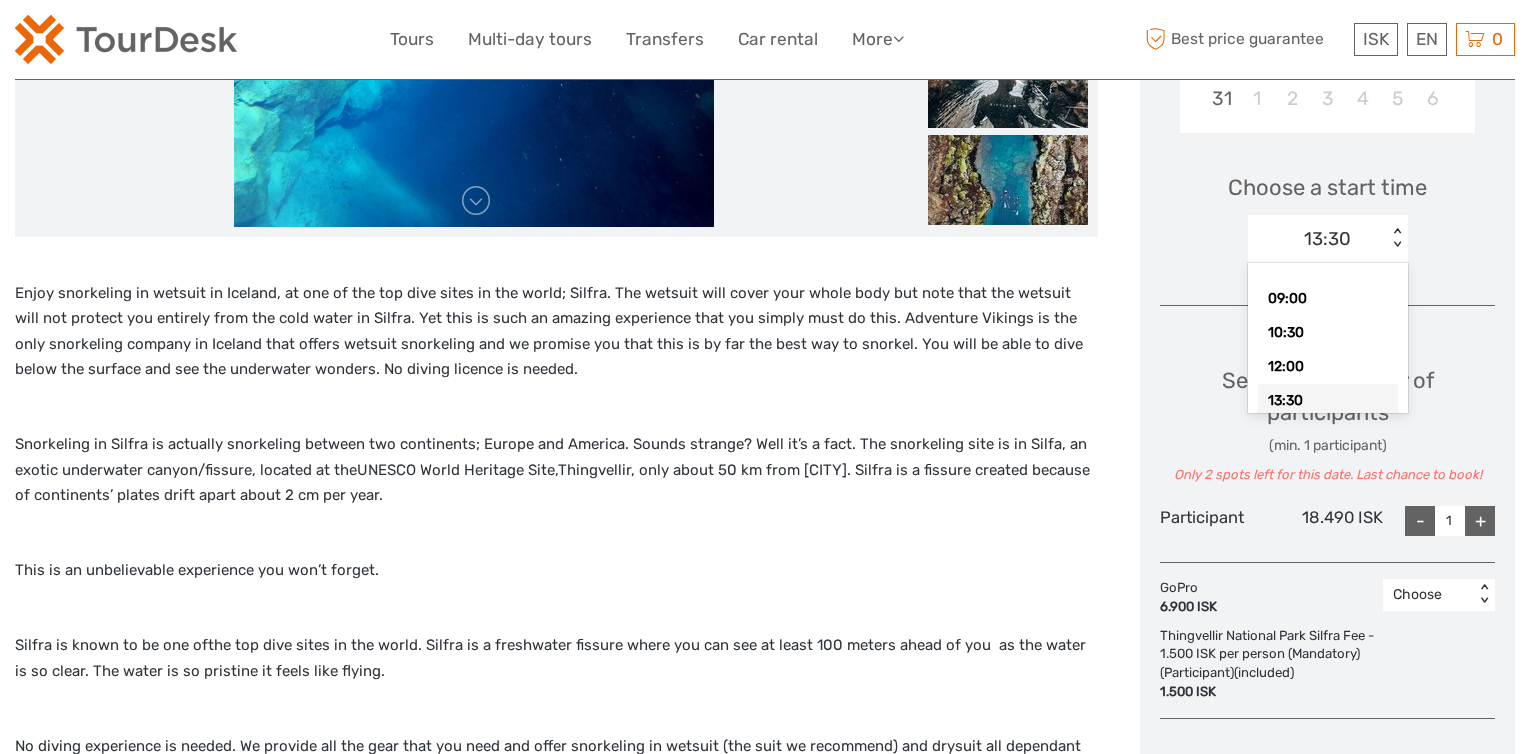 drag, startPoint x: 1401, startPoint y: 239, endPoint x: 1368, endPoint y: 270, distance: 45.276924 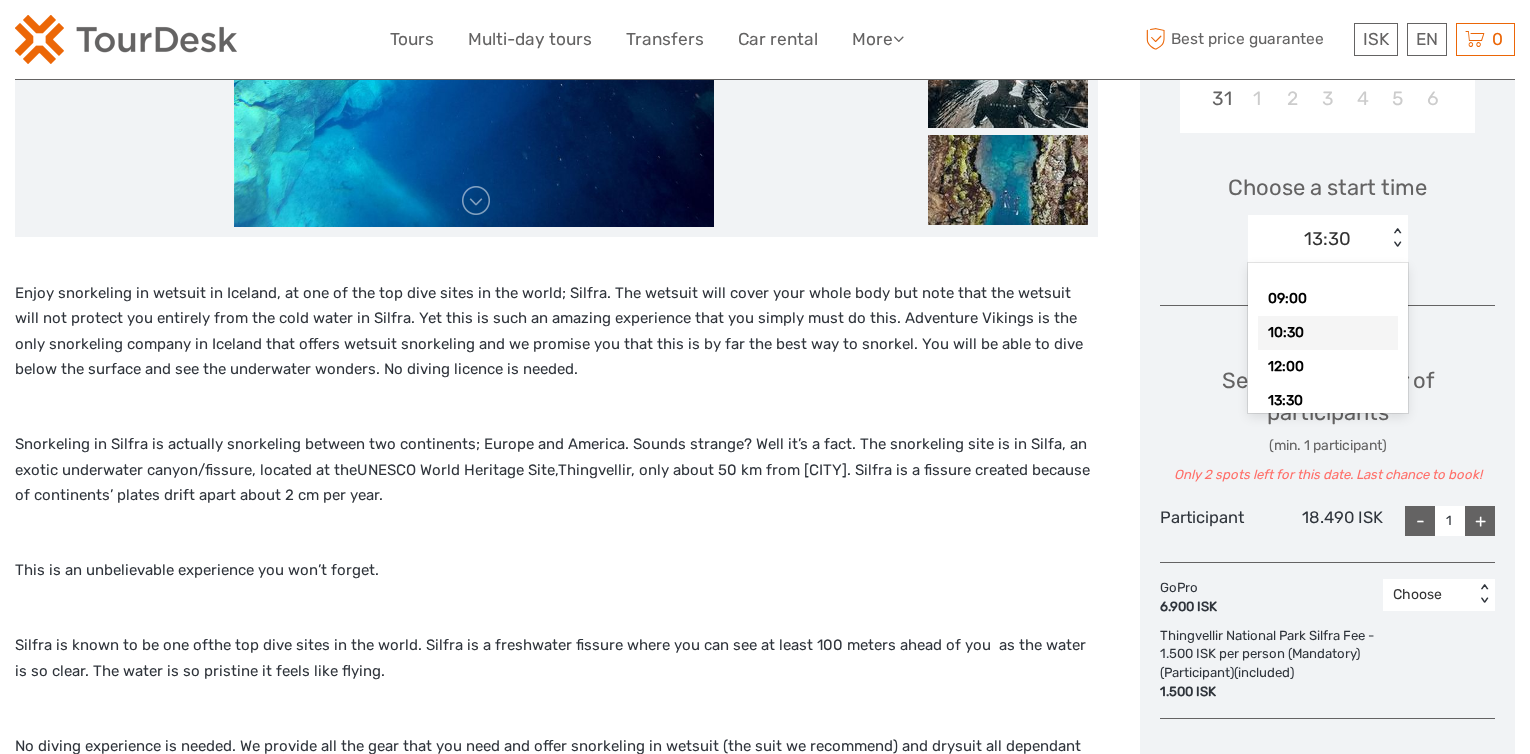 scroll, scrollTop: 58, scrollLeft: 0, axis: vertical 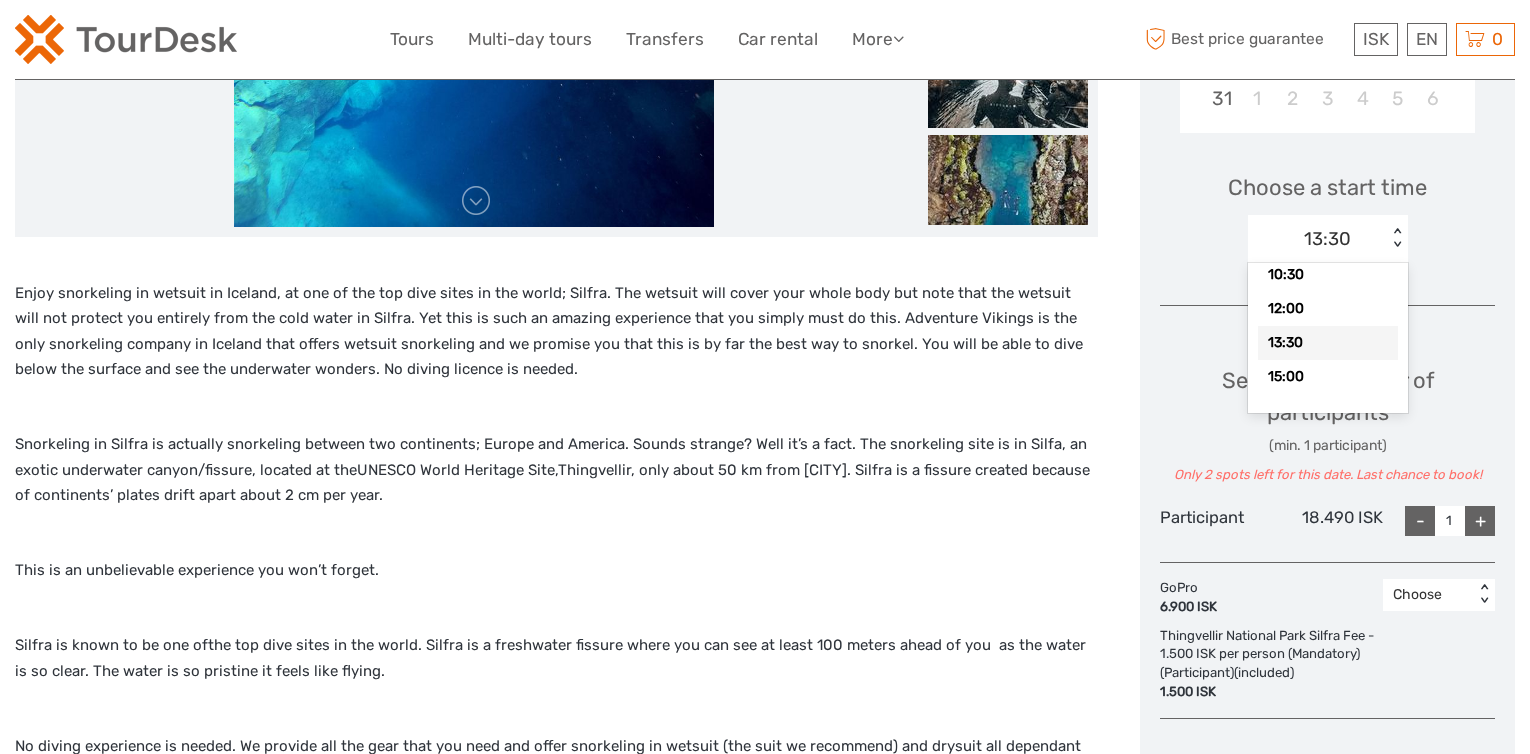 click on "13:30" at bounding box center (1328, 343) 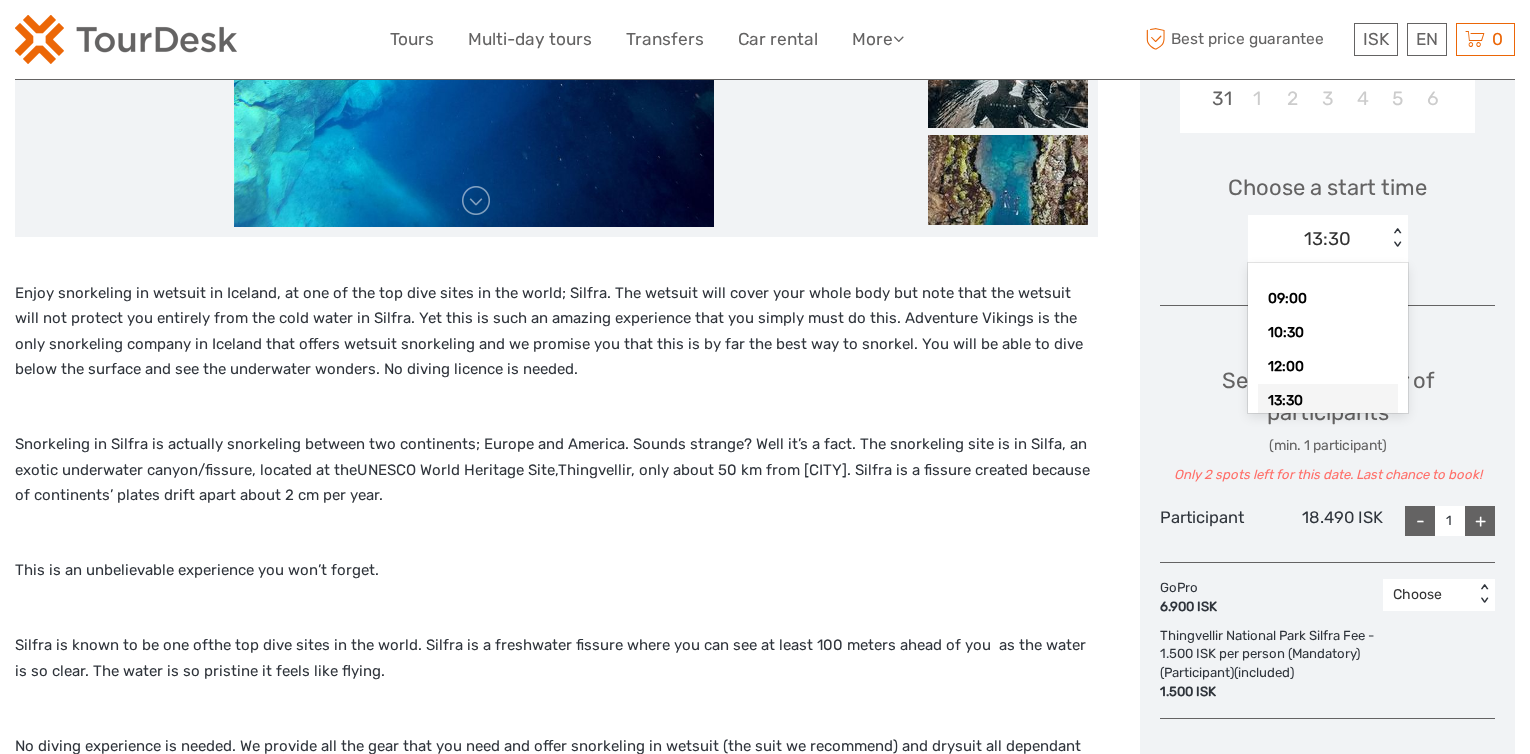 click on "< >" at bounding box center [1396, 238] 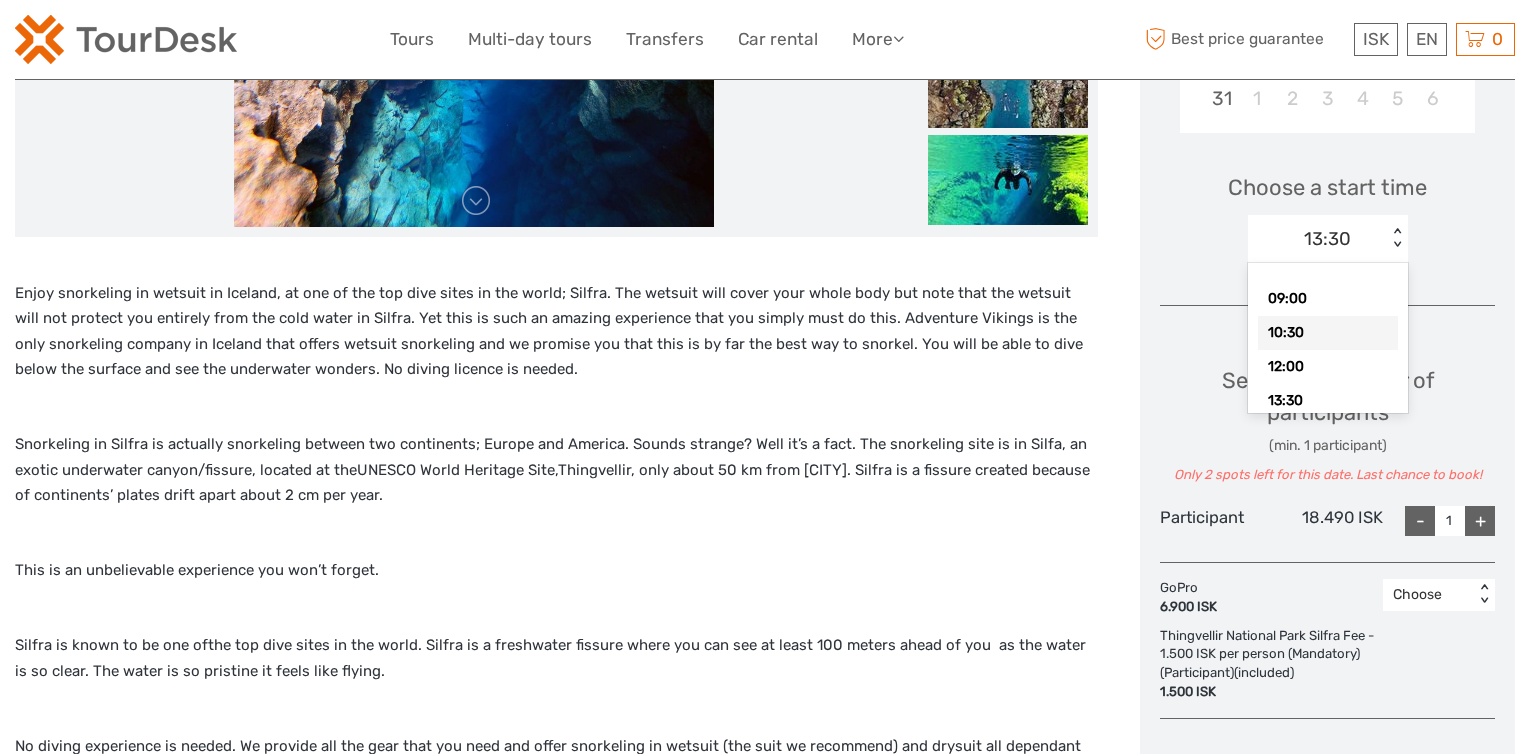 scroll, scrollTop: 58, scrollLeft: 0, axis: vertical 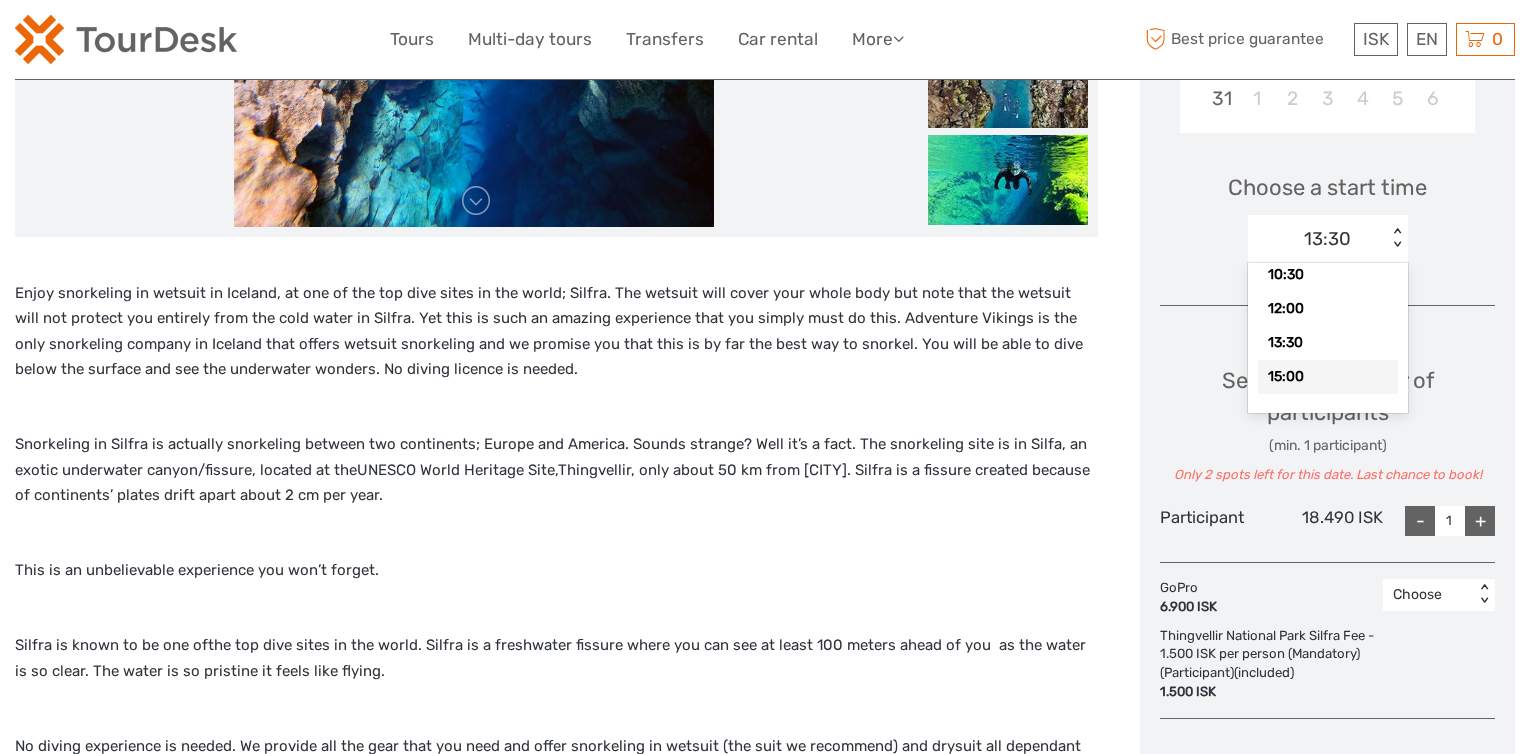 click on "15:00" at bounding box center (1328, 377) 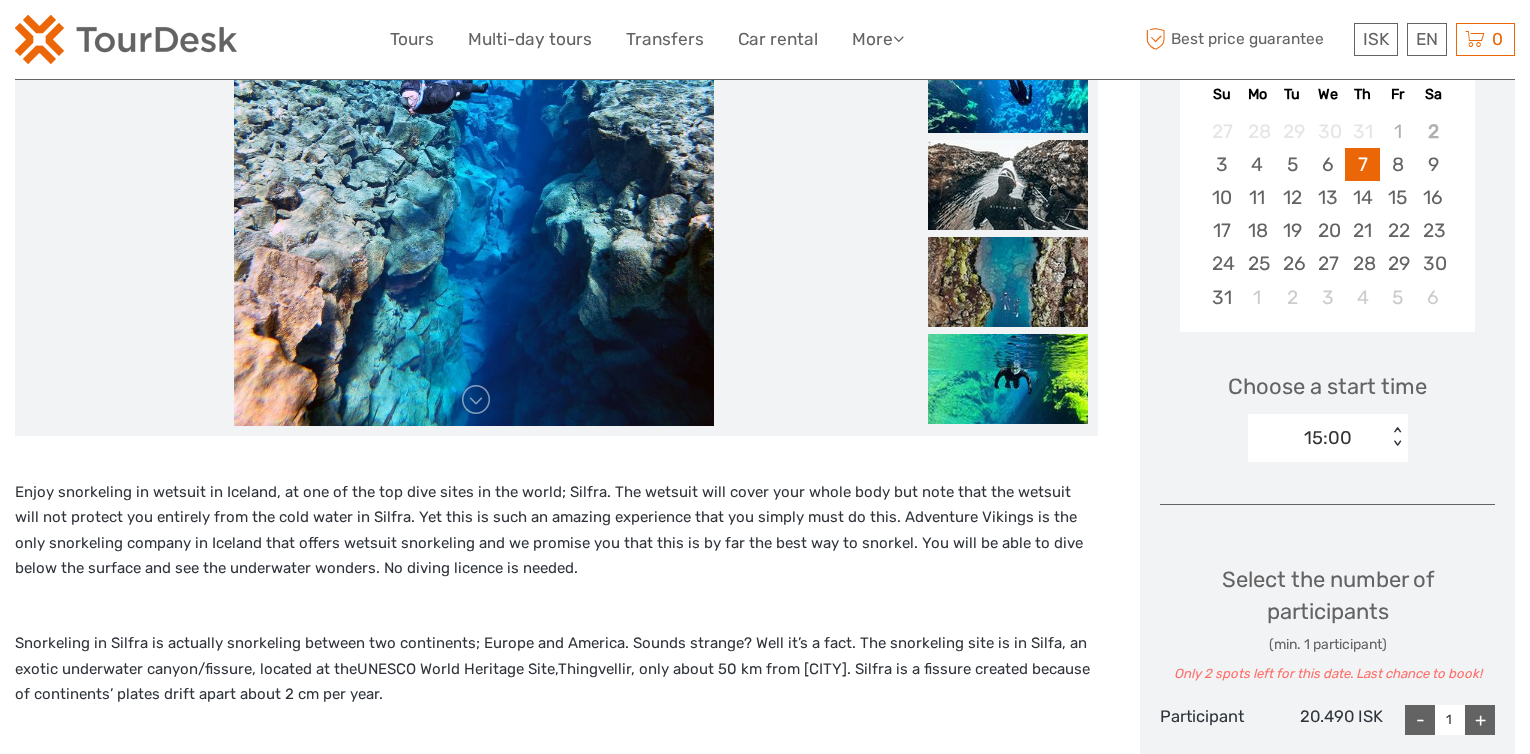 scroll, scrollTop: 400, scrollLeft: 0, axis: vertical 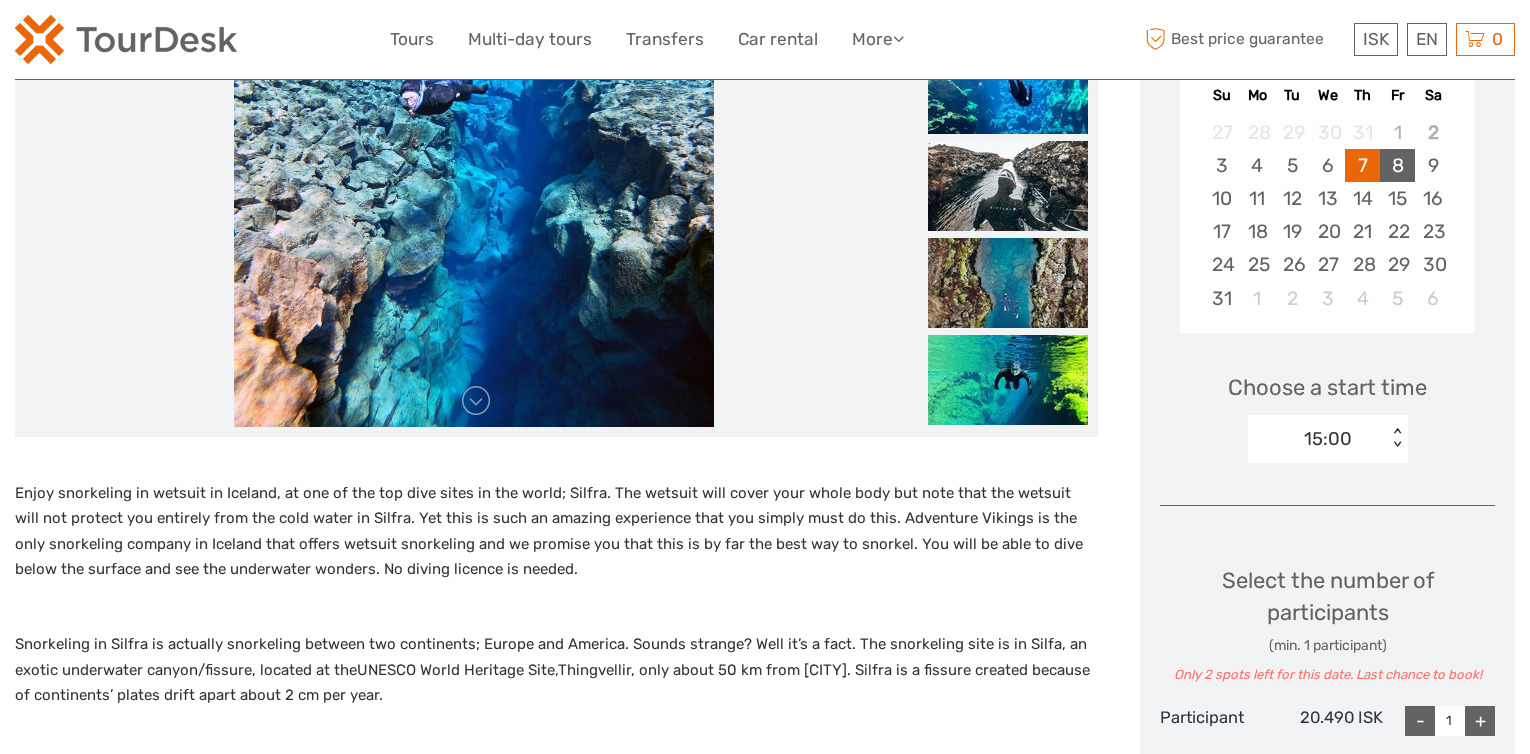 click on "8" at bounding box center [1397, 165] 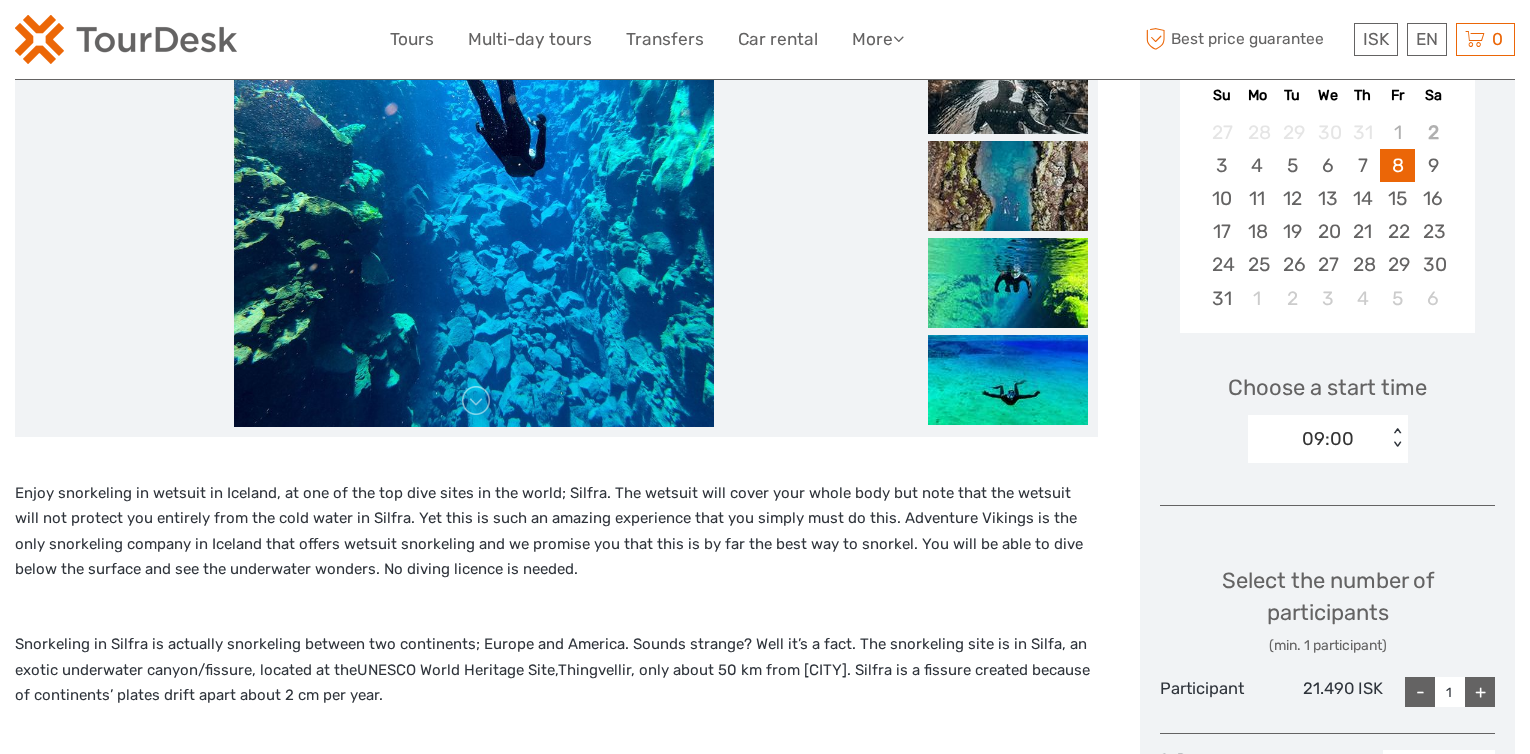 click on "< >" at bounding box center [1396, 438] 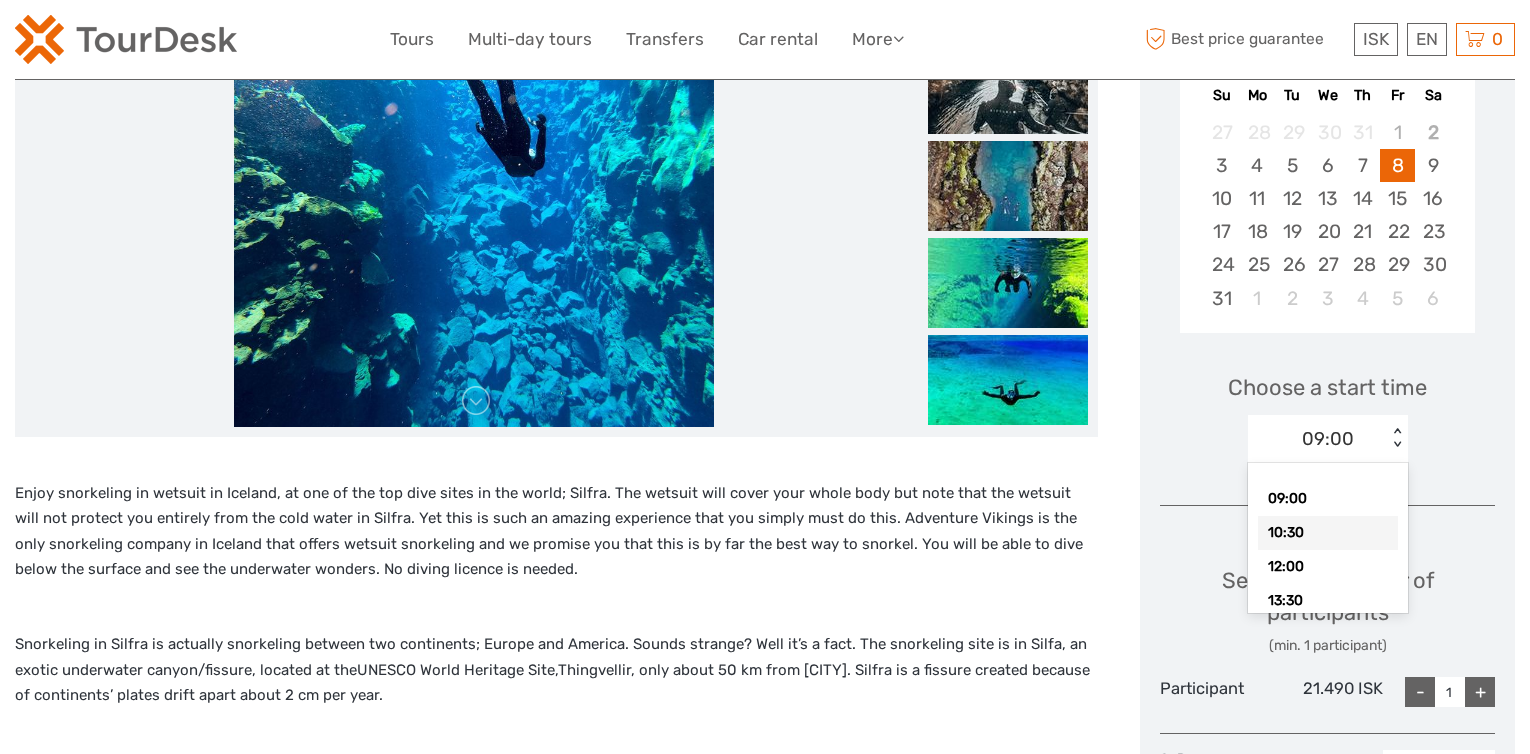 click on "10:30" at bounding box center [1328, 533] 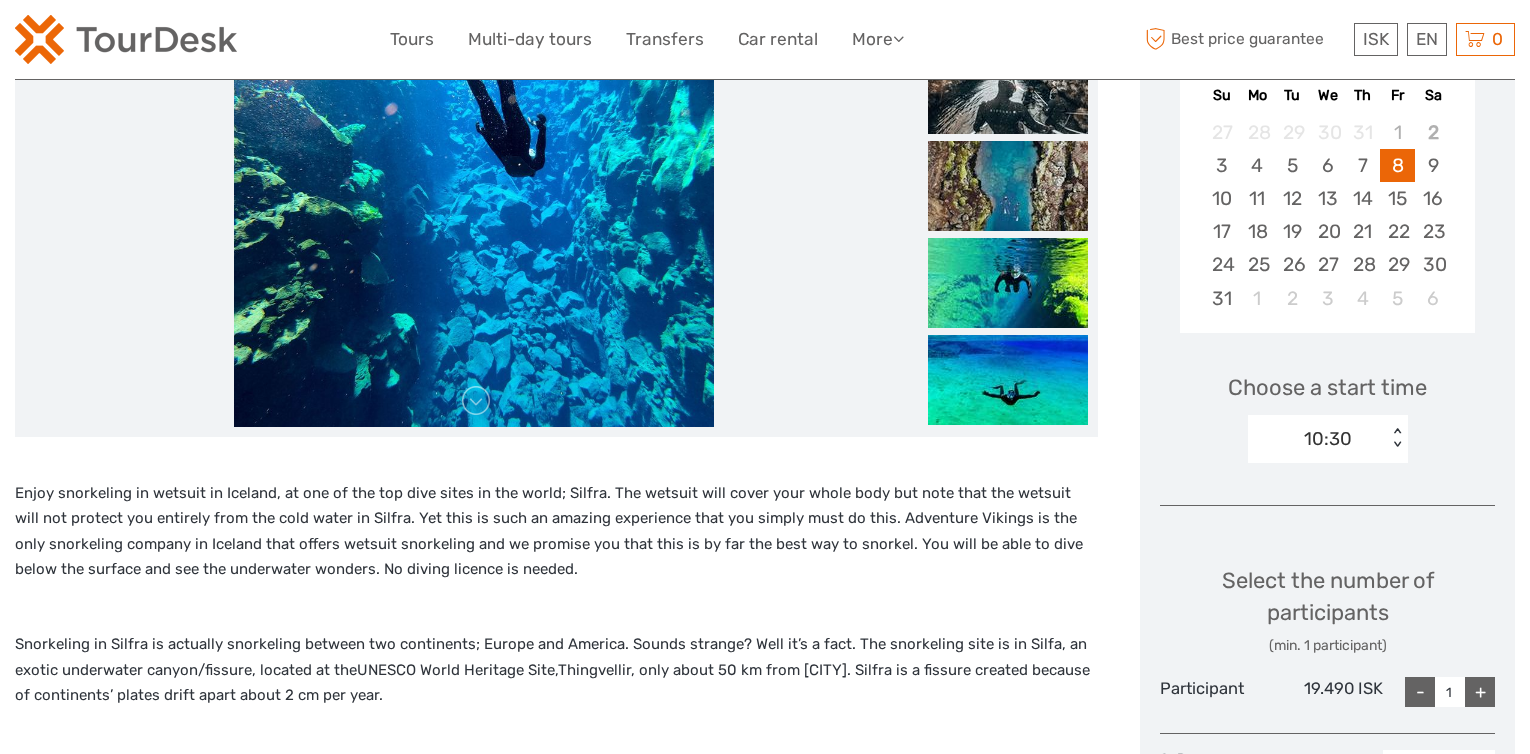 scroll, scrollTop: 700, scrollLeft: 0, axis: vertical 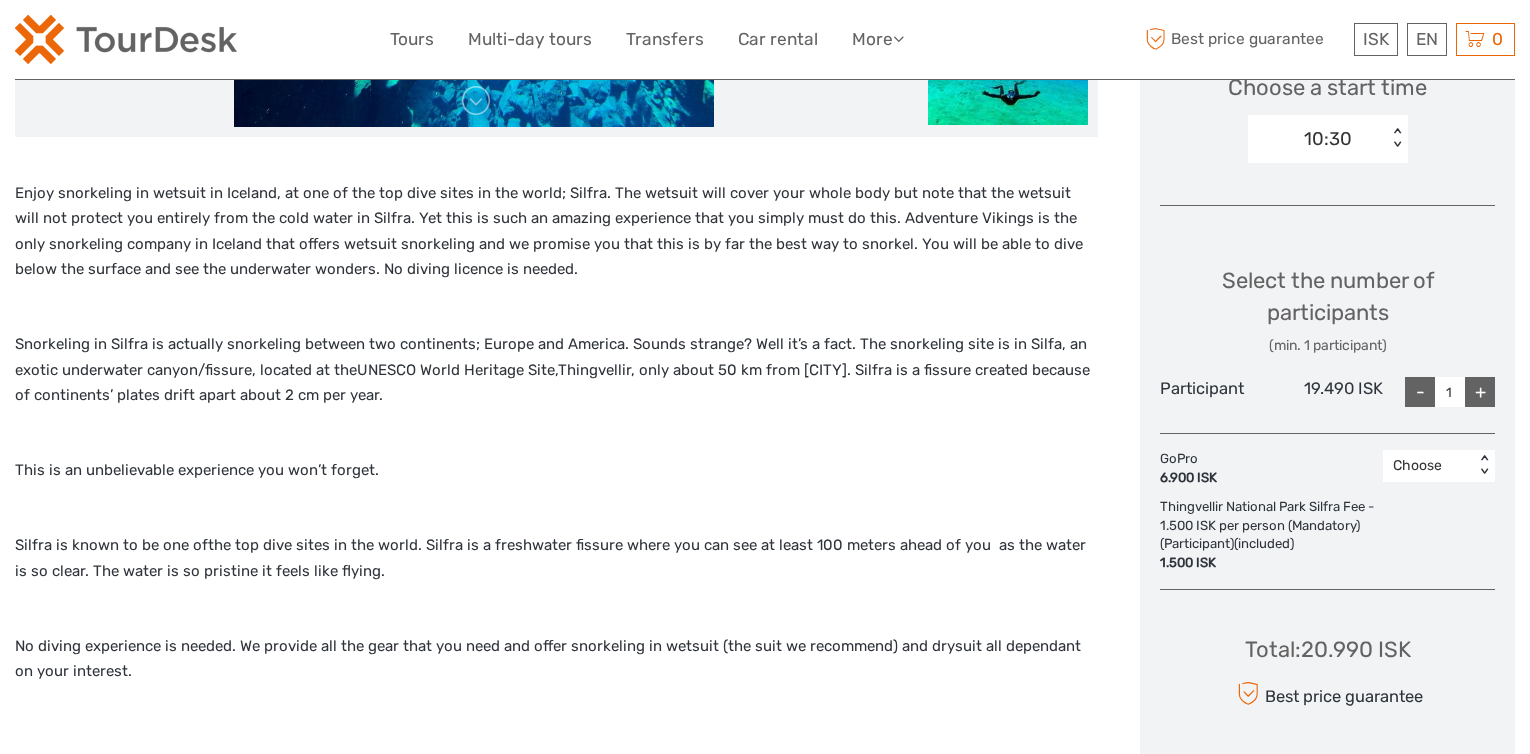 click on "+" at bounding box center (1480, 392) 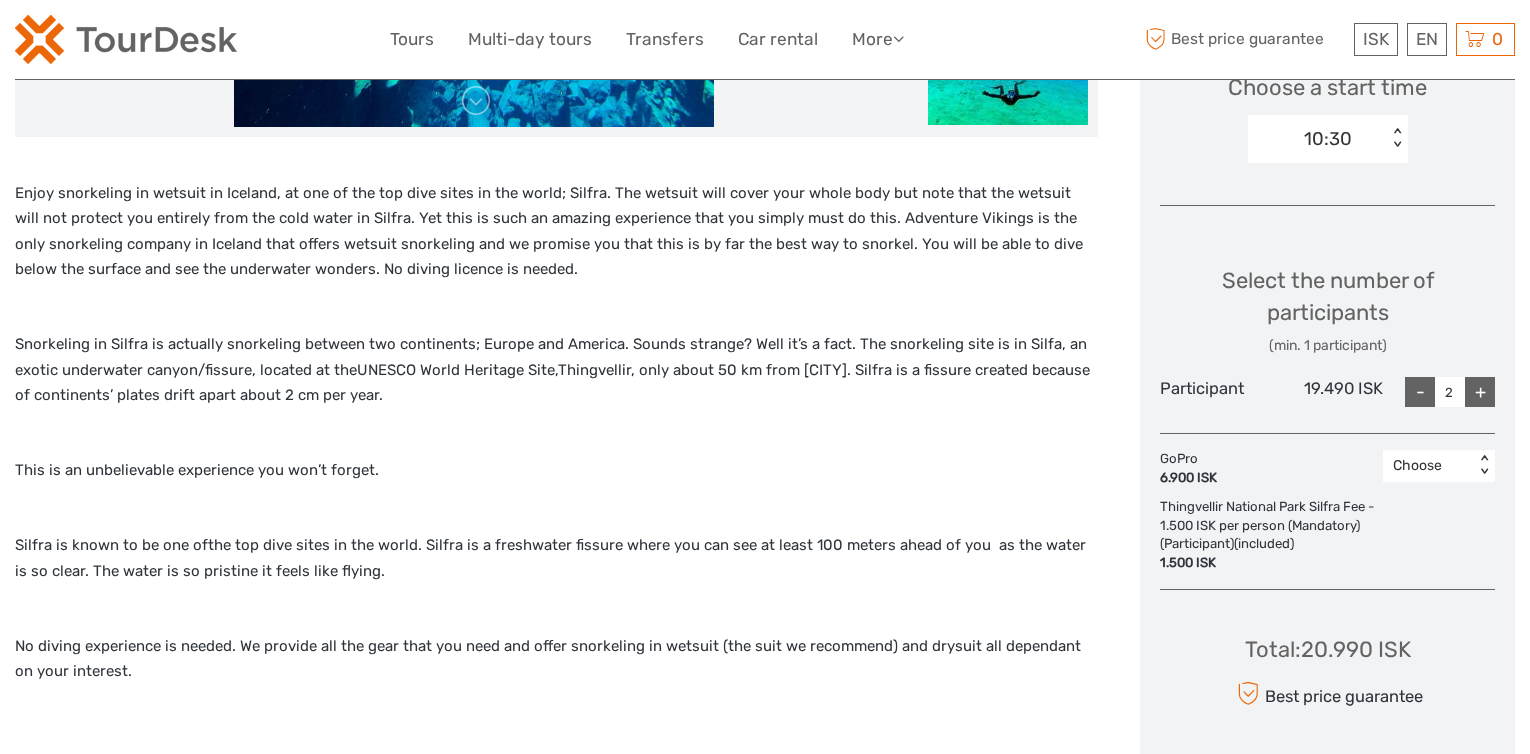 click on "+" at bounding box center (1480, 392) 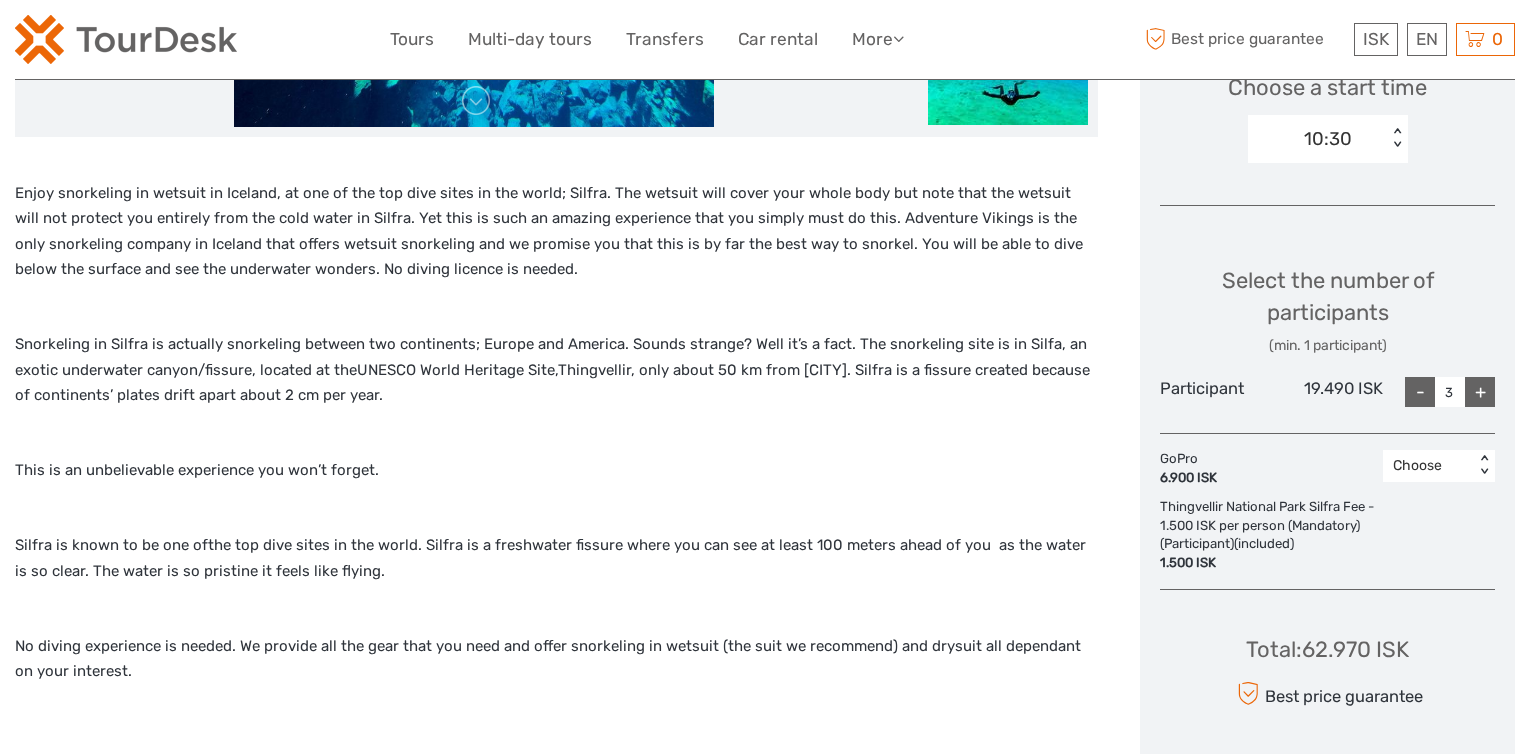 click on "+" at bounding box center [1480, 392] 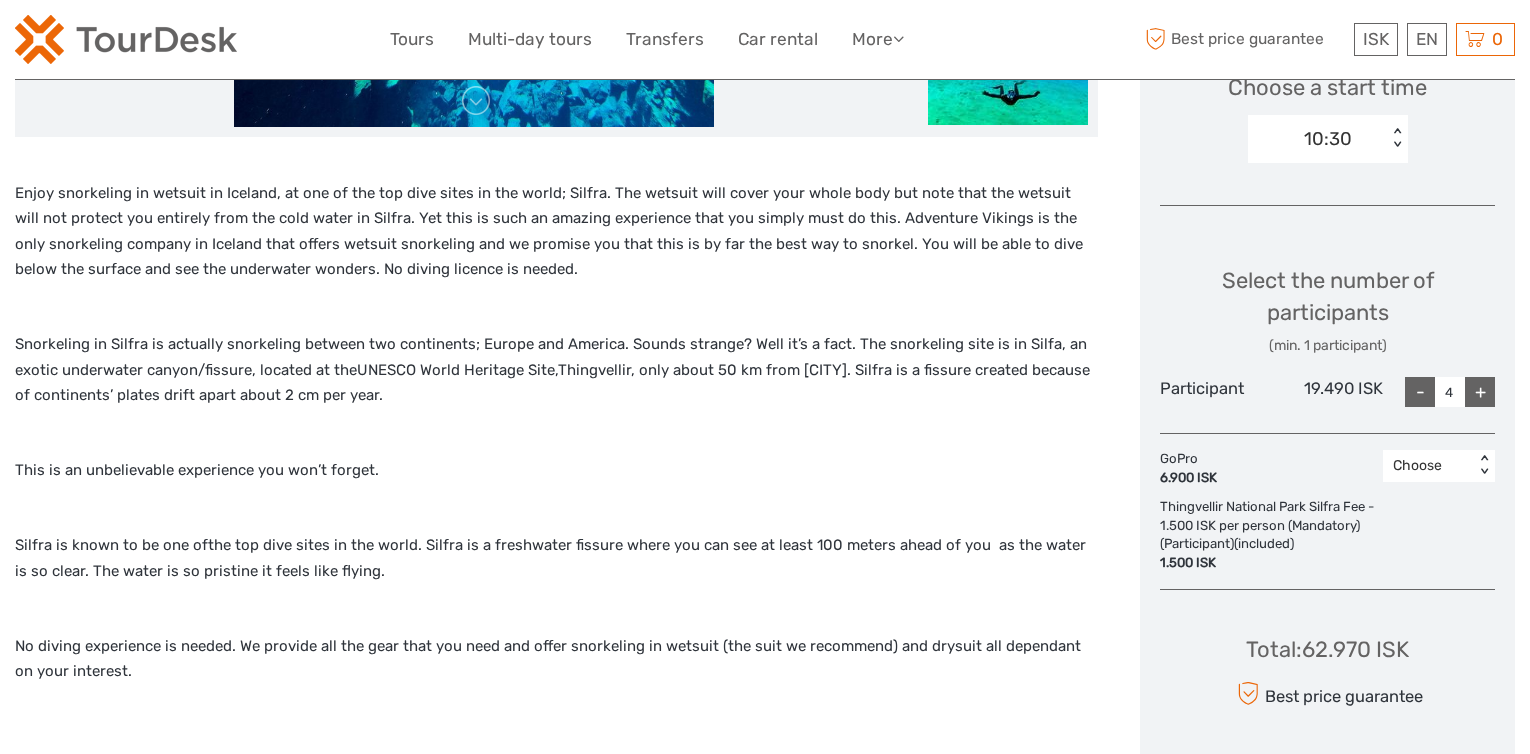 click on "+" at bounding box center [1480, 392] 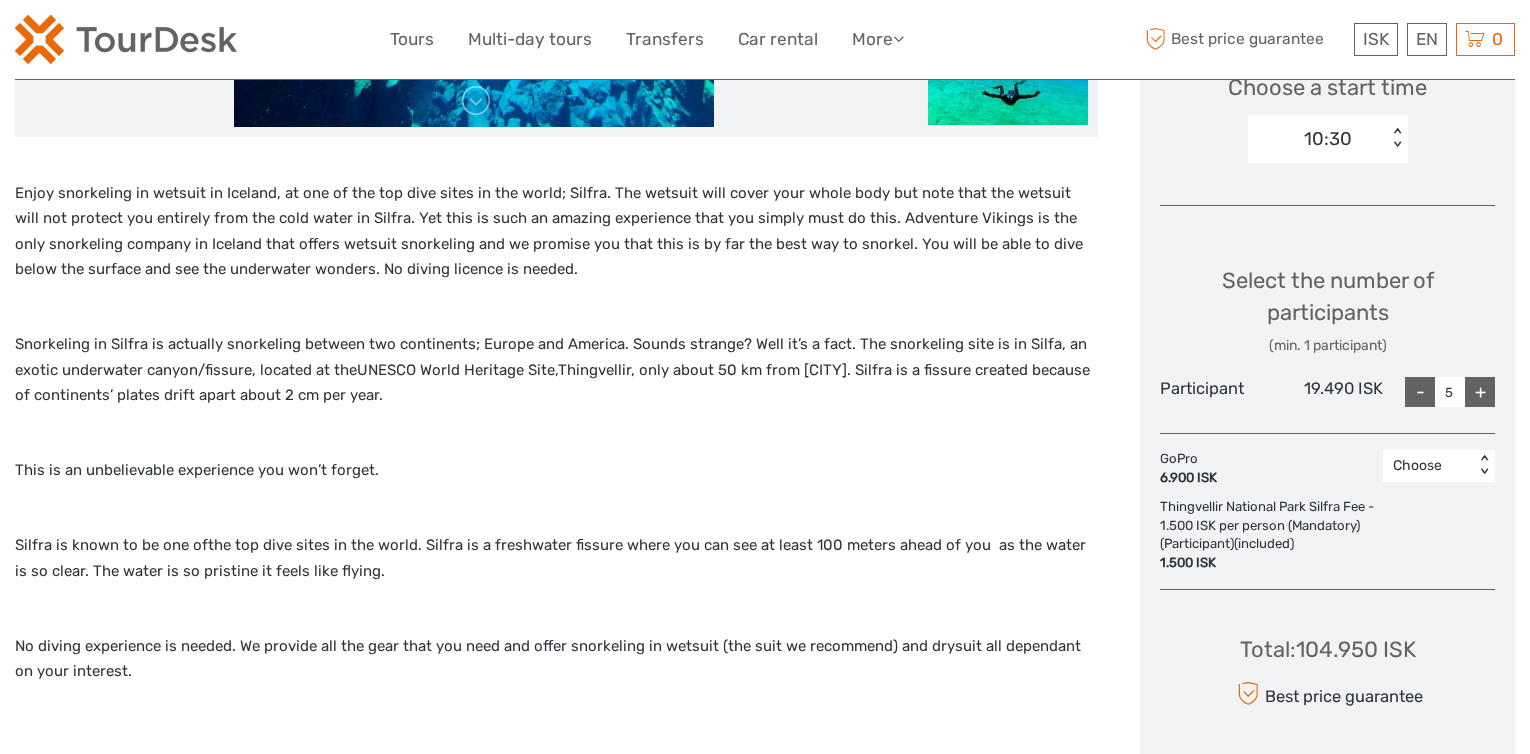 click on "+" at bounding box center [1480, 392] 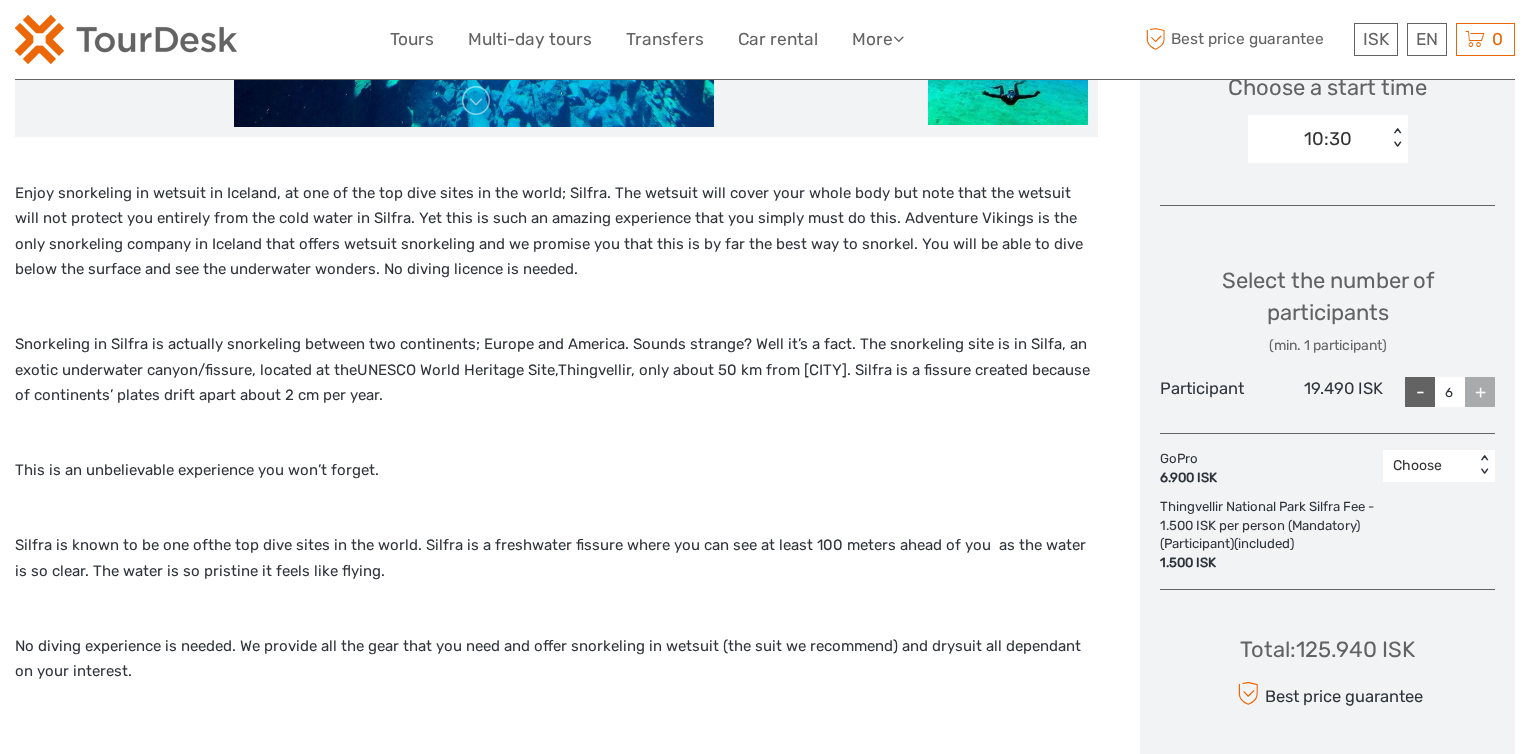 click on "+" at bounding box center [1480, 392] 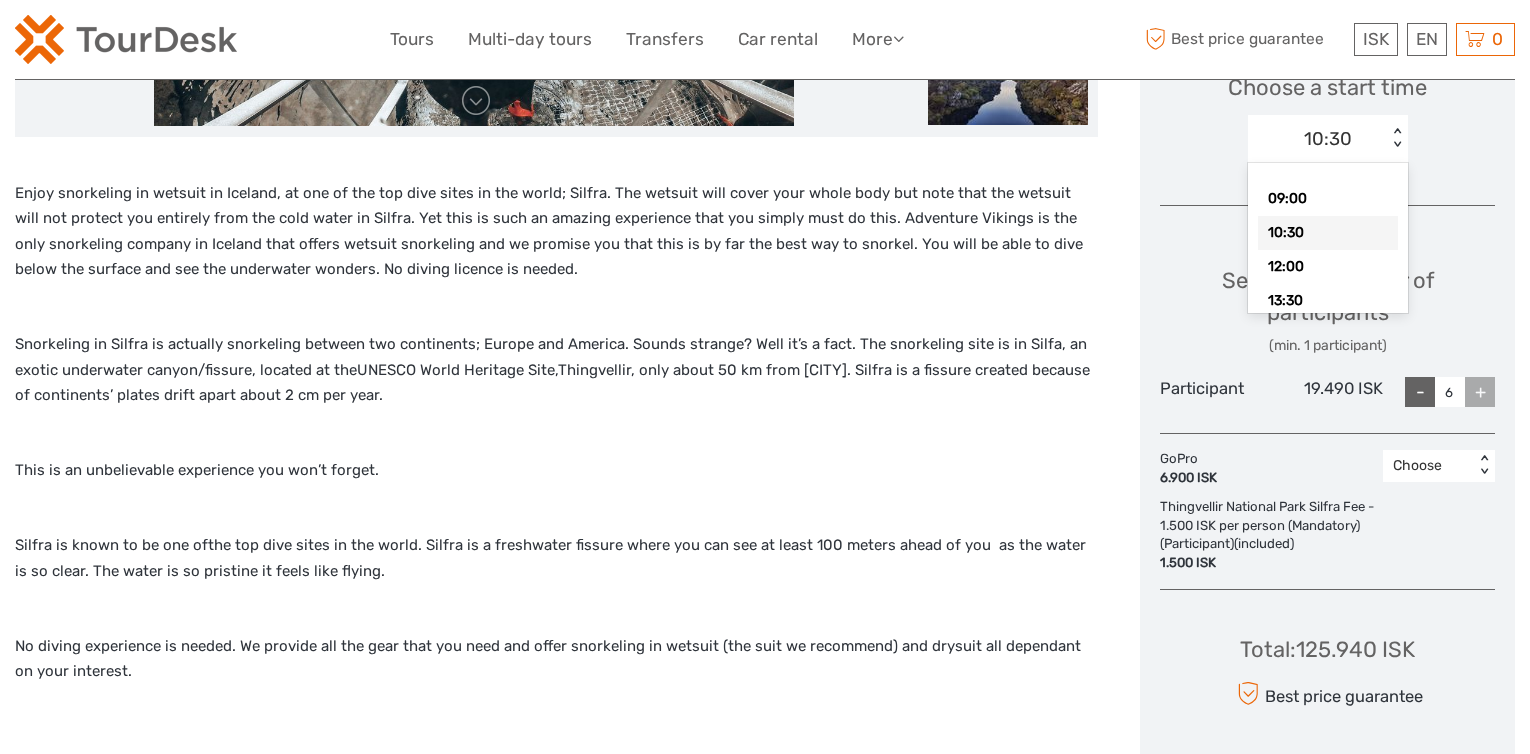 click on "10:30" at bounding box center (1317, 139) 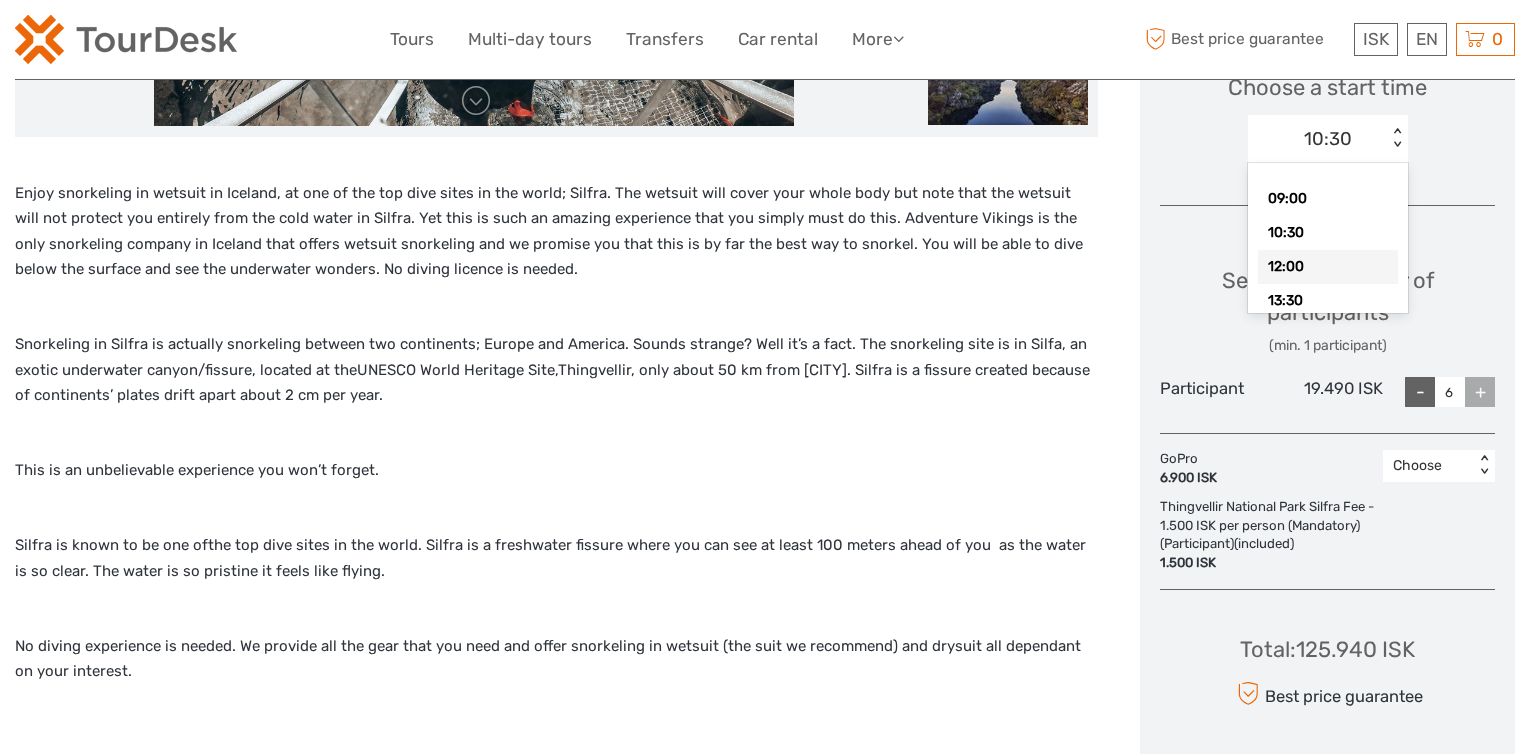 click on "12:00" at bounding box center (1328, 267) 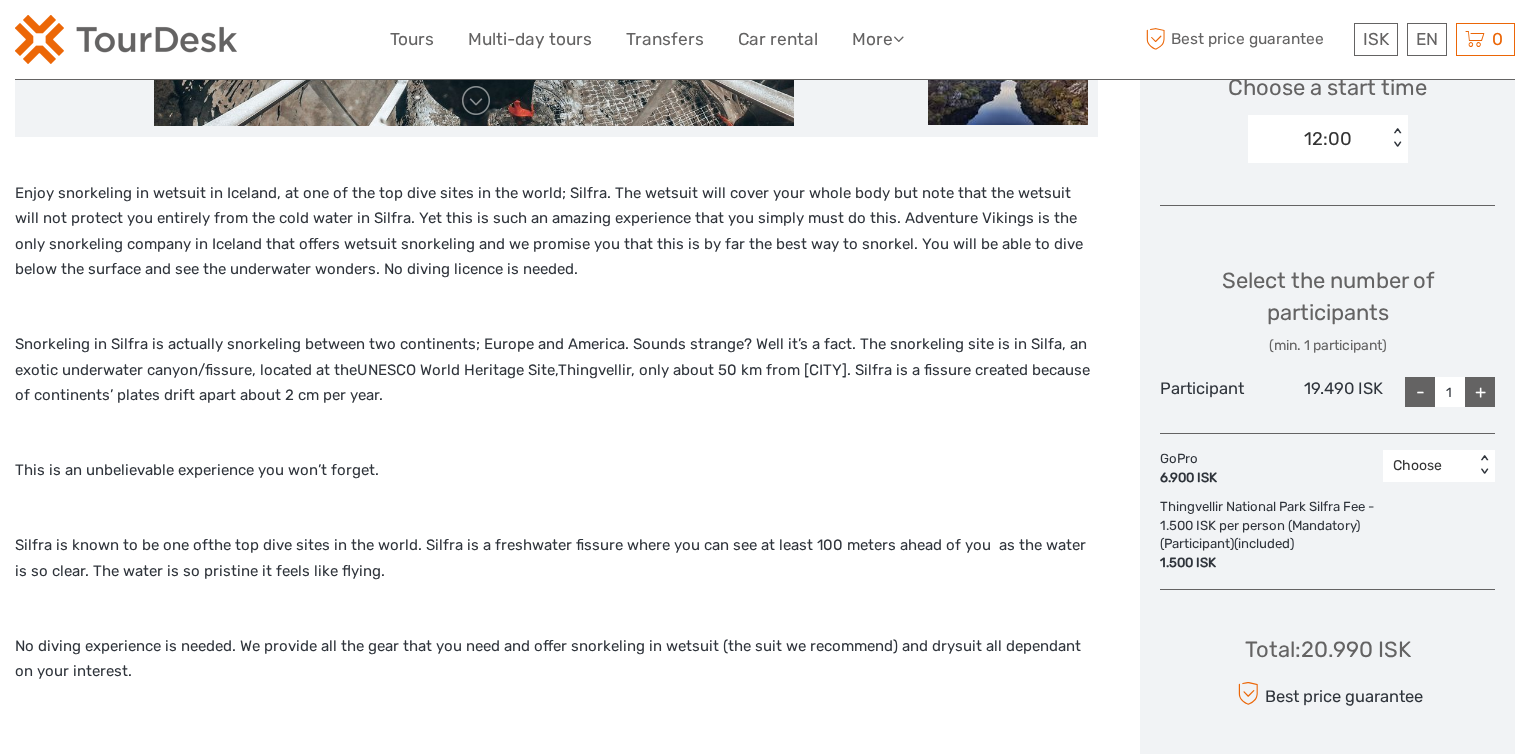 click on "+" at bounding box center [1480, 392] 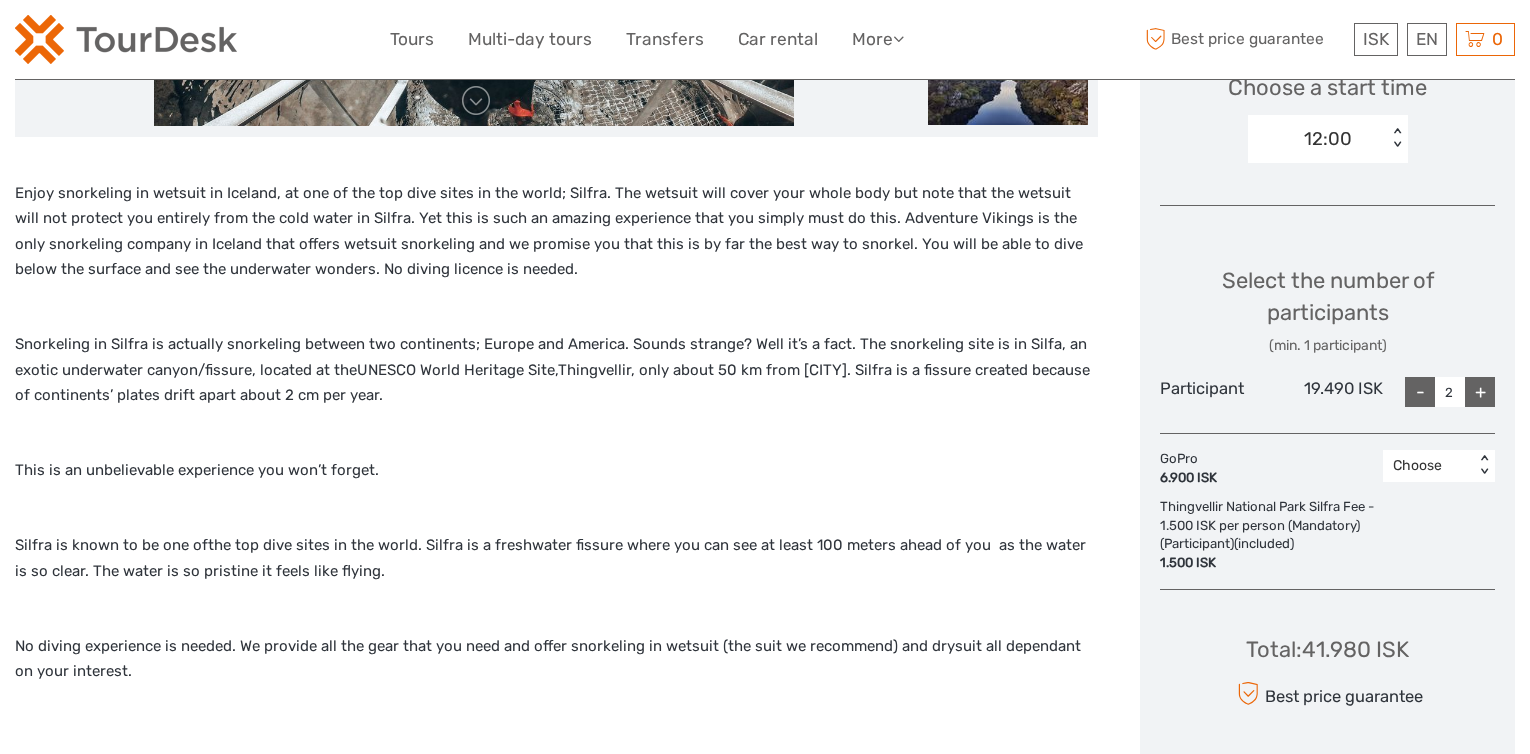 click on "+" at bounding box center [1480, 392] 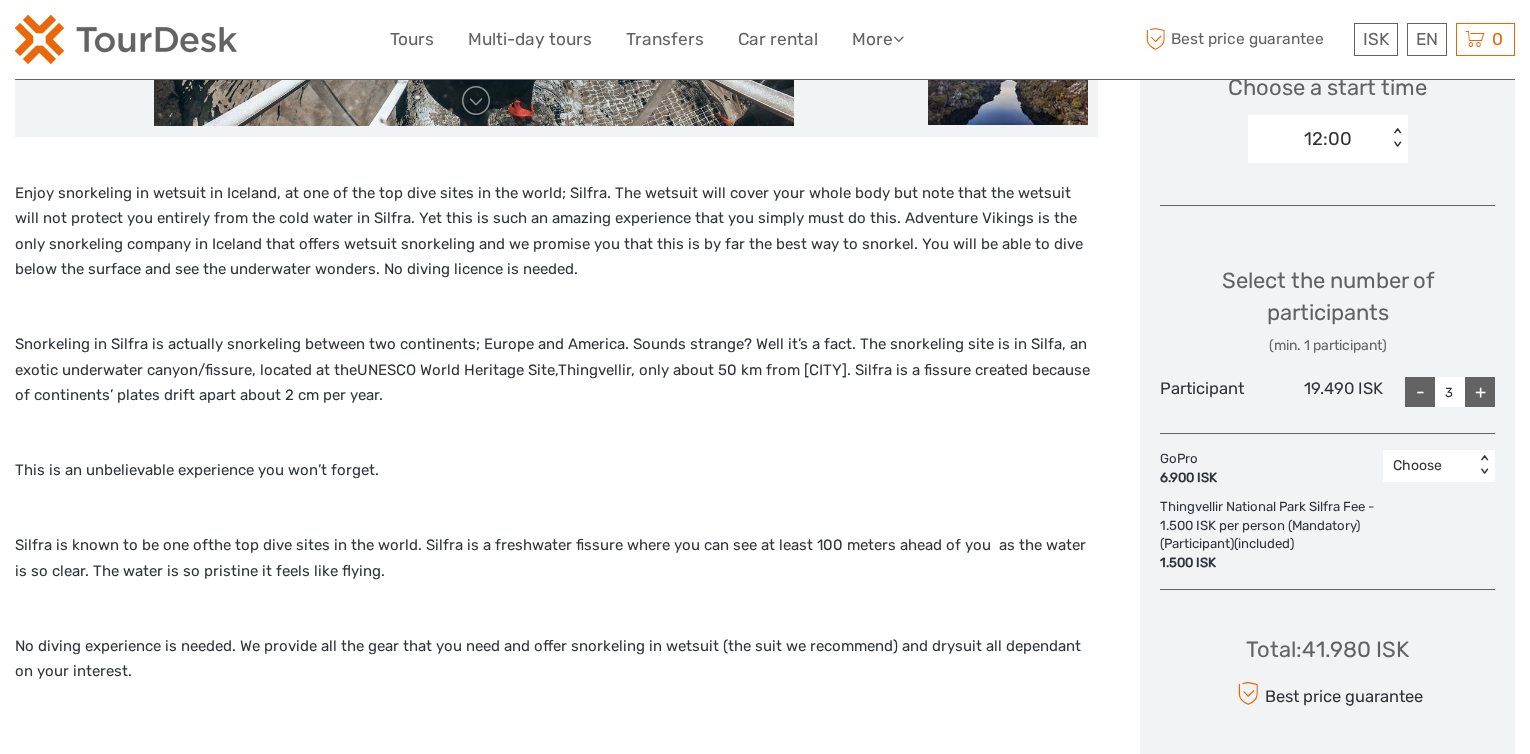 click on "+" at bounding box center [1480, 392] 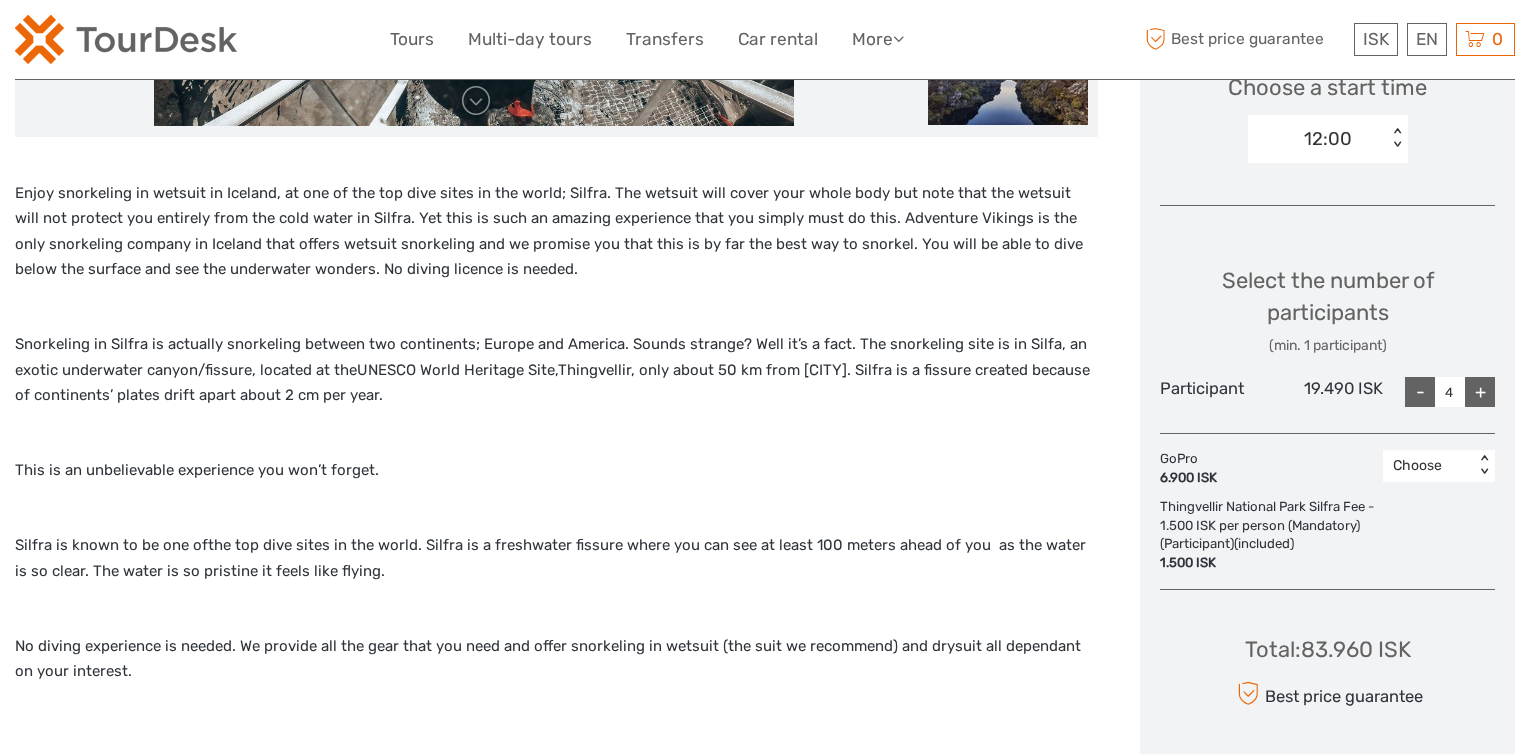 click on "+" at bounding box center [1480, 392] 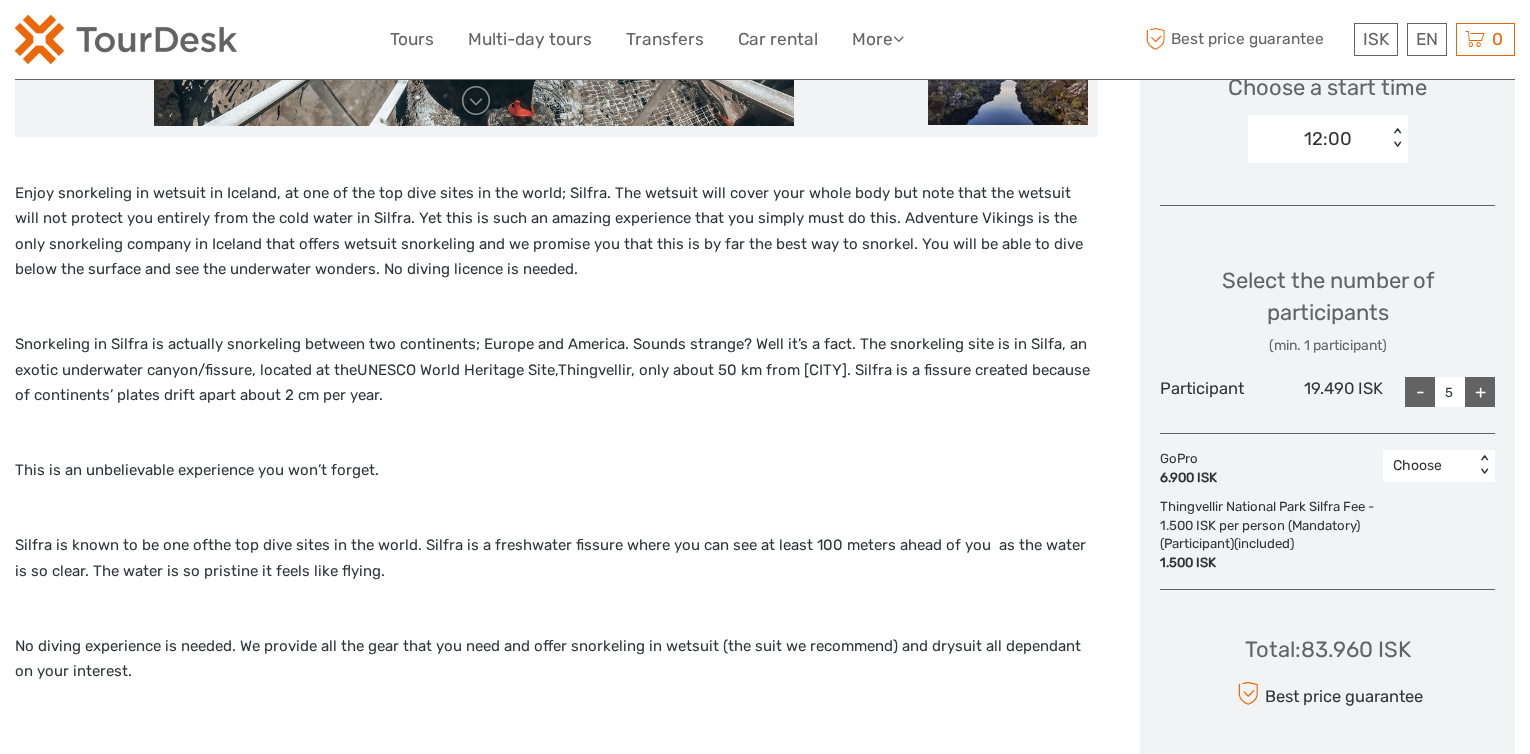 click on "+" at bounding box center [1480, 392] 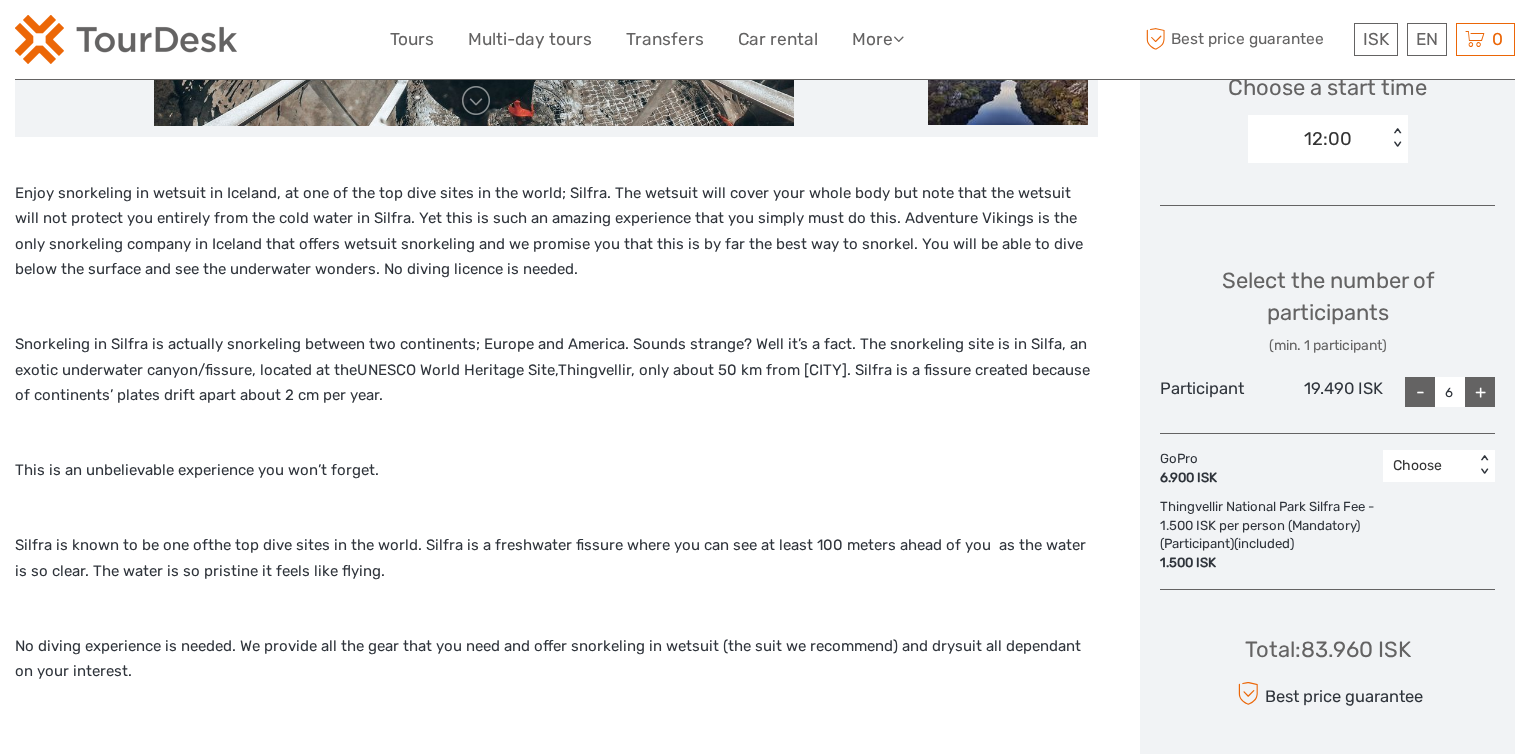 click on "+" at bounding box center [1480, 392] 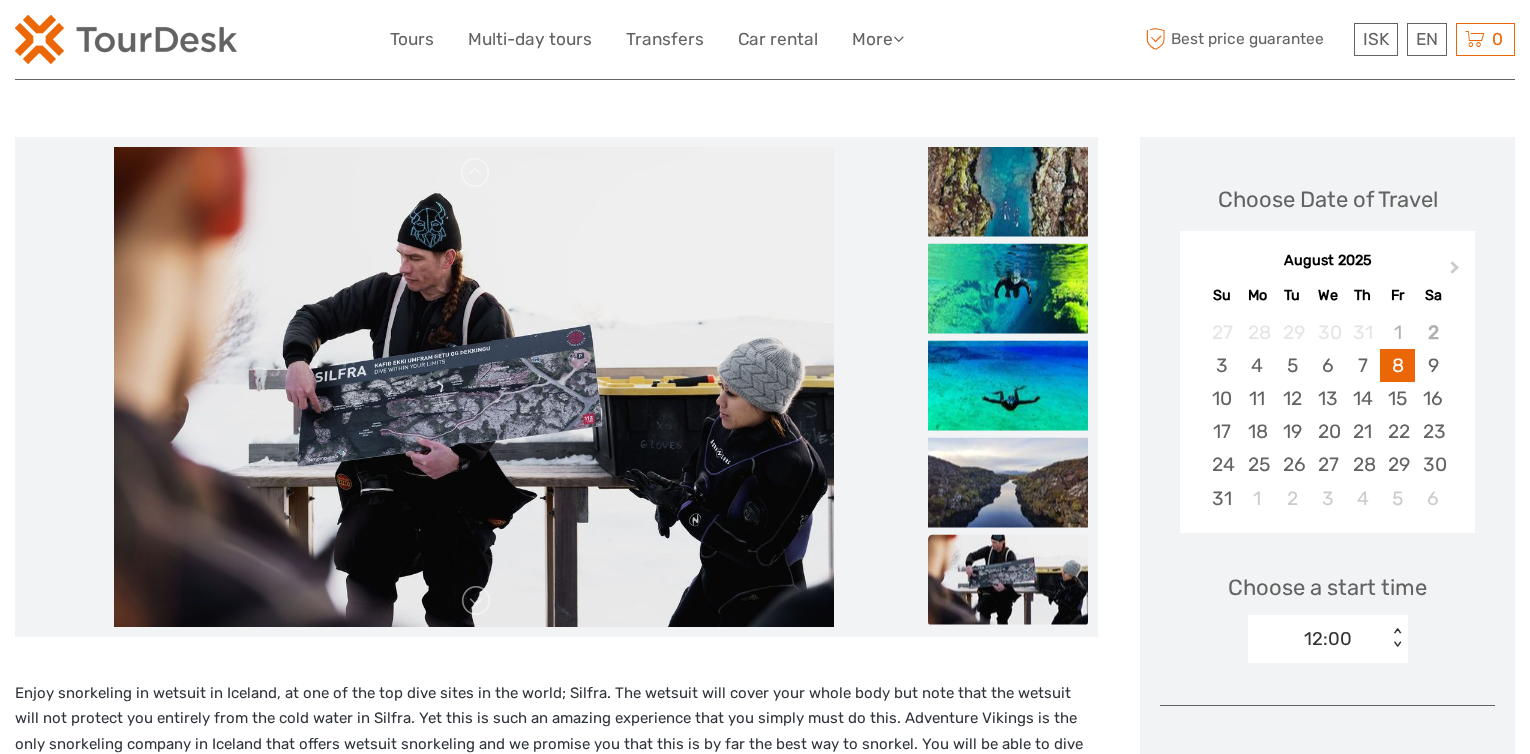 scroll, scrollTop: 500, scrollLeft: 0, axis: vertical 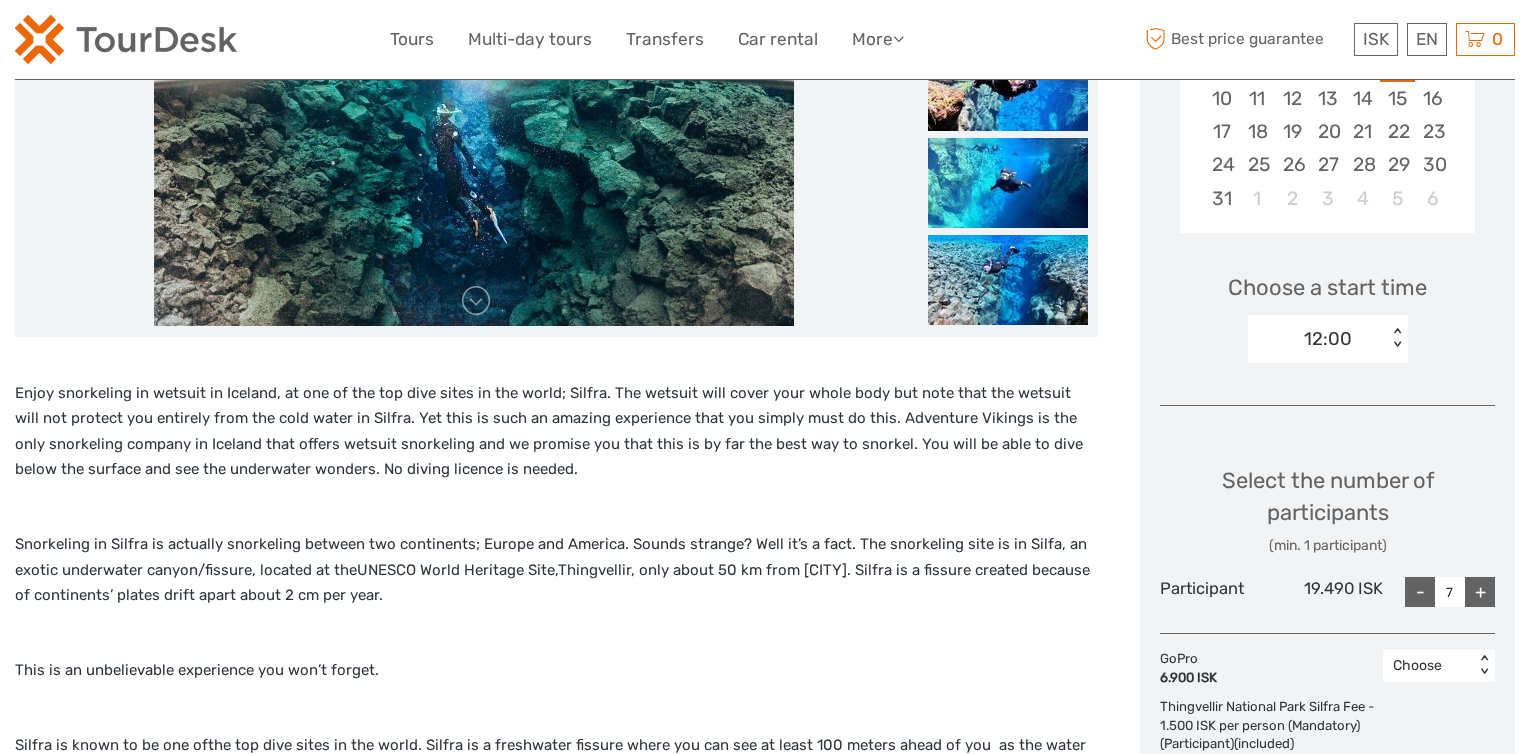 click on "< >" at bounding box center (1396, 338) 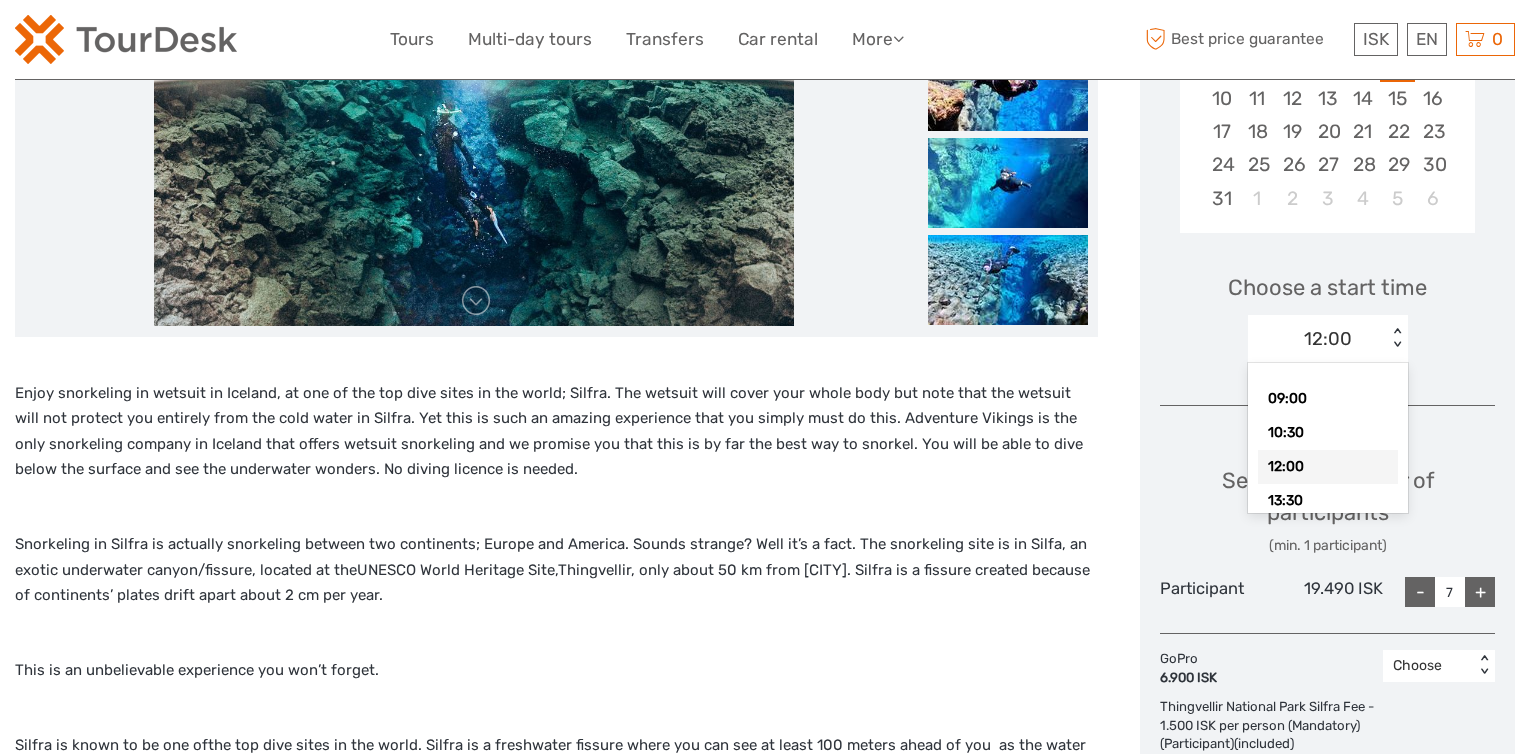 click on "12:00" at bounding box center [1328, 467] 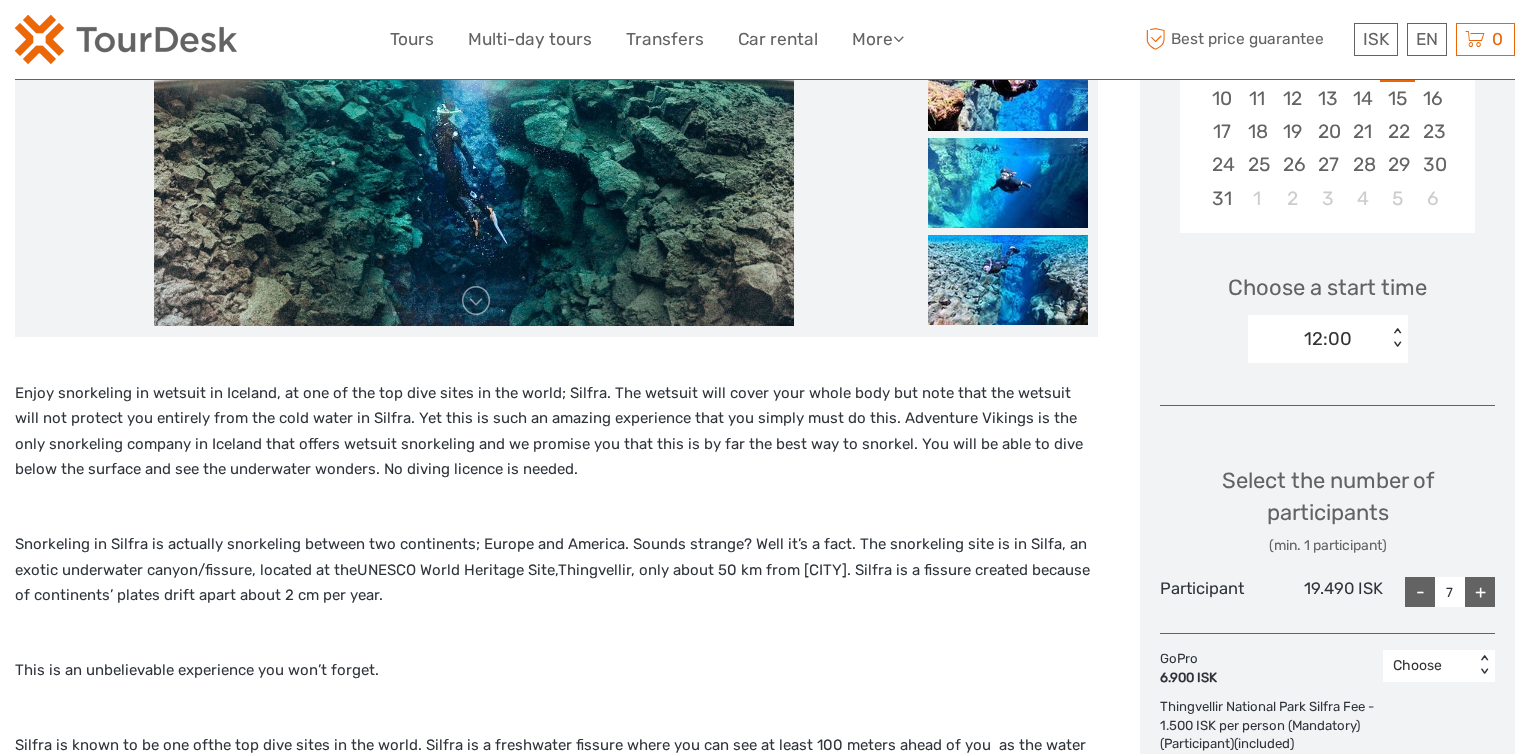 click on "< >" at bounding box center [1396, 338] 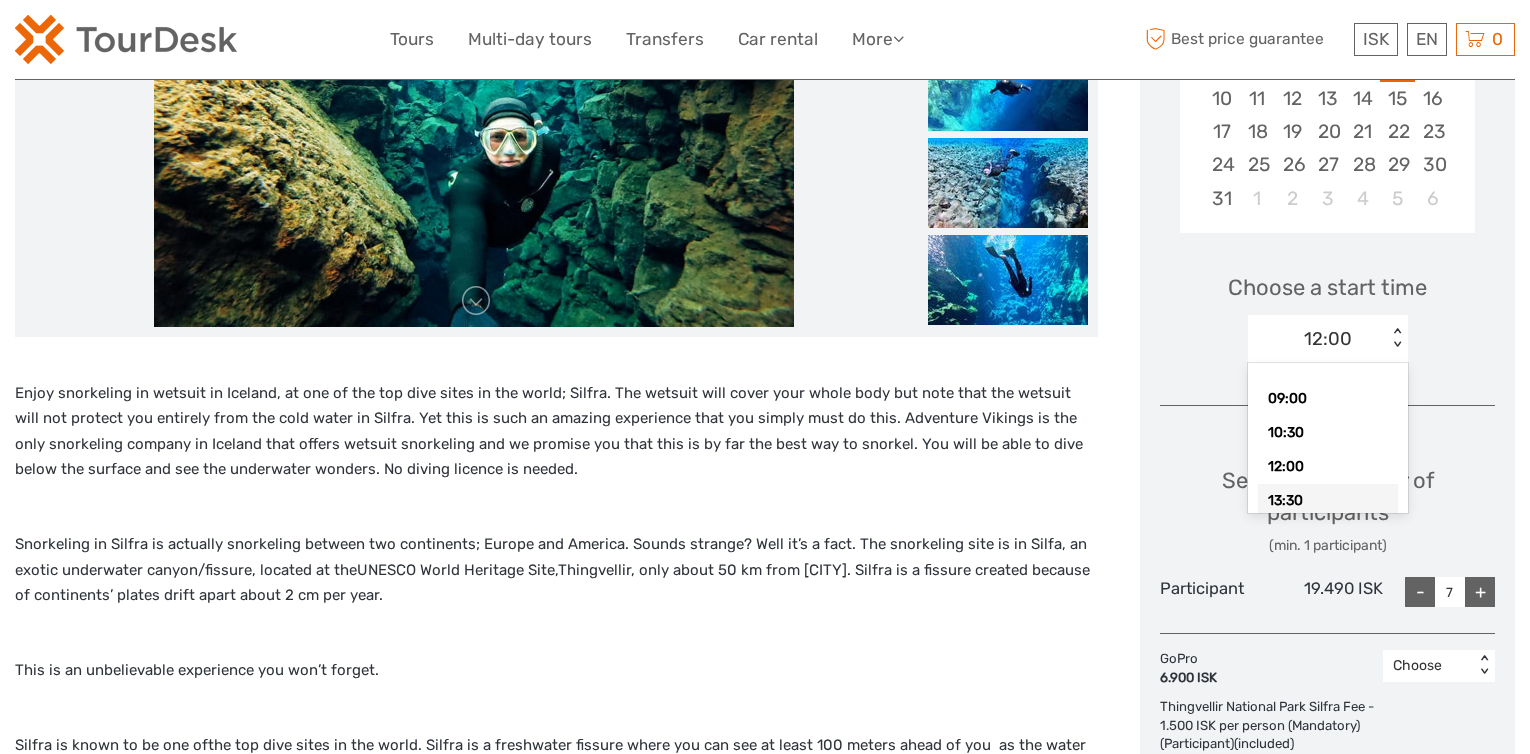 click on "13:30" at bounding box center (1328, 501) 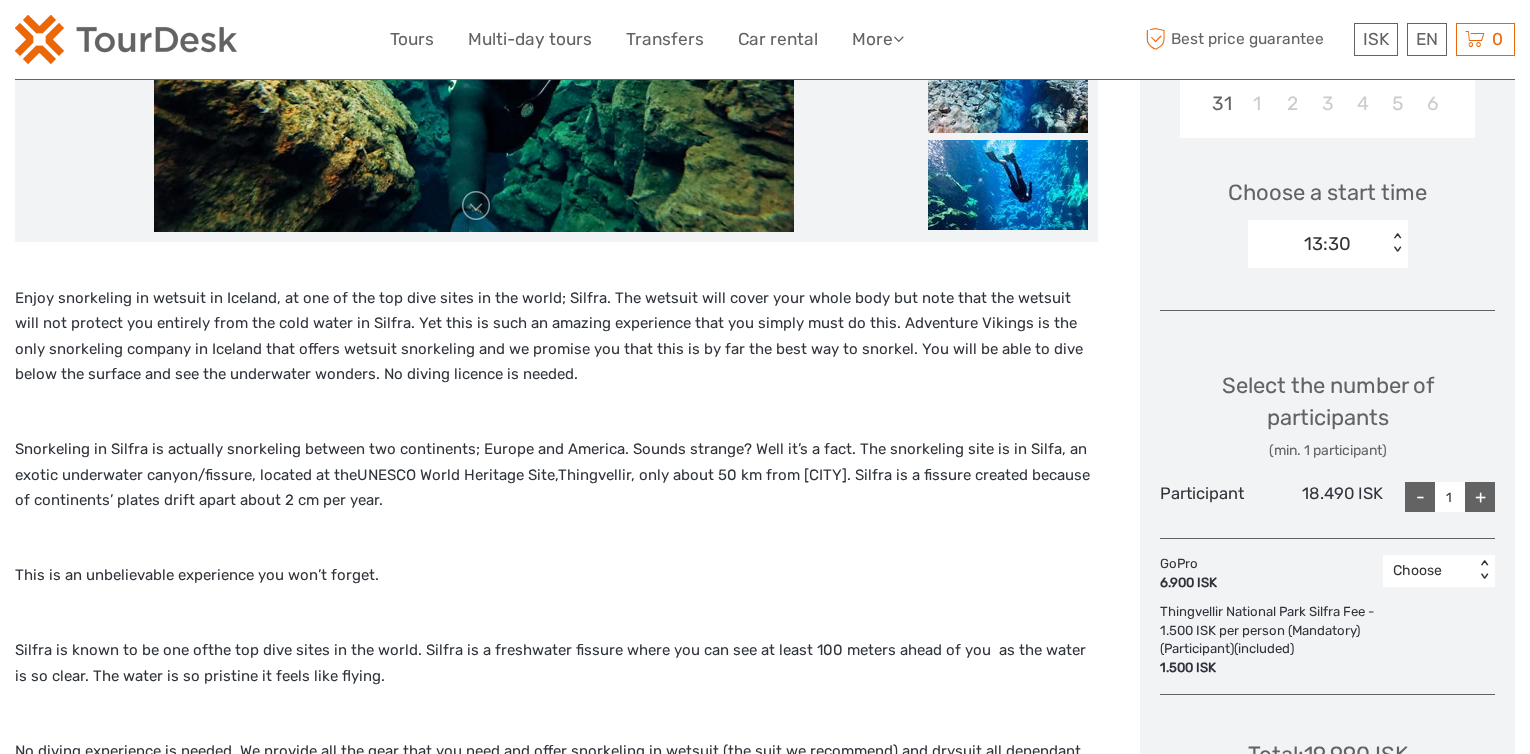 scroll, scrollTop: 600, scrollLeft: 0, axis: vertical 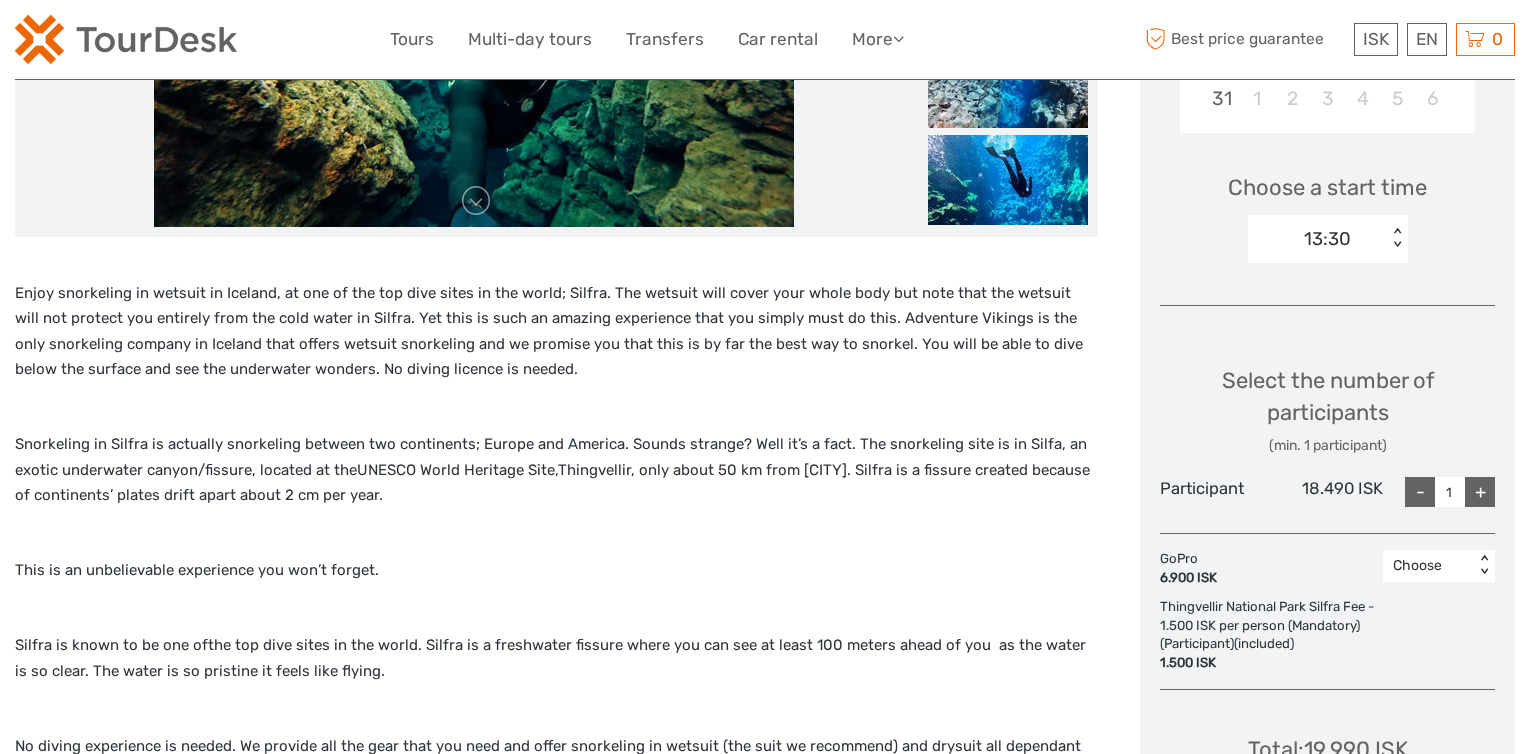 click on "+" at bounding box center [1480, 492] 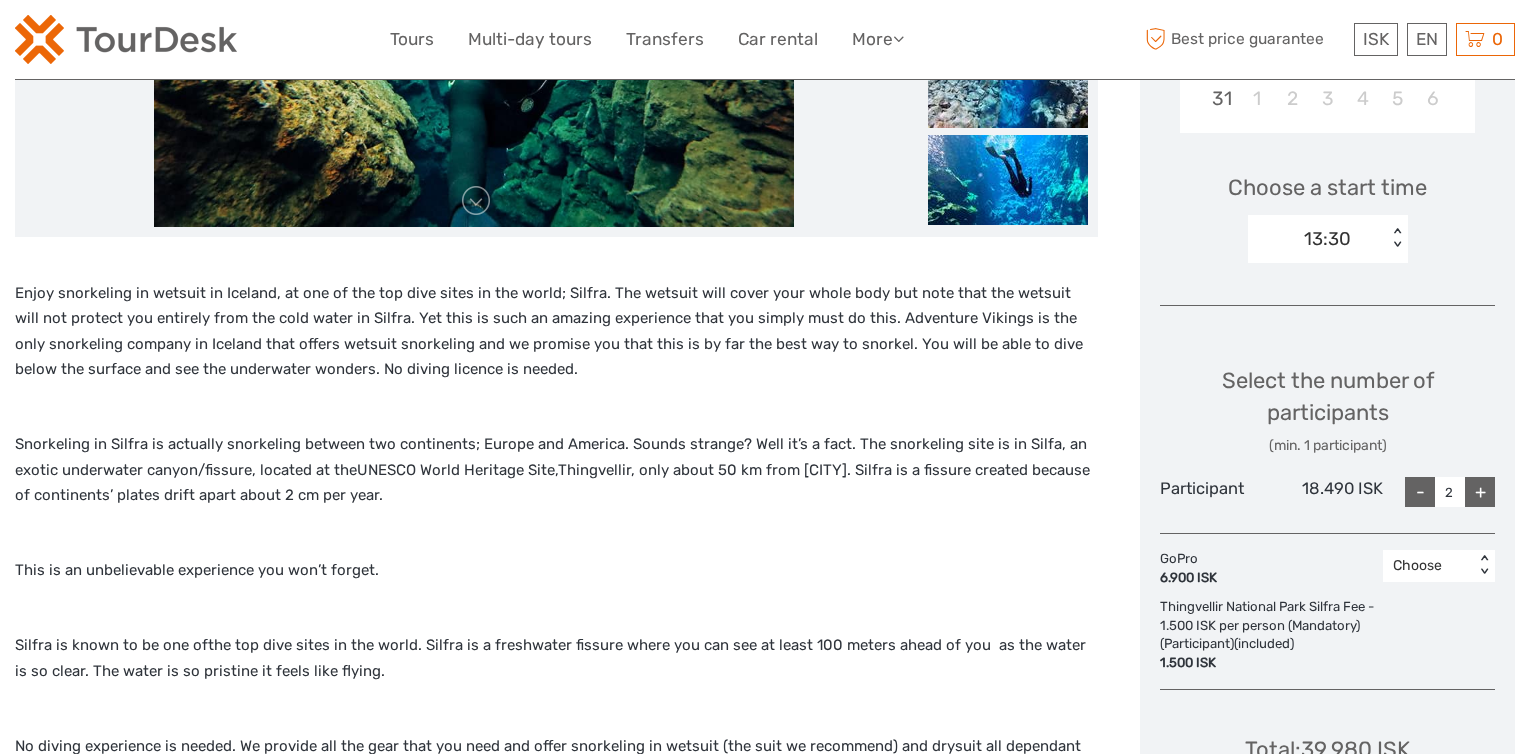 click on "+" at bounding box center [1480, 492] 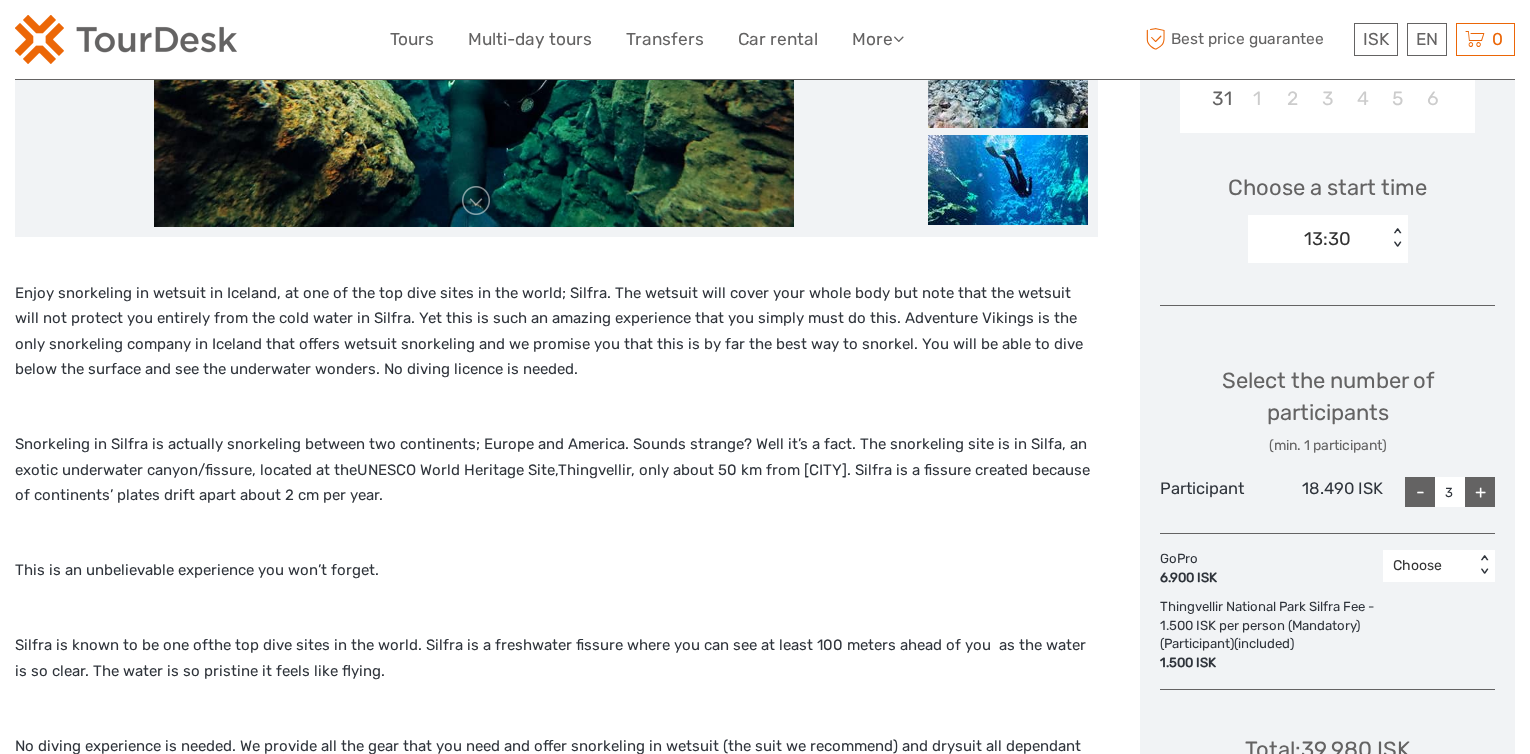 click on "+" at bounding box center (1480, 492) 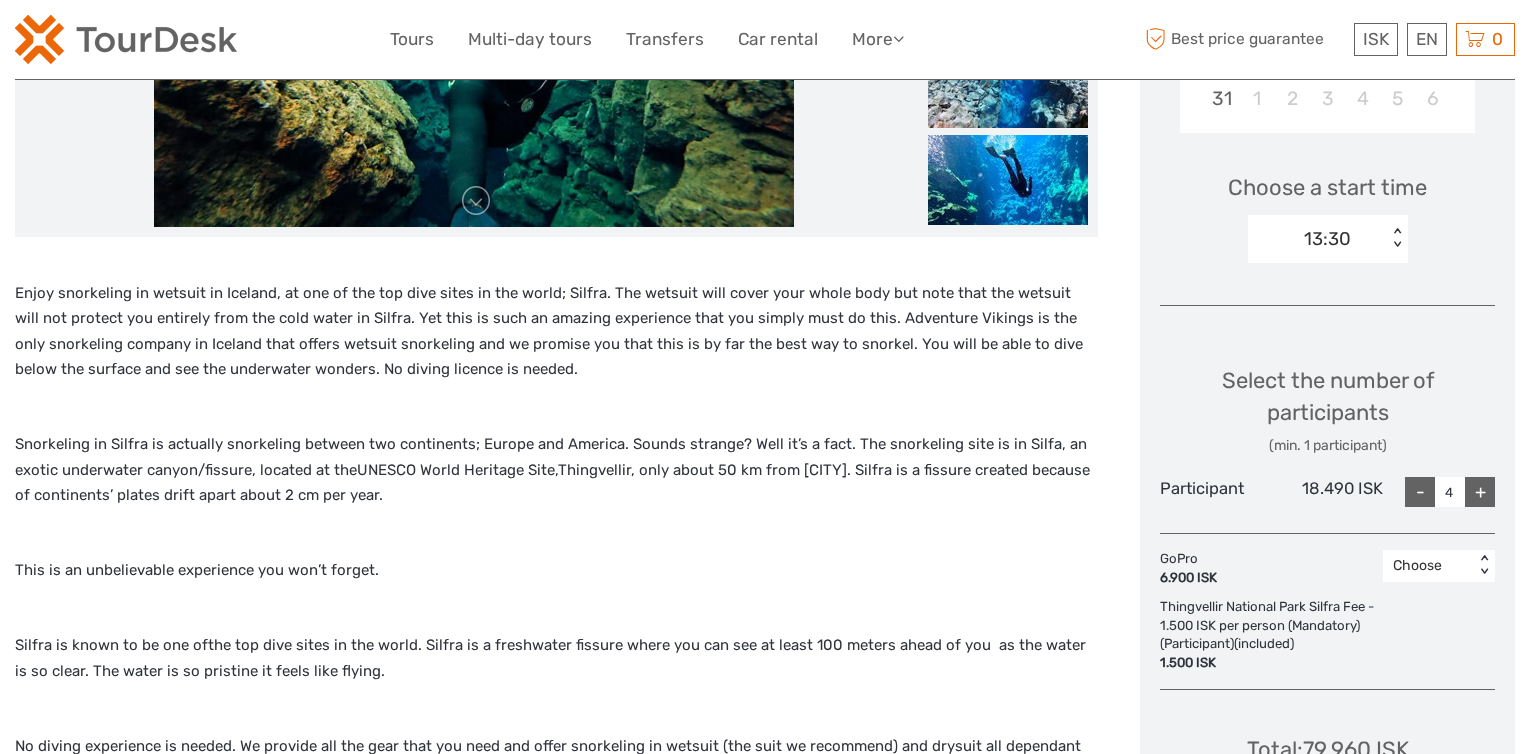 click on "+" at bounding box center [1480, 492] 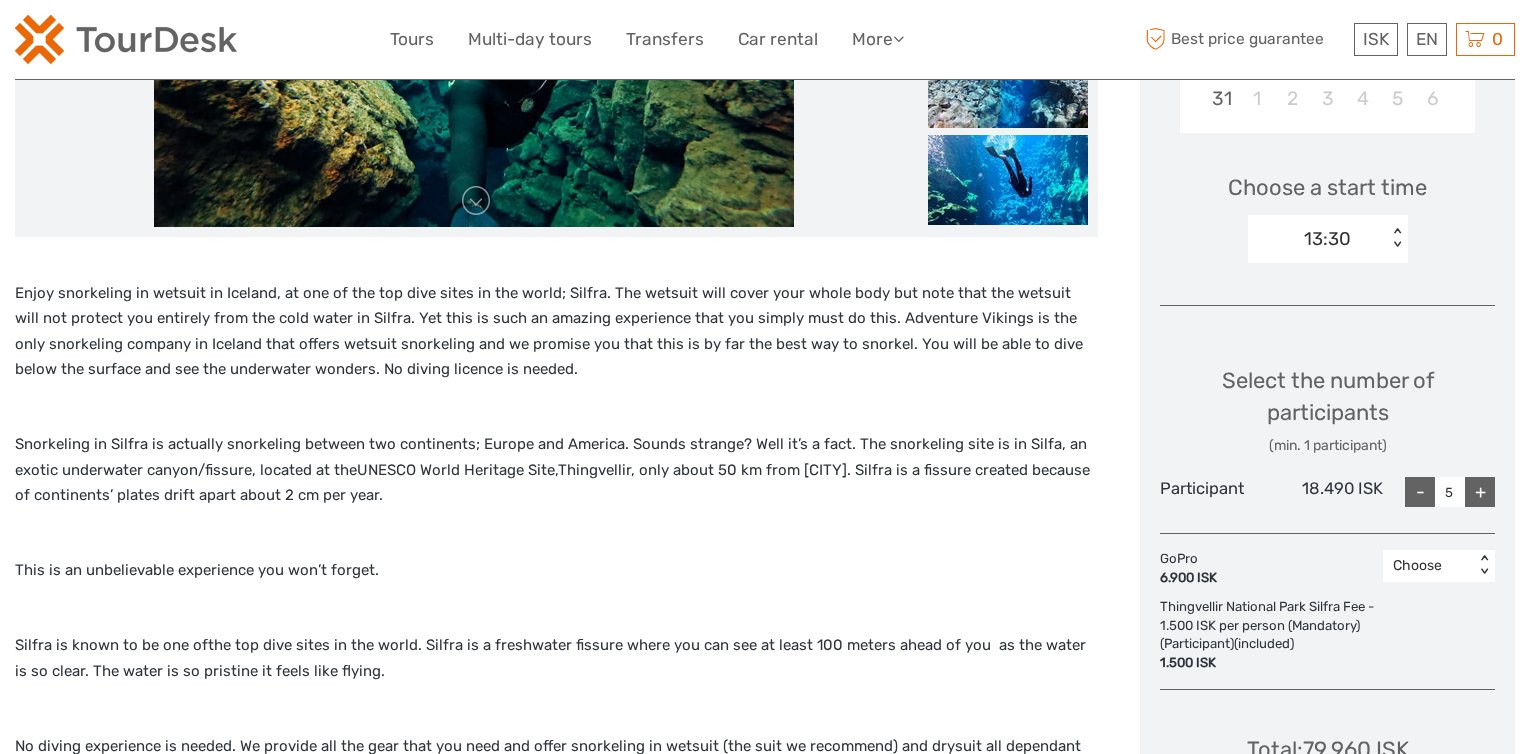 click on "+" at bounding box center [1480, 492] 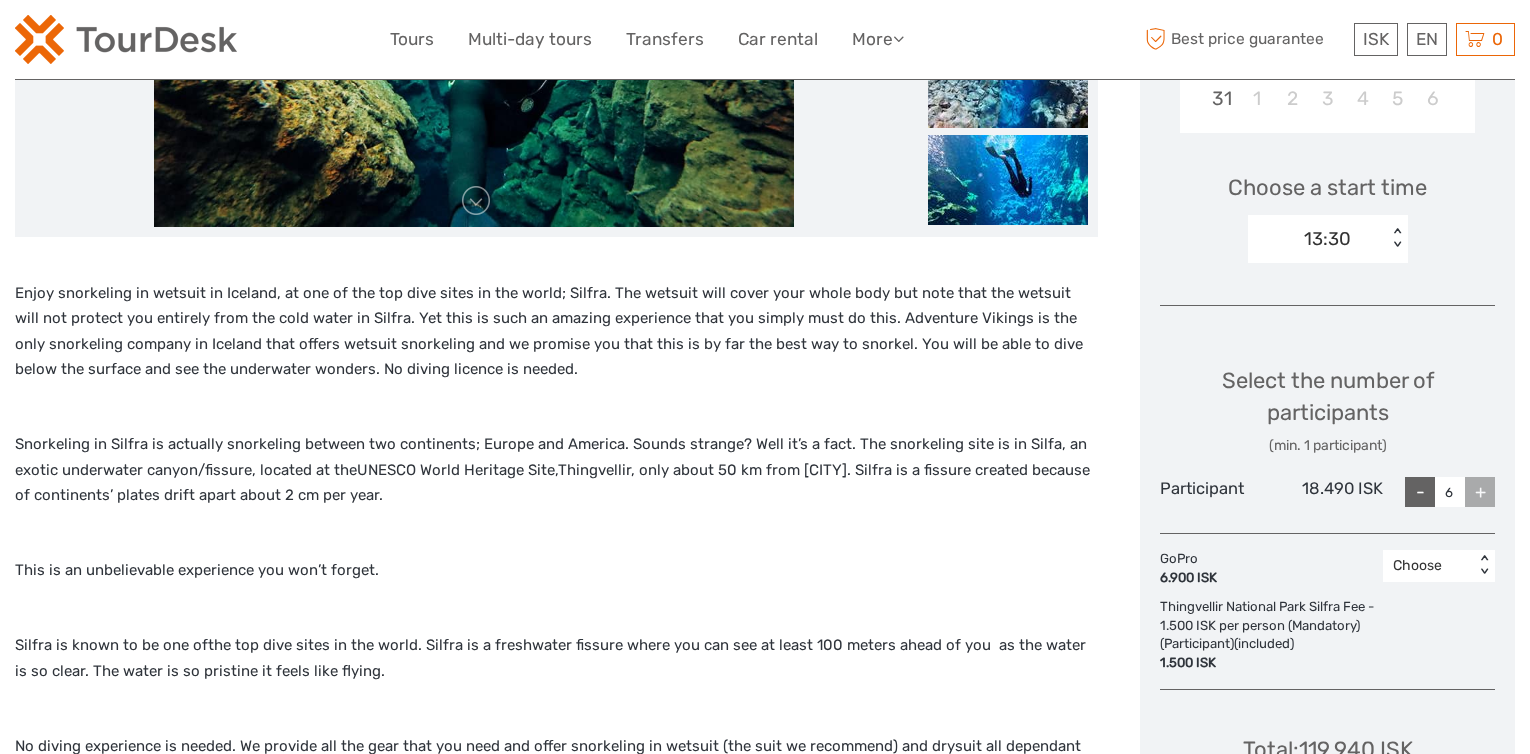 click on "+" at bounding box center (1480, 492) 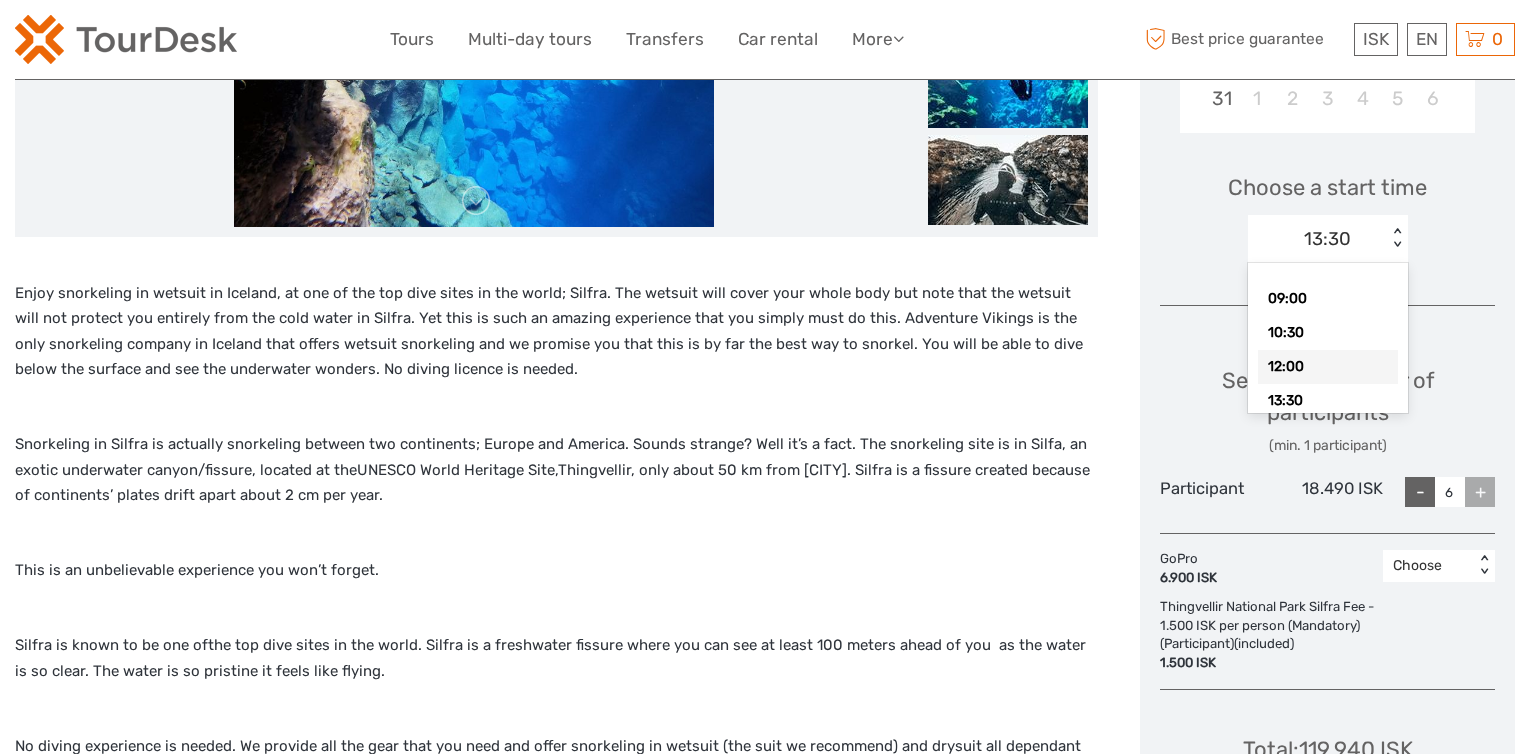 drag, startPoint x: 1333, startPoint y: 357, endPoint x: 1342, endPoint y: 369, distance: 15 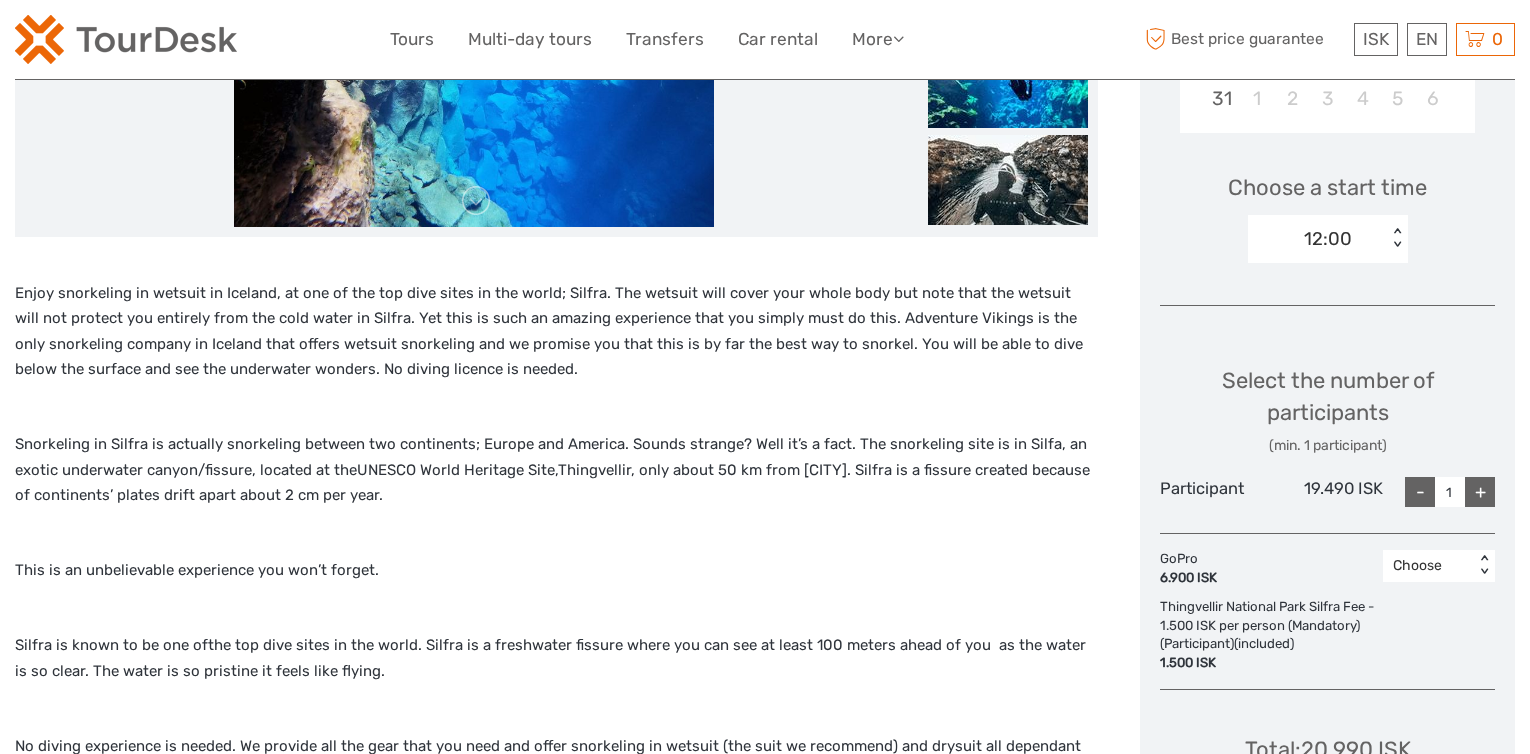 click on "+" at bounding box center [1480, 492] 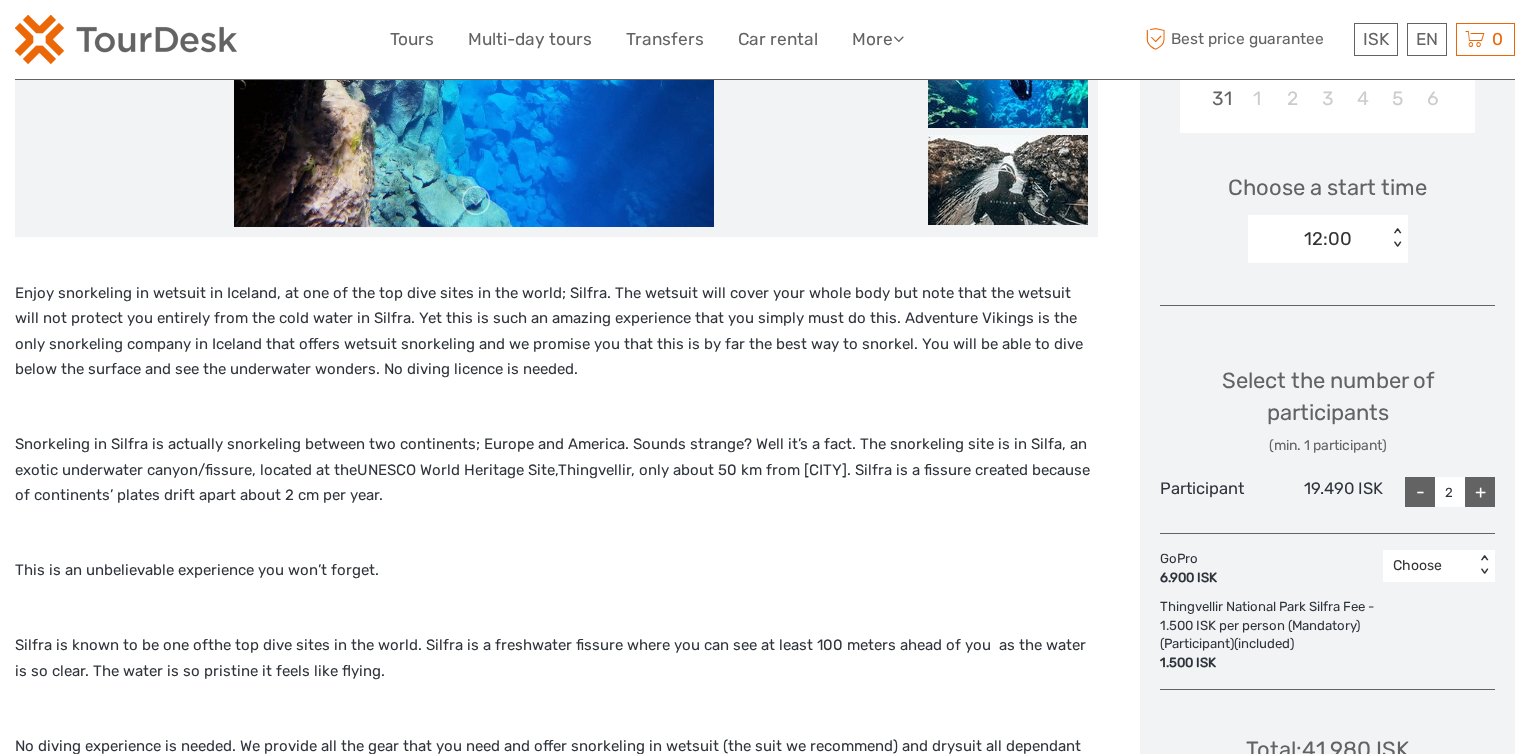 click on "+" at bounding box center [1480, 492] 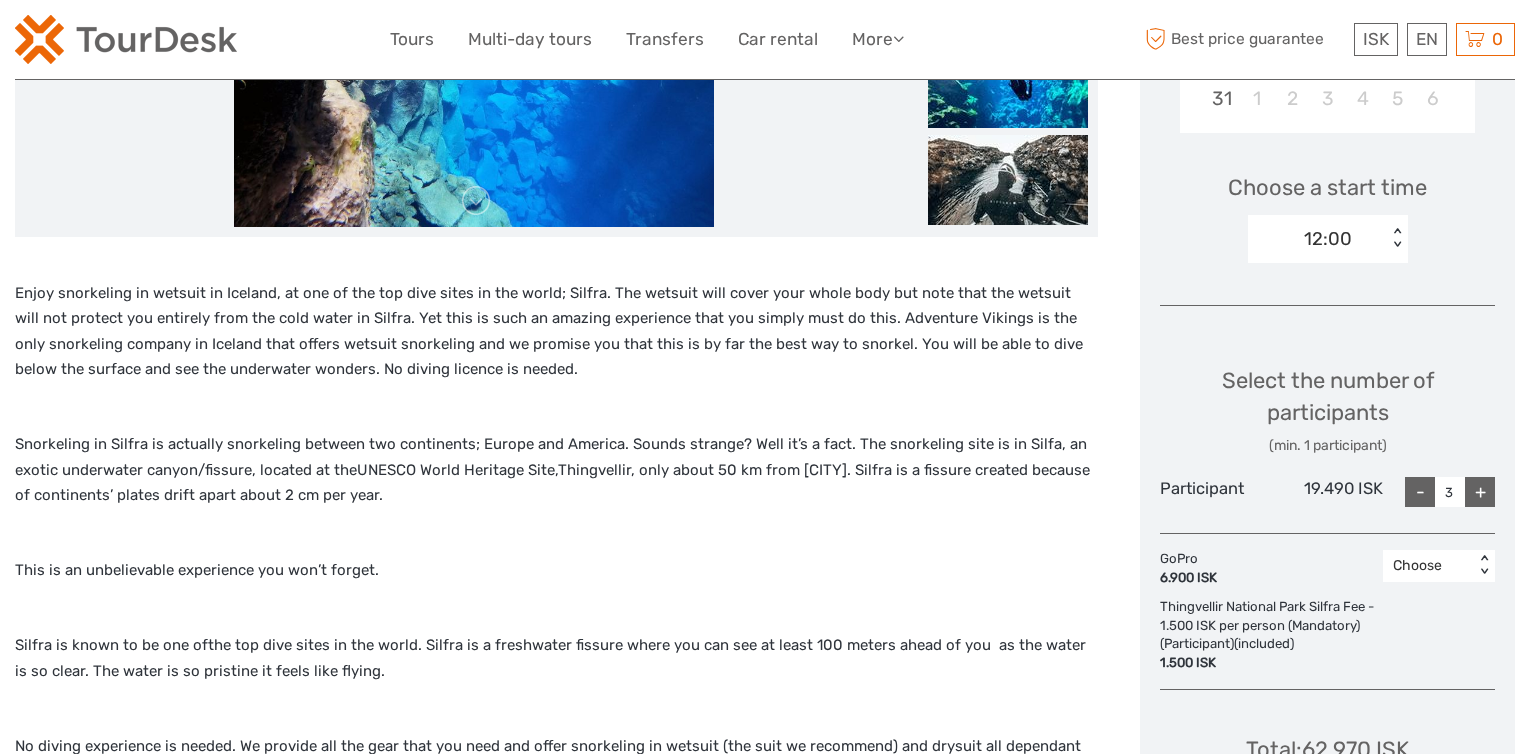 click on "+" at bounding box center (1480, 492) 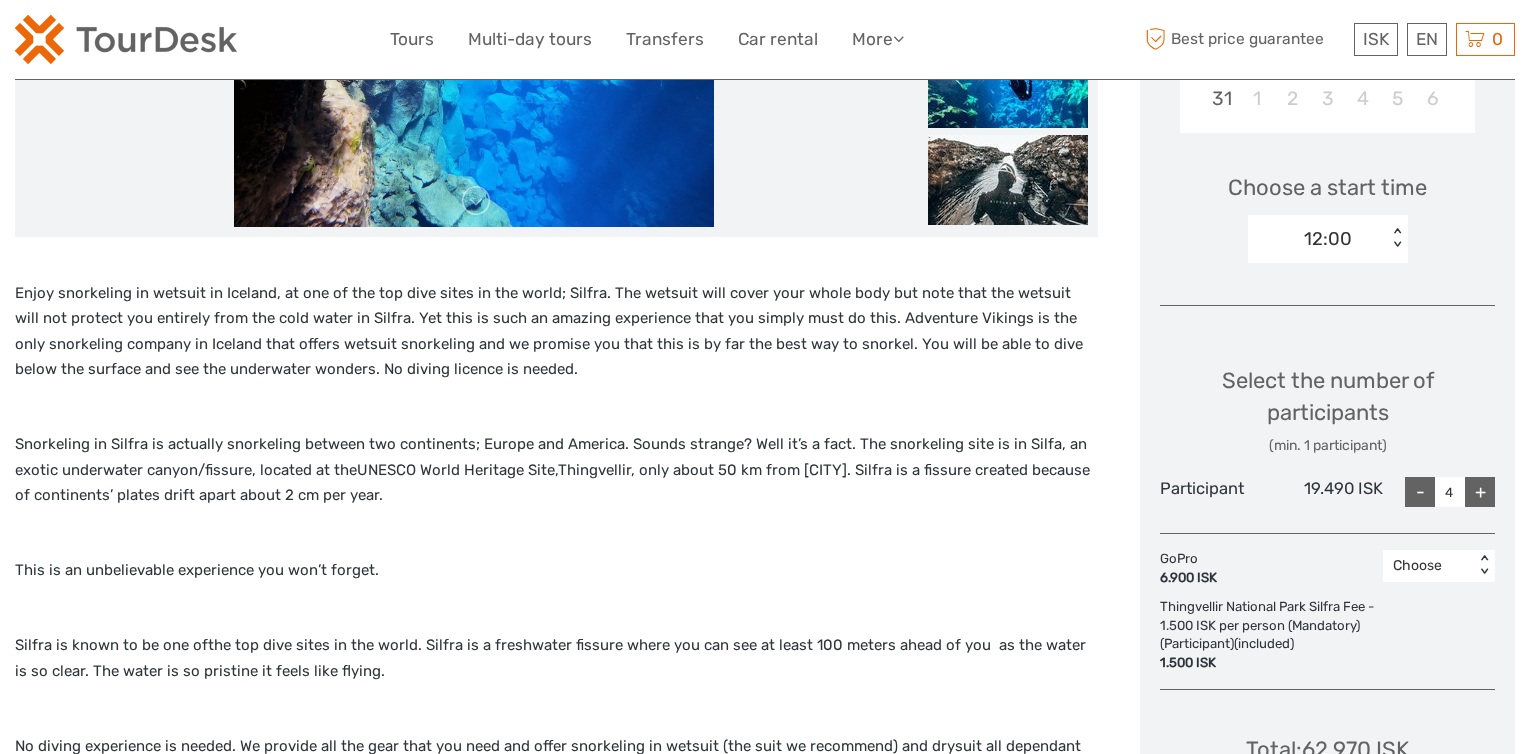 click on "+" at bounding box center (1480, 492) 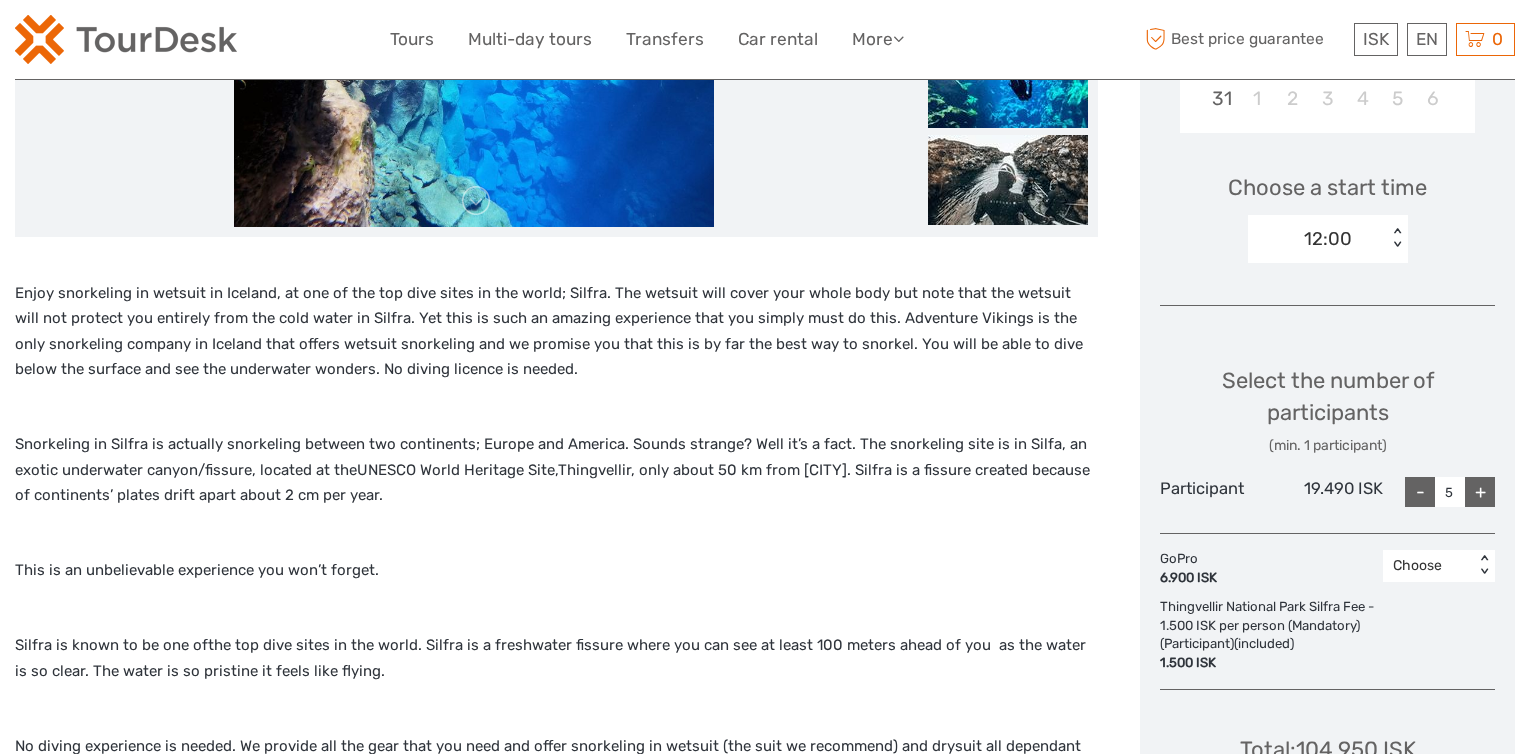 click on "+" at bounding box center [1480, 492] 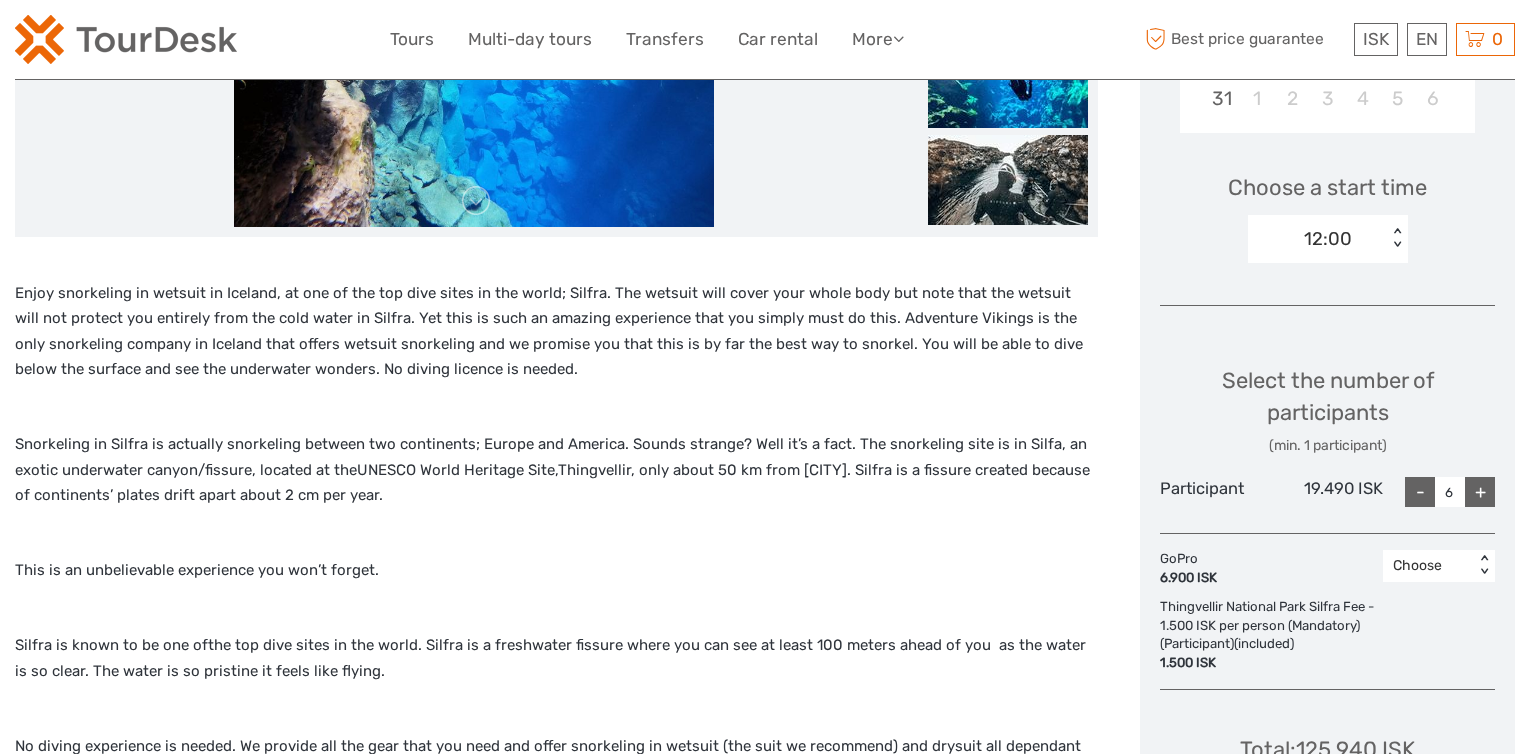 click on "+" at bounding box center [1480, 492] 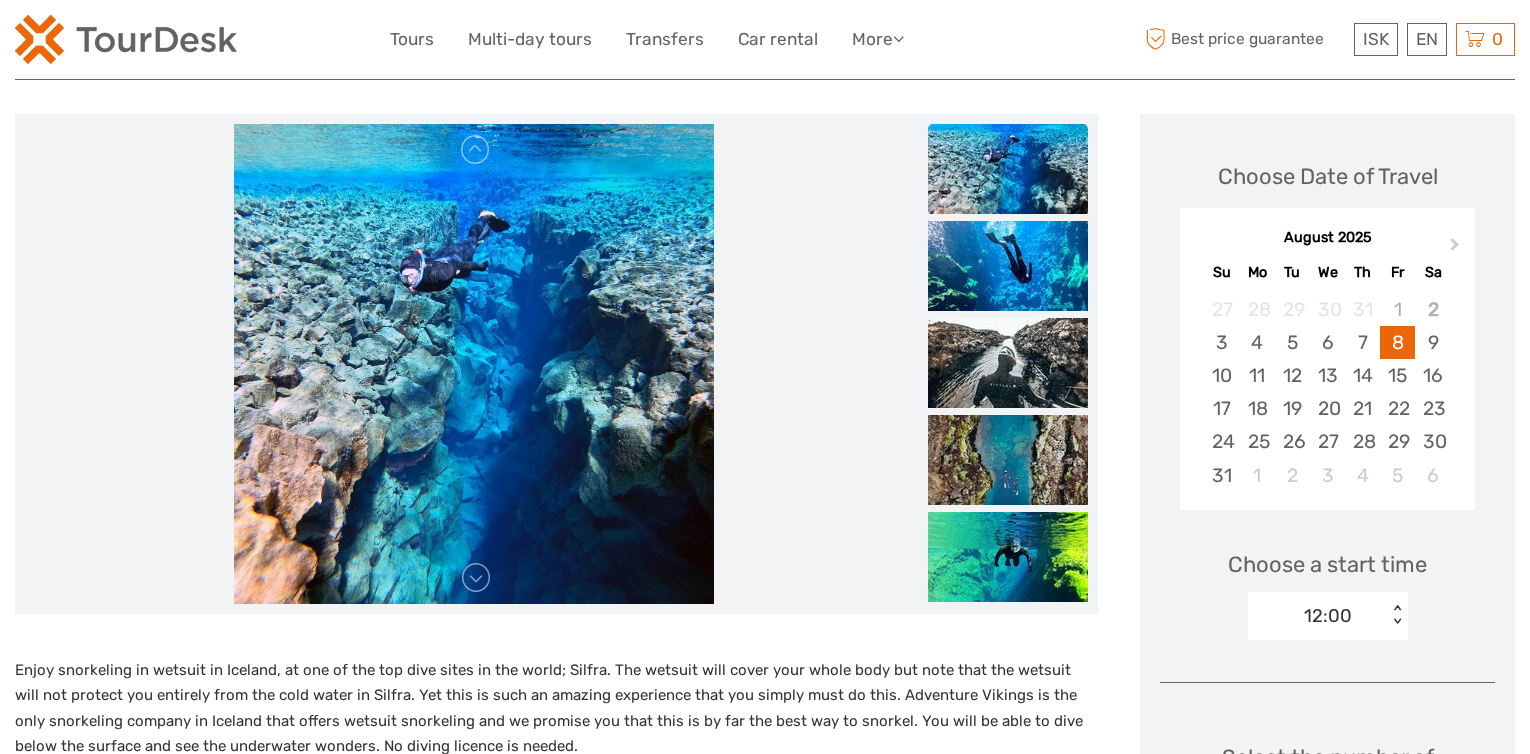 scroll, scrollTop: 100, scrollLeft: 0, axis: vertical 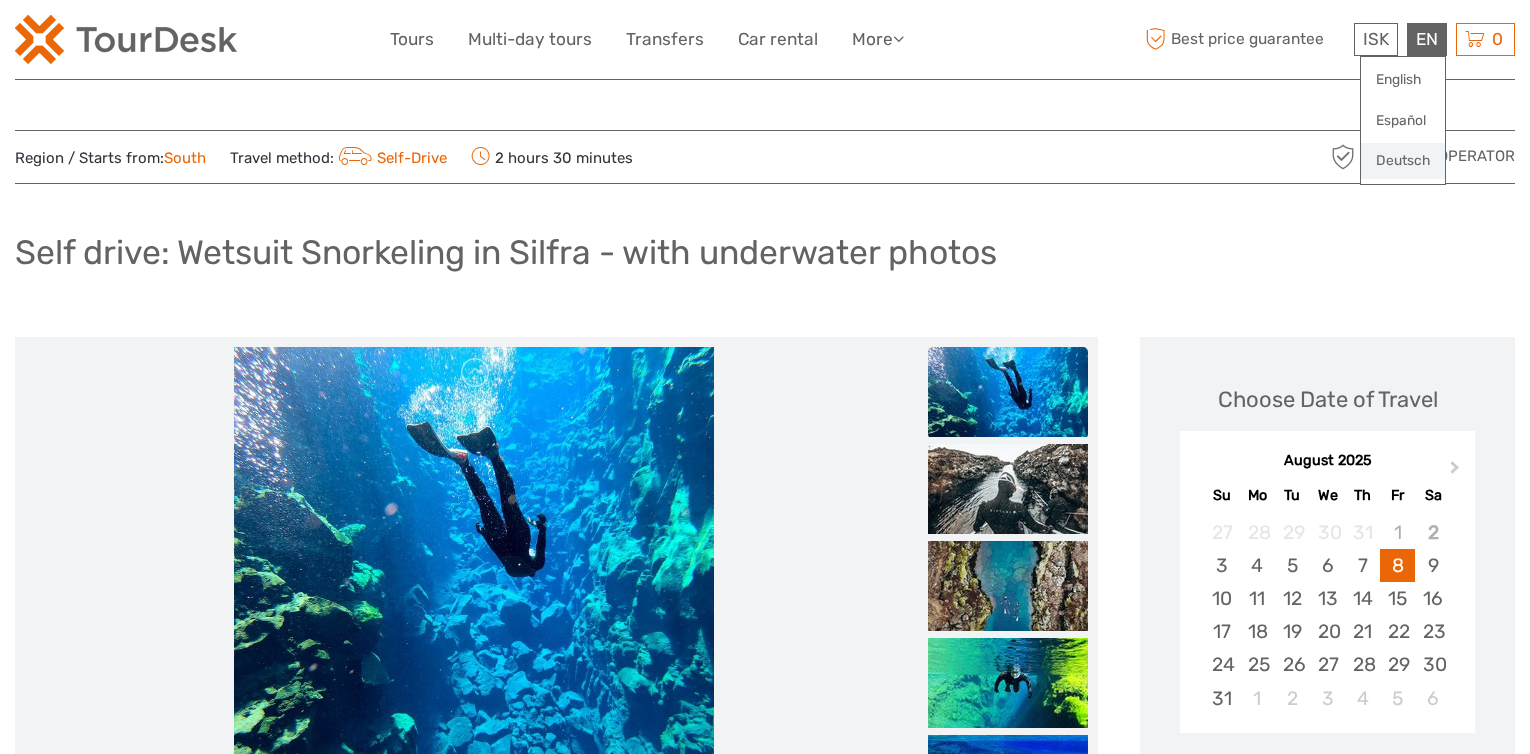 click on "Deutsch" at bounding box center (1403, 161) 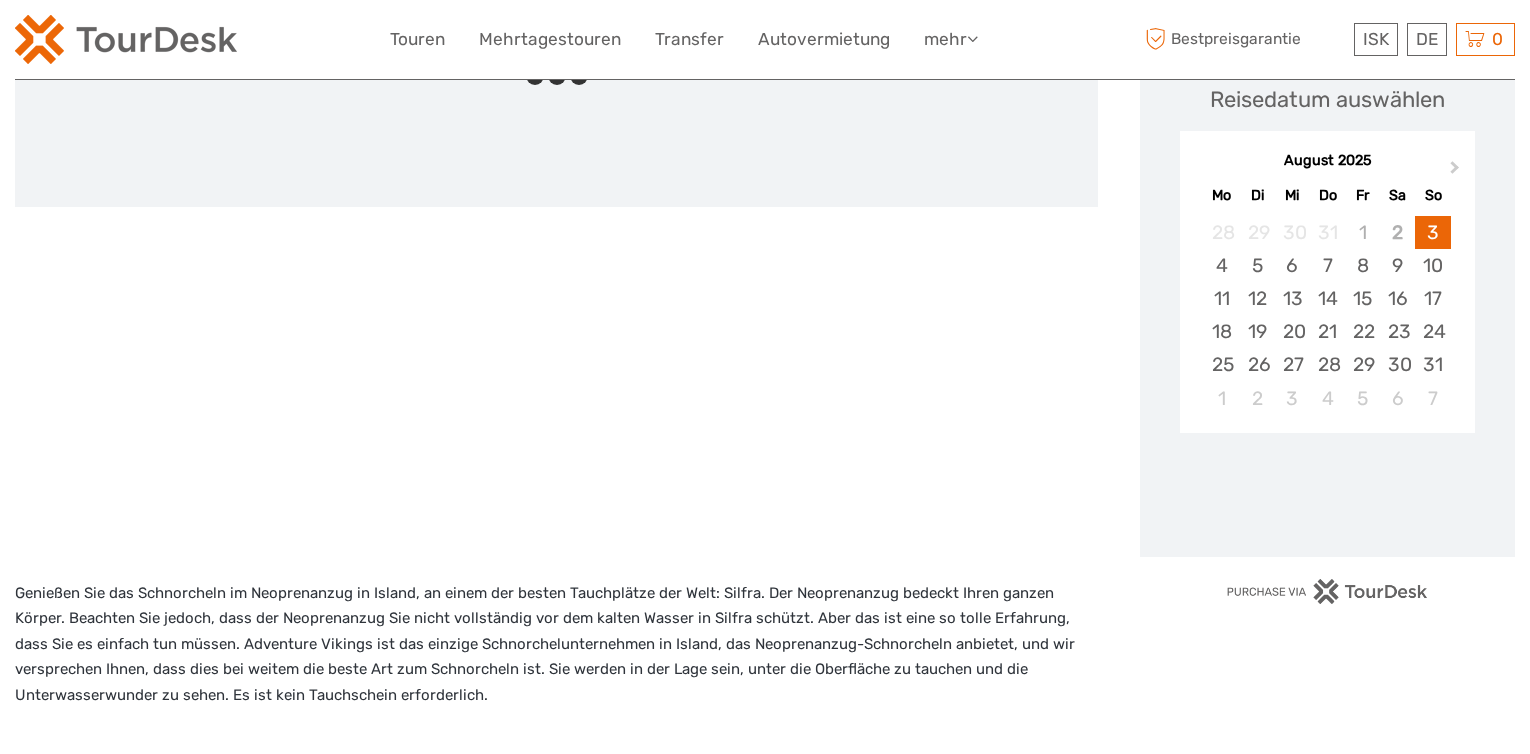 scroll, scrollTop: 0, scrollLeft: 0, axis: both 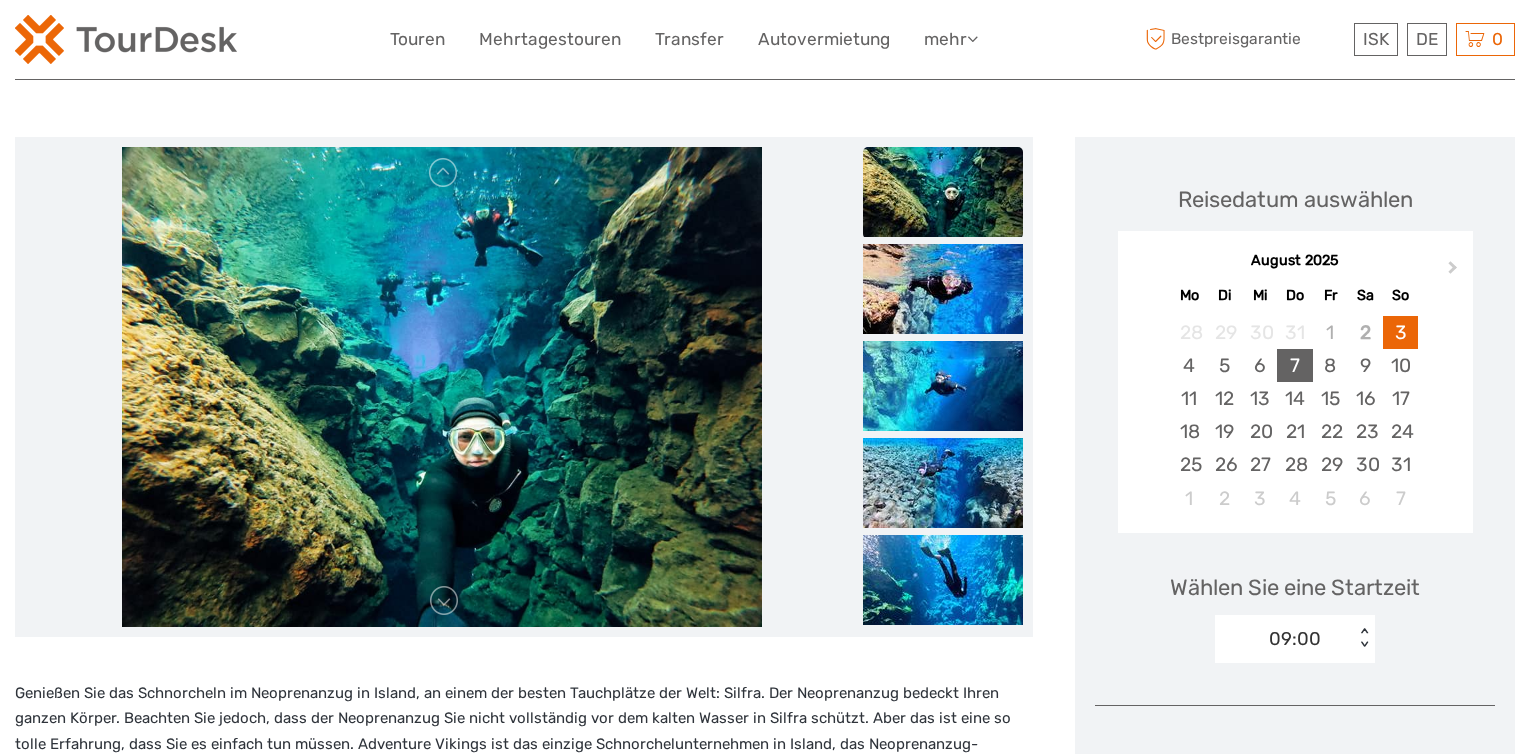 click on "8" at bounding box center [1330, 365] 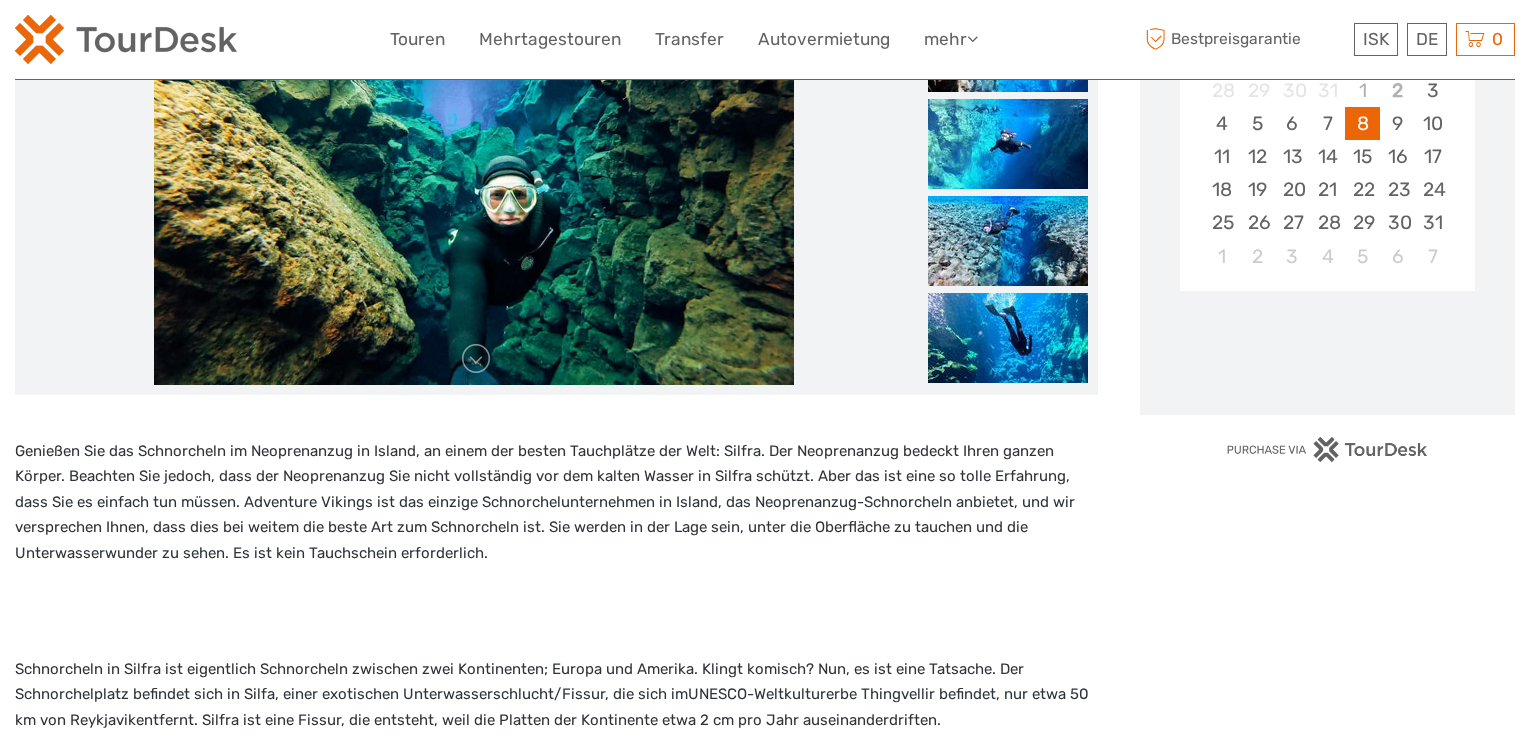 scroll, scrollTop: 500, scrollLeft: 0, axis: vertical 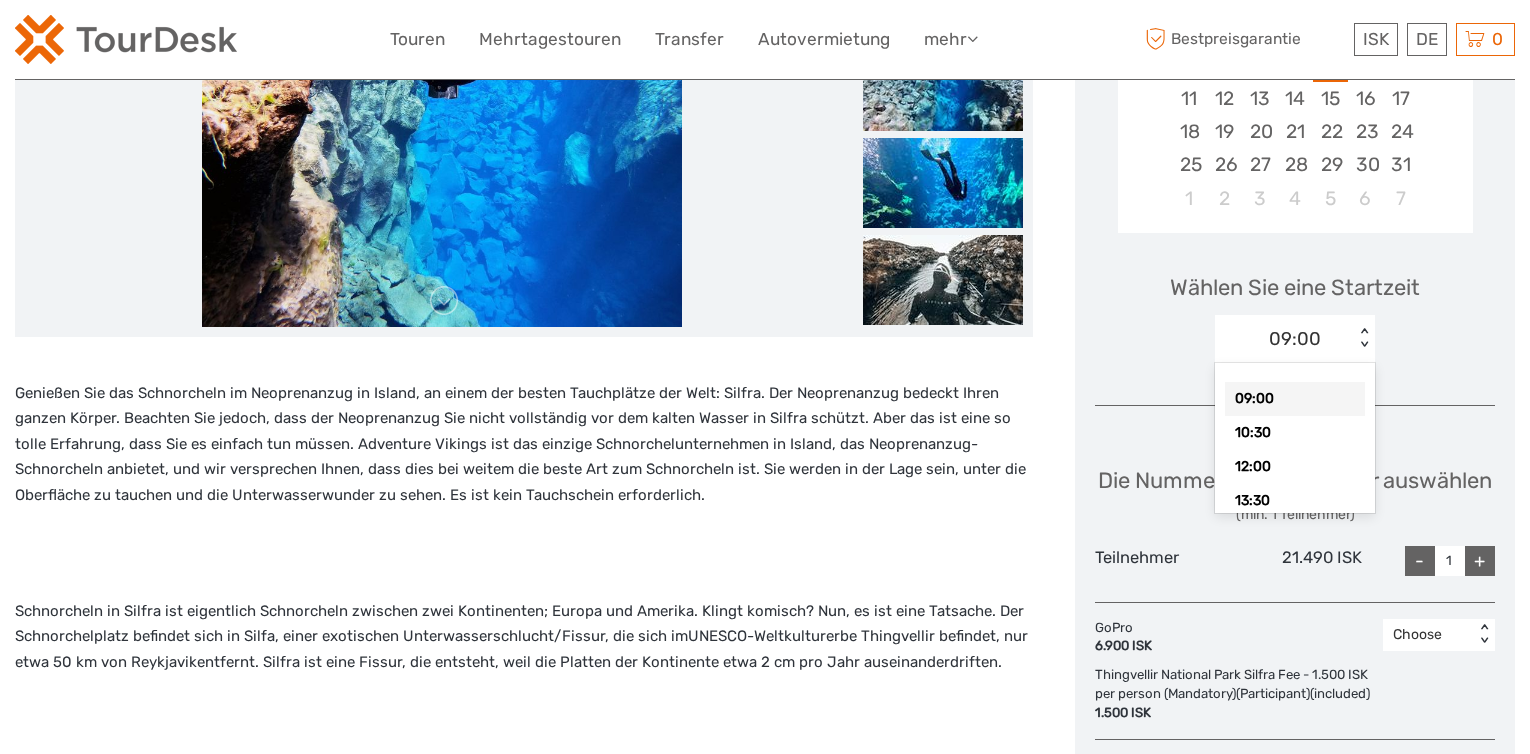 click on "< >" at bounding box center (1364, 338) 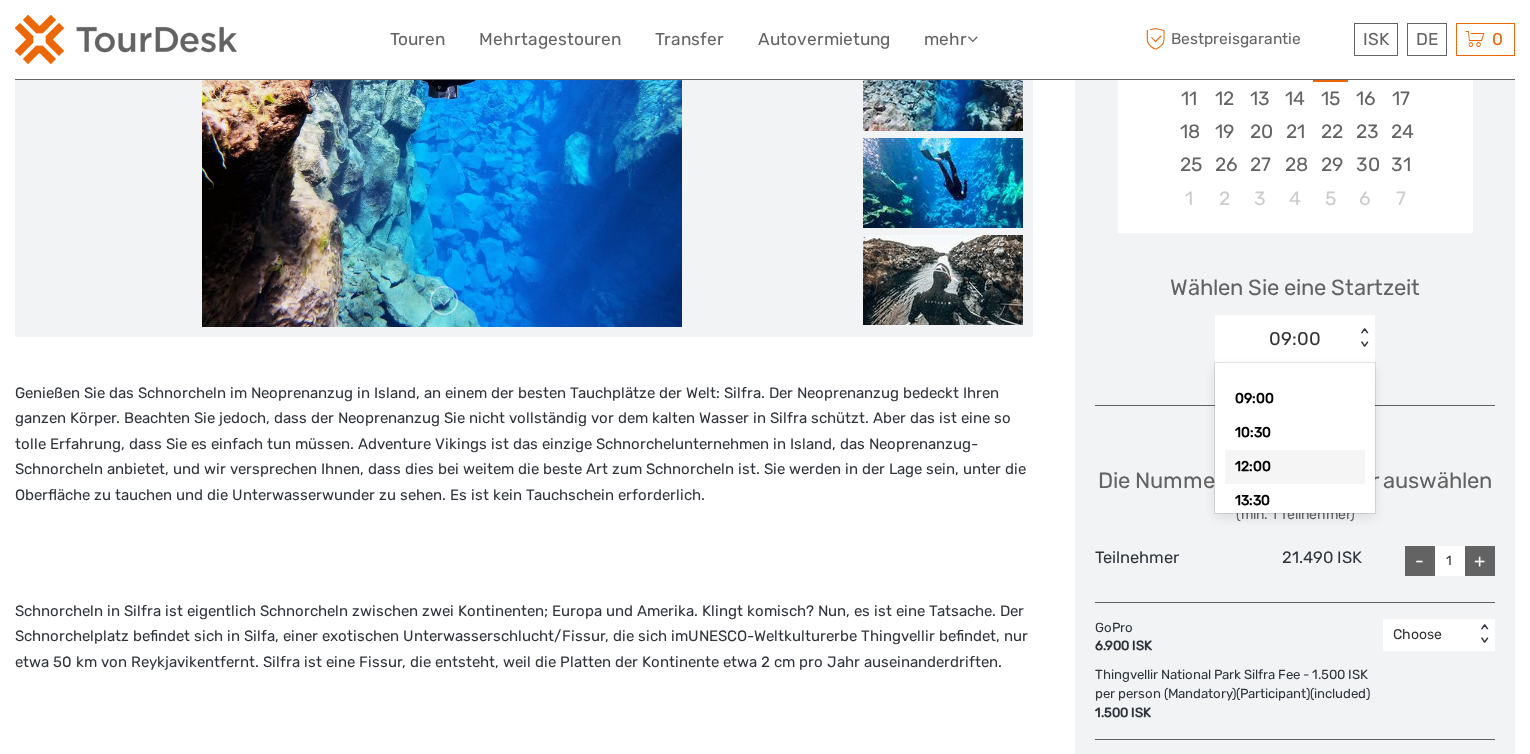 click on "12:00" at bounding box center [1295, 467] 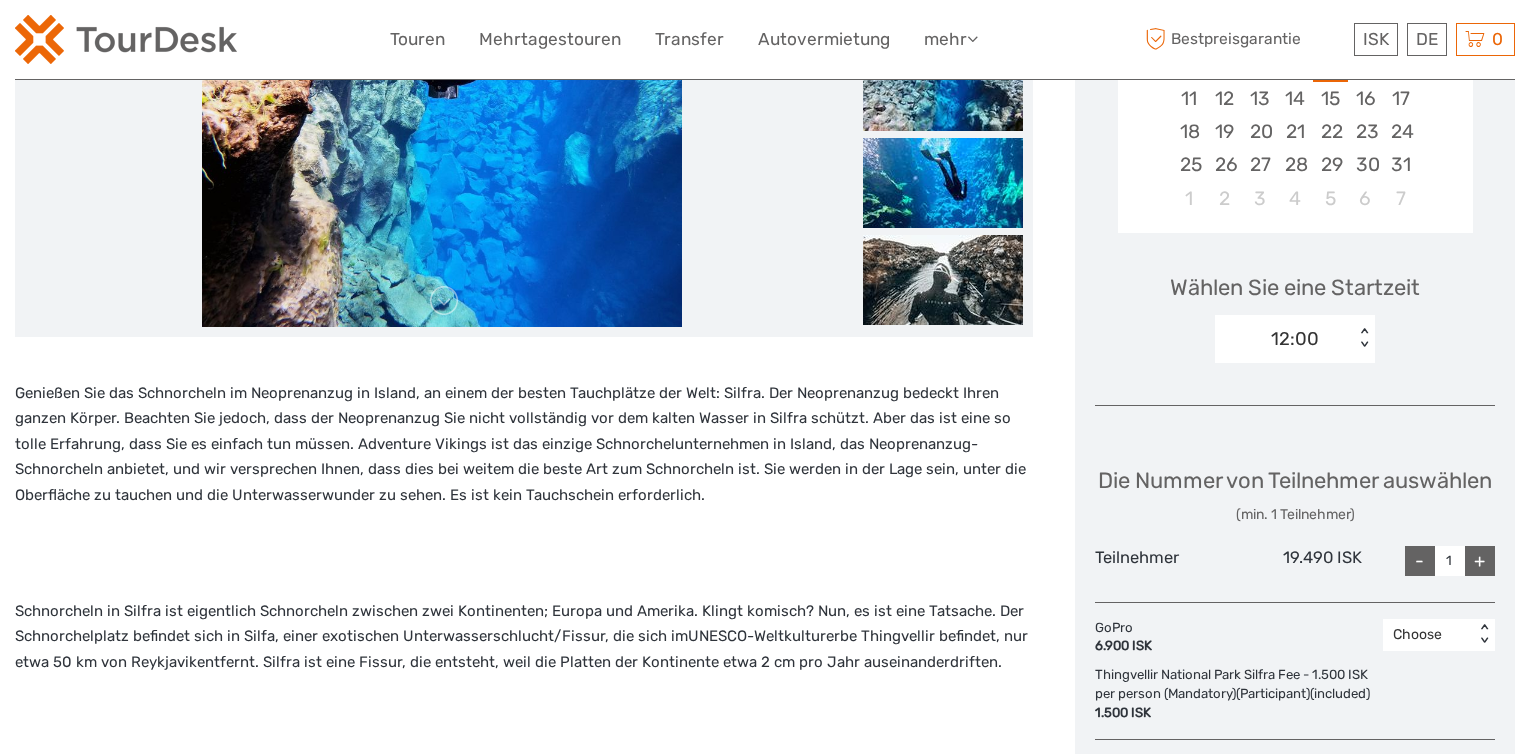 click on "+" at bounding box center (1480, 561) 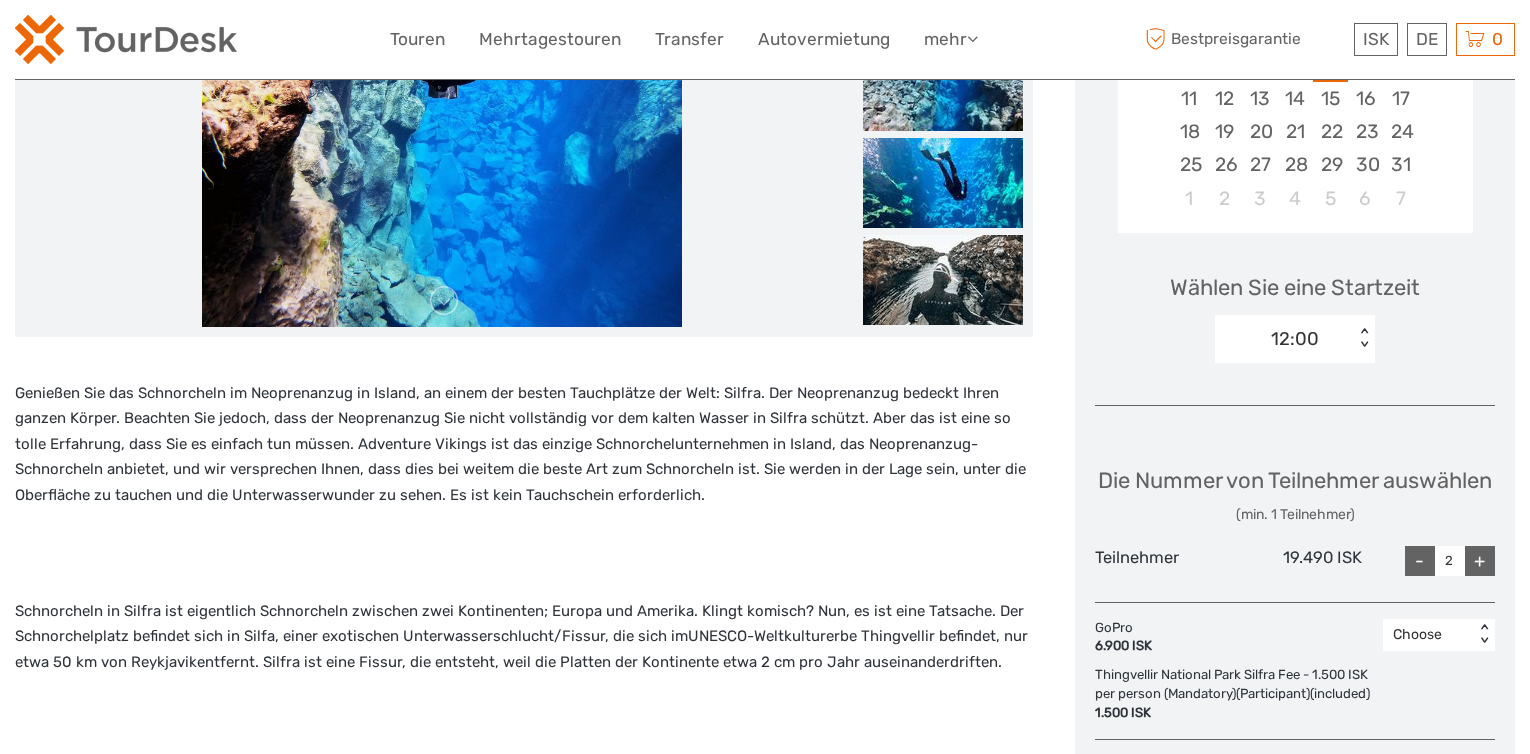 click on "+" at bounding box center (1480, 561) 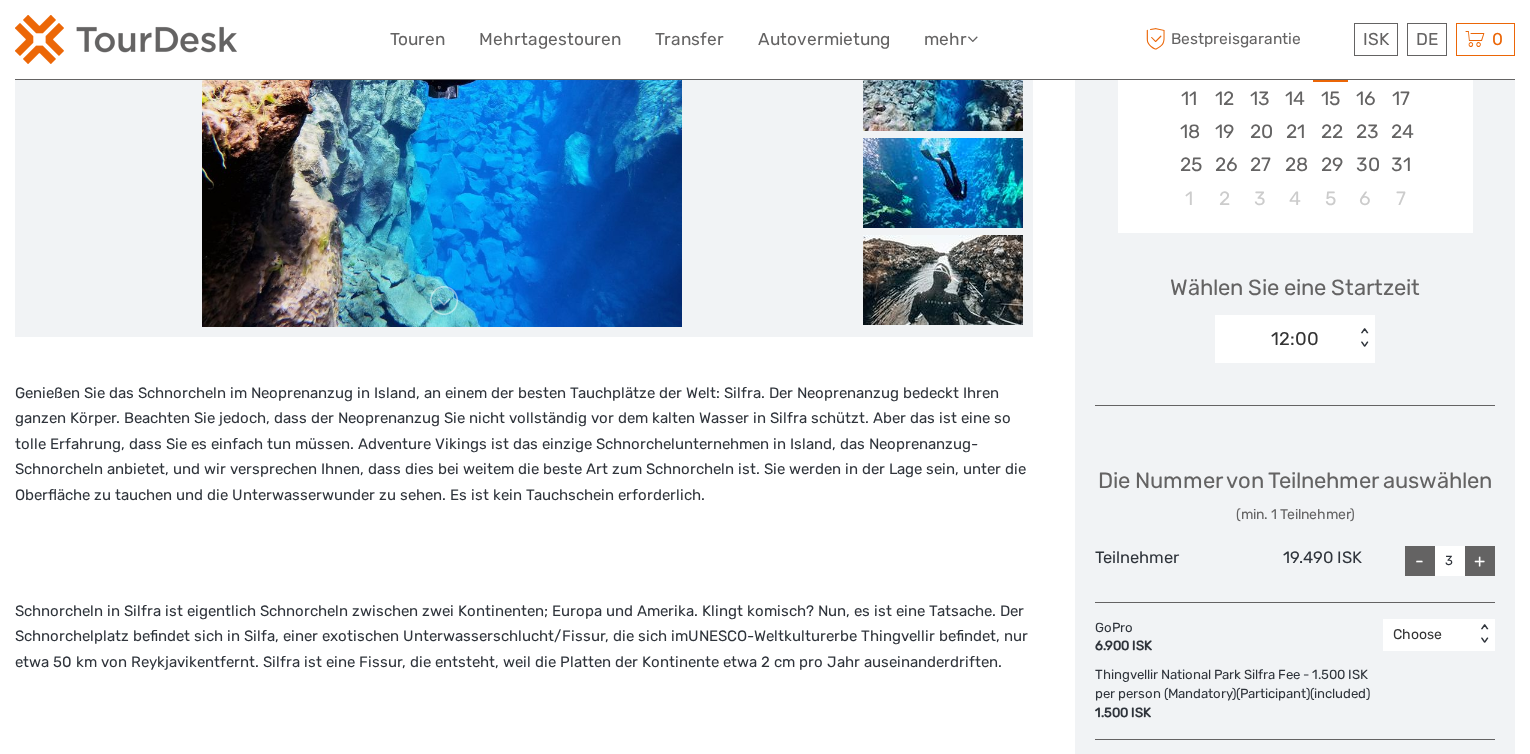 click on "+" at bounding box center [1480, 561] 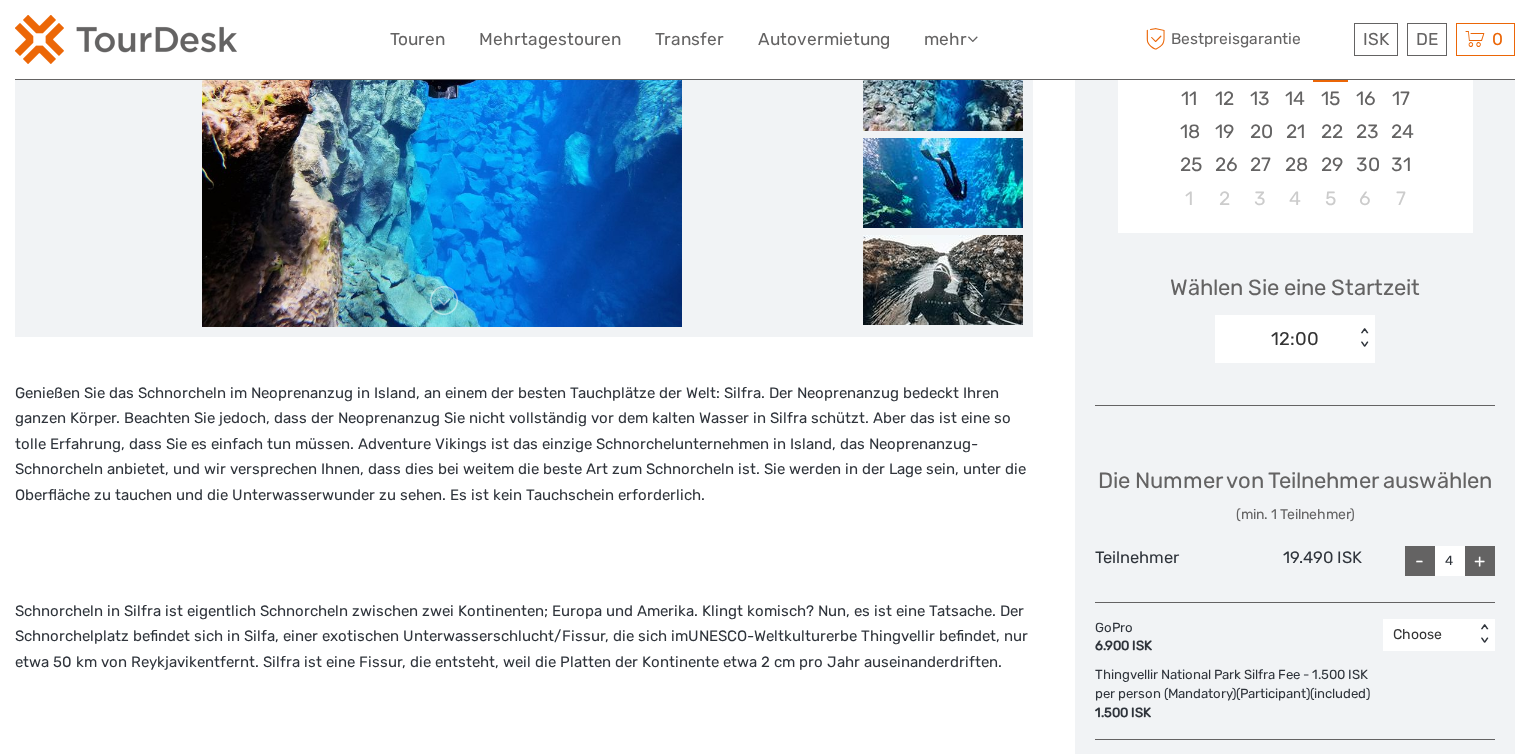 click on "+" at bounding box center (1480, 561) 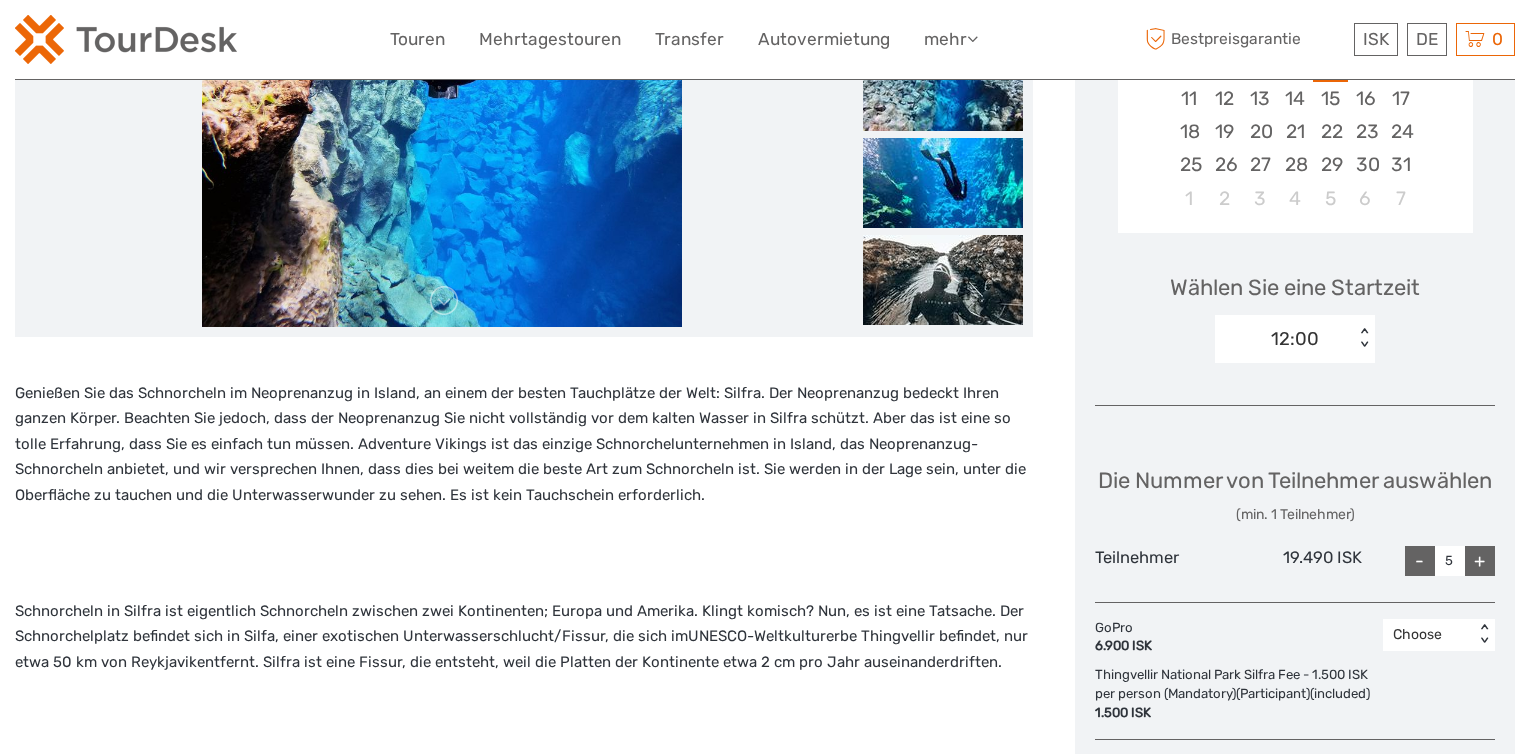 click on "+" at bounding box center [1480, 561] 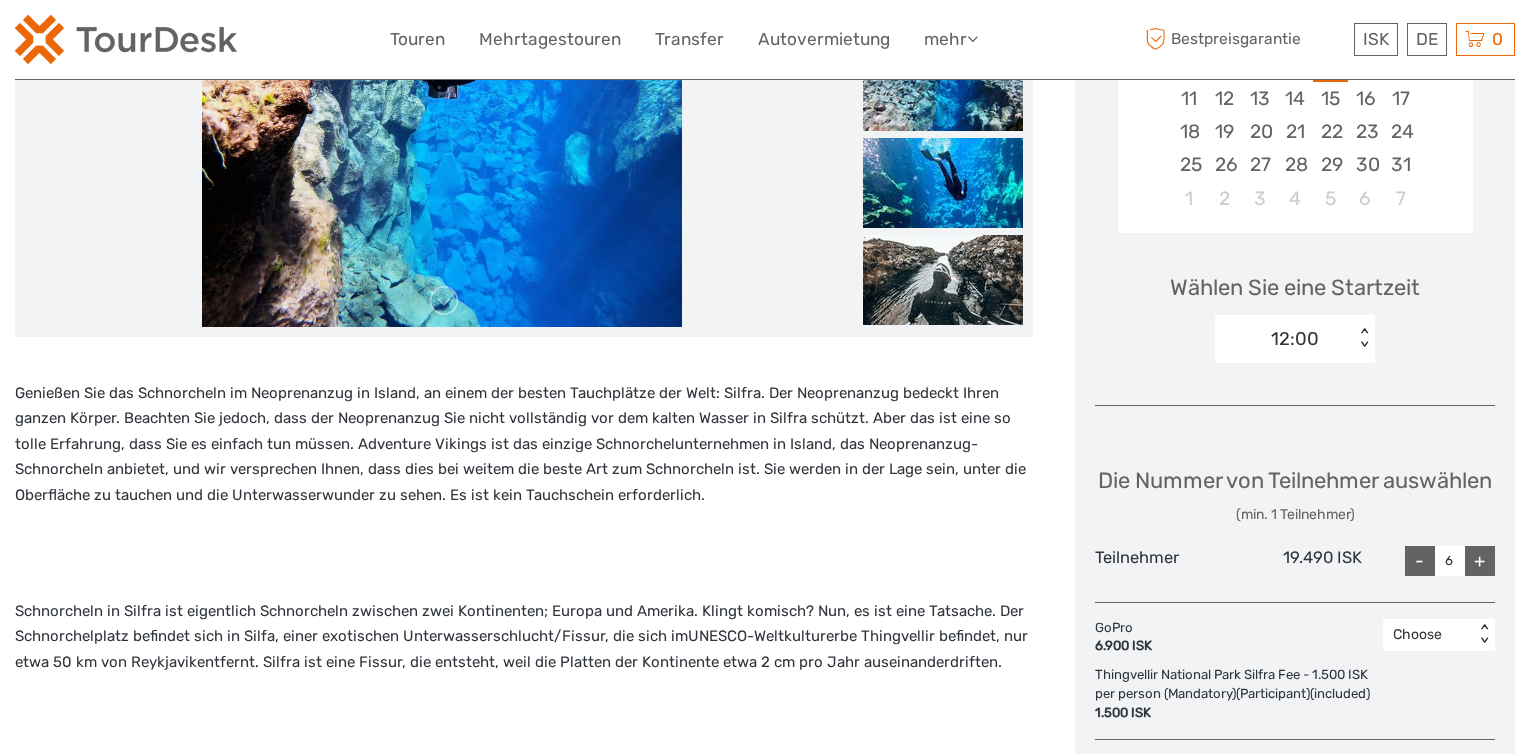 click on "+" at bounding box center [1480, 561] 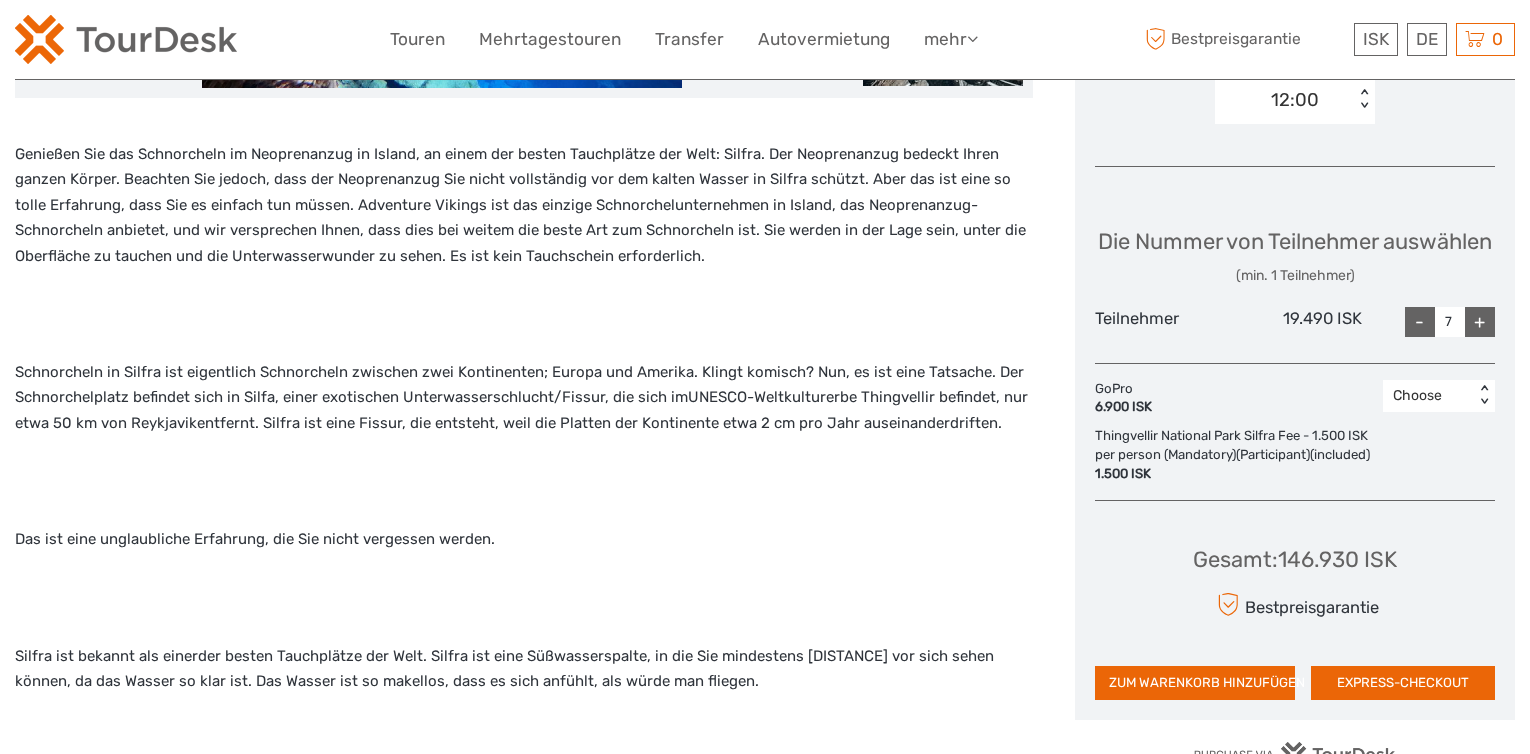 scroll, scrollTop: 800, scrollLeft: 0, axis: vertical 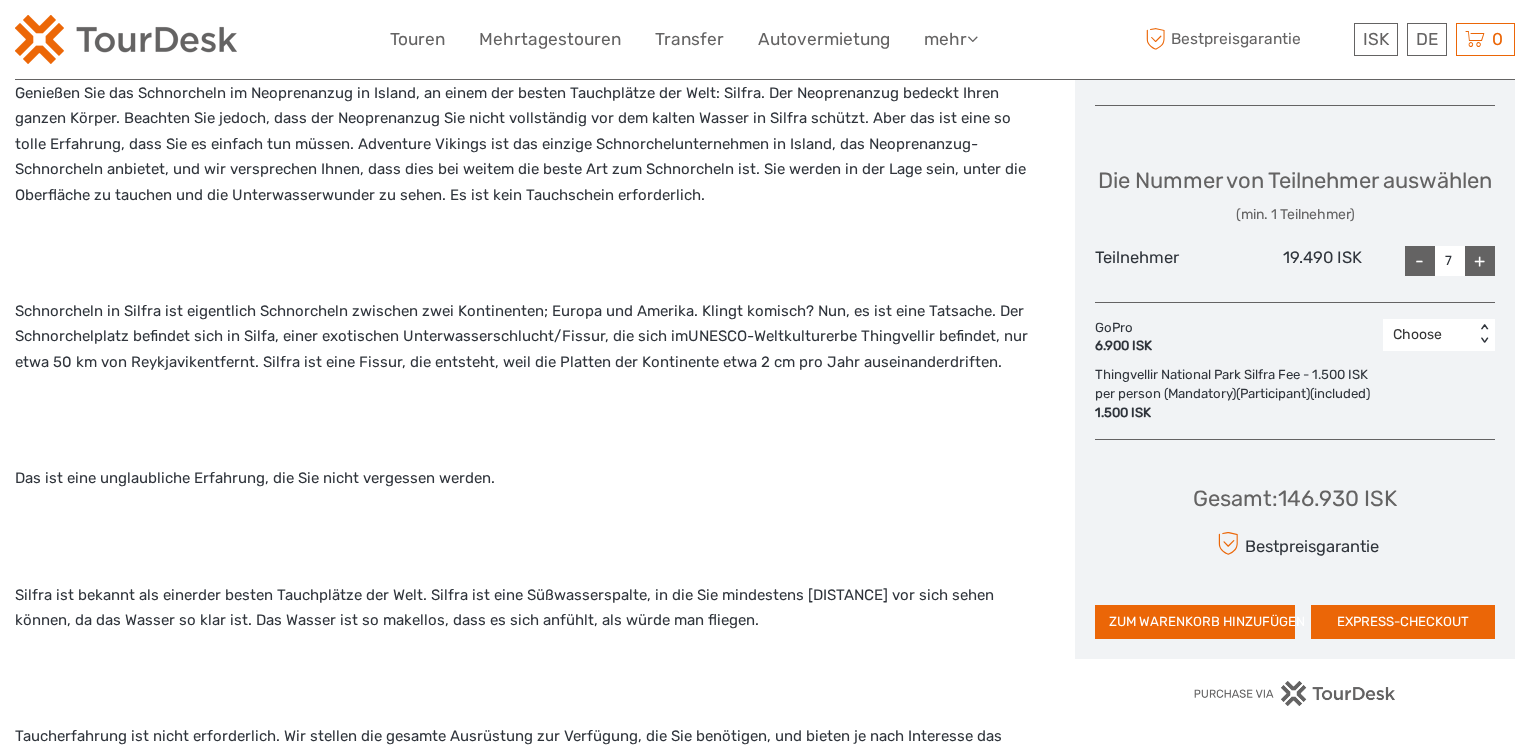 click on "Thingvellir National Park Silfra Fee - 1.500 ISK per person (Mandatory)  (Participant)  (included) 1.500 ISK" at bounding box center (1245, 394) 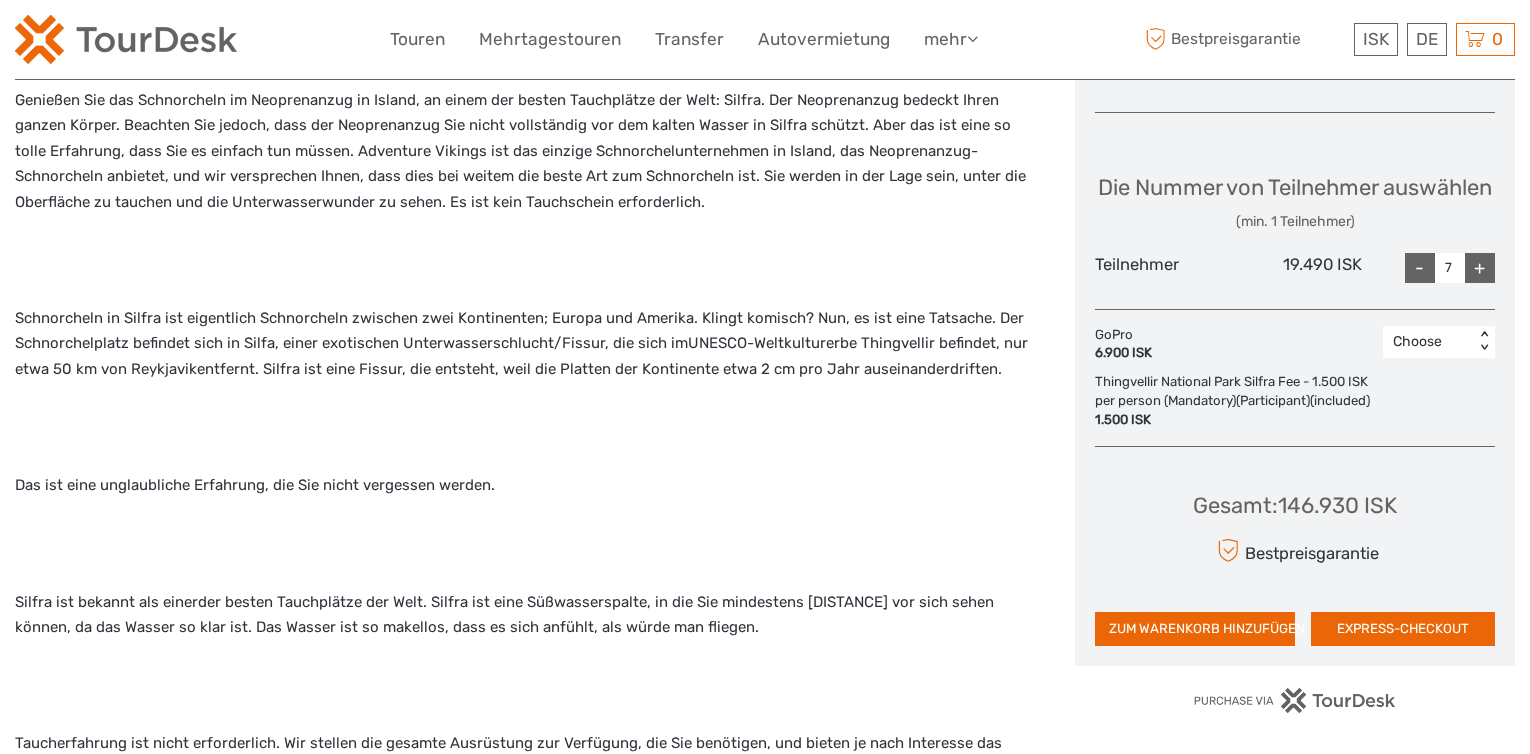 scroll, scrollTop: 800, scrollLeft: 0, axis: vertical 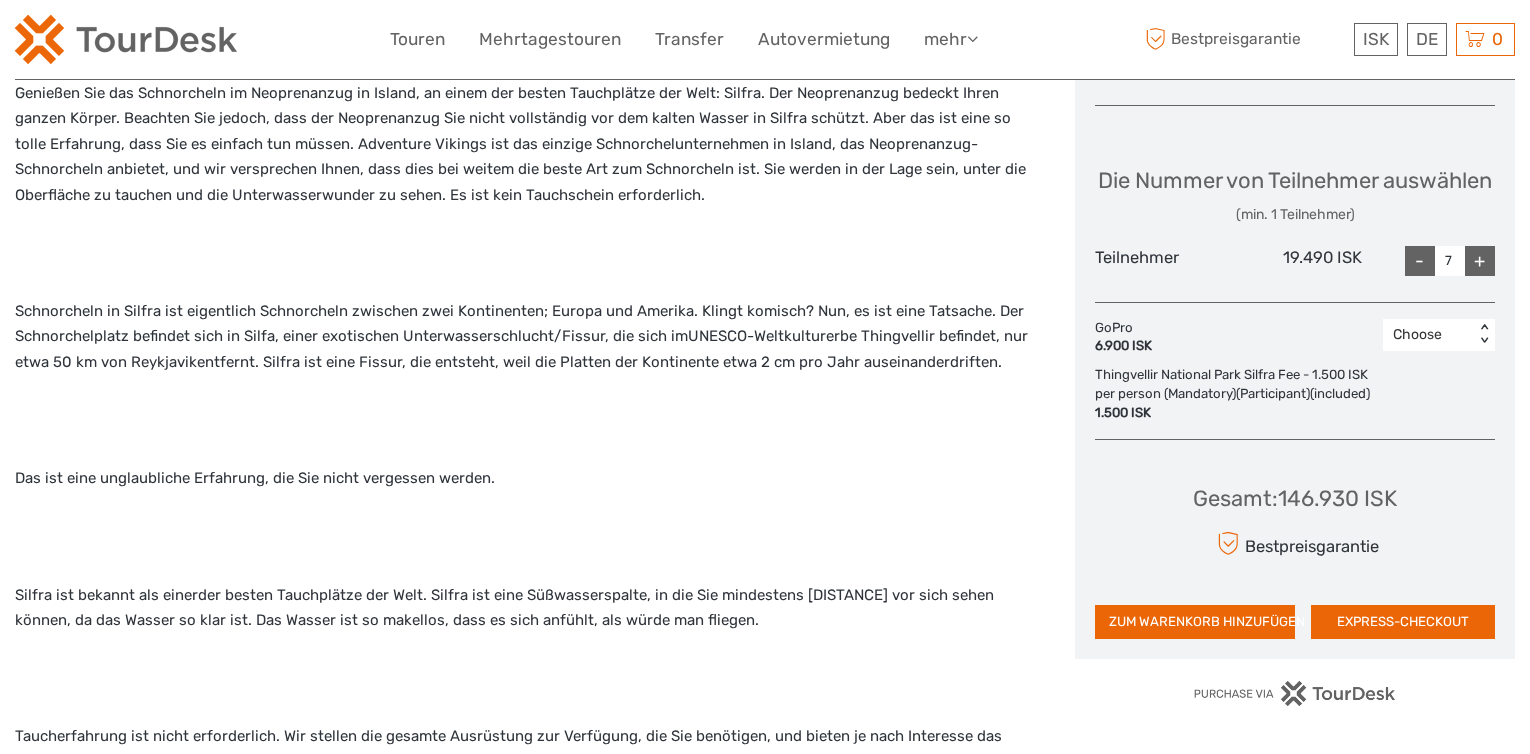 click on "ZUM WARENKORB HINZUFÜGEN" at bounding box center [1195, 622] 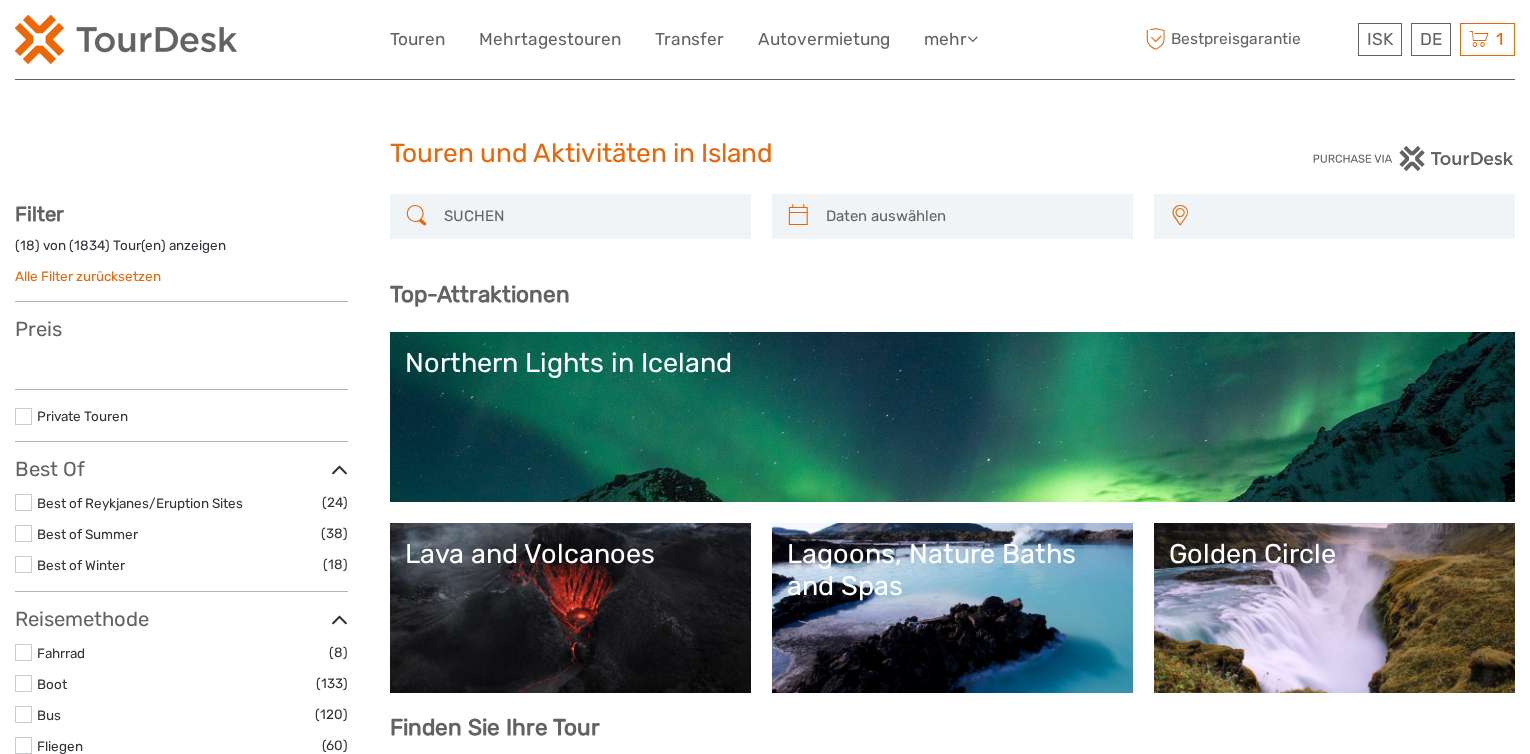 select 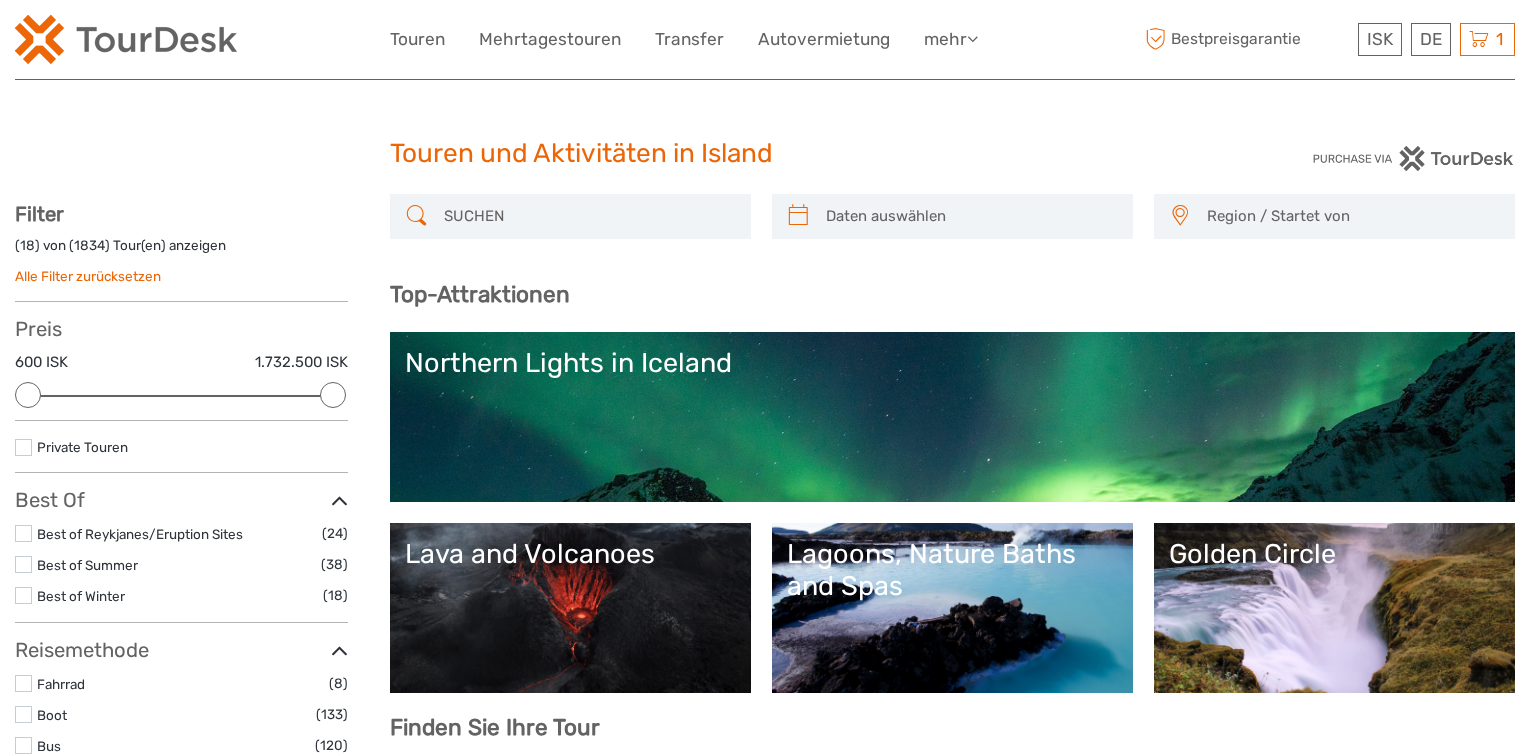 scroll, scrollTop: 0, scrollLeft: 0, axis: both 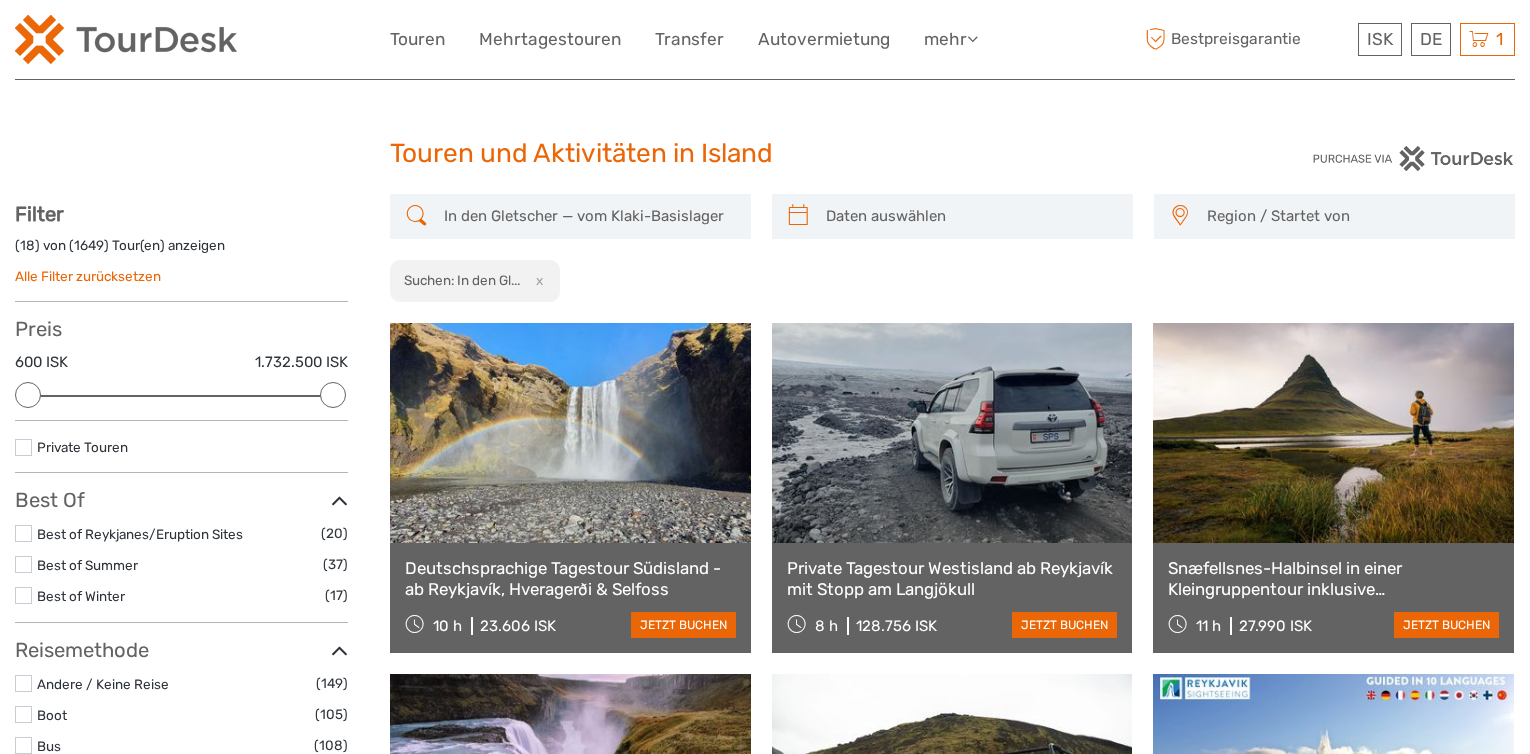 type on "In den Gletscher — vom Klaki-Basislager" 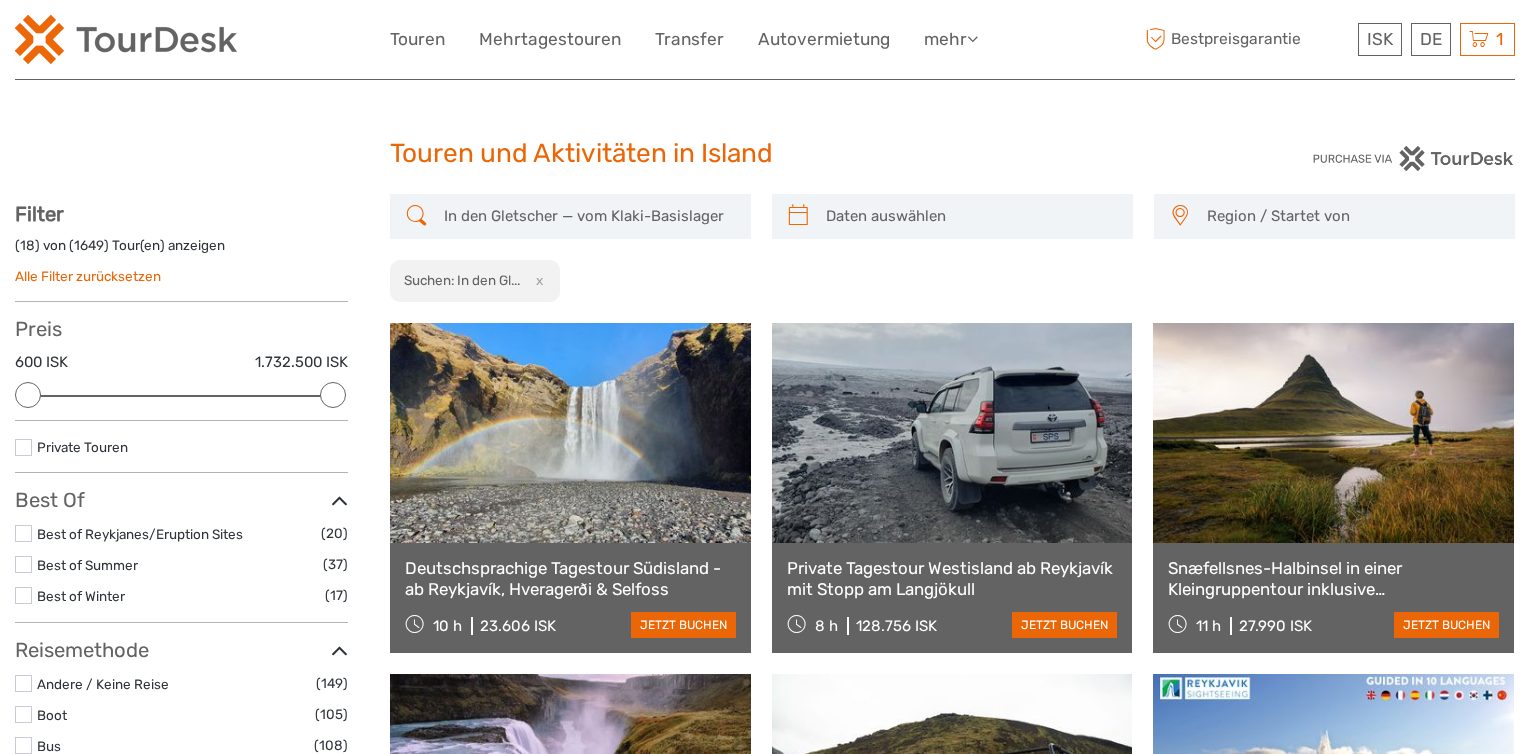 click on "Region / Startet von" at bounding box center [1351, 216] 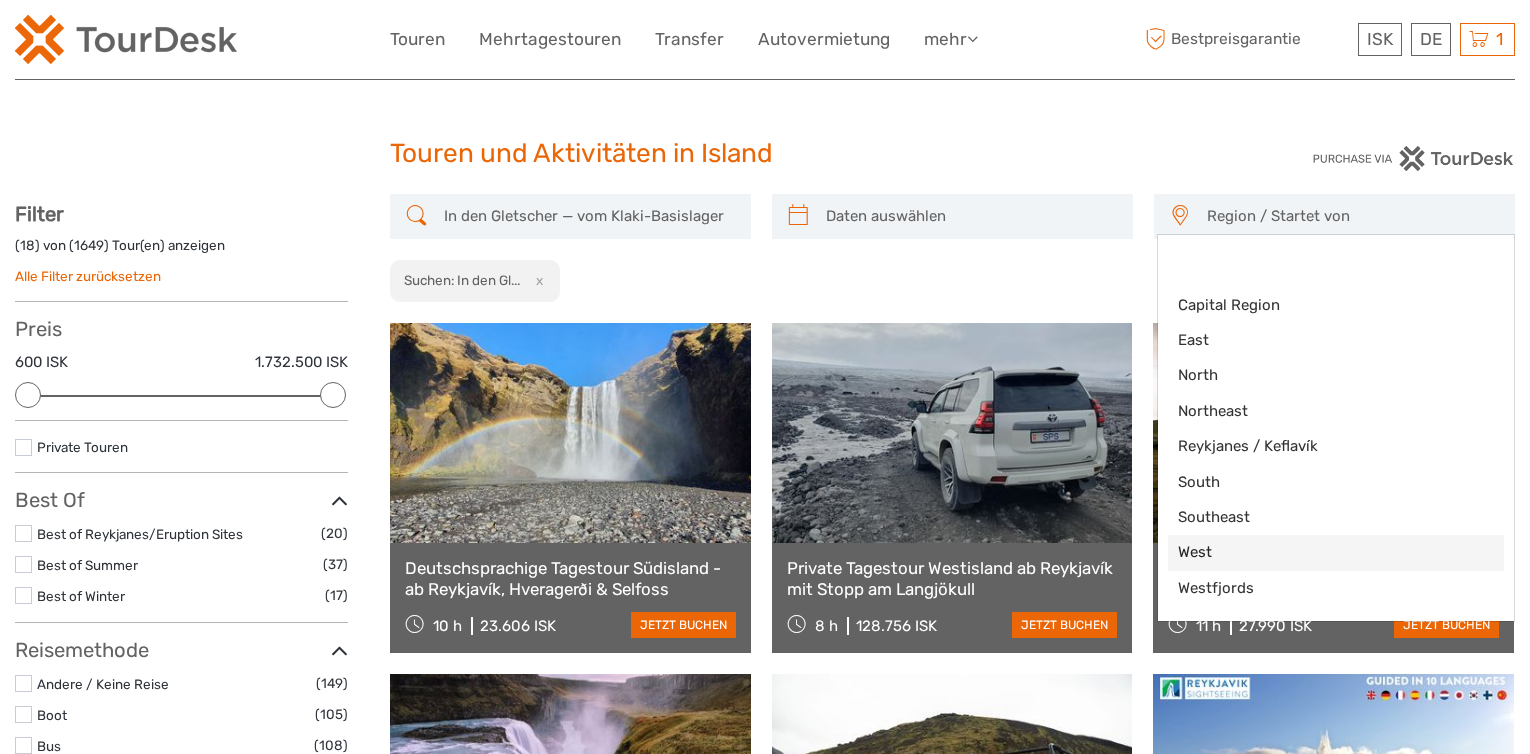 click on "West" at bounding box center (1319, 552) 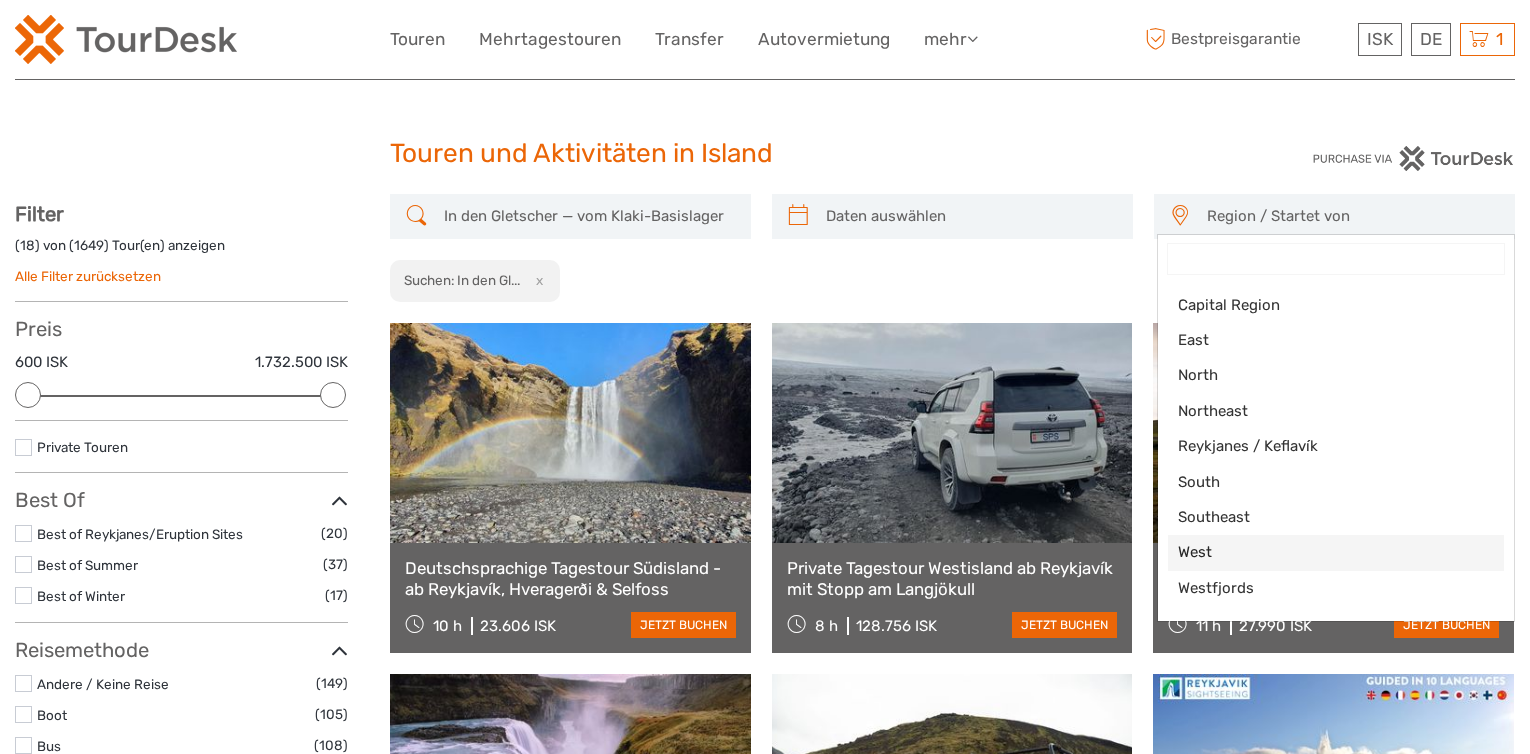 select on "West" 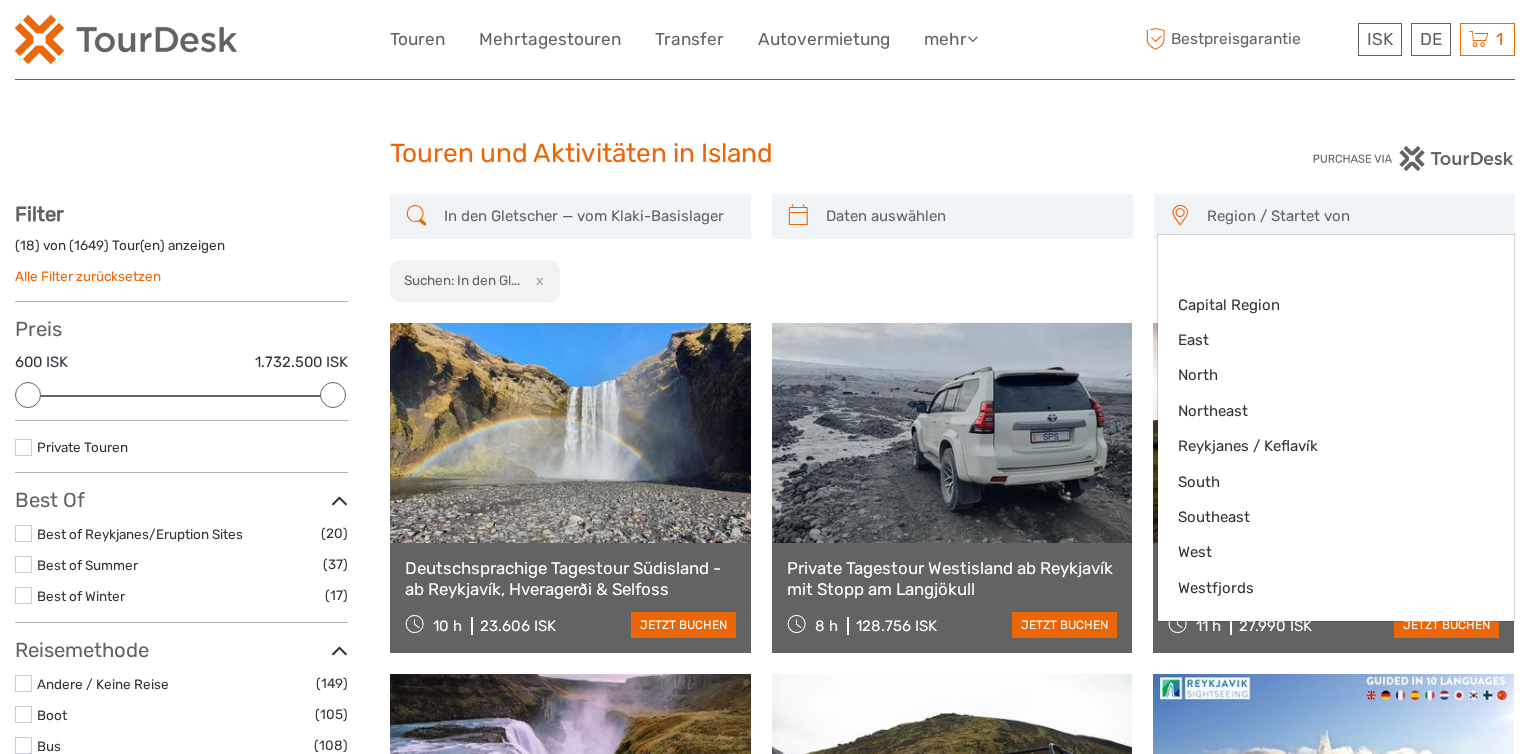scroll, scrollTop: 53, scrollLeft: 0, axis: vertical 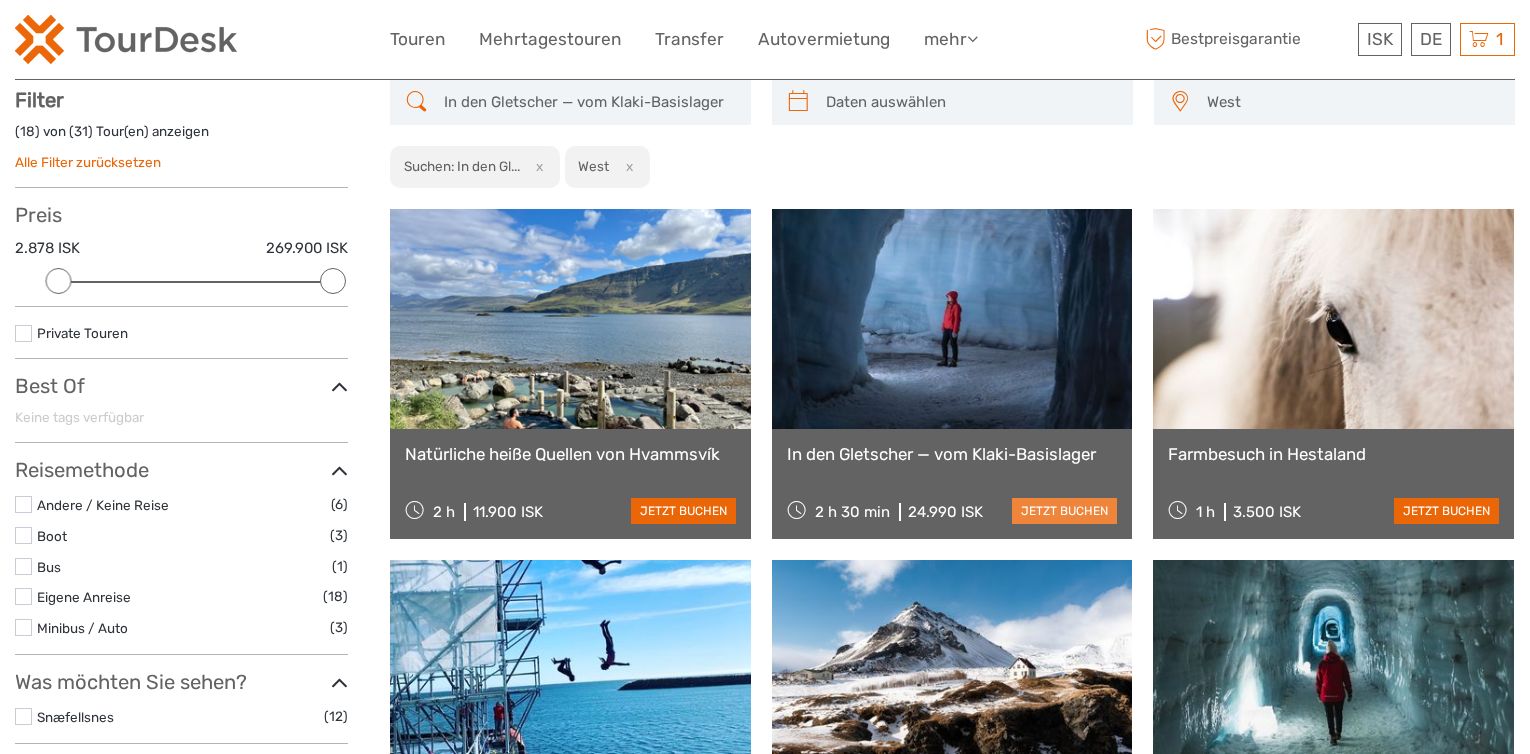 click on "jetzt buchen" at bounding box center [1064, 511] 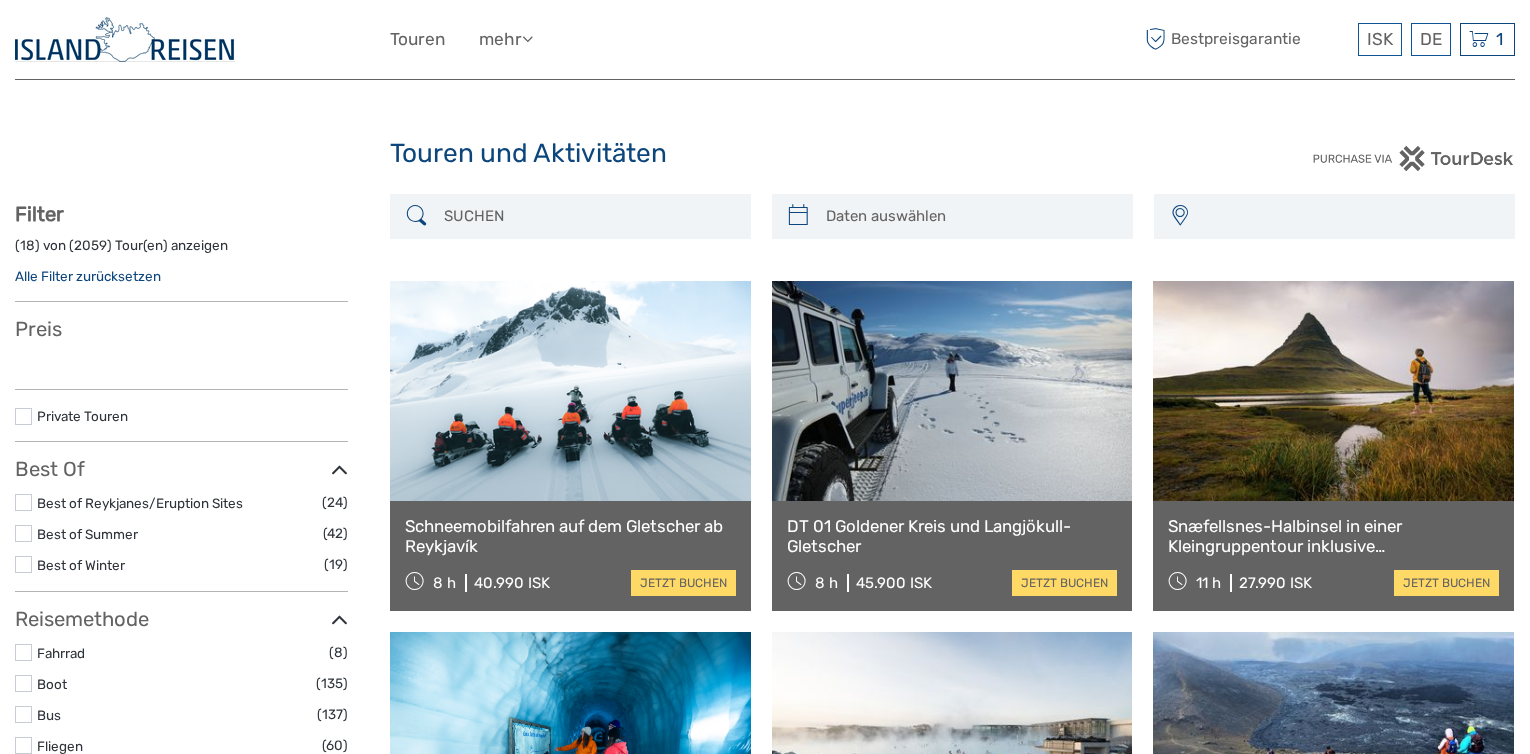 select 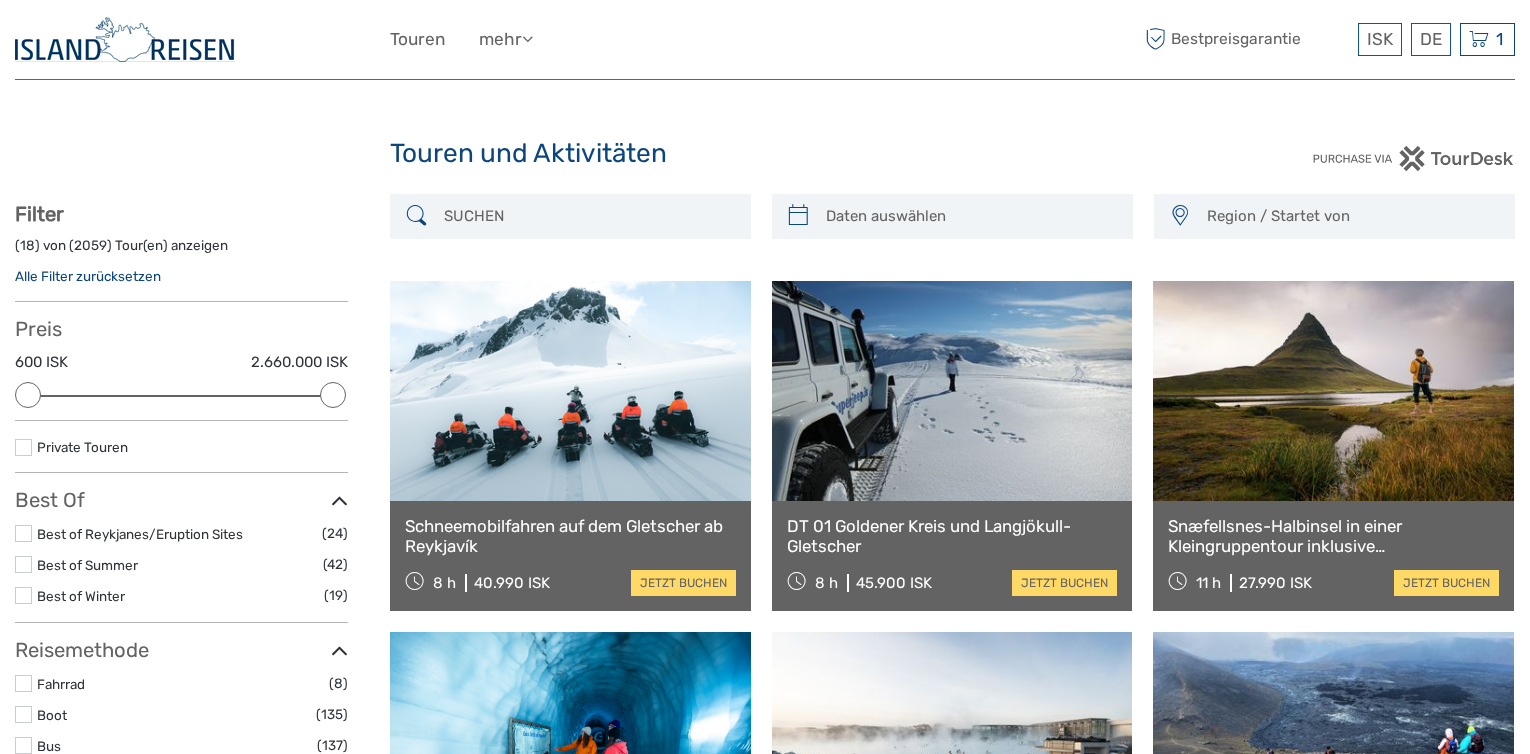 scroll, scrollTop: 0, scrollLeft: 0, axis: both 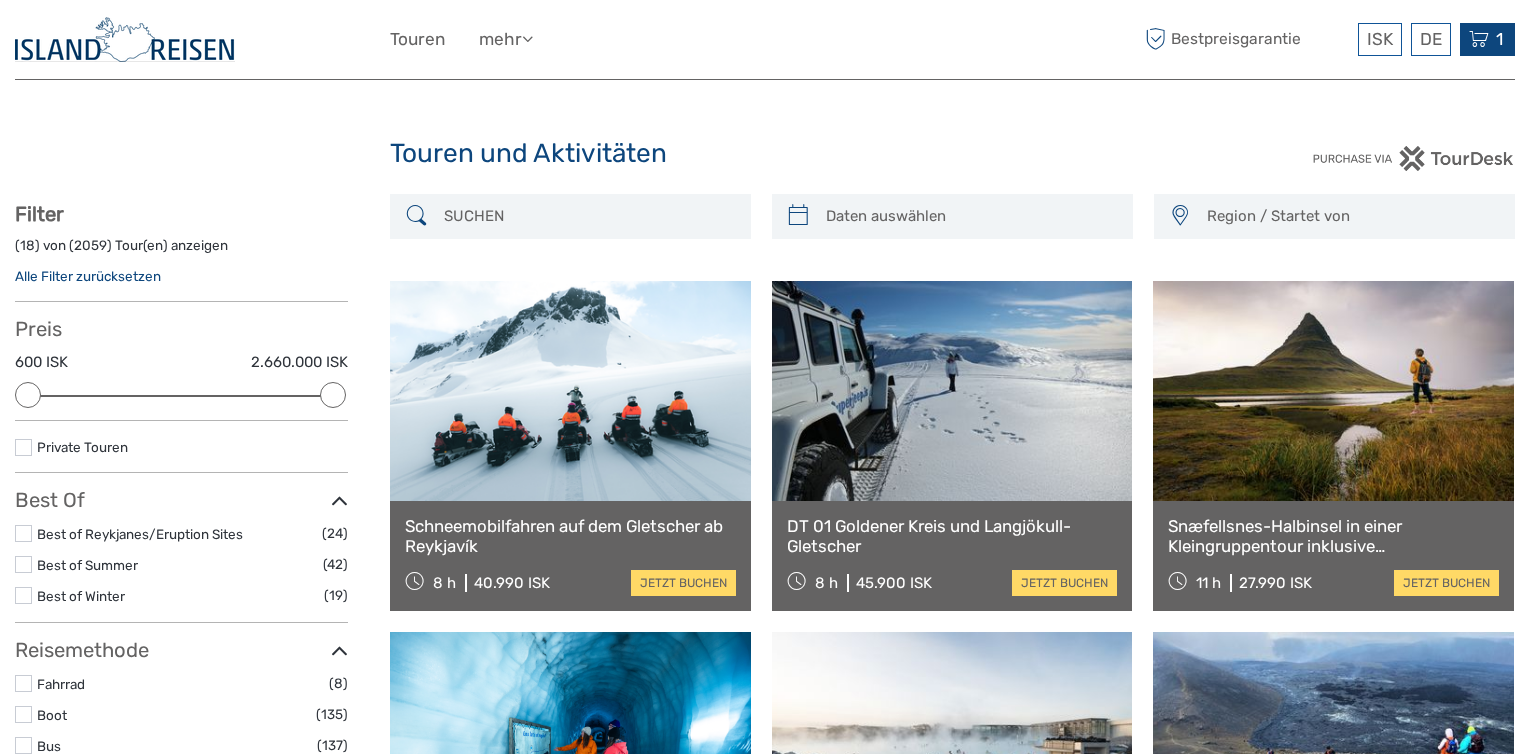 click on "1" at bounding box center (1499, 39) 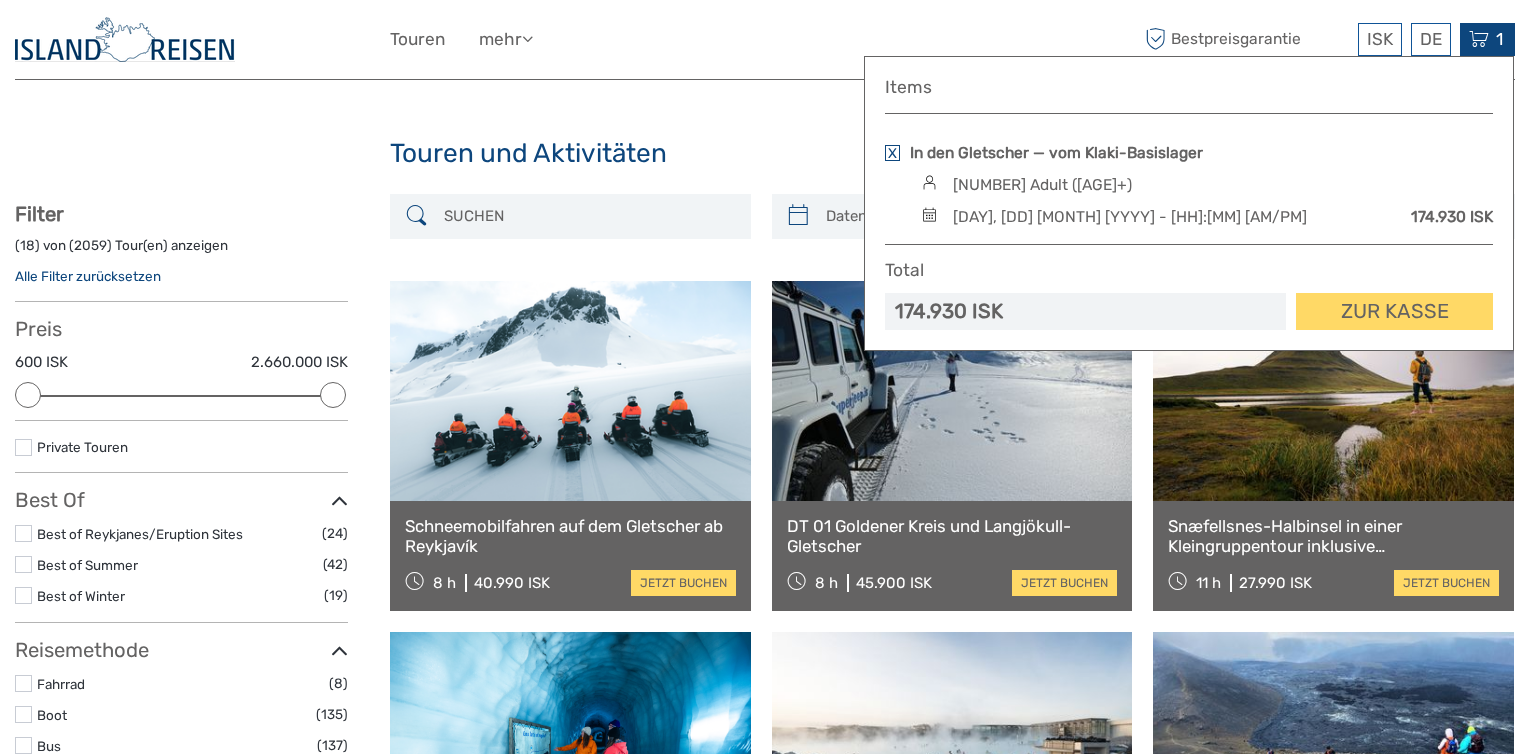 click at bounding box center [892, 153] 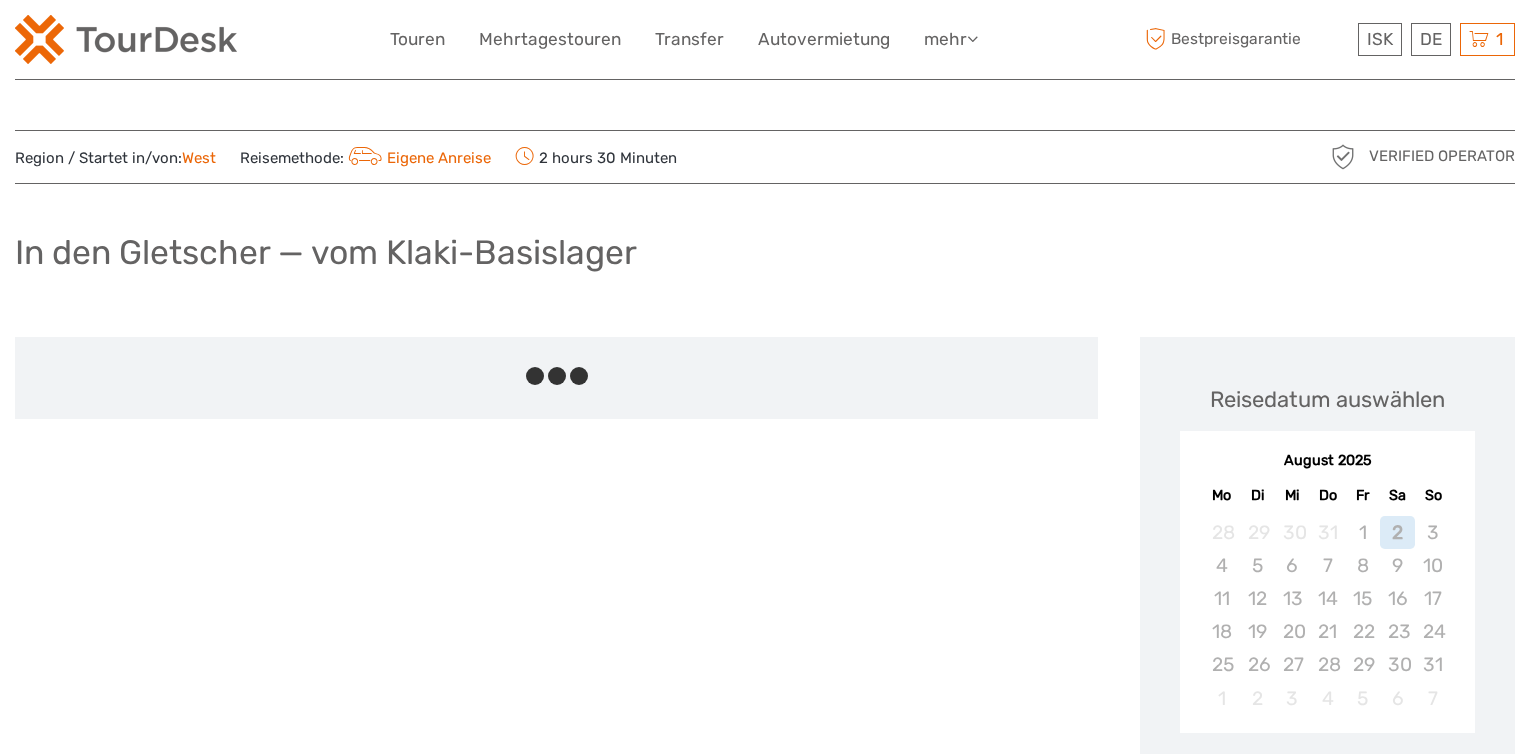 scroll, scrollTop: 0, scrollLeft: 0, axis: both 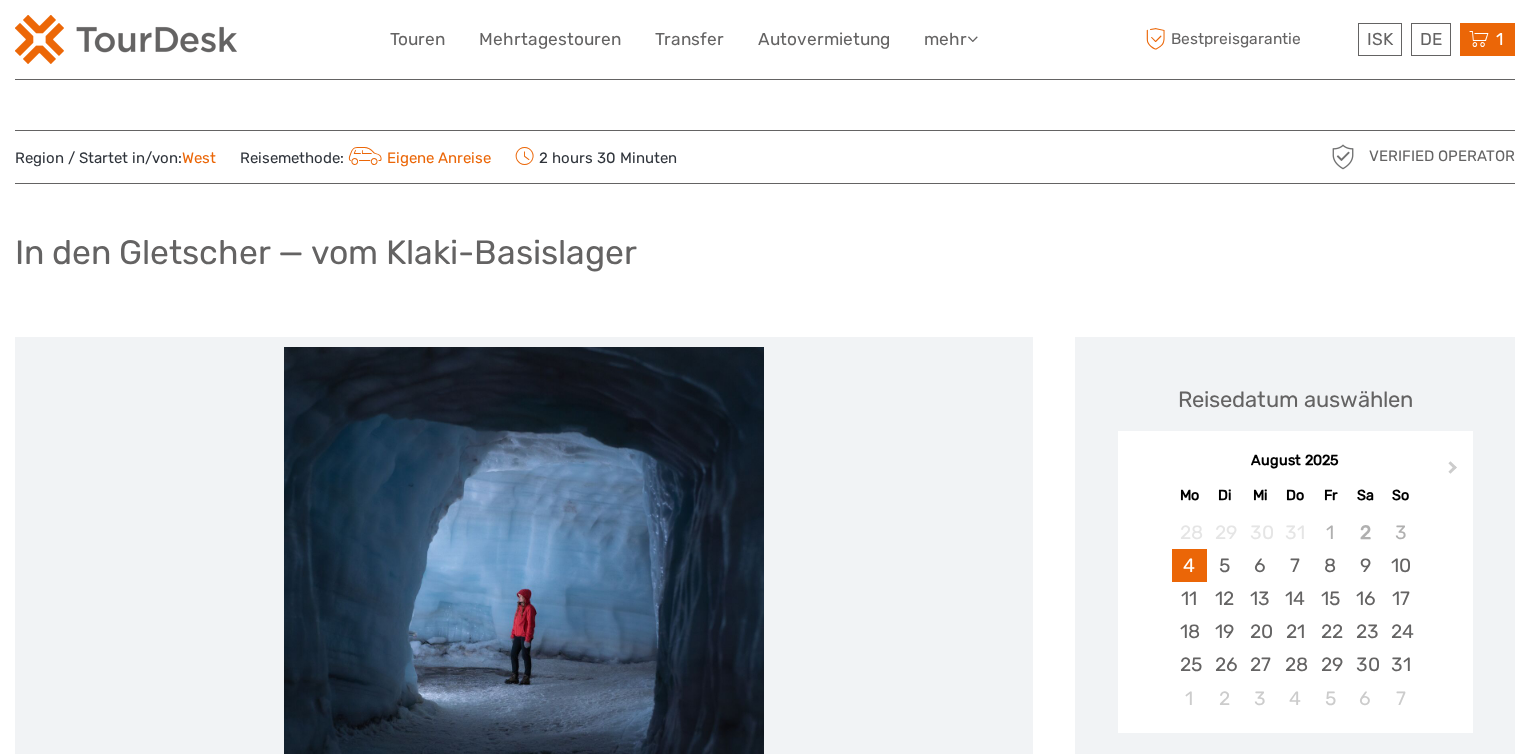 click at bounding box center [1479, 39] 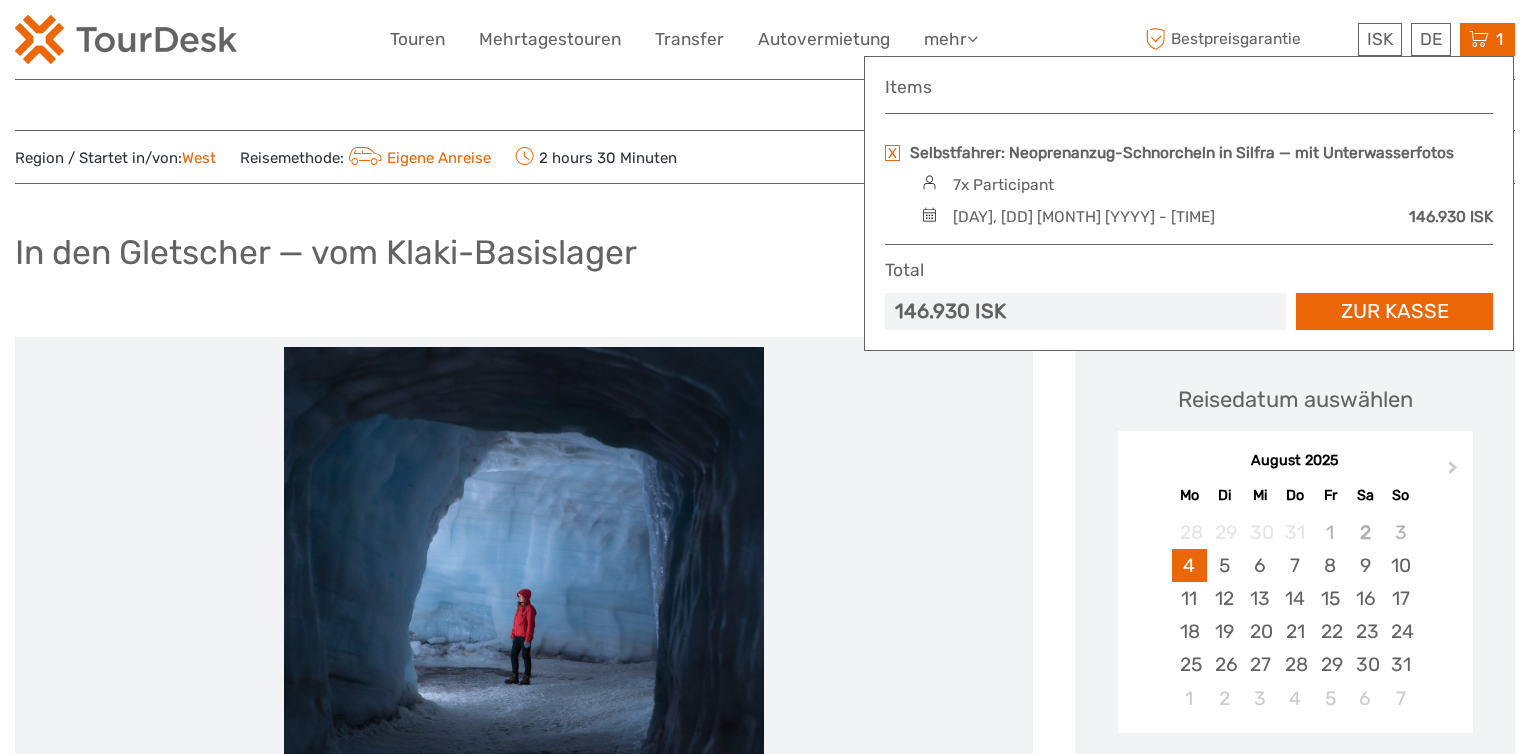 click at bounding box center (524, 587) 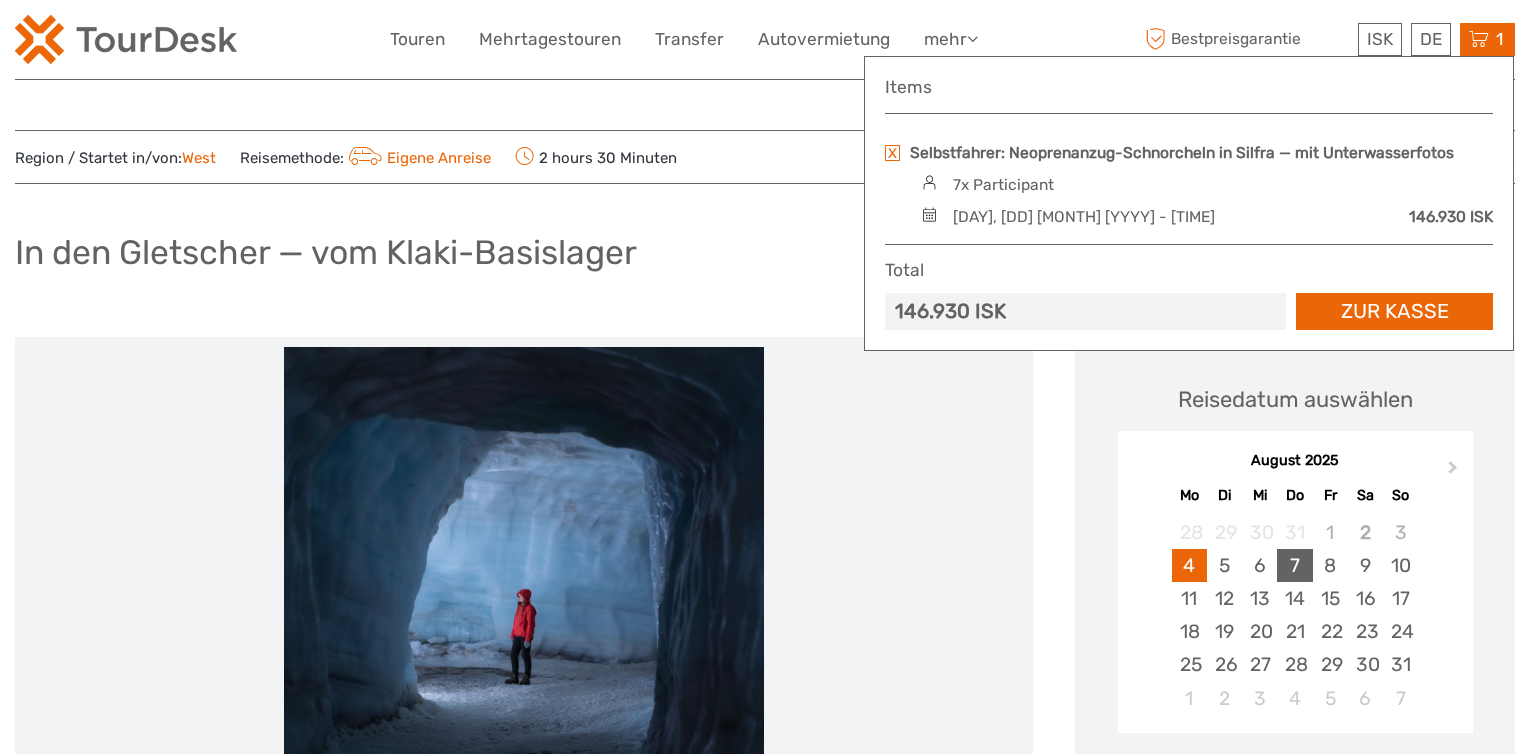 click on "7" at bounding box center [1294, 565] 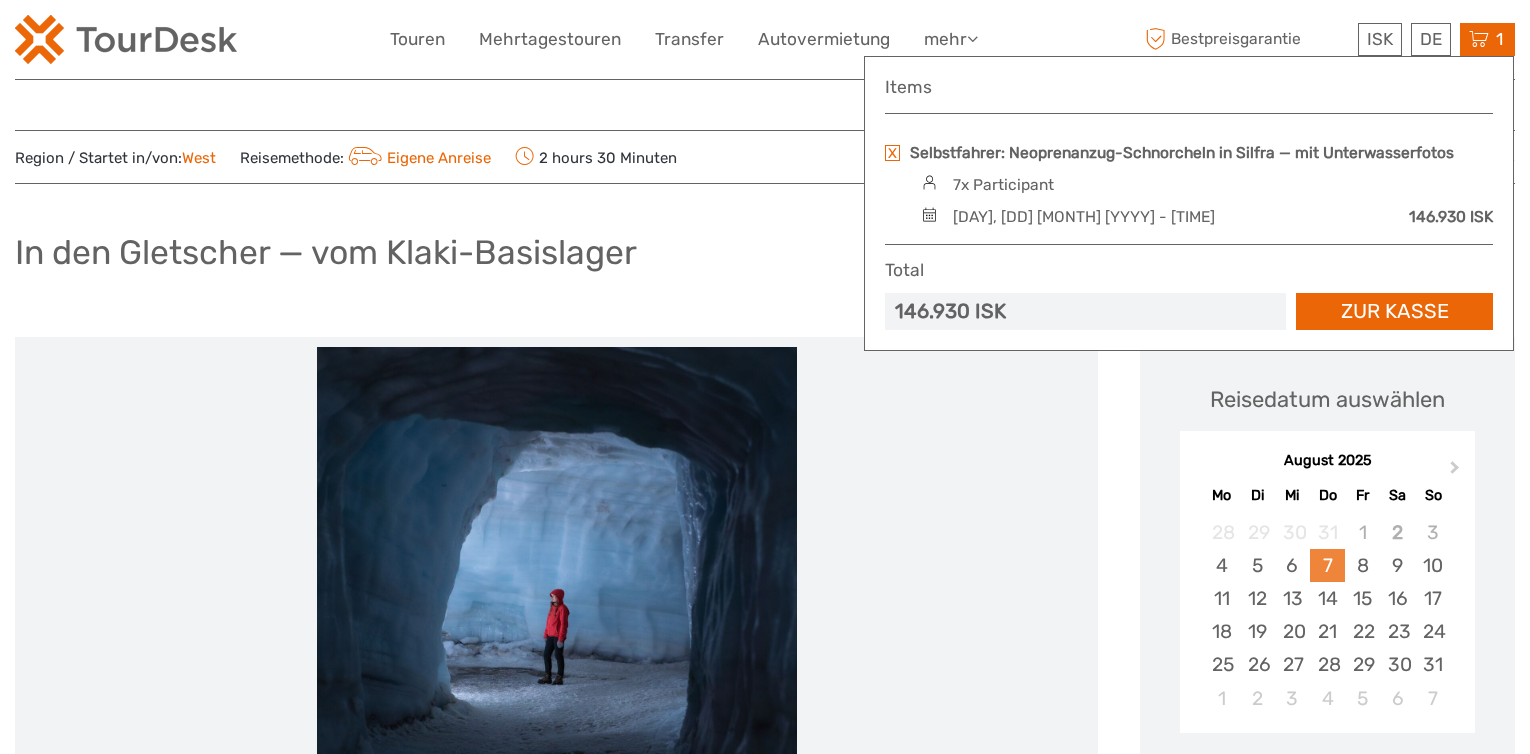 click on "7" at bounding box center (1327, 565) 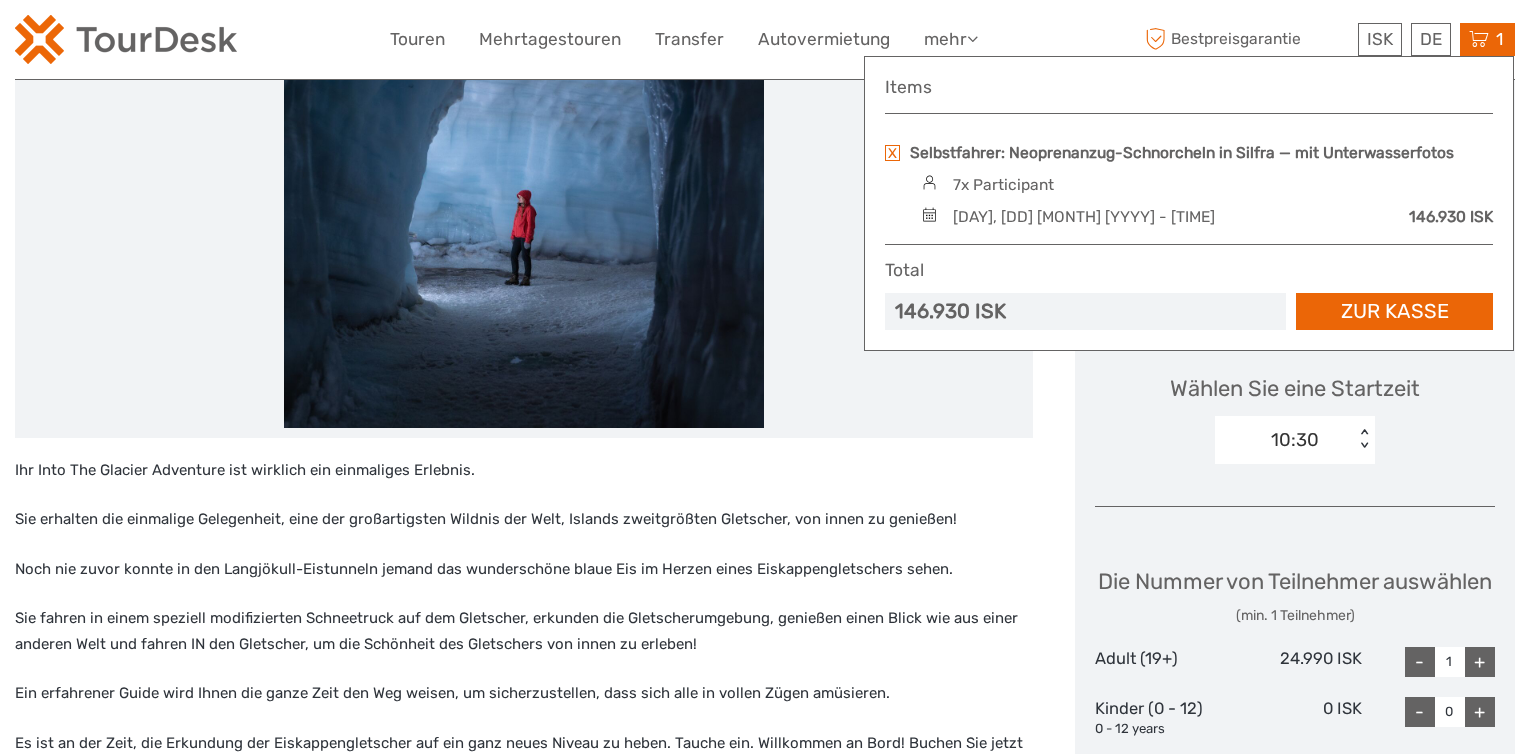 scroll, scrollTop: 400, scrollLeft: 0, axis: vertical 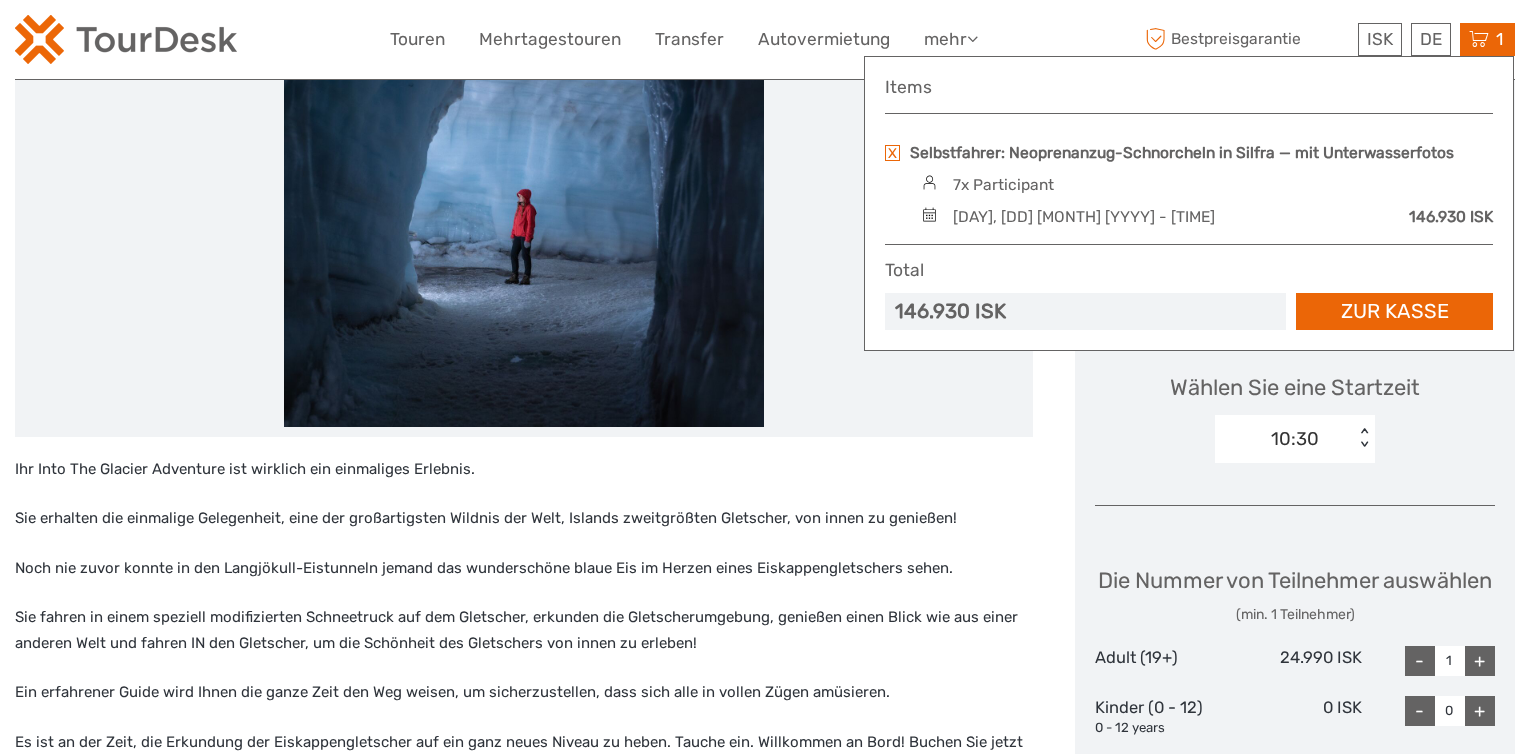 click on "+" at bounding box center [1480, 661] 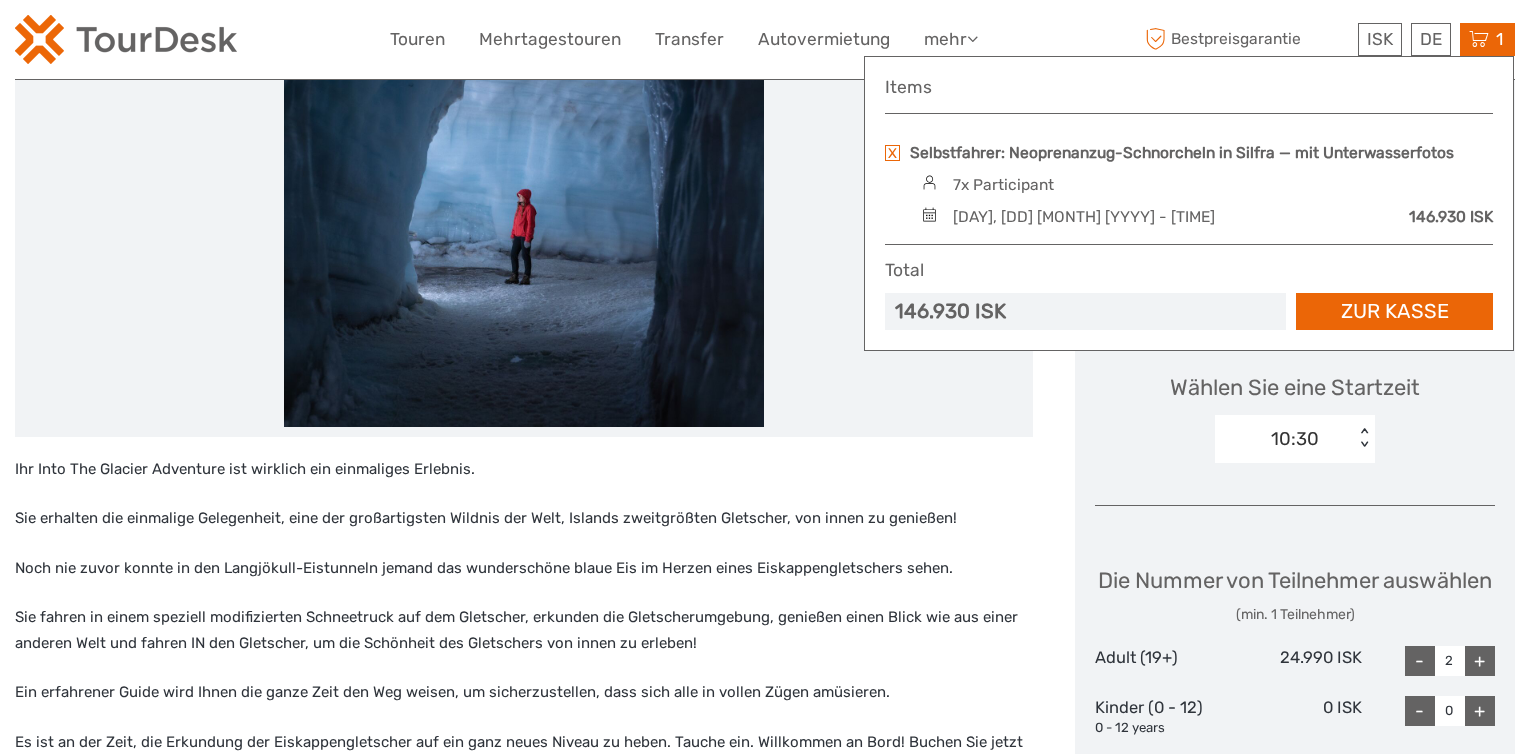 click on "+" at bounding box center [1480, 661] 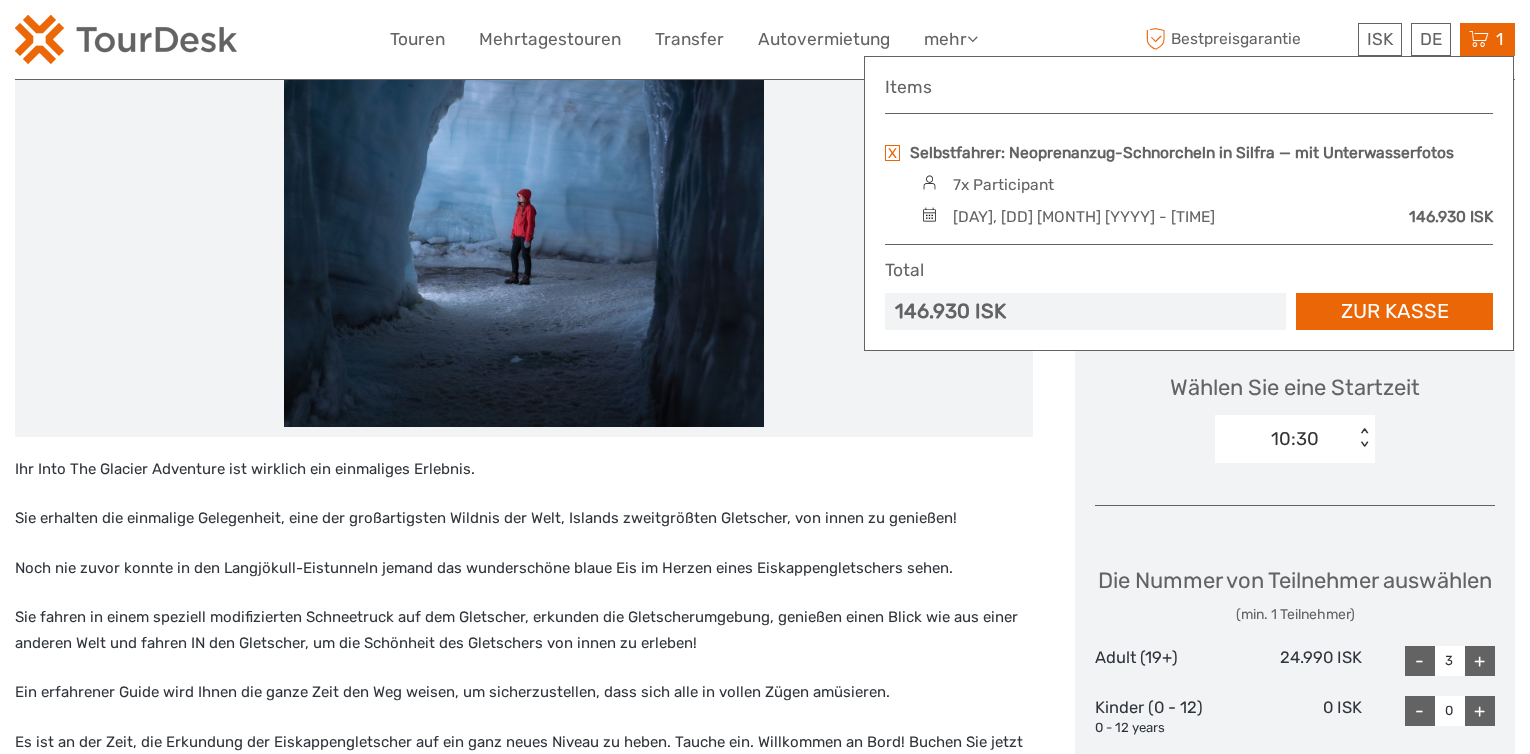 click on "+" at bounding box center (1480, 661) 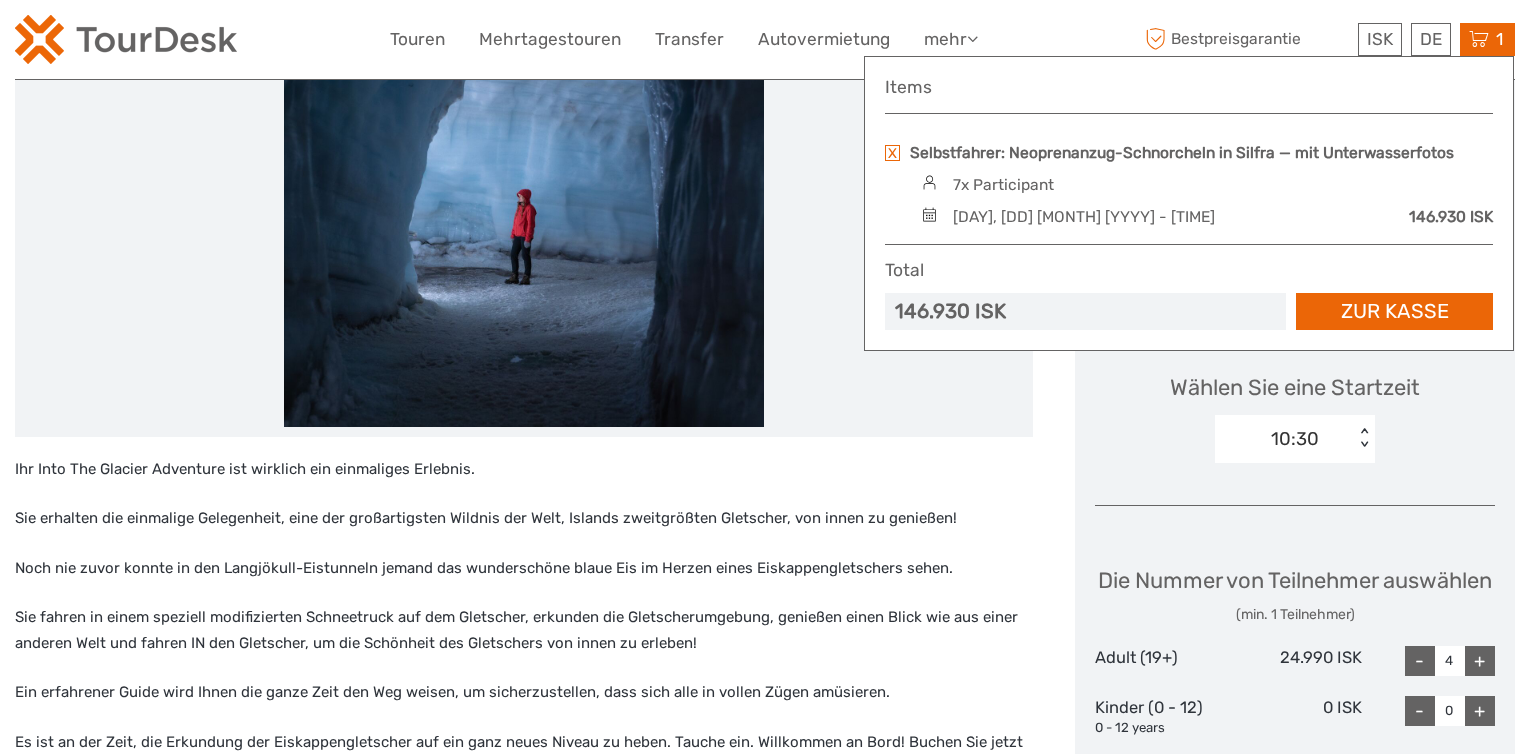 click on "+" at bounding box center [1480, 661] 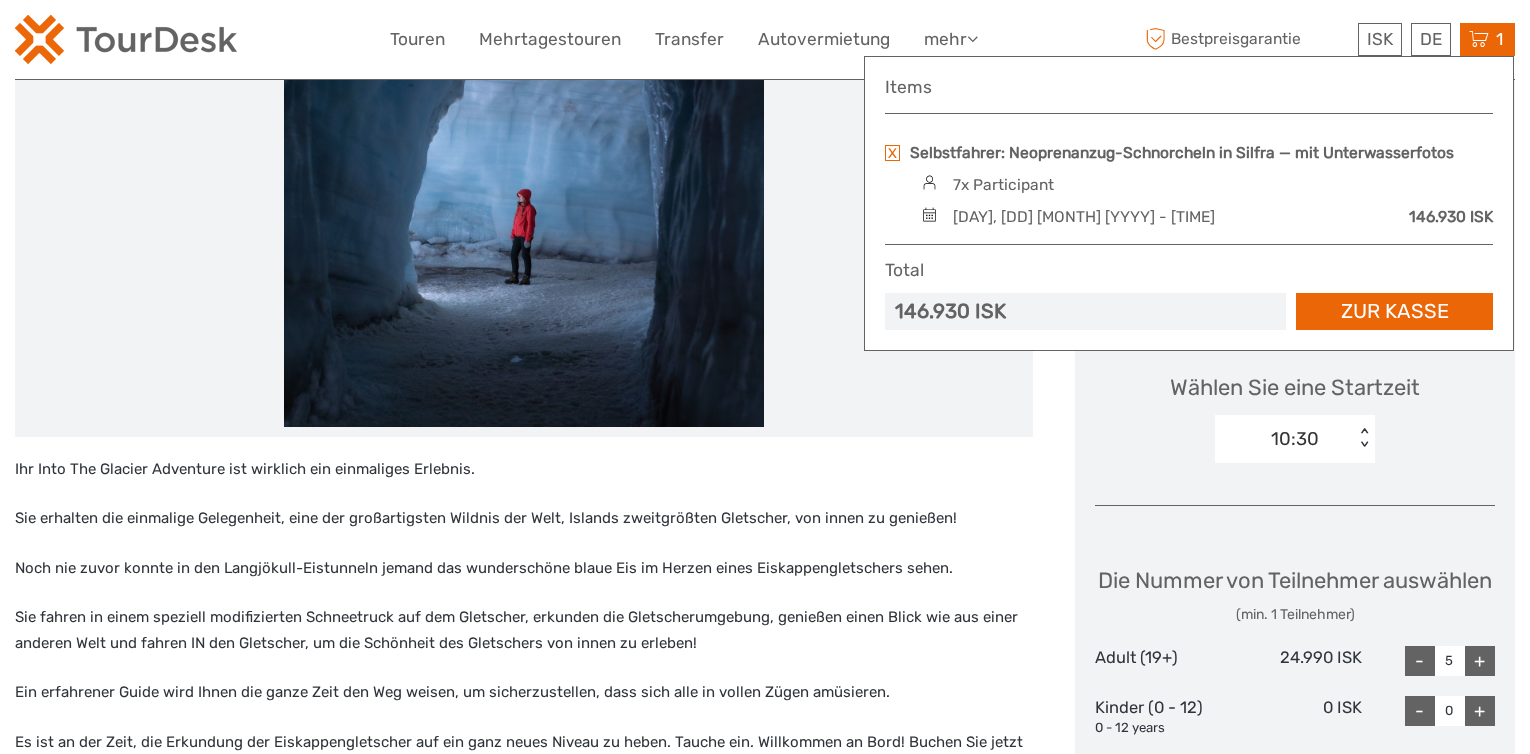 click on "+" at bounding box center (1480, 661) 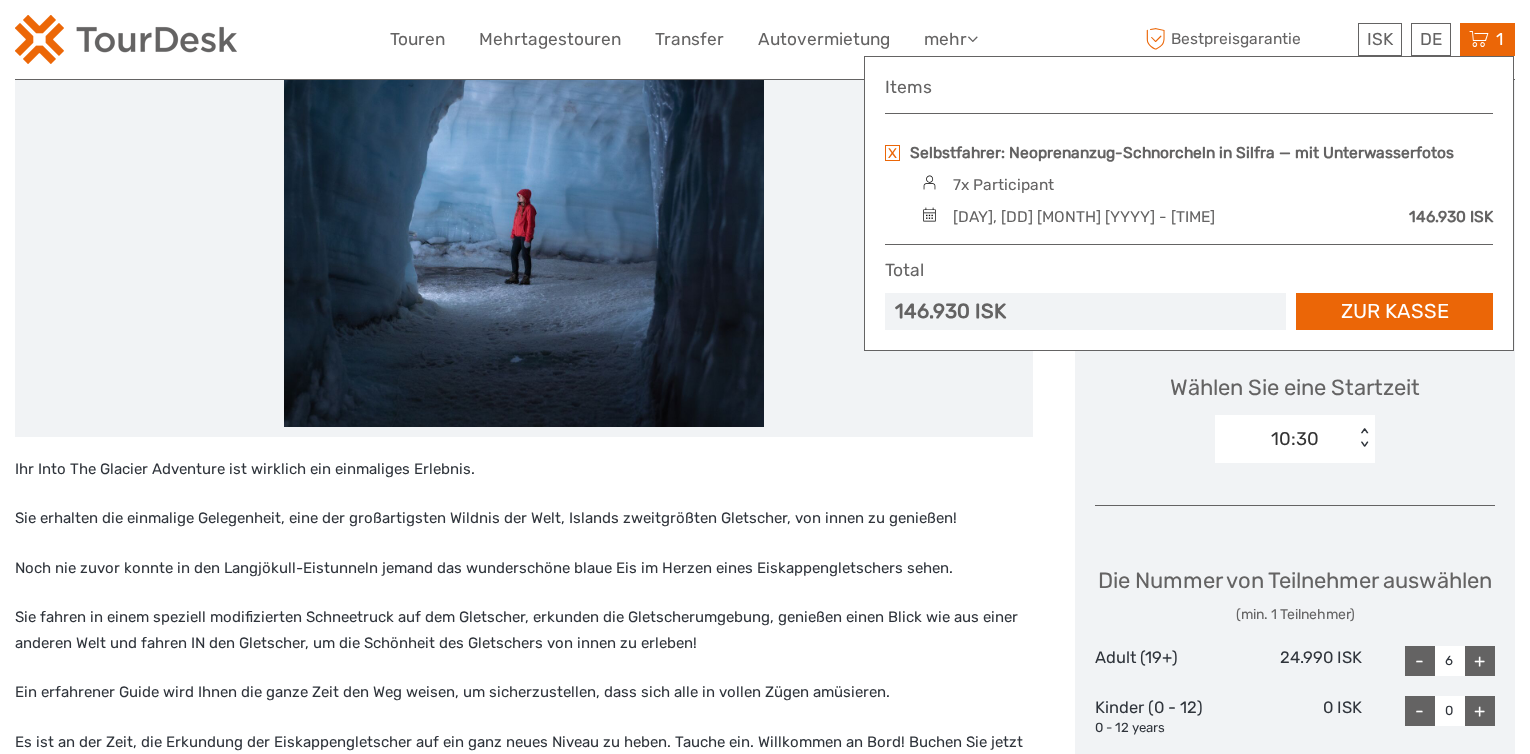 click on "+" at bounding box center [1480, 661] 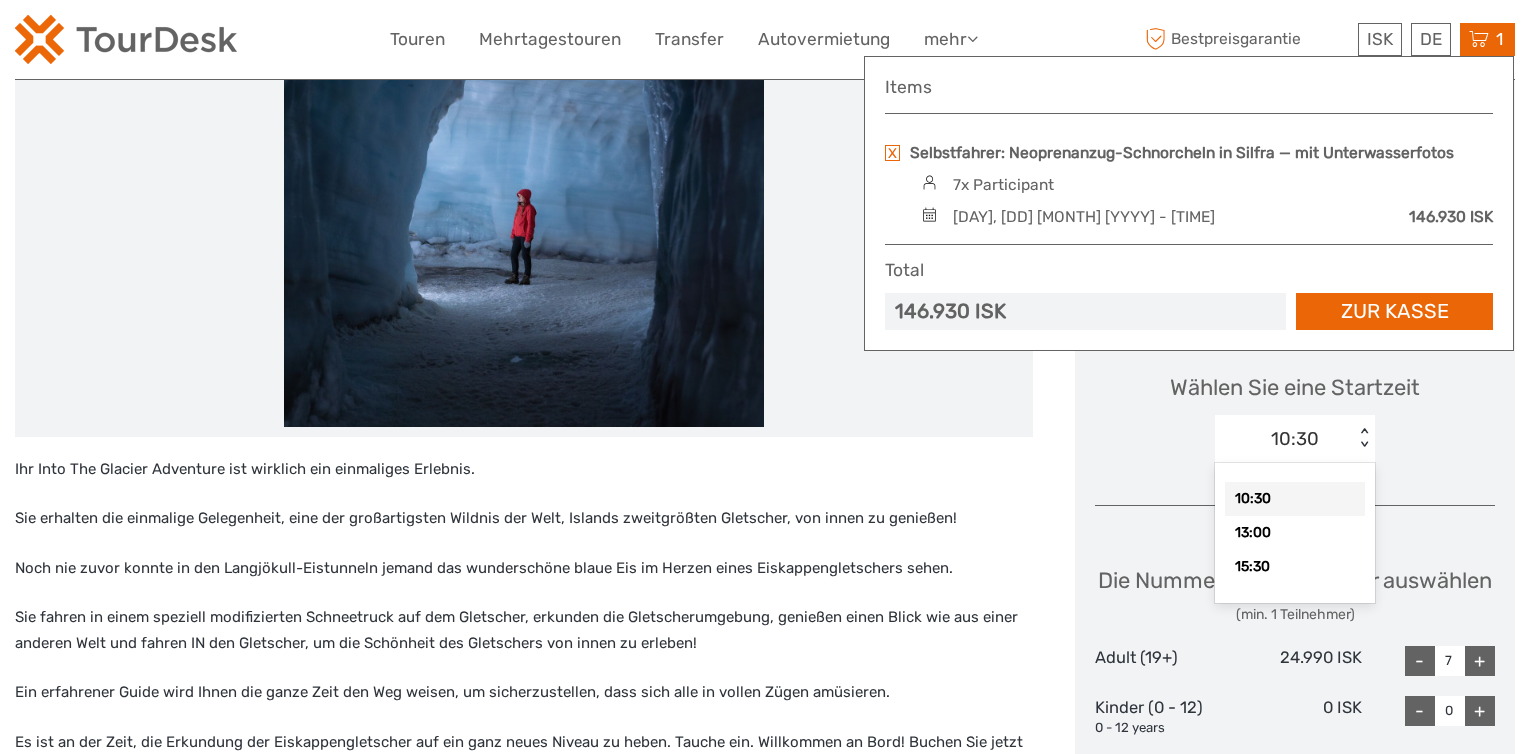 click on "< >" at bounding box center [1364, 438] 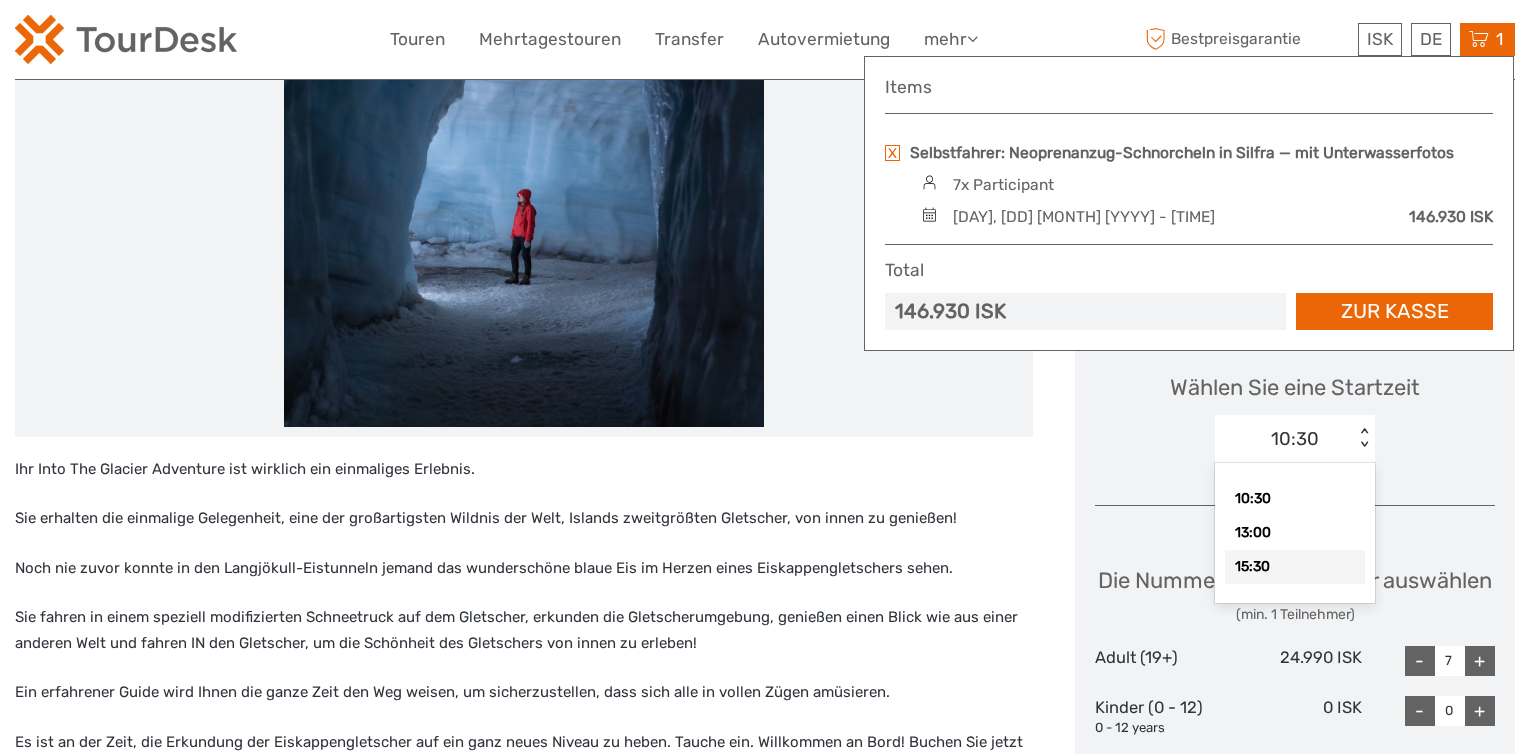 click on "13:00" at bounding box center (1295, 533) 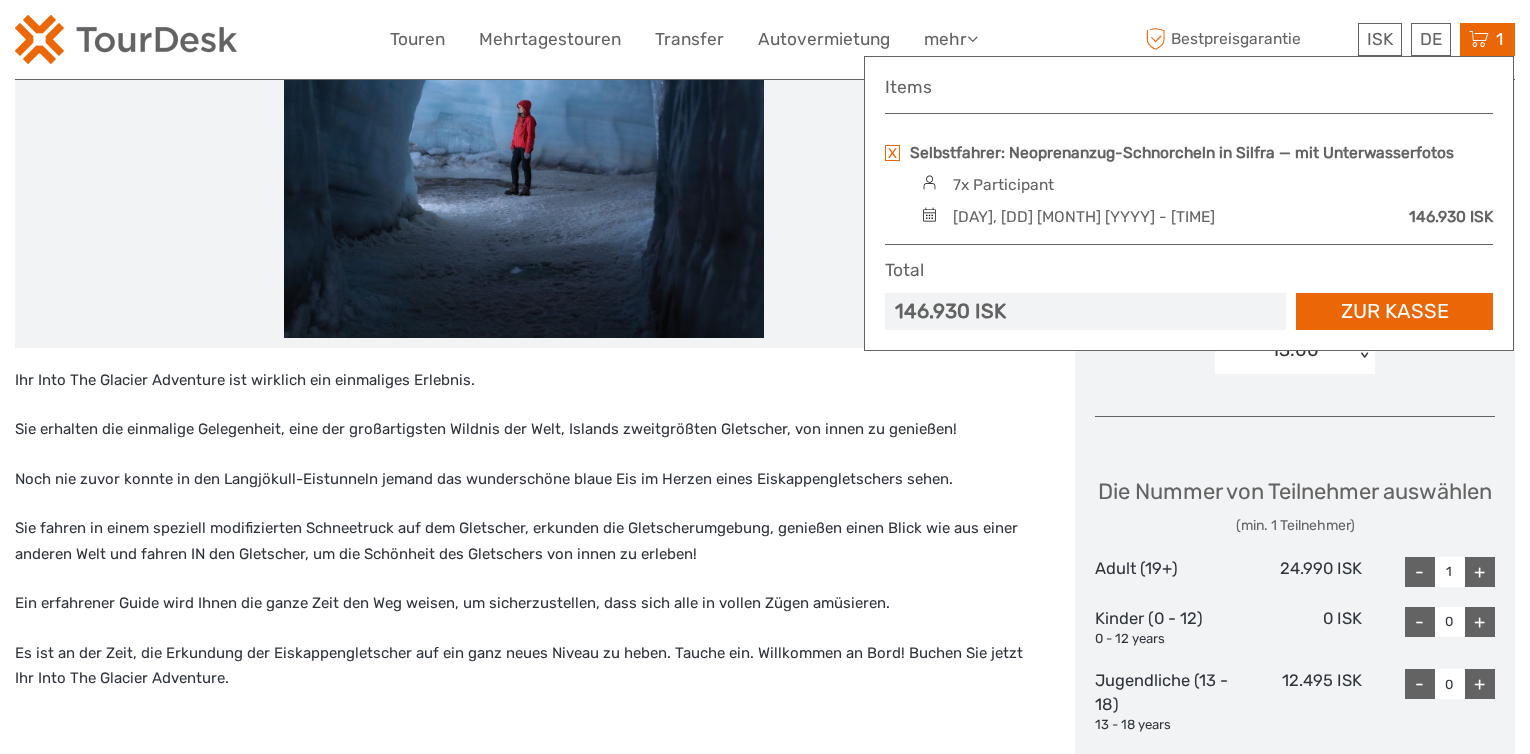 scroll, scrollTop: 500, scrollLeft: 0, axis: vertical 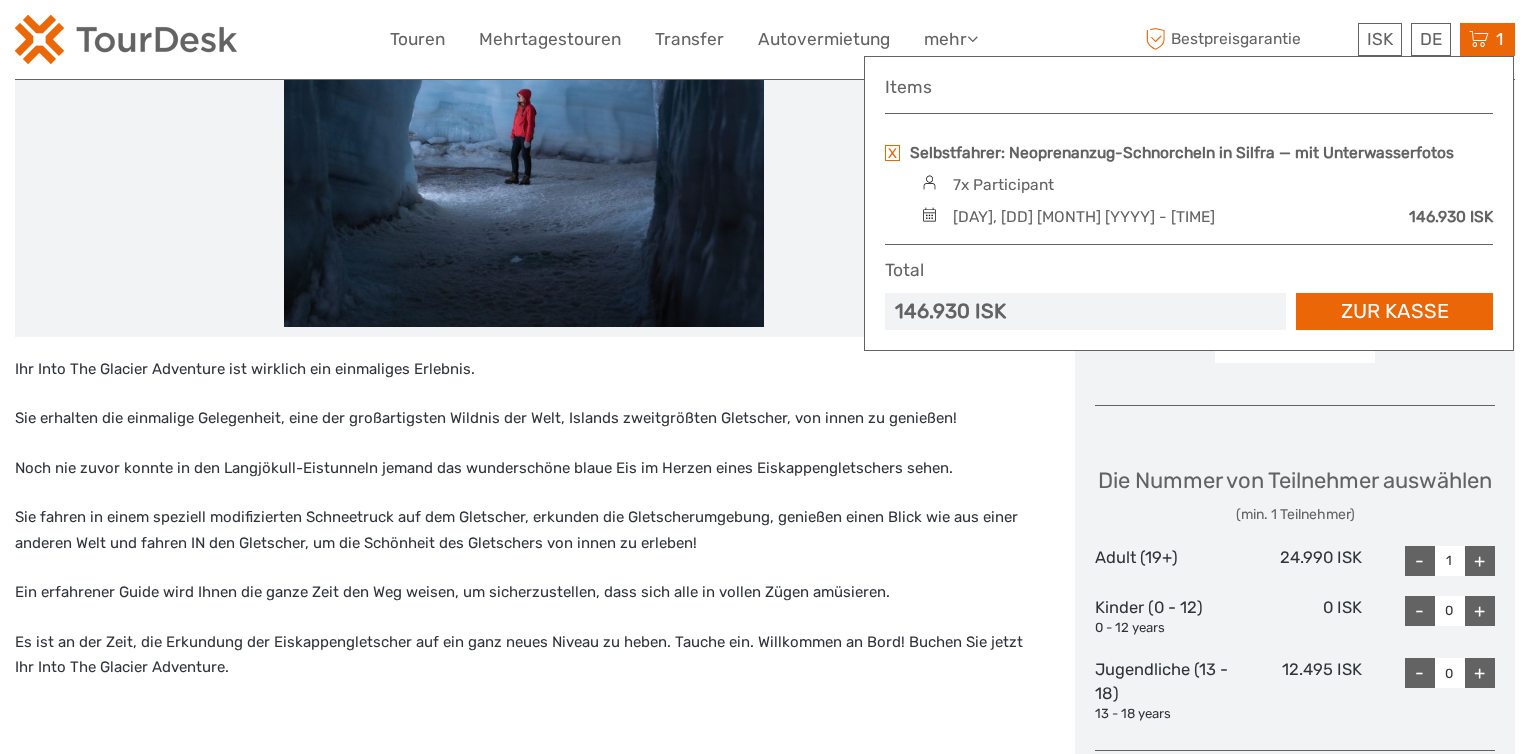 click on "+" at bounding box center (1480, 561) 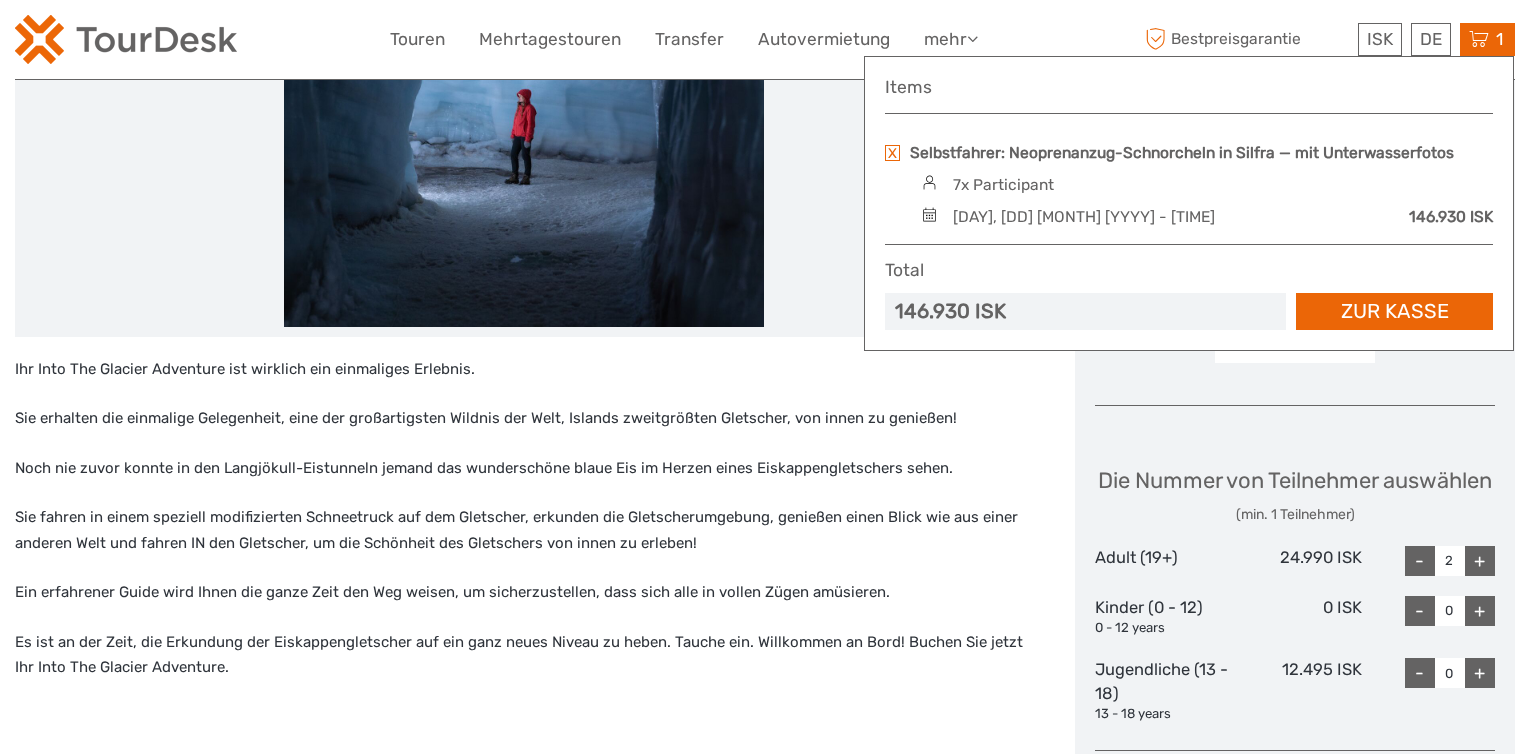 click on "+" at bounding box center [1480, 561] 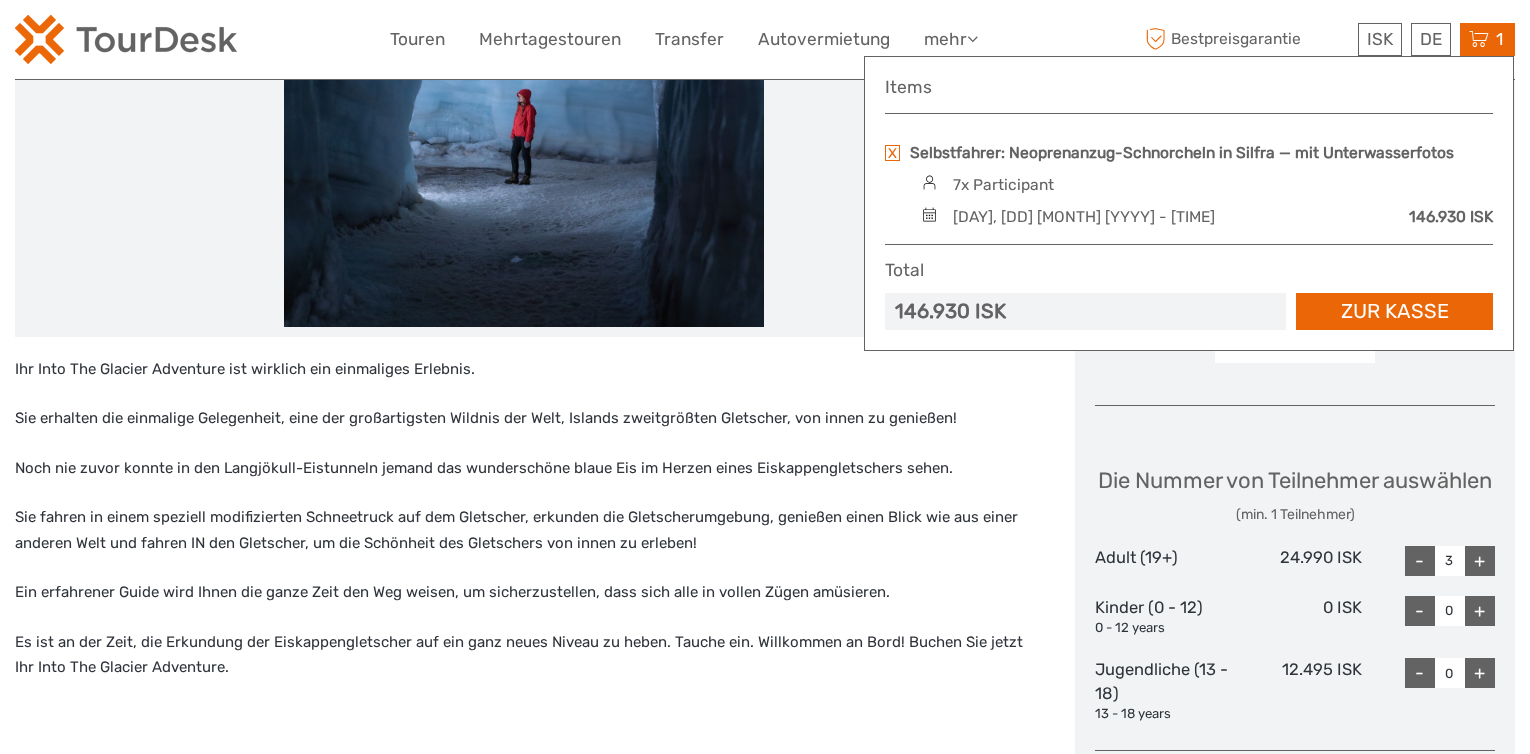 click on "+" at bounding box center [1480, 561] 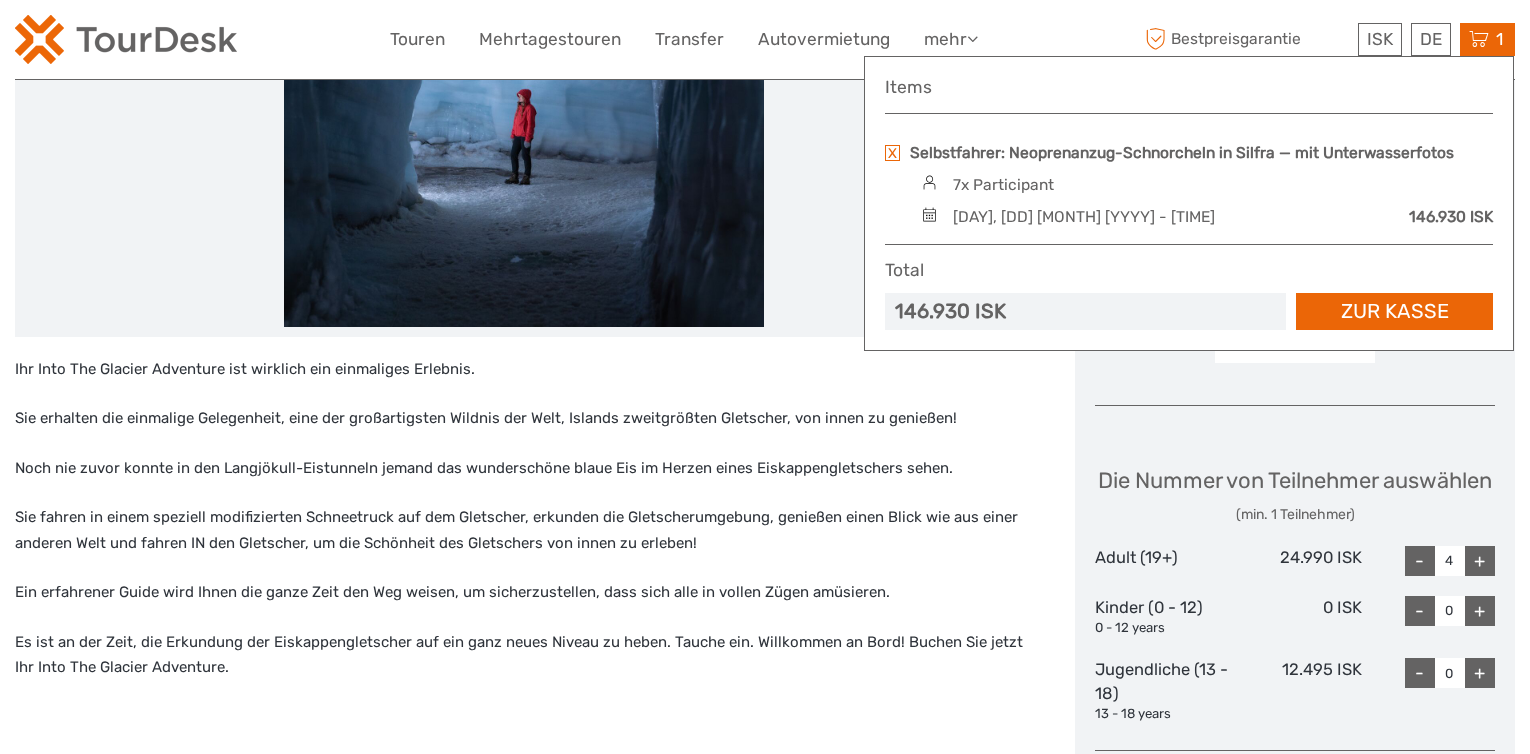 click on "+" at bounding box center [1480, 561] 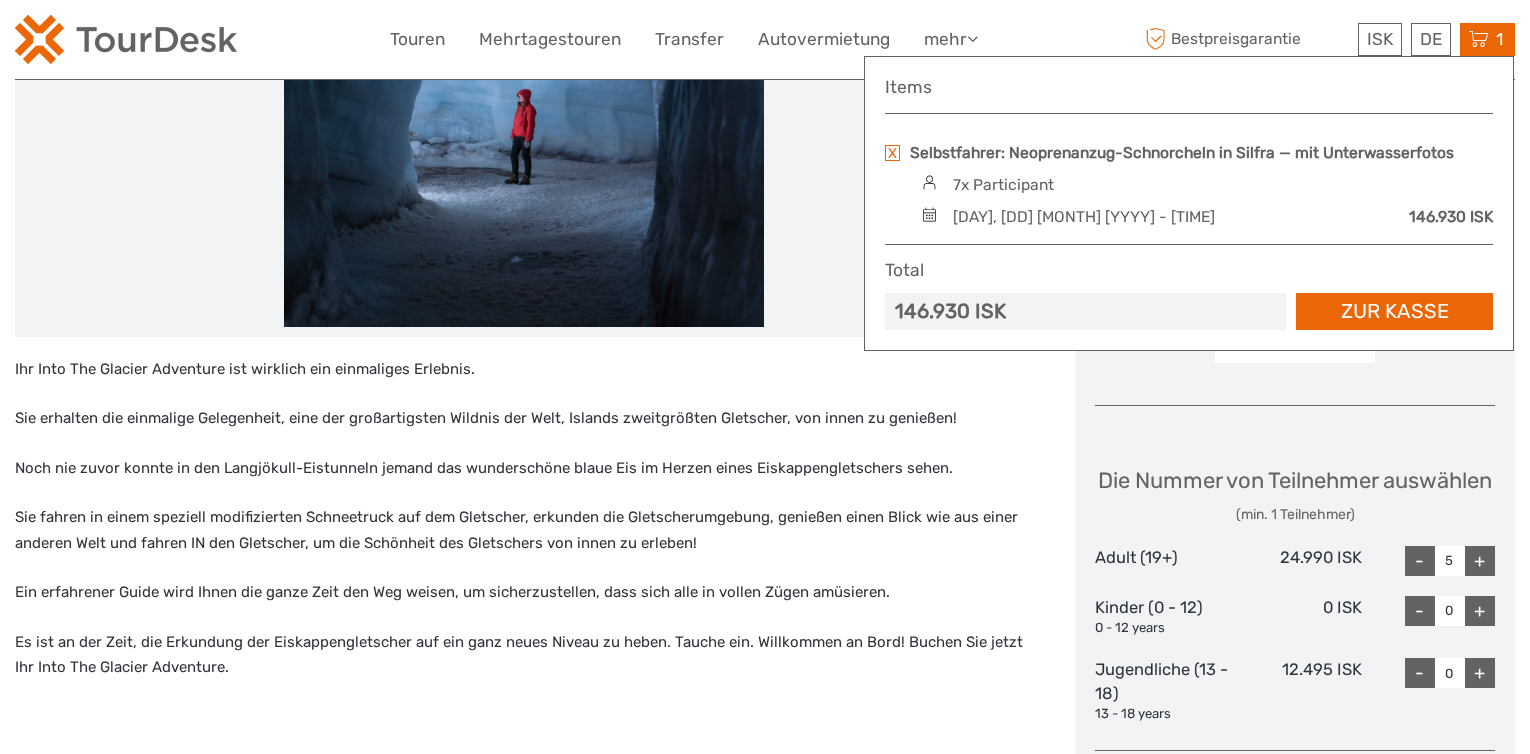 click on "+" at bounding box center [1480, 561] 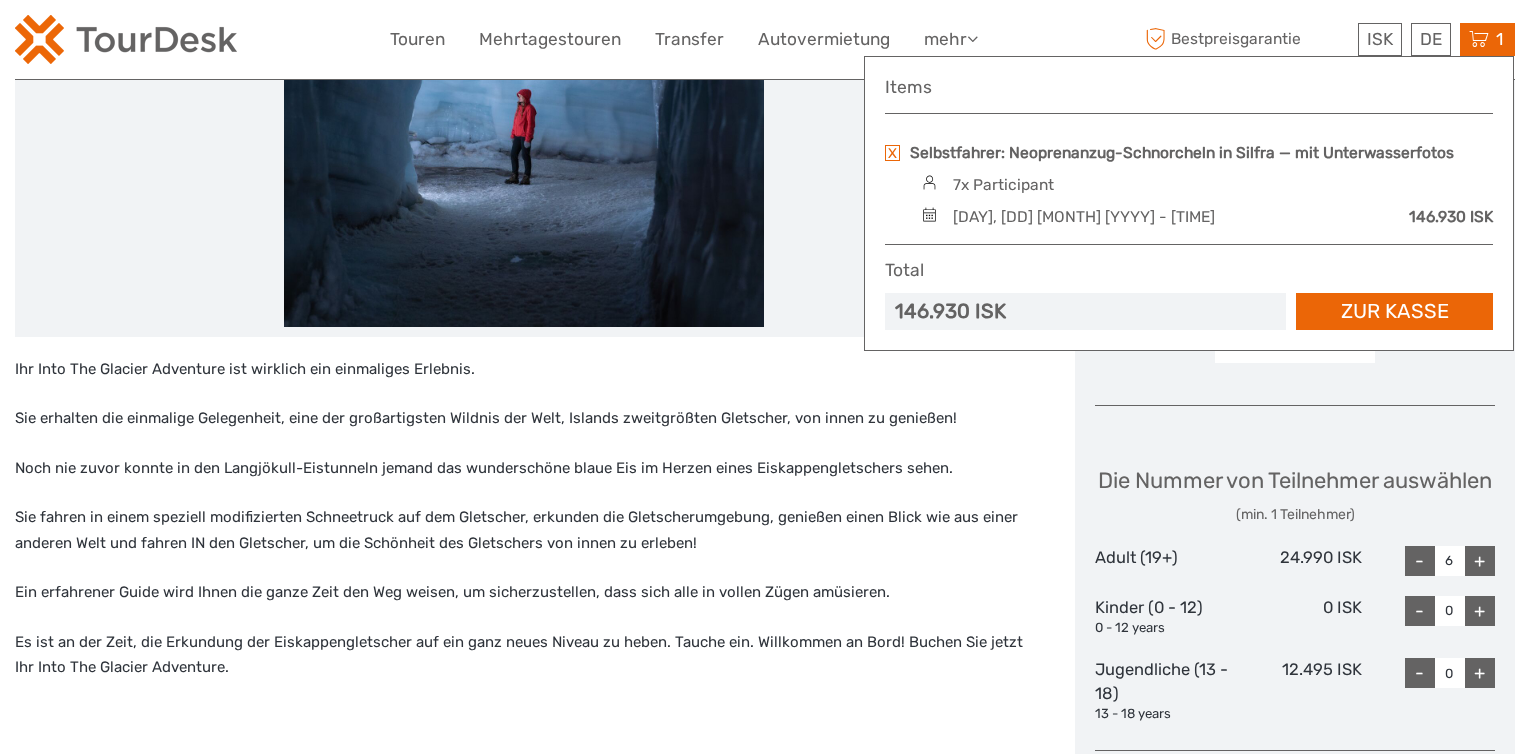 click on "+" at bounding box center (1480, 561) 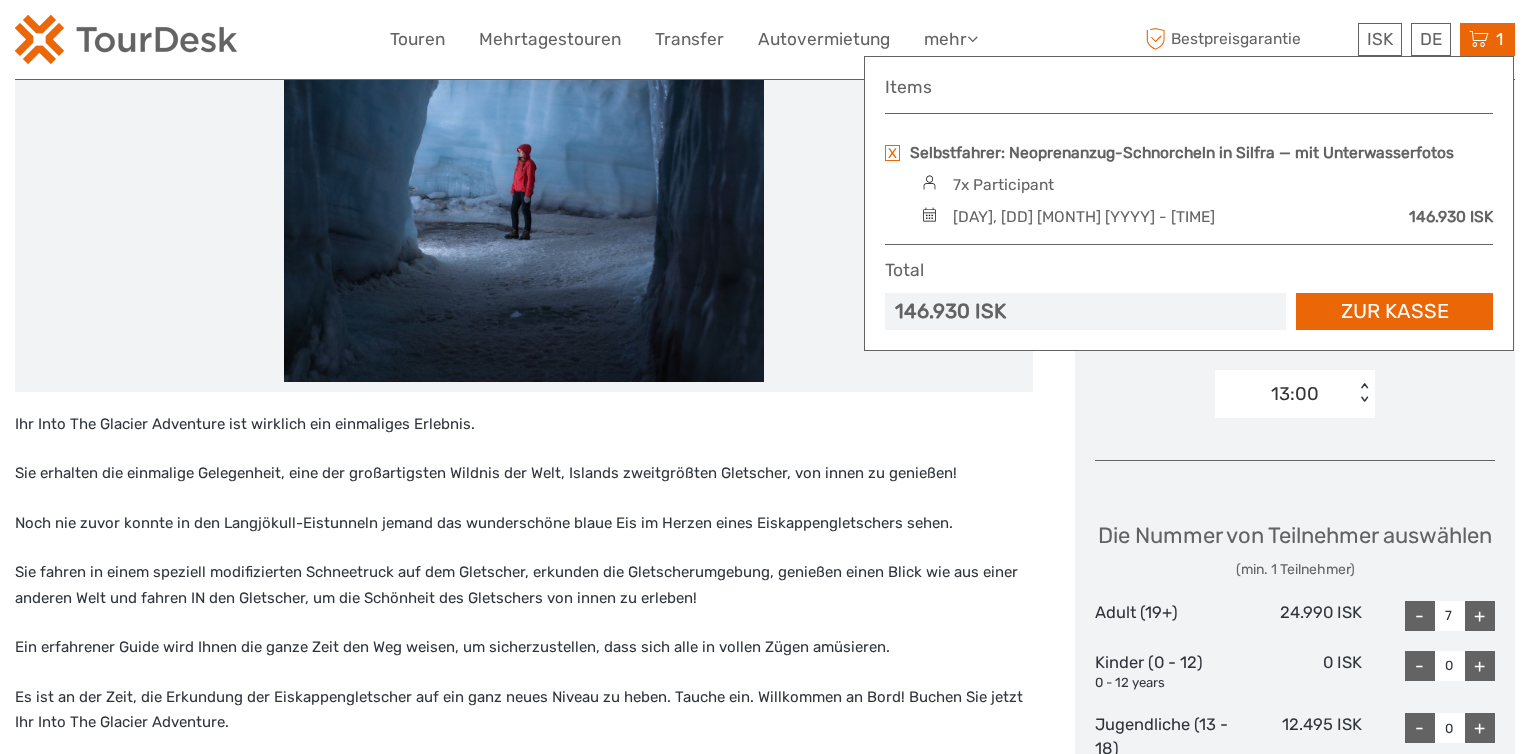 scroll, scrollTop: 300, scrollLeft: 0, axis: vertical 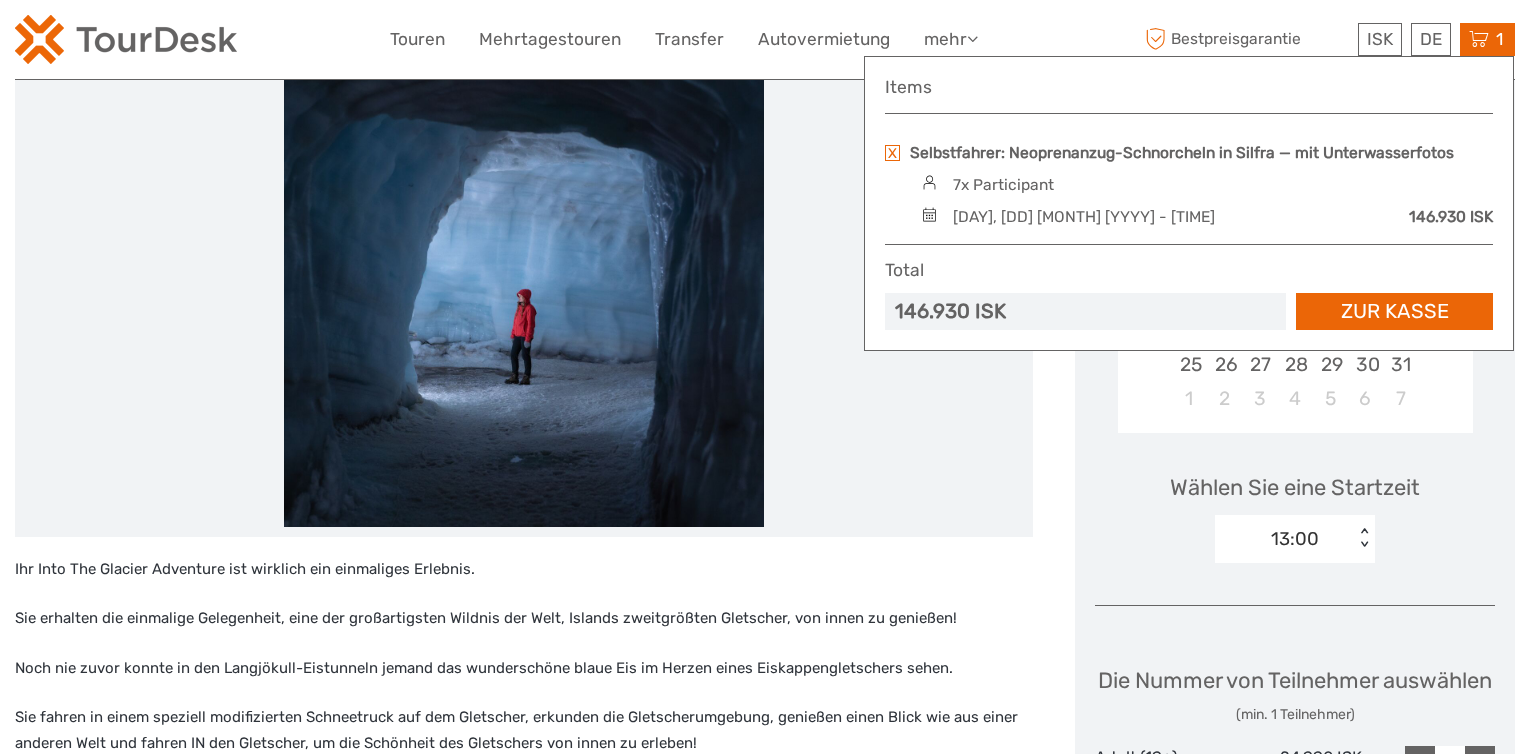 click on "13:00 < >" at bounding box center (1295, 539) 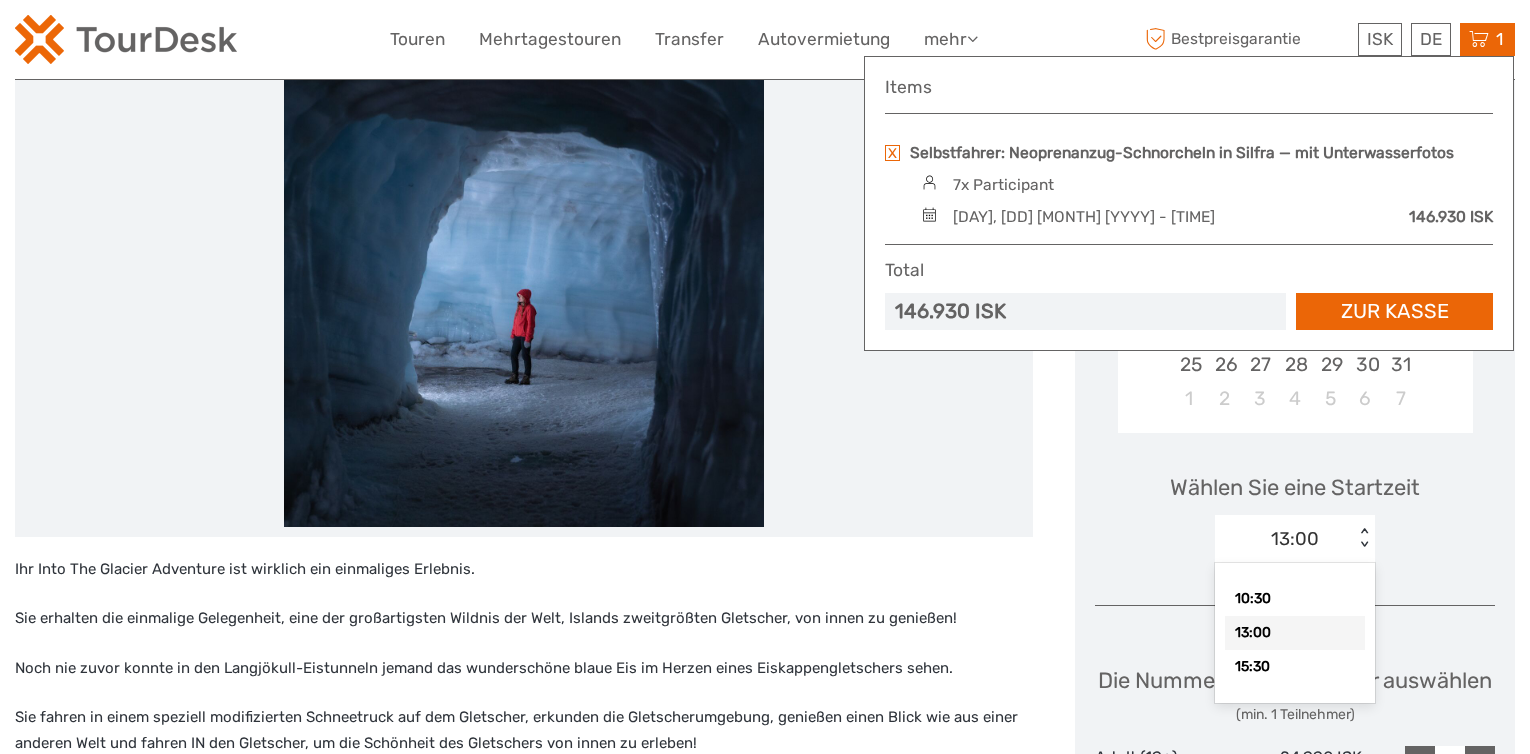 click on "13:00" at bounding box center [1295, 633] 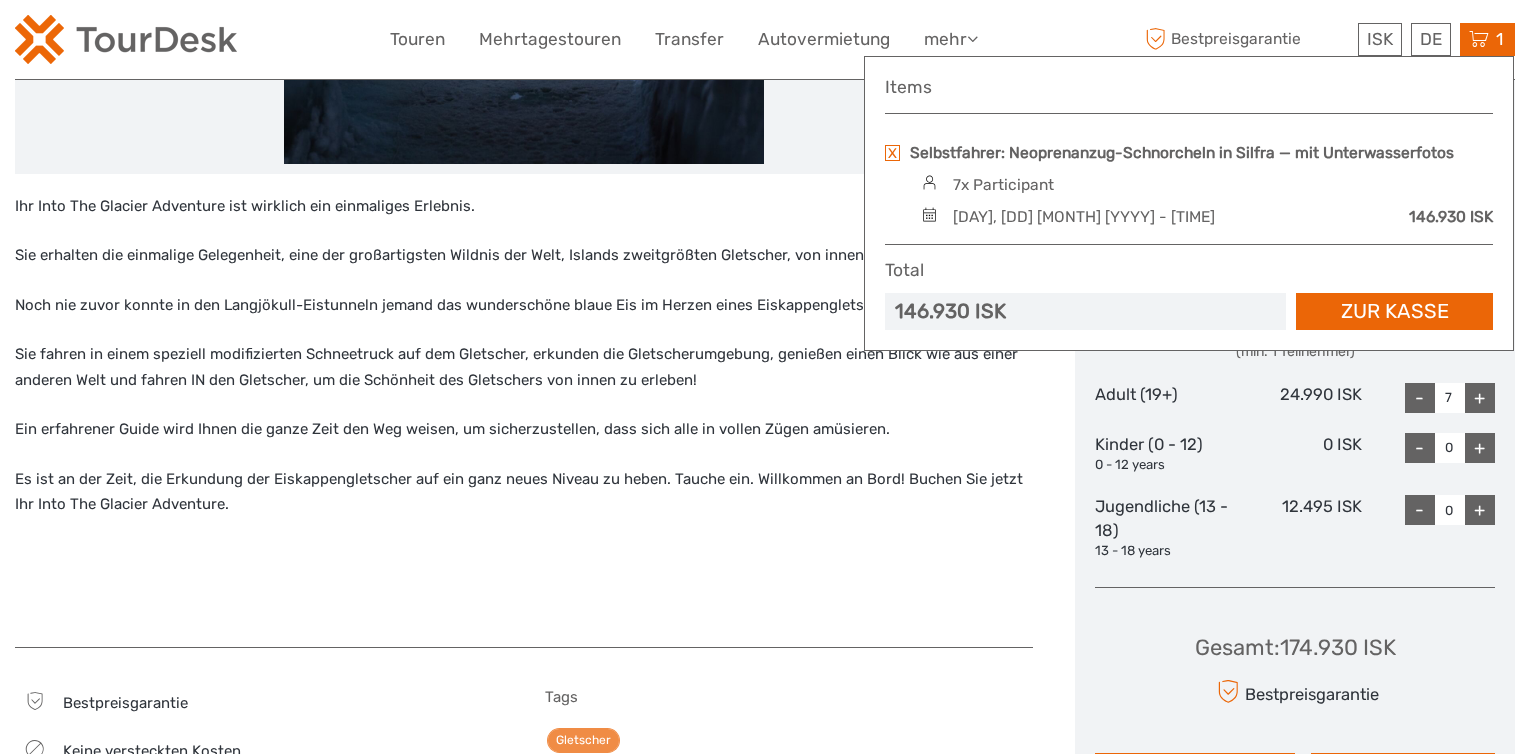 scroll, scrollTop: 800, scrollLeft: 0, axis: vertical 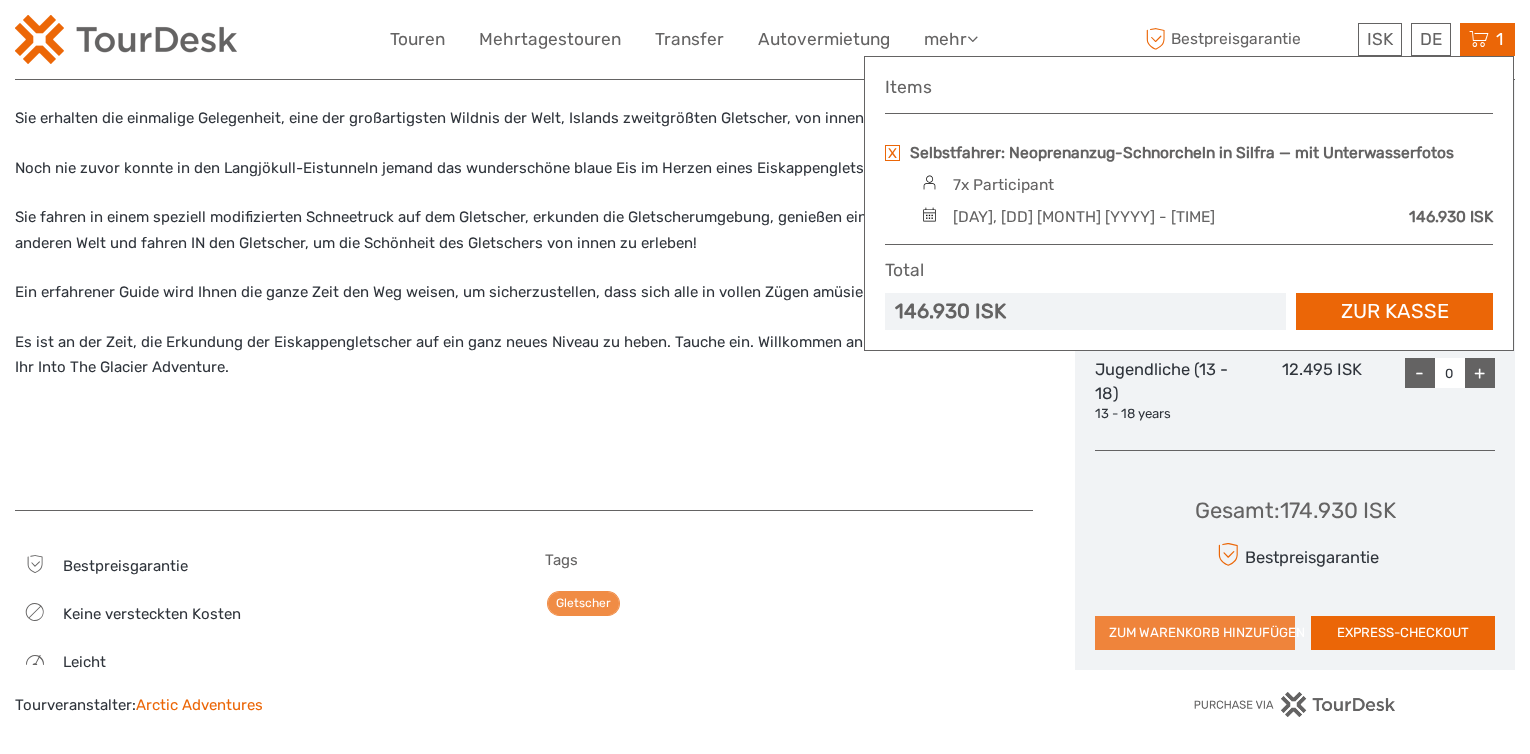 click on "ZUM WARENKORB HINZUFÜGEN" at bounding box center [1195, 633] 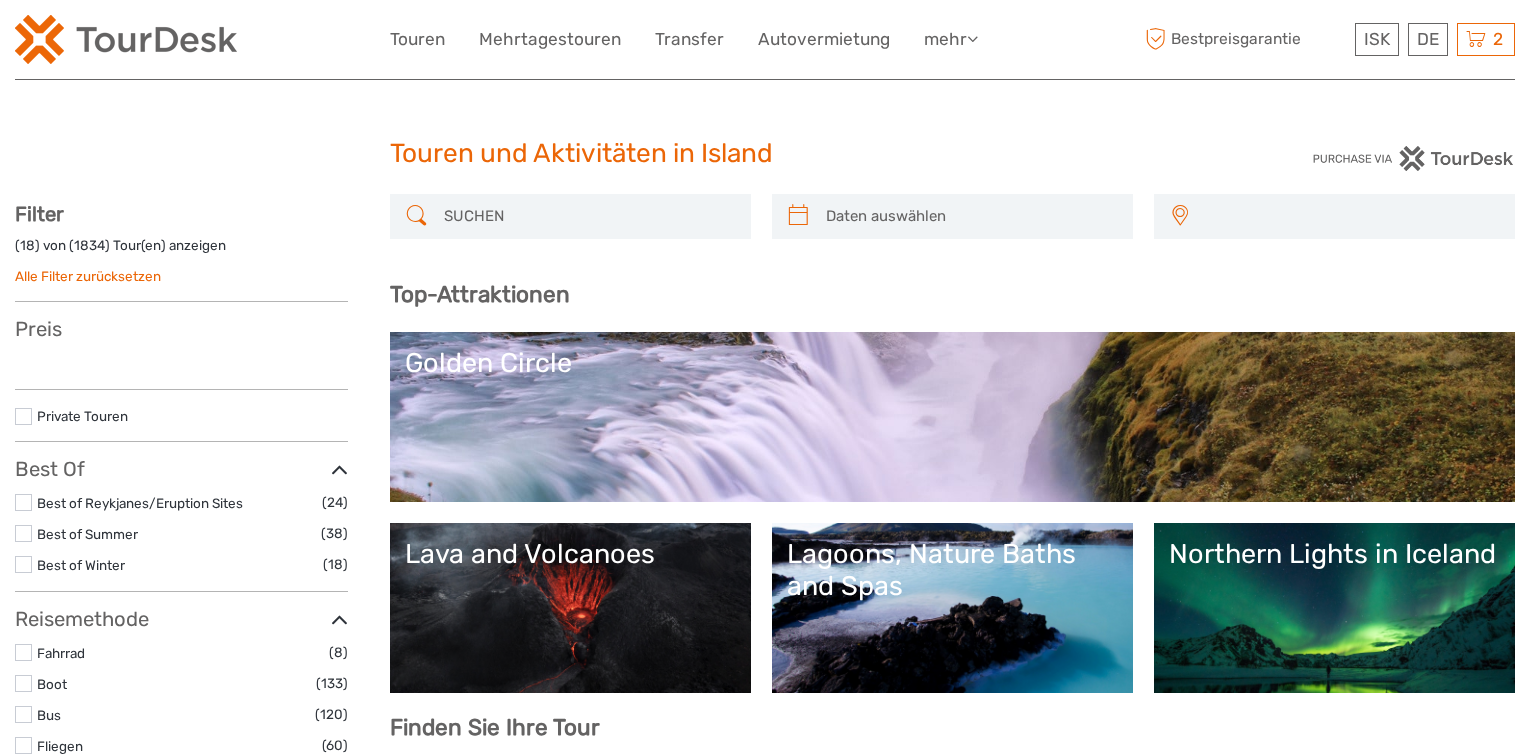 select 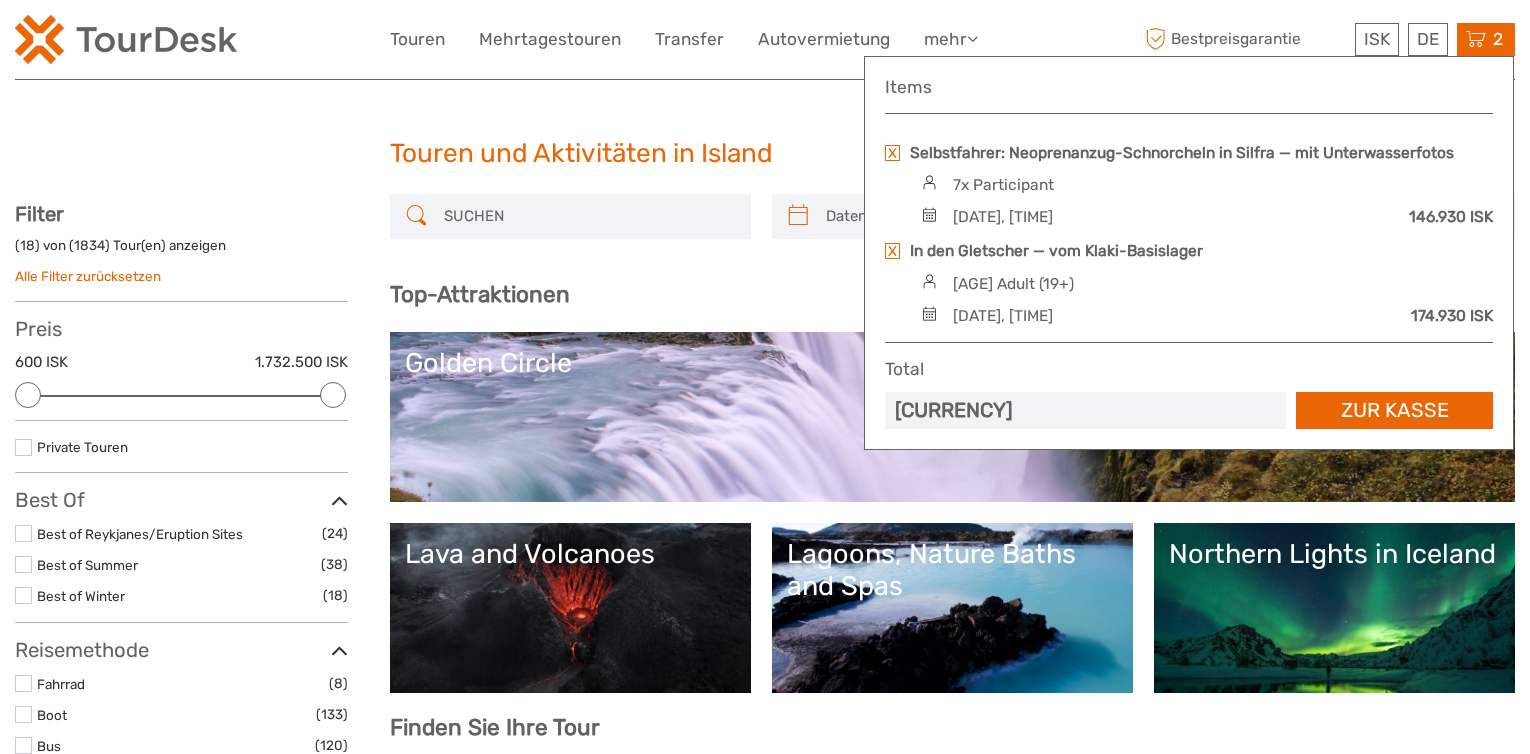 scroll, scrollTop: 0, scrollLeft: 0, axis: both 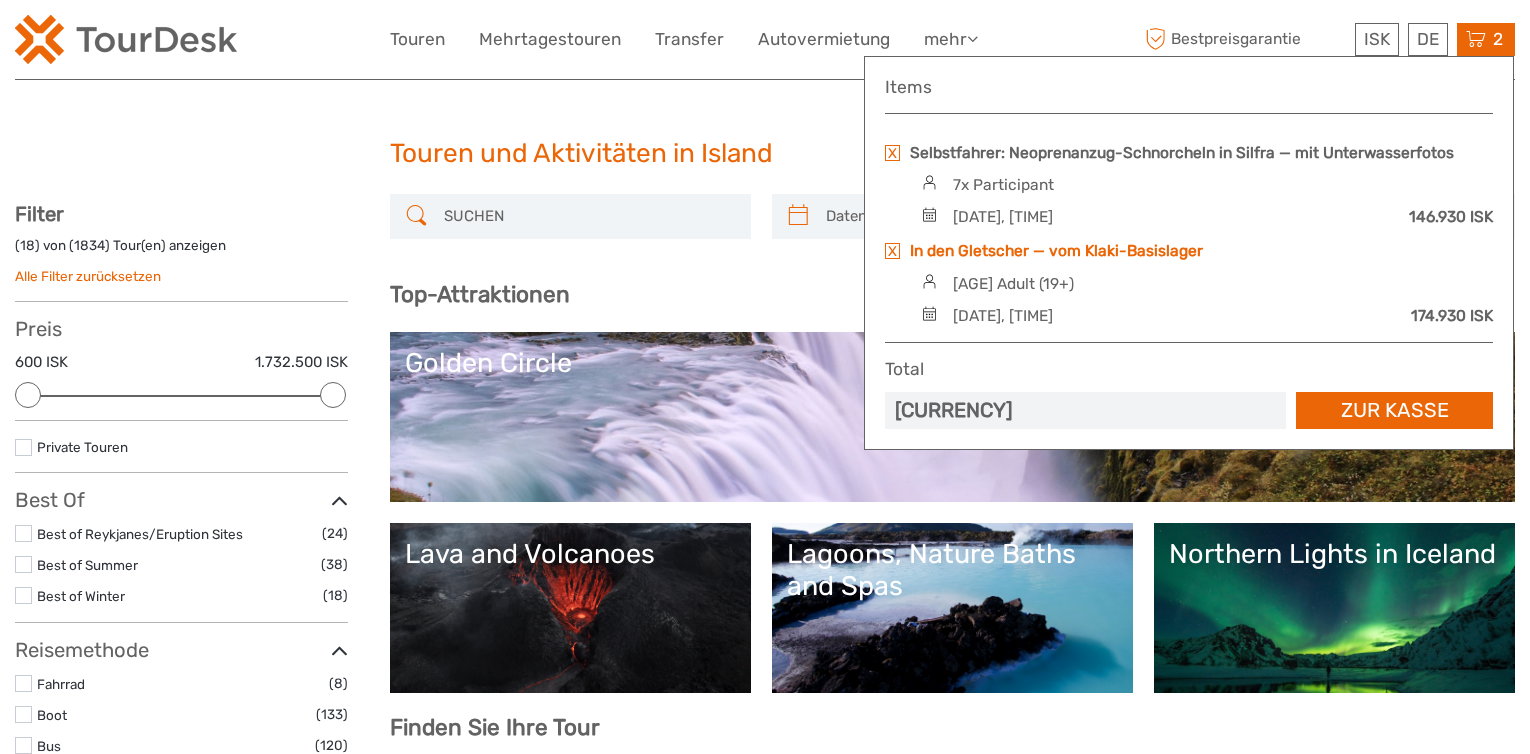 click on "In den Gletscher — vom Klaki-Basislager" at bounding box center (1056, 251) 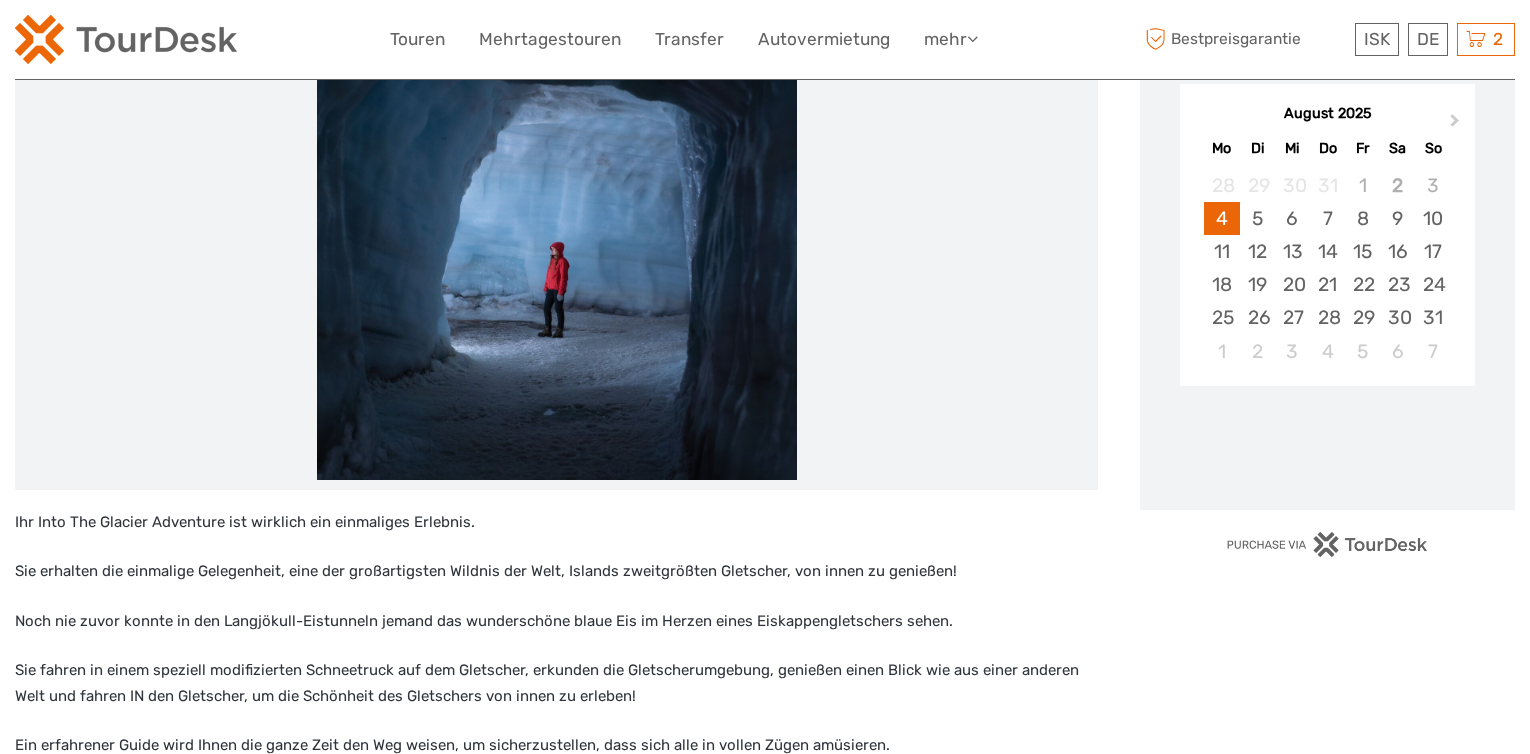 scroll, scrollTop: 500, scrollLeft: 0, axis: vertical 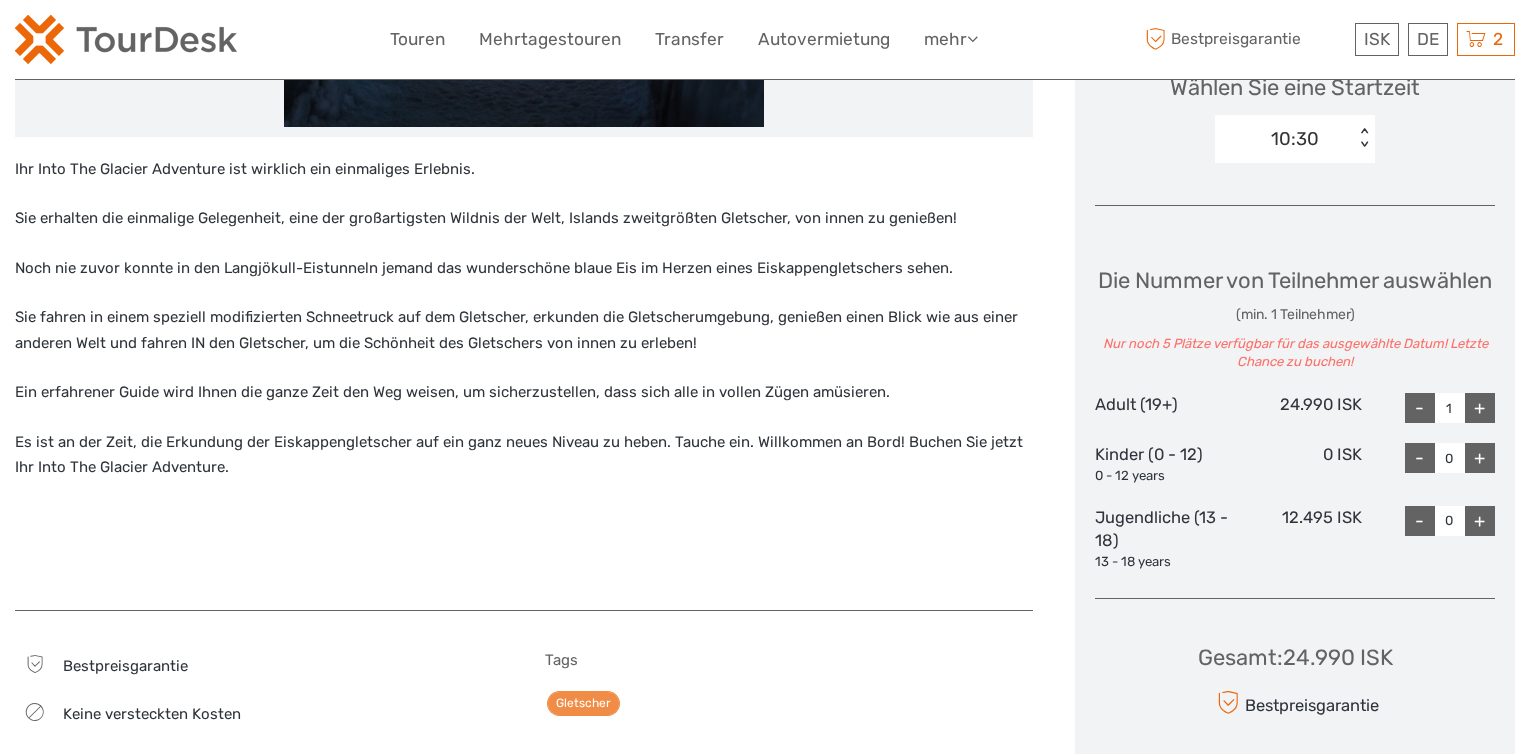 click on "+" at bounding box center (1480, 521) 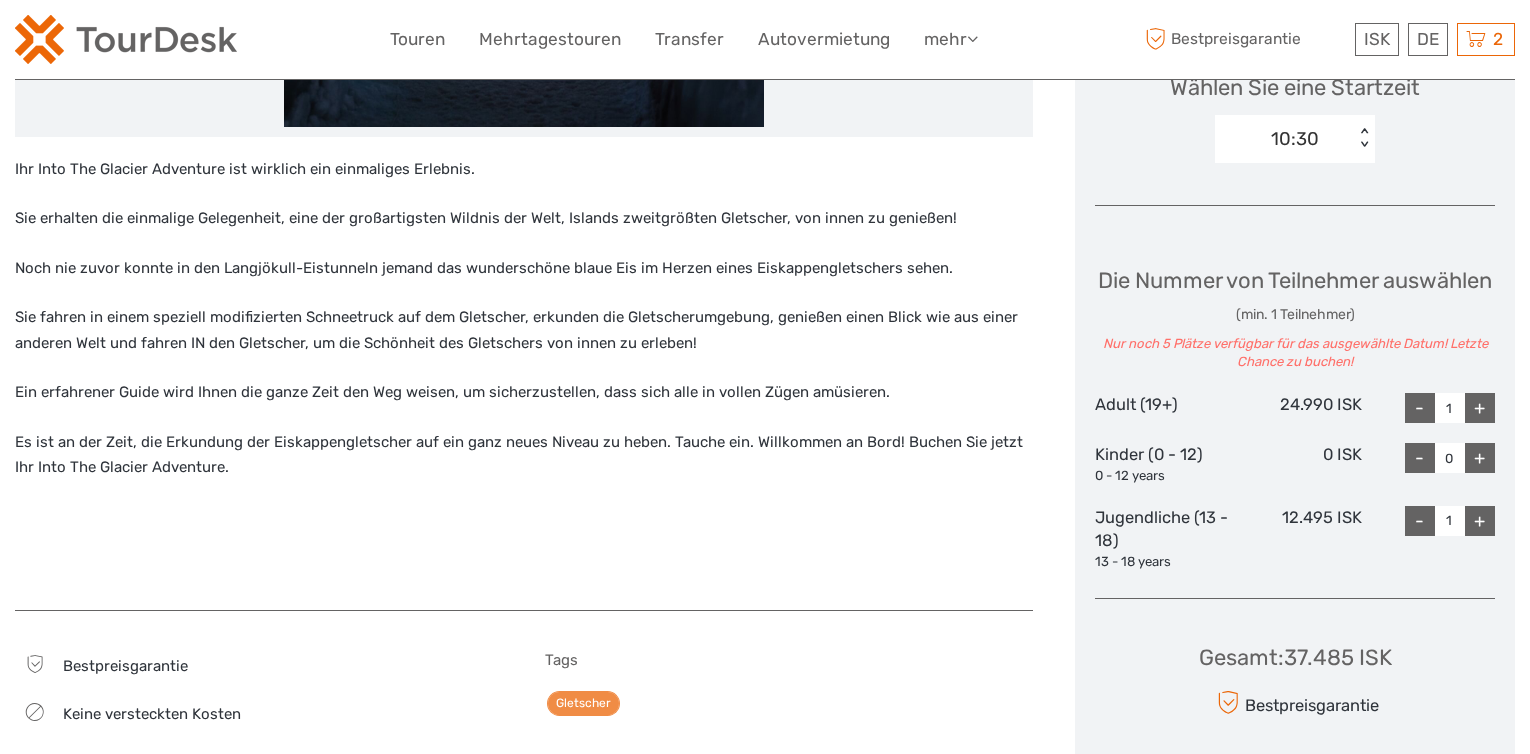 click on "+" at bounding box center [1480, 521] 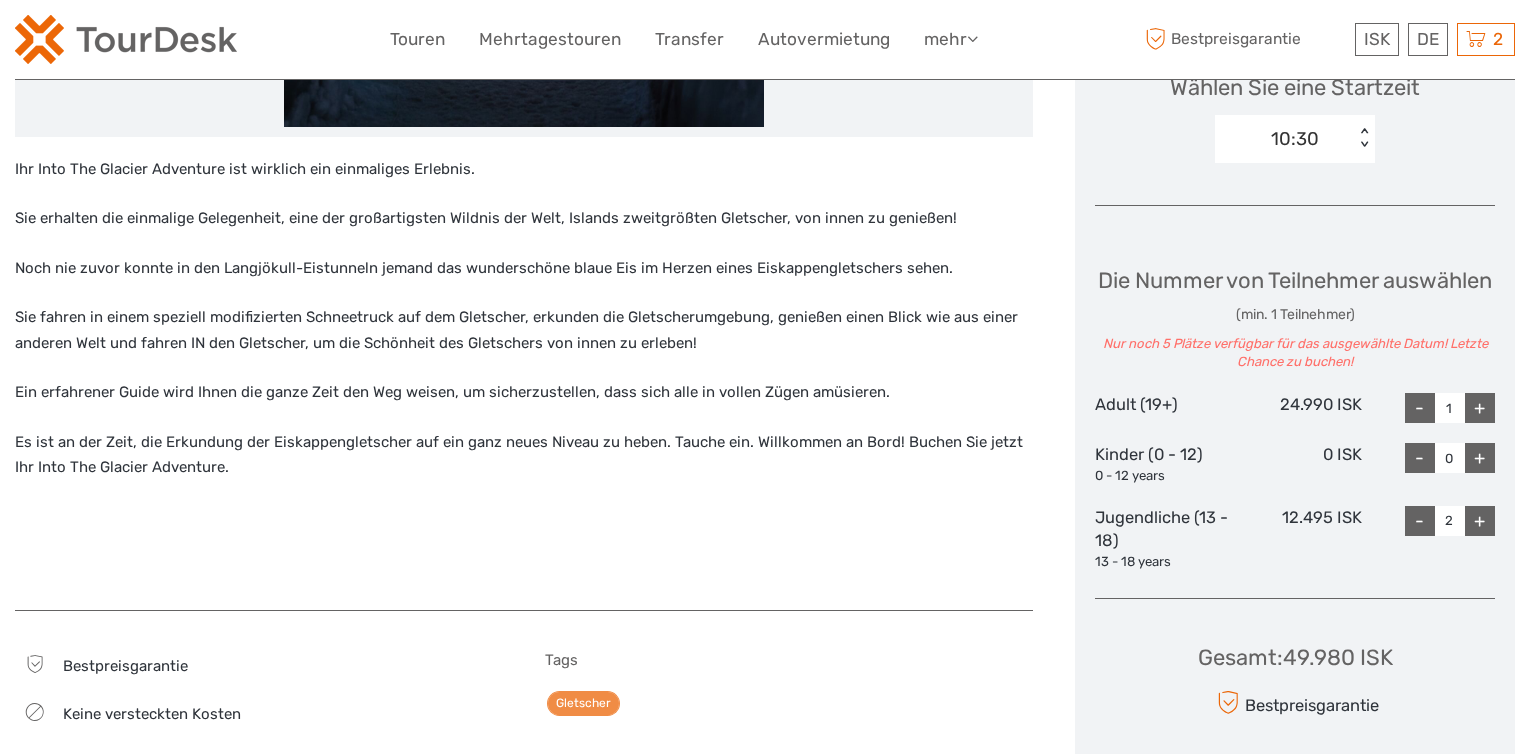 click on "+" at bounding box center (1480, 521) 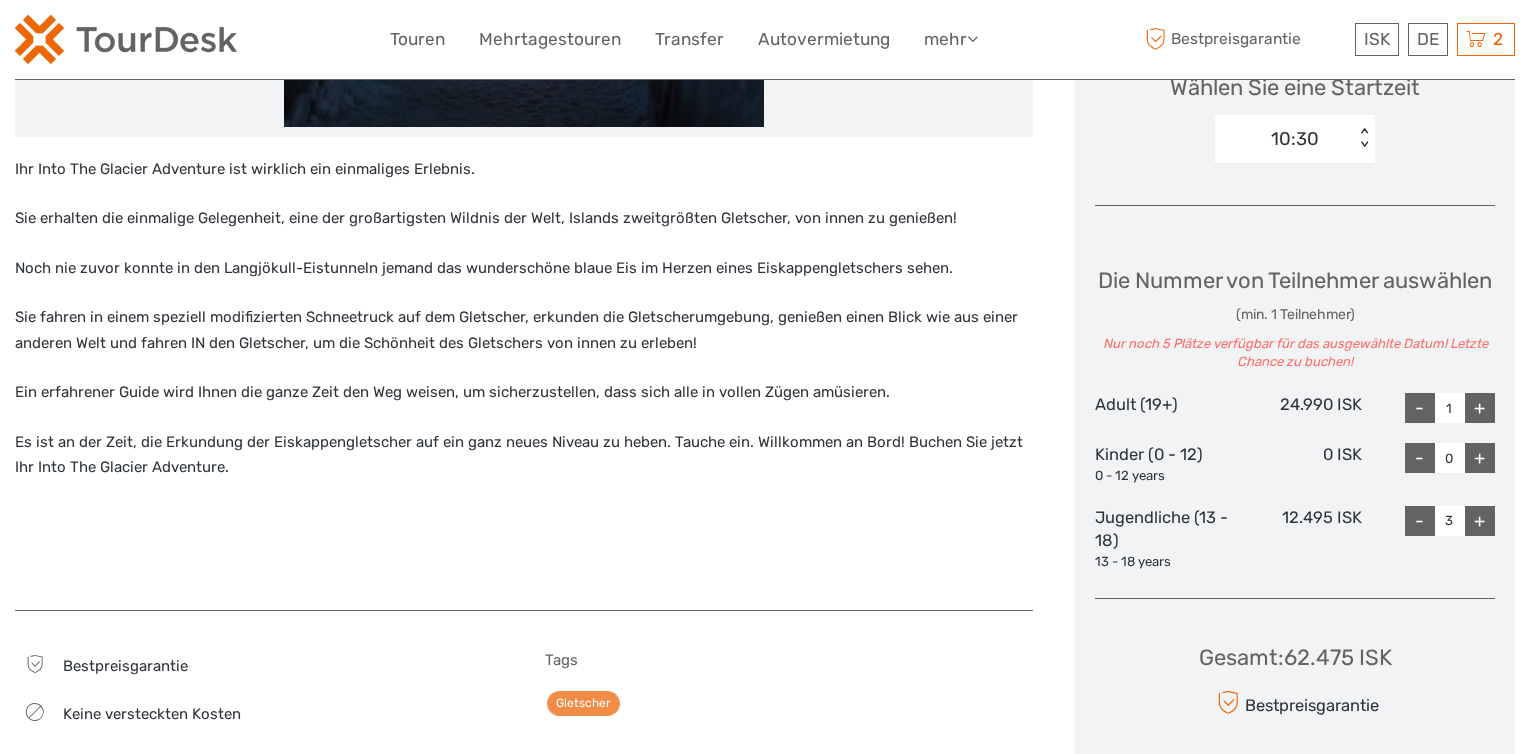 click on "+" at bounding box center (1480, 408) 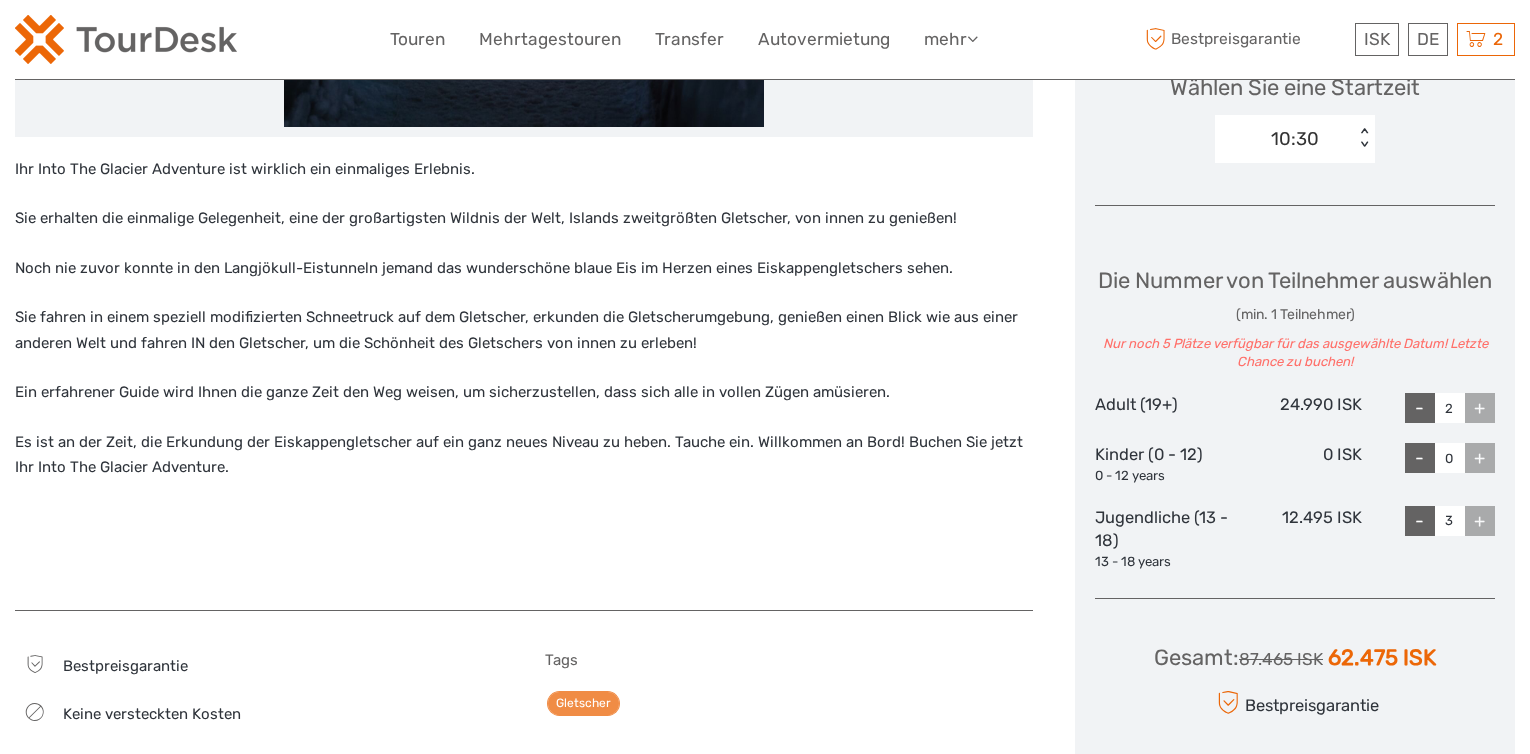 click on "+" at bounding box center [1480, 408] 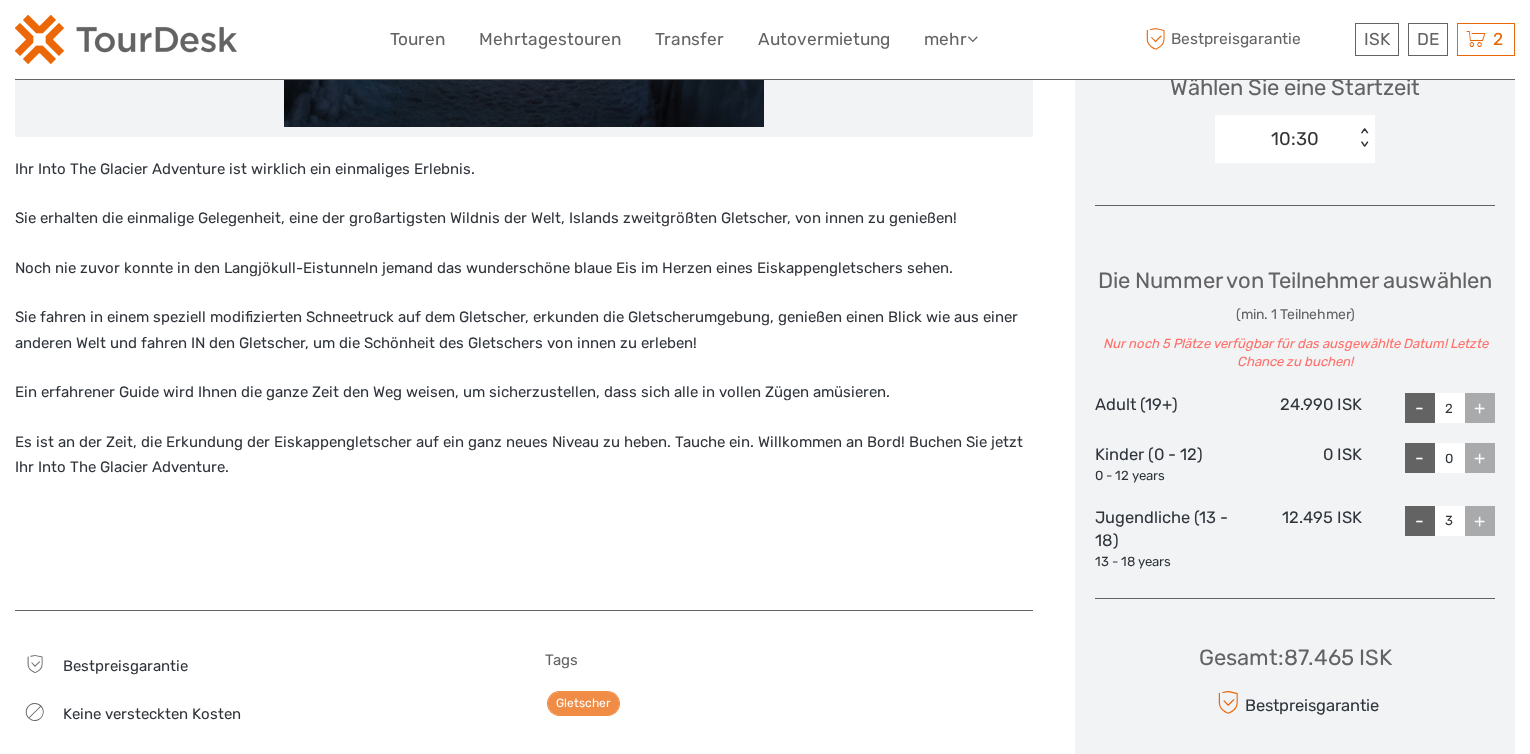 click on "+" at bounding box center [1480, 408] 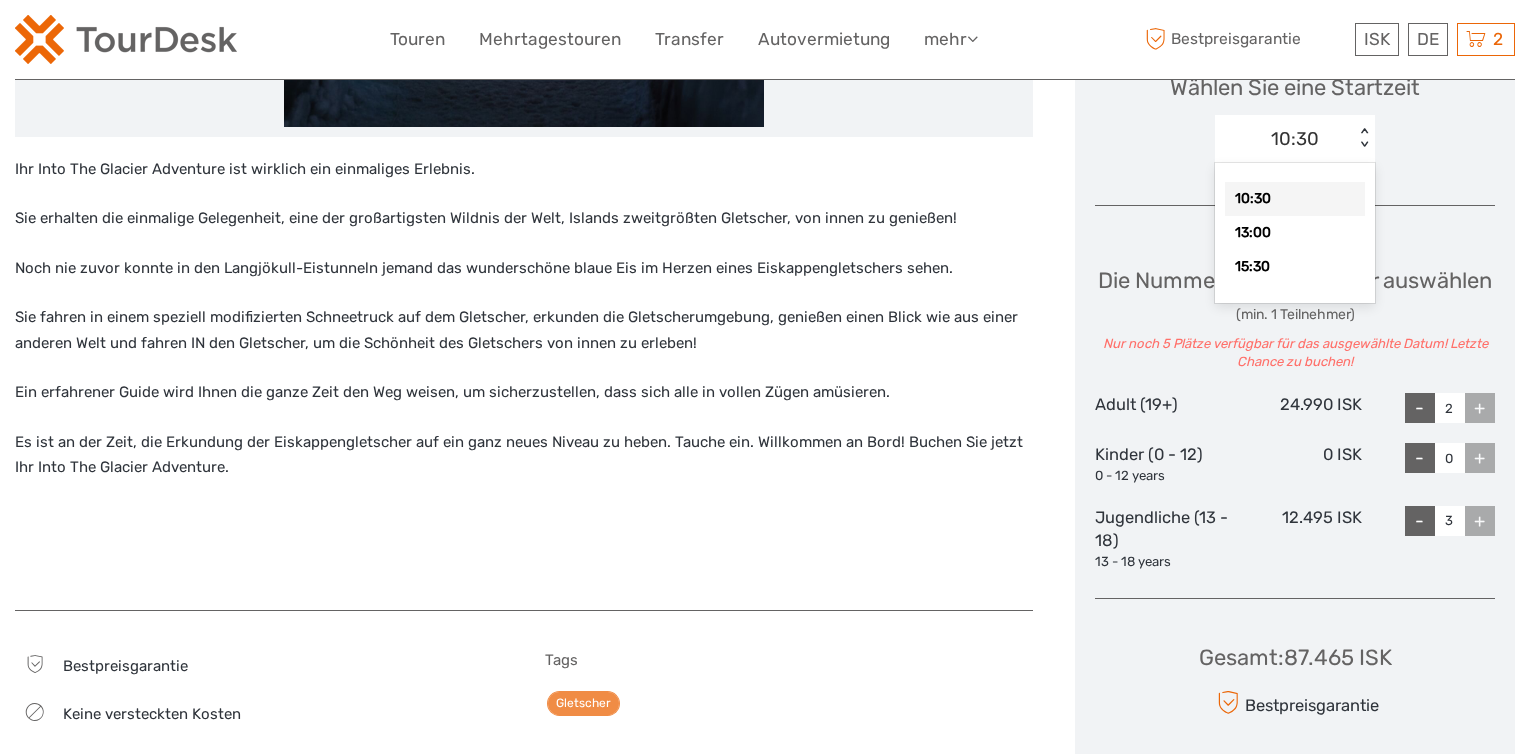 click on "< >" at bounding box center [1364, 138] 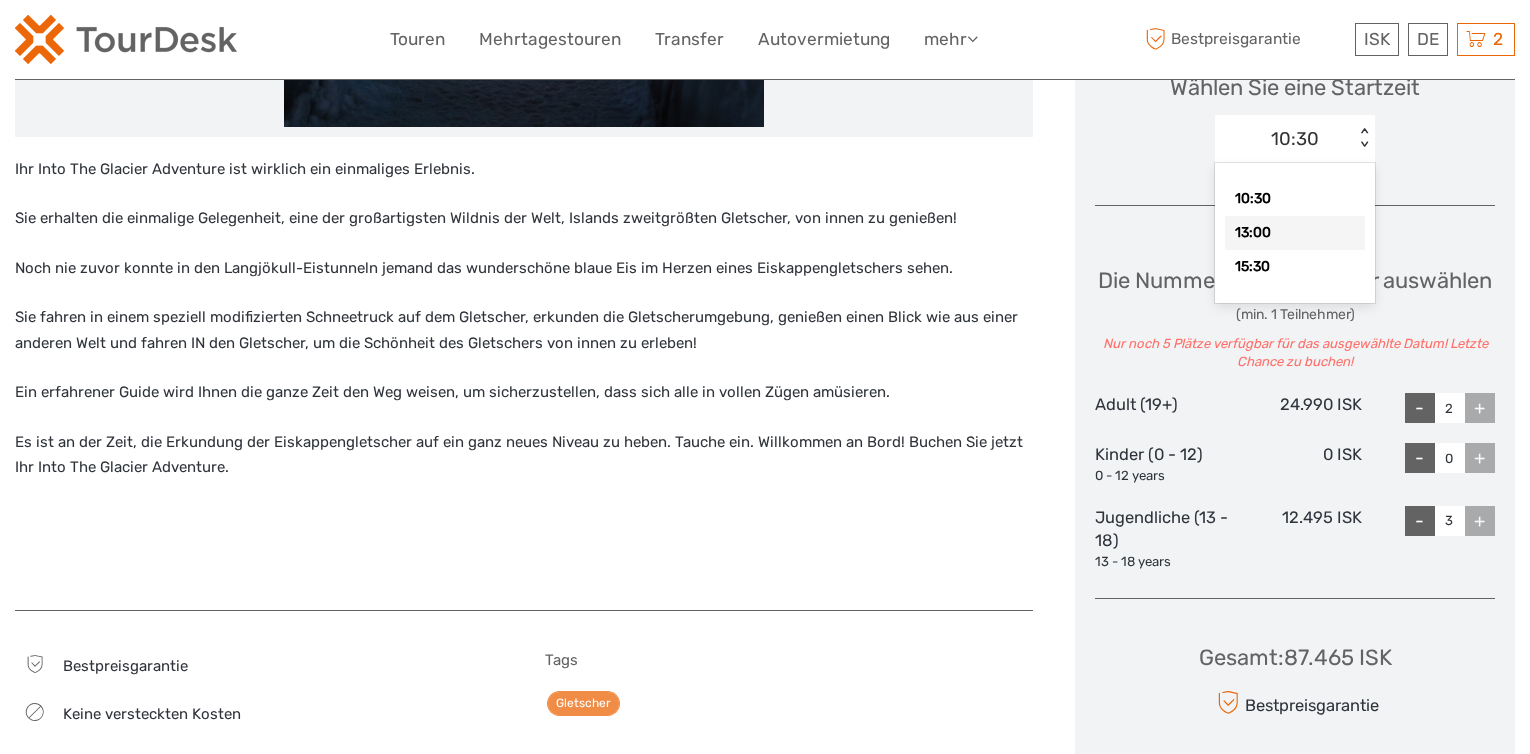 click on "13:00" at bounding box center [1295, 233] 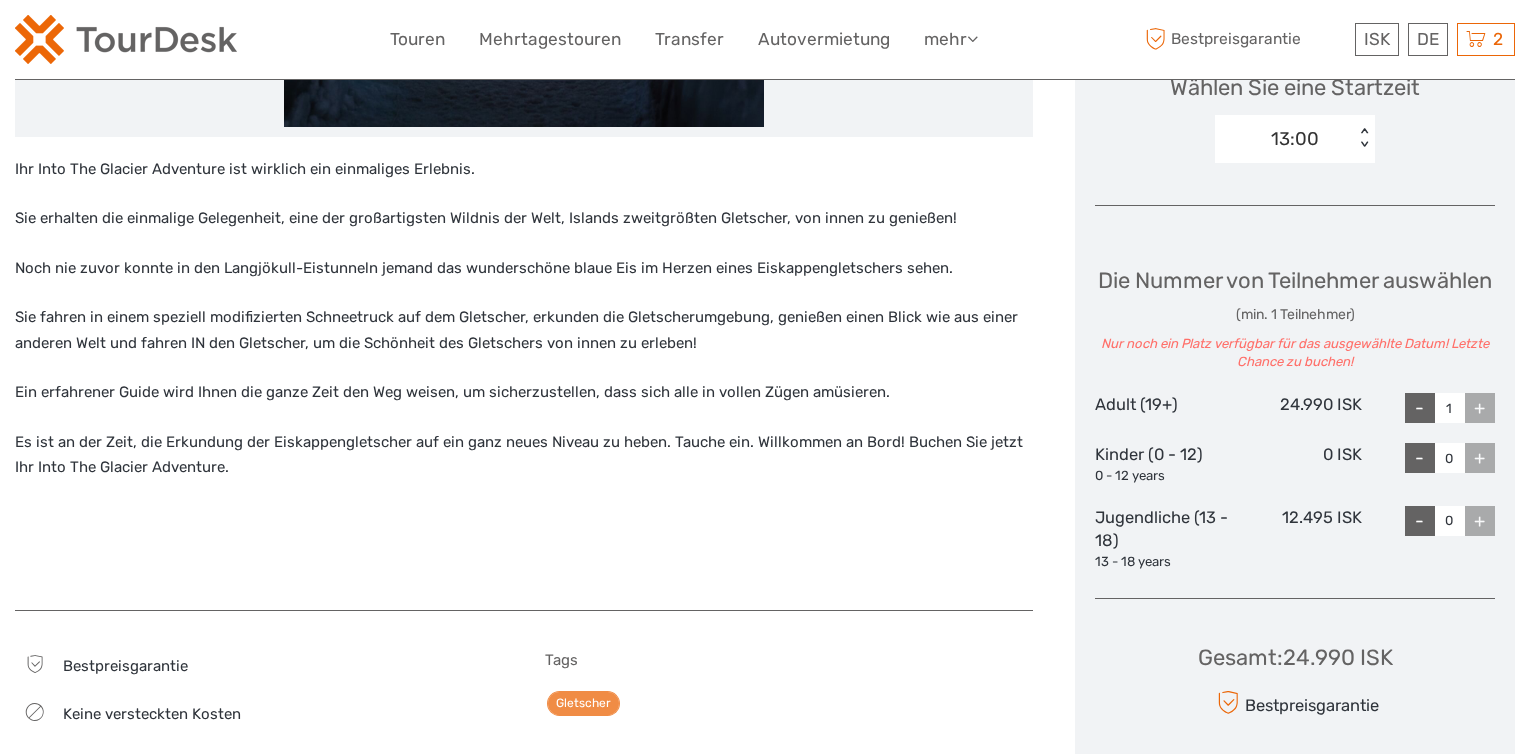click on "+" at bounding box center (1480, 408) 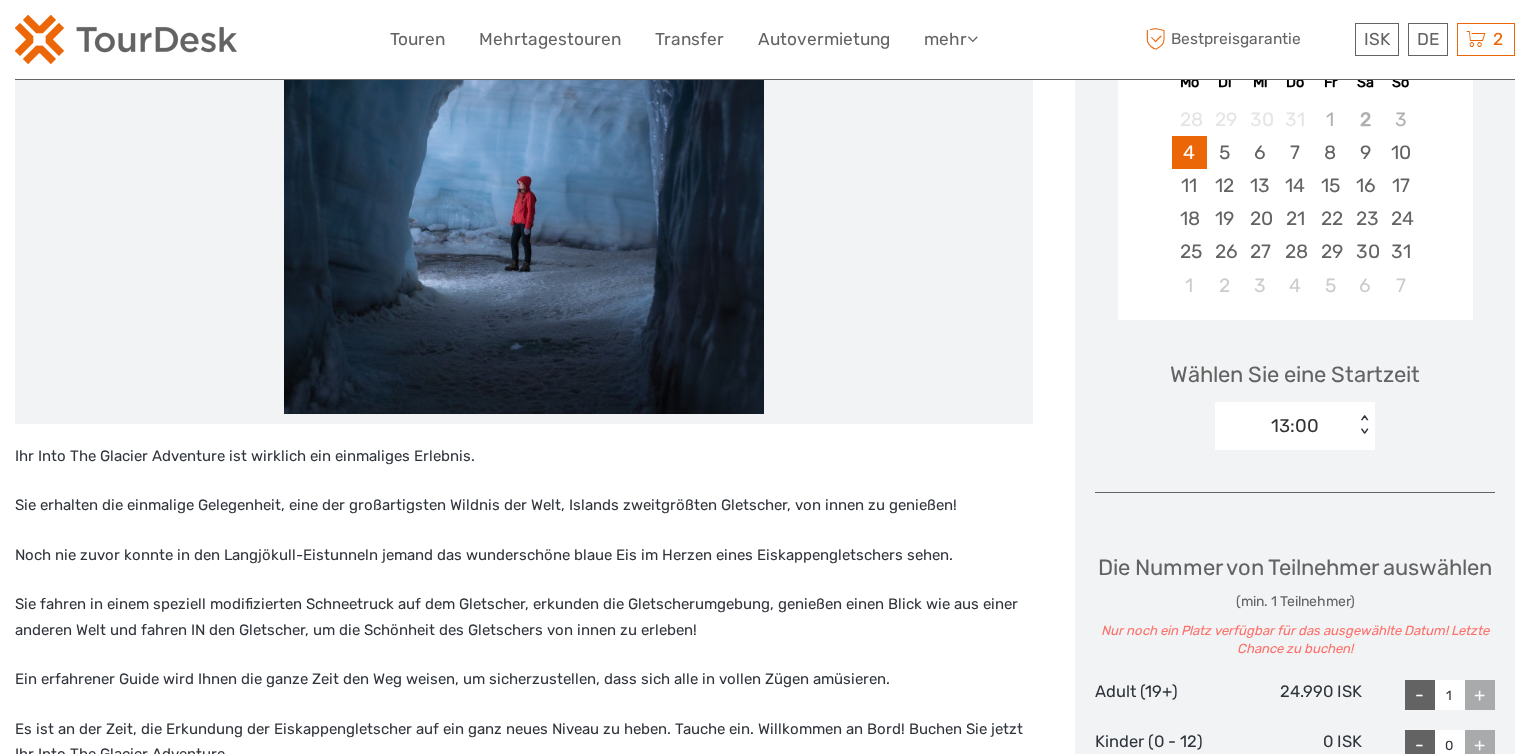 scroll, scrollTop: 400, scrollLeft: 0, axis: vertical 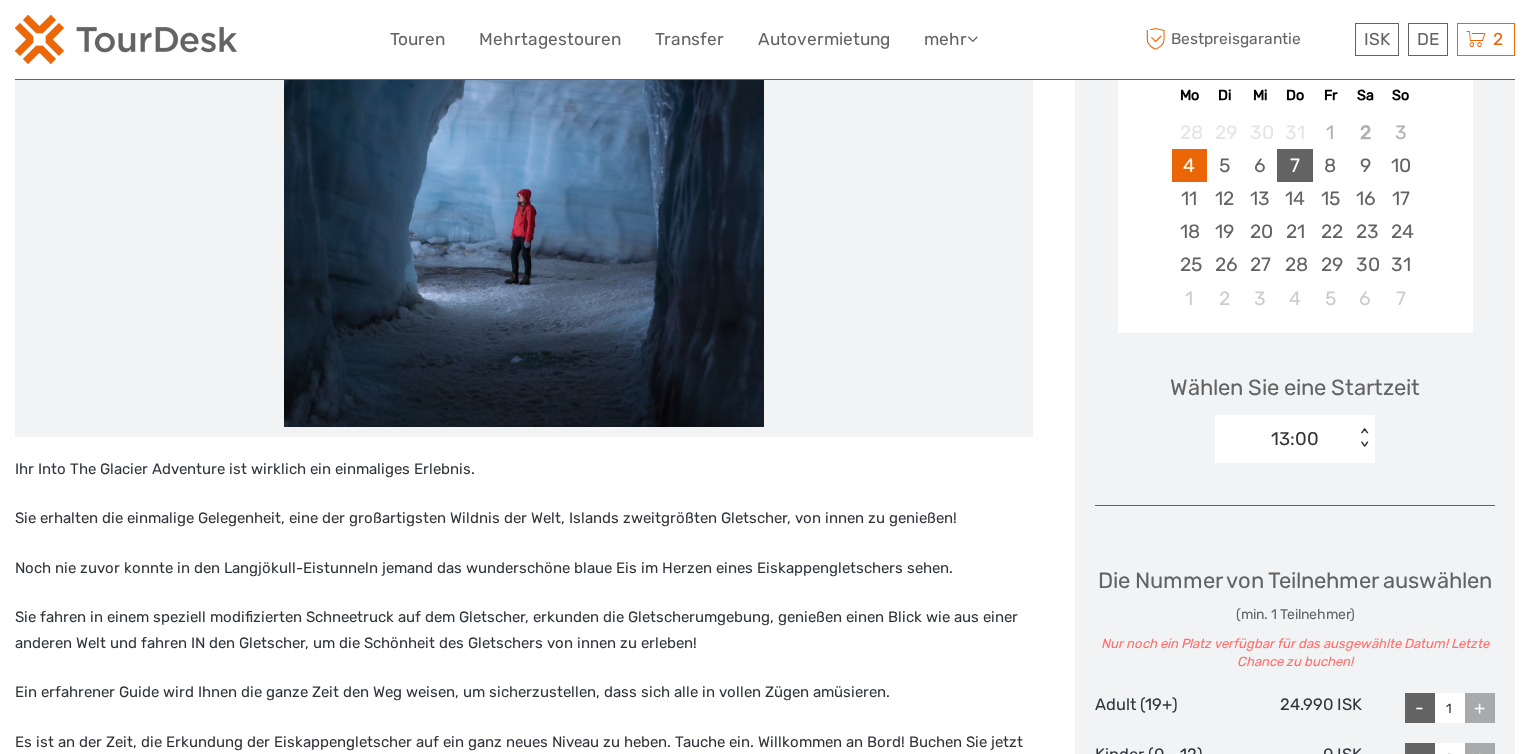 click on "7" at bounding box center [1294, 165] 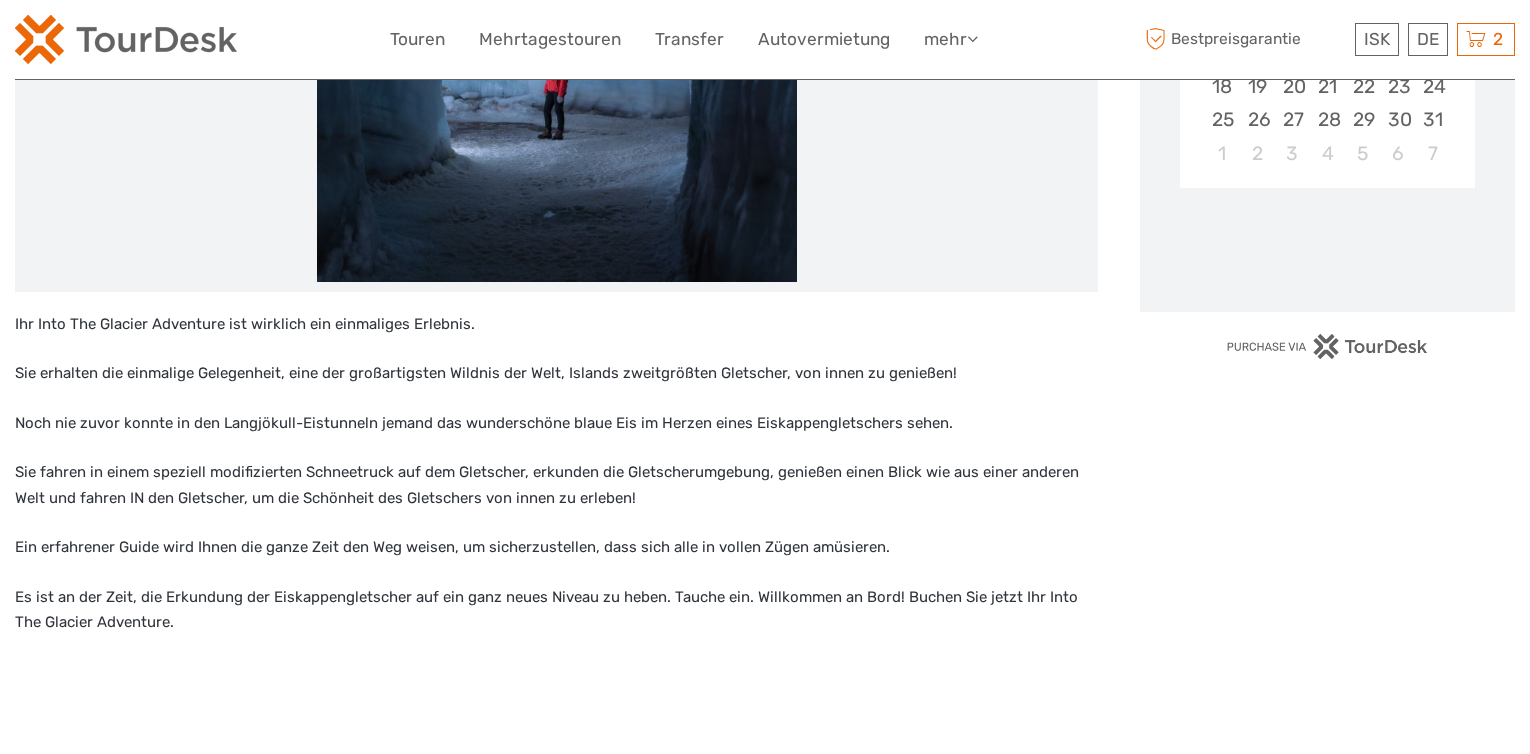 scroll, scrollTop: 600, scrollLeft: 0, axis: vertical 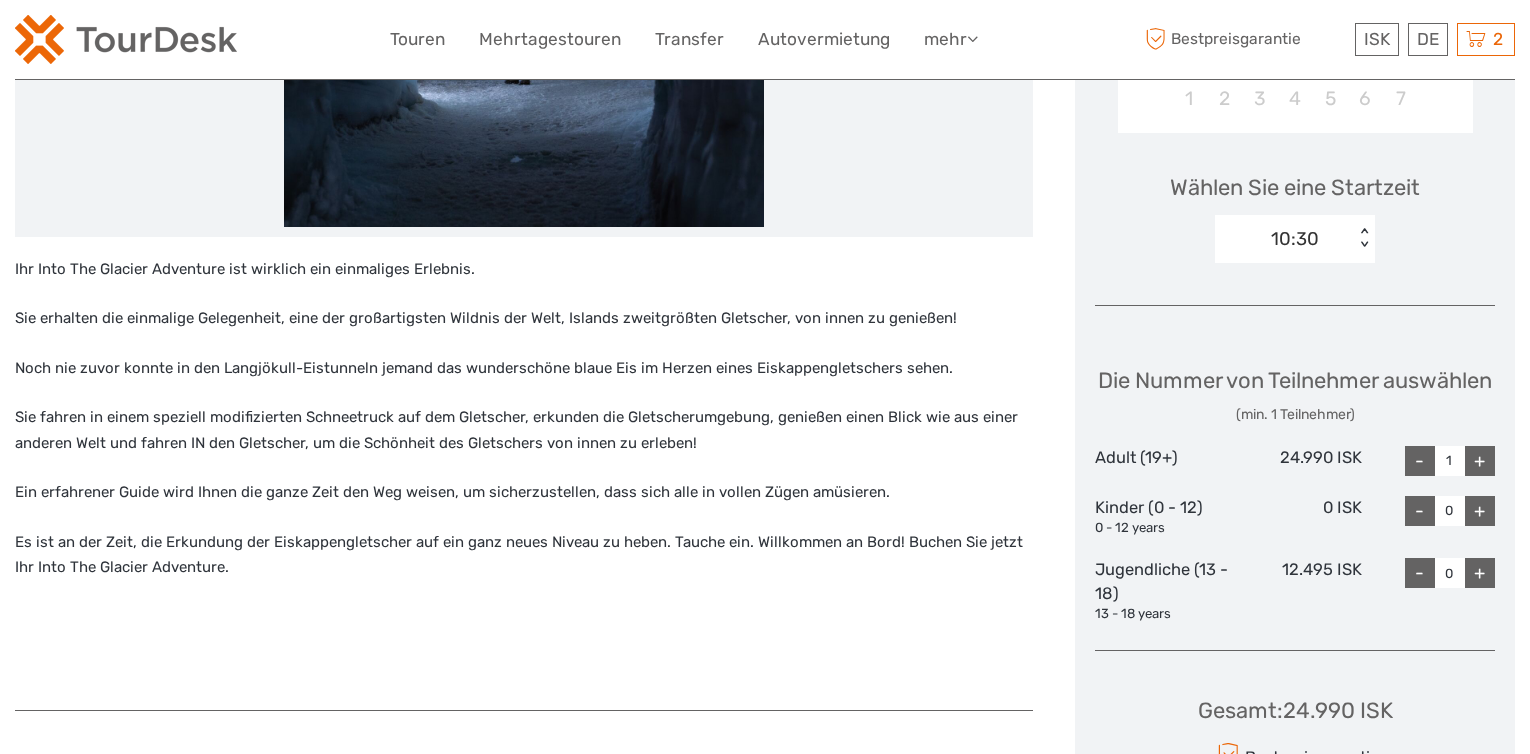 click on "Die Nummer von Teilnehmer auswählen (min. 1 Teilnehmer) Adult (19+) 24.990 ISK - 1 + Kinder (0 - 12) 0 - 12 years 0 ISK - 0 + Jugendliche (13 - 18) 13 - 18 years 12.495 ISK - 0 +" at bounding box center (1295, 486) 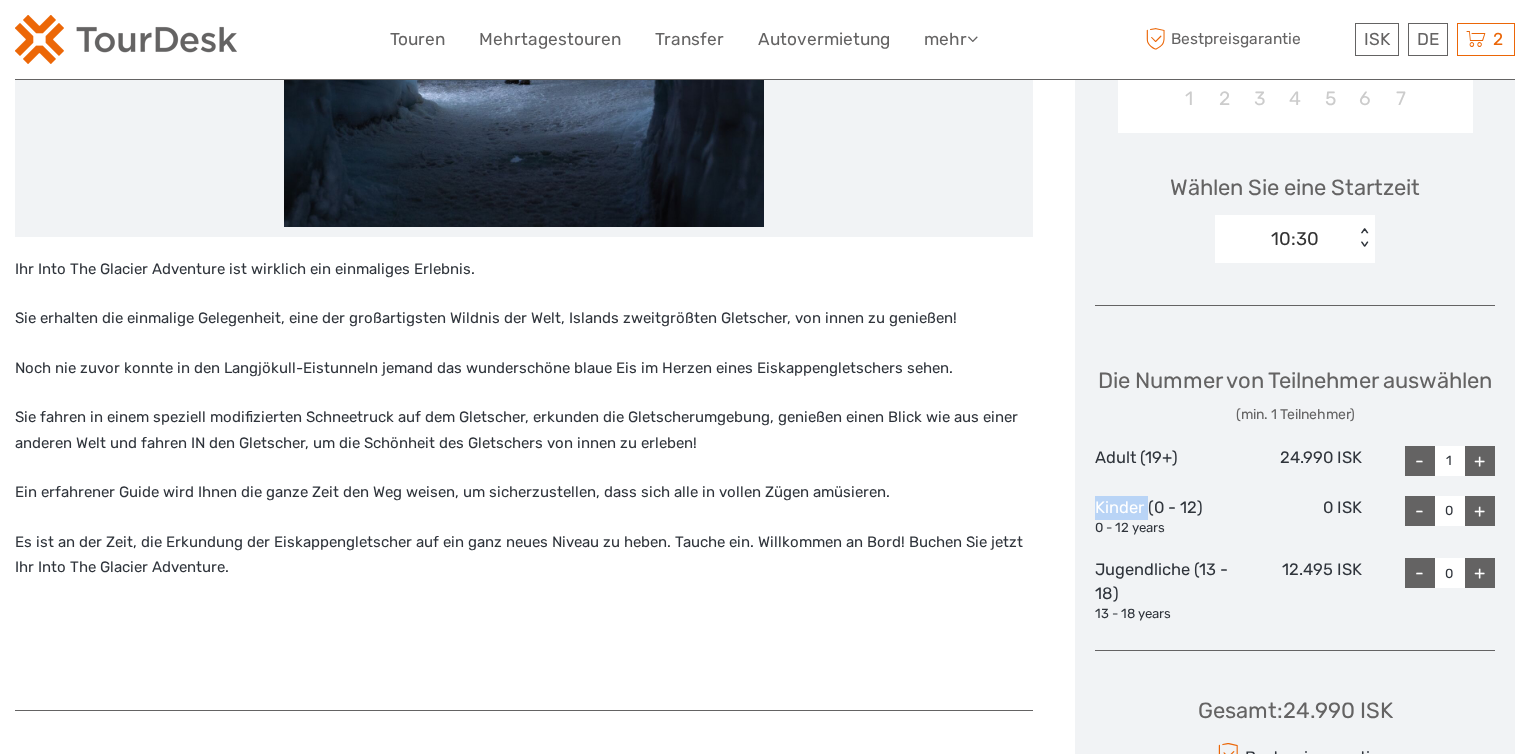 click on "Die Nummer von Teilnehmer auswählen (min. 1 Teilnehmer) Adult (19+) 24.990 ISK - 1 + Kinder (0 - 12) 0 - 12 years 0 ISK - 0 + Jugendliche (13 - 18) 13 - 18 years 12.495 ISK - 0 +" at bounding box center (1295, 486) 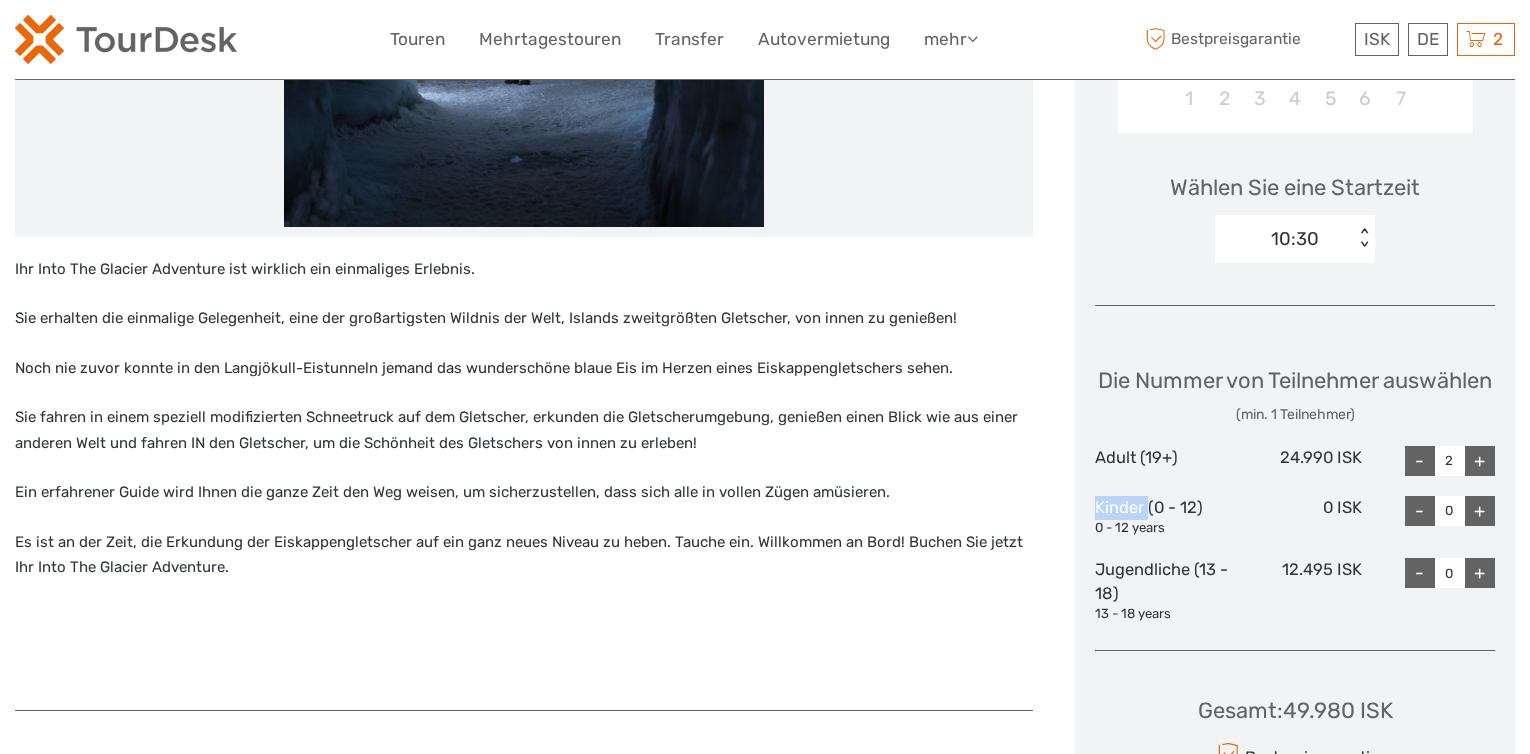 click on "+" at bounding box center (1480, 461) 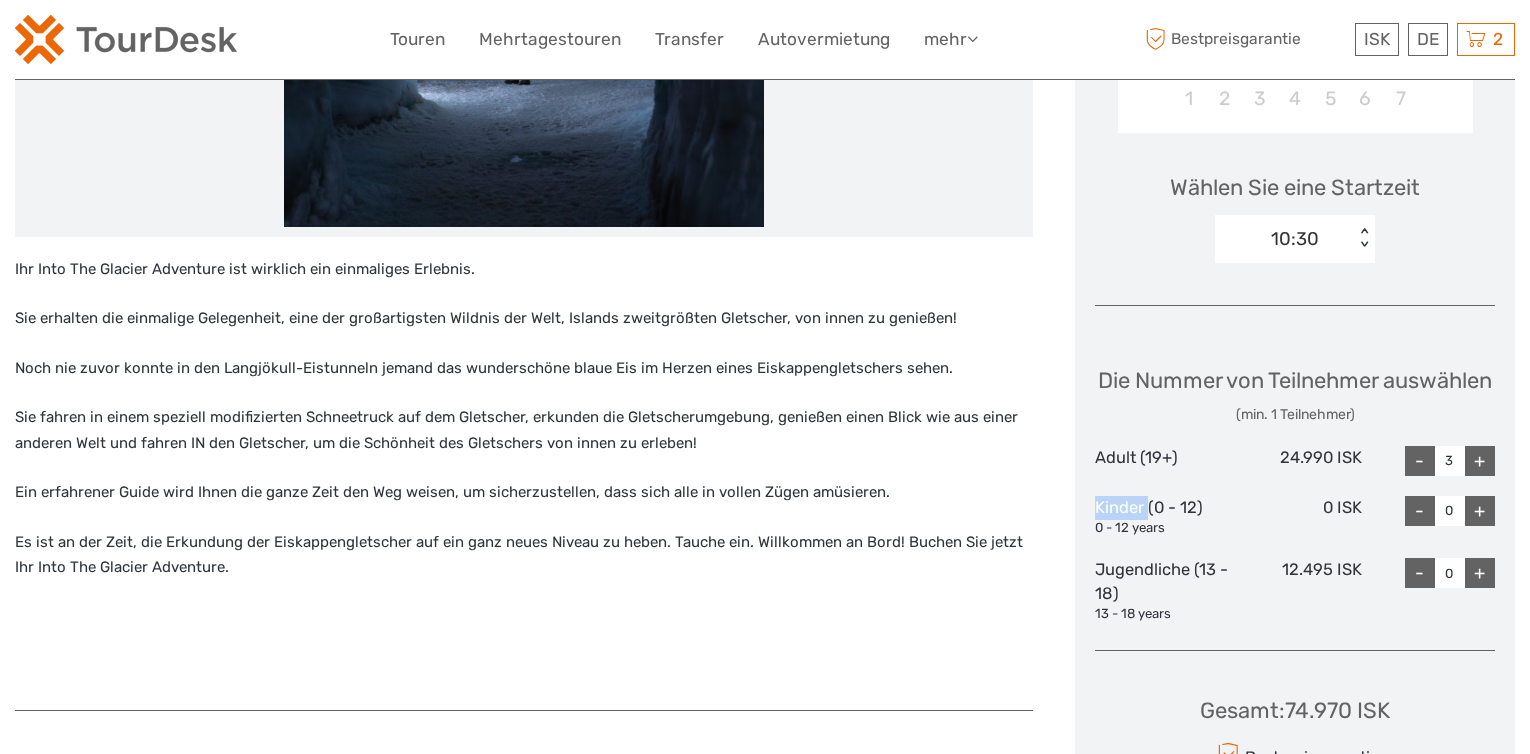 click on "+" at bounding box center [1480, 461] 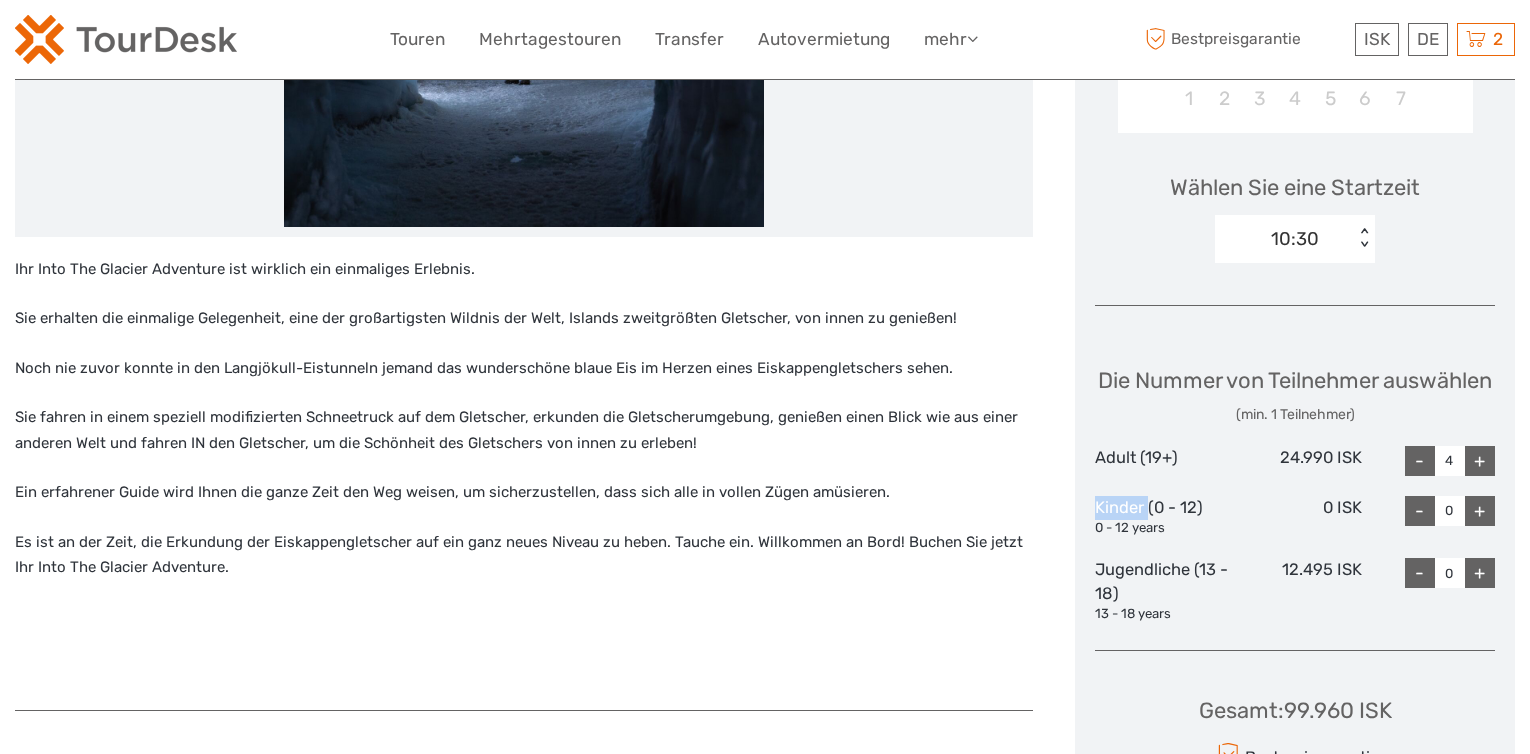 drag, startPoint x: 1473, startPoint y: 489, endPoint x: 1479, endPoint y: 596, distance: 107.16809 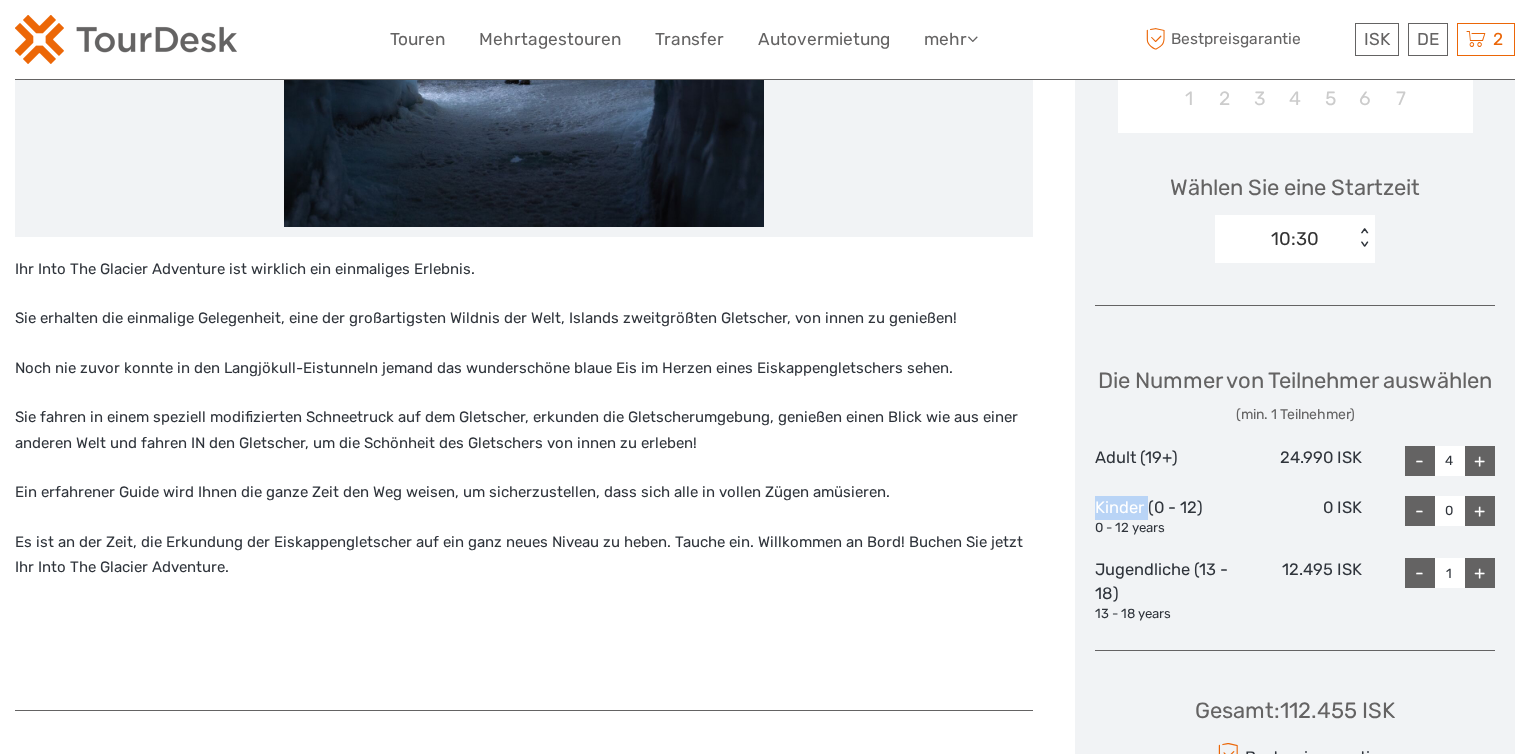 click on "+" at bounding box center [1480, 573] 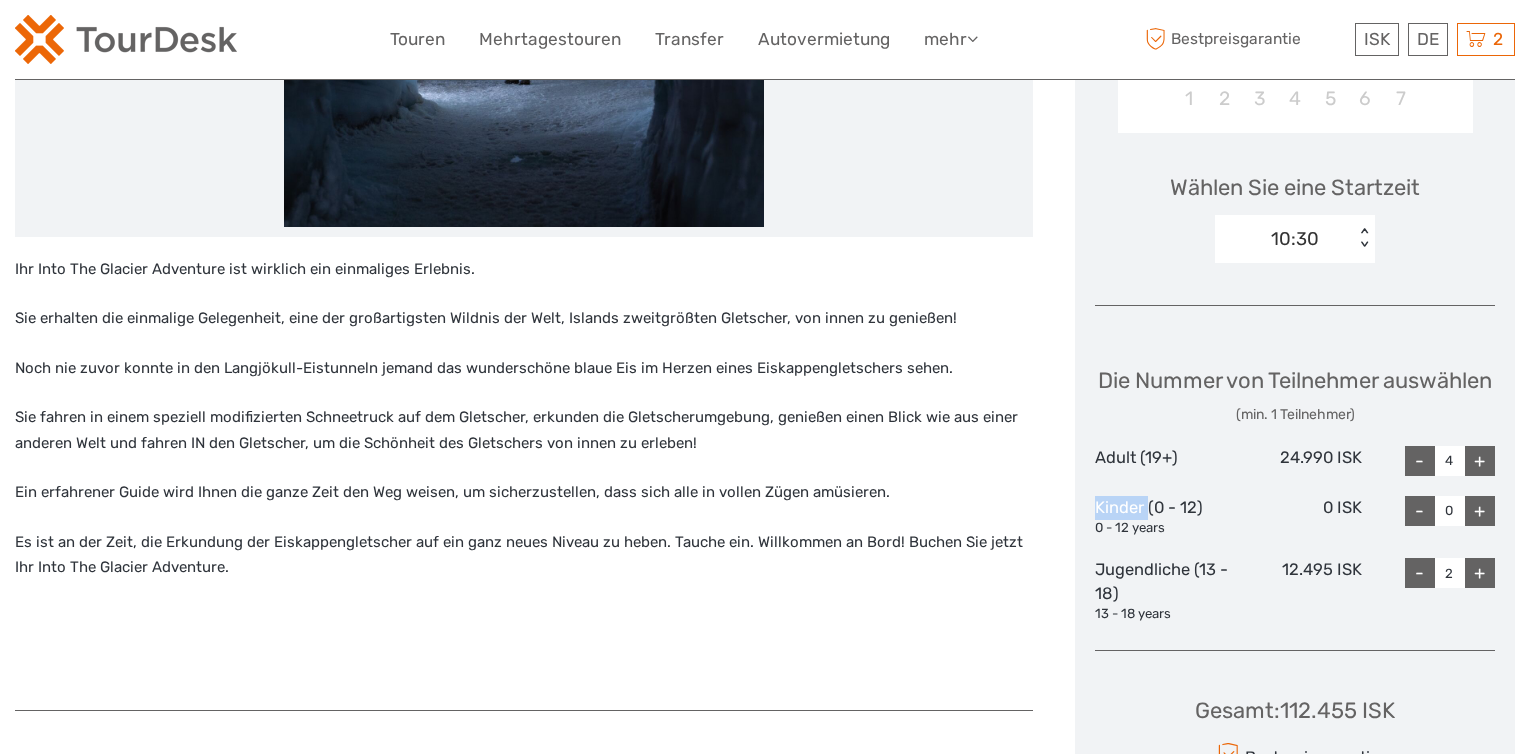 click on "+" at bounding box center [1480, 573] 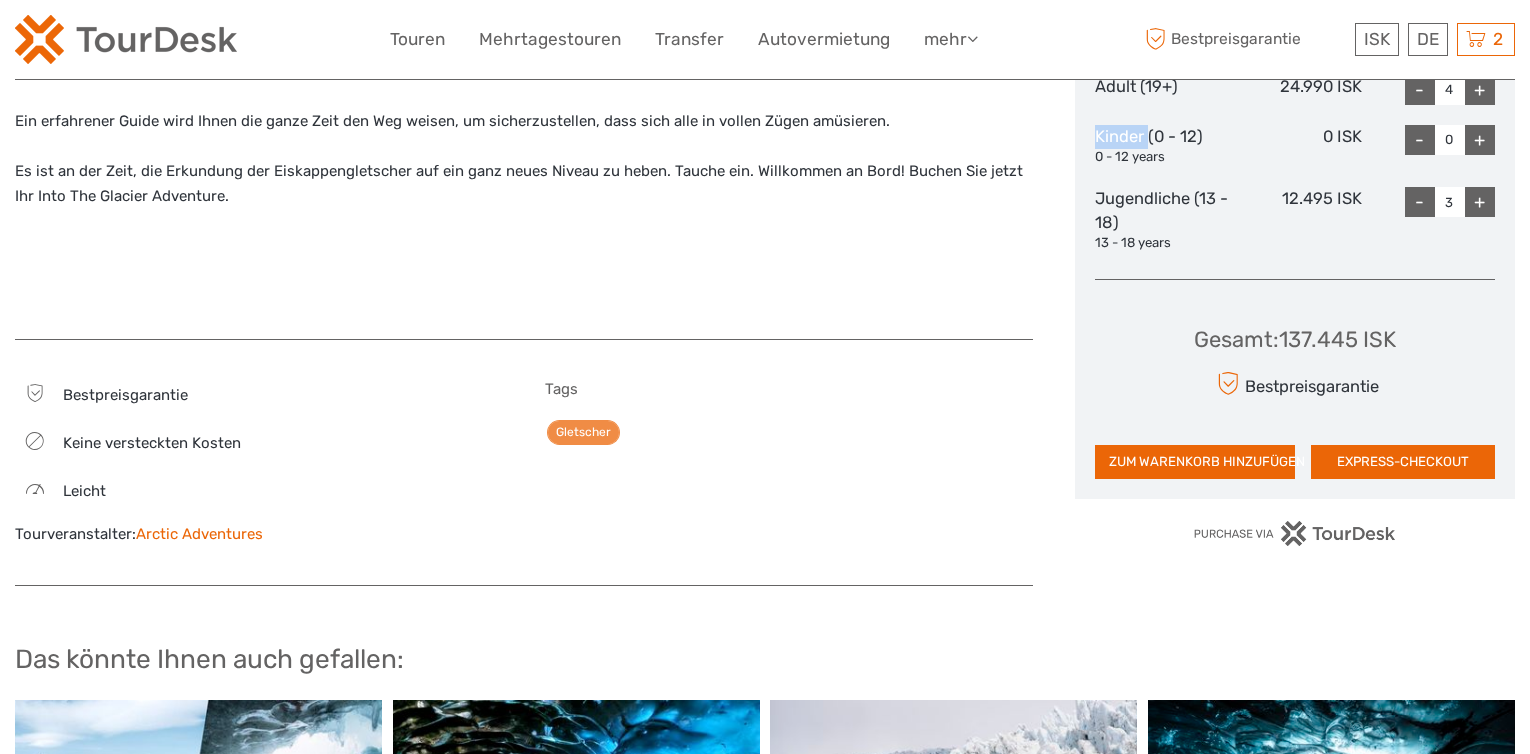 scroll, scrollTop: 1000, scrollLeft: 0, axis: vertical 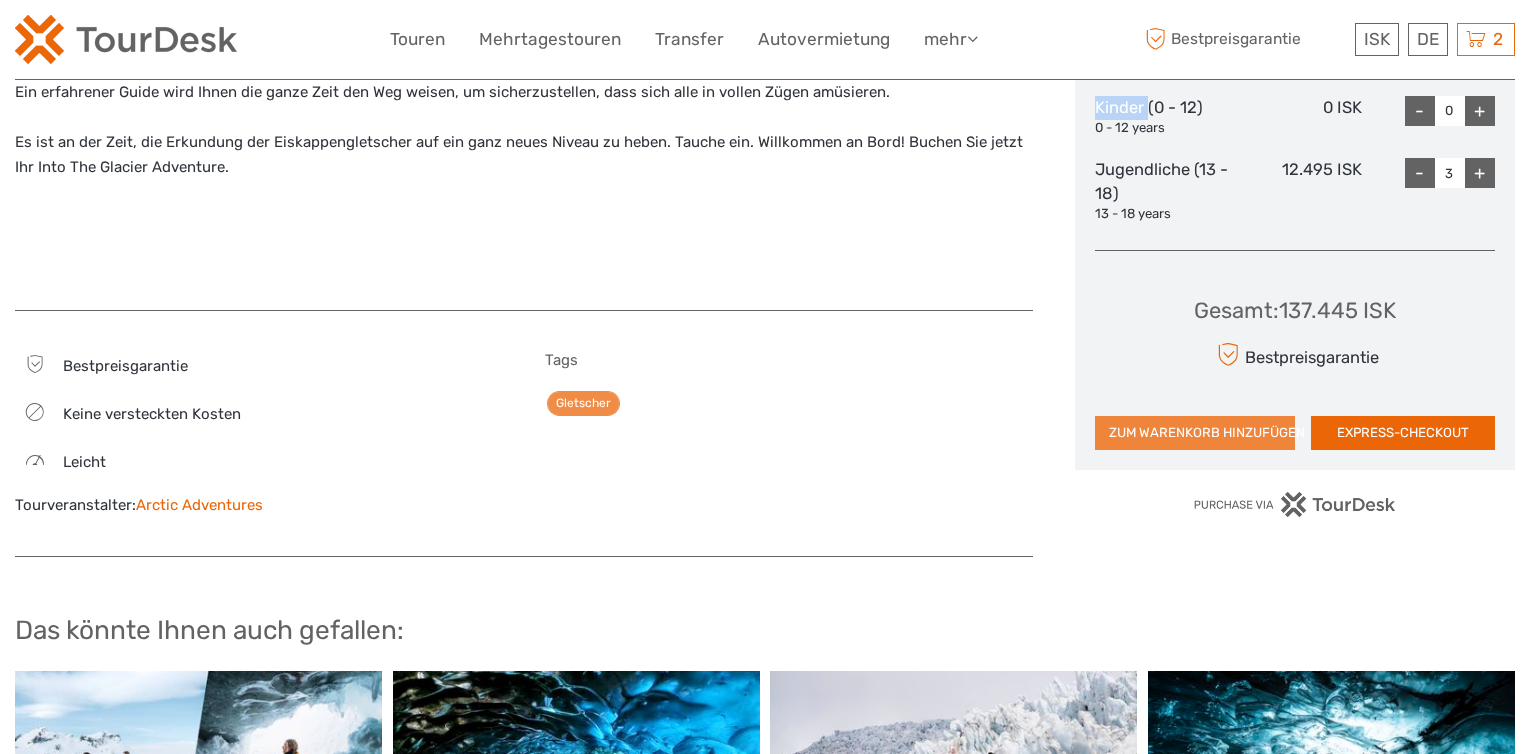 click on "ZUM WARENKORB HINZUFÜGEN" at bounding box center (1195, 433) 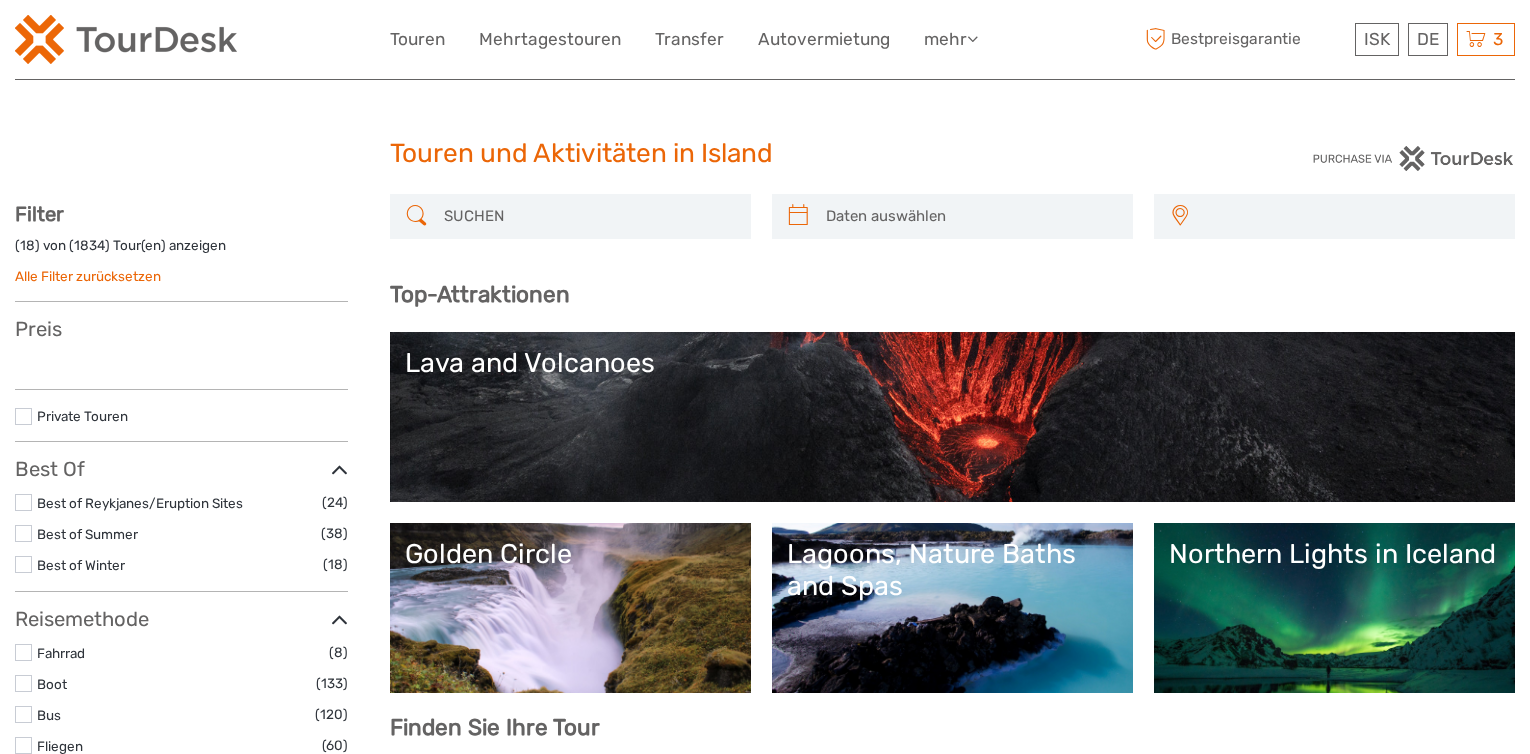 select 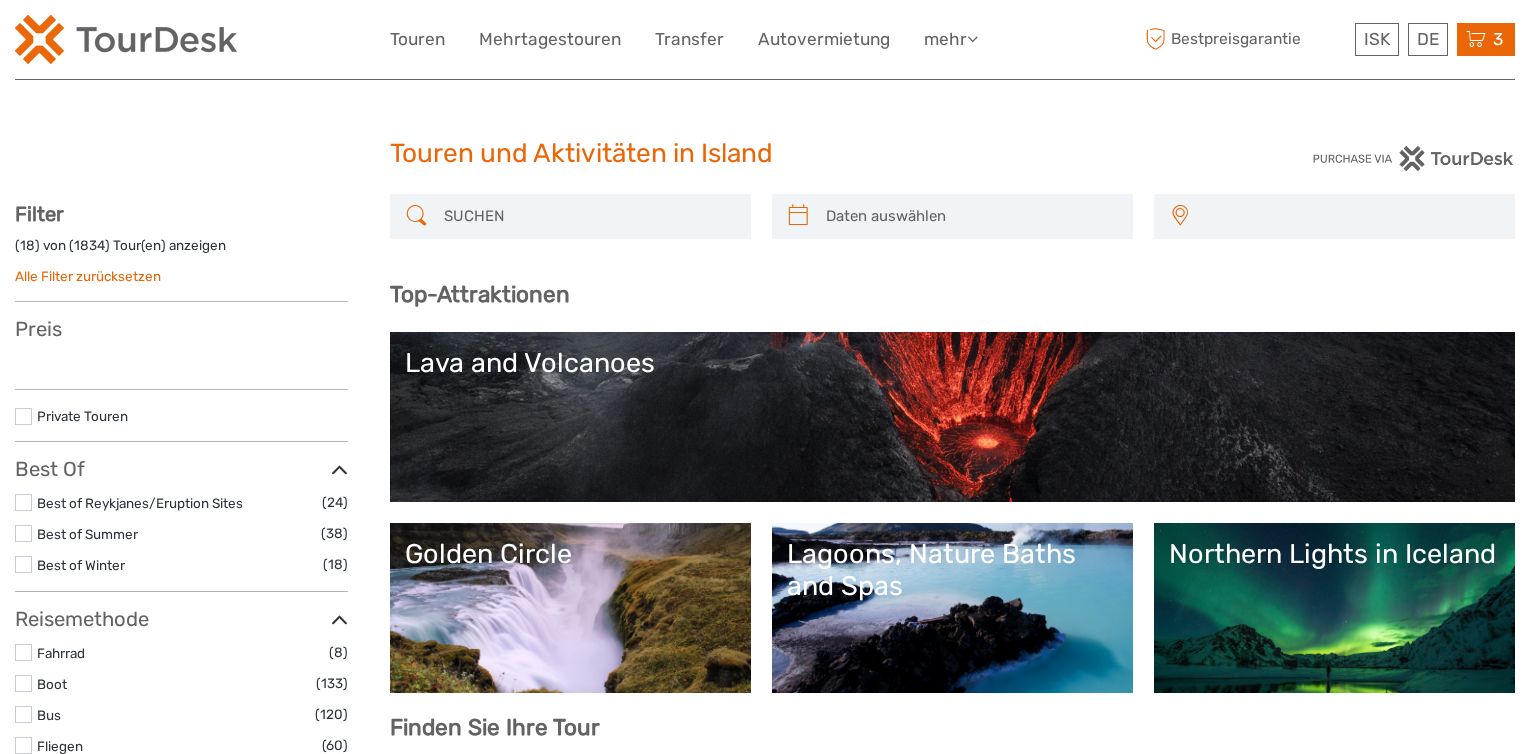 scroll, scrollTop: 0, scrollLeft: 0, axis: both 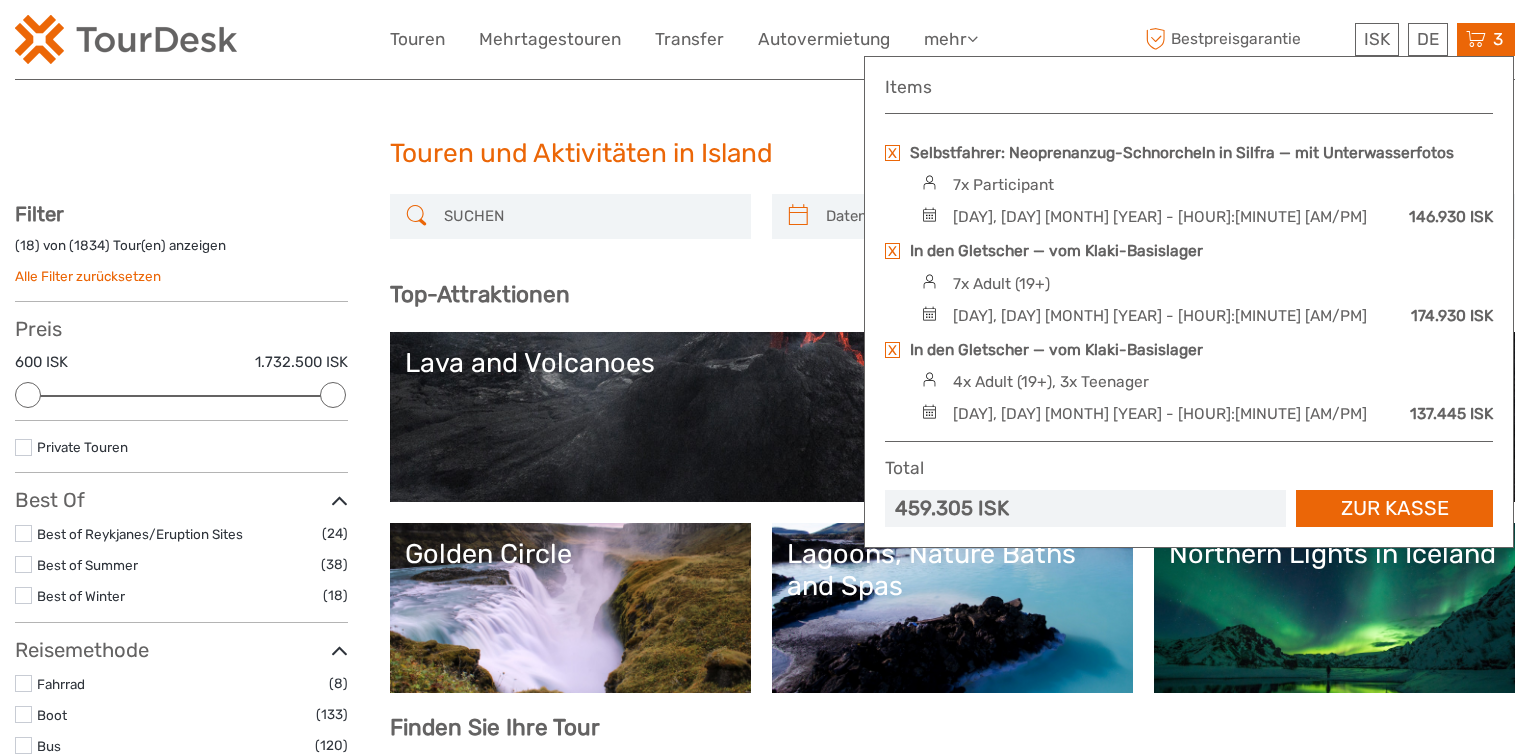 click at bounding box center [892, 251] 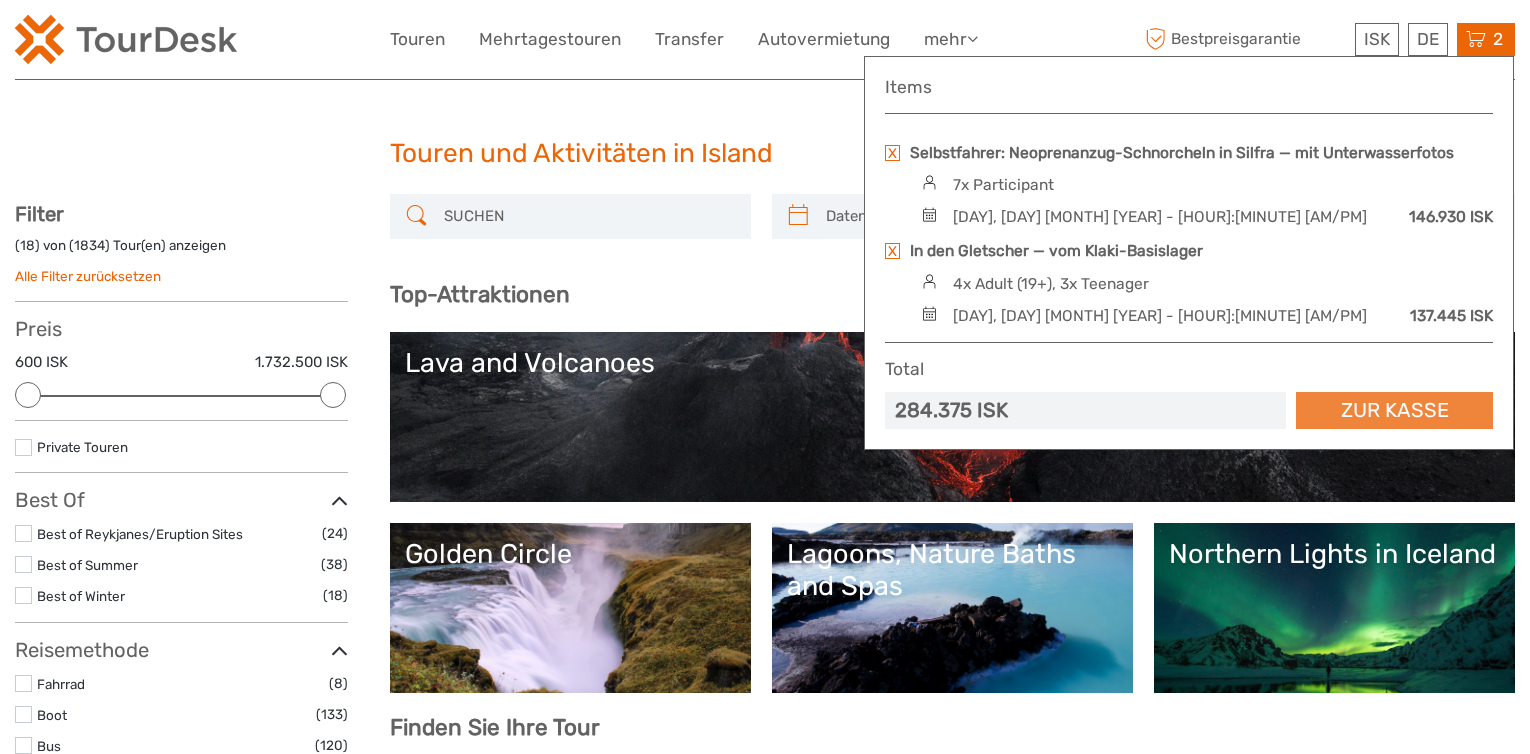 click on "Zur Kasse" at bounding box center (1394, 410) 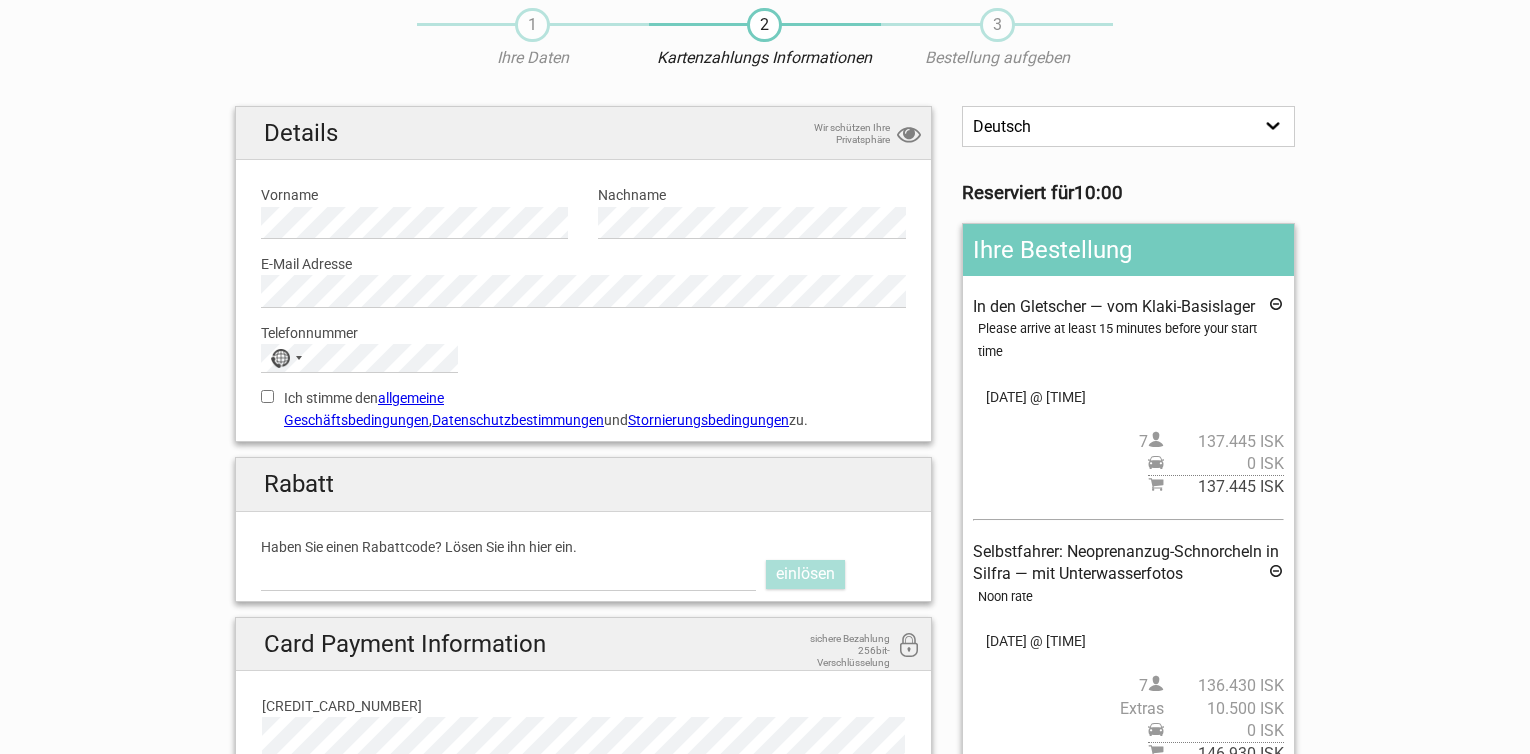 scroll, scrollTop: 0, scrollLeft: 0, axis: both 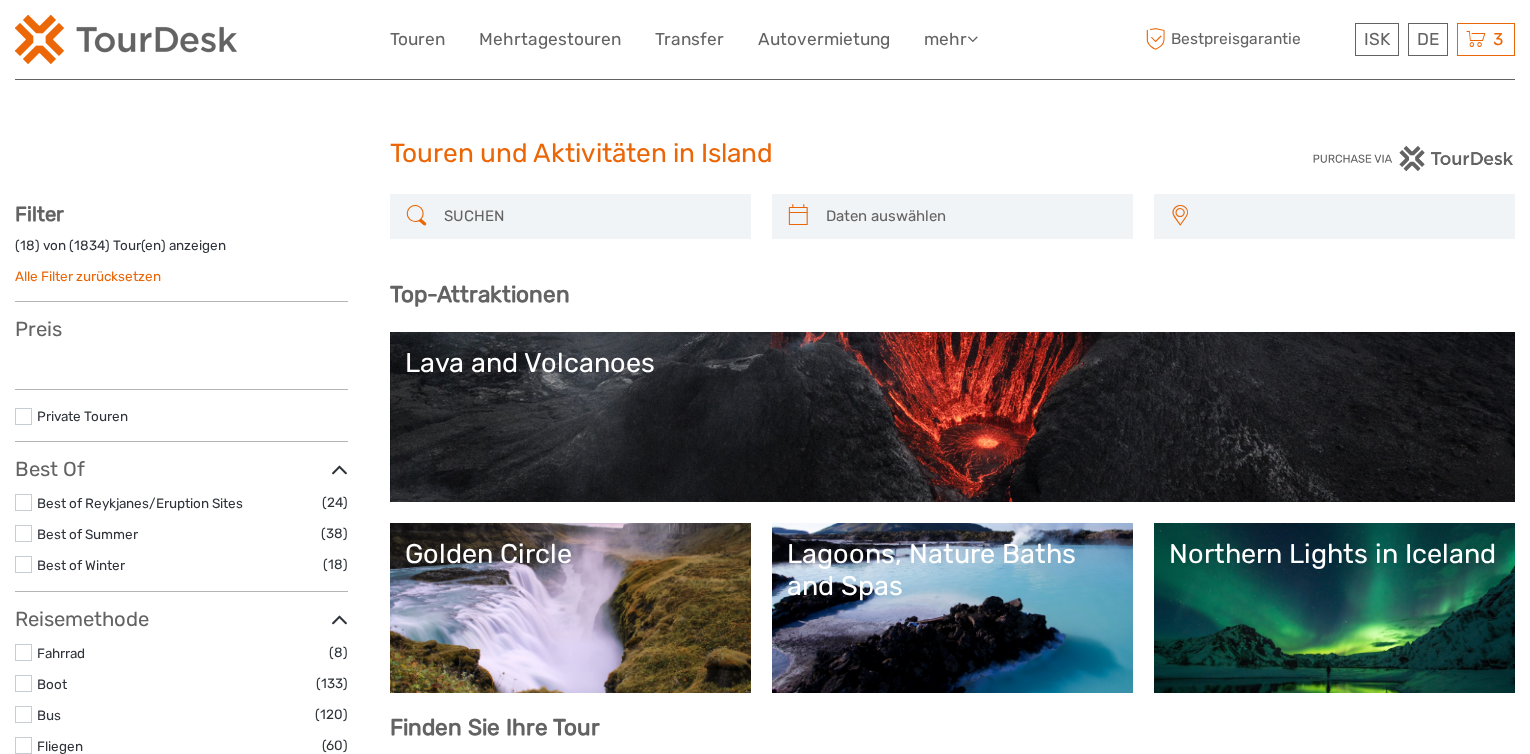 select 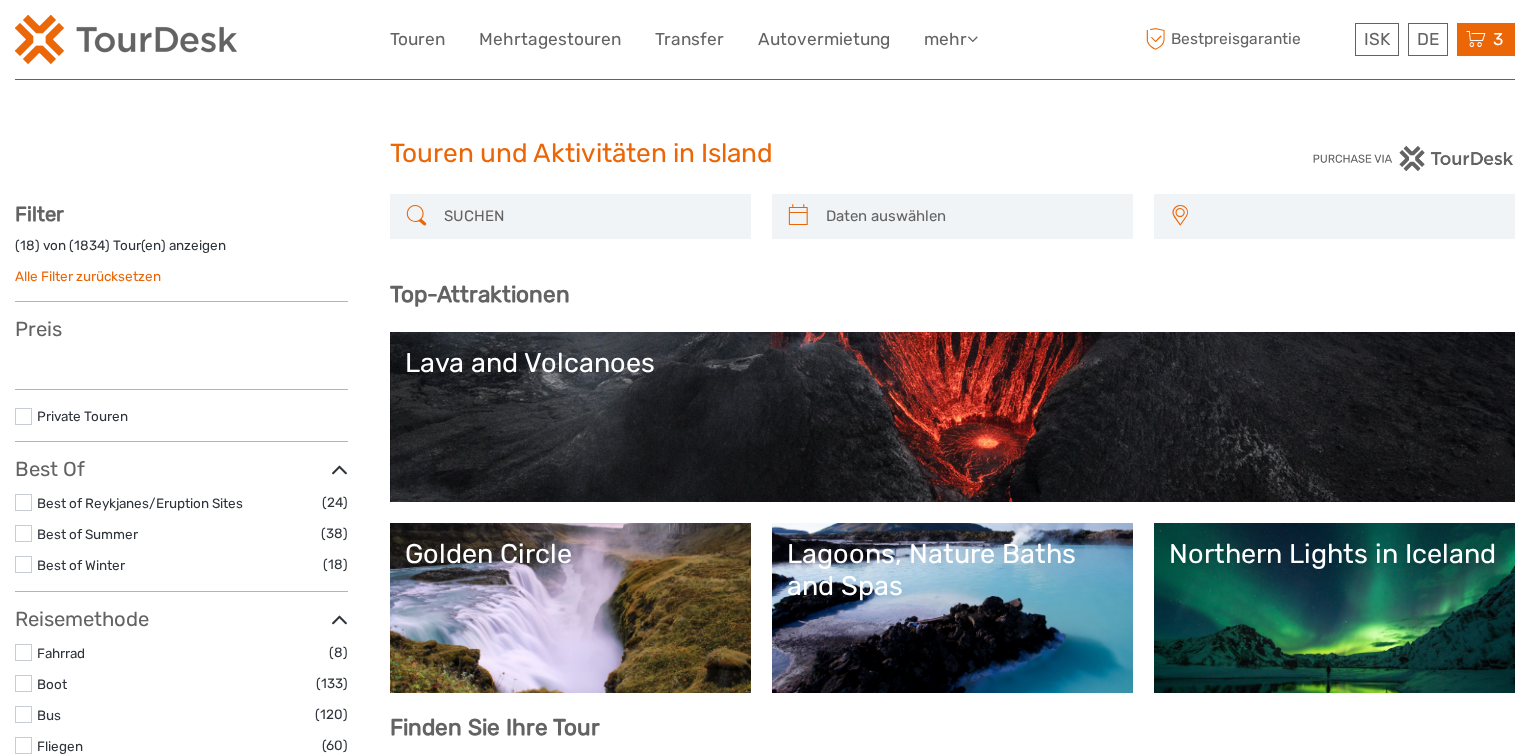 select 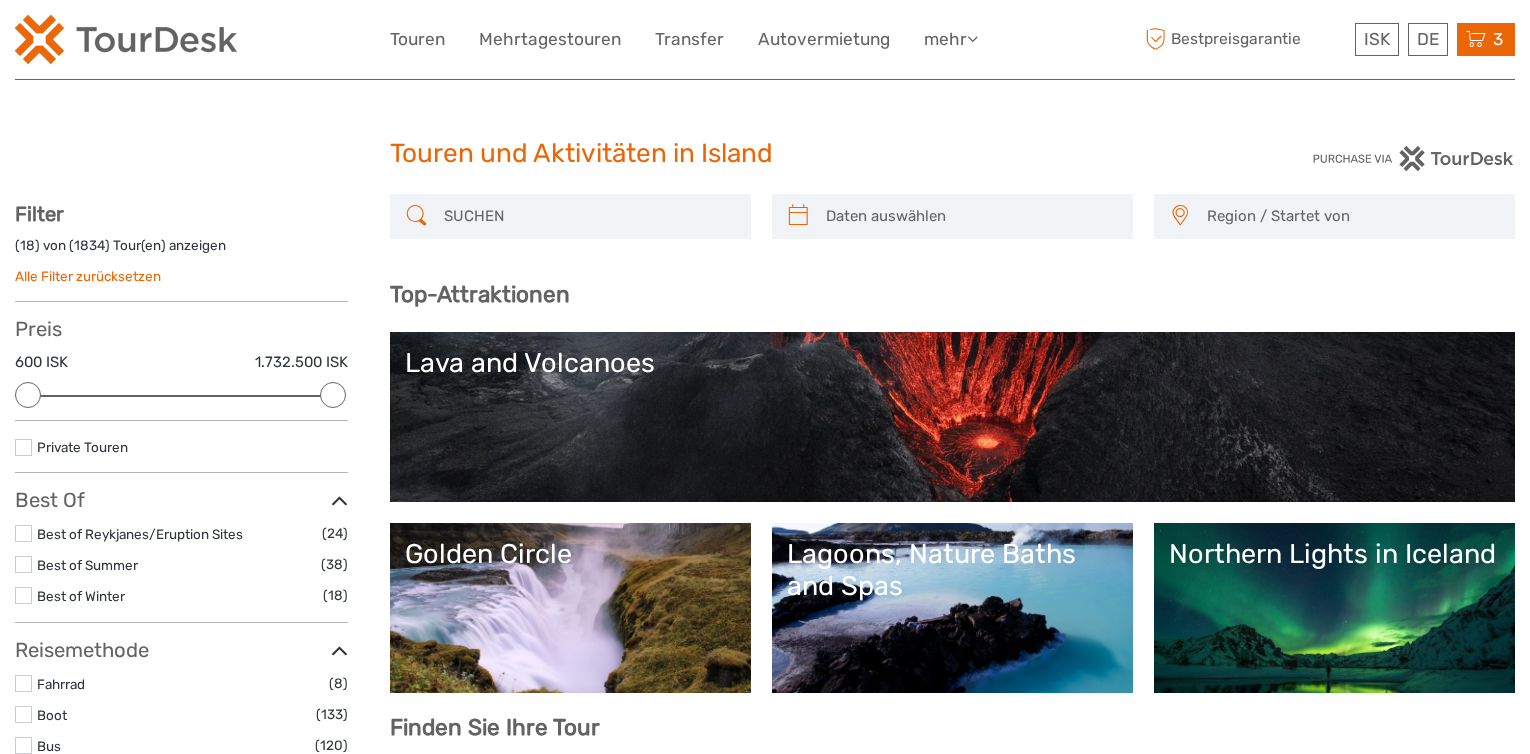scroll, scrollTop: 0, scrollLeft: 0, axis: both 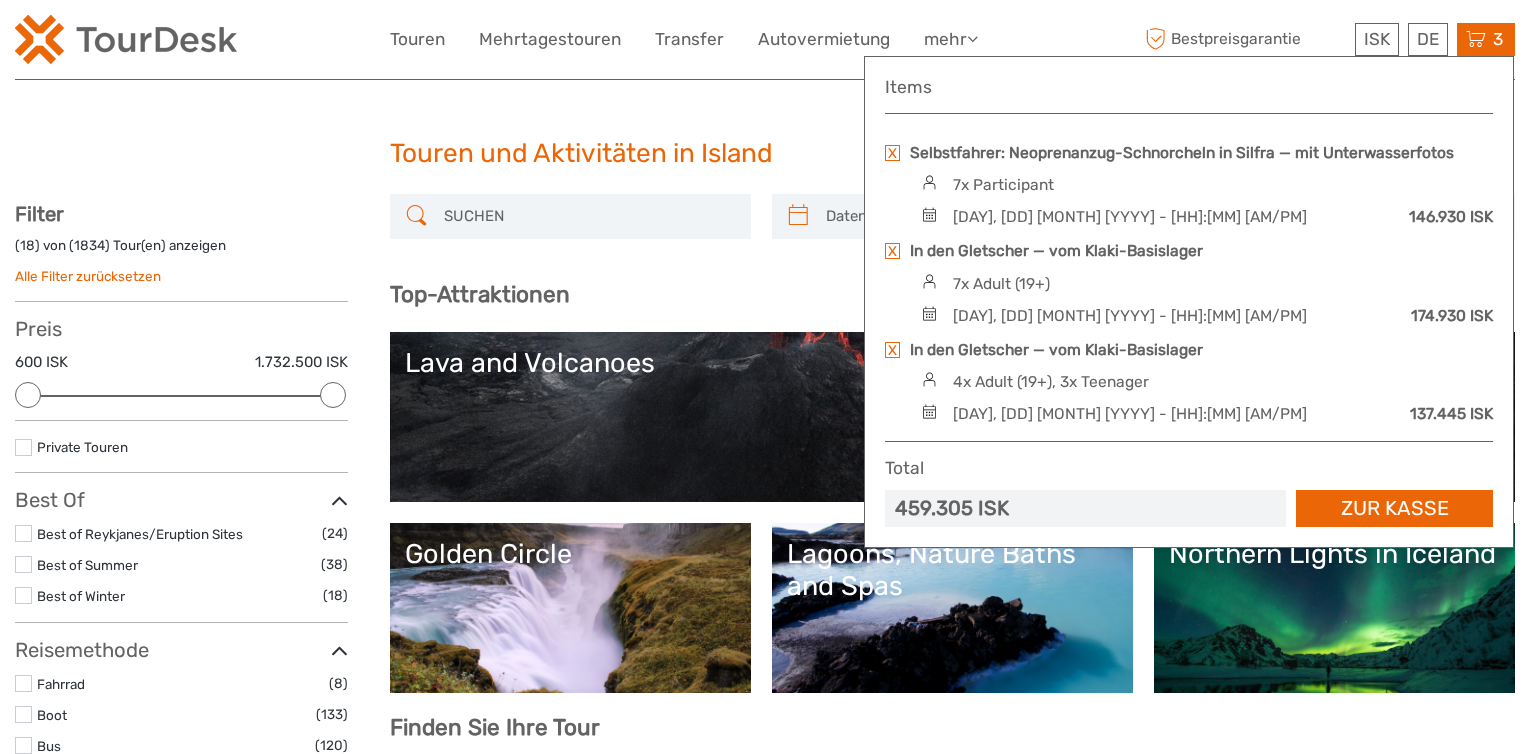 click at bounding box center [892, 251] 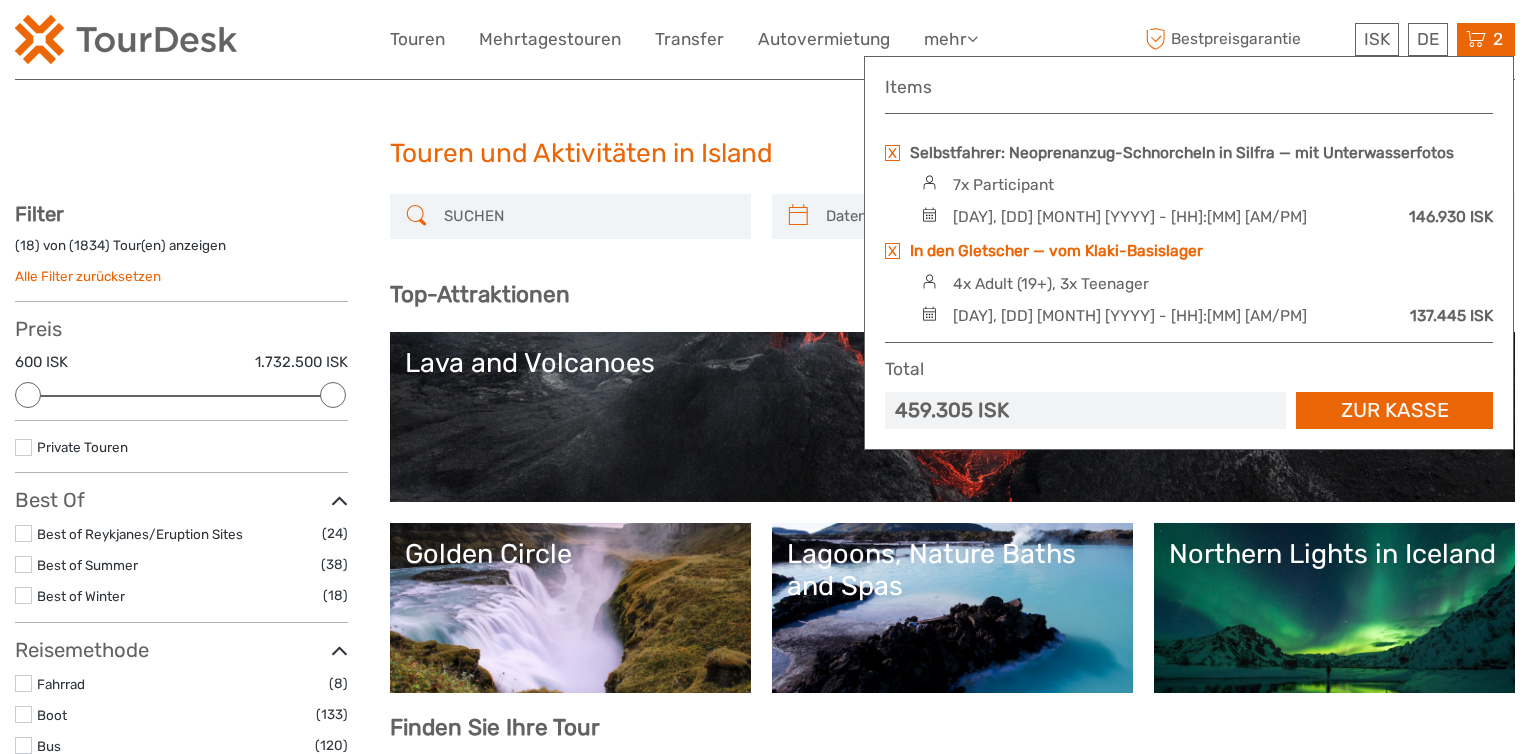 click on "In den Gletscher — vom Klaki-Basislager" at bounding box center [1056, 251] 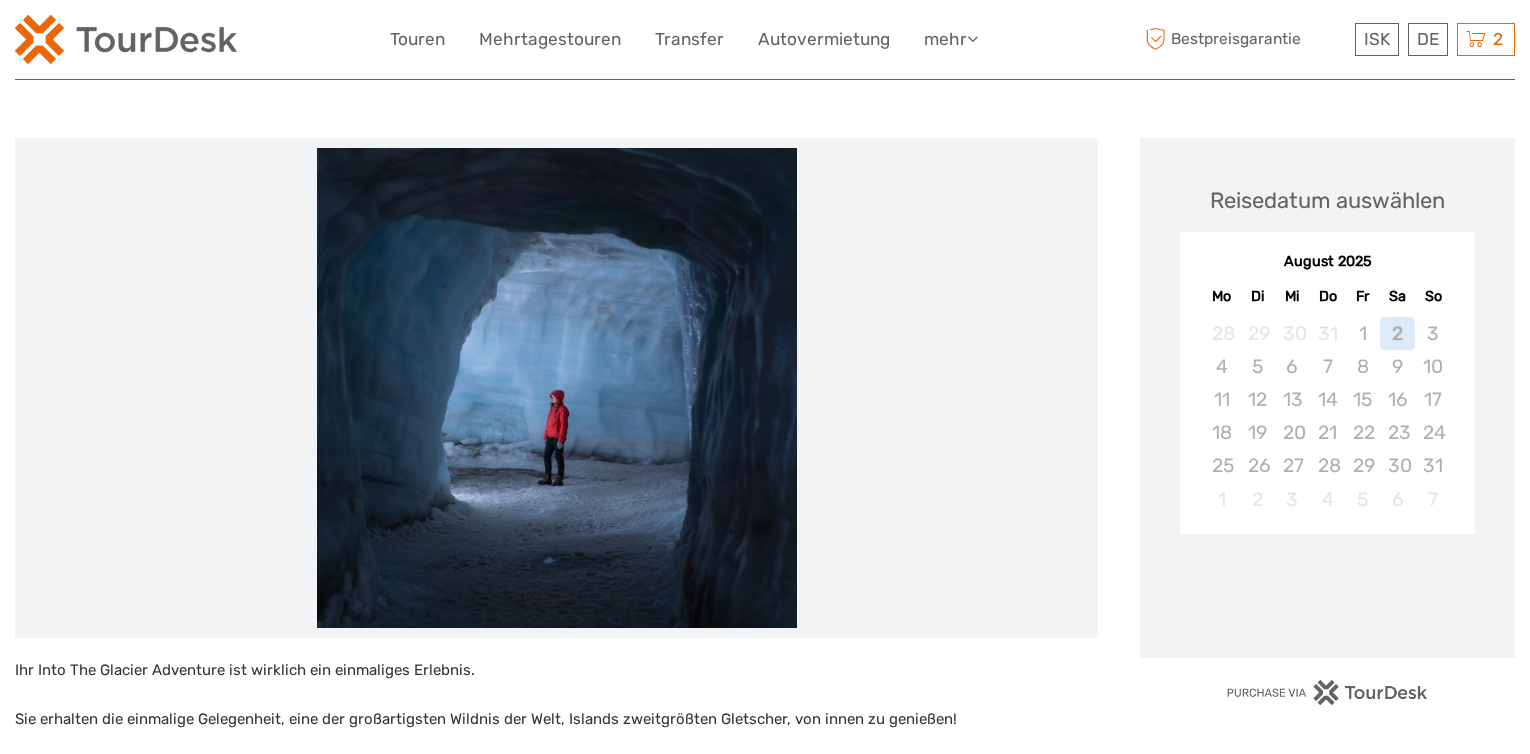 scroll, scrollTop: 200, scrollLeft: 0, axis: vertical 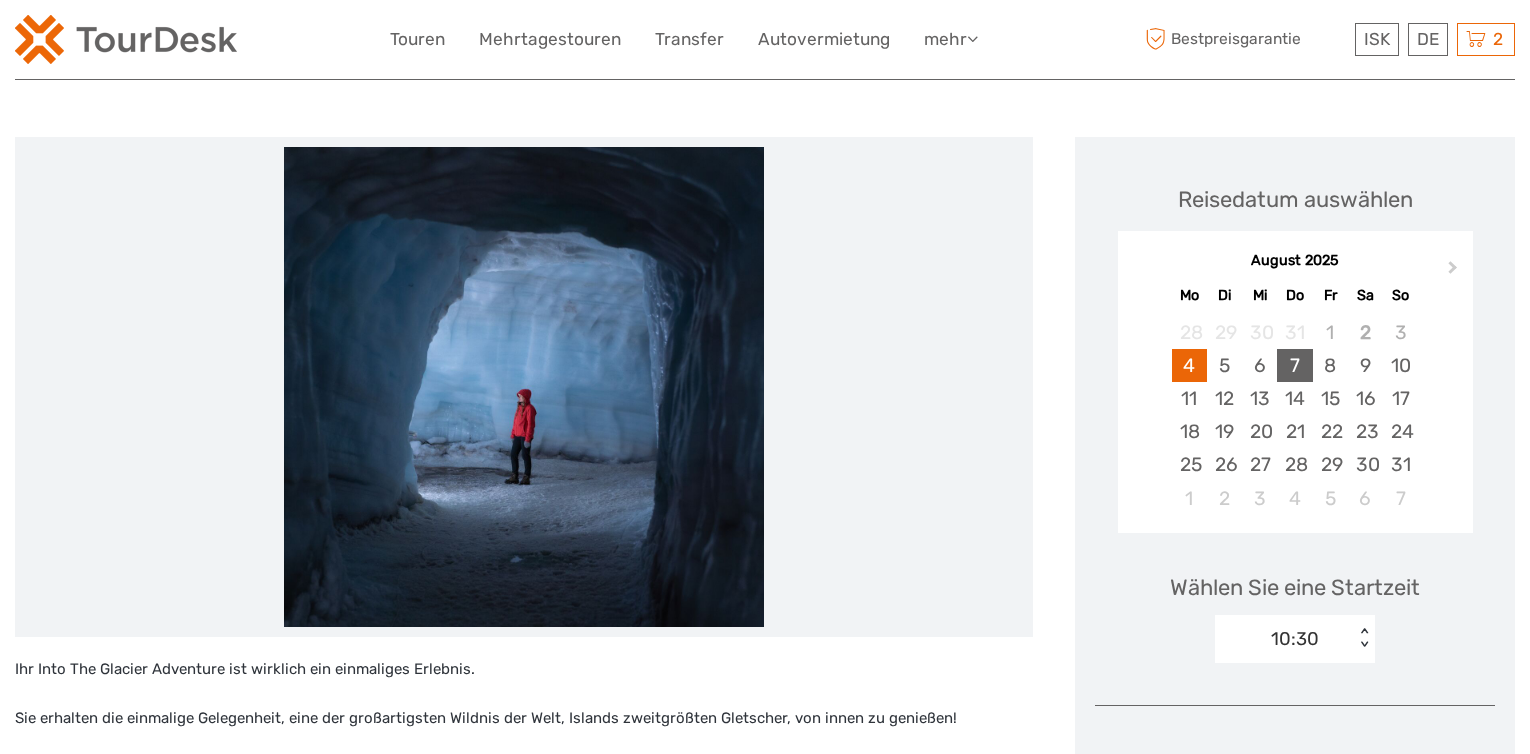 click on "7" at bounding box center (1294, 365) 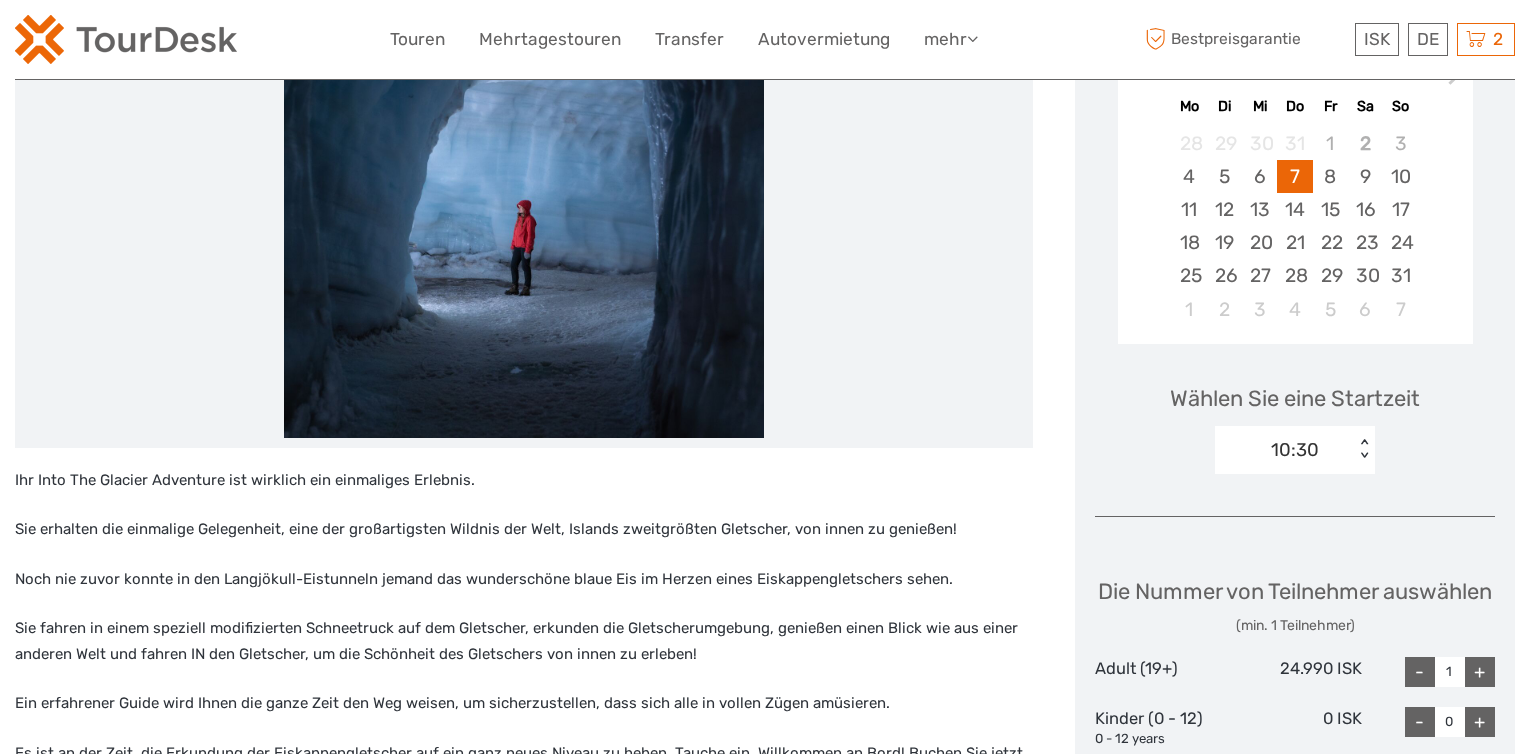 scroll, scrollTop: 400, scrollLeft: 0, axis: vertical 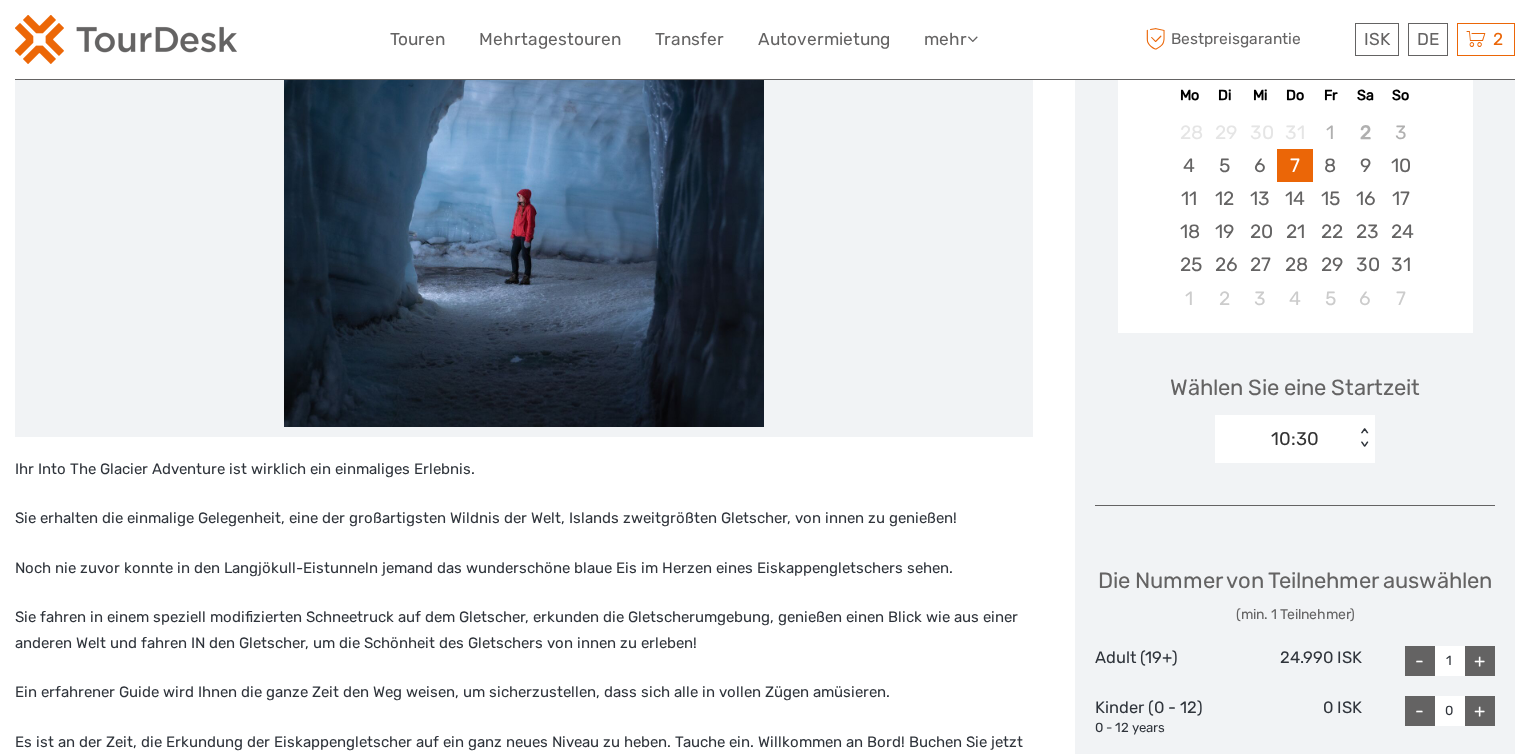 click on "10:30 < >" at bounding box center (1295, 439) 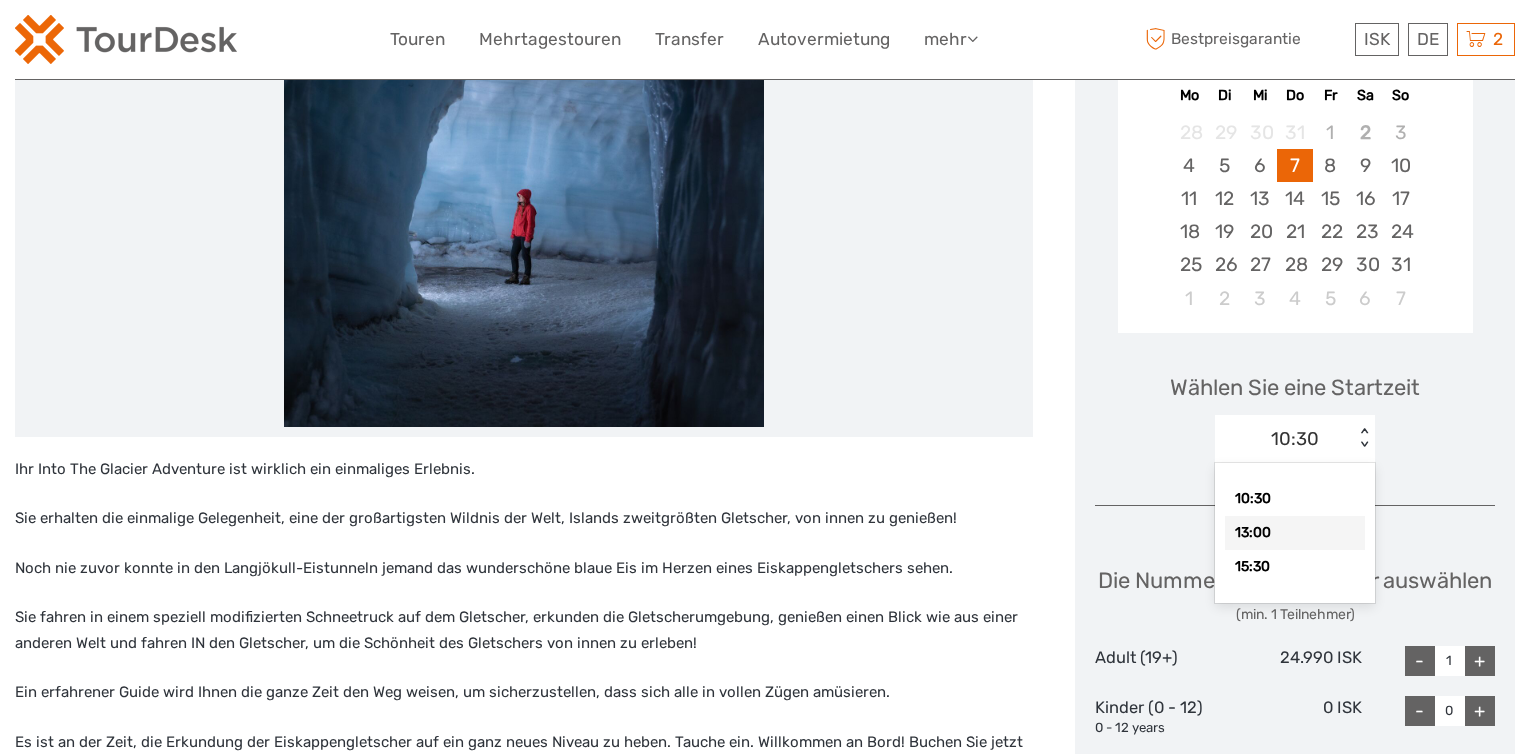 click on "13:00" at bounding box center (1295, 533) 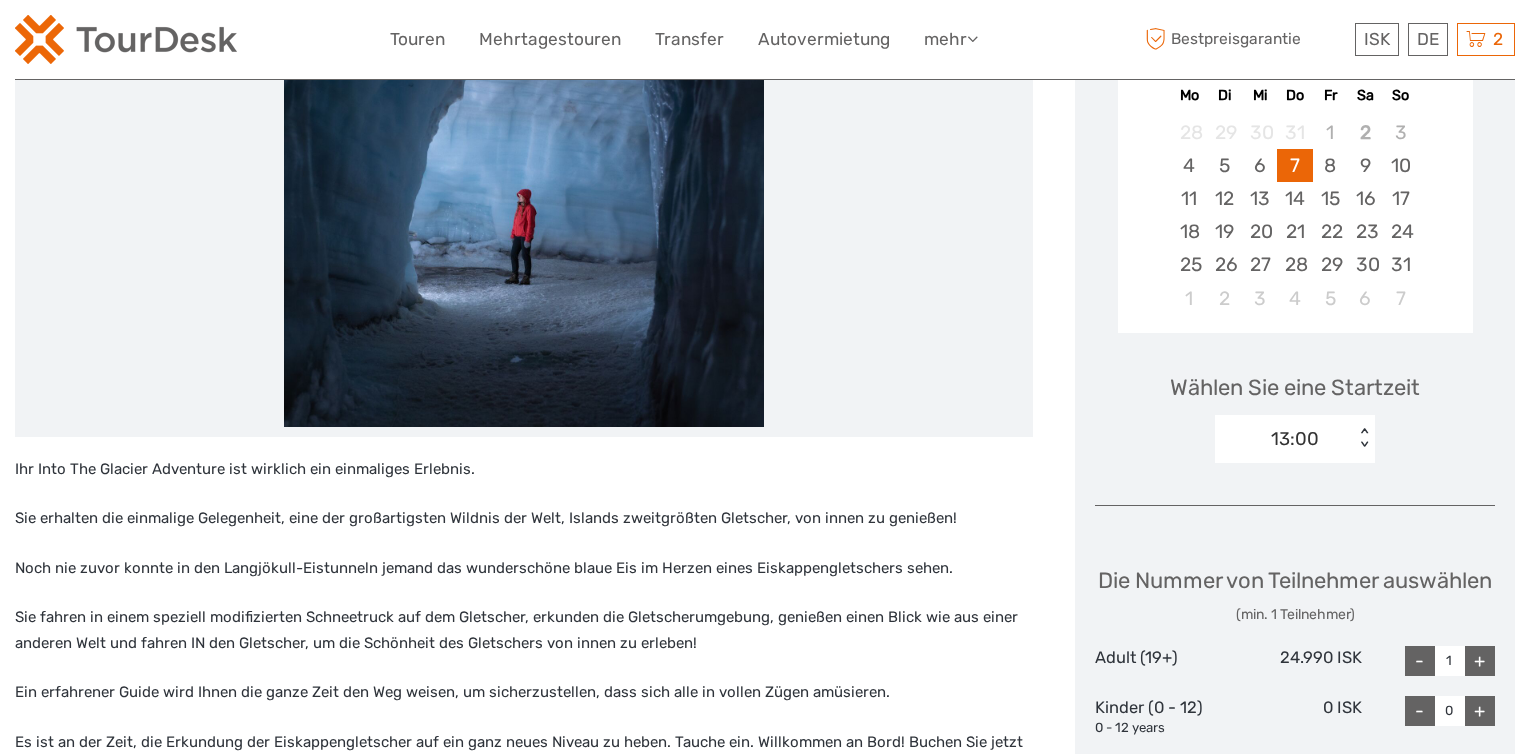 click on "+" at bounding box center (1480, 661) 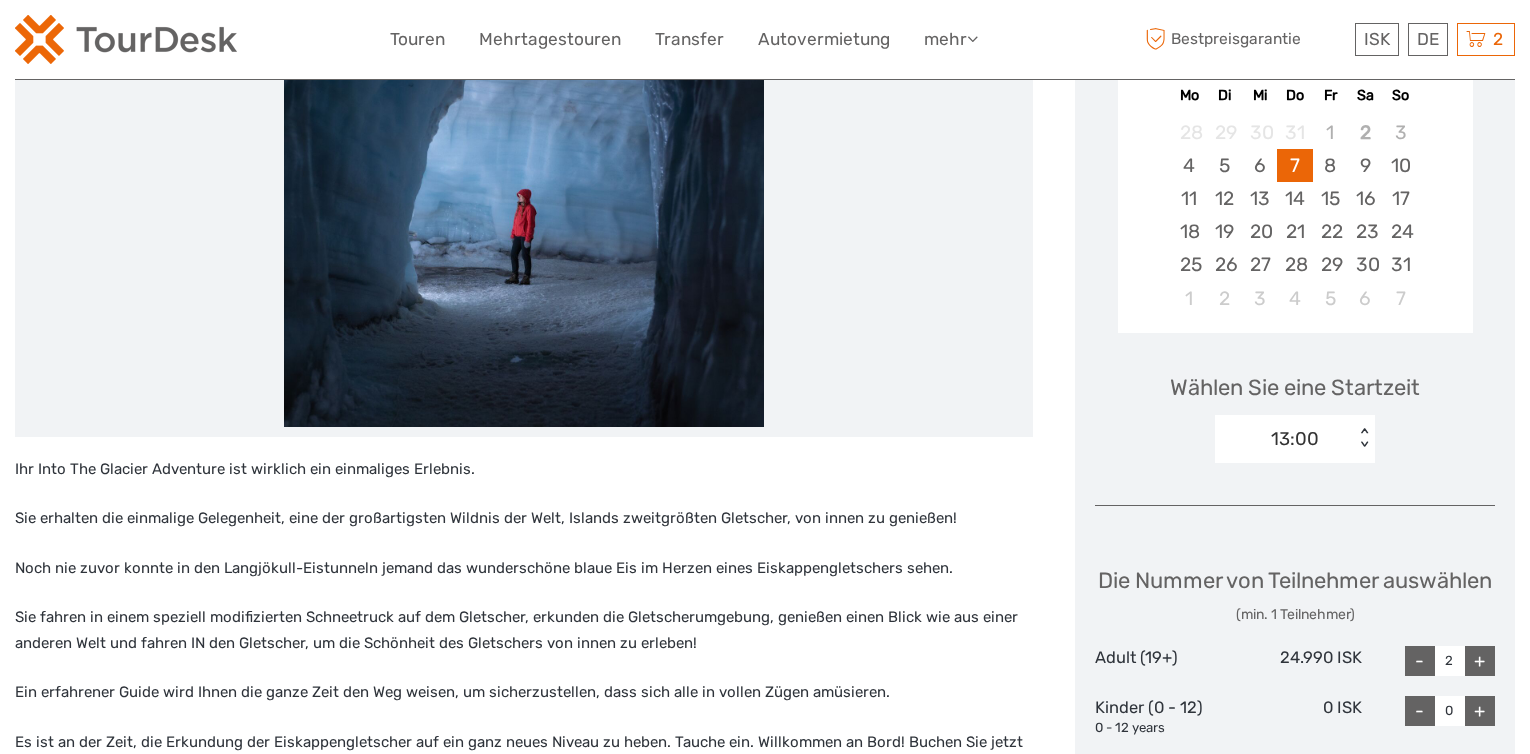 click on "+" at bounding box center (1480, 661) 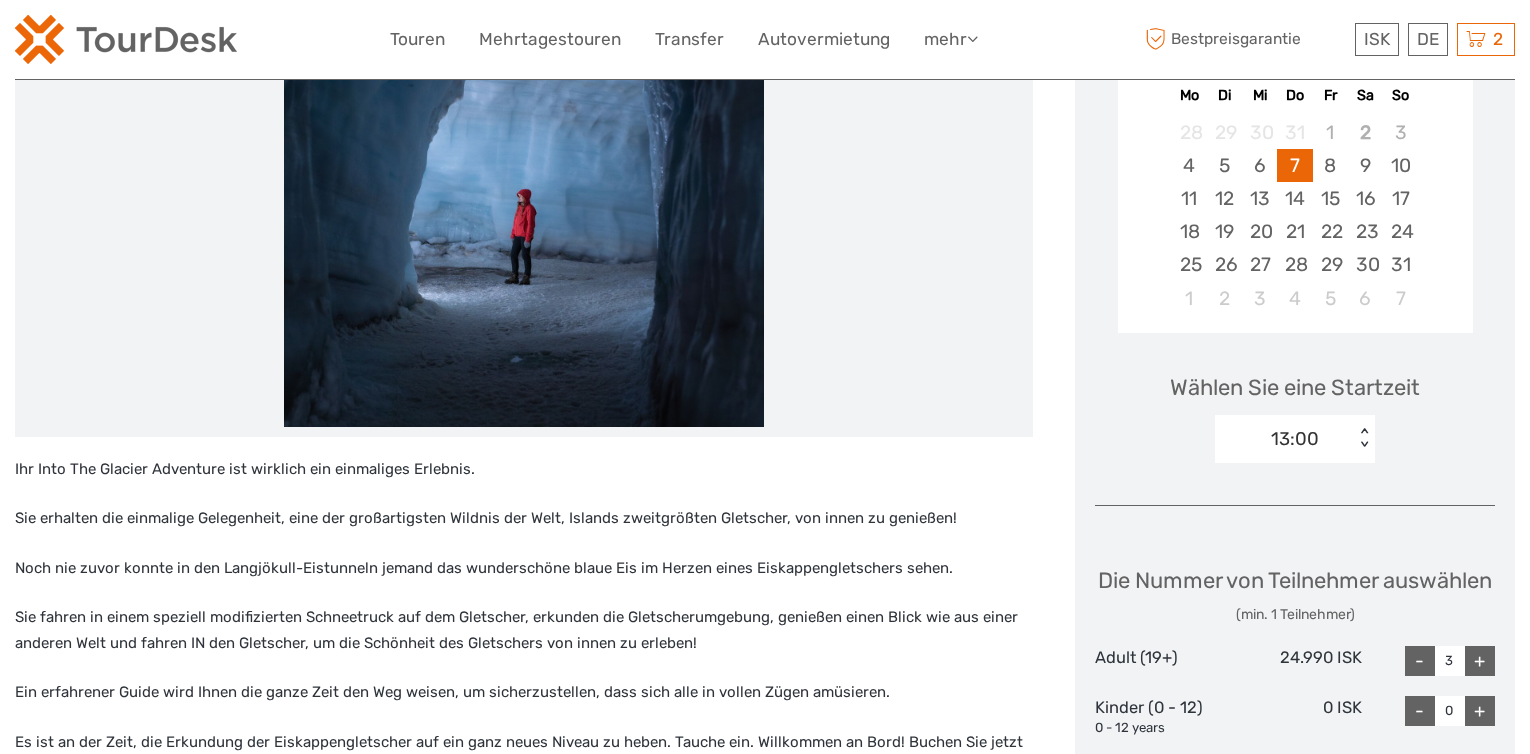 click on "+" at bounding box center [1480, 661] 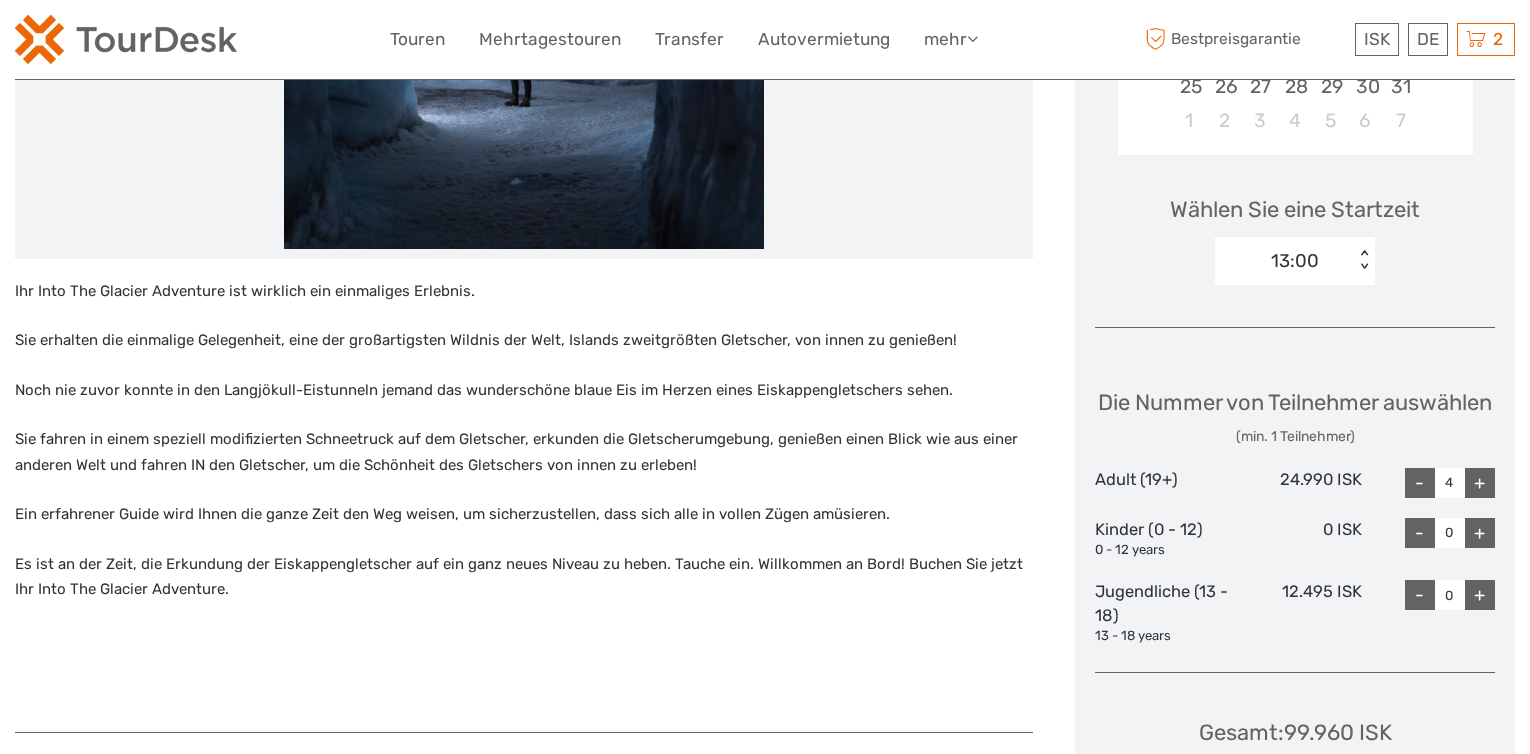 scroll, scrollTop: 600, scrollLeft: 0, axis: vertical 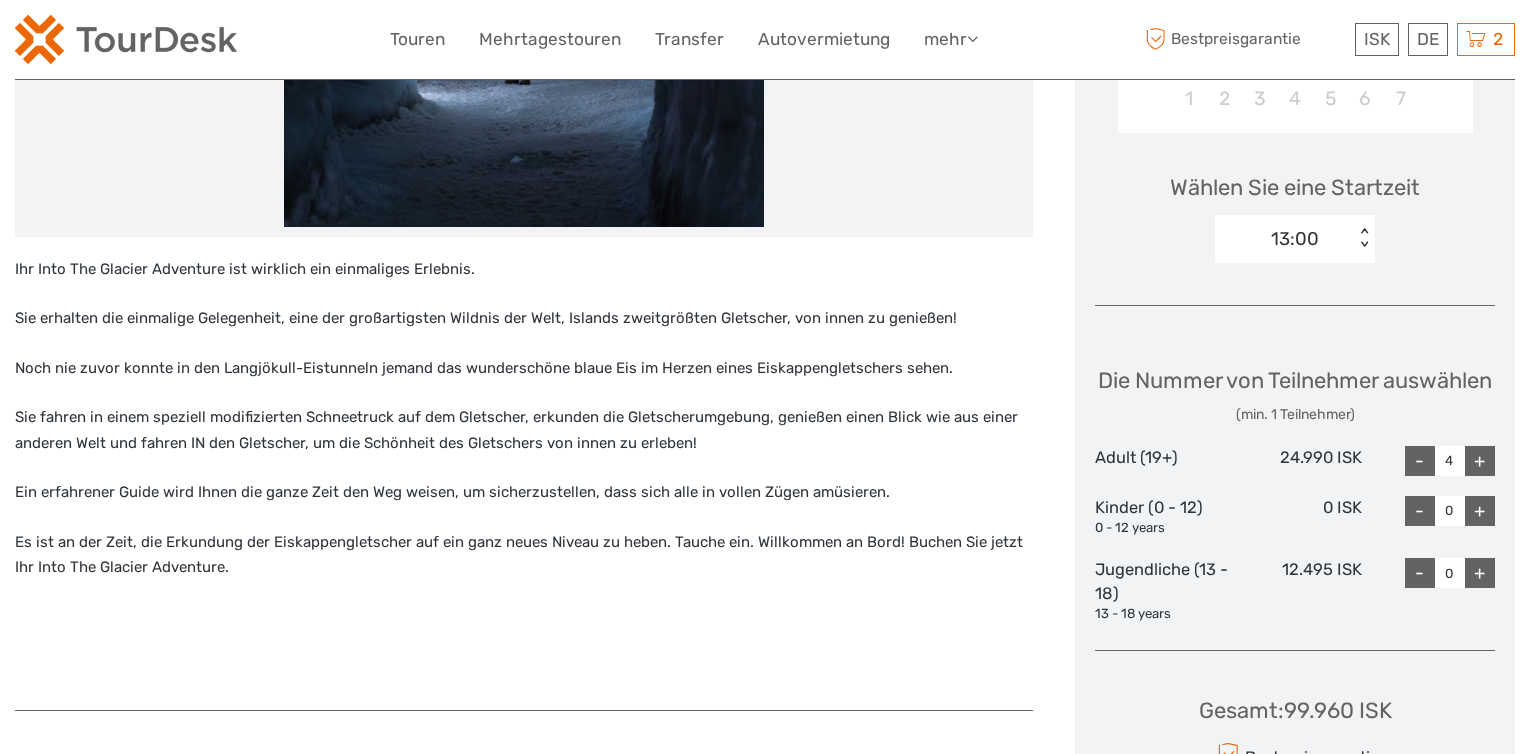 click on "+" at bounding box center [1480, 573] 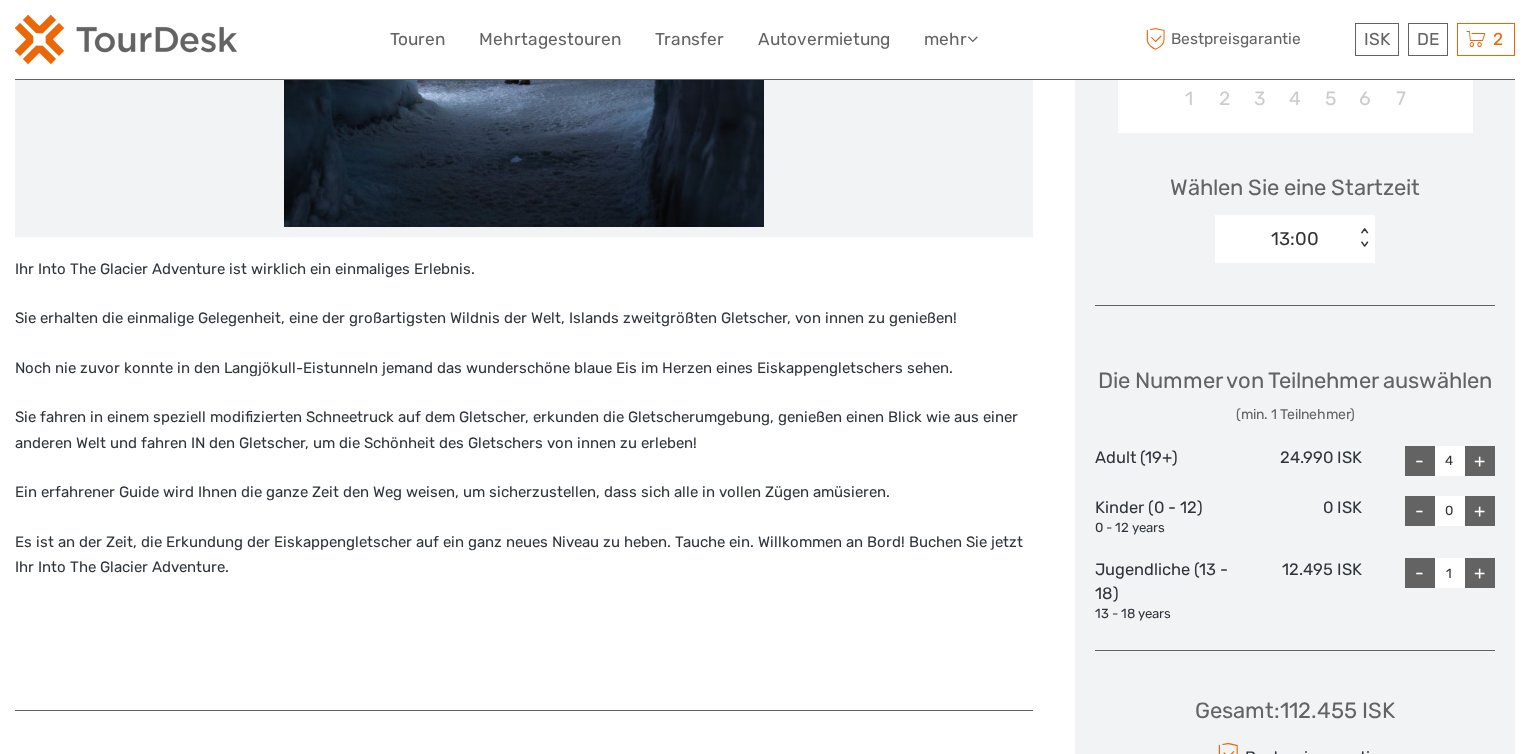 click on "+" at bounding box center [1480, 573] 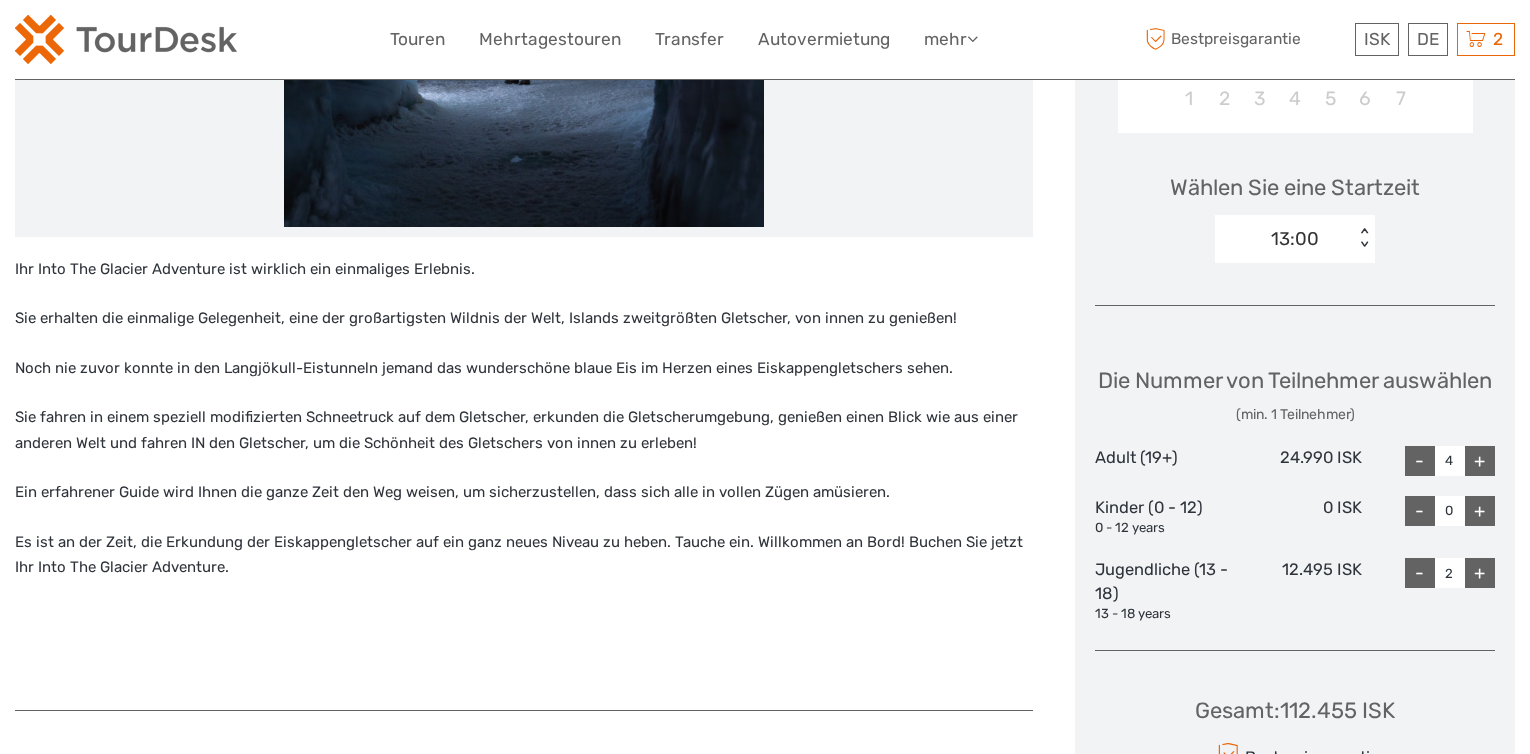 click on "+" at bounding box center [1480, 573] 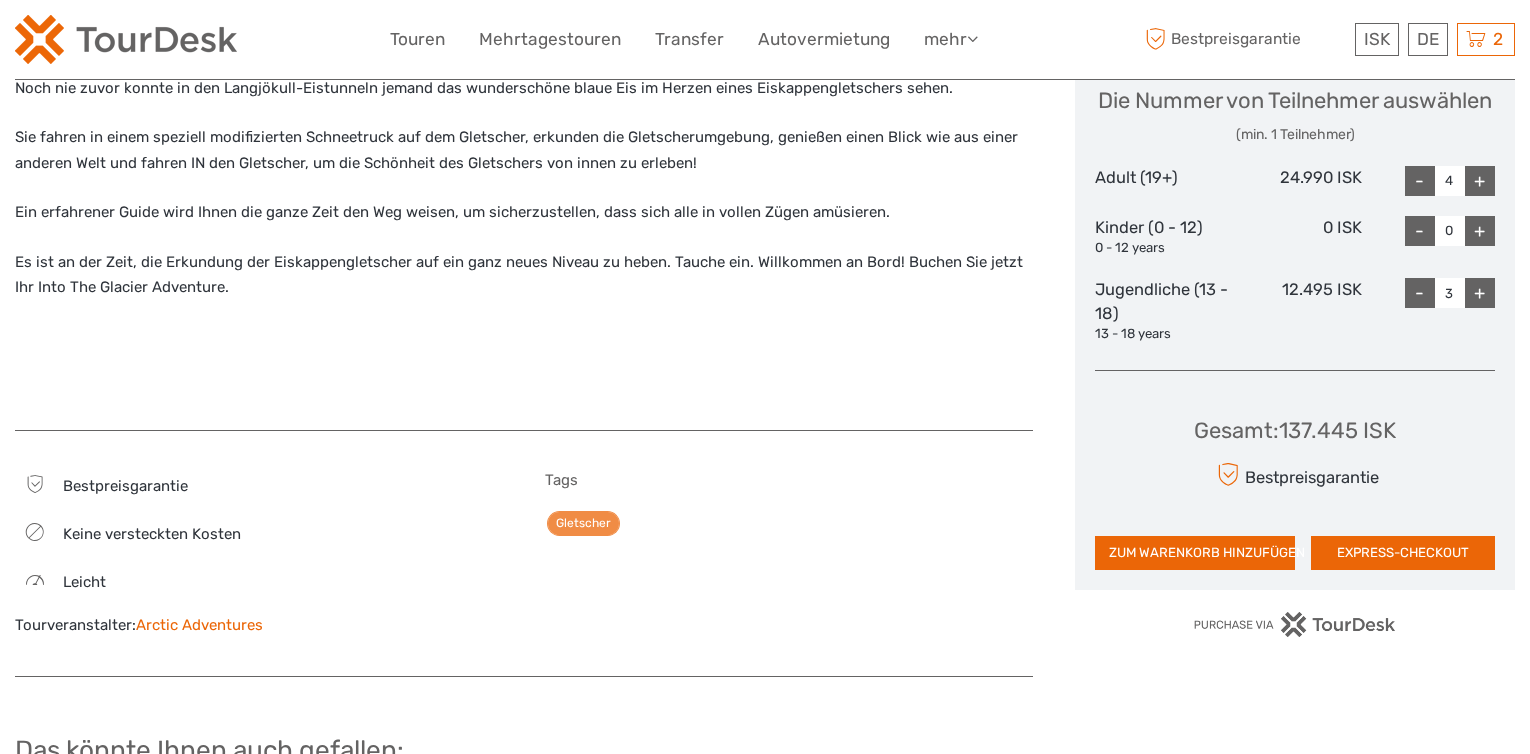 scroll, scrollTop: 900, scrollLeft: 0, axis: vertical 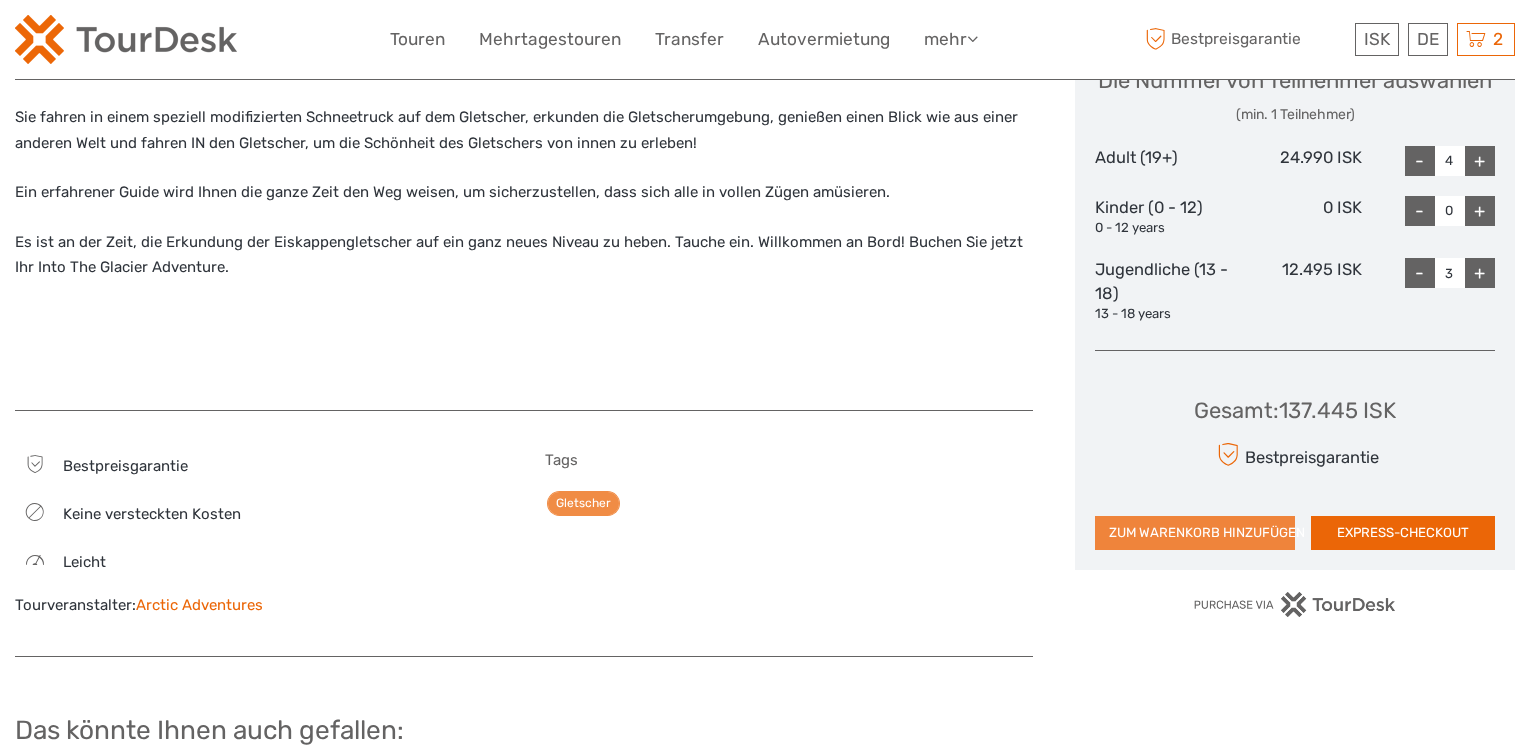 click on "ZUM WARENKORB HINZUFÜGEN" at bounding box center [1195, 533] 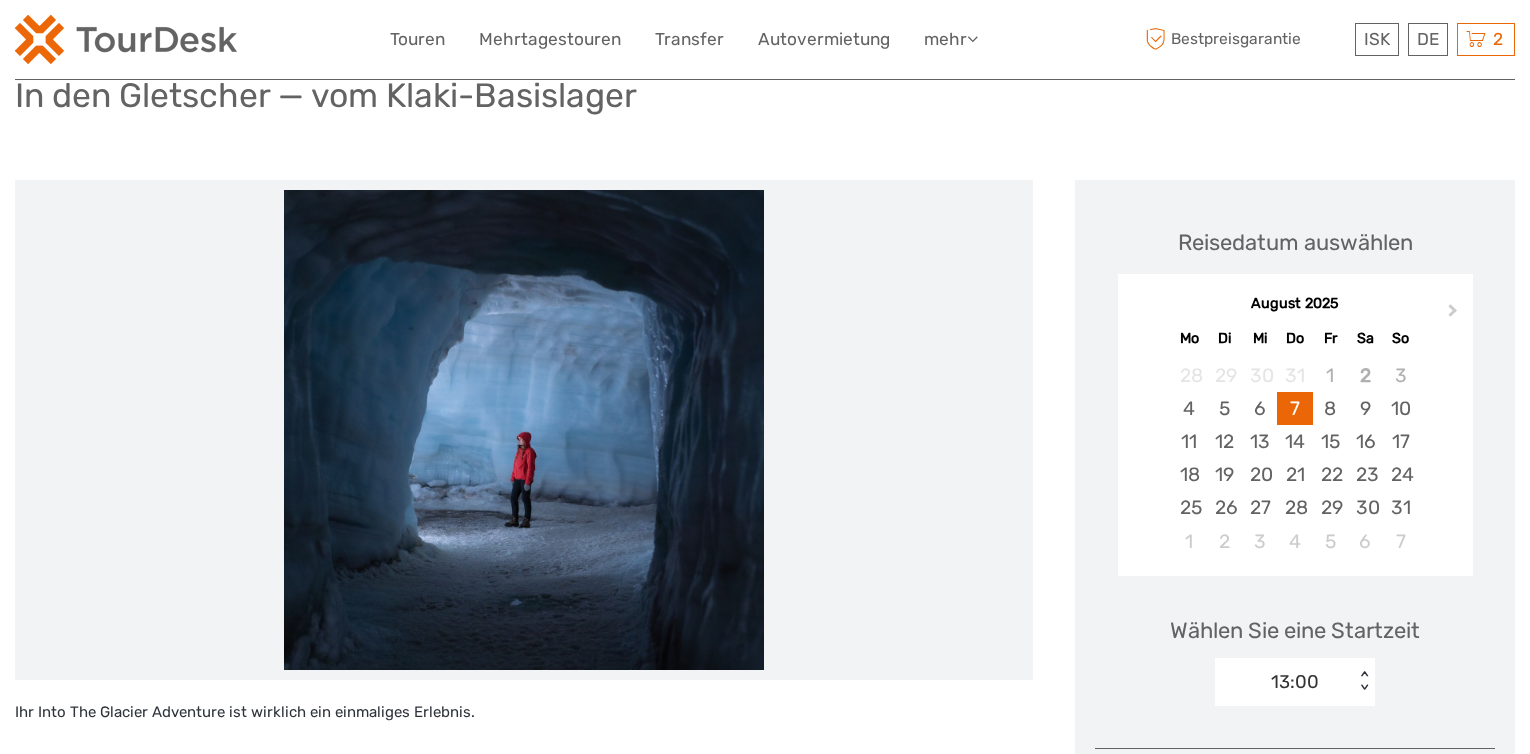 scroll, scrollTop: 100, scrollLeft: 0, axis: vertical 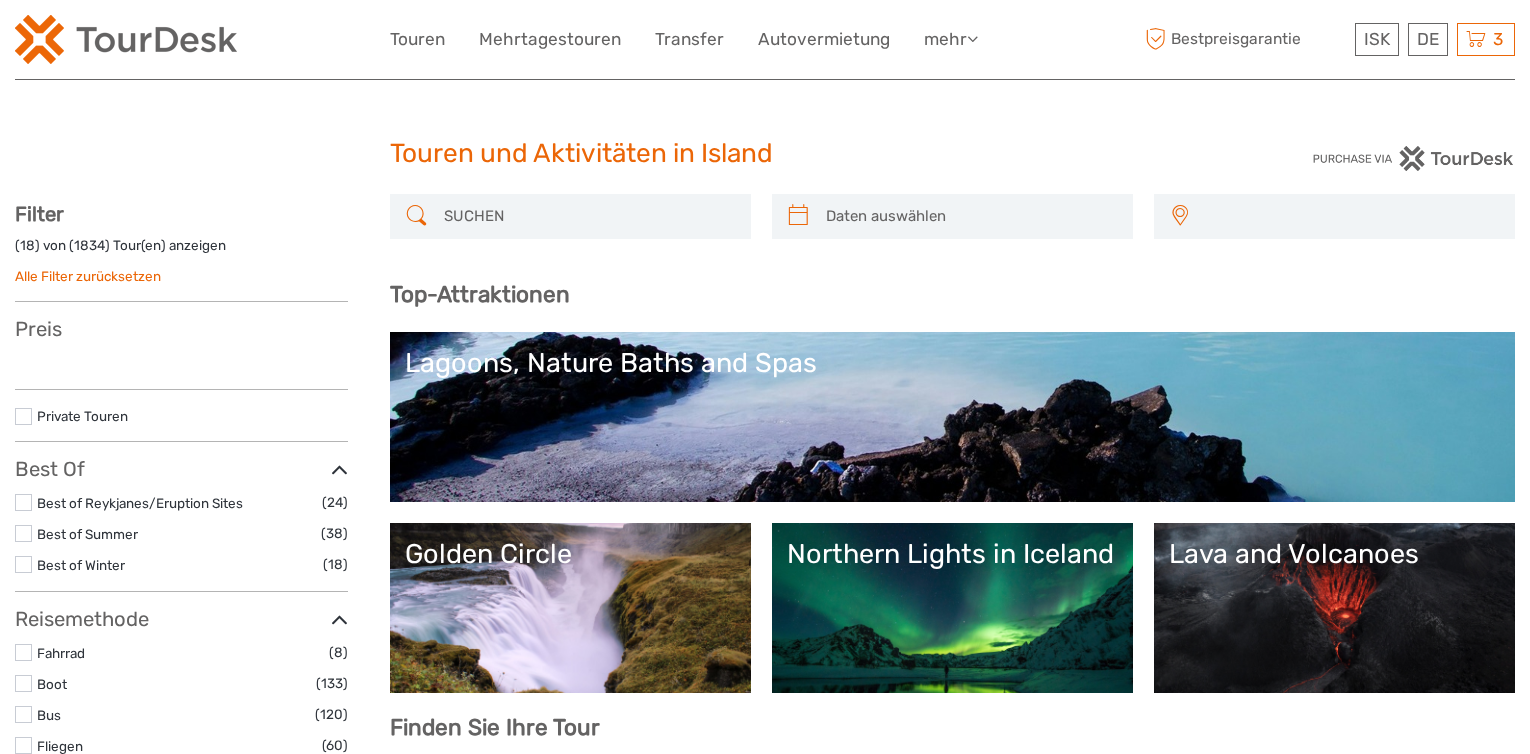 select 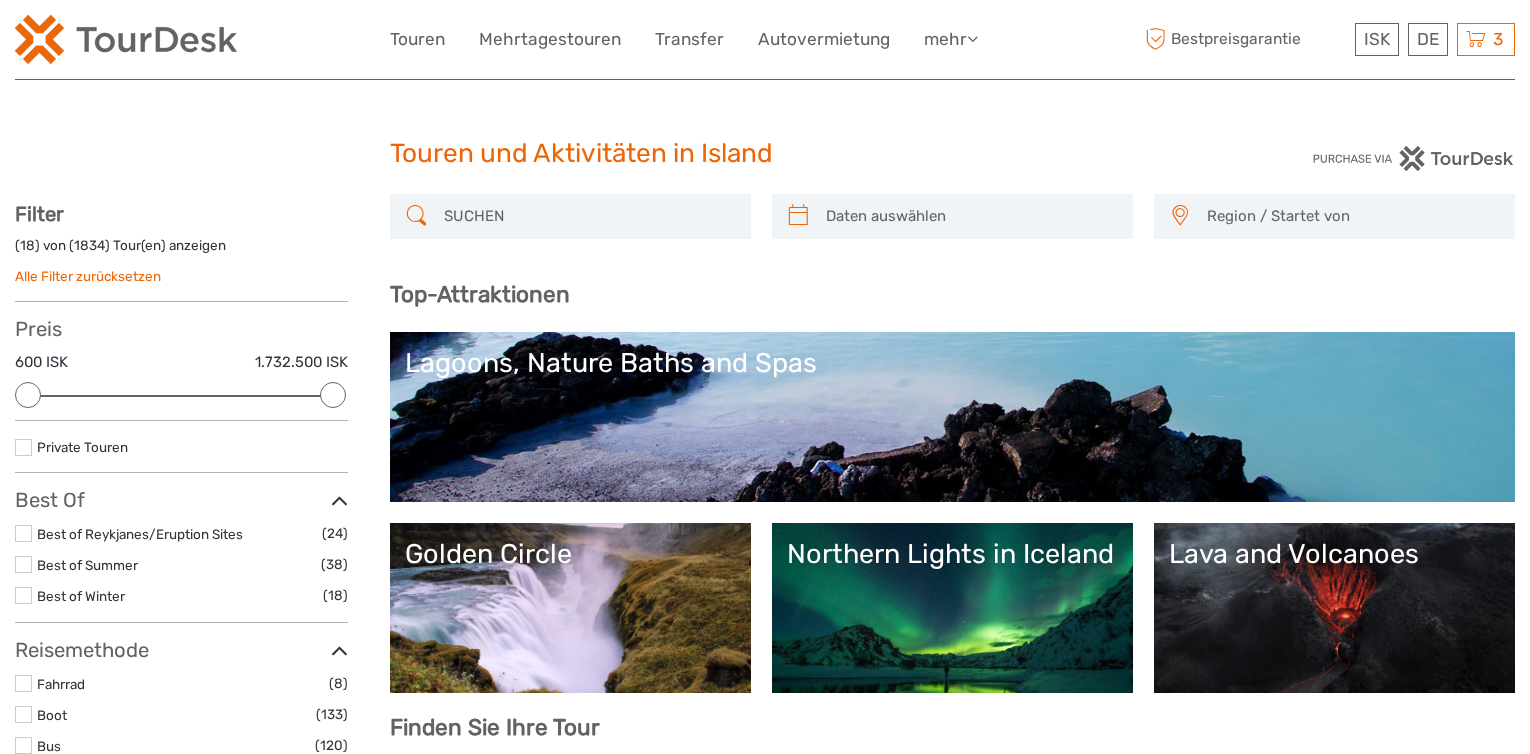 scroll, scrollTop: 0, scrollLeft: 0, axis: both 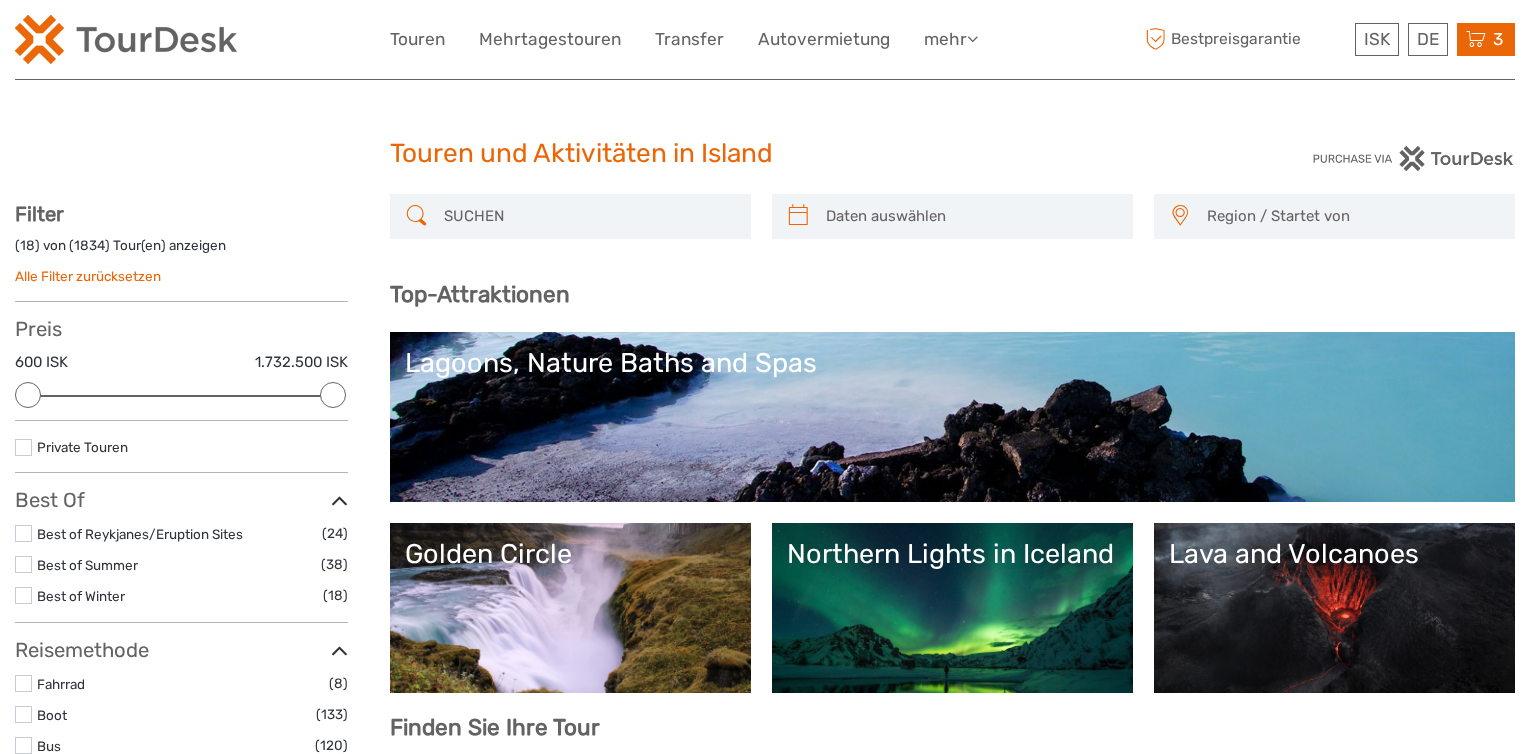click on "3
Items
Selbstfahrer: Neoprenanzug-Schnorcheln in Silfra — mit Unterwasserfotos
7x Participant
Freitag, 08 August 2025 - 12:00 PM
146.930 ISK
In den Gletscher — vom Klaki-Basislager
4x Adult (19+), 3x Teenager
Donnerstag, 07 August 2025 - 10:30 AM
137.445 ISK
In den Gletscher — vom Klaki-Basislager
4x Adult (19+), 3x Teenager" at bounding box center (1486, 39) 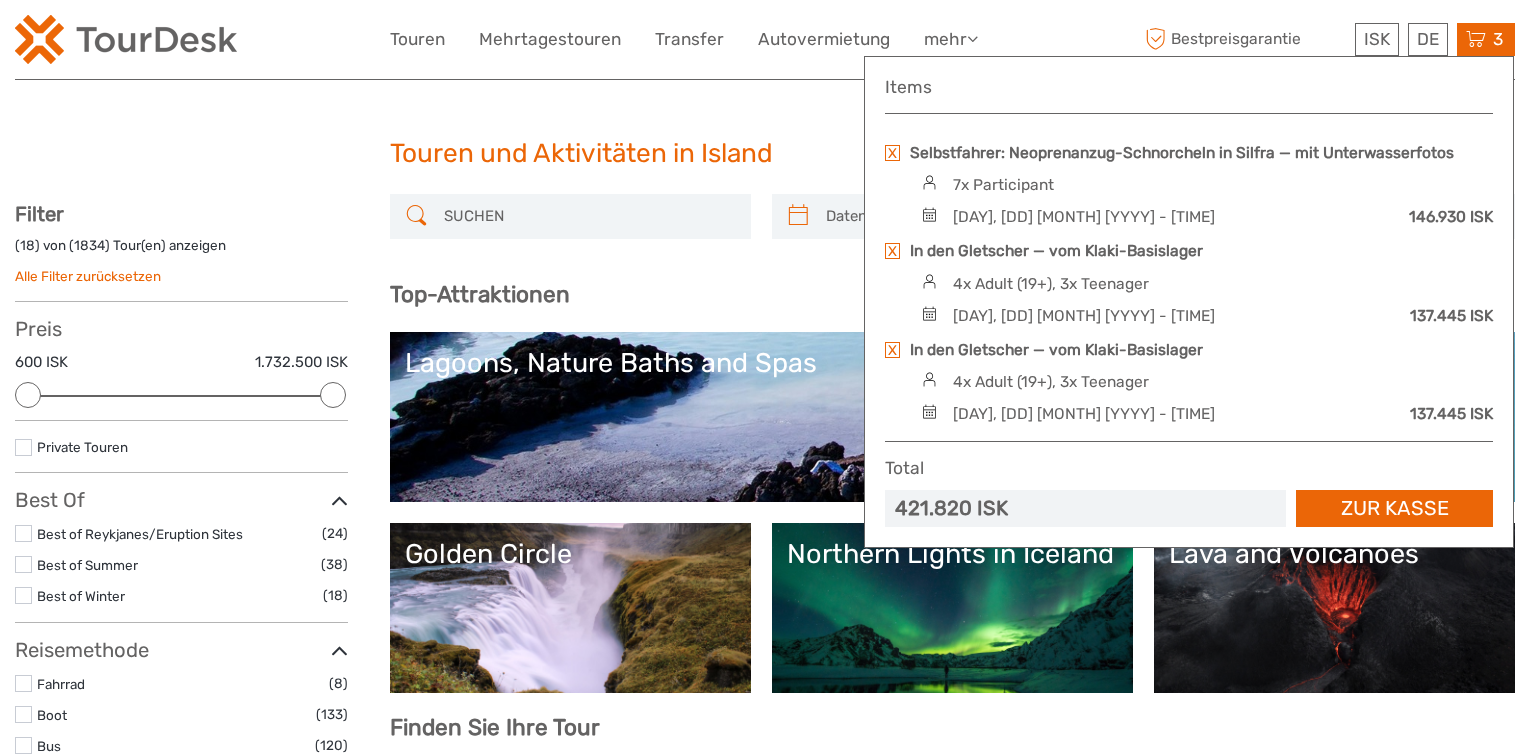 click at bounding box center (892, 251) 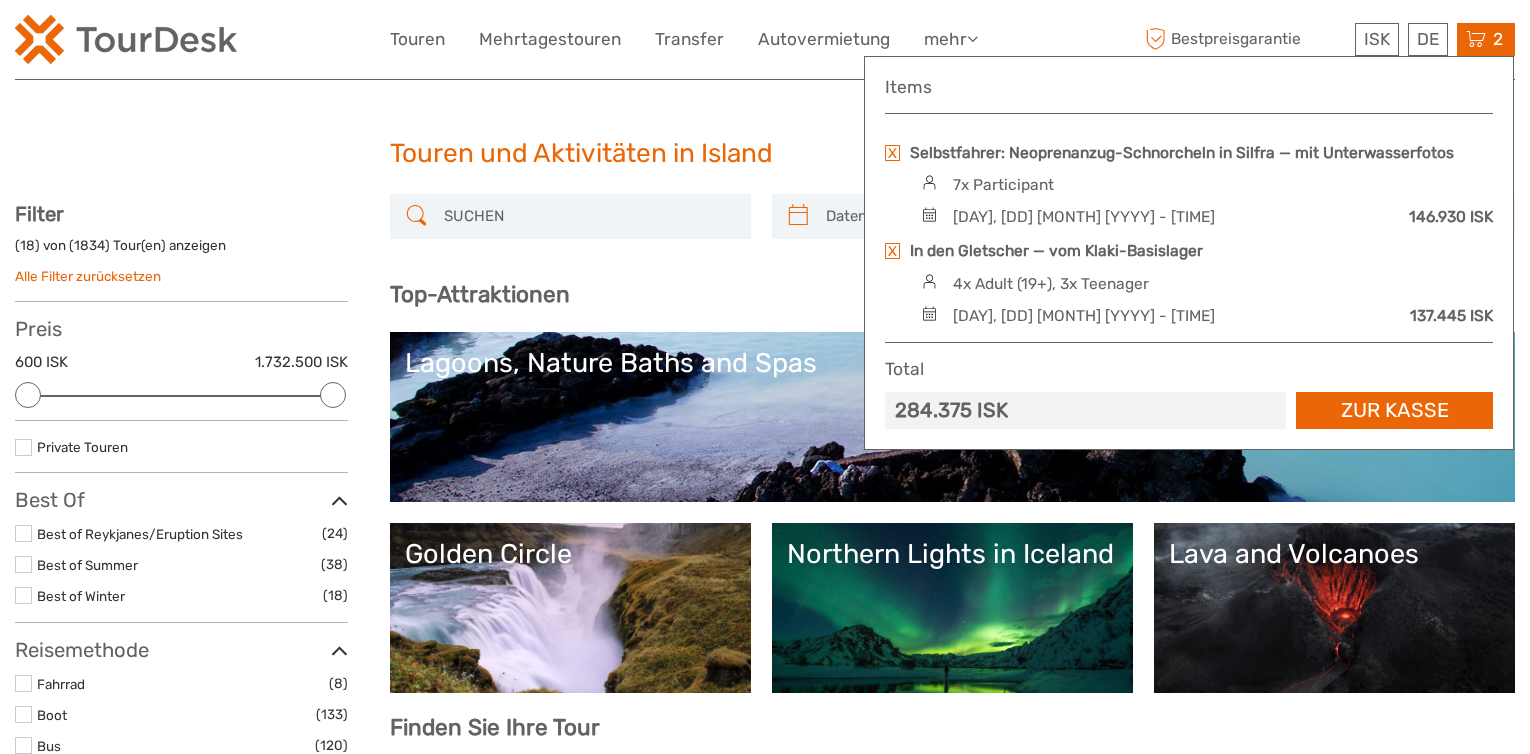 click on "Zur Kasse" at bounding box center (1394, 410) 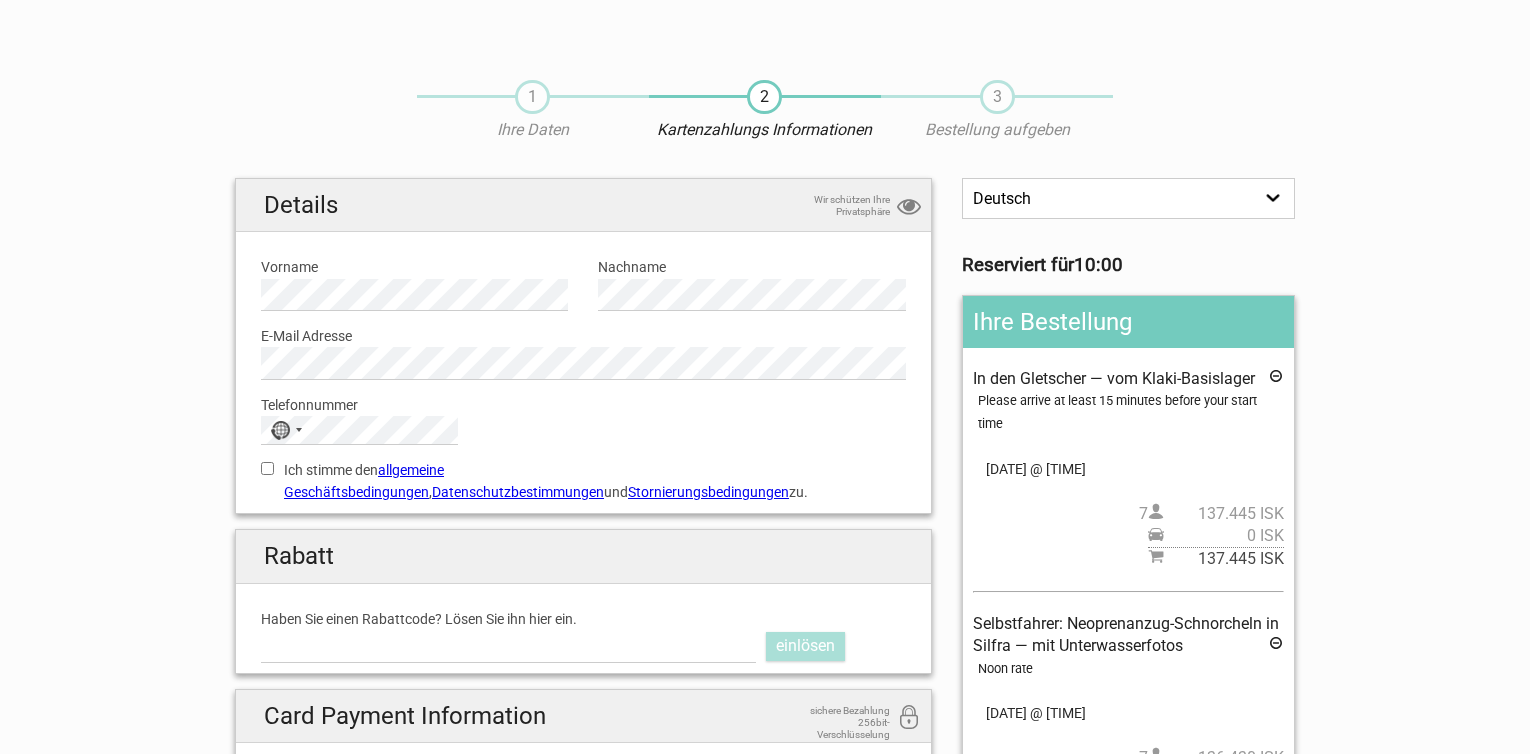 scroll, scrollTop: 0, scrollLeft: 0, axis: both 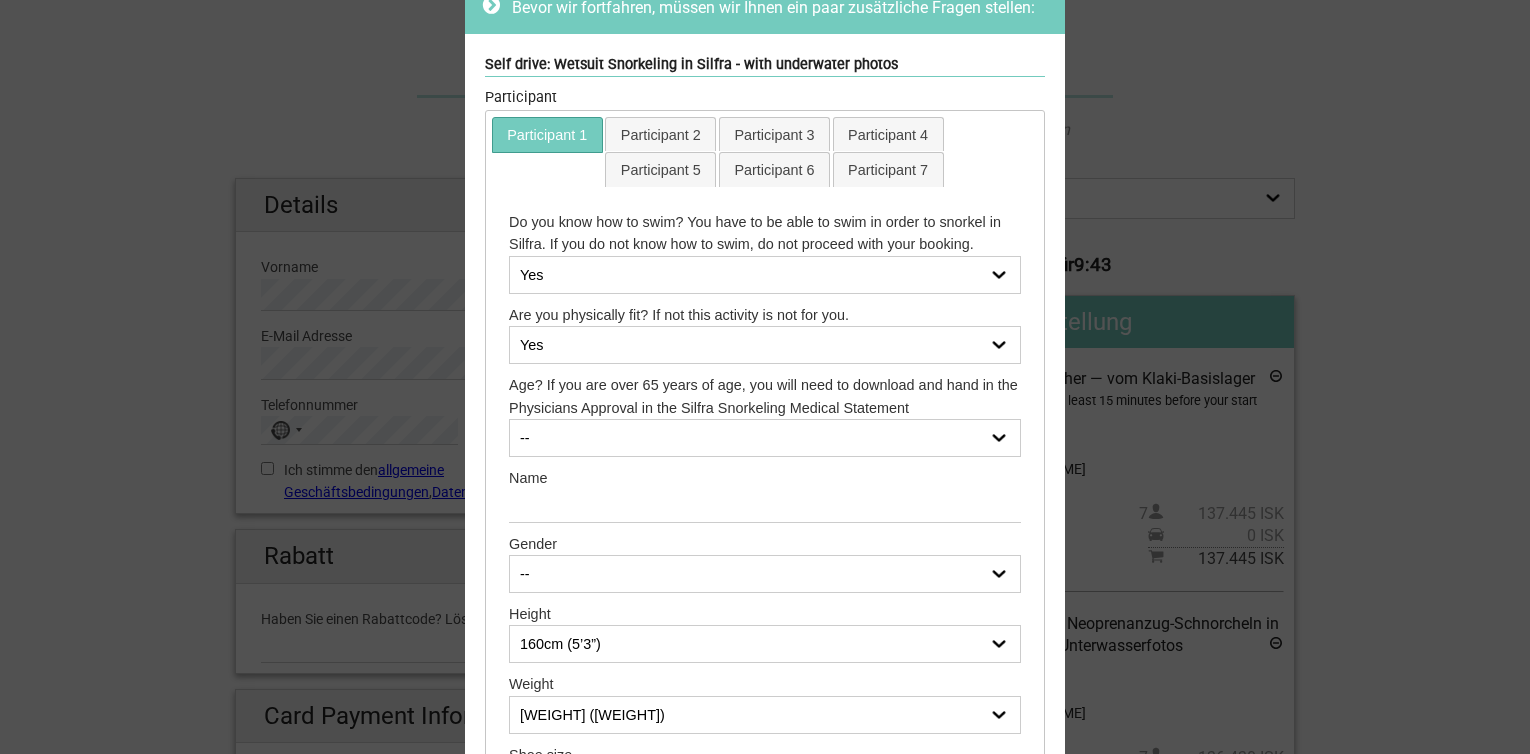 click on "--
14
15
16
17
18
19
20
21
22
23
24
25
26
27
28
29
30
31
32
33
34
35
36
37
38
39
40
41
42
43
44
45
46
47
48
49
50
51
52
53
54
55
56
57
58
59
60
61
62
63
64
65 physician approval needed
66 physician approval needed
67 physician approval needed
68 physician approval needed
69 physician approval needed
70 physician approval needed
71 physician approval needed
72 physician approval needed
73 physician approval needed
74 physician approval needed
75 physician approval needed
76 physician approval needed
77 physician approval needed
78 physician approval needed
79 physician approval needed
80 physician approval needed+
81 physician approval needed
82 physician approval needed
83 physician approval needed
84 physician approval needed
85 physician approval needed
86 physician approval needed
87 physician approval needed
88 physician approval needed" at bounding box center (765, 438) 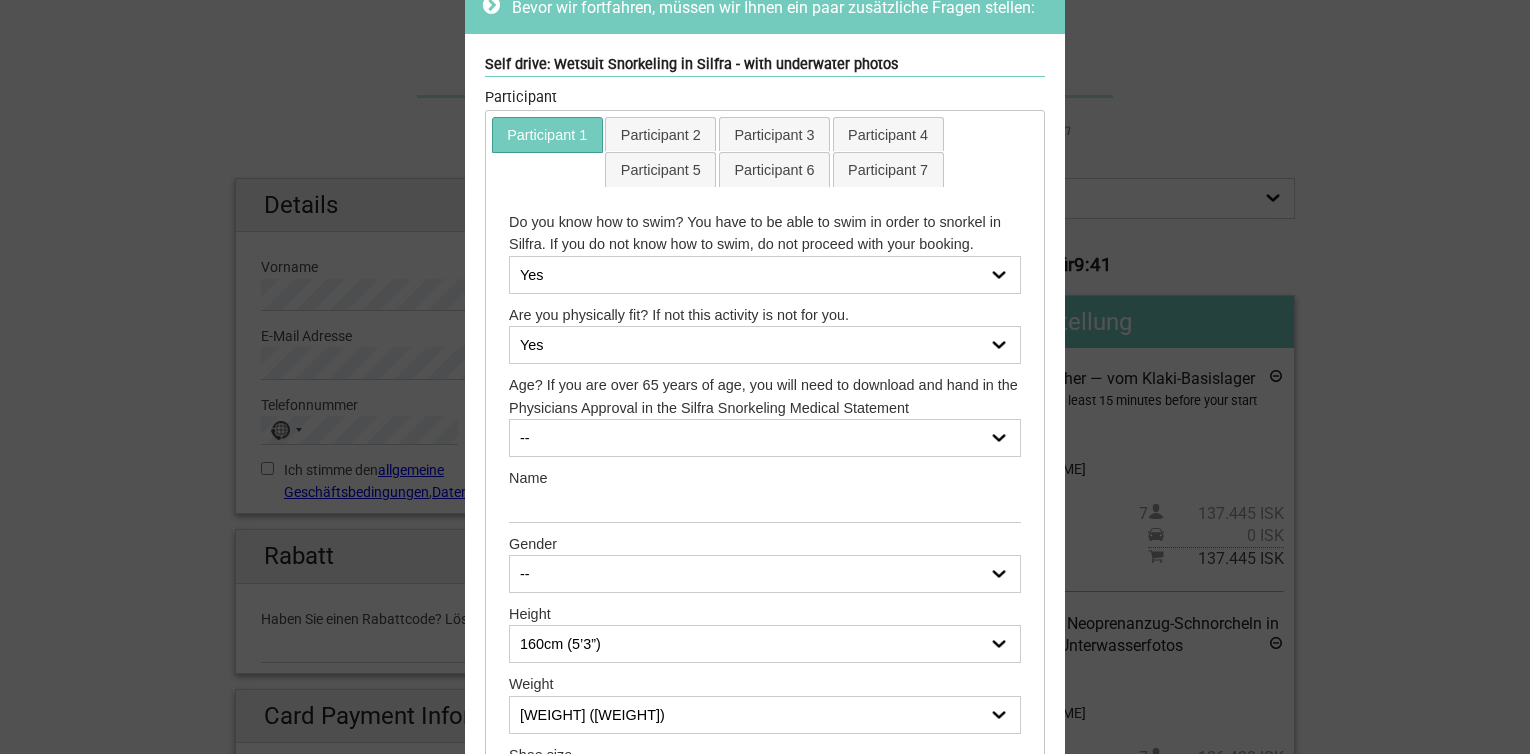 click on "--
14
15
16
17
18
19
20
21
22
23
24
25
26
27
28
29
30
31
32
33
34
35
36
37
38
39
40
41
42
43
44
45
46
47
48
49
50
51
52
53
54
55
56
57
58
59
60
61
62
63
64
65 physician approval needed
66 physician approval needed
67 physician approval needed
68 physician approval needed
69 physician approval needed
70 physician approval needed
71 physician approval needed
72 physician approval needed
73 physician approval needed
74 physician approval needed
75 physician approval needed
76 physician approval needed
77 physician approval needed
78 physician approval needed
79 physician approval needed
80 physician approval needed+
81 physician approval needed
82 physician approval needed
83 physician approval needed
84 physician approval needed
85 physician approval needed
86 physician approval needed
87 physician approval needed
88 physician approval needed" at bounding box center [765, 438] 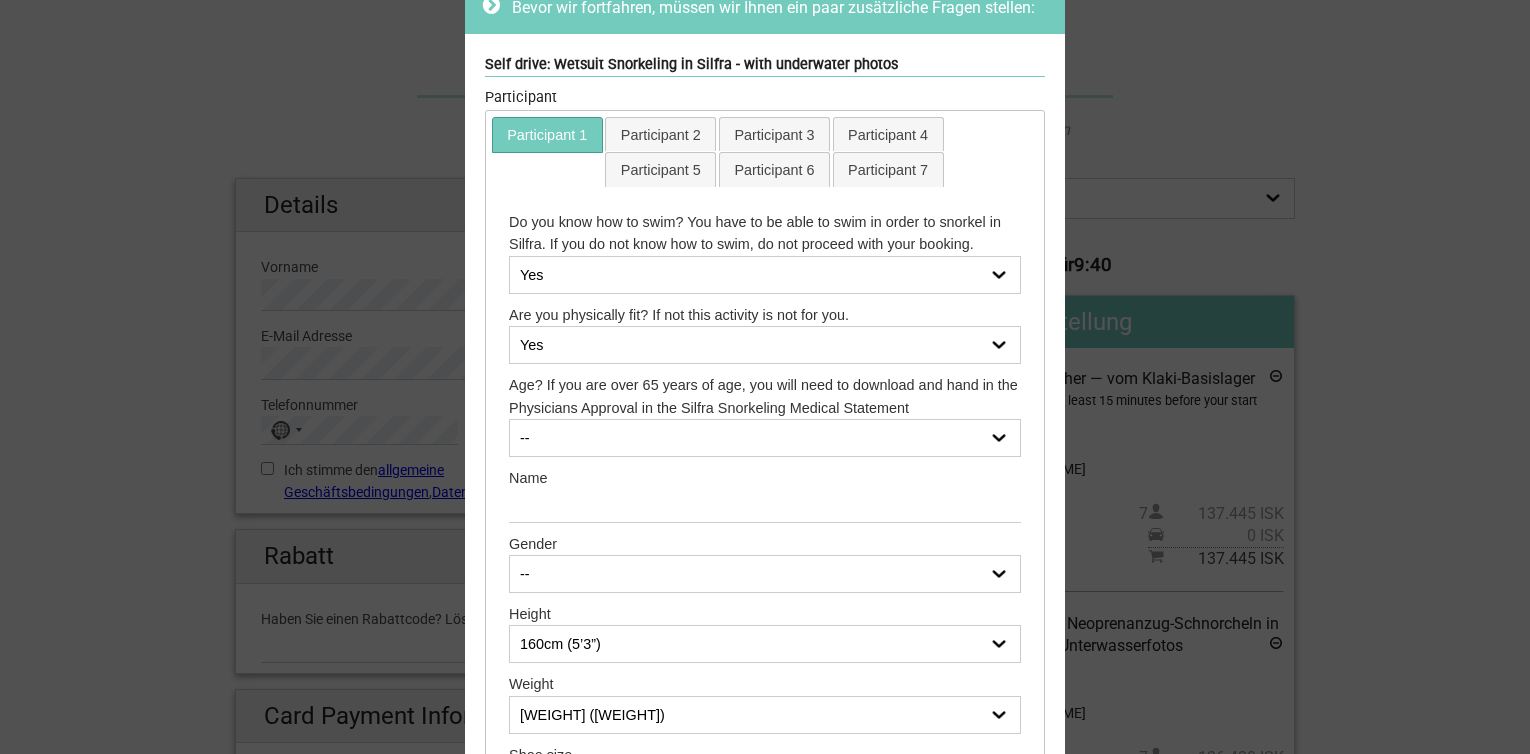 click on "--
14
15
16
17
18
19
20
21
22
23
24
25
26
27
28
29
30
31
32
33
34
35
36
37
38
39
40
41
42
43
44
45
46
47
48
49
50
51
52
53
54
55
56
57
58
59
60
61
62
63
64
65 physician approval needed
66 physician approval needed
67 physician approval needed
68 physician approval needed
69 physician approval needed
70 physician approval needed
71 physician approval needed
72 physician approval needed
73 physician approval needed
74 physician approval needed
75 physician approval needed
76 physician approval needed
77 physician approval needed
78 physician approval needed
79 physician approval needed
80 physician approval needed+
81 physician approval needed
82 physician approval needed
83 physician approval needed
84 physician approval needed
85 physician approval needed
86 physician approval needed
87 physician approval needed
88 physician approval needed" at bounding box center (765, 438) 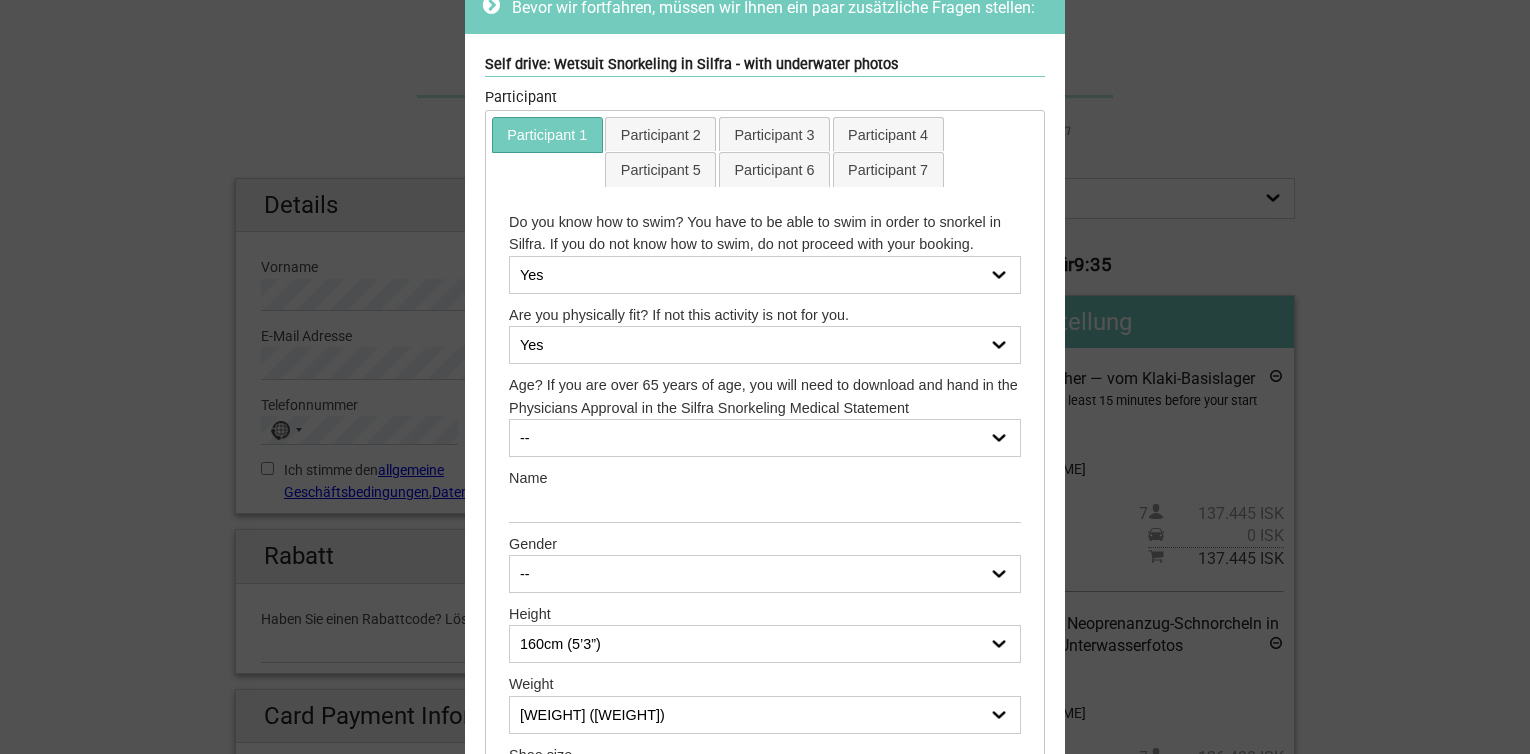 select on "51" 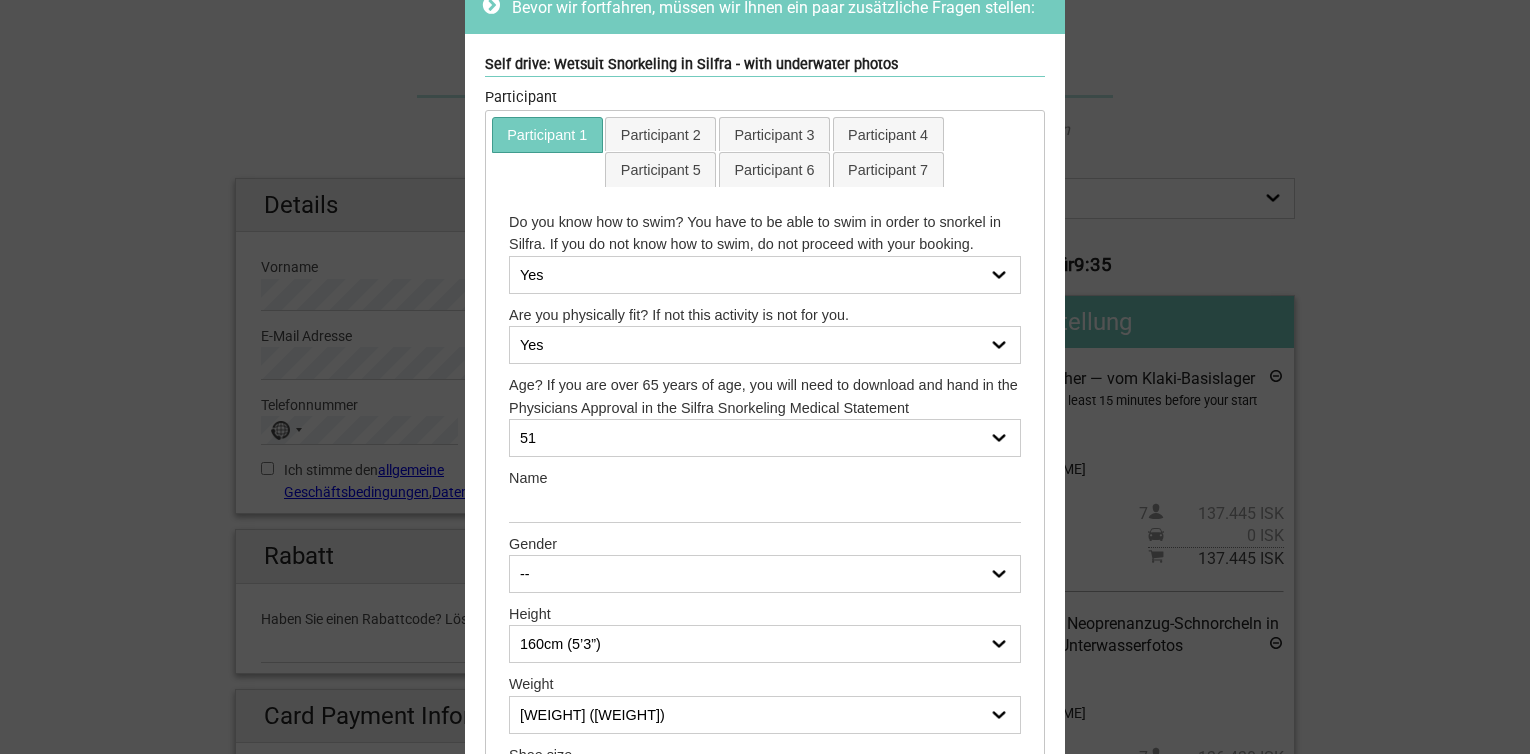 click on "--
14
15
16
17
18
19
20
21
22
23
24
25
26
27
28
29
30
31
32
33
34
35
36
37
38
39
40
41
42
43
44
45
46
47
48
49
50
51
52
53
54
55
56
57
58
59
60
61
62
63
64
65 physician approval needed
66 physician approval needed
67 physician approval needed
68 physician approval needed
69 physician approval needed
70 physician approval needed
71 physician approval needed
72 physician approval needed
73 physician approval needed
74 physician approval needed
75 physician approval needed
76 physician approval needed
77 physician approval needed
78 physician approval needed
79 physician approval needed
80 physician approval needed+
81 physician approval needed
82 physician approval needed
83 physician approval needed
84 physician approval needed
85 physician approval needed
86 physician approval needed
87 physician approval needed
88 physician approval needed" at bounding box center (765, 438) 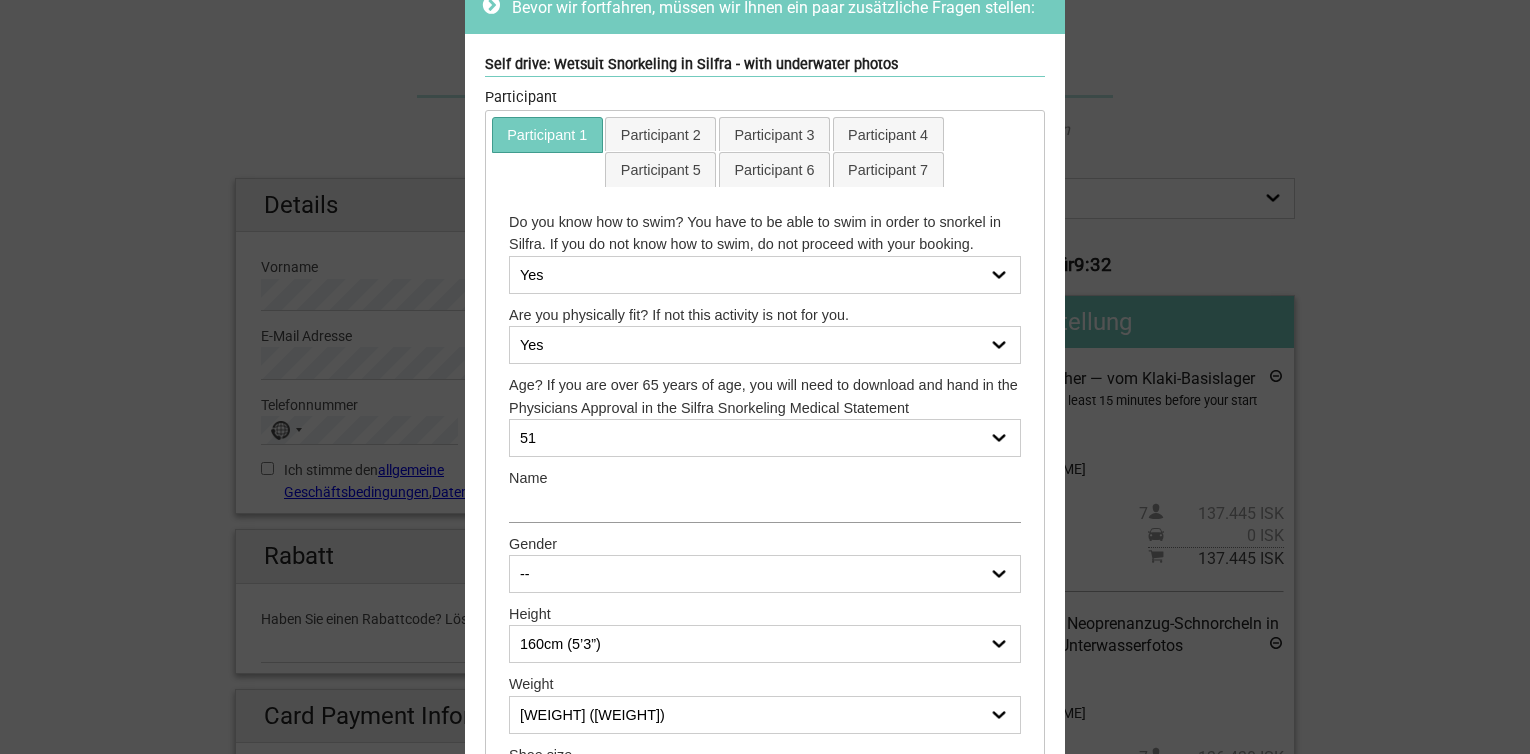 click at bounding box center [765, 505] 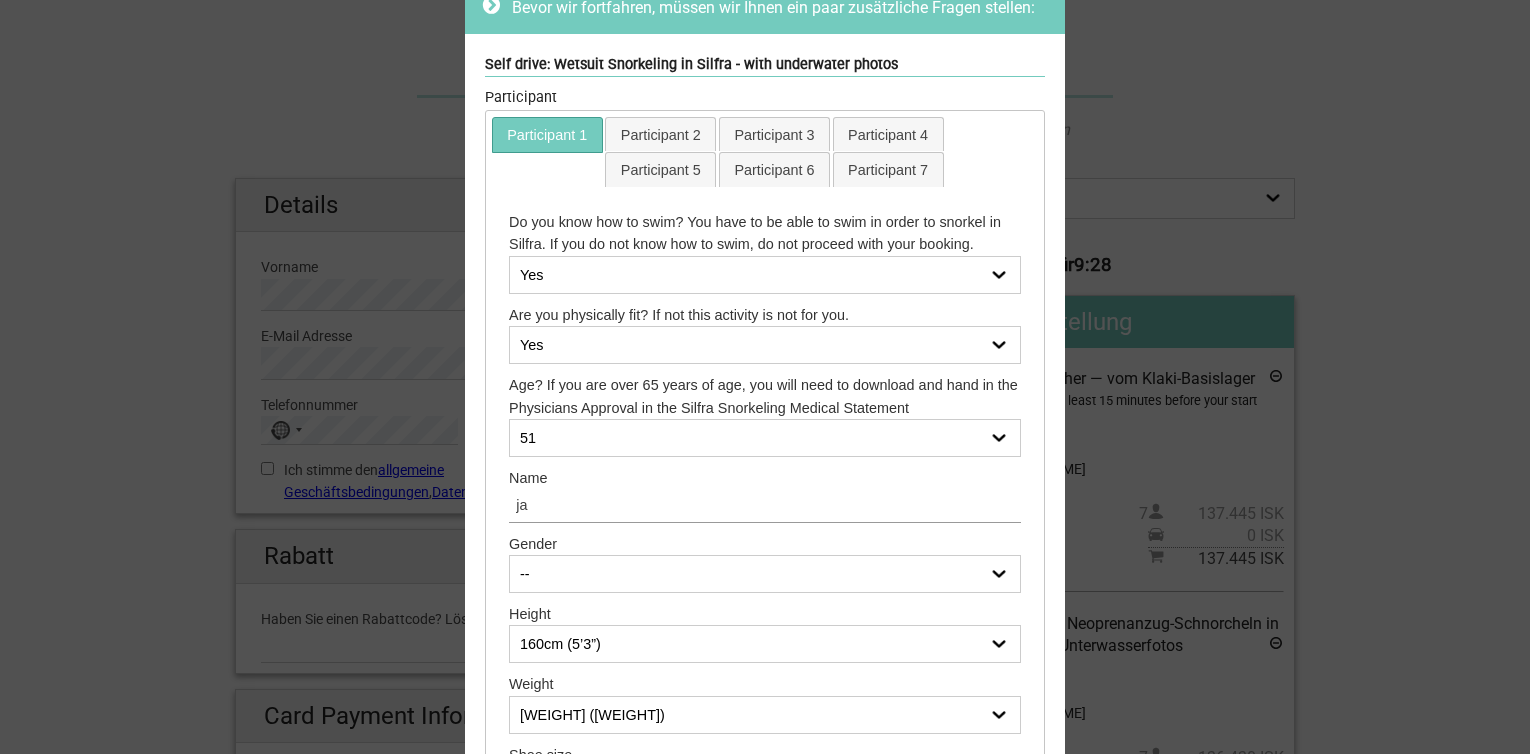 type on "j" 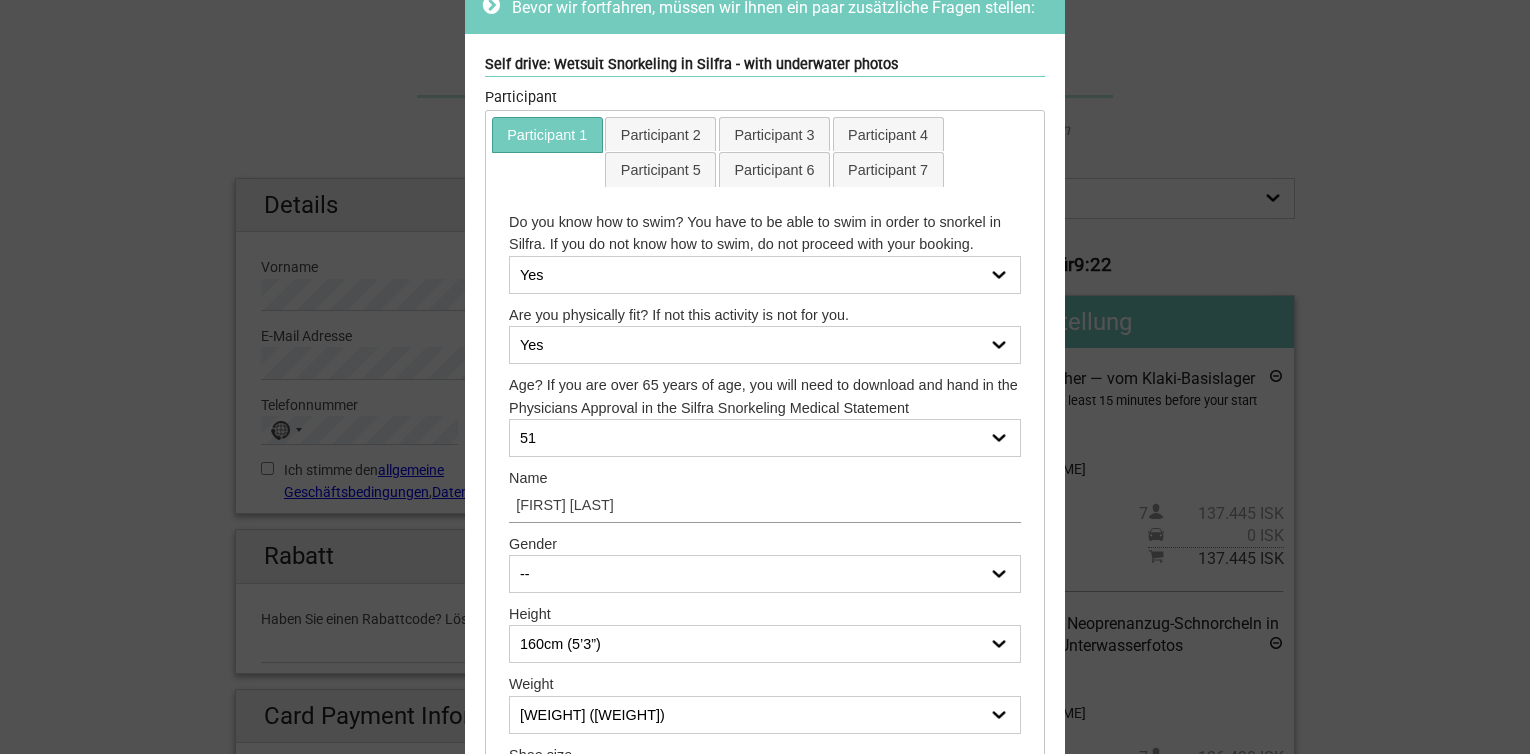 type on "[FIRST] [LAST]" 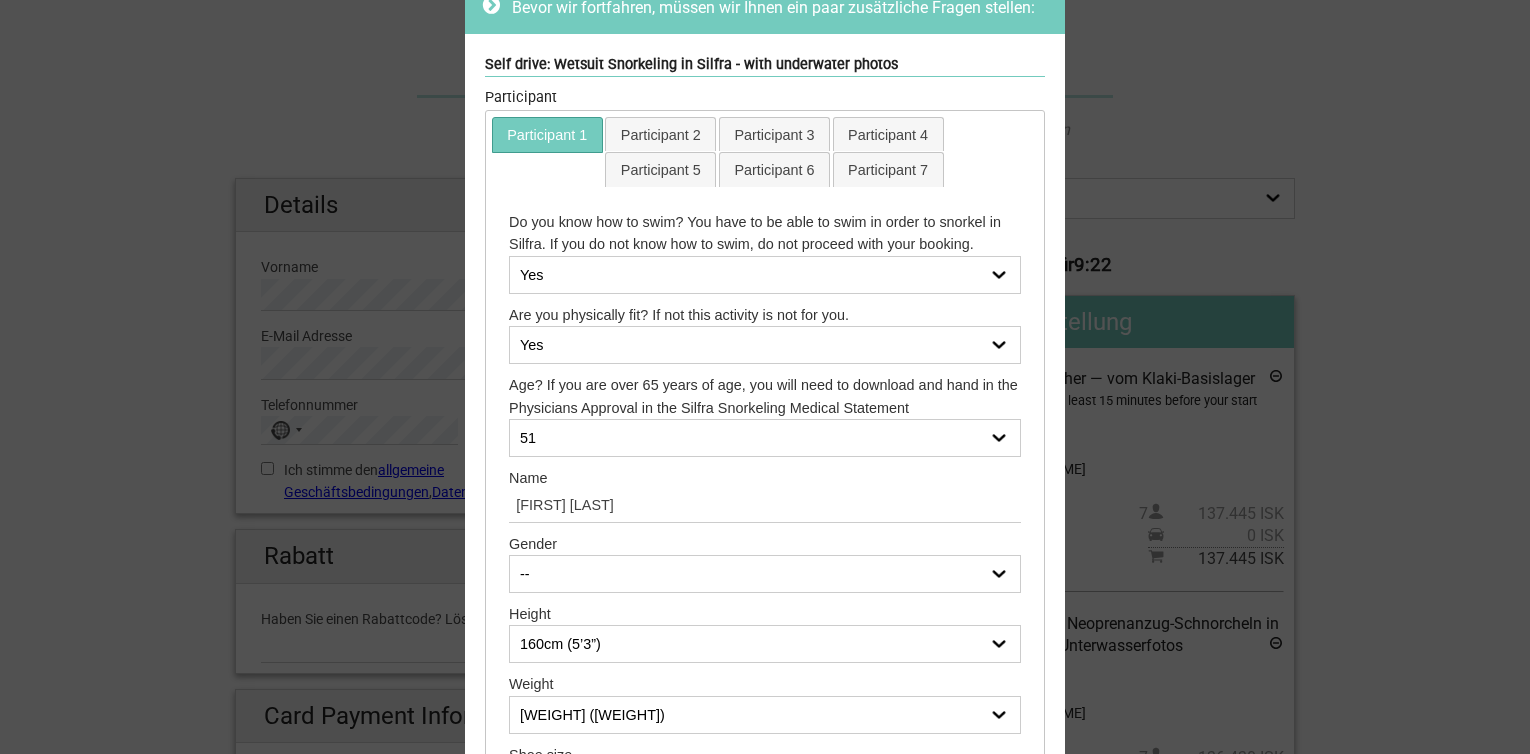 click on "--
Female
Male" at bounding box center [765, 574] 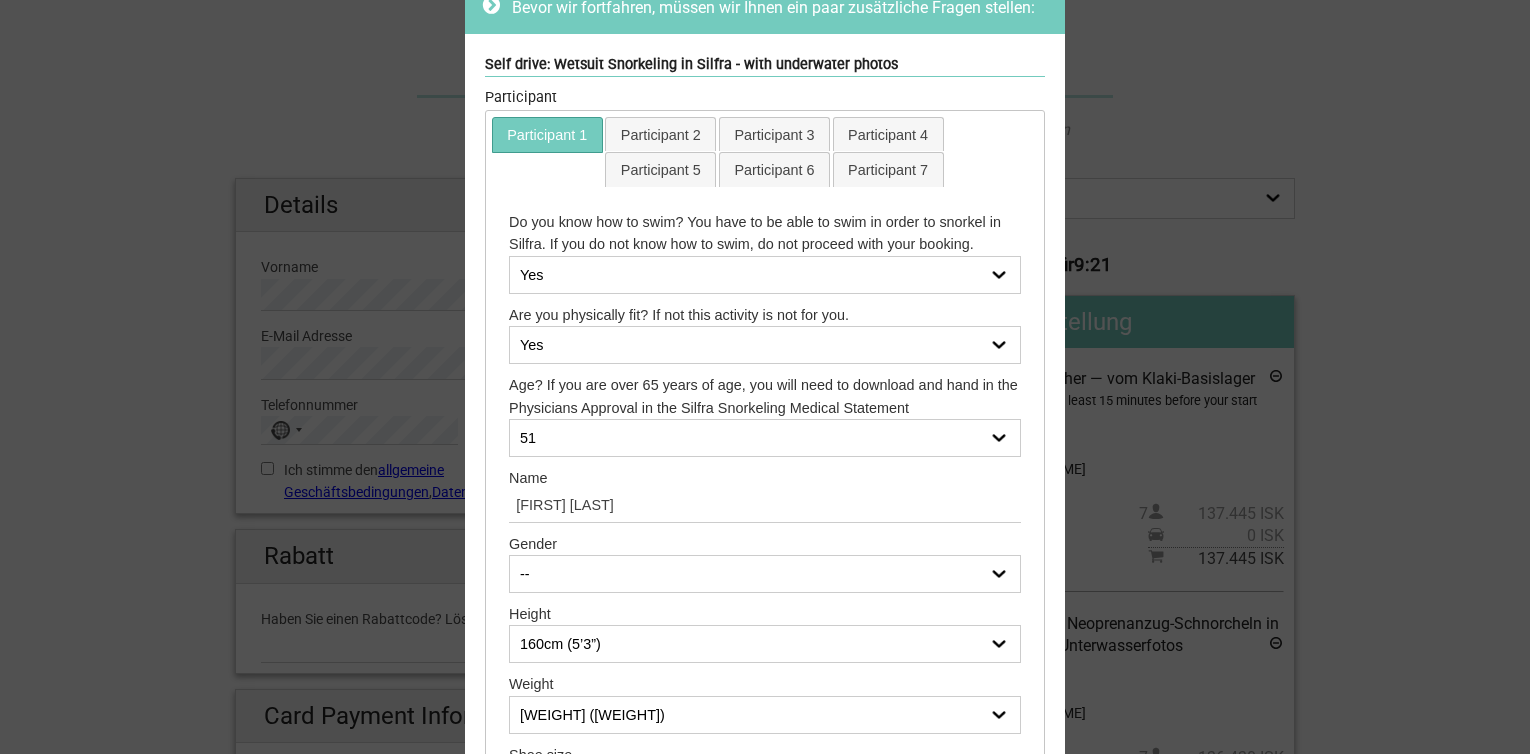 select on "Male" 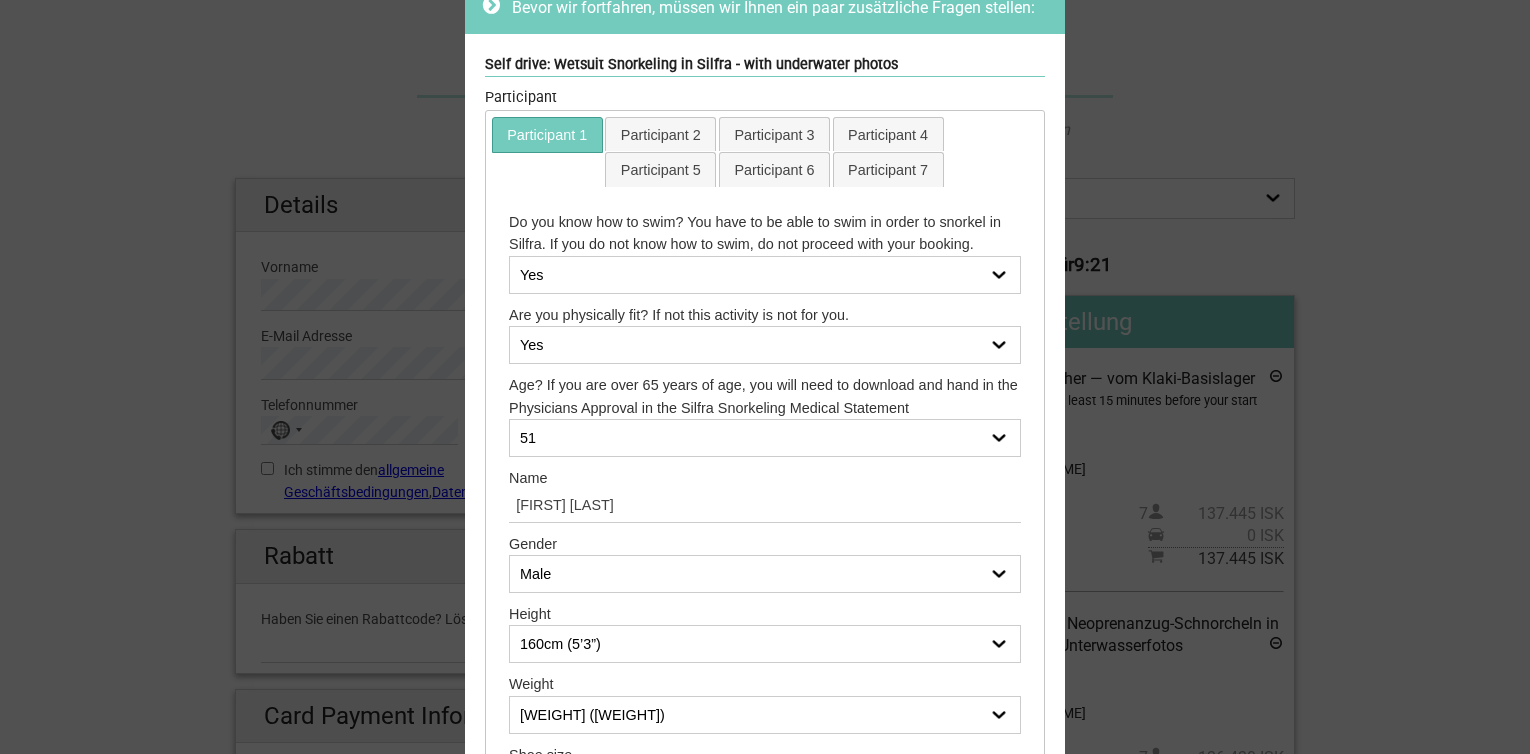 click on "--
Female
Male" at bounding box center (765, 574) 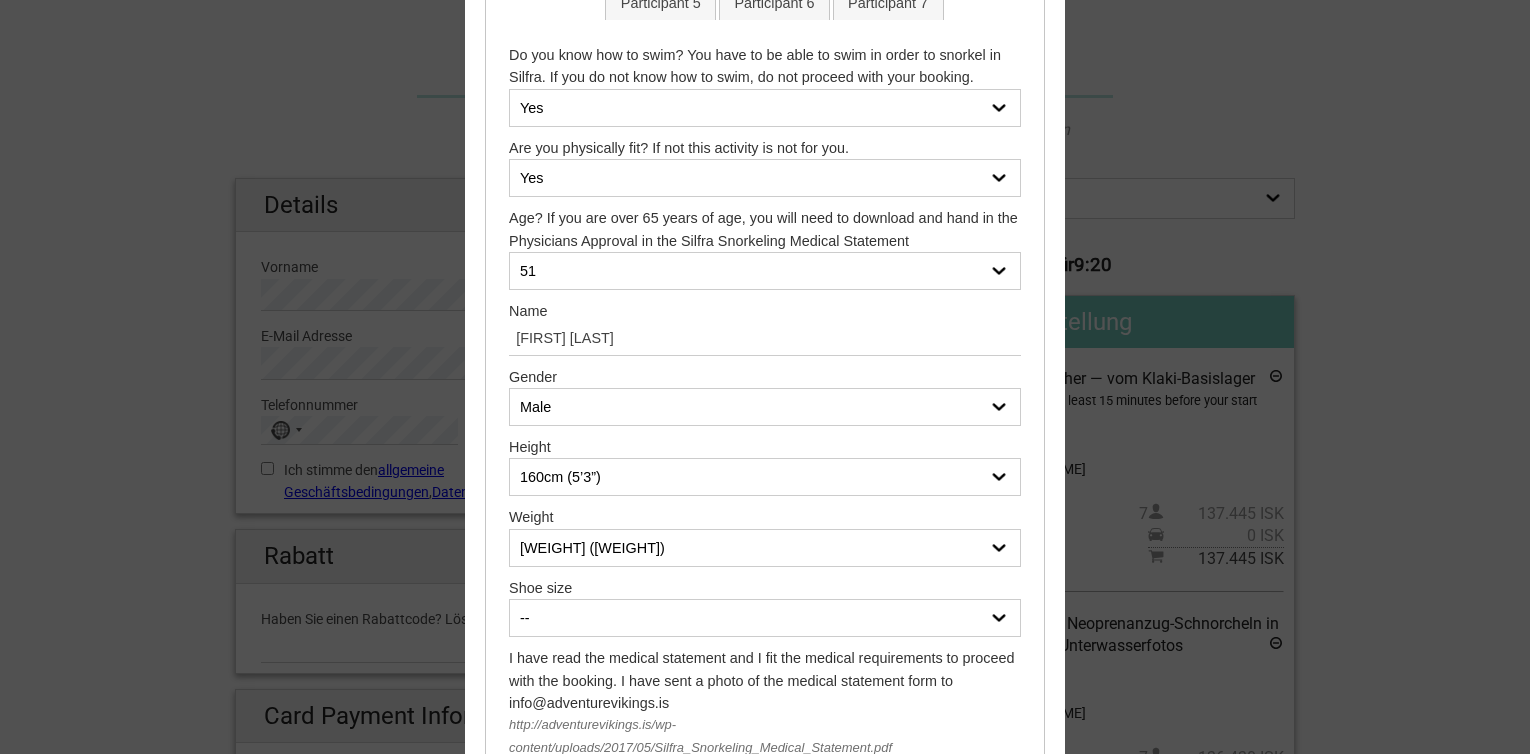 scroll, scrollTop: 300, scrollLeft: 0, axis: vertical 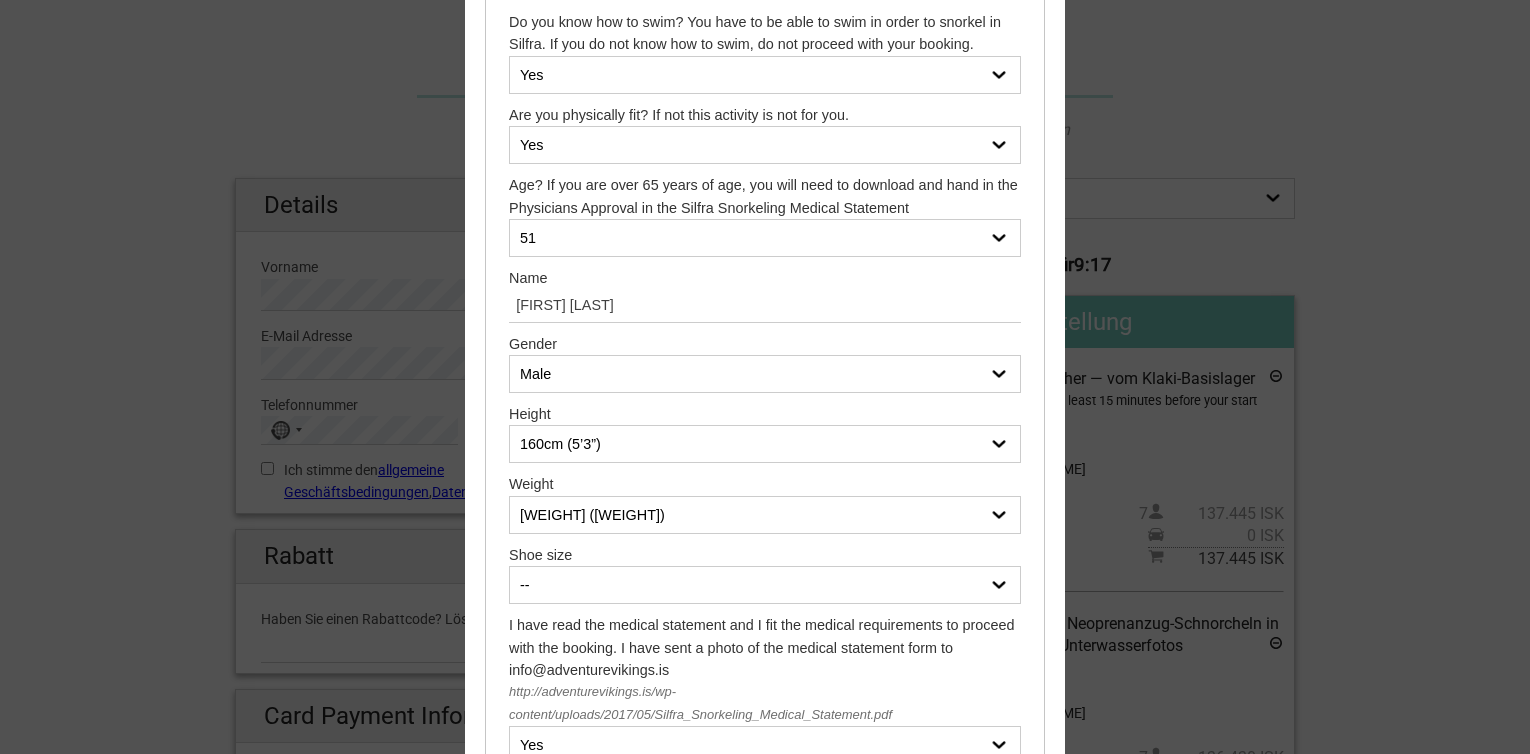 click on "[HEIGHT] ([HEIGHT])
[HEIGHT] ([HEIGHT])
[HEIGHT] ([HEIGHT])
[HEIGHT] ([HEIGHT])
[HEIGHT] ([HEIGHT])
[HEIGHT] ([HEIGHT])
[HEIGHT] ([HEIGHT])
[HEIGHT] ([HEIGHT])
[HEIGHT] ([HEIGHT])
[HEIGHT] ([HEIGHT])
[HEIGHT] ([HEIGHT])
[HEIGHT] ([HEIGHT])
[HEIGHT] ([HEIGHT])
[HEIGHT] ([HEIGHT])
[HEIGHT] ([HEIGHT])
[HEIGHT] ([HEIGHT])
[HEIGHT] ([HEIGHT])
[HEIGHT] ([HEIGHT])
[HEIGHT] ([HEIGHT])
[HEIGHT] ([HEIGHT])
[HEIGHT] ([HEIGHT])
[HEIGHT] ([HEIGHT])
[HEIGHT] ([HEIGHT])
[HEIGHT] ([HEIGHT])
[HEIGHT] ([HEIGHT])
[HEIGHT] ([HEIGHT])
[HEIGHT] ([HEIGHT])
[HEIGHT] ([HEIGHT])
[HEIGHT] ([HEIGHT])
[HEIGHT] ([HEIGHT])
[HEIGHT] ([HEIGHT])
[HEIGHT] ([HEIGHT])
[HEIGHT] ([HEIGHT])
[HEIGHT] ([HEIGHT])
[HEIGHT] ([HEIGHT])
[HEIGHT] ([HEIGHT])
[HEIGHT] ([HEIGHT])
[HEIGHT] ([HEIGHT])
[HEIGHT] ([HEIGHT])
[HEIGHT] ([HEIGHT])
[HEIGHT] ([HEIGHT])
[HEIGHT] ([HEIGHT])
[HEIGHT] ([HEIGHT])
[HEIGHT] ([HEIGHT])
[HEIGHT] ([HEIGHT])
[HEIGHT] ([HEIGHT])
[HEIGHT] ([HEIGHT])
[HEIGHT] ([HEIGHT])
[HEIGHT] ([HEIGHT])
[HEIGHT] ([HEIGHT])" at bounding box center [765, 444] 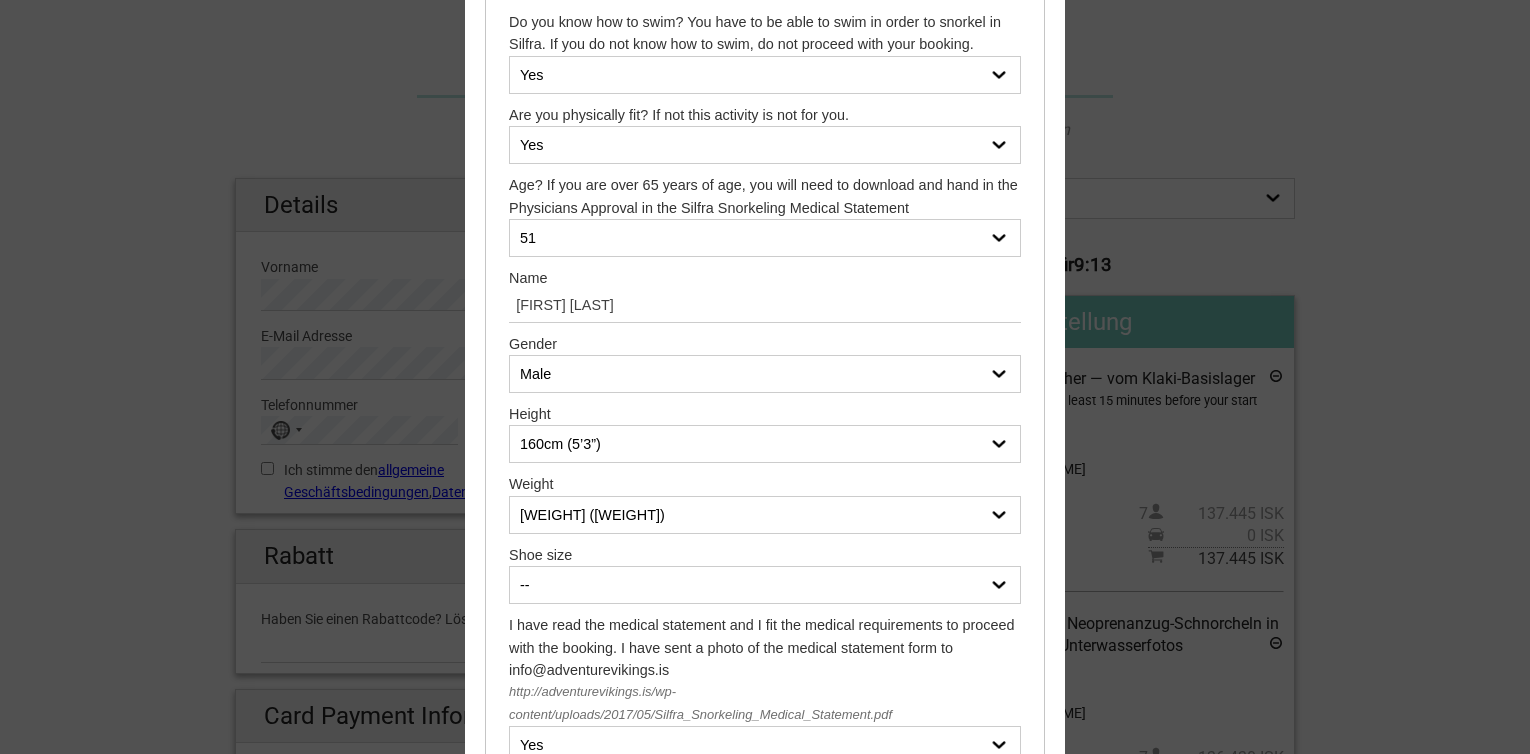select on "165cm (5’5”)" 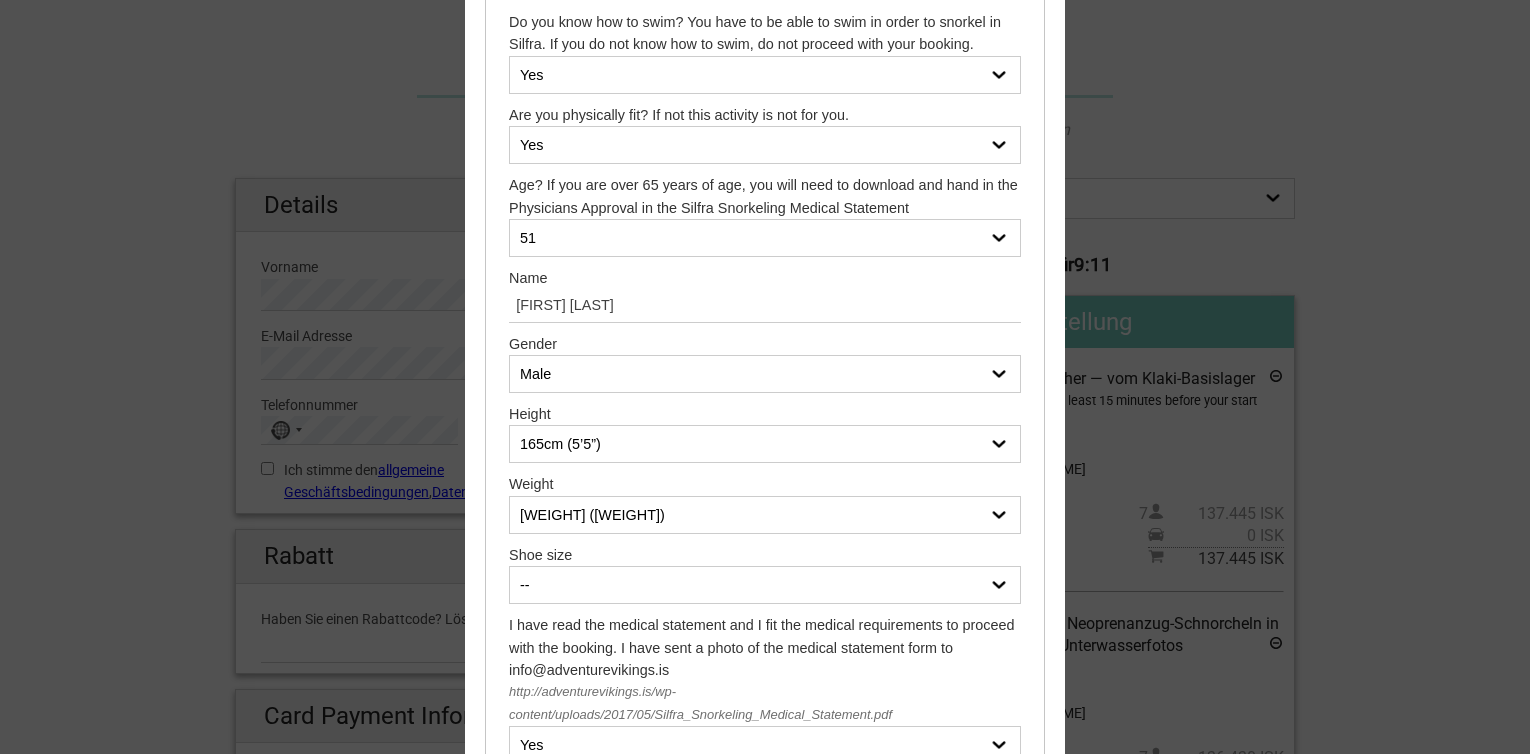 click on "50 kg (110 lbs)
51 kg (112 lbs)
52 kg (114 lbs)
53 kg (116 lbs)
54 kg (119 lbs)
55 kg (121 lbs)
56 kg (123 lbs)
57 kg (125 lbs)
58 kg (127 lbs)
59 kg (130 lbs)
60 kg (132 lbs)
61 kg (134 lbs)
62 kg (136 lbs)
63 kg (138 lbs)
64 kg (141 lbs)
65 kg (143 lbs)
66 kg (145 lbs)
67 kg (147 lbs)
68 kg (150 lbs)
69 kg (152 lbs)
70 kg (154 lbs)
71 kg (156 lbs)
72 kg (158 lbs)
73 kg (161 lbs)
74 kg (163 lbs)
75 kg (165 lbs)
76 kg (167 lbs)
77 kg (169 lbs)
78 kg (172 lbs)
79 kg (174 lbs)
80 kg (176 lbs)
81 kg (178 lbs)
82 kg (180 lbs)
83 kg (183 lbs)
84 kg (185 lbs)
85 kg (187 lbs)
86 kg (189 lbs)
87 kg (191 lbs)
88 kg (194 lbs)
89 kg (196 lbs)
90 kg (198 lbs)
91 kg (200 lbs)
92 kg (202 lbs)
93 kg (205 lbs)
94 kg (207 lbs)
95 kg (209 lbs)
96 kg (211 lbs)
97 kg (213 lbs)
98 kg (216 lbs)
99 kg (218 lbs)
100 kg (220 lbs)
101 kg (222 lbs)
102 kg (224 lbs)
103 kg (227 lbs)
104 kg (229 lbs)
105 kg (231 lbs)" at bounding box center [765, 515] 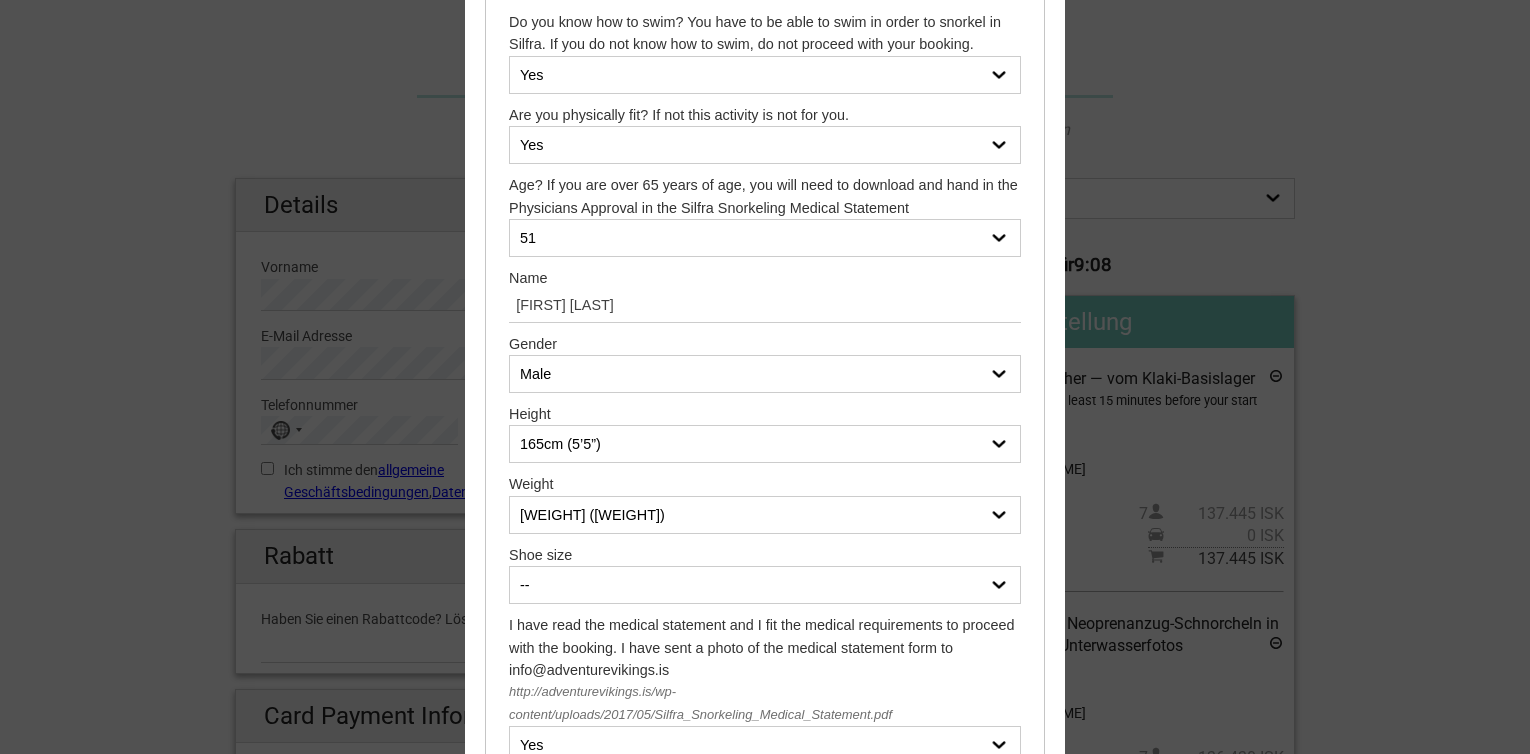 select on "68 kg (150 lbs)" 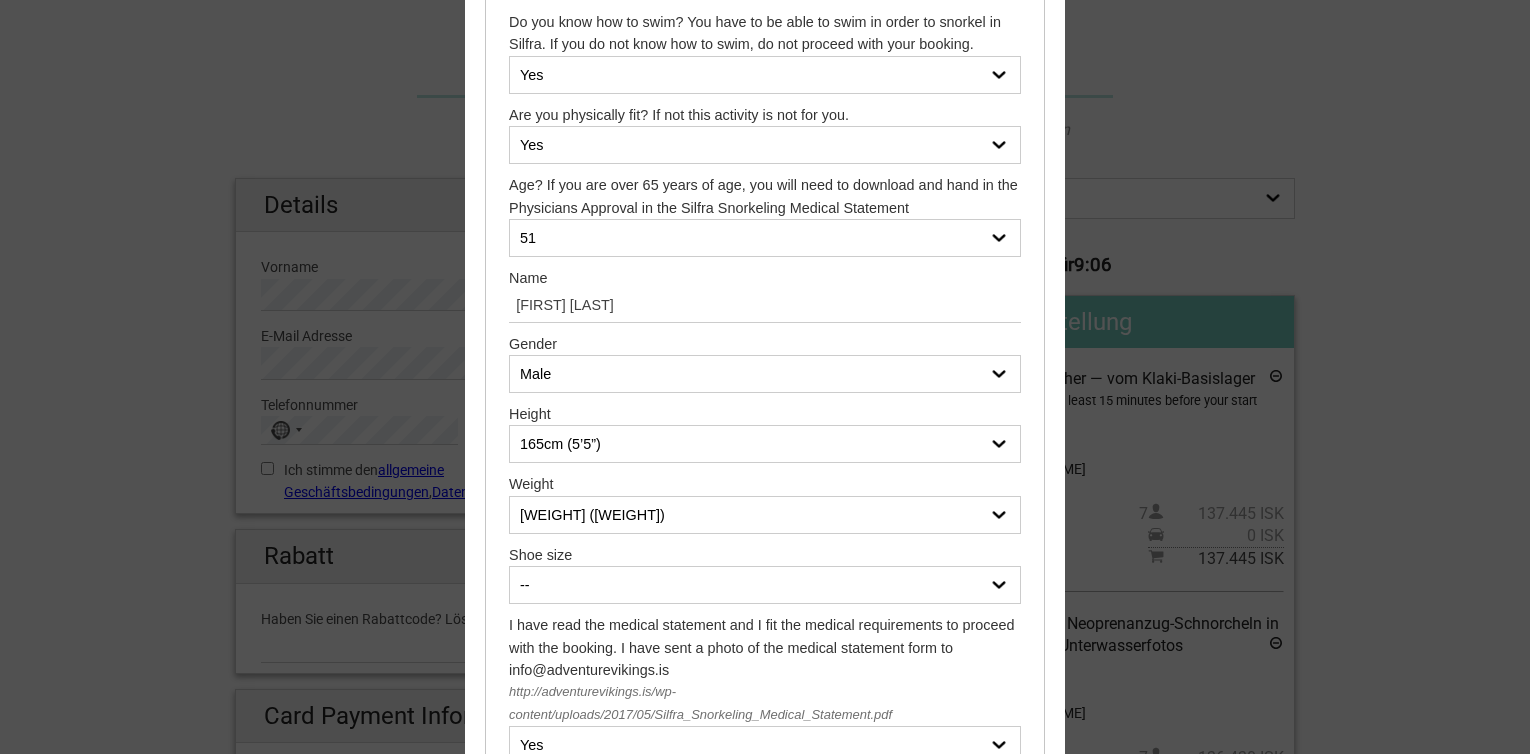 click on "--
35
36
37
38
39
40
41
42
43
44
45
46
47" at bounding box center [765, 585] 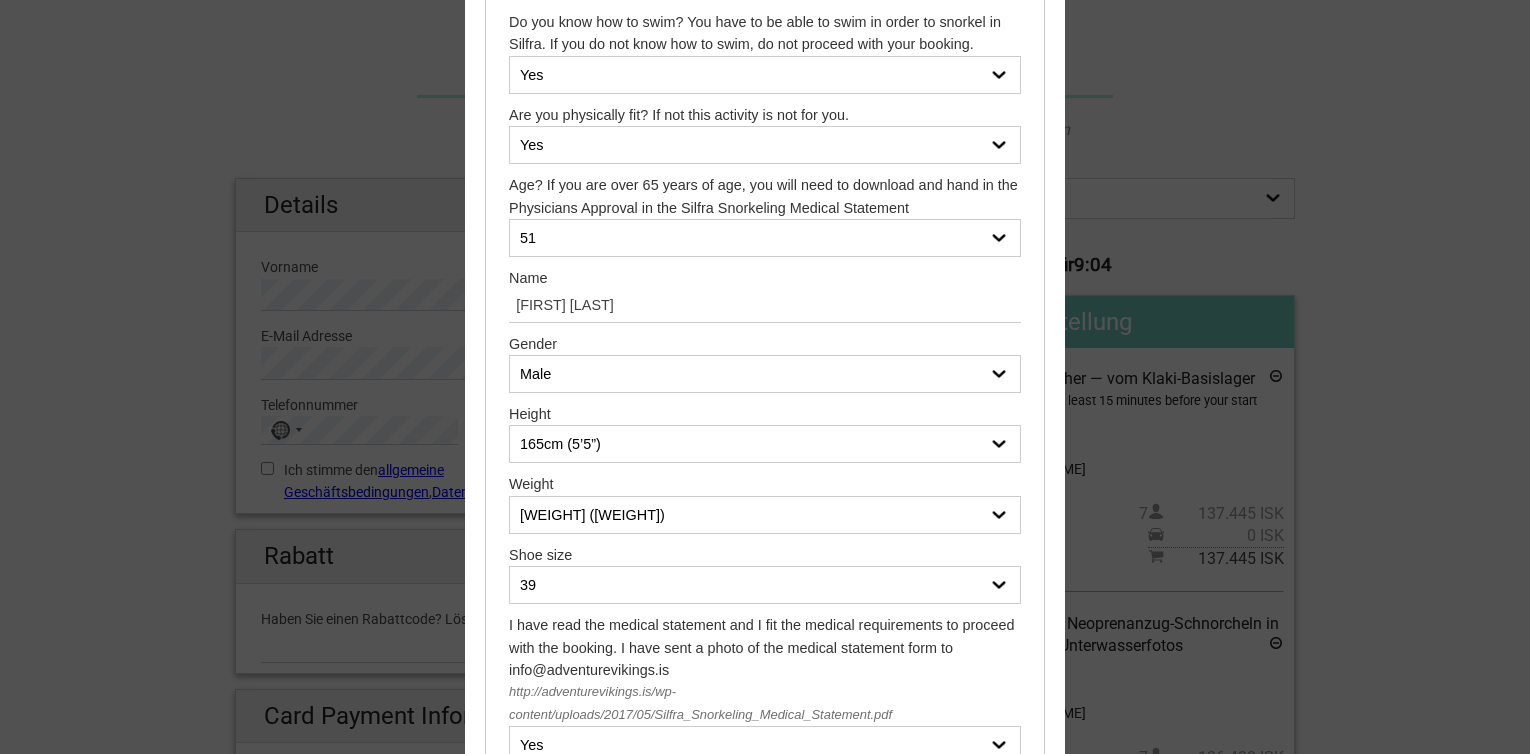 click on "--
35
36
37
38
39
40
41
42
43
44
45
46
47" at bounding box center [765, 585] 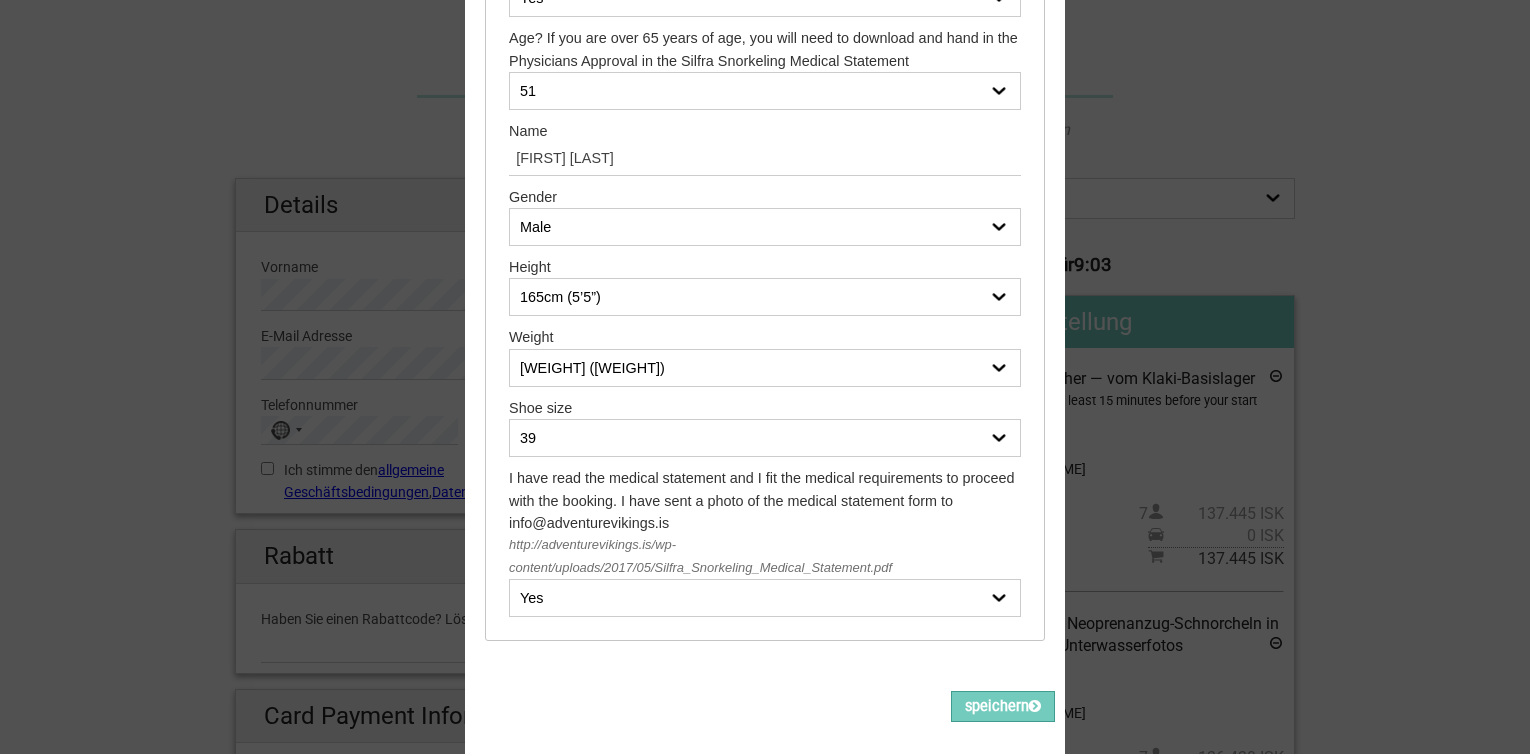 scroll, scrollTop: 500, scrollLeft: 0, axis: vertical 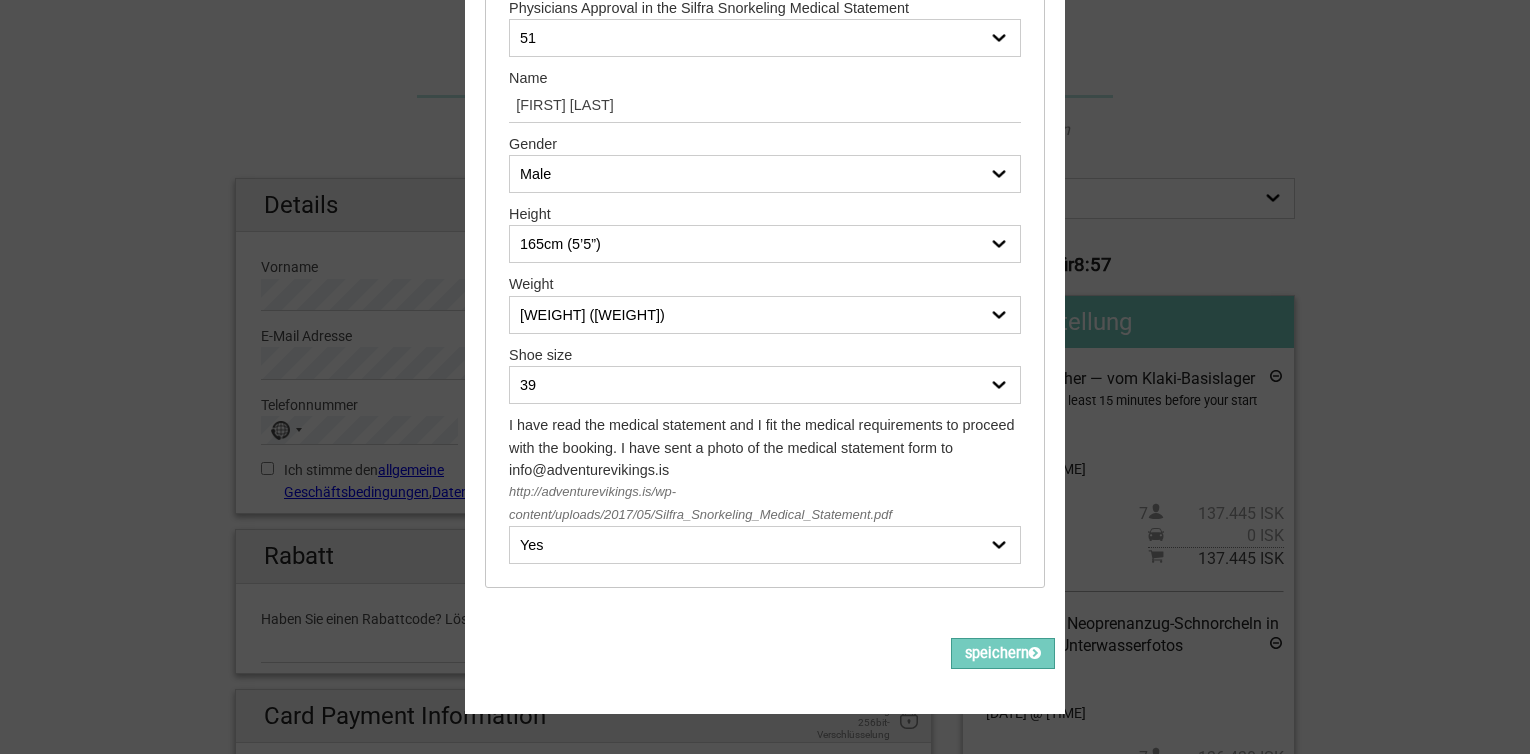 click on "--
35
36
37
38
39
40
41
42
43
44
45
46
47" at bounding box center (765, 385) 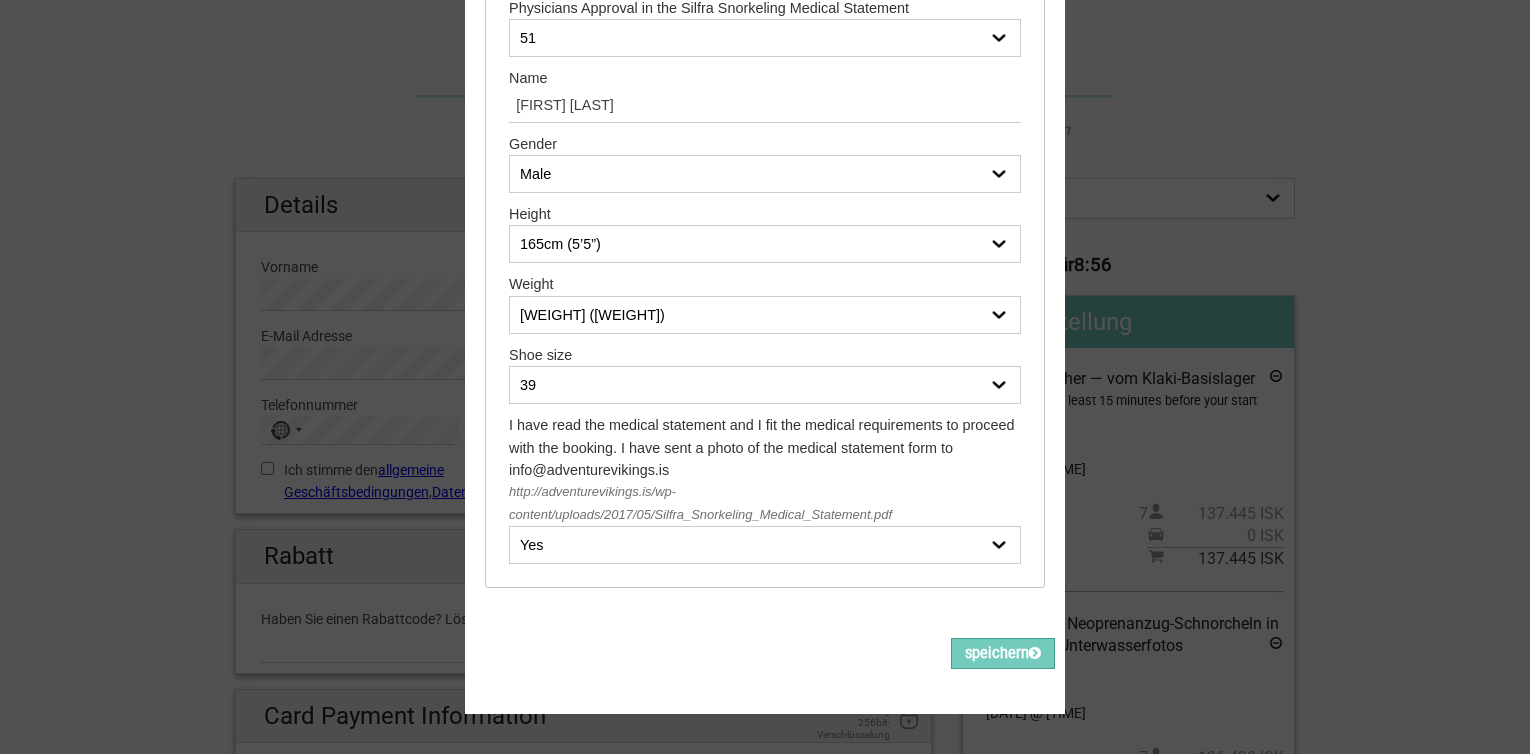 select on "40" 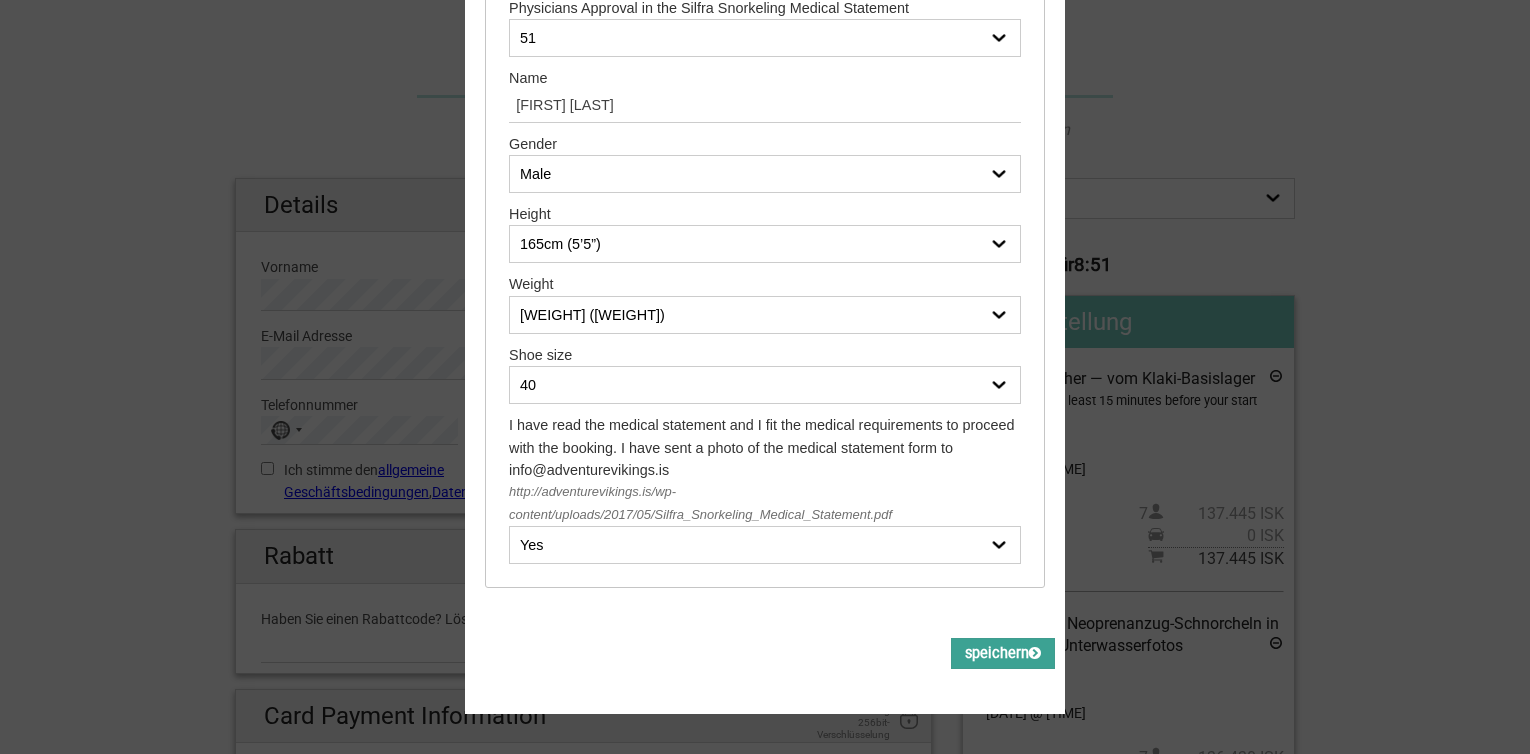 click on "speichern" at bounding box center [1003, 653] 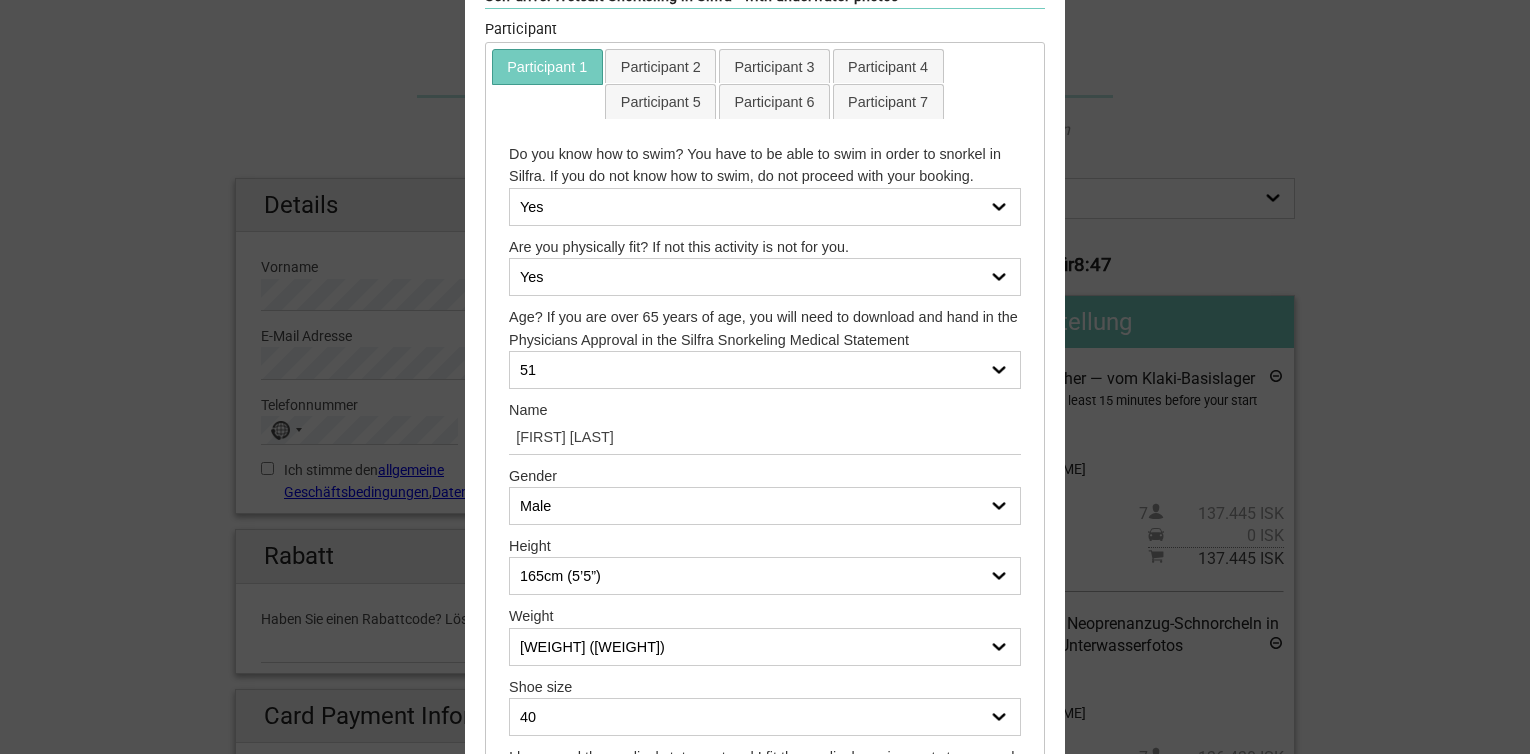 scroll, scrollTop: 0, scrollLeft: 0, axis: both 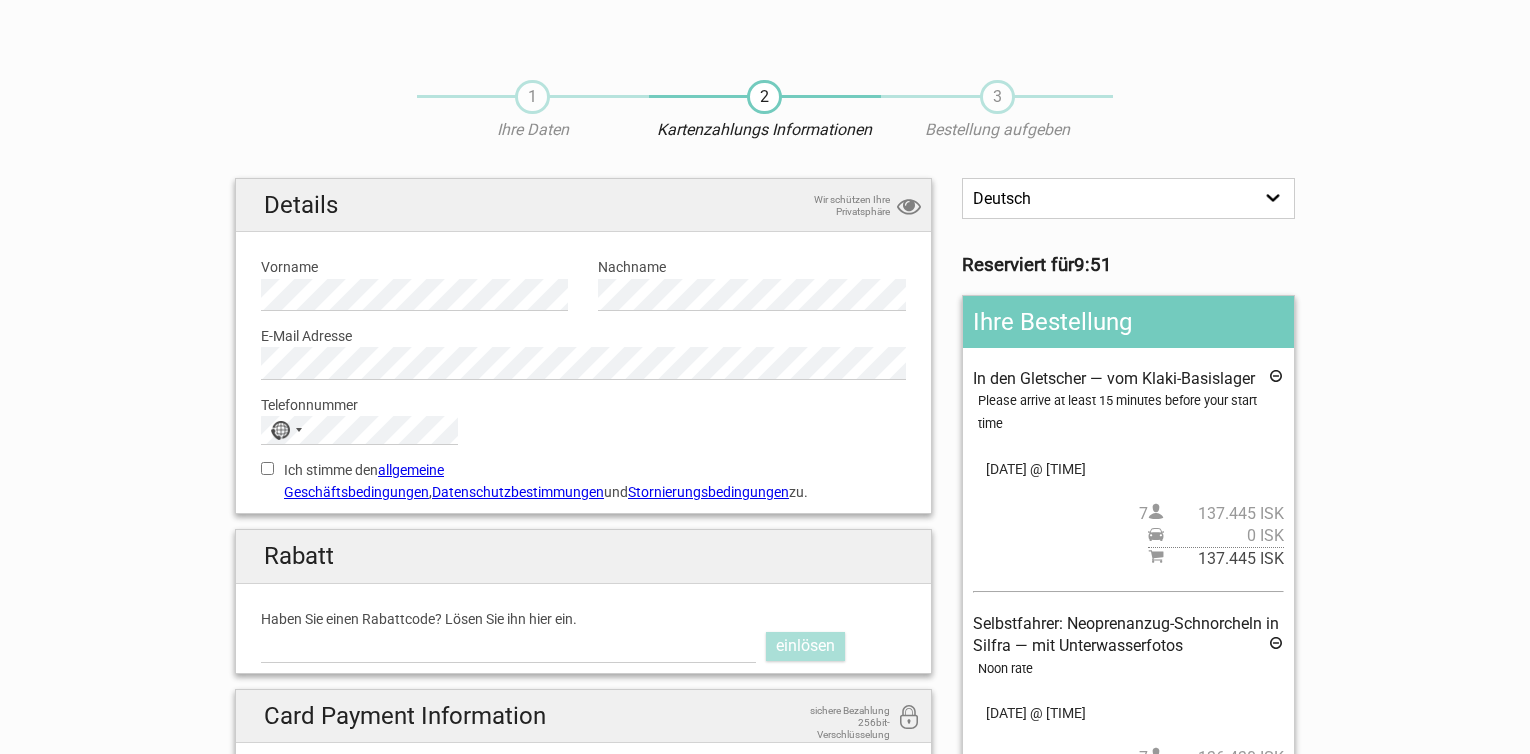 click on "1
Ihre Daten
2
Kartenzahlungs Informationen
3
Bestellung aufgeben" at bounding box center [765, 119] 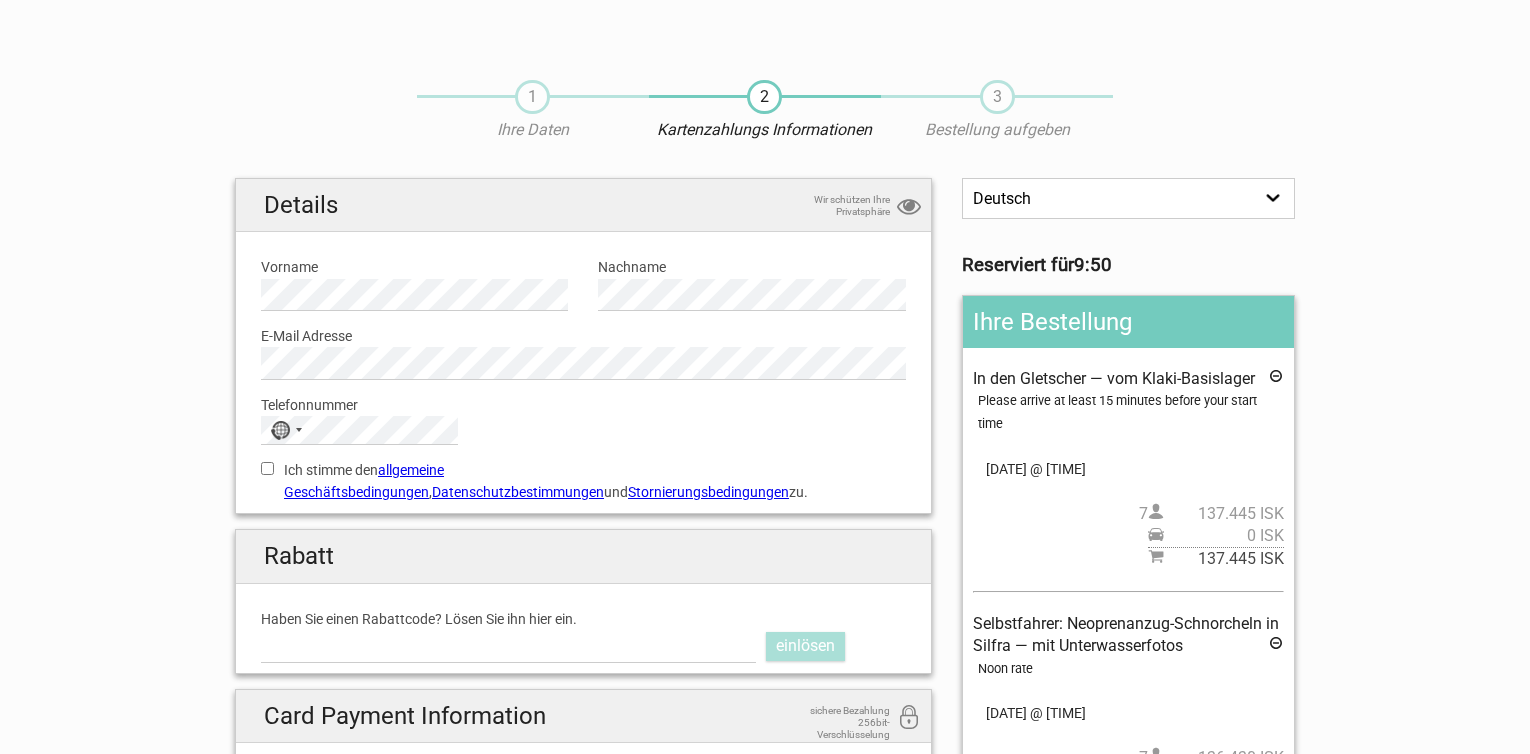 click on "1" at bounding box center [532, 97] 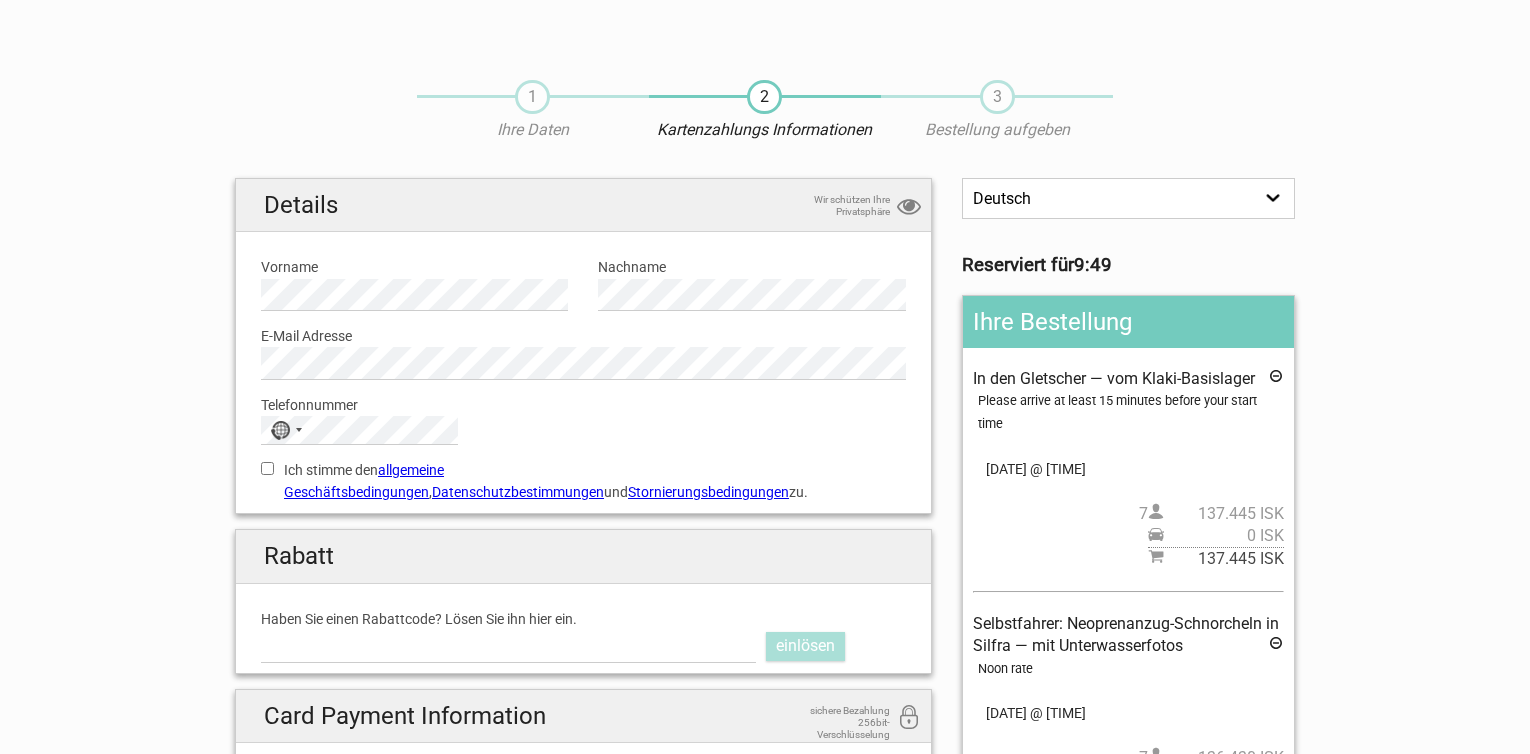 click on "1" at bounding box center [532, 97] 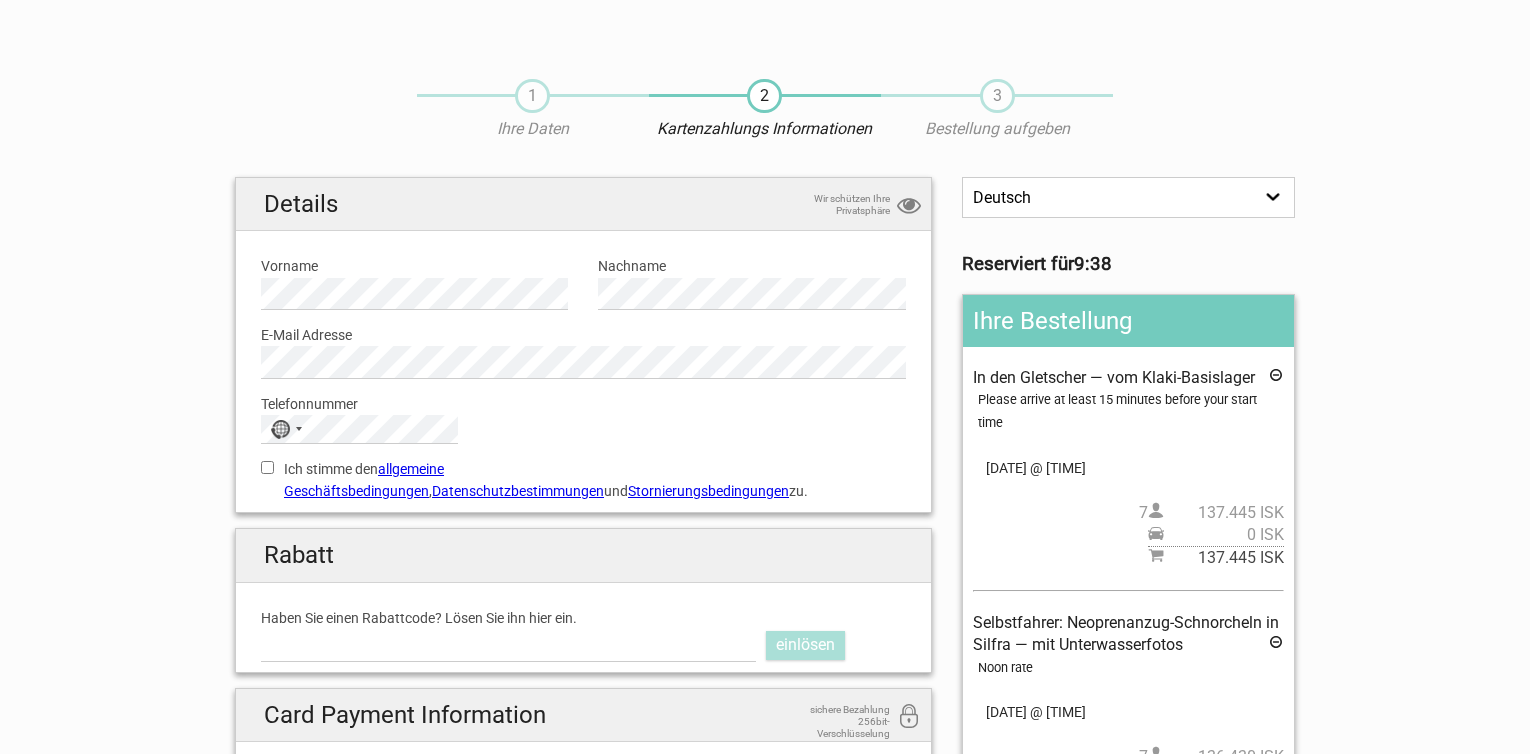 scroll, scrollTop: 0, scrollLeft: 0, axis: both 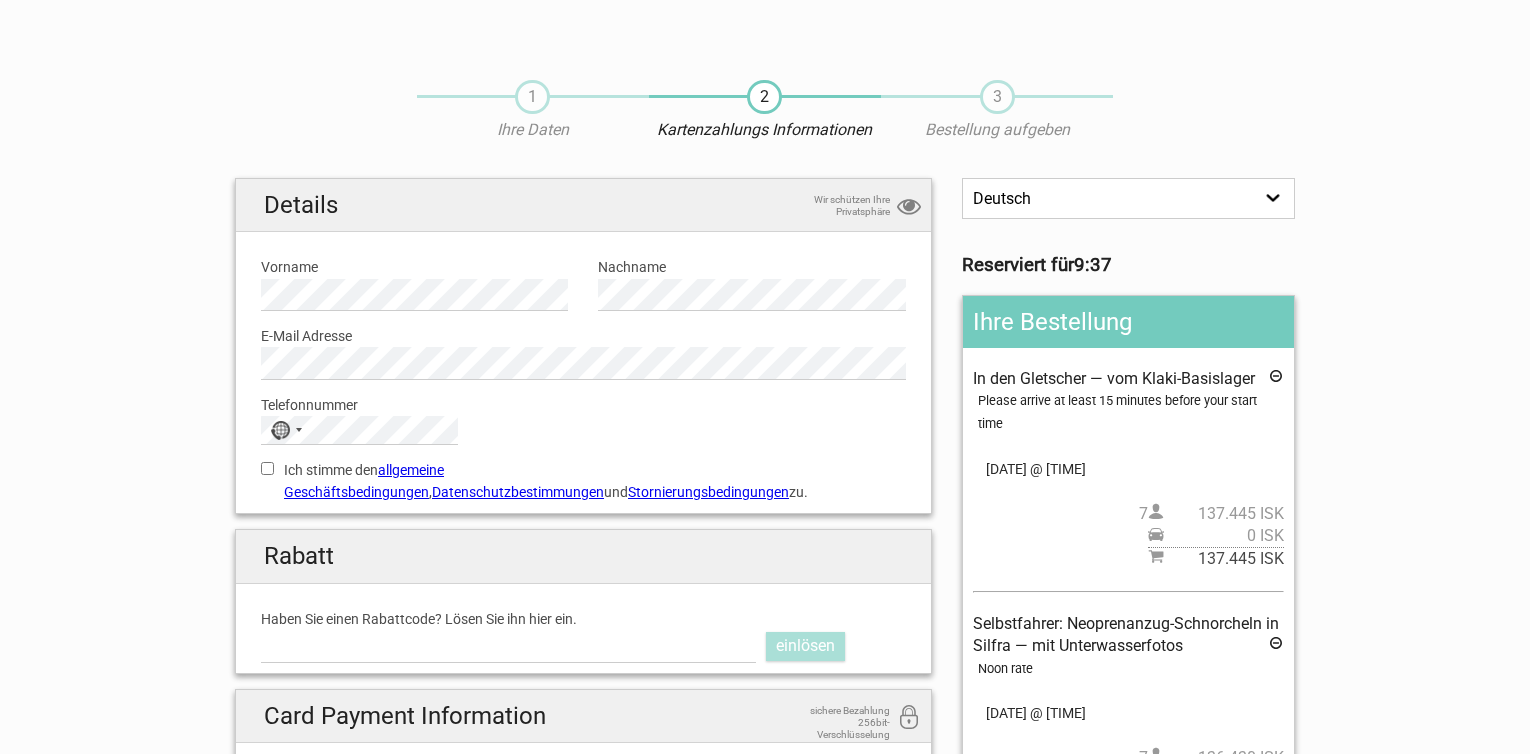 click on "1" at bounding box center (532, 97) 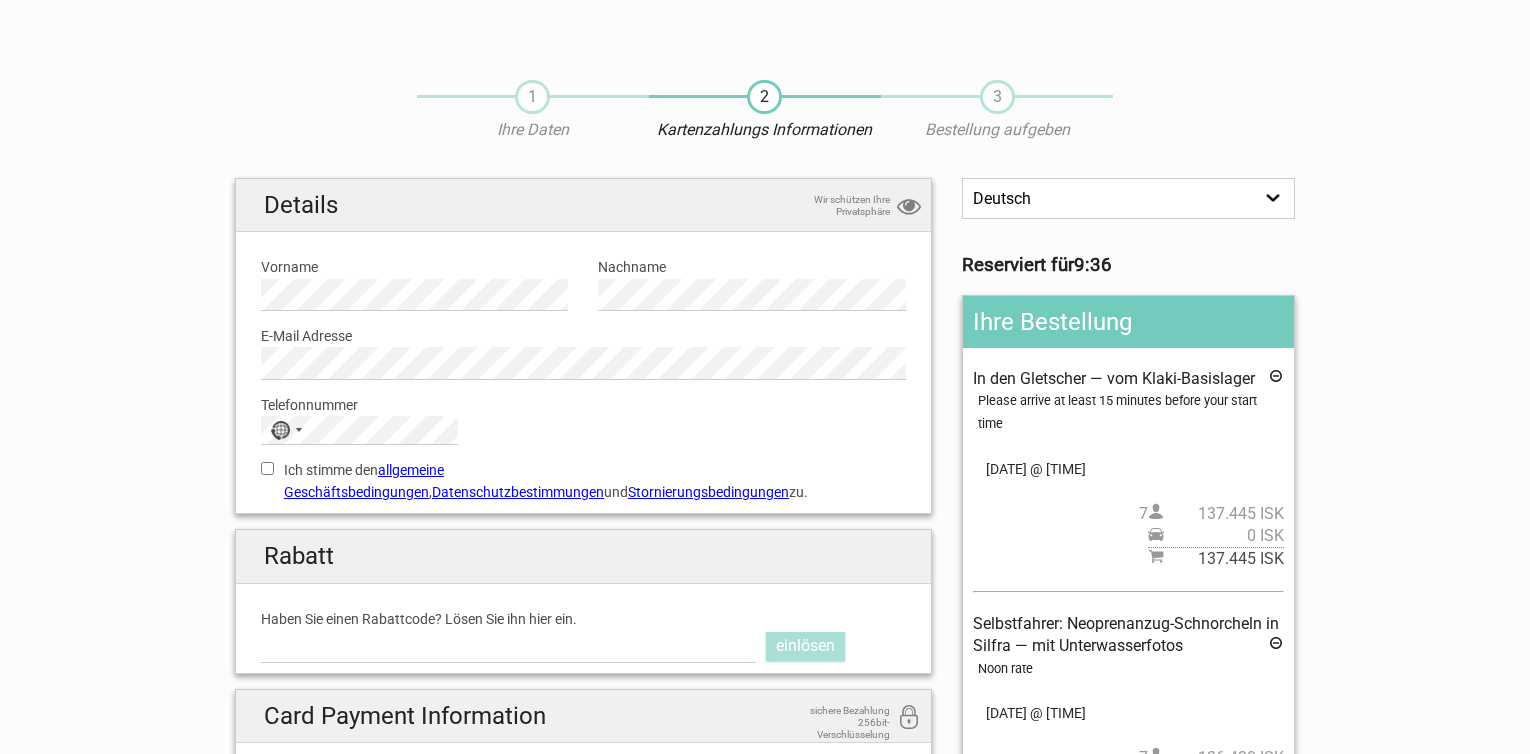 click on "1" at bounding box center [532, 97] 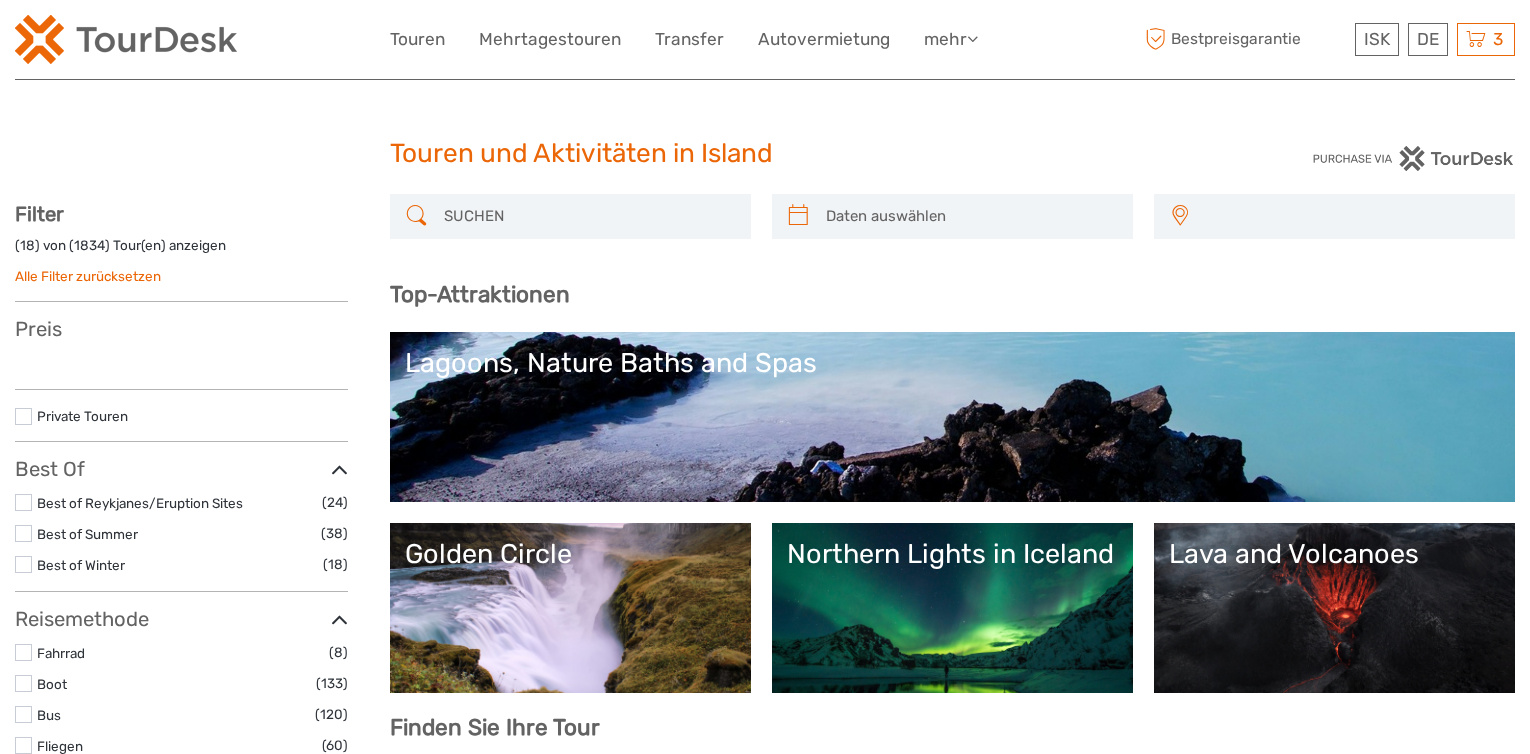 select 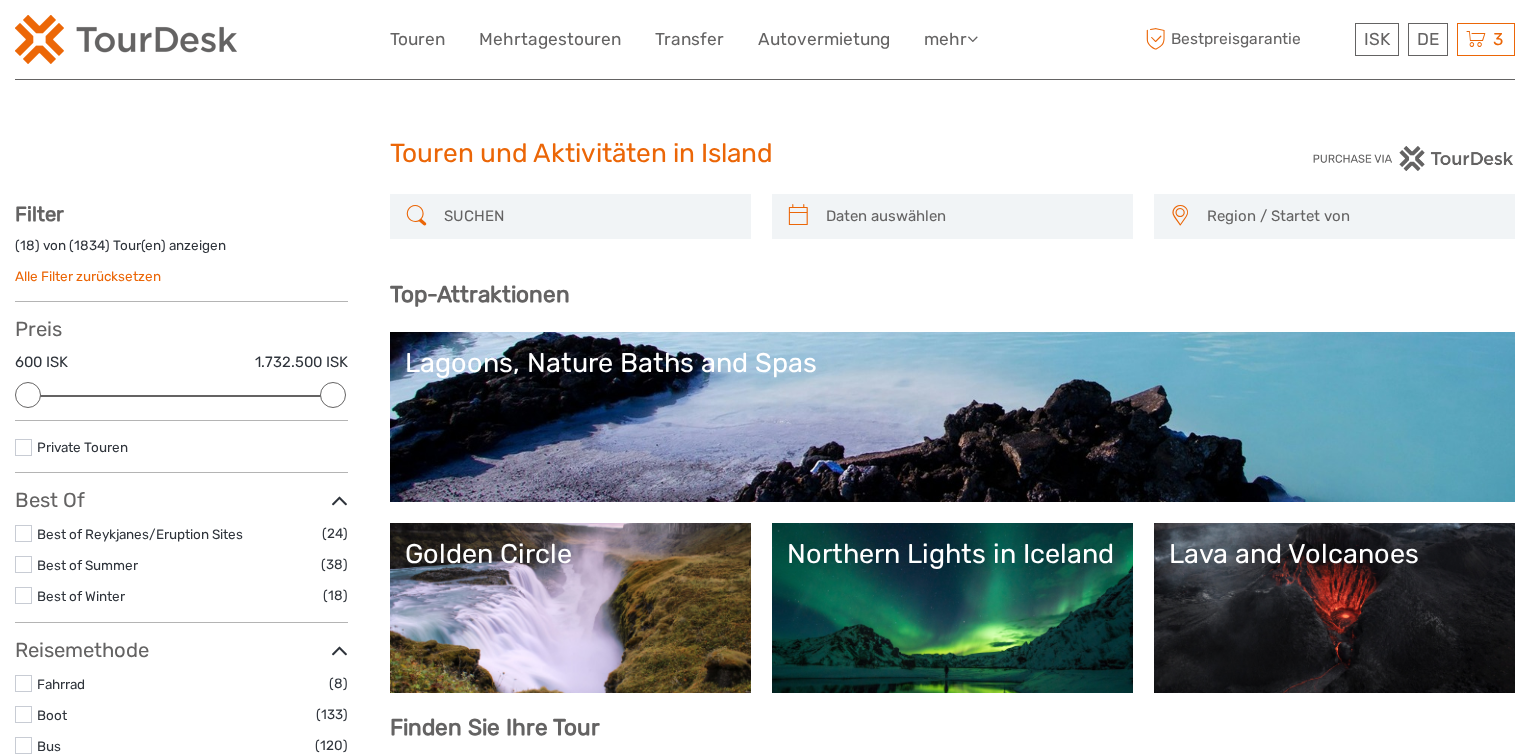 scroll, scrollTop: 0, scrollLeft: 0, axis: both 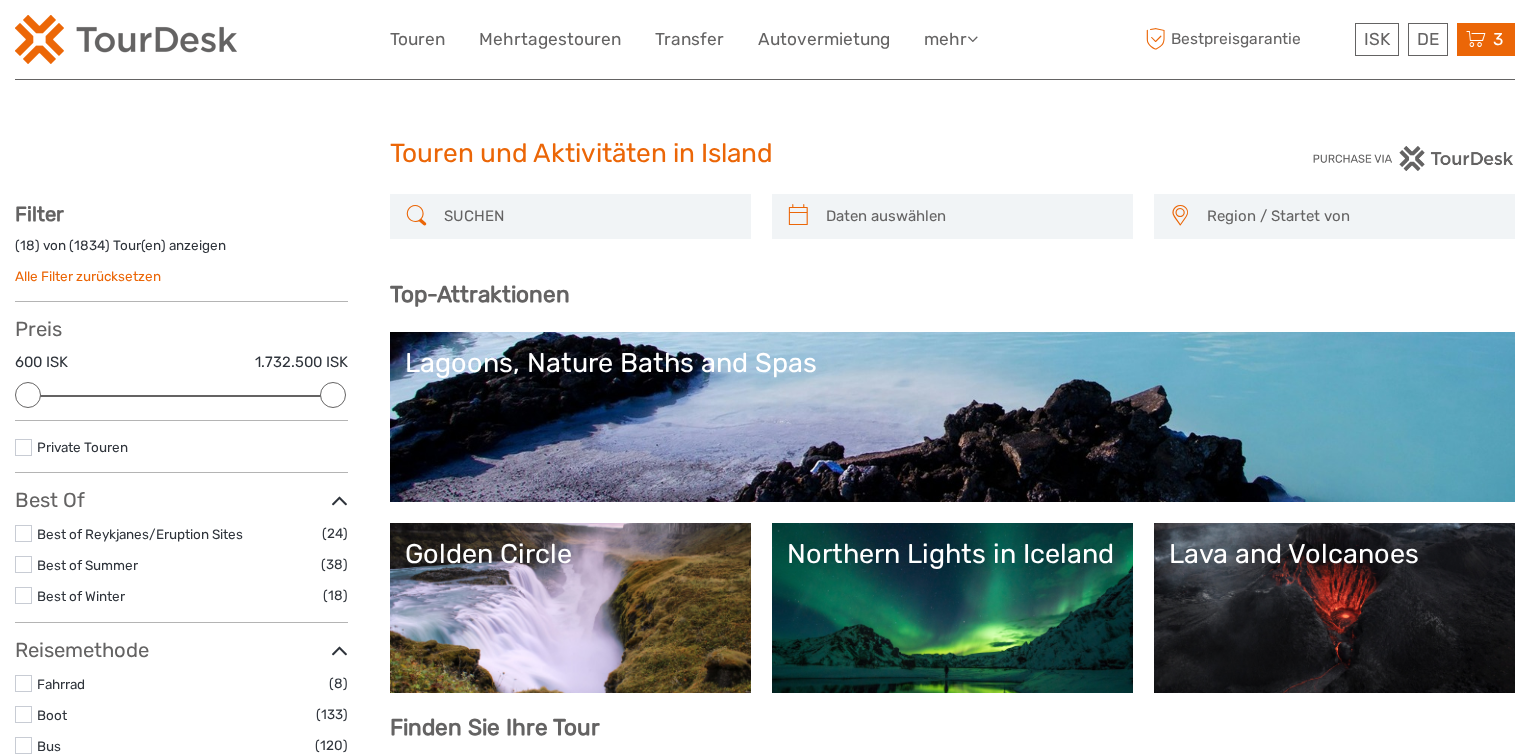 click on "3
Items
[ACTIVITY] — mit [ITEM]
7x Participant
[DAY], [DD] [MONTH] [YYYY] - [HH]:[MM] [AM/PM]
[PRICE]
[ACTIVITY] — vom [LOCATION]
4x Adult ([AGE]+), 3x Teenager
[DAY], [DD] [MONTH] [YYYY] - [HH]:[MM] [AM/PM]
[PRICE]
[ACTIVITY] — vom [LOCATION]
4x Adult ([AGE]+), 3x Teenager" at bounding box center (1486, 39) 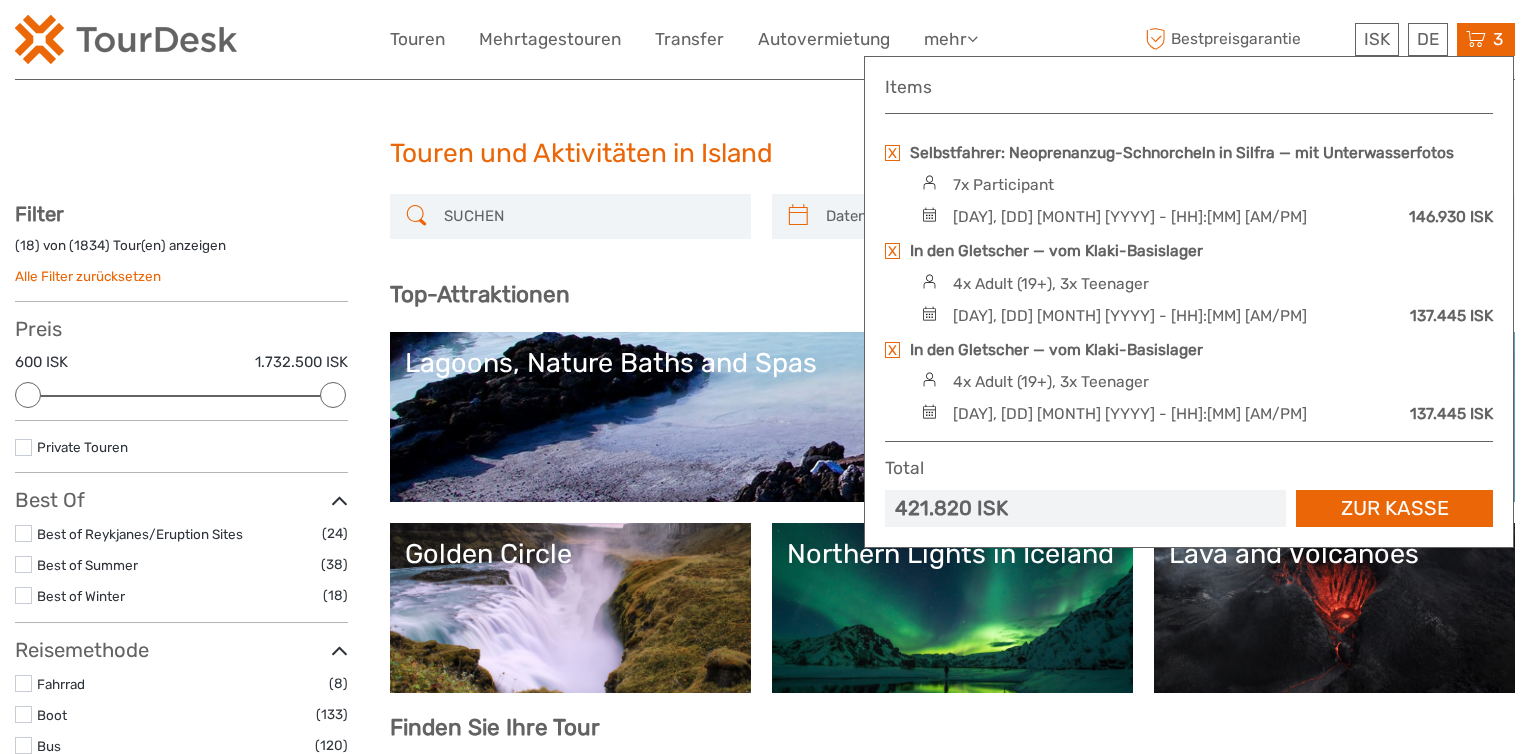 click at bounding box center [892, 251] 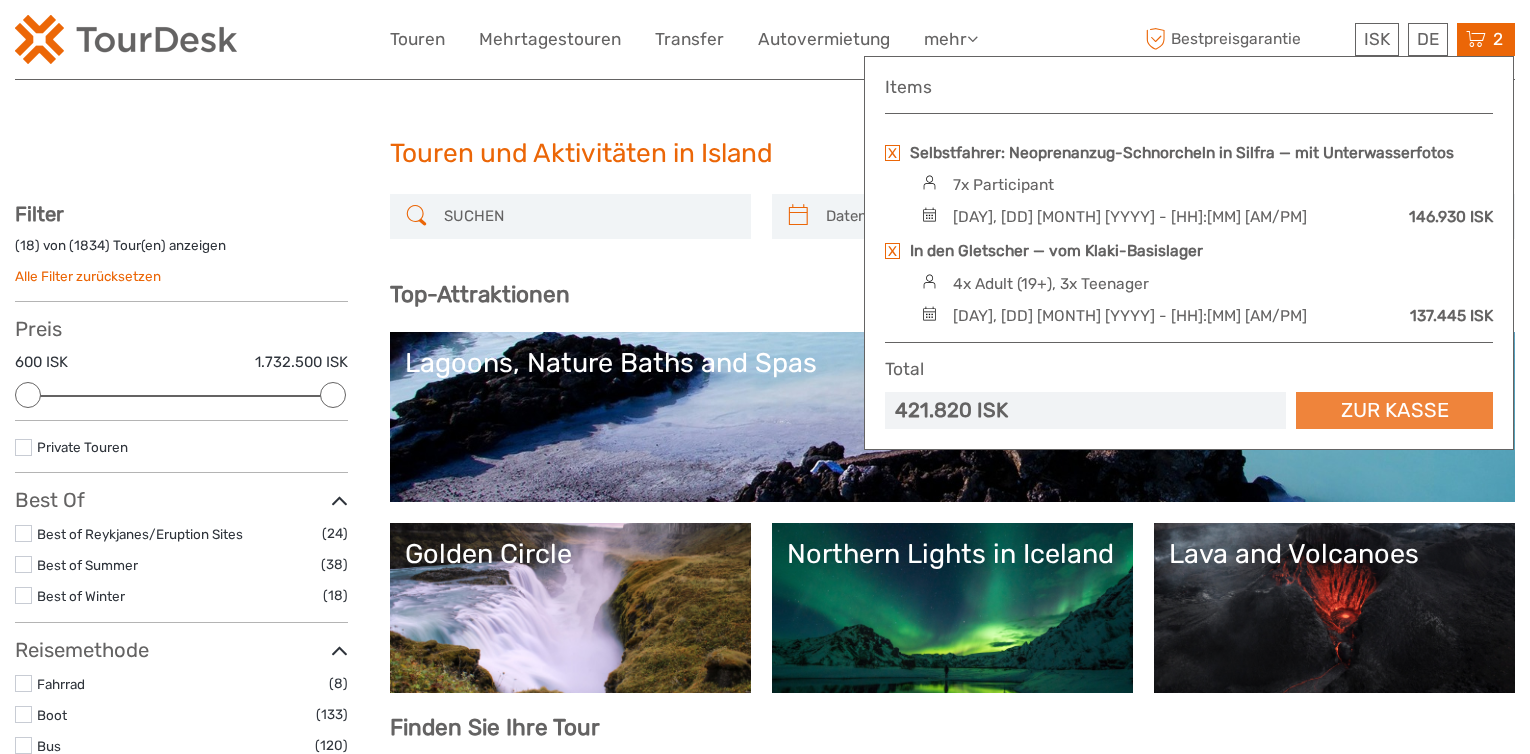 click on "Zur Kasse" at bounding box center (1394, 410) 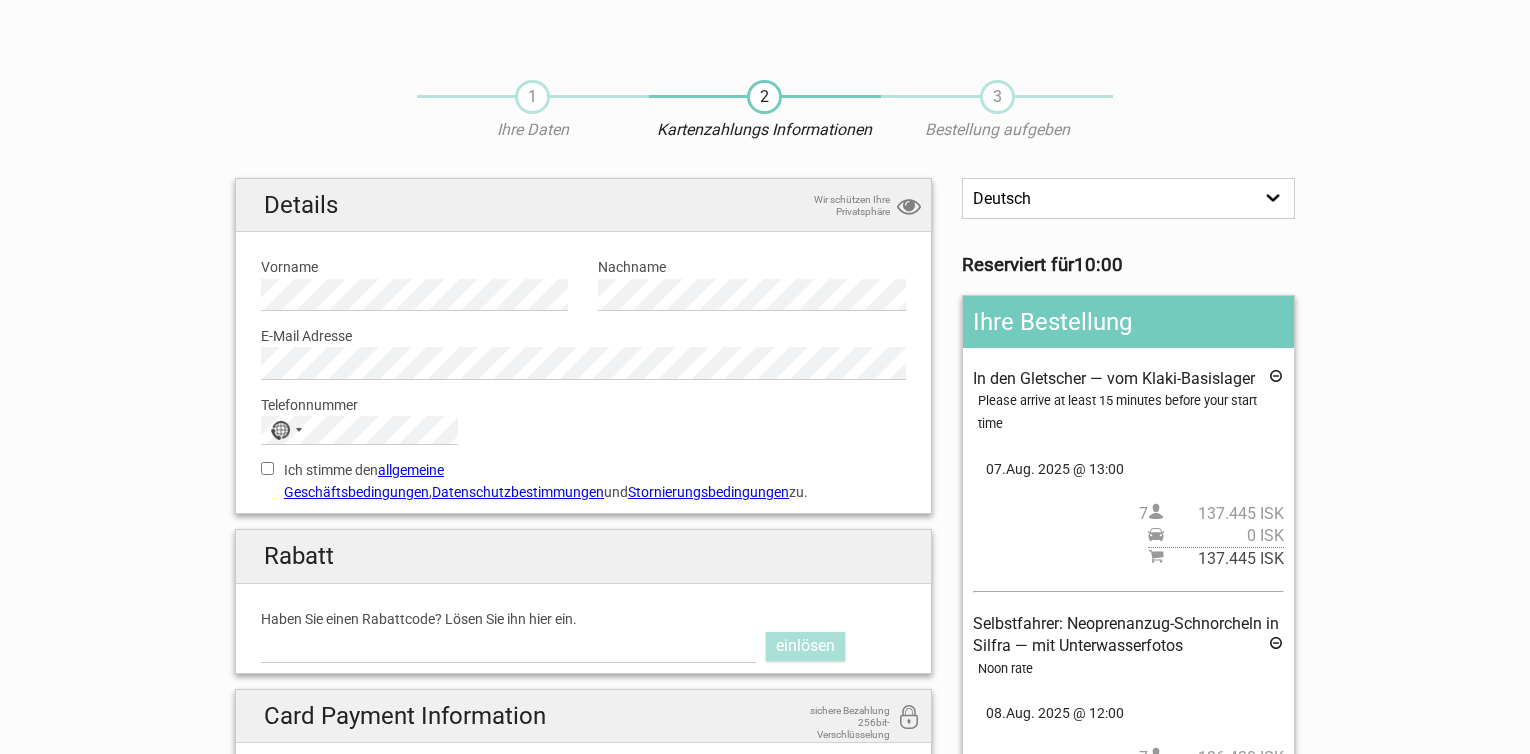 scroll, scrollTop: 0, scrollLeft: 0, axis: both 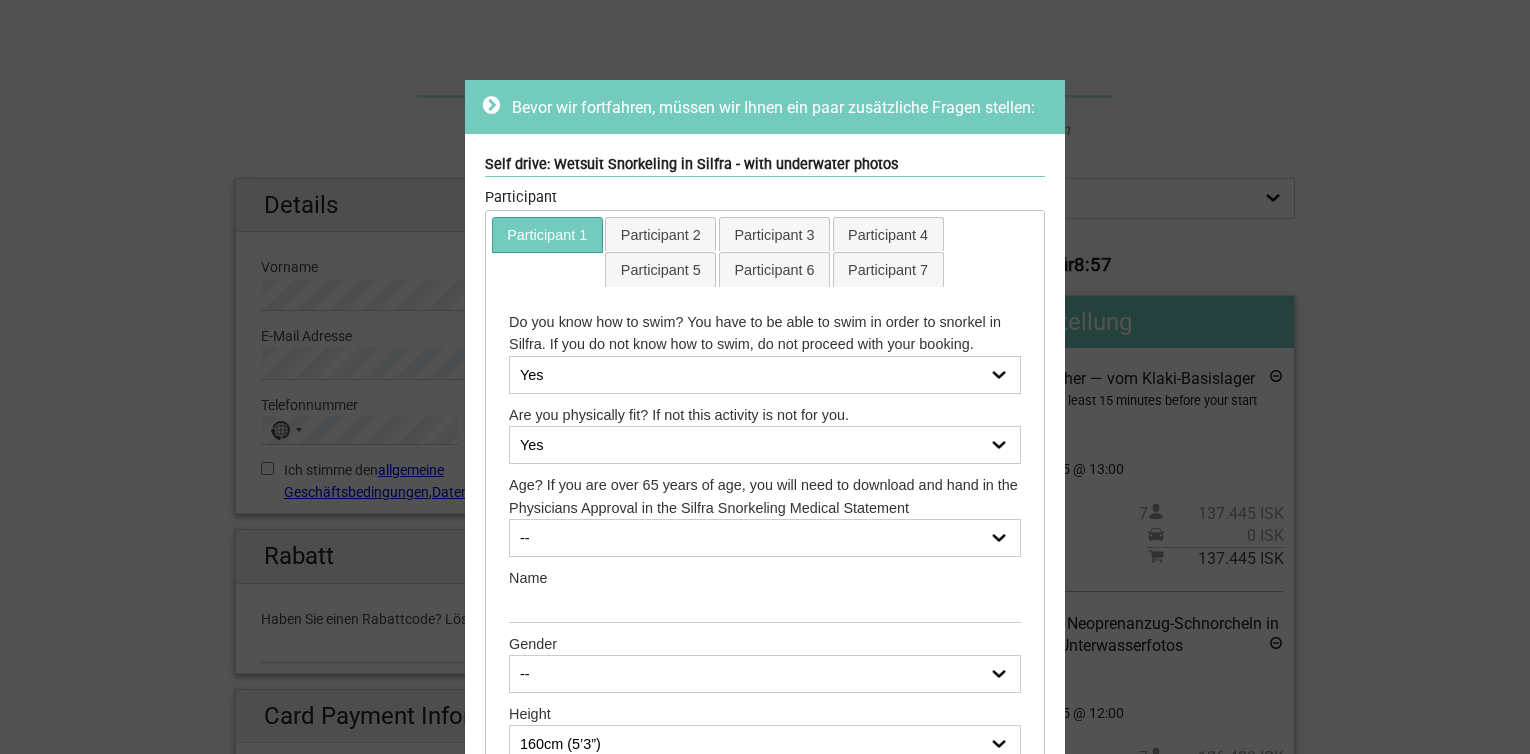 click on "--
14
15
16
17
18
19
20
21
22
23
24
25
26
27
28
29
30
31
32
33
34
35
36
37
38
39
40
41
42
43
44
45
46
47
48
49
50
51
52
53
54
55
56
57
58
59
60
61
62
63
64
65 physician approval needed
66 physician approval needed
67 physician approval needed
68 physician approval needed
69 physician approval needed
70 physician approval needed
71 physician approval needed
72 physician approval needed
73 physician approval needed
74 physician approval needed
75 physician approval needed
76 physician approval needed
77 physician approval needed
78 physician approval needed
79 physician approval needed
80 physician approval needed+
81 physician approval needed
82 physician approval needed
83 physician approval needed
84 physician approval needed
85 physician approval needed
86 physician approval needed
87 physician approval needed
88 physician approval needed" at bounding box center [765, 538] 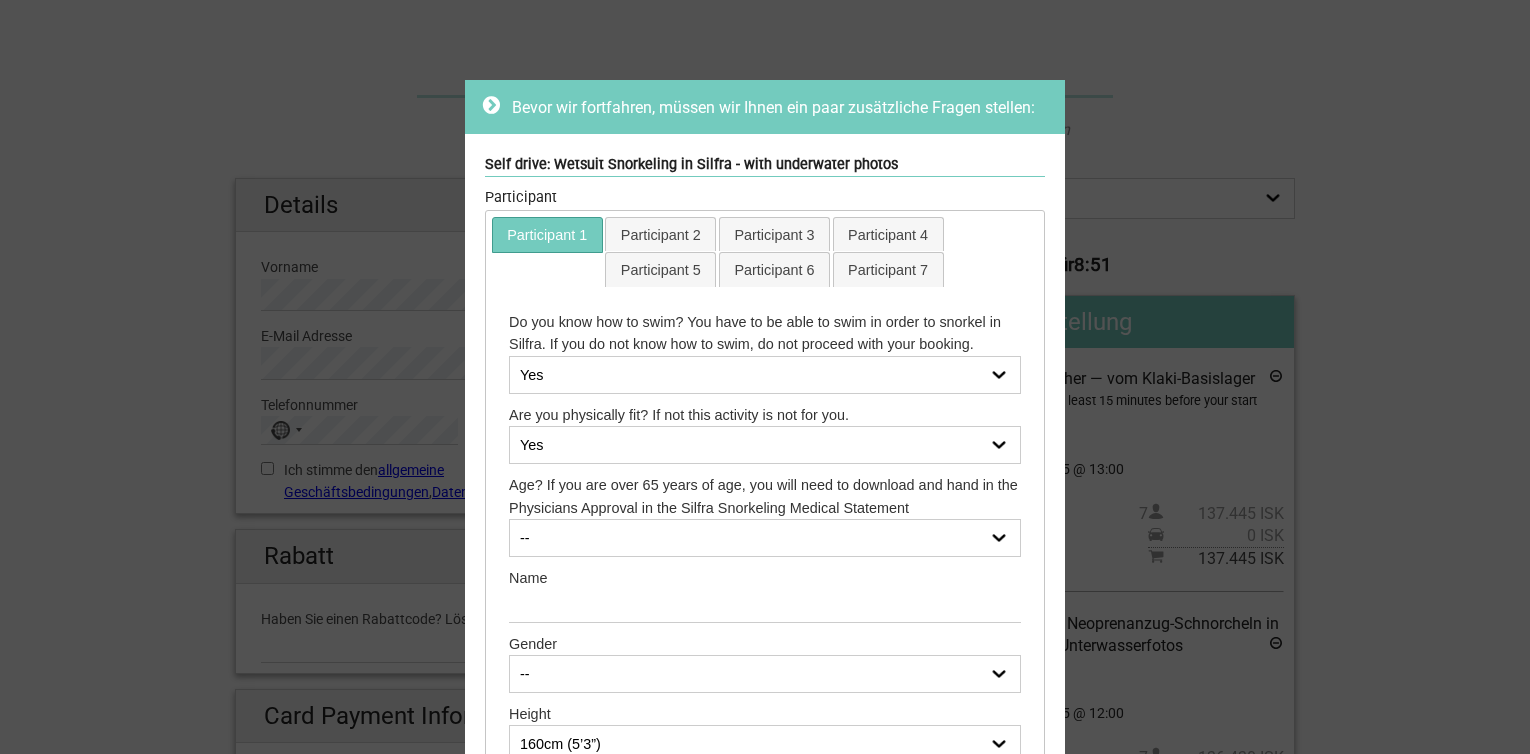 select on "51" 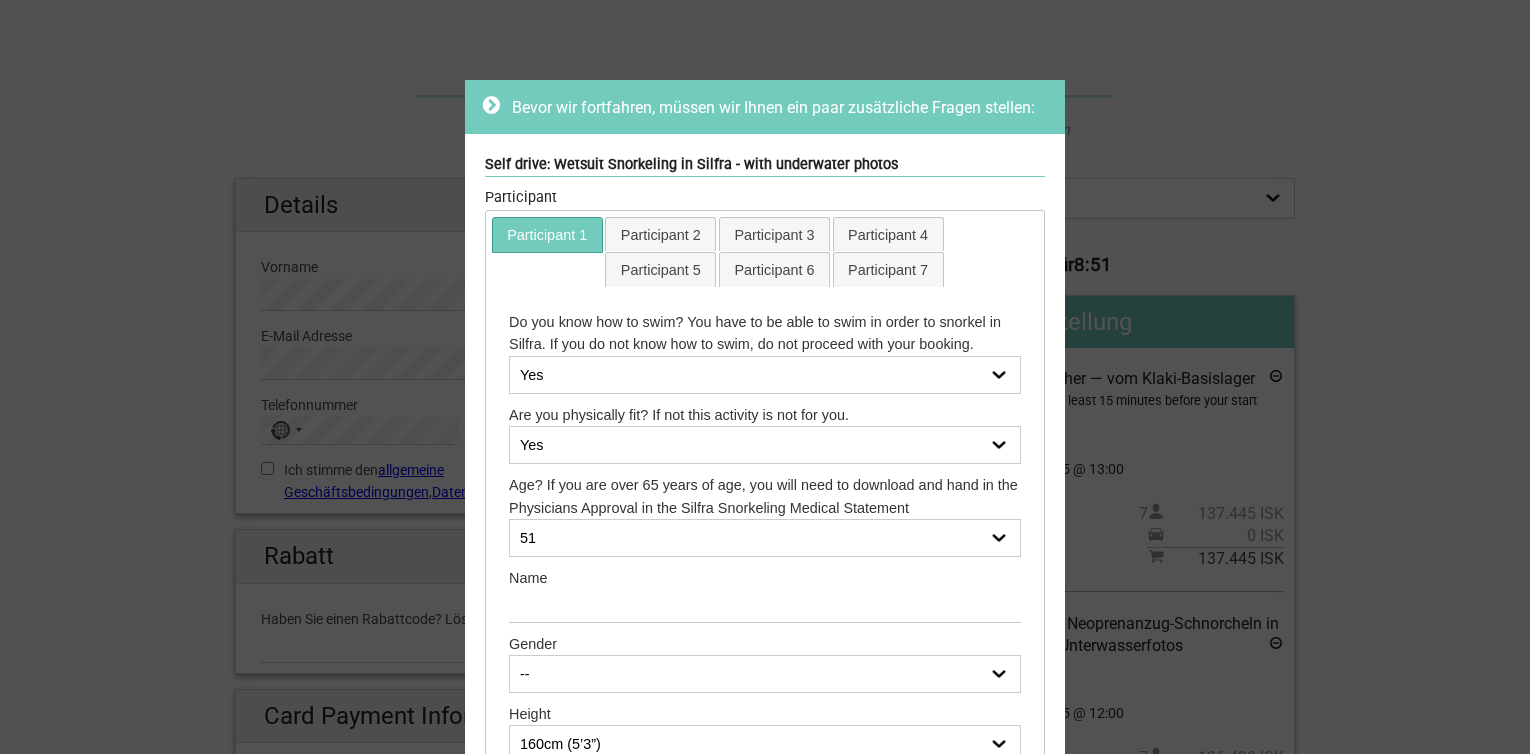 click on "--
14
15
16
17
18
19
20
21
22
23
24
25
26
27
28
29
30
31
32
33
34
35
36
37
38
39
40
41
42
43
44
45
46
47
48
49
50
51
52
53
54
55
56
57
58
59
60
61
62
63
64
65 physician approval needed
66 physician approval needed
67 physician approval needed
68 physician approval needed
69 physician approval needed
70 physician approval needed
71 physician approval needed
72 physician approval needed
73 physician approval needed
74 physician approval needed
75 physician approval needed
76 physician approval needed
77 physician approval needed
78 physician approval needed
79 physician approval needed
80 physician approval needed+
81 physician approval needed
82 physician approval needed
83 physician approval needed
84 physician approval needed
85 physician approval needed
86 physician approval needed
87 physician approval needed
88 physician approval needed" at bounding box center (765, 538) 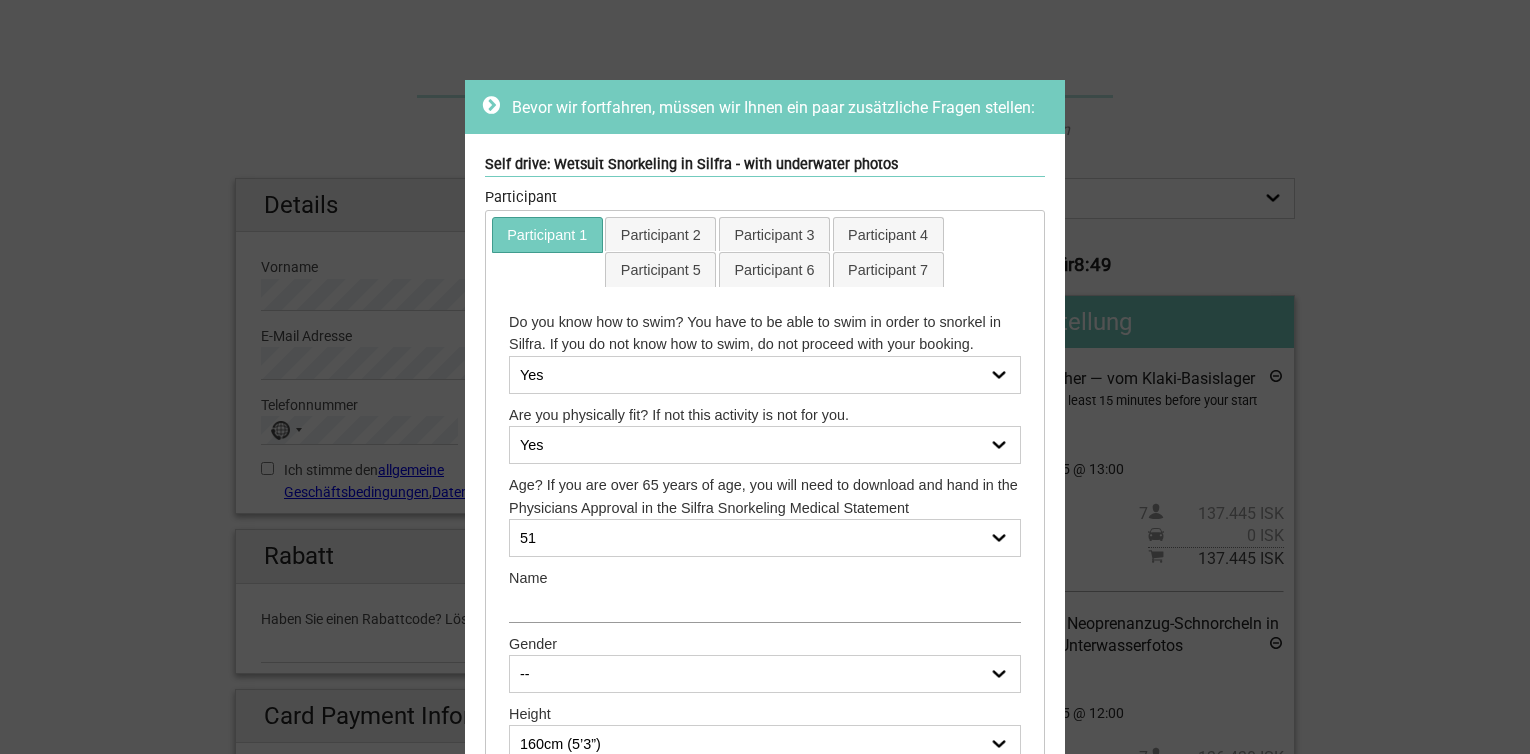 click at bounding box center [765, 605] 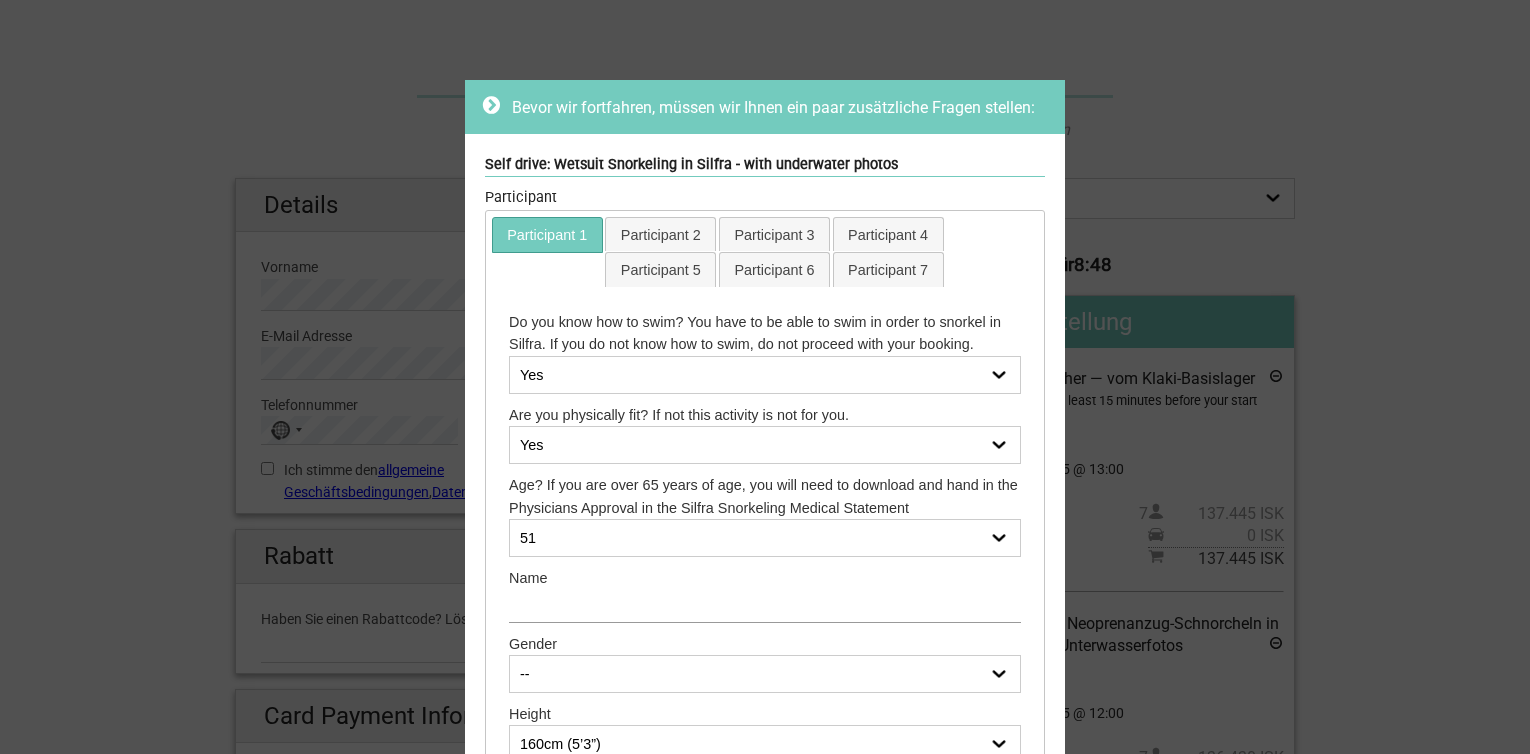 type on "[FIRST] [LAST]" 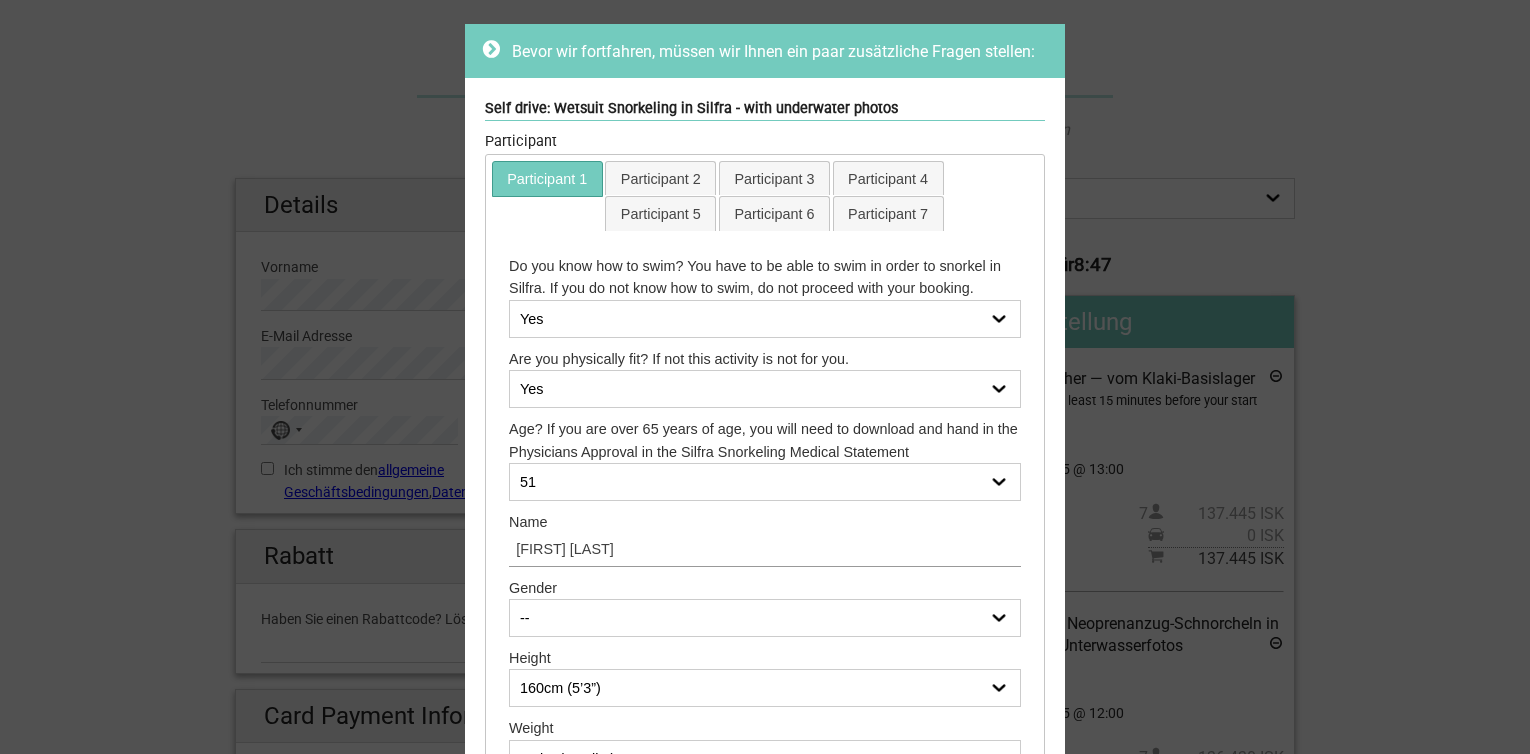 scroll, scrollTop: 200, scrollLeft: 0, axis: vertical 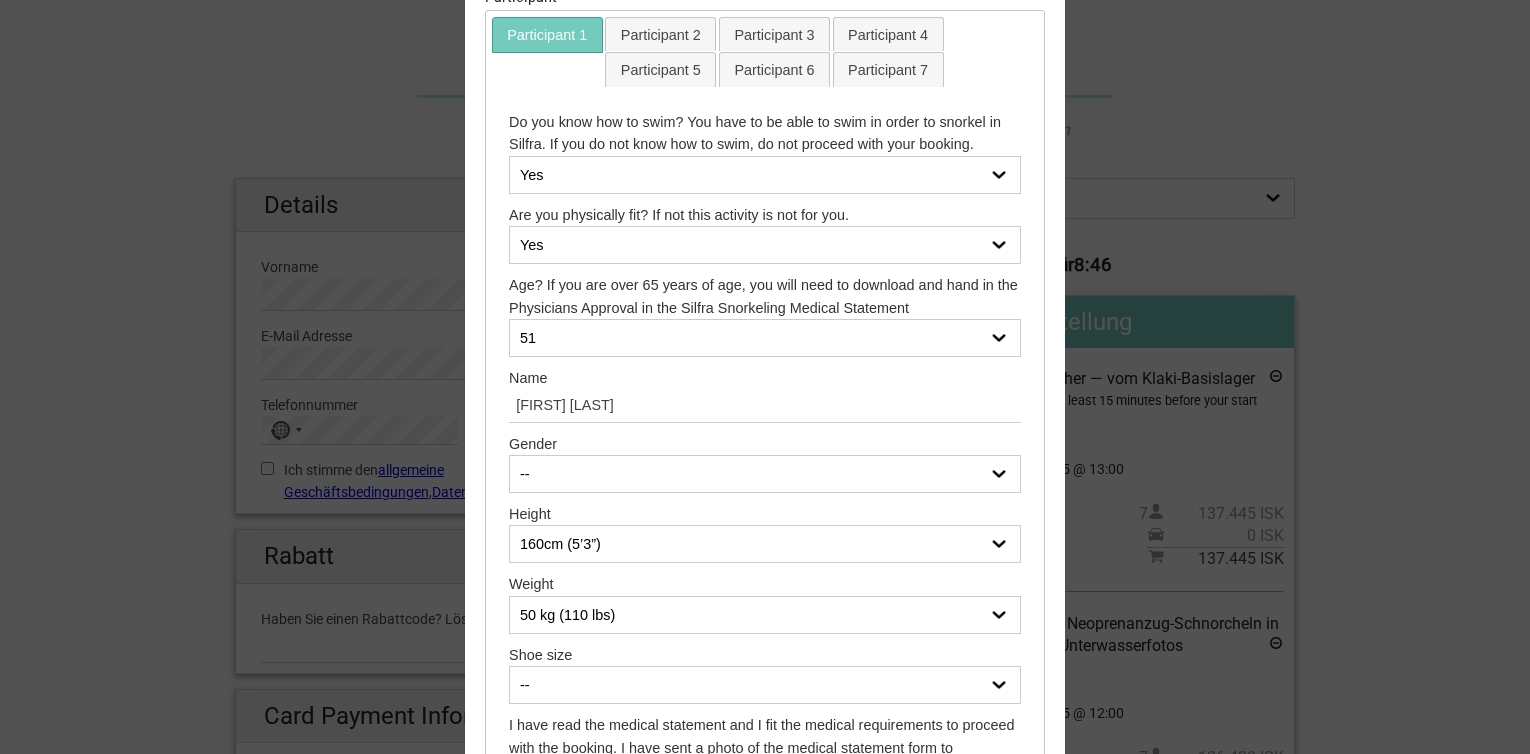 click on "--
Female
Male" at bounding box center [765, 474] 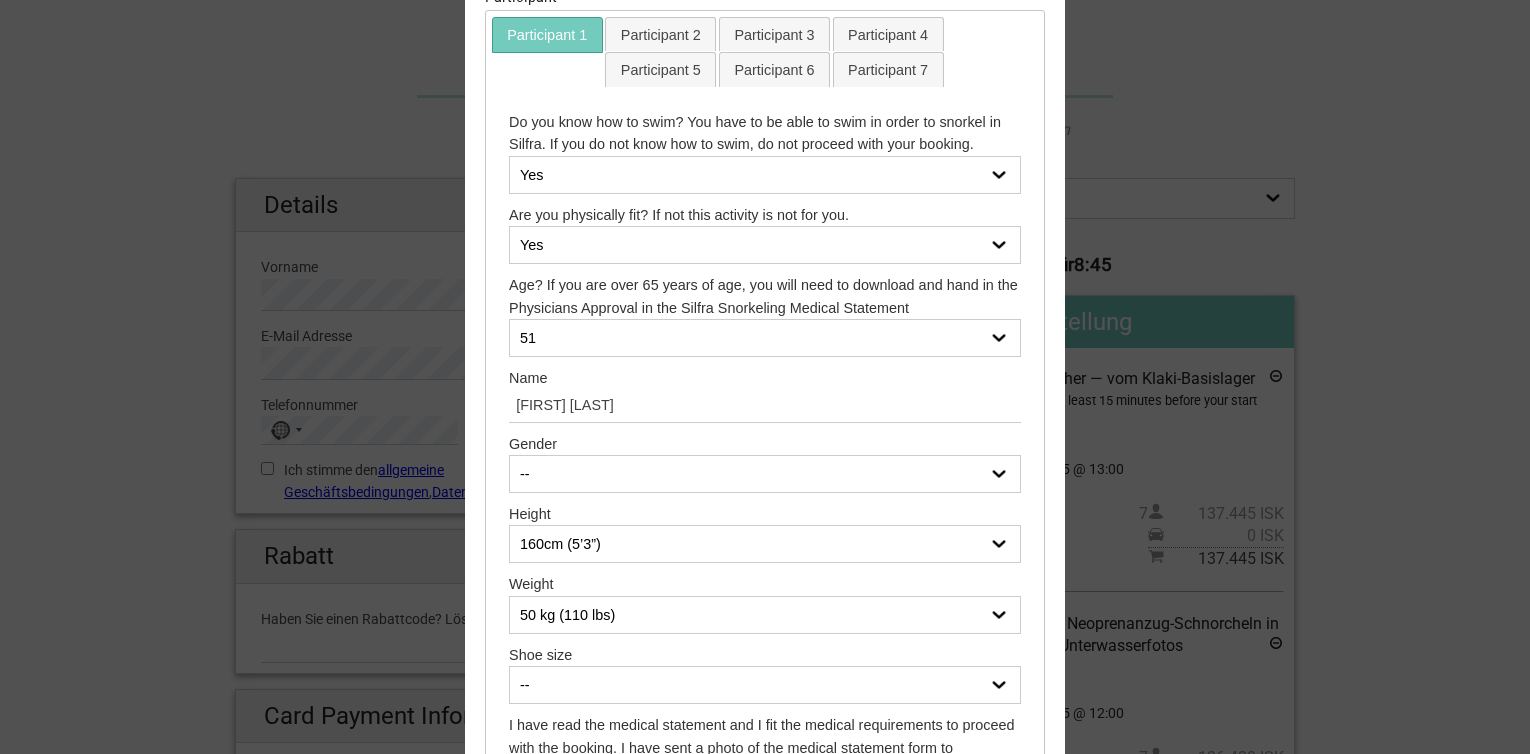 select on "Male" 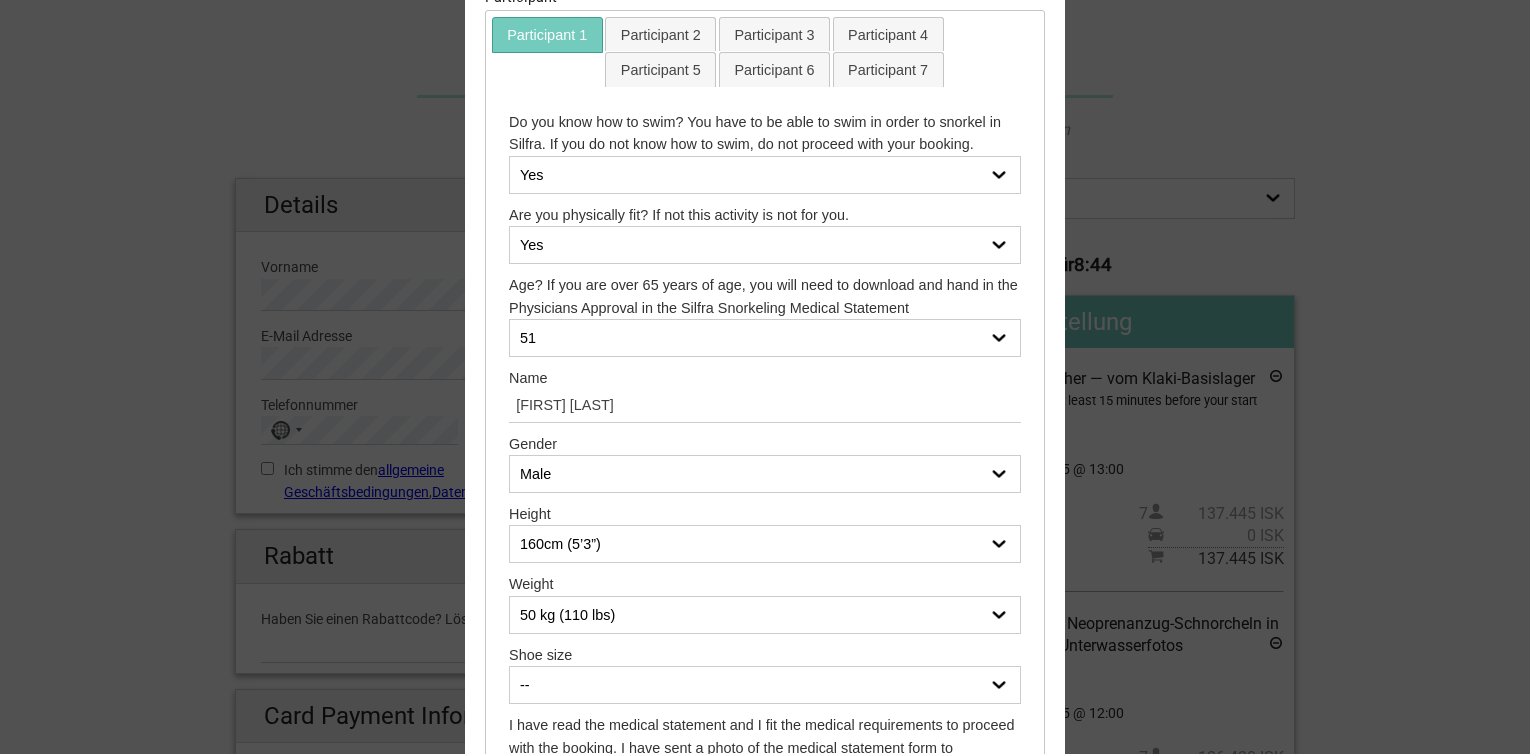 click on "160cm (5’3”)
161cm (5’3.4”)
162cm (5’3.8”)
163cm (5’4.2”)
164cm (5’4.6”)
165cm (5’5”)
166cm (5’5.4”)
167cm (5’5.7”)
168cm (5’6.1”)
169cm (5’6.5”)
170cm (5’6.9”)
171cm (5’7.3”)
172cm (5’7.7”)
173cm (5’8.1”)
174cm (5’8.5”)
175cm (5’8.9”)
176cm (5’9.3”)
177cm (5’9.7”)
178cm (5’10.1”)
179cm (5’10.5”)
180cm (5’10.9”)
181cm (5’11.3”)
182cm (5’11.7”)
183cm (6’0”)
184cm (6’0.4”)
185cm (6’0.8”)
186cm (6’1.2”)
187cm (6’1.6”)
188cm (6’2”)
189cm (6’2.4”)
190cm (6’2.8”)
191cm (6’3.2”)
192cm (6’3.6”)
193cm (6’4”)
194cm (6’4.4”)
195cm (6’4.8”)
196cm (6’5.2”)
197cm (6’5.6”)
198cm (6’6”)
199cm (6’6.3”)
200cm (6’6.7”)
150cm (4'11")
151cm (4'11.4")
152cm (4'11.8")
153cm (5'0.2")
154cm (5'0.6")
155cm (5'1")
156cm (5'1.4")
157cm (5'1.8")
158cm (5'2.2")
159cm (5'2.5”)" at bounding box center (765, 544) 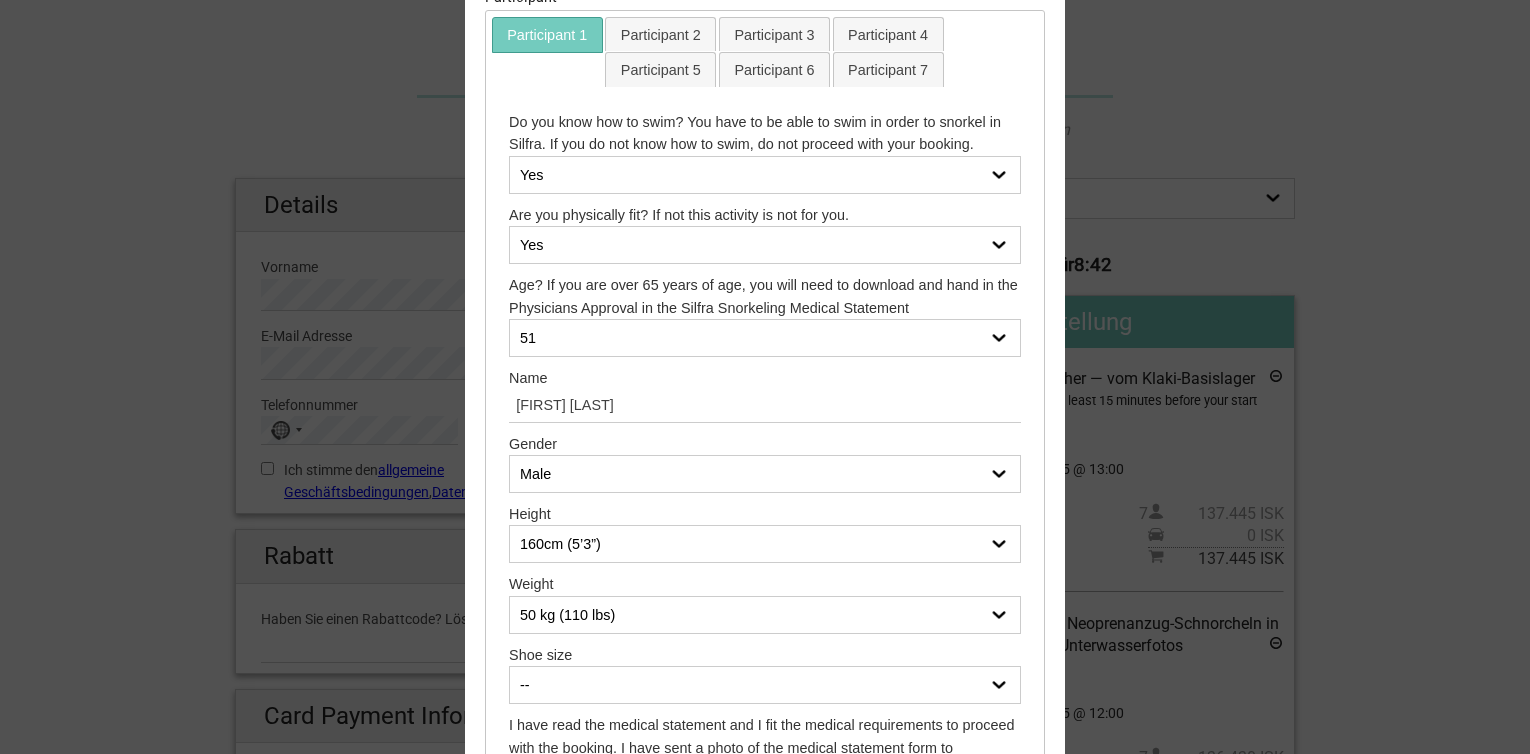 select on "165cm (5’5”)" 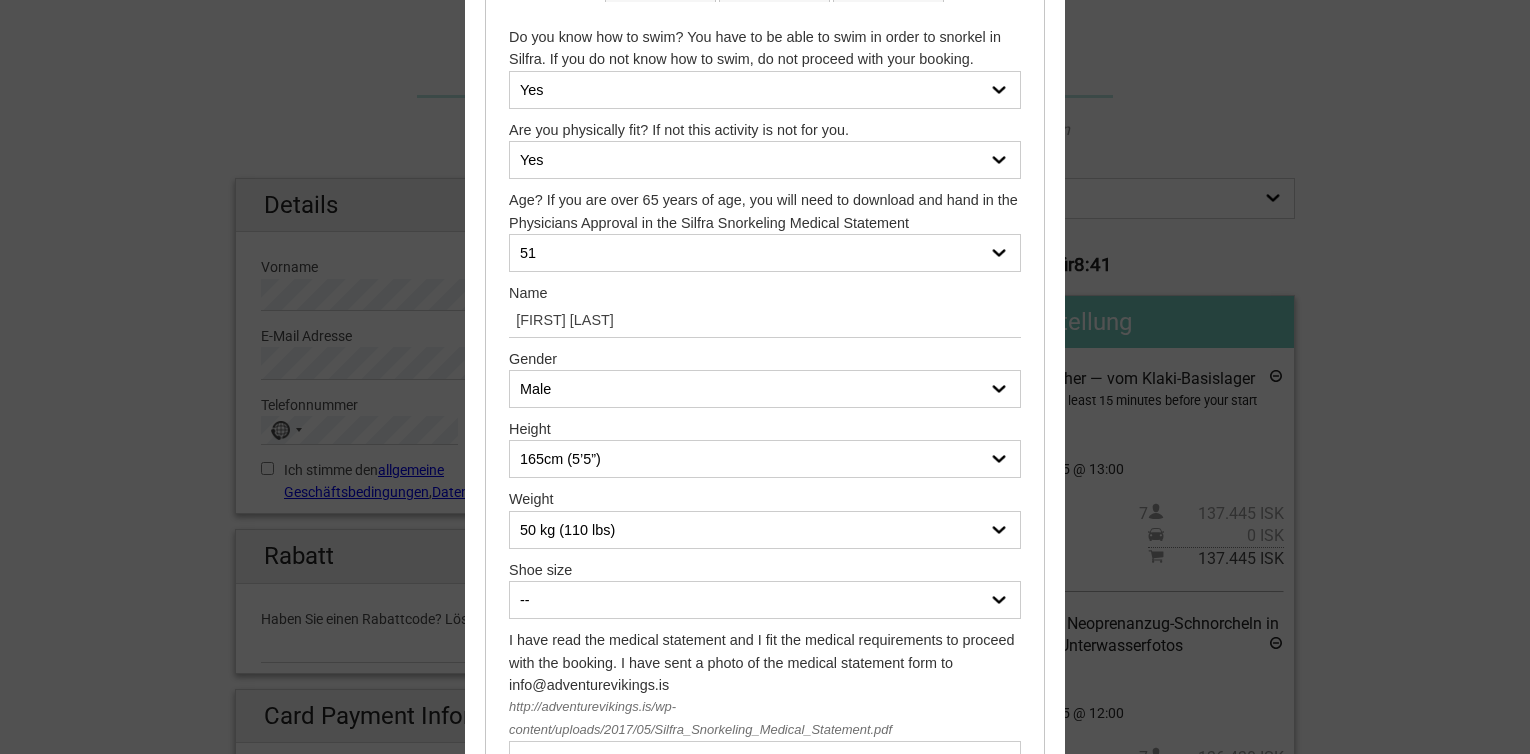 scroll, scrollTop: 400, scrollLeft: 0, axis: vertical 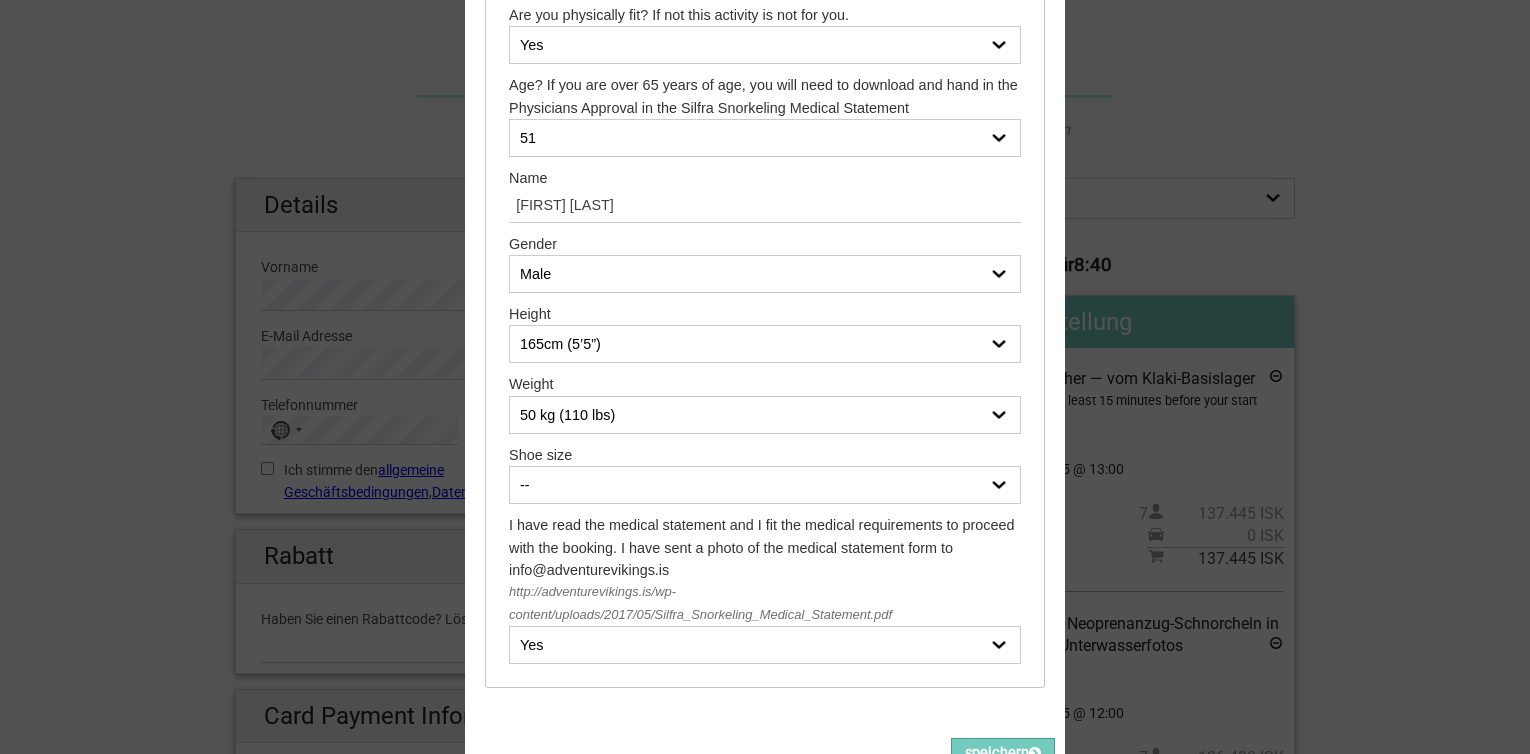 click on "50 kg (110 lbs)
51 kg (112 lbs)
52 kg (114 lbs)
53 kg (116 lbs)
54 kg (119 lbs)
55 kg (121 lbs)
56 kg (123 lbs)
57 kg (125 lbs)
58 kg (127 lbs)
59 kg (130 lbs)
60 kg (132 lbs)
61 kg (134 lbs)
62 kg (136 lbs)
63 kg (138 lbs)
64 kg (141 lbs)
65 kg (143 lbs)
66 kg (145 lbs)
67 kg (147 lbs)
68 kg (150 lbs)
69 kg (152 lbs)
70 kg (154 lbs)
71 kg (156 lbs)
72 kg (158 lbs)
73 kg (161 lbs)
74 kg (163 lbs)
75 kg (165 lbs)
76 kg (167 lbs)
77 kg (169 lbs)
78 kg (172 lbs)
79 kg (174 lbs)
80 kg (176 lbs)
81 kg (178 lbs)
82 kg (180 lbs)
83 kg (183 lbs)
84 kg (185 lbs)
85 kg (187 lbs)
86 kg (189 lbs)
87 kg (191 lbs)
88 kg (194 lbs)
89 kg (196 lbs)
90 kg (198 lbs)
91 kg (200 lbs)
92 kg (202 lbs)
93 kg (205 lbs)
94 kg (207 lbs)
95 kg (209 lbs)
96 kg (211 lbs)
97 kg (213 lbs)
98 kg (216 lbs)
99 kg (218 lbs)
100 kg (220 lbs)
101 kg (222 lbs)
102 kg (224 lbs)
103 kg (227 lbs)
104 kg (229 lbs)
105 kg (231 lbs)" at bounding box center (765, 415) 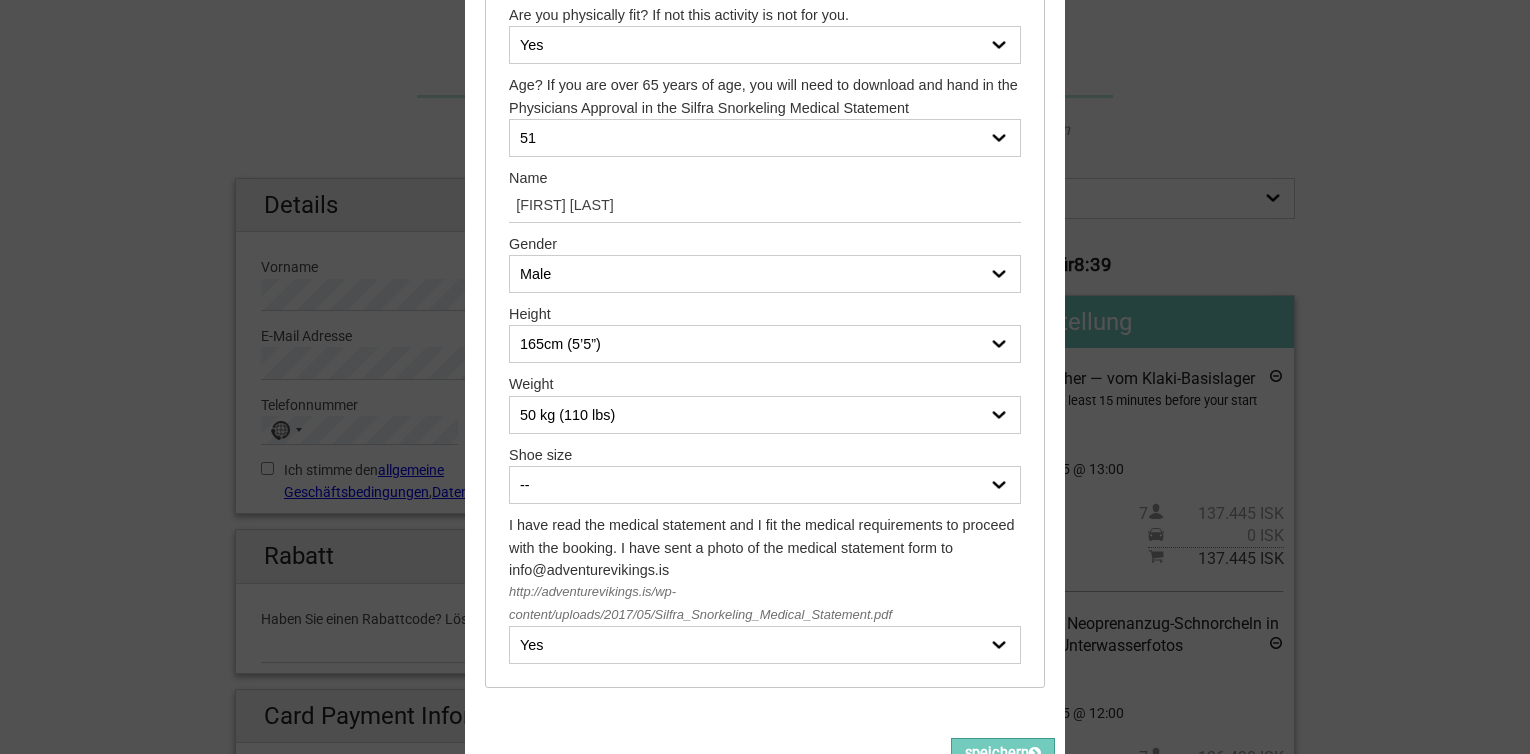 select on "68 kg (150 lbs)" 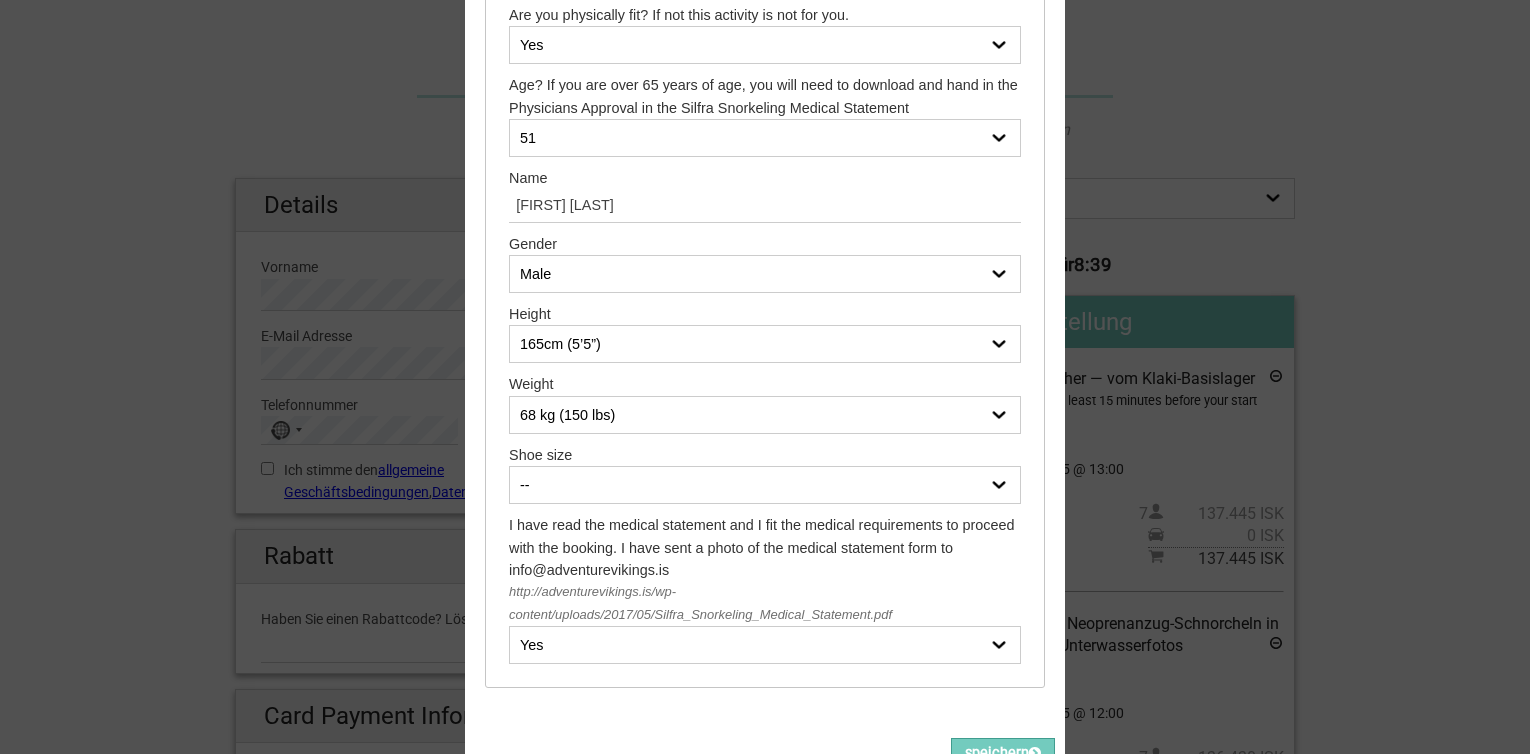 click on "50 kg (110 lbs)
51 kg (112 lbs)
52 kg (114 lbs)
53 kg (116 lbs)
54 kg (119 lbs)
55 kg (121 lbs)
56 kg (123 lbs)
57 kg (125 lbs)
58 kg (127 lbs)
59 kg (130 lbs)
60 kg (132 lbs)
61 kg (134 lbs)
62 kg (136 lbs)
63 kg (138 lbs)
64 kg (141 lbs)
65 kg (143 lbs)
66 kg (145 lbs)
67 kg (147 lbs)
68 kg (150 lbs)
69 kg (152 lbs)
70 kg (154 lbs)
71 kg (156 lbs)
72 kg (158 lbs)
73 kg (161 lbs)
74 kg (163 lbs)
75 kg (165 lbs)
76 kg (167 lbs)
77 kg (169 lbs)
78 kg (172 lbs)
79 kg (174 lbs)
80 kg (176 lbs)
81 kg (178 lbs)
82 kg (180 lbs)
83 kg (183 lbs)
84 kg (185 lbs)
85 kg (187 lbs)
86 kg (189 lbs)
87 kg (191 lbs)
88 kg (194 lbs)
89 kg (196 lbs)
90 kg (198 lbs)
91 kg (200 lbs)
92 kg (202 lbs)
93 kg (205 lbs)
94 kg (207 lbs)
95 kg (209 lbs)
96 kg (211 lbs)
97 kg (213 lbs)
98 kg (216 lbs)
99 kg (218 lbs)
100 kg (220 lbs)
101 kg (222 lbs)
102 kg (224 lbs)
103 kg (227 lbs)
104 kg (229 lbs)
105 kg (231 lbs)" at bounding box center [765, 415] 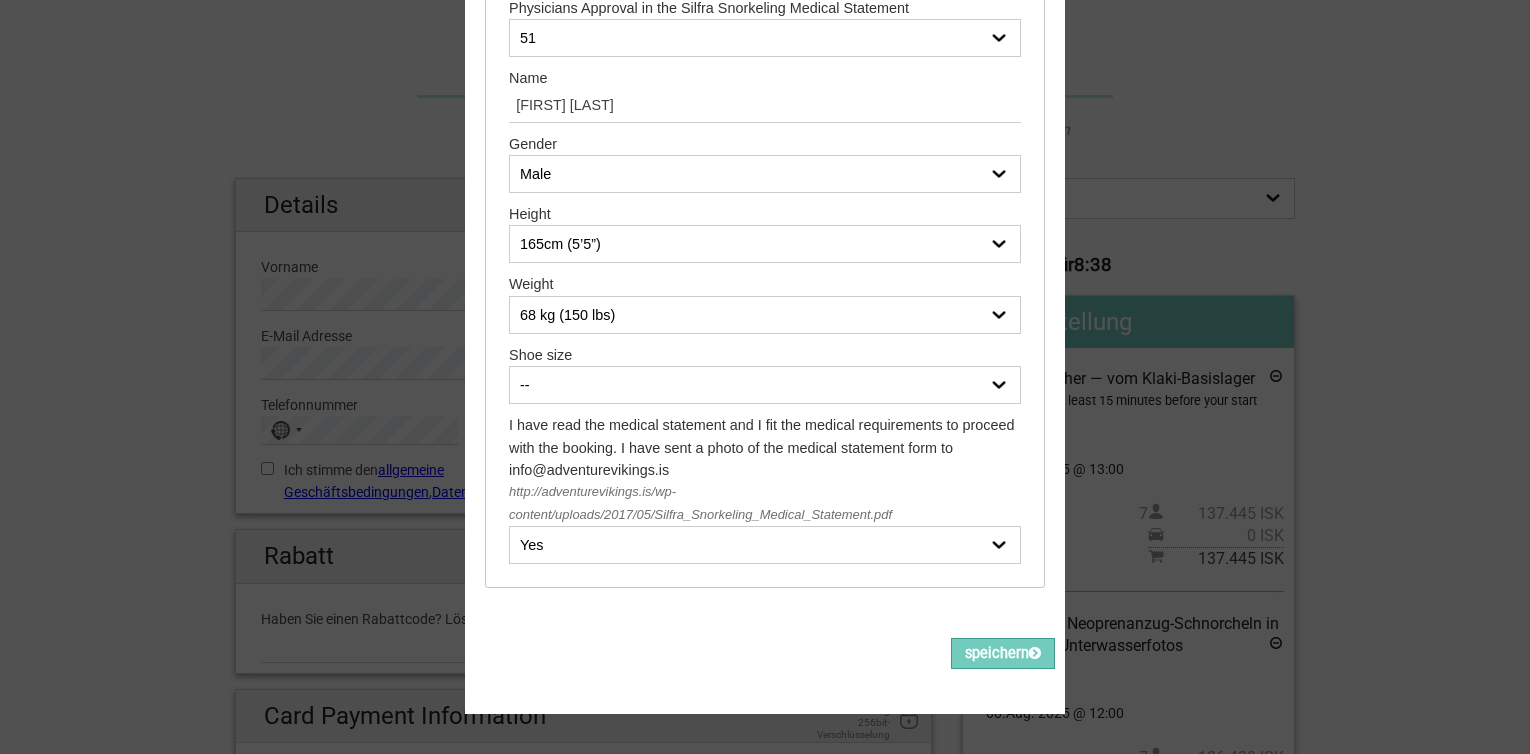 click on "--
35
36
37
38
39
40
41
42
43
44
45
46
47" at bounding box center [765, 385] 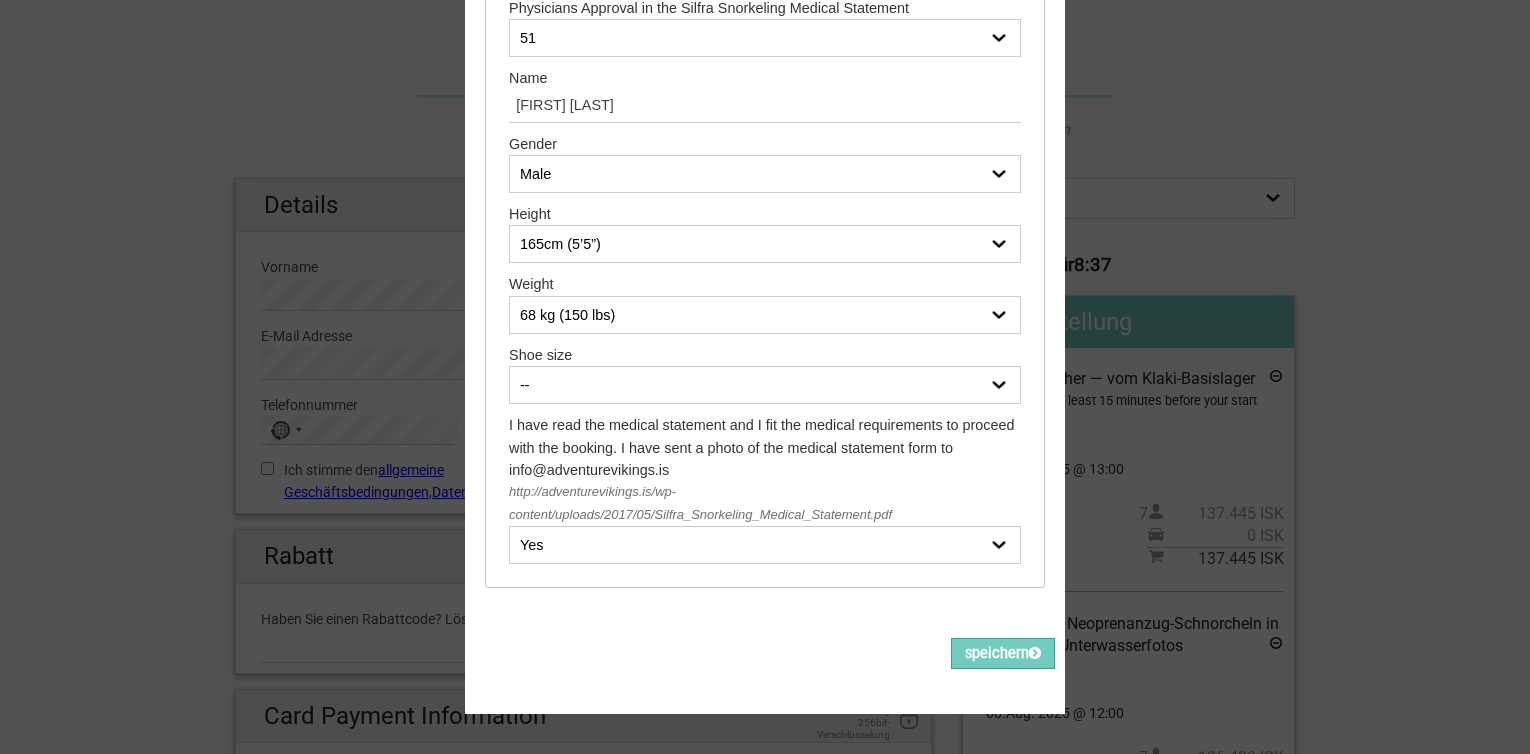 select on "40" 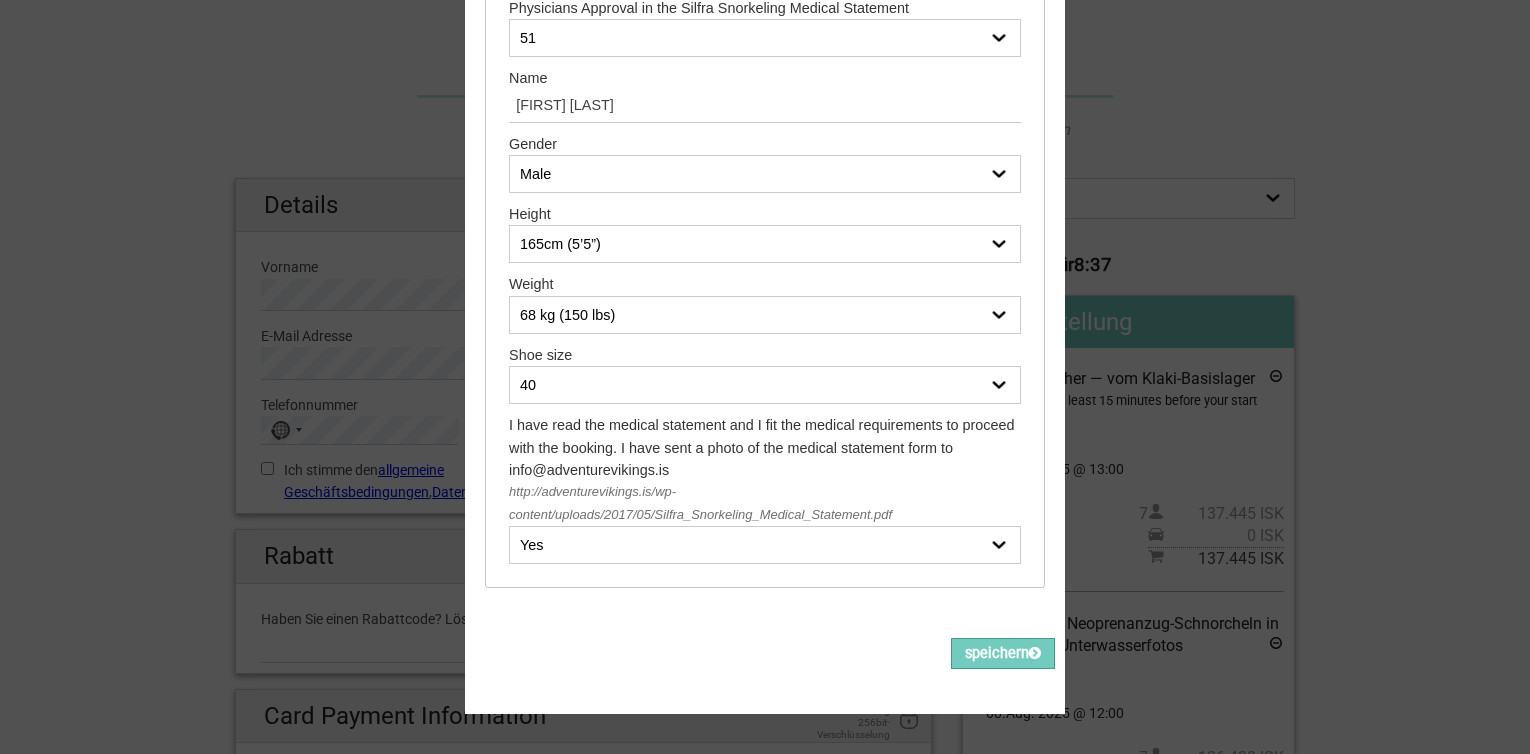 click on "--
35
36
37
38
39
40
41
42
43
44
45
46
47" at bounding box center (765, 385) 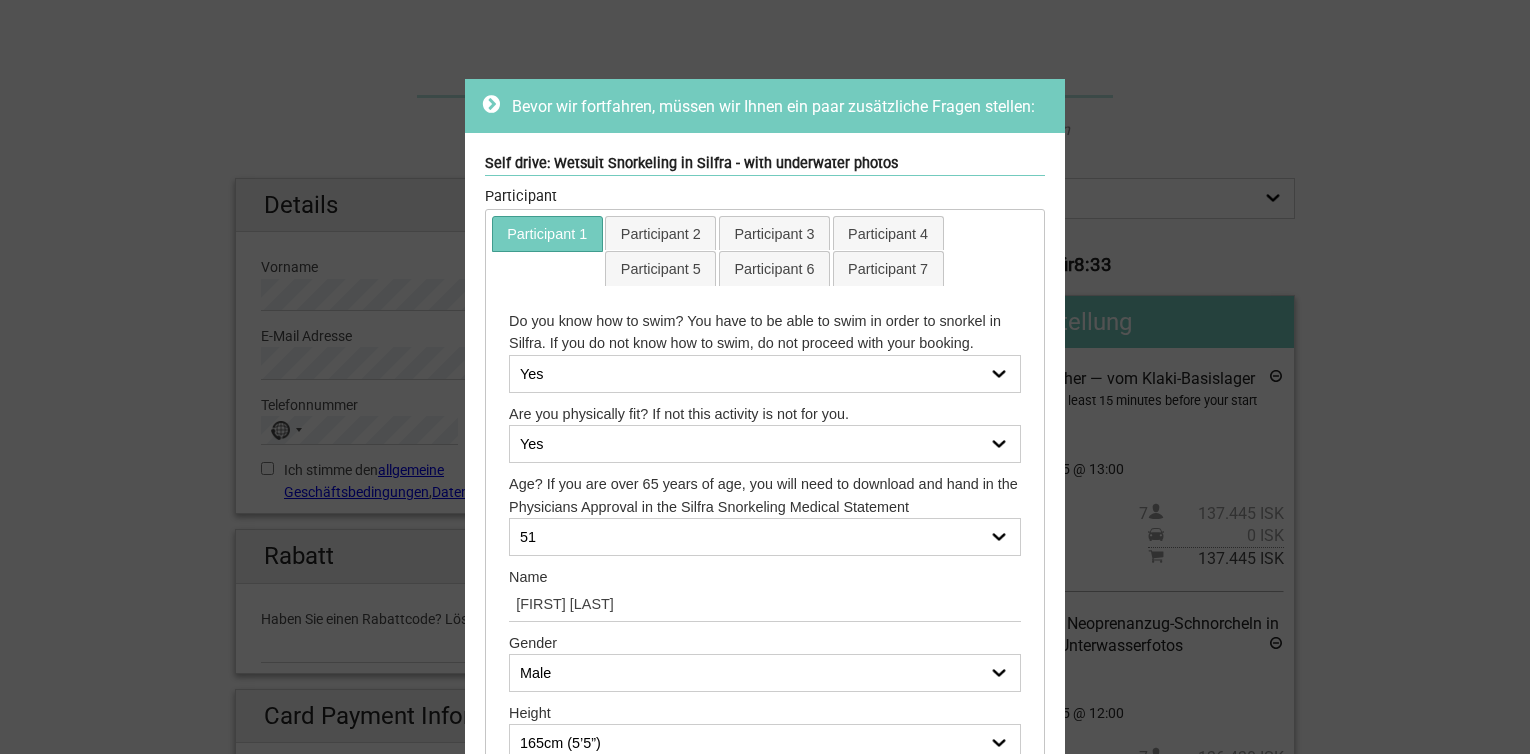 scroll, scrollTop: 0, scrollLeft: 0, axis: both 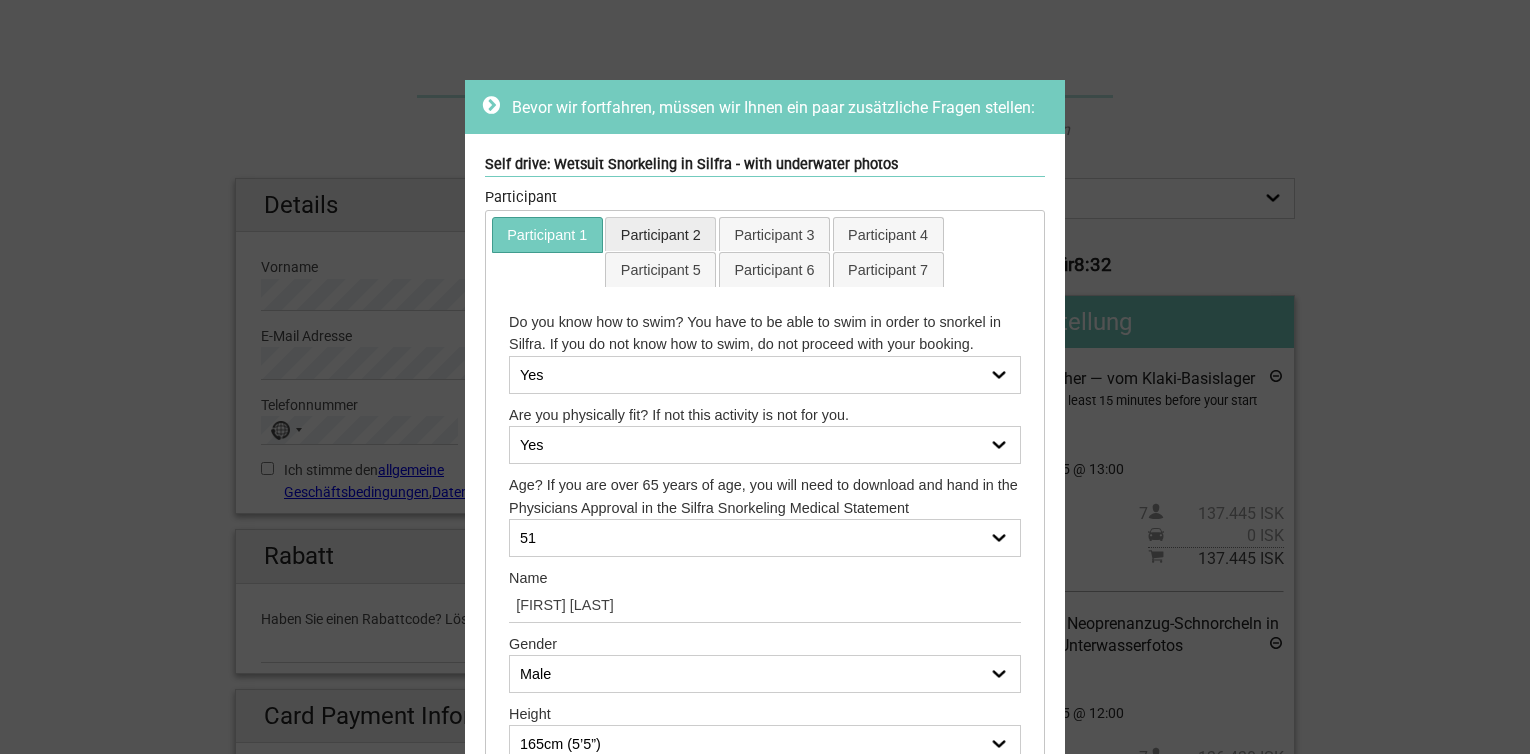 click on "Participant 2" at bounding box center [660, 234] 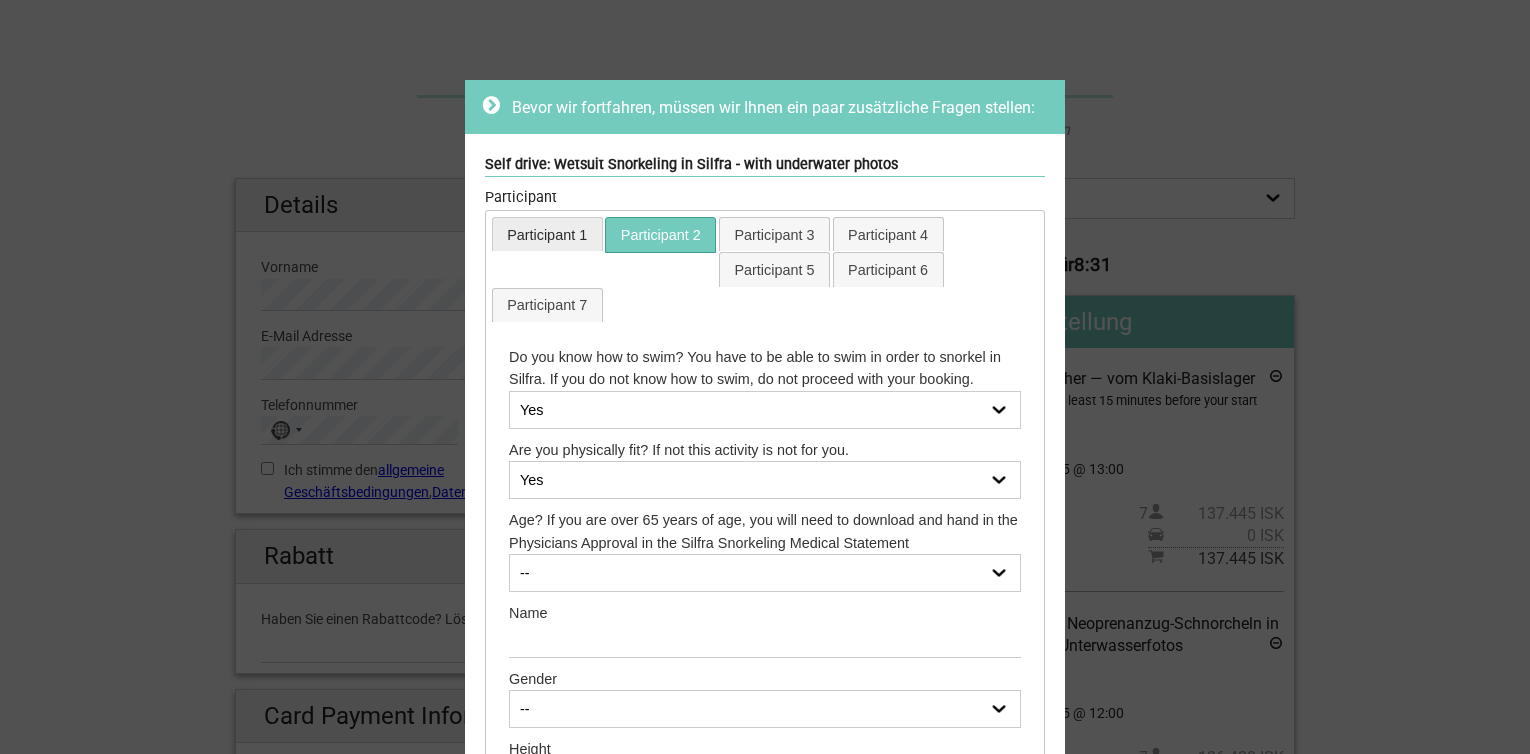 click on "Participant 1" at bounding box center [547, 234] 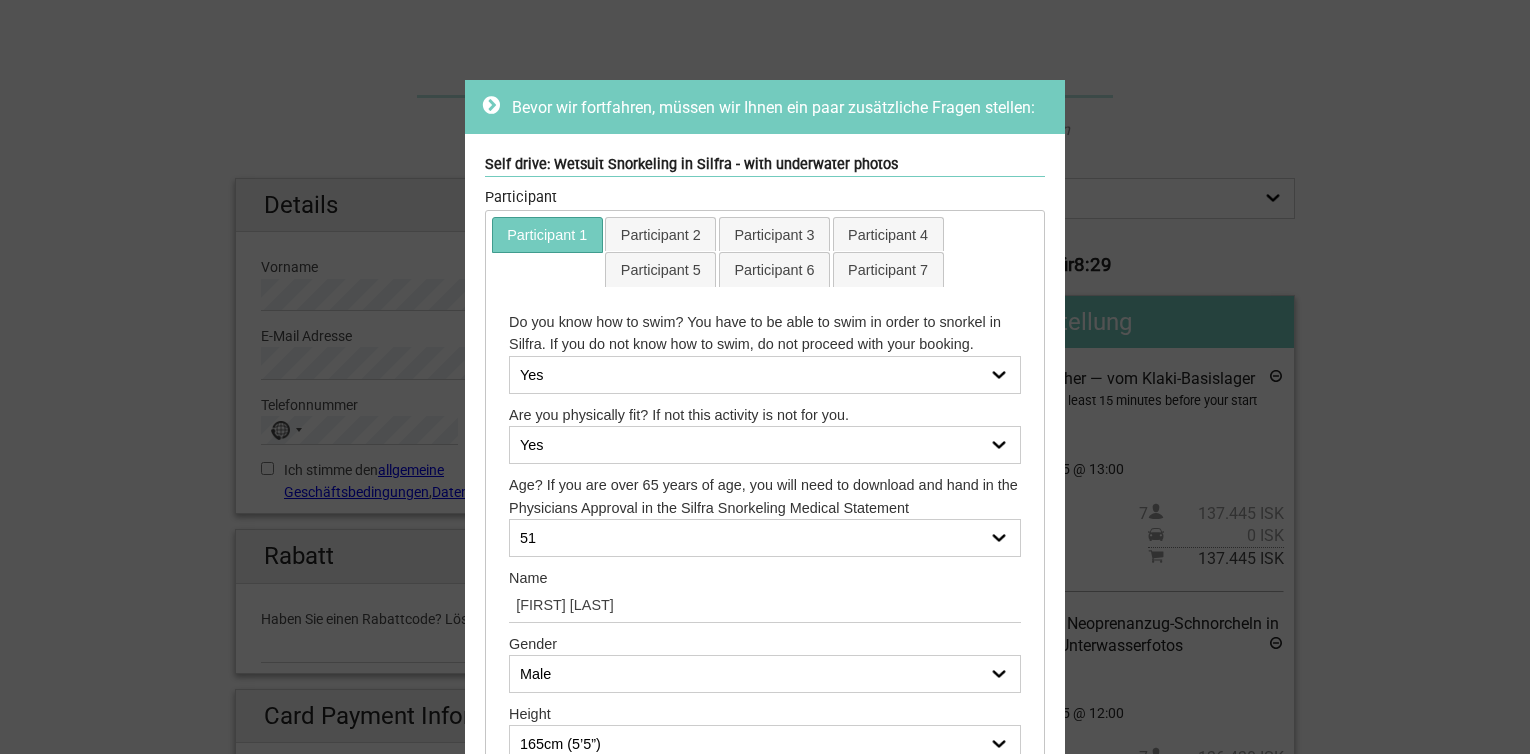 click on "Participant 2" at bounding box center [660, 234] 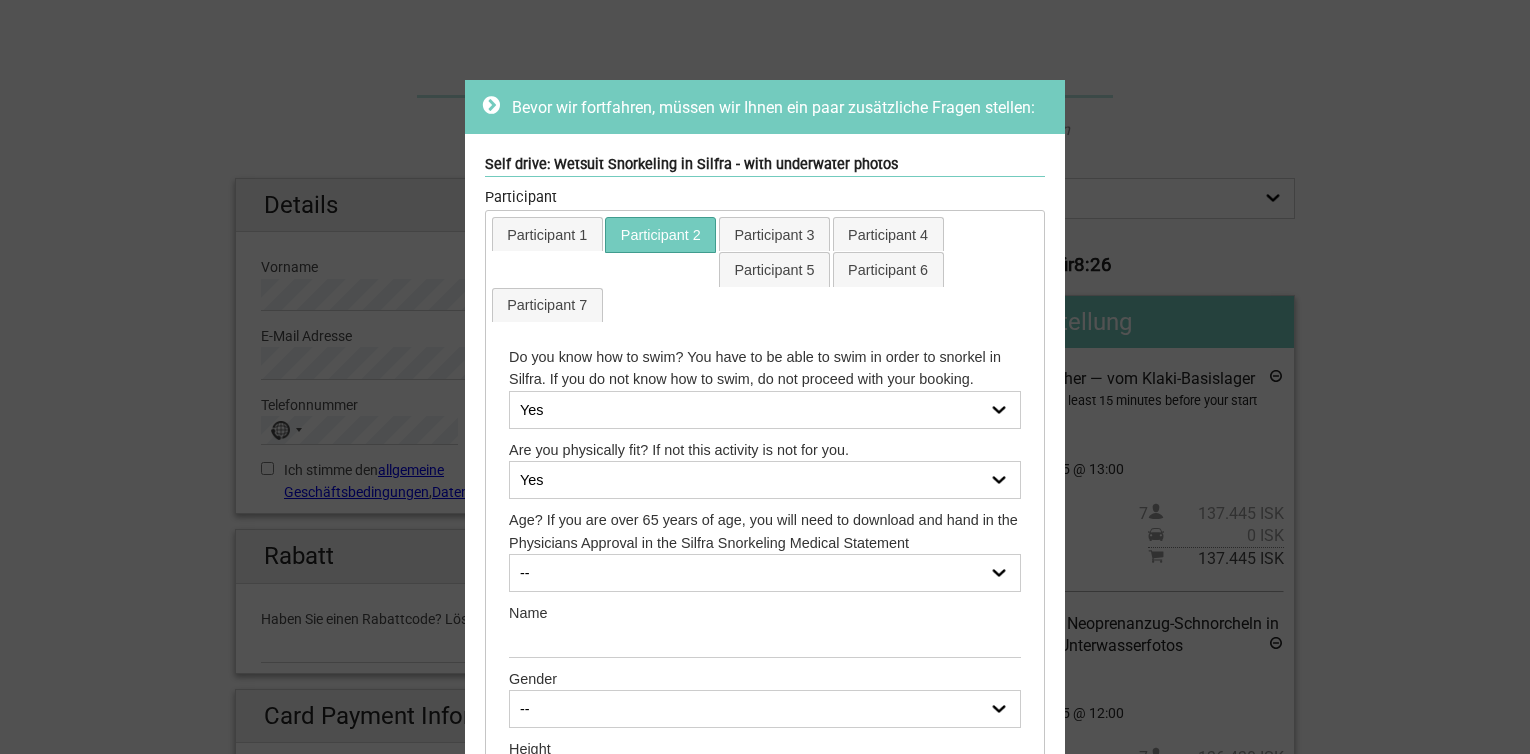 click on "--
14
15
16
17
18
19
20
21
22
23
24
25
26
27
28
29
30
31
32
33
34
35
36
37
38
39
40
41
42
43
44
45
46
47
48
49
50
51
52
53
54
55
56
57
58
59
60
61
62
63
64
65 physician approval needed
66 physician approval needed
67 physician approval needed
68 physician approval needed
69 physician approval needed
70 physician approval needed
71 physician approval needed
72 physician approval needed
73 physician approval needed
74 physician approval needed
75 physician approval needed
76 physician approval needed
77 physician approval needed
78 physician approval needed
79 physician approval needed
80 physician approval needed+
81 physician approval needed
82 physician approval needed
83 physician approval needed
84 physician approval needed
85 physician approval needed
86 physician approval needed
87 physician approval needed
88 physician approval needed" at bounding box center (765, 573) 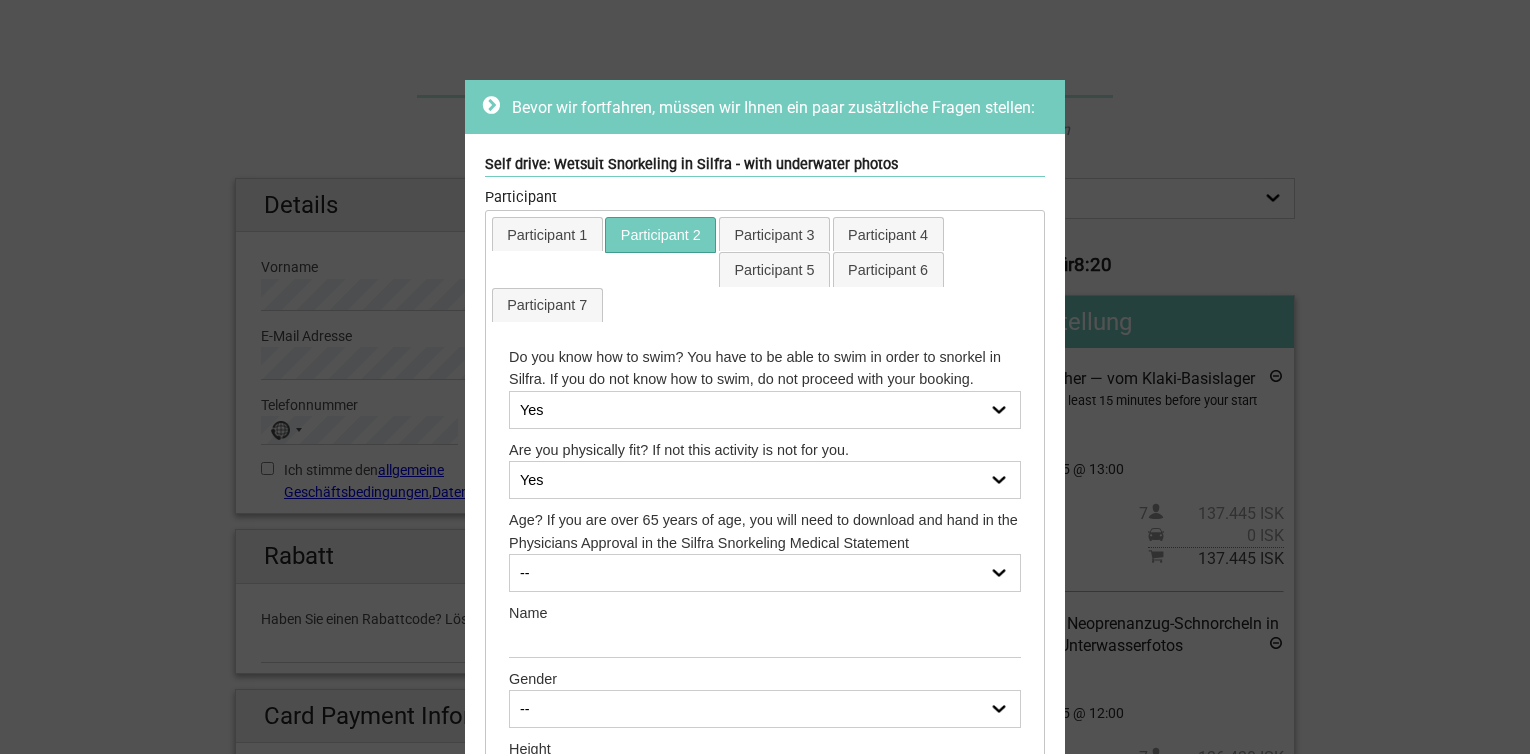 select on "51" 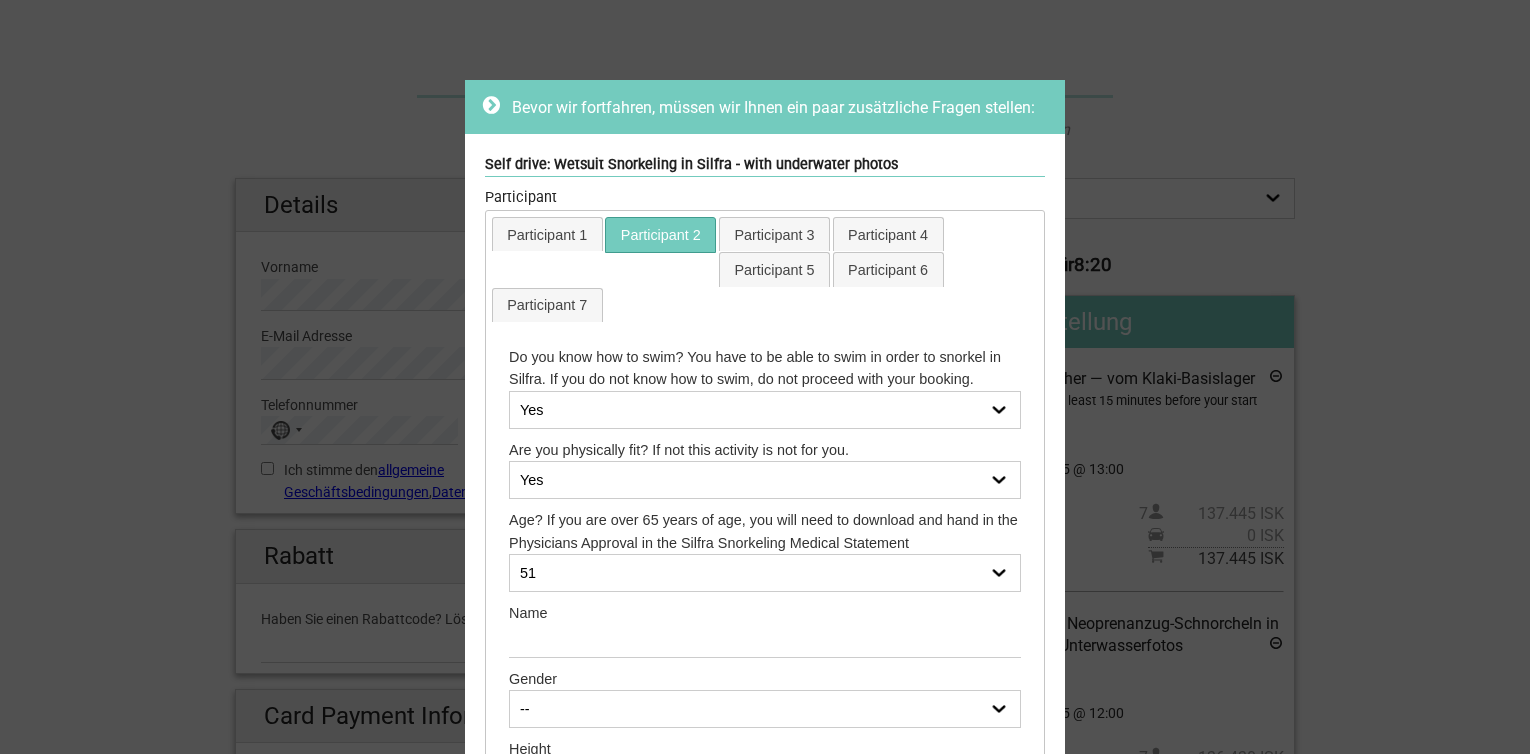click on "--
14
15
16
17
18
19
20
21
22
23
24
25
26
27
28
29
30
31
32
33
34
35
36
37
38
39
40
41
42
43
44
45
46
47
48
49
50
51
52
53
54
55
56
57
58
59
60
61
62
63
64
65 physician approval needed
66 physician approval needed
67 physician approval needed
68 physician approval needed
69 physician approval needed
70 physician approval needed
71 physician approval needed
72 physician approval needed
73 physician approval needed
74 physician approval needed
75 physician approval needed
76 physician approval needed
77 physician approval needed
78 physician approval needed
79 physician approval needed
80 physician approval needed+
81 physician approval needed
82 physician approval needed
83 physician approval needed
84 physician approval needed
85 physician approval needed
86 physician approval needed
87 physician approval needed
88 physician approval needed" at bounding box center (765, 573) 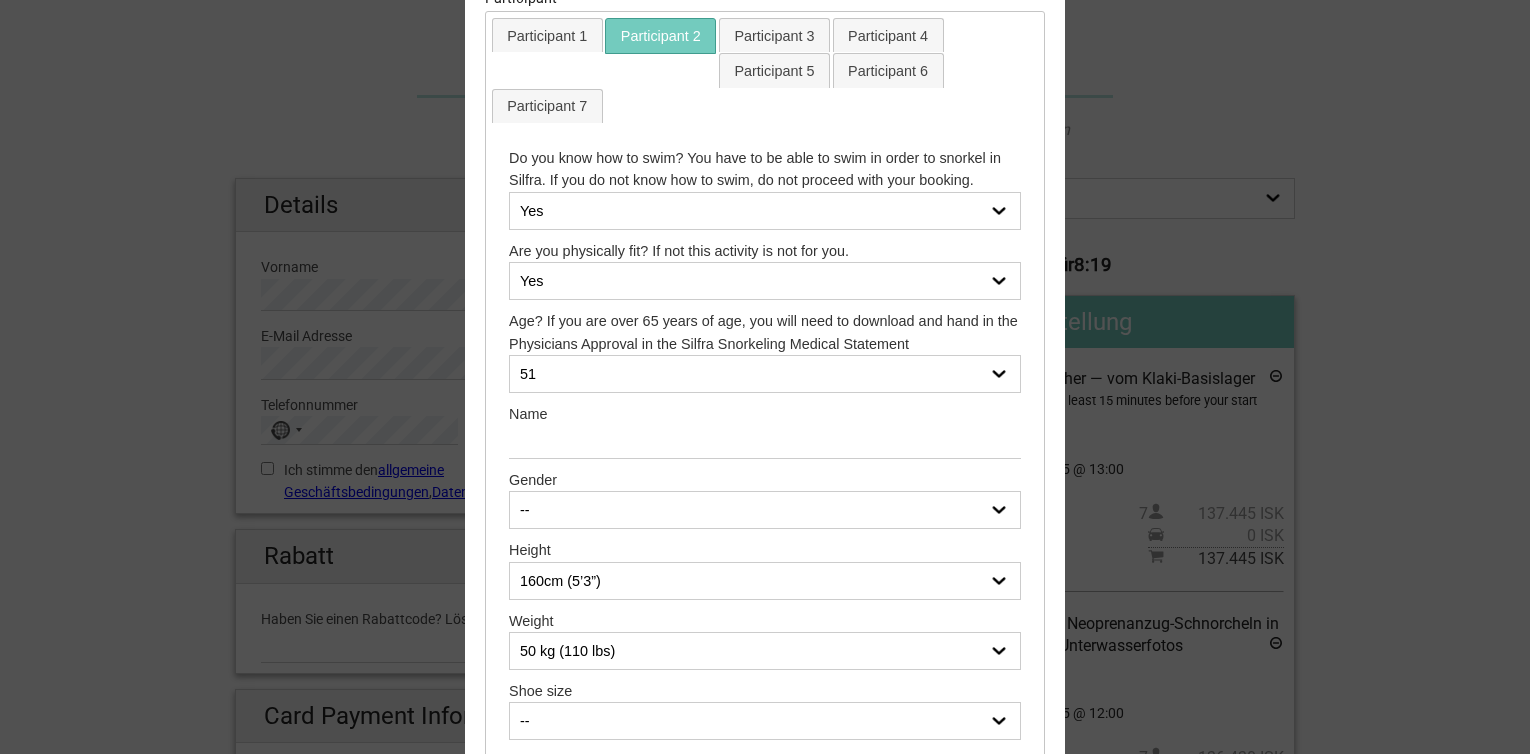 scroll, scrollTop: 200, scrollLeft: 0, axis: vertical 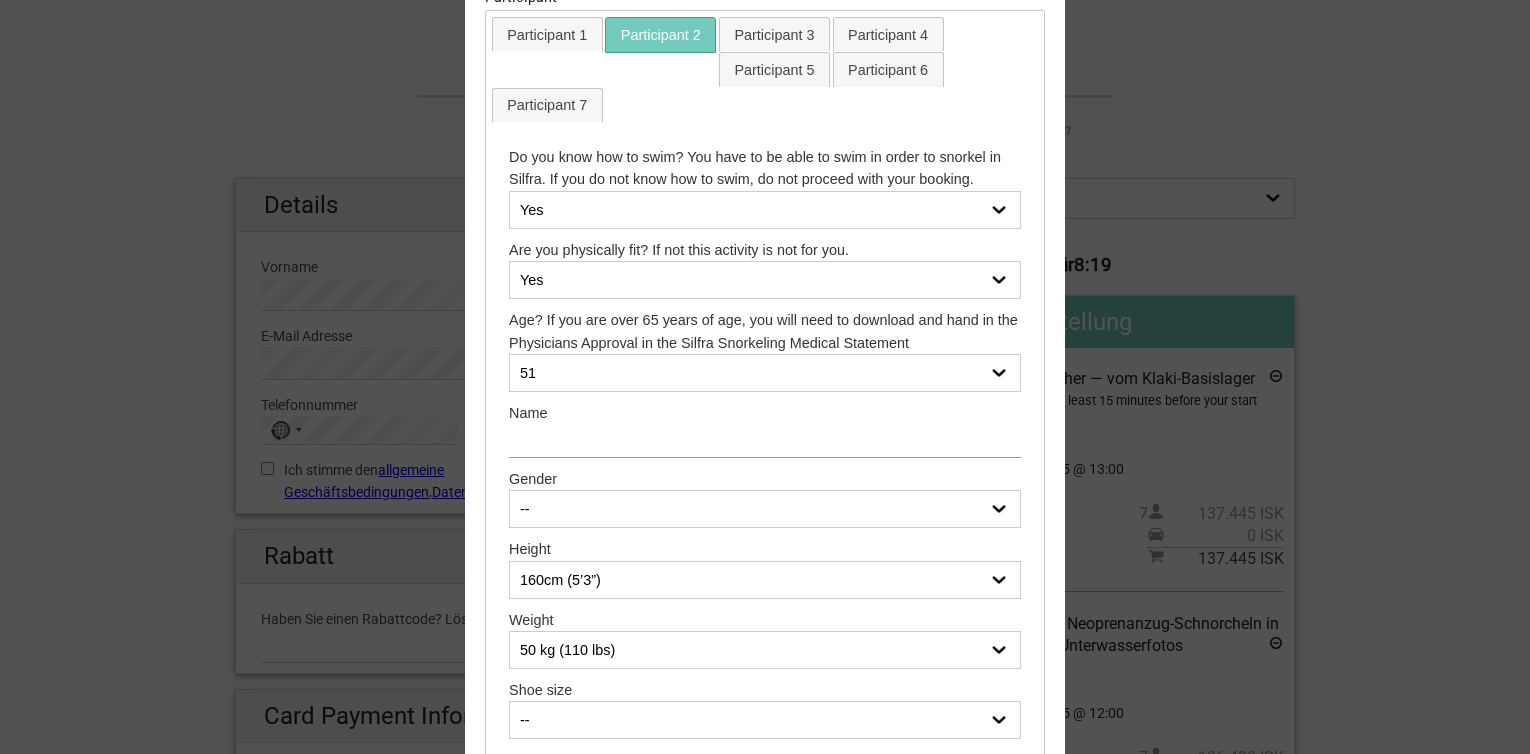 click at bounding box center (765, 440) 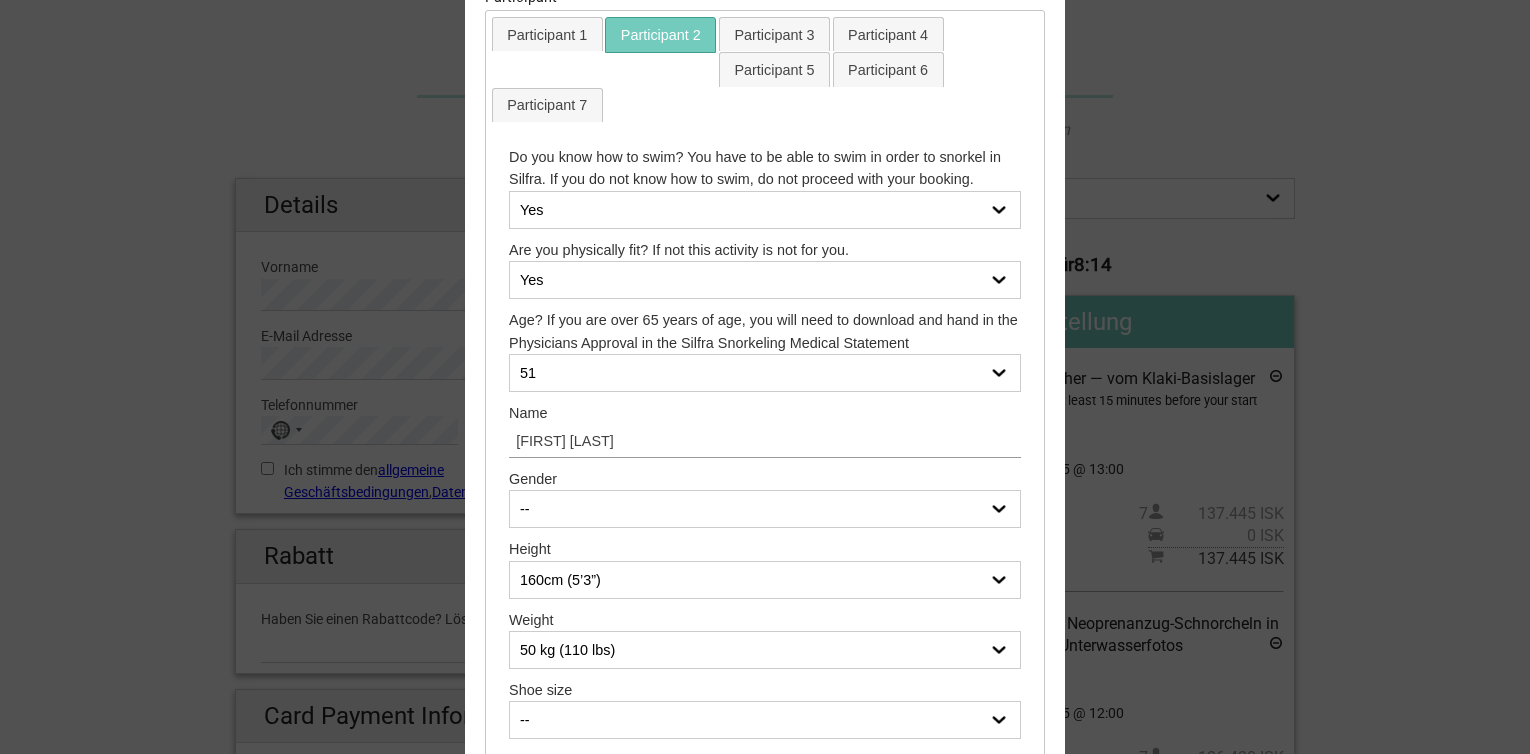 type on "[FIRST] [LAST]" 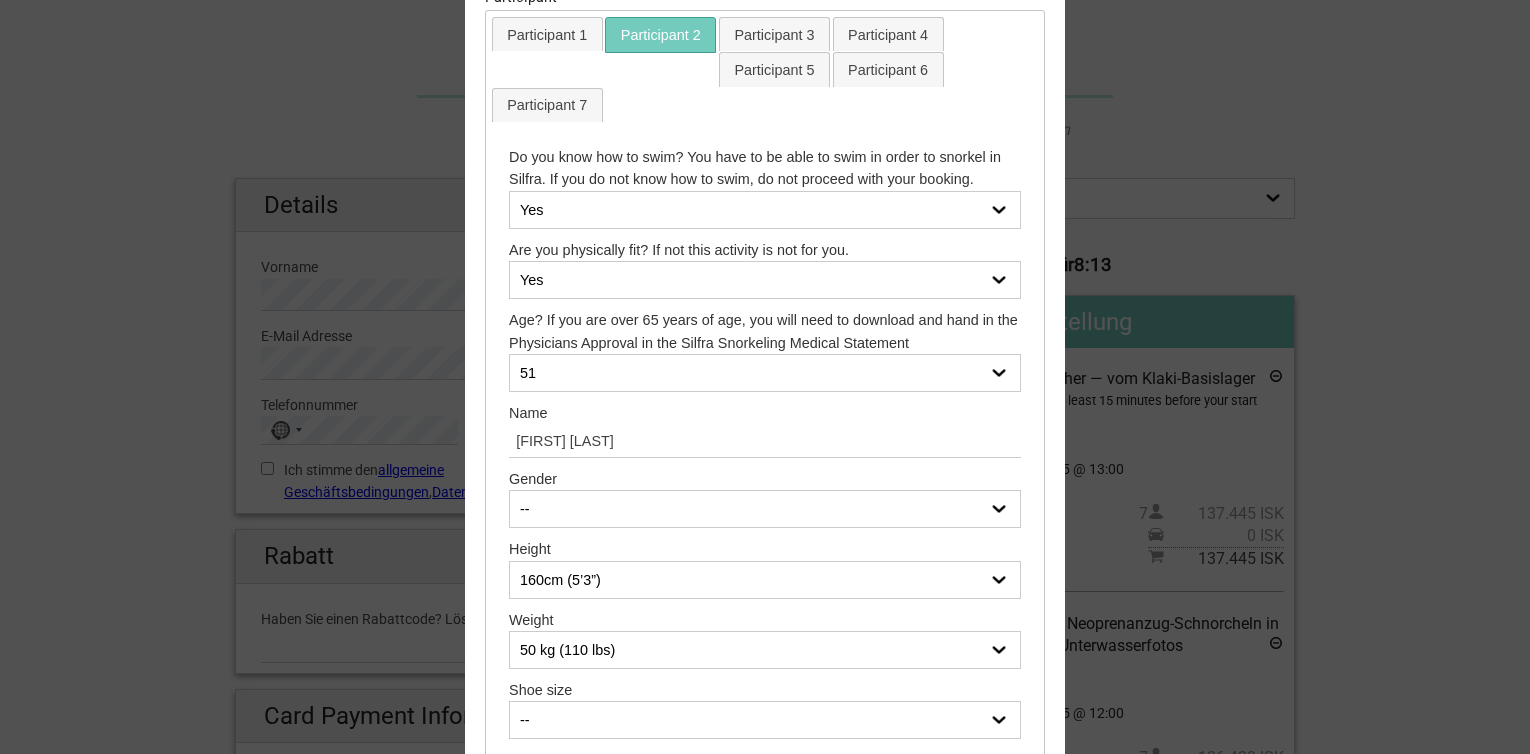 click on "--
Female
Male" at bounding box center [765, 509] 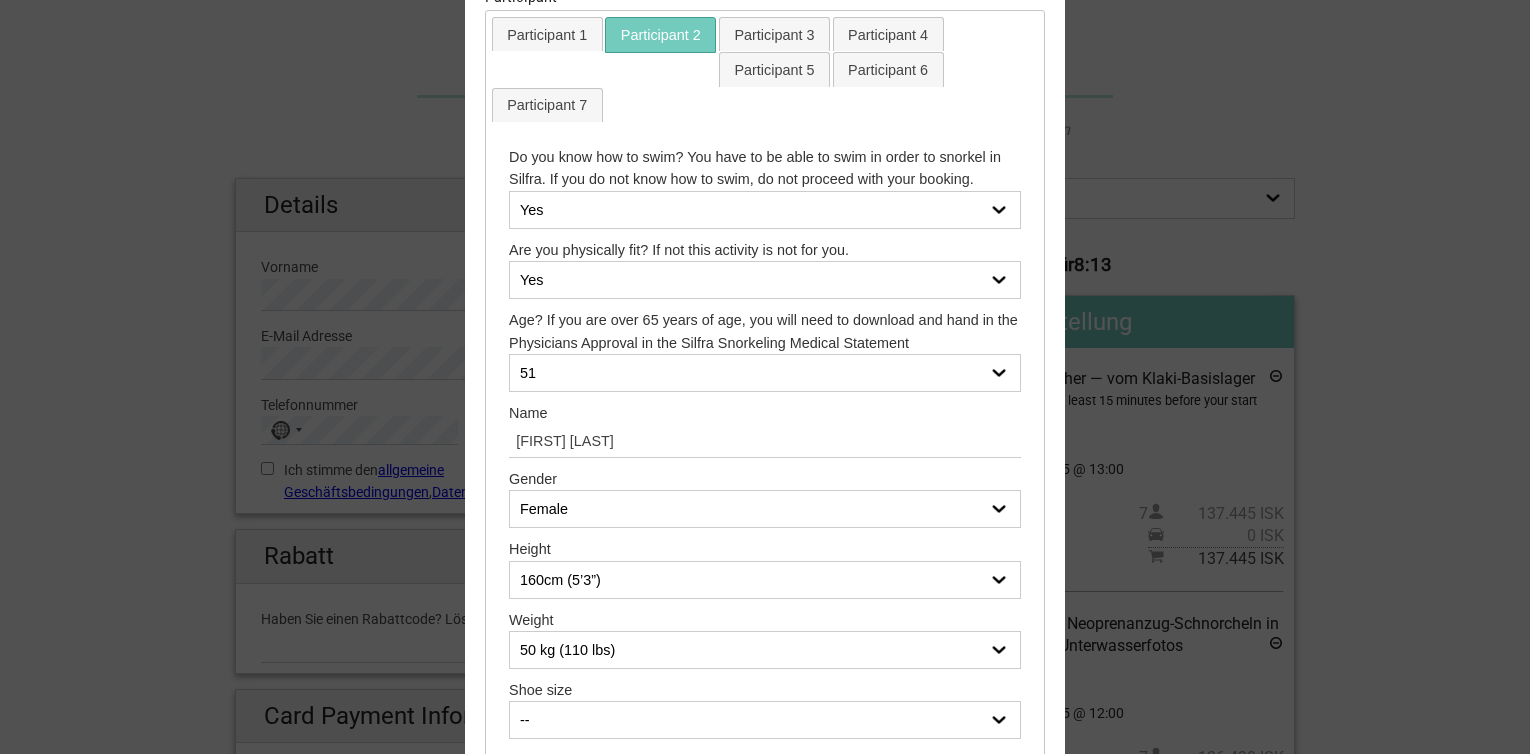 click on "--
Female
Male" at bounding box center (765, 509) 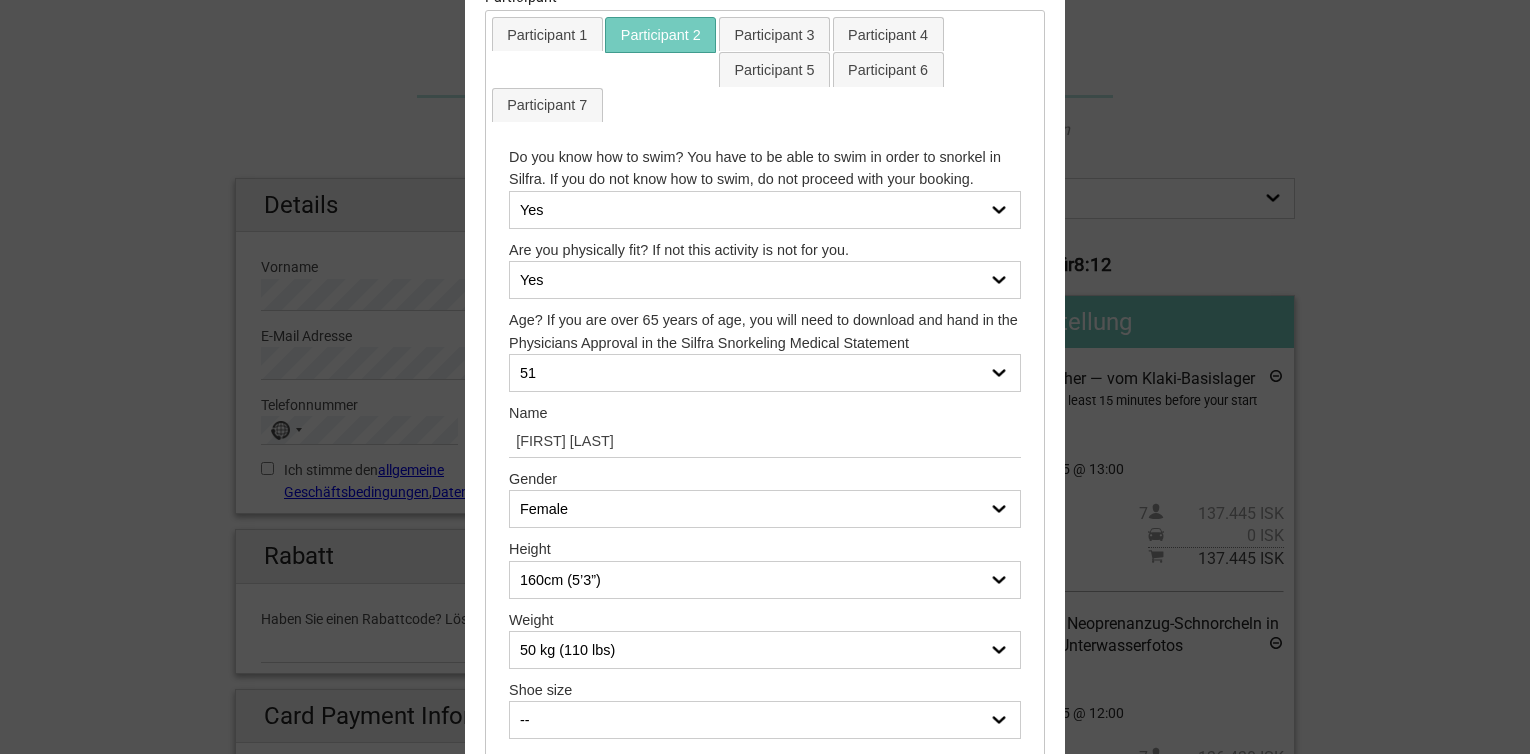 click on "160cm (5’3”)
161cm (5’3.4”)
162cm (5’3.8”)
163cm (5’4.2”)
164cm (5’4.6”)
165cm (5’5”)
166cm (5’5.4”)
167cm (5’5.7”)
168cm (5’6.1”)
169cm (5’6.5”)
170cm (5’6.9”)
171cm (5’7.3”)
172cm (5’7.7”)
173cm (5’8.1”)
174cm (5’8.5”)
175cm (5’8.9”)
176cm (5’9.3”)
177cm (5’9.7”)
178cm (5’10.1”)
179cm (5’10.5”)
180cm (5’10.9”)
181cm (5’11.3”)
182cm (5’11.7”)
183cm (6’0”)
184cm (6’0.4”)
185cm (6’0.8”)
186cm (6’1.2”)
187cm (6’1.6”)
188cm (6’2”)
189cm (6’2.4”)
190cm (6’2.8”)
191cm (6’3.2”)
192cm (6’3.6”)
193cm (6’4”)
194cm (6’4.4”)
195cm (6’4.8”)
196cm (6’5.2”)
197cm (6’5.6”)
198cm (6’6”)
199cm (6’6.3”)
200cm (6’6.7”)
150cm (4'11")
151cm (4'11.4")
152cm (4'11.8")
153cm (5'0.2")
154cm (5'0.6")
155cm (5'1")
156cm (5'1.4")
157cm (5'1.8")
158cm (5'2.2")
159cm (5'2.5”)" at bounding box center [765, 580] 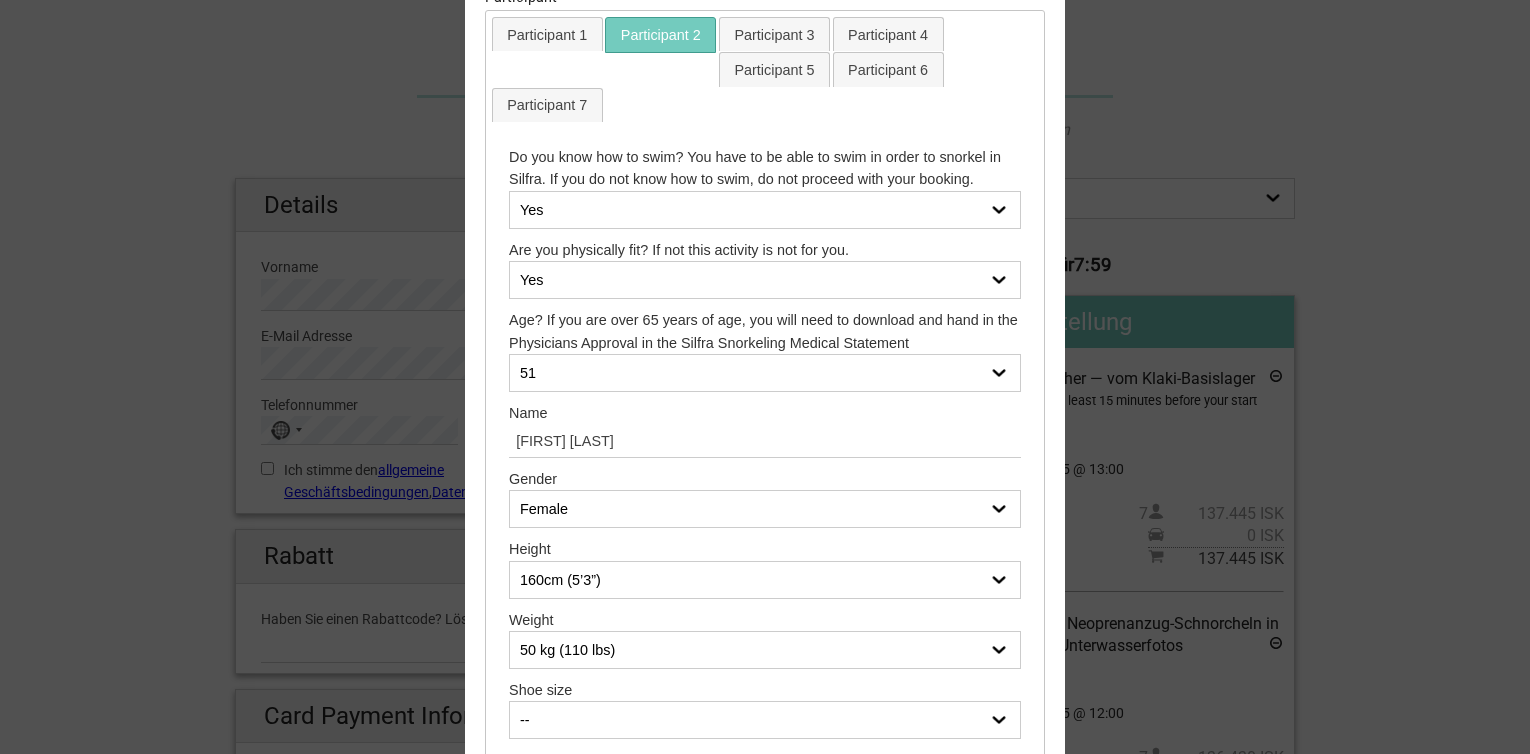 select on "152cm (4'11.8")" 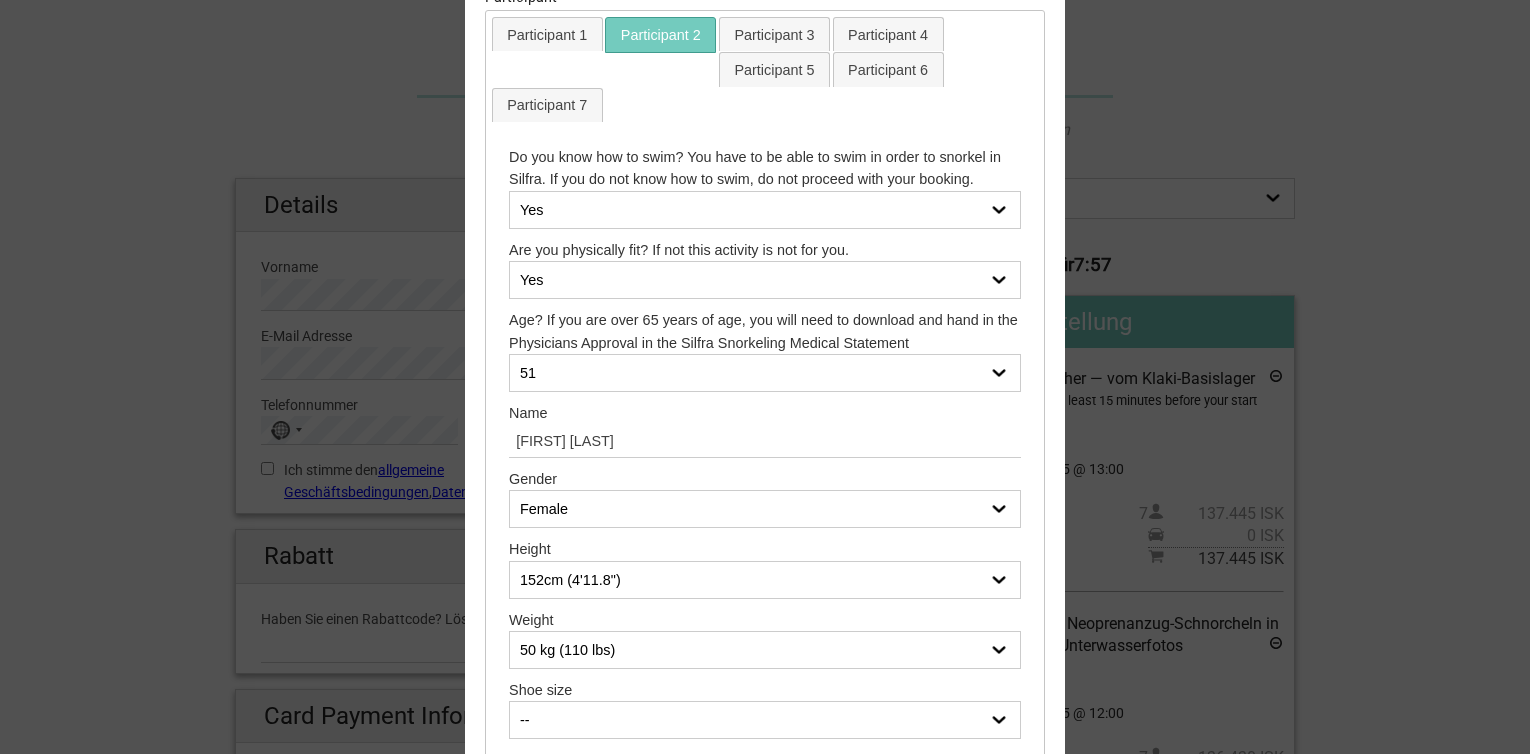 scroll, scrollTop: 400, scrollLeft: 0, axis: vertical 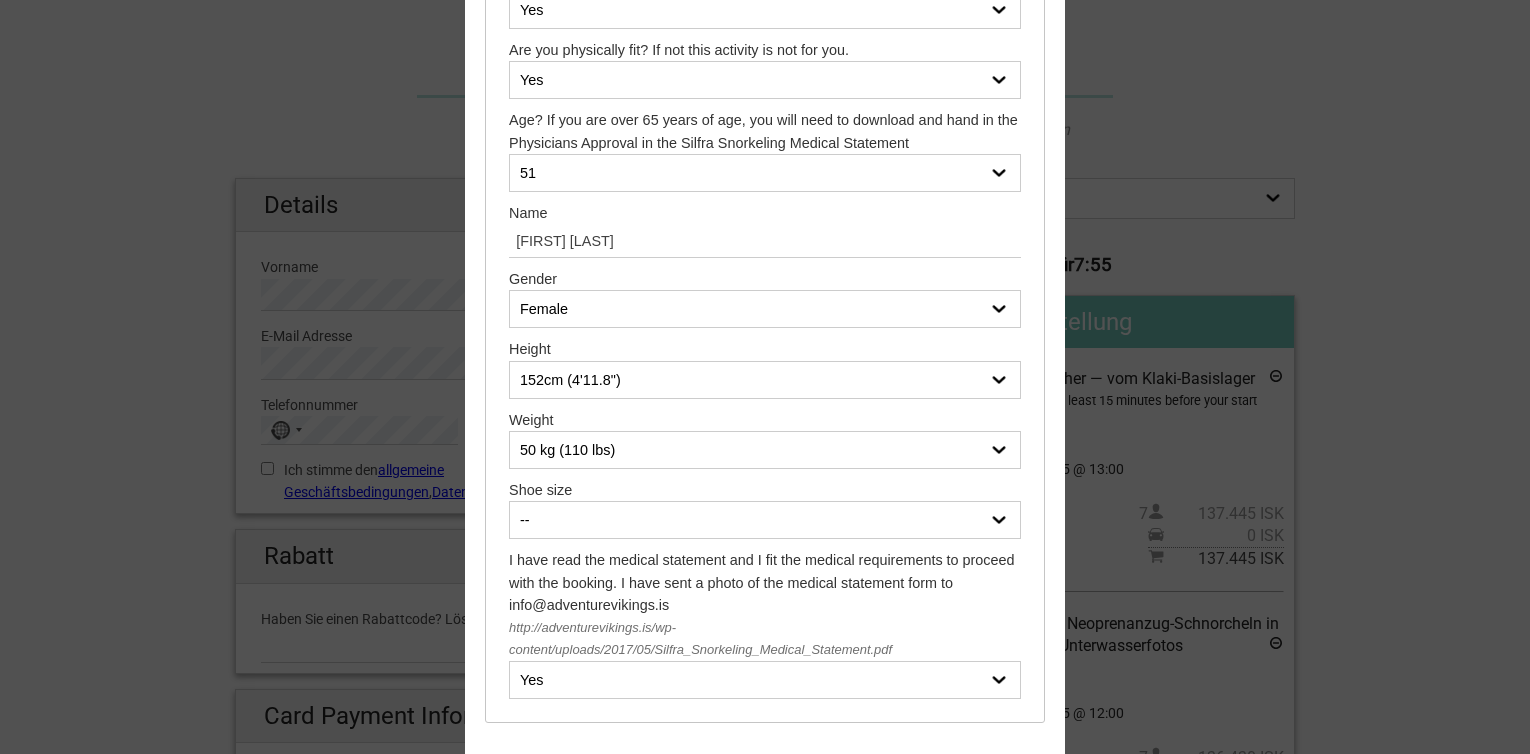 click on "50 kg (110 lbs)
51 kg (112 lbs)
52 kg (114 lbs)
53 kg (116 lbs)
54 kg (119 lbs)
55 kg (121 lbs)
56 kg (123 lbs)
57 kg (125 lbs)
58 kg (127 lbs)
59 kg (130 lbs)
60 kg (132 lbs)
61 kg (134 lbs)
62 kg (136 lbs)
63 kg (138 lbs)
64 kg (141 lbs)
65 kg (143 lbs)
66 kg (145 lbs)
67 kg (147 lbs)
68 kg (150 lbs)
69 kg (152 lbs)
70 kg (154 lbs)
71 kg (156 lbs)
72 kg (158 lbs)
73 kg (161 lbs)
74 kg (163 lbs)
75 kg (165 lbs)
76 kg (167 lbs)
77 kg (169 lbs)
78 kg (172 lbs)
79 kg (174 lbs)
80 kg (176 lbs)
81 kg (178 lbs)
82 kg (180 lbs)
83 kg (183 lbs)
84 kg (185 lbs)
85 kg (187 lbs)
86 kg (189 lbs)
87 kg (191 lbs)
88 kg (194 lbs)
89 kg (196 lbs)
90 kg (198 lbs)
91 kg (200 lbs)
92 kg (202 lbs)
93 kg (205 lbs)
94 kg (207 lbs)
95 kg (209 lbs)
96 kg (211 lbs)
97 kg (213 lbs)
98 kg (216 lbs)
99 kg (218 lbs)
100 kg (220 lbs)
101 kg (222 lbs)
102 kg (224 lbs)
103 kg (227 lbs)
104 kg (229 lbs)
105 kg (231 lbs)" at bounding box center [765, 450] 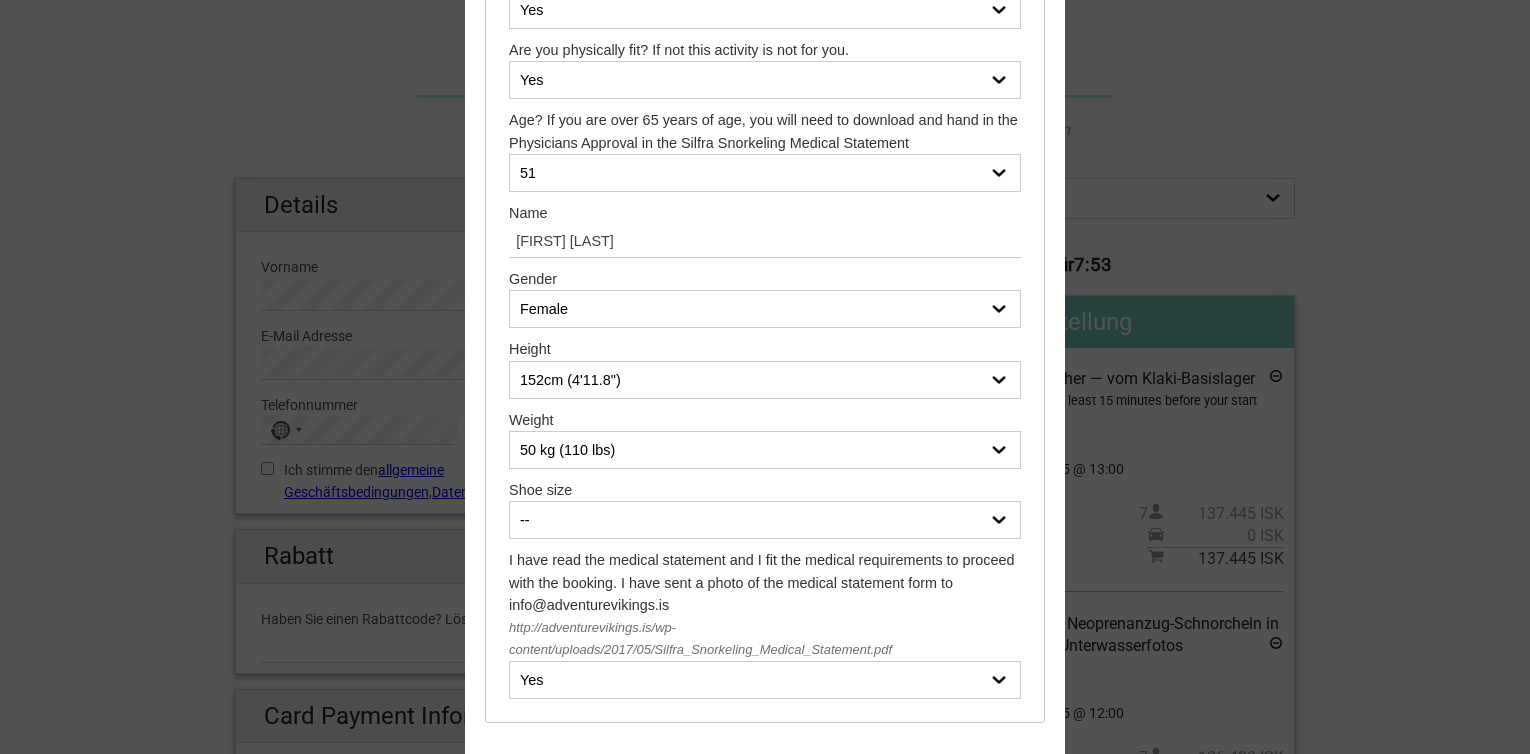 select on "52 kg (114 lbs)" 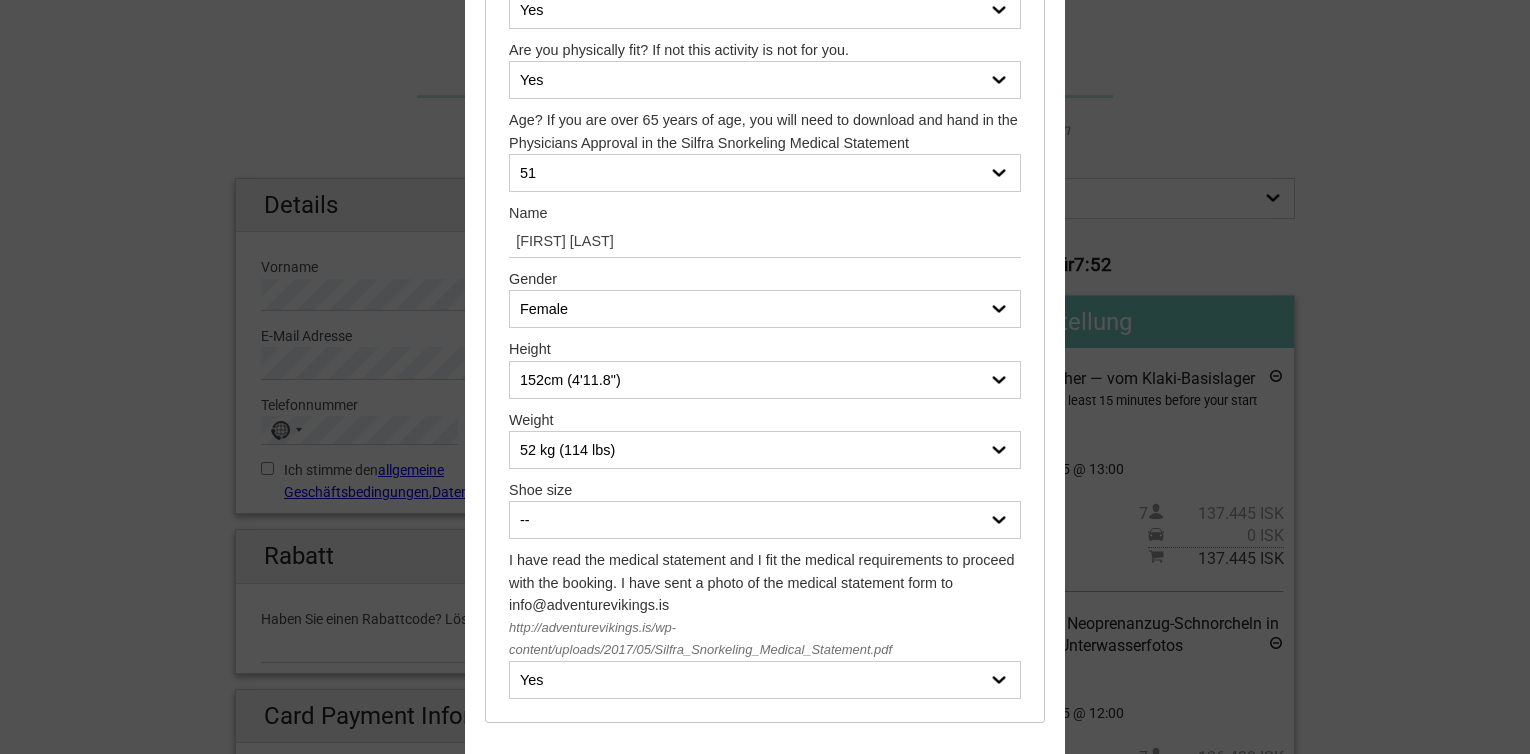 click on "--
35
36
37
38
39
40
41
42
43
44
45
46
47" at bounding box center (765, 520) 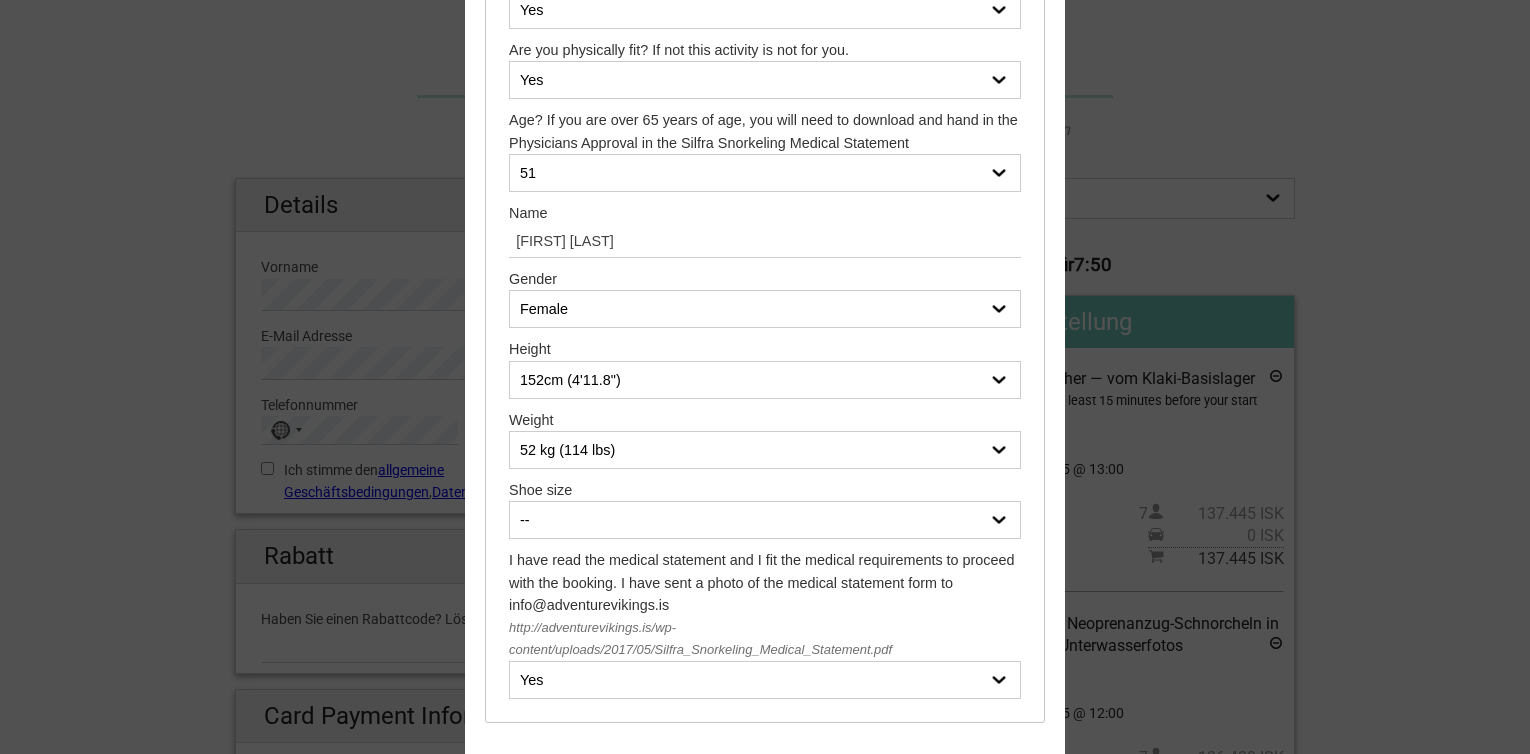 select on "37" 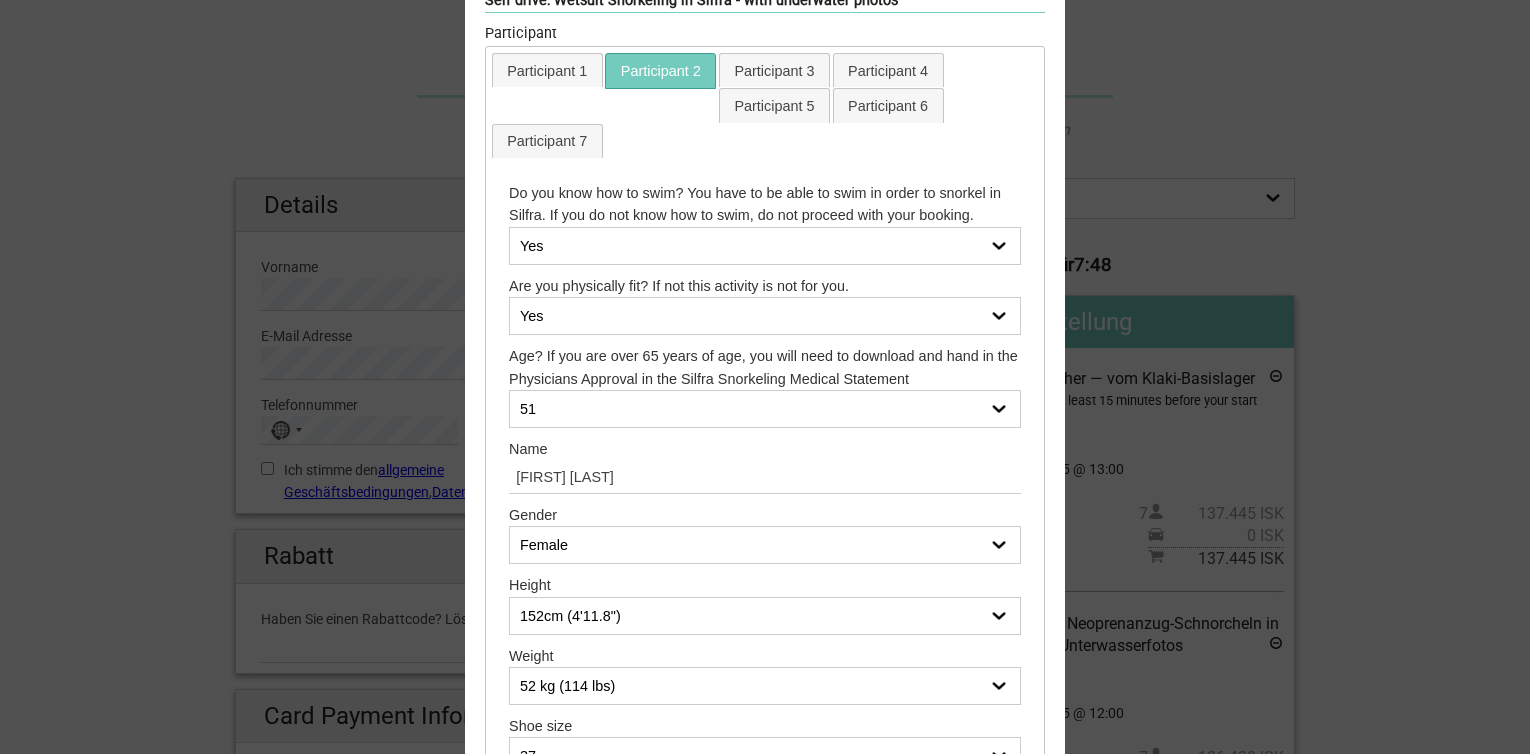 scroll, scrollTop: 0, scrollLeft: 0, axis: both 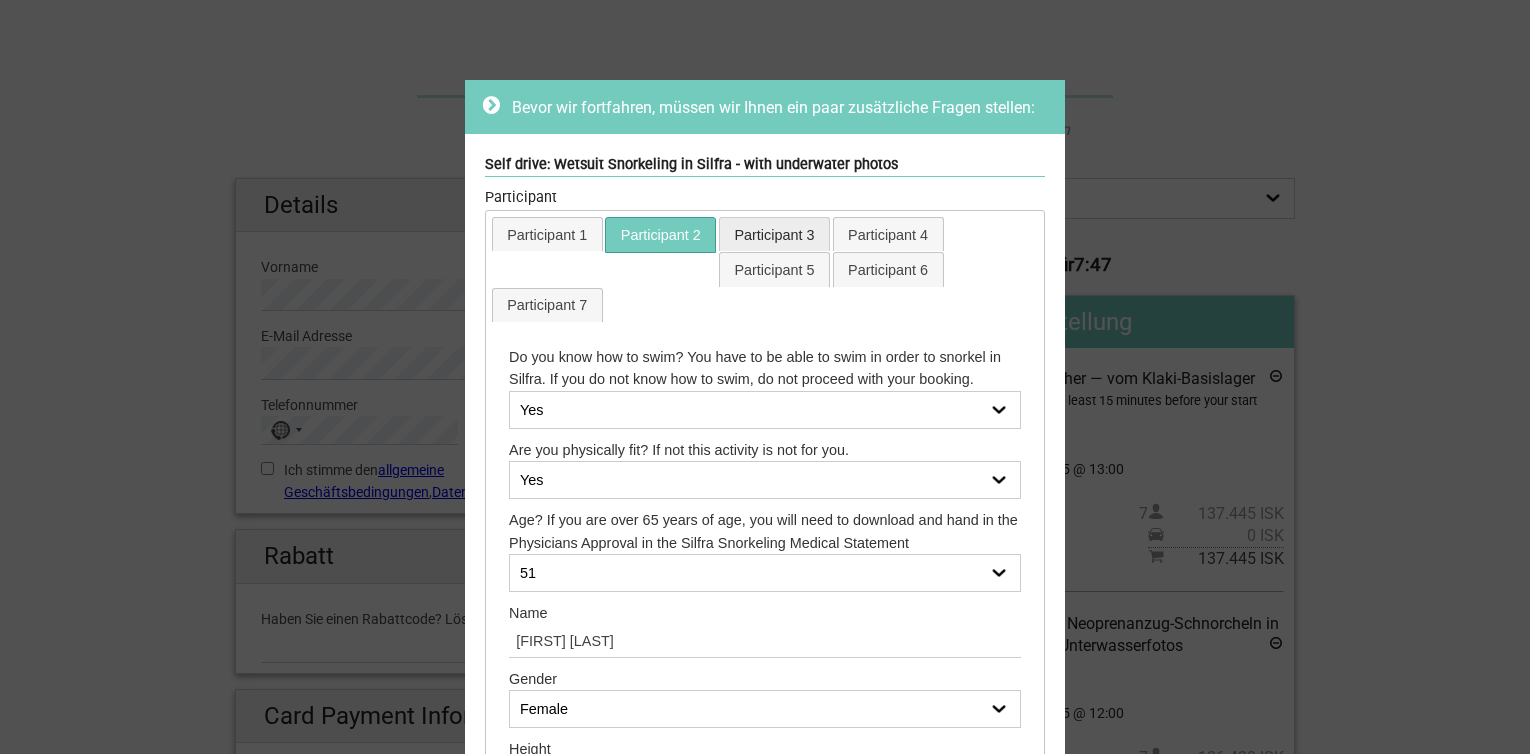 click on "Participant 3" at bounding box center [774, 234] 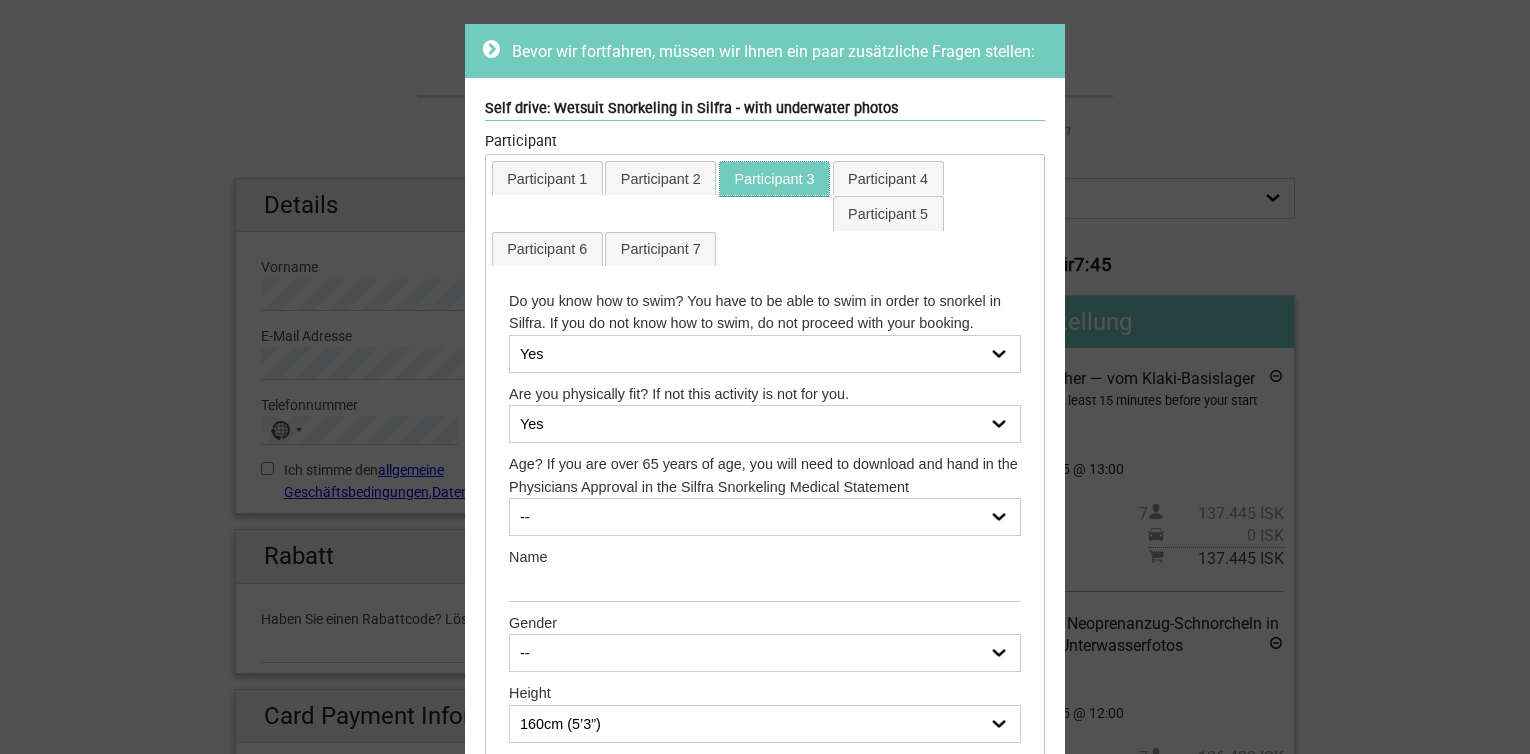 scroll, scrollTop: 100, scrollLeft: 0, axis: vertical 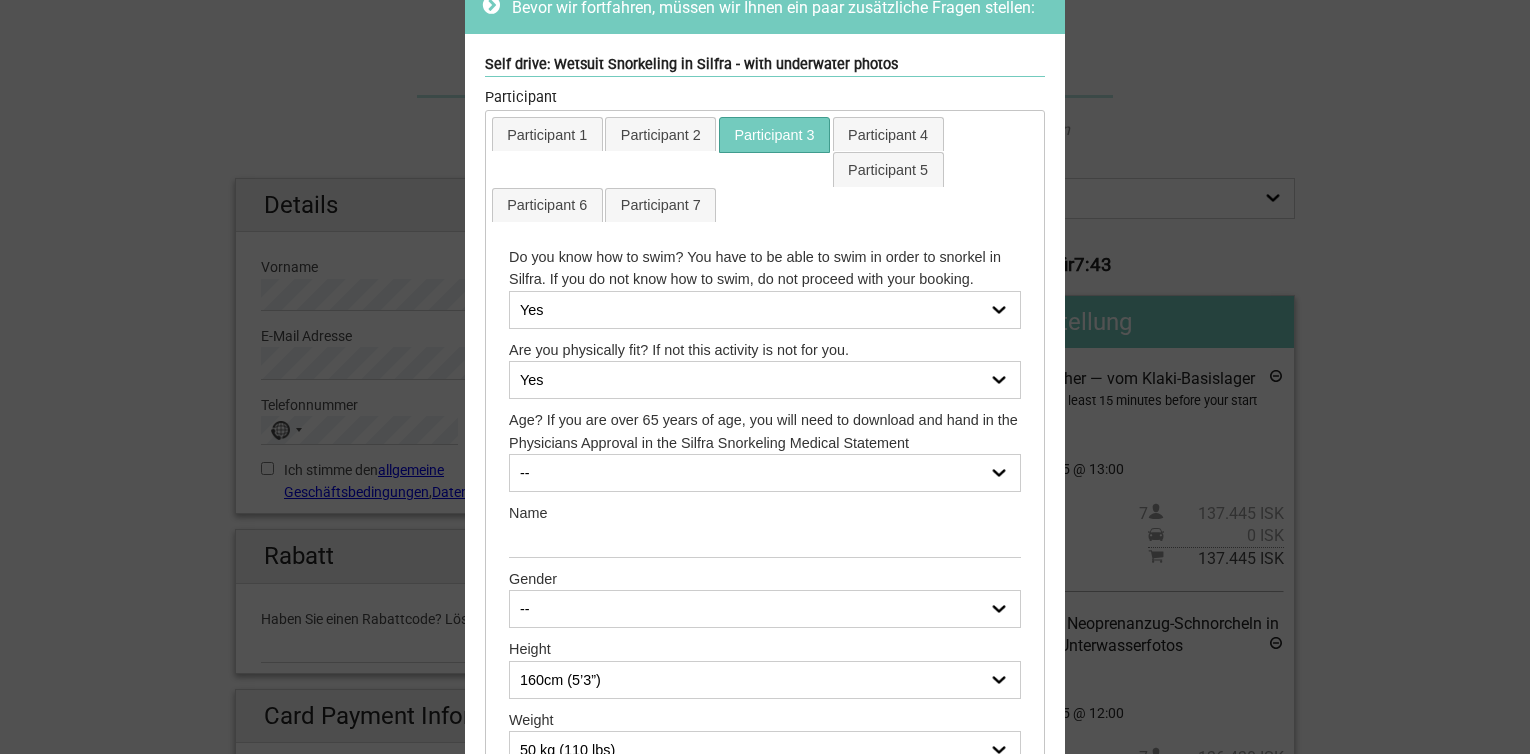 click on "--
14
15
16
17
18
19
20
21
22
23
24
25
26
27
28
29
30
31
32
33
34
35
36
37
38
39
40
41
42
43
44
45
46
47
48
49
50
51
52
53
54
55
56
57
58
59
60
61
62
63
64
65 physician approval needed
66 physician approval needed
67 physician approval needed
68 physician approval needed
69 physician approval needed
70 physician approval needed
71 physician approval needed
72 physician approval needed
73 physician approval needed
74 physician approval needed
75 physician approval needed
76 physician approval needed
77 physician approval needed
78 physician approval needed
79 physician approval needed
80 physician approval needed+
81 physician approval needed
82 physician approval needed
83 physician approval needed
84 physician approval needed
85 physician approval needed
86 physician approval needed
87 physician approval needed
88 physician approval needed" at bounding box center (765, 473) 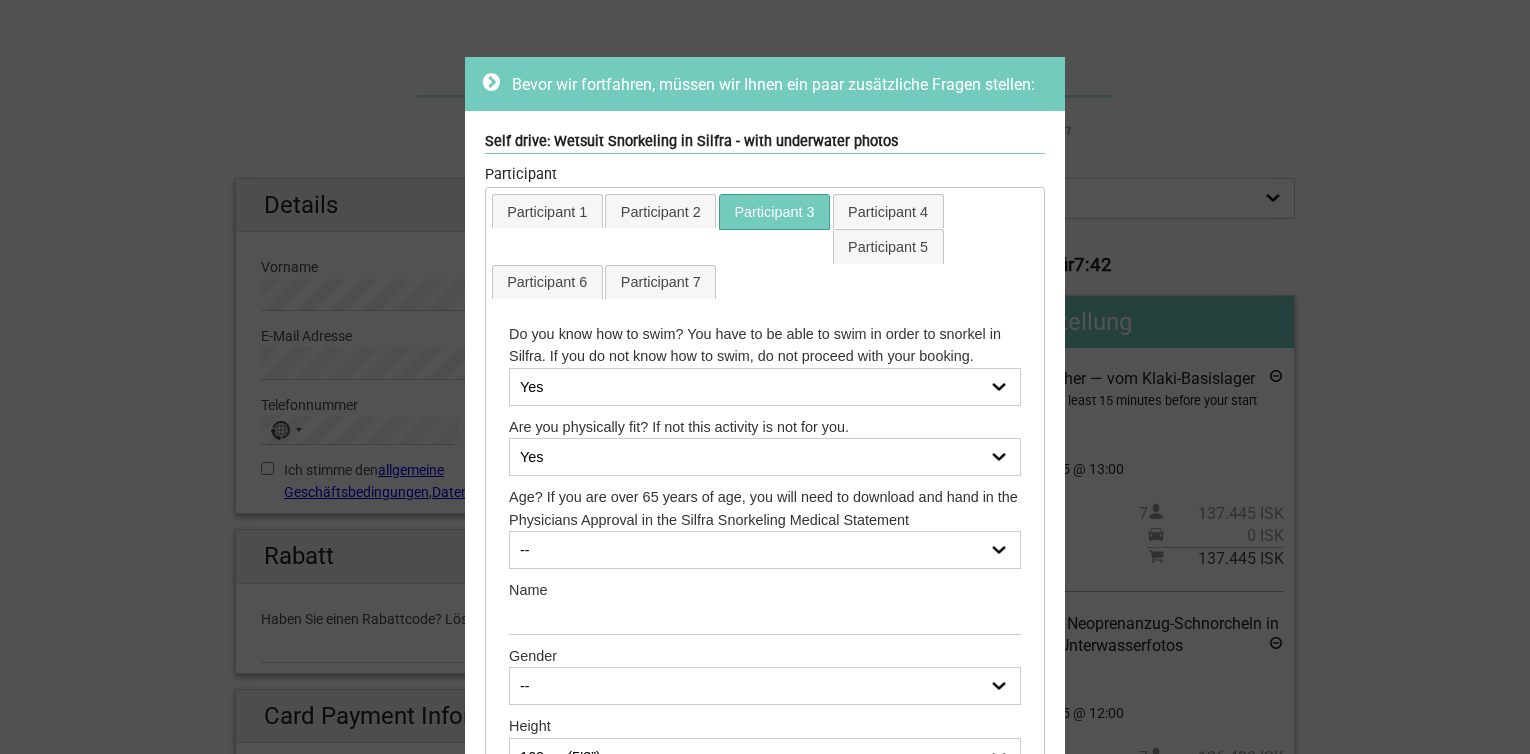 scroll, scrollTop: 0, scrollLeft: 0, axis: both 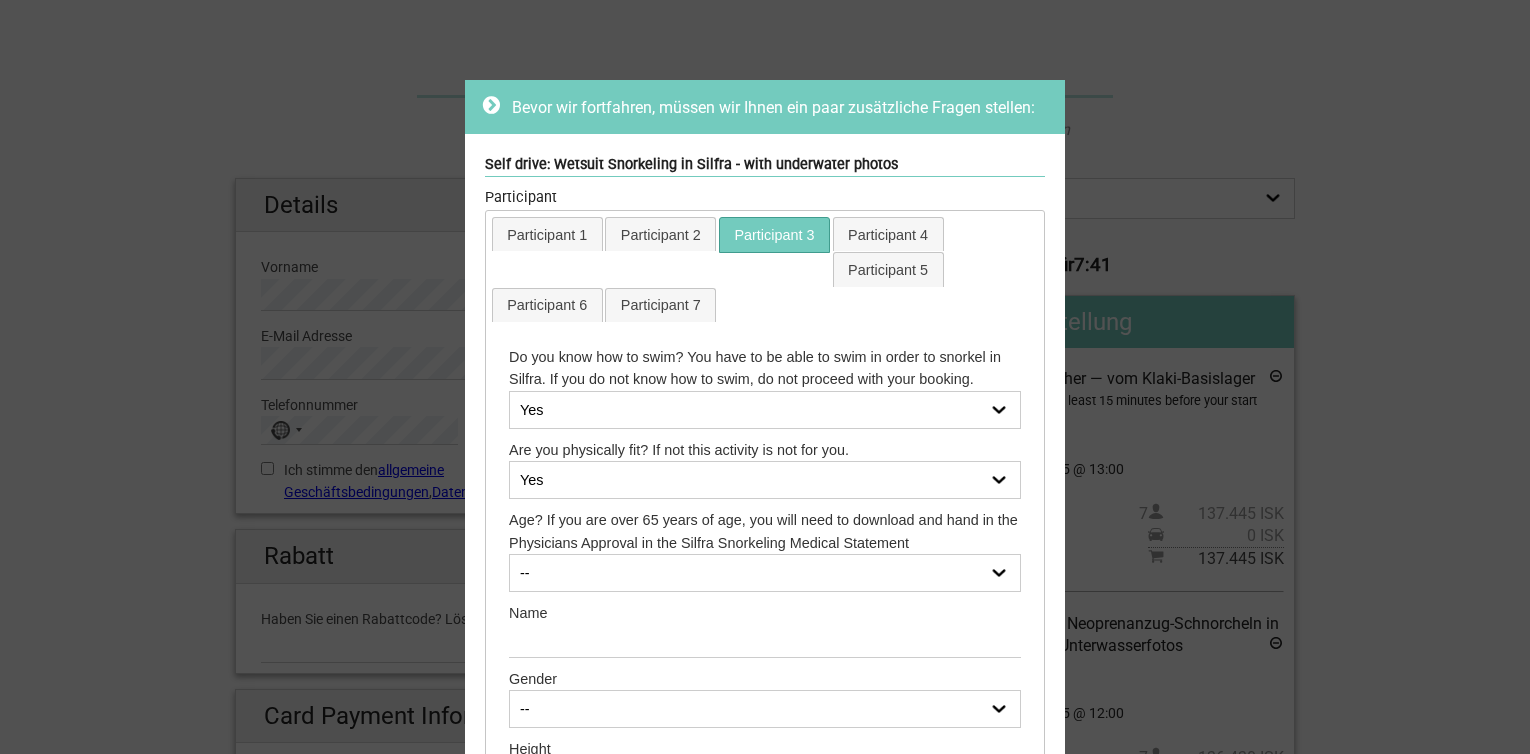 click on "--
14
15
16
17
18
19
20
21
22
23
24
25
26
27
28
29
30
31
32
33
34
35
36
37
38
39
40
41
42
43
44
45
46
47
48
49
50
51
52
53
54
55
56
57
58
59
60
61
62
63
64
65 physician approval needed
66 physician approval needed
67 physician approval needed
68 physician approval needed
69 physician approval needed
70 physician approval needed
71 physician approval needed
72 physician approval needed
73 physician approval needed
74 physician approval needed
75 physician approval needed
76 physician approval needed
77 physician approval needed
78 physician approval needed
79 physician approval needed
80 physician approval needed+
81 physician approval needed
82 physician approval needed
83 physician approval needed
84 physician approval needed
85 physician approval needed
86 physician approval needed
87 physician approval needed
88 physician approval needed" at bounding box center [765, 573] 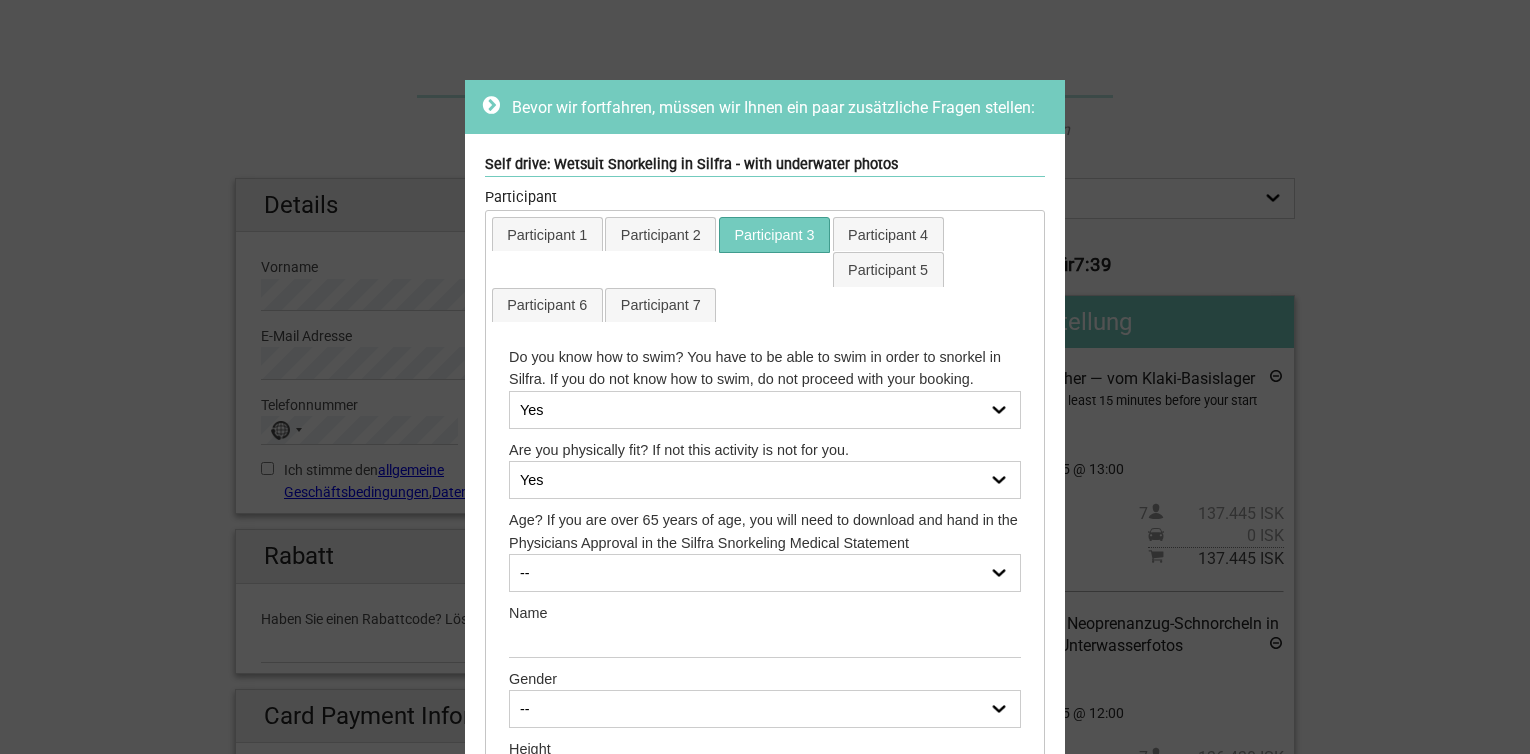 select on "15" 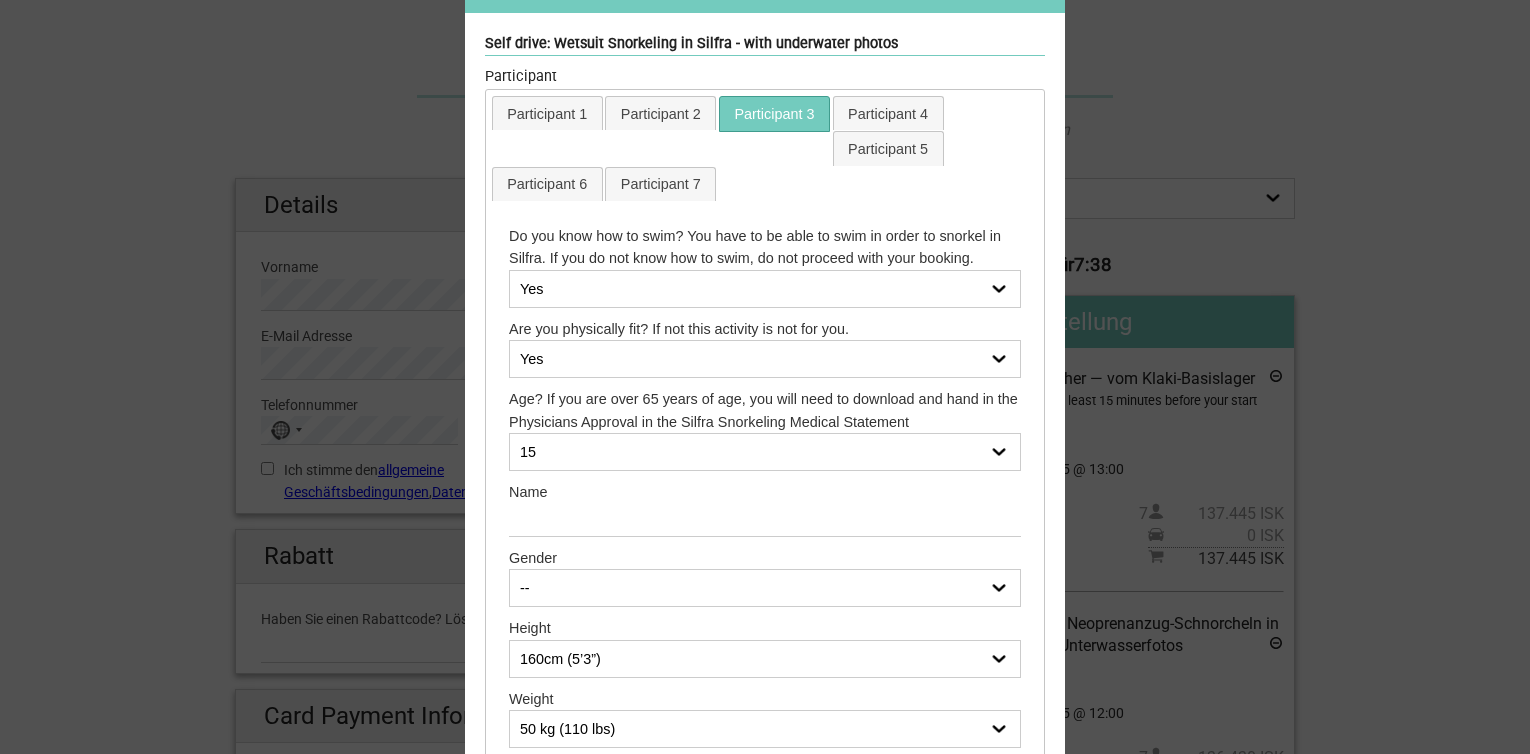 scroll, scrollTop: 200, scrollLeft: 0, axis: vertical 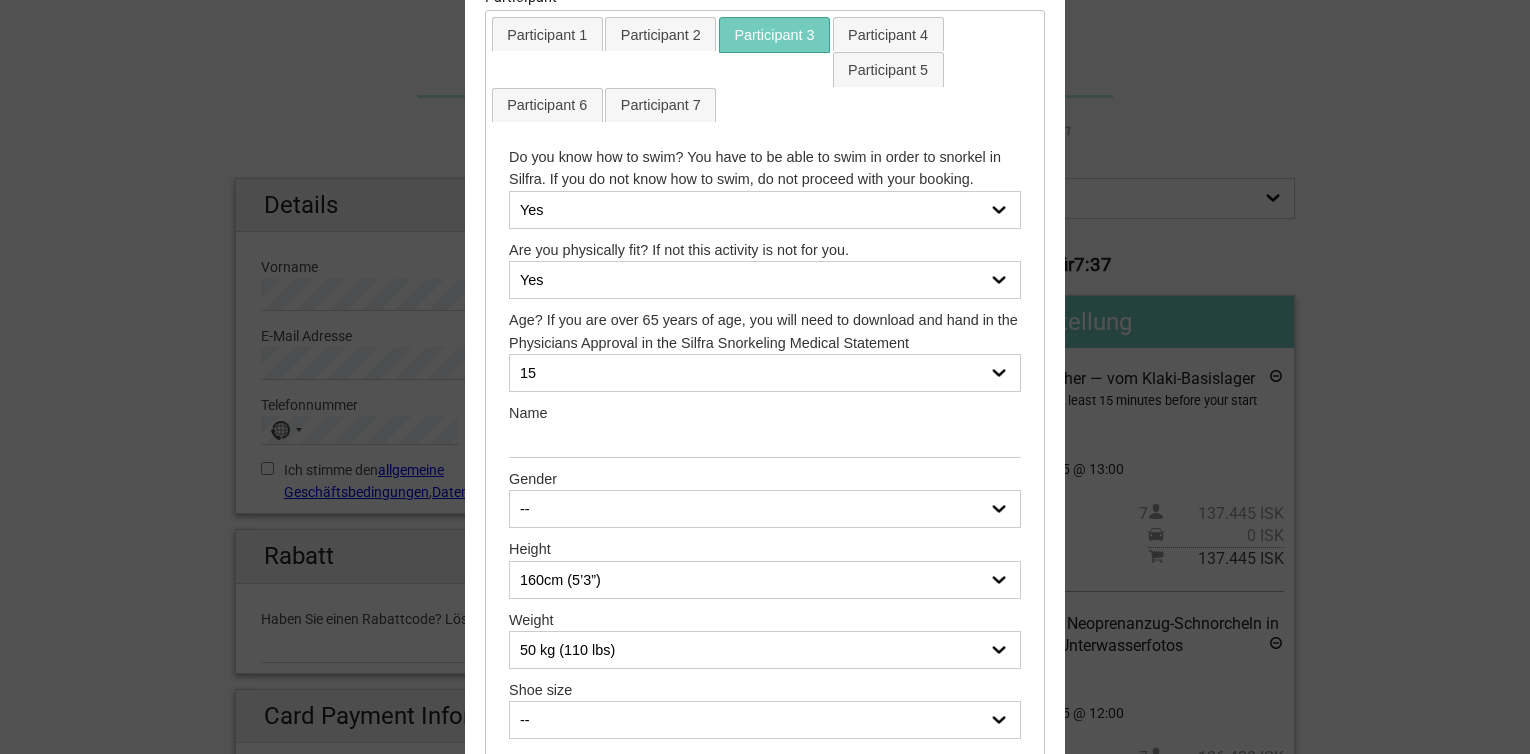 drag, startPoint x: 564, startPoint y: 458, endPoint x: 557, endPoint y: 446, distance: 13.892444 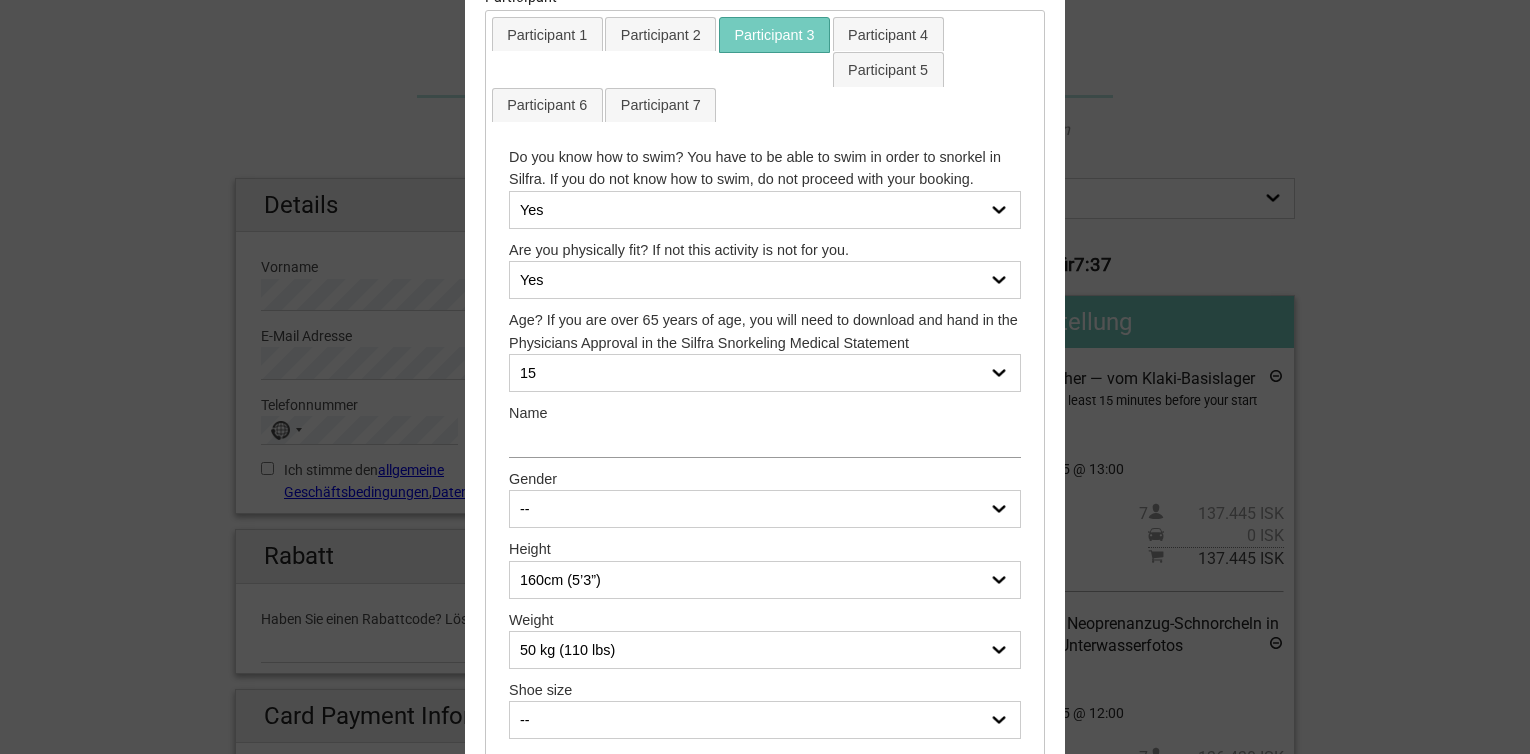 click at bounding box center [765, 440] 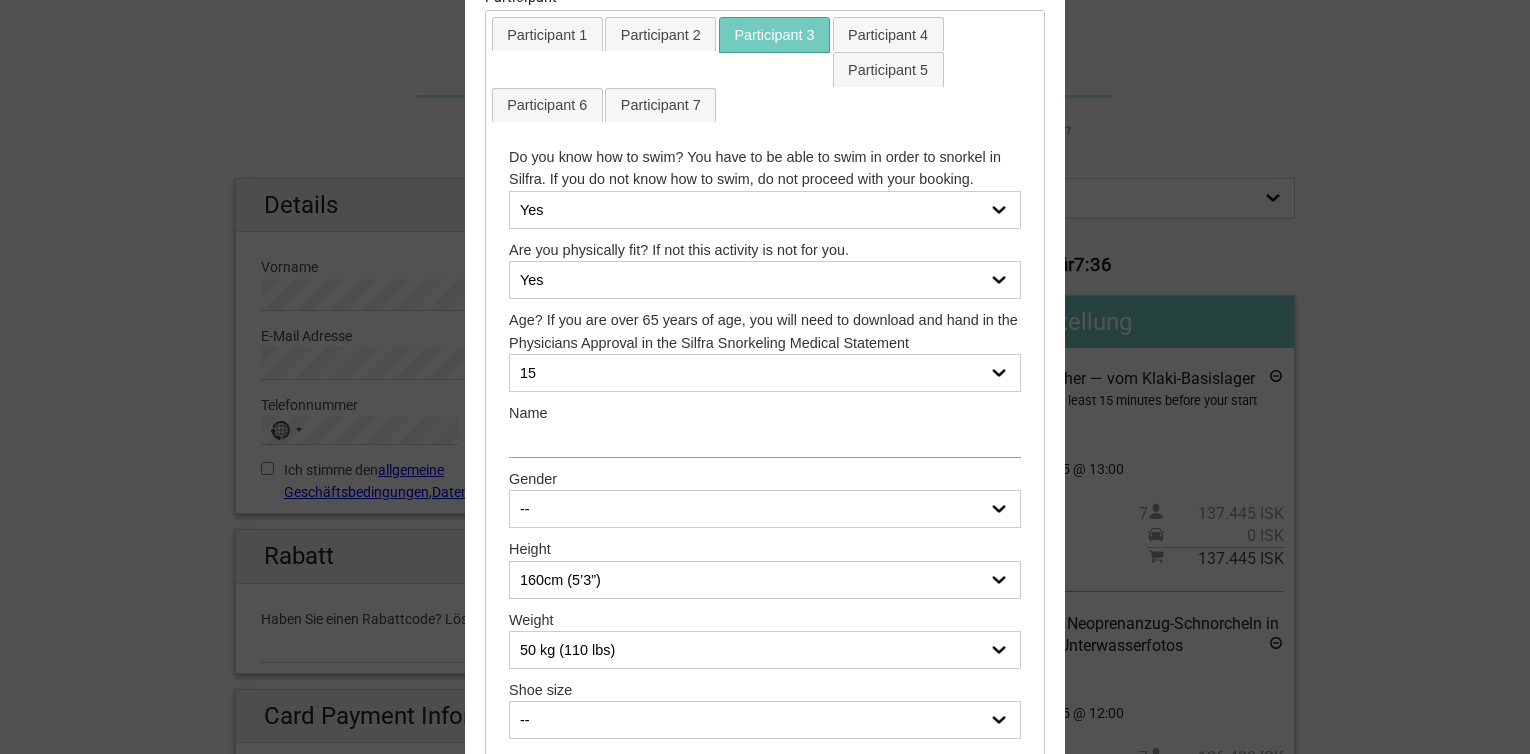 click at bounding box center [765, 440] 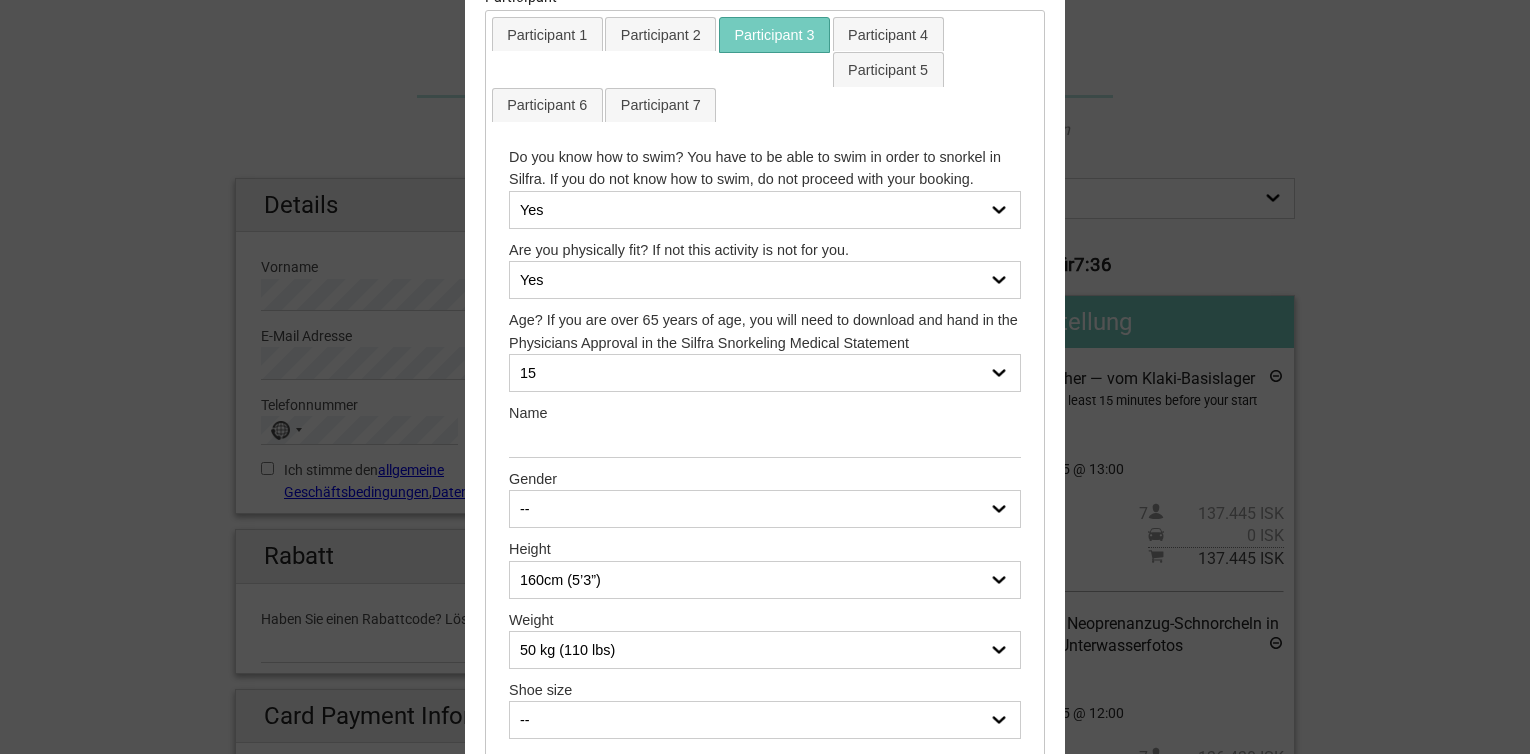click on "Name" at bounding box center (765, 413) 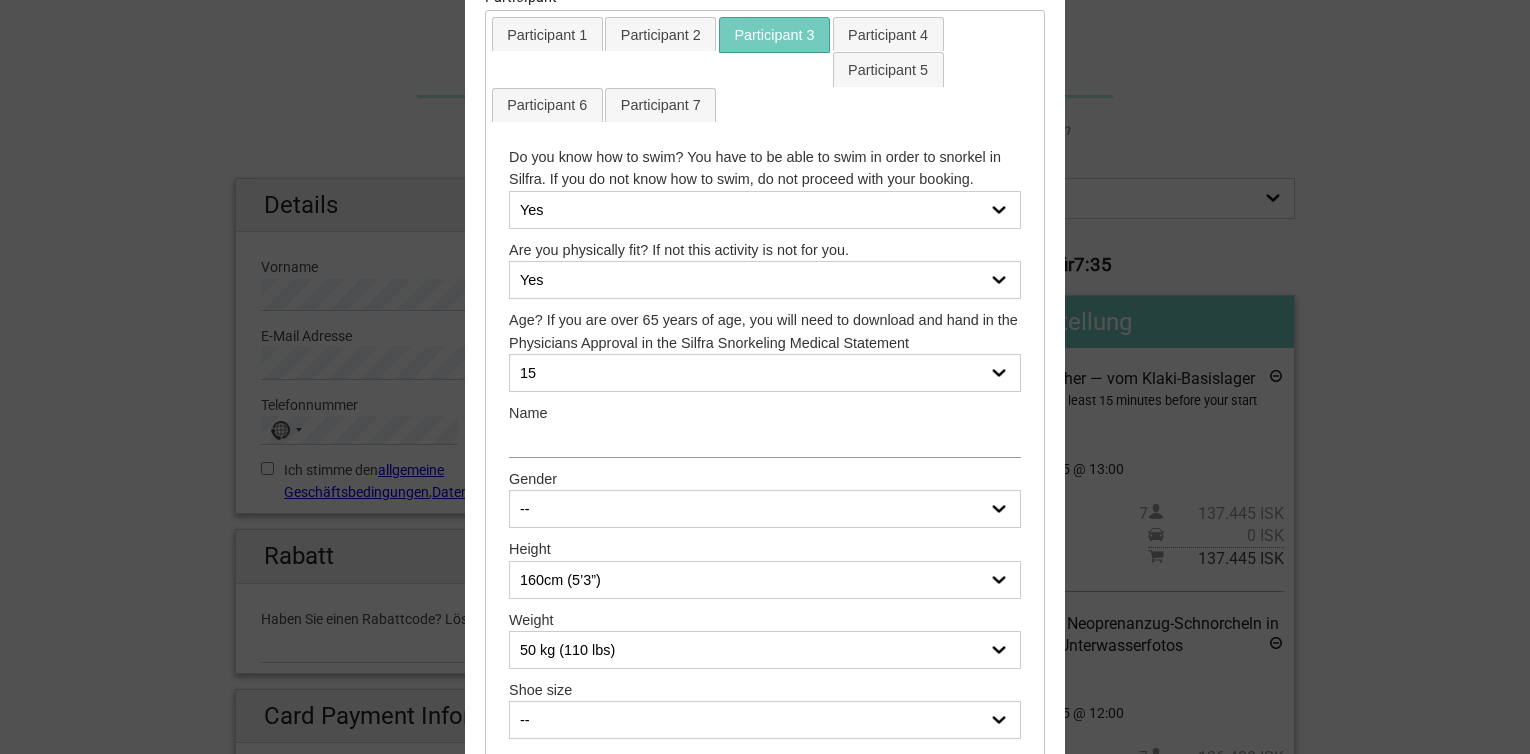 click at bounding box center (765, 440) 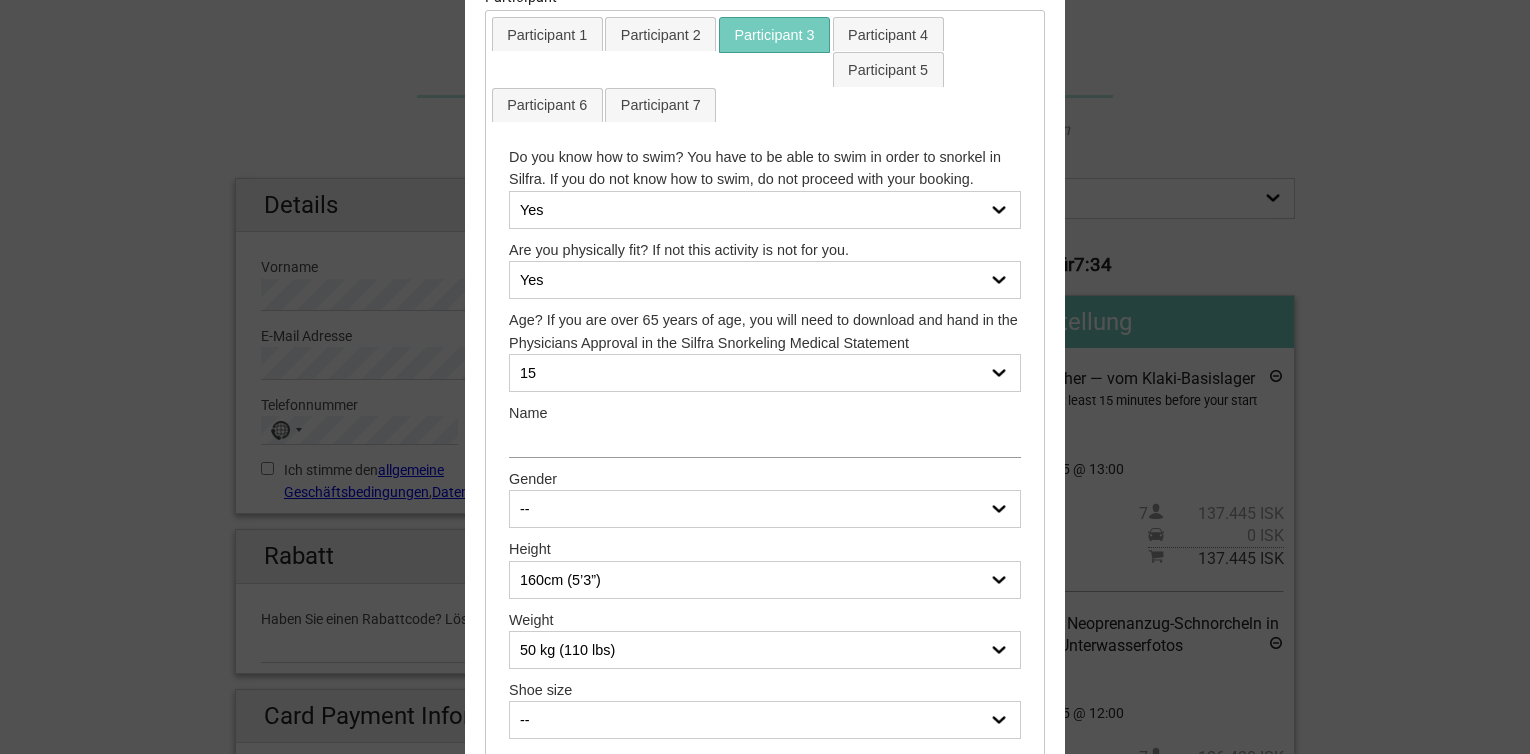 type on "N" 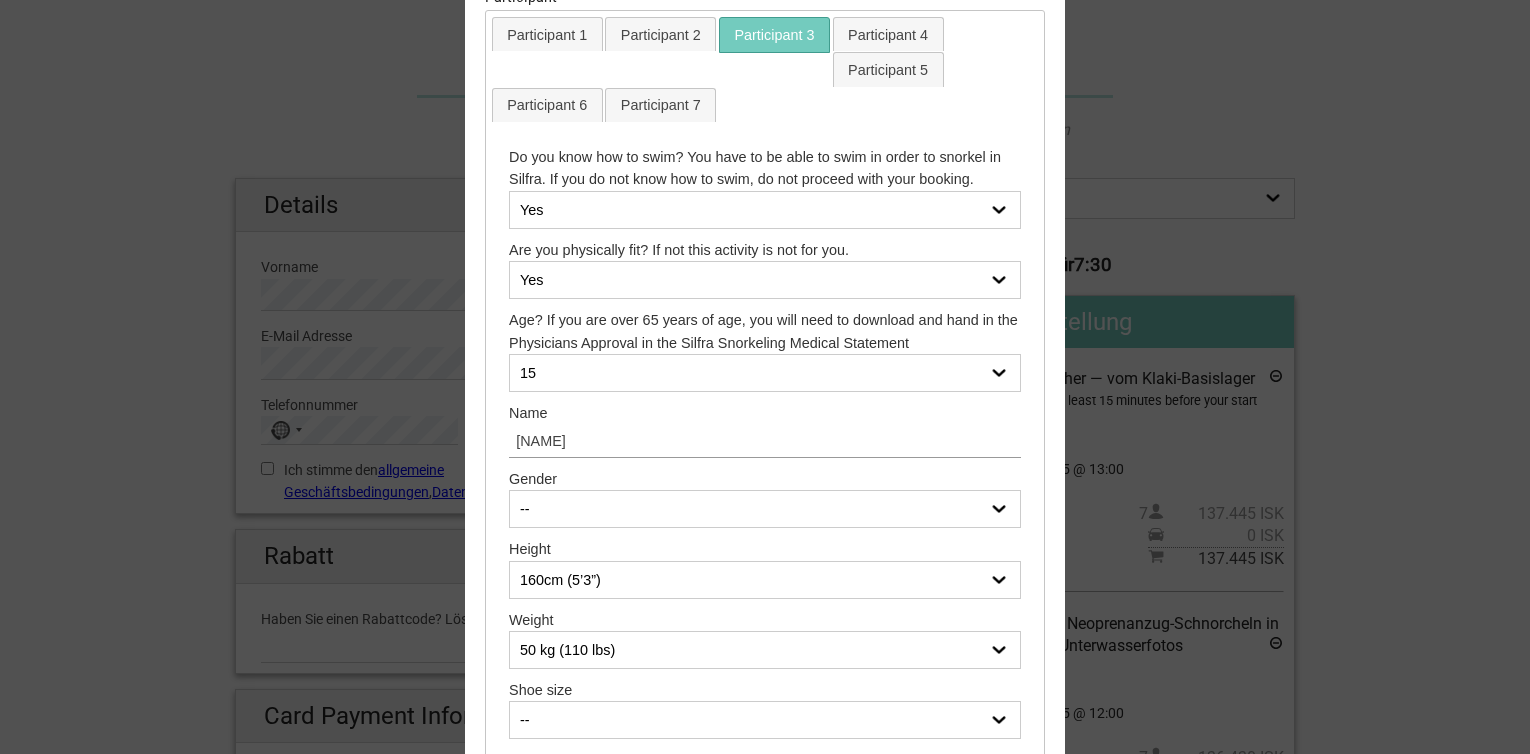click on "speichern" at bounding box center (1003, 988) 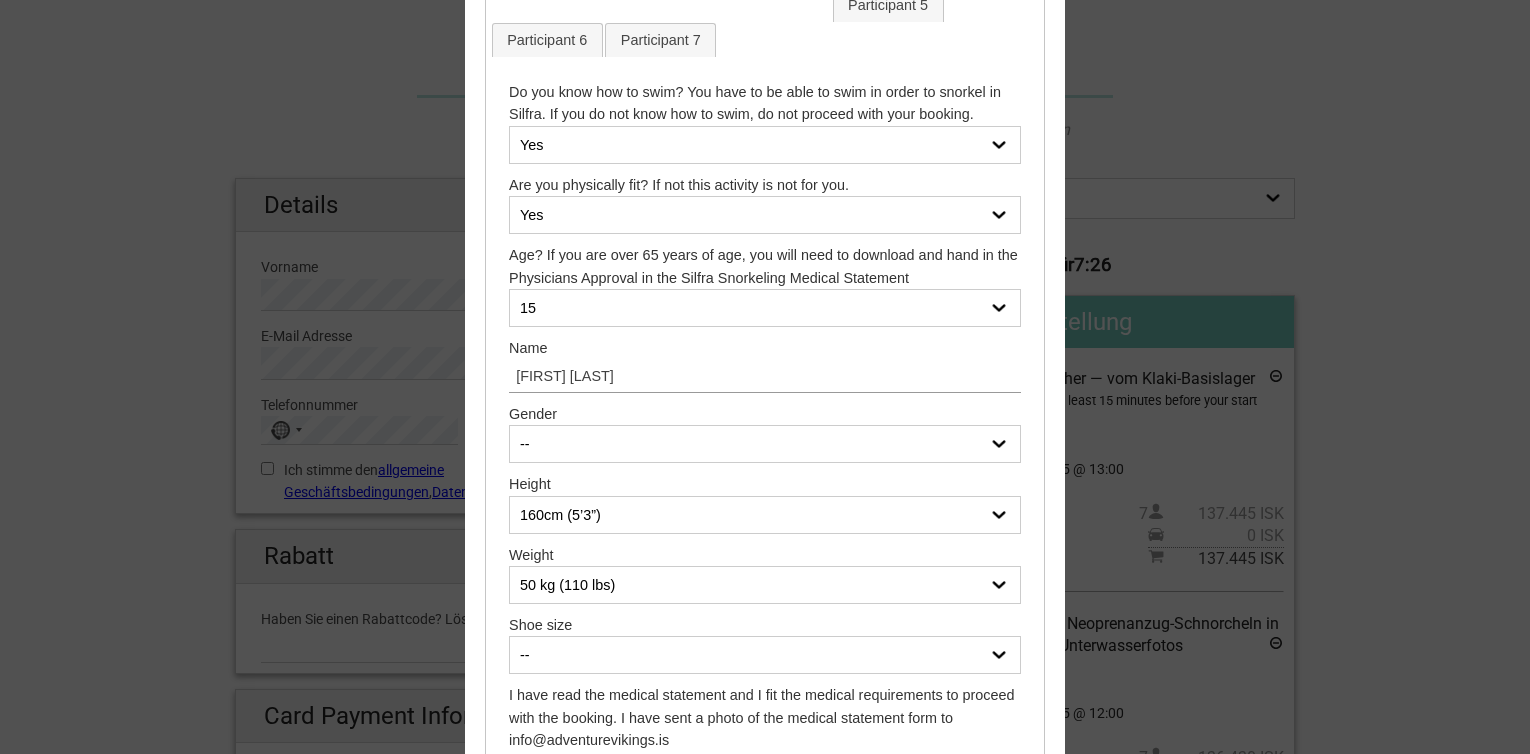 scroll, scrollTop: 300, scrollLeft: 0, axis: vertical 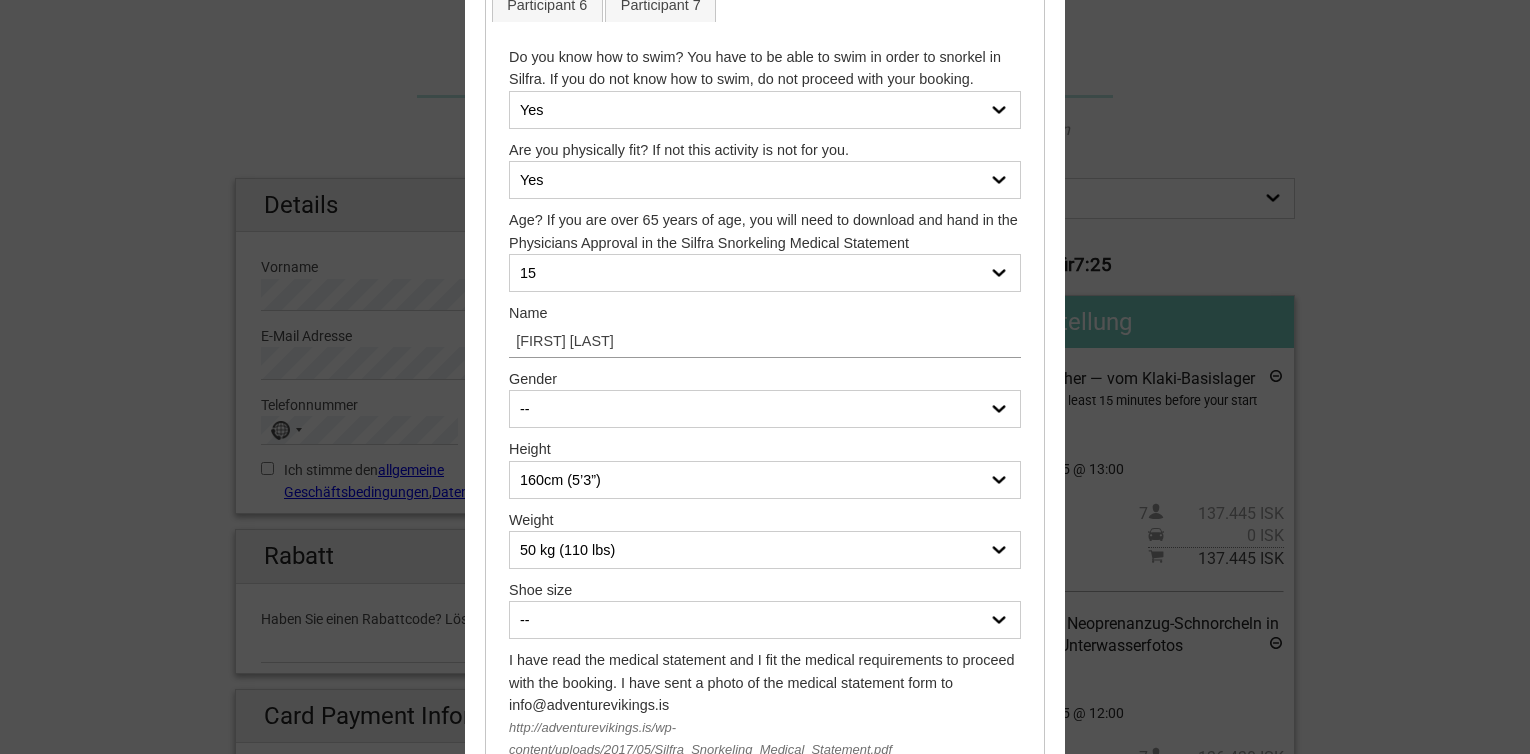 type on "Marlener Eska" 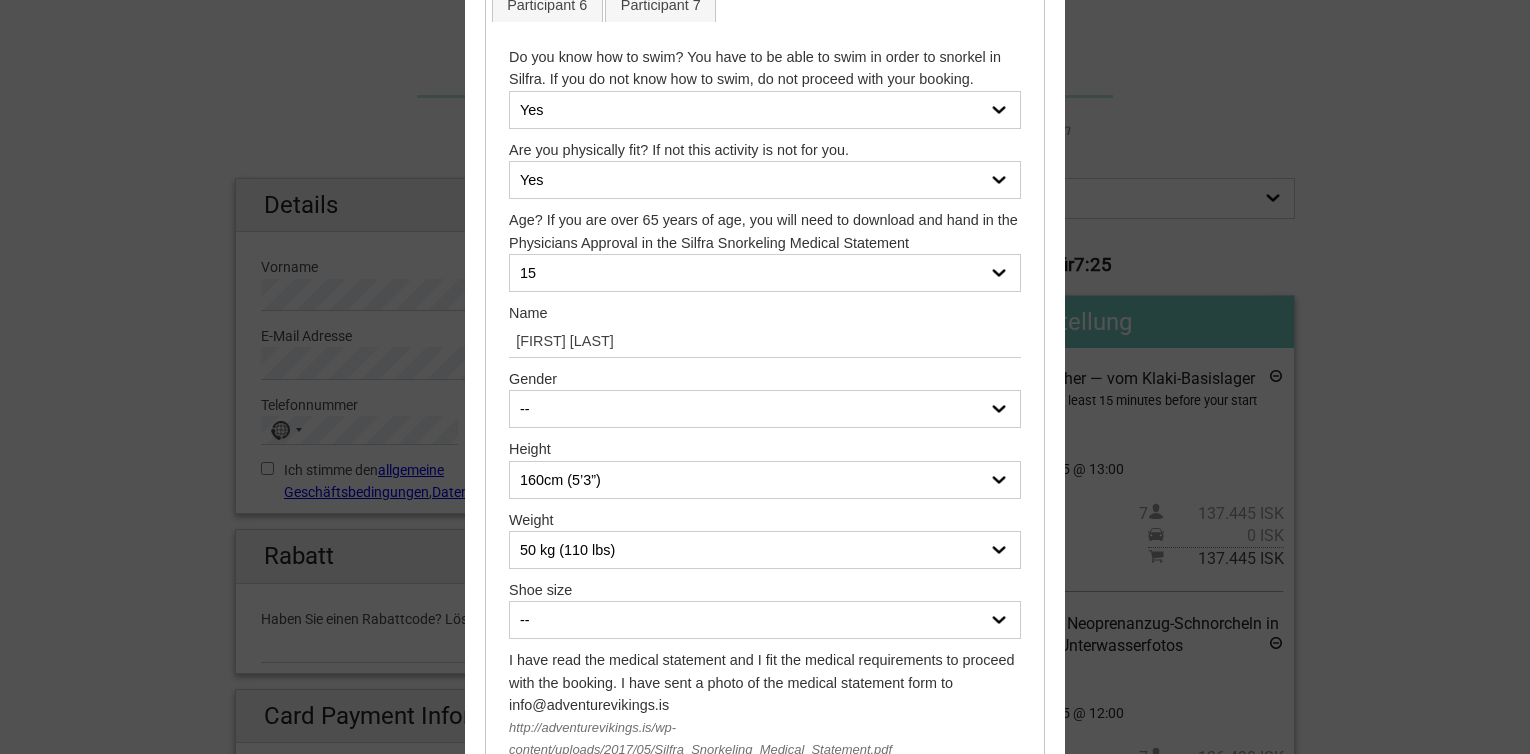 click on "--
Female
Male" at bounding box center (765, 409) 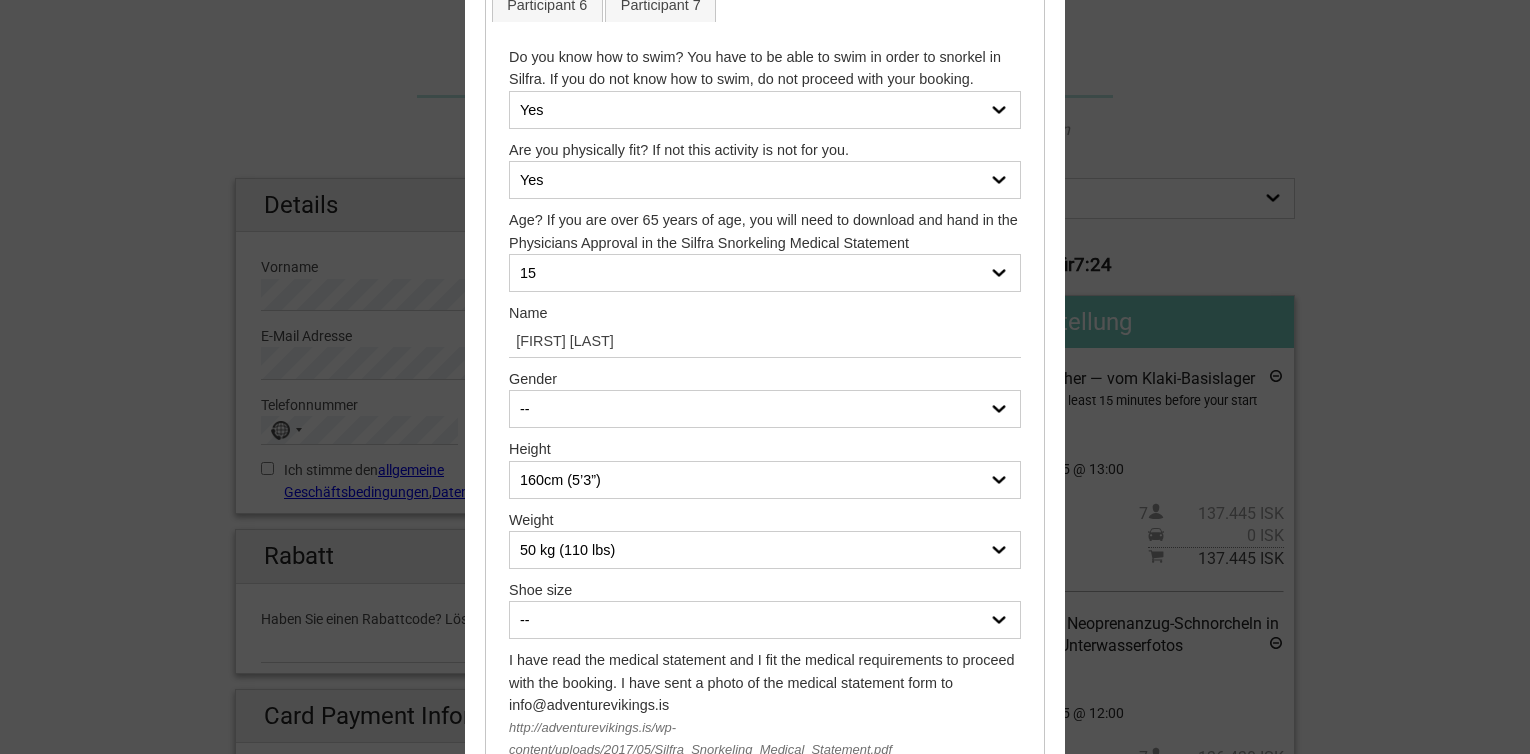 select on "Female" 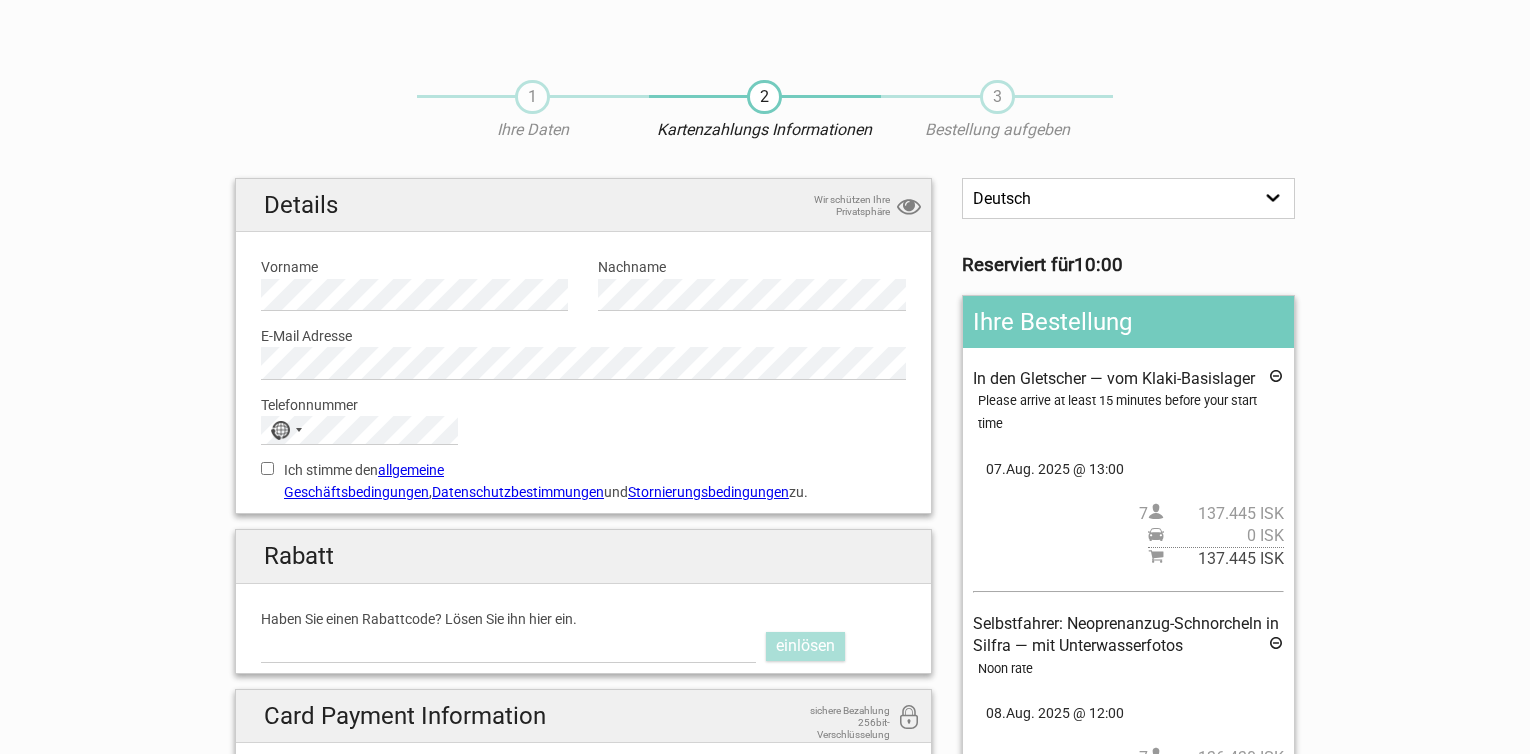 scroll, scrollTop: 0, scrollLeft: 0, axis: both 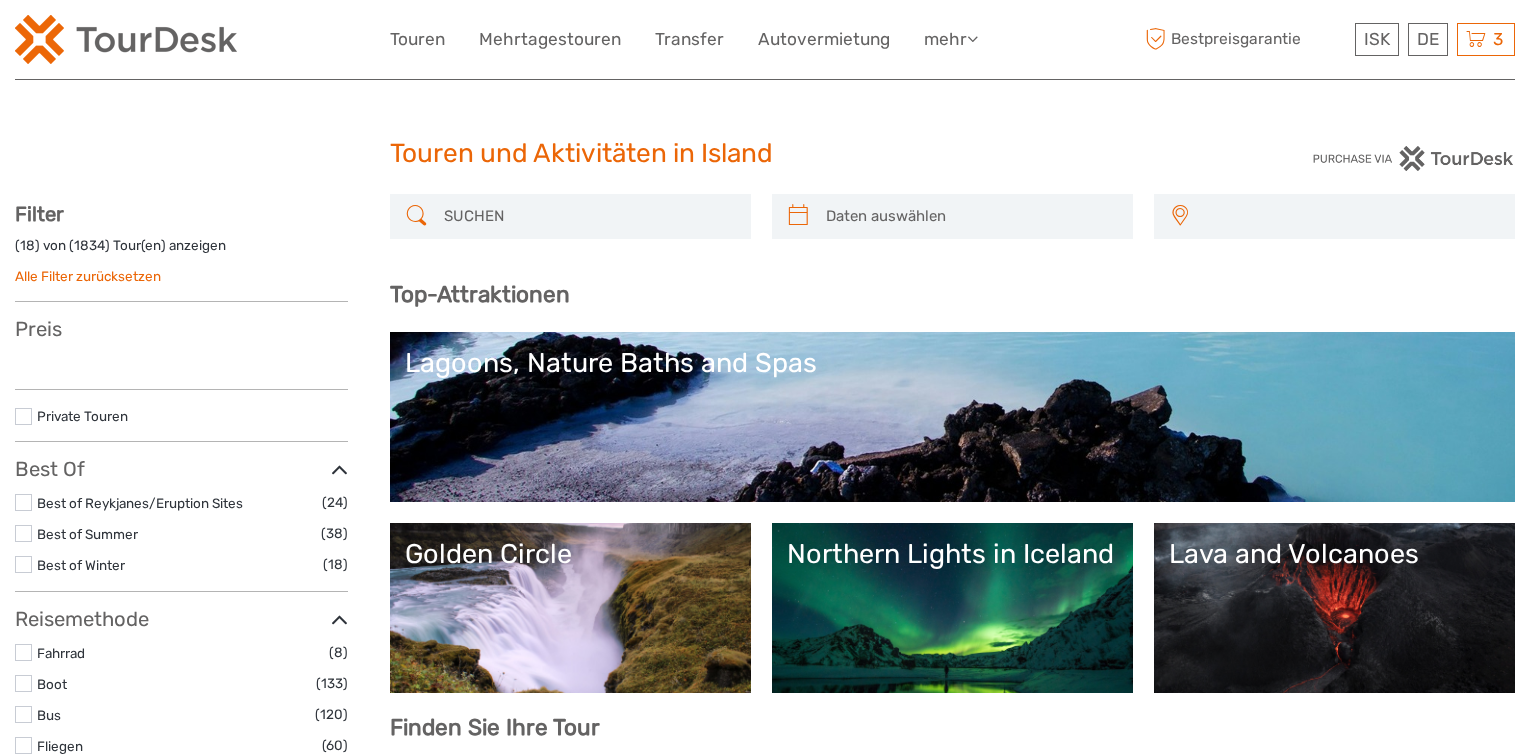 select 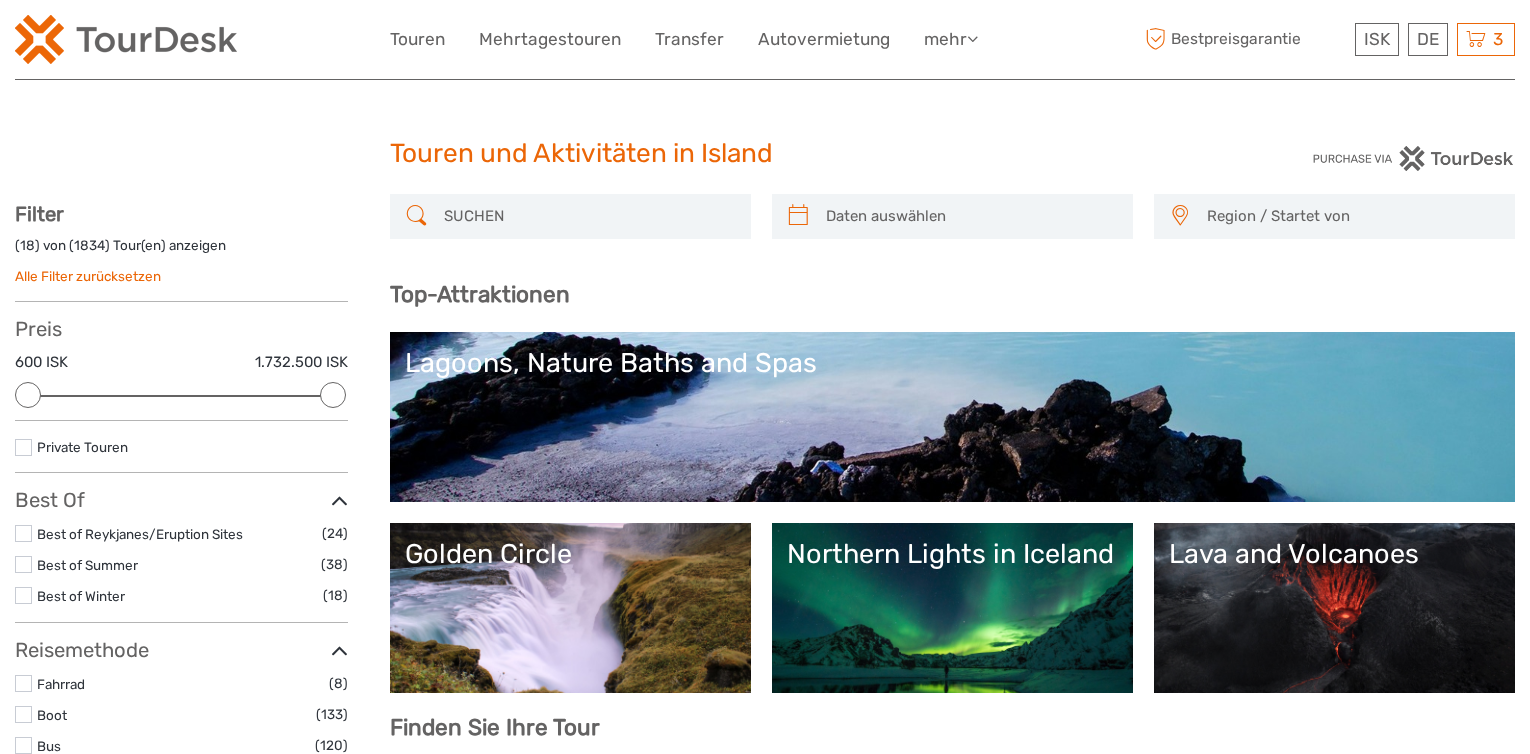 scroll, scrollTop: 0, scrollLeft: 0, axis: both 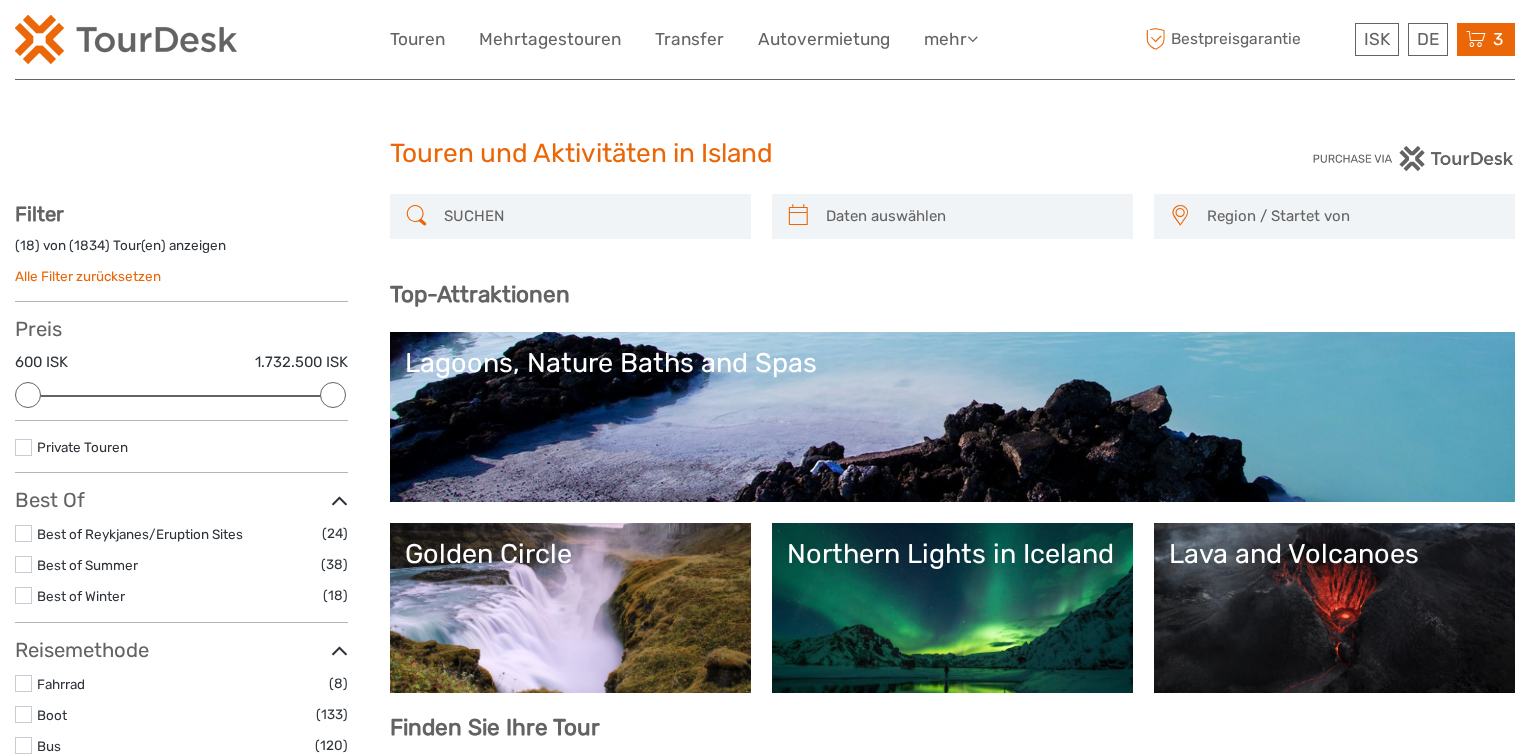 click at bounding box center [1476, 39] 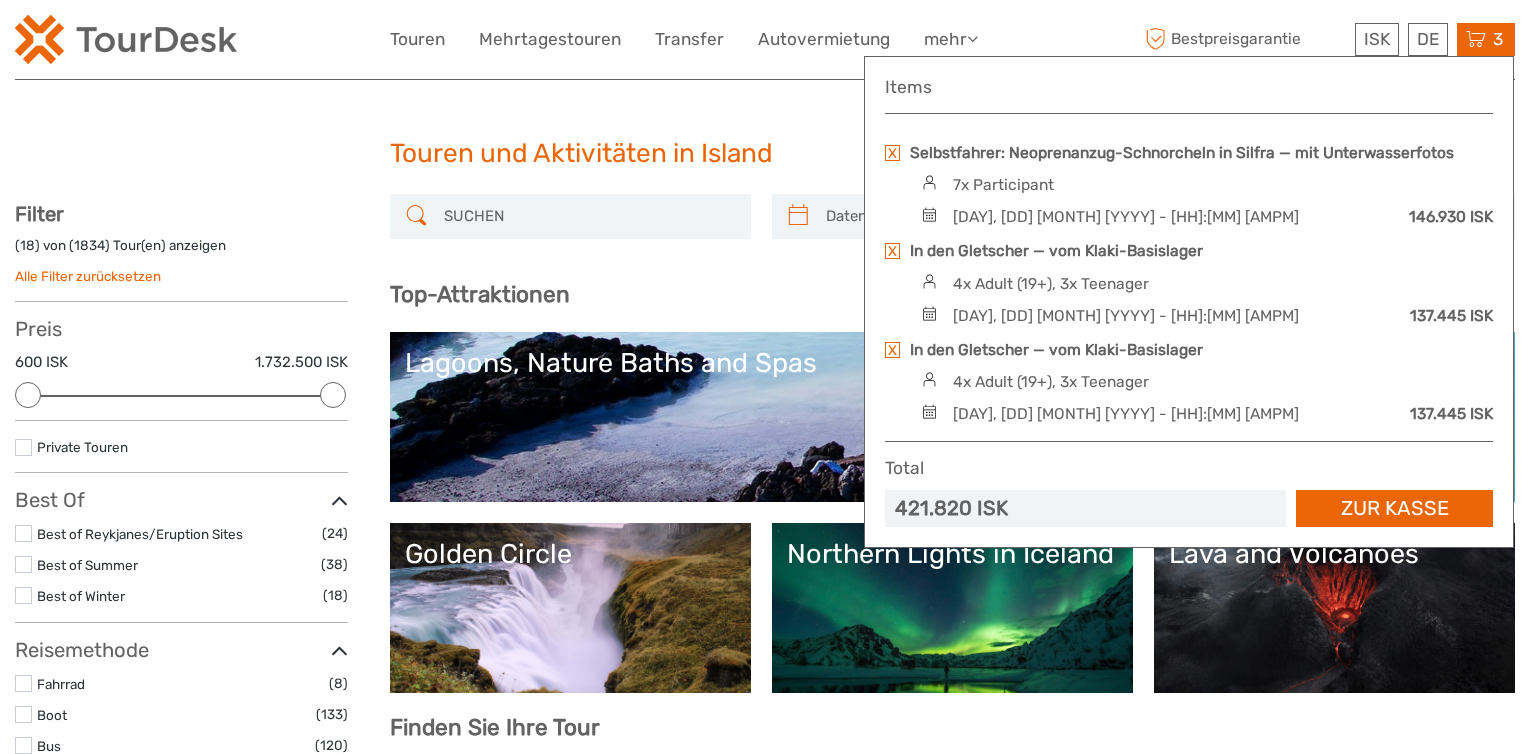 click at bounding box center [892, 251] 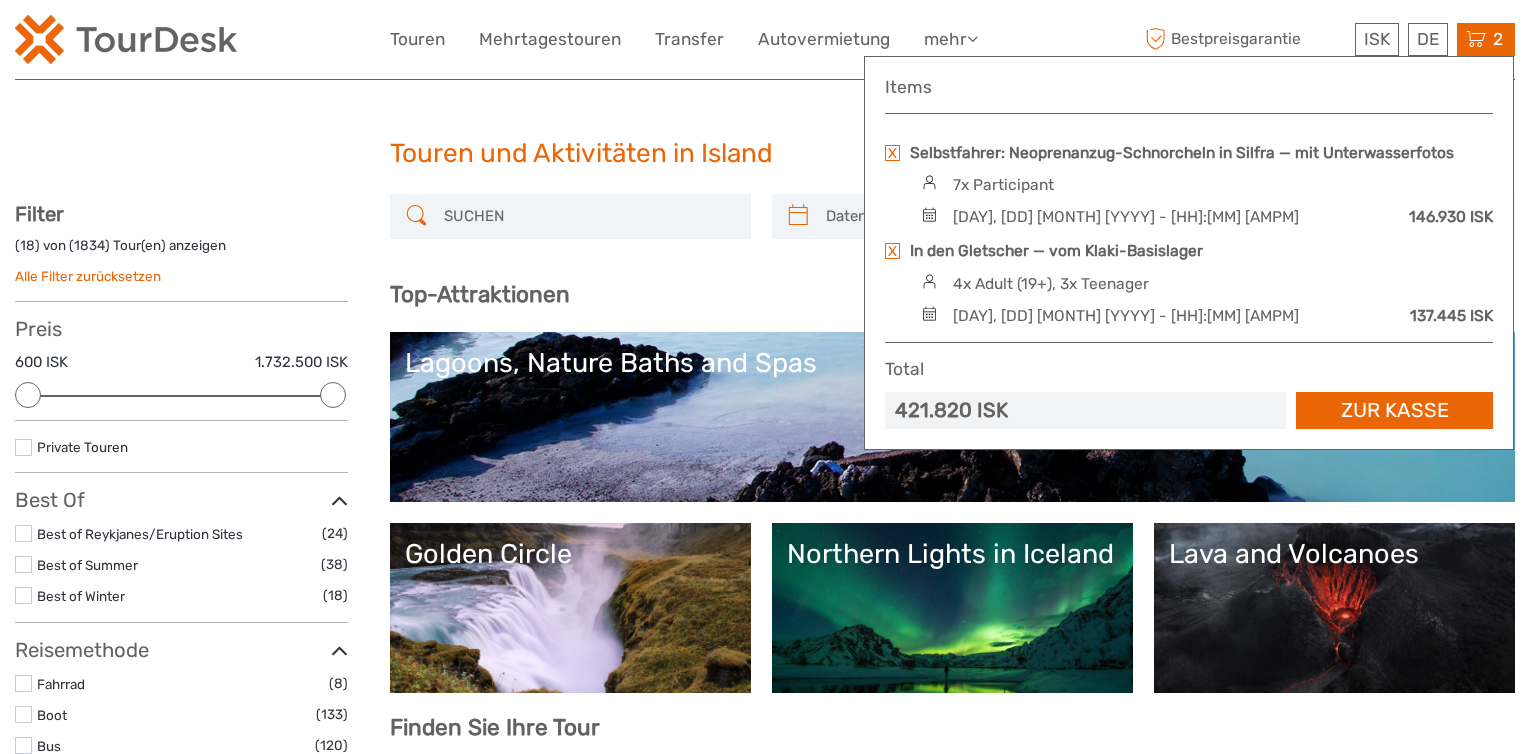 click on "Zur Kasse" at bounding box center [1394, 410] 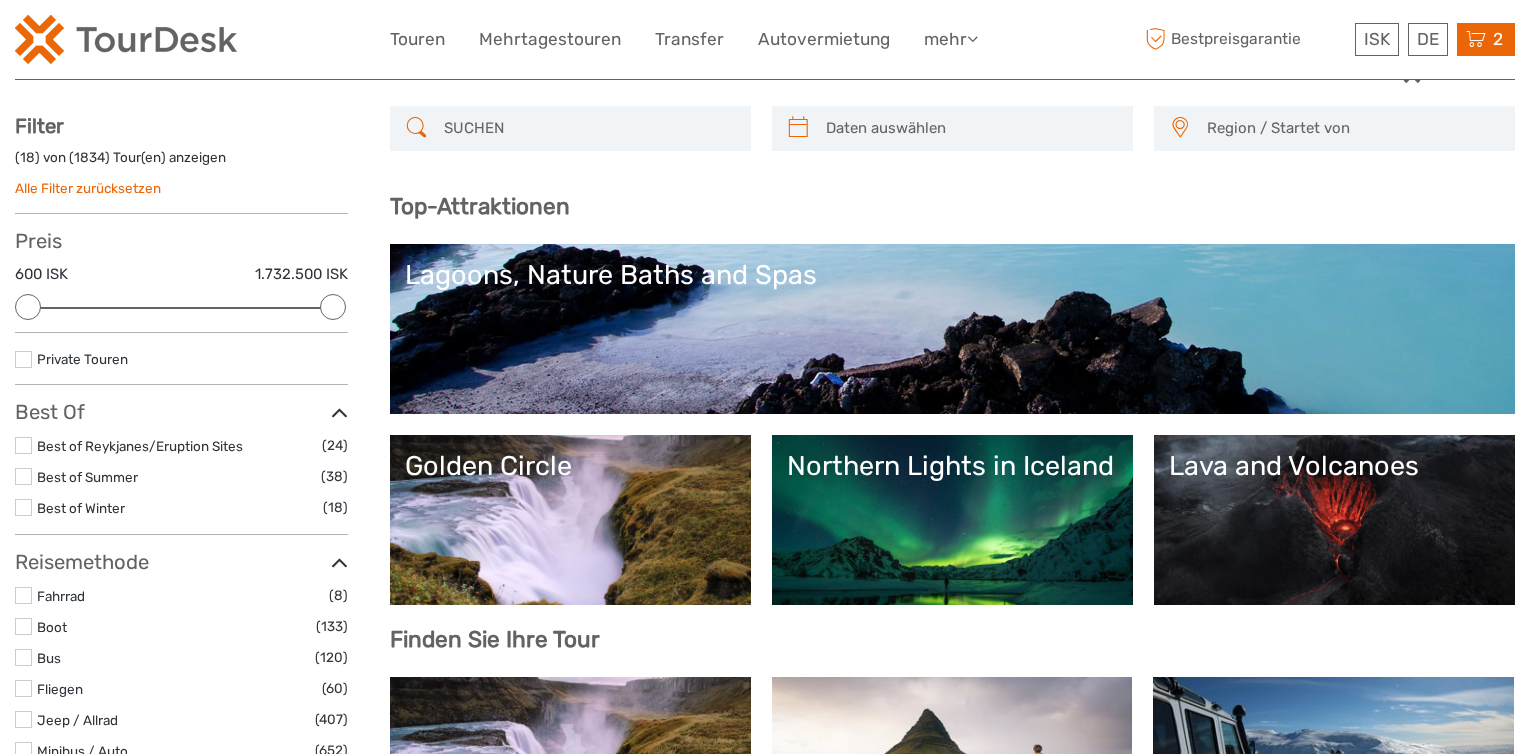 scroll, scrollTop: 200, scrollLeft: 0, axis: vertical 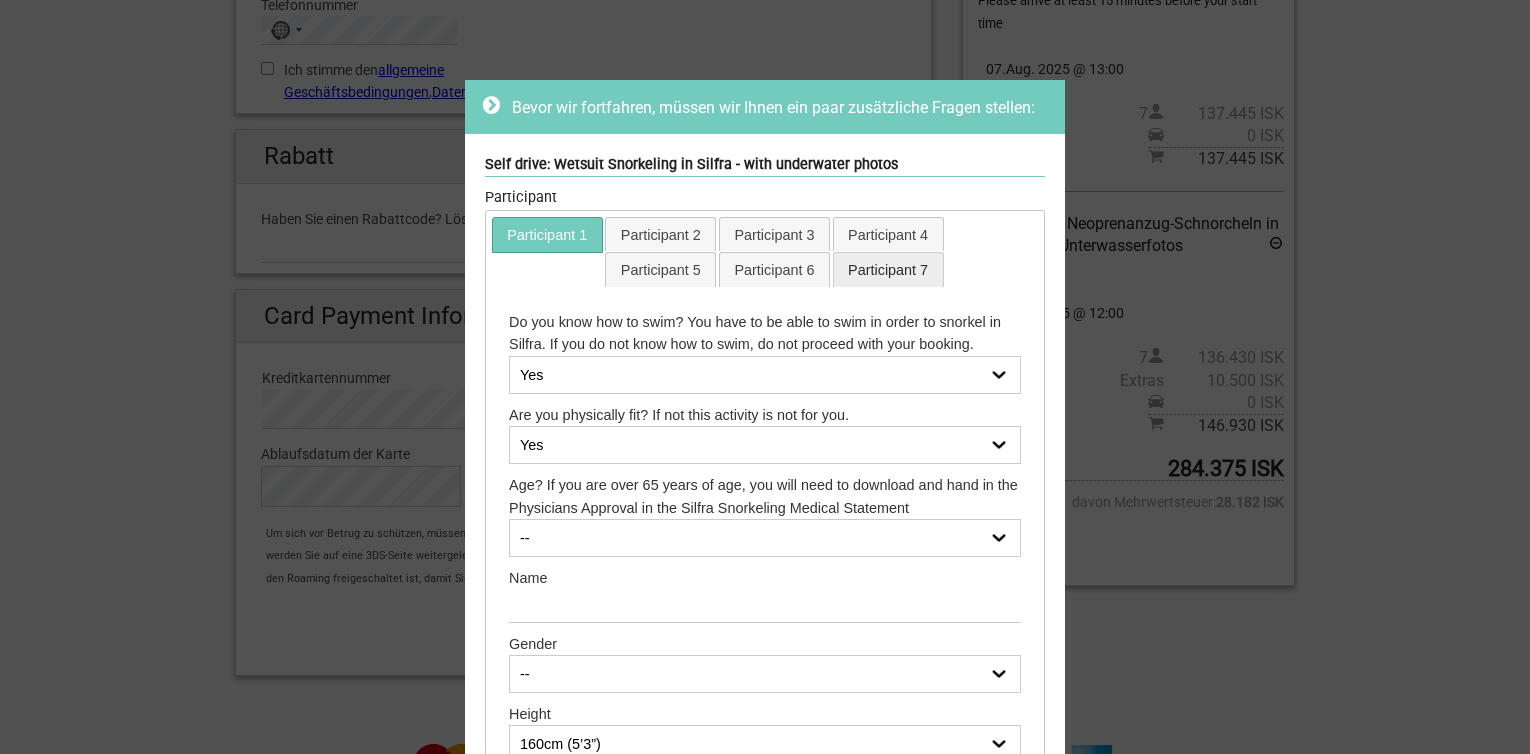 click on "Participant 7" at bounding box center [888, 269] 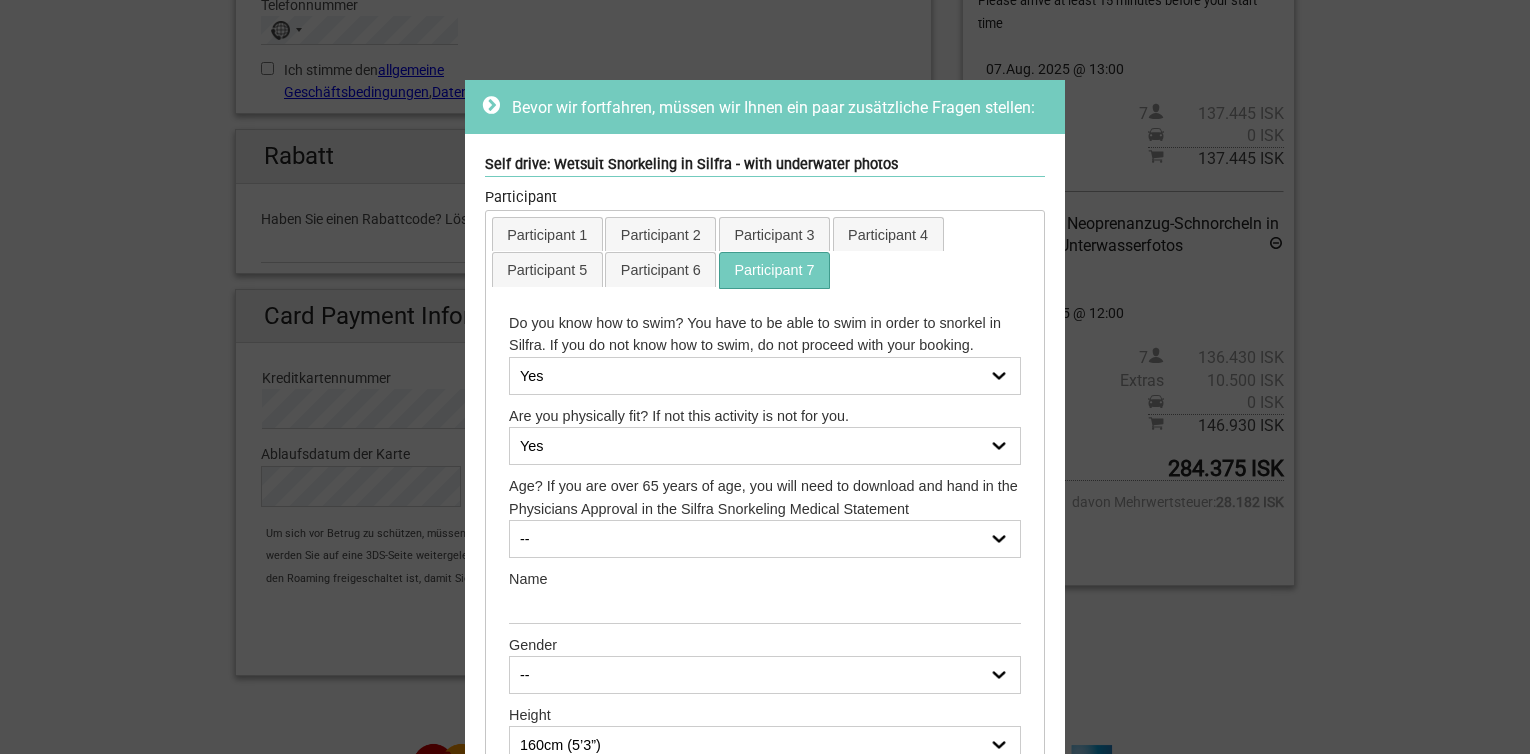 click on "--
14
15
16
17
18
19
20
21
22
23
24
25
26
27
28
29
30
31
32
33
34
35
36
37
38
39
40
41
42
43
44
45
46
47
48
49
50
51
52
53
54
55
56
57
58
59
60
61
62
63
64
65 physician approval needed
66 physician approval needed
67 physician approval needed
68 physician approval needed
69 physician approval needed
70 physician approval needed
71 physician approval needed
72 physician approval needed
73 physician approval needed
74 physician approval needed
75 physician approval needed
76 physician approval needed
77 physician approval needed
78 physician approval needed
79 physician approval needed
80 physician approval needed+
81 physician approval needed
82 physician approval needed
83 physician approval needed
84 physician approval needed
85 physician approval needed
86 physician approval needed
87 physician approval needed
88 physician approval needed" at bounding box center (765, 539) 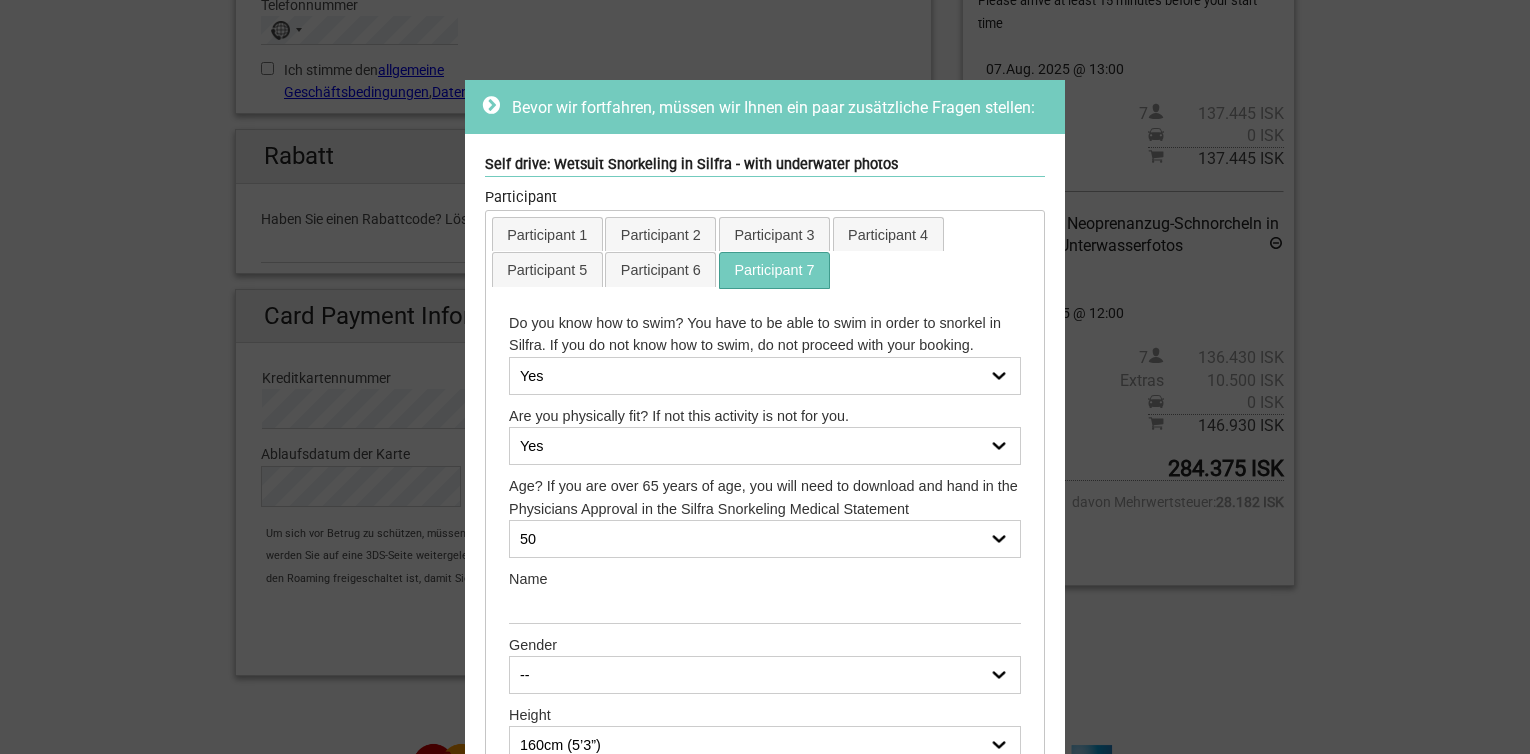 click on "--
14
15
16
17
18
19
20
21
22
23
24
25
26
27
28
29
30
31
32
33
34
35
36
37
38
39
40
41
42
43
44
45
46
47
48
49
50
51
52
53
54
55
56
57
58
59
60
61
62
63
64
65 physician approval needed
66 physician approval needed
67 physician approval needed
68 physician approval needed
69 physician approval needed
70 physician approval needed
71 physician approval needed
72 physician approval needed
73 physician approval needed
74 physician approval needed
75 physician approval needed
76 physician approval needed
77 physician approval needed
78 physician approval needed
79 physician approval needed
80 physician approval needed+
81 physician approval needed
82 physician approval needed
83 physician approval needed
84 physician approval needed
85 physician approval needed
86 physician approval needed
87 physician approval needed
88 physician approval needed" at bounding box center [765, 539] 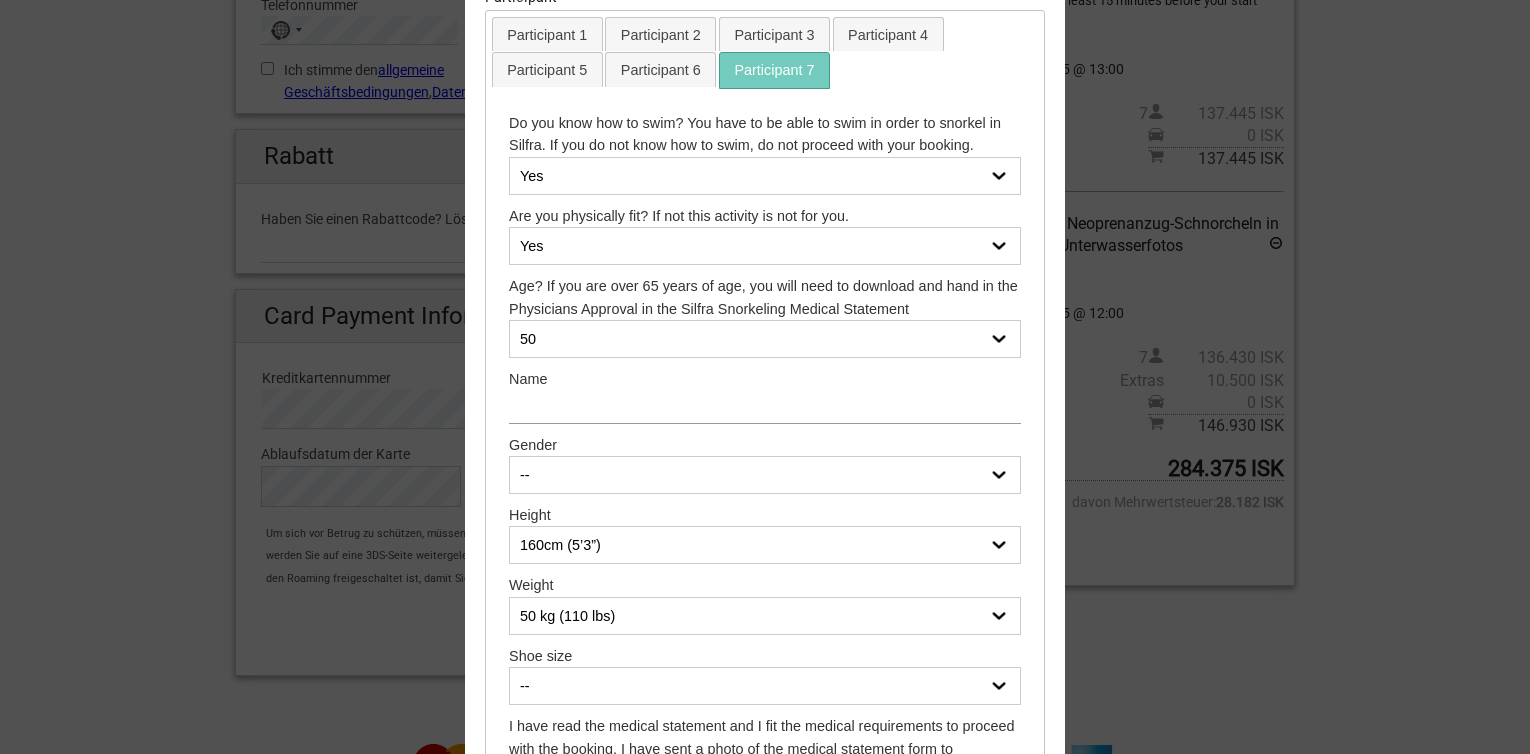 click at bounding box center (765, 406) 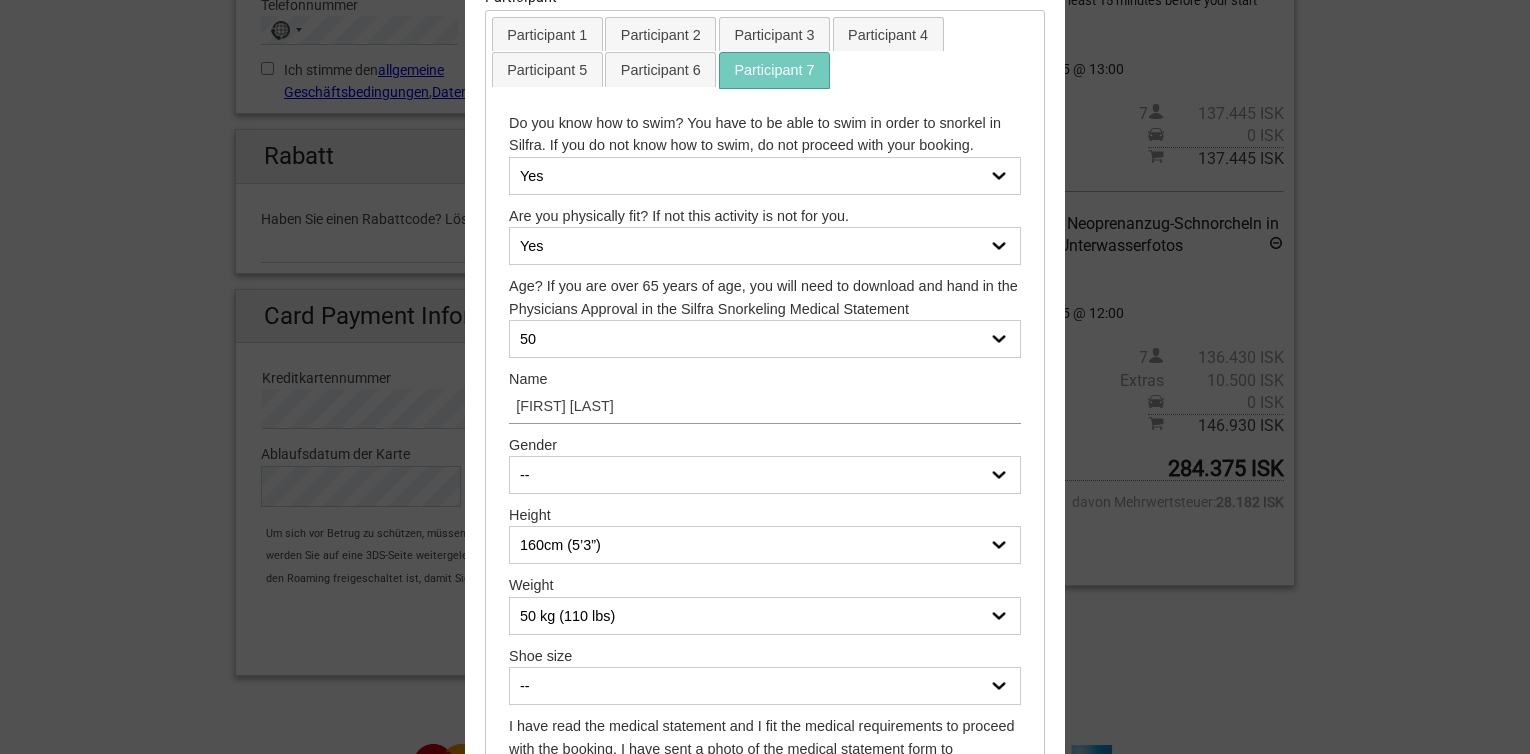 type on "[FIRST] [LAST]" 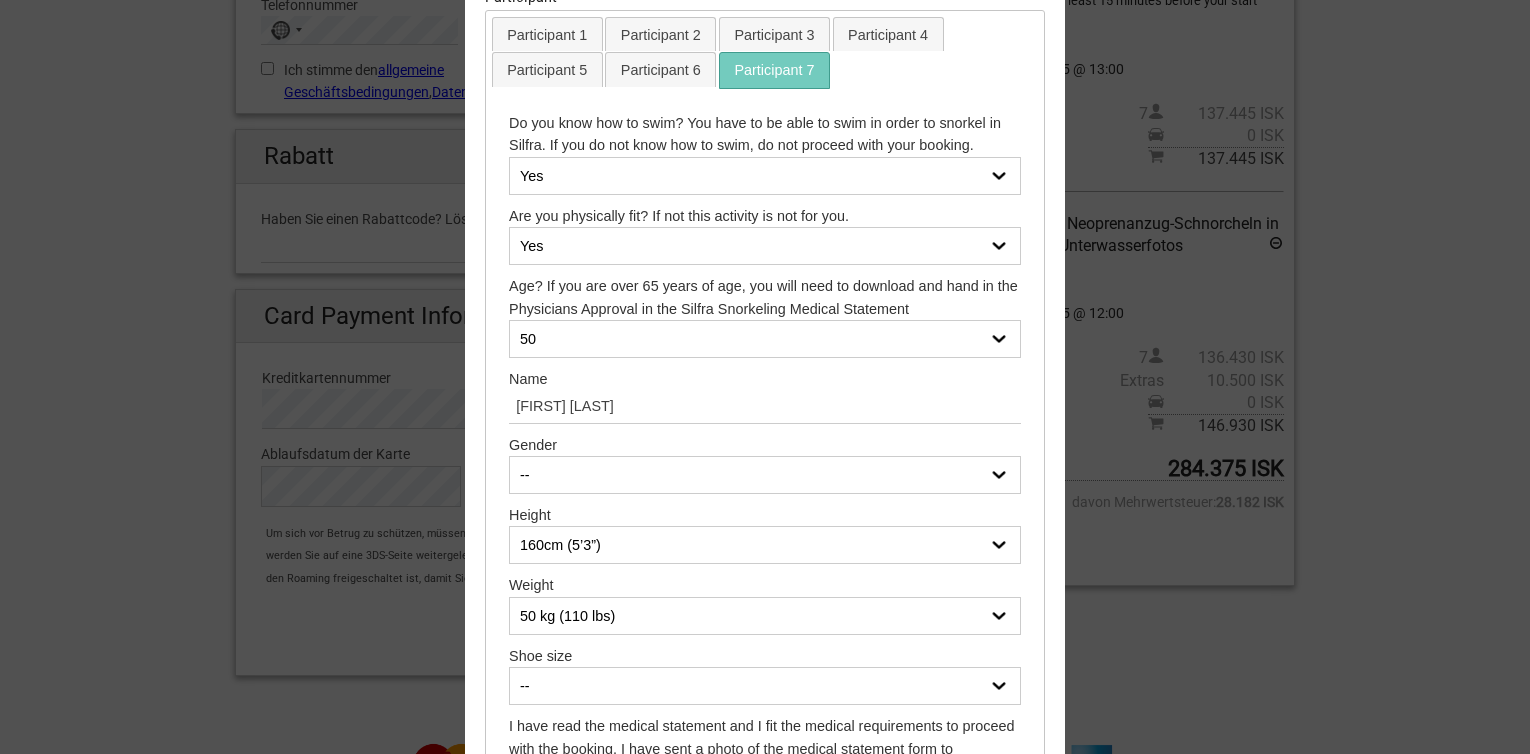 click on "--
Female
Male" at bounding box center [765, 475] 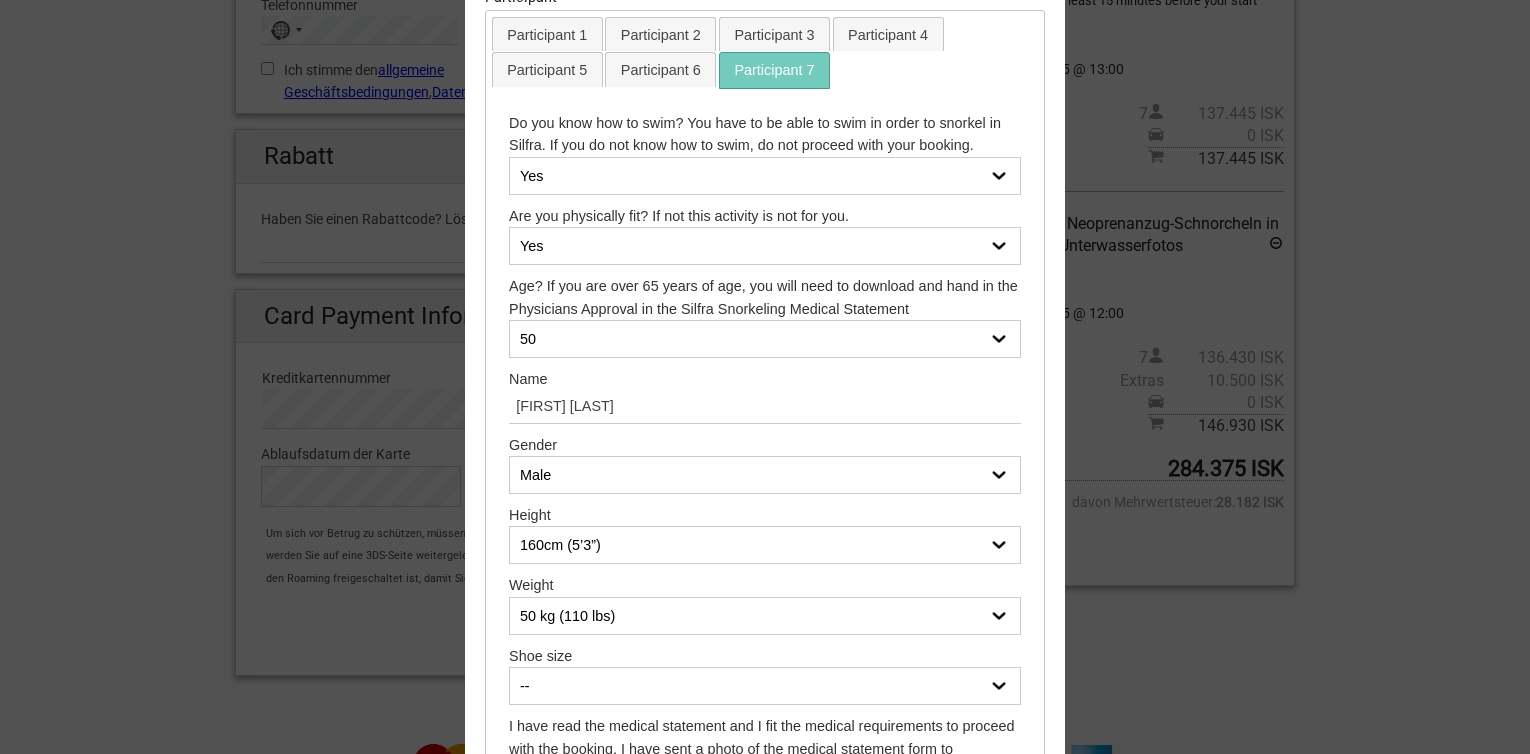 click on "160cm (5’3”)
161cm (5’3.4”)
162cm (5’3.8”)
163cm (5’4.2”)
164cm (5’4.6”)
165cm (5’5”)
166cm (5’5.4”)
167cm (5’5.7”)
168cm (5’6.1”)
169cm (5’6.5”)
170cm (5’6.9”)
171cm (5’7.3”)
172cm (5’7.7”)
173cm (5’8.1”)
174cm (5’8.5”)
175cm (5’8.9”)
176cm (5’9.3”)
177cm (5’9.7”)
178cm (5’10.1”)
179cm (5’10.5”)
180cm (5’10.9”)
181cm (5’11.3”)
182cm (5’11.7”)
183cm (6’0”)
184cm (6’0.4”)
185cm (6’0.8”)
186cm (6’1.2”)
187cm (6’1.6”)
188cm (6’2”)
189cm (6’2.4”)
190cm (6’2.8”)
191cm (6’3.2”)
192cm (6’3.6”)
193cm (6’4”)
194cm (6’4.4”)
195cm (6’4.8”)
196cm (6’5.2”)
197cm (6’5.6”)
198cm (6’6”)
199cm (6’6.3”)
200cm (6’6.7”)
150cm (4'11")
151cm (4'11.4")
152cm (4'11.8")
153cm (5'0.2")
154cm (5'0.6")
155cm (5'1")
156cm (5'1.4")
157cm (5'1.8")
158cm (5'2.2")
159cm (5'2.5")" at bounding box center [765, 545] 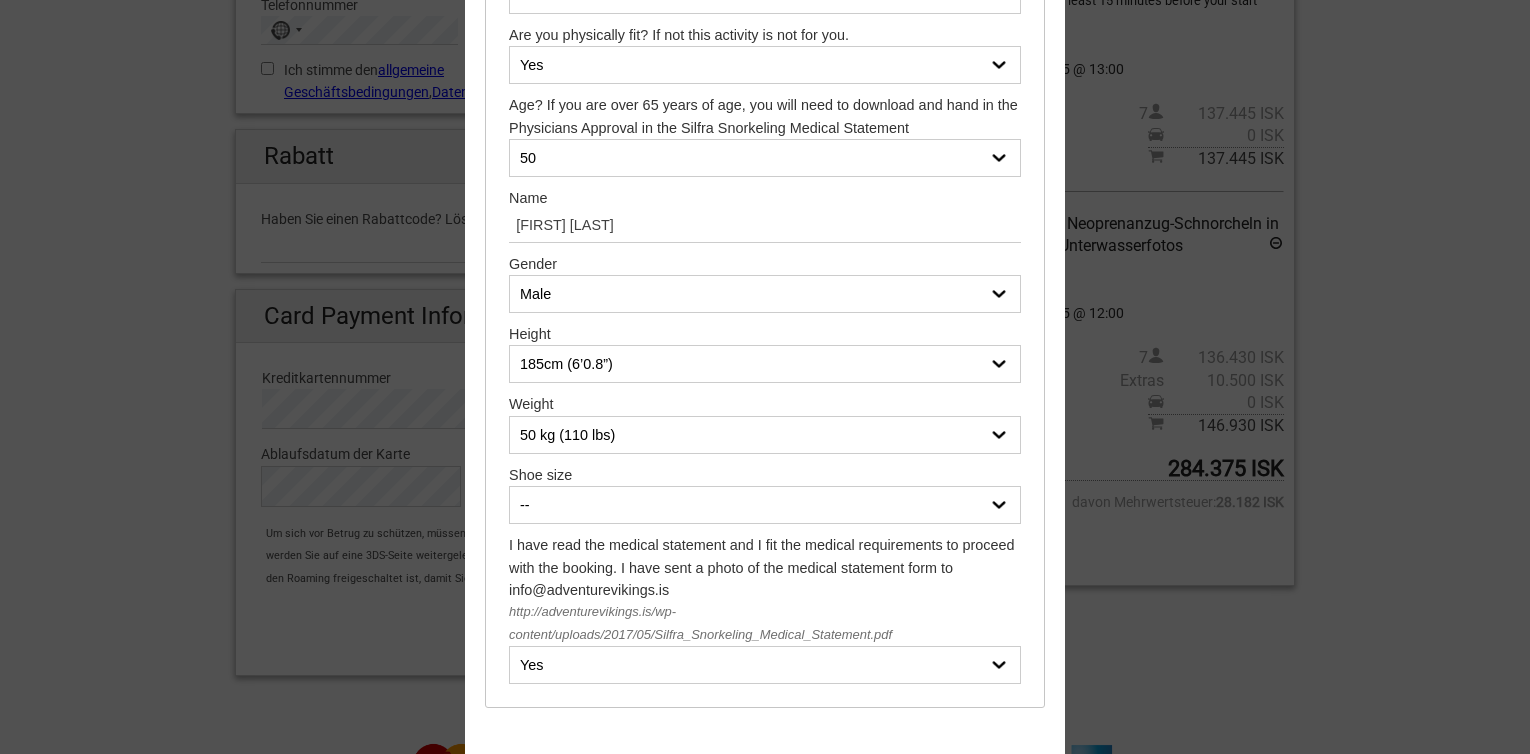 scroll, scrollTop: 400, scrollLeft: 0, axis: vertical 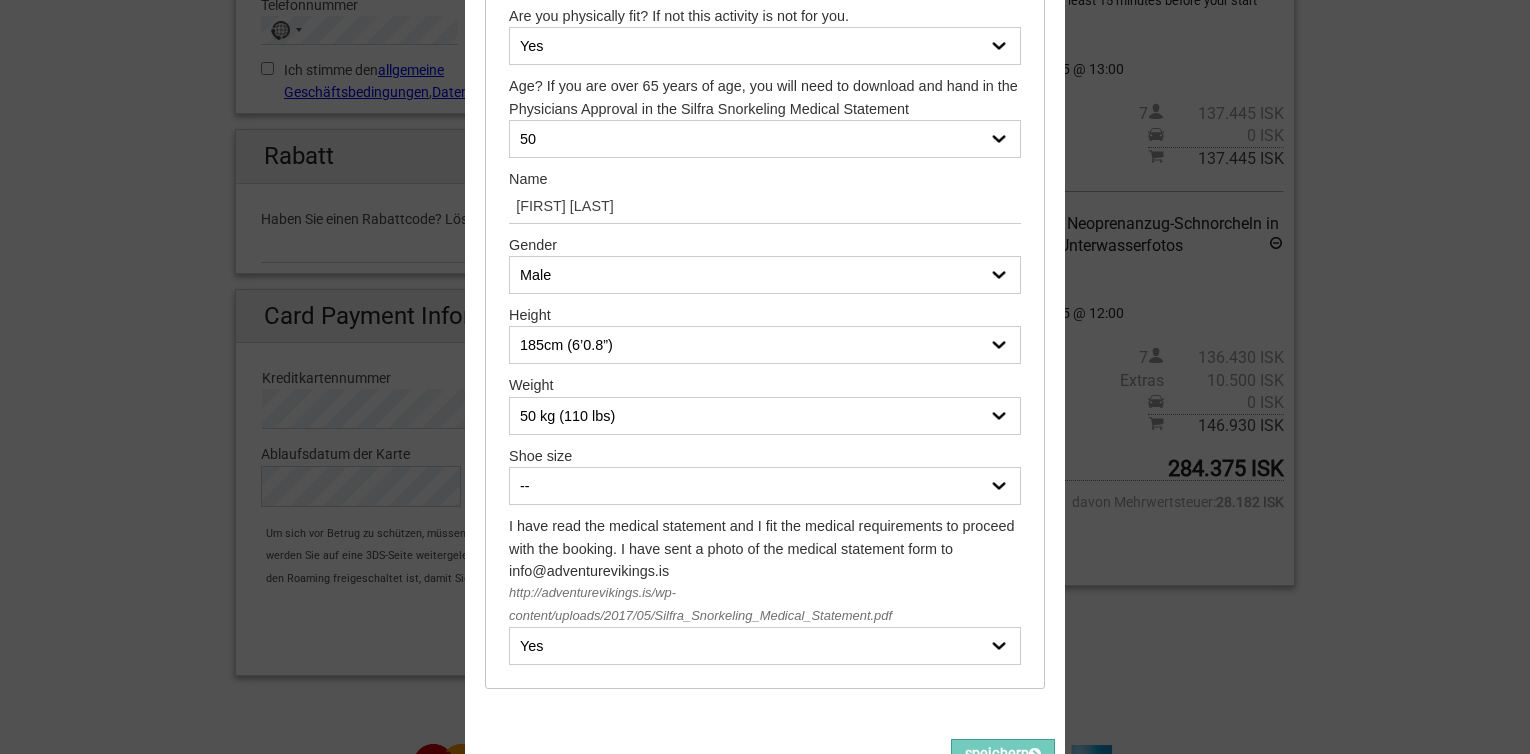 click on "50 kg (110 lbs)
51 kg (112 lbs)
52 kg (114 lbs)
53 kg (116 lbs)
54 kg (119 lbs)
55 kg (121 lbs)
56 kg (123 lbs)
57 kg (125 lbs)
58 kg (127 lbs)
59 kg (130 lbs)
60 kg (132 lbs)
61 kg (134 lbs)
62 kg (136 lbs)
63 kg (138 lbs)
64 kg (141 lbs)
65 kg (143 lbs)
66 kg (145 lbs)
67 kg (147 lbs)
68 kg (150 lbs)
69 kg (152 lbs)
70 kg (154 lbs)
71 kg (156 lbs)
72 kg (158 lbs)
73 kg (161 lbs)
74 kg (163 lbs)
75 kg (165 lbs)
76 kg (167 lbs)
77 kg (169 lbs)
78 kg (172 lbs)
79 kg (174 lbs)
80 kg (176 lbs)
81 kg (178 lbs)
82 kg (180 lbs)
83 kg (183 lbs)
84 kg (185 lbs)
85 kg (187 lbs)
86 kg (189 lbs)
87 kg (191 lbs)
88 kg (194 lbs)
89 kg (196 lbs)
90 kg (198 lbs)
91 kg (200 lbs)
92 kg (202 lbs)
93 kg (205 lbs)
94 kg (207 lbs)
95 kg (209 lbs)
96 kg (211 lbs)
97 kg (213 lbs)
98 kg (216 lbs)
99 kg (218 lbs)
100 kg (220 lbs)
101 kg (222 lbs)
102 kg (224 lbs)
103 kg (227 lbs)
104 kg (229 lbs)
105 kg (231 lbs)" at bounding box center (765, 416) 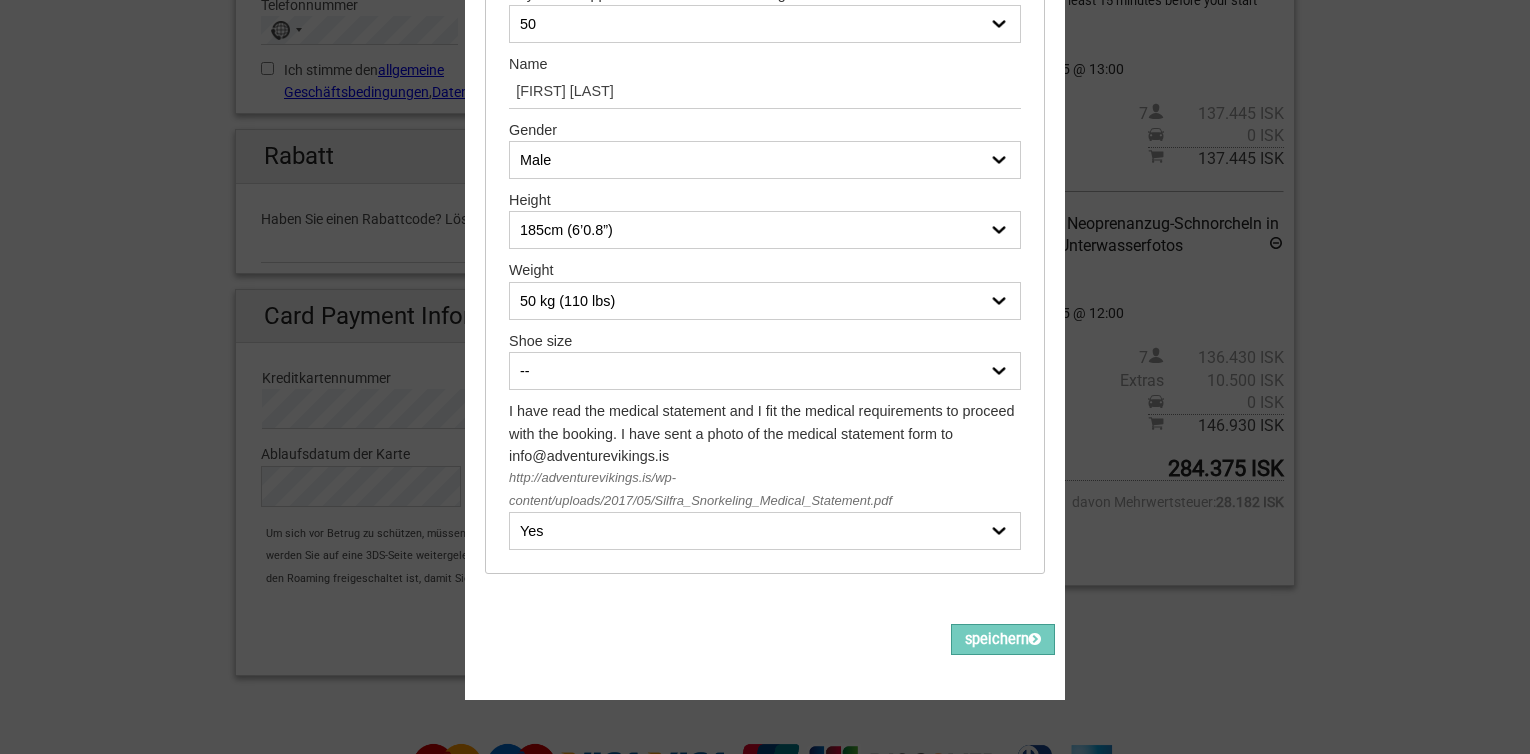 scroll, scrollTop: 530, scrollLeft: 0, axis: vertical 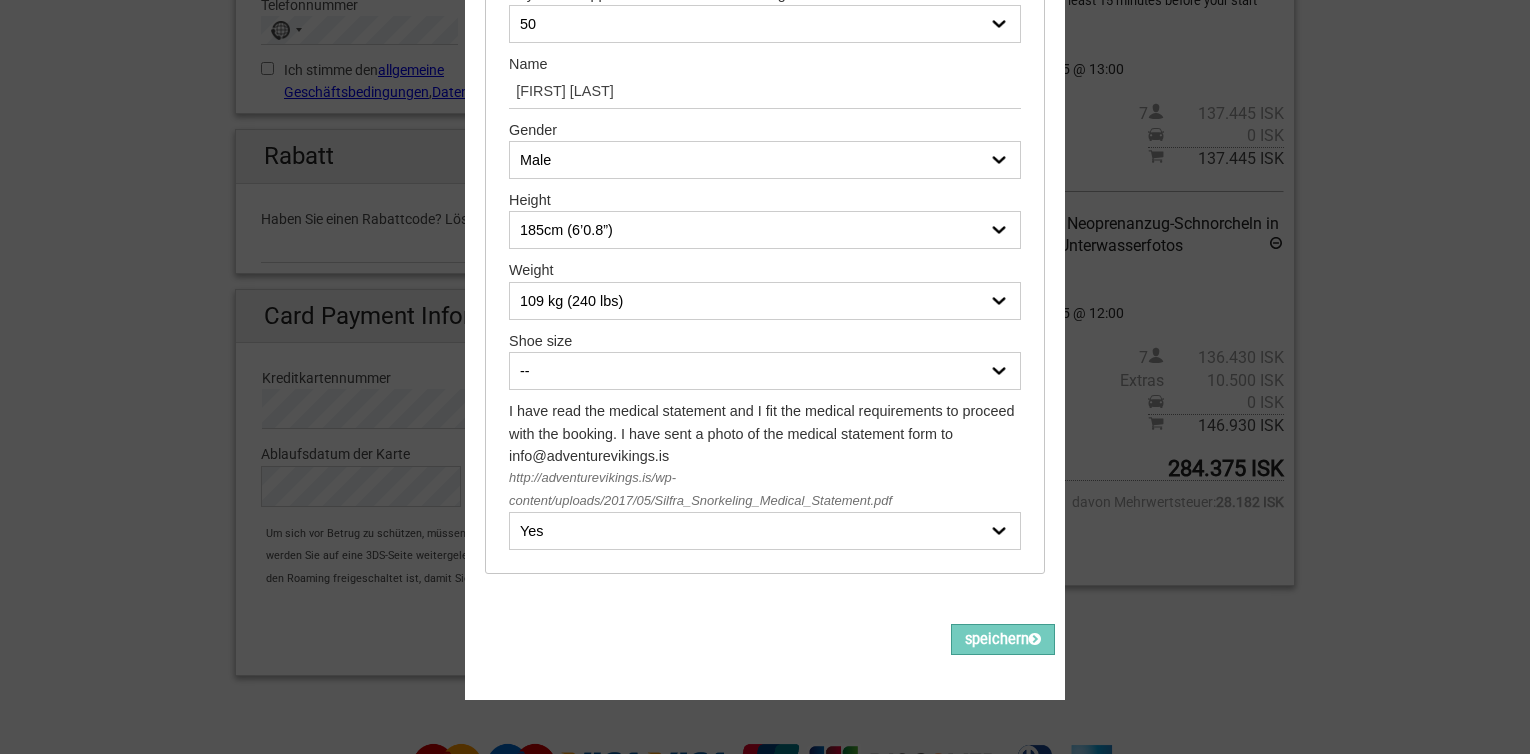 click on "50 kg (110 lbs)
51 kg (112 lbs)
52 kg (114 lbs)
53 kg (116 lbs)
54 kg (119 lbs)
55 kg (121 lbs)
56 kg (123 lbs)
57 kg (125 lbs)
58 kg (127 lbs)
59 kg (130 lbs)
60 kg (132 lbs)
61 kg (134 lbs)
62 kg (136 lbs)
63 kg (138 lbs)
64 kg (141 lbs)
65 kg (143 lbs)
66 kg (145 lbs)
67 kg (147 lbs)
68 kg (150 lbs)
69 kg (152 lbs)
70 kg (154 lbs)
71 kg (156 lbs)
72 kg (158 lbs)
73 kg (161 lbs)
74 kg (163 lbs)
75 kg (165 lbs)
76 kg (167 lbs)
77 kg (169 lbs)
78 kg (172 lbs)
79 kg (174 lbs)
80 kg (176 lbs)
81 kg (178 lbs)
82 kg (180 lbs)
83 kg (183 lbs)
84 kg (185 lbs)
85 kg (187 lbs)
86 kg (189 lbs)
87 kg (191 lbs)
88 kg (194 lbs)
89 kg (196 lbs)
90 kg (198 lbs)
91 kg (200 lbs)
92 kg (202 lbs)
93 kg (205 lbs)
94 kg (207 lbs)
95 kg (209 lbs)
96 kg (211 lbs)
97 kg (213 lbs)
98 kg (216 lbs)
99 kg (218 lbs)
100 kg (220 lbs)
101 kg (222 lbs)
102 kg (224 lbs)
103 kg (227 lbs)
104 kg (229 lbs)
105 kg (231 lbs)" at bounding box center (765, 301) 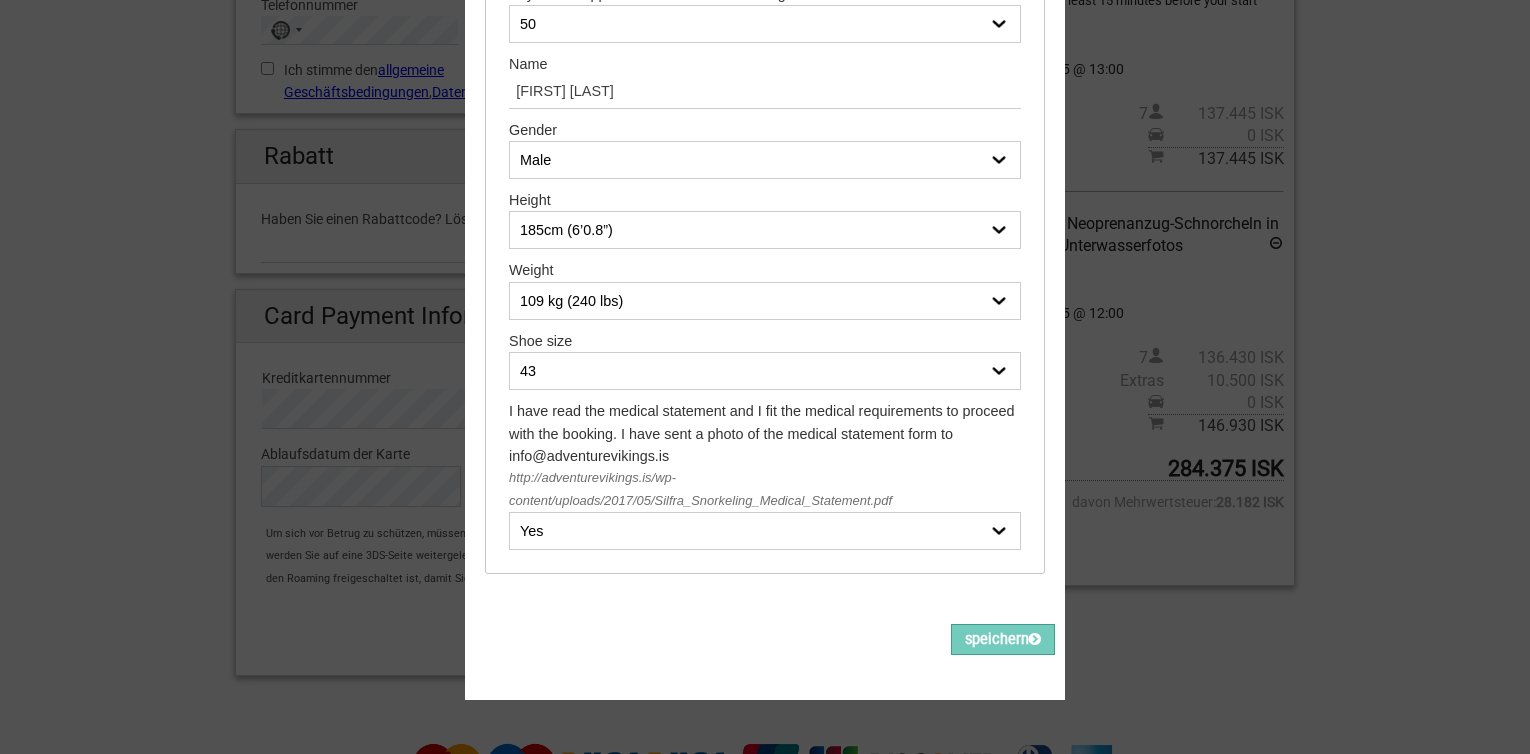 click on "--
35
36
37
38
39
40
41
42
43
44
45
46
47" at bounding box center [765, 371] 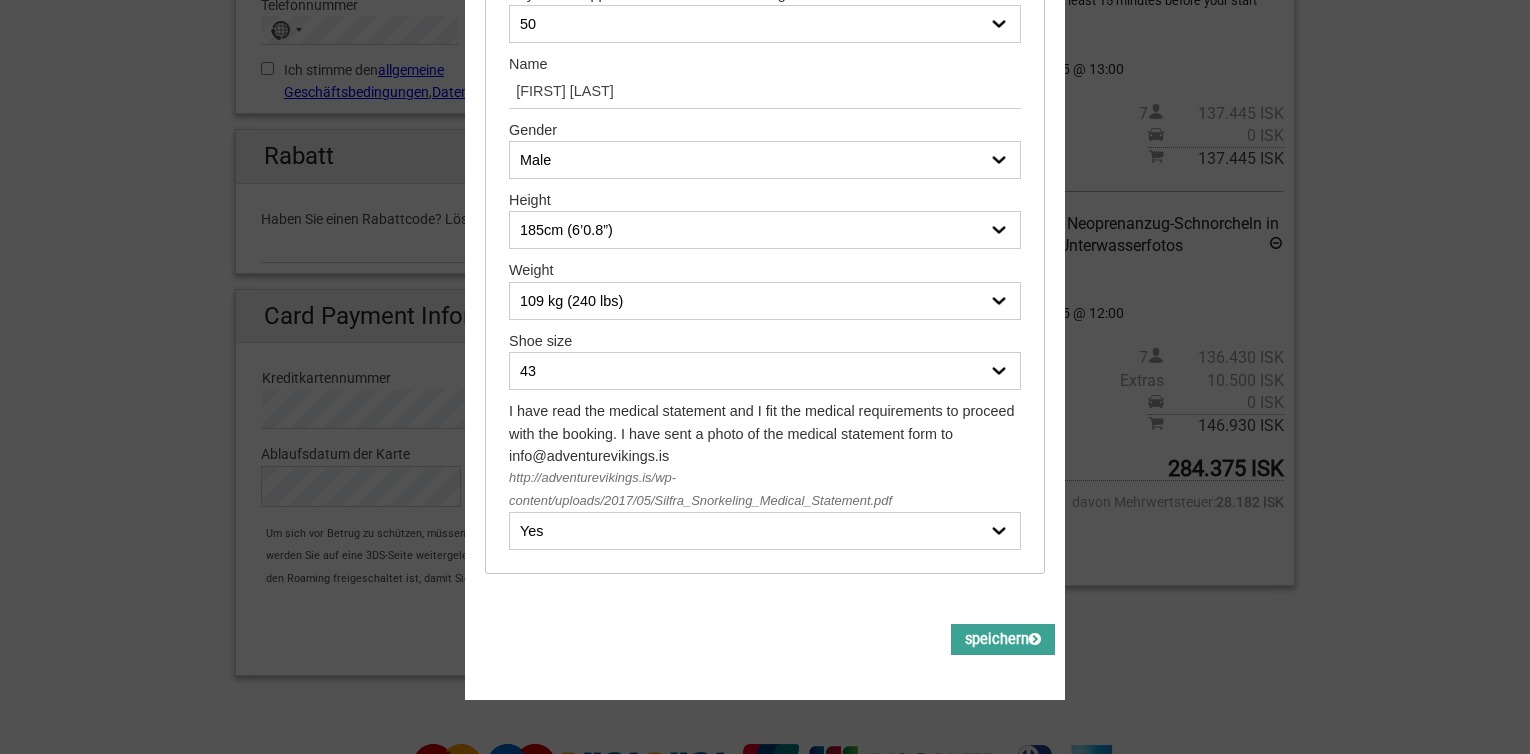 click on "speichern" at bounding box center (1003, 639) 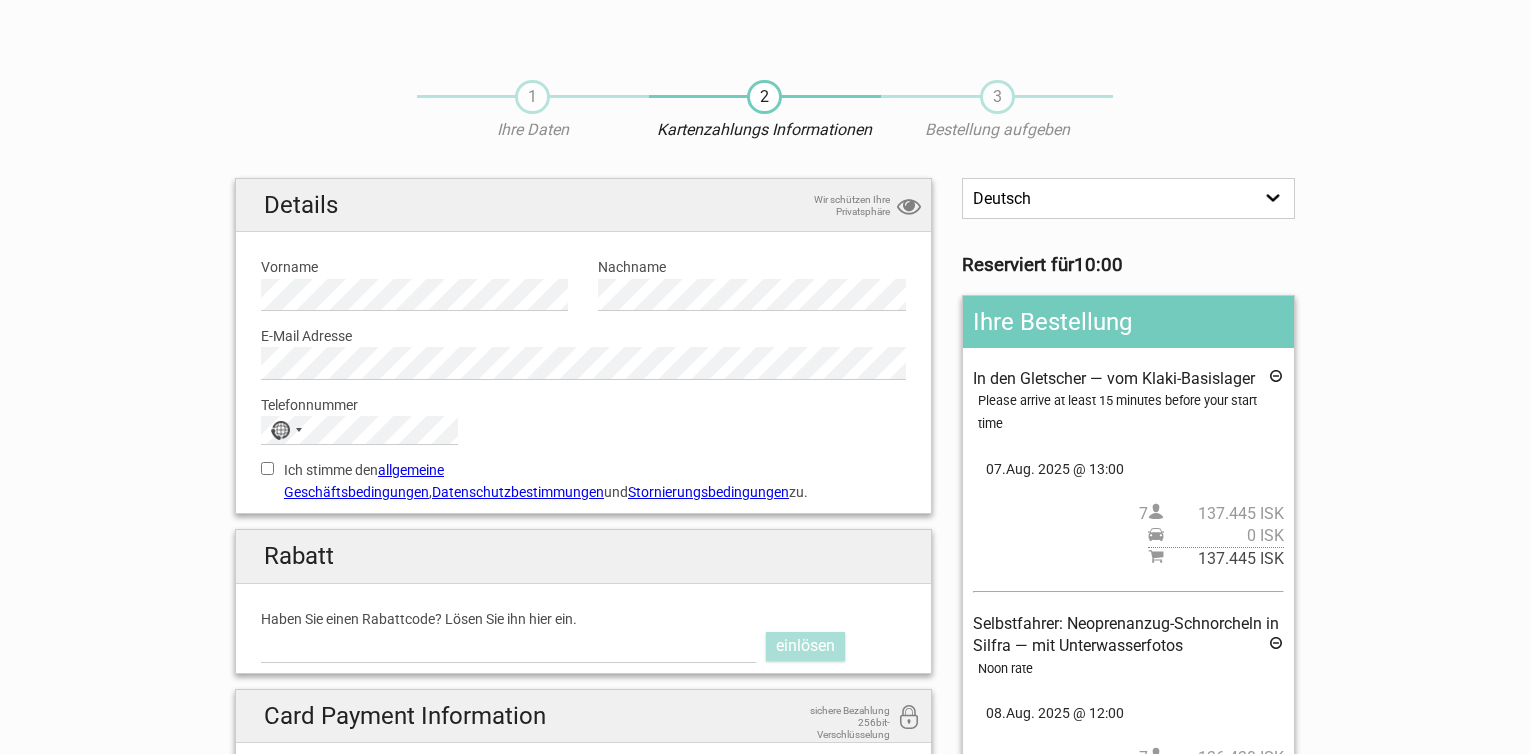 scroll, scrollTop: 97, scrollLeft: 0, axis: vertical 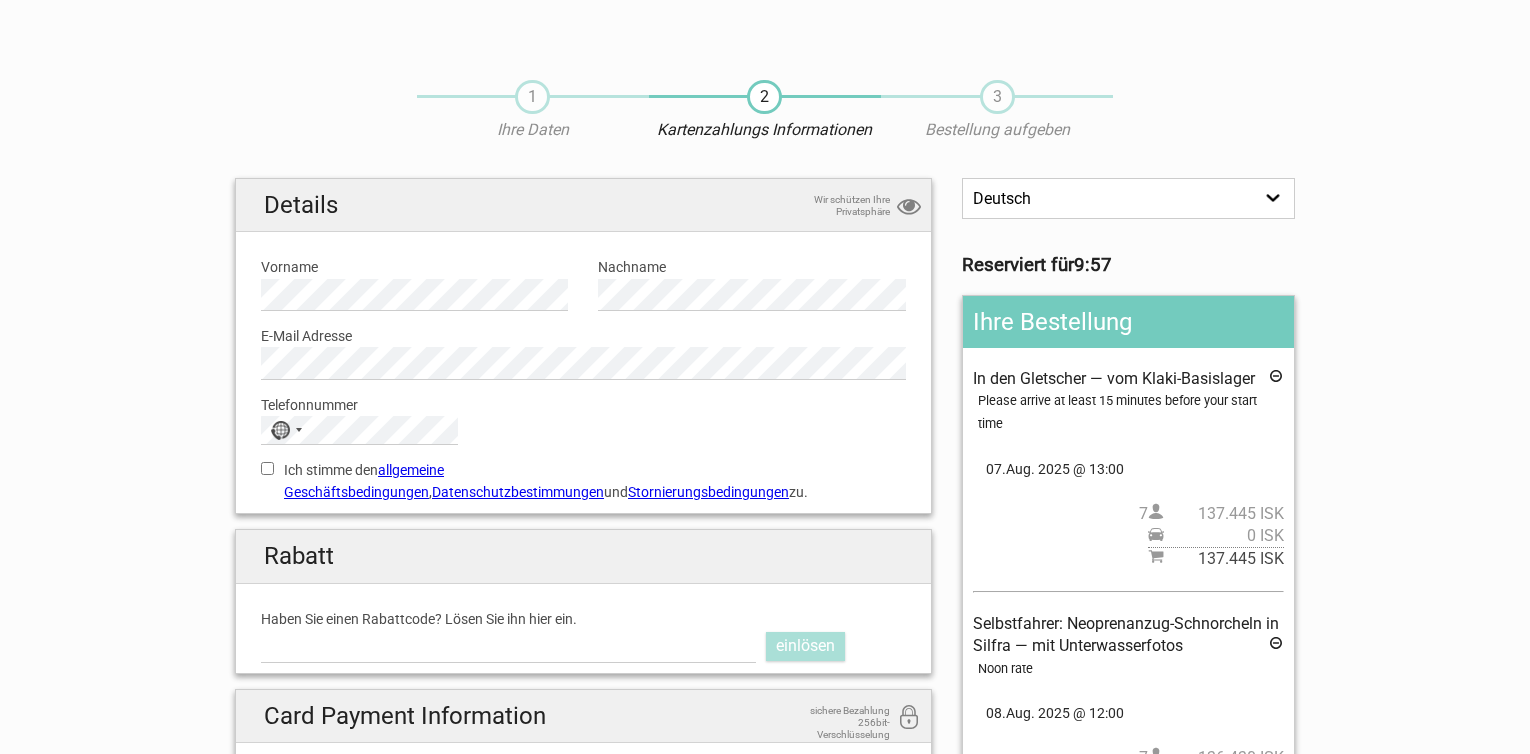 click on "3" at bounding box center (997, 97) 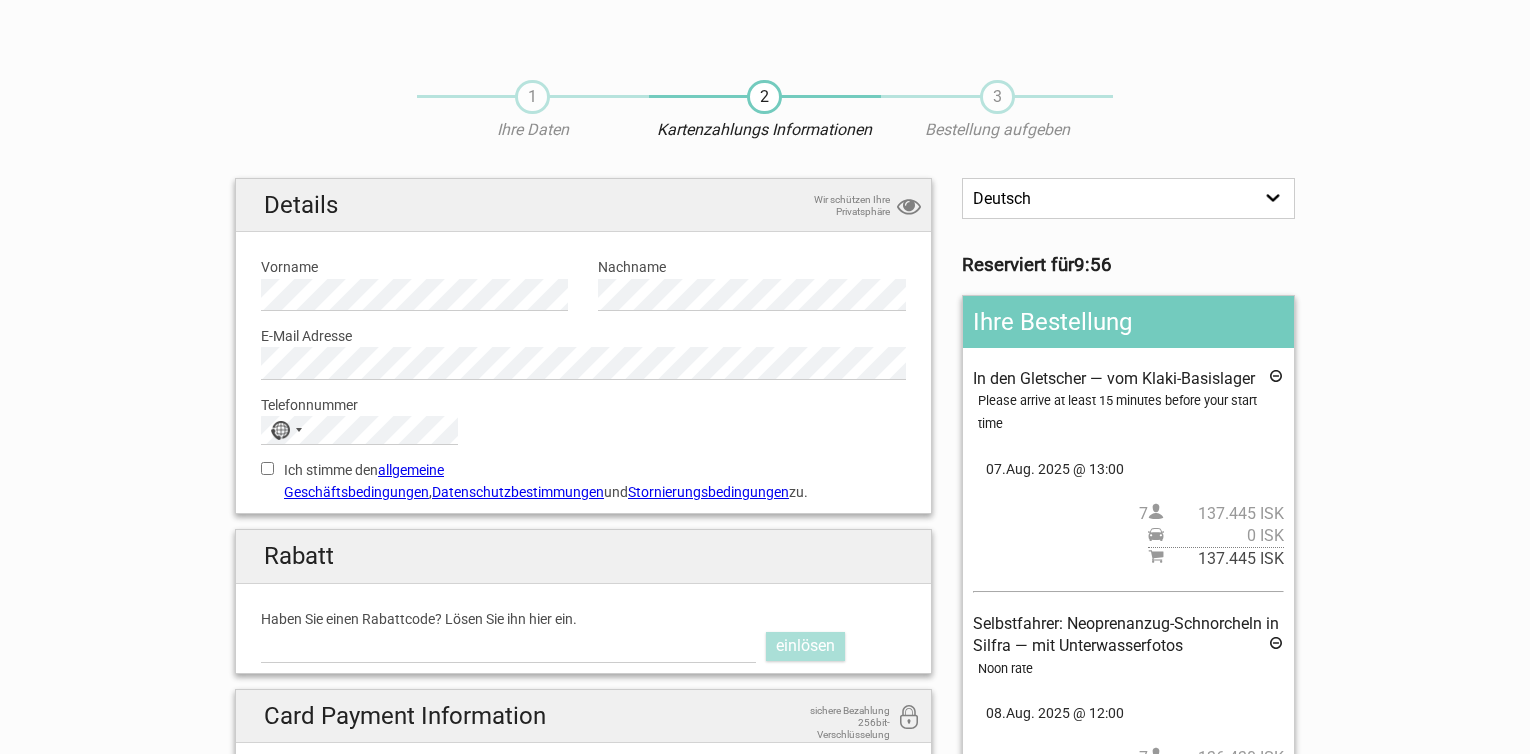 click on "1" at bounding box center [532, 97] 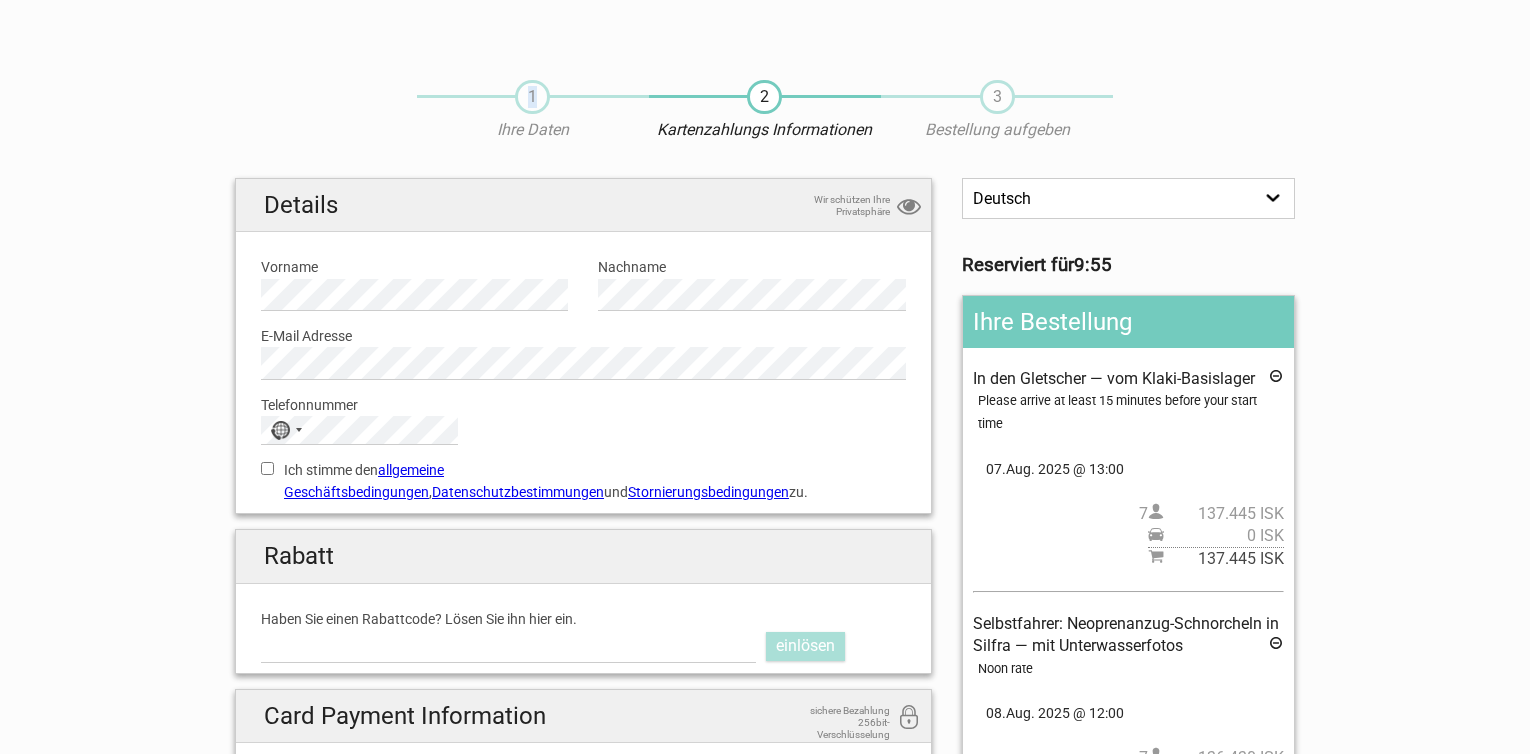 click on "1" at bounding box center (532, 97) 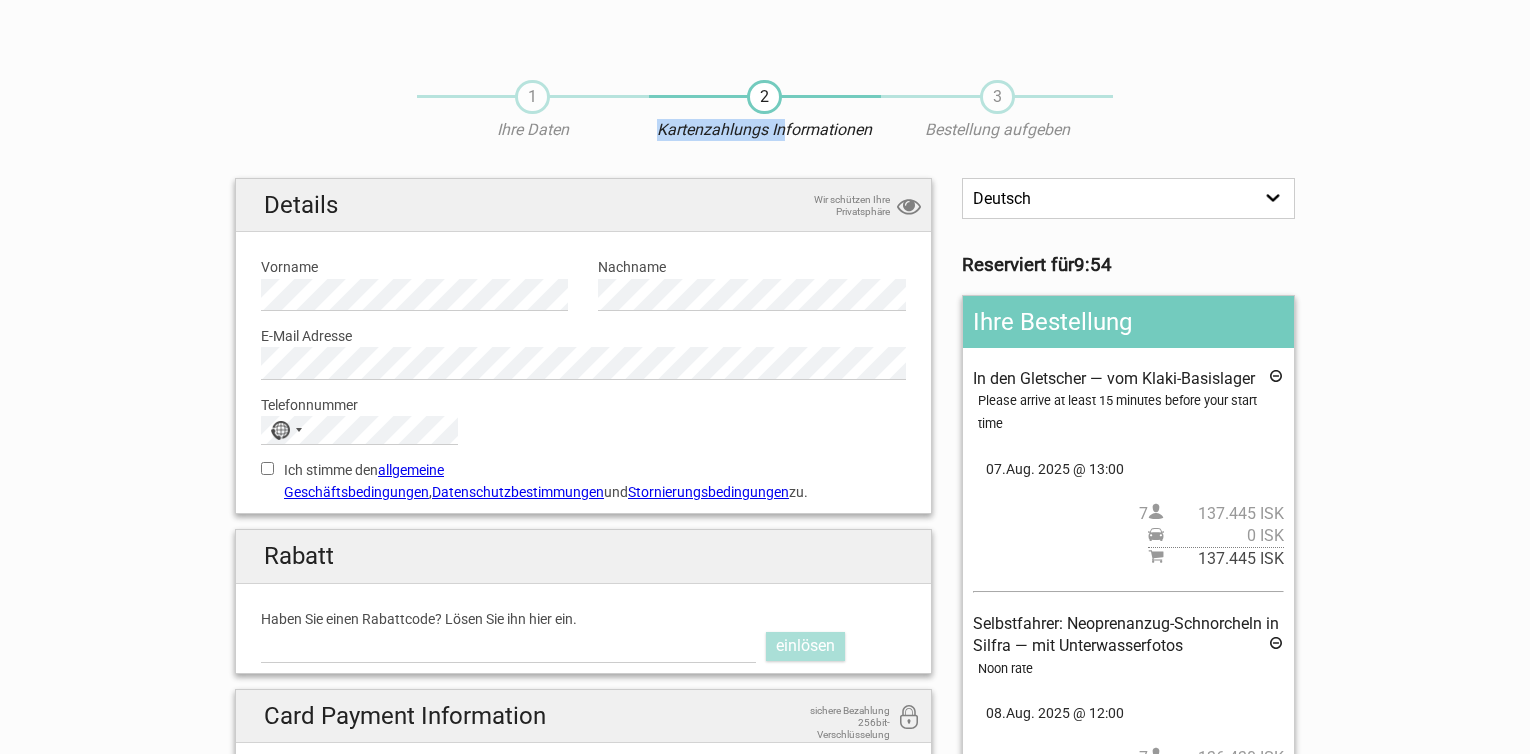 drag, startPoint x: 532, startPoint y: 104, endPoint x: 737, endPoint y: 94, distance: 205.24376 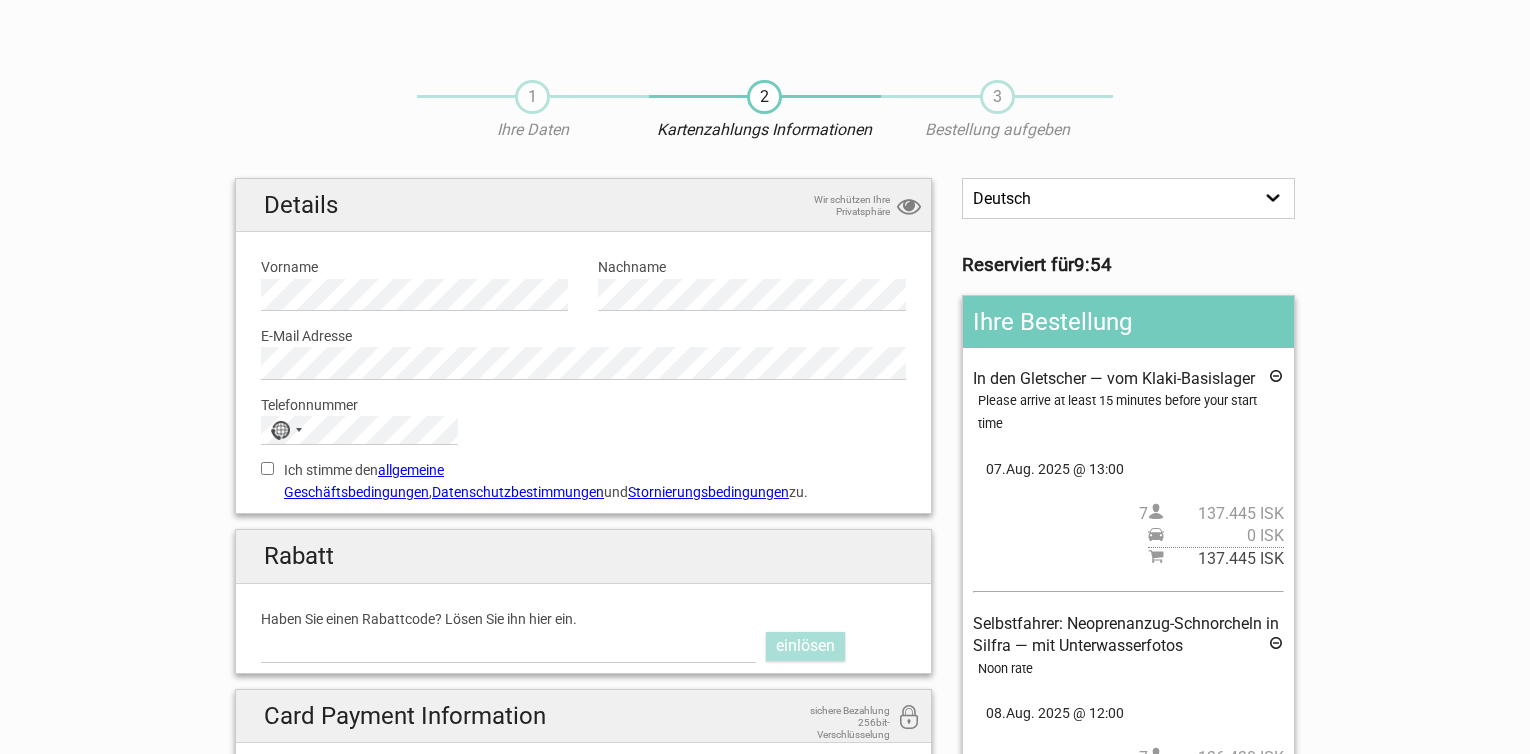 click on "2
Kartenzahlungs Informationen" at bounding box center (765, 111) 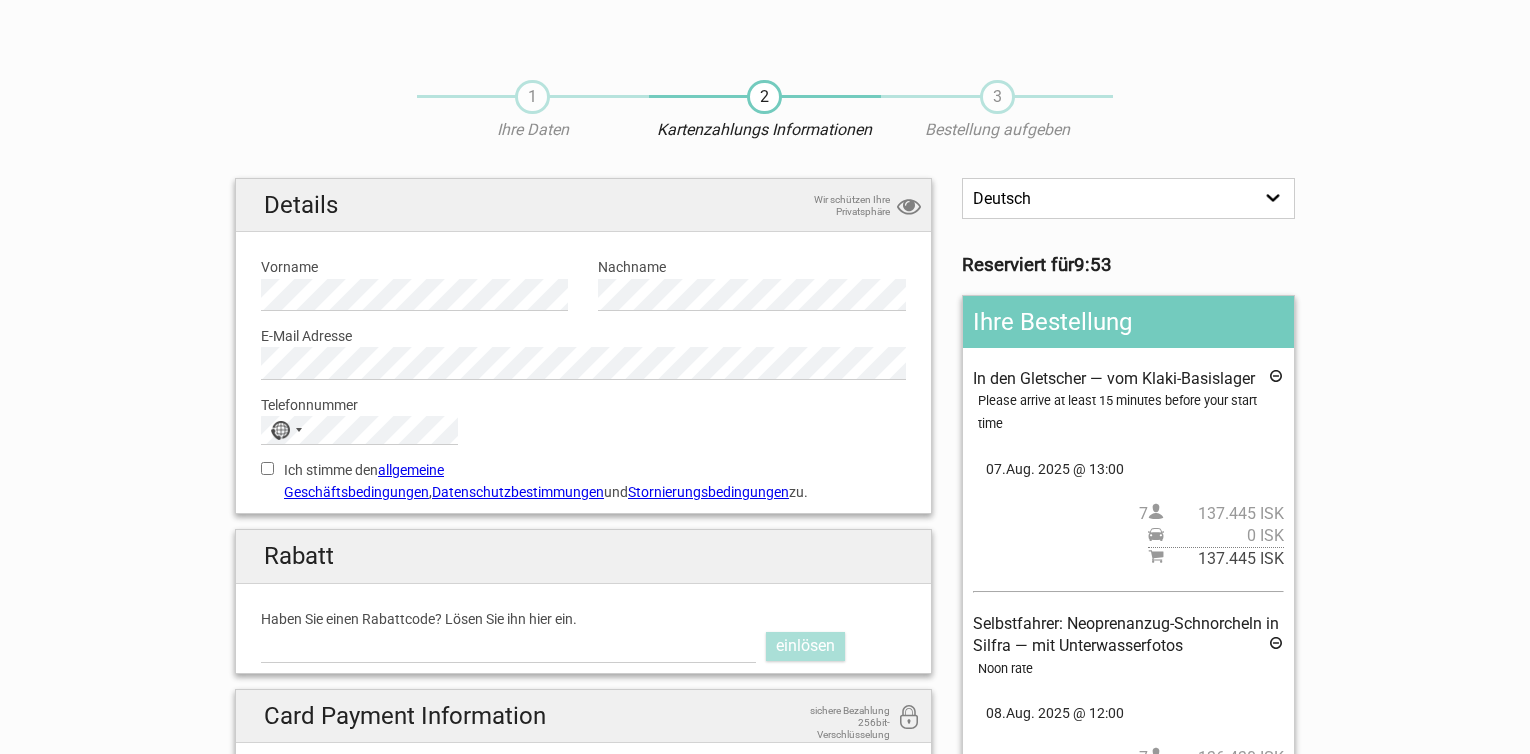 click on "1
Ihre Daten" at bounding box center (533, 111) 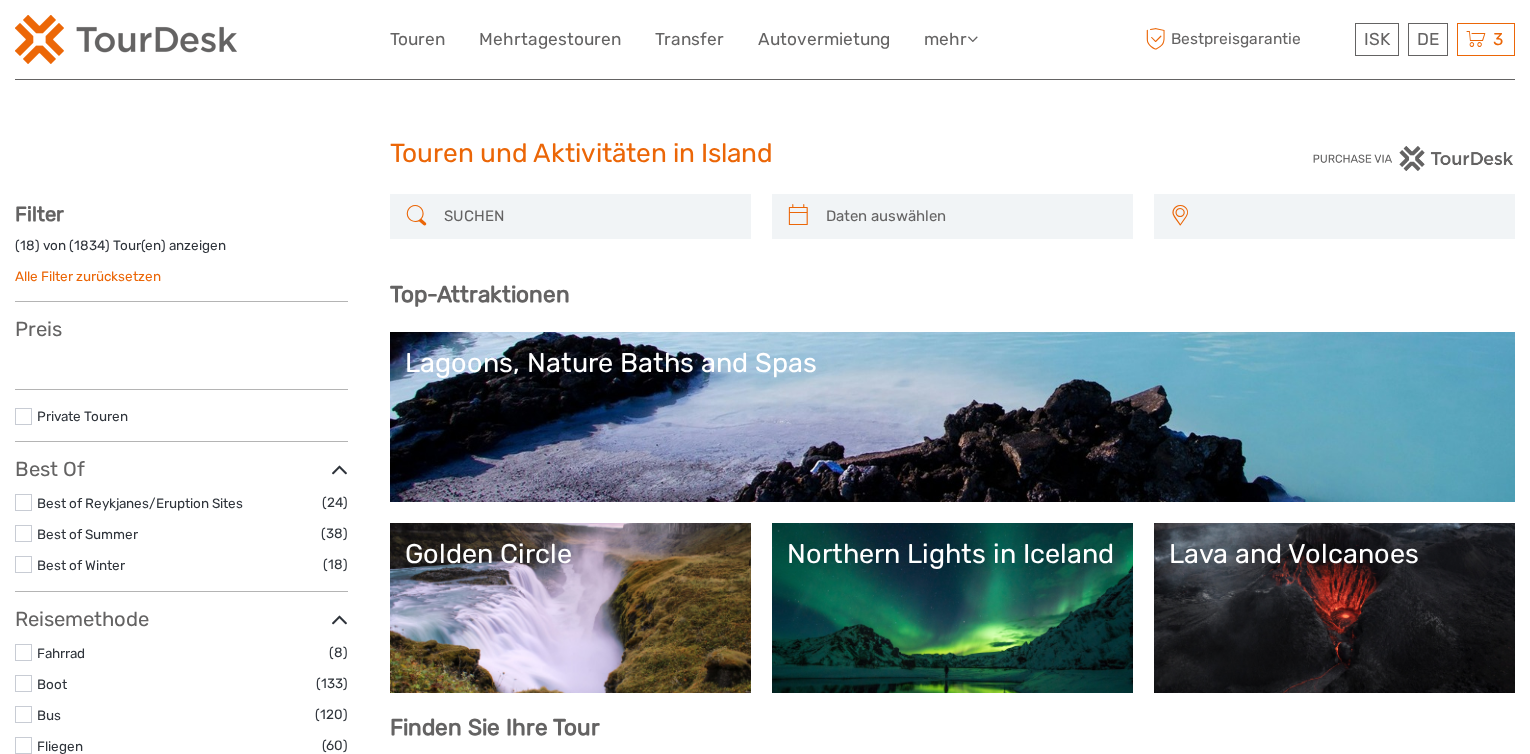 select 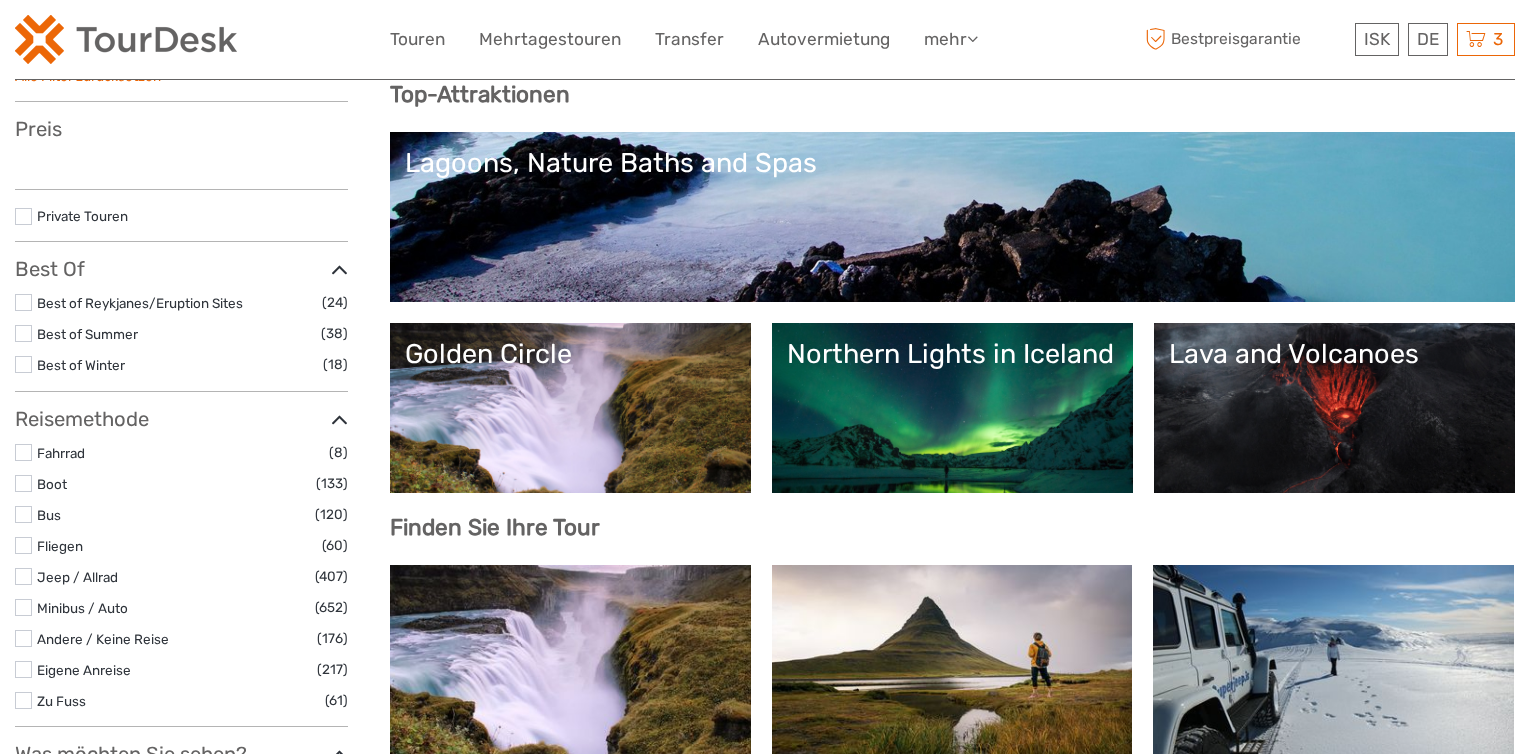select 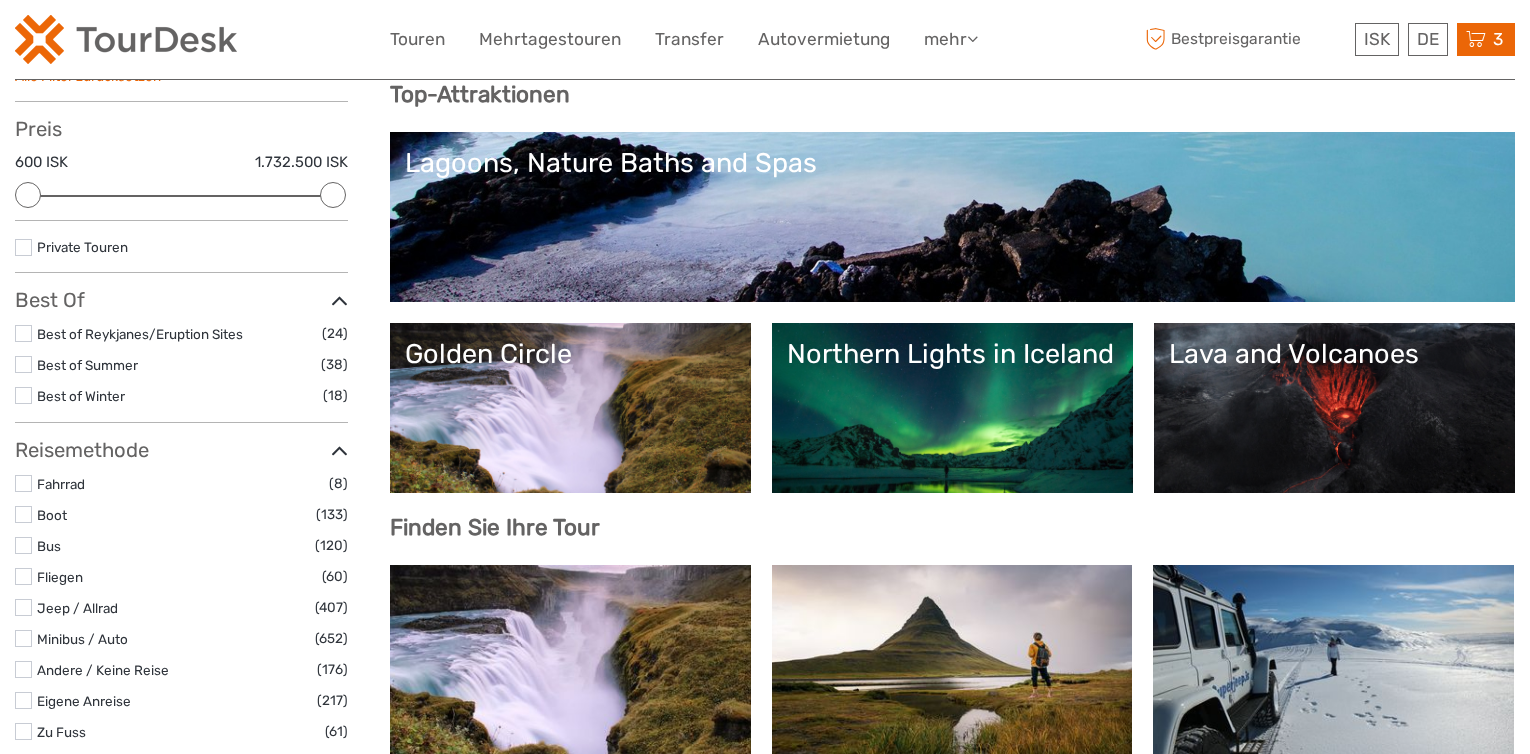 scroll, scrollTop: 0, scrollLeft: 0, axis: both 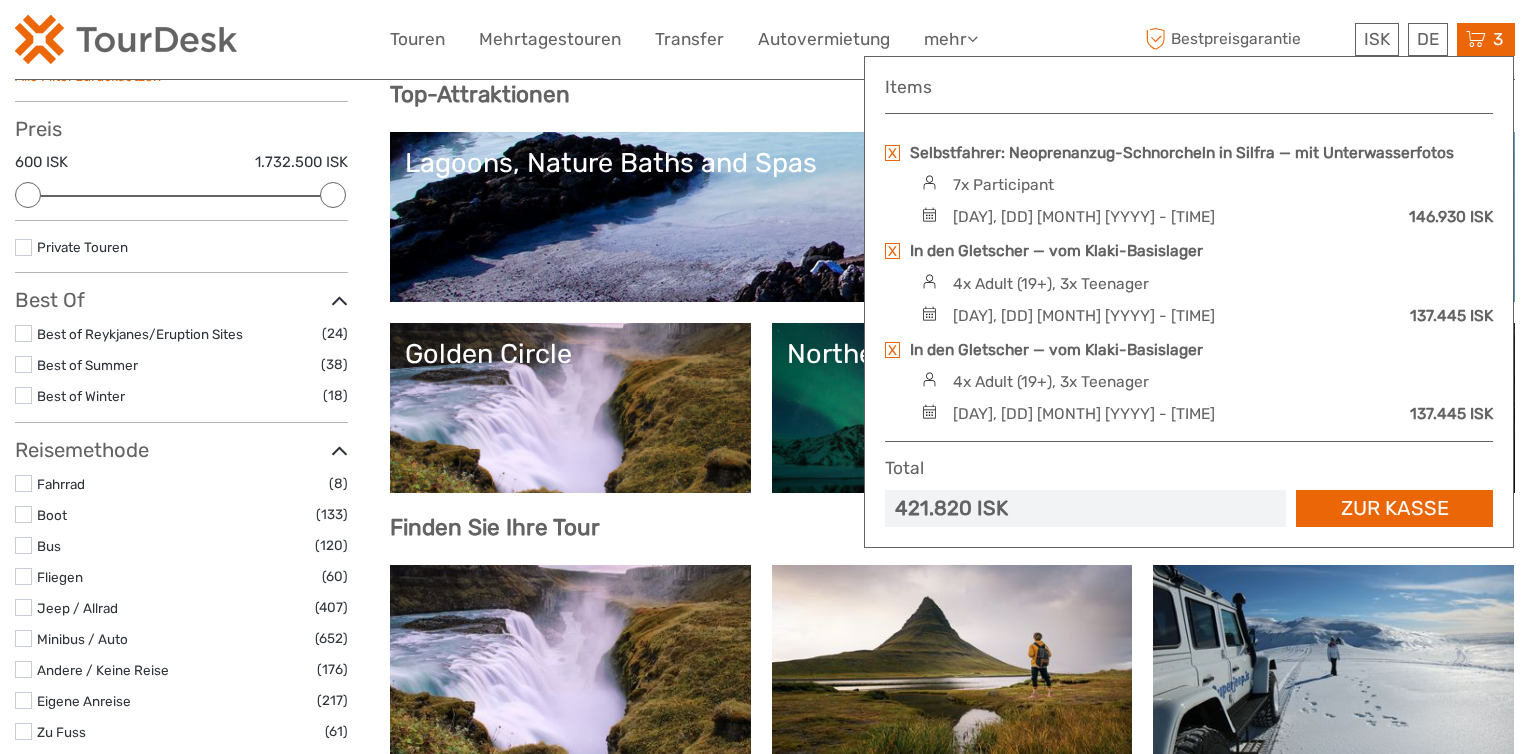 click at bounding box center (892, 251) 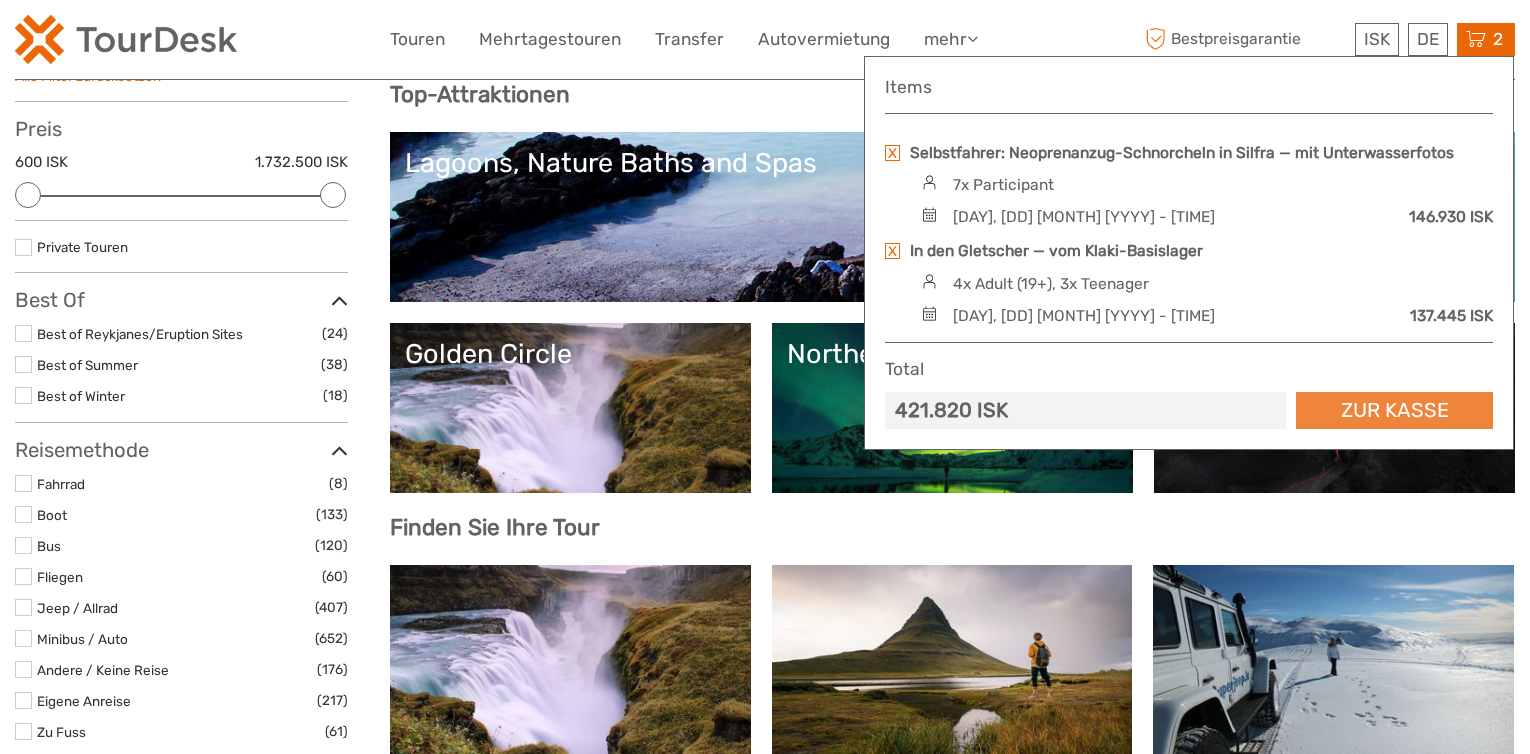 click on "Zur Kasse" at bounding box center (1394, 410) 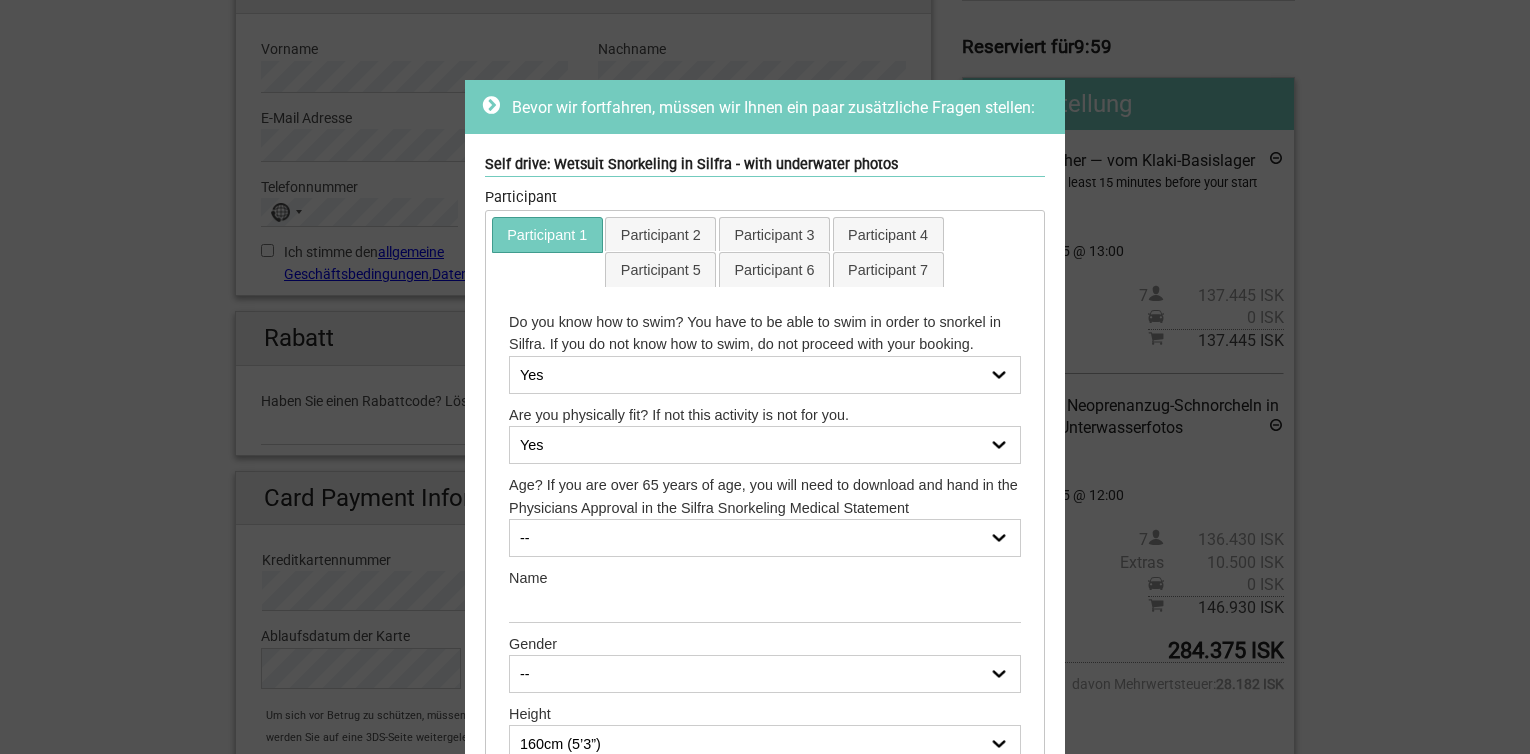 scroll, scrollTop: 400, scrollLeft: 0, axis: vertical 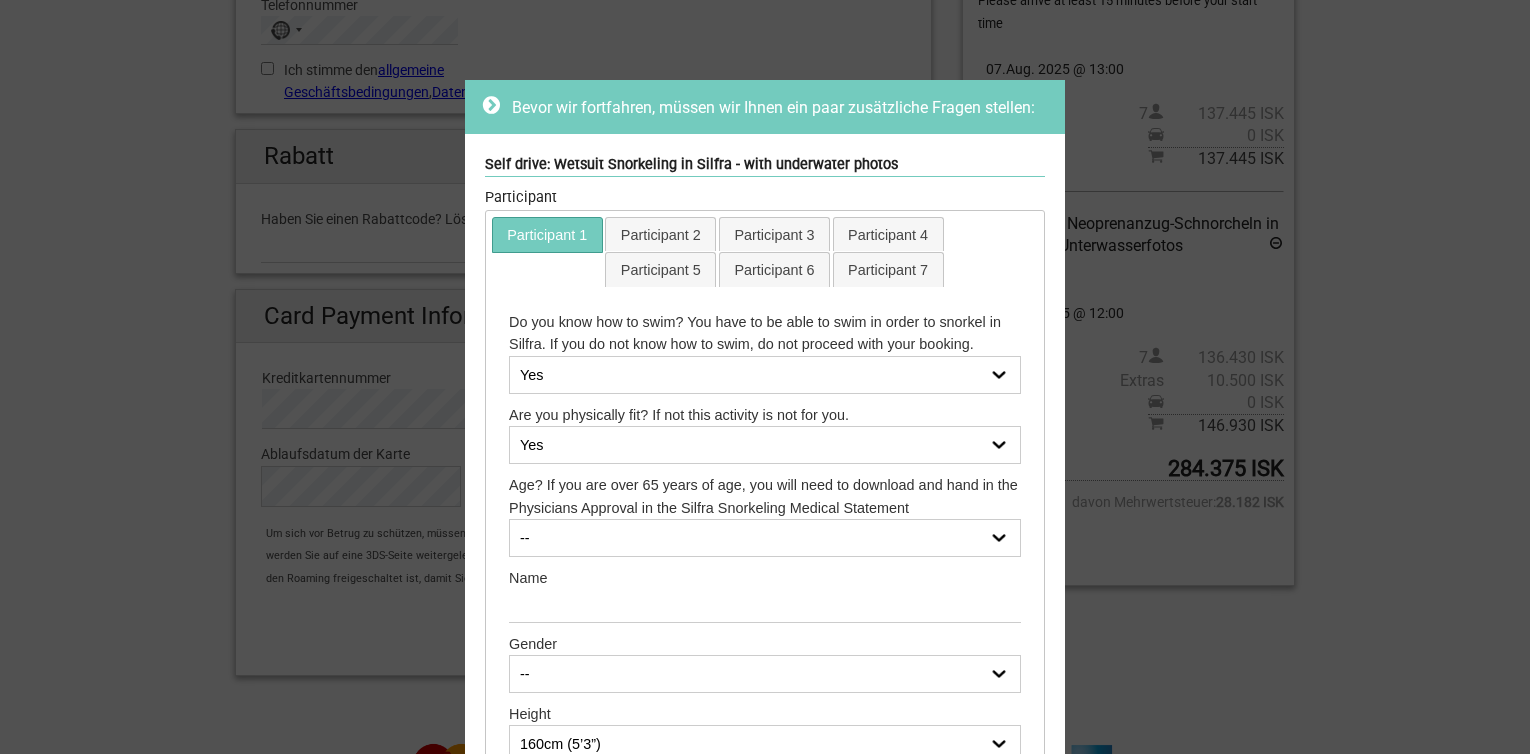 click on "Participant 1" at bounding box center (547, 235) 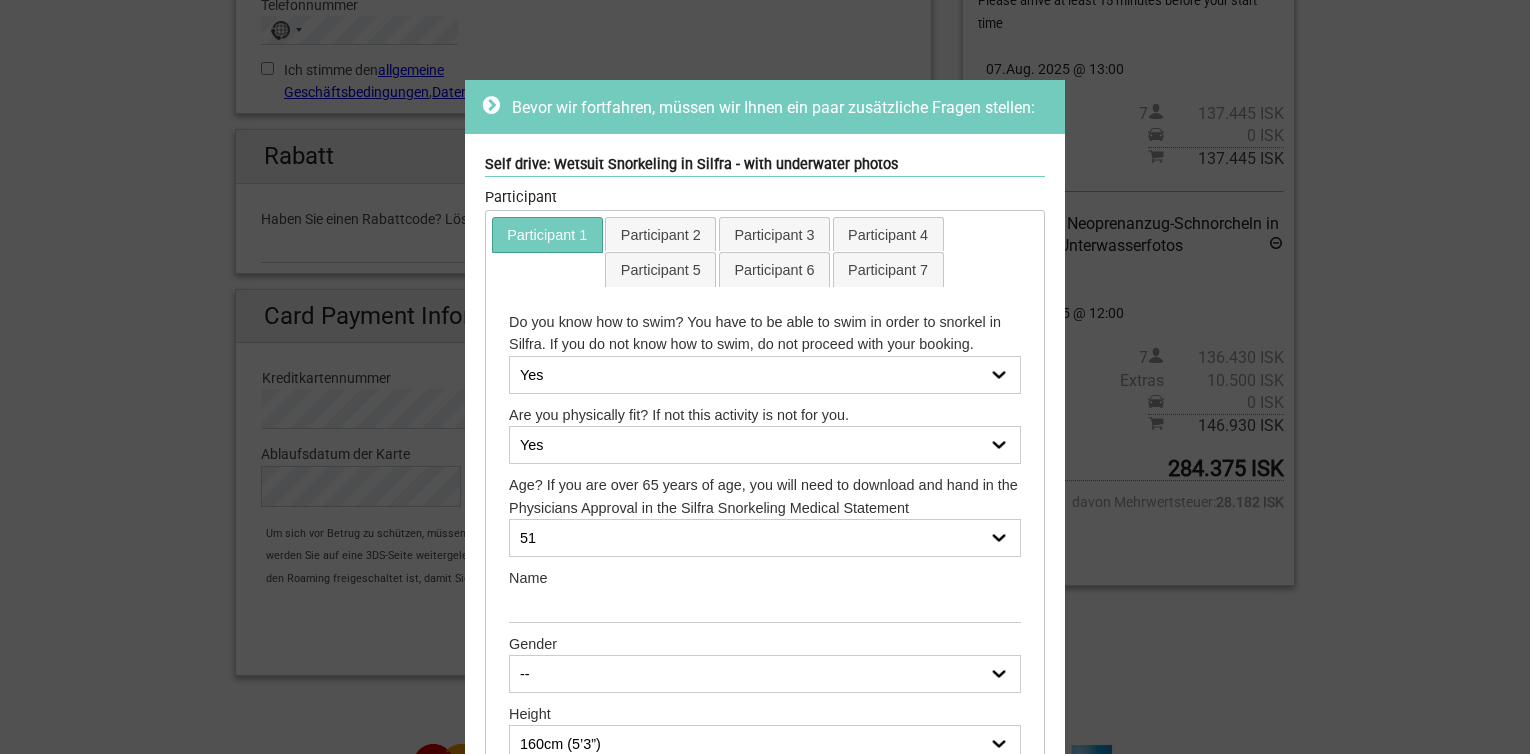 click on "--
14
15
16
17
18
19
20
21
22
23
24
25
26
27
28
29
30
31
32
33
34
35
36
37
38
39
40
41
42
43
44
45
46
47
48
49
50
51
52
53
54
55
56
57
58
59
60
61
62
63
64
65 physician approval needed
66 physician approval needed
67 physician approval needed
68 physician approval needed
69 physician approval needed
70 physician approval needed
71 physician approval needed
72 physician approval needed
73 physician approval needed
74 physician approval needed
75 physician approval needed
76 physician approval needed
77 physician approval needed
78 physician approval needed
79 physician approval needed
80 physician approval needed+
81 physician approval needed
82 physician approval needed
83 physician approval needed
84 physician approval needed
85 physician approval needed
86 physician approval needed
87 physician approval needed
88 physician approval needed" at bounding box center (765, 538) 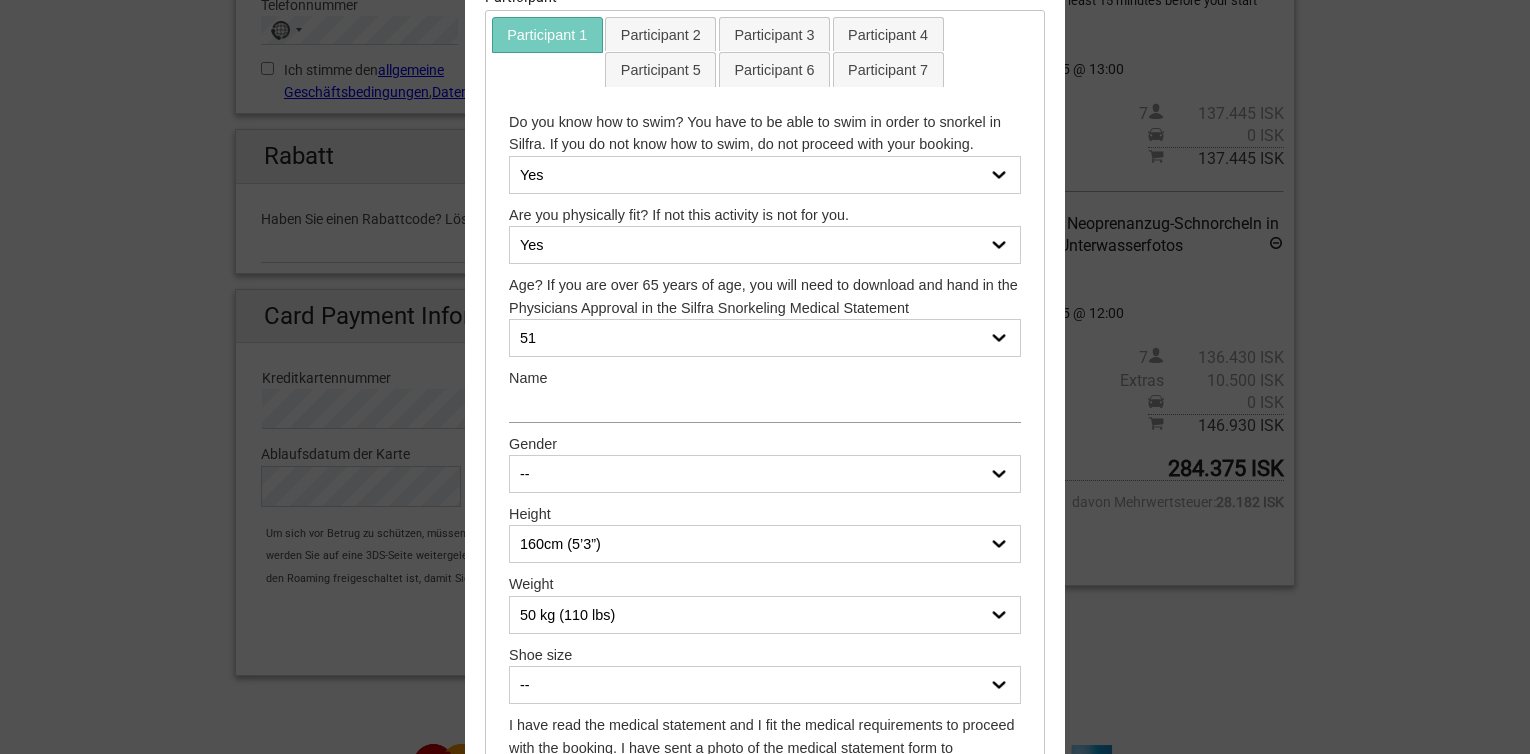 click at bounding box center [765, 405] 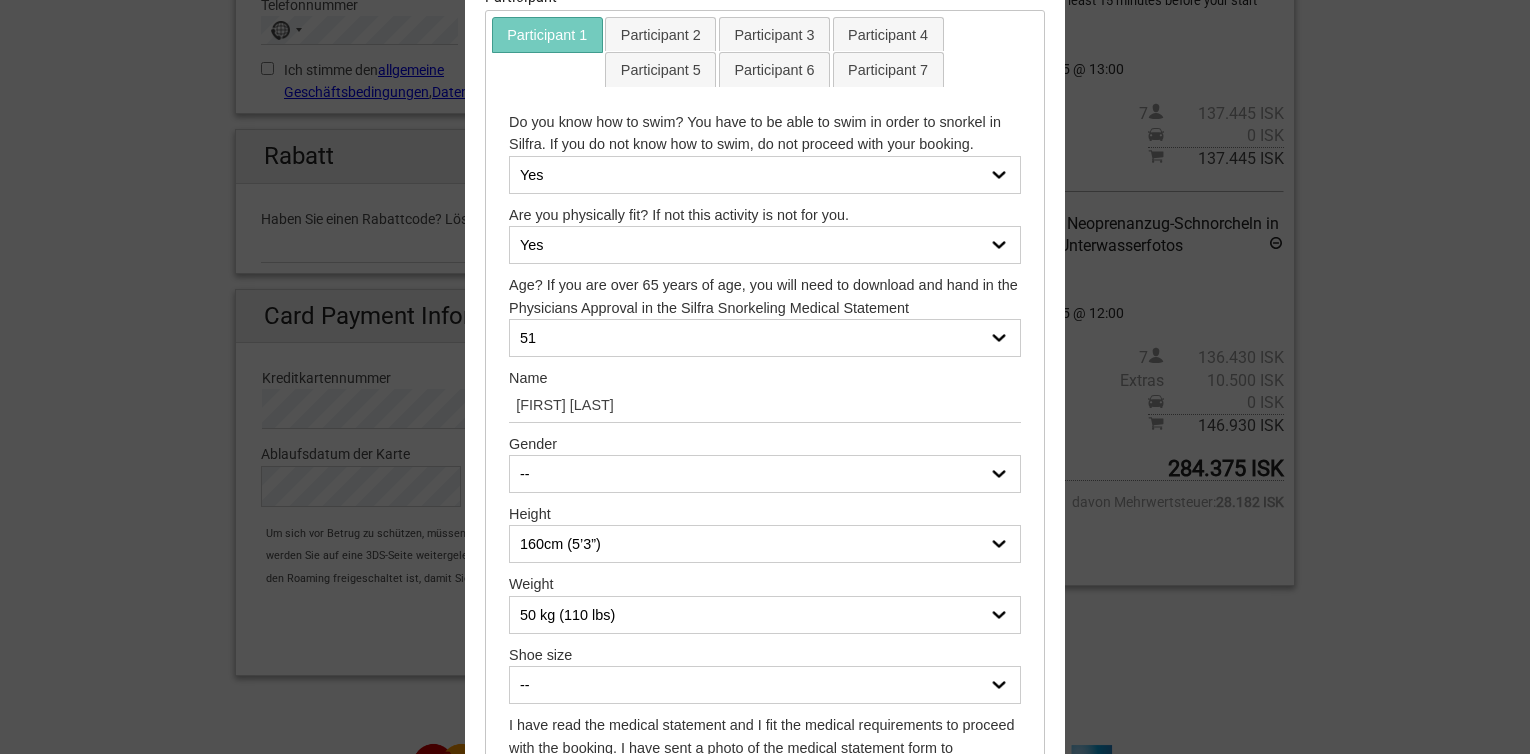 click on "--
Female
Male" at bounding box center (765, 474) 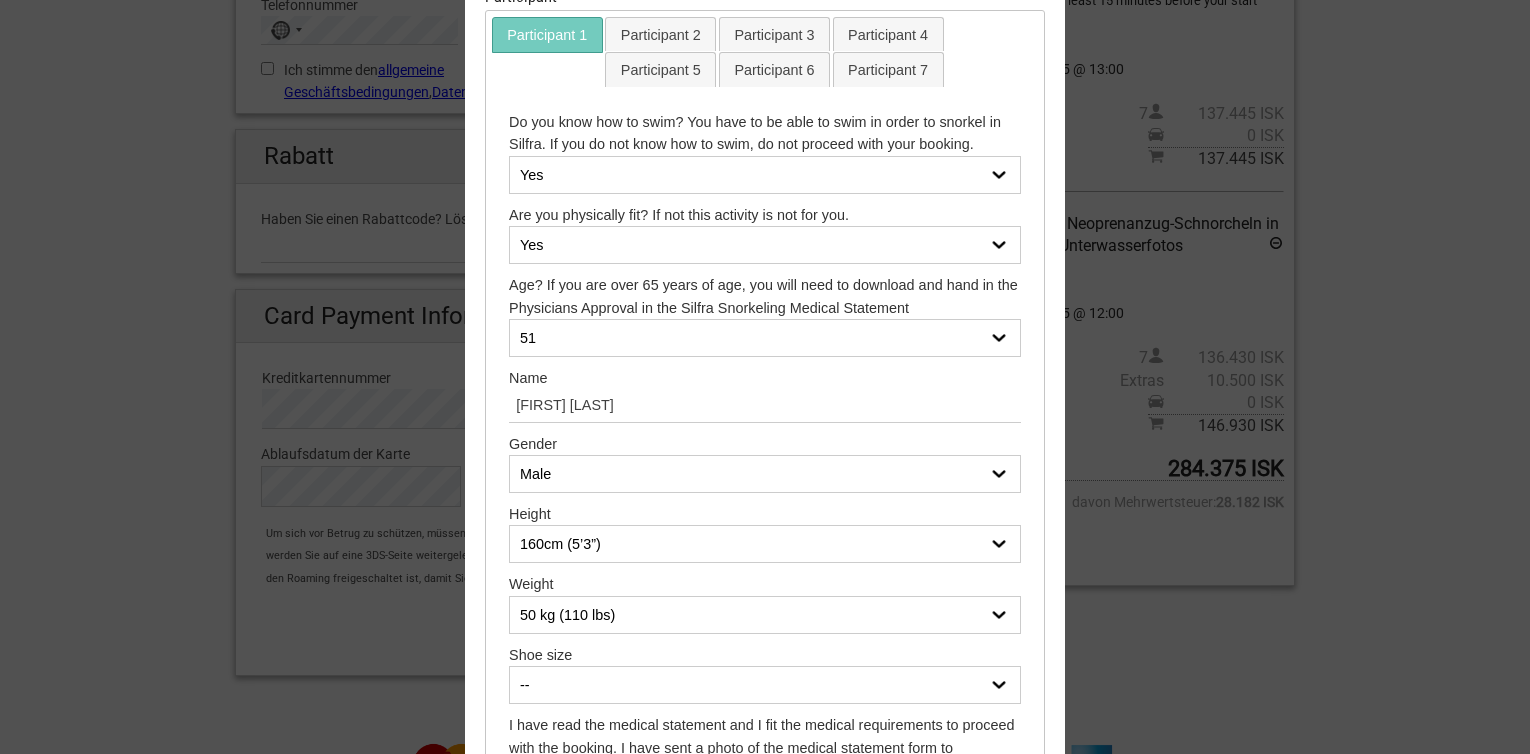 scroll, scrollTop: 400, scrollLeft: 0, axis: vertical 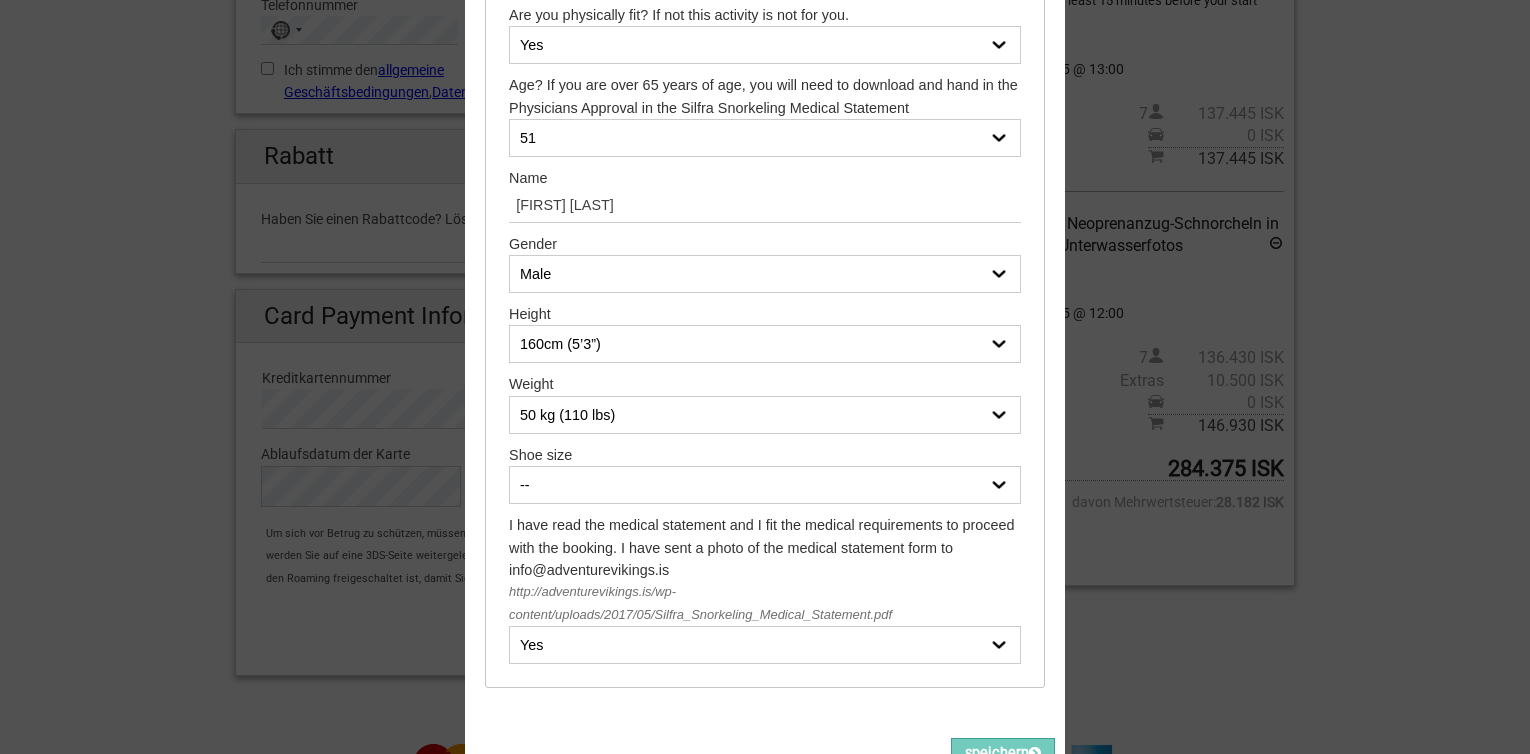 click on "160cm (5’3”)
161cm (5’3.4”)
162cm (5’3.8”)
163cm (5’4.2”)
164cm (5’4.6”)
165cm (5’5”)
166cm (5’5.4”)
167cm (5’5.7”)
168cm (5’6.1”)
169cm (5’6.5”)
170cm (5’6.9”)
171cm (5’7.3”)
172cm (5’7.7”)
173cm (5’8.1”)
174cm (5’8.5”)
175cm (5’8.9”)
176cm (5’9.3”)
177cm (5’9.7”)
178cm (5’10.1”)
179cm (5’10.5”)
180cm (5’10.9”)
181cm (5’11.3”)
182cm (5’11.7”)
183cm (6’0”)
184cm (6’0.4”)
185cm (6’0.8”)
186cm (6’1.2”)
187cm (6’1.6”)
188cm (6’2”)
189cm (6’2.4”)
190cm (6’2.8”)
191cm (6’3.2”)
192cm (6’3.6”)
193cm (6’4”)
194cm (6’4.4”)
195cm (6’4.8”)
196cm (6’5.2”)
197cm (6’5.6”)
198cm (6’6”)
199cm (6’6.3”)
200cm (6’6.7”)
150cm (4'11")
151cm (4'11.4")
152cm (4'11.8")
153cm (5'0.2")
154cm (5'0.6")
155cm (5'1")
156cm (5'1.4")
157cm (5'1.8")
158cm (5'2.2")
159cm (5'2.5")" at bounding box center (765, 344) 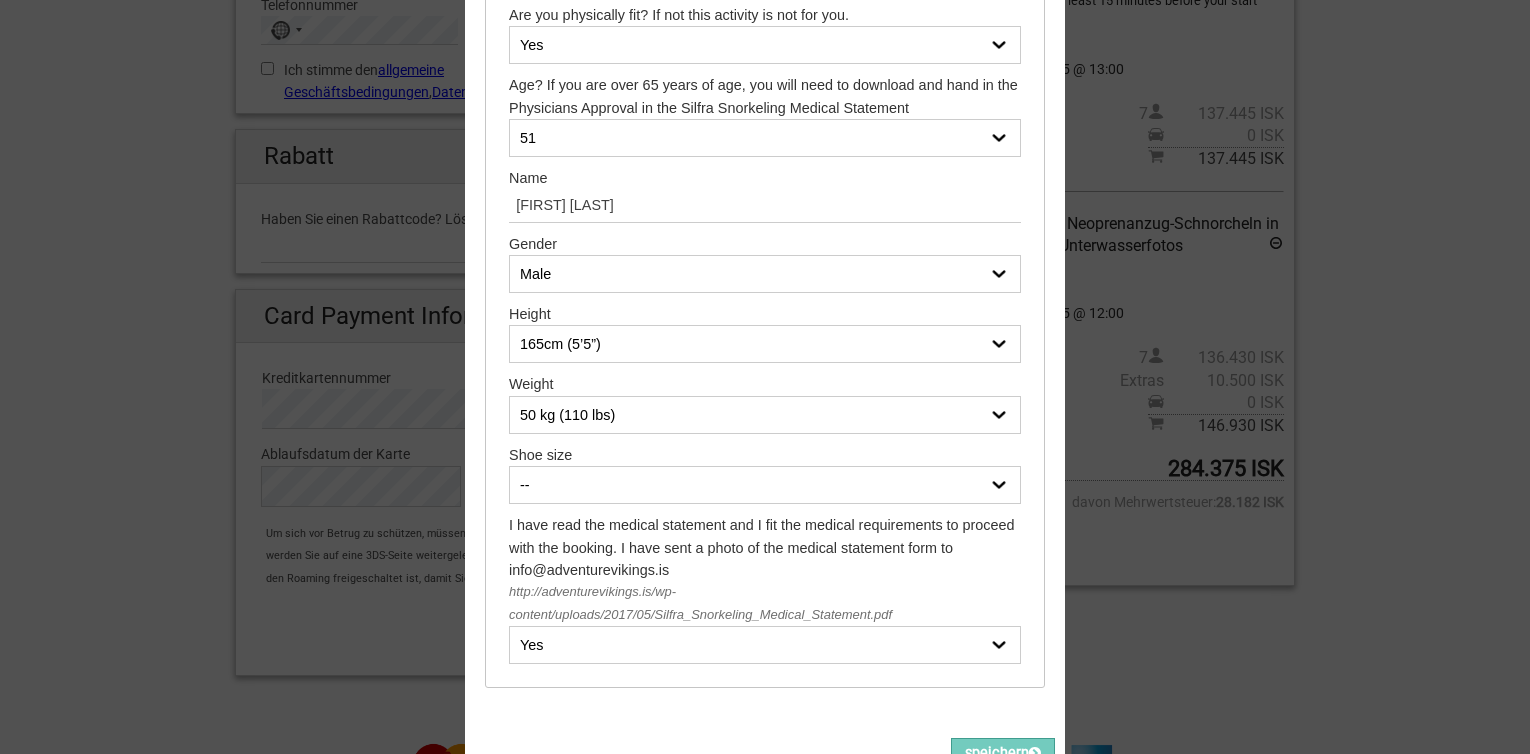 click on "160cm (5’3”)
161cm (5’3.4”)
162cm (5’3.8”)
163cm (5’4.2”)
164cm (5’4.6”)
165cm (5’5”)
166cm (5’5.4”)
167cm (5’5.7”)
168cm (5’6.1”)
169cm (5’6.5”)
170cm (5’6.9”)
171cm (5’7.3”)
172cm (5’7.7”)
173cm (5’8.1”)
174cm (5’8.5”)
175cm (5’8.9”)
176cm (5’9.3”)
177cm (5’9.7”)
178cm (5’10.1”)
179cm (5’10.5”)
180cm (5’10.9”)
181cm (5’11.3”)
182cm (5’11.7”)
183cm (6’0”)
184cm (6’0.4”)
185cm (6’0.8”)
186cm (6’1.2”)
187cm (6’1.6”)
188cm (6’2”)
189cm (6’2.4”)
190cm (6’2.8”)
191cm (6’3.2”)
192cm (6’3.6”)
193cm (6’4”)
194cm (6’4.4”)
195cm (6’4.8”)
196cm (6’5.2”)
197cm (6’5.6”)
198cm (6’6”)
199cm (6’6.3”)
200cm (6’6.7”)
150cm (4'11")
151cm (4'11.4")
152cm (4'11.8")
153cm (5'0.2")
154cm (5'0.6")
155cm (5'1")
156cm (5'1.4")
157cm (5'1.8")
158cm (5'2.2")
159cm (5'2.5")" at bounding box center [765, 344] 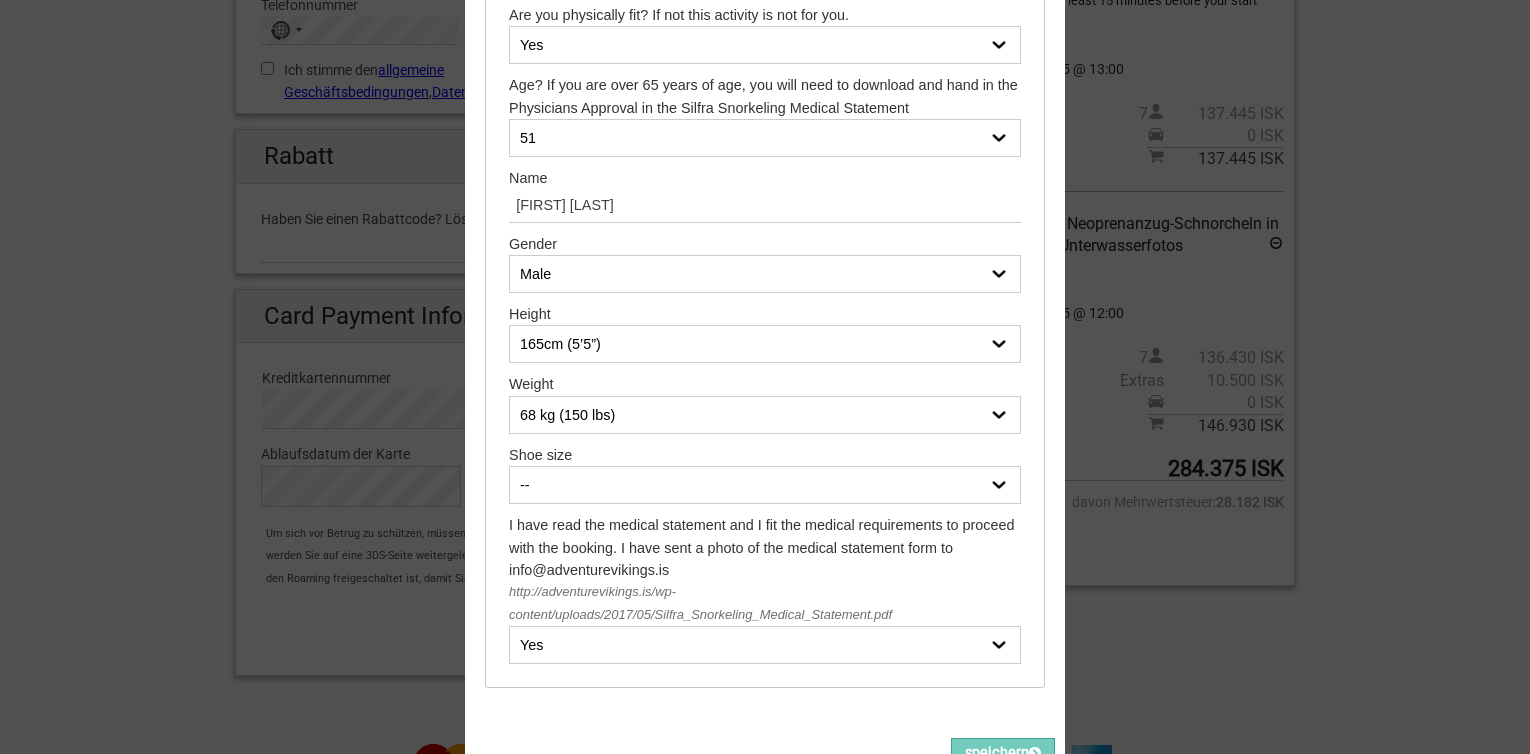 click on "--
35
36
37
38
39
40
41
42
43
44
45
46
47" at bounding box center [765, 485] 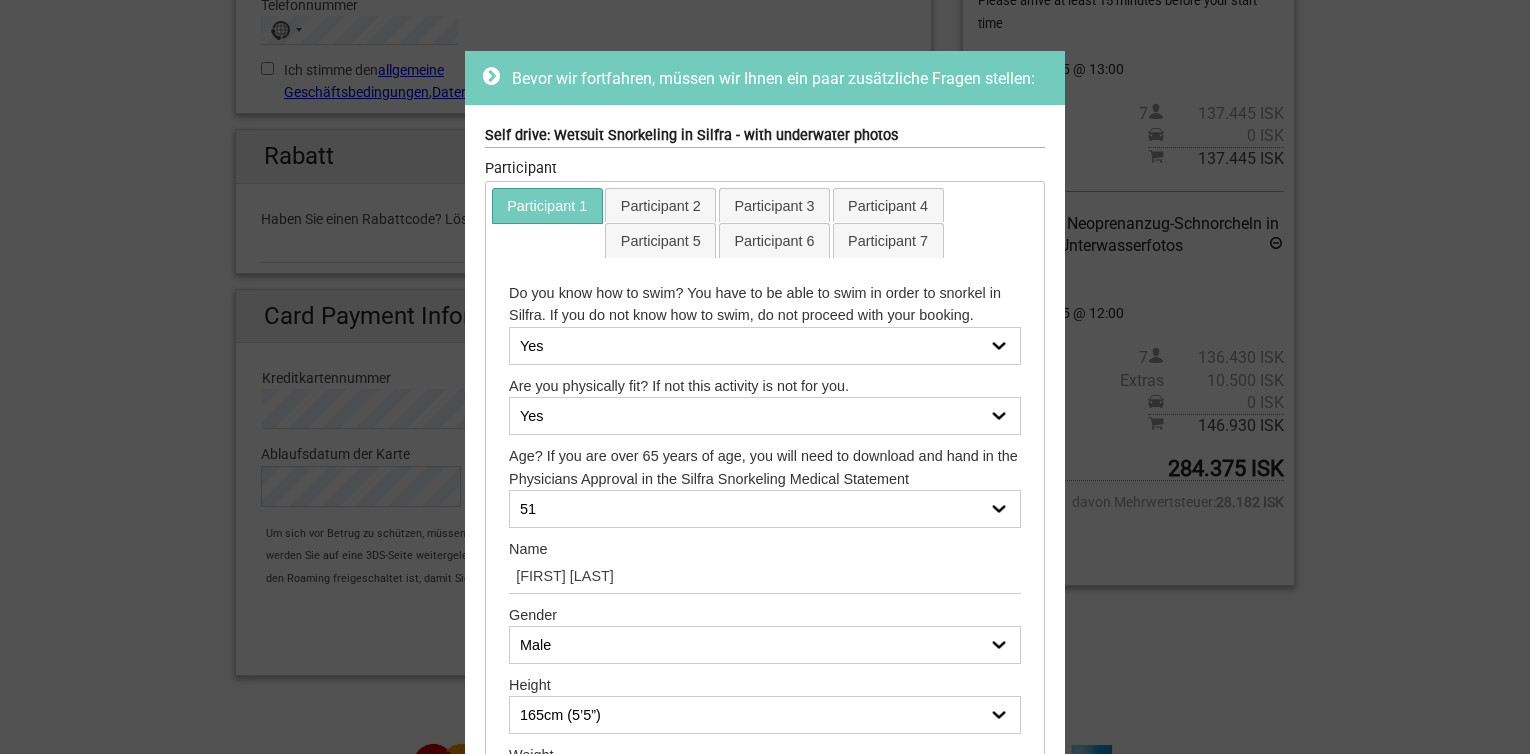 scroll, scrollTop: 0, scrollLeft: 0, axis: both 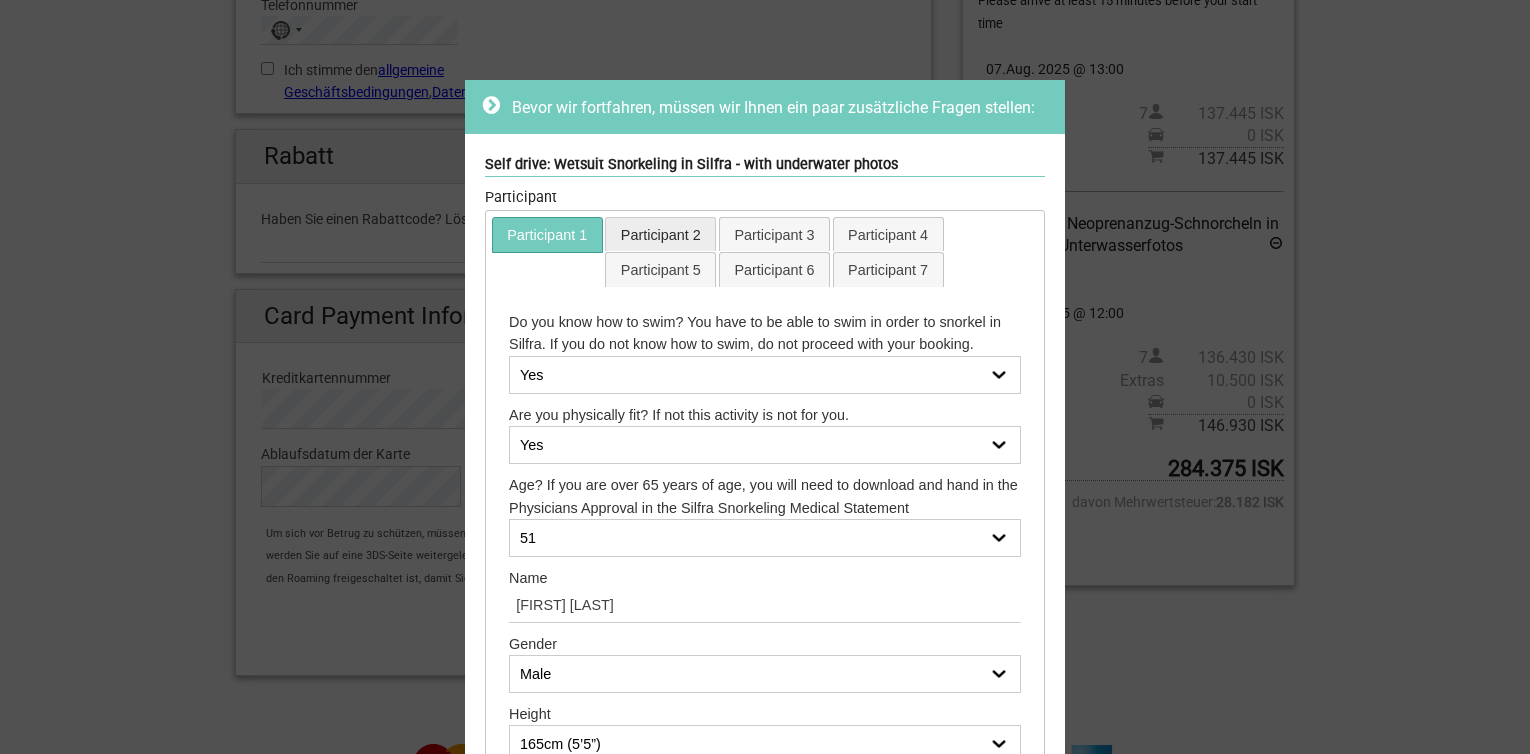 click on "Participant 2" at bounding box center (660, 234) 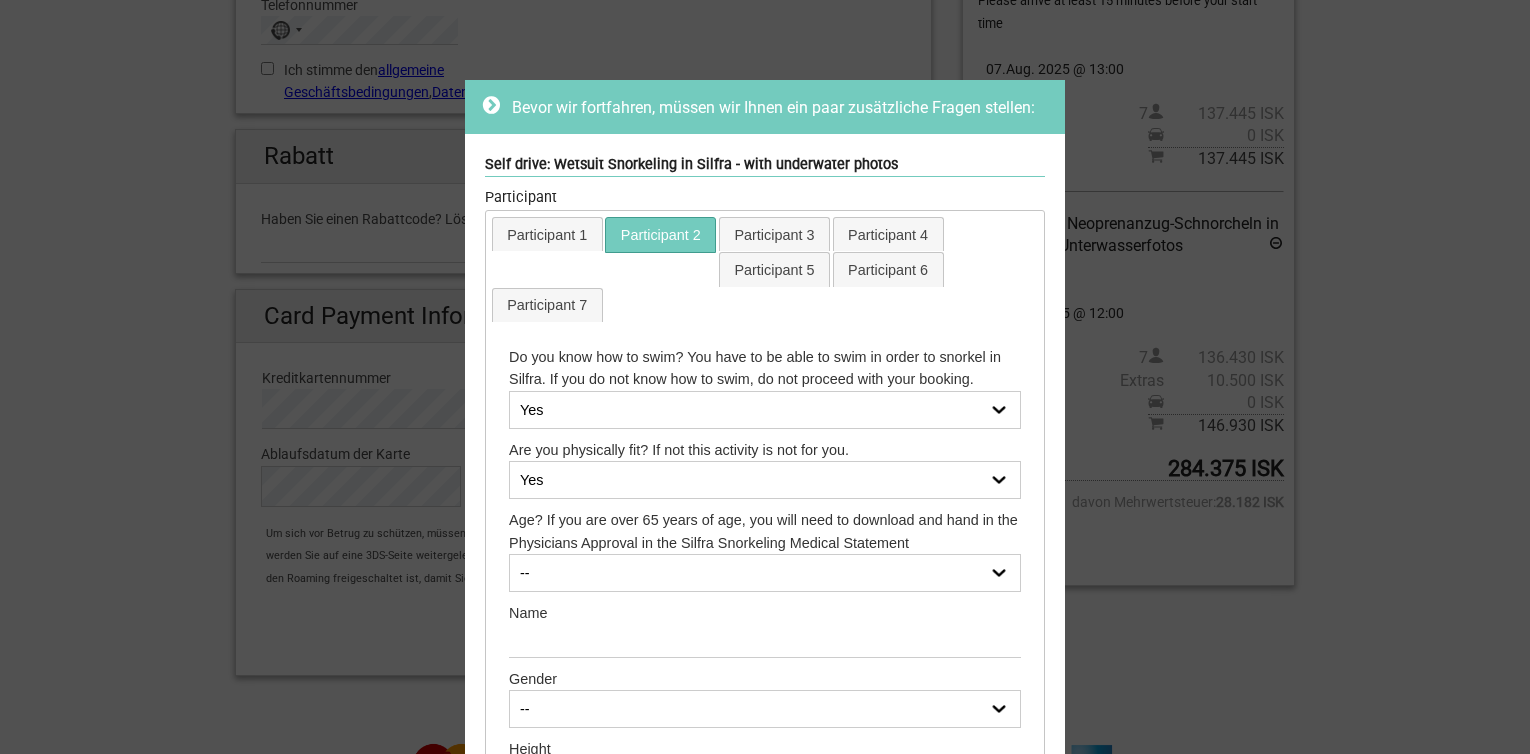 click on "--
14
15
16
17
18
19
20
21
22
23
24
25
26
27
28
29
30
31
32
33
34
35
36
37
38
39
40
41
42
43
44
45
46
47
48
49
50
51
52
53
54
55
56
57
58
59
60
61
62
63
64
65 physician approval needed
66 physician approval needed
67 physician approval needed
68 physician approval needed
69 physician approval needed
70 physician approval needed
71 physician approval needed
72 physician approval needed
73 physician approval needed
74 physician approval needed
75 physician approval needed
76 physician approval needed
77 physician approval needed
78 physician approval needed
79 physician approval needed
80 physician approval needed+
81 physician approval needed
82 physician approval needed
83 physician approval needed
84 physician approval needed
85 physician approval needed
86 physician approval needed
87 physician approval needed
88 physician approval needed" at bounding box center [765, 573] 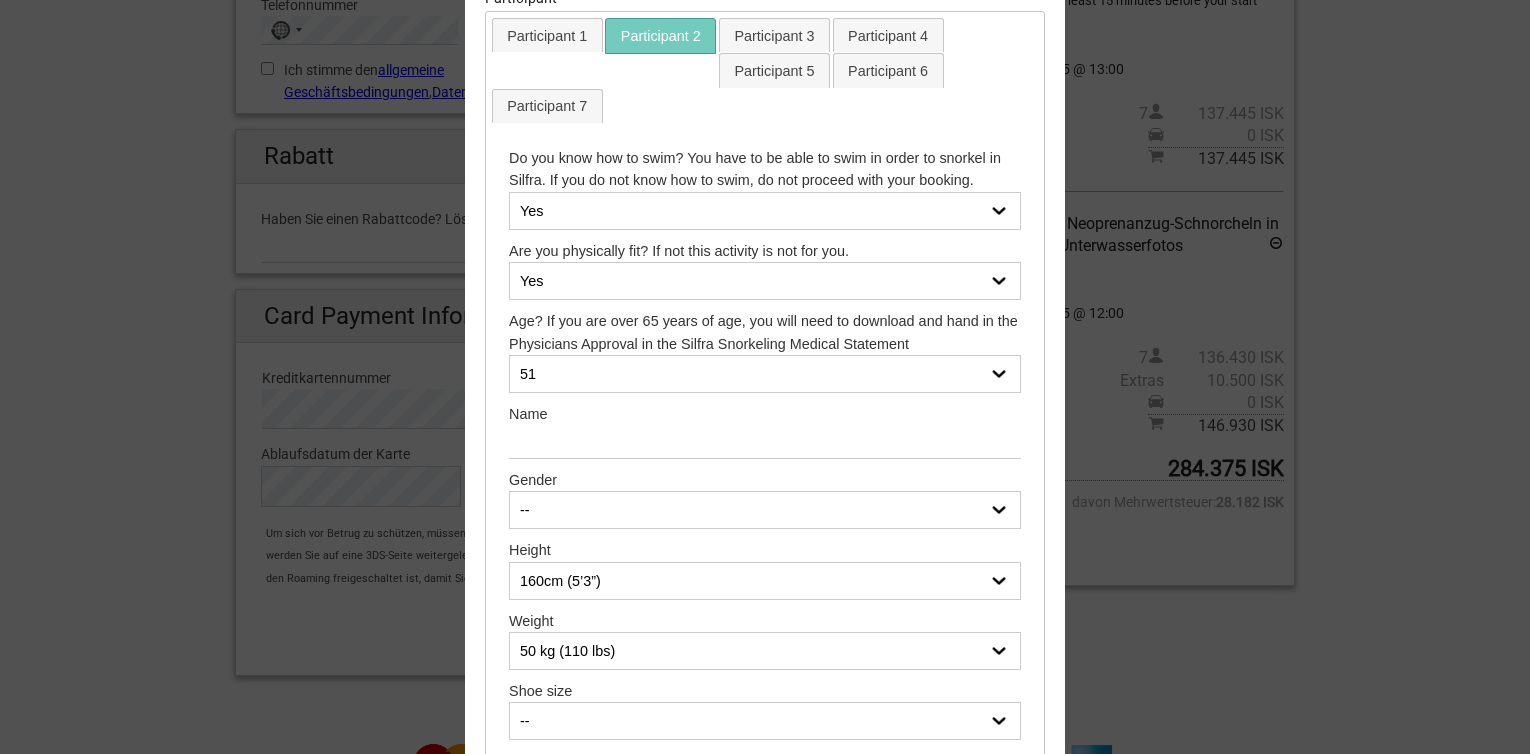 scroll, scrollTop: 200, scrollLeft: 0, axis: vertical 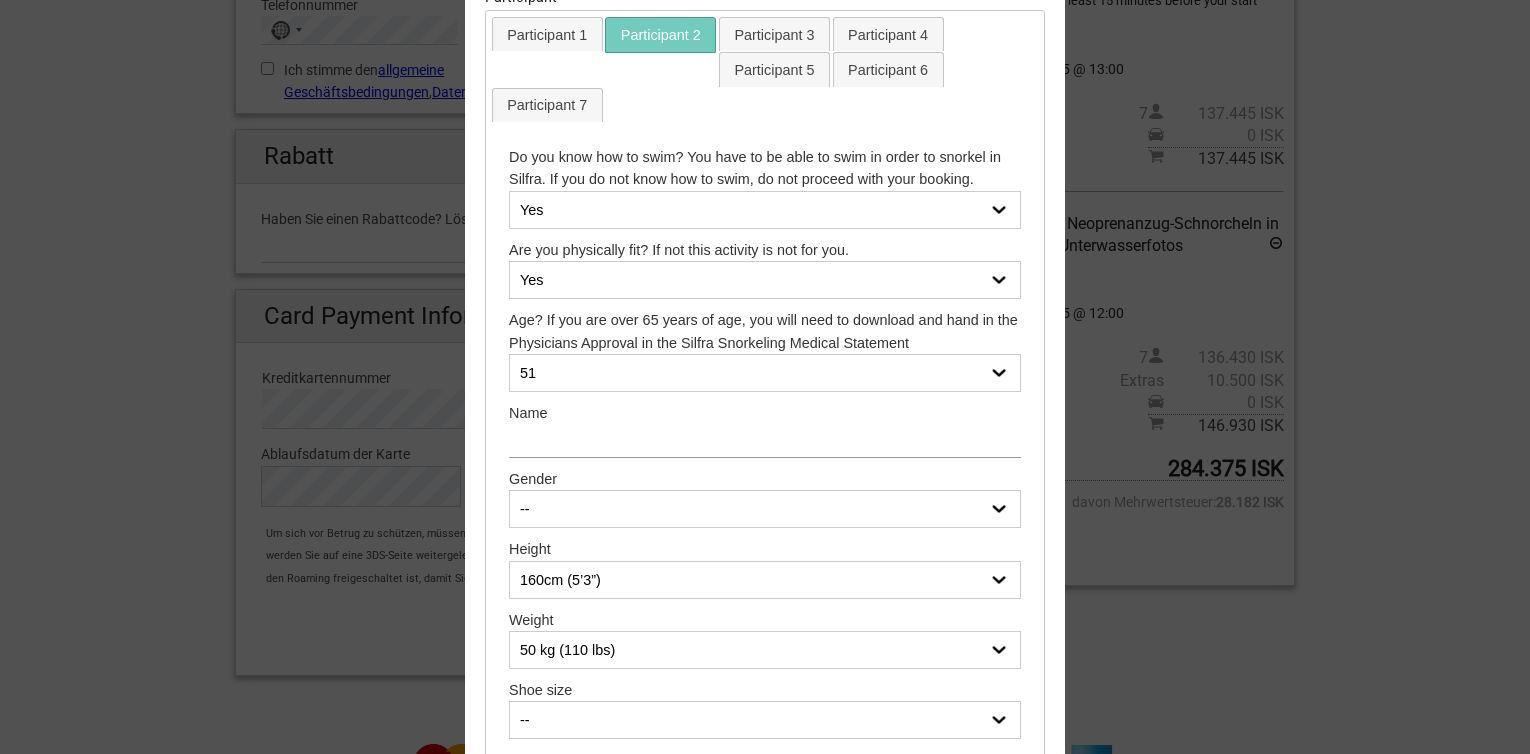 click at bounding box center [765, 440] 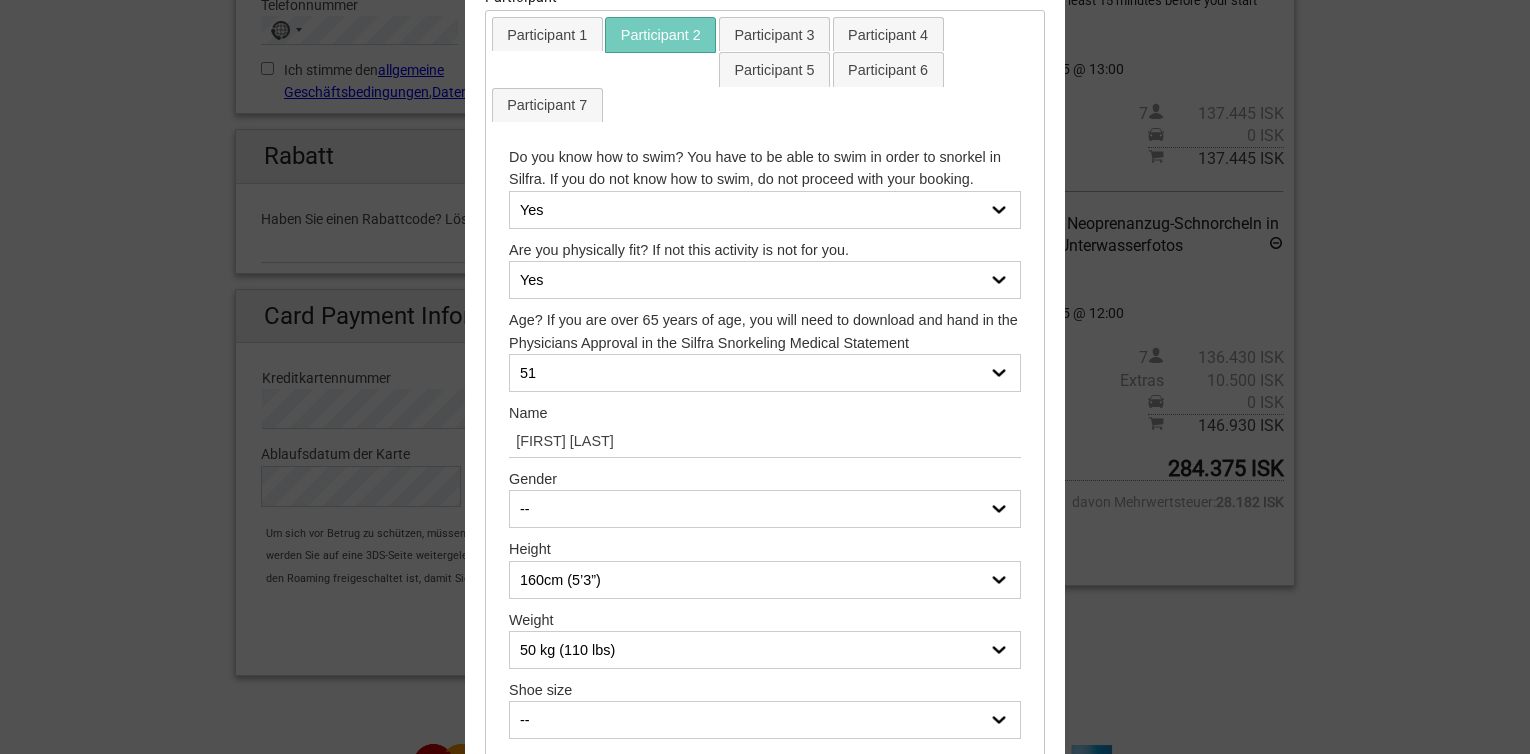 click on "--
Female
Male" at bounding box center (765, 509) 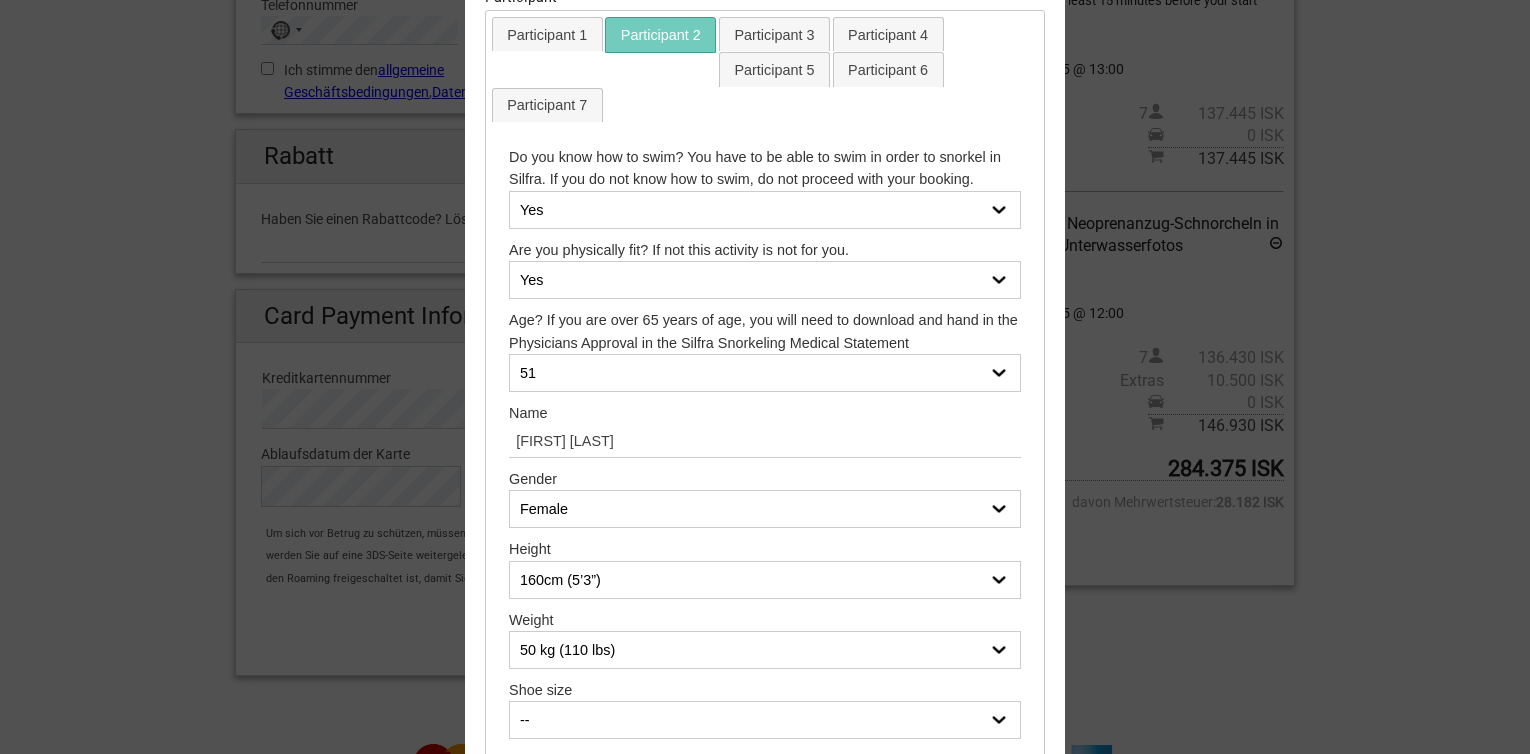 click on "--
Female
Male" at bounding box center [765, 509] 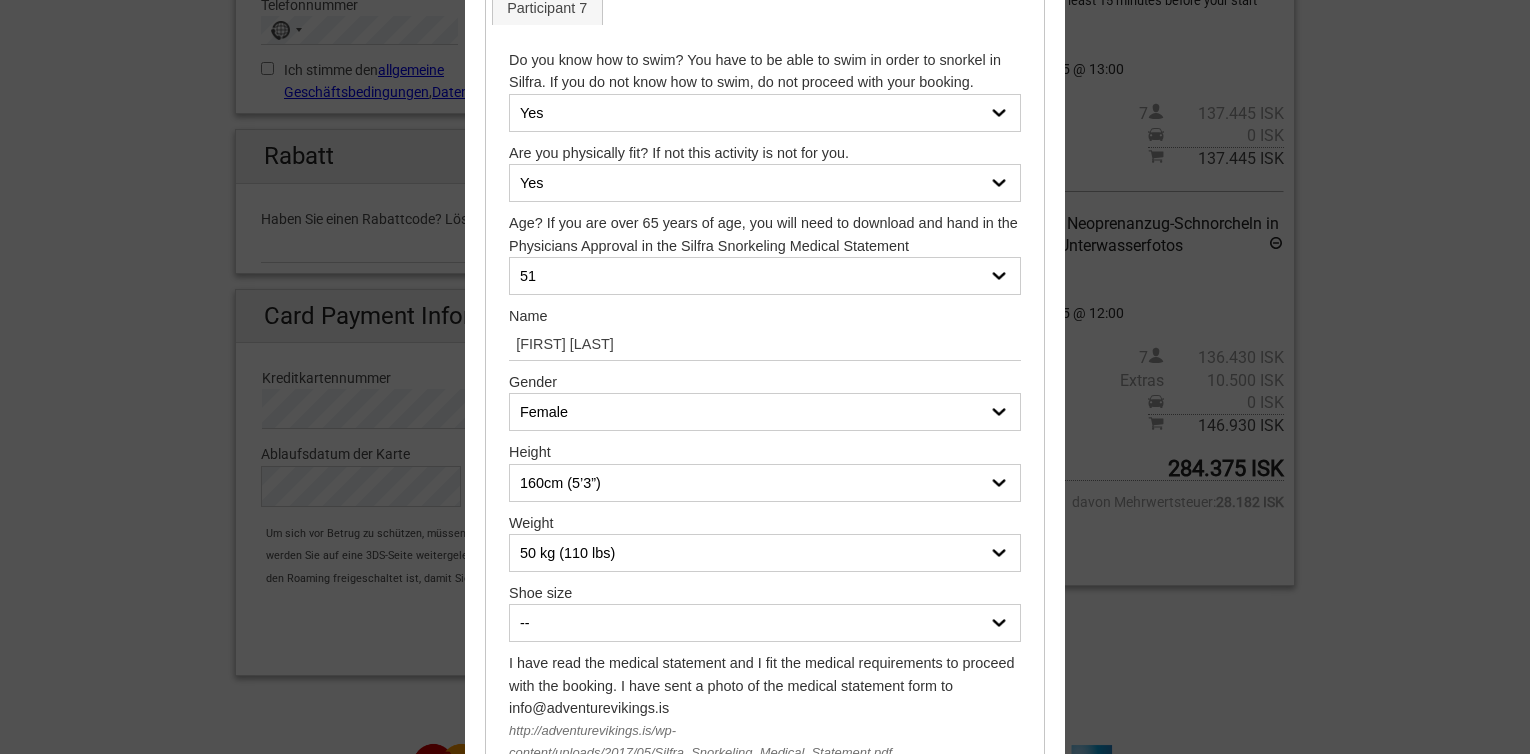 scroll, scrollTop: 300, scrollLeft: 0, axis: vertical 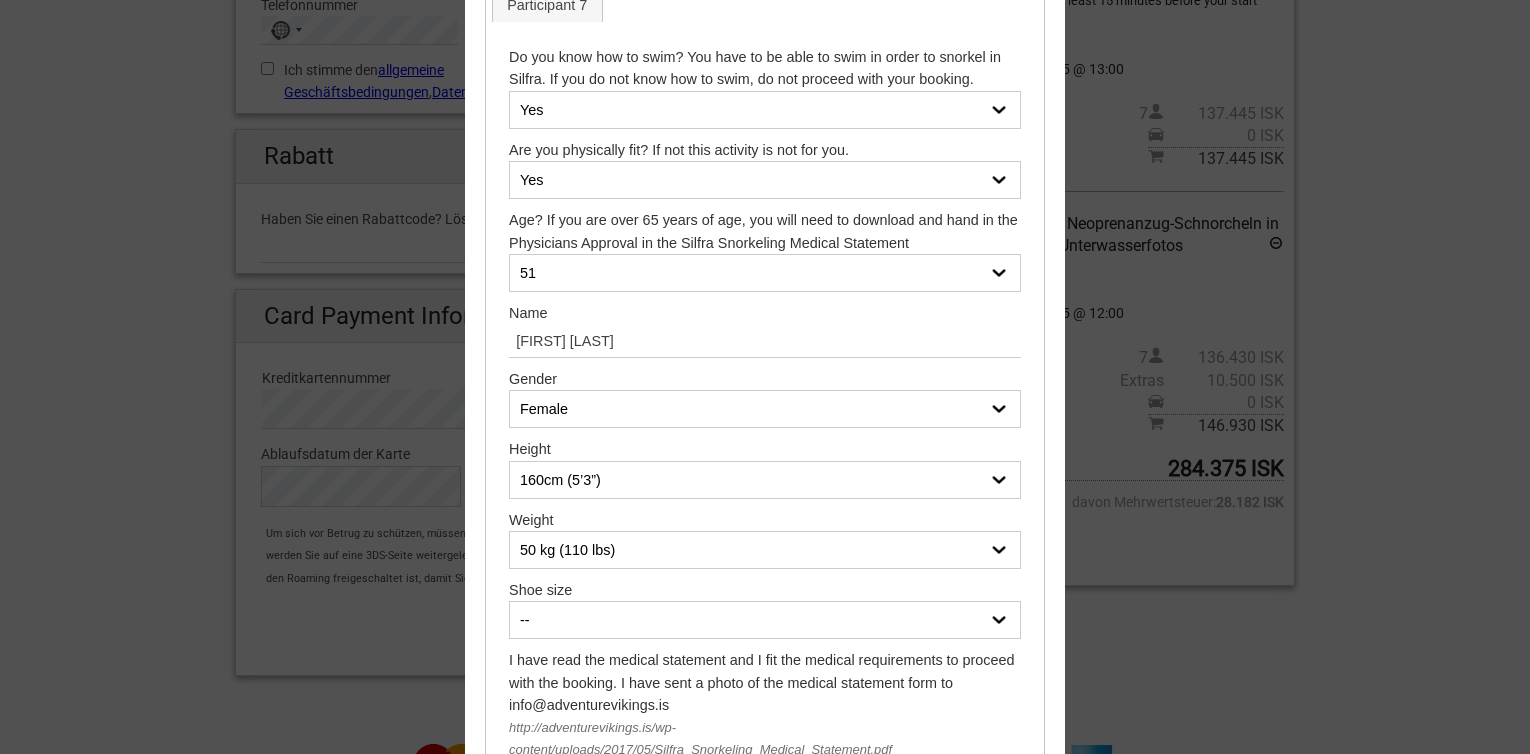 click on "160cm (5’3”)
161cm (5’3.4”)
162cm (5’3.8”)
163cm (5’4.2”)
164cm (5’4.6”)
165cm (5’5”)
166cm (5’5.4”)
167cm (5’5.7”)
168cm (5’6.1”)
169cm (5’6.5”)
170cm (5’6.9”)
171cm (5’7.3”)
172cm (5’7.7”)
173cm (5’8.1”)
174cm (5’8.5”)
175cm (5’8.9”)
176cm (5’9.3”)
177cm (5’9.7”)
178cm (5’10.1”)
179cm (5’10.5”)
180cm (5’10.9”)
181cm (5’11.3”)
182cm (5’11.7”)
183cm (6’0”)
184cm (6’0.4”)
185cm (6’0.8”)
186cm (6’1.2”)
187cm (6’1.6”)
188cm (6’2”)
189cm (6’2.4”)
190cm (6’2.8”)
191cm (6’3.2”)
192cm (6’3.6”)
193cm (6’4”)
194cm (6’4.4”)
195cm (6’4.8”)
196cm (6’5.2”)
197cm (6’5.6”)
198cm (6’6”)
199cm (6’6.3”)
200cm (6’6.7”)
150cm (4'11")
151cm (4'11.4")
152cm (4'11.8")
153cm (5'0.2")
154cm (5'0.6")
155cm (5'1")
156cm (5'1.4")
157cm (5'1.8")
158cm (5'2.2")
159cm (5'2.5")" at bounding box center [765, 480] 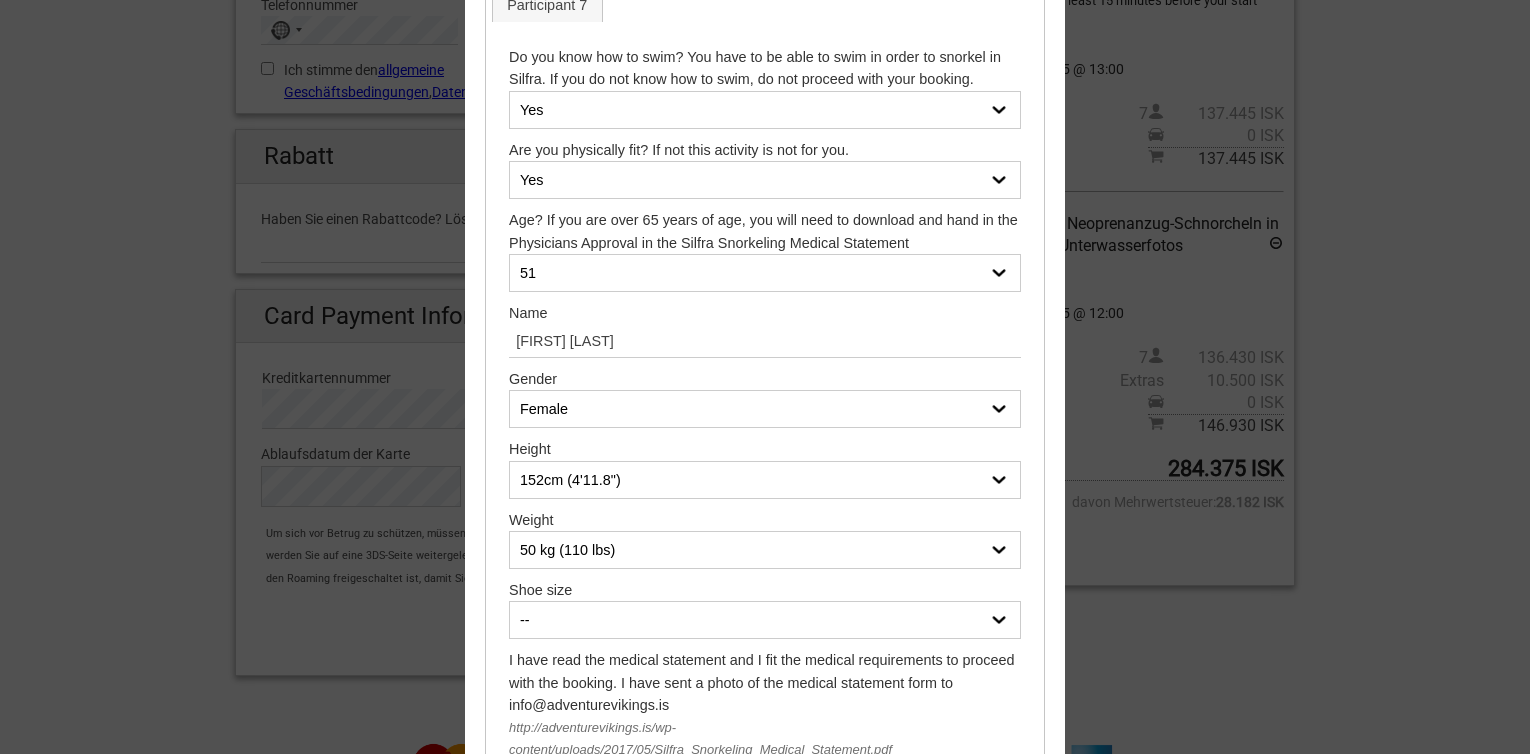 click on "160cm (5’3”)
161cm (5’3.4”)
162cm (5’3.8”)
163cm (5’4.2”)
164cm (5’4.6”)
165cm (5’5”)
166cm (5’5.4”)
167cm (5’5.7”)
168cm (5’6.1”)
169cm (5’6.5”)
170cm (5’6.9”)
171cm (5’7.3”)
172cm (5’7.7”)
173cm (5’8.1”)
174cm (5’8.5”)
175cm (5’8.9”)
176cm (5’9.3”)
177cm (5’9.7”)
178cm (5’10.1”)
179cm (5’10.5”)
180cm (5’10.9”)
181cm (5’11.3”)
182cm (5’11.7”)
183cm (6’0”)
184cm (6’0.4”)
185cm (6’0.8”)
186cm (6’1.2”)
187cm (6’1.6”)
188cm (6’2”)
189cm (6’2.4”)
190cm (6’2.8”)
191cm (6’3.2”)
192cm (6’3.6”)
193cm (6’4”)
194cm (6’4.4”)
195cm (6’4.8”)
196cm (6’5.2”)
197cm (6’5.6”)
198cm (6’6”)
199cm (6’6.3”)
200cm (6’6.7”)
150cm (4'11")
151cm (4'11.4")
152cm (4'11.8")
153cm (5'0.2")
154cm (5'0.6")
155cm (5'1")
156cm (5'1.4")
157cm (5'1.8")
158cm (5'2.2")
159cm (5'2.5")" at bounding box center [765, 480] 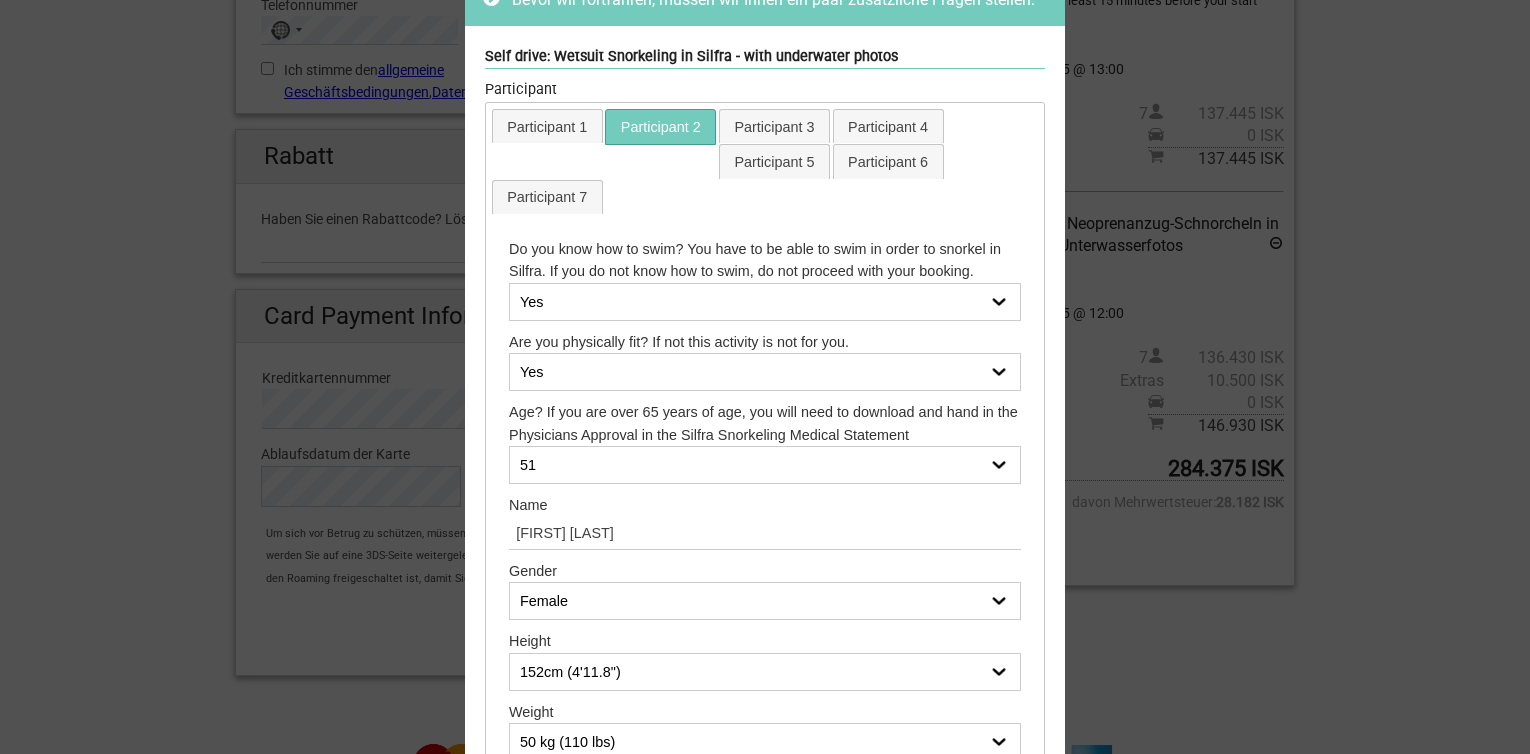 scroll, scrollTop: 0, scrollLeft: 0, axis: both 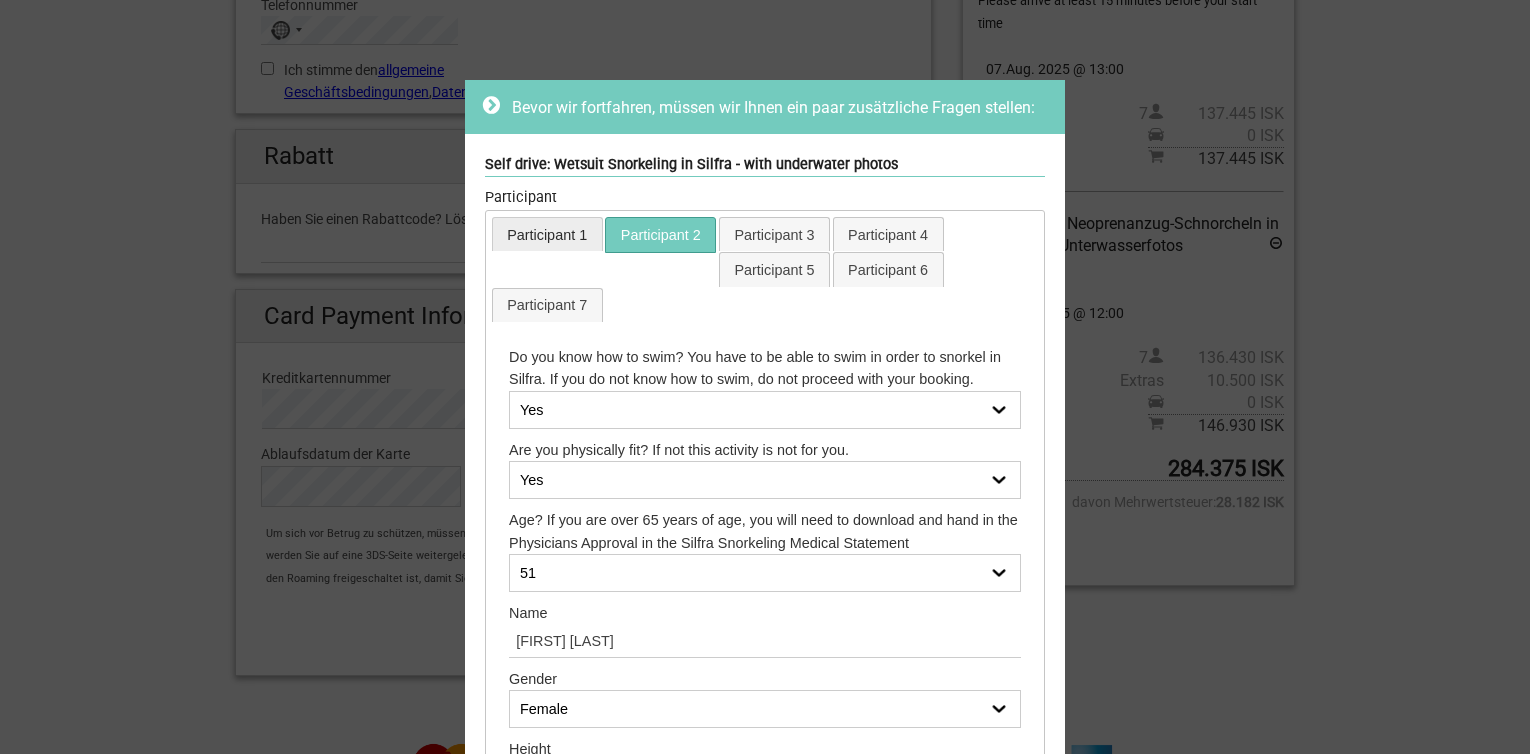 click on "Participant 1" at bounding box center (547, 234) 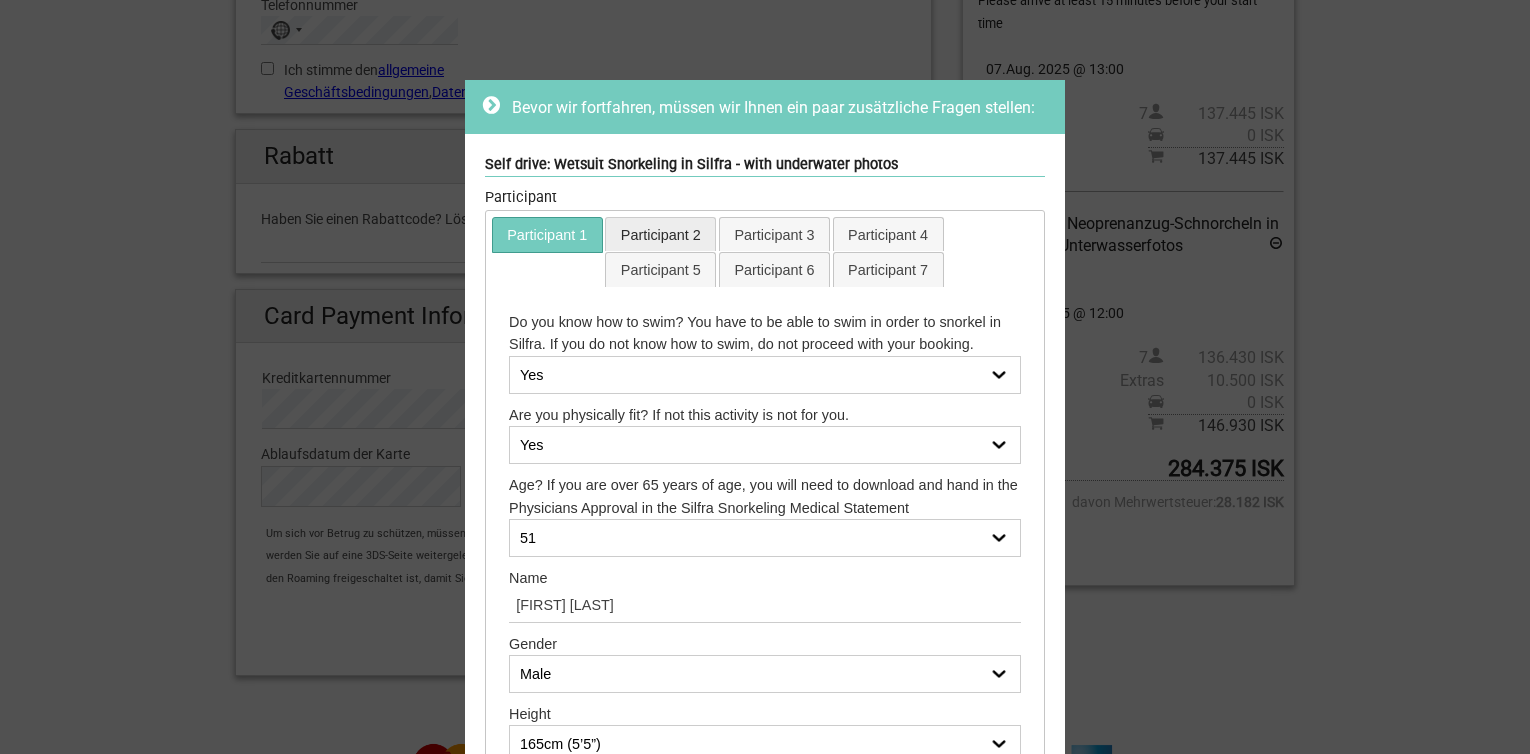 click on "Participant 2" at bounding box center [660, 234] 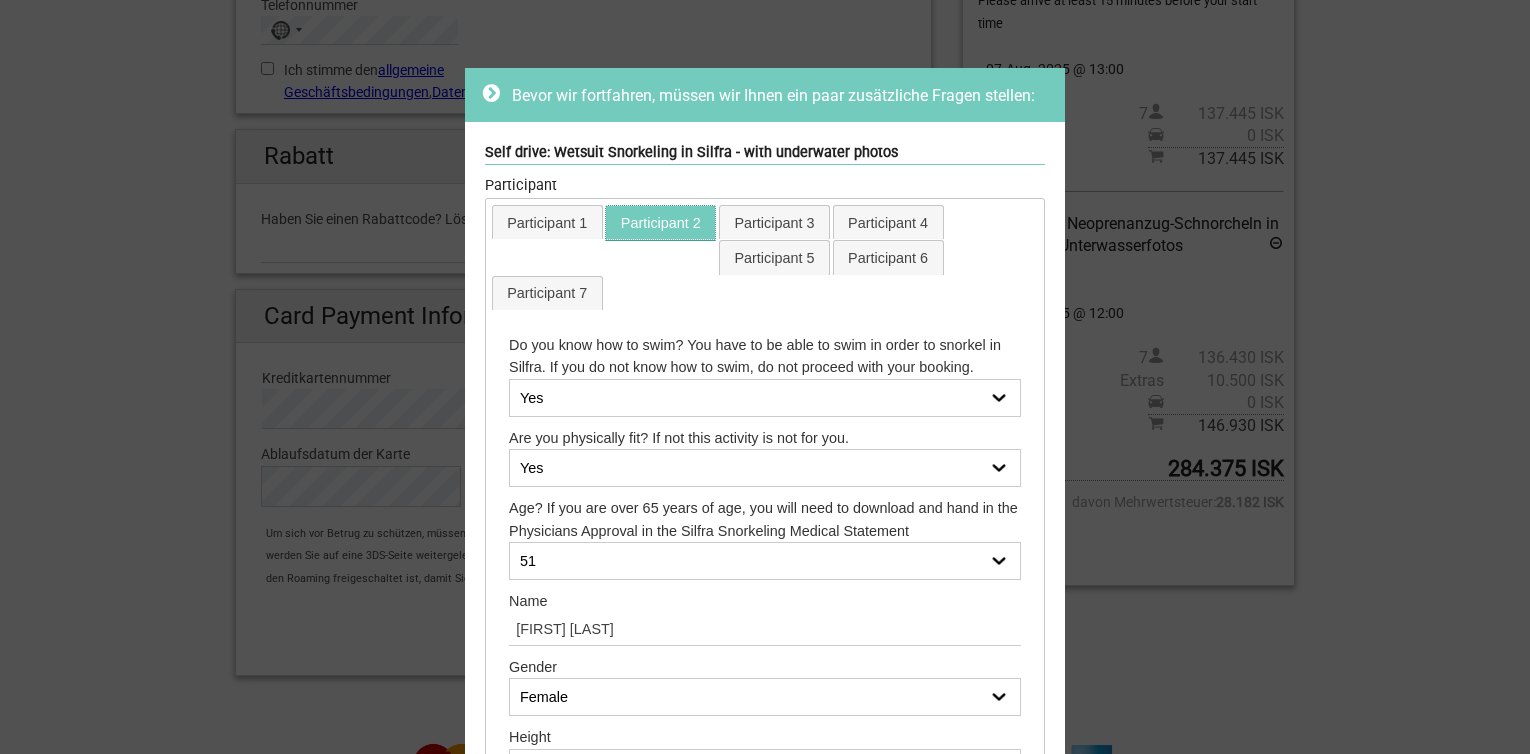 scroll, scrollTop: 0, scrollLeft: 0, axis: both 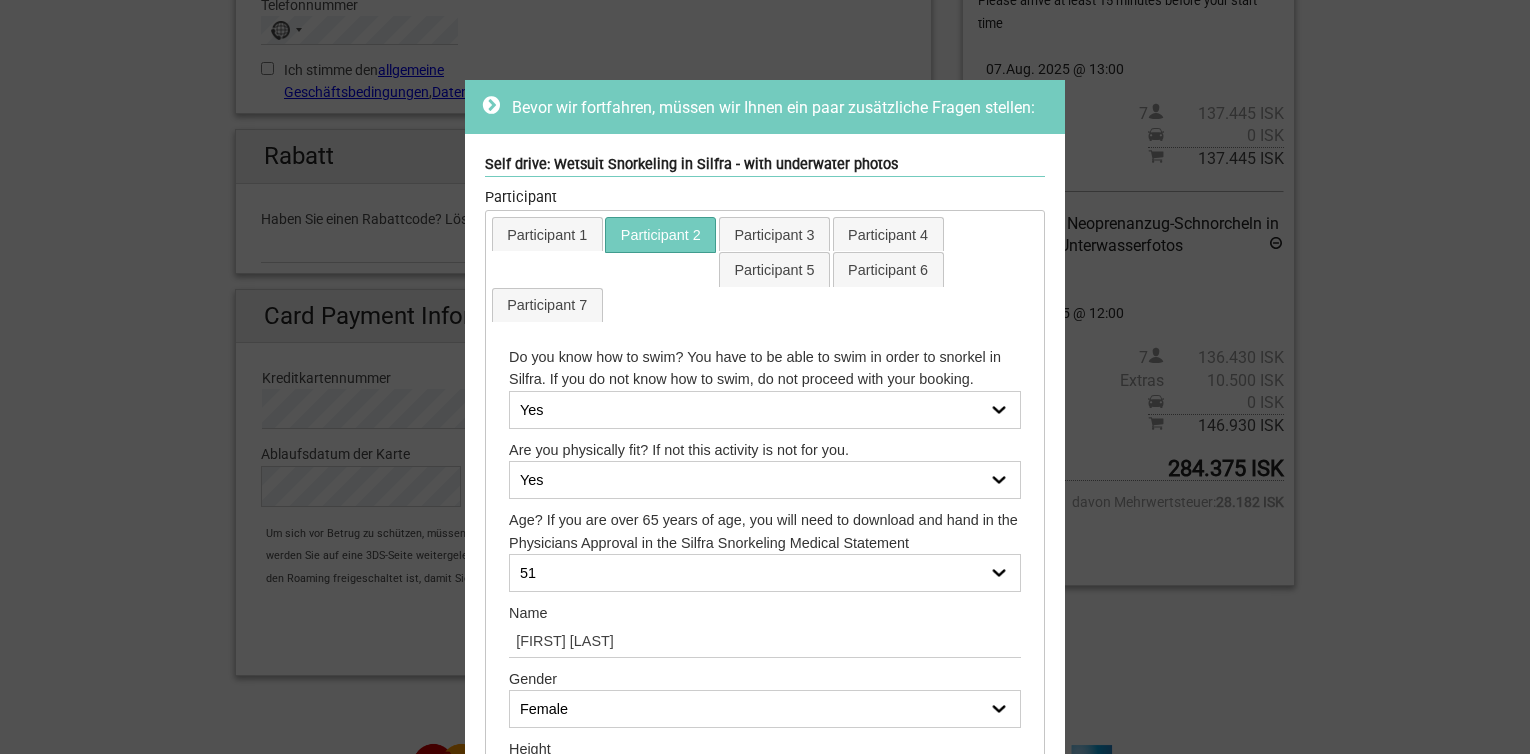 click on "Bevor wir fortfahren, müssen wir Ihnen ein paar zusätzliche Fragen stellen:
Self drive: Wetsuit Snorkeling in Silfra - with underwater photos
Participant
Participant 1
Participant 2
Participant 3
Participant 4
Participant 5
Participant 6
Participant 7
Do you know how to swim? You have to be able to swim in order to snorkel in Silfra. If you do not know how to swim, do not proceed with your booking.
Yes
No
Are you physically fit? If not this activity is not for you.
Yes
No
Age? If you are over 65 years of age, you will need to download and hand in the Physicians Approval in the Silfra Snorkeling Medical Statement
--
14
15
16
17
18
19
20
21
22
23
24" at bounding box center [765, 377] 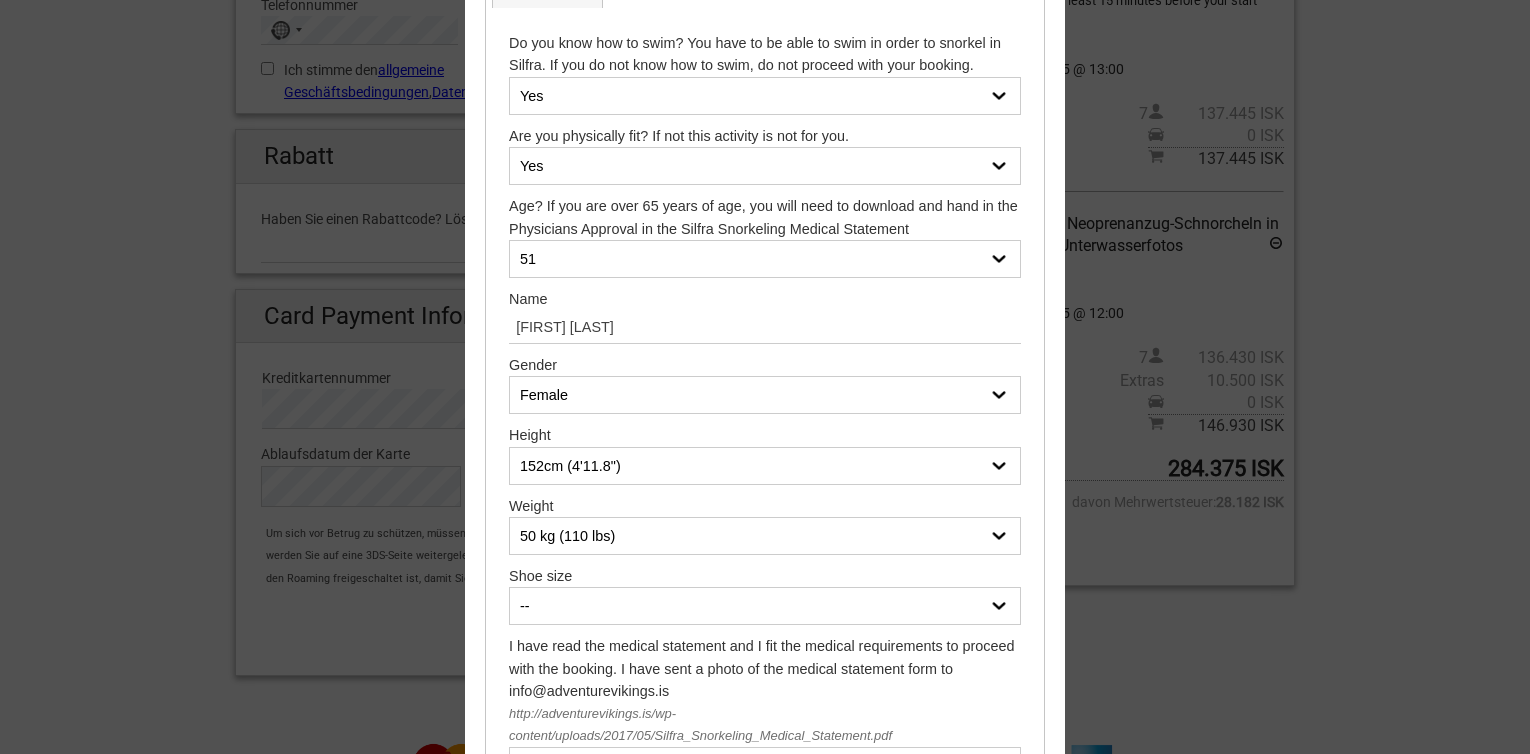 scroll, scrollTop: 564, scrollLeft: 0, axis: vertical 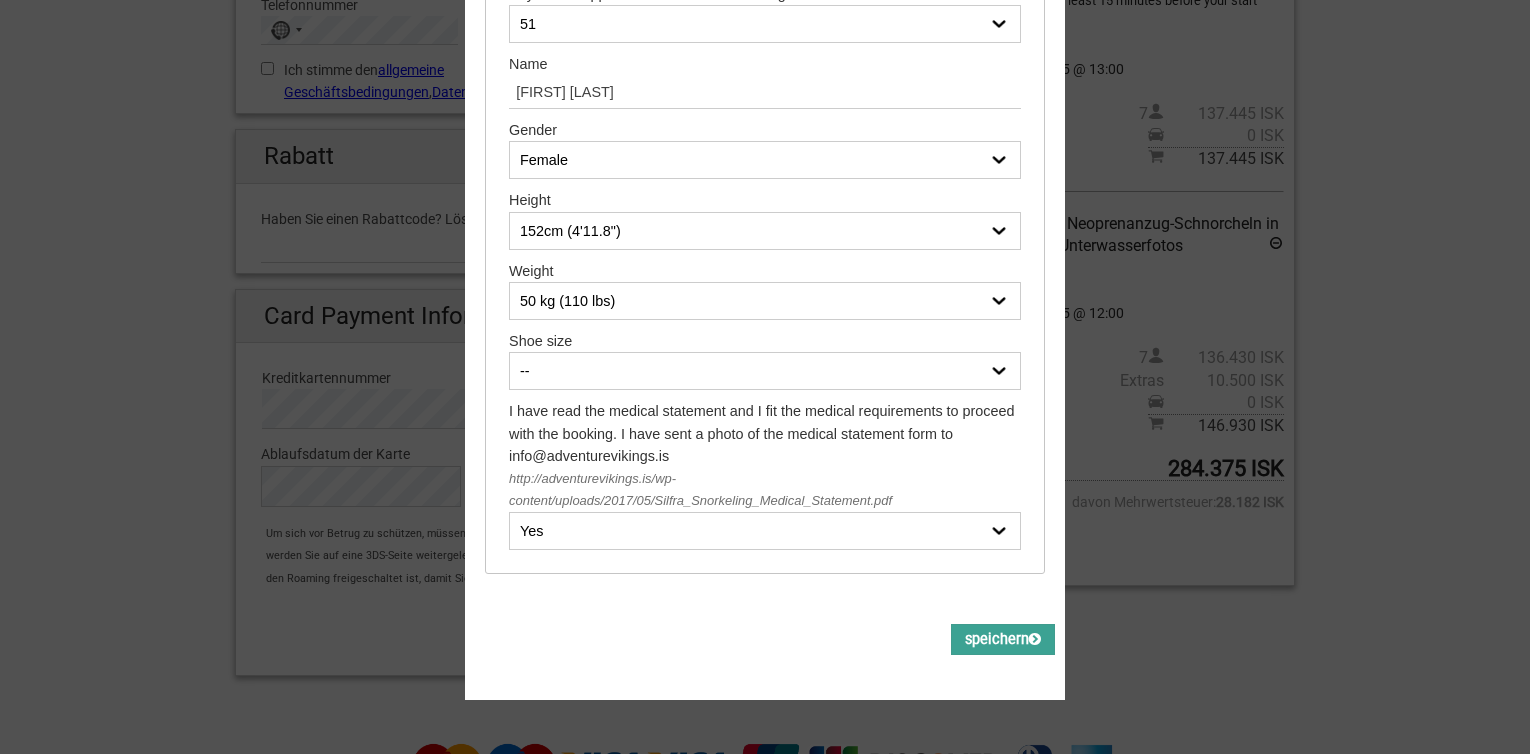 click on "speichern" at bounding box center [1003, 639] 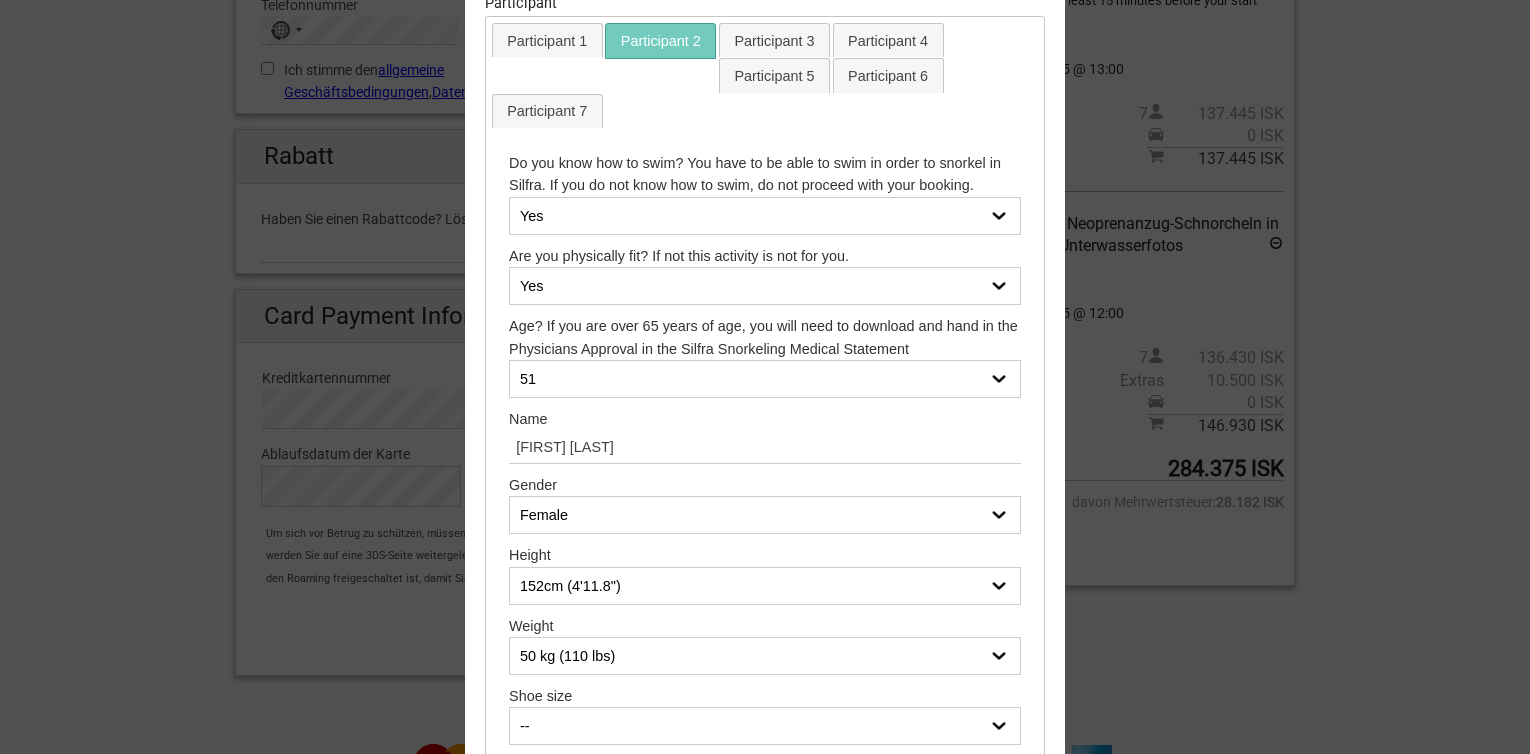 scroll, scrollTop: 0, scrollLeft: 0, axis: both 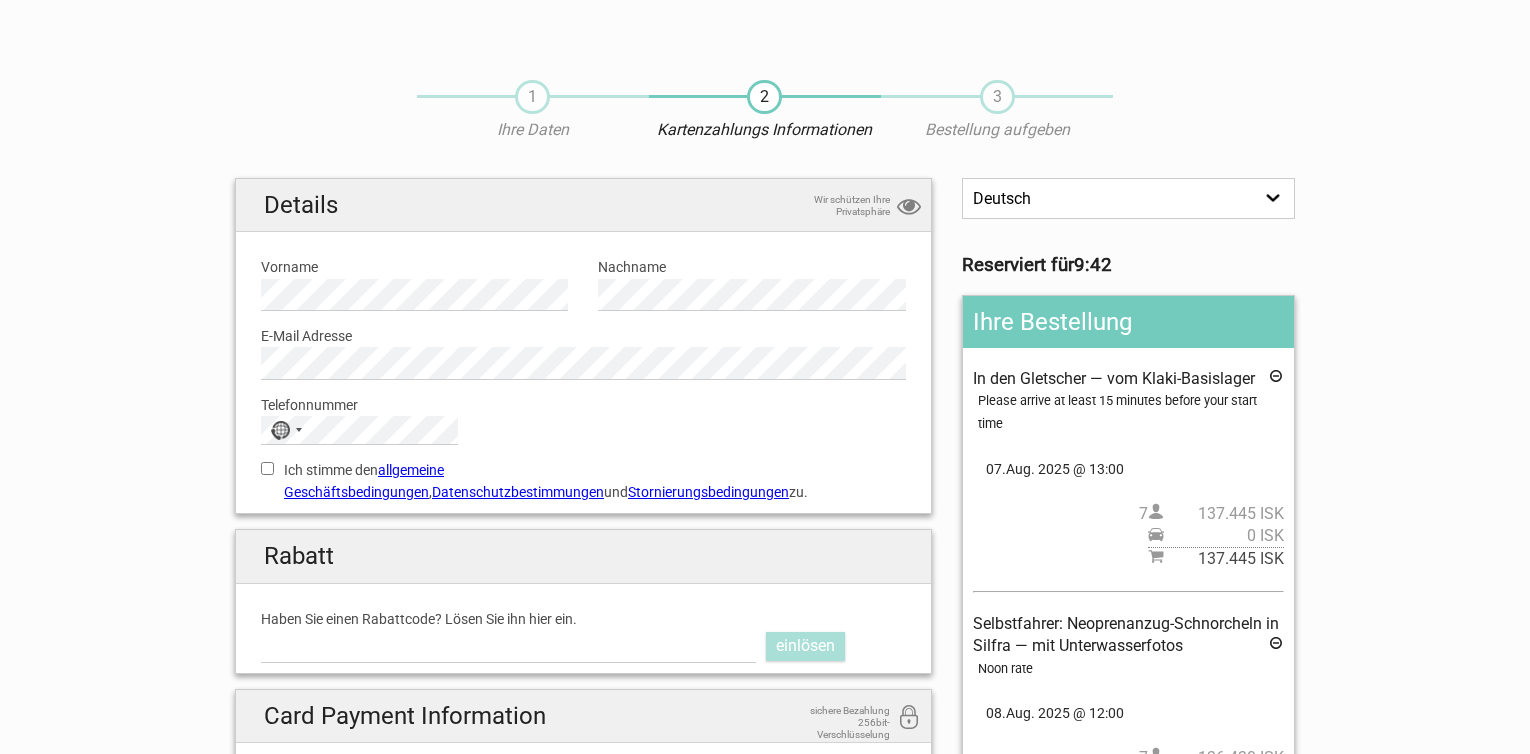 click on "1" at bounding box center (532, 97) 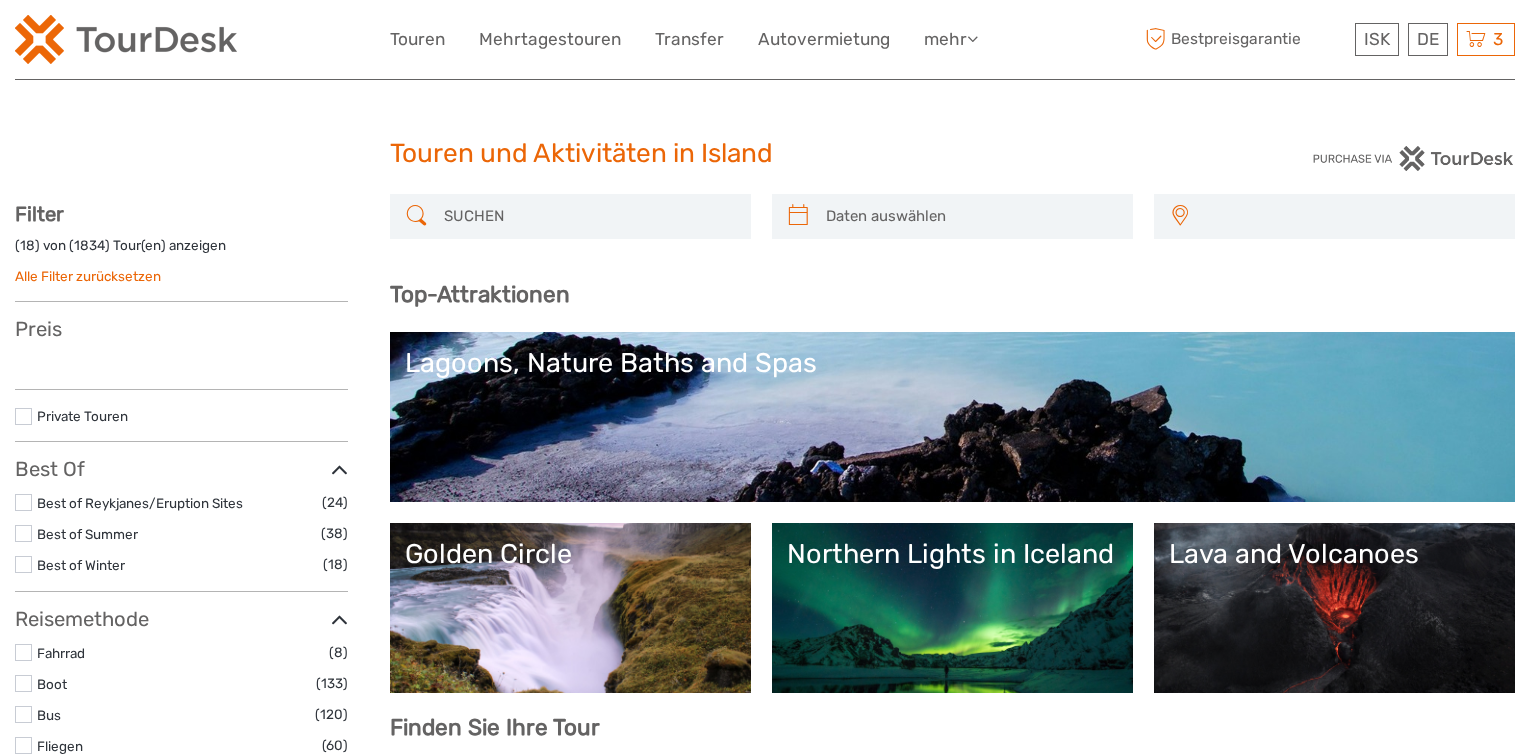 select 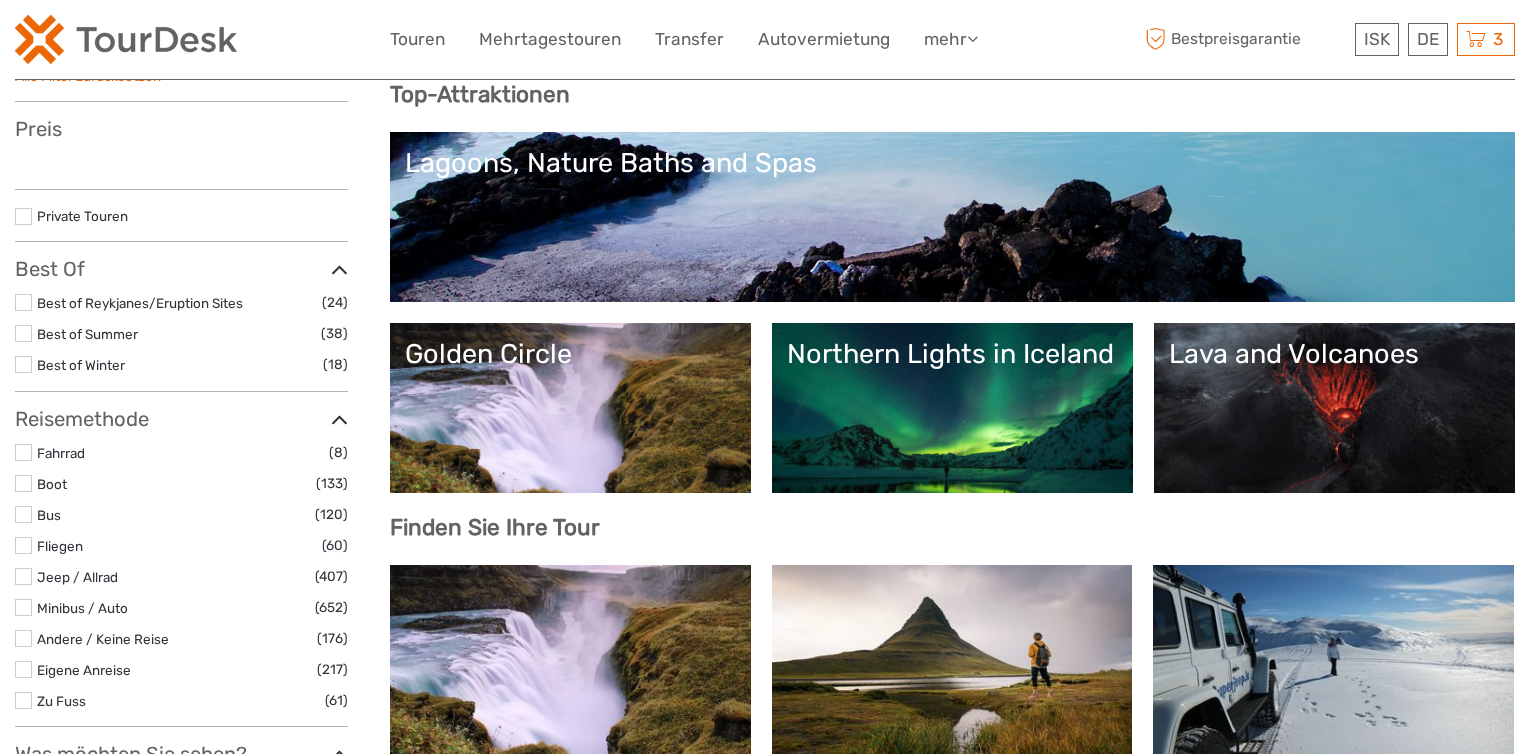 select 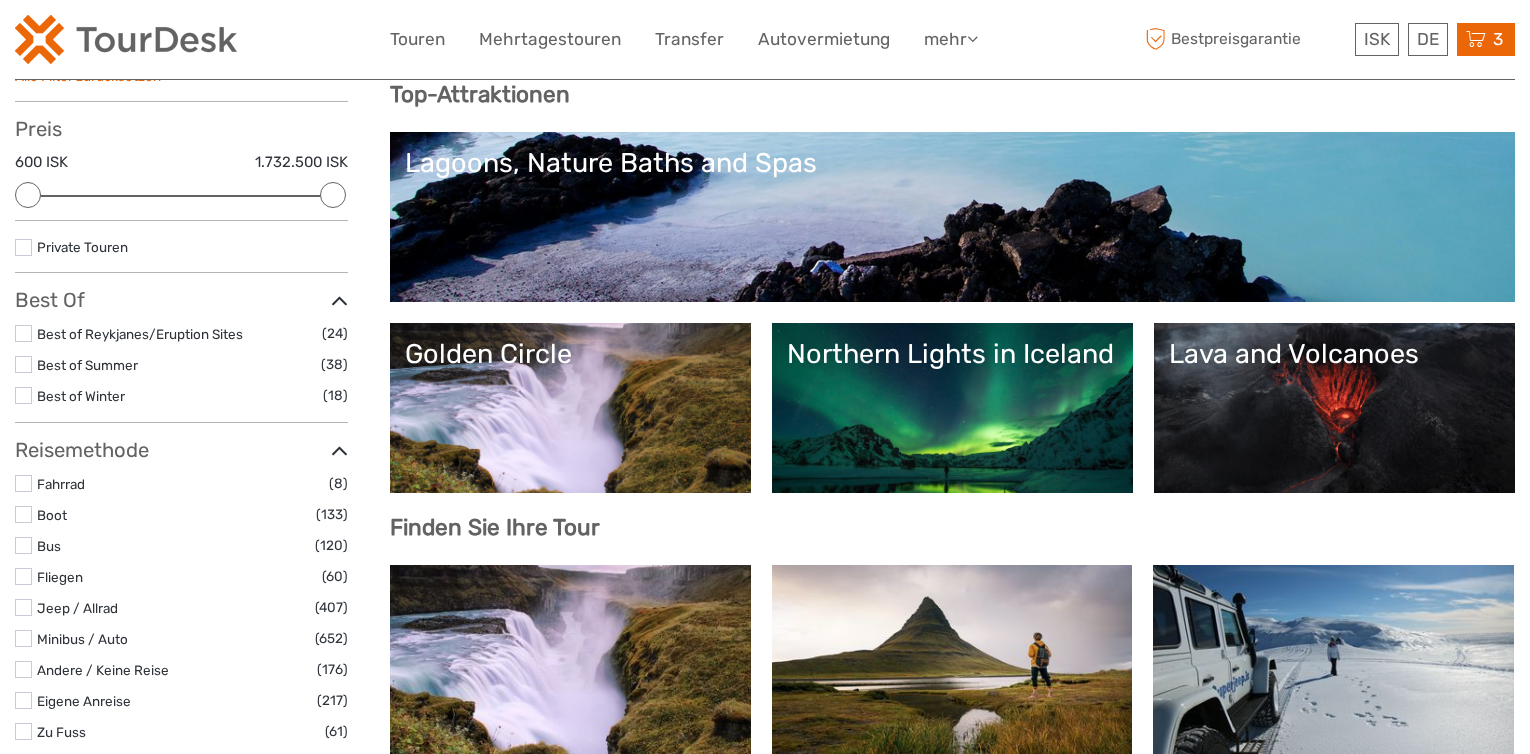 scroll, scrollTop: 0, scrollLeft: 0, axis: both 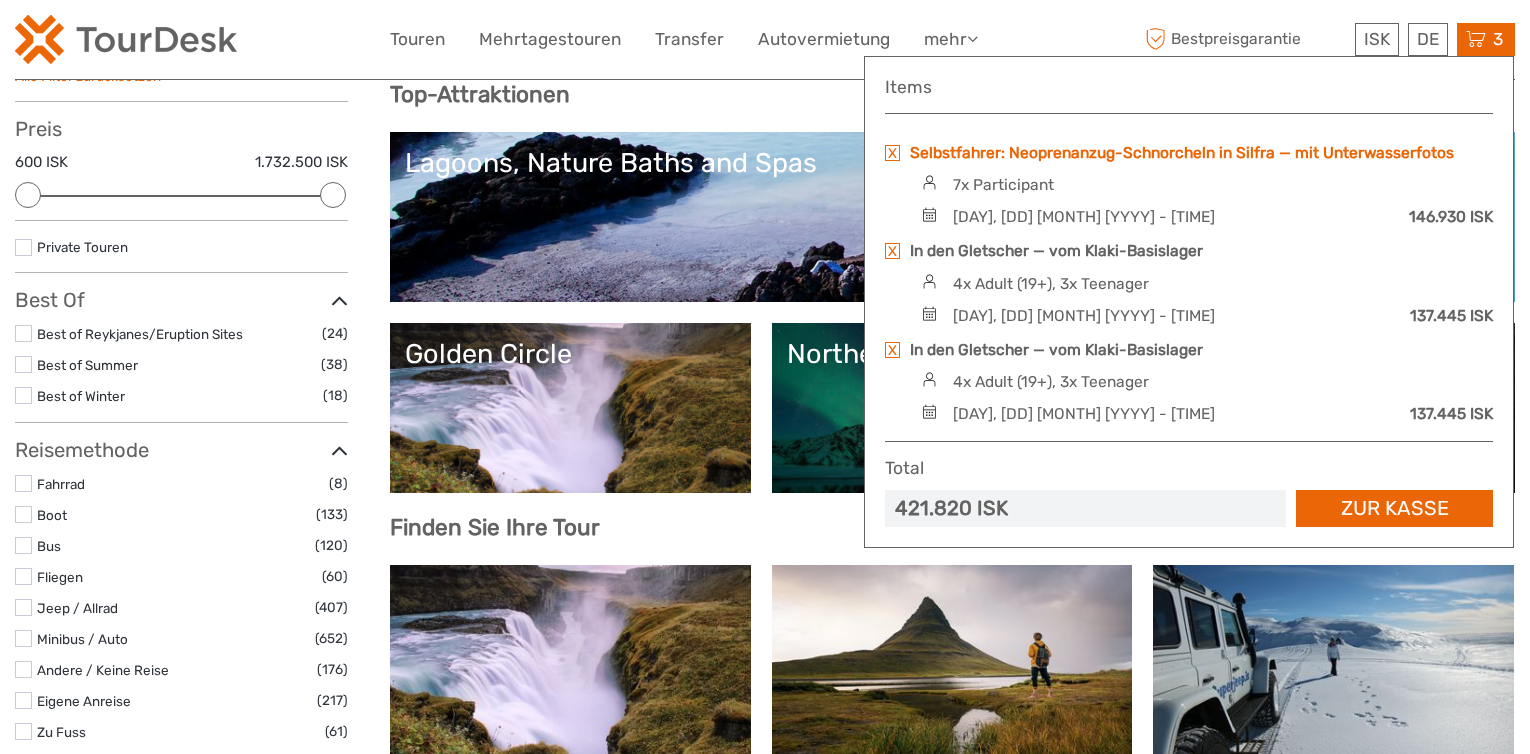 click on "Selbstfahrer: Neoprenanzug-Schnorcheln in Silfra — mit Unterwasserfotos" at bounding box center (1182, 153) 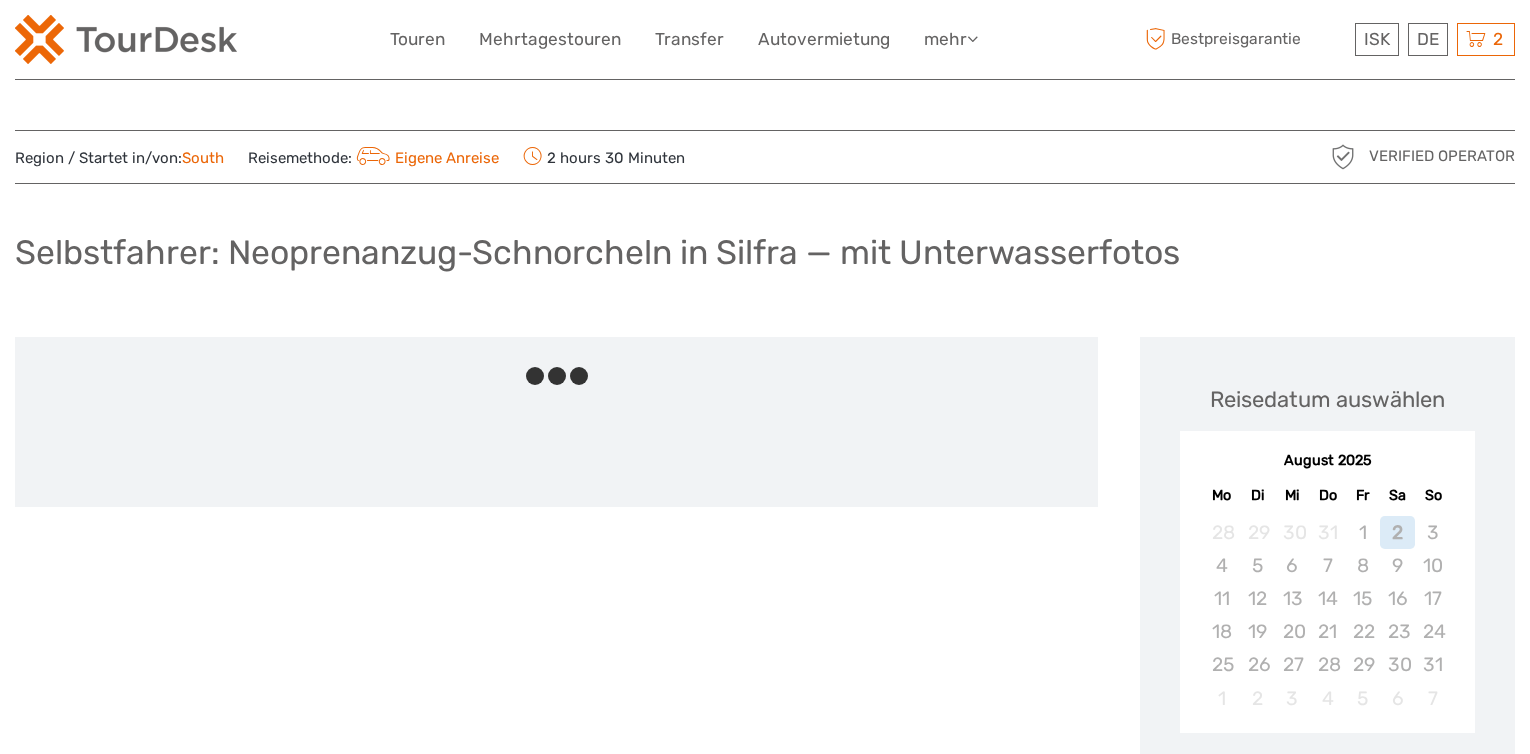 scroll, scrollTop: 0, scrollLeft: 0, axis: both 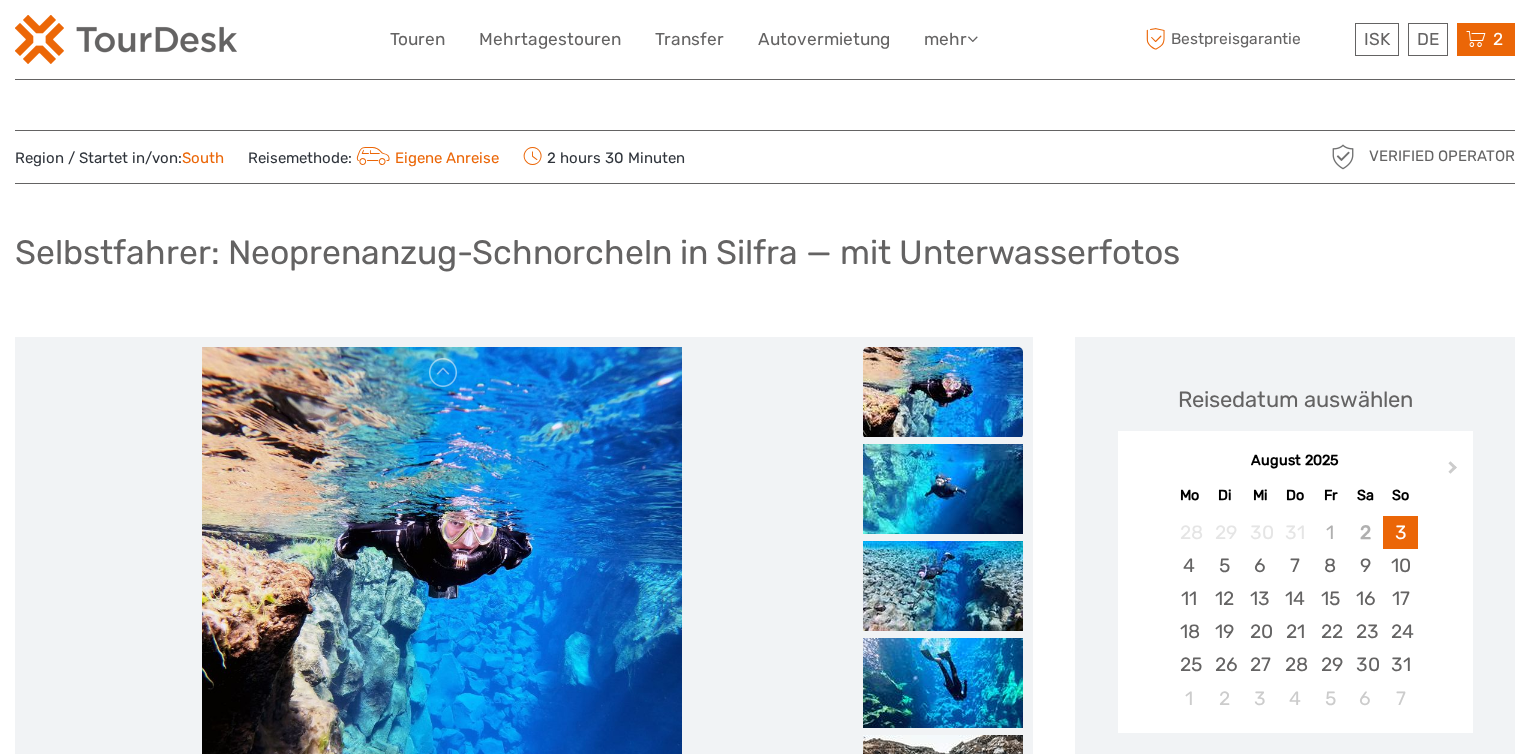 click at bounding box center [1476, 39] 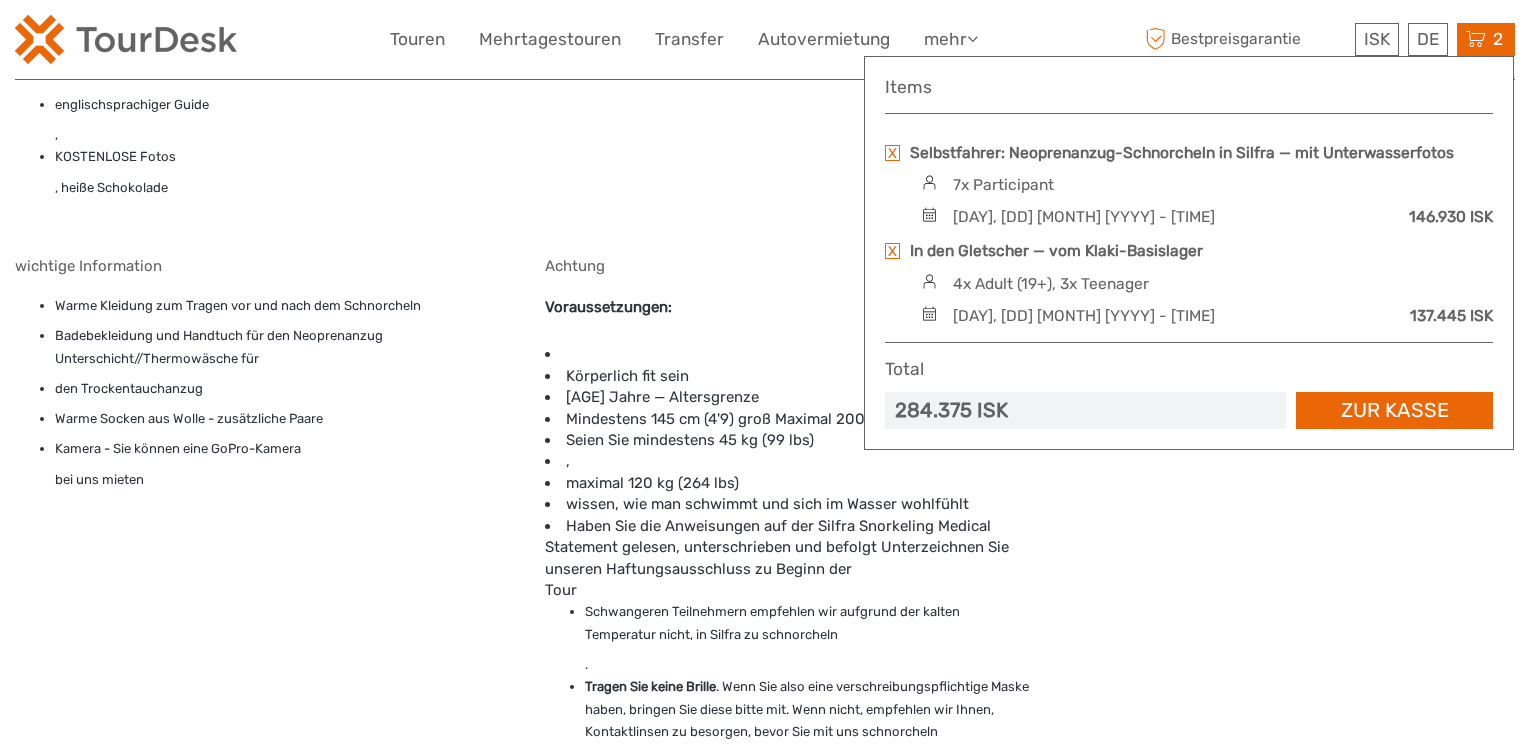 scroll, scrollTop: 2000, scrollLeft: 0, axis: vertical 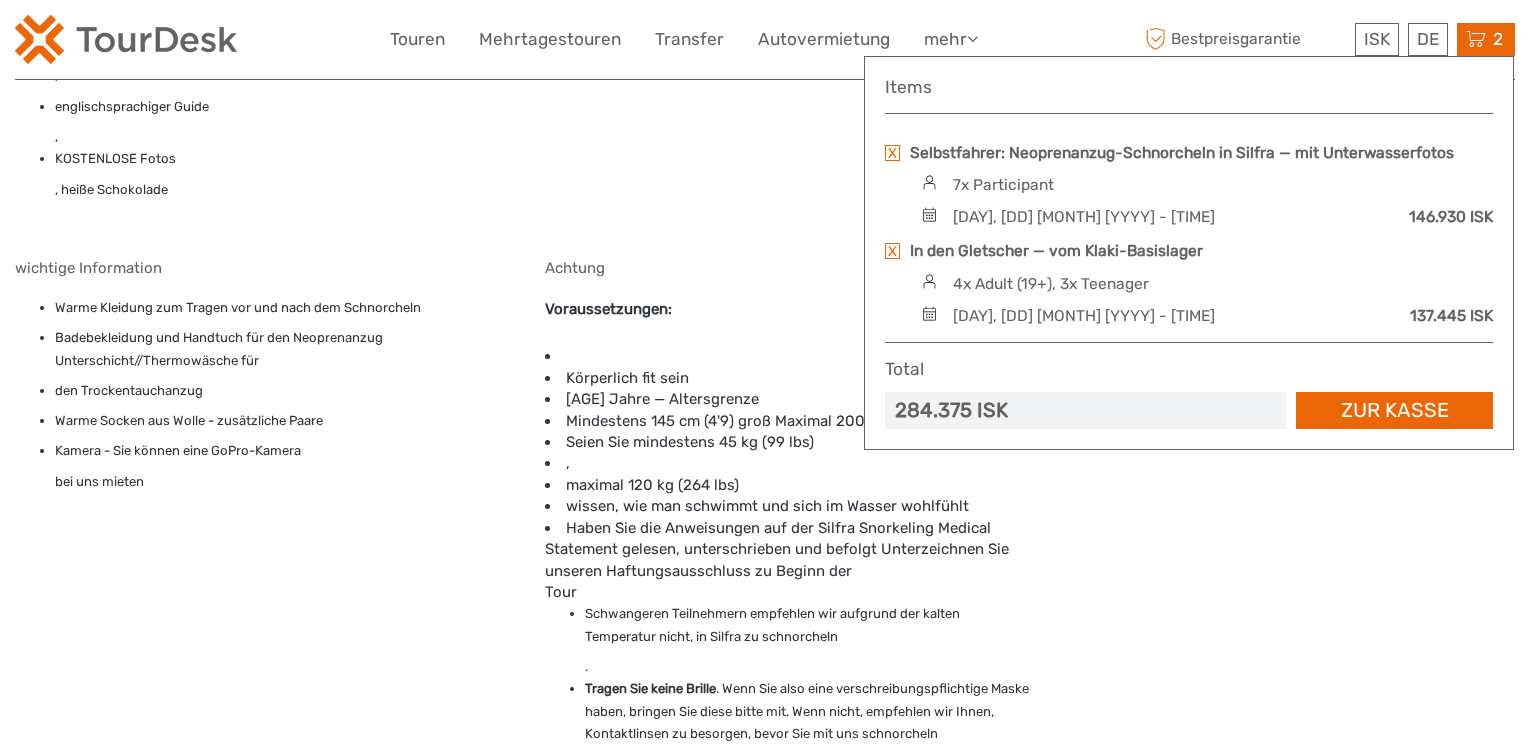 click on "Reisedatum auswählen Next Month [MONTH] [YYYY] Mo Di Mi Do Fr Sa So 28 29 30 31 1 2 3 4 5 6 7 8 9 10 11 12 13 14 15 16 17 18 19 20 21 22 23 24 25 26 27 28 29 30 31 1 2 3 4 5 6 7 Wählen Sie eine Startzeit [TIME] < > Die Nummer von Teilnehmer auswählen (min. 1 Teilnehmer) Nur noch  5 Plätze verfügbar für das ausgewählte Datum! Letzte Chance zu buchen! Teilnehmer 19.490 ISK - 1 + GoPro 6.900 ISK Choose < > [LOCATION] [LOCATION] Fee - 1.500 ISK per person (Mandatory)  (Participant)  (included) 1.500 ISK Gesamt :  20.990 ISK Bestpreisgarantie ZUM WARENKORB HINZUFÜGEN EXPRESS-CHECKOUT" at bounding box center (1295, -424) 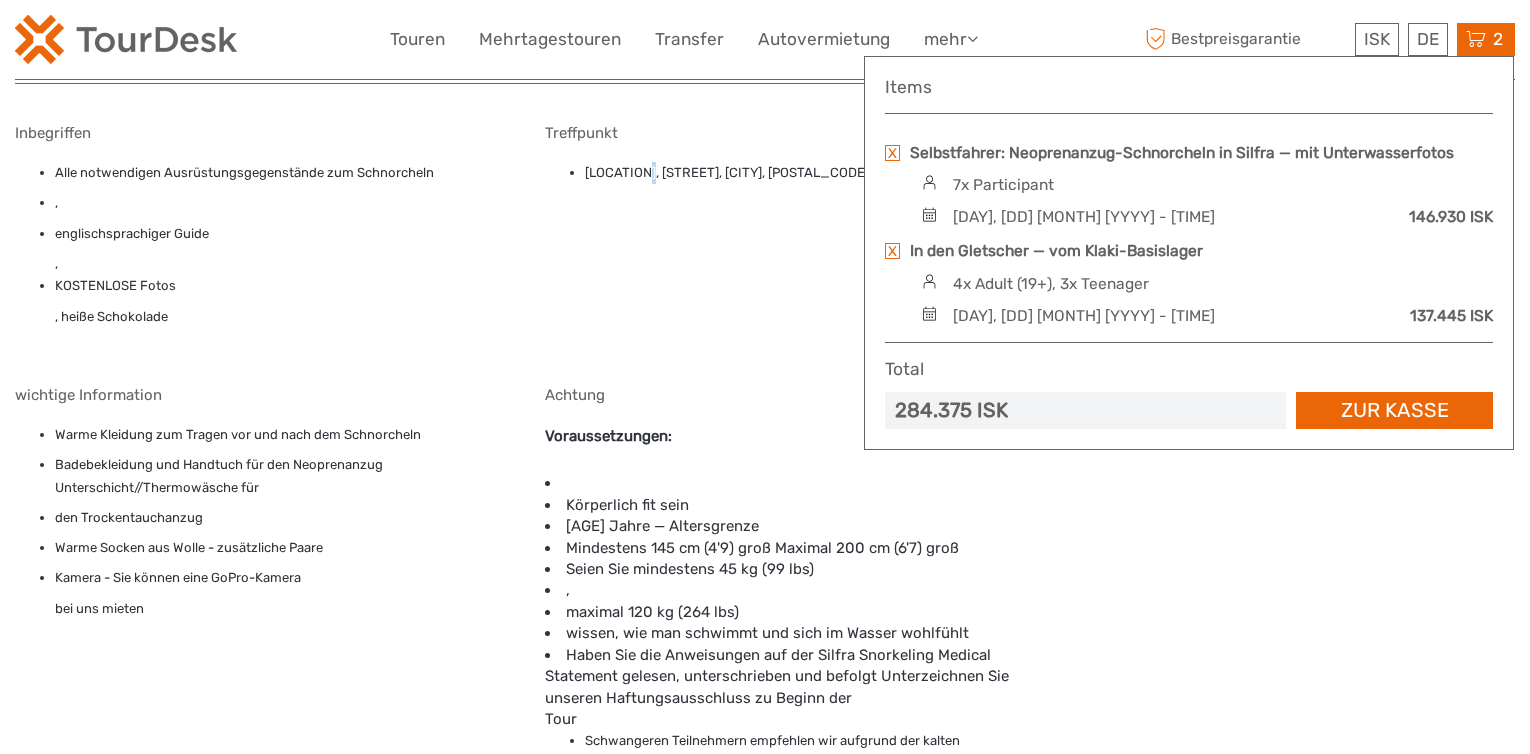 scroll, scrollTop: 1700, scrollLeft: 0, axis: vertical 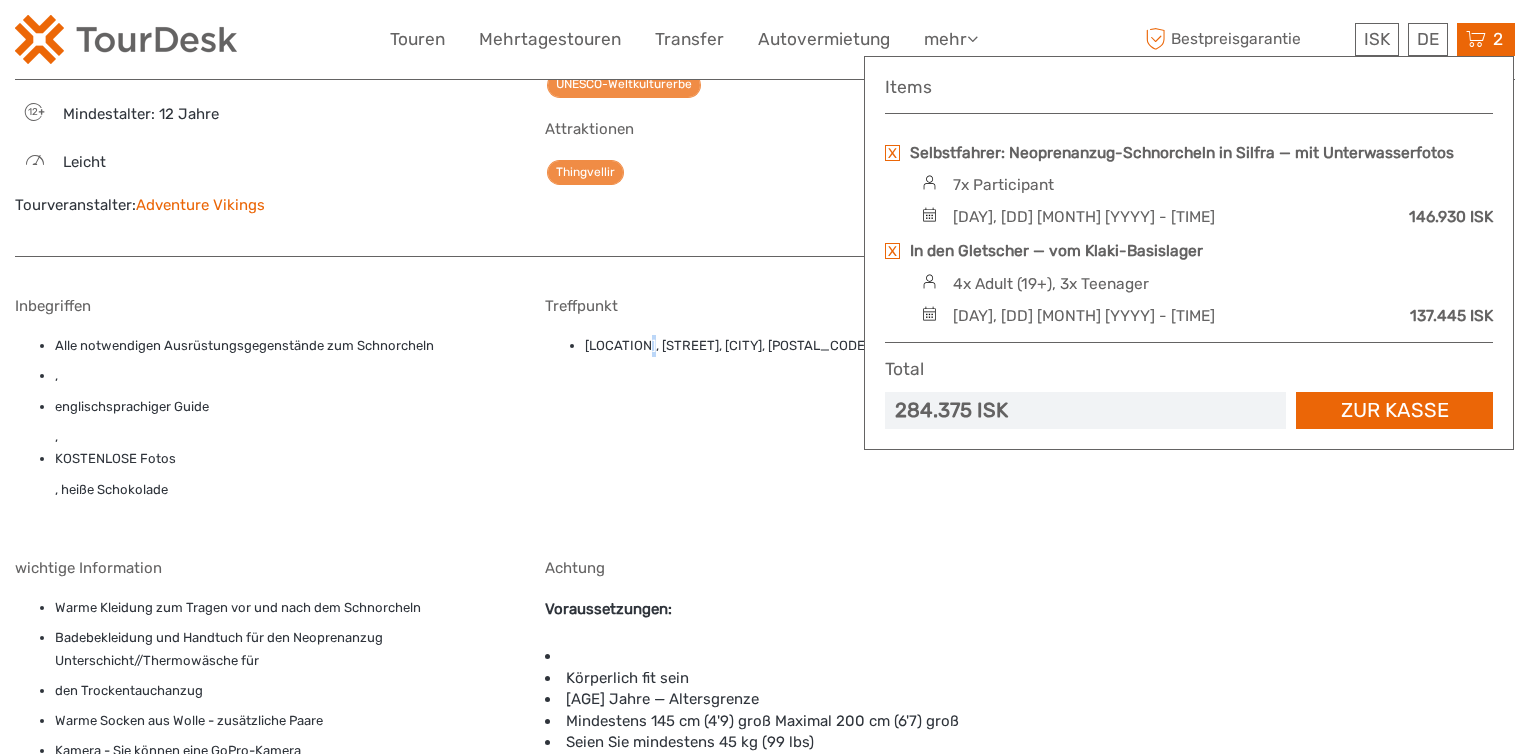 click on "Adventure Vikings" at bounding box center (200, 205) 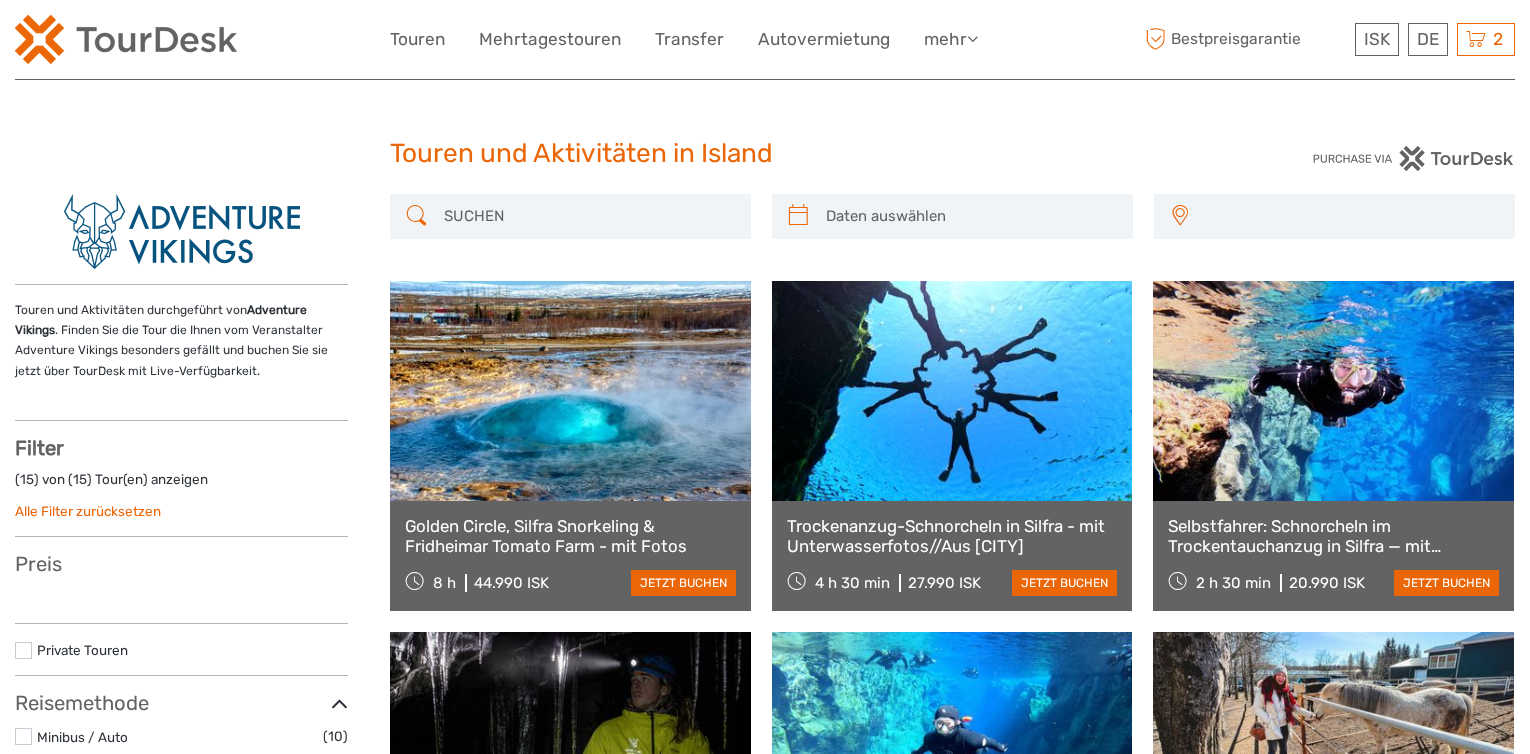 select 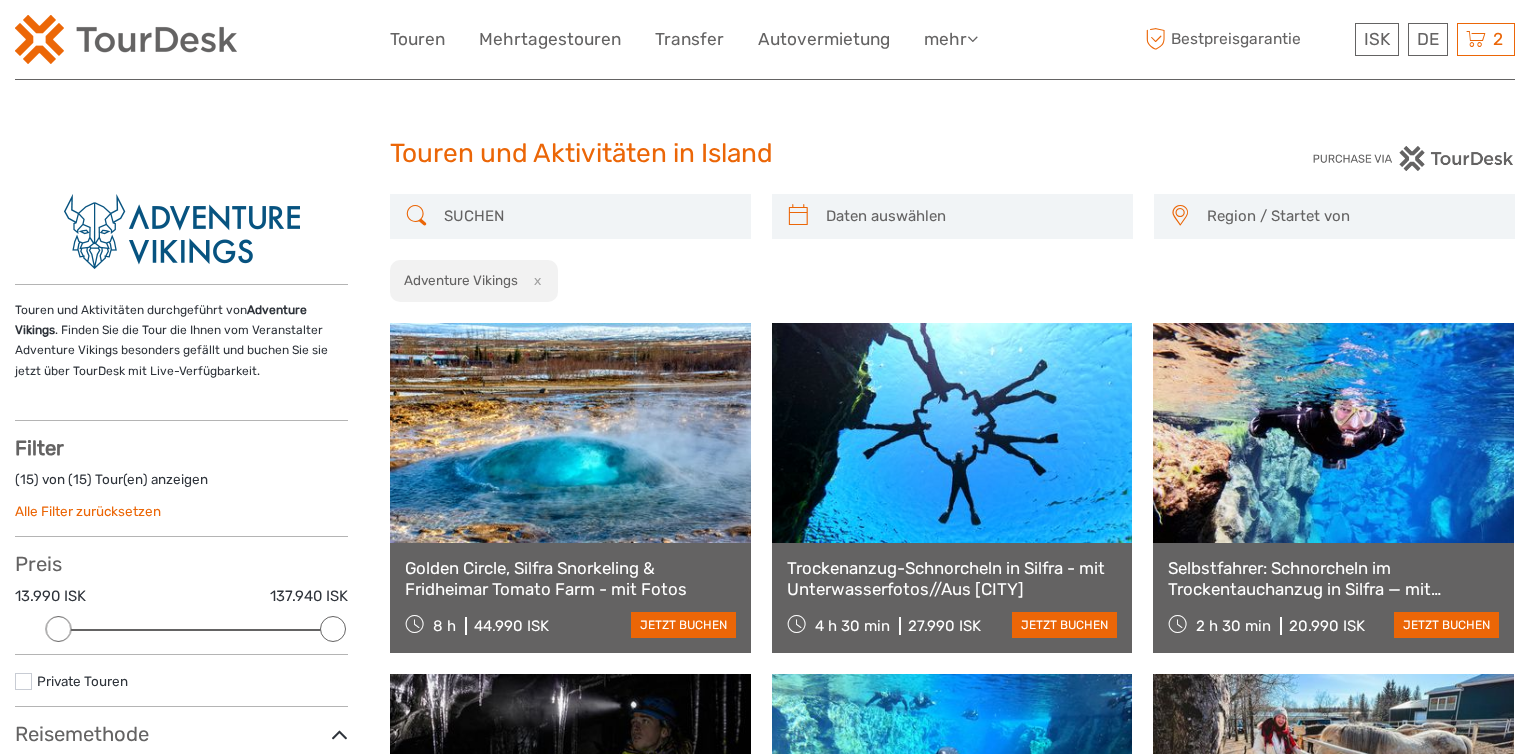 scroll, scrollTop: 0, scrollLeft: 0, axis: both 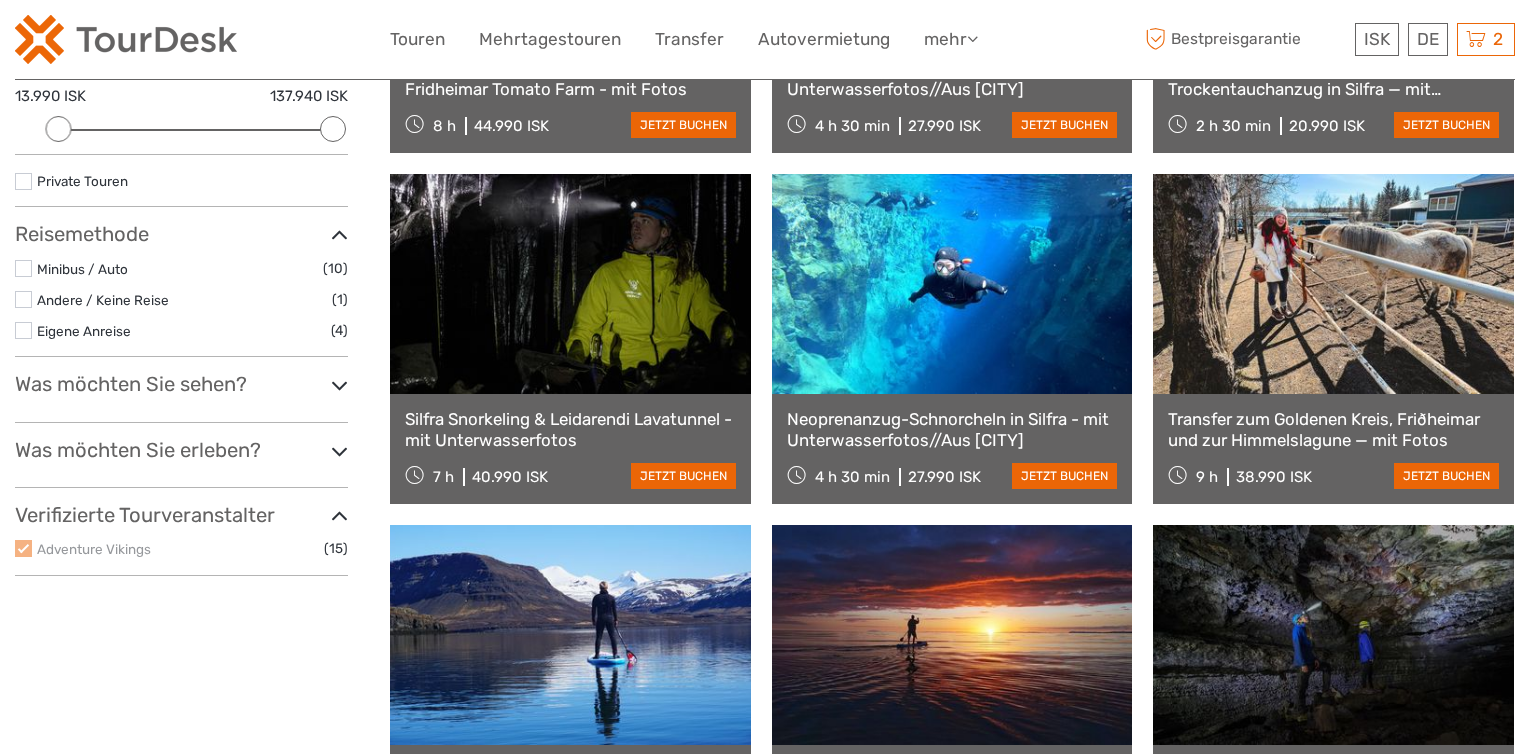 click on "Bestpreisgarantie
ISK
ISK
€
$
£
DE
English
Español
Deutsch
2
Items
Selbstfahrer: Neoprenanzug-Schnorcheln in Silfra — mit Unterwasserfotos
7x Participant
Freitag, 08 August 2025 - 12:00 PM
146.930 ISK
In den Gletscher — vom Klaki-Basislager
4x Adult (19+), 3x Teenager
Donnerstag, 07 August 2025 - 01:00 PM
137.445 ISK" at bounding box center (1327, 39) 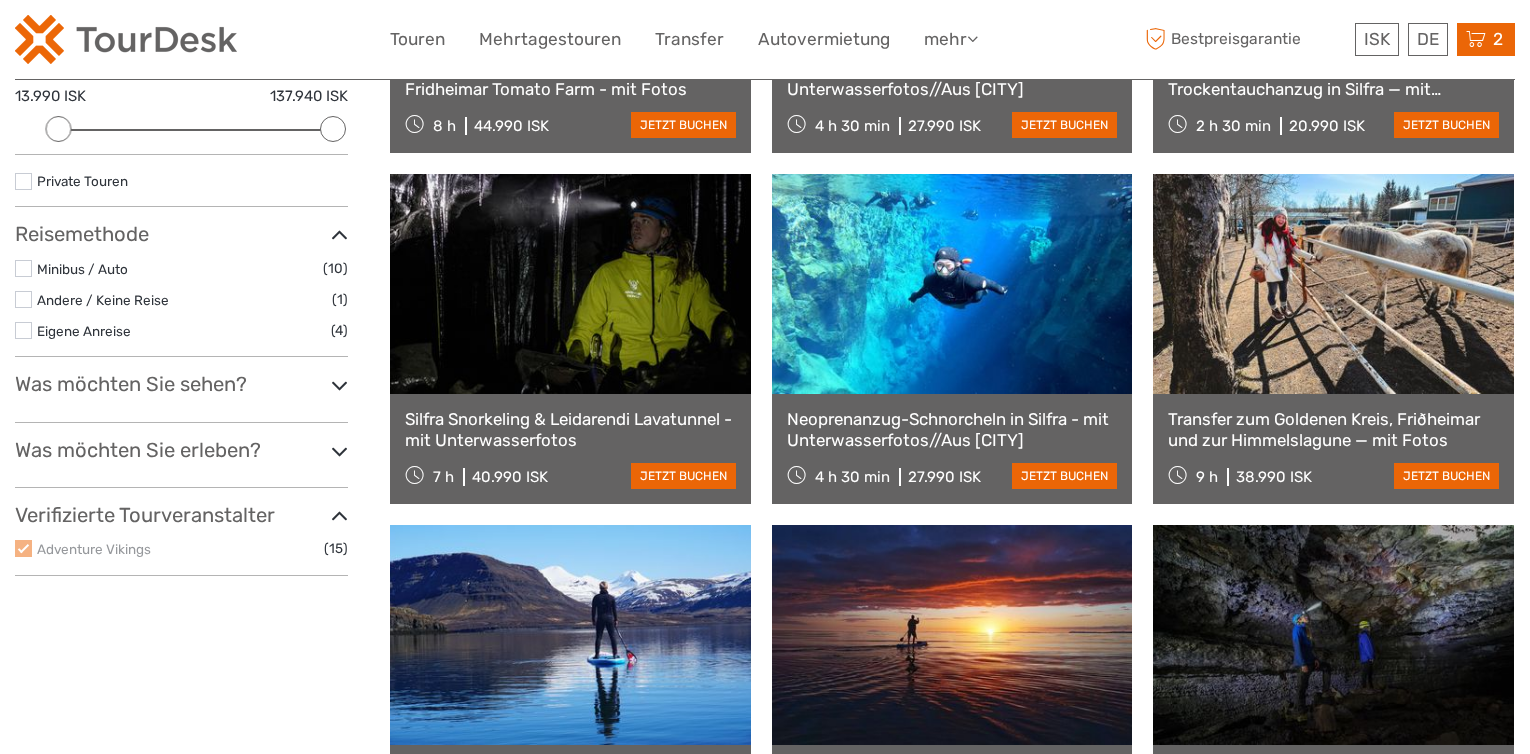 click on "2
Items
Selbstfahrer: Neoprenanzug-Schnorcheln in Silfra — mit Unterwasserfotos
7x Participant
Freitag, 08 August 2025 - 12:00 PM
146.930 ISK
In den Gletscher — vom Klaki-Basislager
4x Adult (19+), 3x Teenager
Donnerstag, 07 August 2025 - 01:00 PM
137.445 ISK
Total
284.375 ISK
Zur Kasse" at bounding box center (1486, 39) 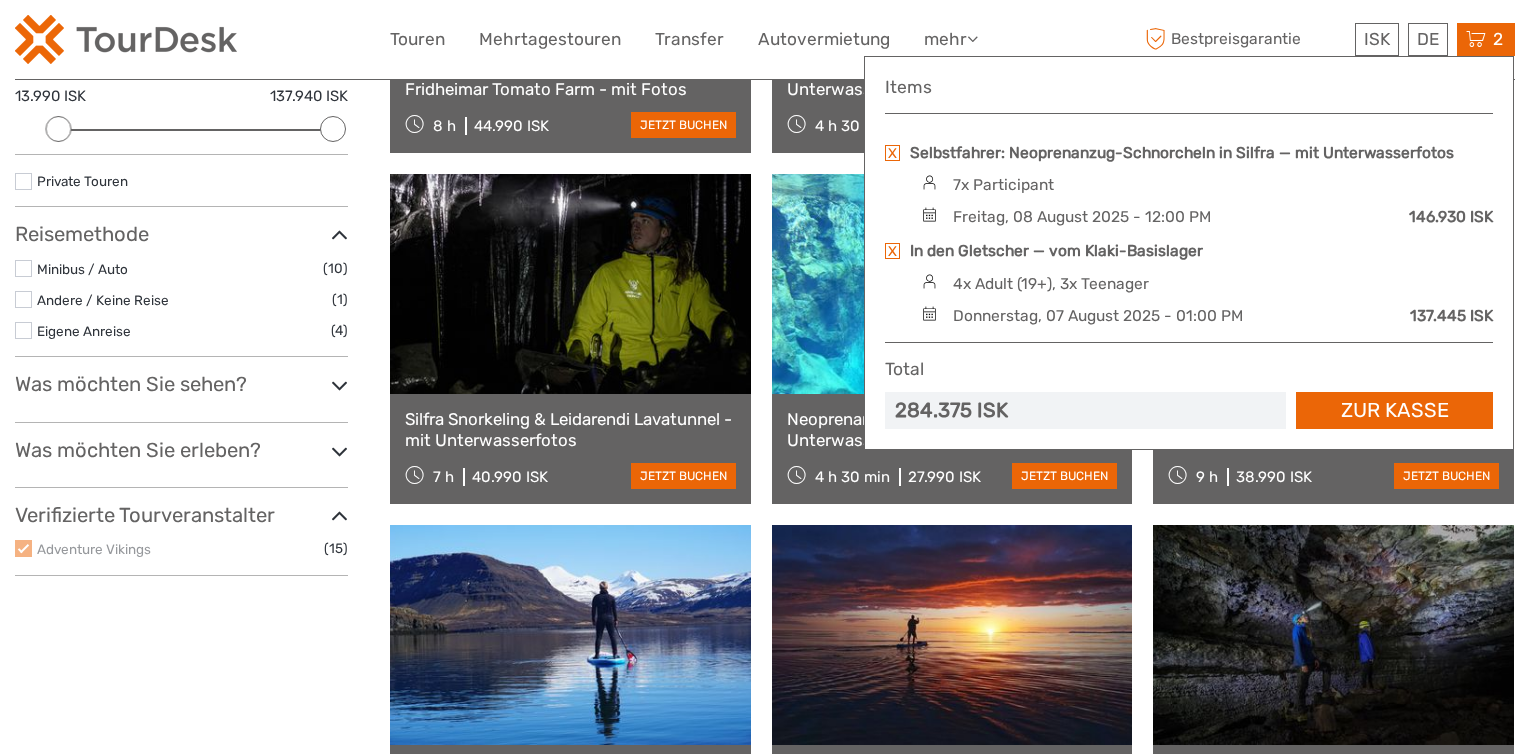 click at bounding box center (892, 153) 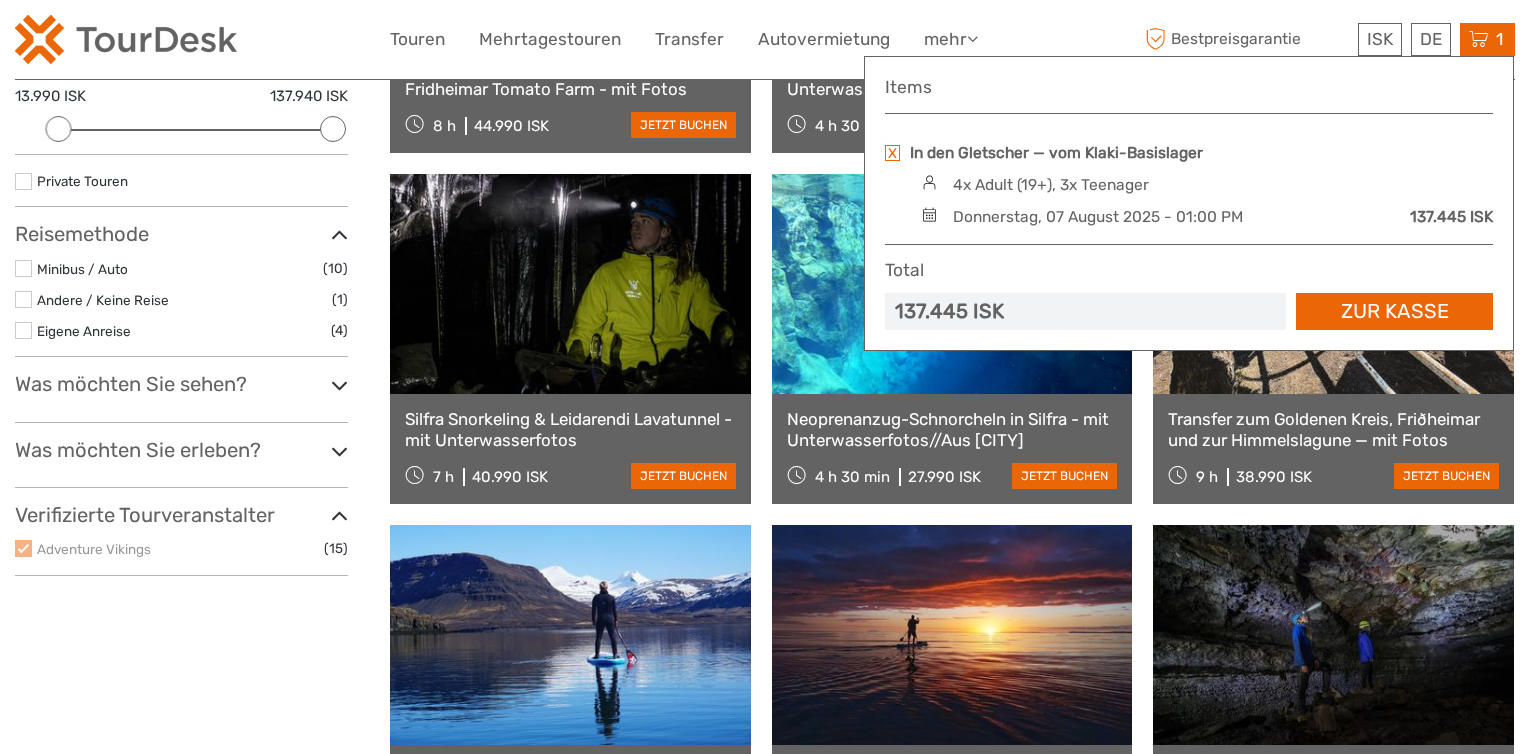 click on "Zur Kasse" at bounding box center [1394, 311] 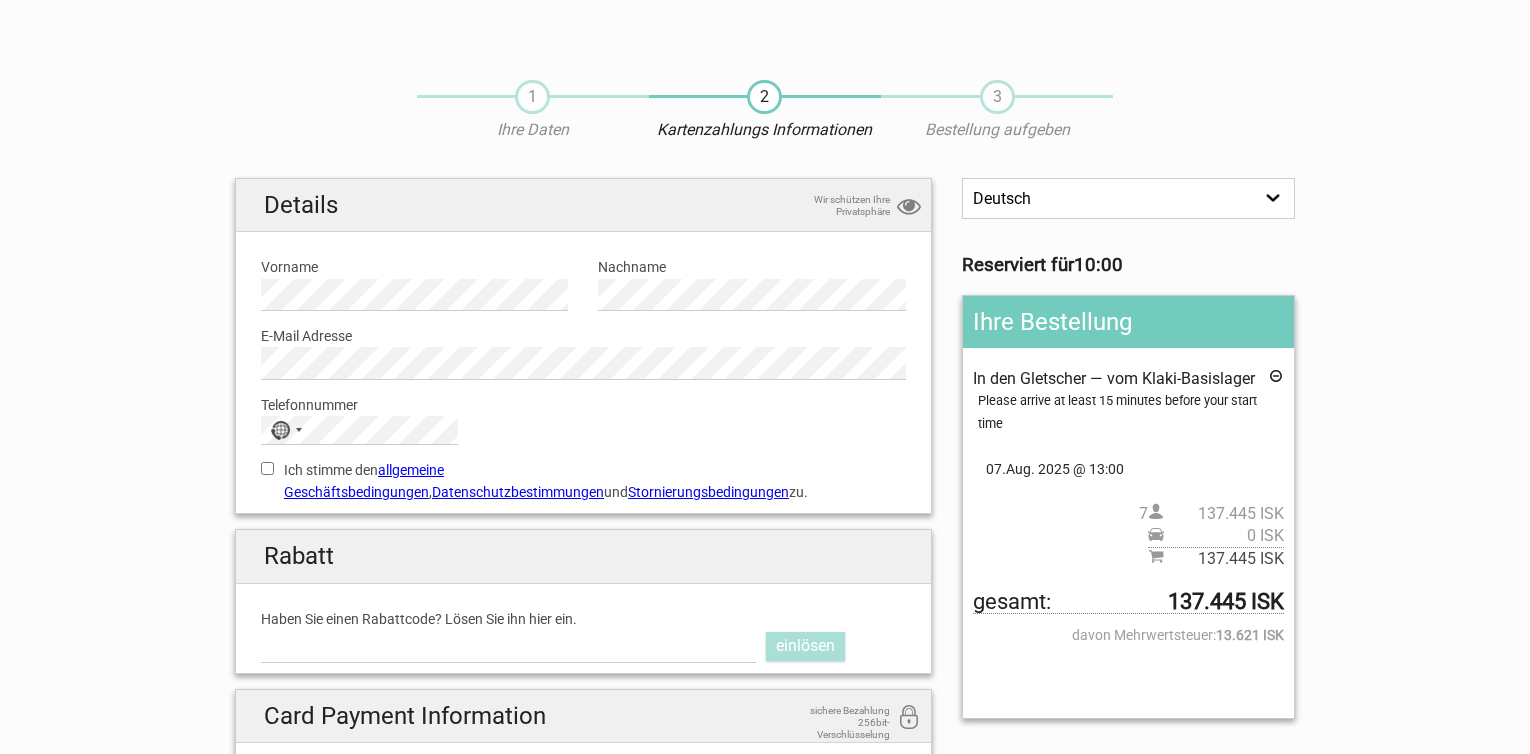 scroll, scrollTop: 0, scrollLeft: 0, axis: both 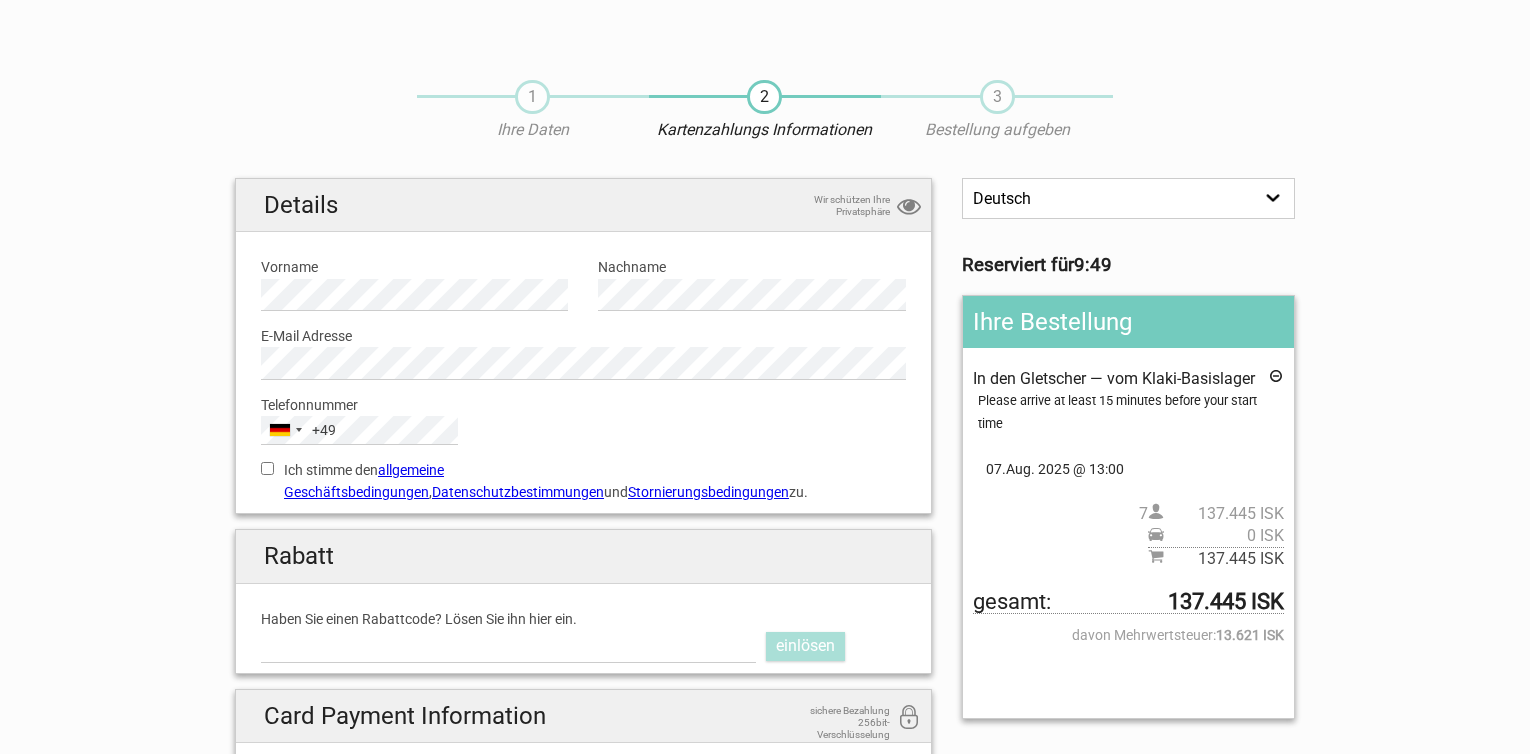 click on "Ich stimme den  allgemeine Geschäftsbedingungen ,  Datenschutzbestimmungen  und  Stornierungsbedingungen  zu." at bounding box center [267, 468] 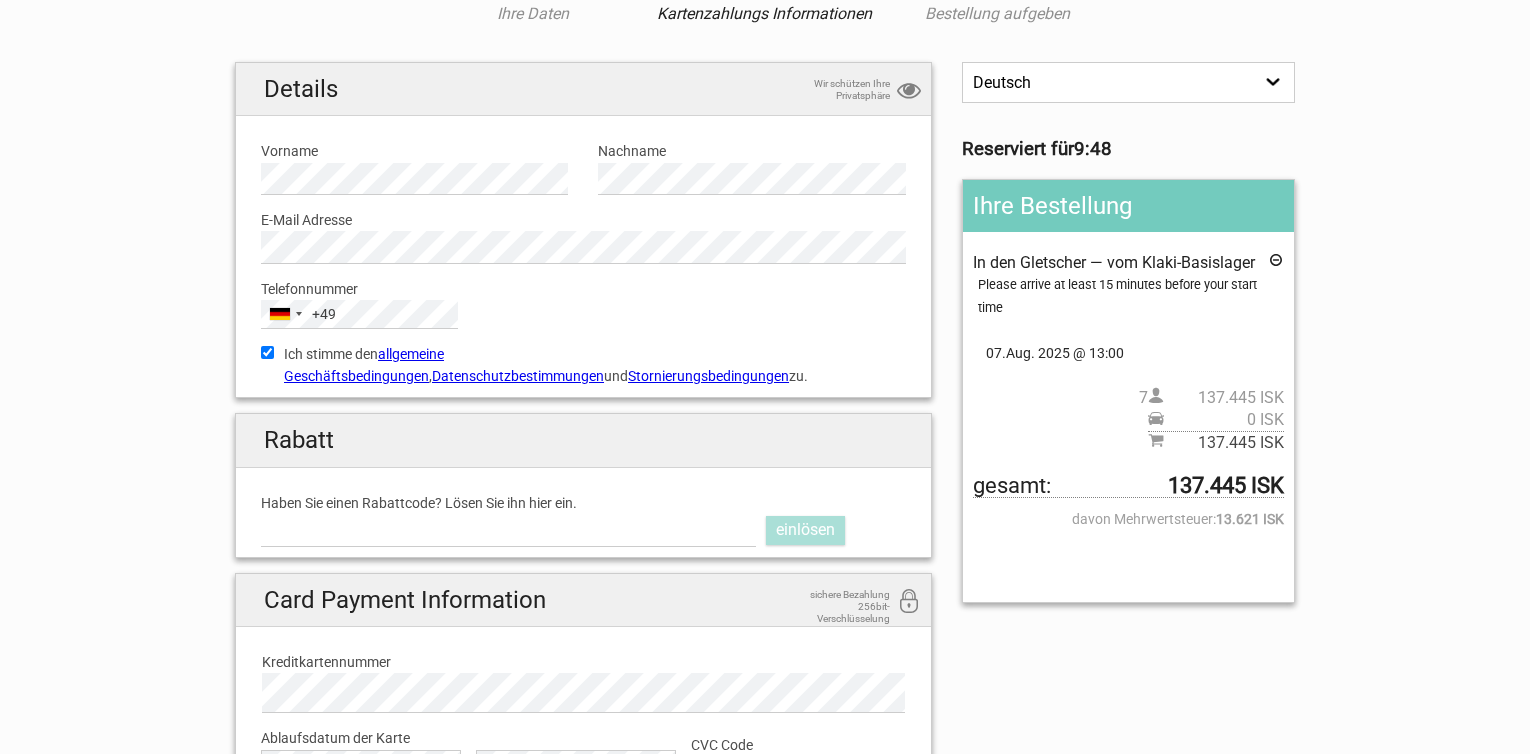 scroll, scrollTop: 300, scrollLeft: 0, axis: vertical 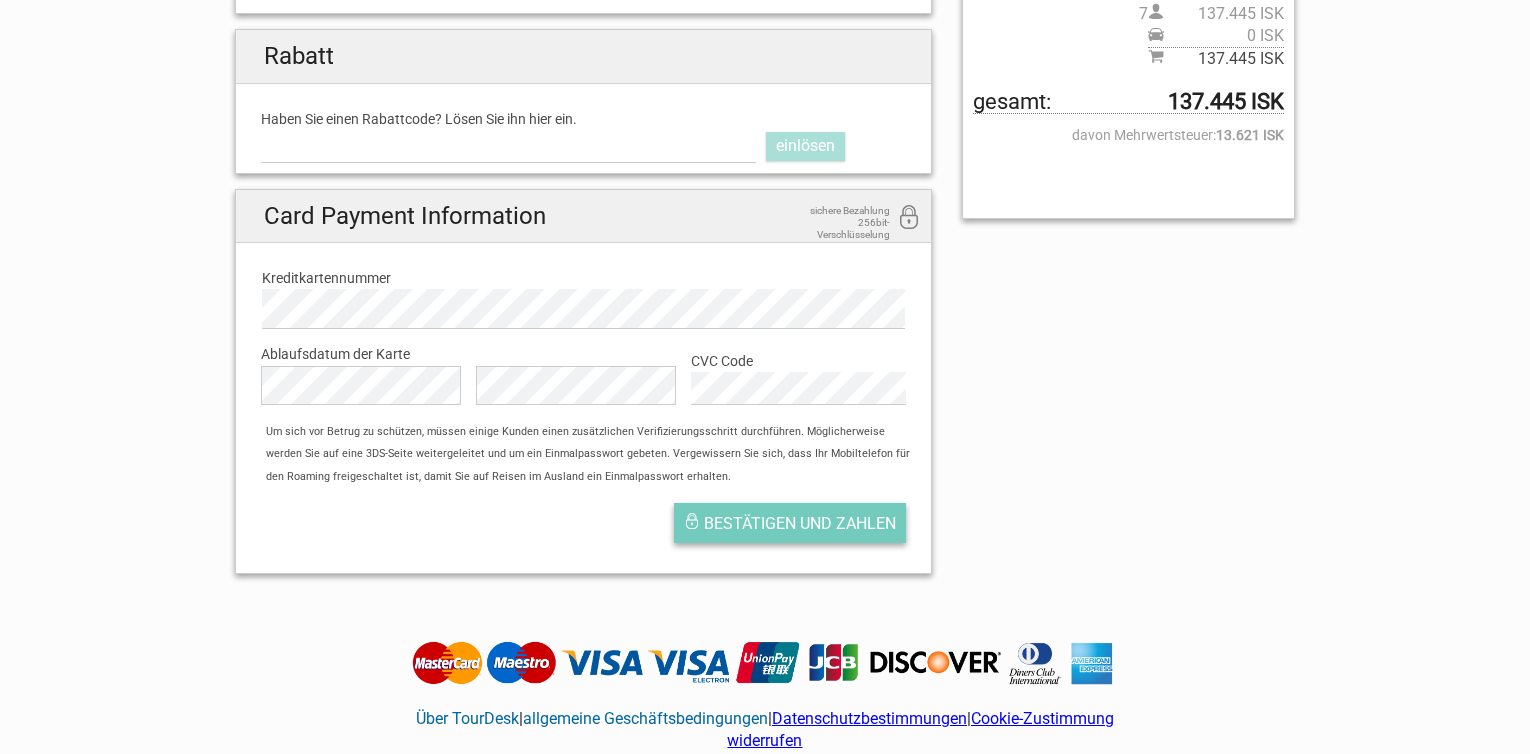 click on "Bestätigen und zahlen" at bounding box center [800, 523] 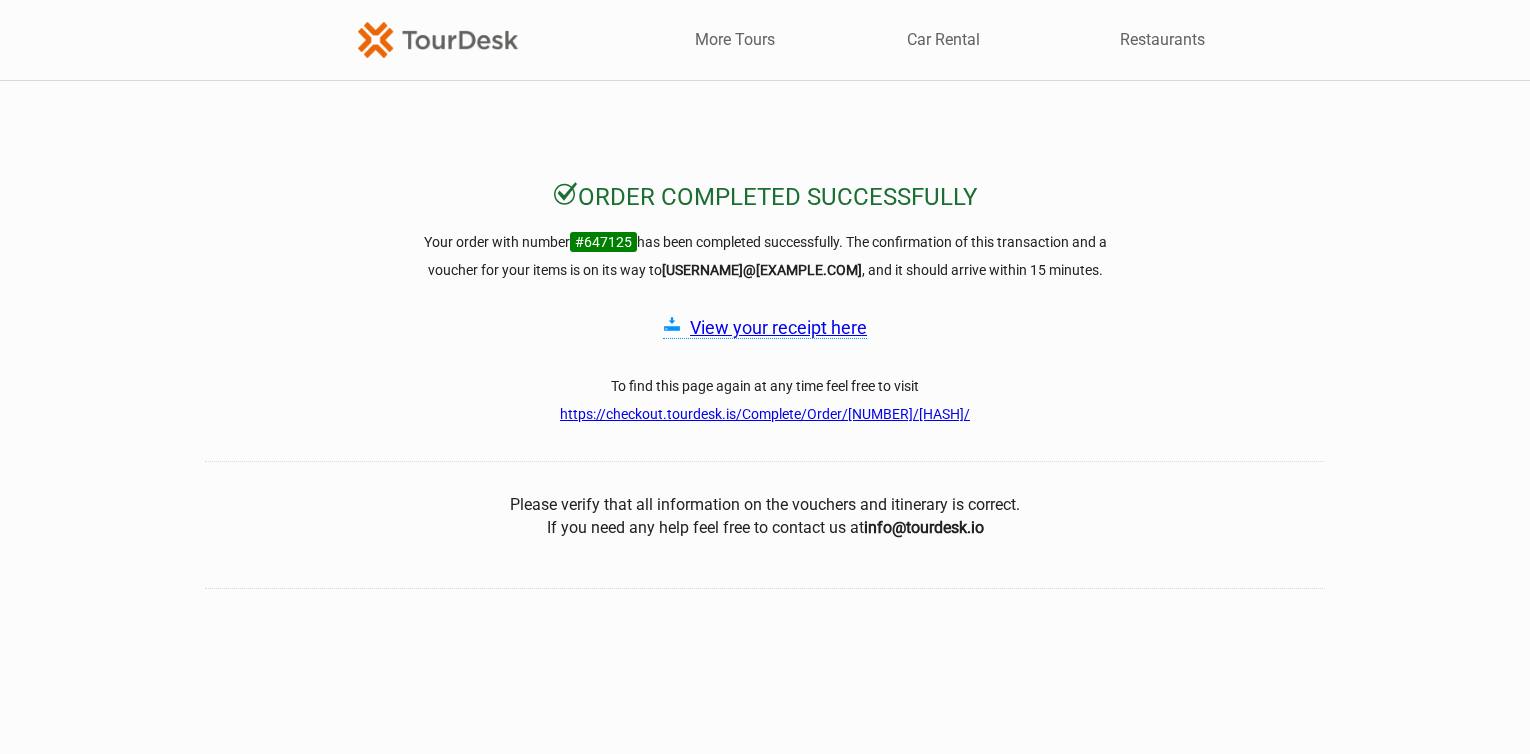 scroll, scrollTop: 0, scrollLeft: 0, axis: both 